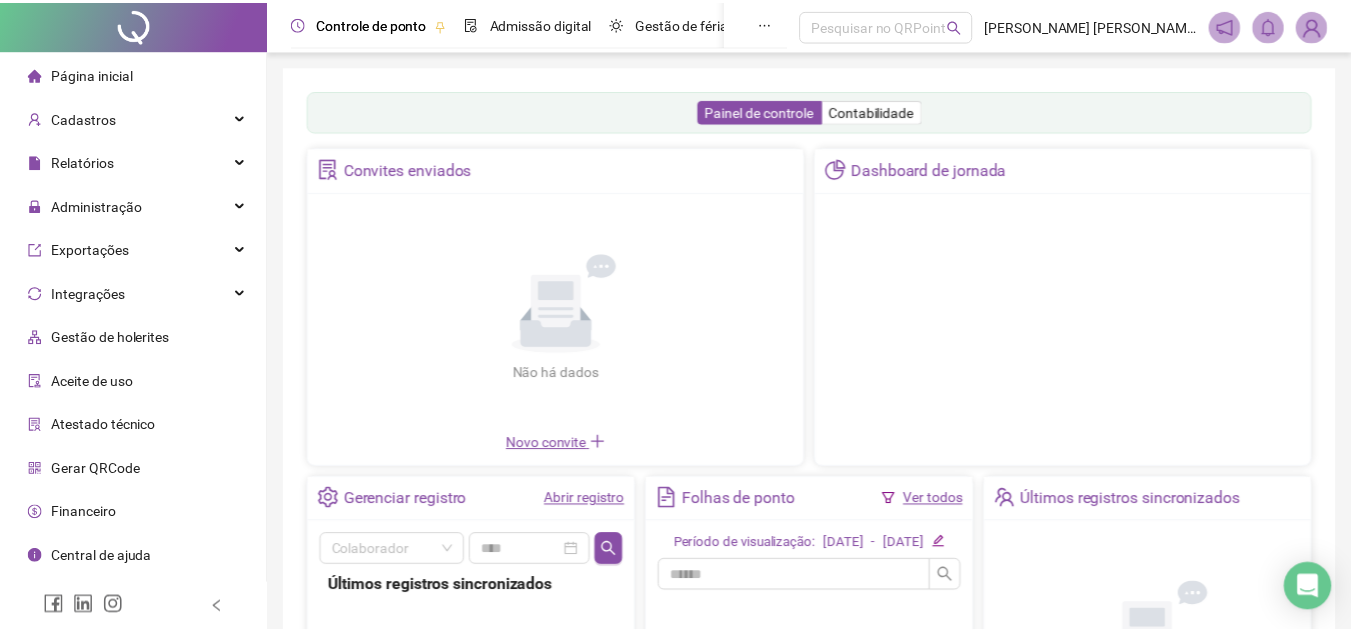 scroll, scrollTop: 0, scrollLeft: 0, axis: both 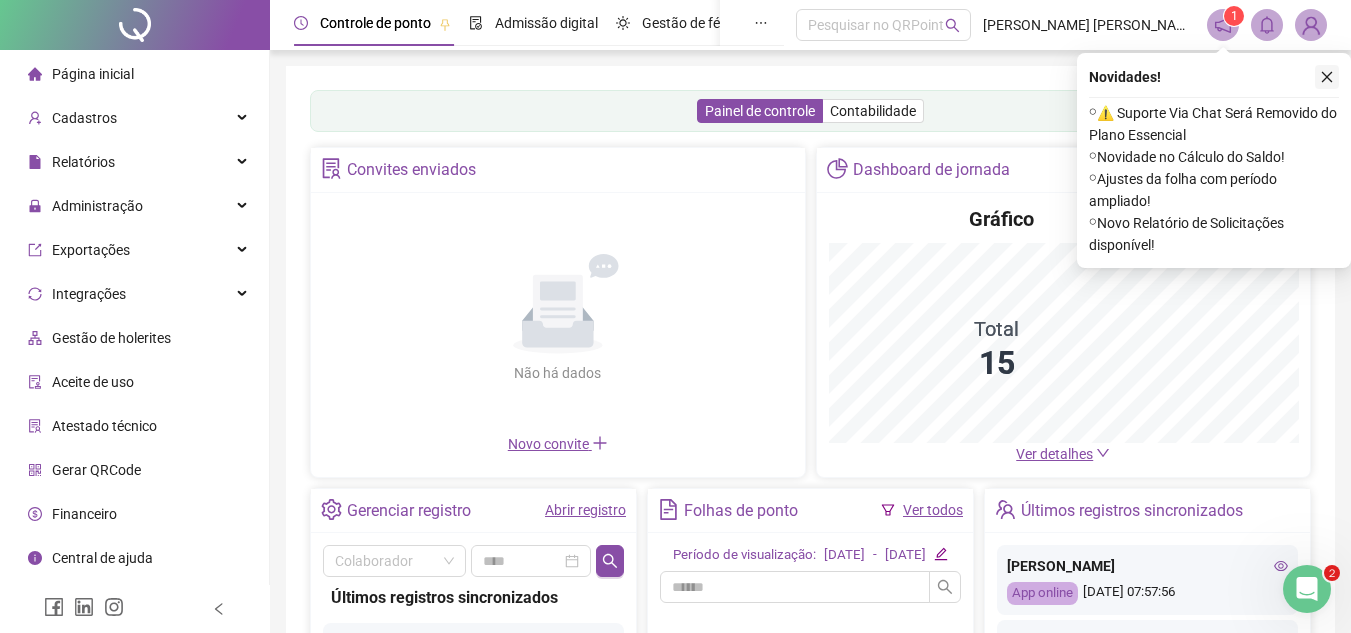 click at bounding box center (1327, 77) 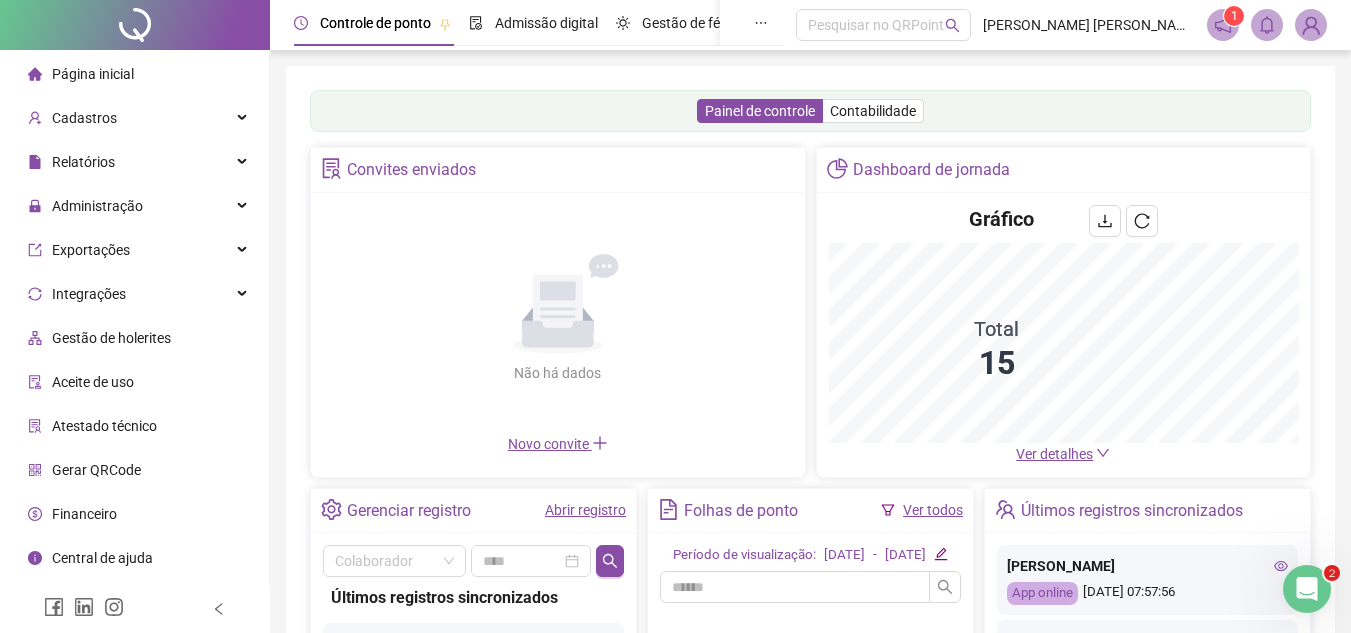 click on "Painel de controle Contabilidade Convites enviados Não há dados Não há dados Novo convite   Dashboard de jornada Gráfico Total 15 Ver detalhes   Gerenciar registro Abrir registro Colaborador Últimos registros sincronizados [PERSON_NAME] App online [DATE] 07:57:56 [PERSON_NAME] [PERSON_NAME] [PERSON_NAME] App online [DATE] 07:52:37 [PERSON_NAME] App online [DATE] 07:03:29 [PERSON_NAME] App online [DATE] 07:02:54 [PERSON_NAME] [PERSON_NAME] [PERSON_NAME] App online [DATE] 18:00:51 [PERSON_NAME] Dos [PERSON_NAME] App online [DATE] 17:59:13 [PERSON_NAME] App online [DATE] 17:51:53 [PERSON_NAME] App online [DATE] 17:50:21 [PERSON_NAME] [PERSON_NAME] App online [DATE] 17:07:31 [PERSON_NAME] App online [DATE] 17:04:58 [PERSON_NAME] App online [DATE] 17:03:30 [PERSON_NAME] Dos [PERSON_NAME] App online [DATE] 13:31:15 [PERSON_NAME] [PERSON_NAME] [PERSON_NAME] App online [DATE] 13:23:37 [PERSON_NAME] App online  -" at bounding box center [810, 472] 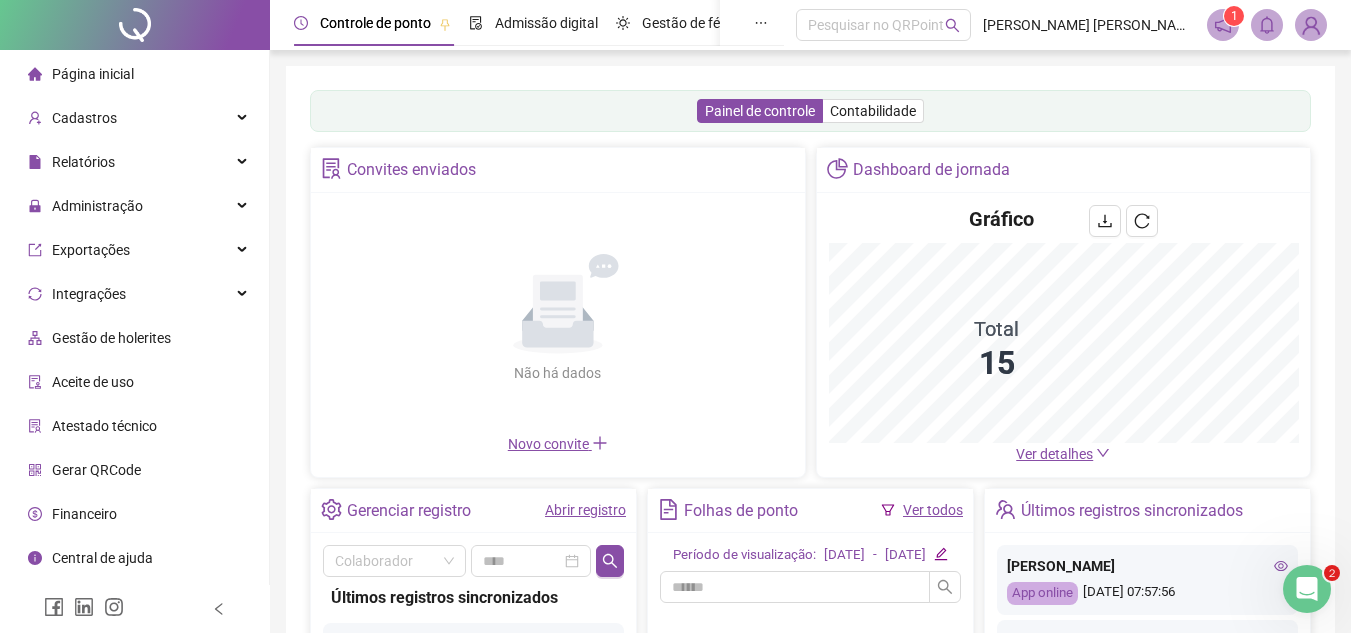 click on "Página inicial Cadastros Relatórios Administração Exportações Integrações Gestão de holerites Aceite de uso Atestado técnico Gerar QRCode Financeiro Central de ajuda Clube QR - Beneficios Controle [PERSON_NAME] Admissão digital Gestão de férias Painel do DP Folha de pagamento   Pesquisar no QRPoint [PERSON_NAME] [PERSON_NAME] - [PERSON_NAME] Cobstruções Ltda 1 Painel de controle Contabilidade Convites enviados Não há dados Não há dados Novo convite   Dashboard de jornada Gráfico Total 15 Ver detalhes   Gerenciar registro Abrir registro Colaborador Últimos registros sincronizados [PERSON_NAME] App online [DATE] 07:57:56 [PERSON_NAME] [PERSON_NAME] [PERSON_NAME] App online [DATE] 07:52:37 [PERSON_NAME] App online [DATE] 07:03:29 [PERSON_NAME] App online [DATE] 07:02:54 [PERSON_NAME] [PERSON_NAME] [PERSON_NAME] App online [DATE] 18:00:51 [PERSON_NAME] Dos [PERSON_NAME] App online [DATE] 17:59:13 [PERSON_NAME] App online [DATE] 17:51:53 [PERSON_NAME]" at bounding box center (675, 482) 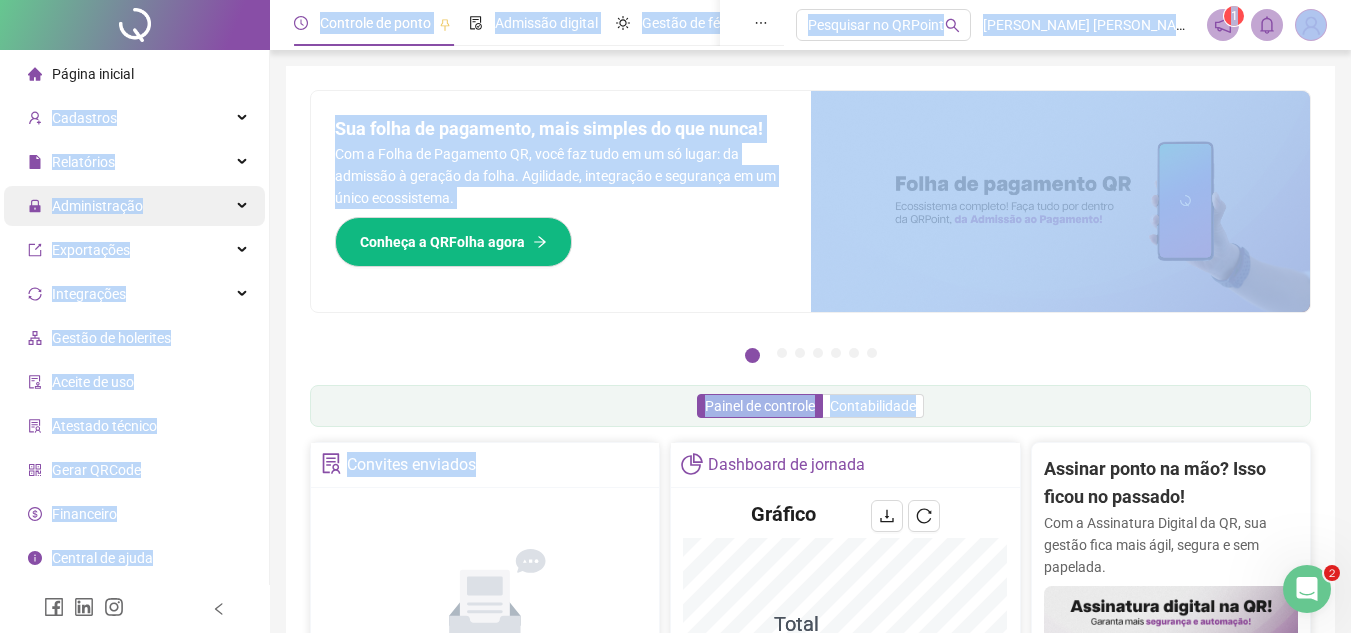 click on "Administração" at bounding box center (97, 206) 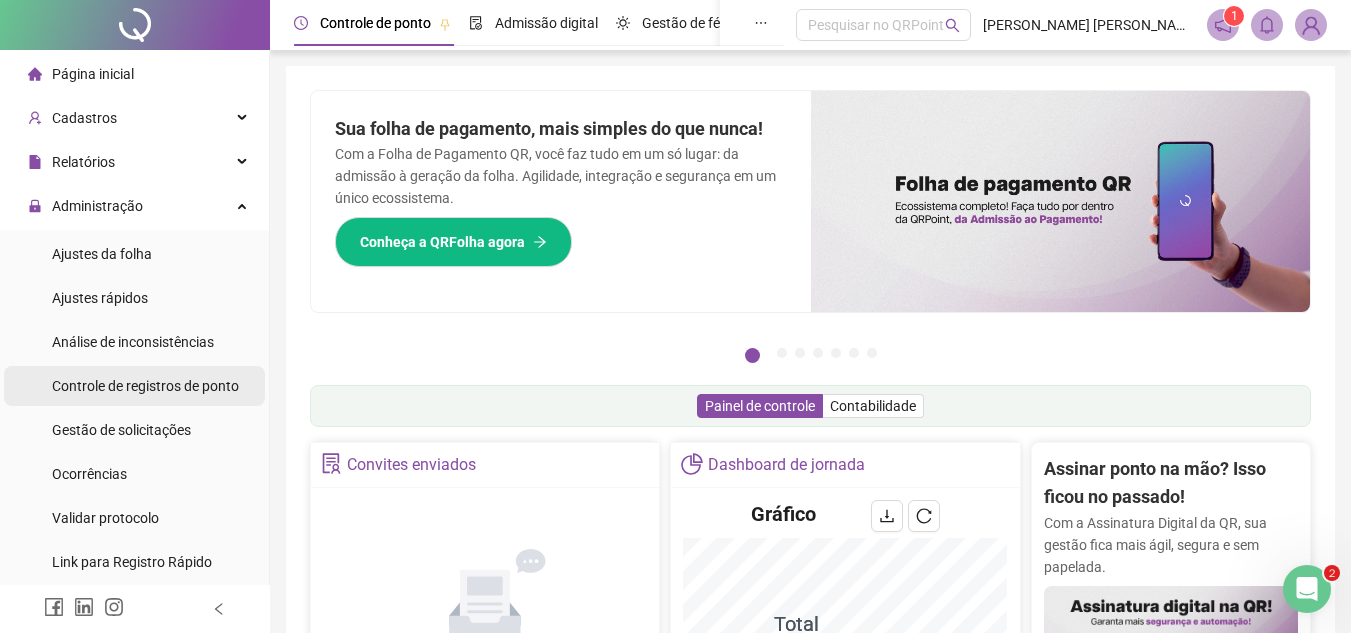 click on "Controle de registros de ponto" at bounding box center [145, 386] 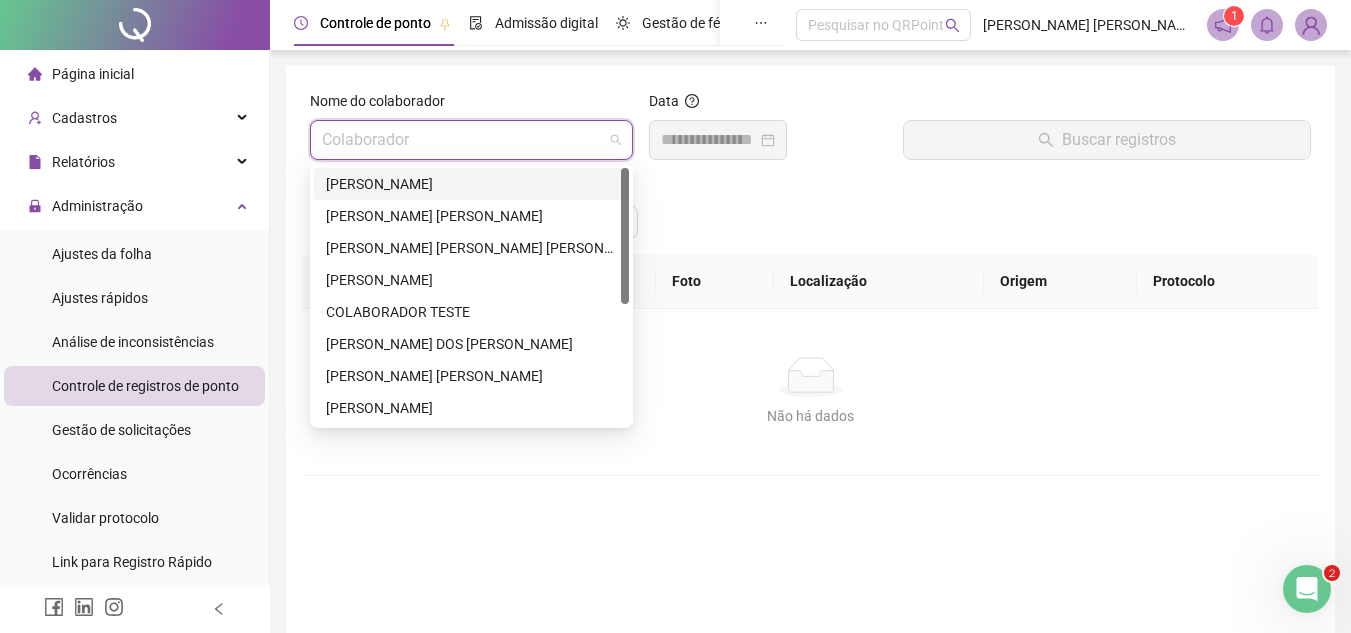 click at bounding box center [465, 140] 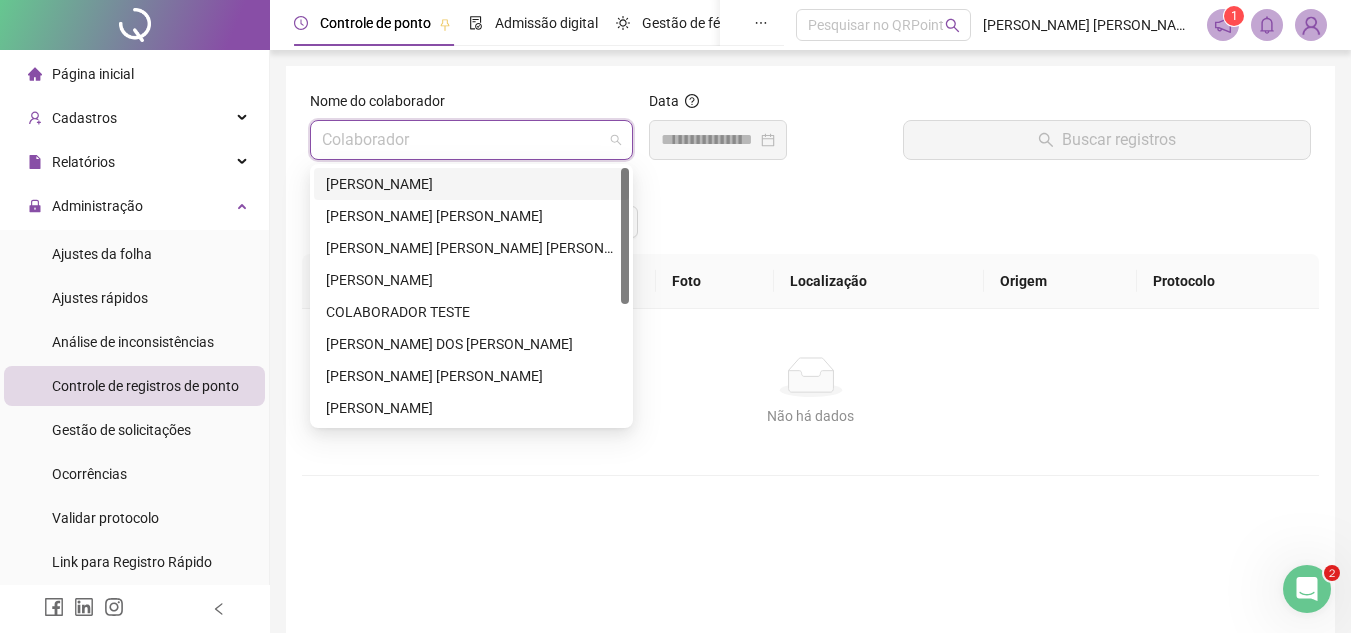 click on "[PERSON_NAME]" at bounding box center [471, 184] 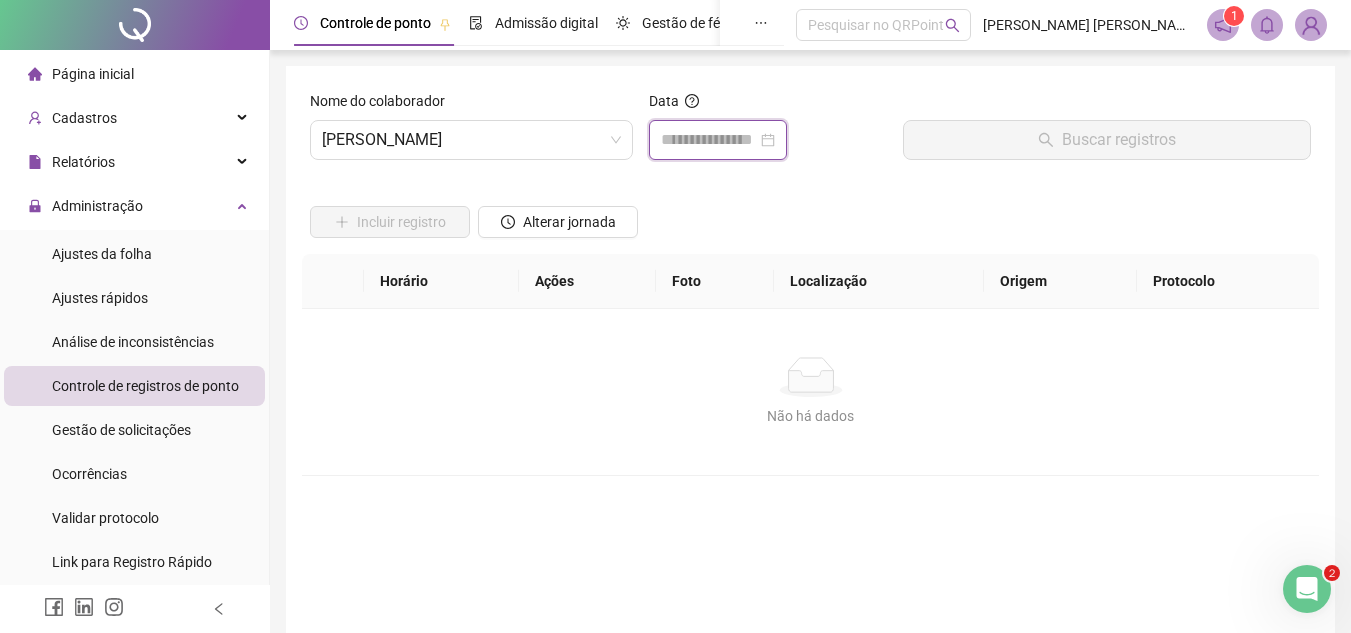 click at bounding box center [709, 140] 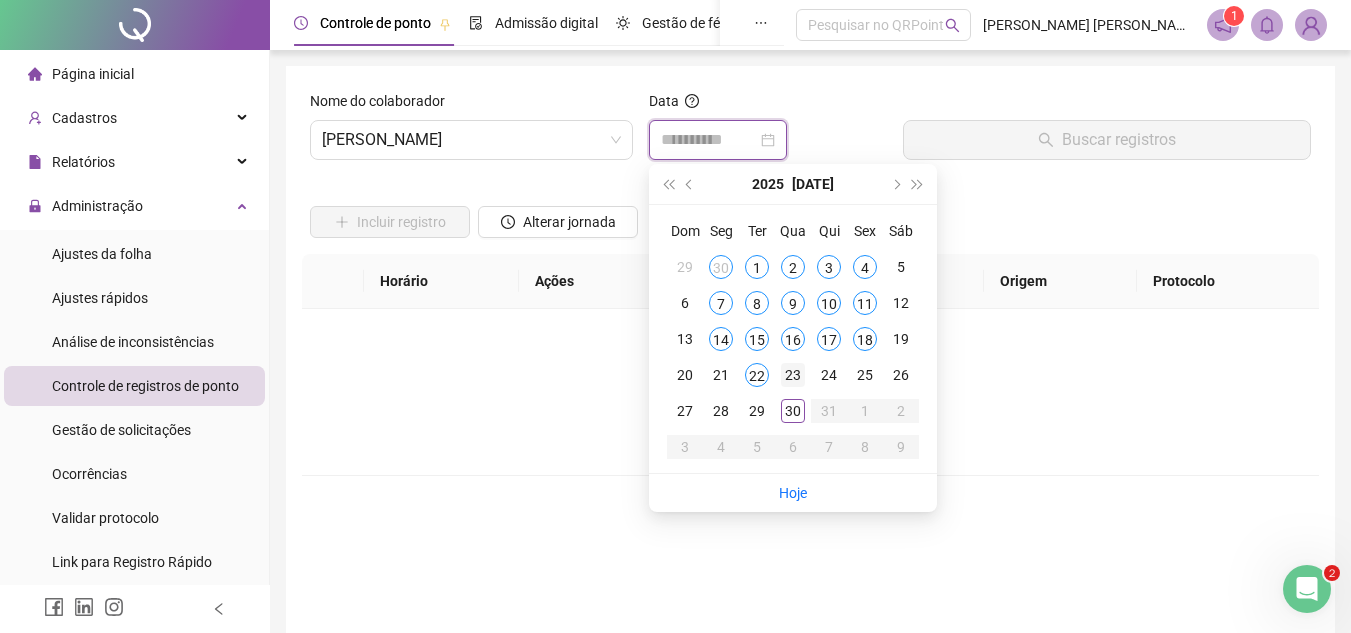 type on "**********" 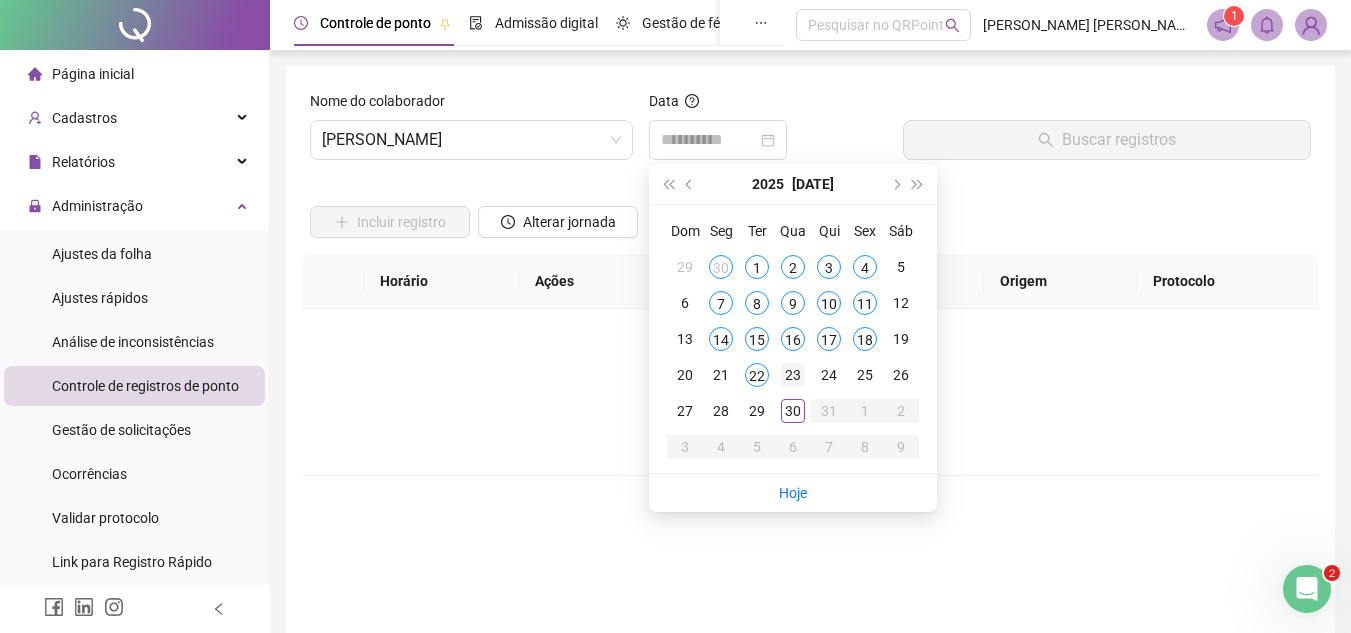click on "23" at bounding box center (793, 375) 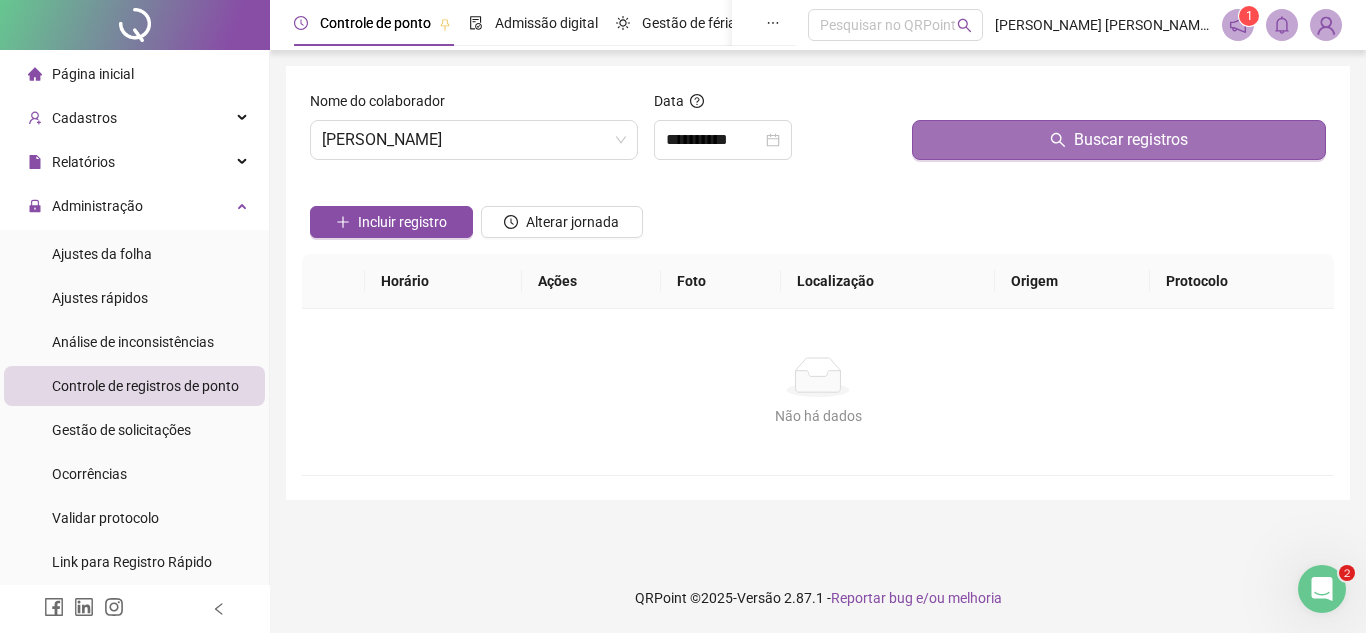 click on "Buscar registros" at bounding box center [1119, 140] 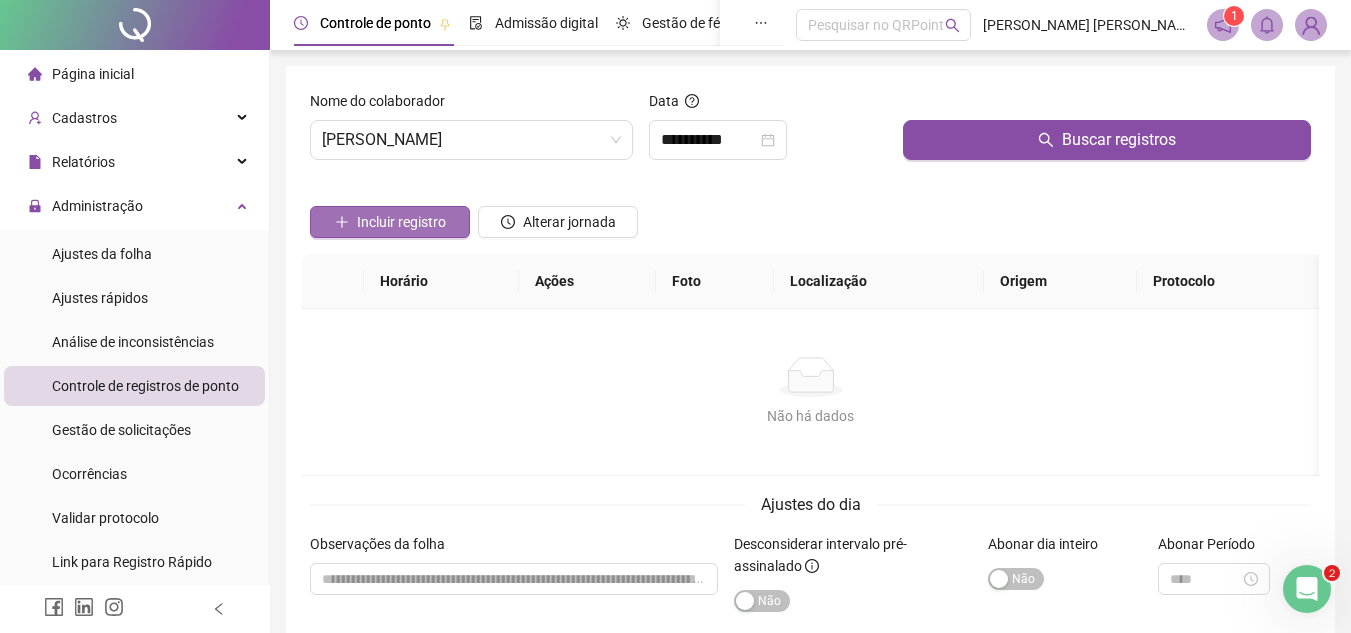 click on "Incluir registro" at bounding box center [401, 222] 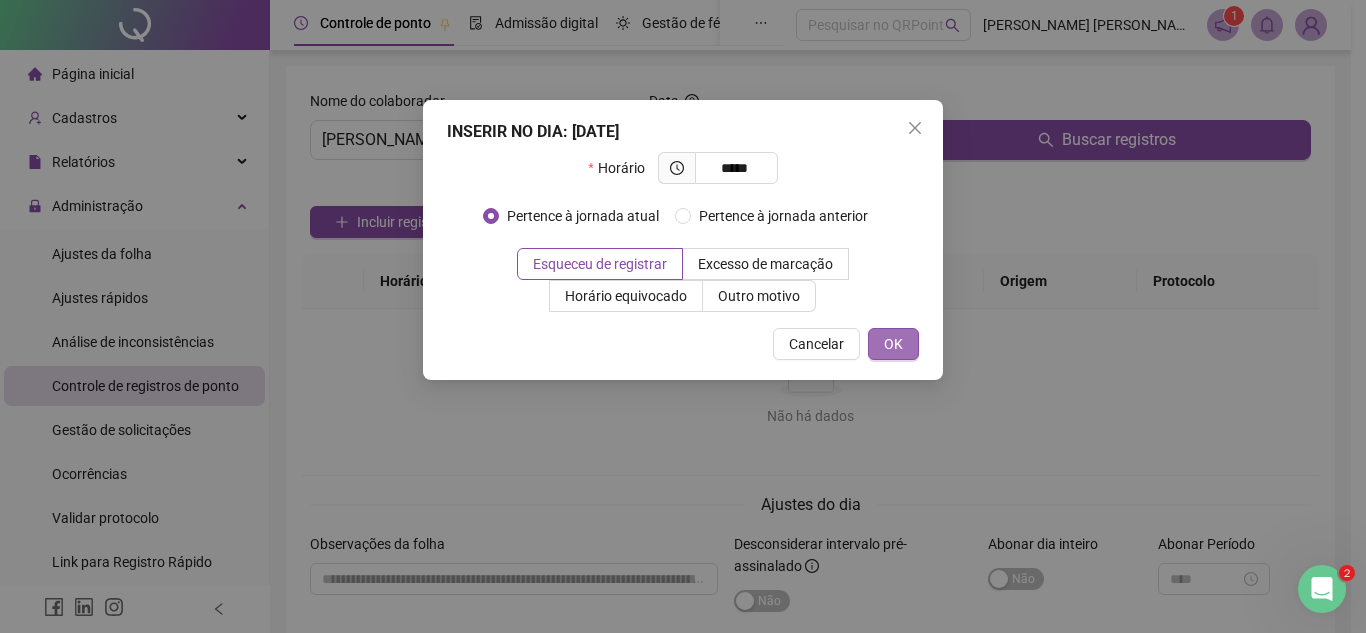 type on "*****" 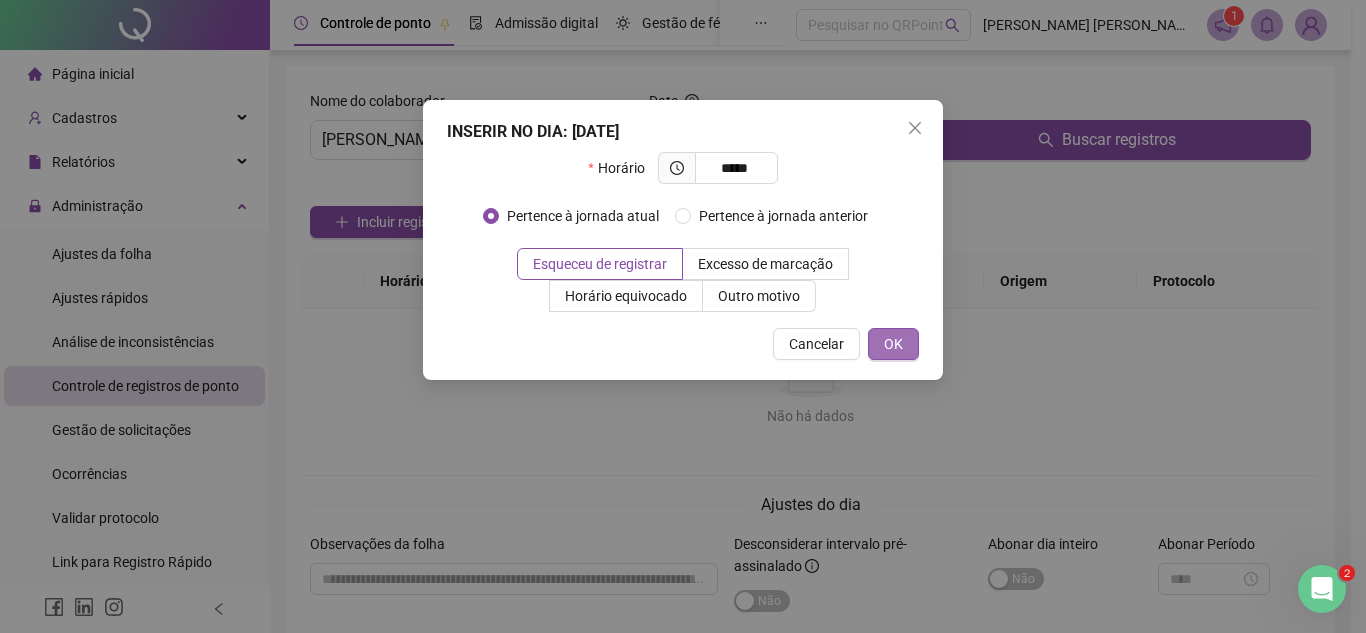 click on "OK" at bounding box center (893, 344) 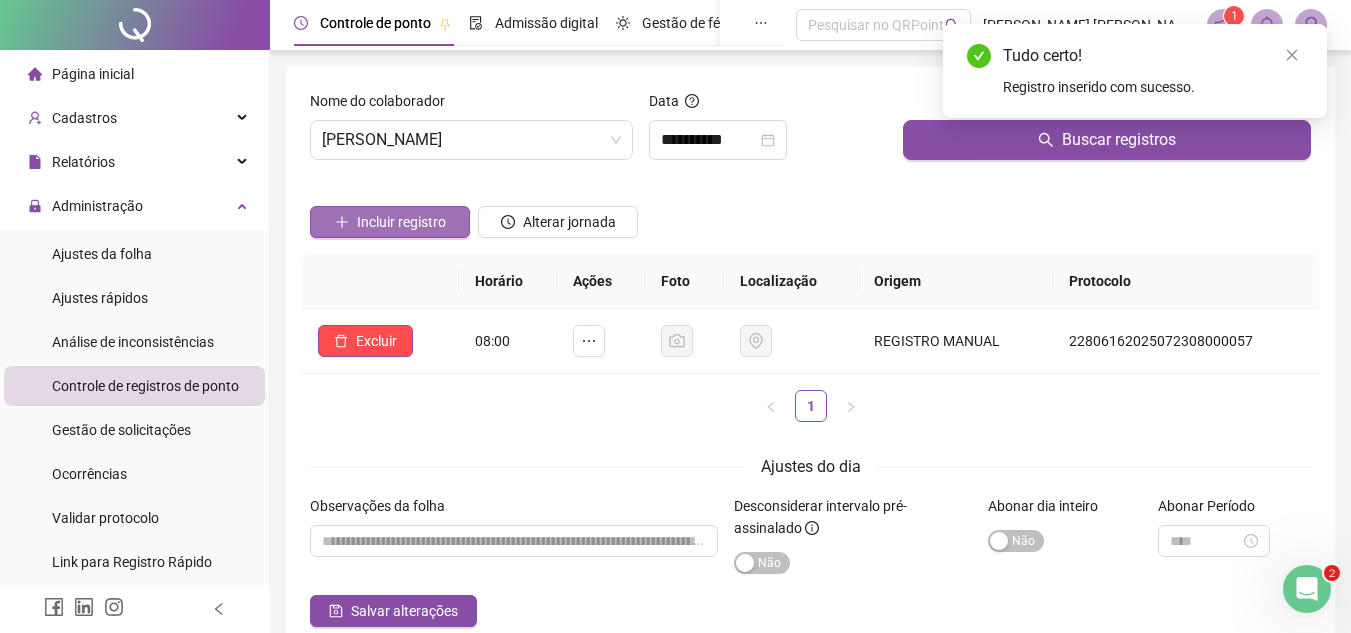 click on "Incluir registro" at bounding box center (401, 222) 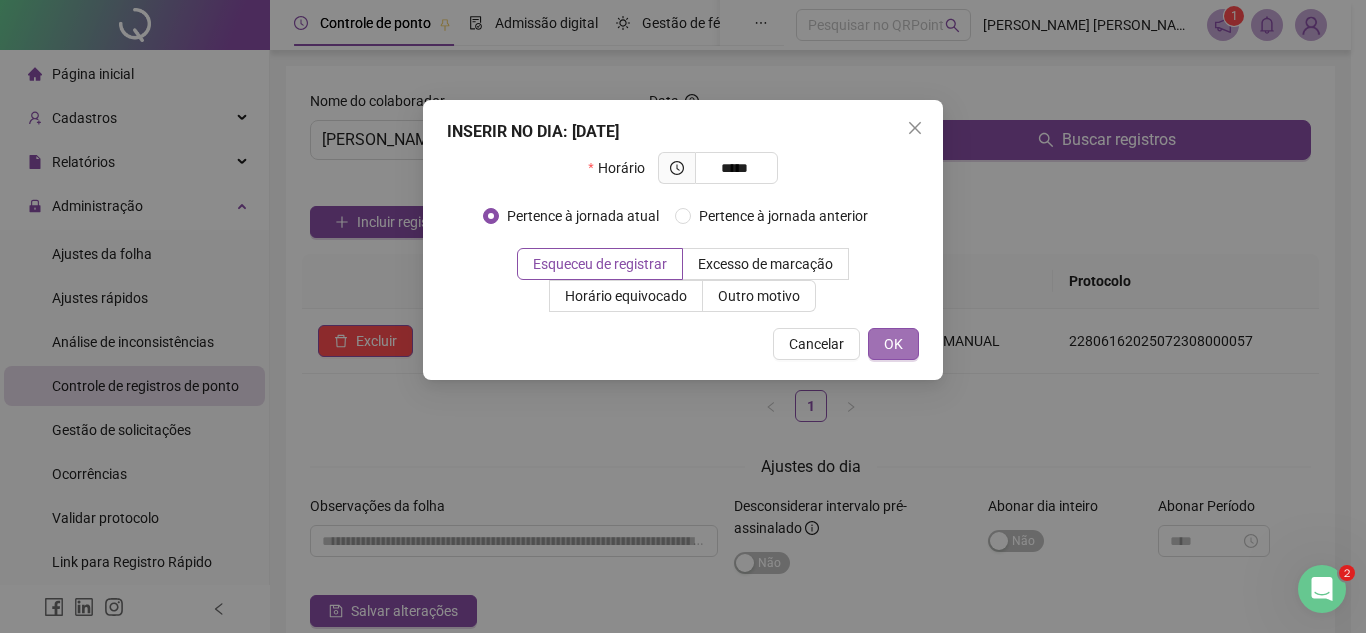 type on "*****" 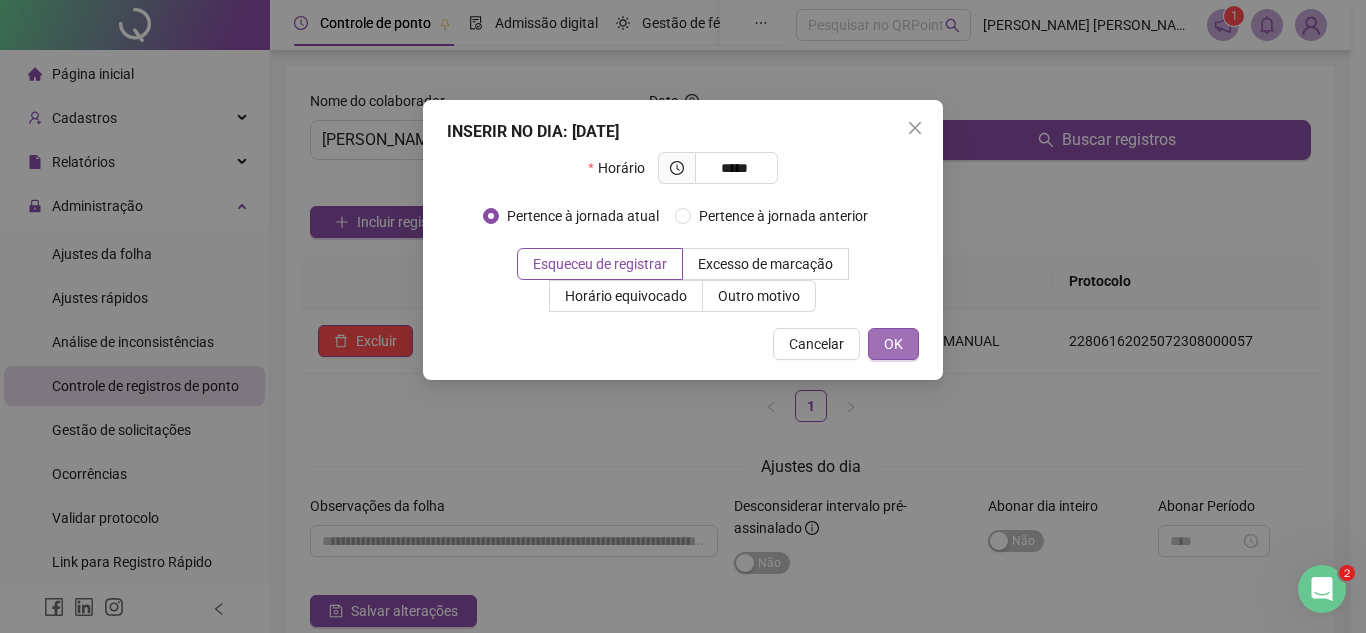 click on "OK" at bounding box center (893, 344) 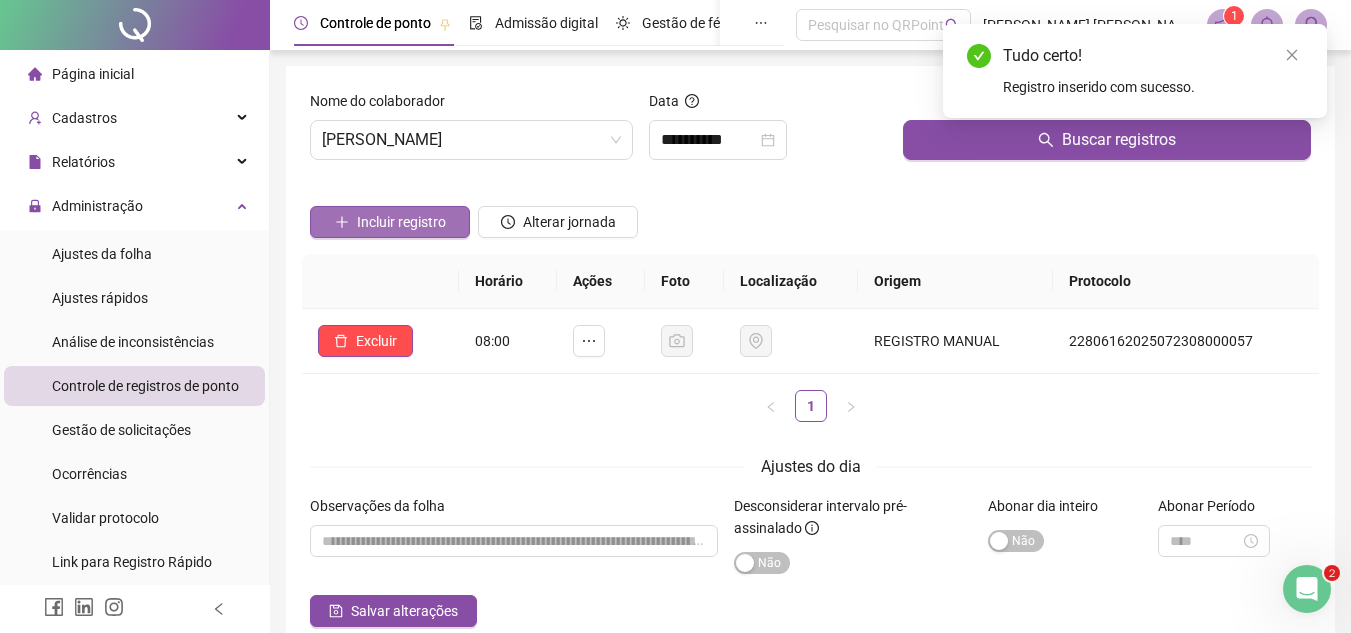 click on "Incluir registro" at bounding box center (390, 222) 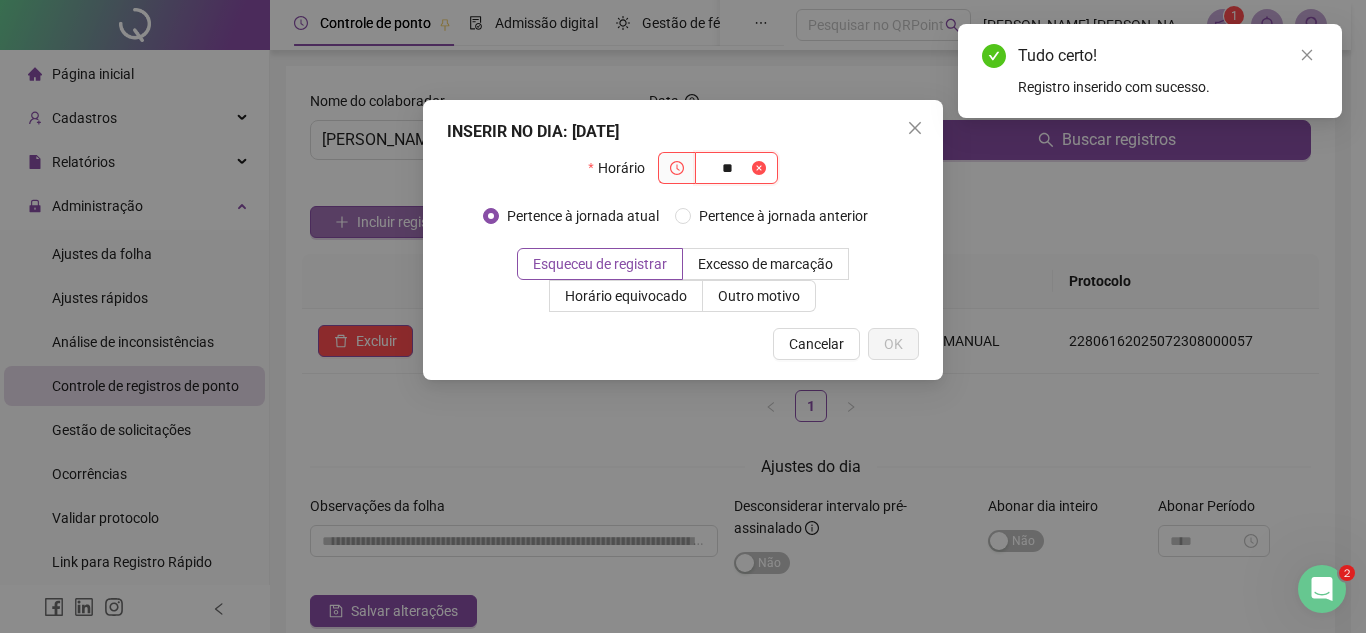 type on "*" 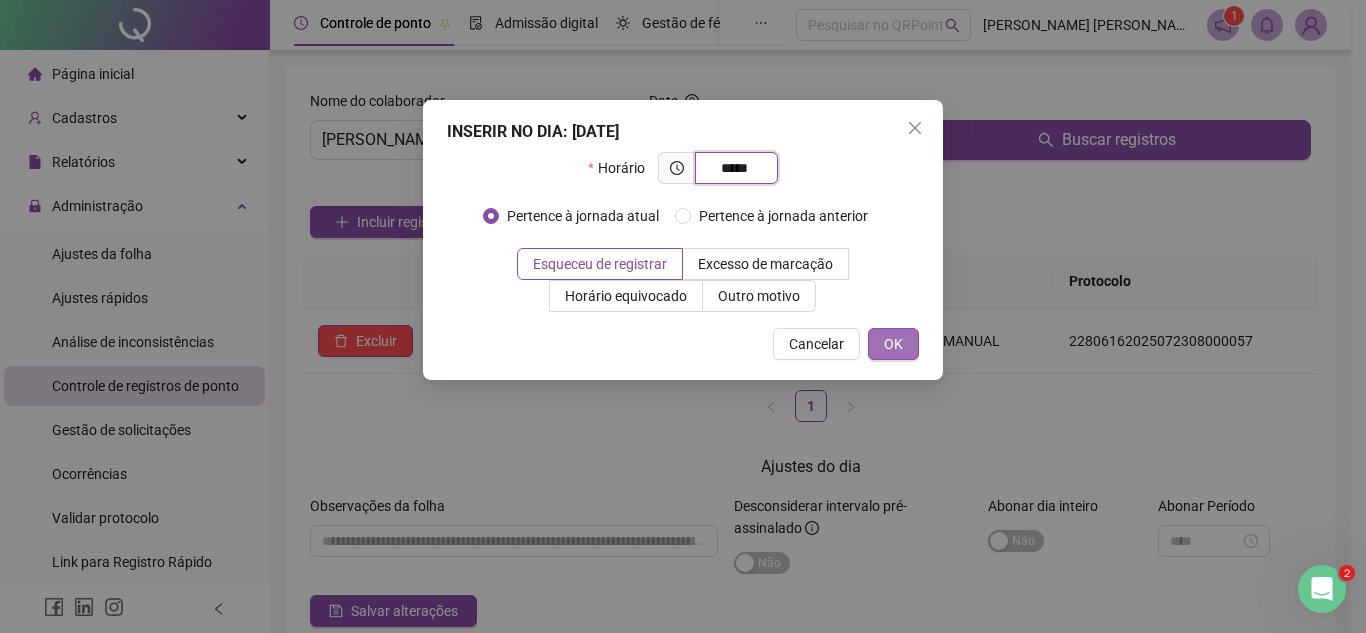 type on "*****" 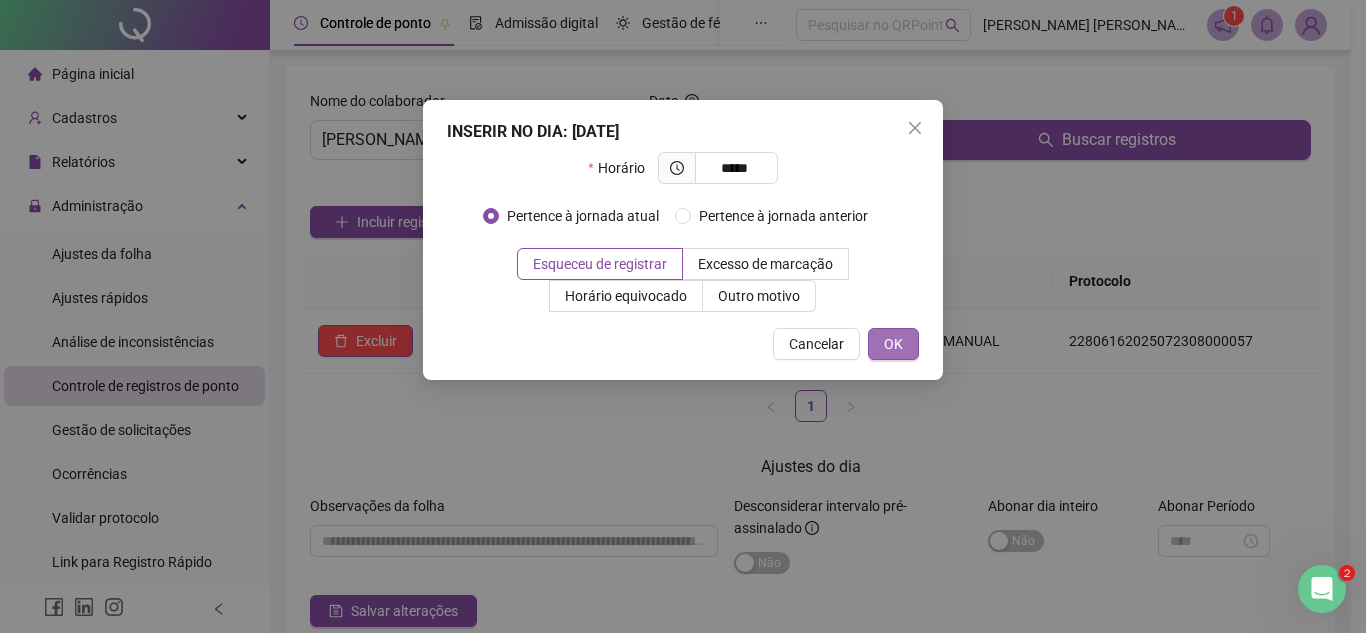 click on "OK" at bounding box center [893, 344] 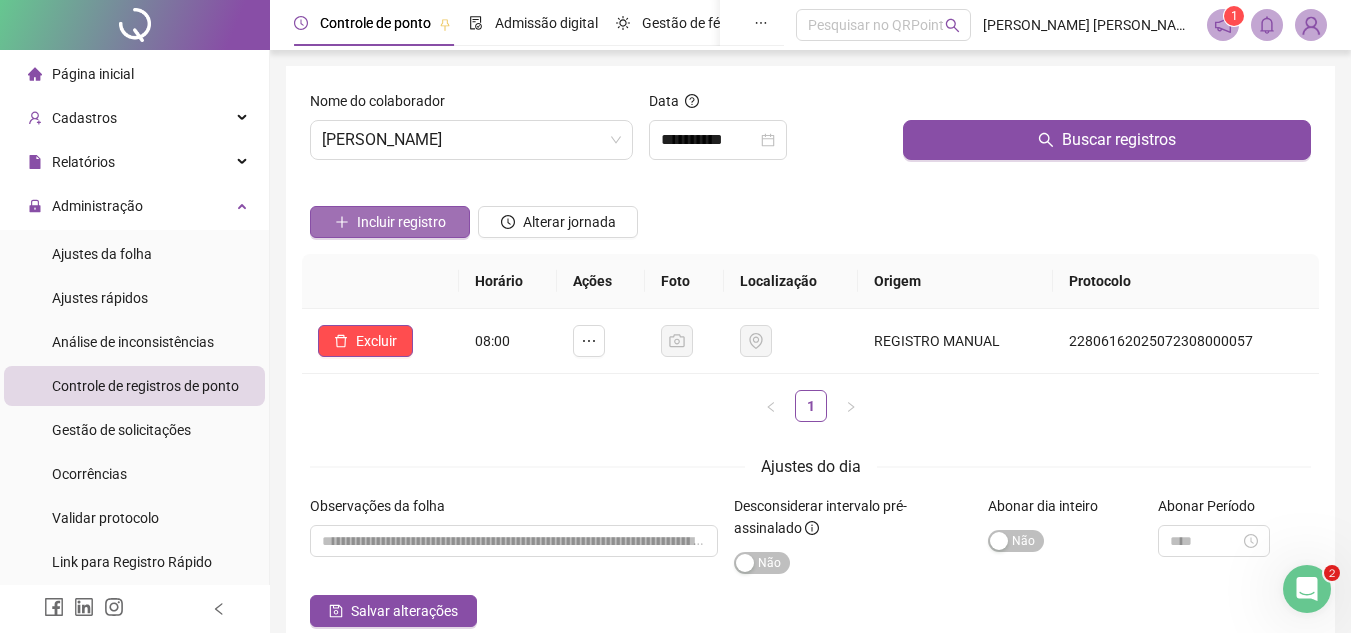 click on "Incluir registro" at bounding box center [390, 222] 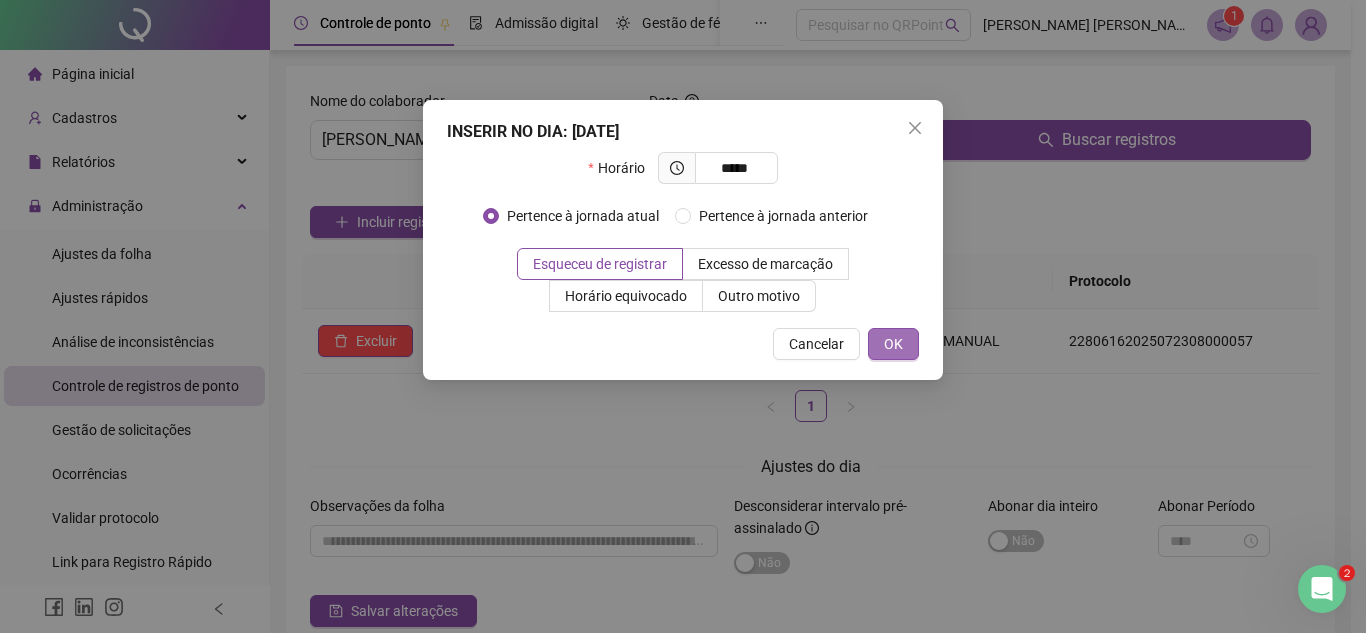 type on "*****" 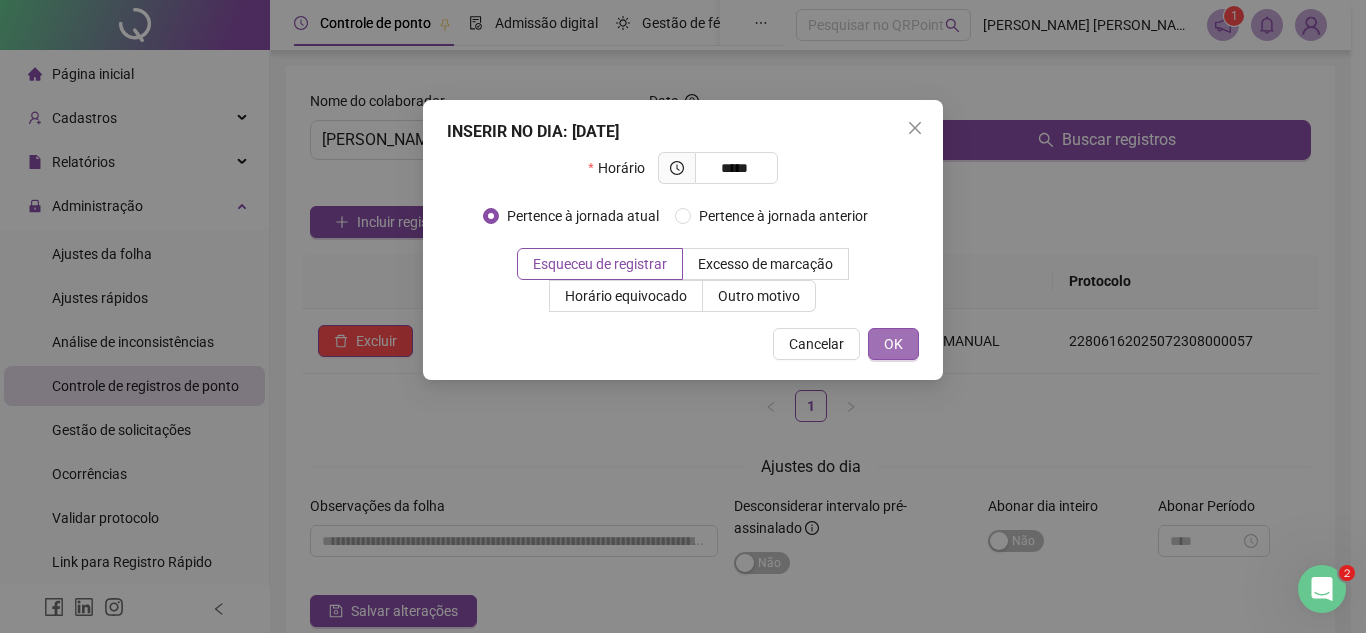 click on "OK" at bounding box center (893, 344) 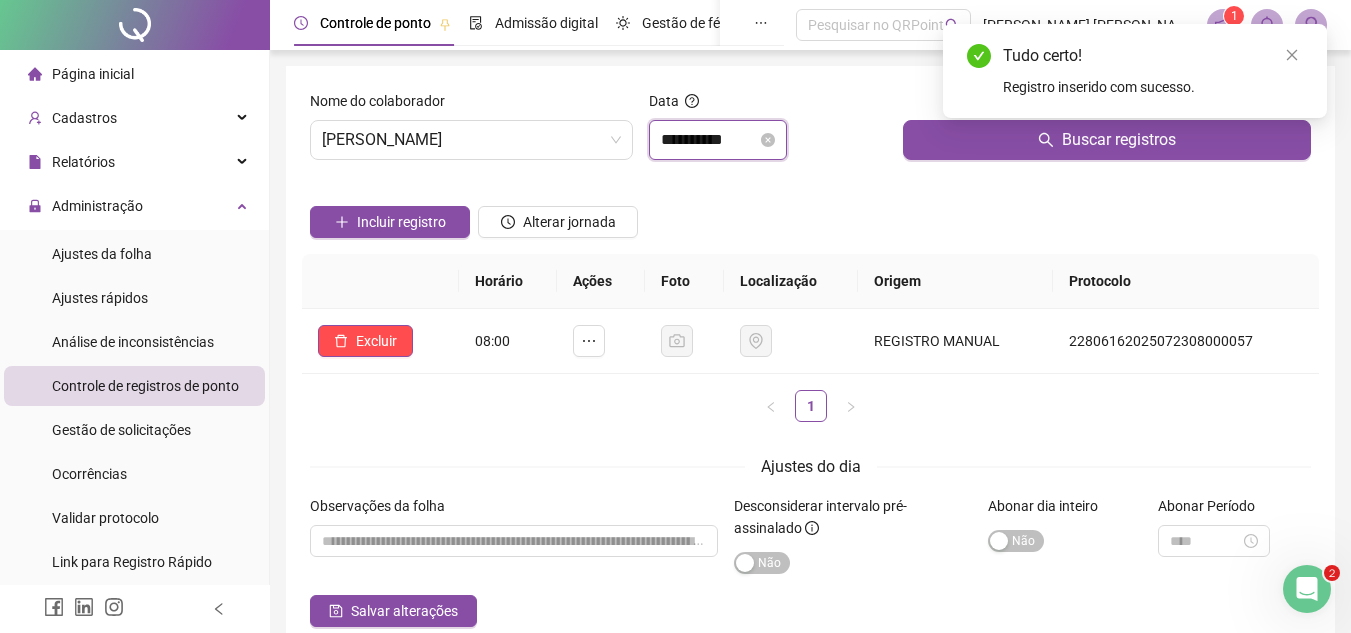 click on "**********" at bounding box center (709, 140) 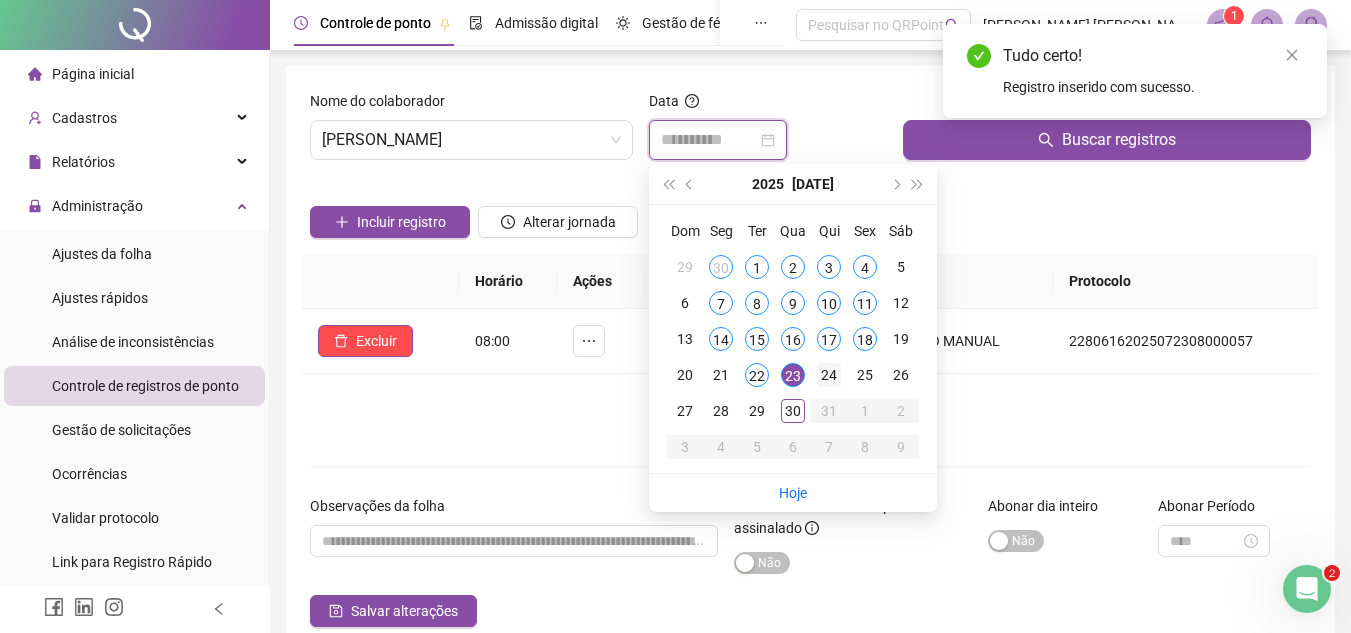 type on "**********" 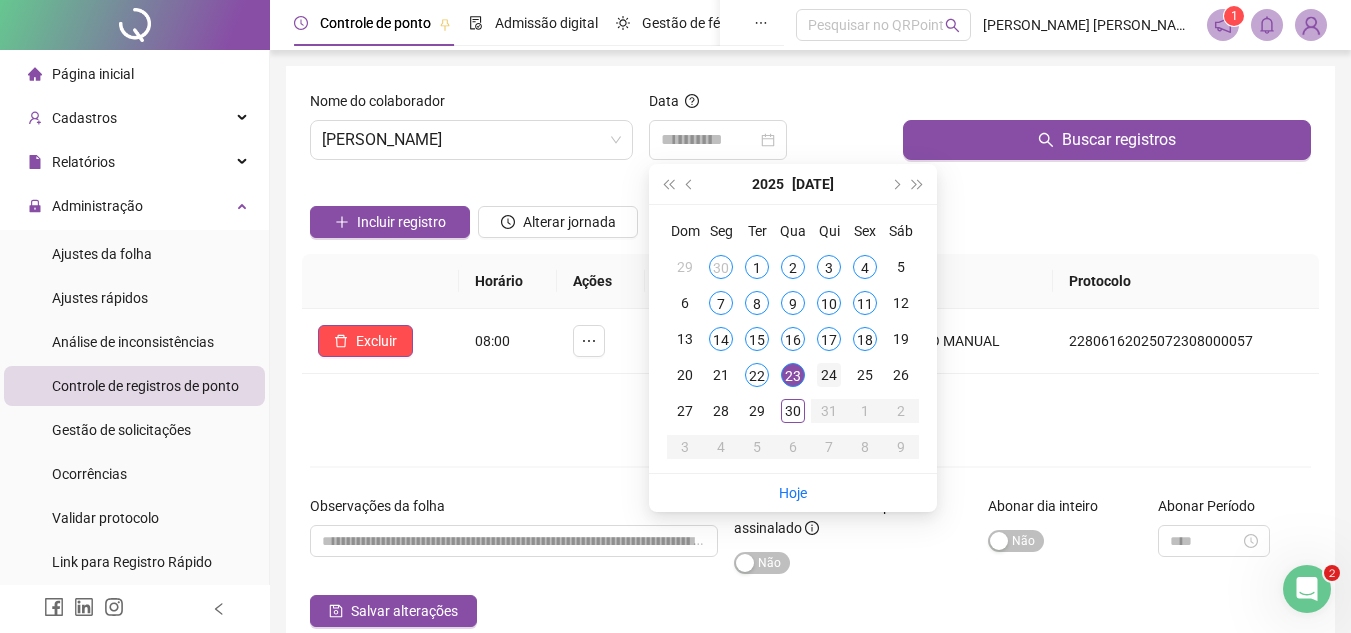 click on "24" at bounding box center [829, 375] 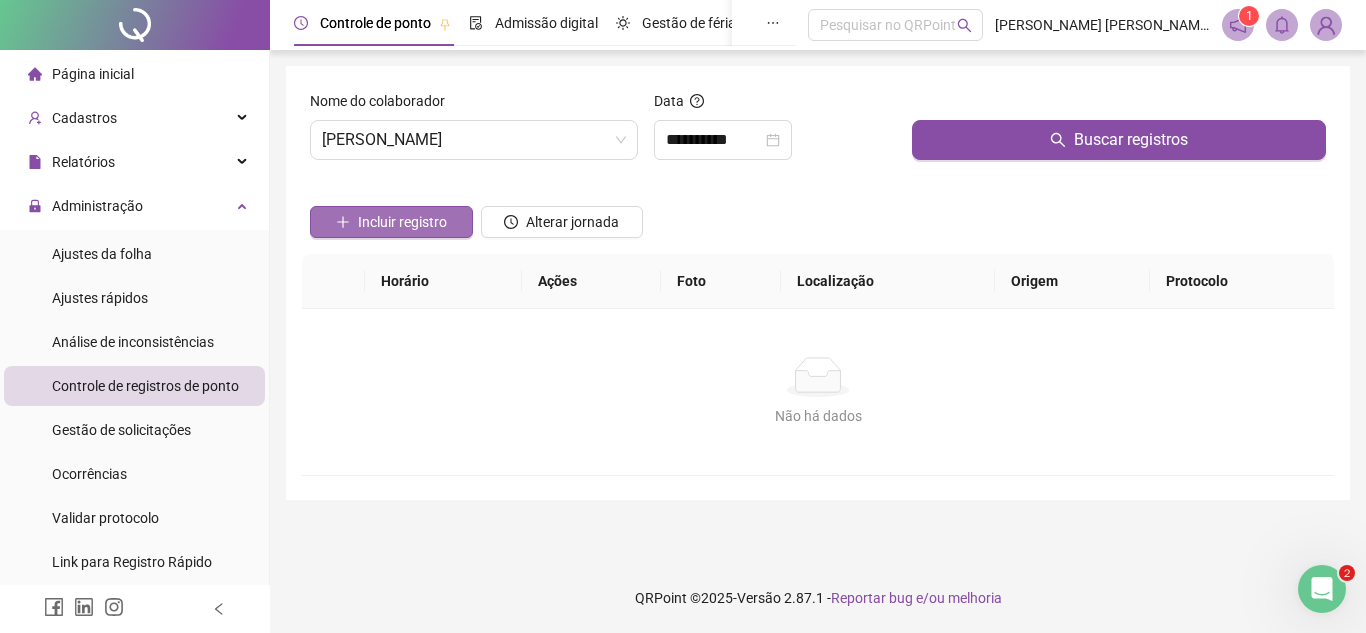 click on "Incluir registro" at bounding box center [402, 222] 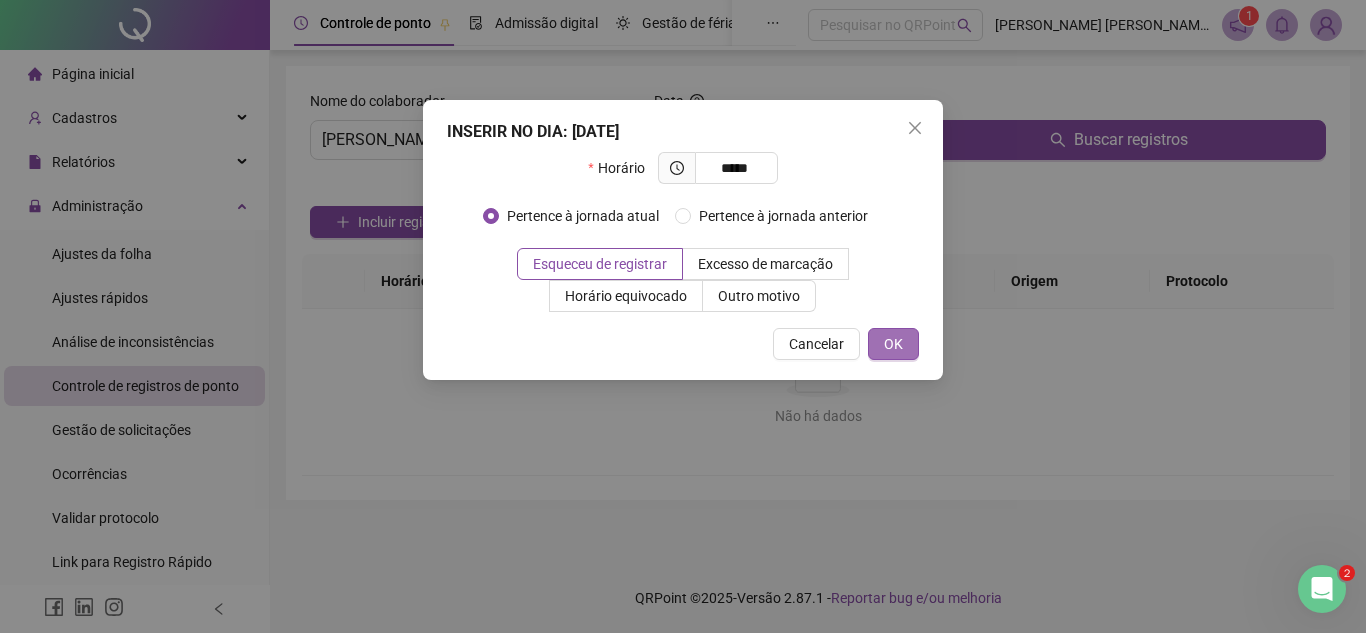 type on "*****" 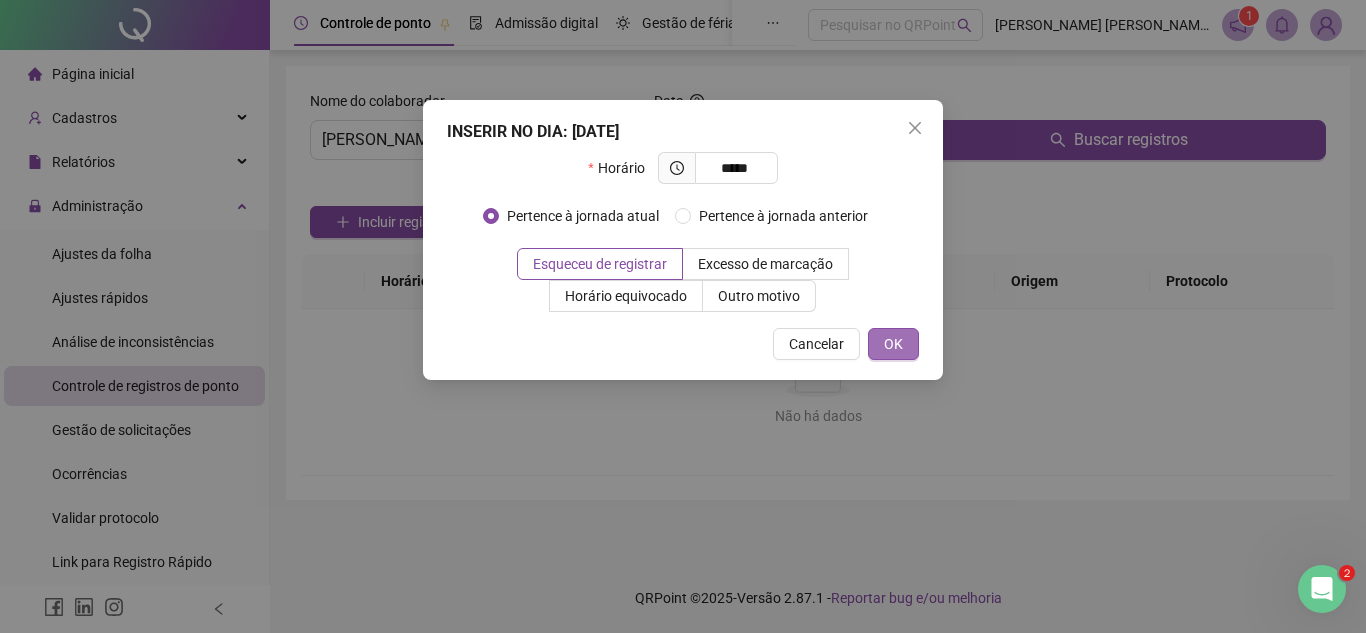 click on "OK" at bounding box center [893, 344] 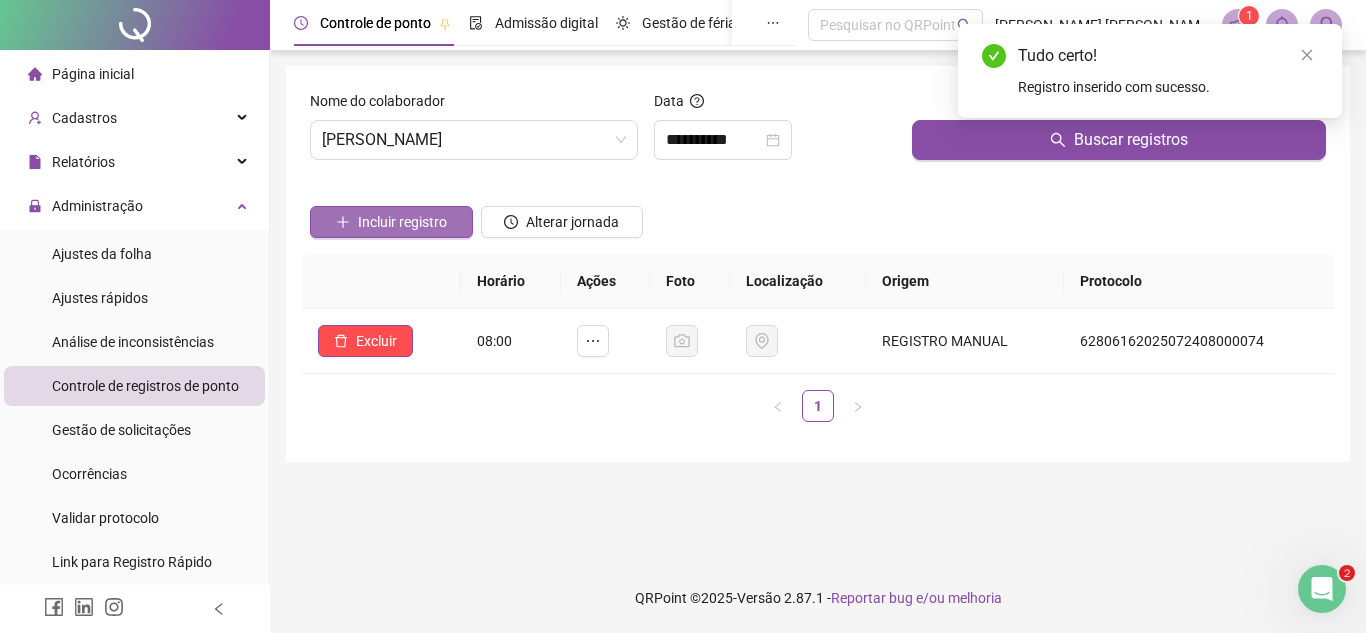 click on "Incluir registro" at bounding box center (402, 222) 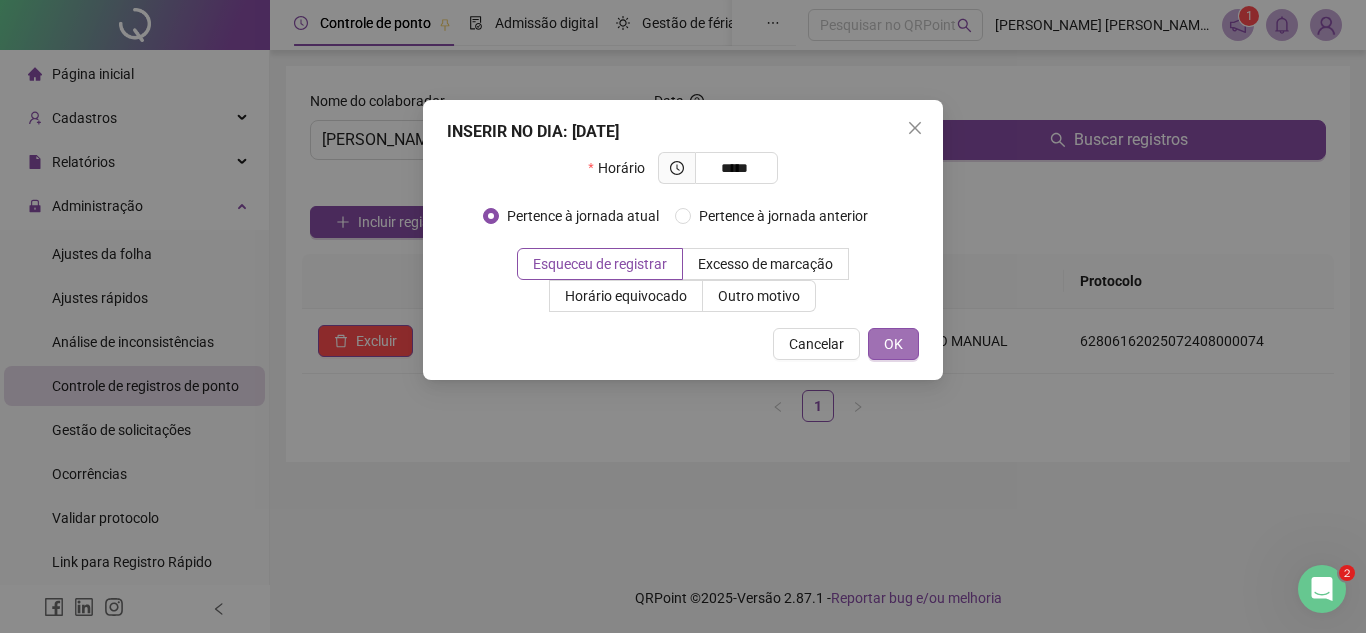 type on "*****" 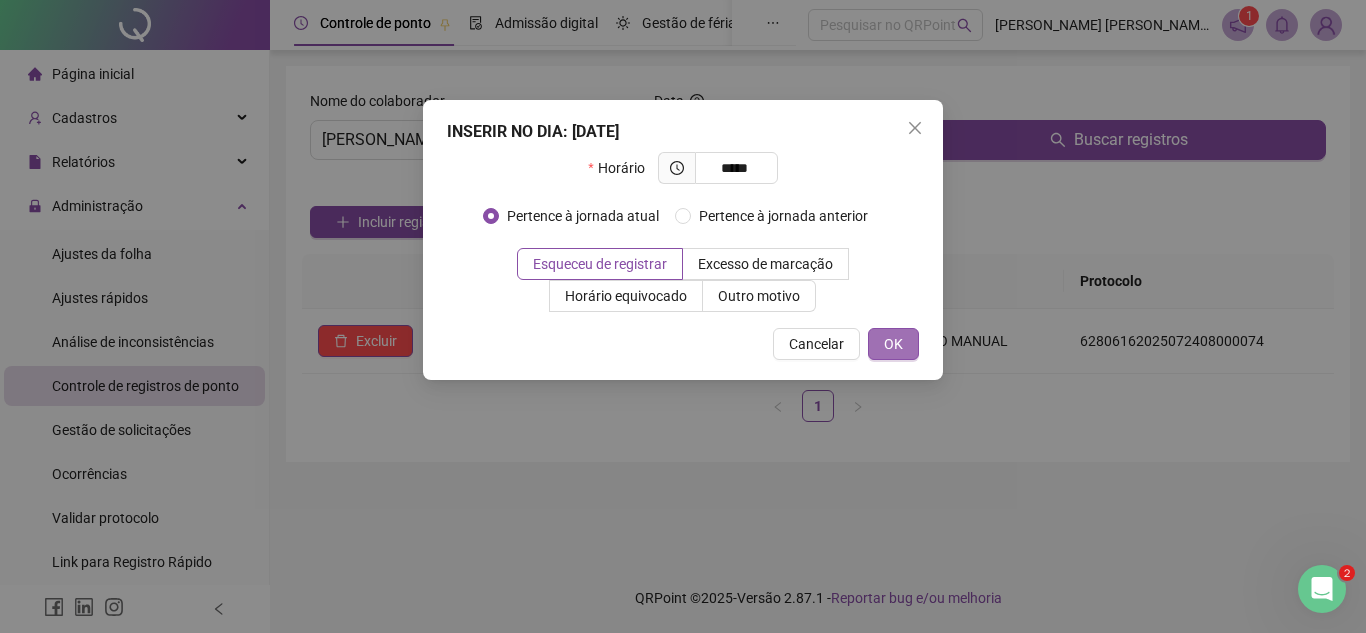 click on "OK" at bounding box center [893, 344] 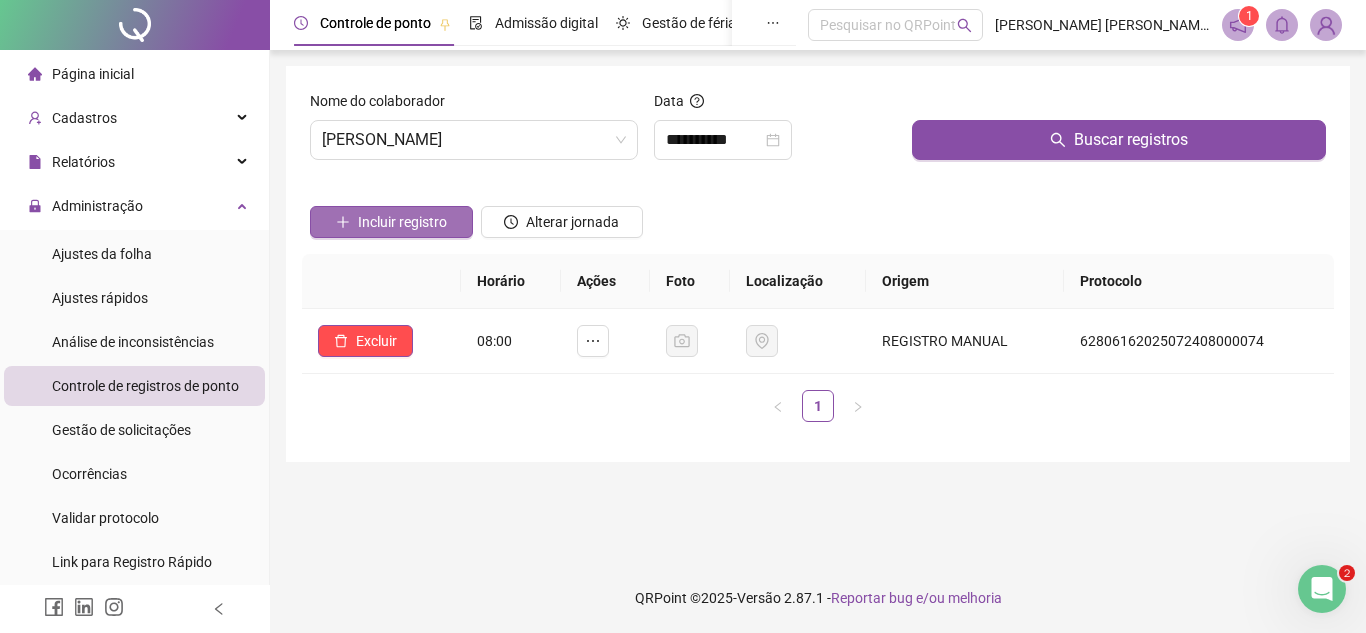 click on "Incluir registro" at bounding box center [402, 222] 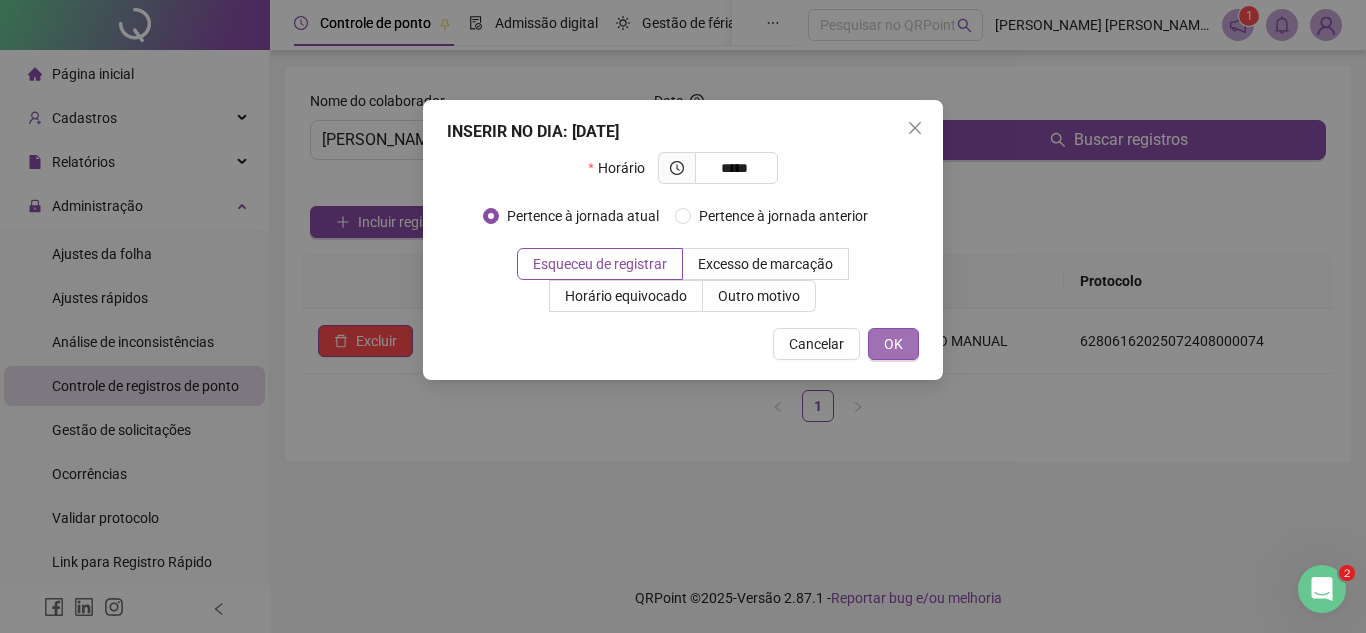 type on "*****" 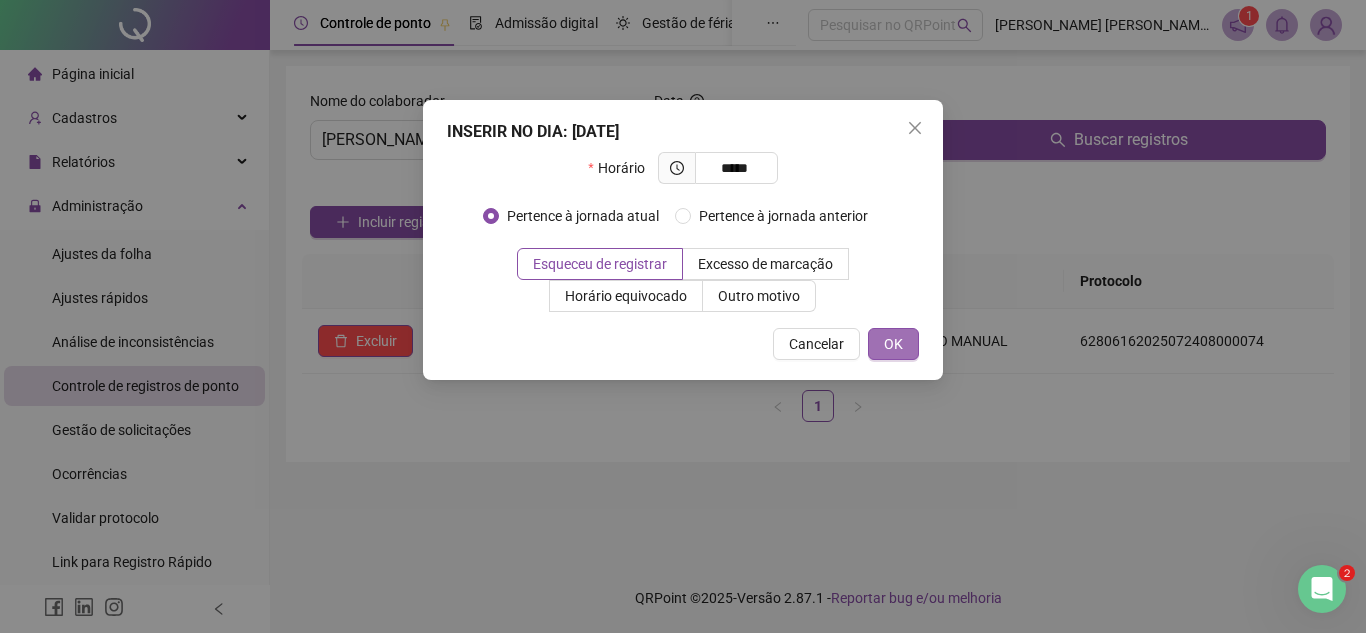 click on "OK" at bounding box center (893, 344) 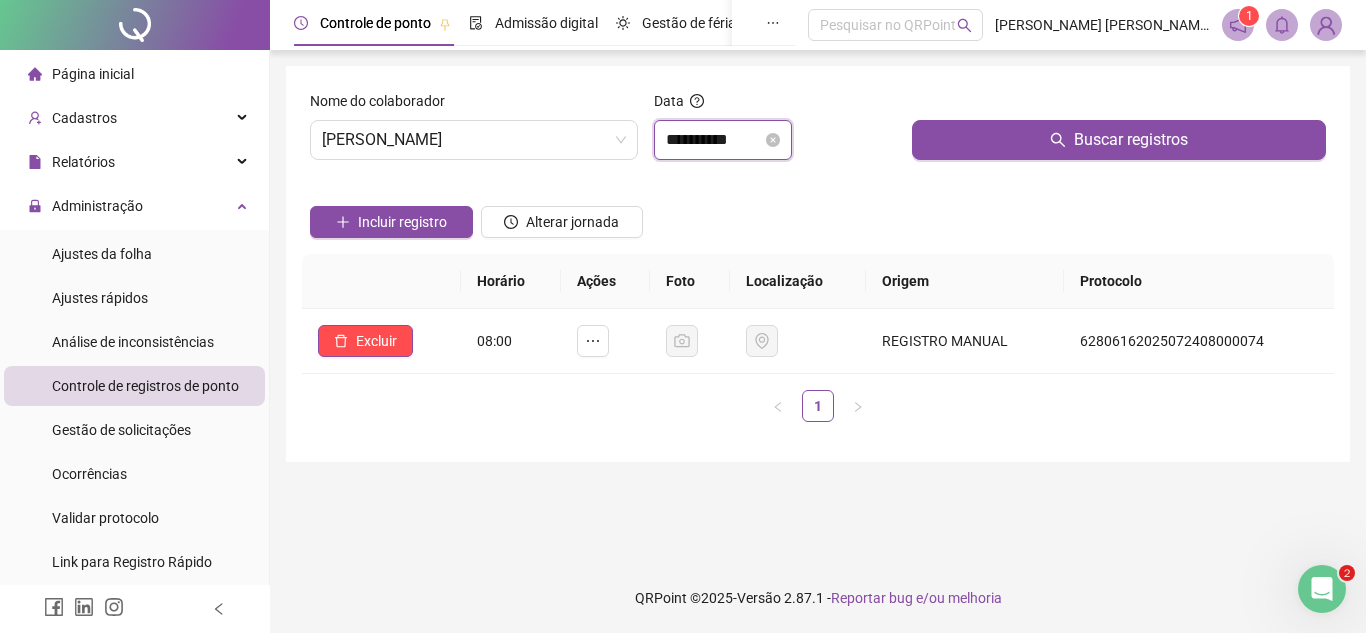 click on "**********" at bounding box center [714, 140] 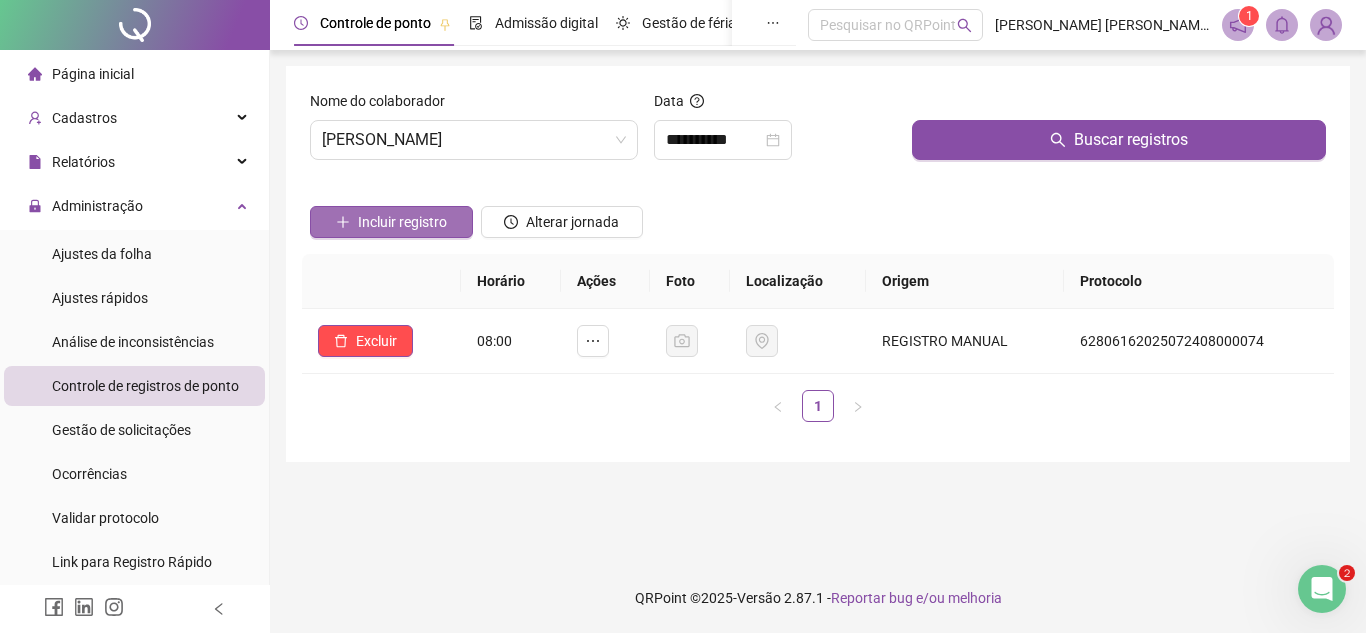 click on "Incluir registro" at bounding box center [402, 222] 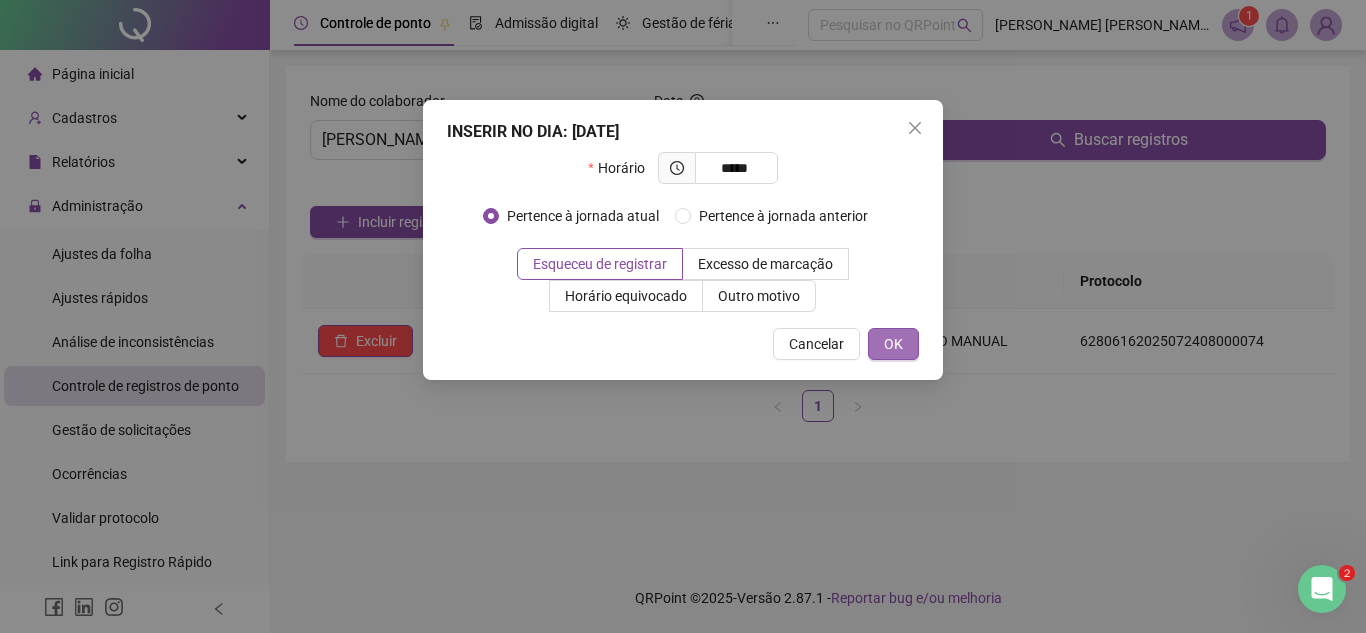 type on "*****" 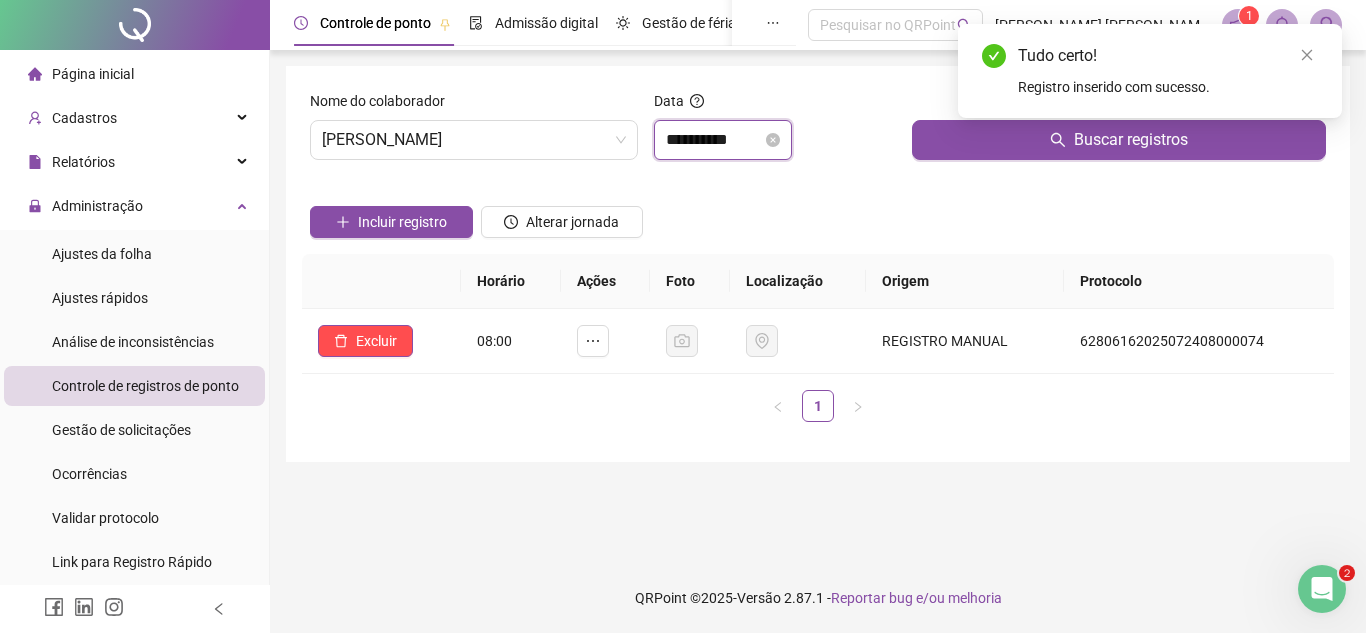 click on "**********" at bounding box center (714, 140) 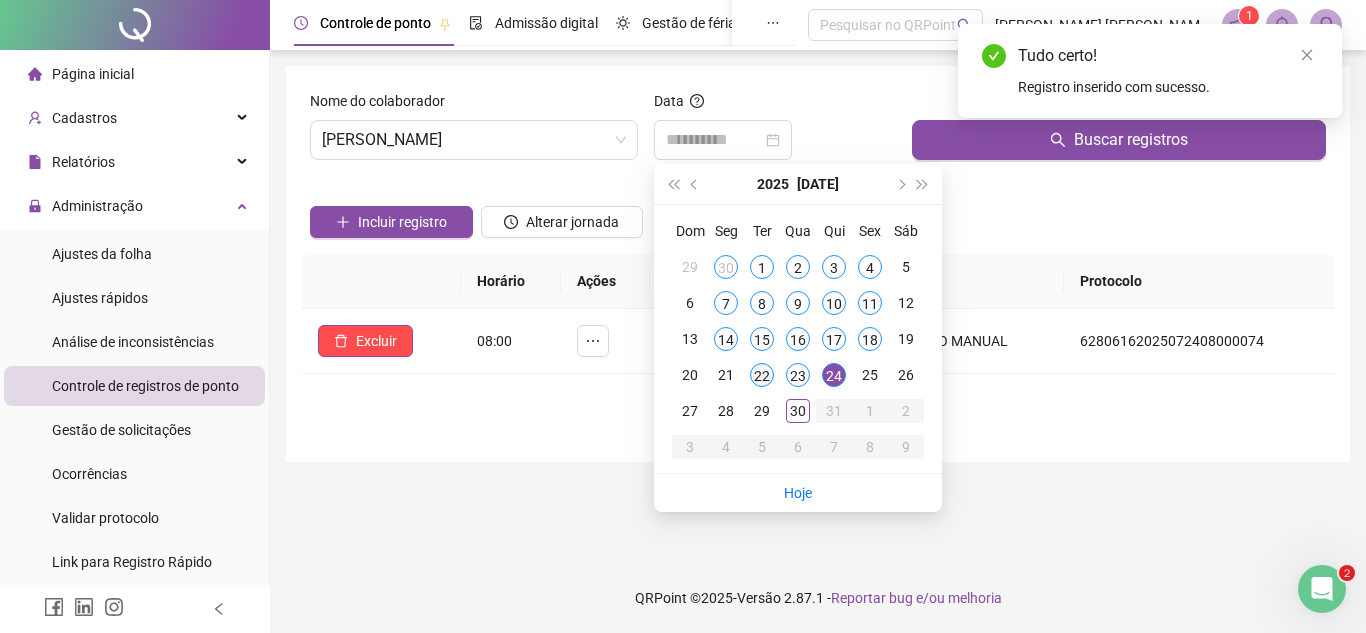 click on "22" at bounding box center (762, 375) 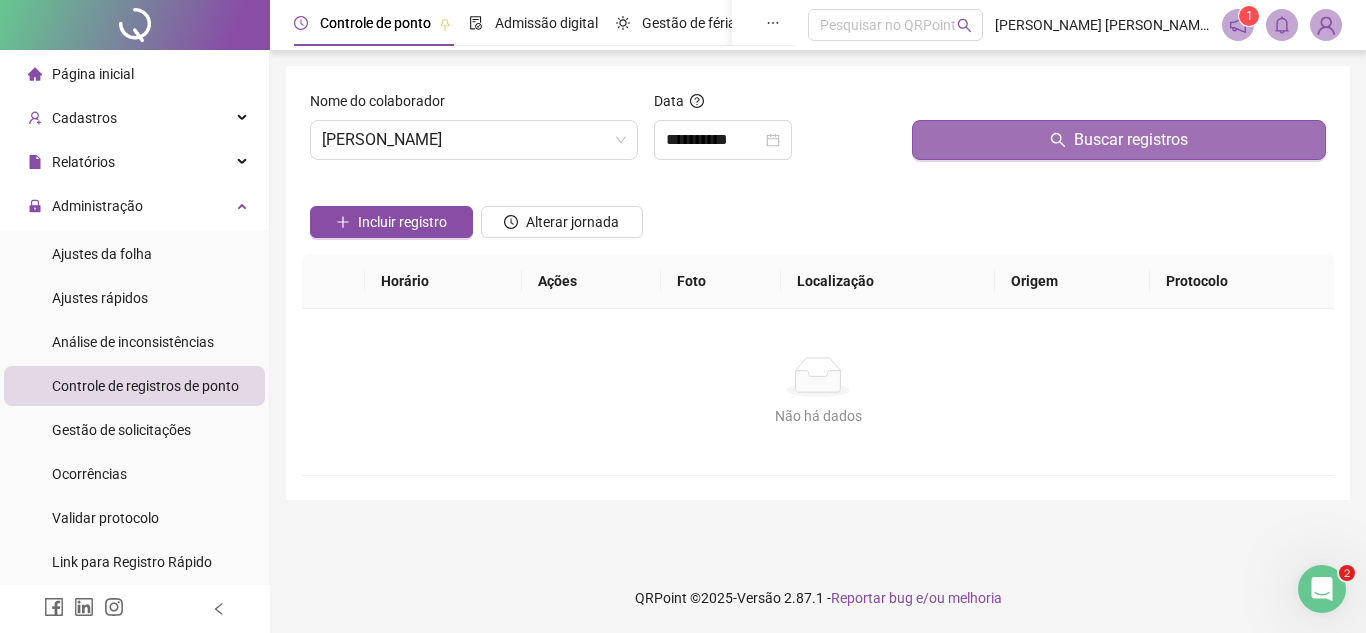 click on "Buscar registros" at bounding box center (1119, 140) 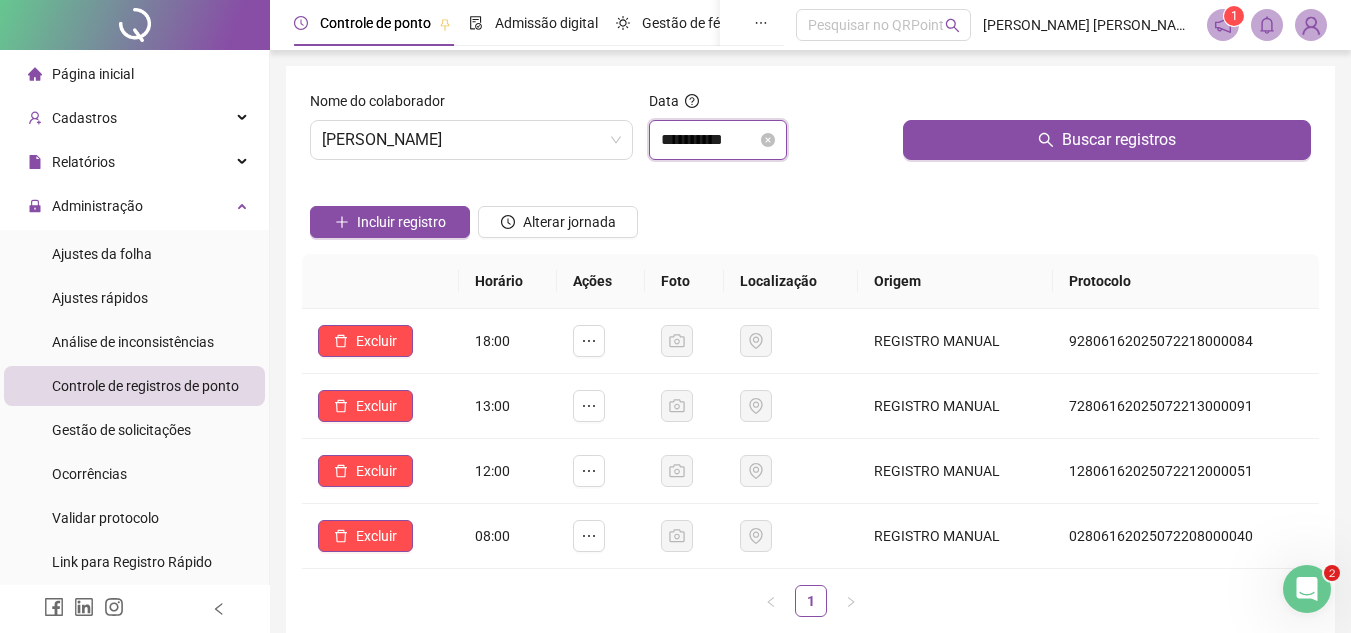 click on "**********" at bounding box center (709, 140) 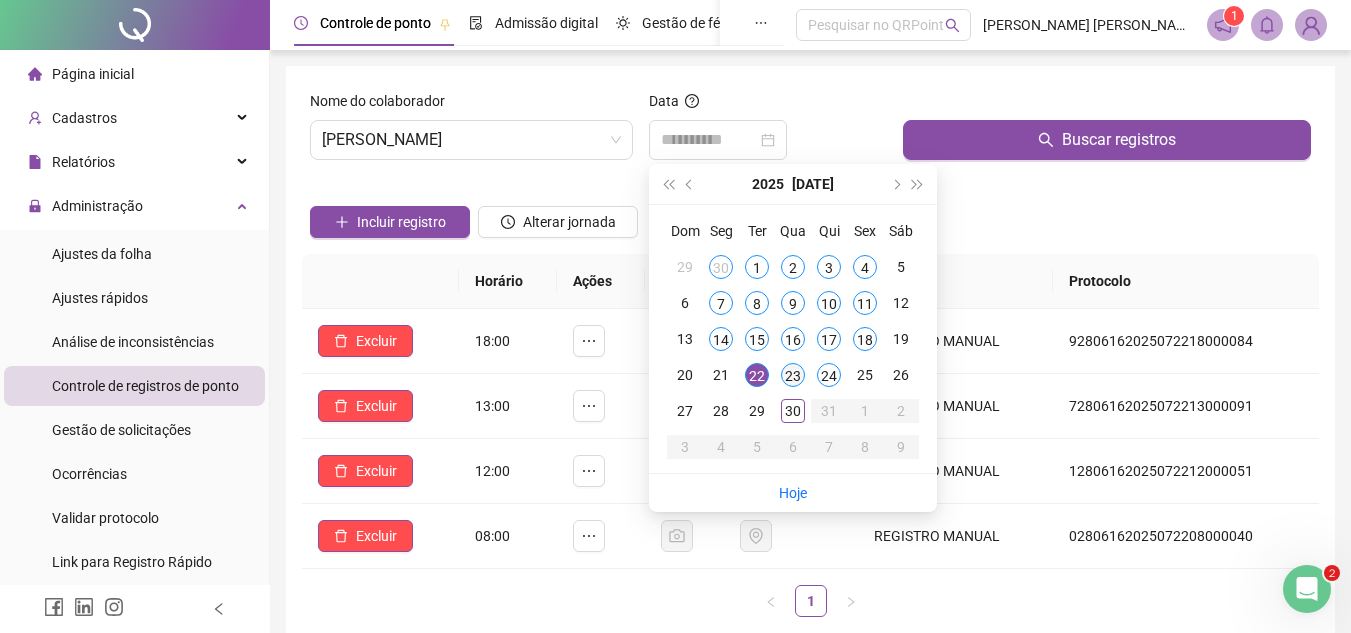 click on "23" at bounding box center [793, 375] 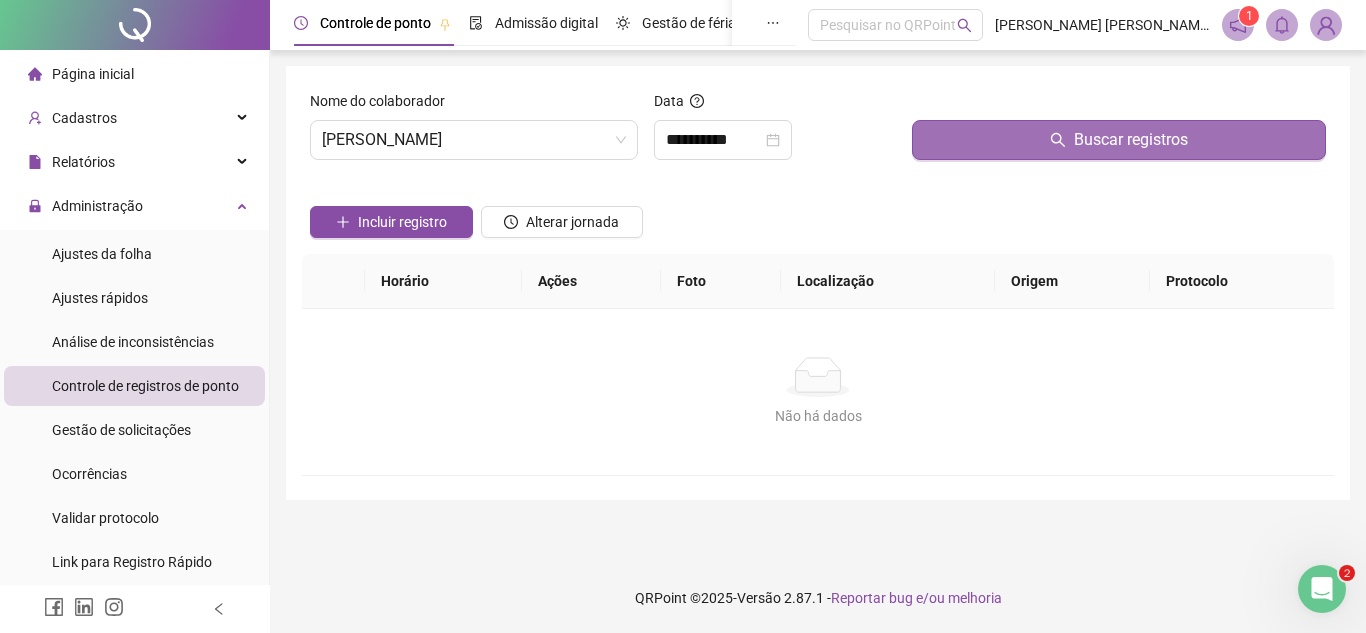 click on "Buscar registros" at bounding box center (1119, 140) 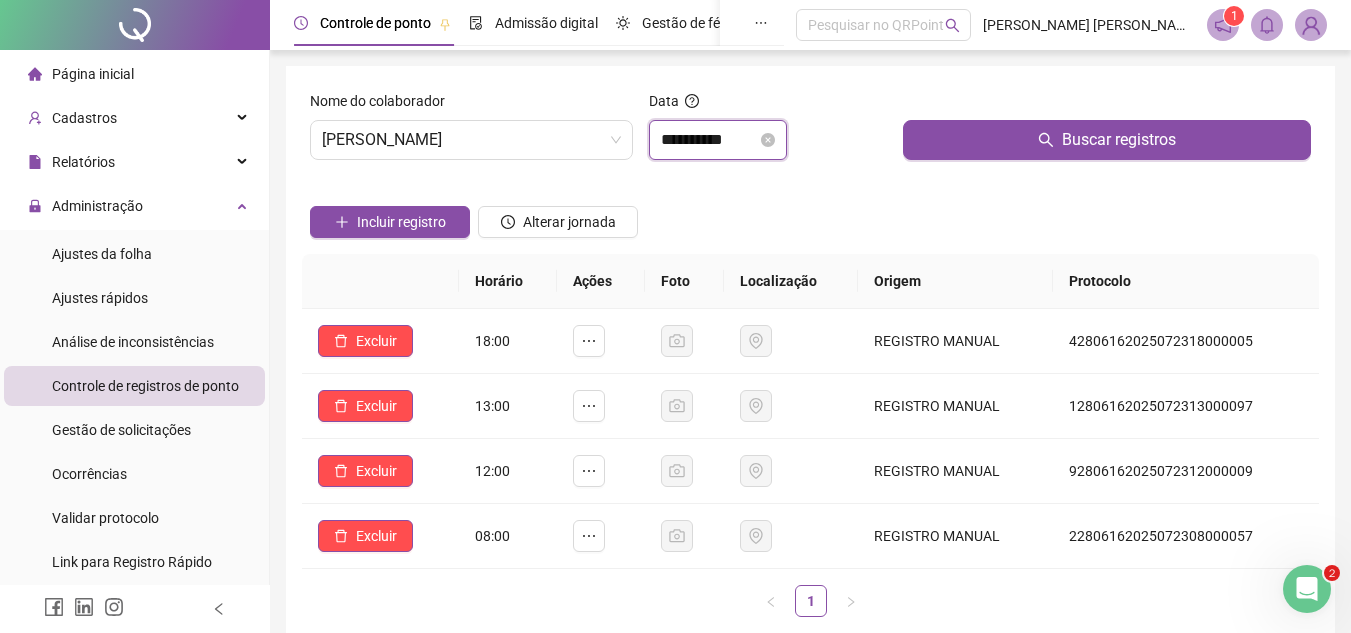 click on "**********" at bounding box center [709, 140] 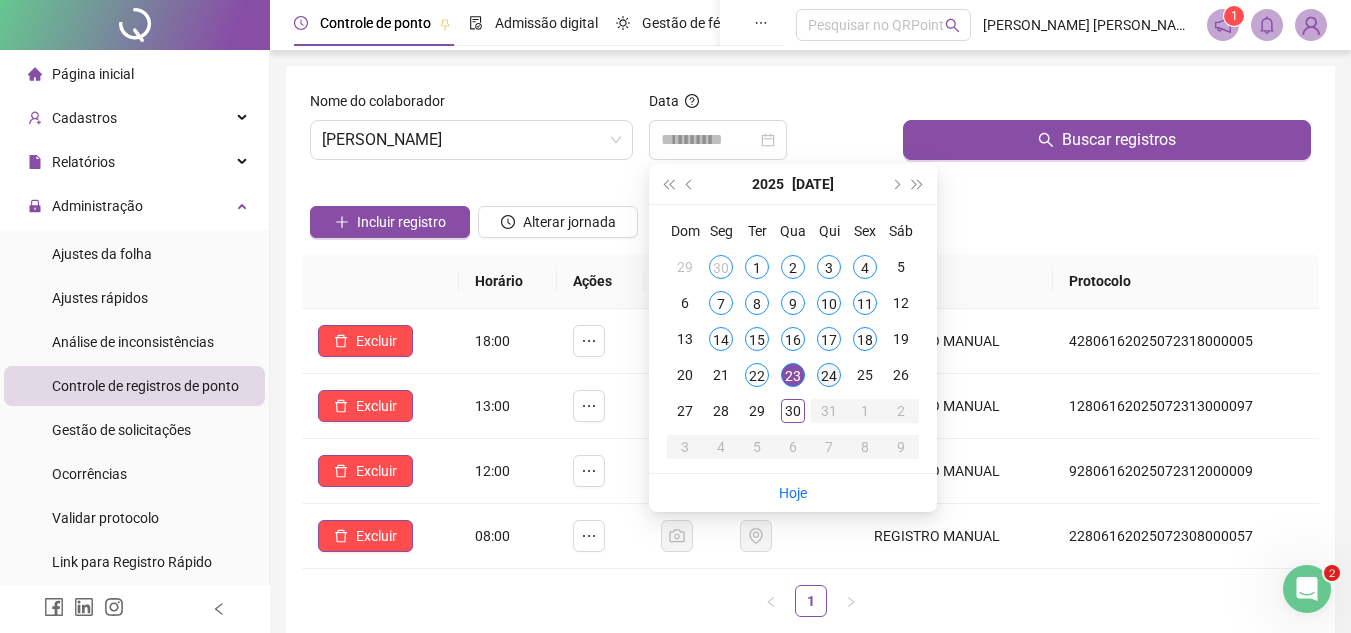 click on "24" at bounding box center (829, 375) 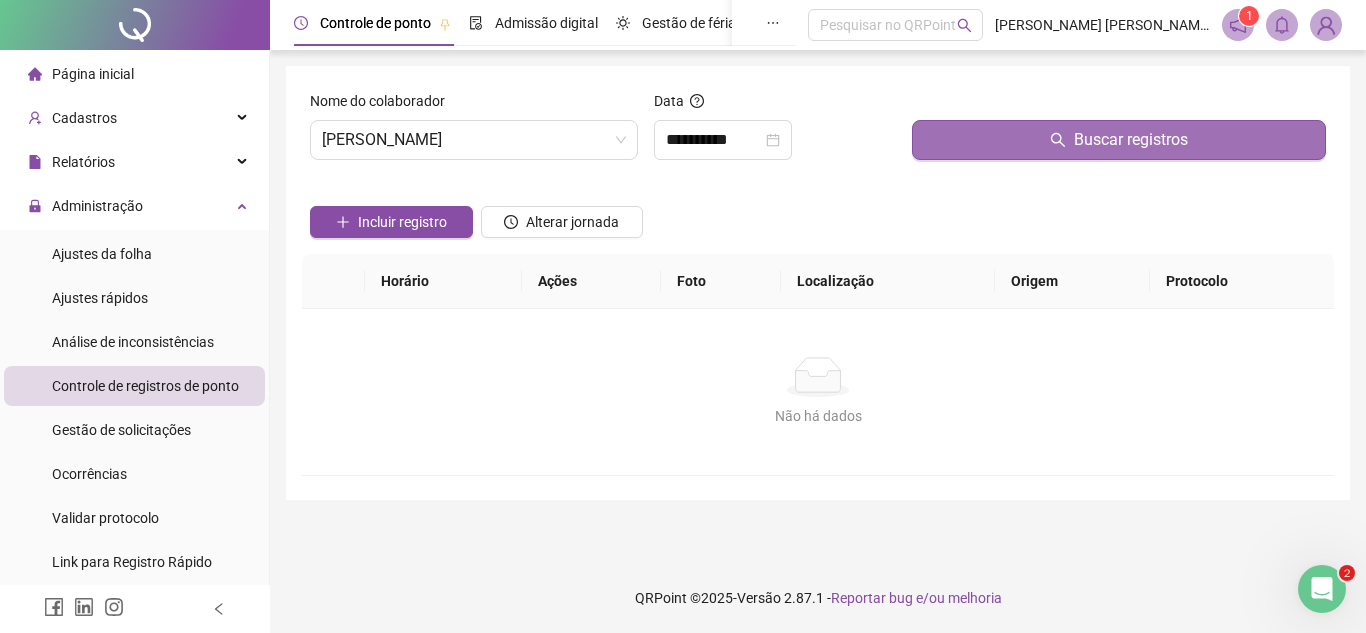 click on "Buscar registros" at bounding box center [1119, 140] 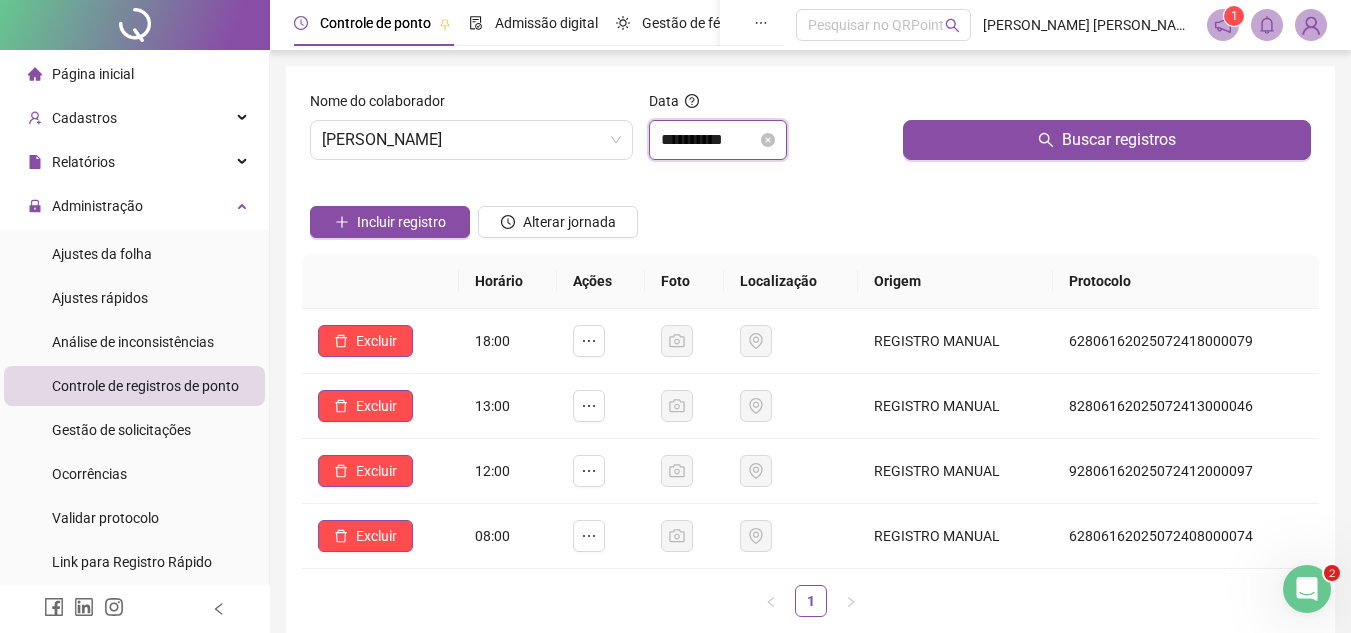 click on "**********" at bounding box center [709, 140] 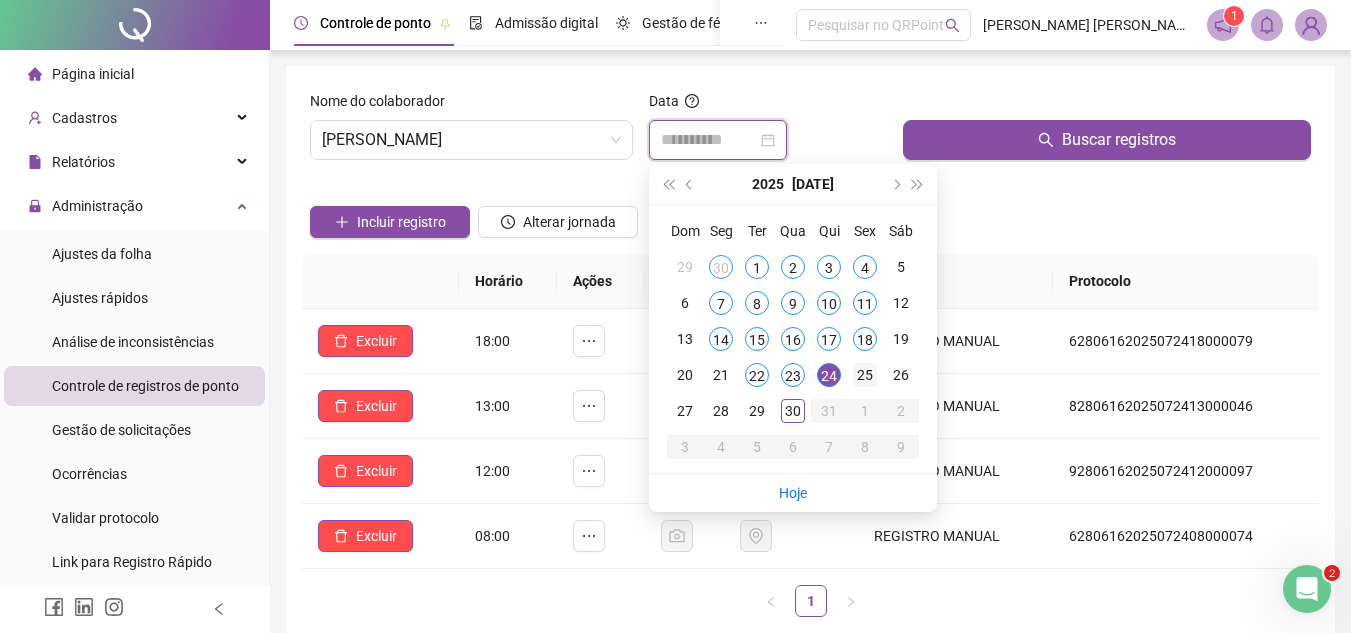 type on "**********" 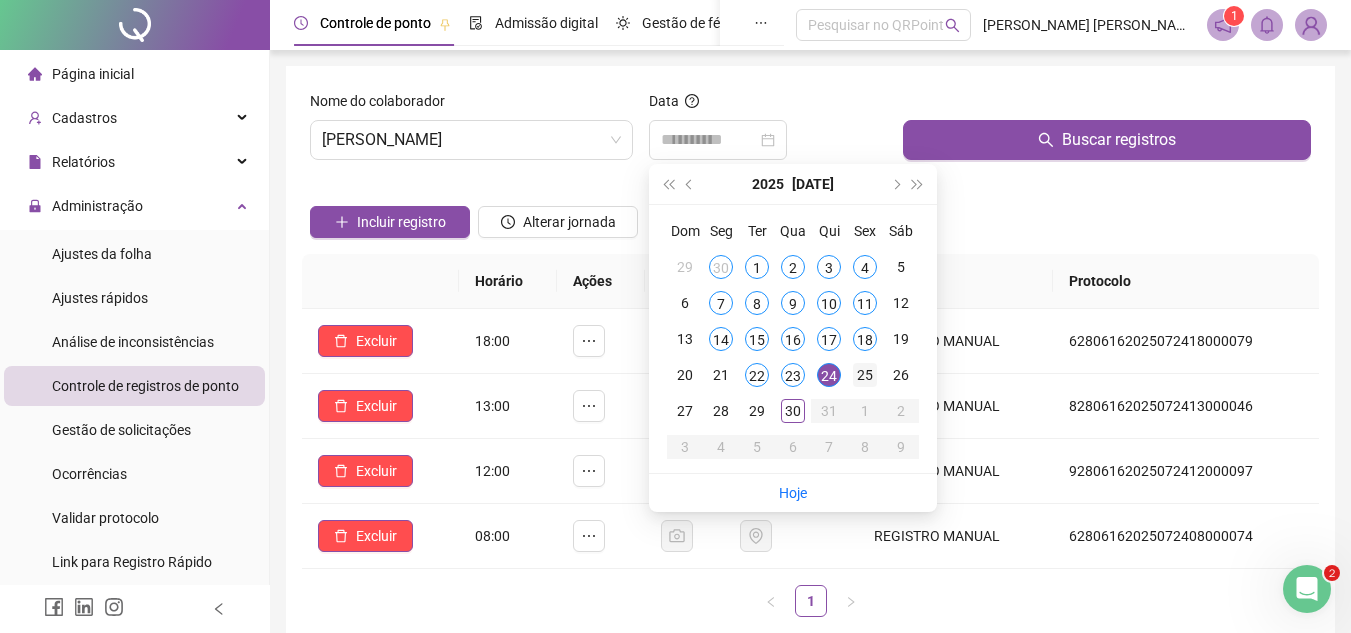 click on "25" at bounding box center [865, 375] 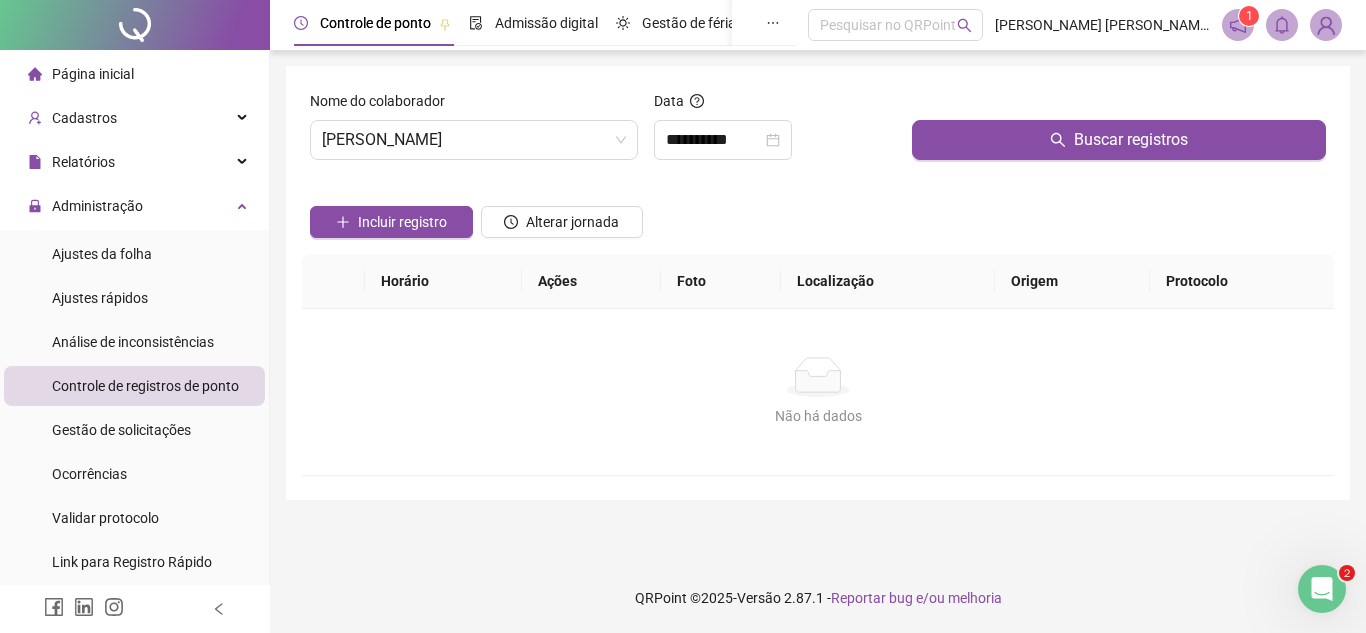 click at bounding box center (1119, 105) 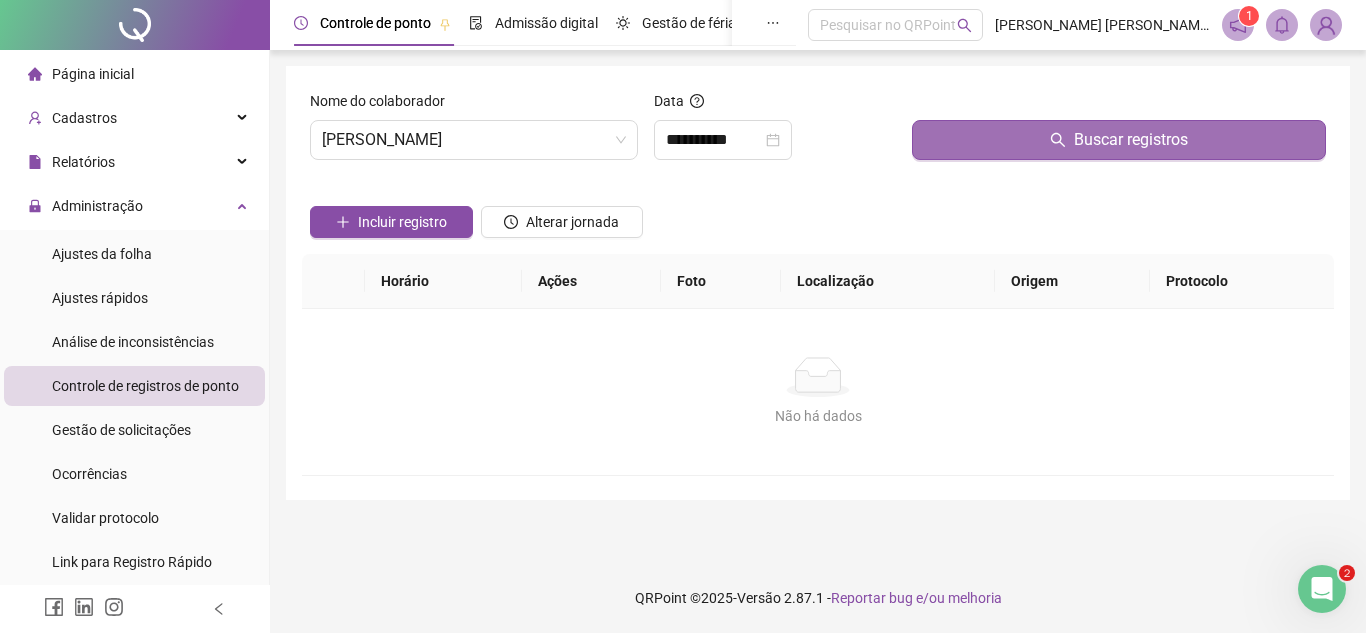 click on "Buscar registros" at bounding box center (1119, 140) 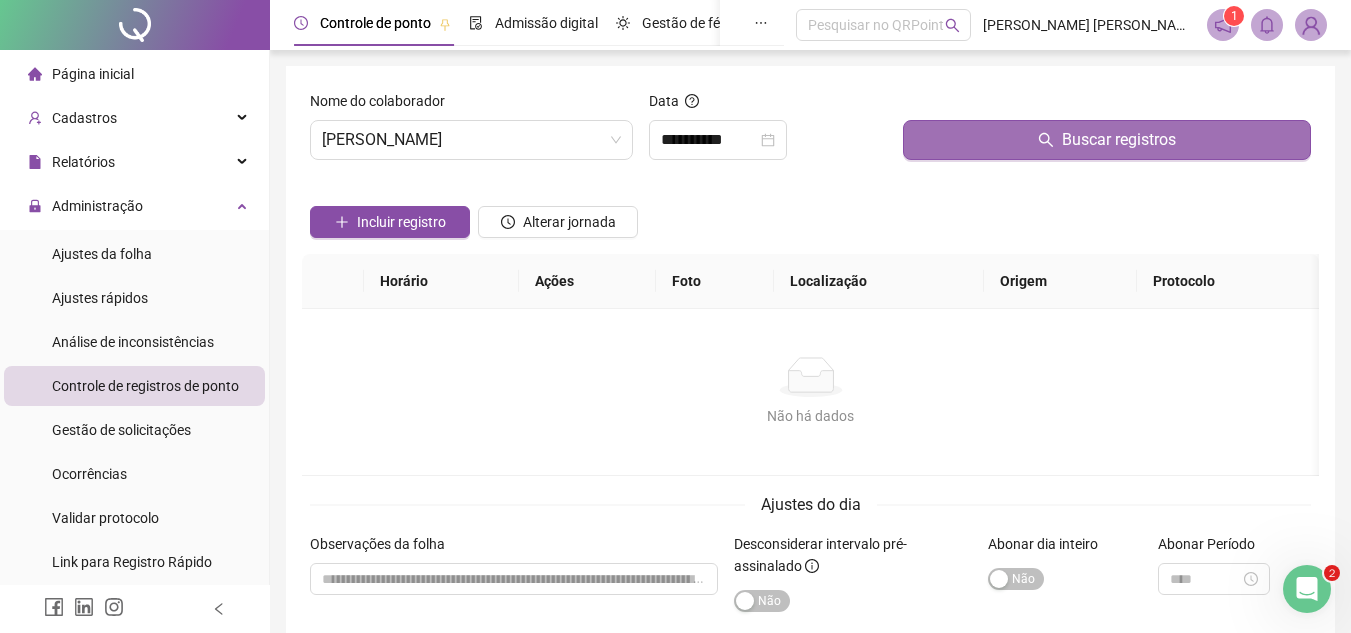 click on "Buscar registros" at bounding box center [1107, 140] 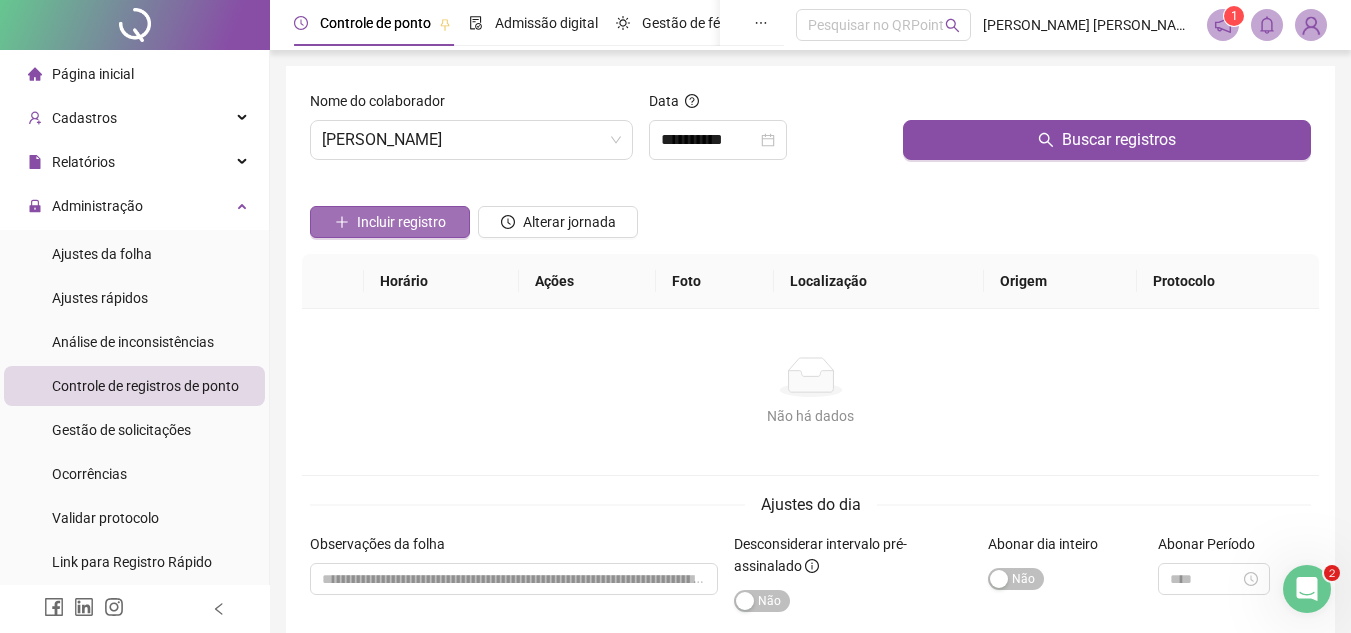 click on "Incluir registro" at bounding box center (401, 222) 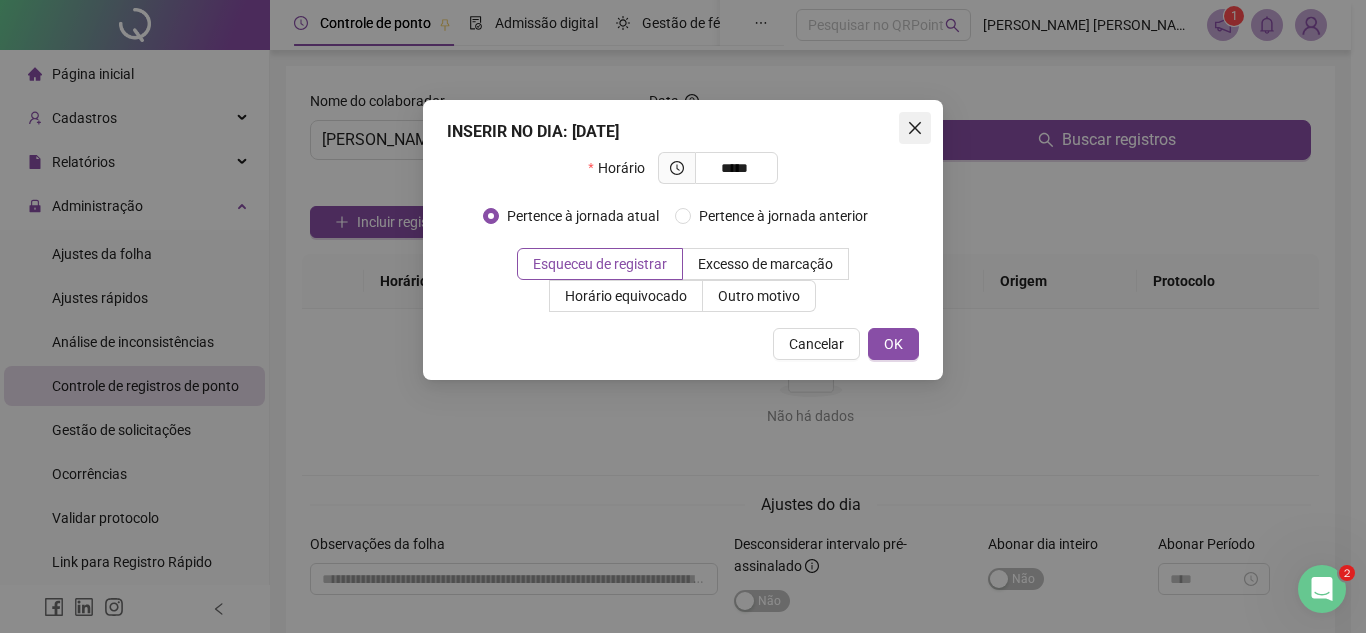 type on "*****" 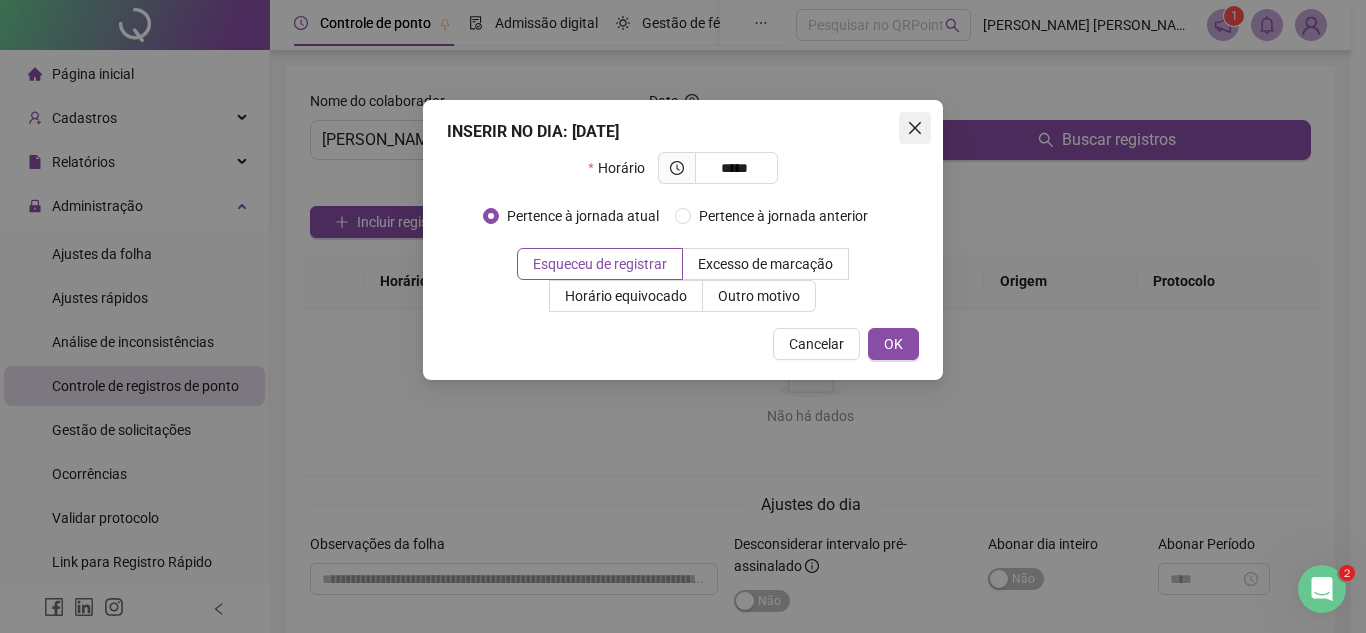 click 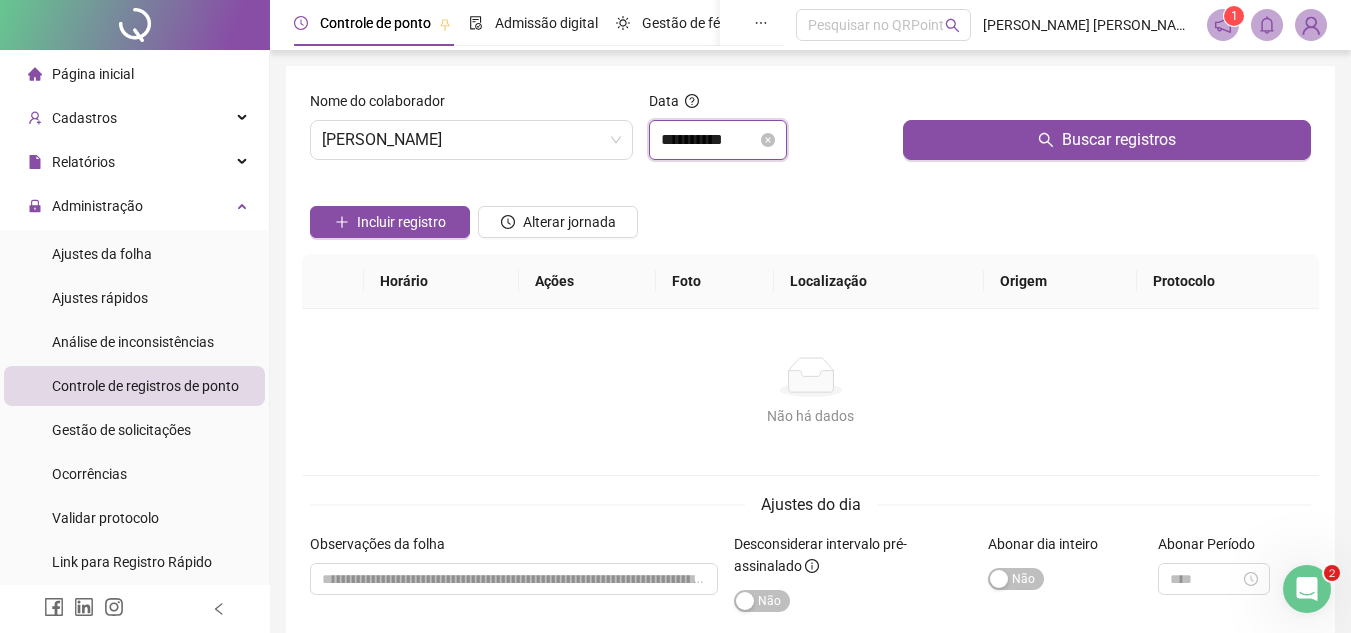 click on "**********" at bounding box center (709, 140) 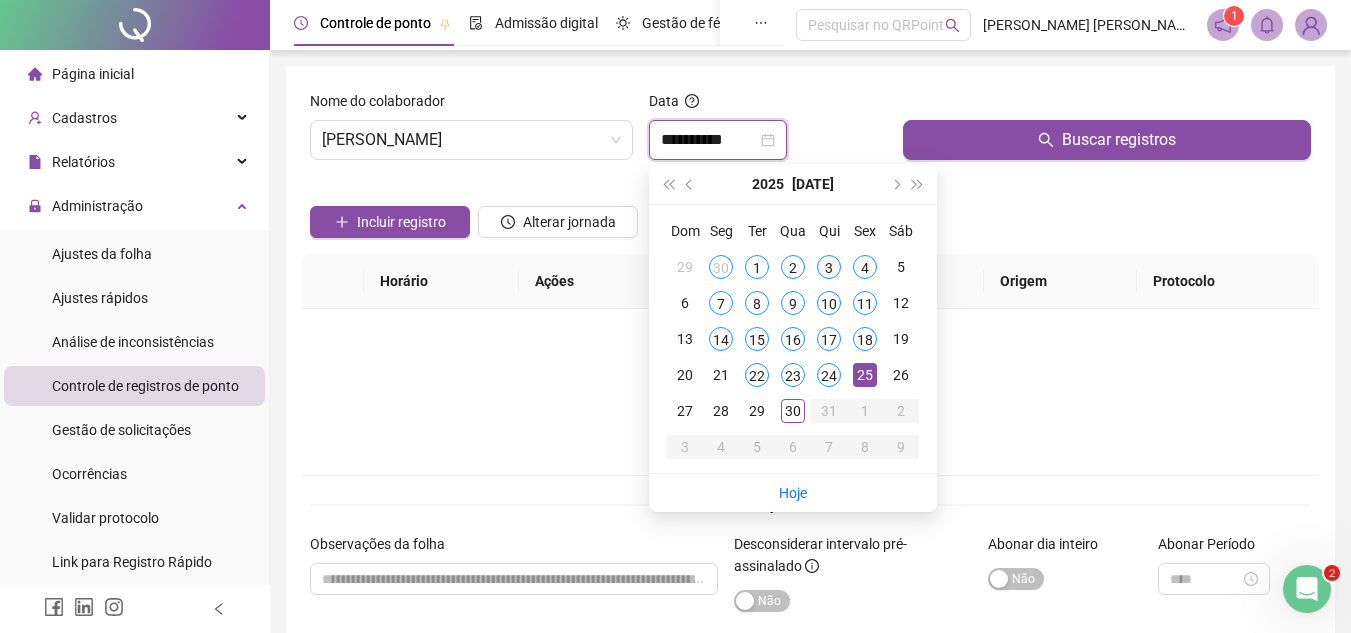 drag, startPoint x: 768, startPoint y: 132, endPoint x: 836, endPoint y: 270, distance: 153.84407 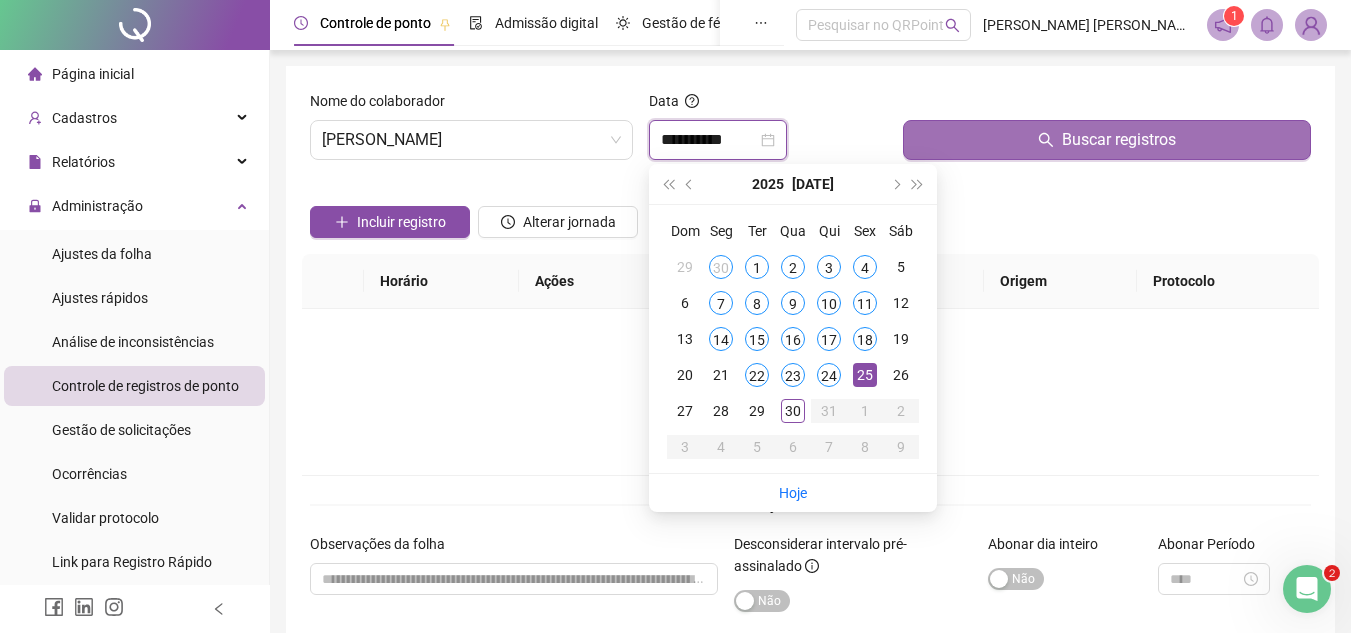type on "**********" 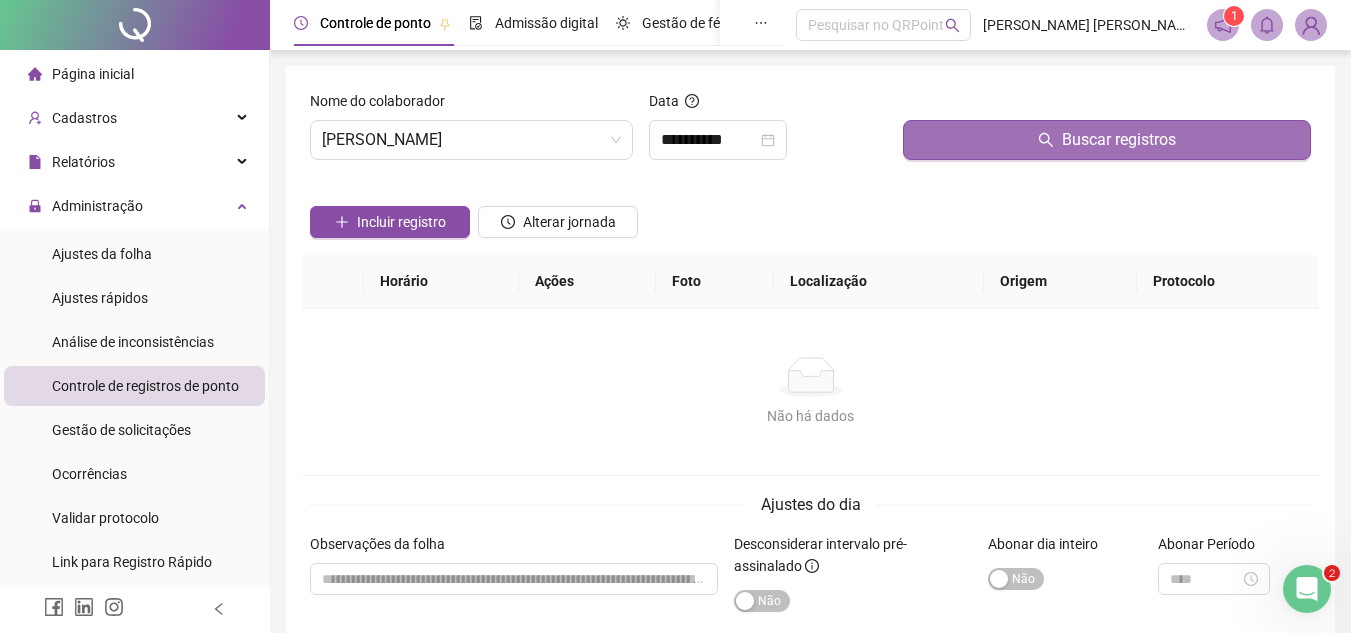 click on "Buscar registros" at bounding box center [1107, 140] 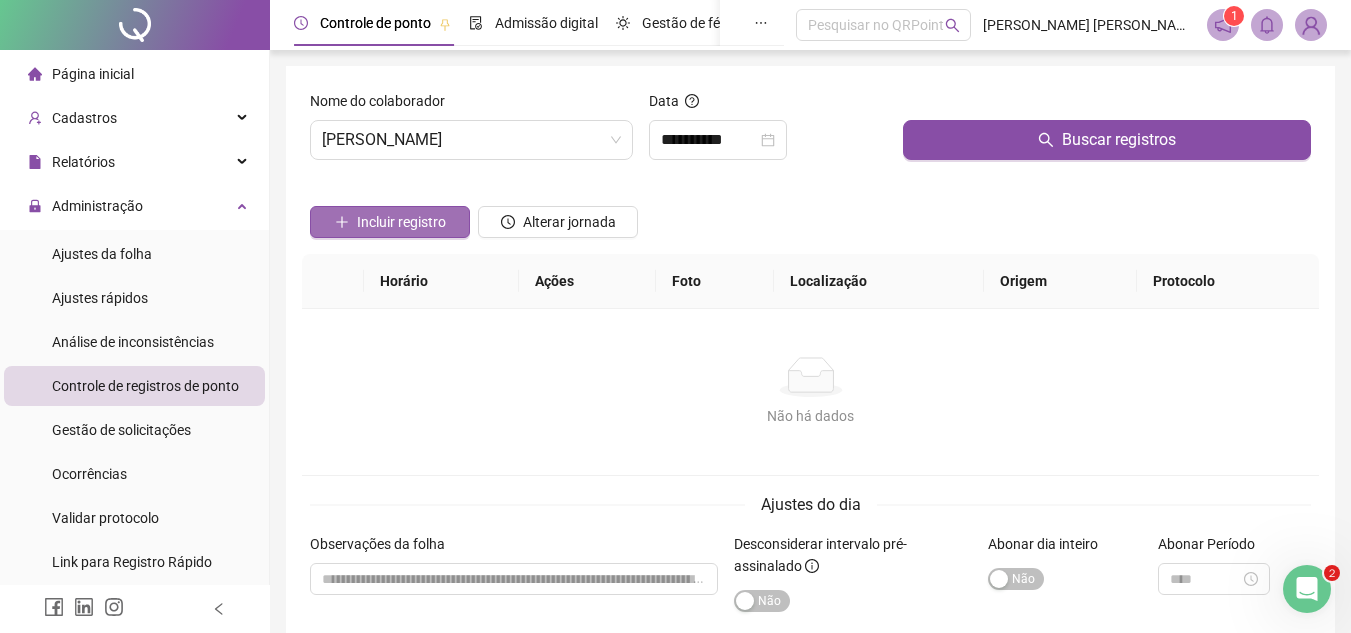 click on "Incluir registro" at bounding box center (401, 222) 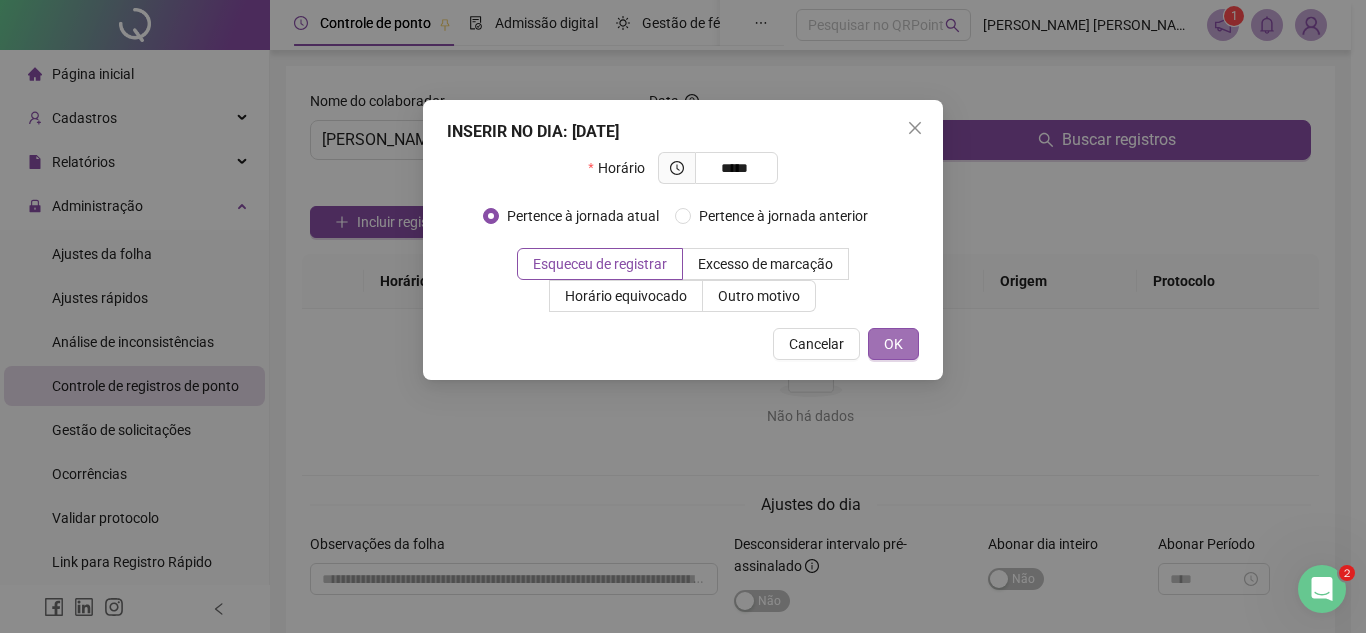 type on "*****" 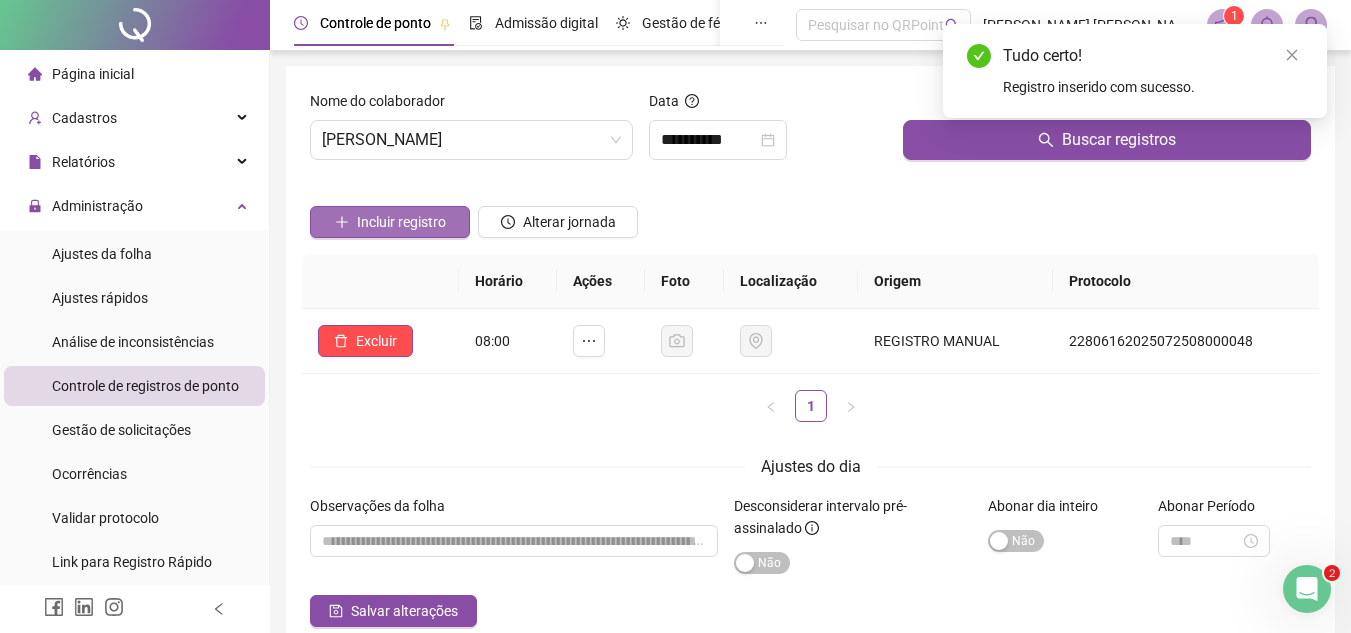 click on "Incluir registro" at bounding box center (401, 222) 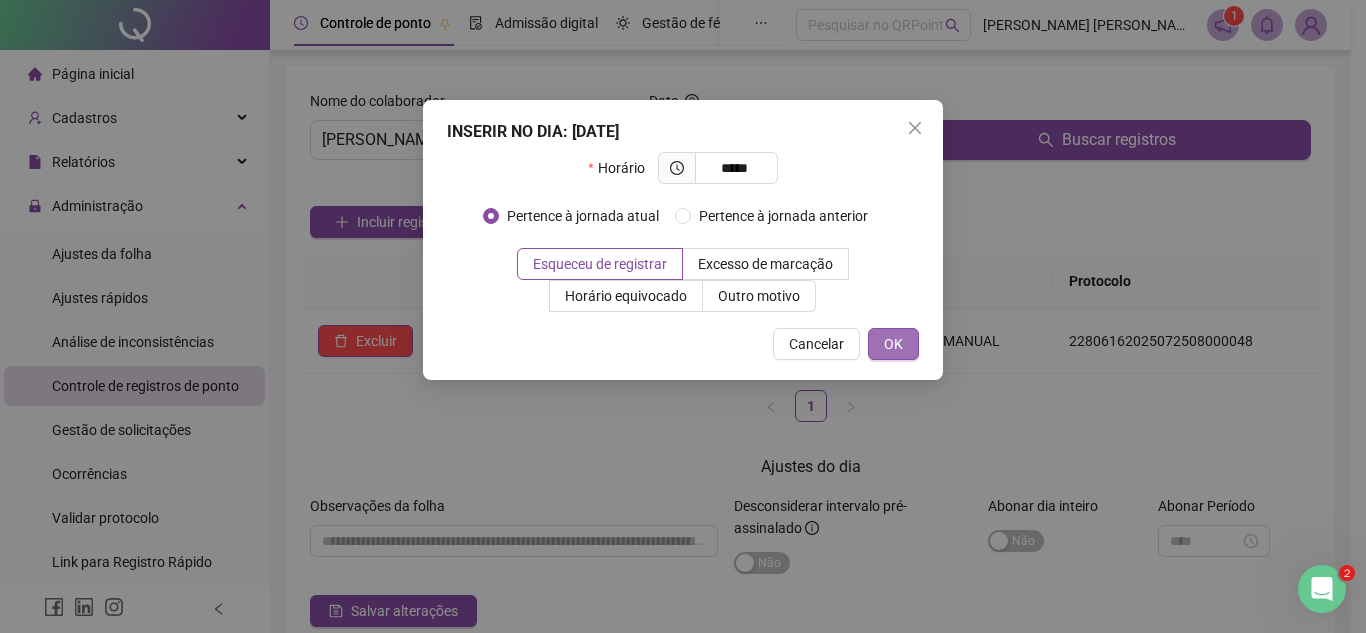 type on "*****" 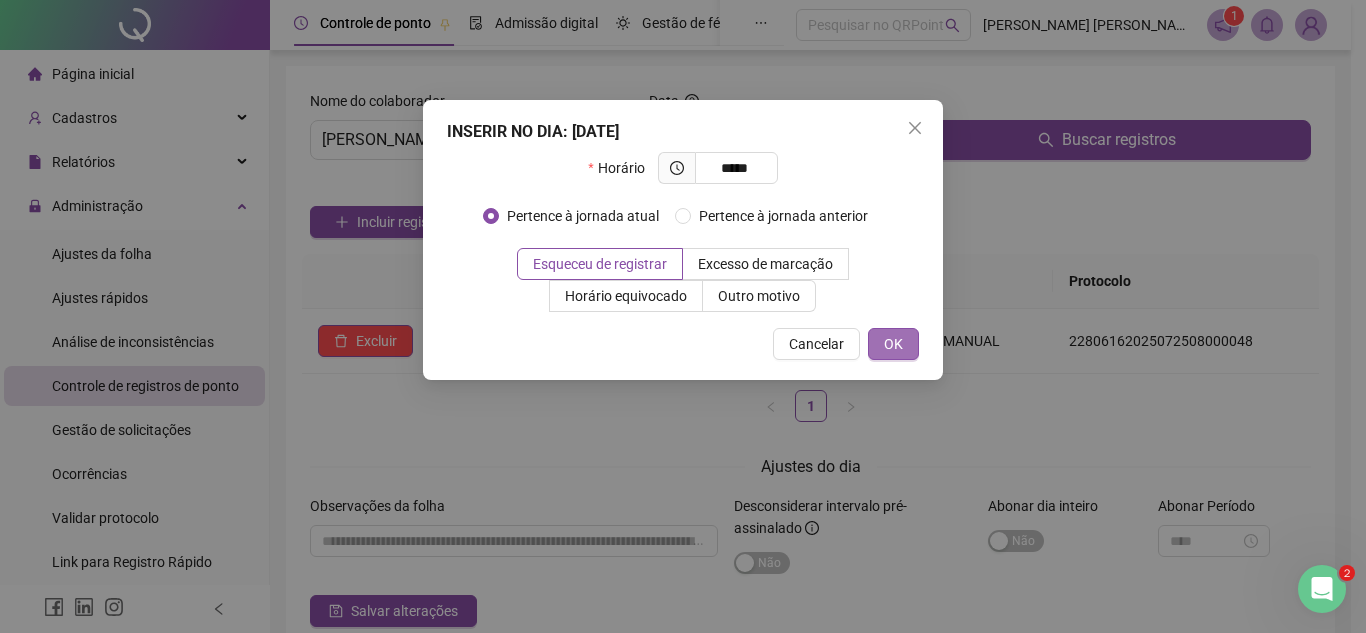click on "OK" at bounding box center (893, 344) 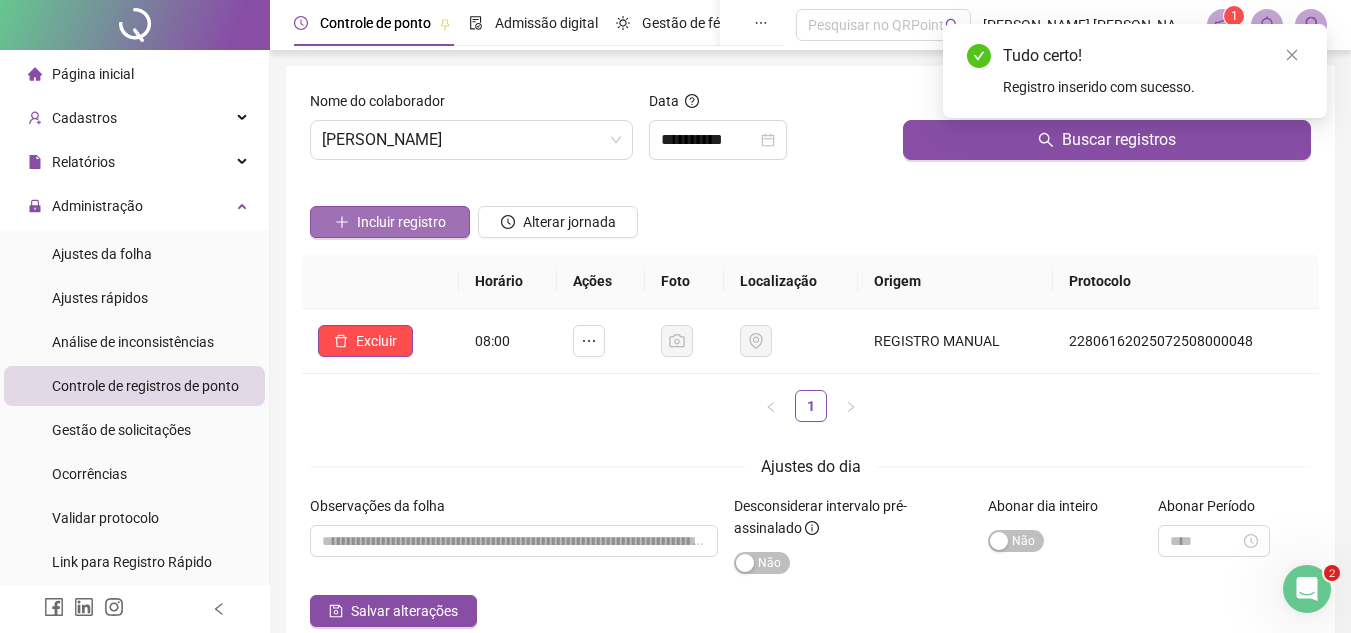 click on "Incluir registro" at bounding box center [401, 222] 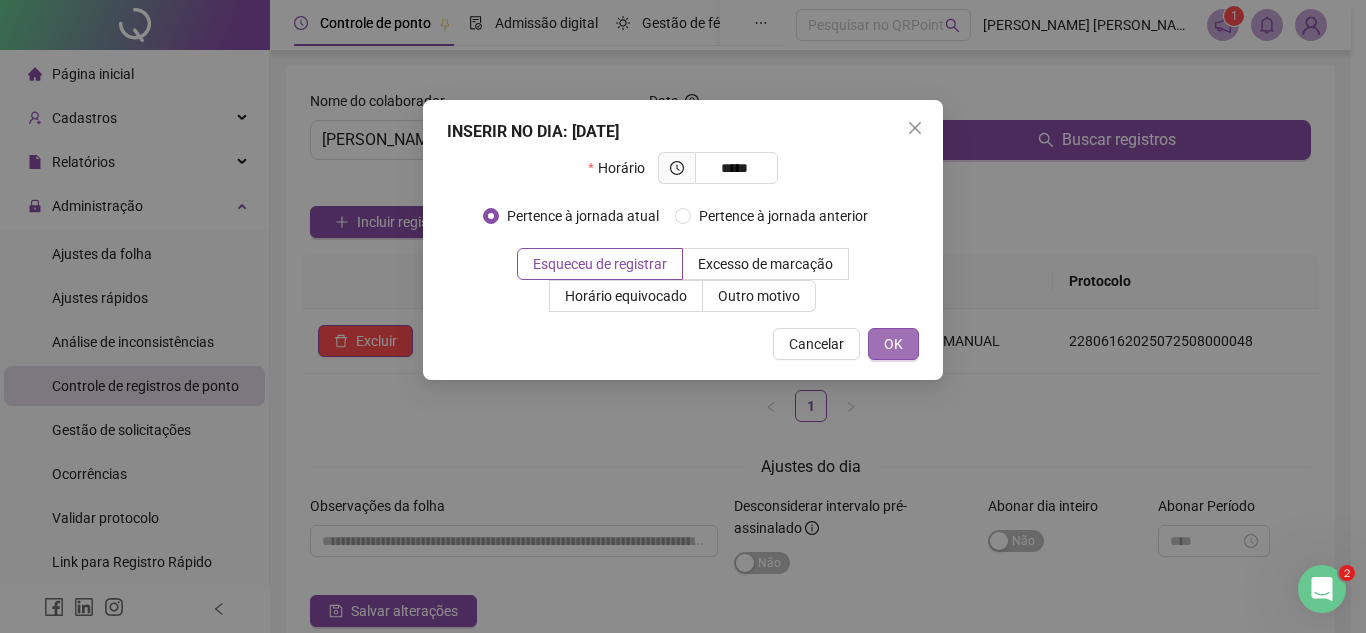 type on "*****" 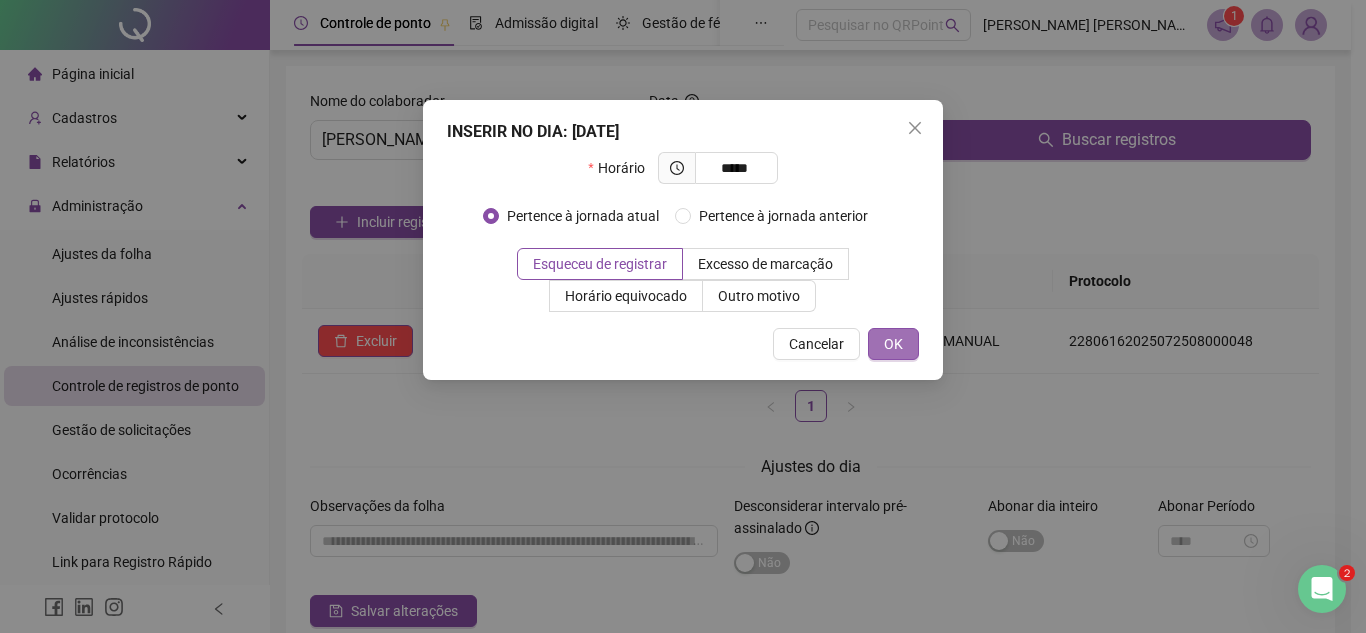 click on "OK" at bounding box center [893, 344] 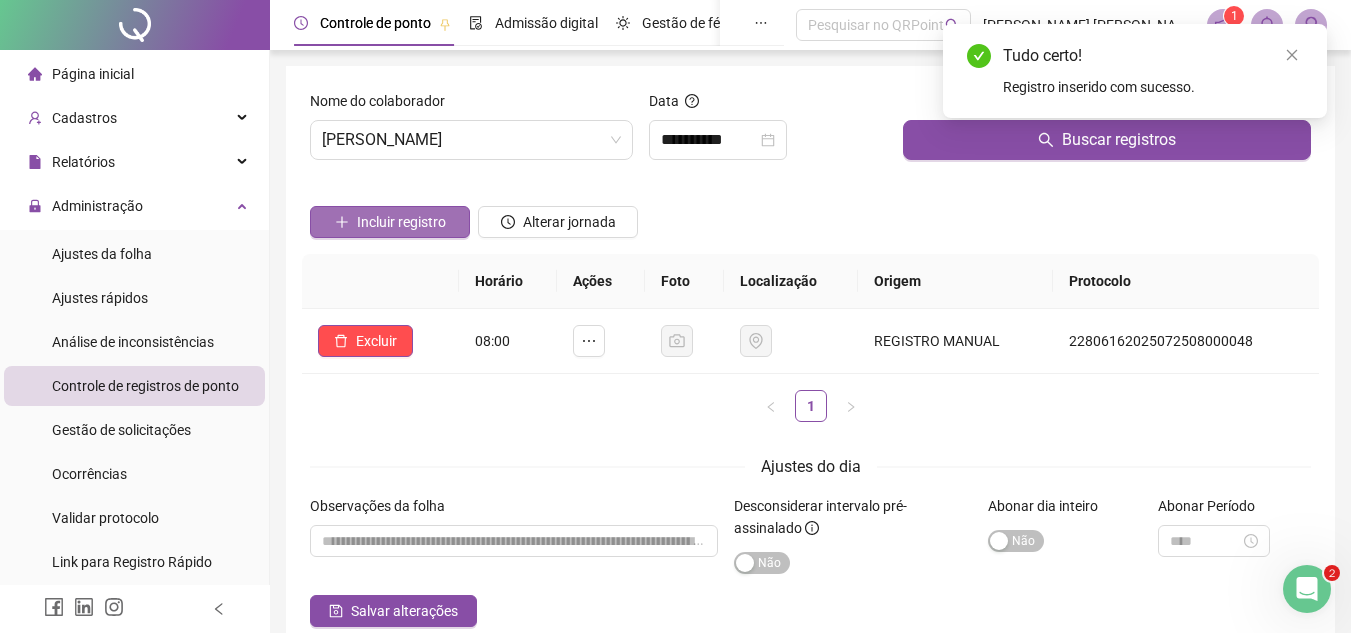 click on "Incluir registro" at bounding box center [401, 222] 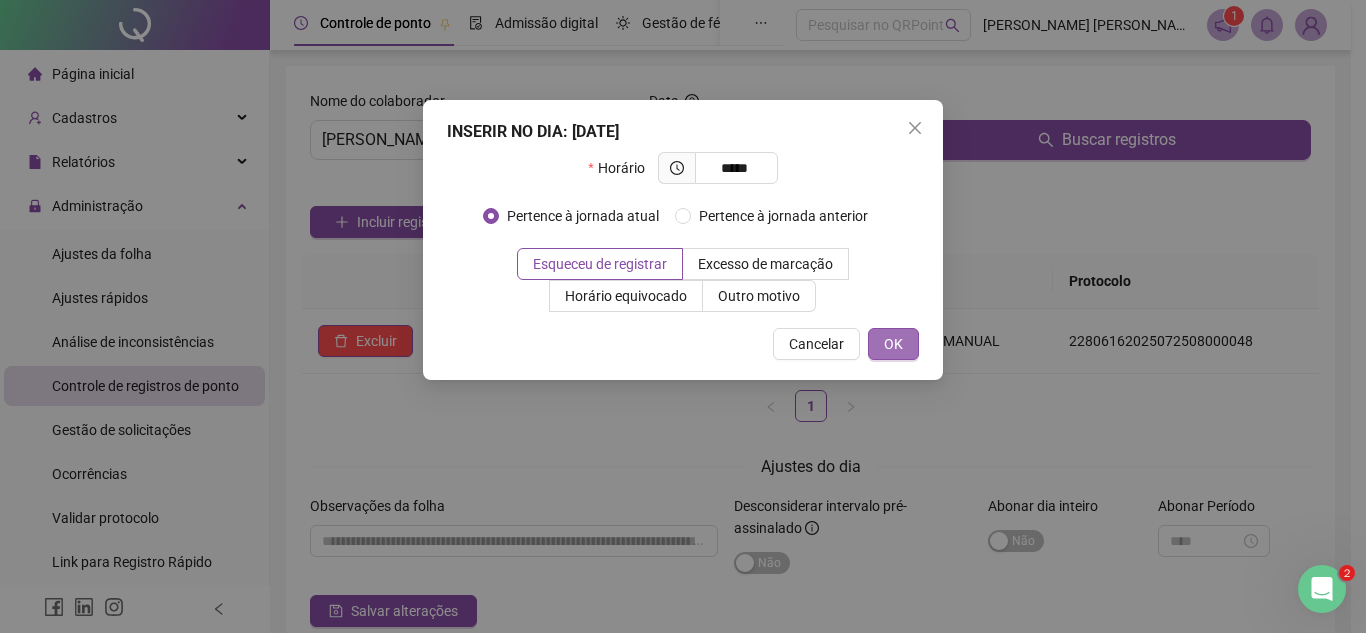 type on "*****" 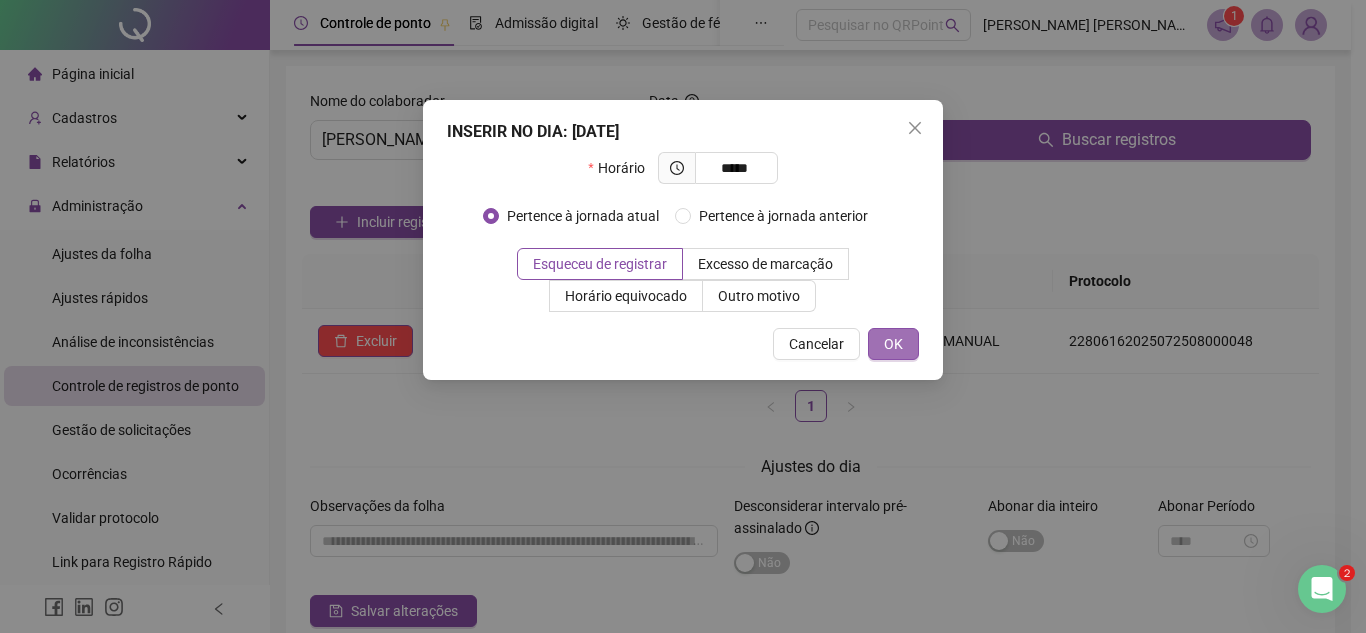 click on "OK" at bounding box center (893, 344) 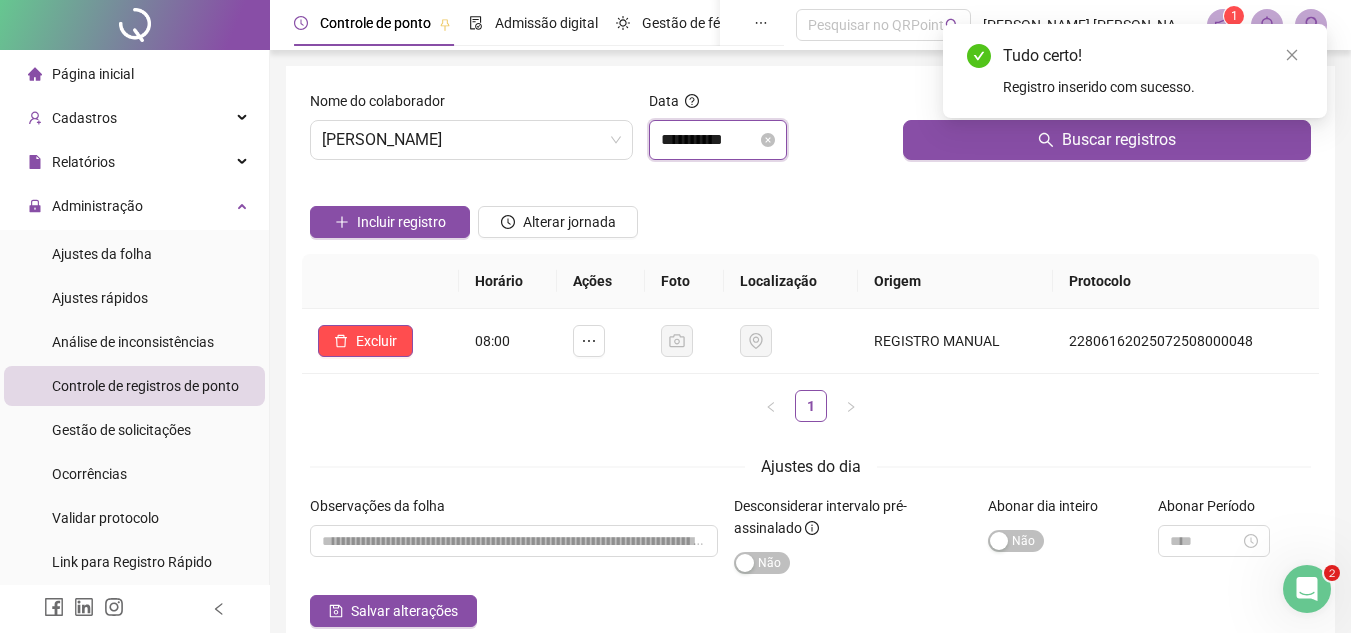 click on "**********" at bounding box center (709, 140) 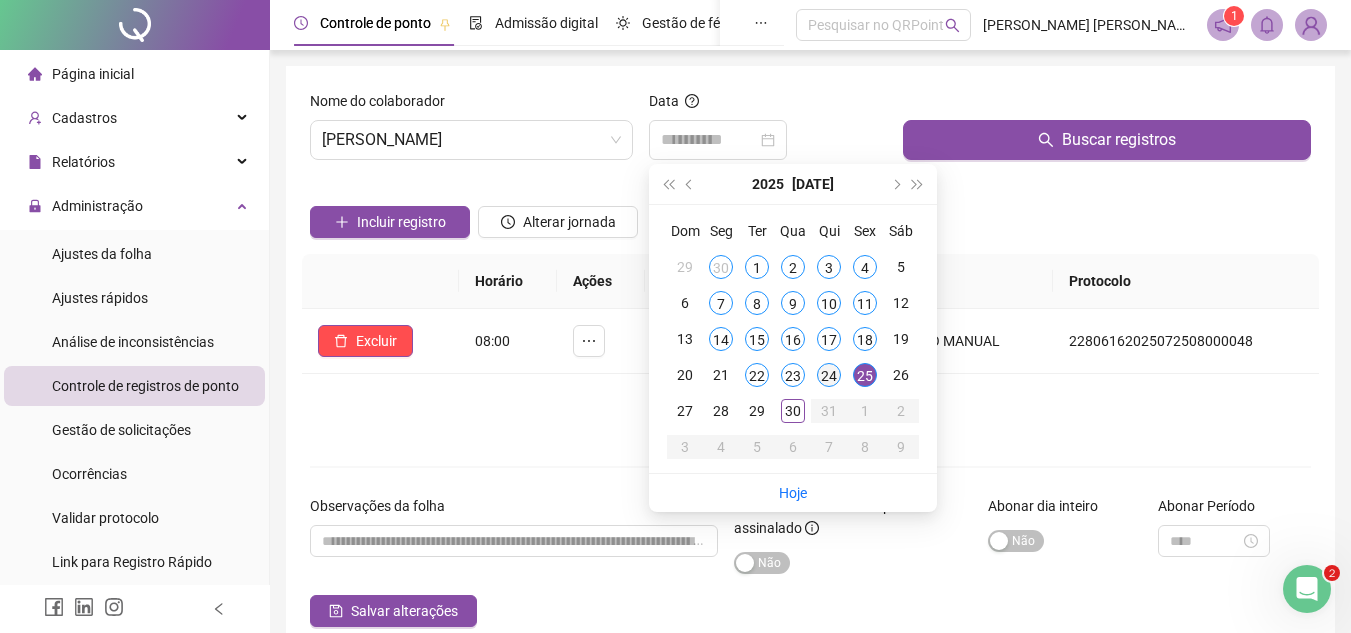 click on "24" at bounding box center [829, 375] 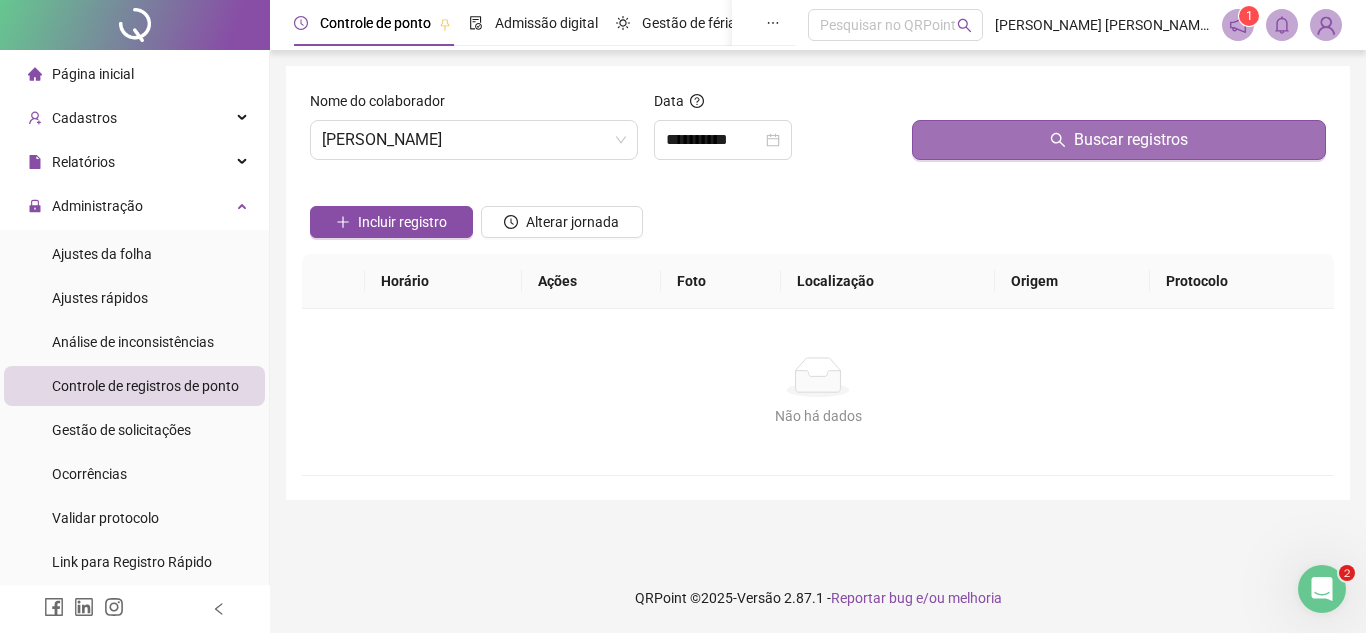 click 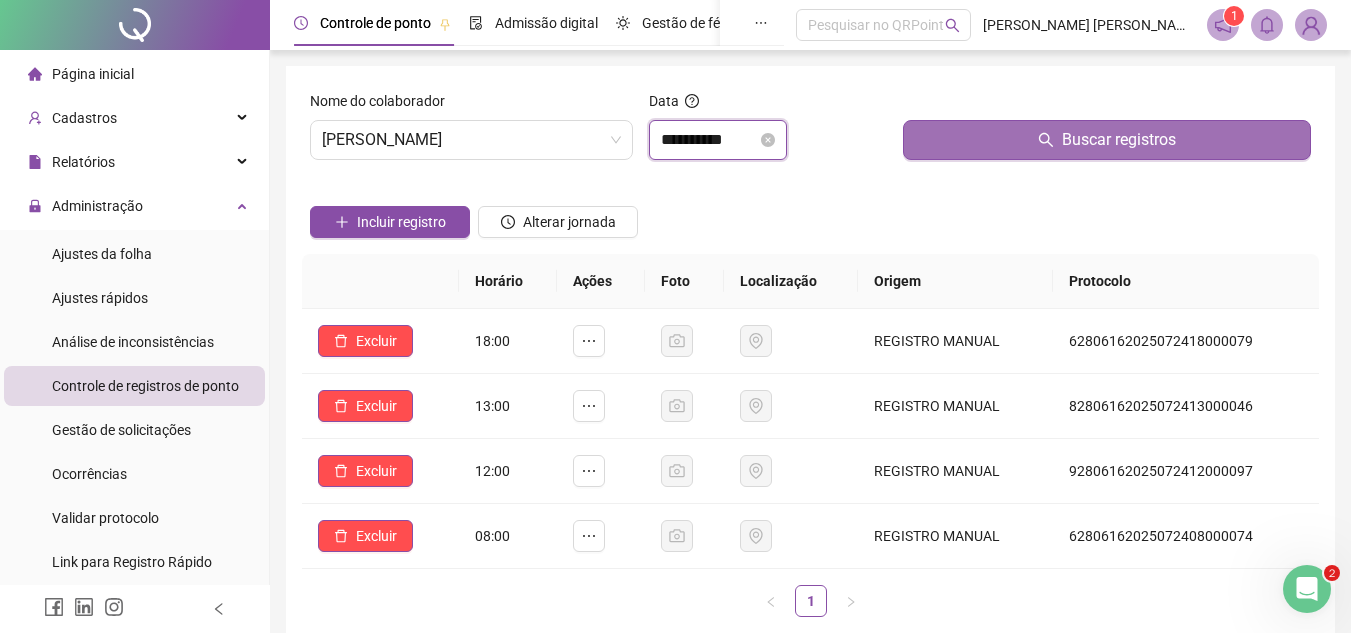 click on "**********" at bounding box center [709, 140] 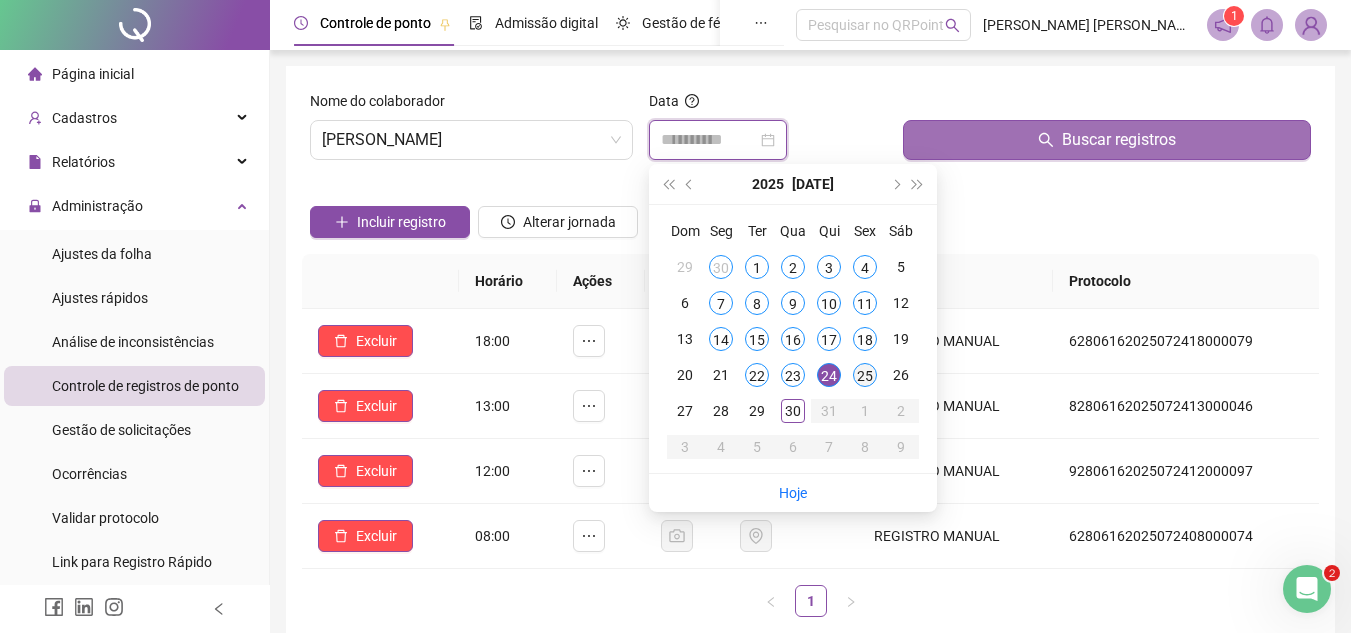 type on "**********" 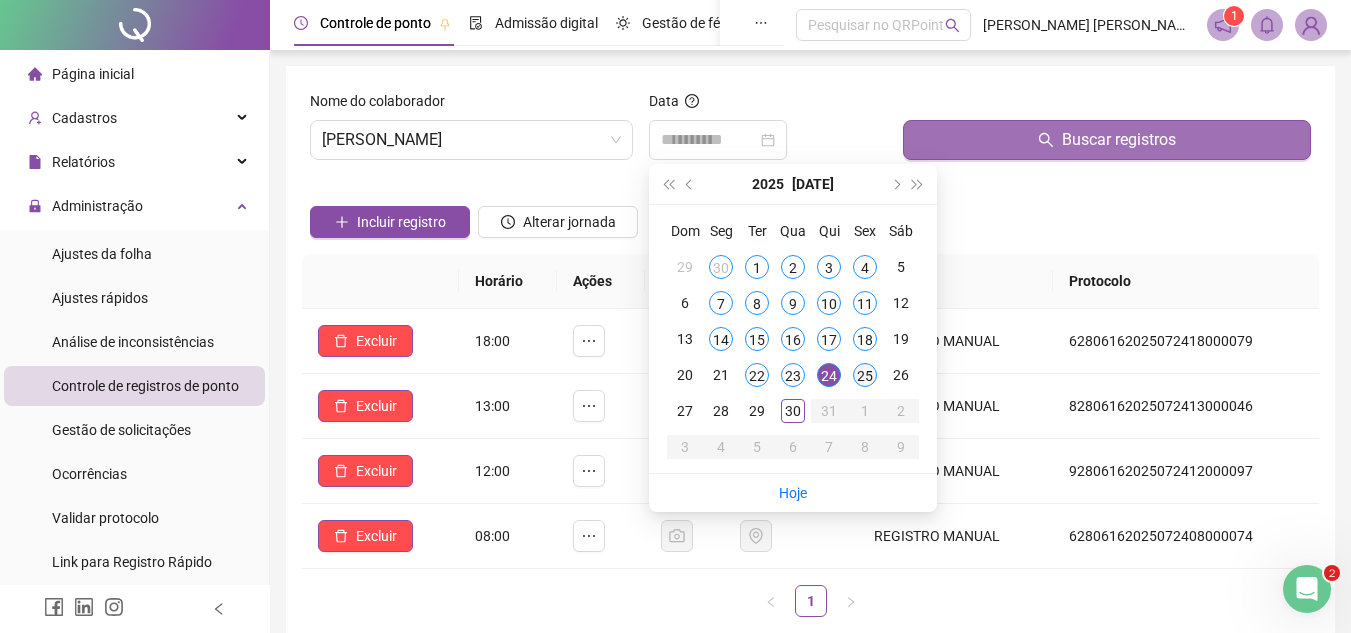 click on "25" at bounding box center [865, 375] 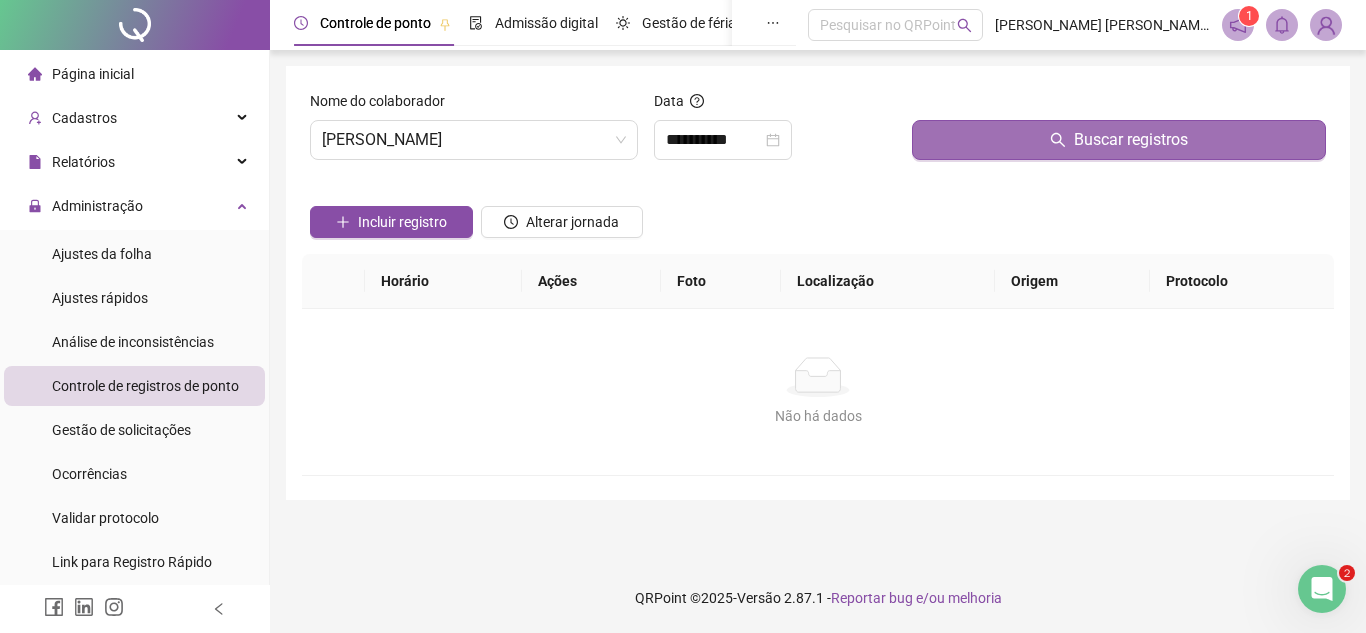 click on "Buscar registros" at bounding box center [1119, 140] 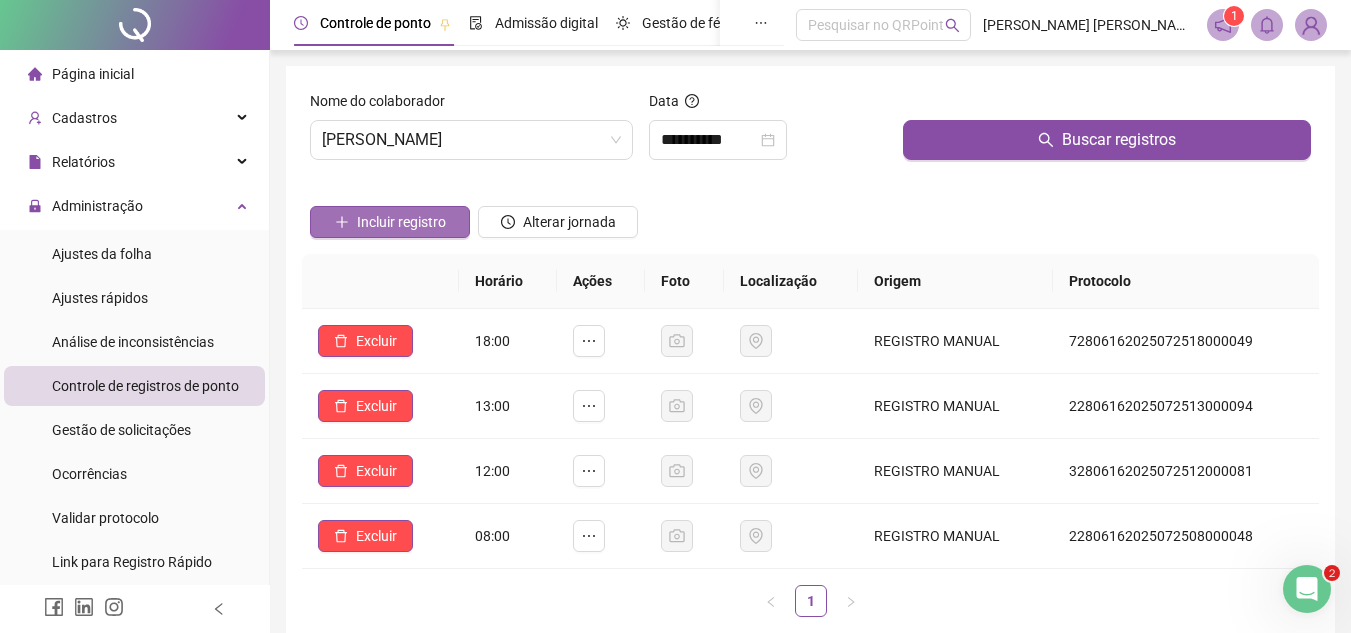 click on "Incluir registro" at bounding box center [390, 222] 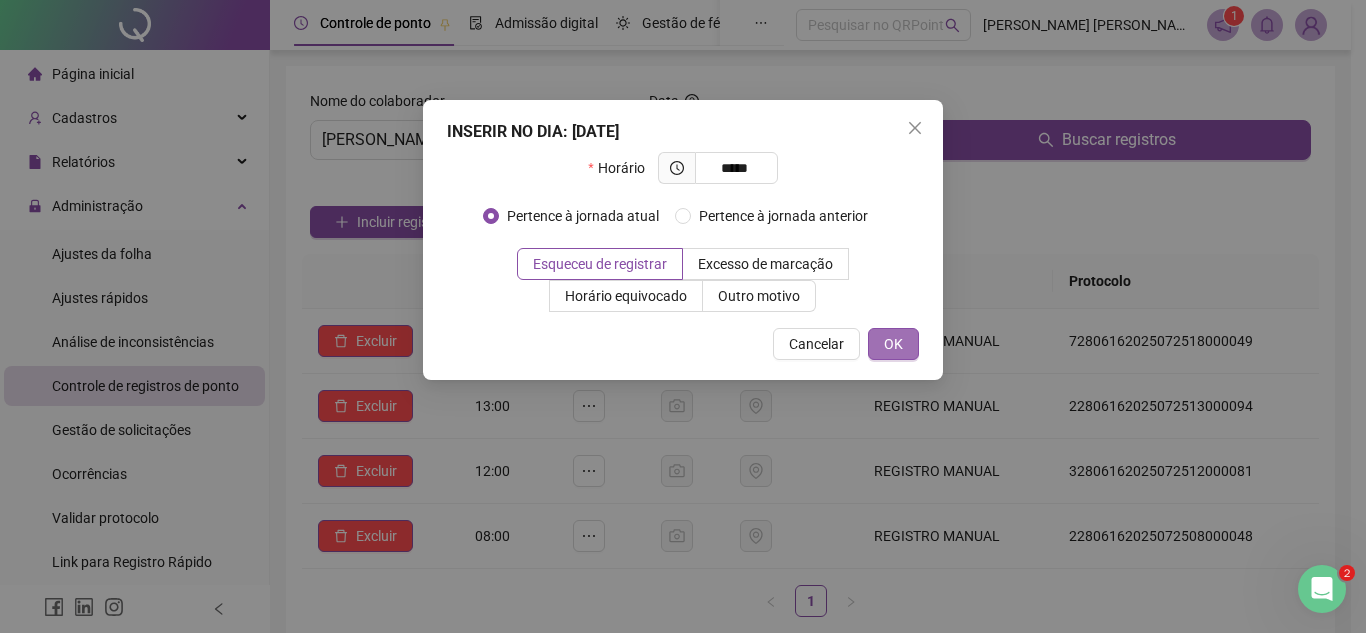 type on "*****" 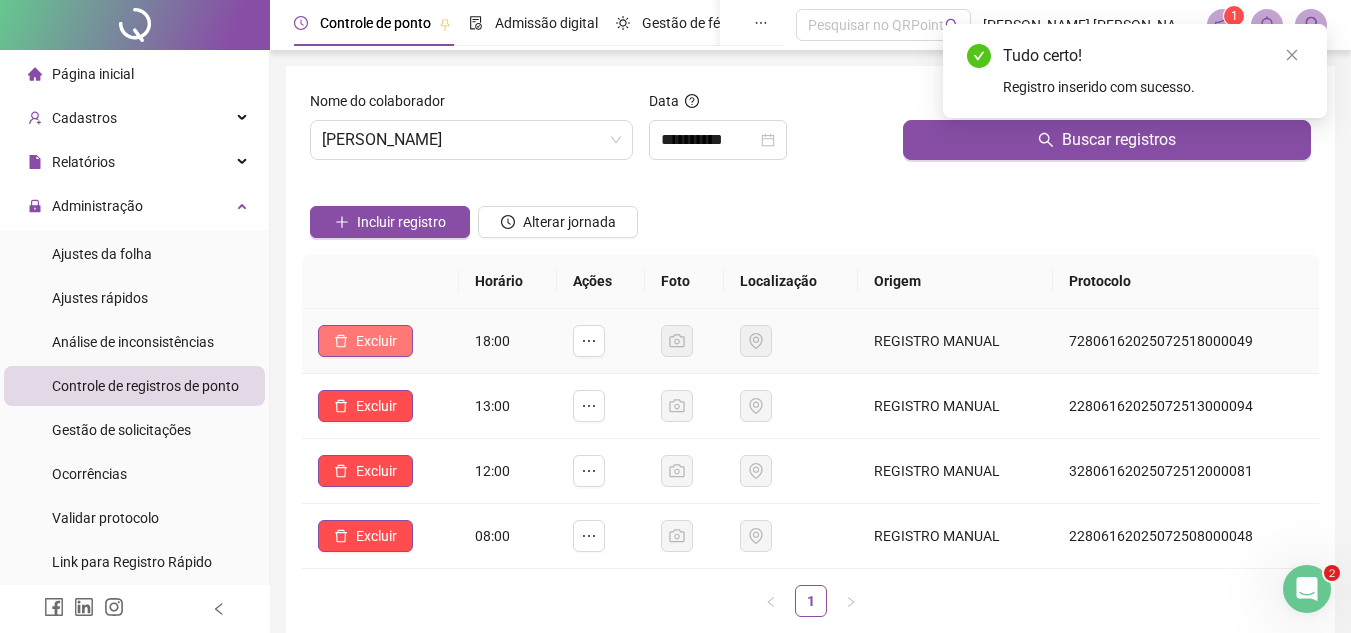 click on "Excluir" at bounding box center [376, 341] 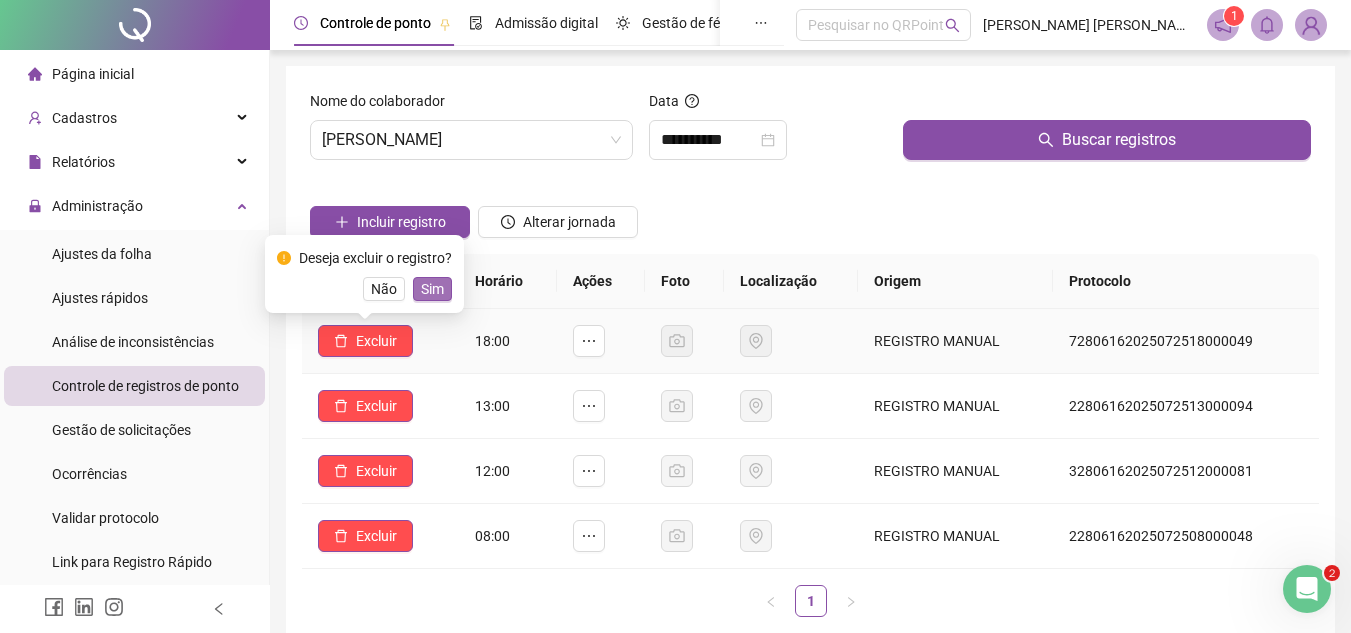 click on "Sim" at bounding box center [432, 289] 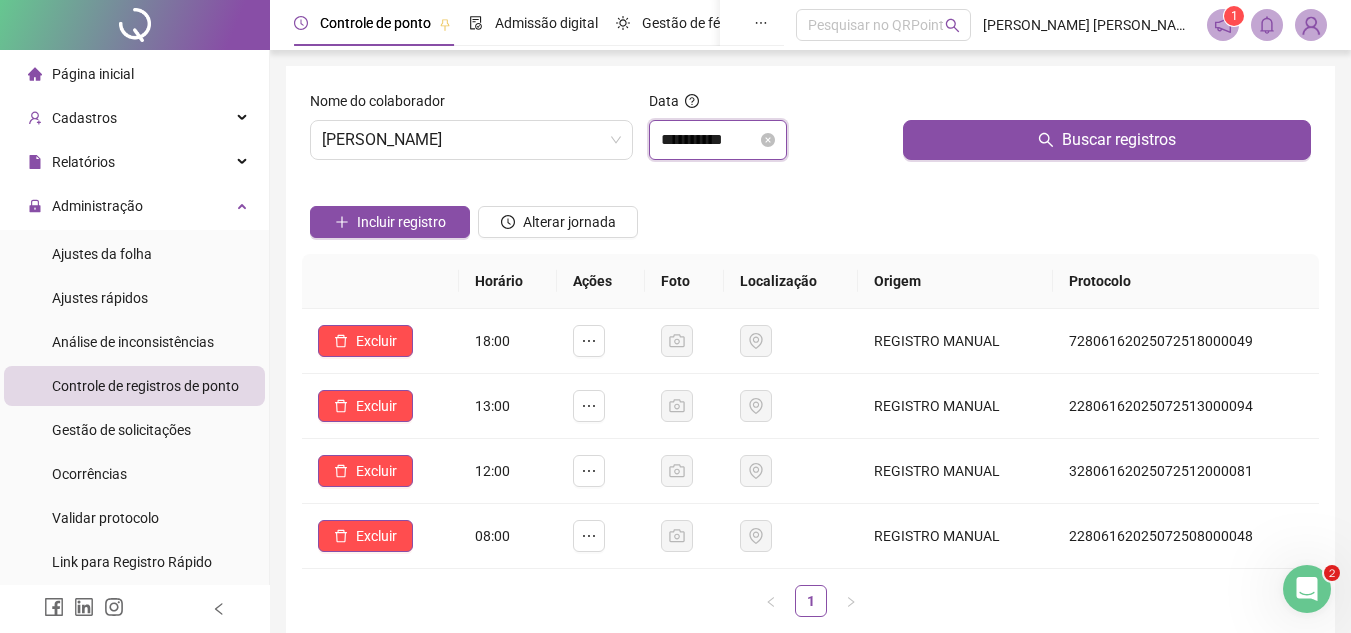 click on "**********" at bounding box center (709, 140) 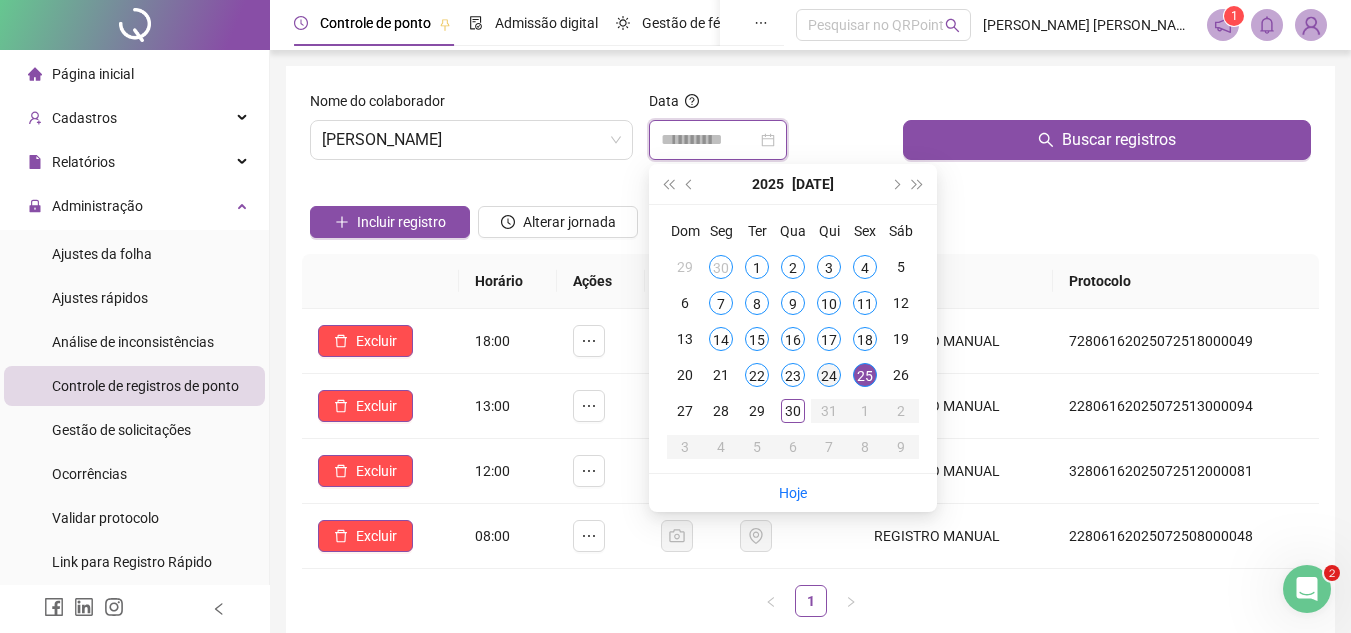 type on "**********" 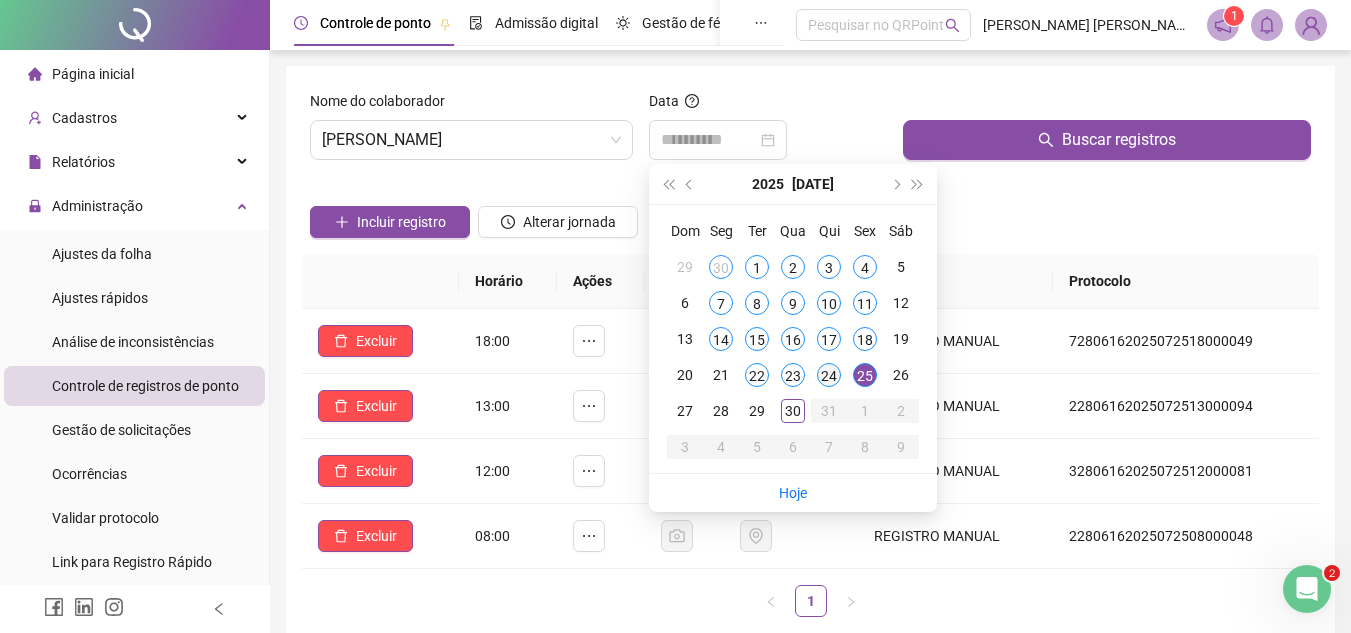 click on "24" at bounding box center (829, 375) 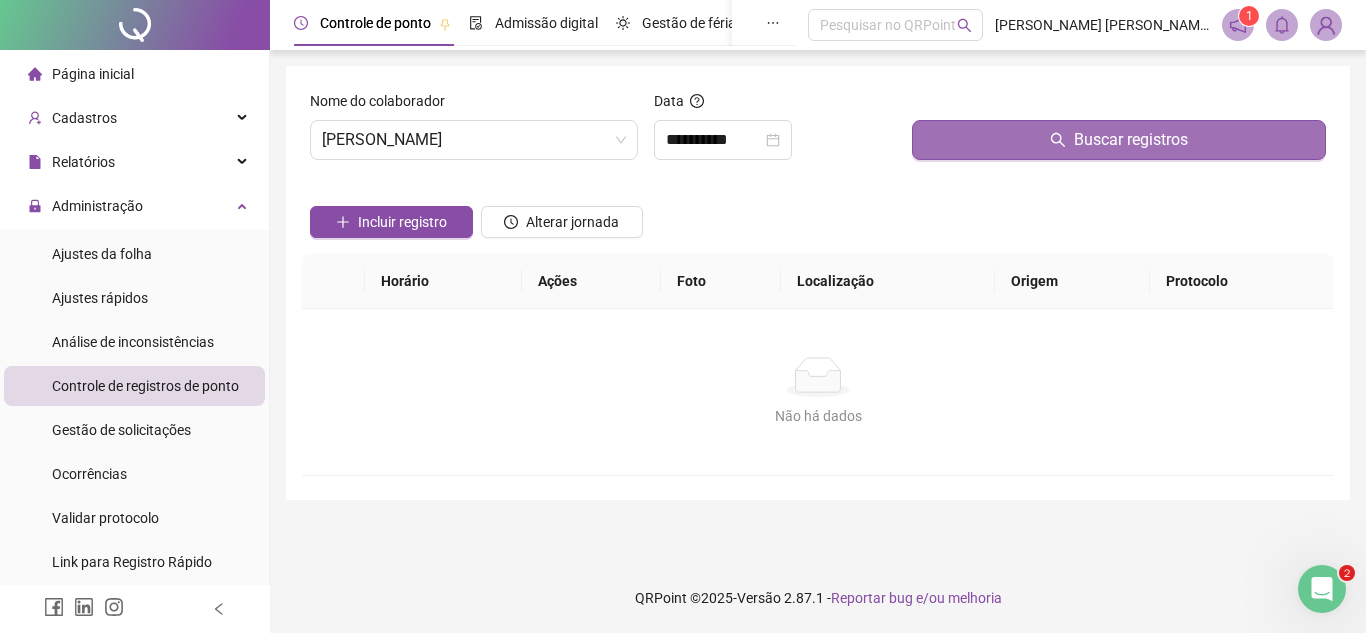 click on "Buscar registros" at bounding box center [1119, 140] 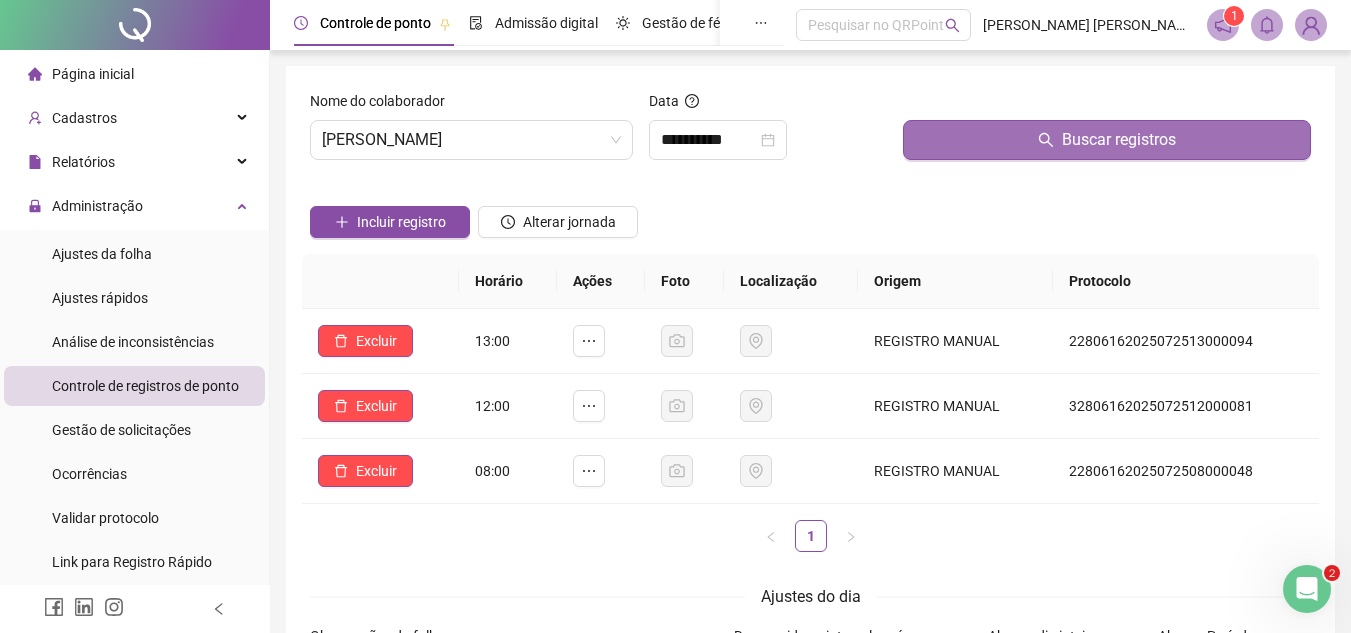click 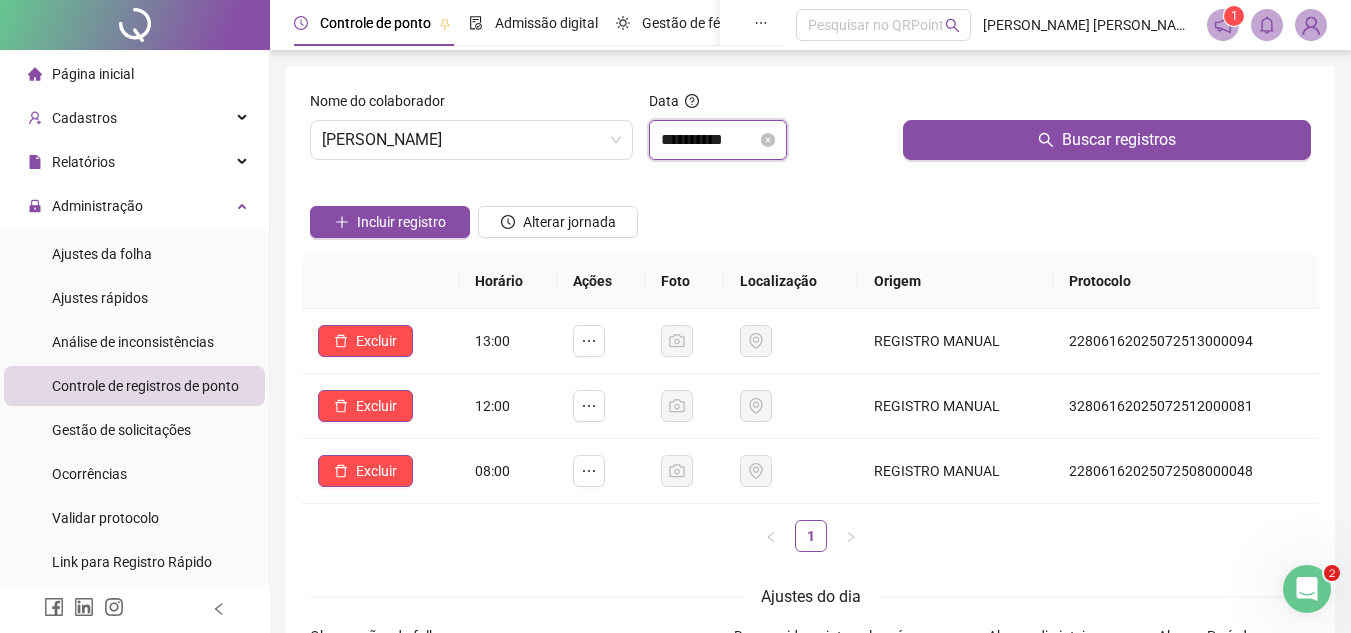 click on "**********" at bounding box center [709, 140] 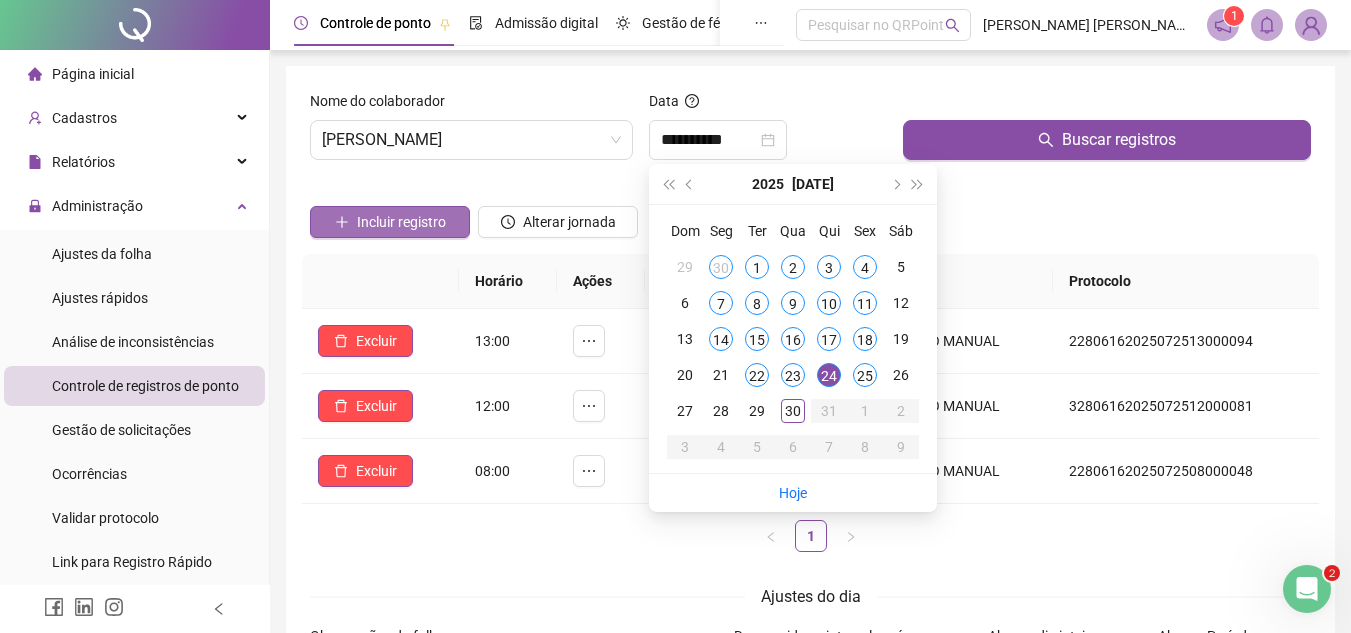 click on "Incluir registro" at bounding box center [401, 222] 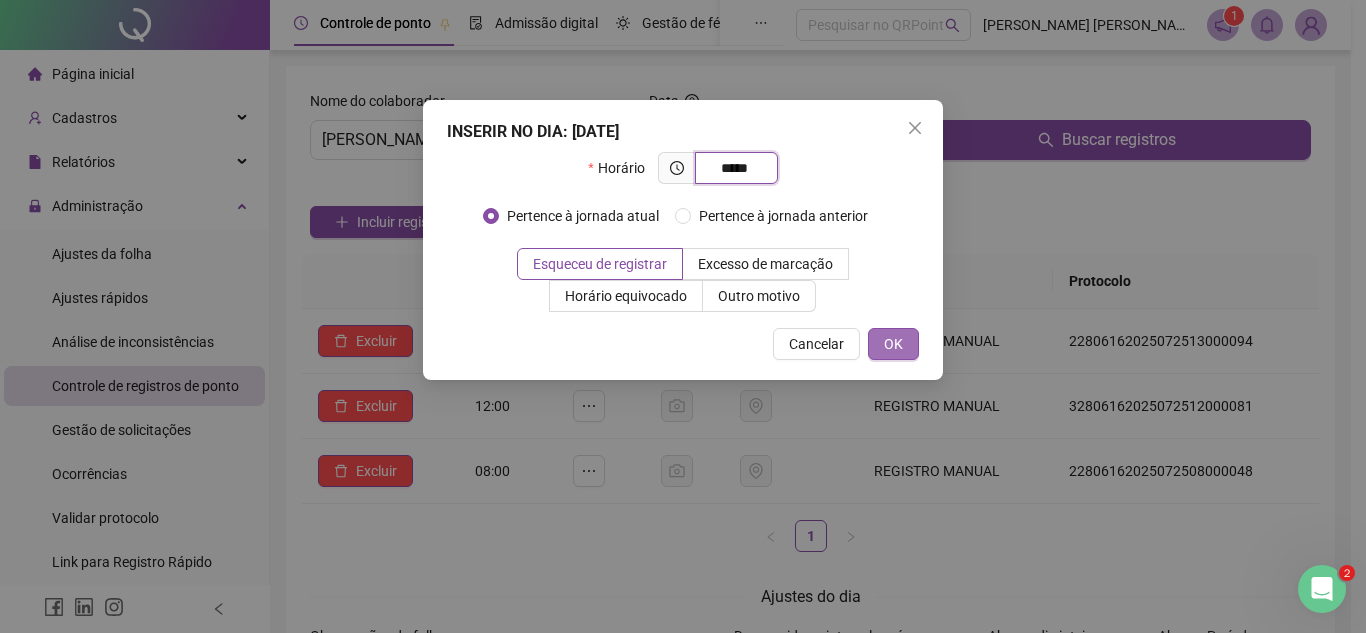 type on "*****" 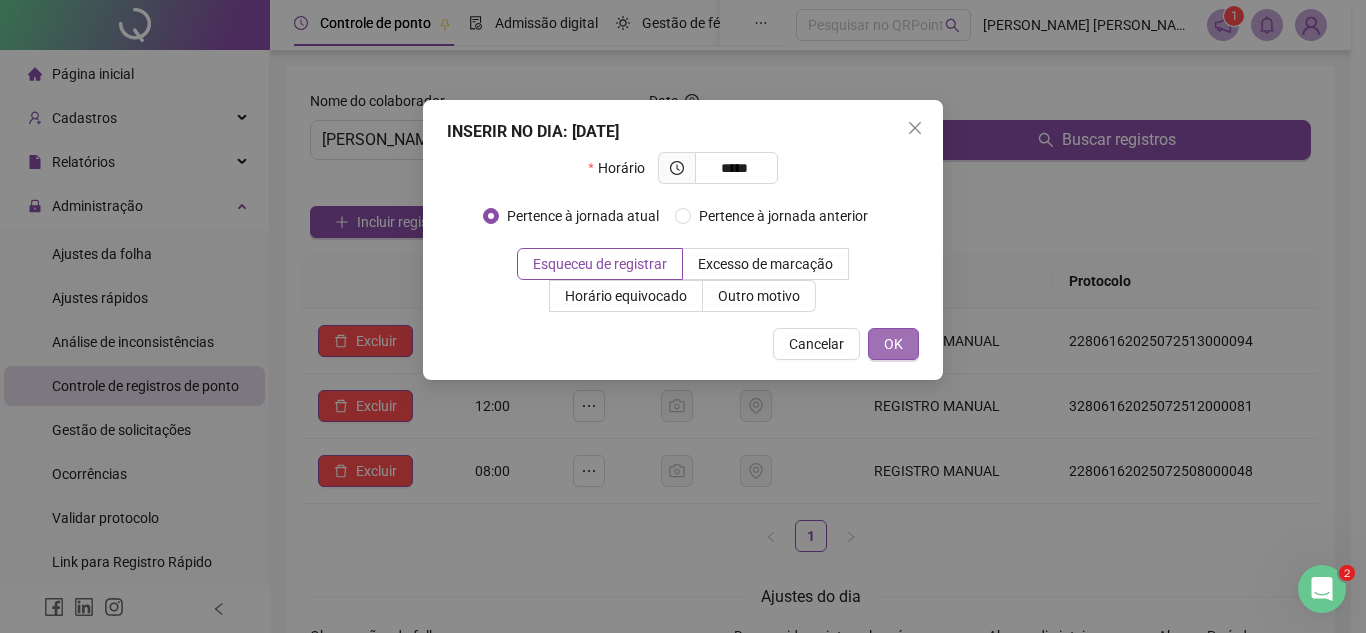 click on "OK" at bounding box center (893, 344) 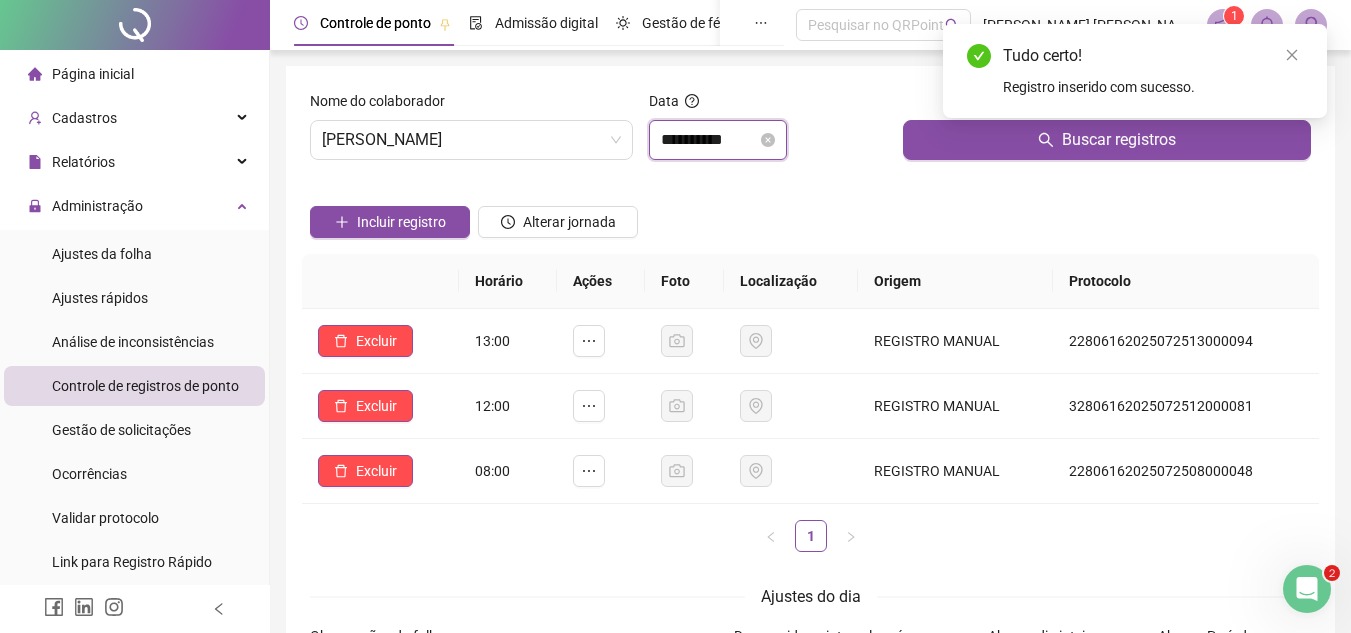click on "**********" at bounding box center (709, 140) 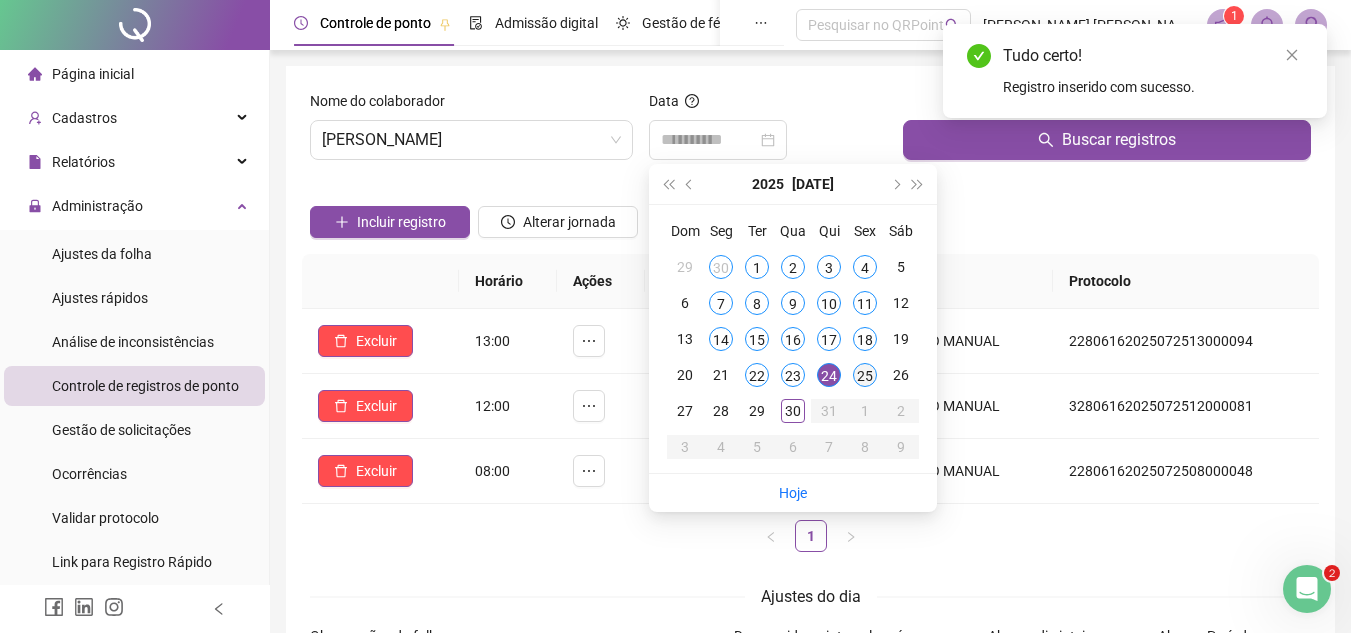 click on "25" at bounding box center (865, 375) 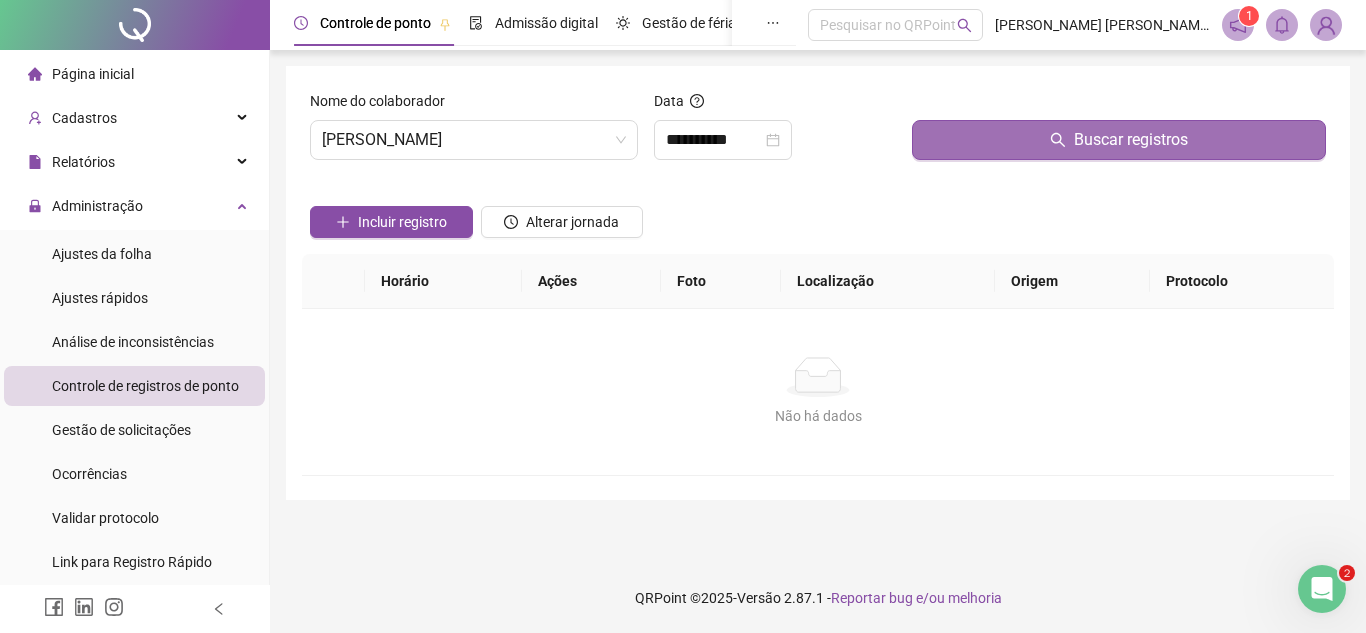 click on "Buscar registros" at bounding box center [1119, 140] 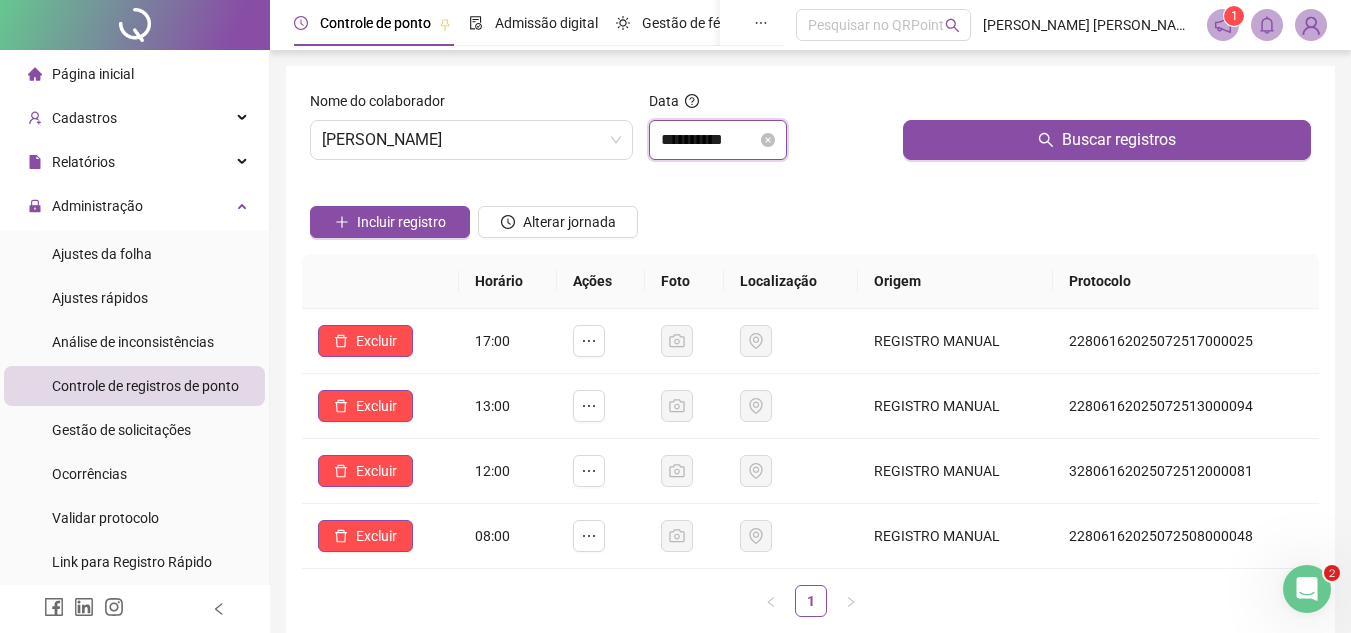 click on "**********" at bounding box center (709, 140) 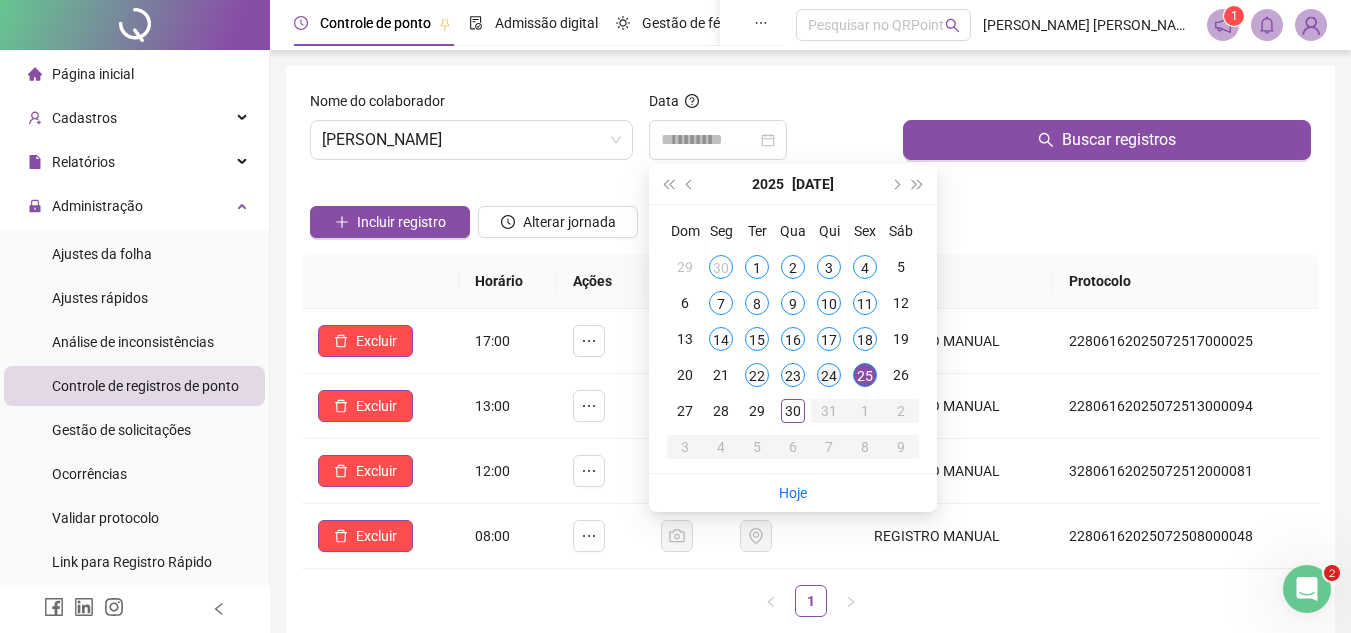 click on "24" at bounding box center (829, 375) 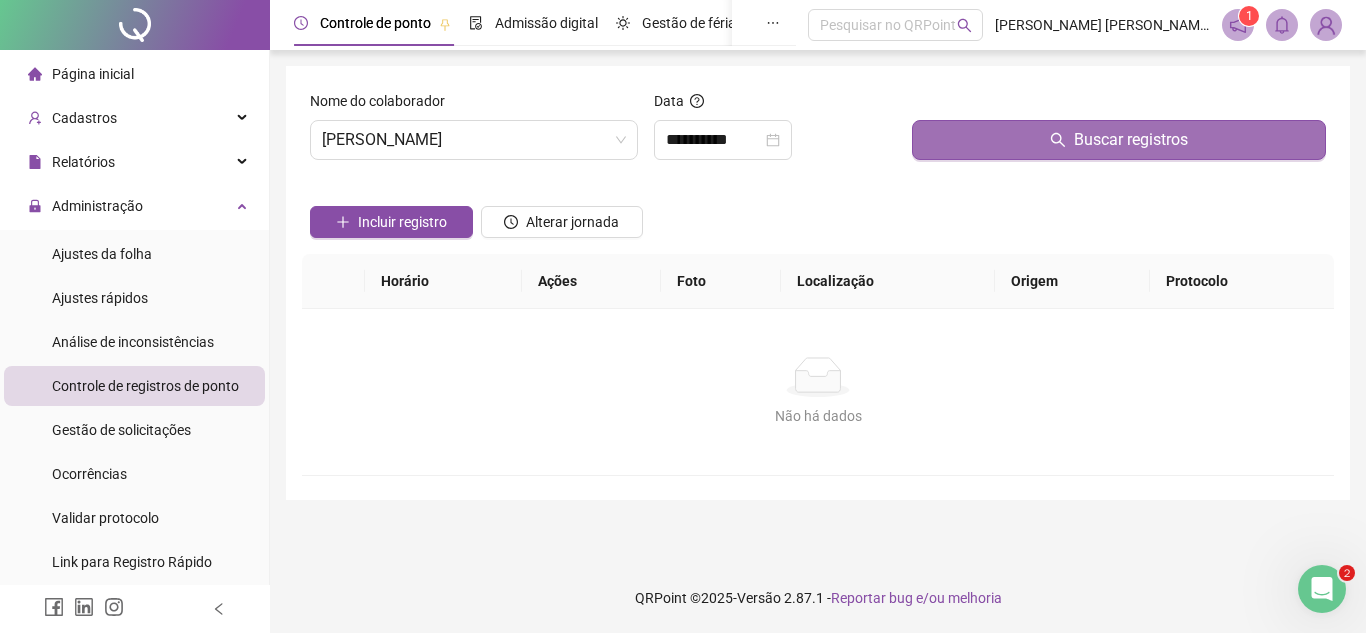 click on "Buscar registros" at bounding box center [1119, 140] 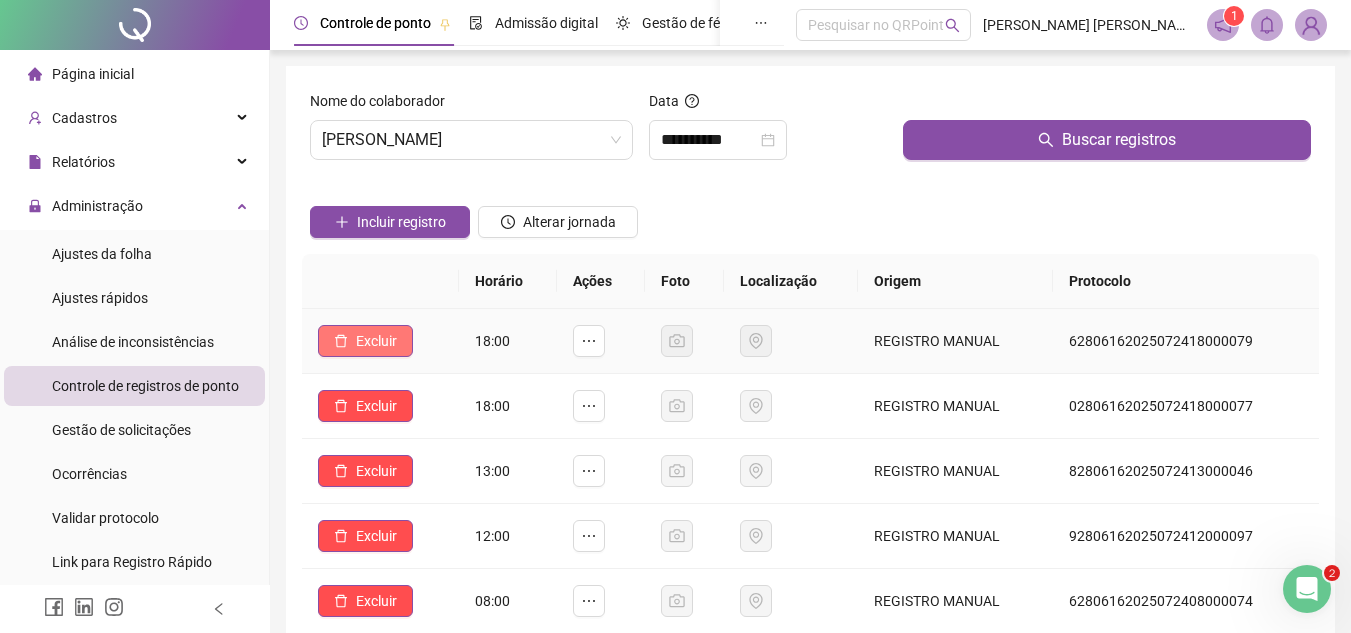 click on "Excluir" at bounding box center [376, 341] 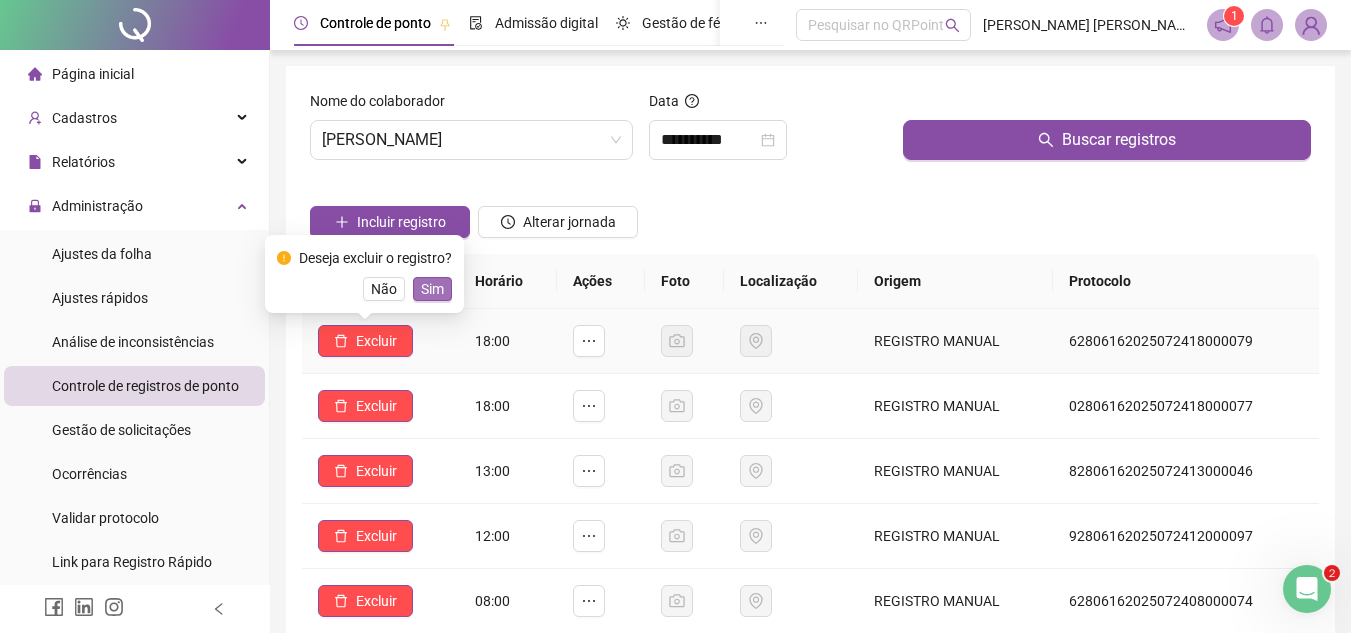 click on "Sim" at bounding box center [432, 289] 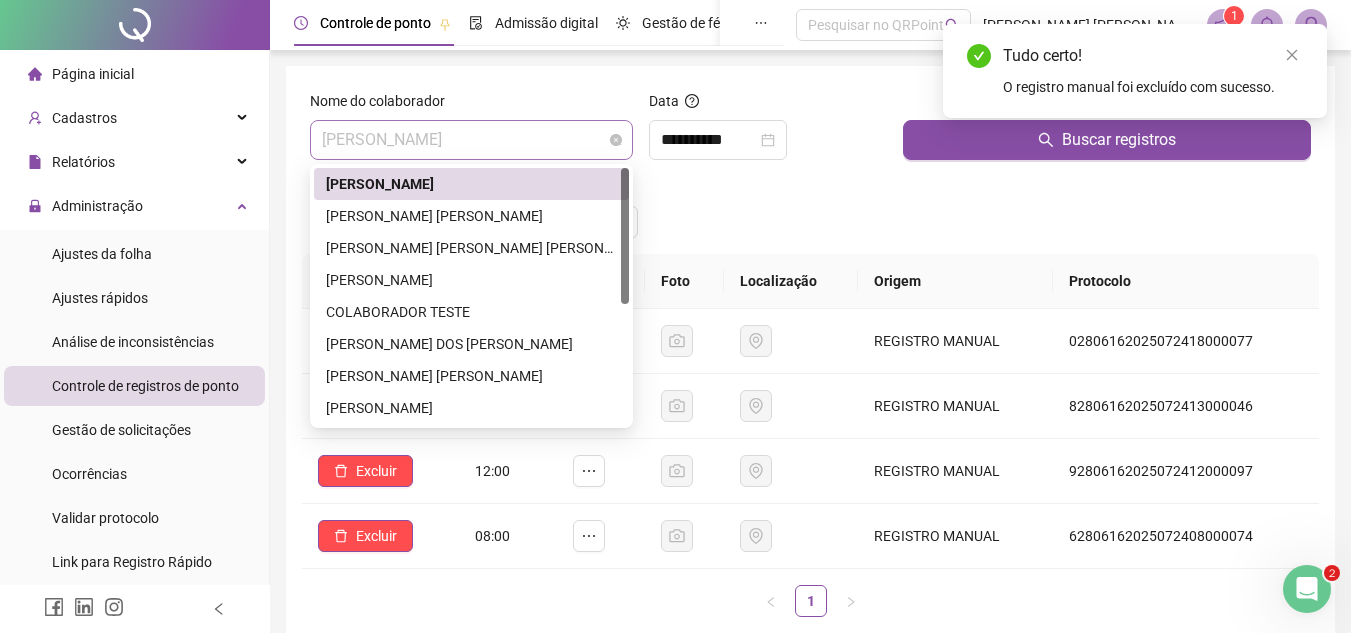 click on "[PERSON_NAME]" at bounding box center [471, 140] 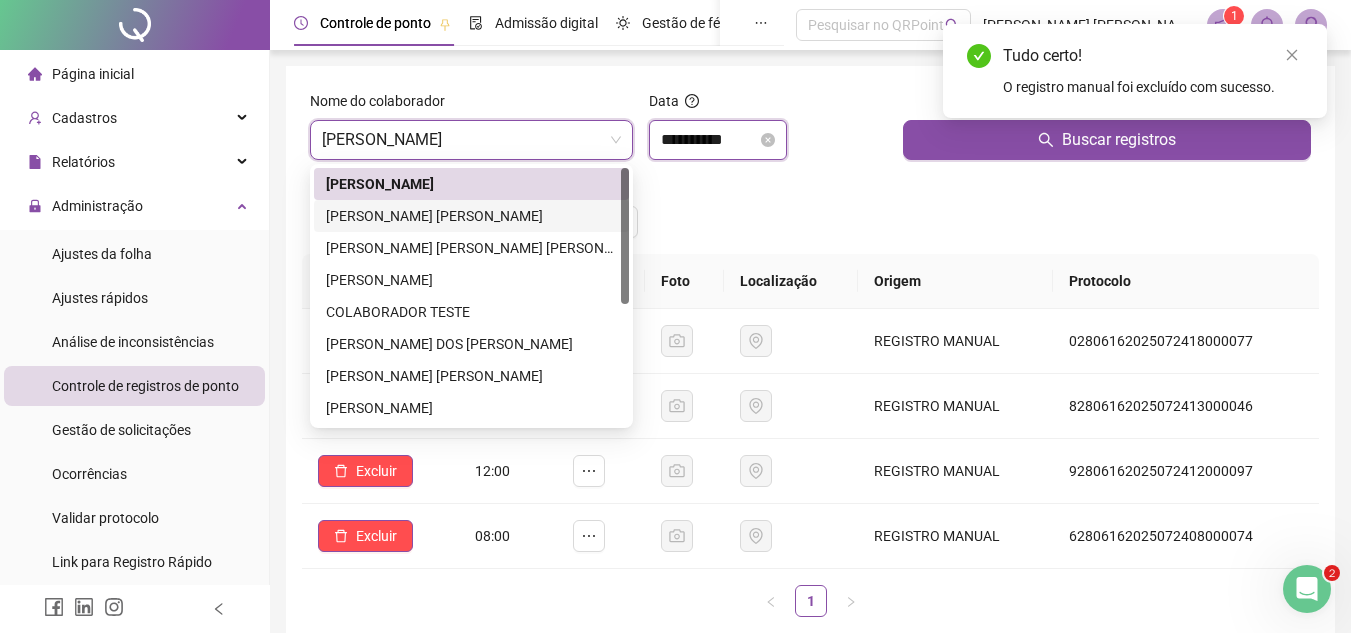 click on "**********" at bounding box center (709, 140) 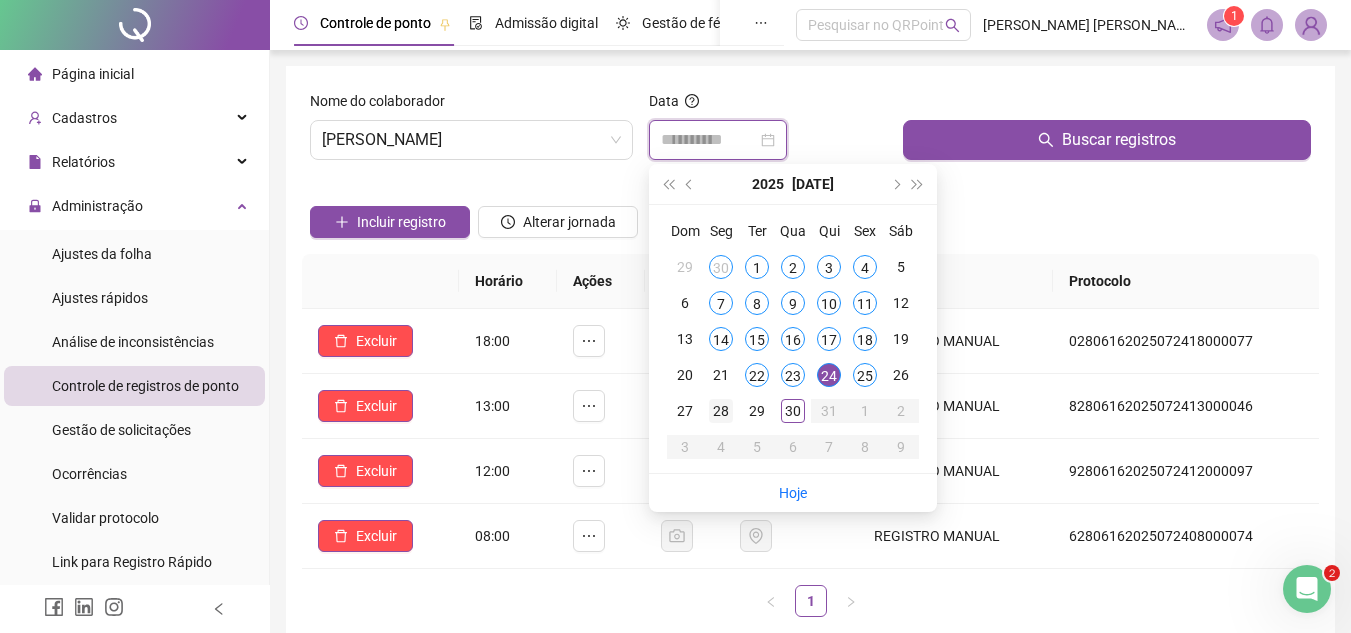 type on "**********" 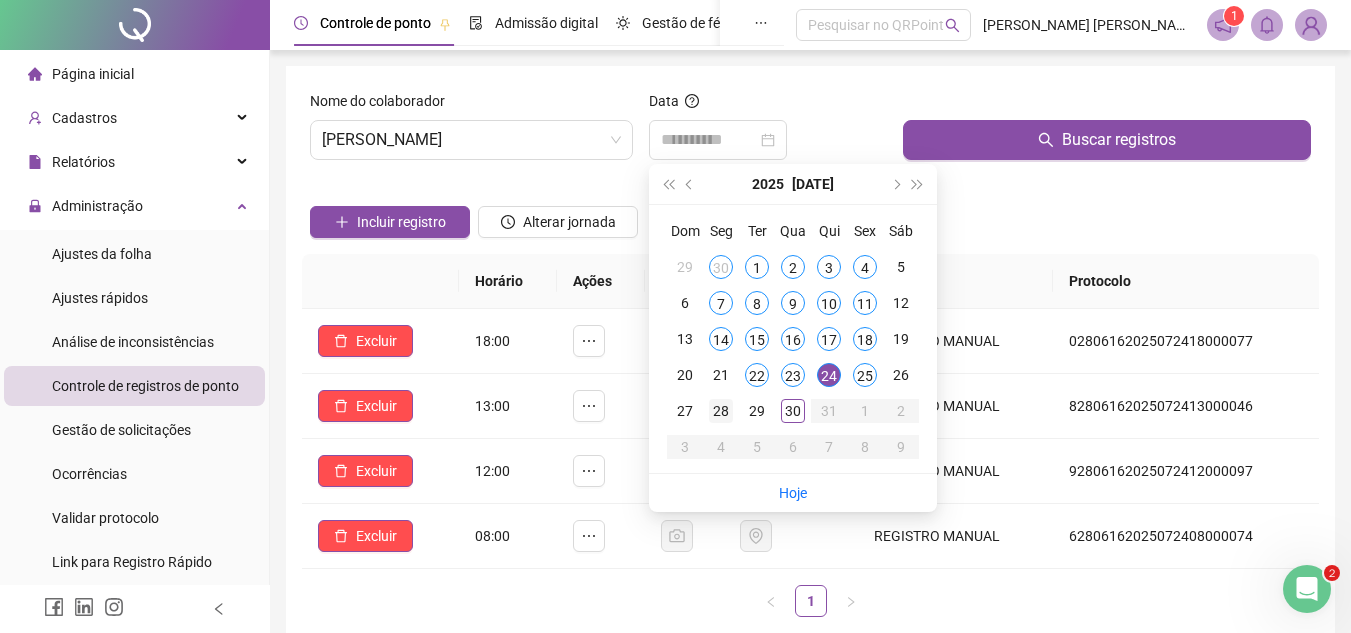 click on "28" at bounding box center [721, 411] 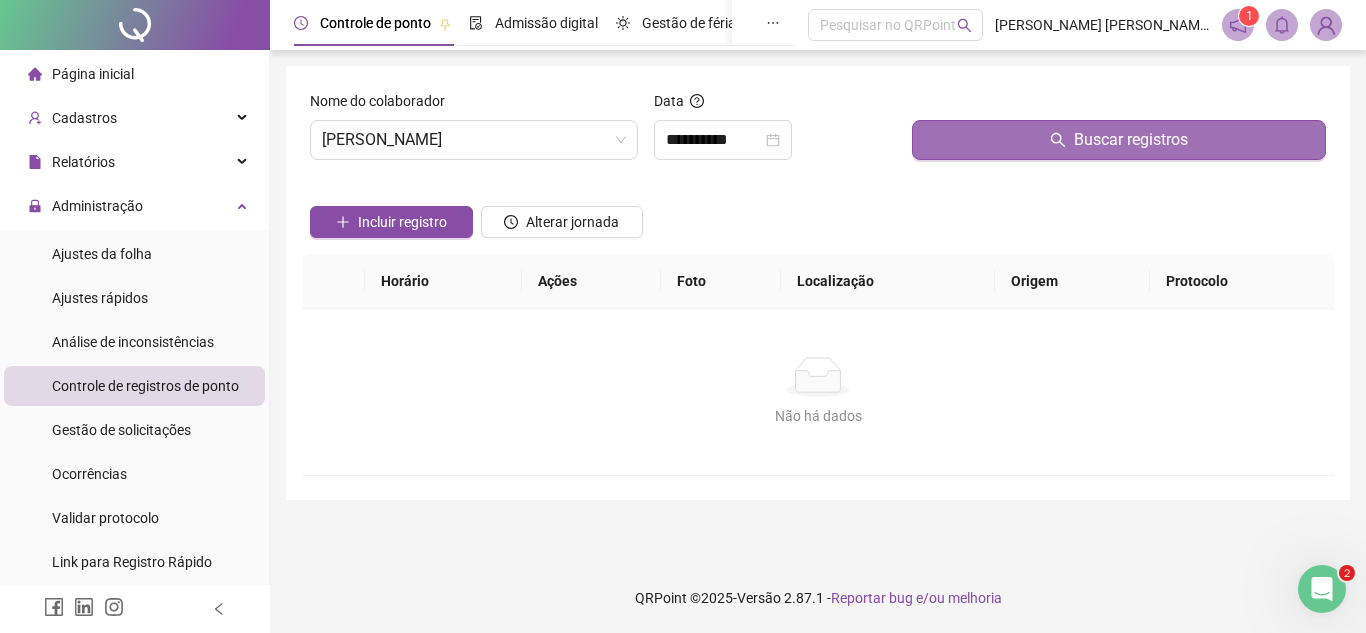 click on "Buscar registros" at bounding box center [1119, 140] 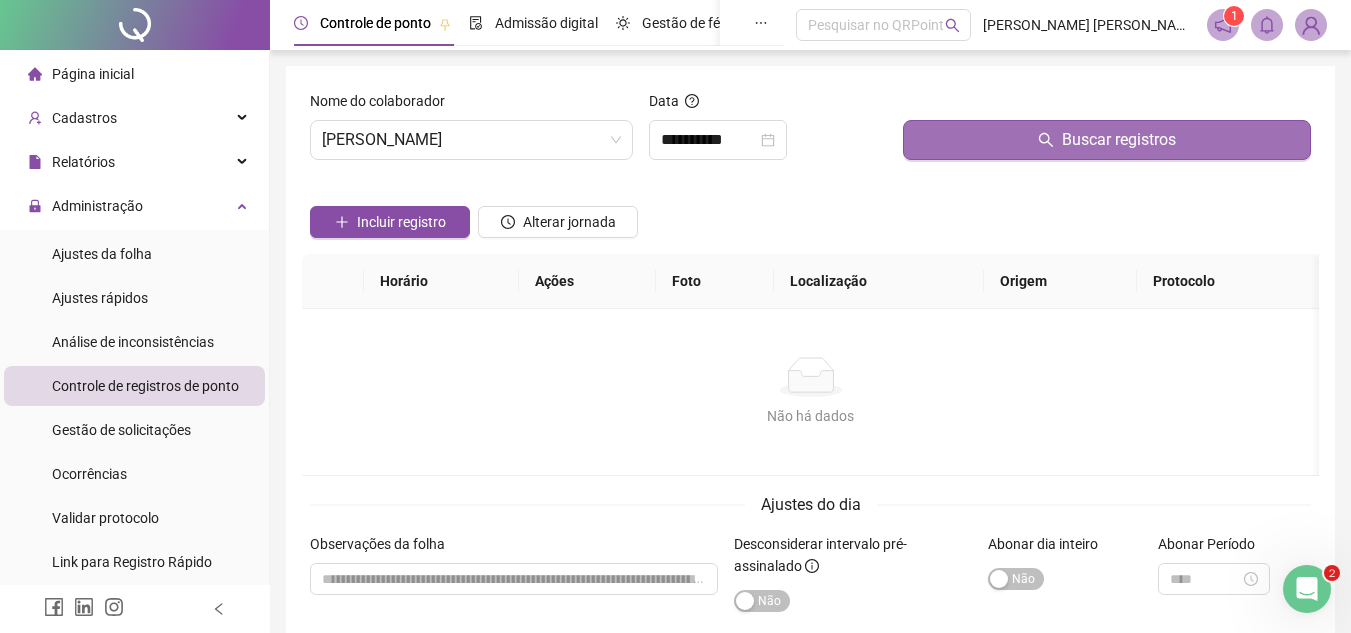 click on "Buscar registros" at bounding box center (1107, 140) 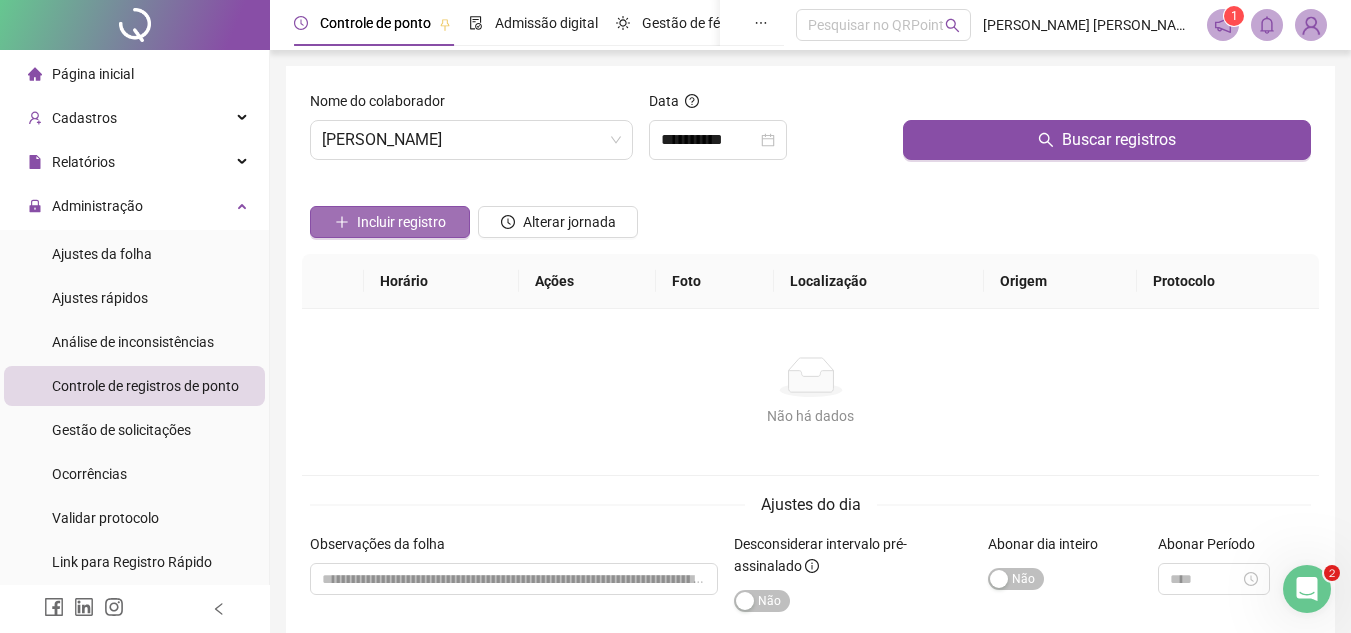 click on "Incluir registro" at bounding box center [401, 222] 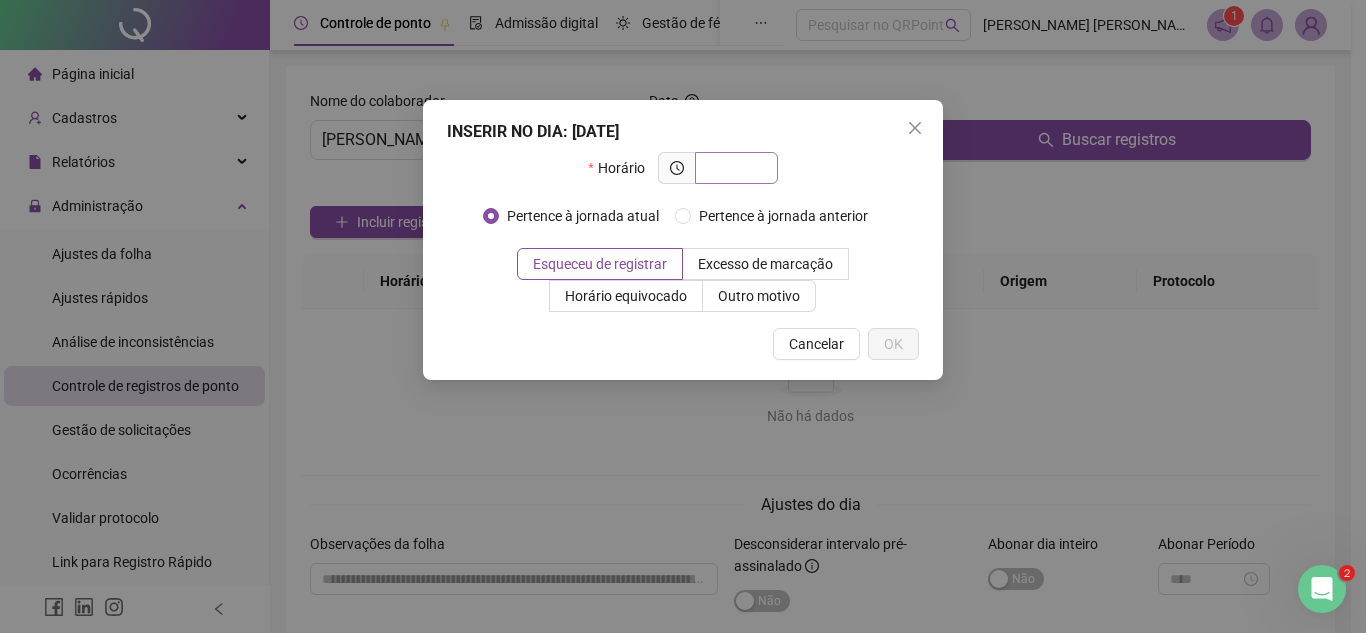click at bounding box center (734, 168) 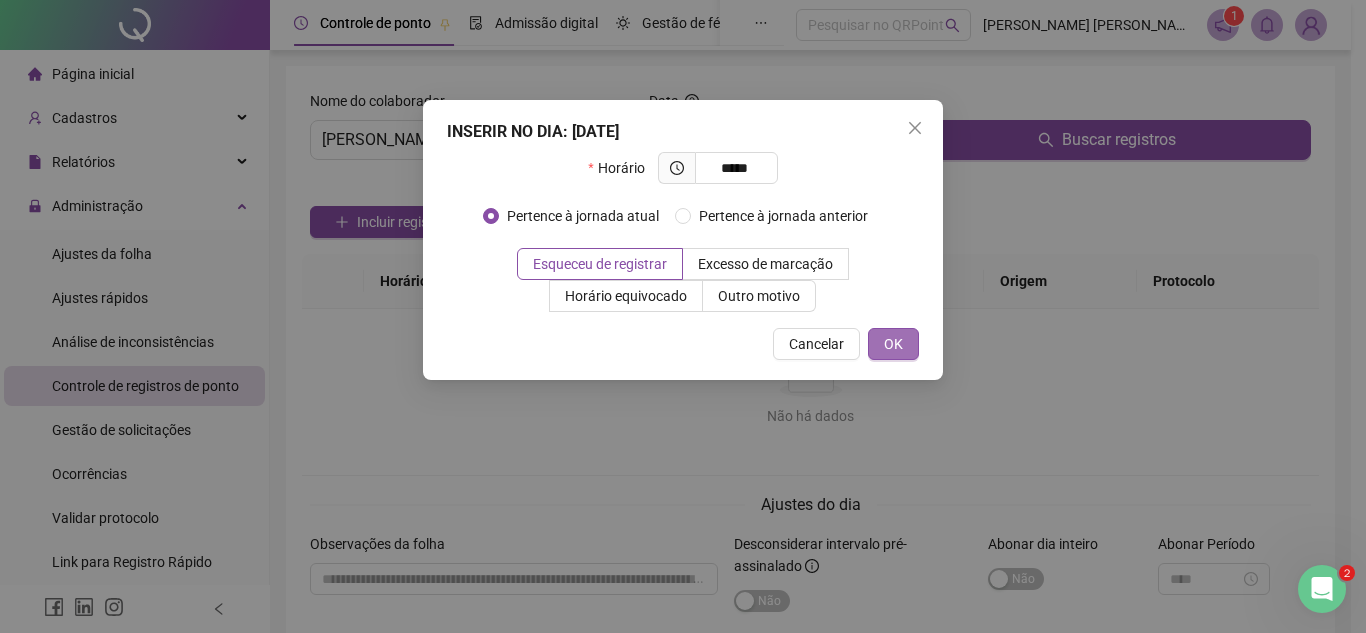 type on "*****" 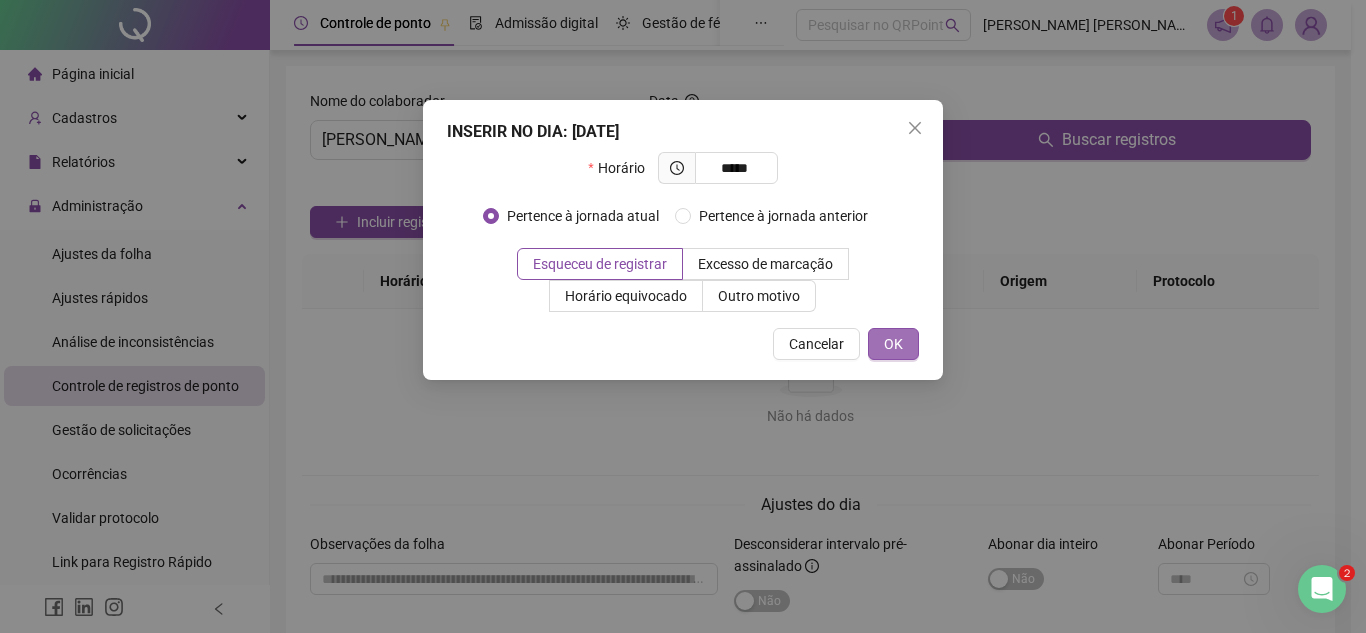 click on "OK" at bounding box center [893, 344] 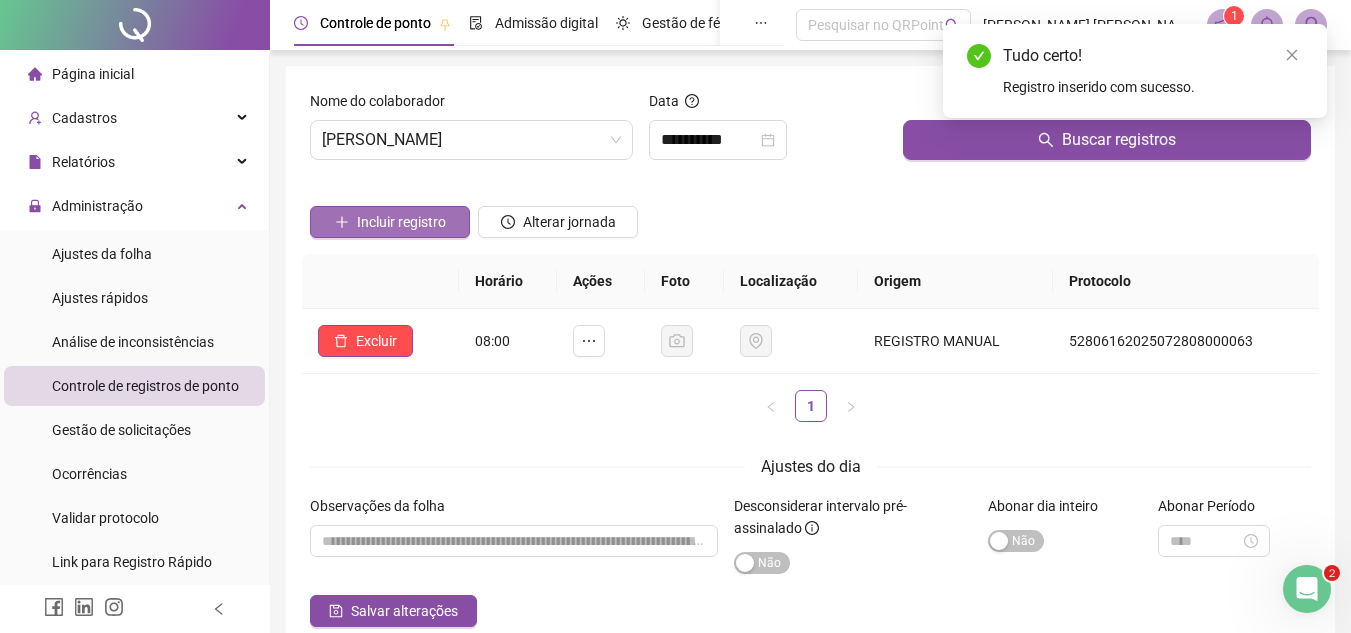 click on "Incluir registro" at bounding box center [401, 222] 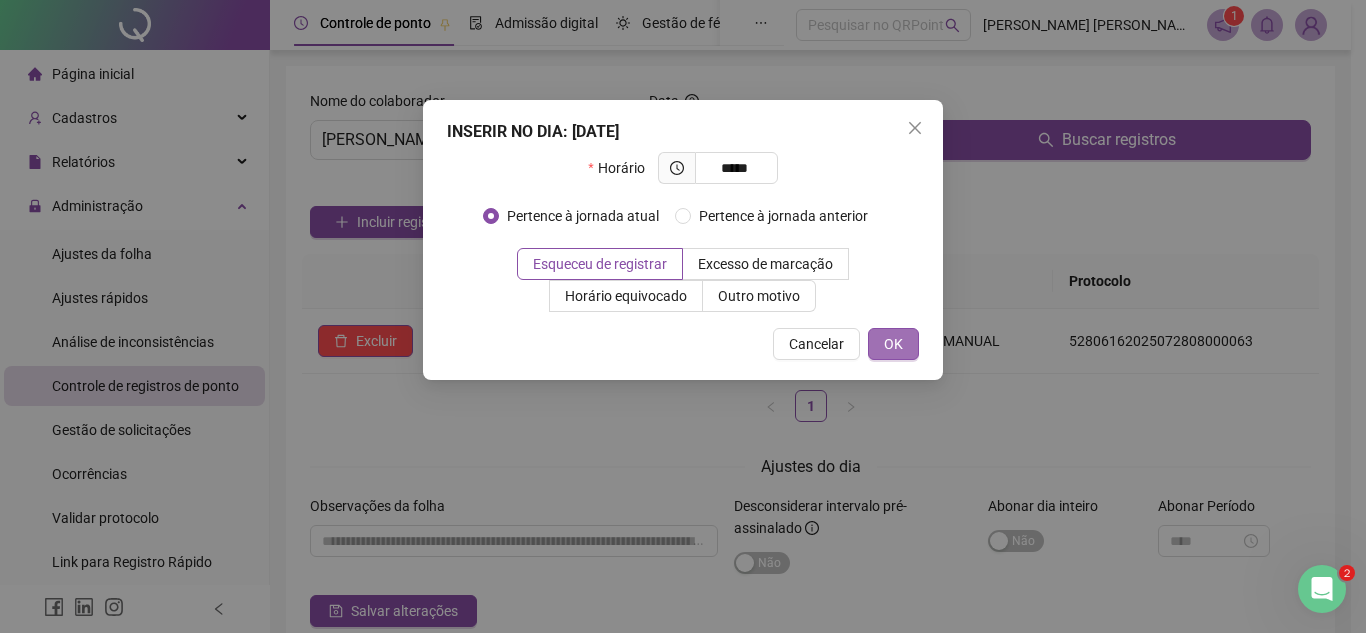 type on "*****" 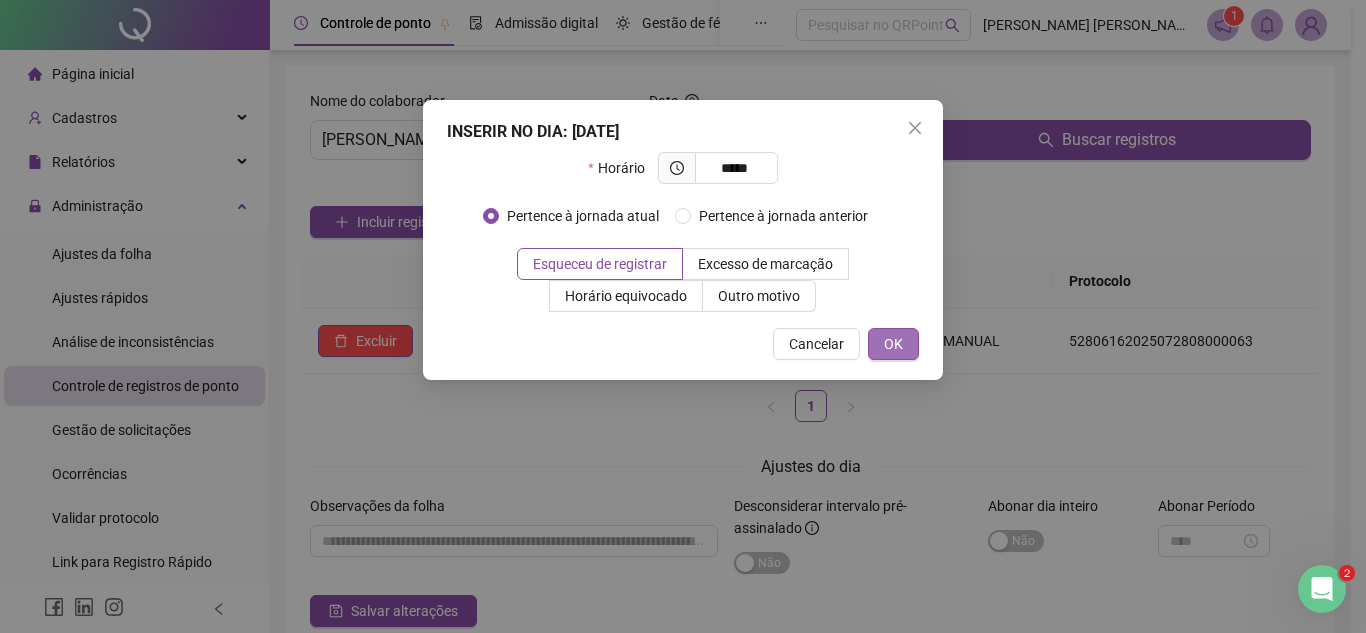 click on "OK" at bounding box center [893, 344] 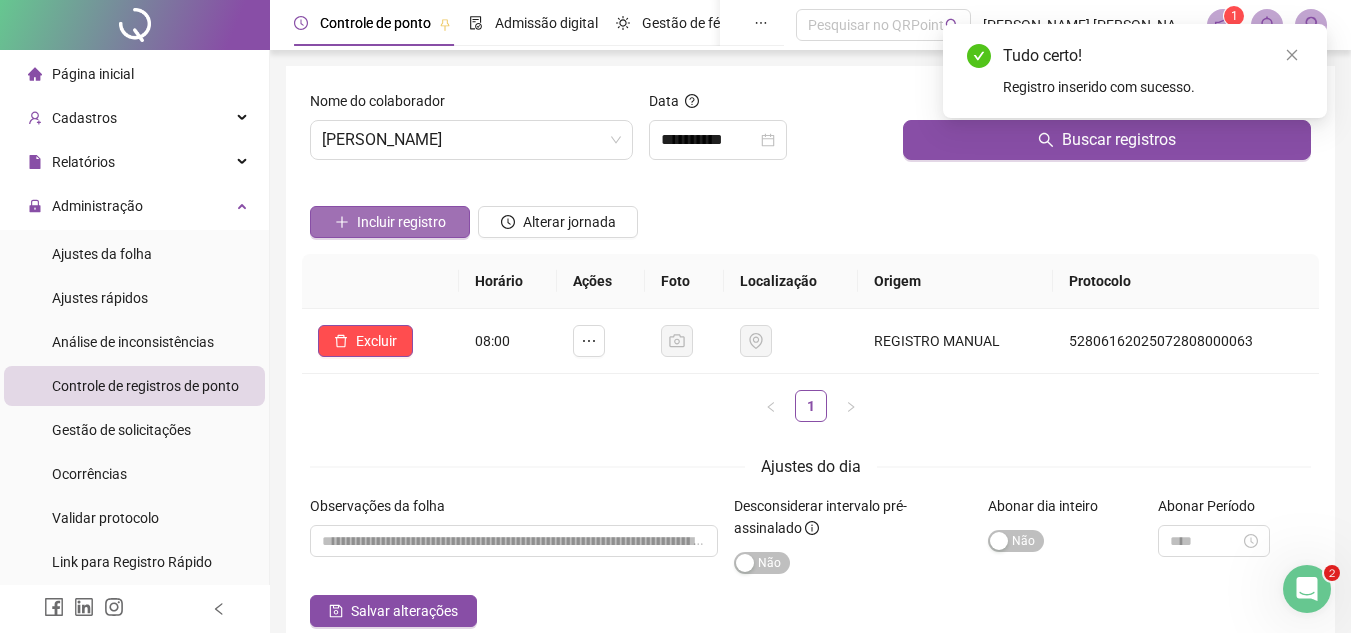 click on "Incluir registro" at bounding box center (401, 222) 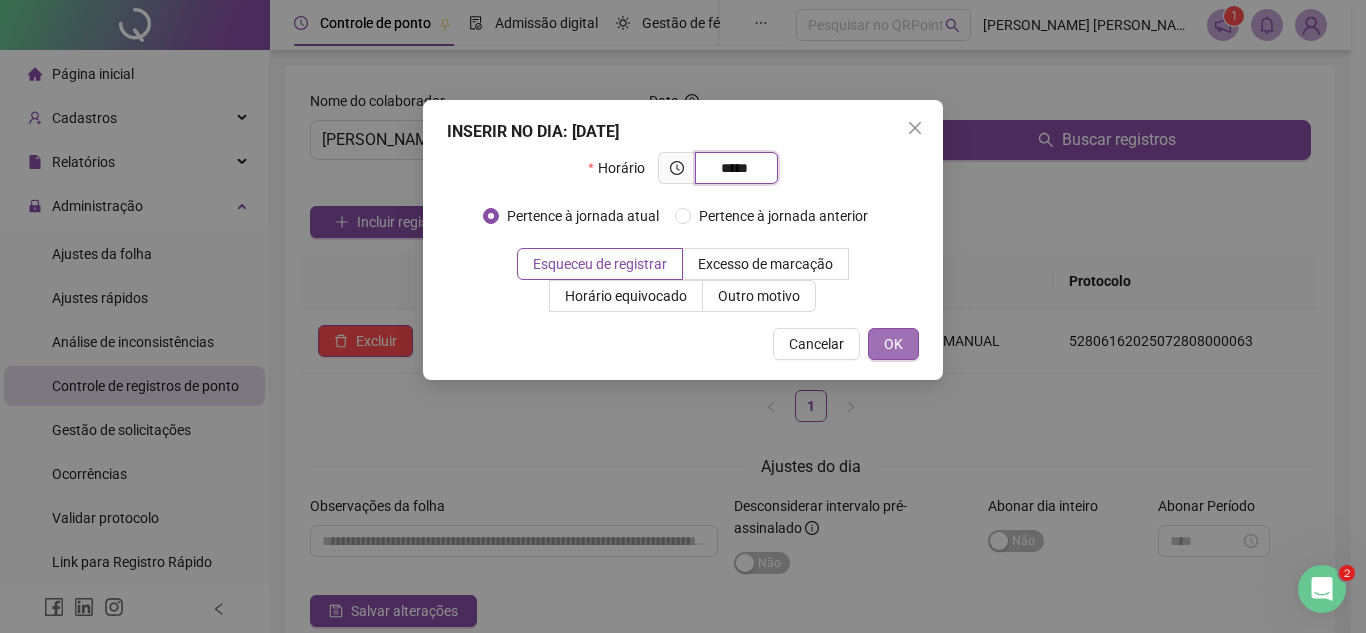 type on "*****" 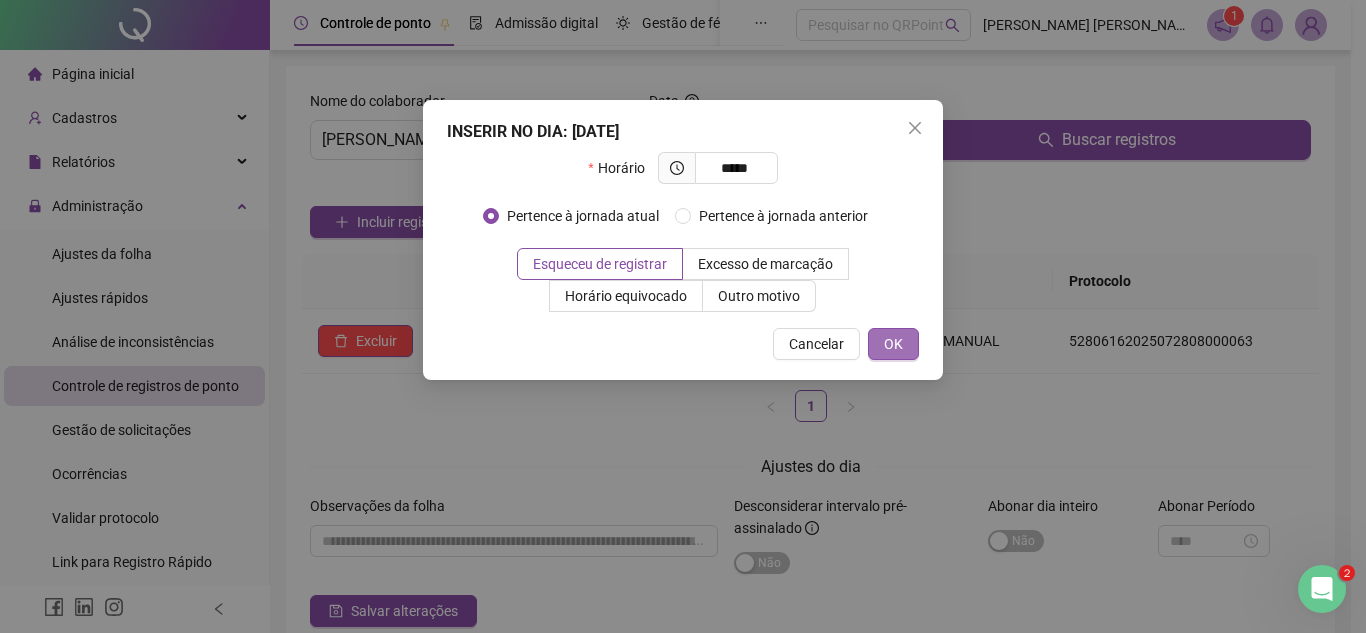 click on "OK" at bounding box center (893, 344) 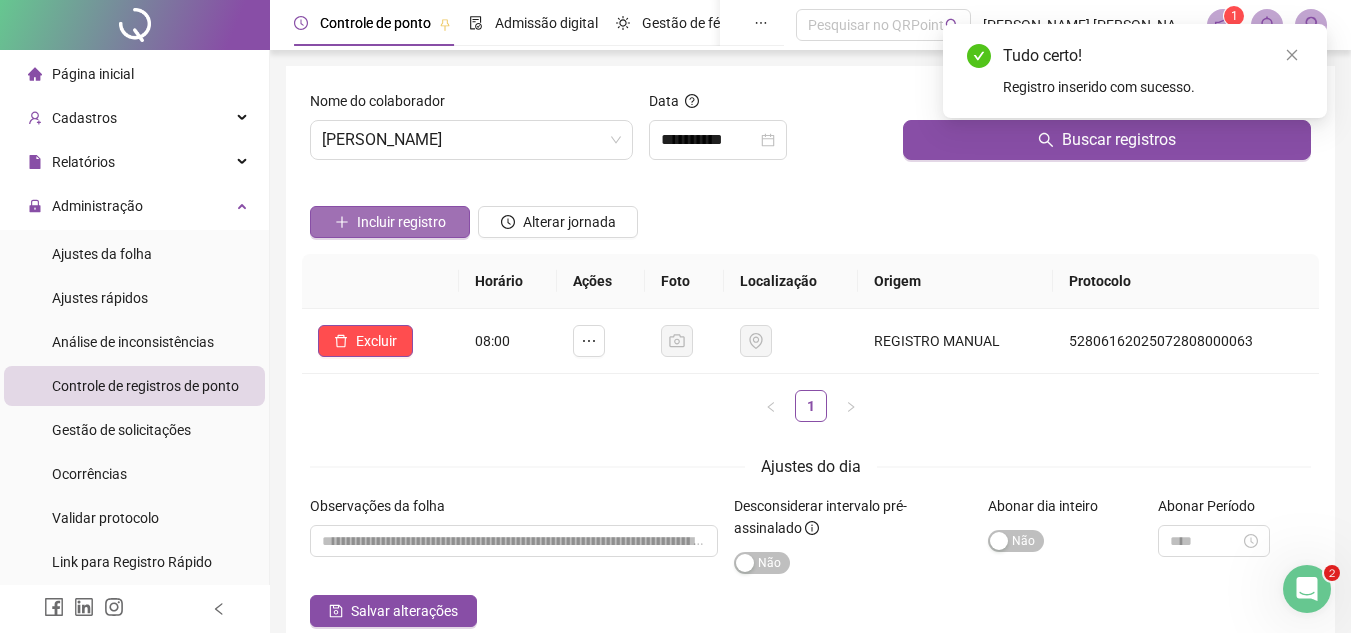 click on "Incluir registro" at bounding box center [401, 222] 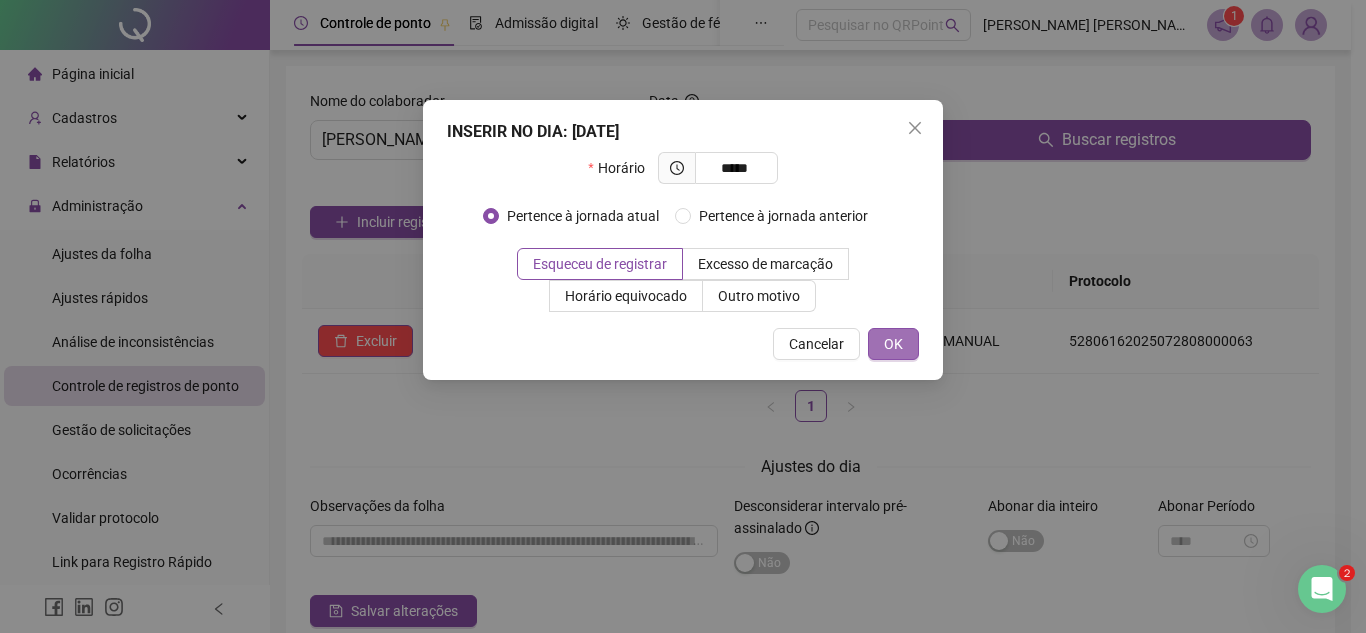 type on "*****" 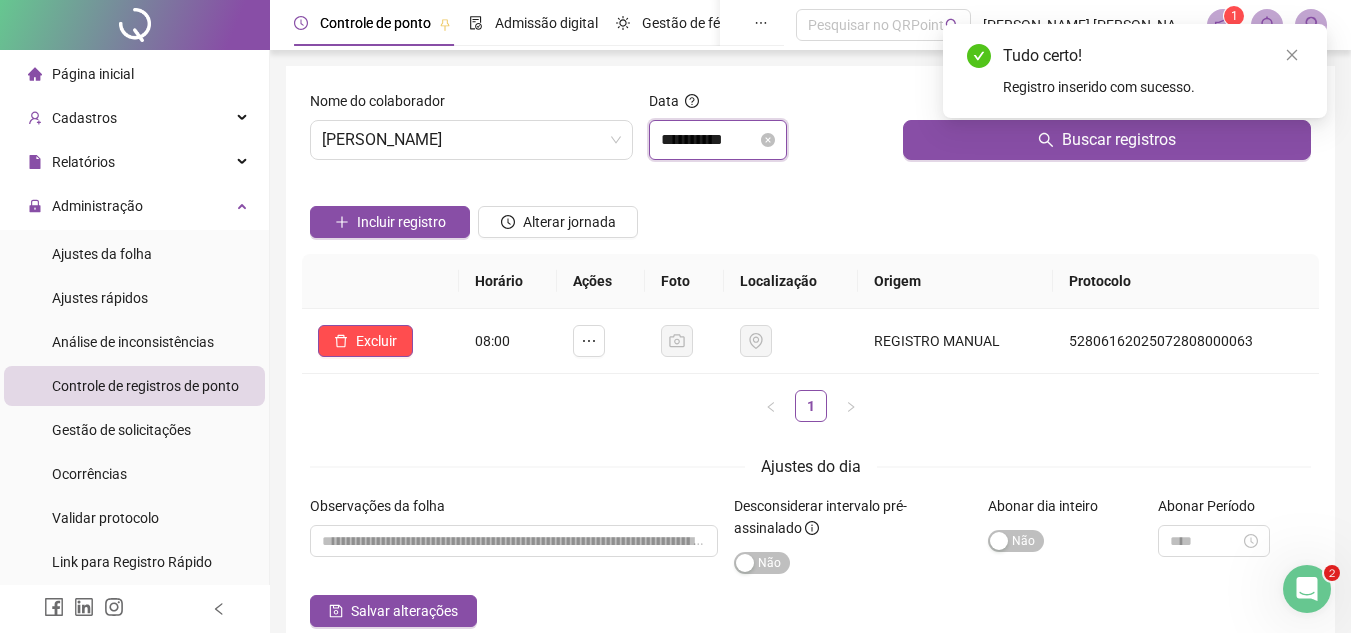 click on "**********" at bounding box center (709, 140) 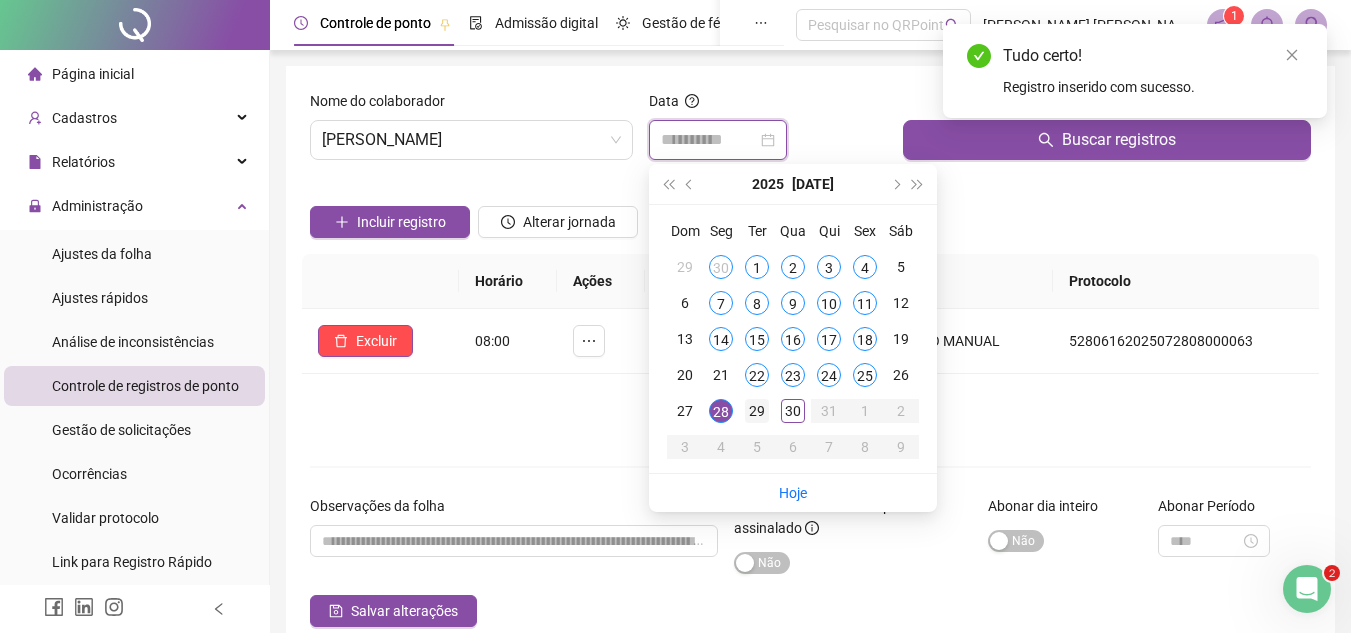 type on "**********" 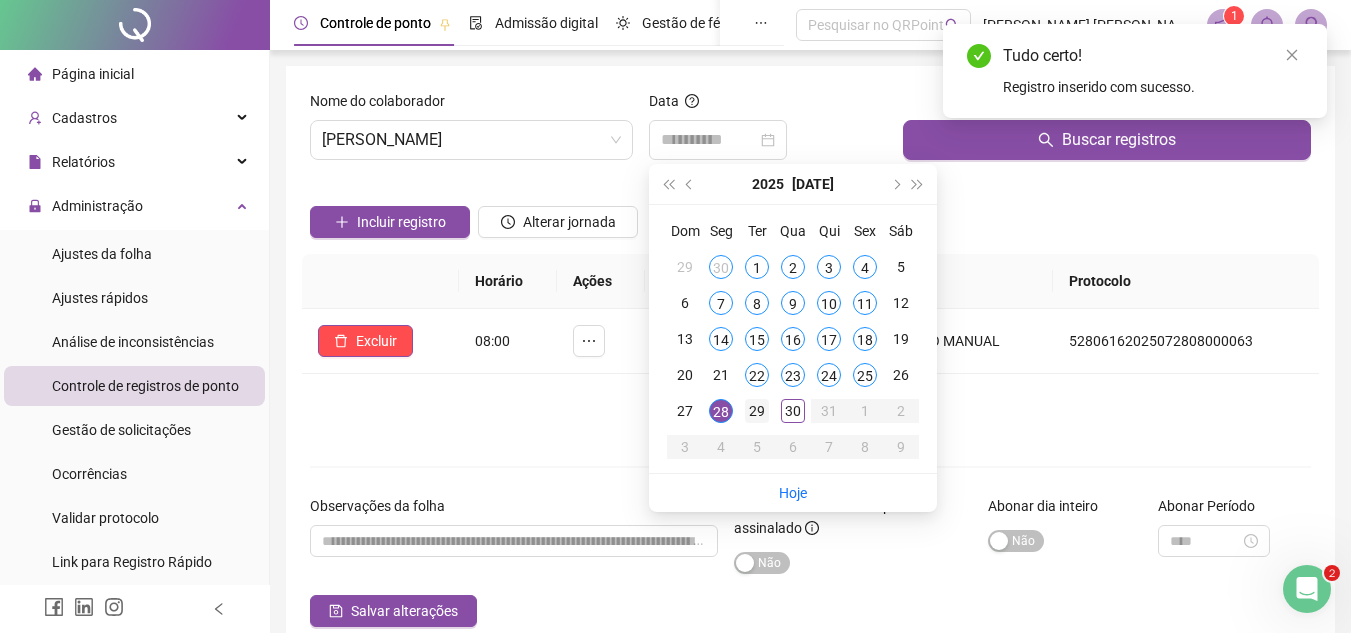 click on "29" at bounding box center [757, 411] 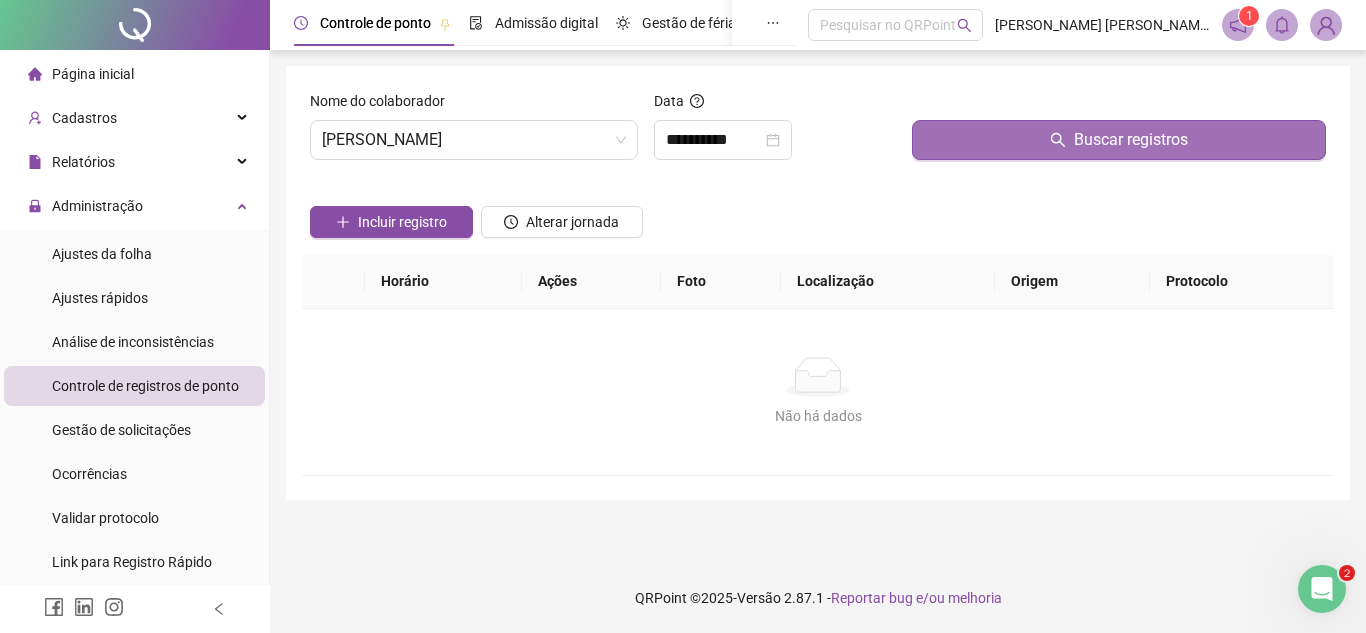 click on "Buscar registros" at bounding box center [1119, 140] 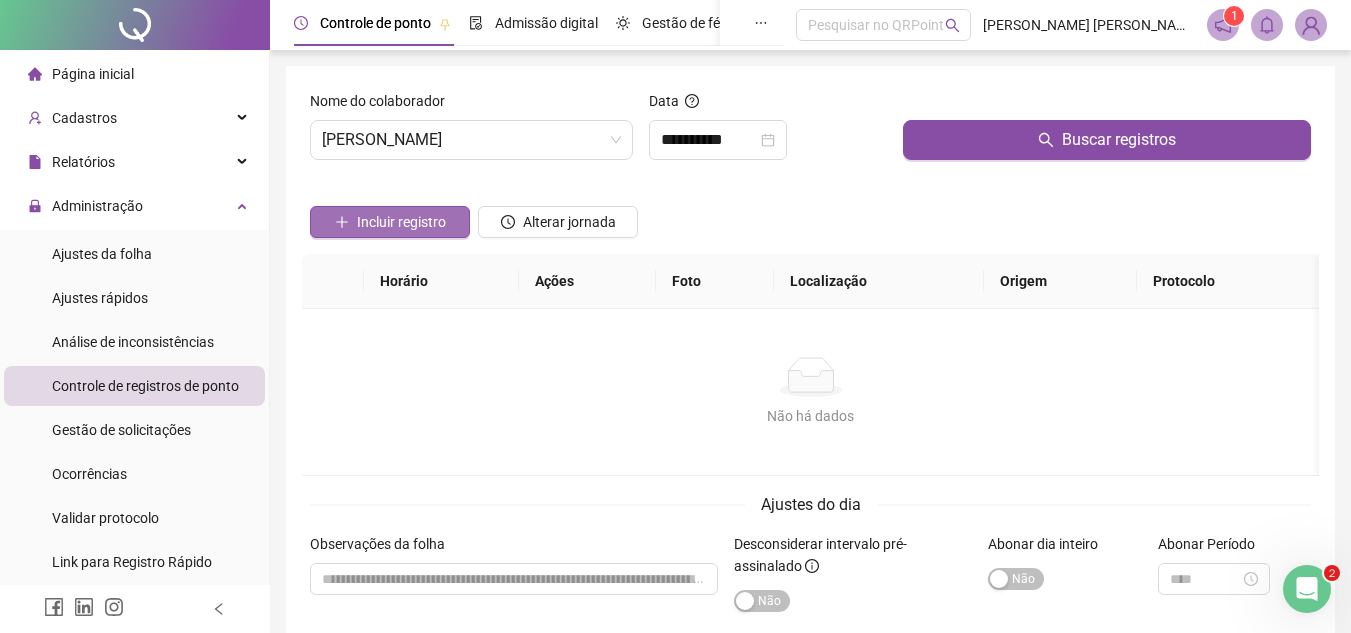 click on "Incluir registro" at bounding box center (401, 222) 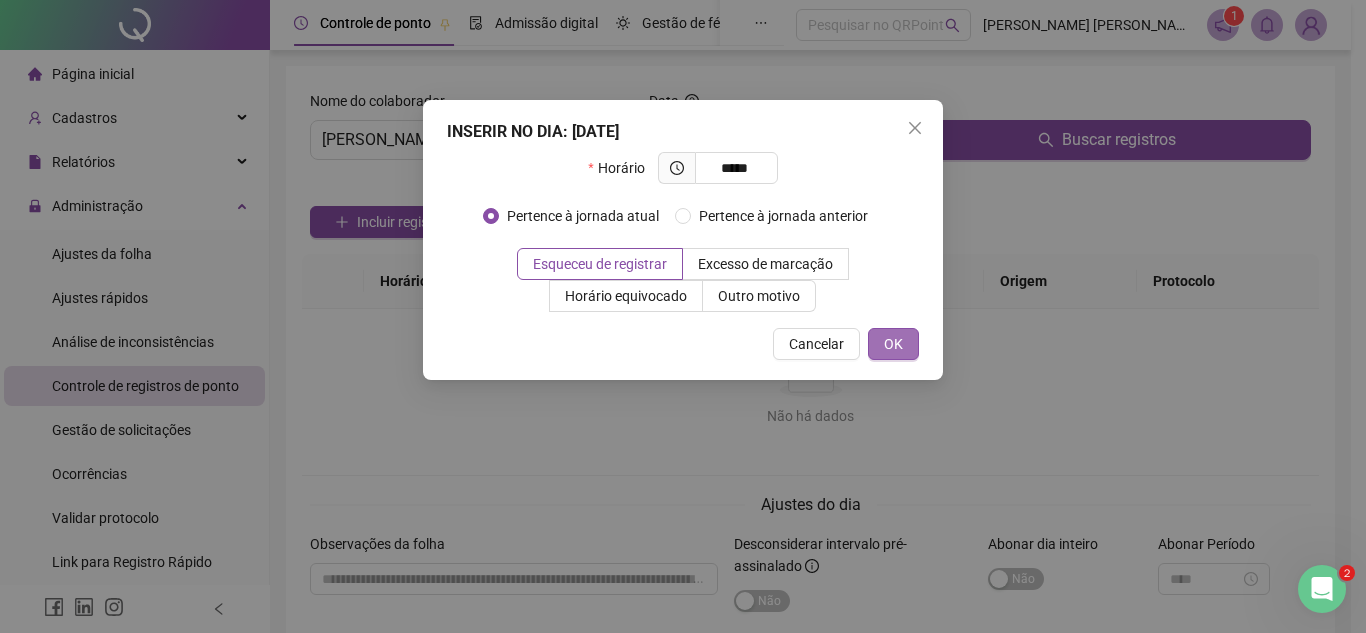 type on "*****" 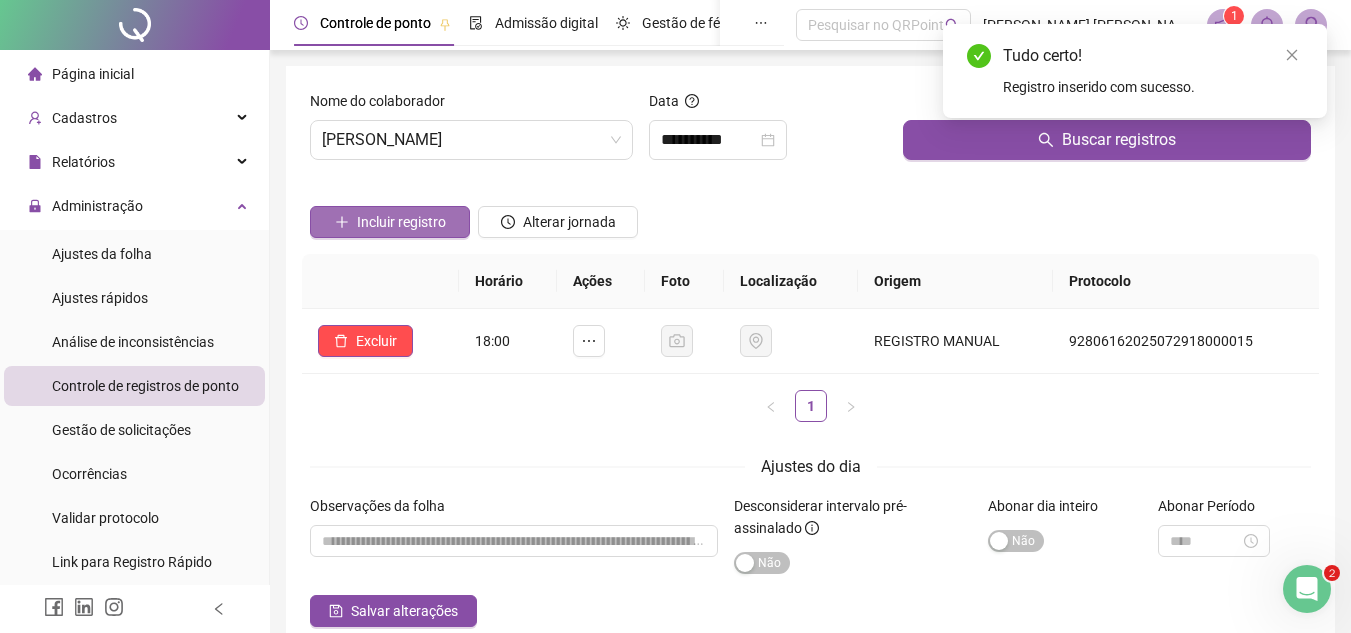 click on "Incluir registro" at bounding box center [401, 222] 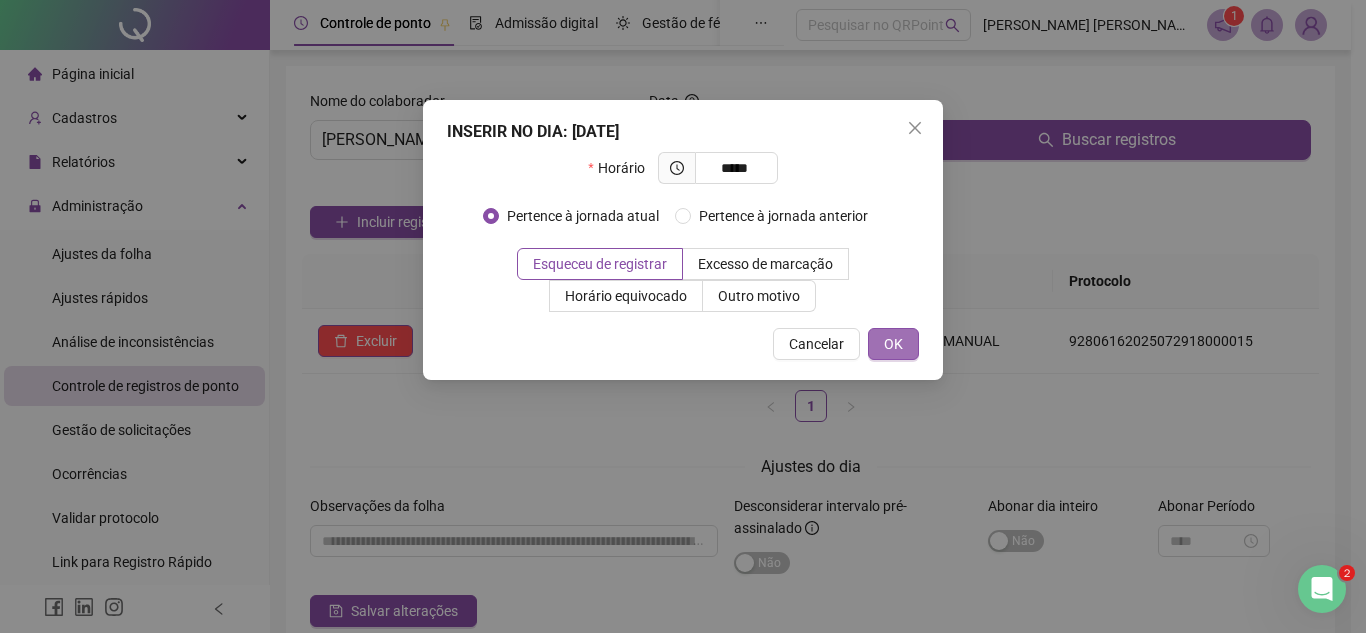 type on "*****" 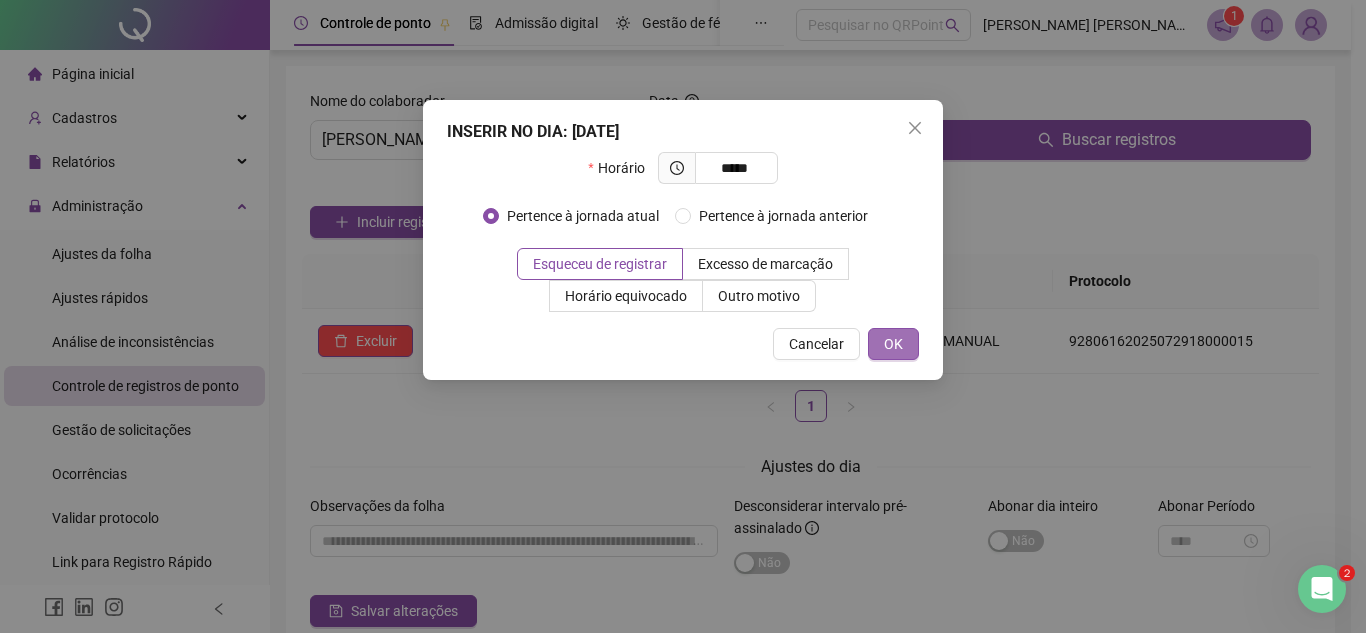 click on "OK" at bounding box center [893, 344] 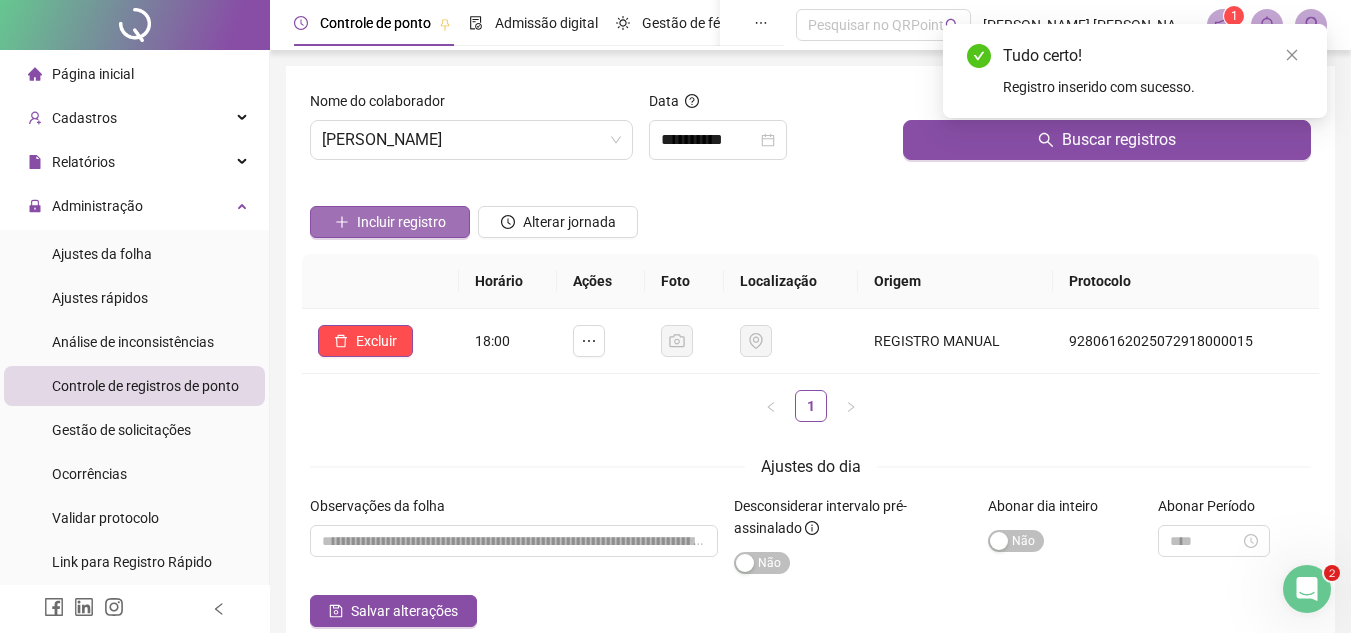 click on "Incluir registro" at bounding box center [401, 222] 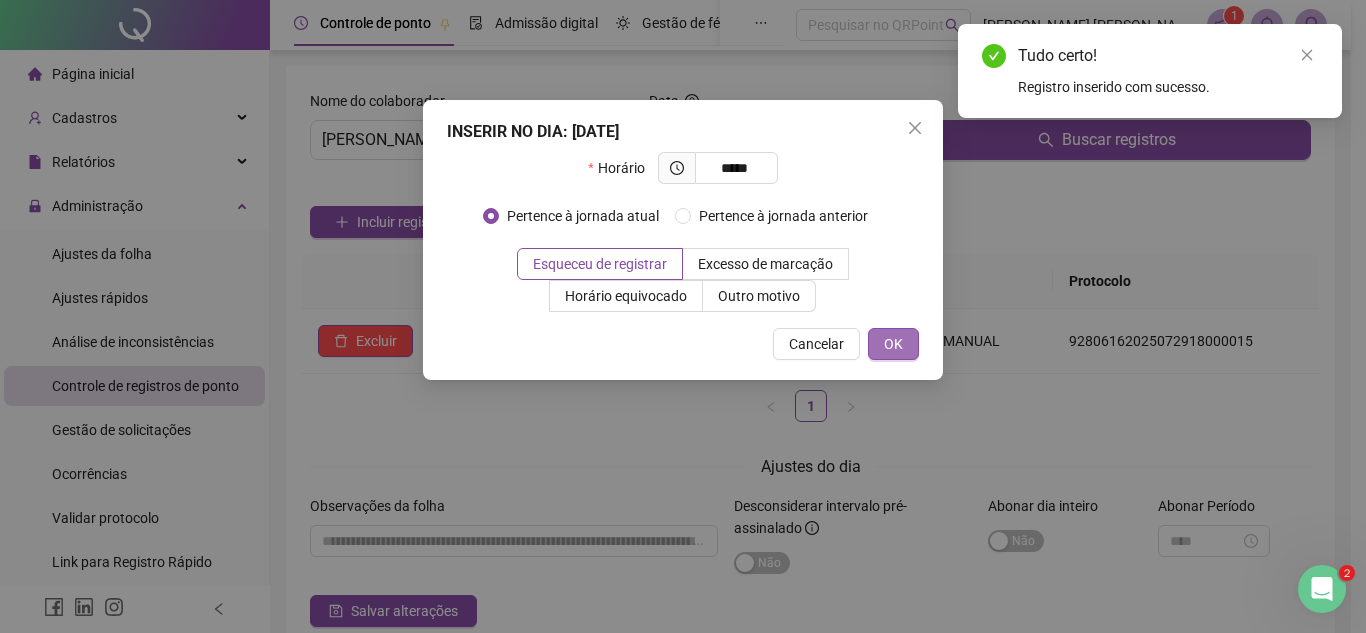 type on "*****" 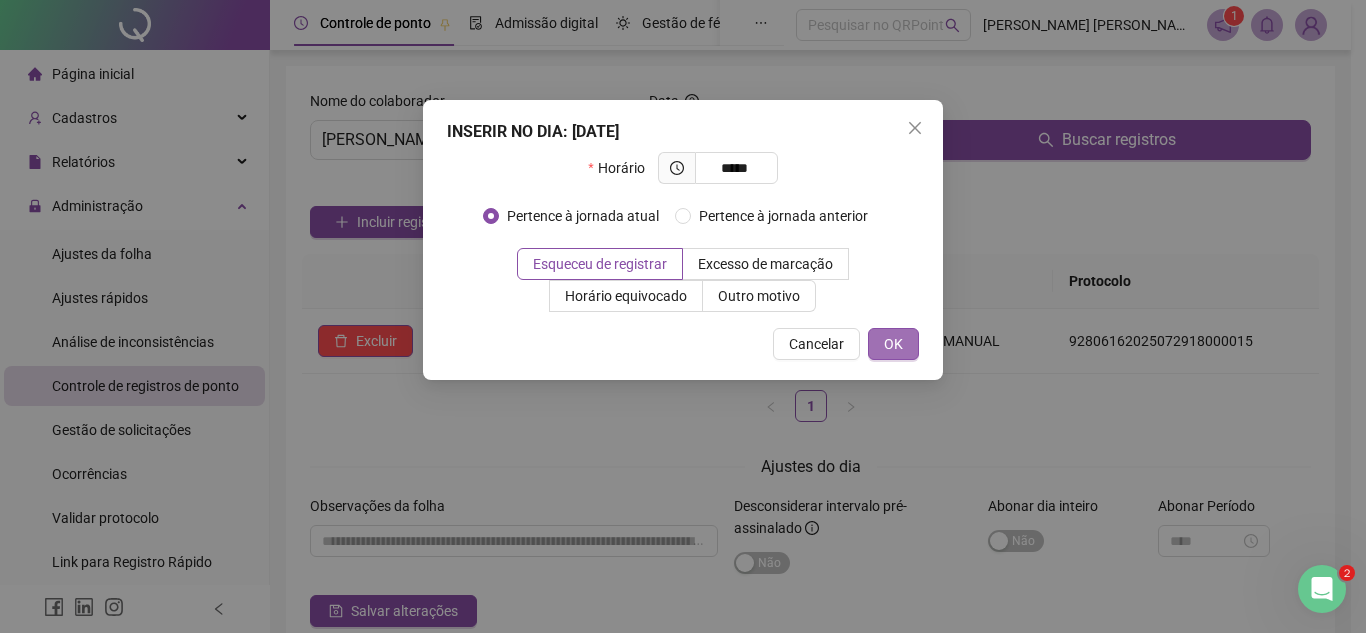 click on "OK" at bounding box center [893, 344] 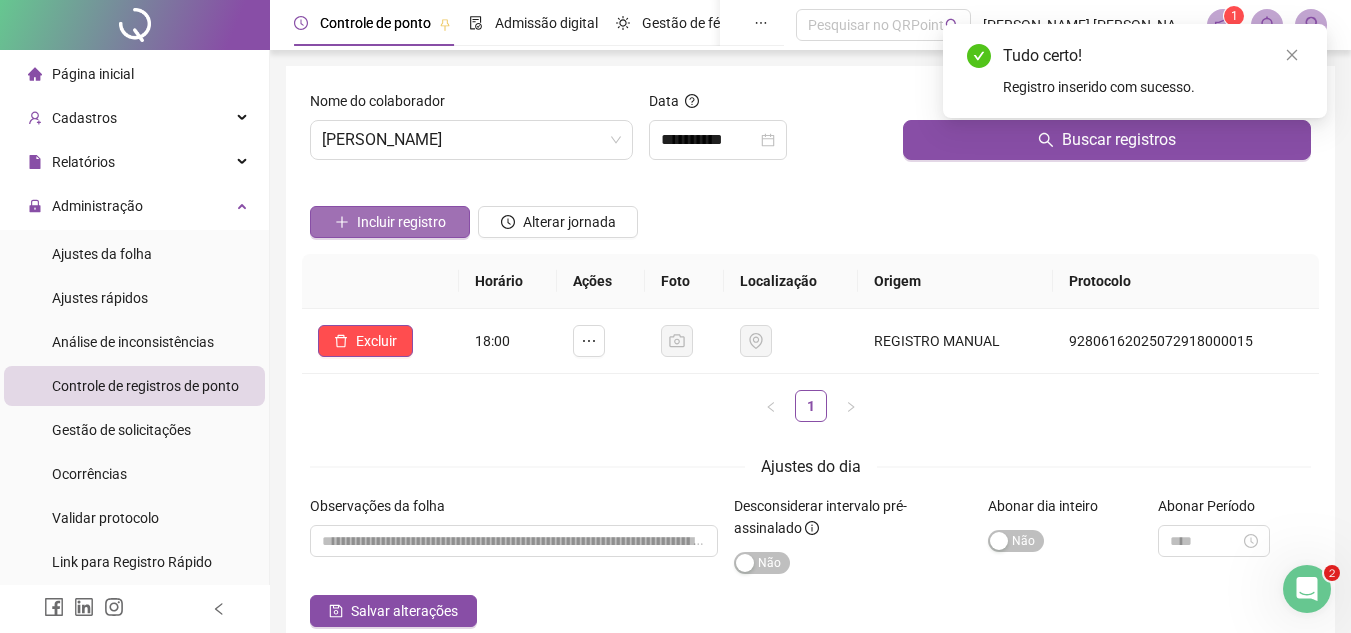 click on "Incluir registro" at bounding box center (390, 222) 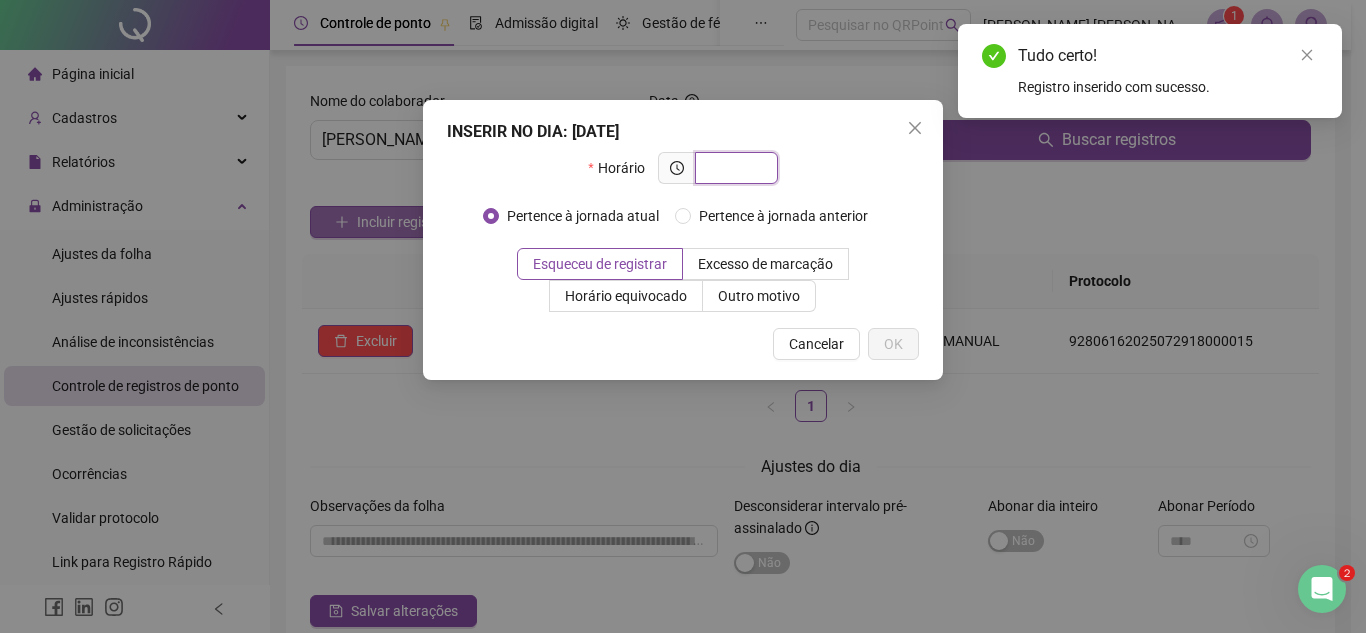 type on "*" 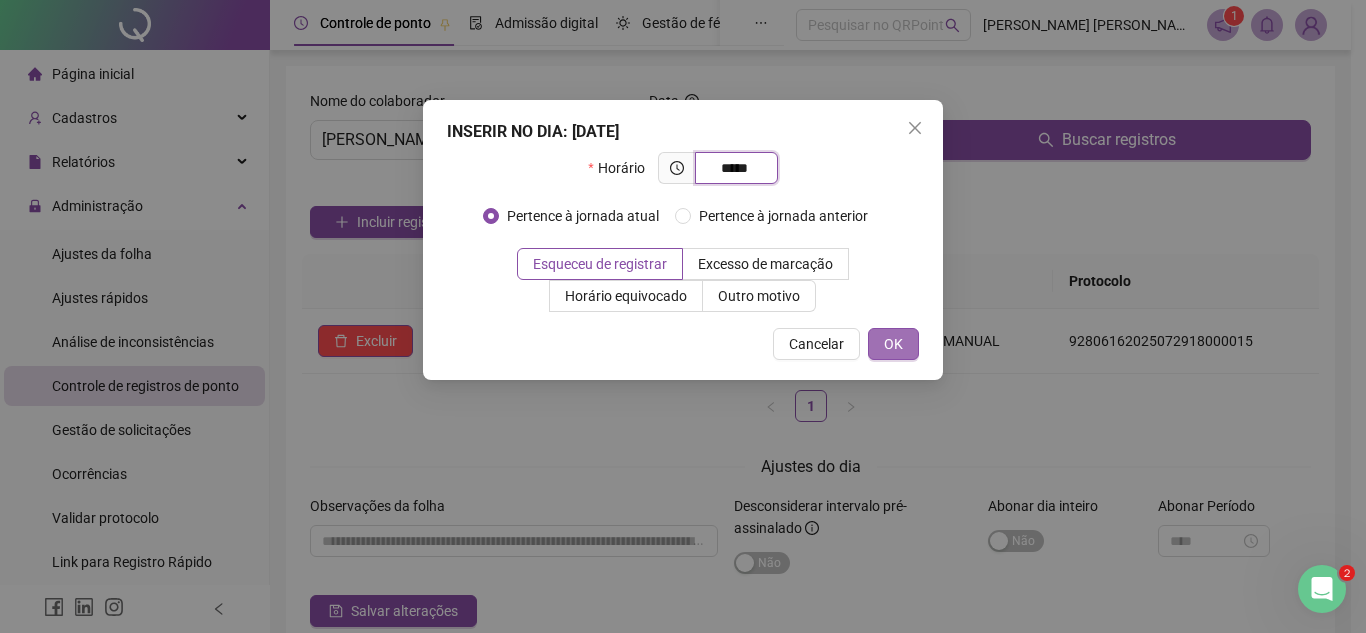 type on "*****" 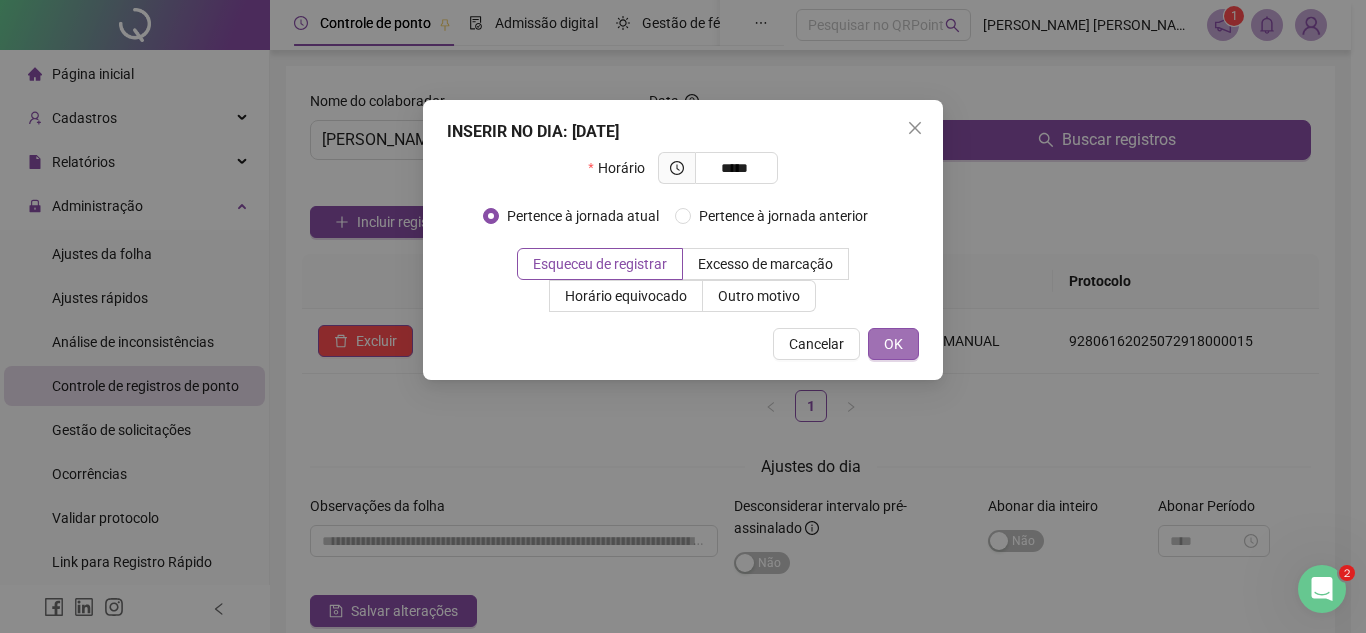 click on "OK" at bounding box center (893, 344) 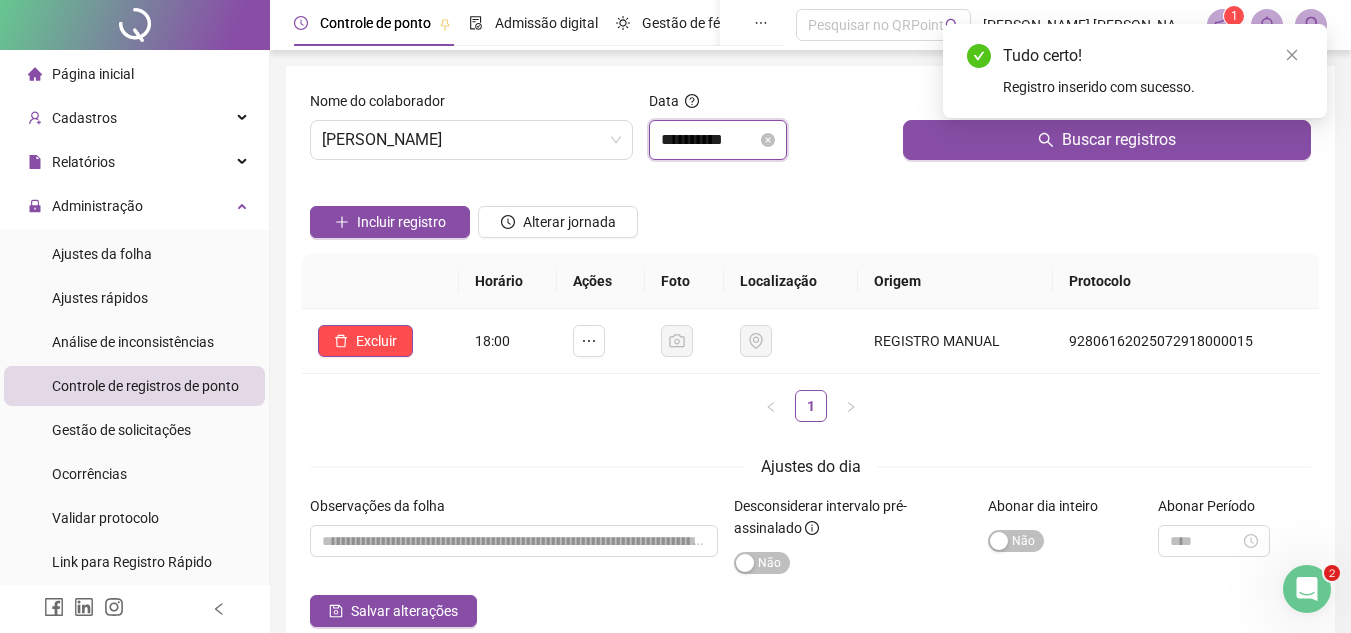 click on "**********" at bounding box center (709, 140) 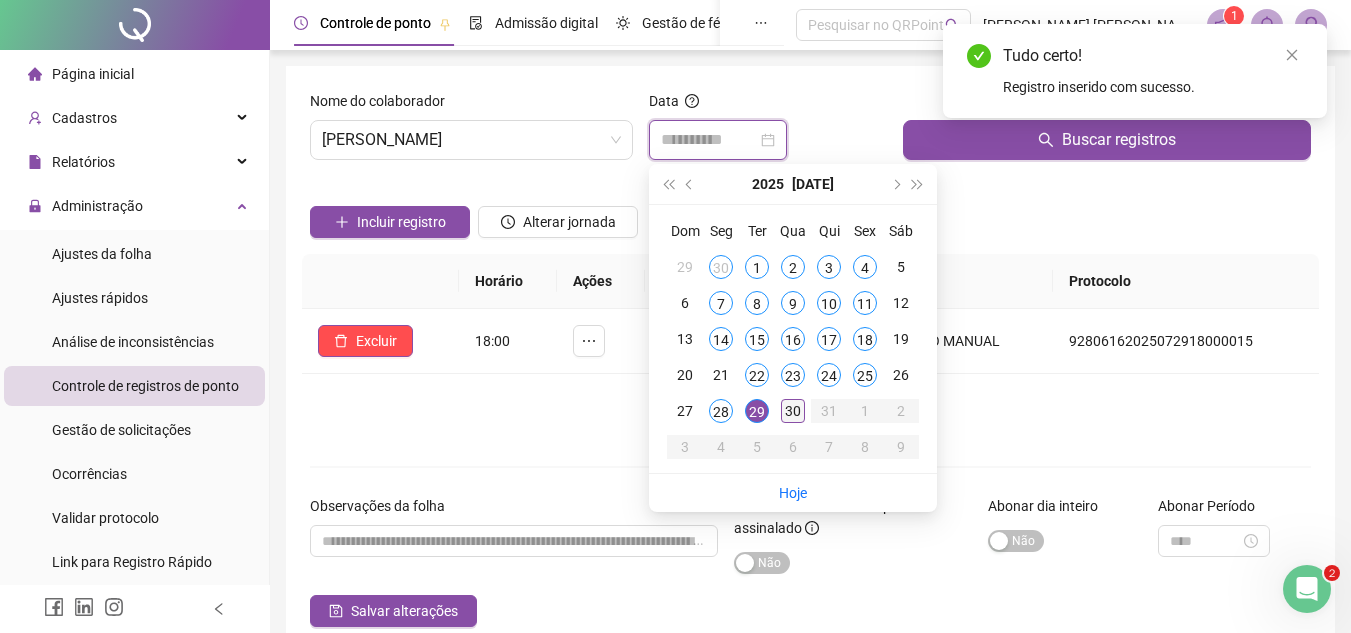 type on "**********" 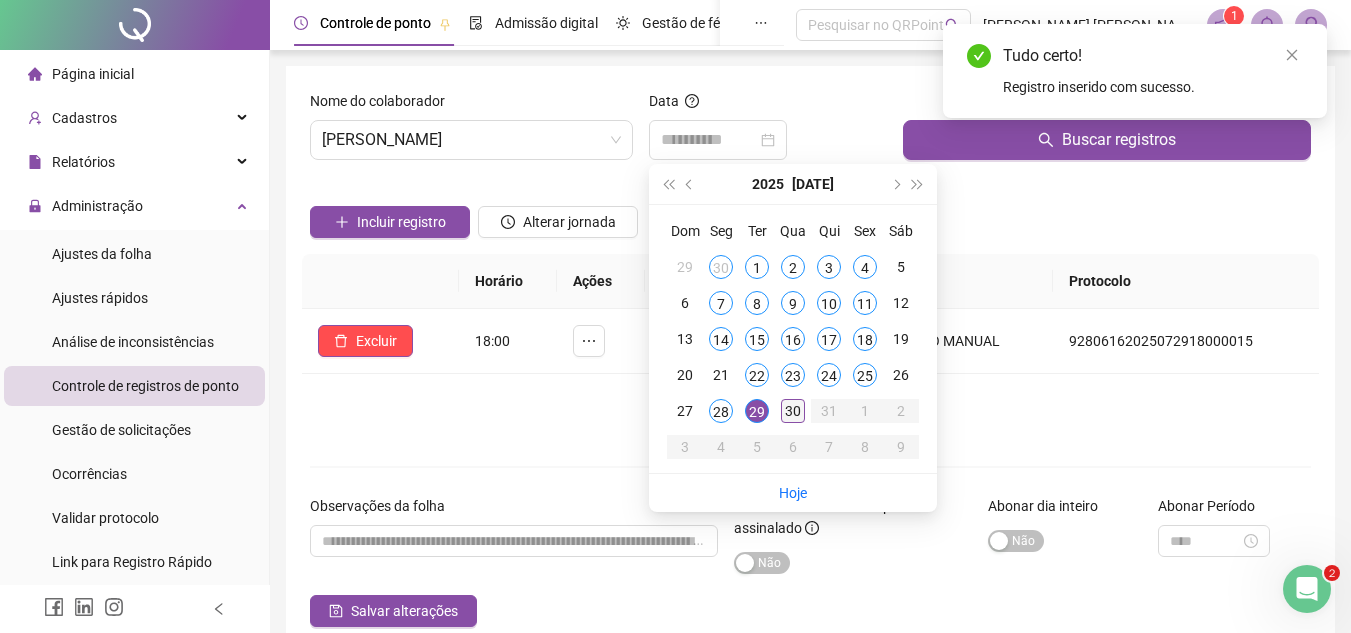 click on "30" at bounding box center [793, 411] 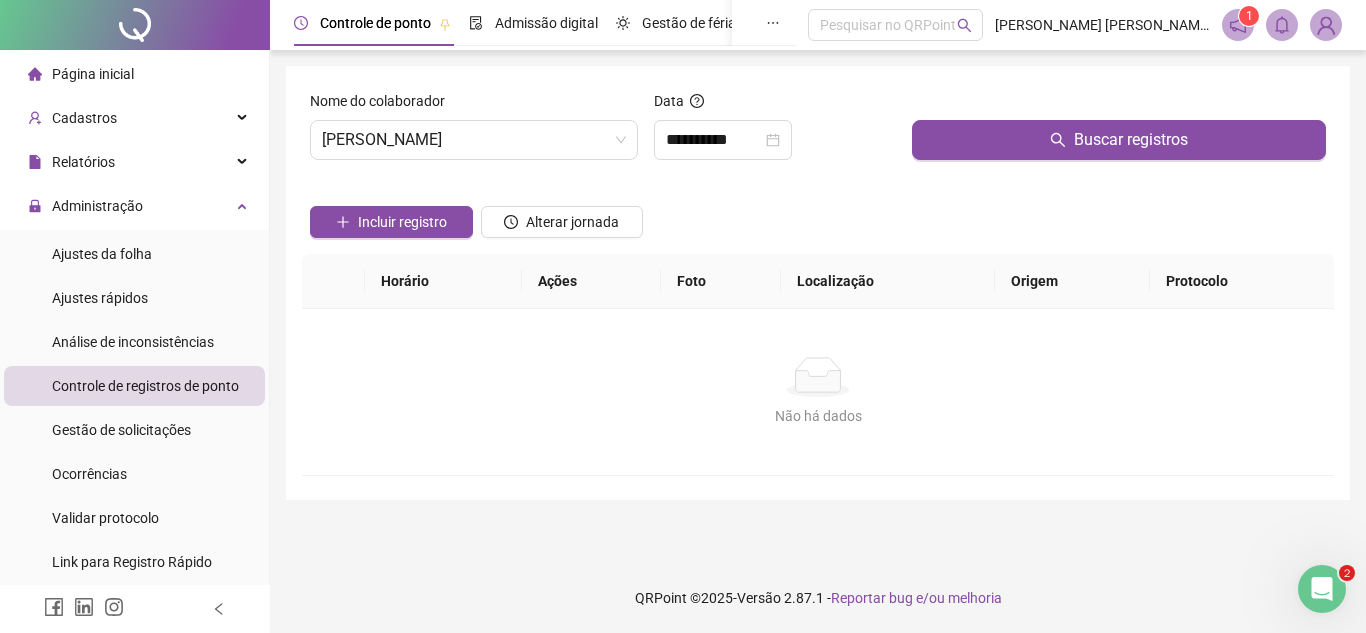 click on "Buscar registros" at bounding box center (1119, 140) 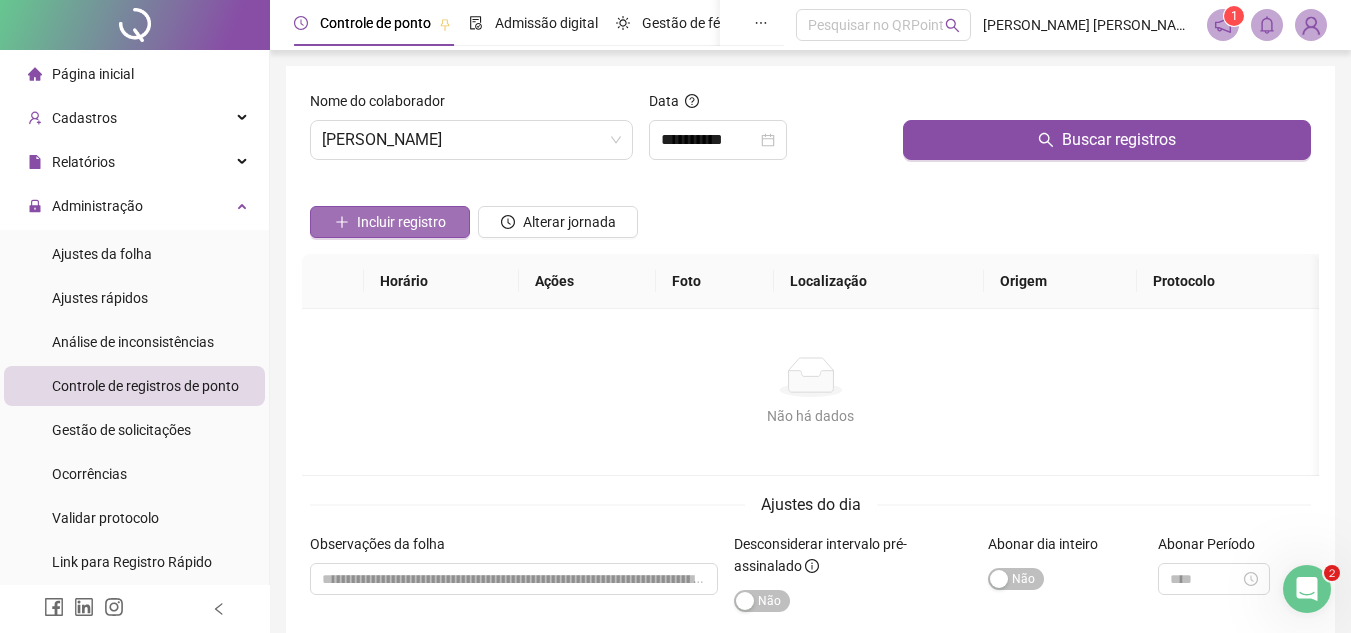 click on "Incluir registro" at bounding box center [401, 222] 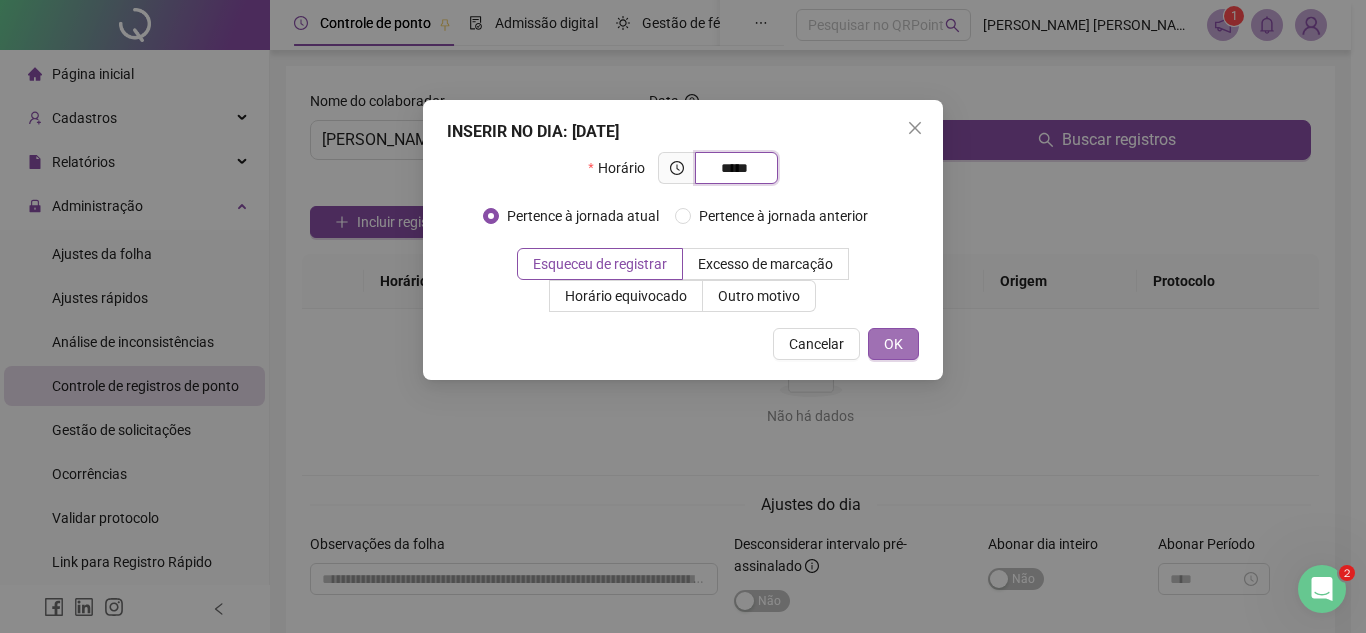 type on "*****" 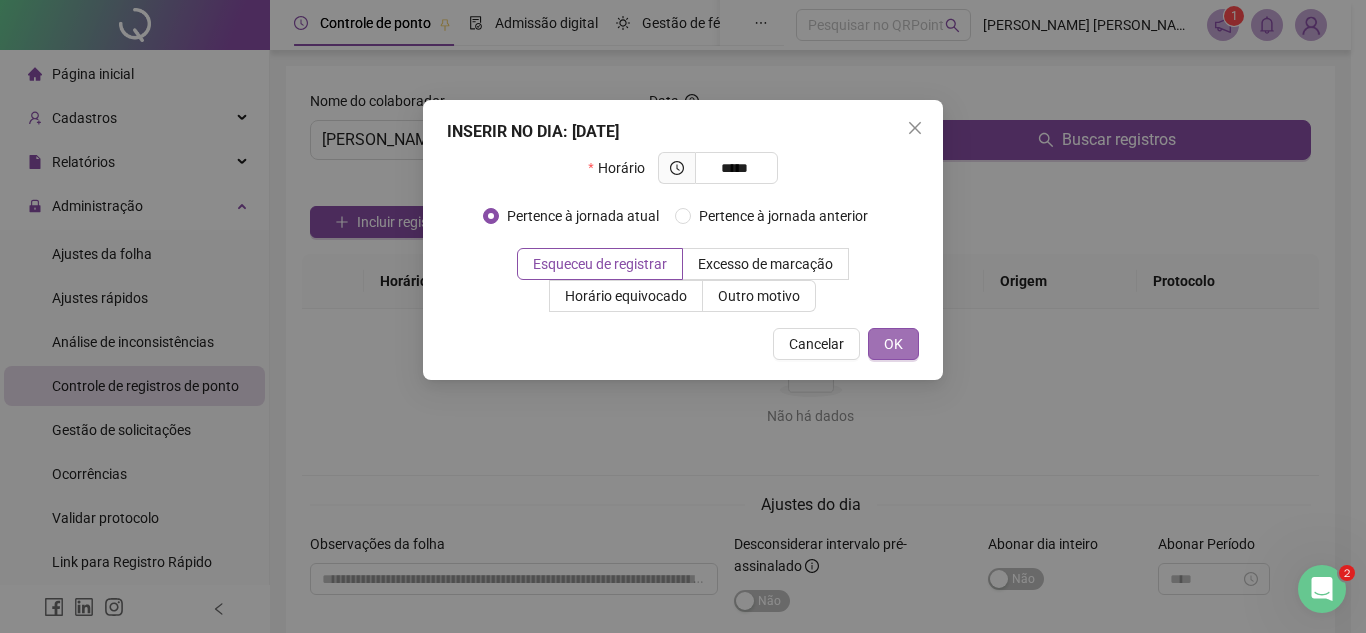 click on "OK" at bounding box center [893, 344] 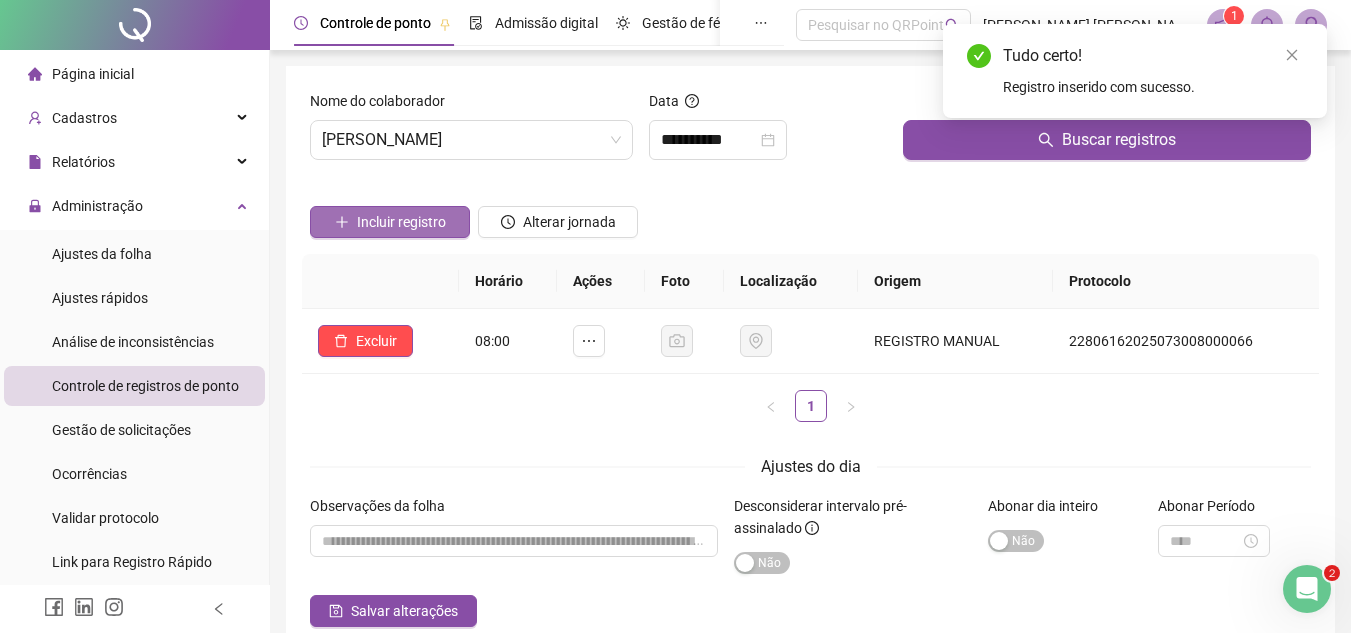 click on "Incluir registro" at bounding box center [401, 222] 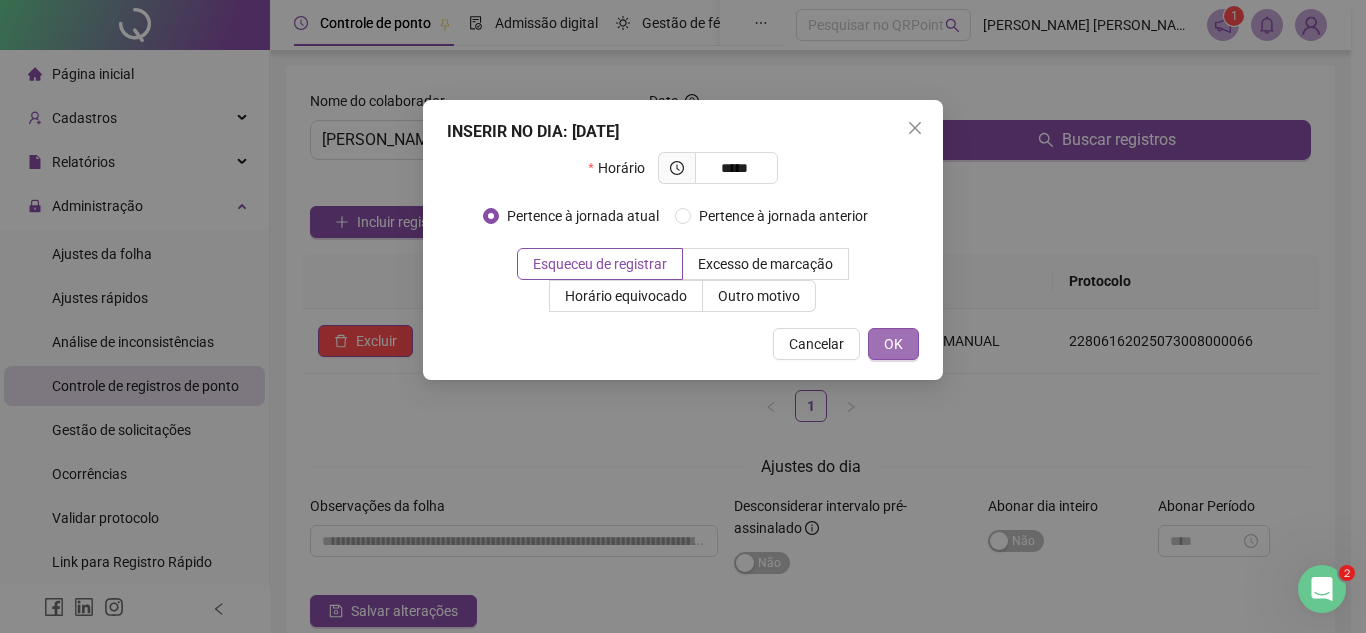 type on "*****" 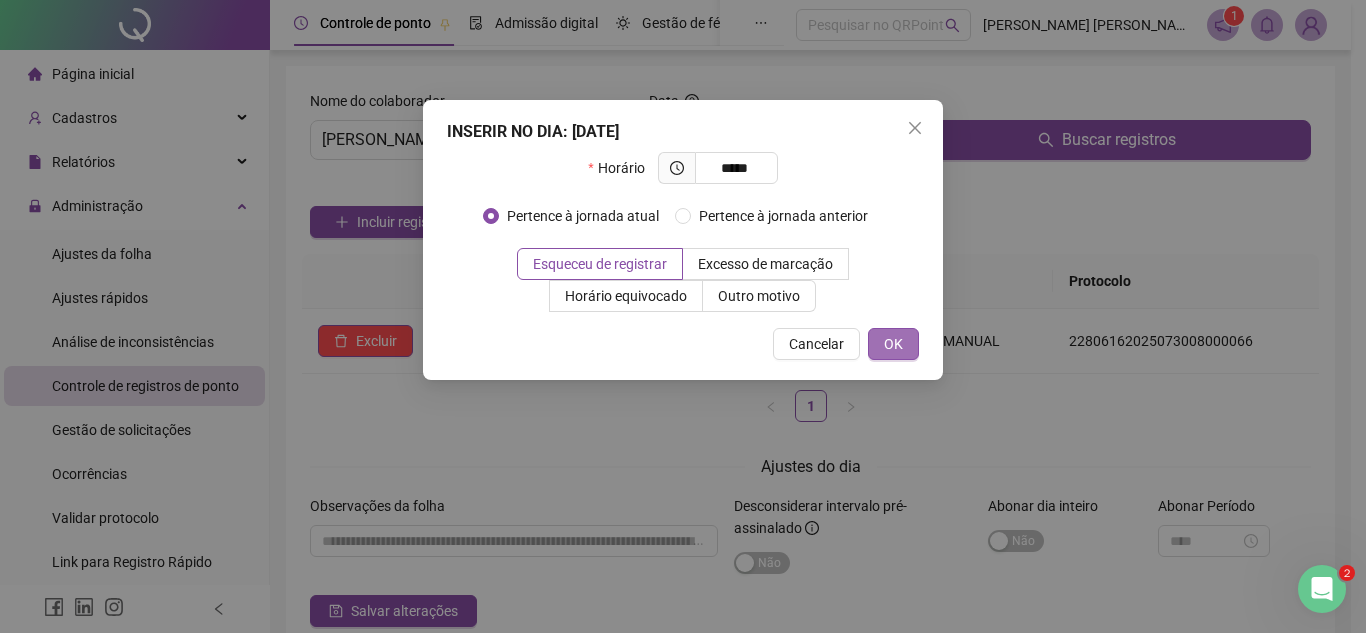 click on "OK" at bounding box center (893, 344) 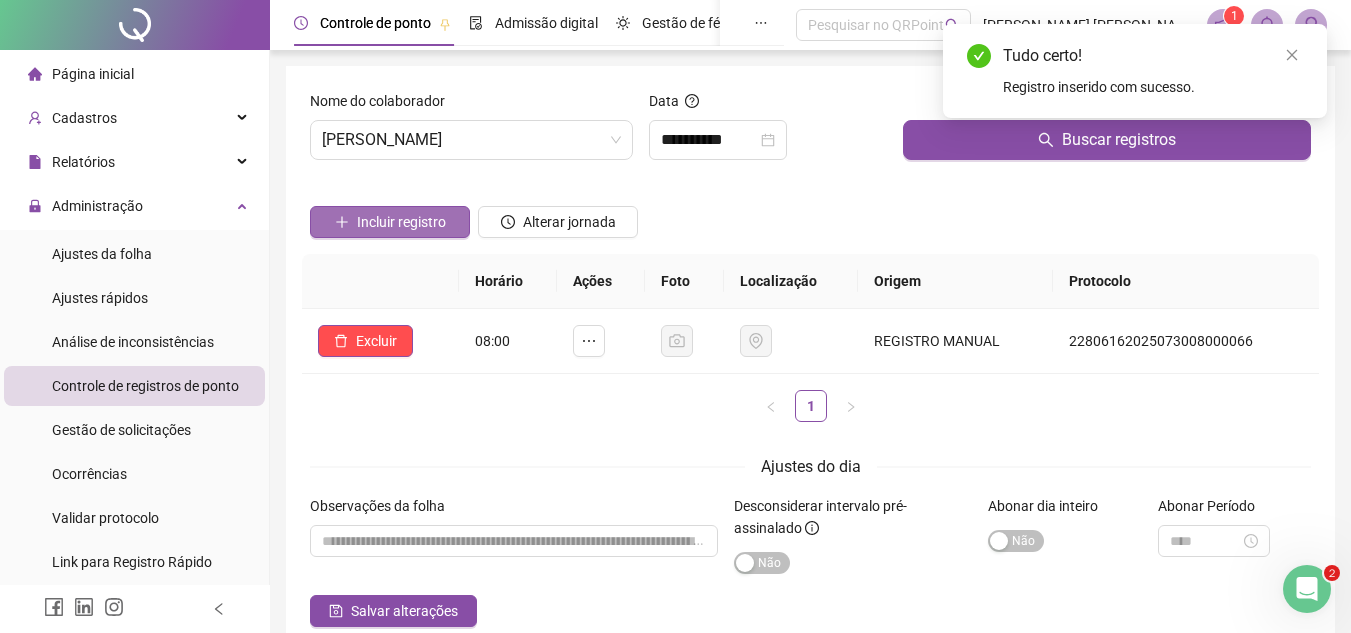click on "Incluir registro" at bounding box center (401, 222) 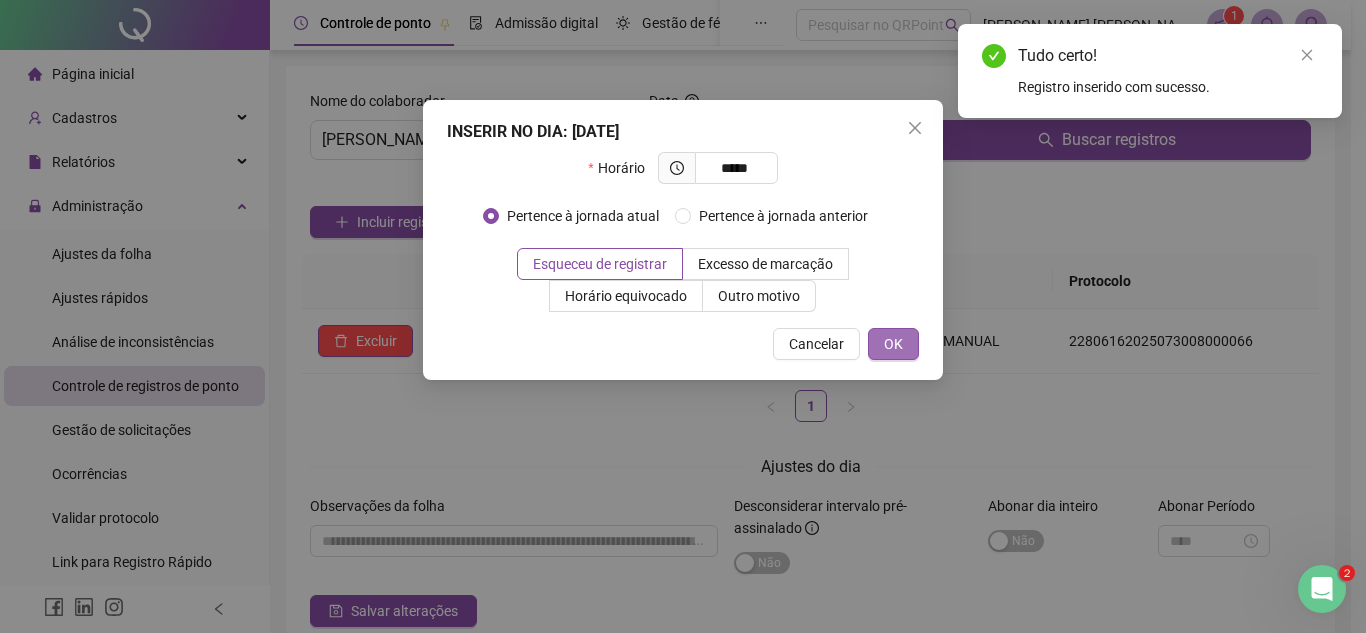 type on "*****" 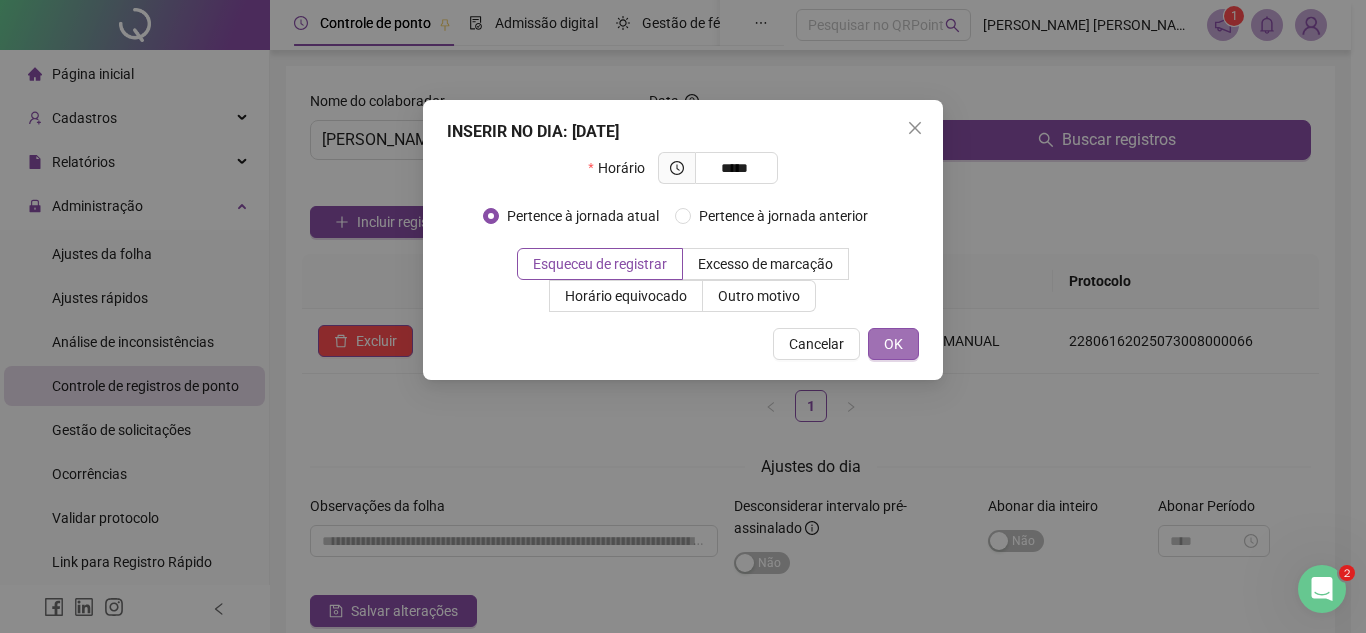 click on "OK" at bounding box center [893, 344] 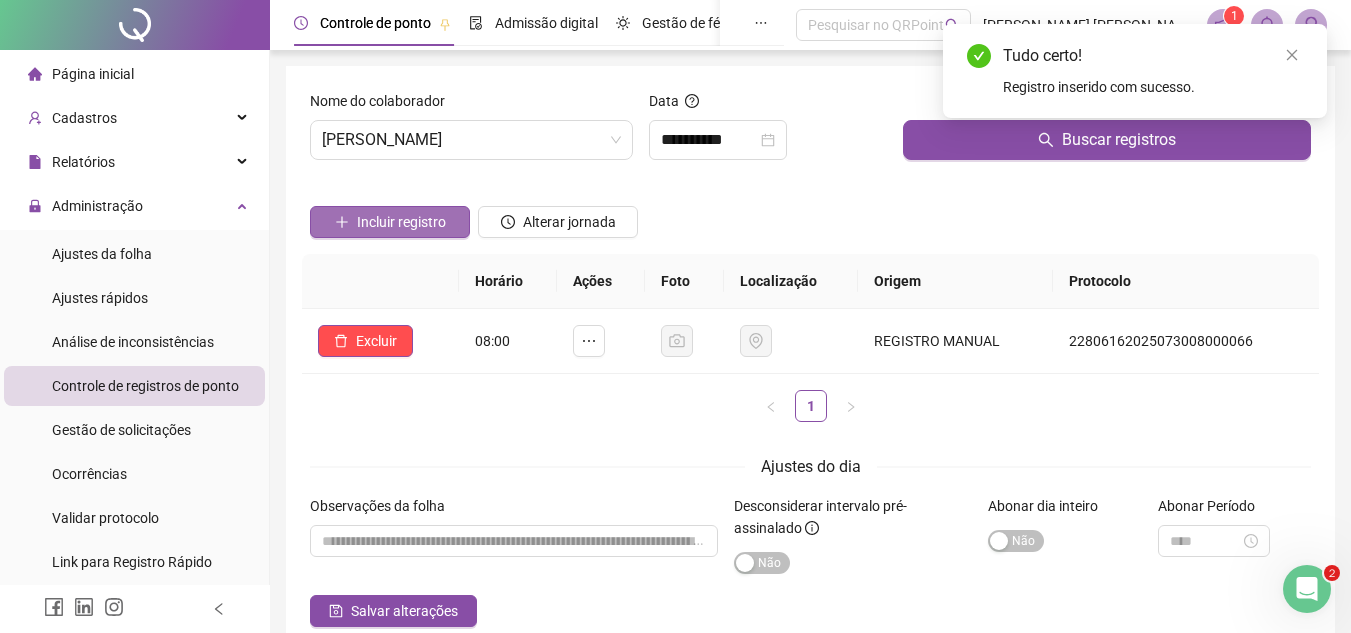 click on "Incluir registro" at bounding box center [401, 222] 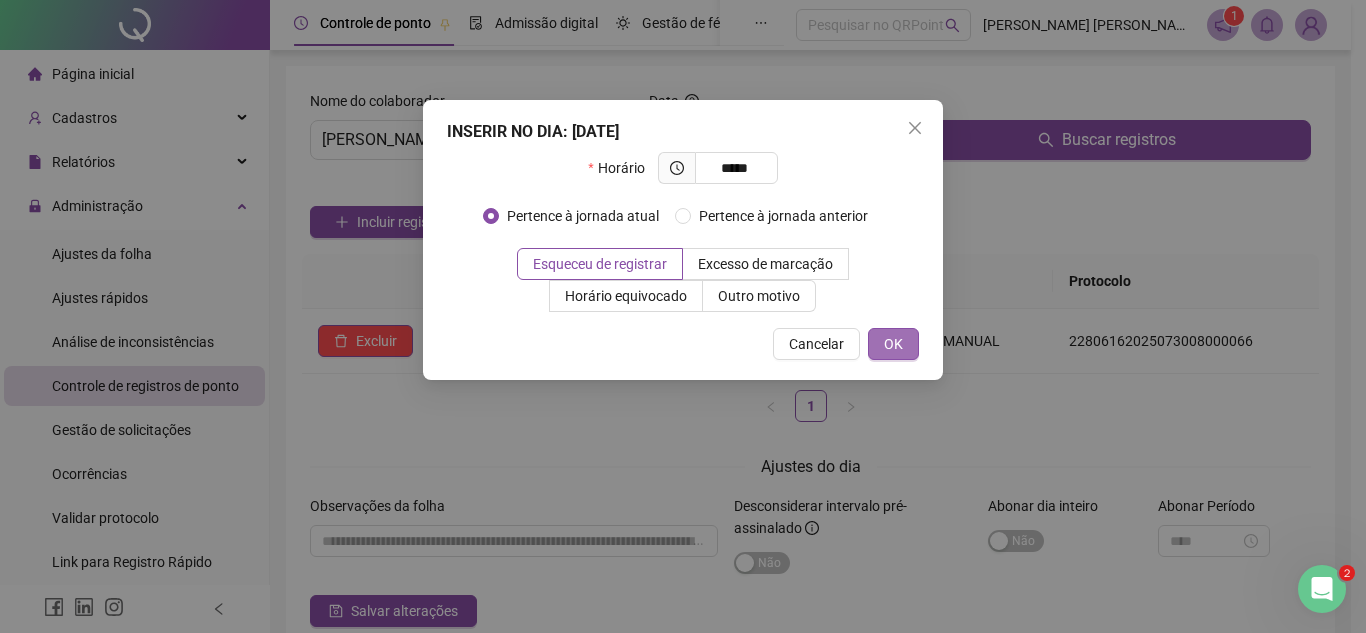 type on "*****" 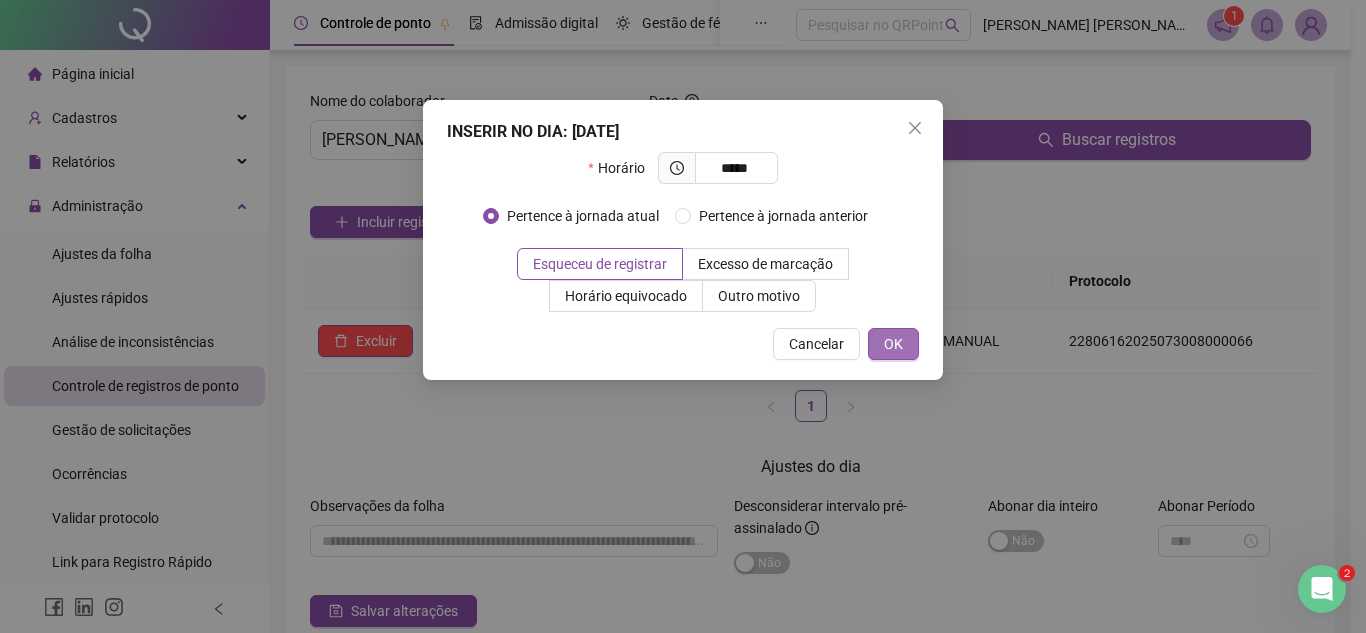 click on "OK" at bounding box center [893, 344] 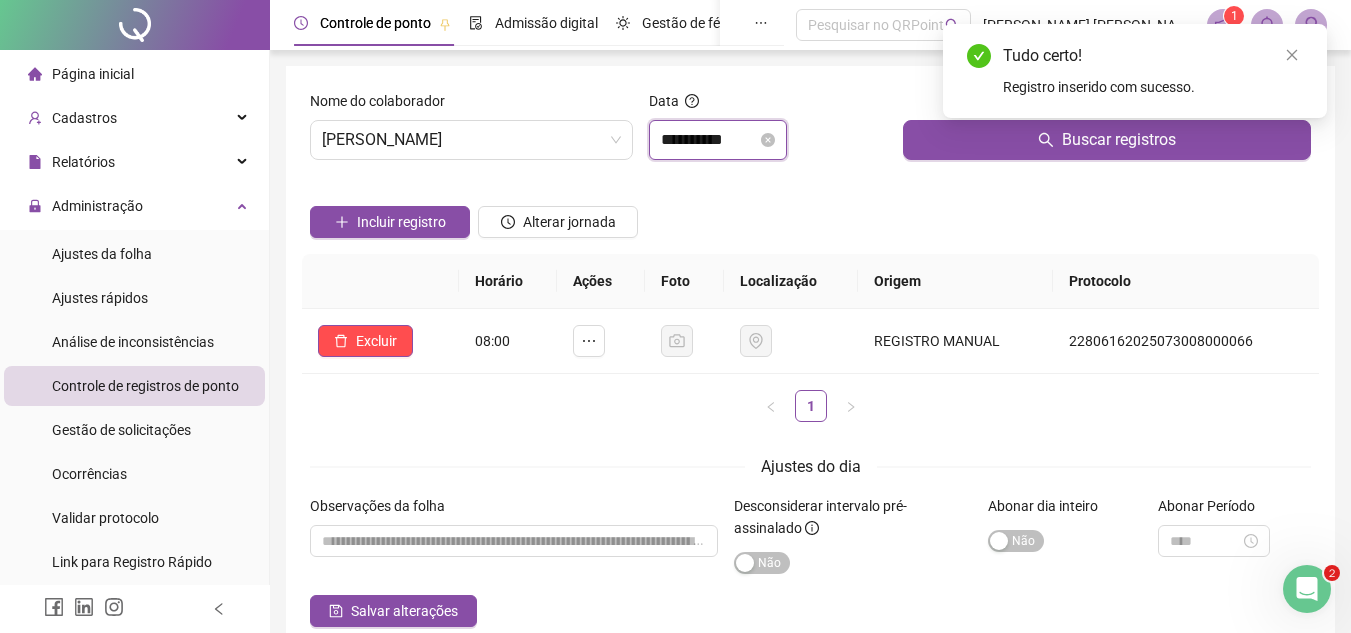 click on "**********" at bounding box center (709, 140) 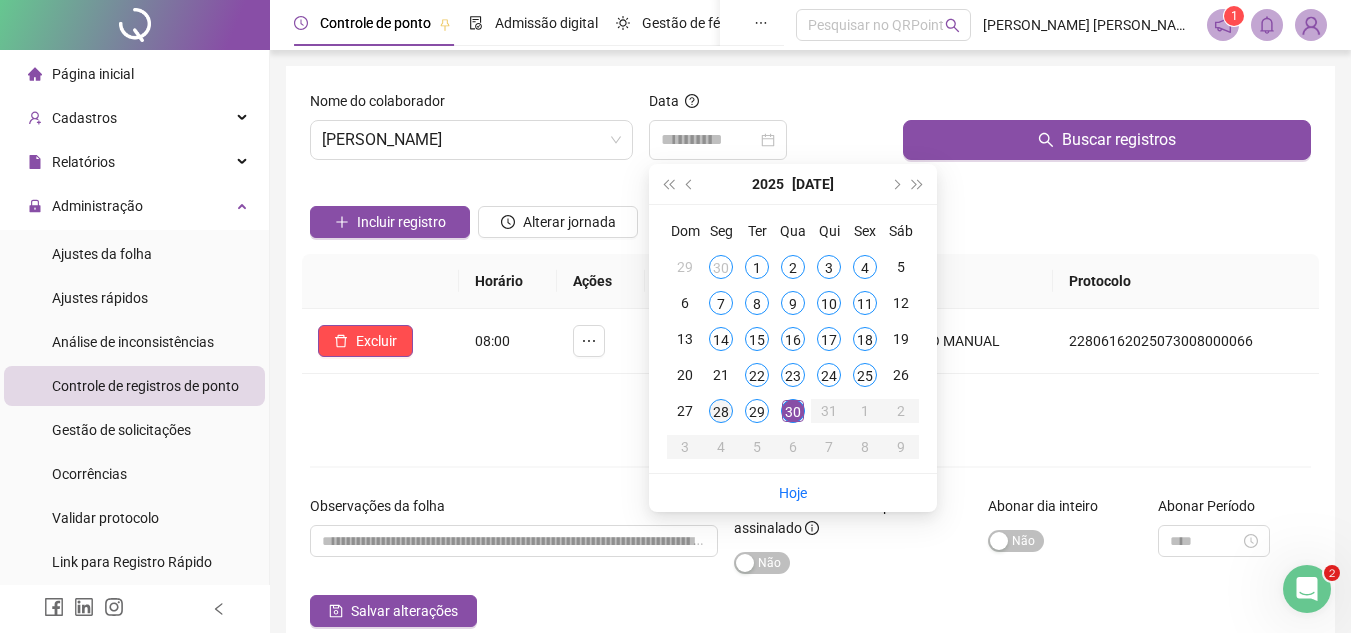 click on "28" at bounding box center [721, 411] 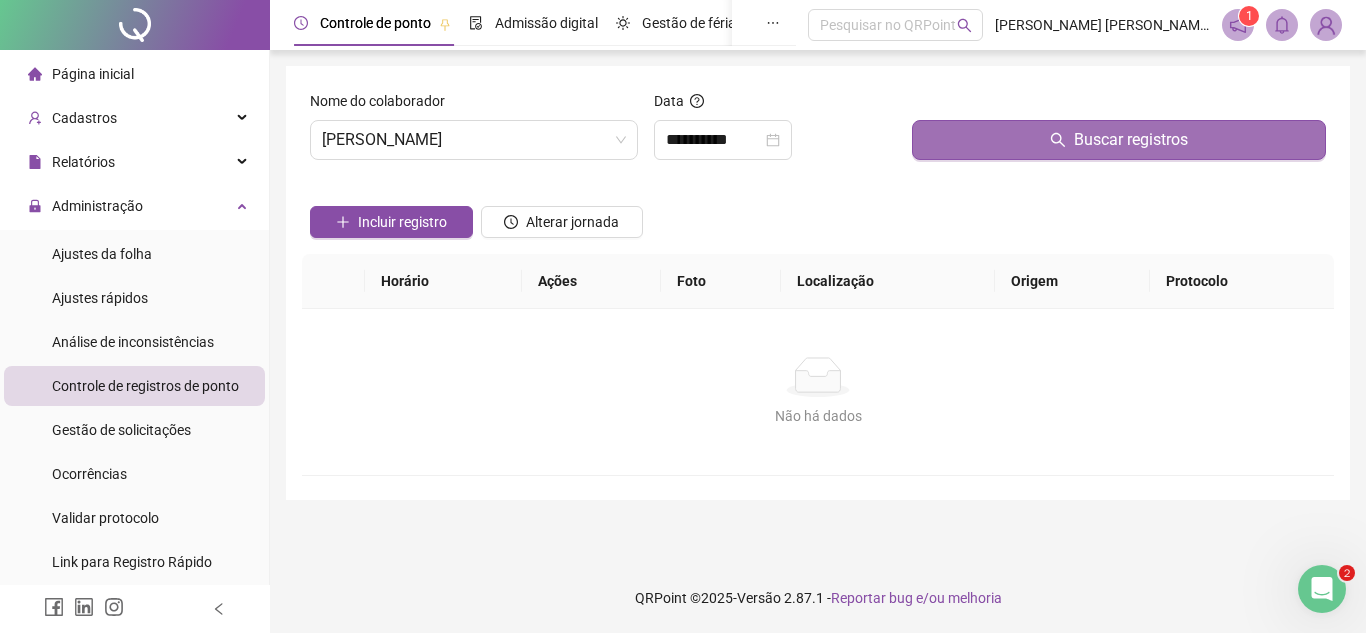 click on "Buscar registros" at bounding box center (1119, 140) 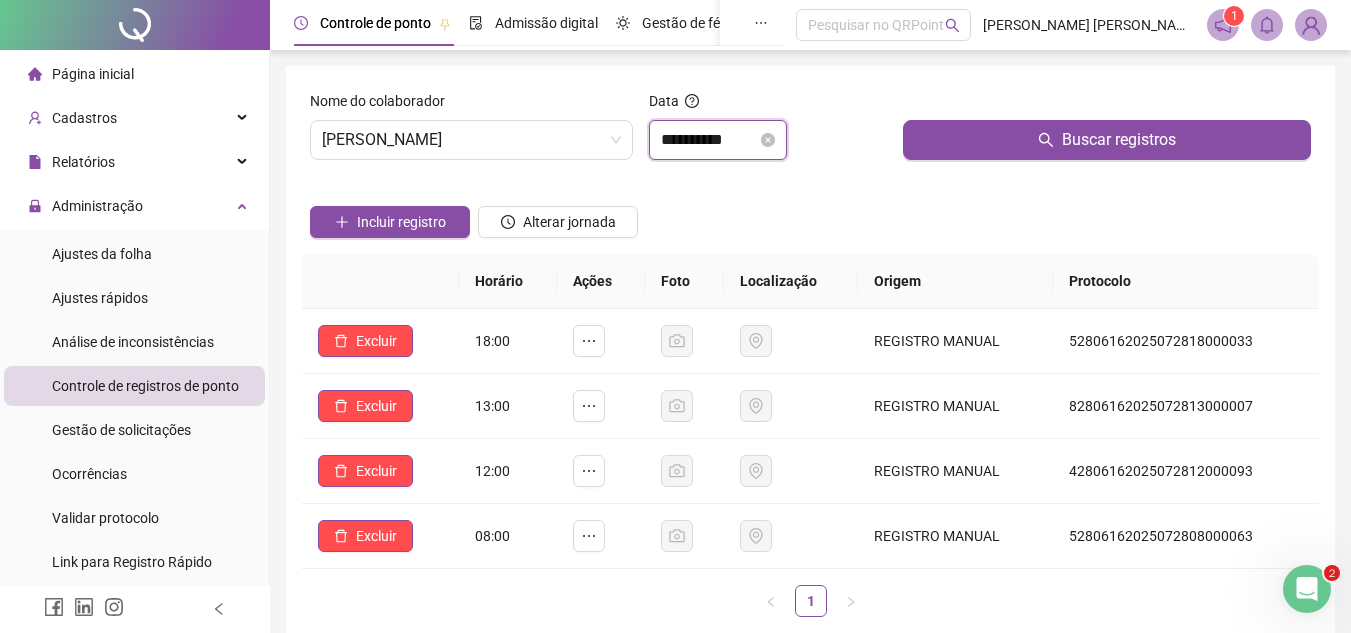 click on "**********" at bounding box center [709, 140] 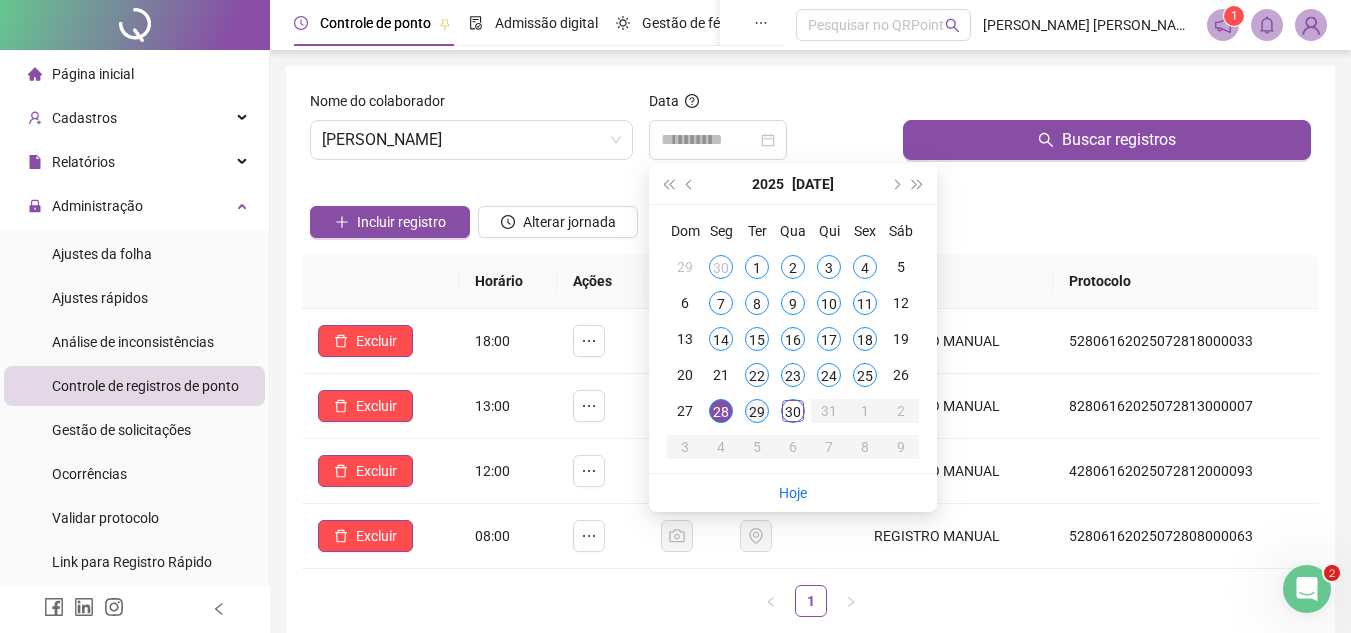 click on "29" at bounding box center (757, 411) 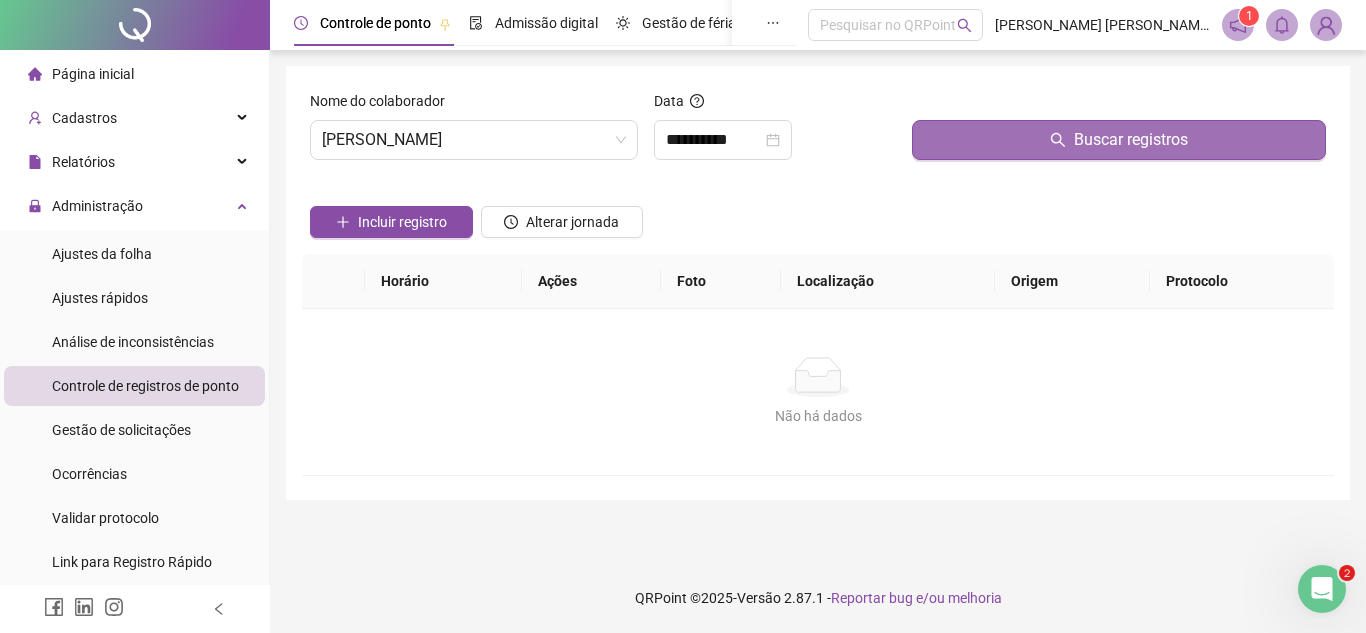 click on "Buscar registros" at bounding box center (1119, 140) 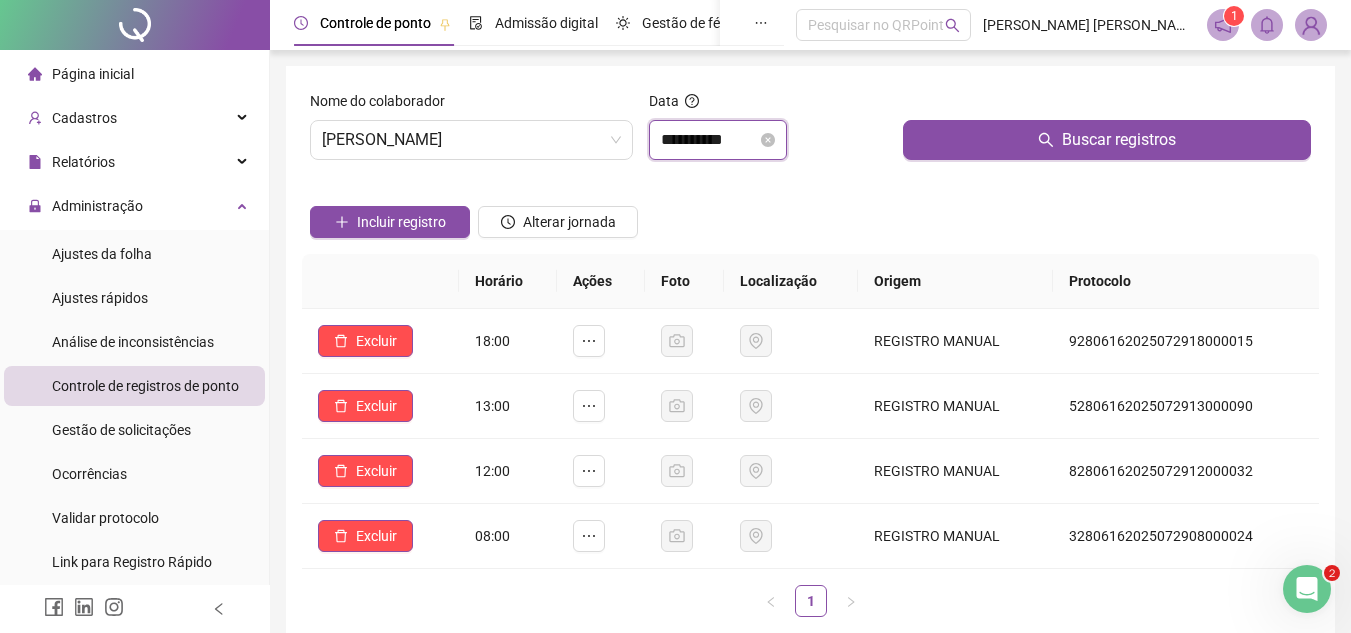 click on "**********" at bounding box center [709, 140] 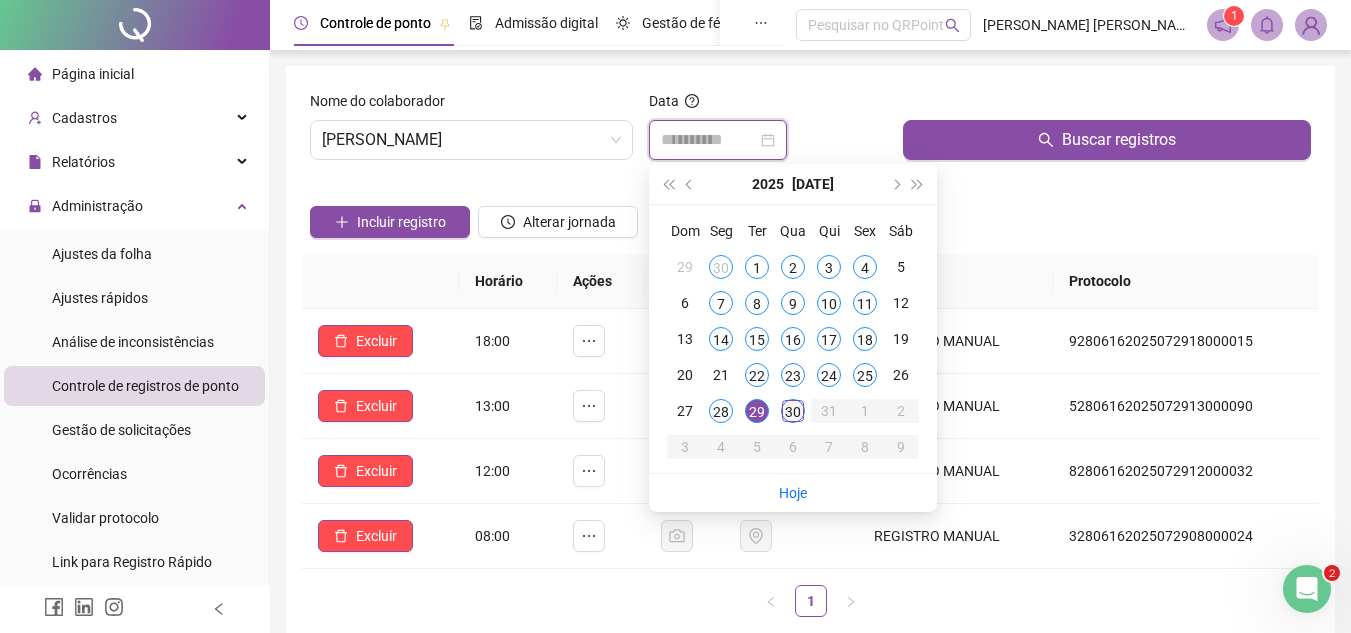 type on "**********" 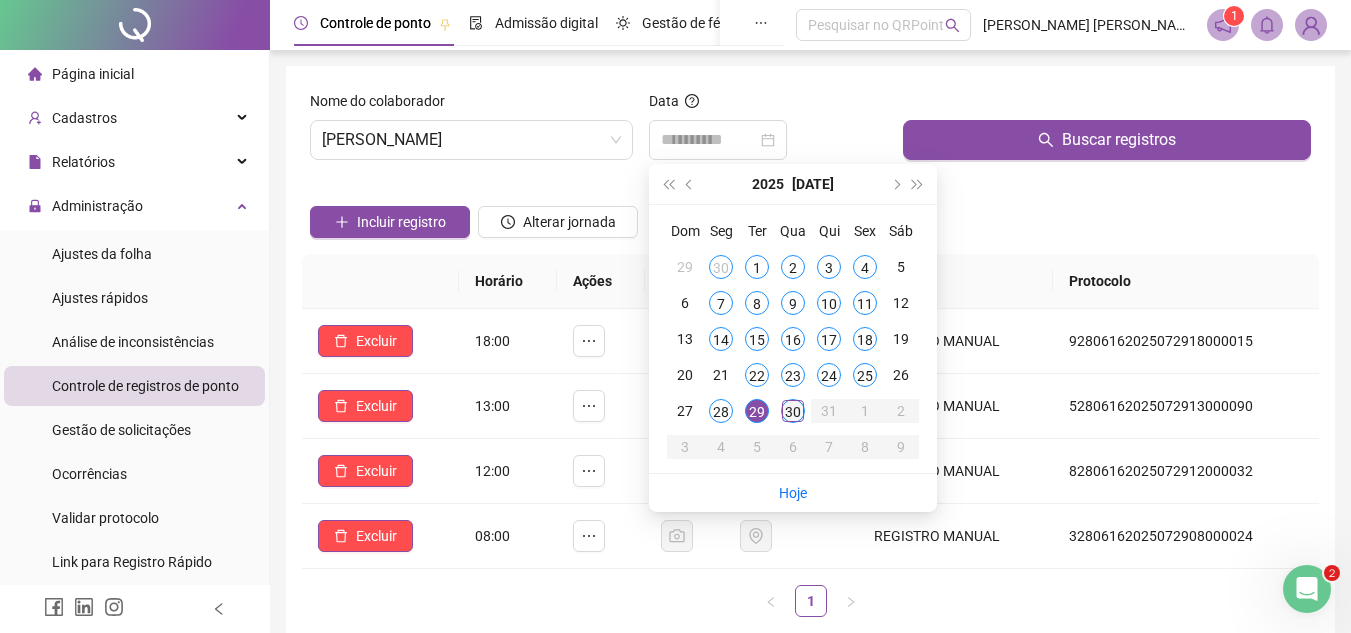 click on "30" at bounding box center [793, 411] 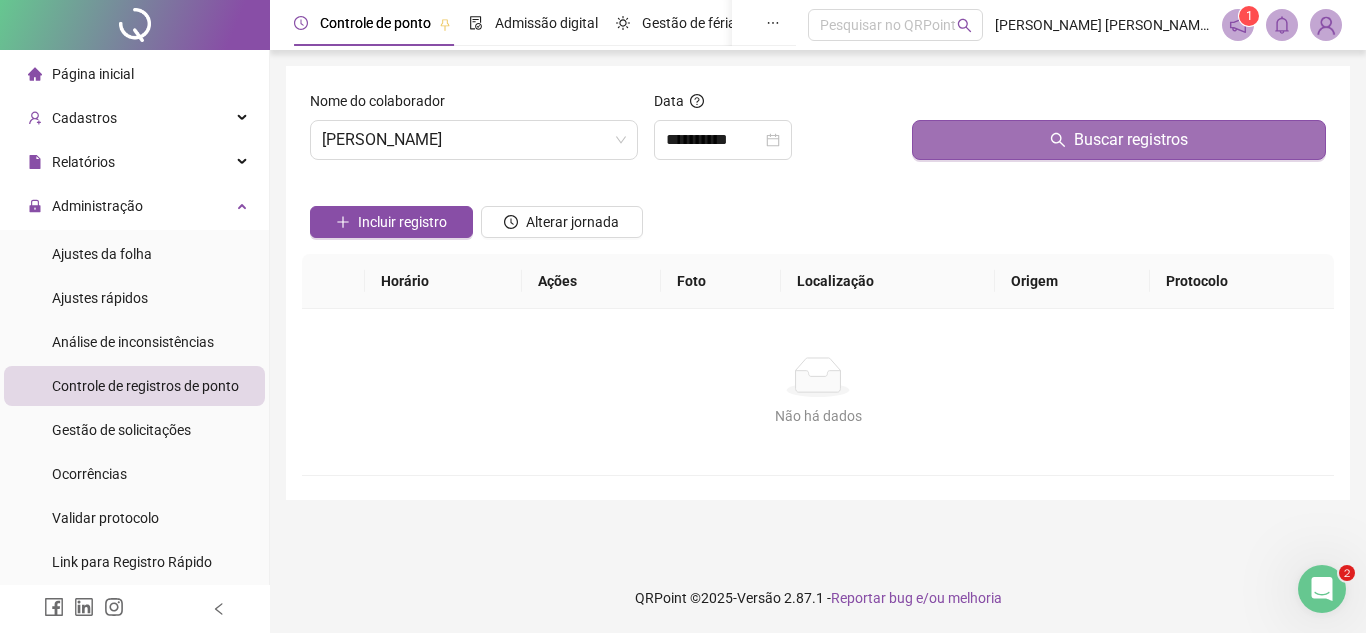 click on "Buscar registros" at bounding box center [1119, 140] 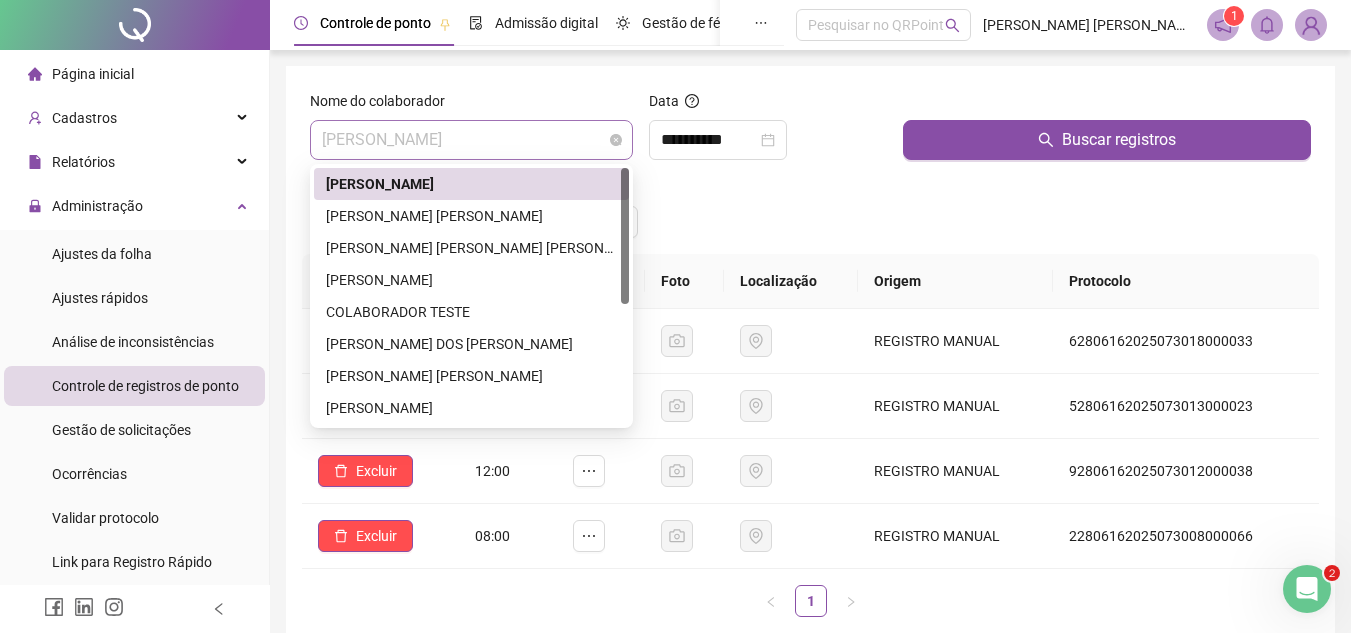 click on "[PERSON_NAME]" at bounding box center [471, 140] 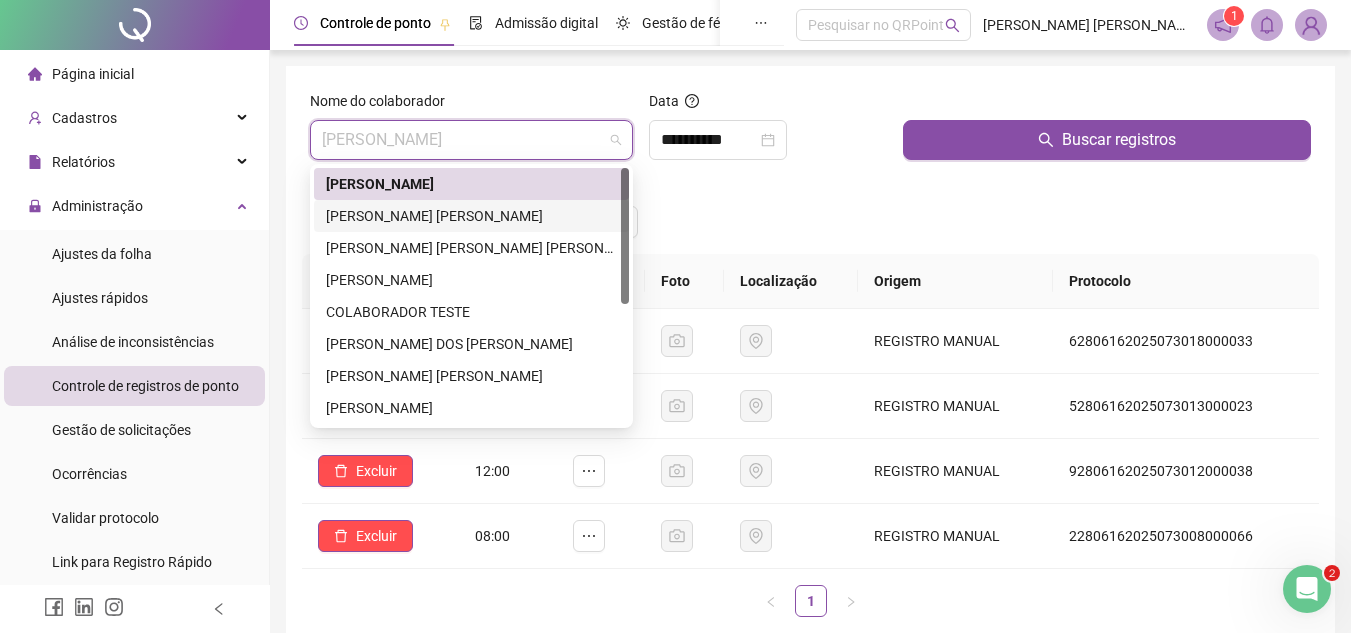 click on "[PERSON_NAME] [PERSON_NAME]" at bounding box center (471, 216) 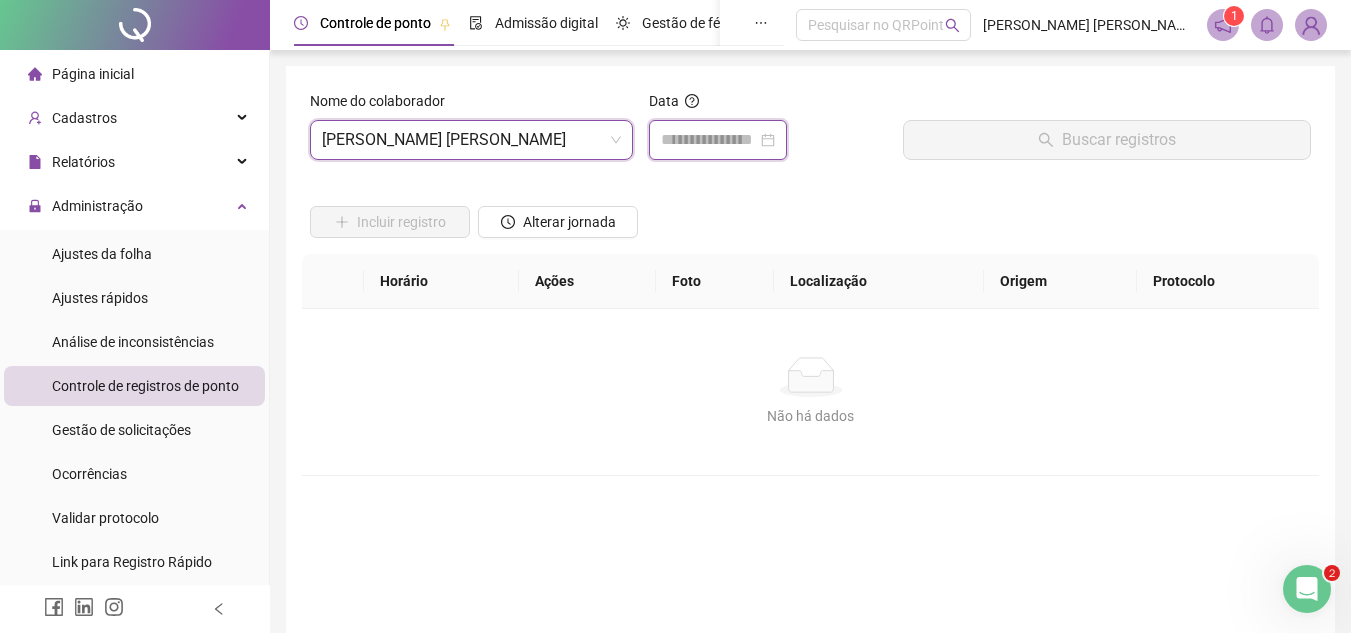 click at bounding box center [709, 140] 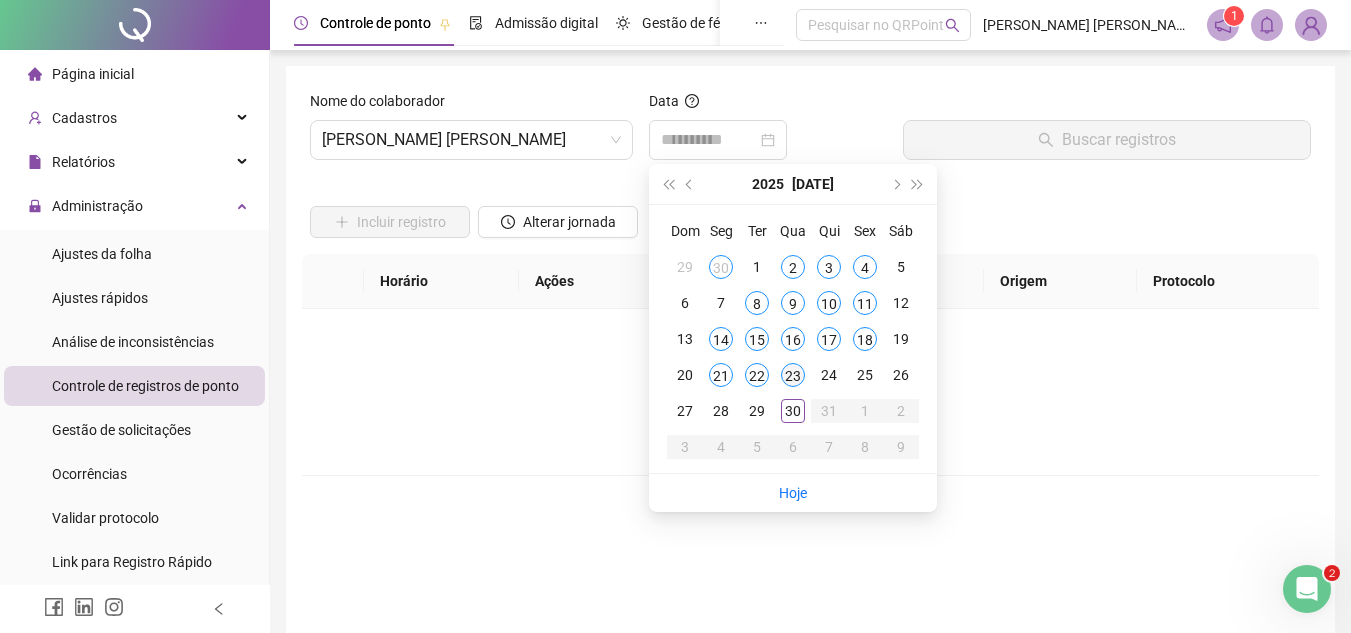 click on "23" at bounding box center [793, 375] 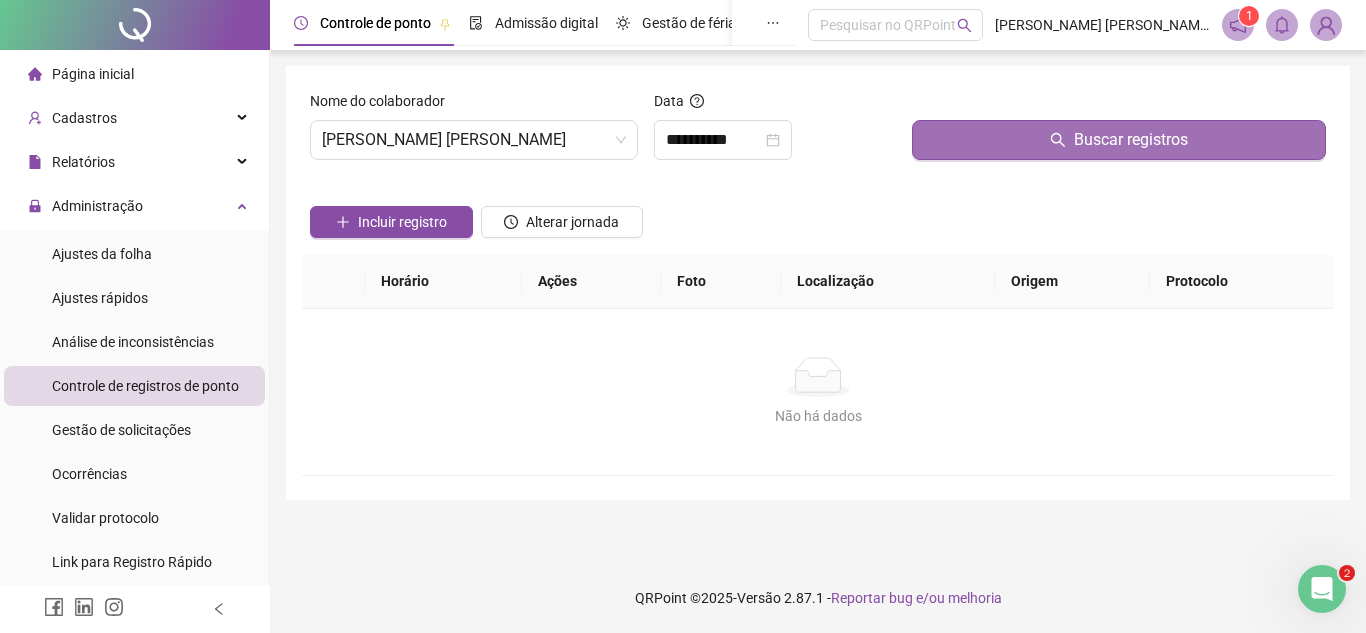 click on "Buscar registros" at bounding box center [1119, 140] 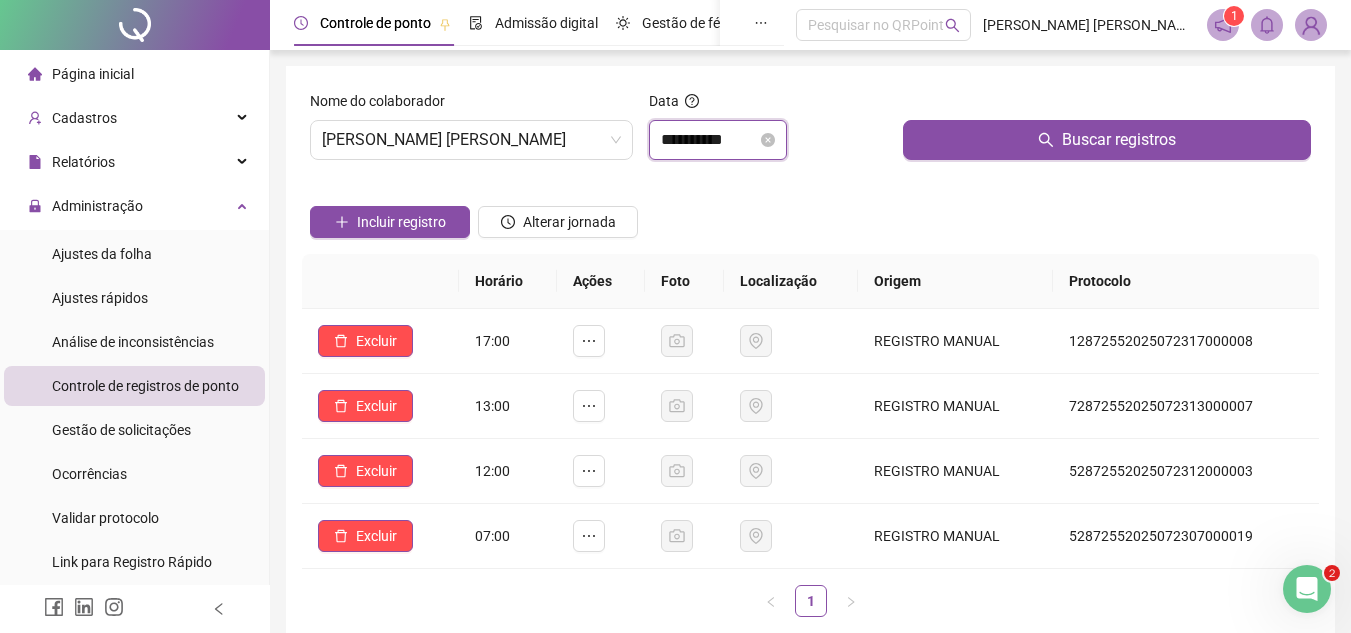 click on "**********" at bounding box center (709, 140) 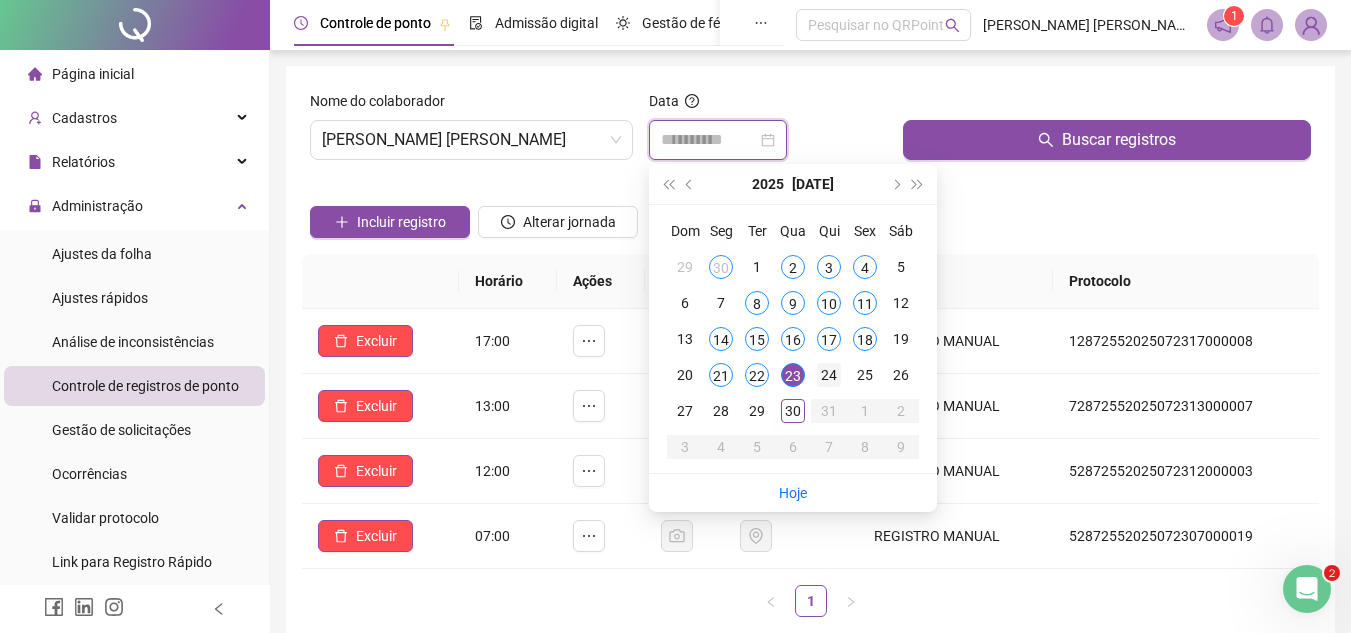 type on "**********" 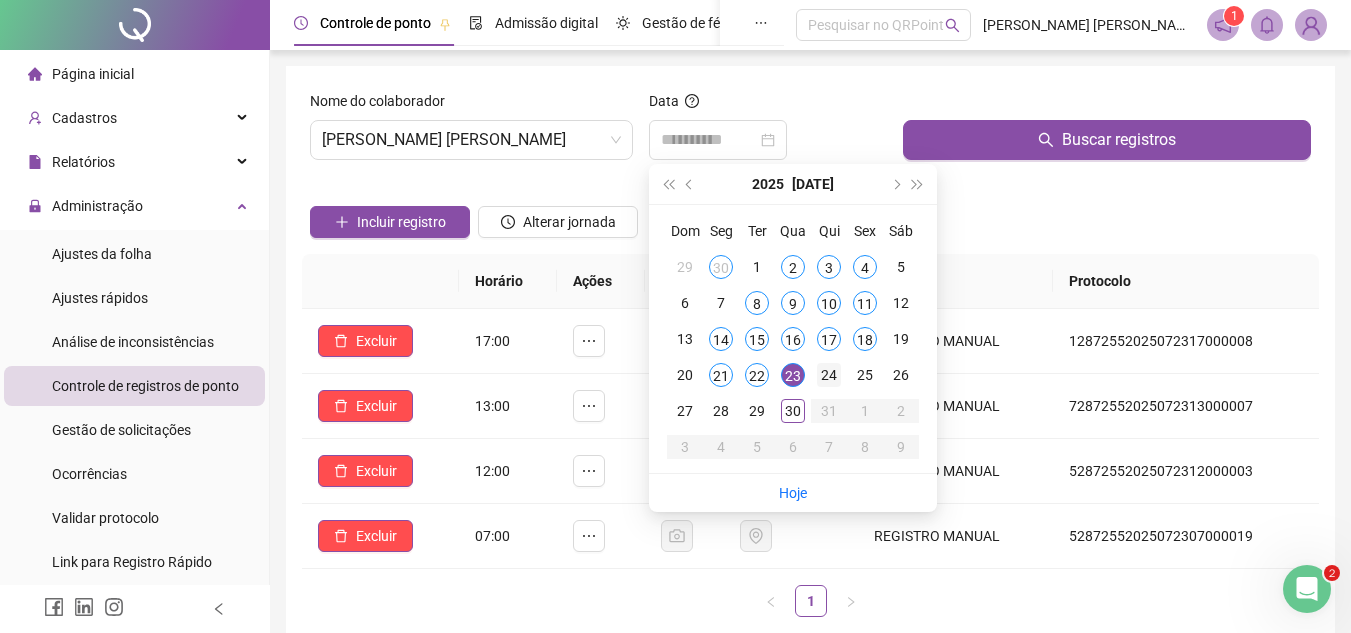 click on "24" at bounding box center (829, 375) 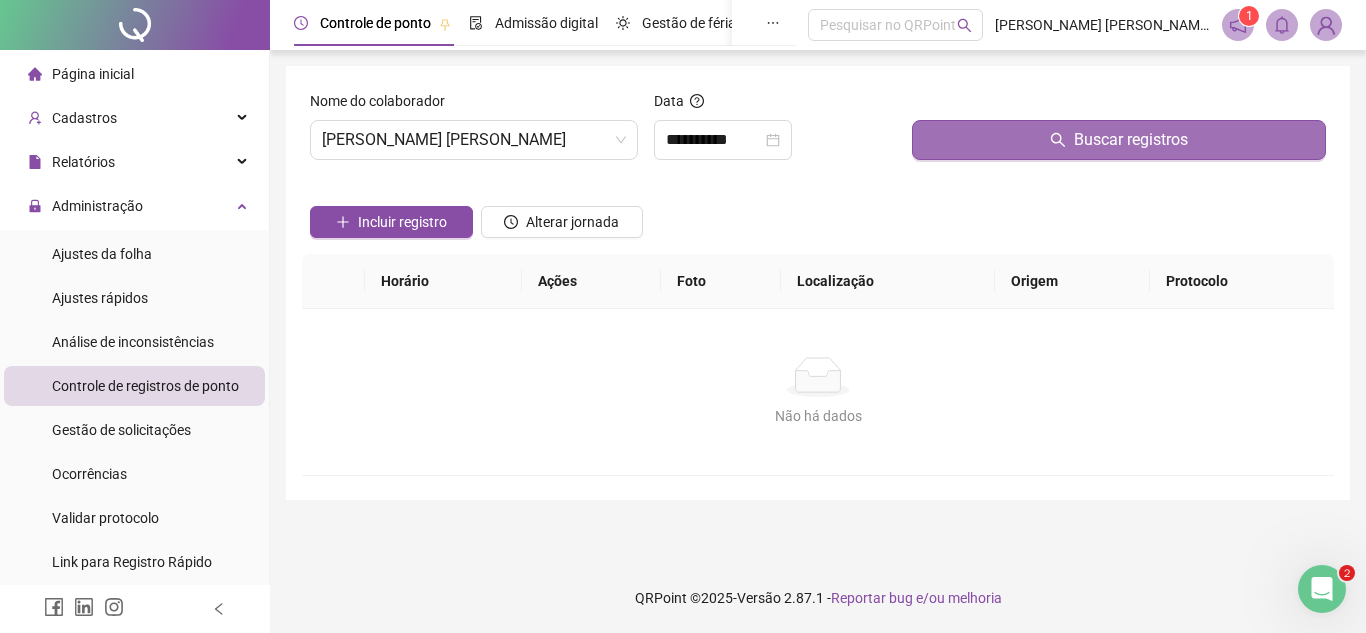 click on "Buscar registros" at bounding box center [1119, 140] 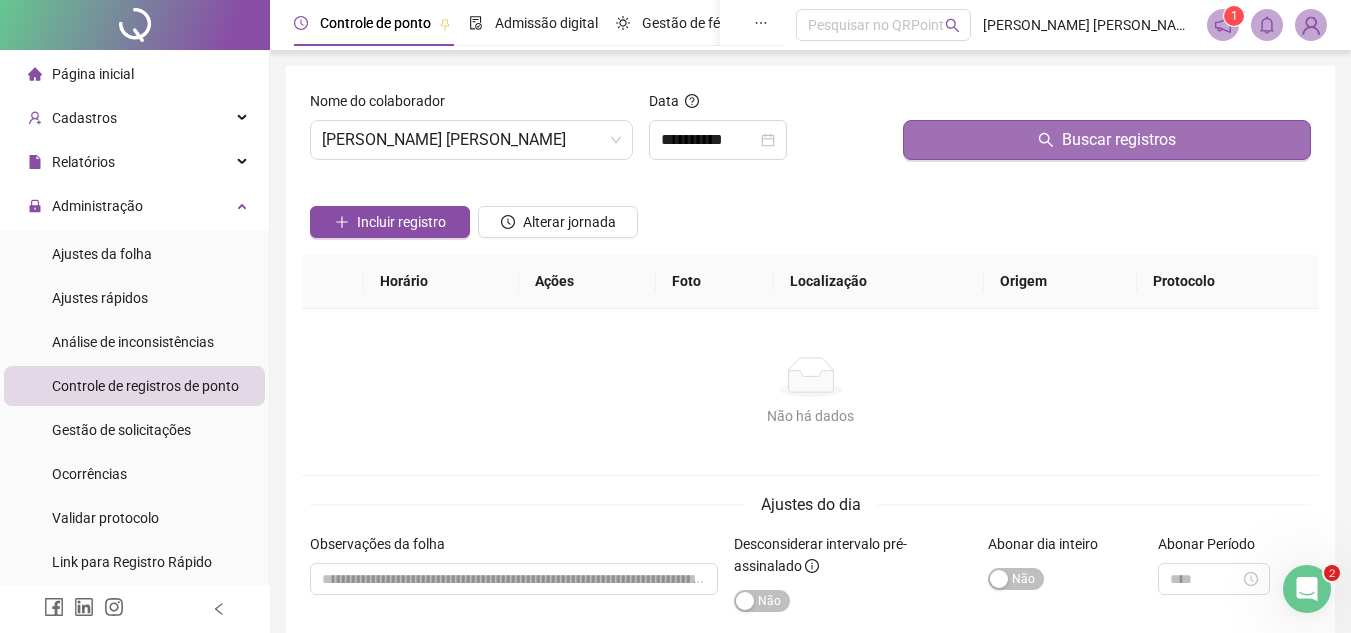 click on "Buscar registros" at bounding box center (1107, 140) 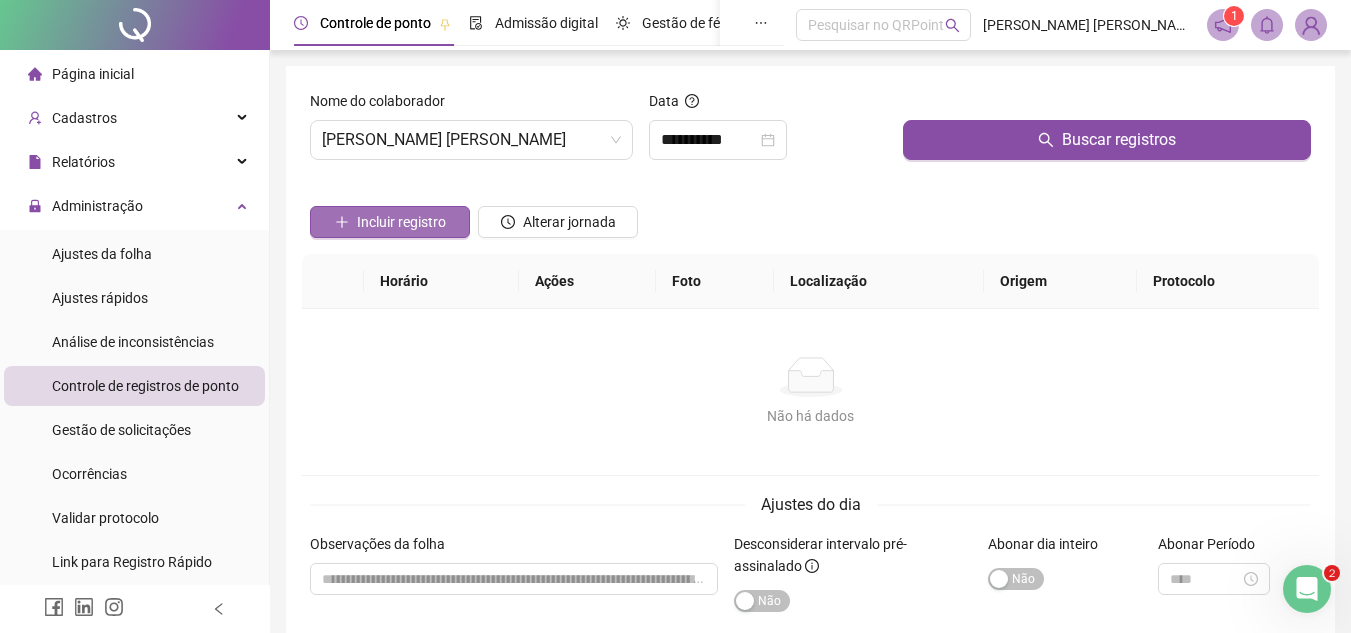 click on "Incluir registro" at bounding box center (401, 222) 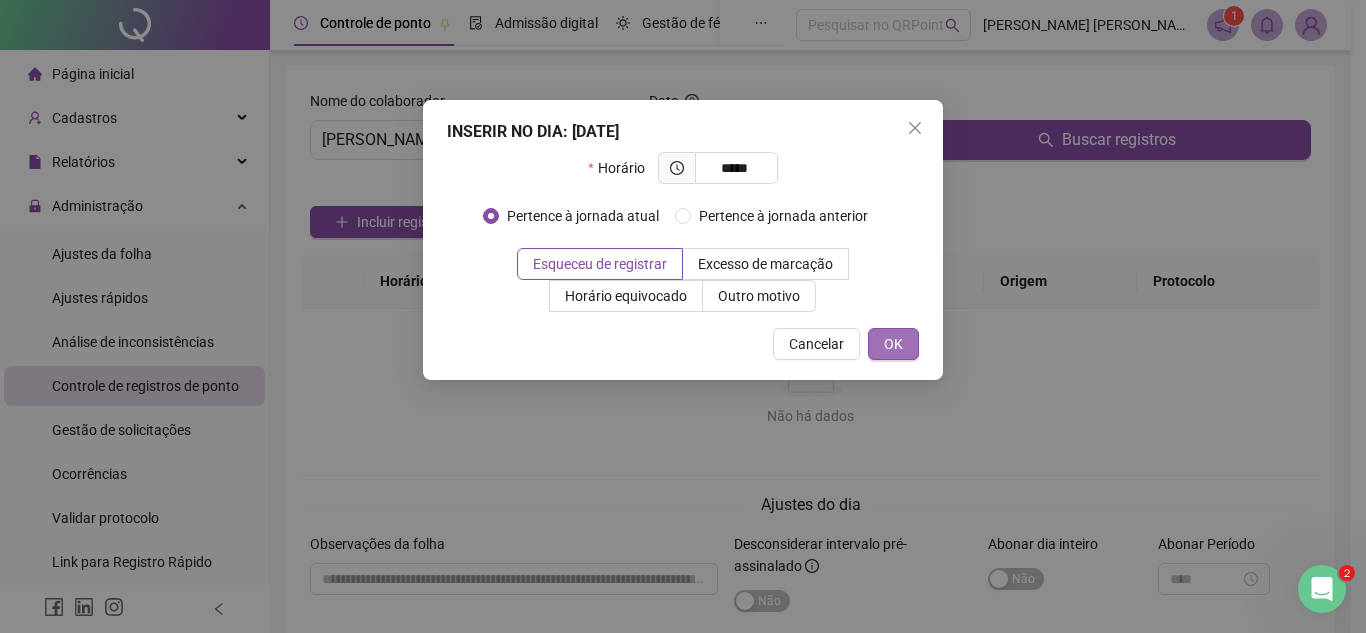 type on "*****" 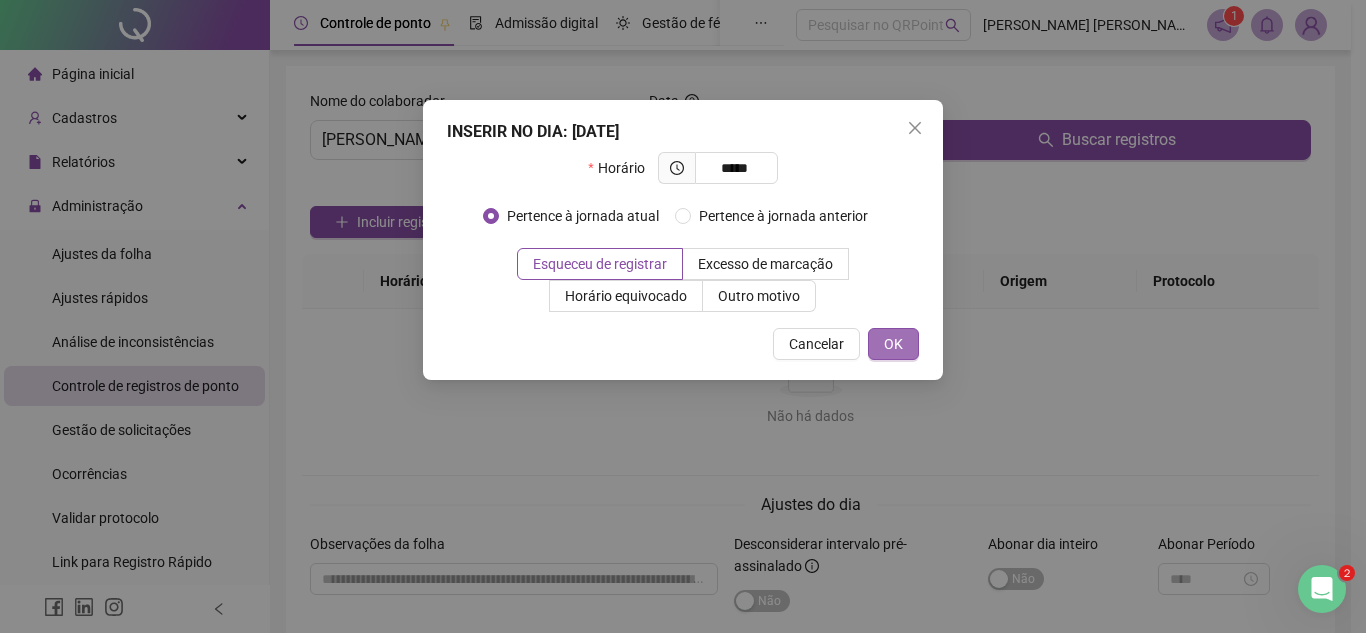 click on "OK" at bounding box center [893, 344] 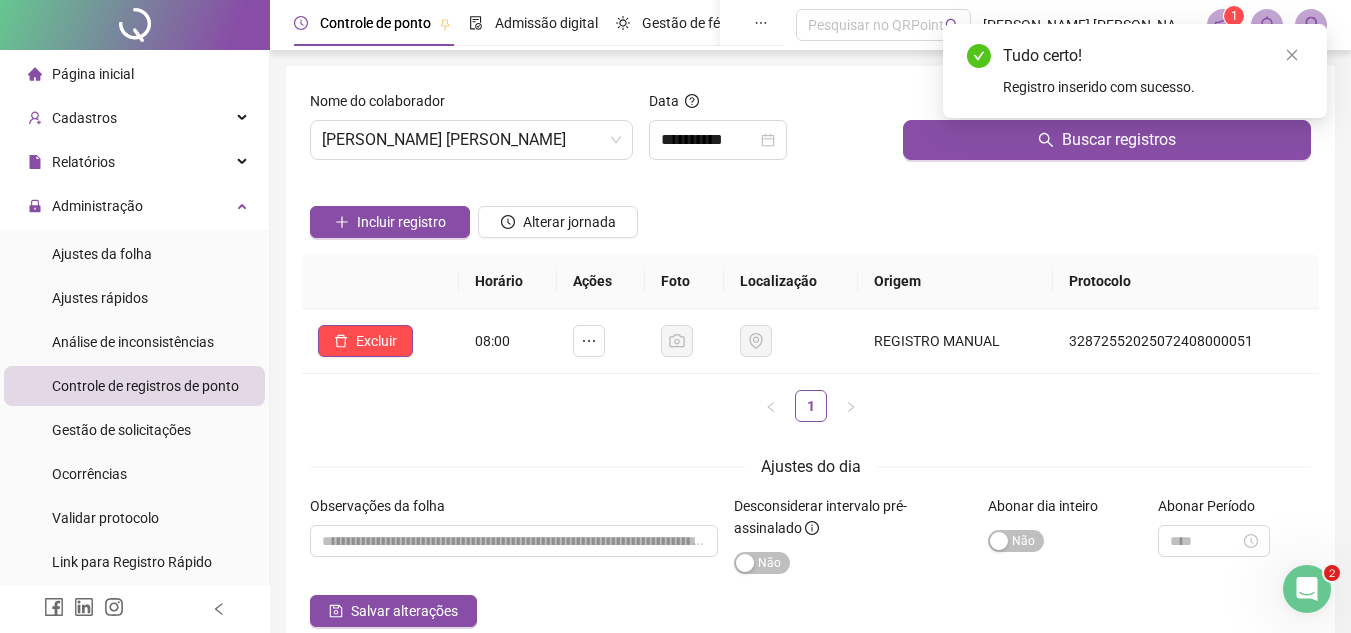 click on "Incluir registro" at bounding box center (401, 222) 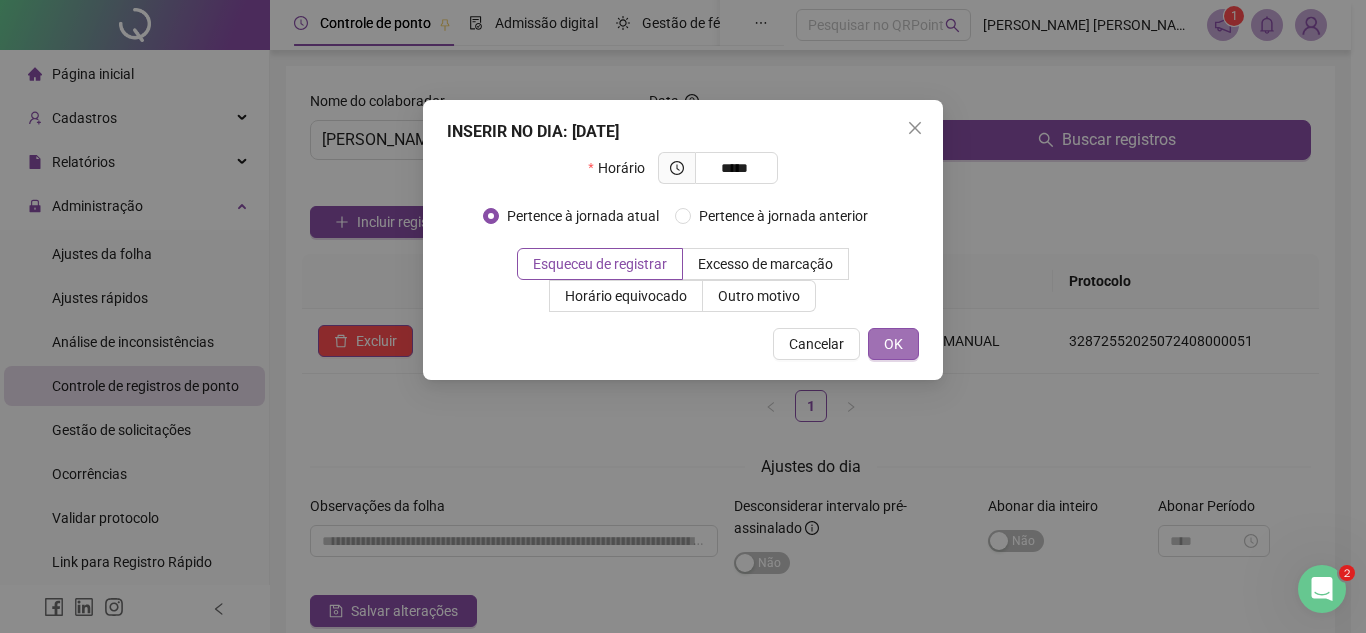 type on "*****" 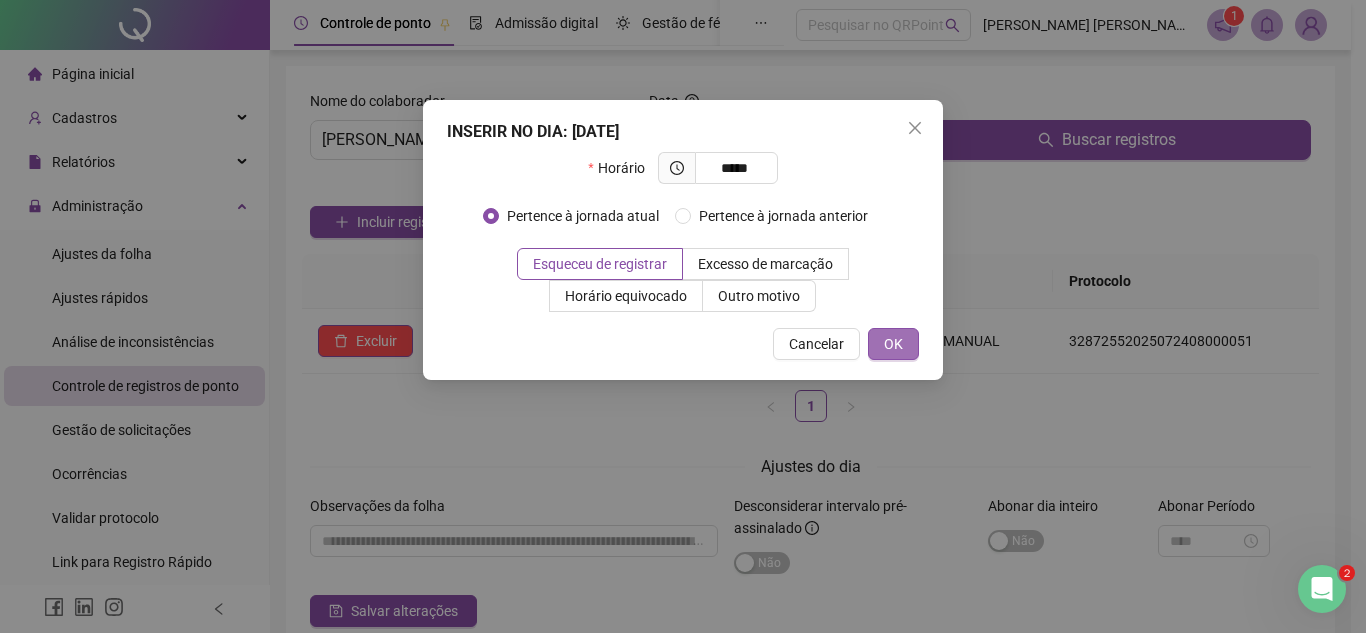 click on "OK" at bounding box center (893, 344) 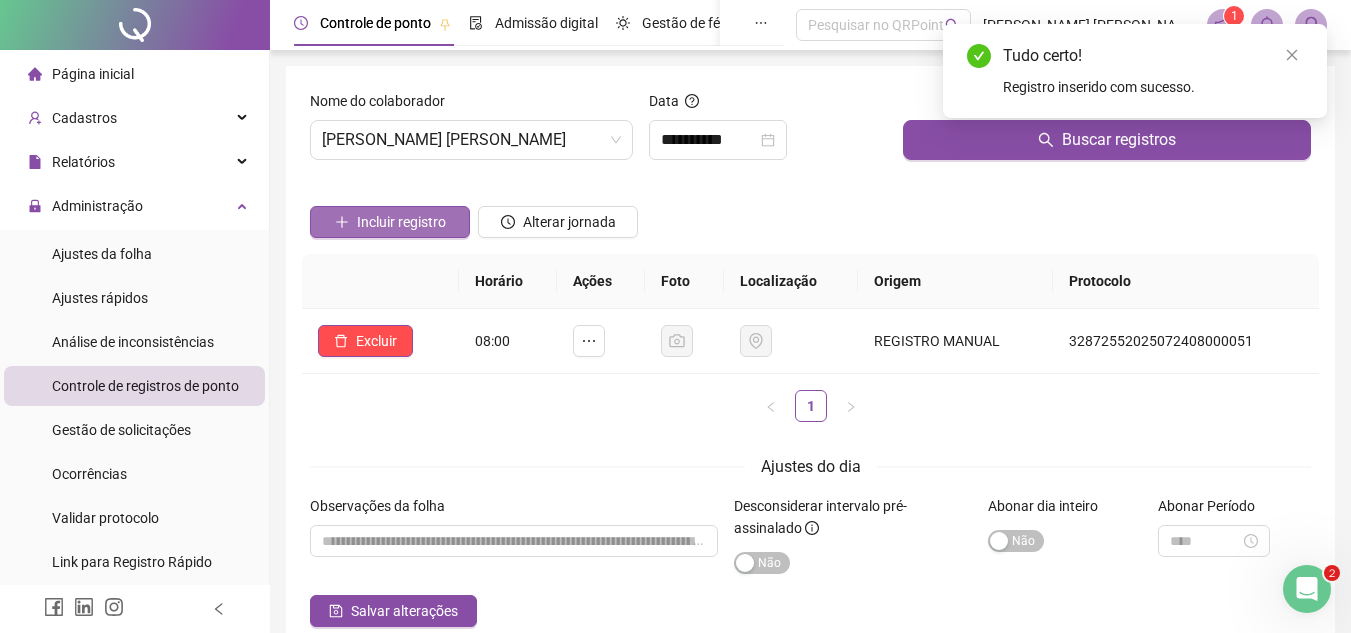 click on "Incluir registro" at bounding box center (390, 222) 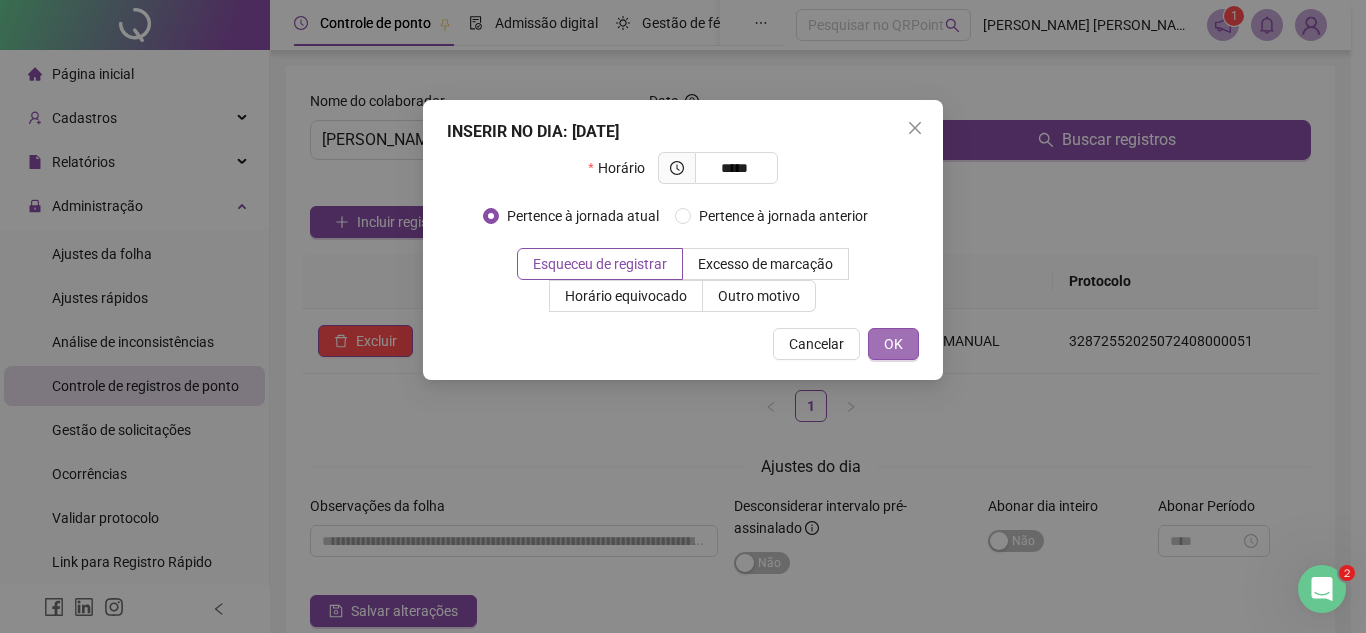 type on "*****" 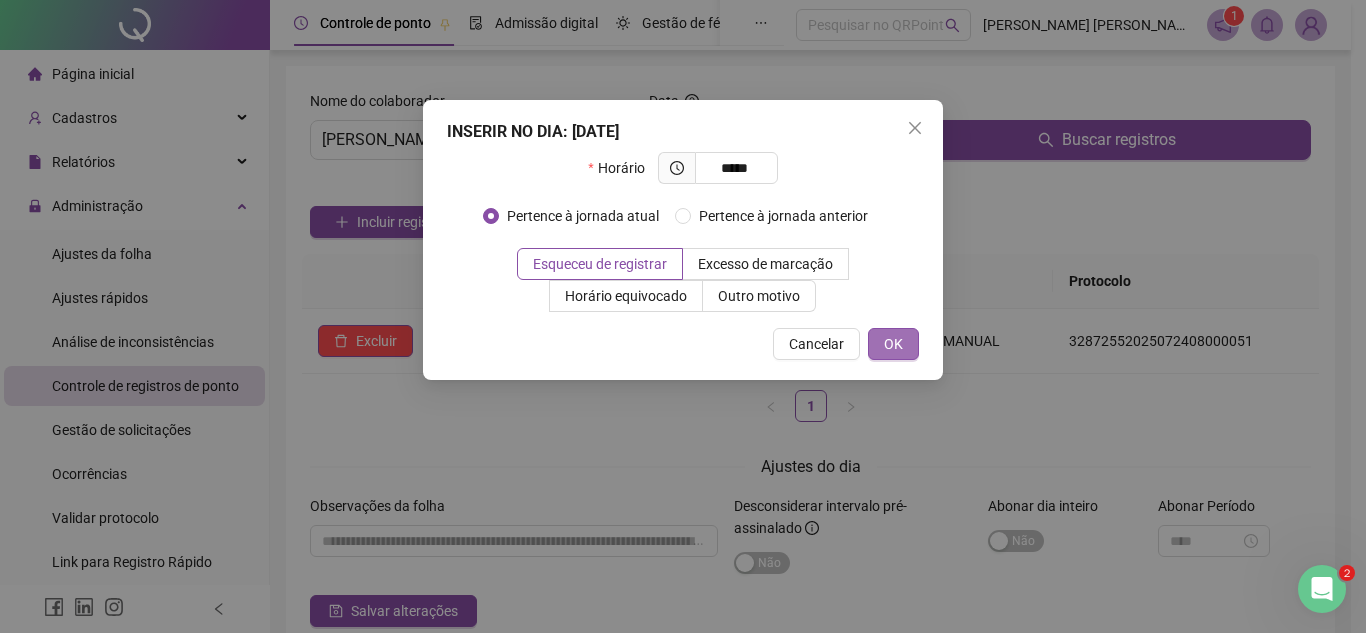 click on "OK" at bounding box center [893, 344] 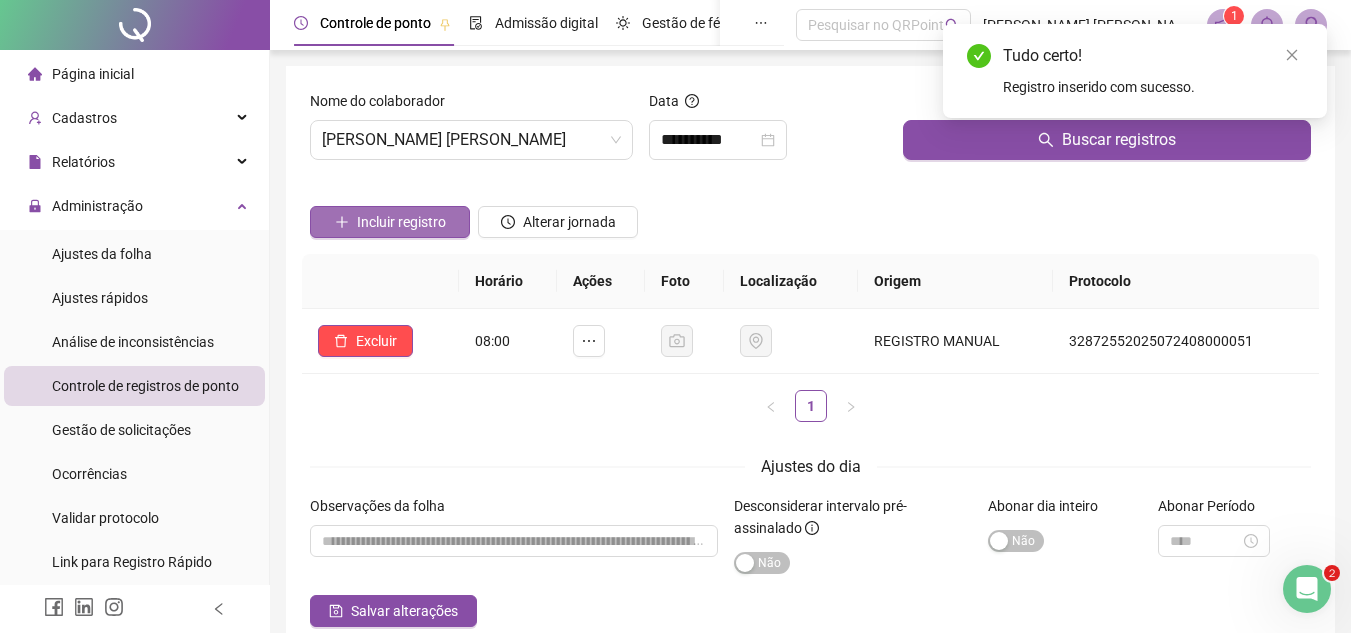 click on "Incluir registro" at bounding box center (401, 222) 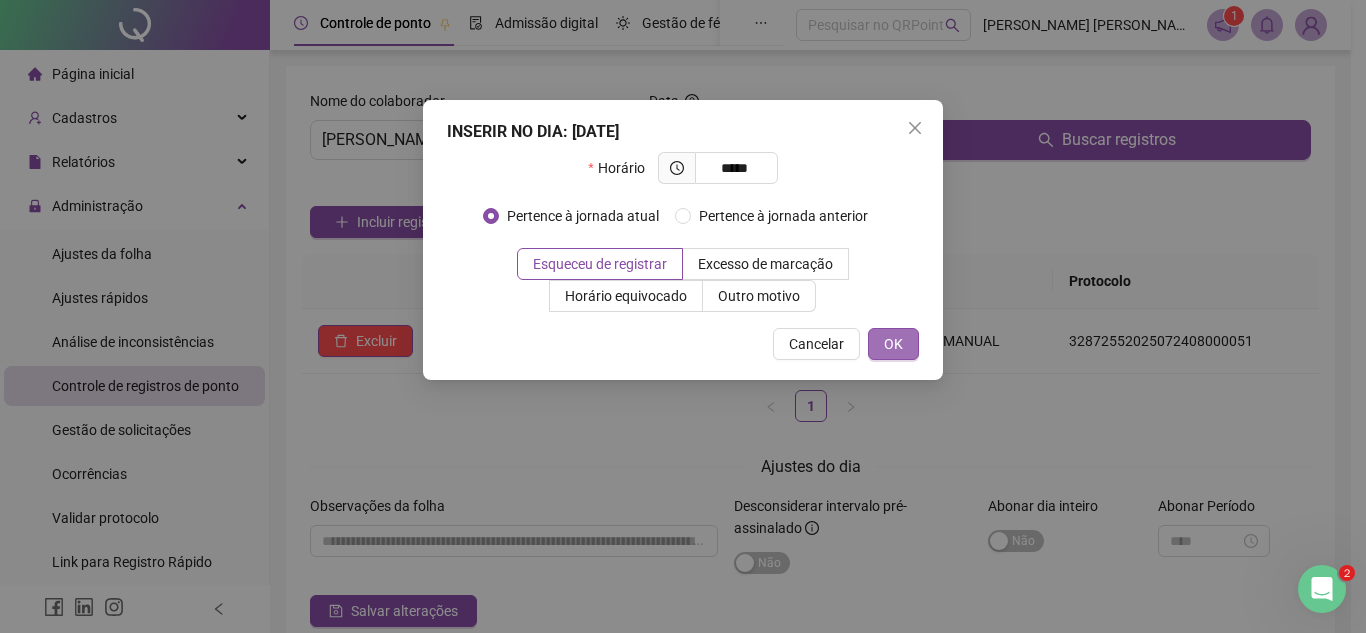 type on "*****" 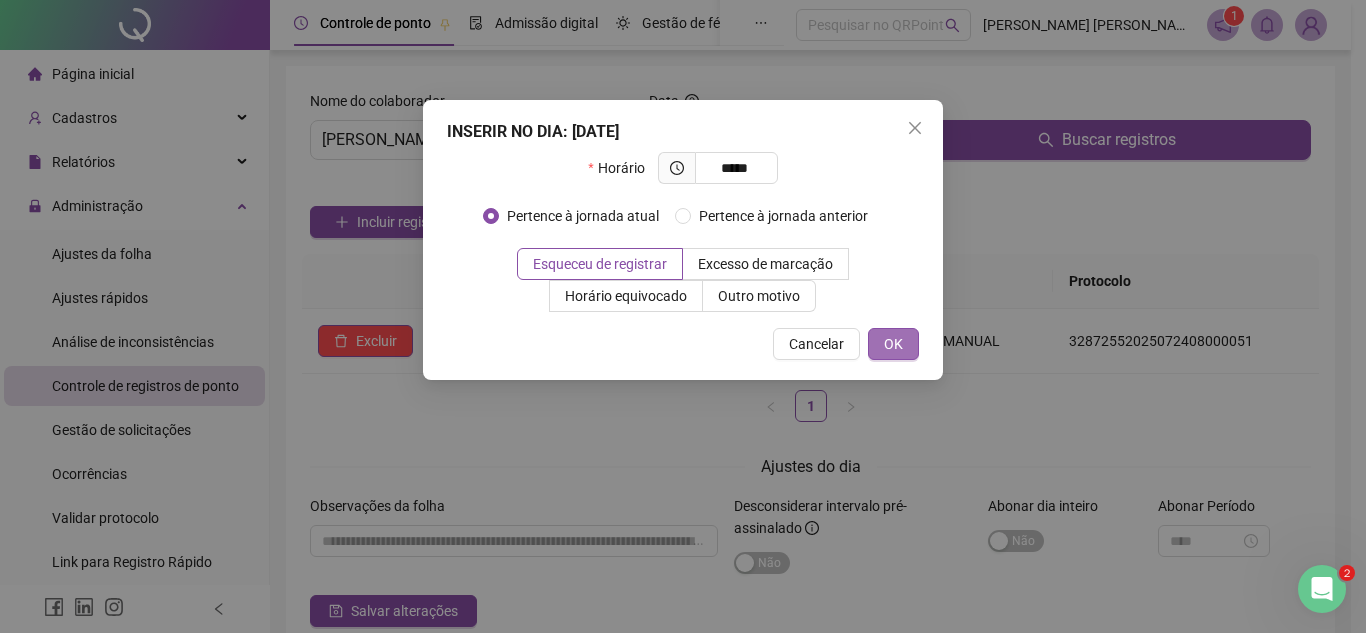 click on "OK" at bounding box center (893, 344) 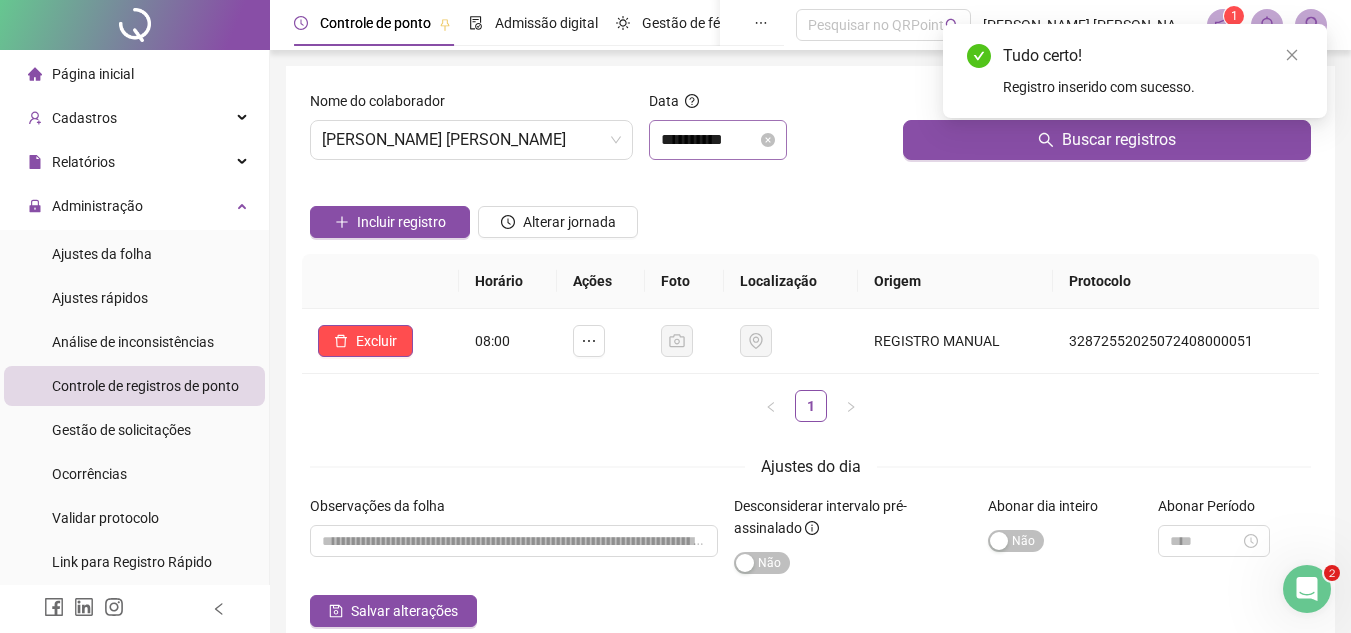 click on "**********" at bounding box center [718, 140] 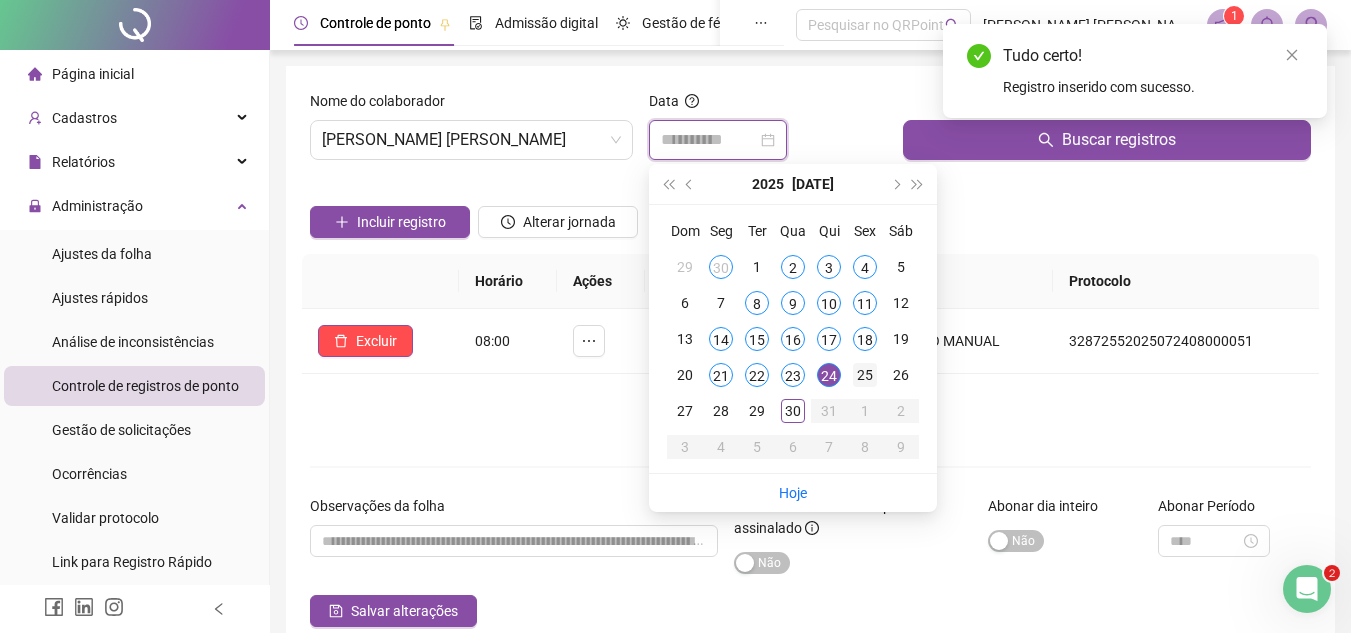 type on "**********" 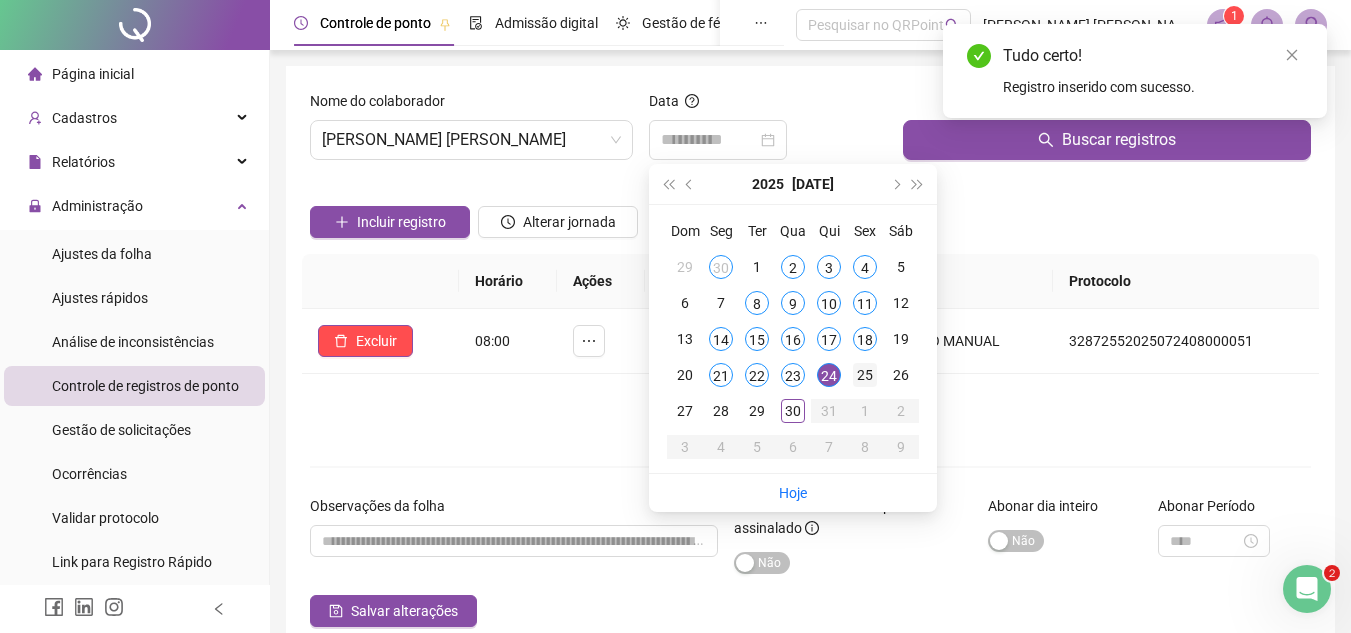 click on "25" at bounding box center (865, 375) 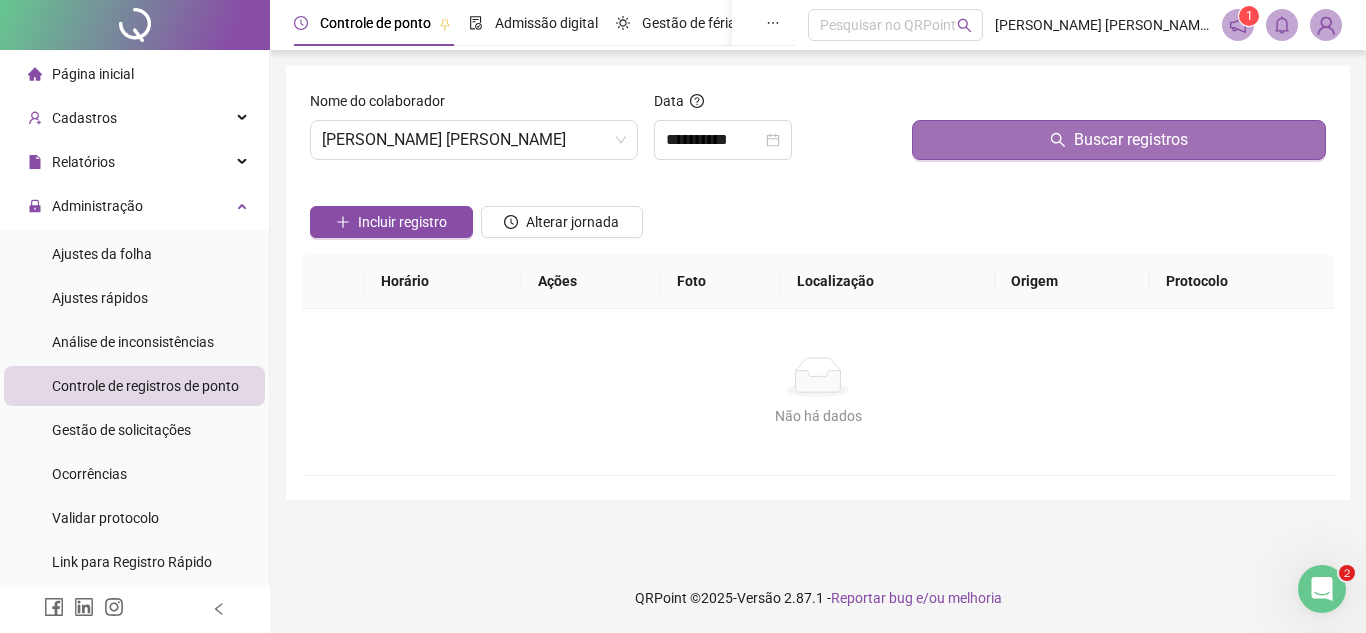 click on "Buscar registros" at bounding box center [1119, 140] 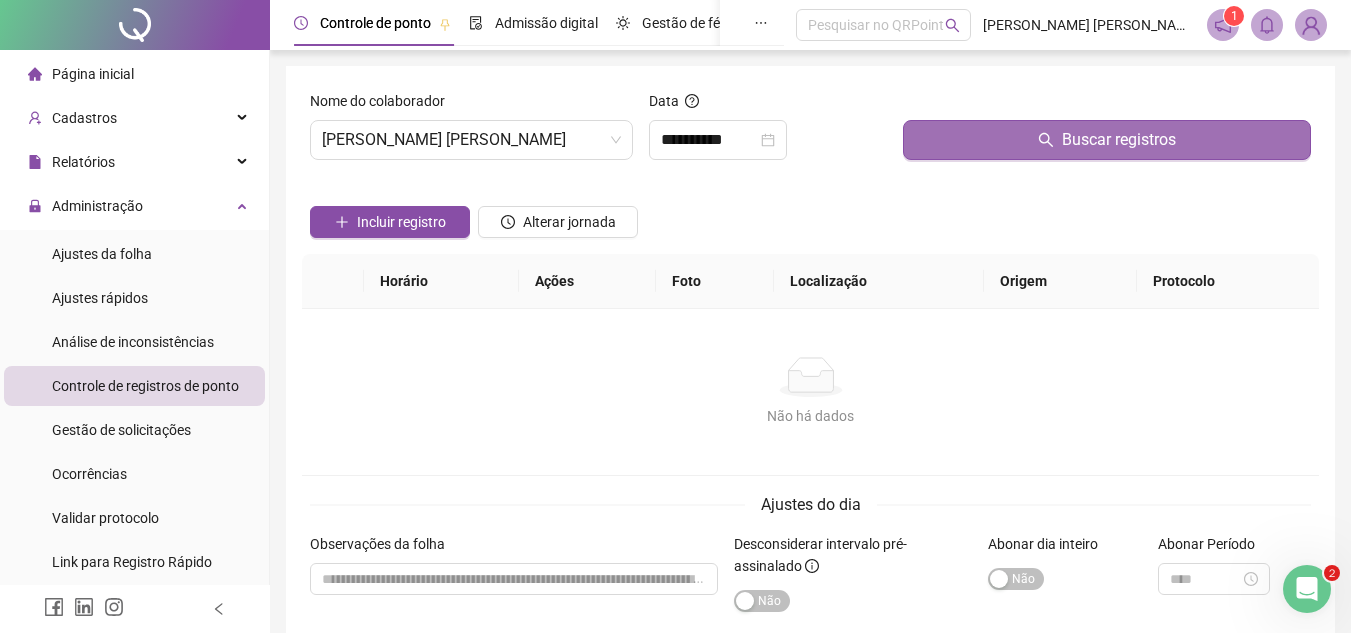 click on "Buscar registros" at bounding box center (1107, 140) 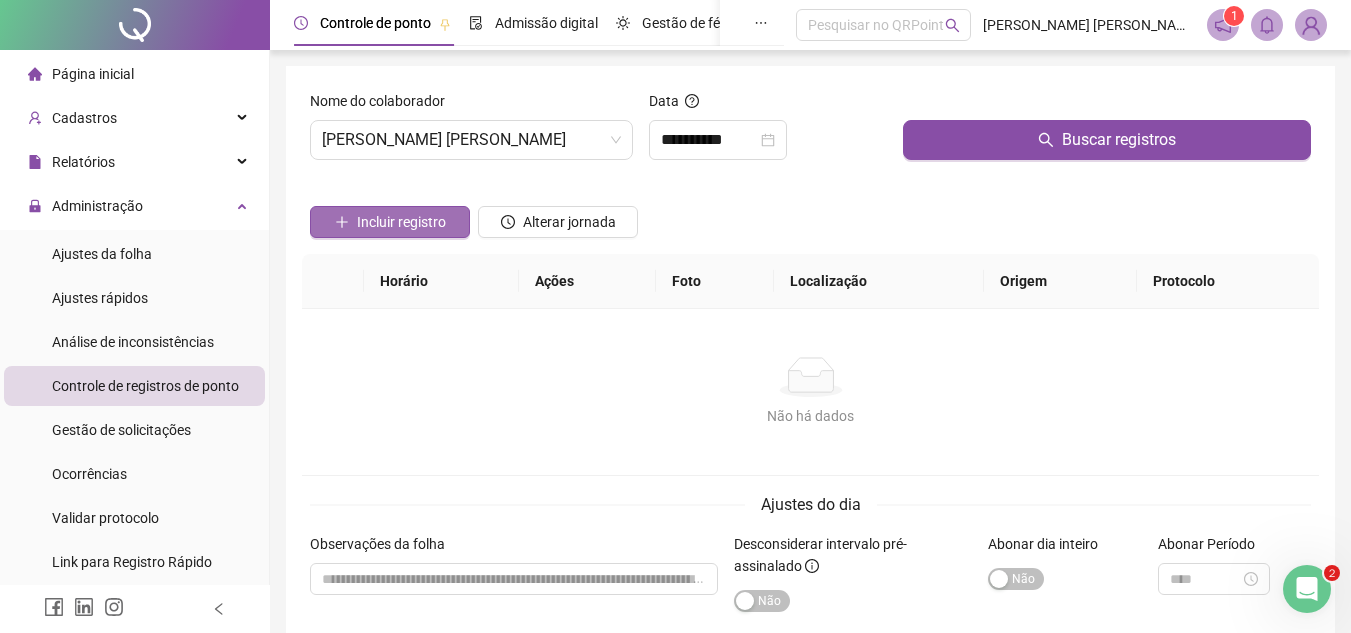 click on "Incluir registro" at bounding box center (401, 222) 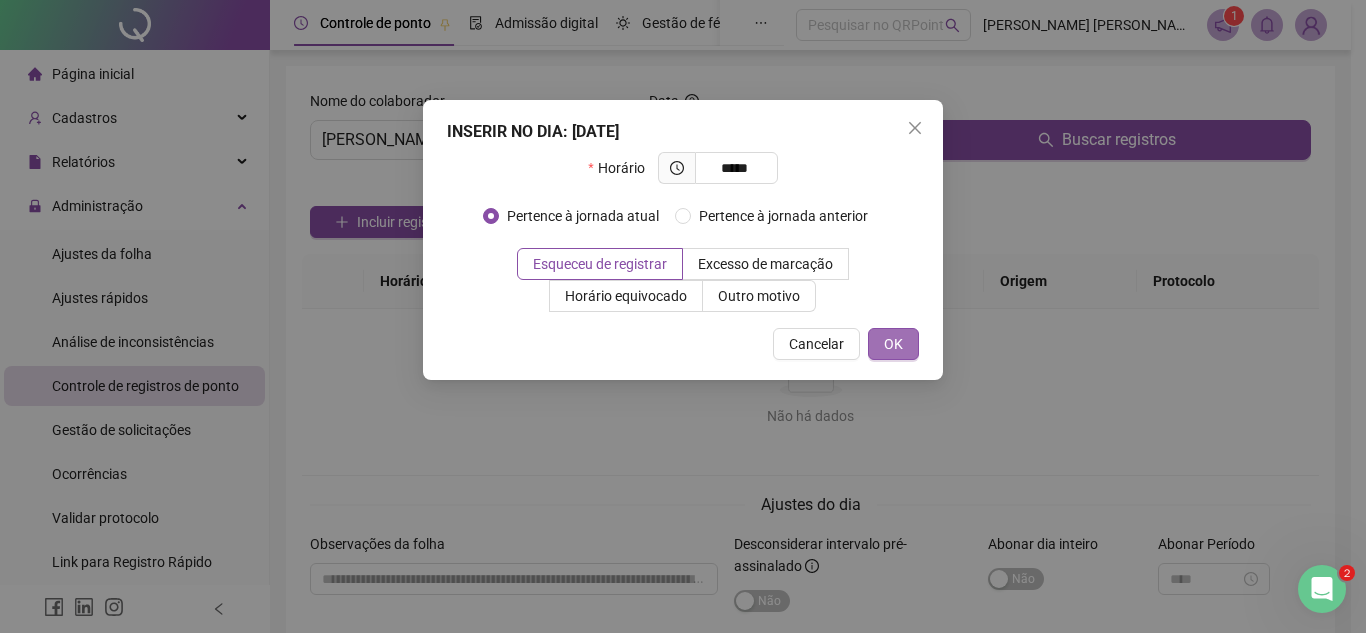 type on "*****" 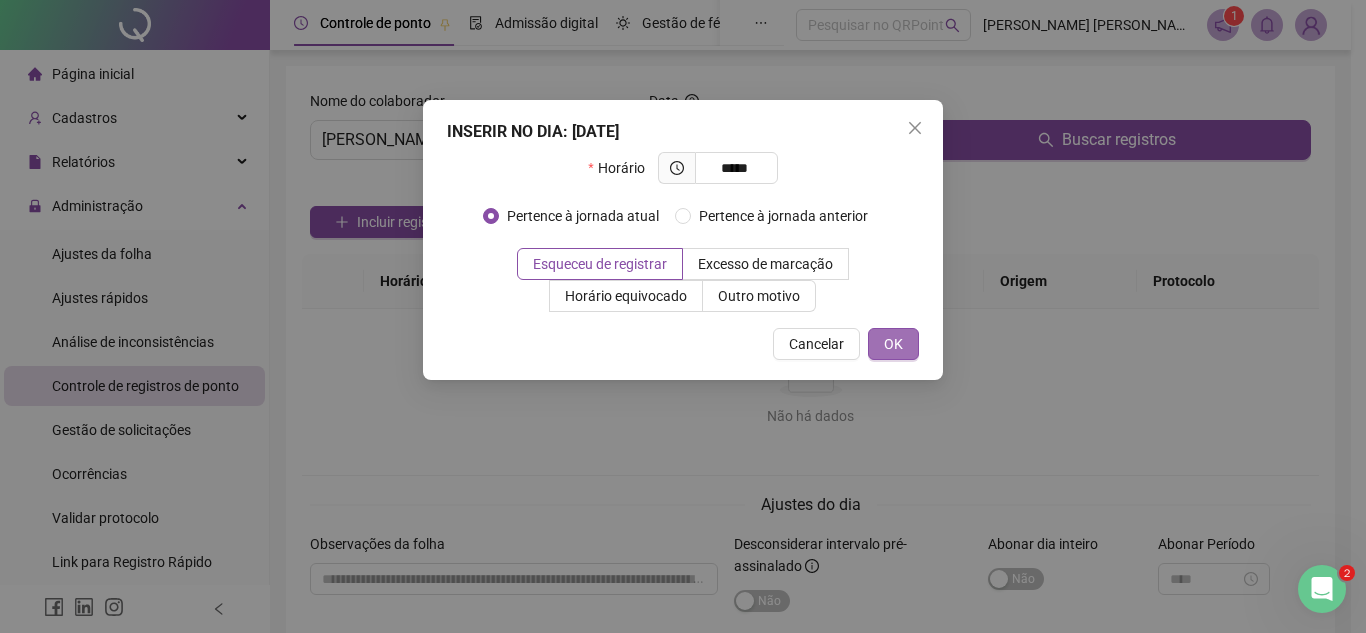 click on "OK" at bounding box center (893, 344) 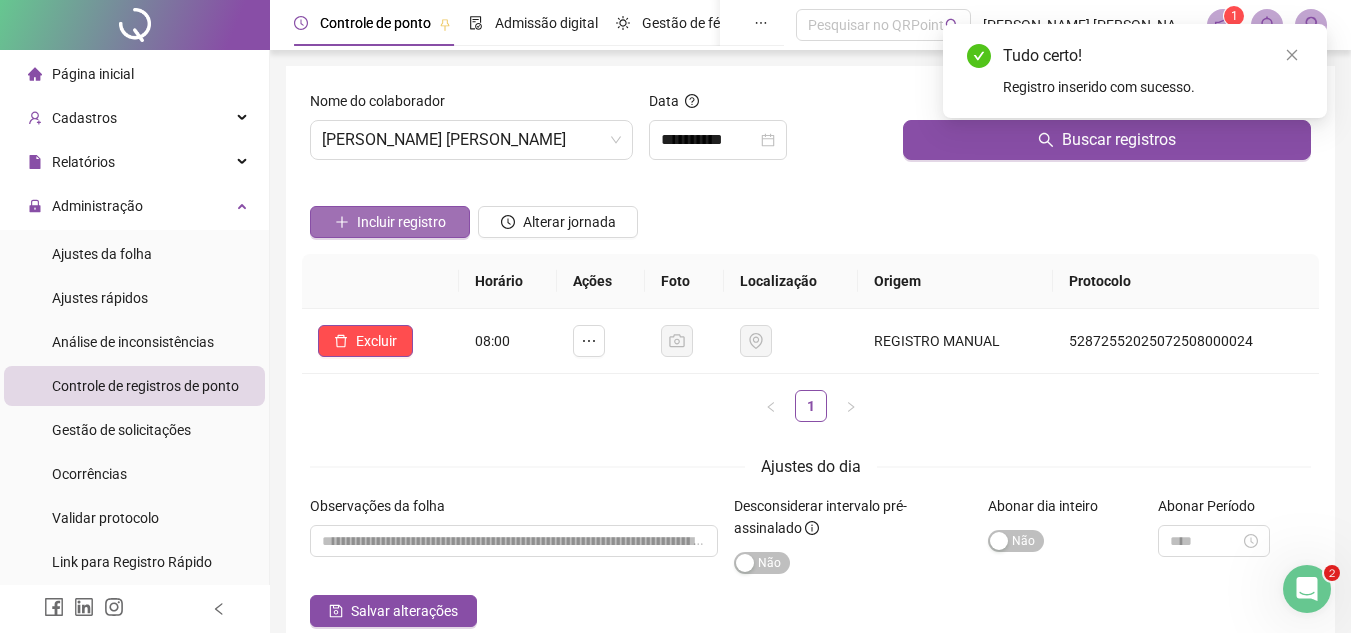 click on "Incluir registro" at bounding box center [401, 222] 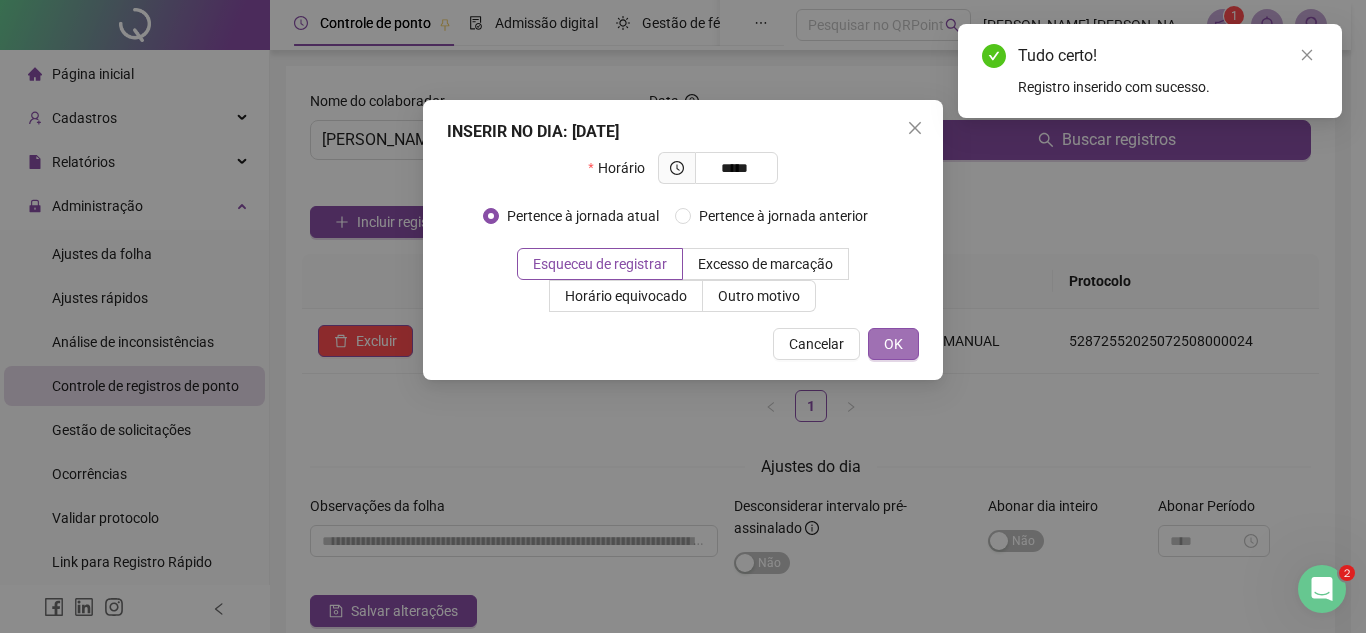 type on "*****" 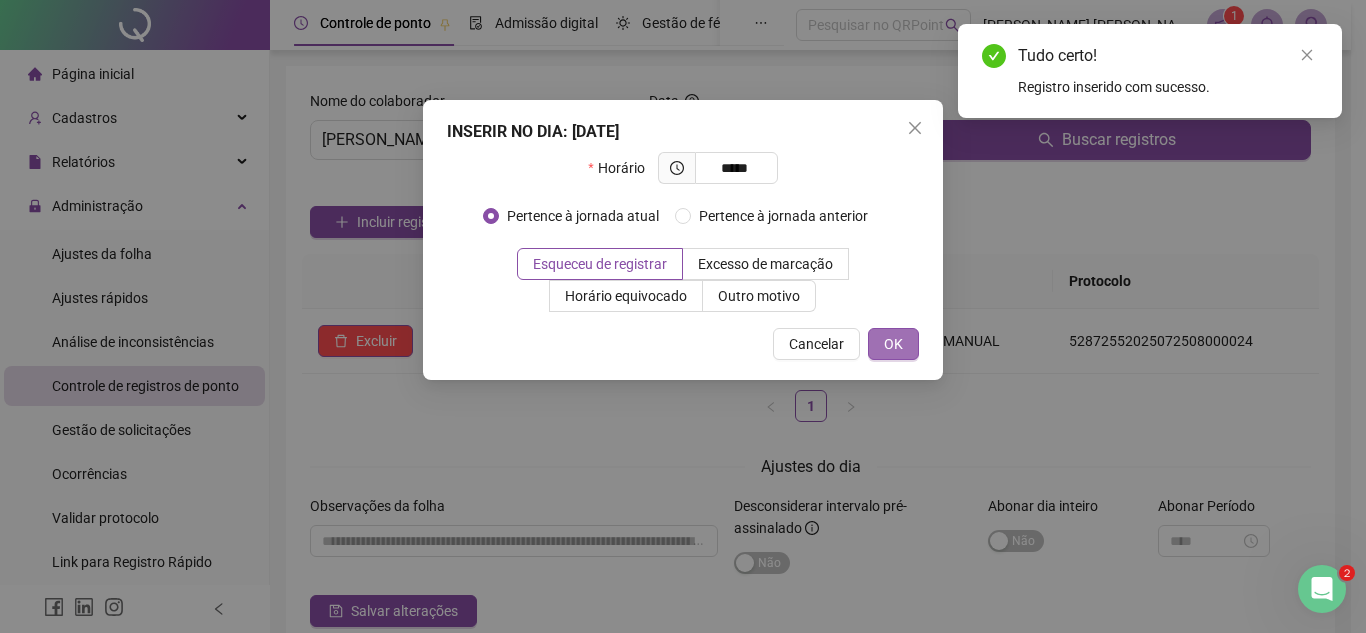 click on "OK" at bounding box center [893, 344] 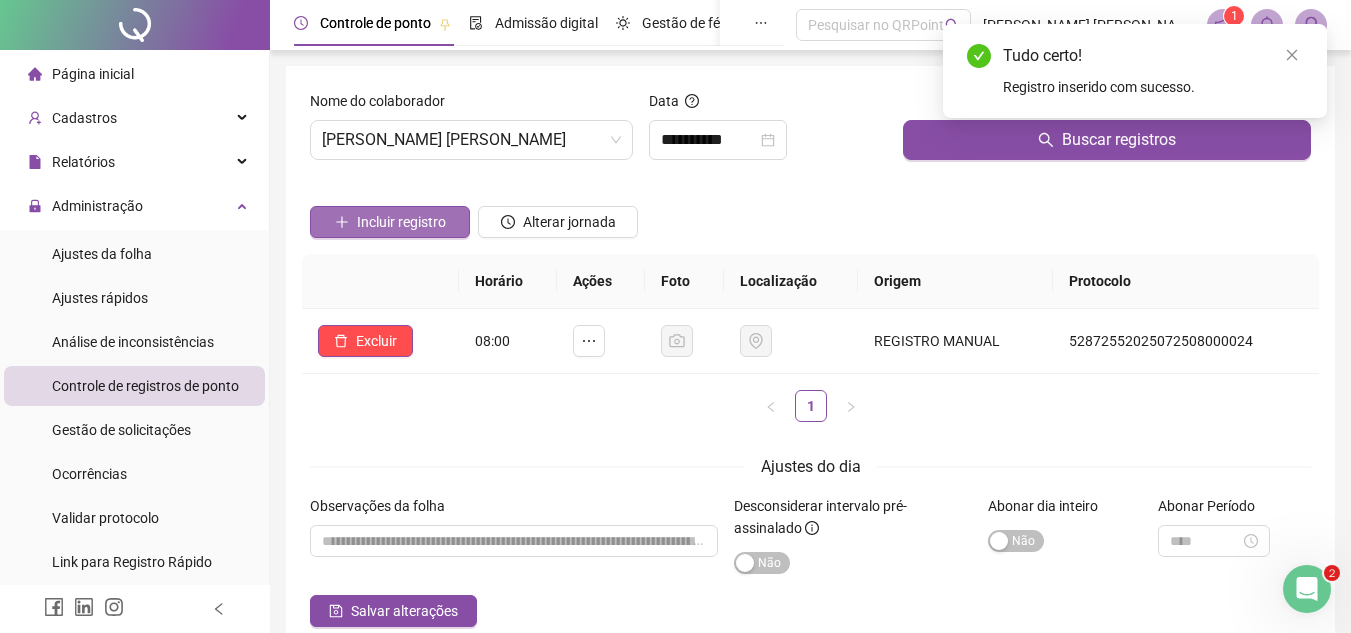 click on "Incluir registro" at bounding box center (401, 222) 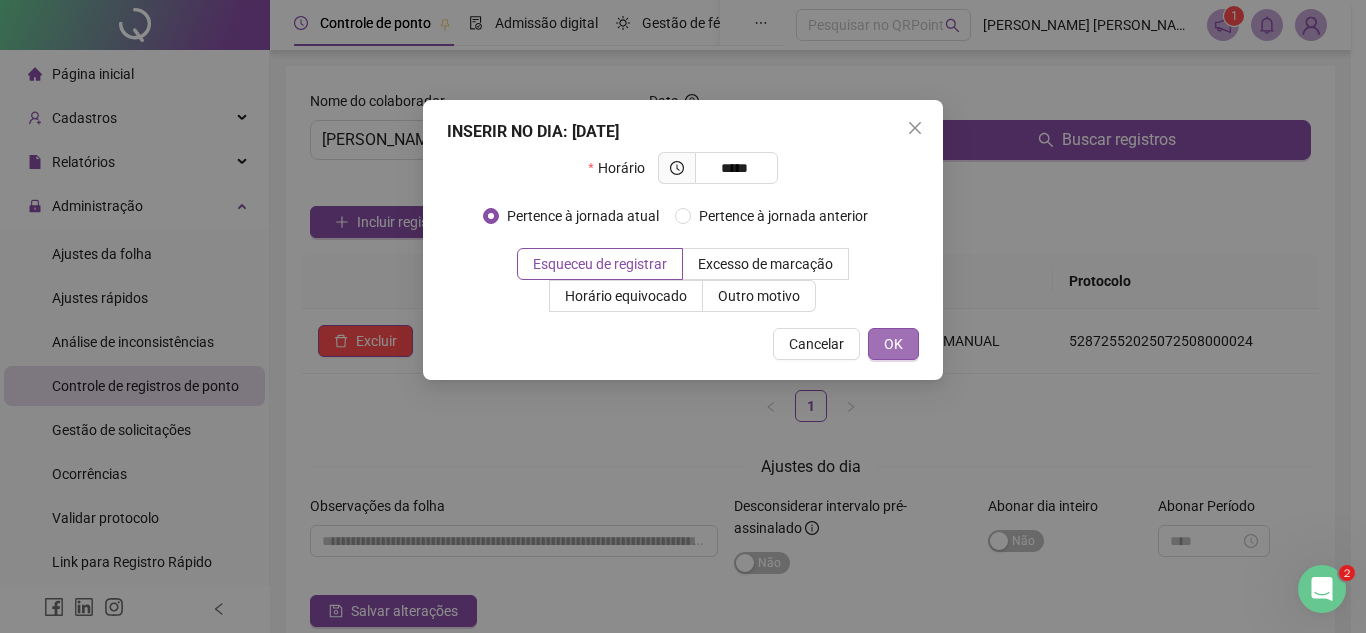type on "*****" 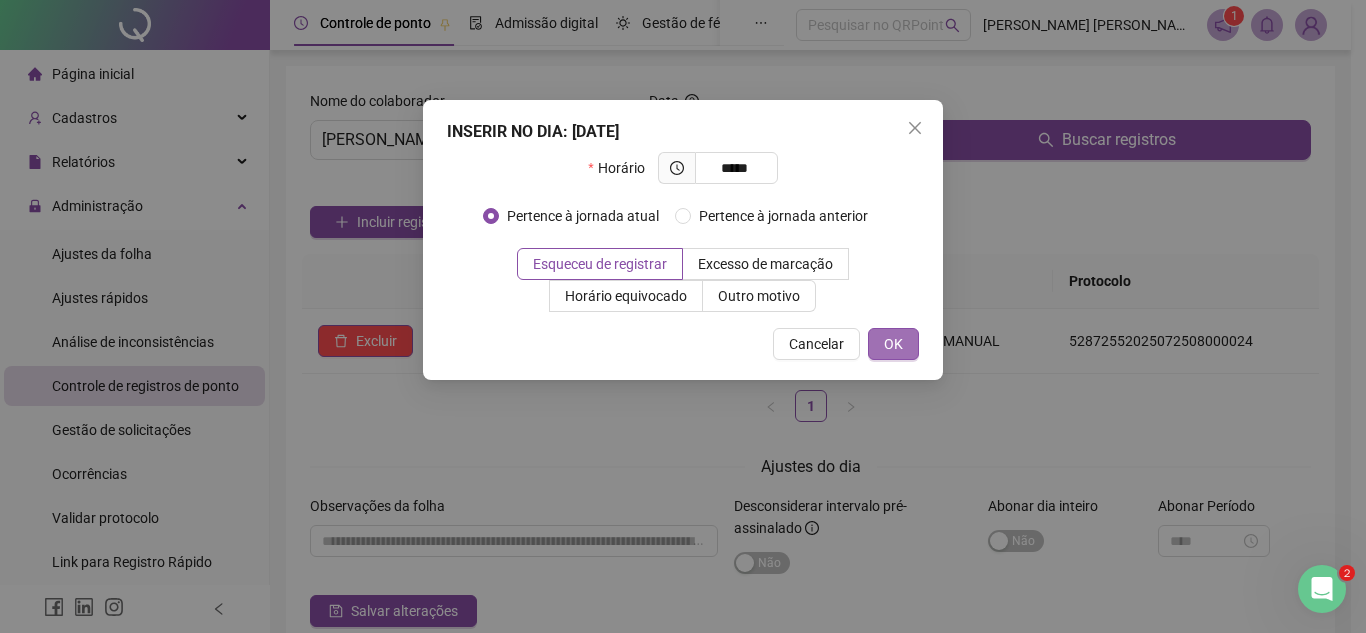 click on "OK" at bounding box center [893, 344] 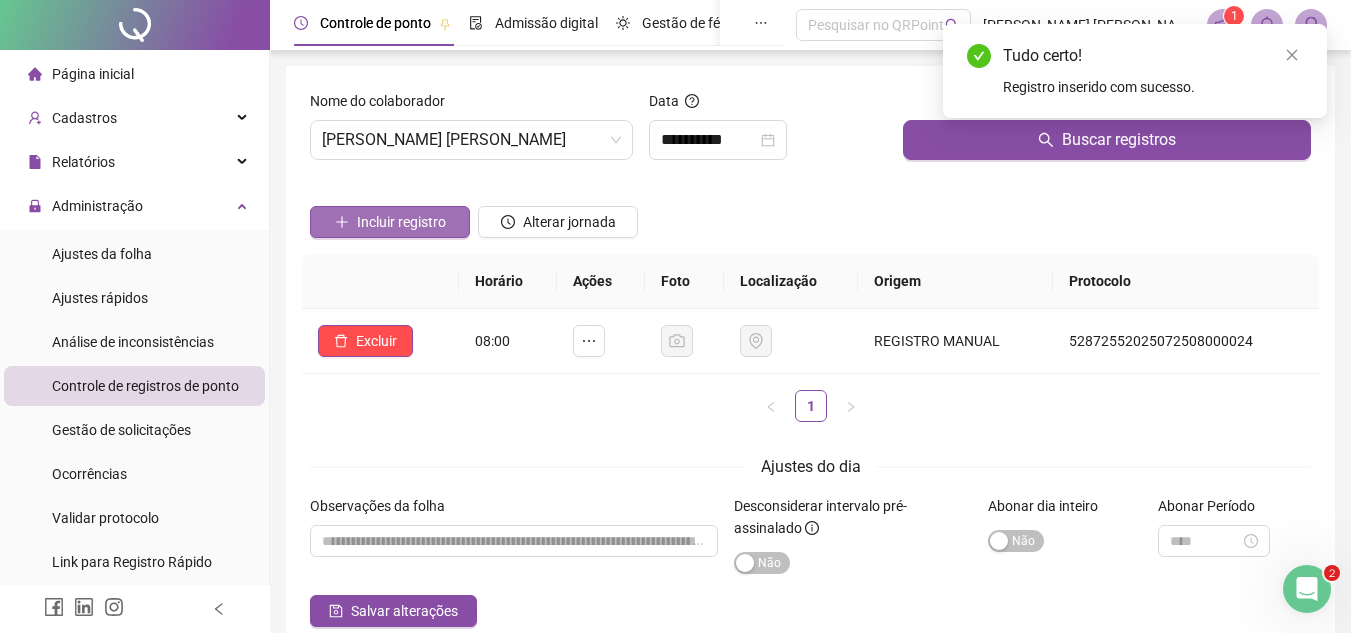 click on "Incluir registro" at bounding box center (401, 222) 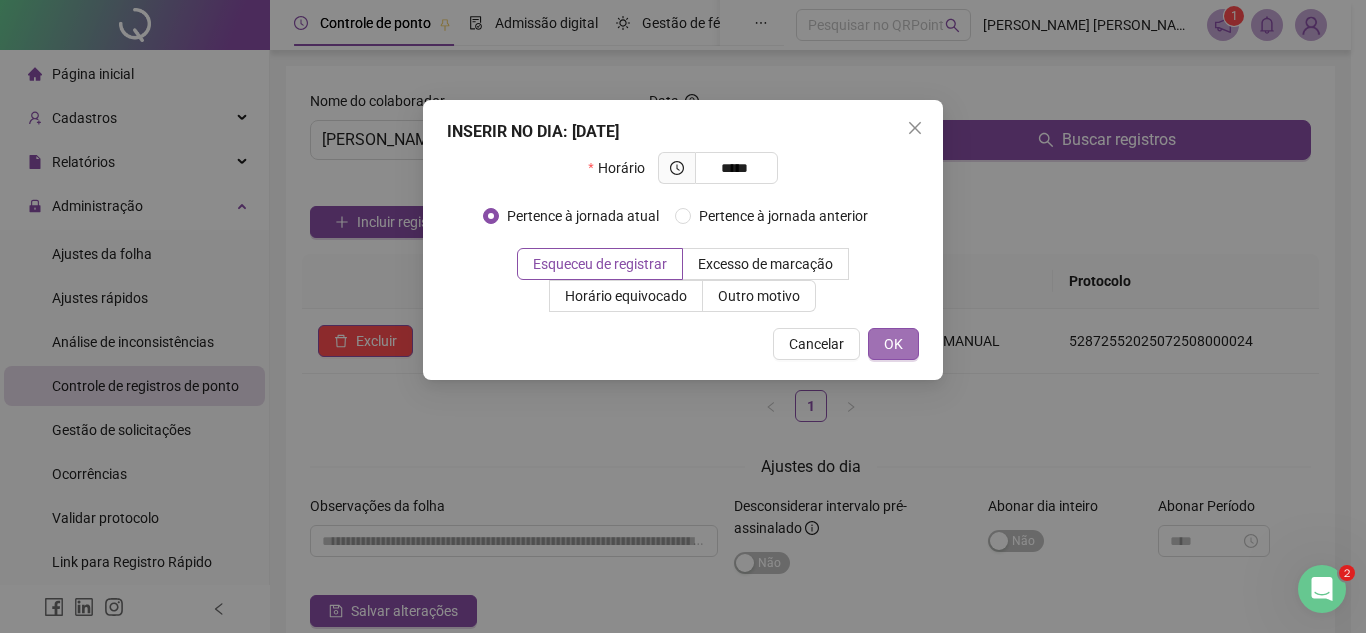 type on "*****" 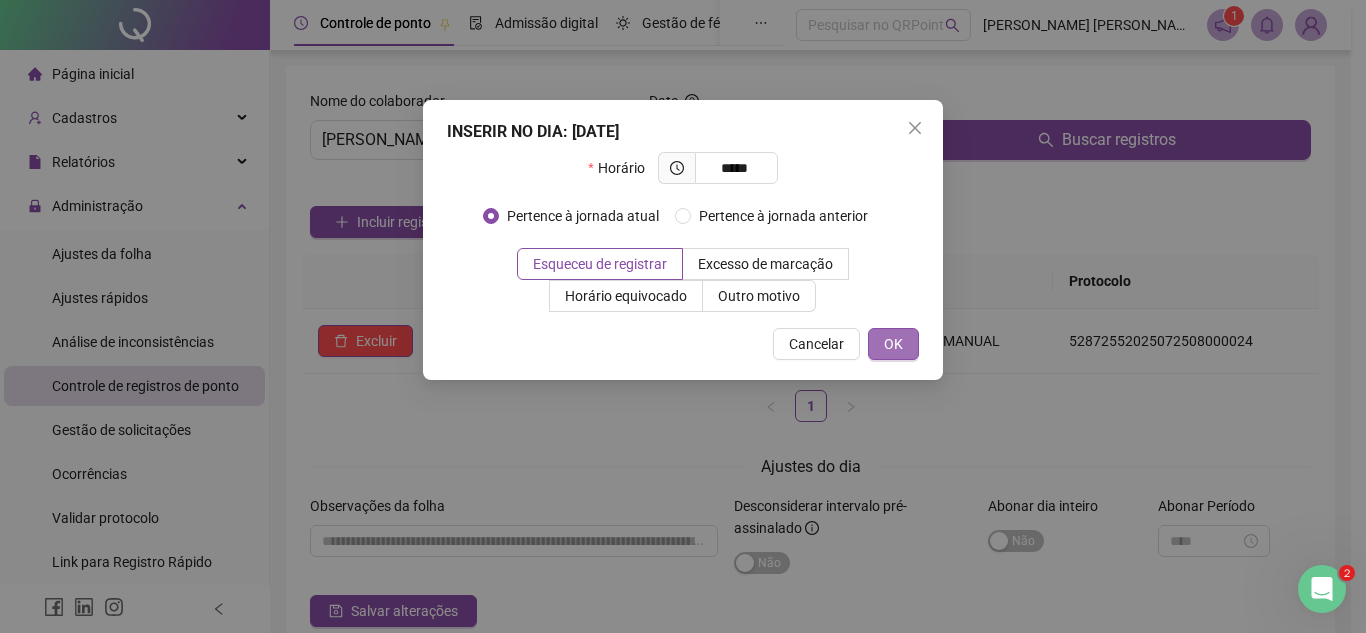 click on "OK" at bounding box center (893, 344) 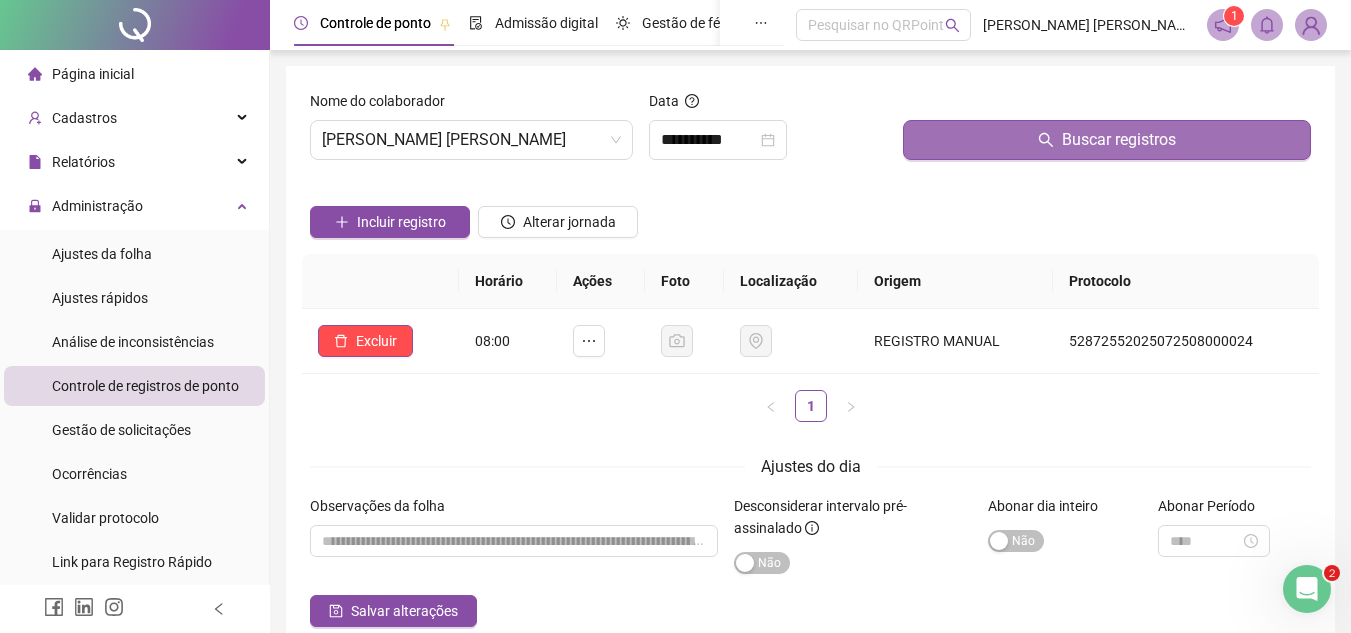 click on "Buscar registros" at bounding box center (1107, 140) 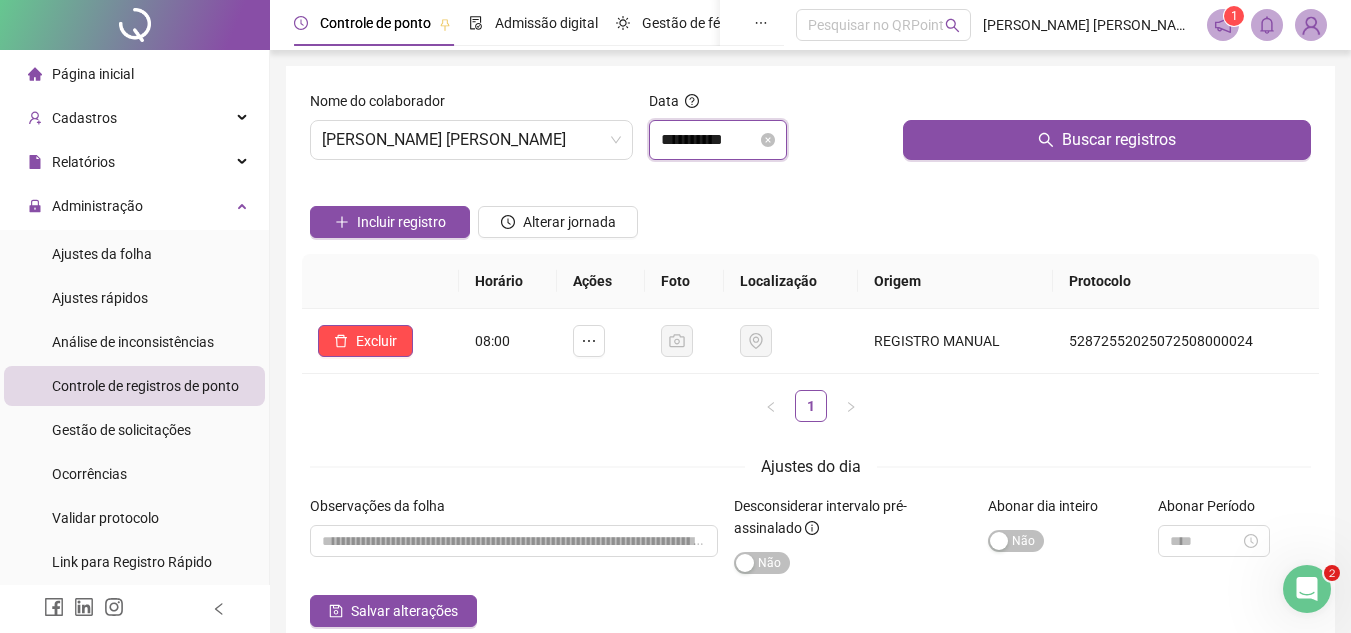 click on "**********" at bounding box center (709, 140) 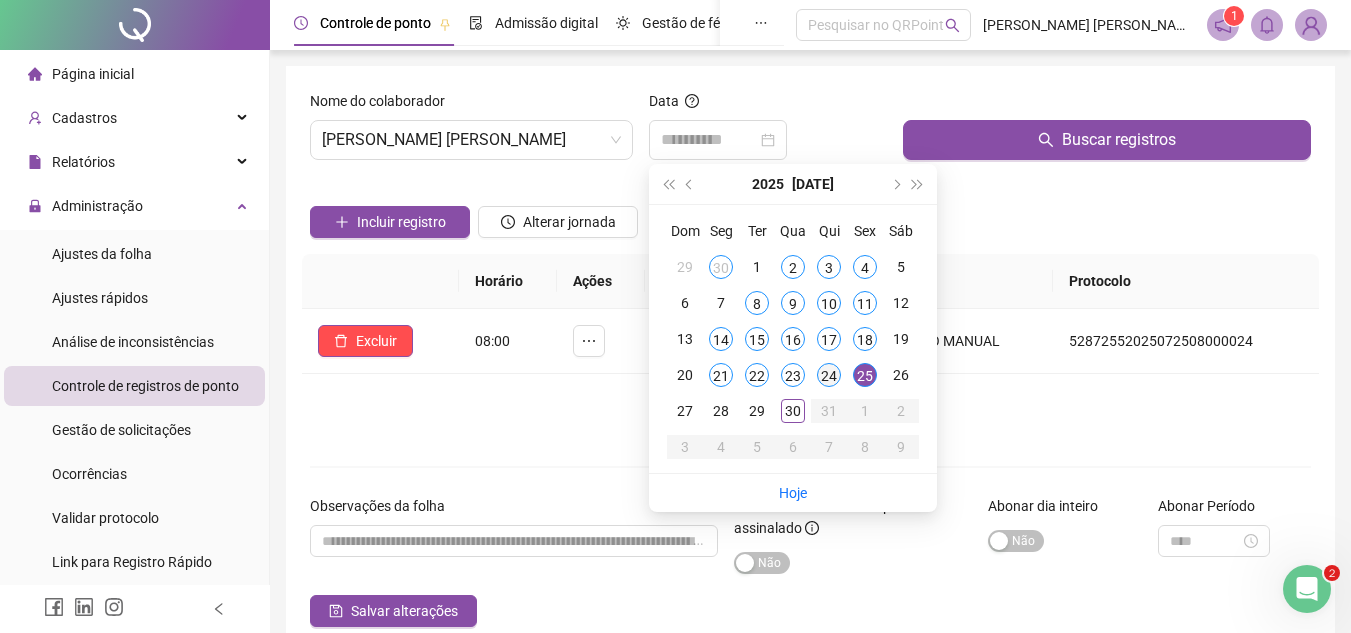 click on "24" at bounding box center (829, 375) 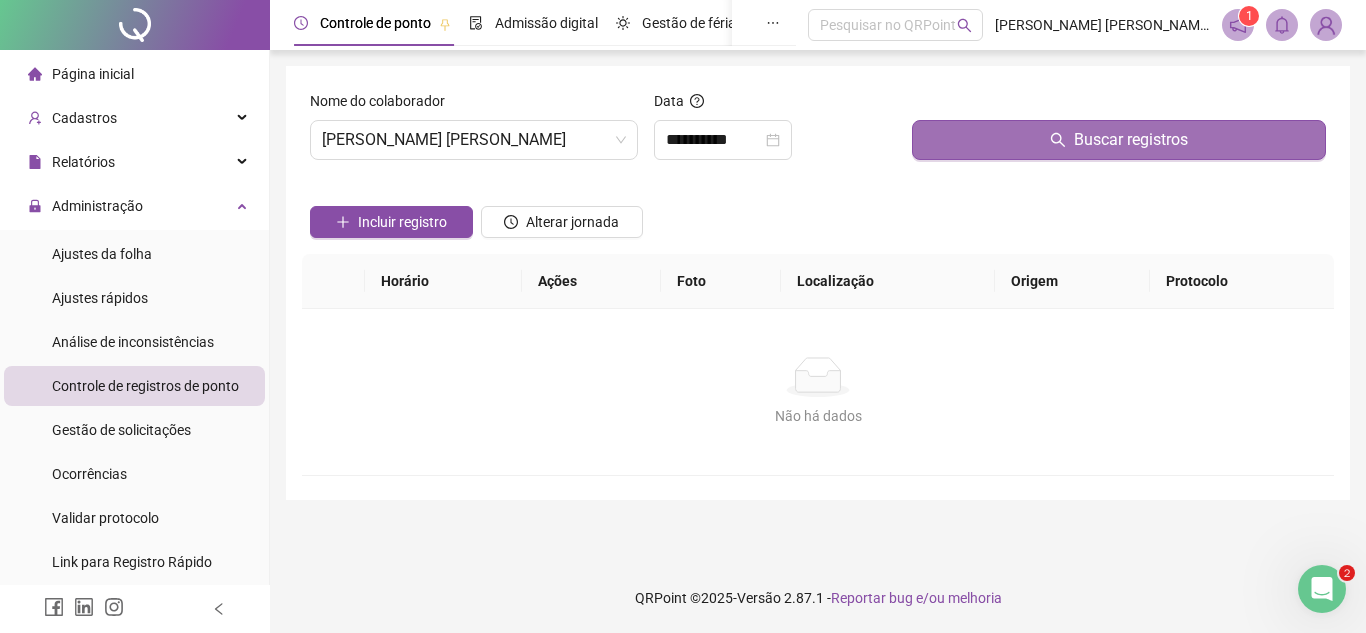 click on "Buscar registros" at bounding box center (1119, 140) 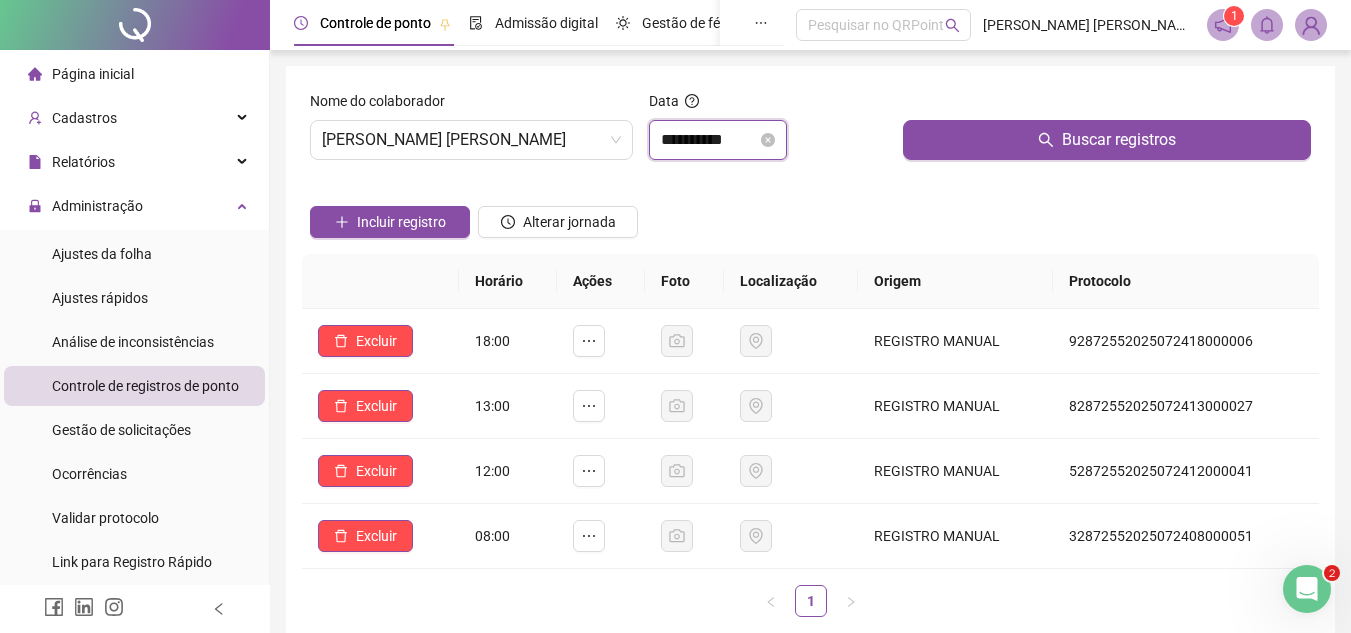 click on "**********" at bounding box center (709, 140) 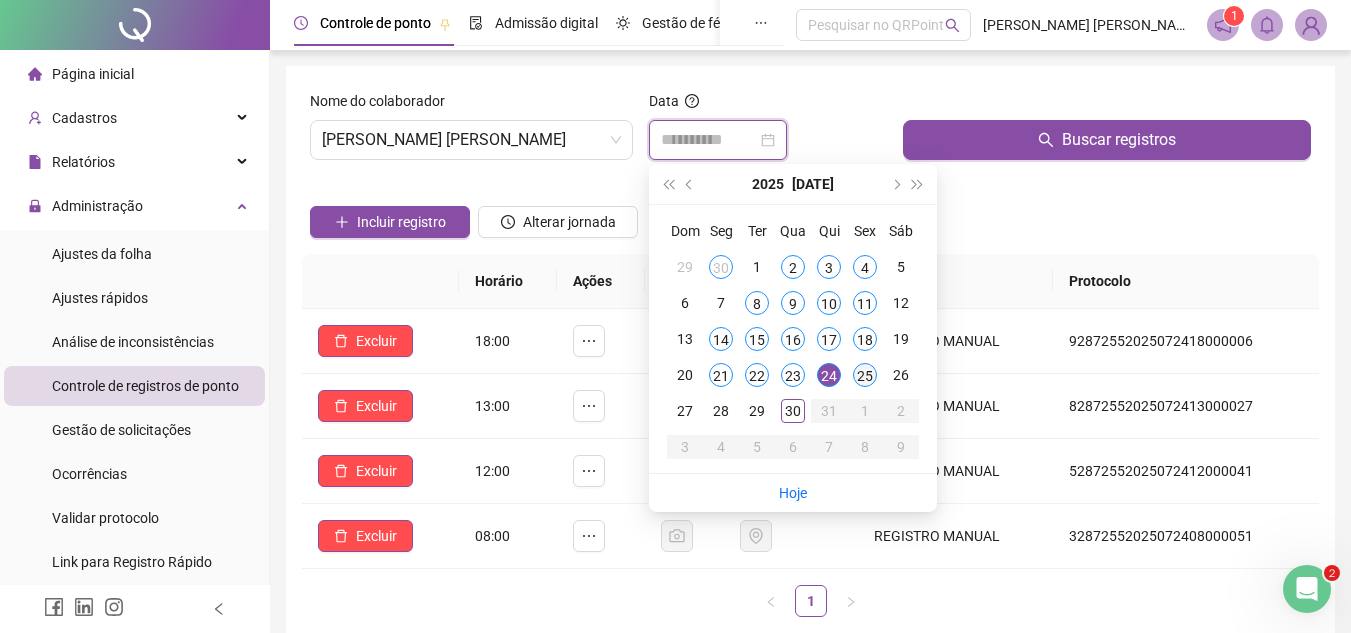 type on "**********" 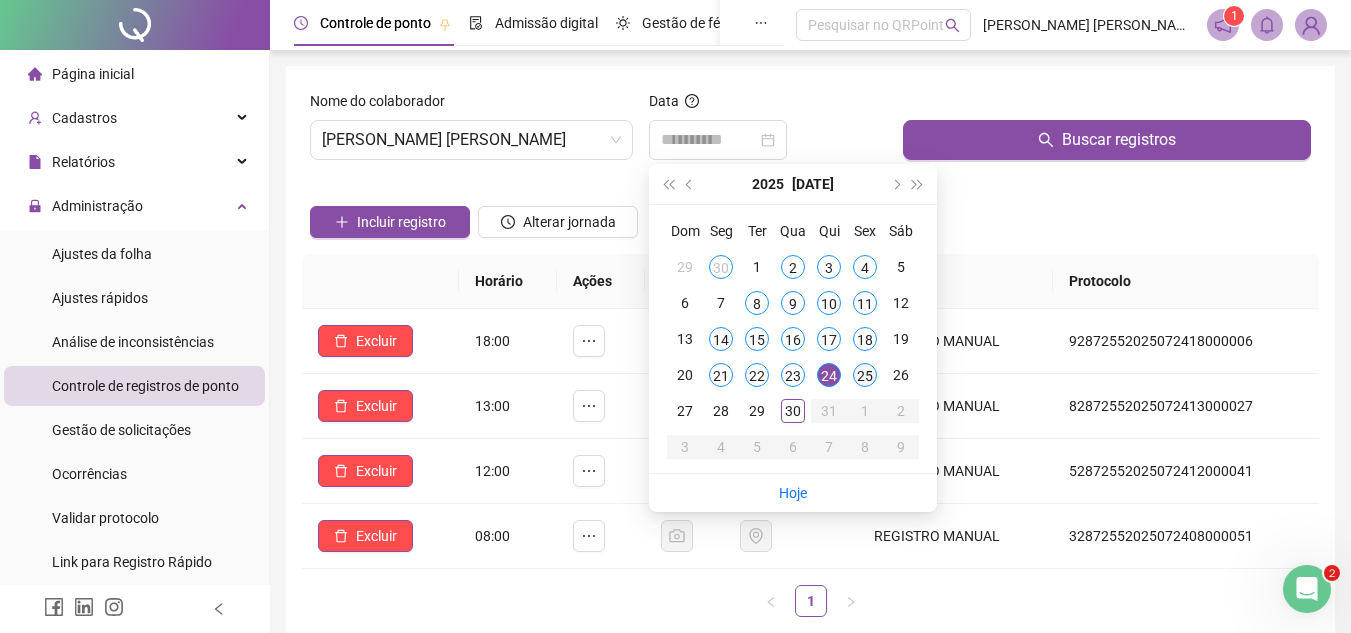 click on "25" at bounding box center (865, 375) 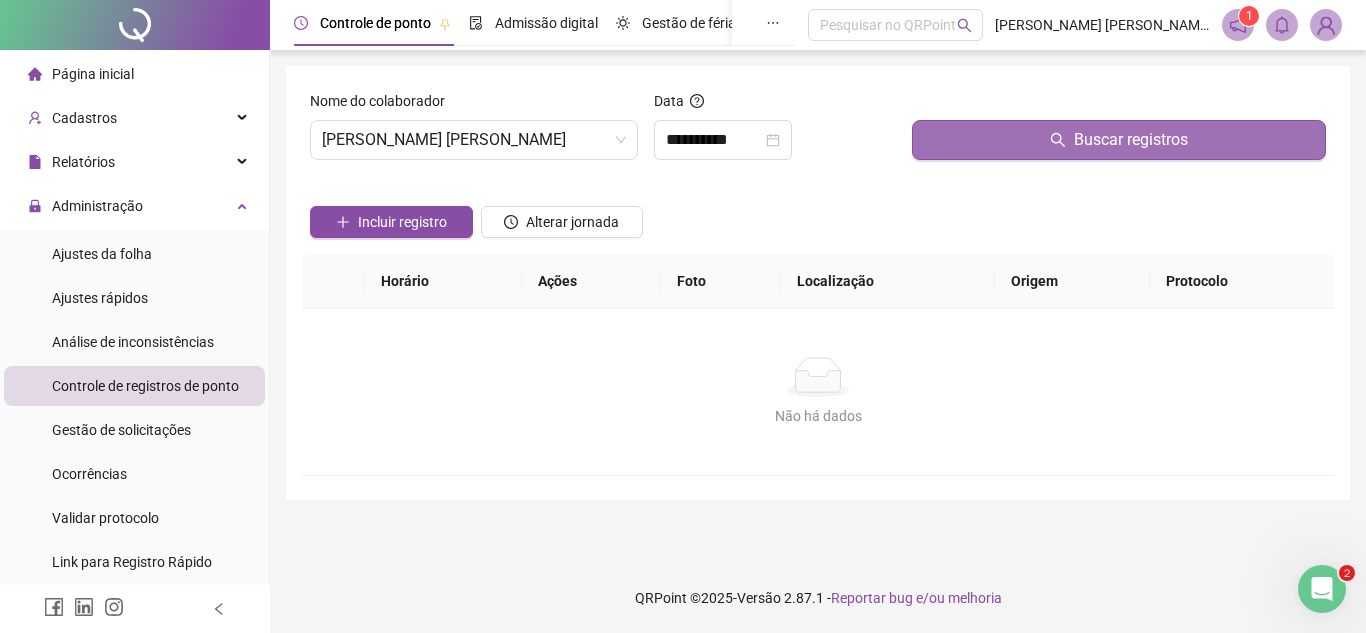 click on "Buscar registros" at bounding box center [1119, 140] 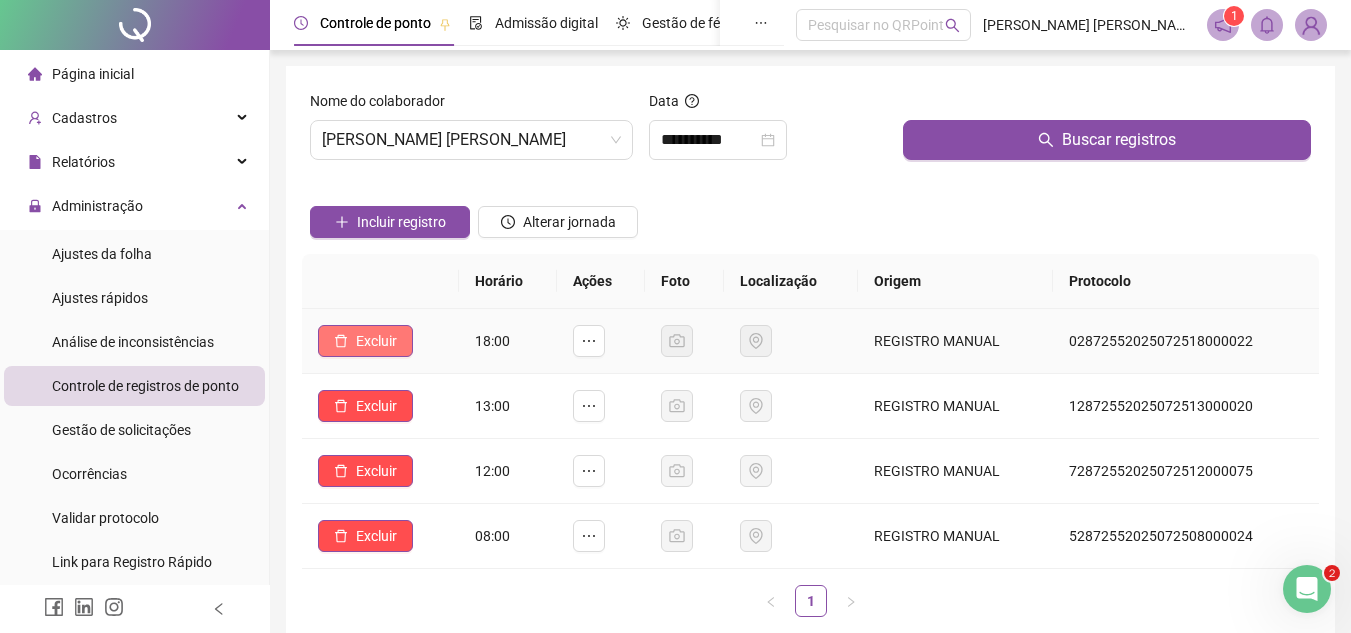 click on "Excluir" at bounding box center (376, 341) 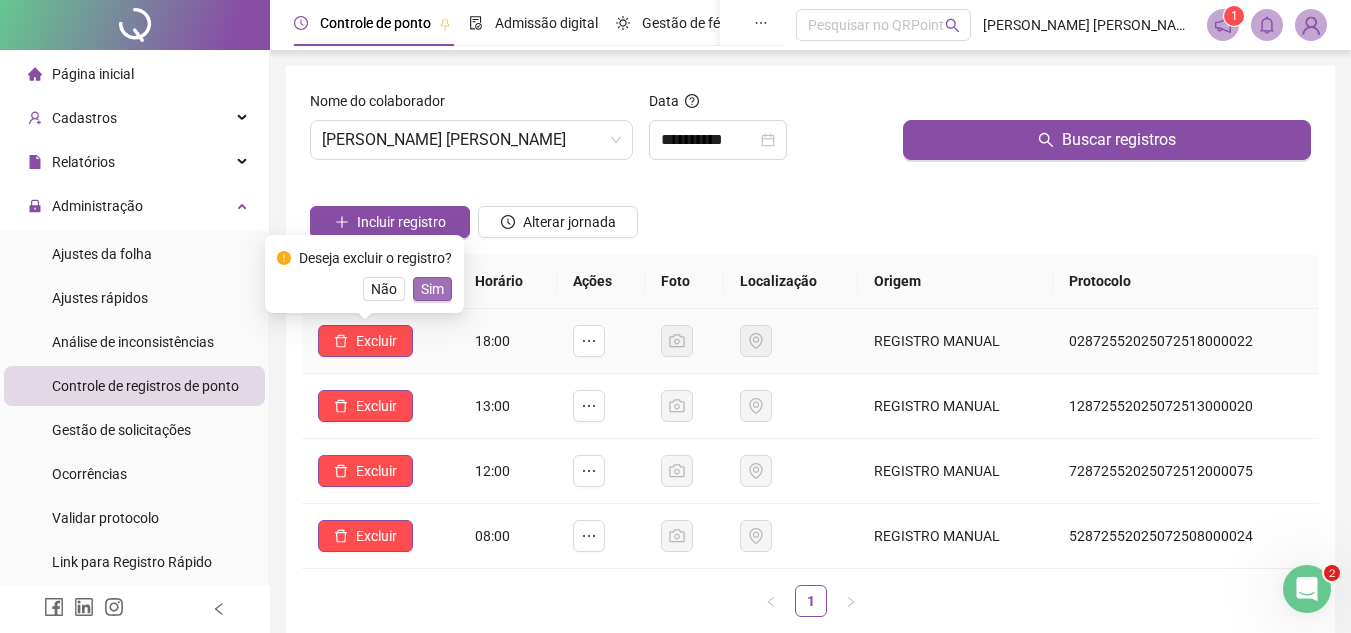 click on "Sim" at bounding box center (432, 289) 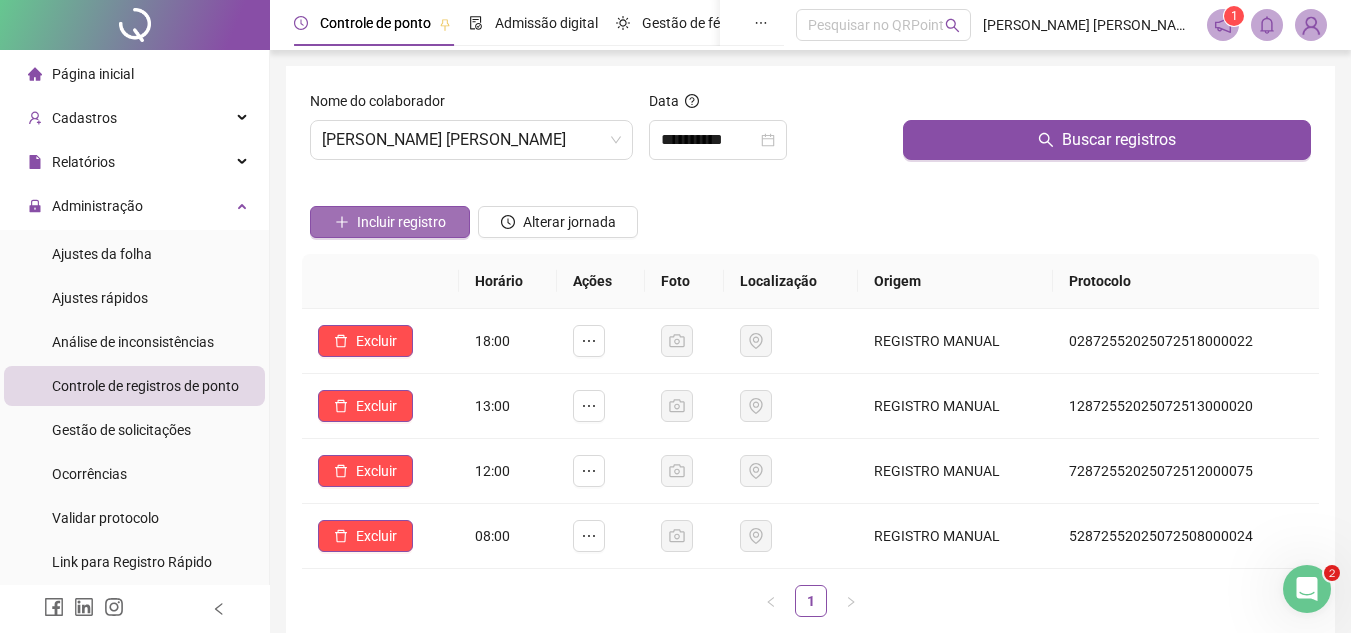 click on "Incluir registro" at bounding box center (390, 222) 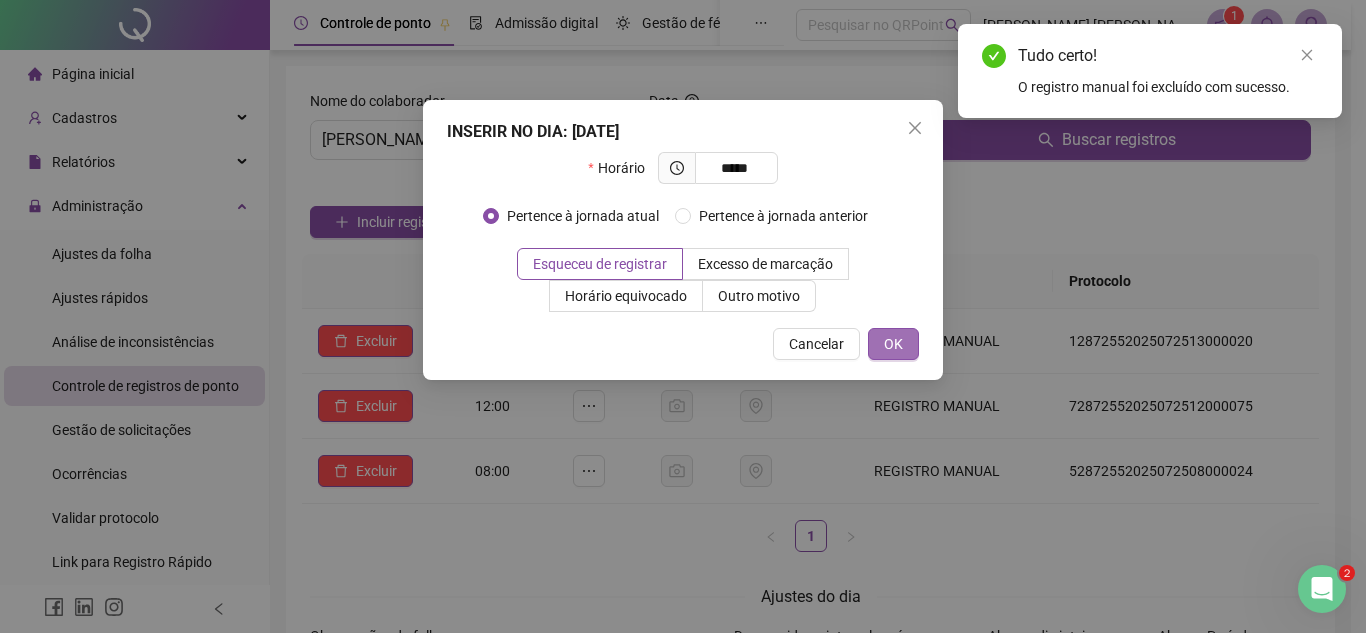 type on "*****" 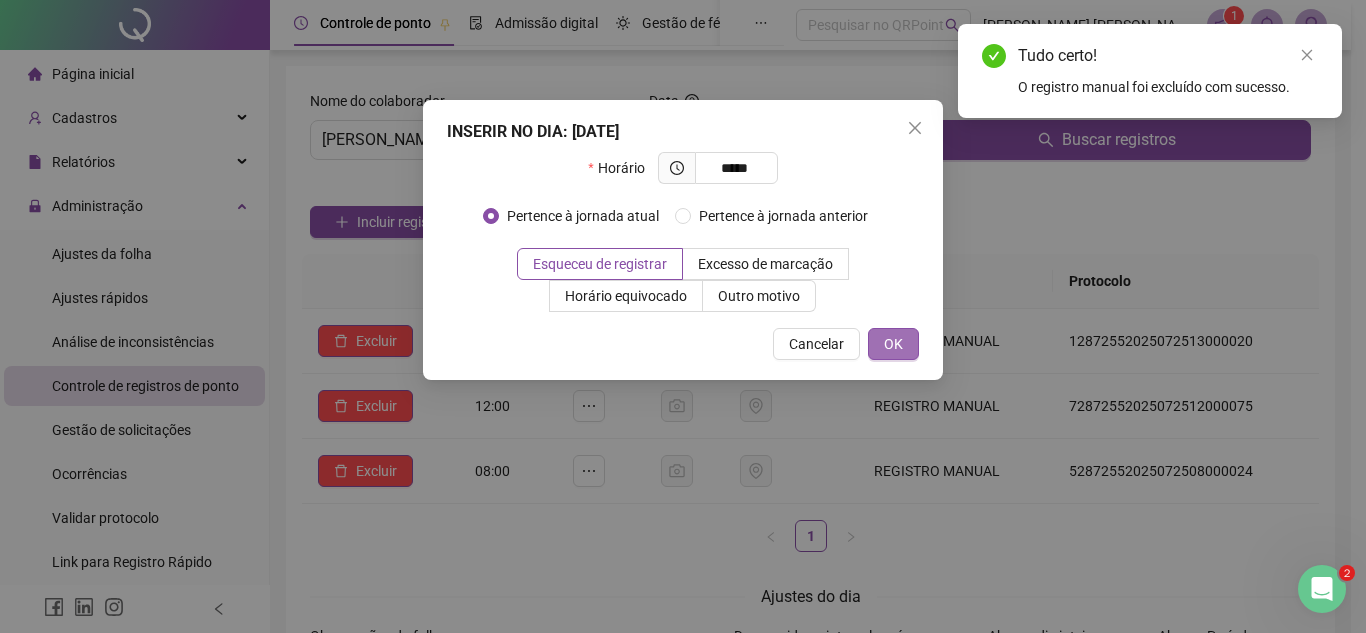 click on "OK" at bounding box center (893, 344) 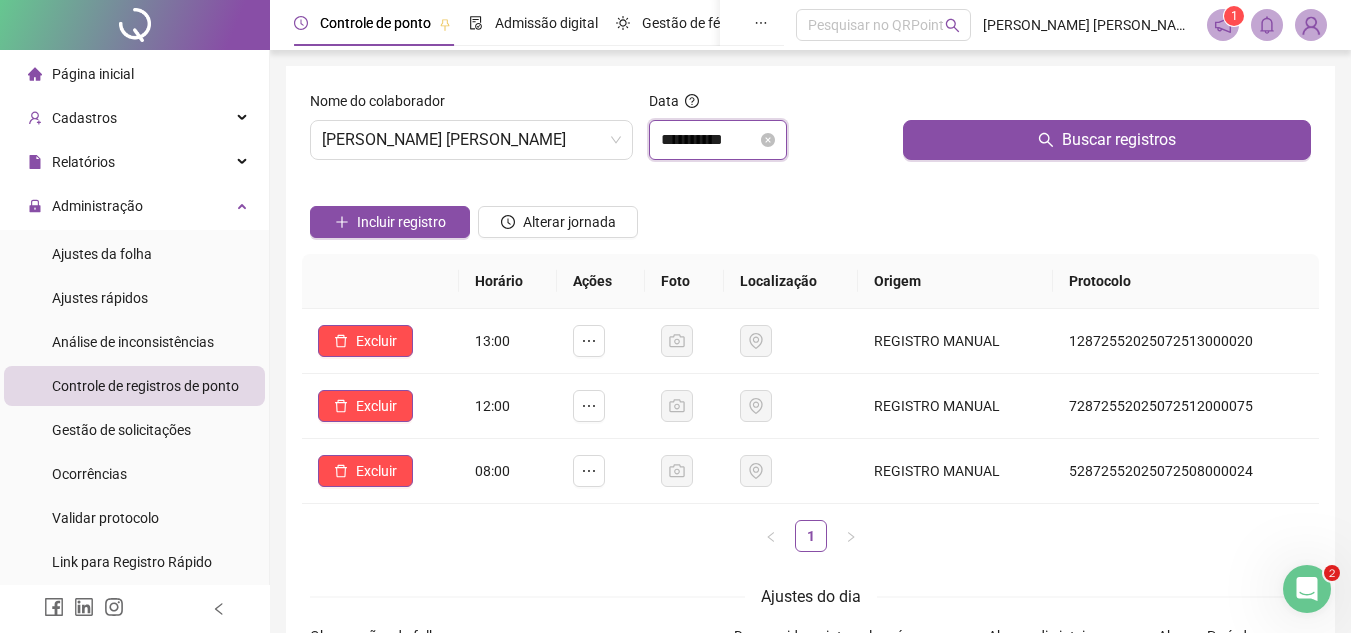 click on "**********" at bounding box center (709, 140) 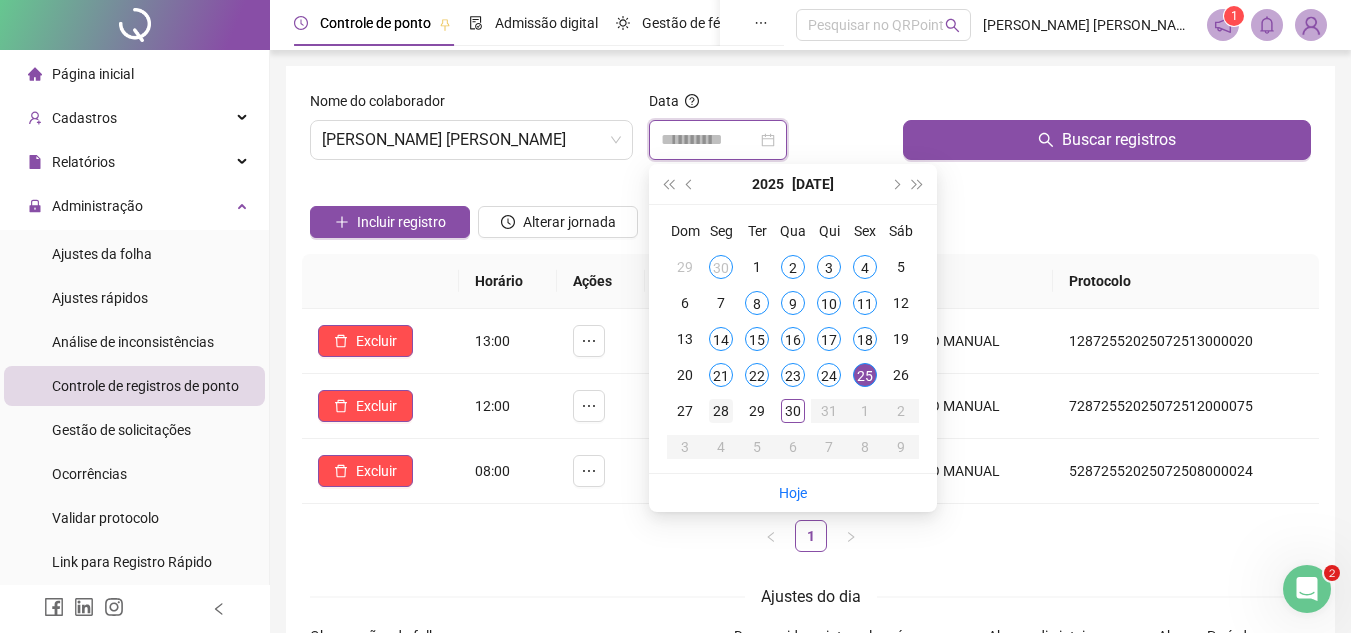 type on "**********" 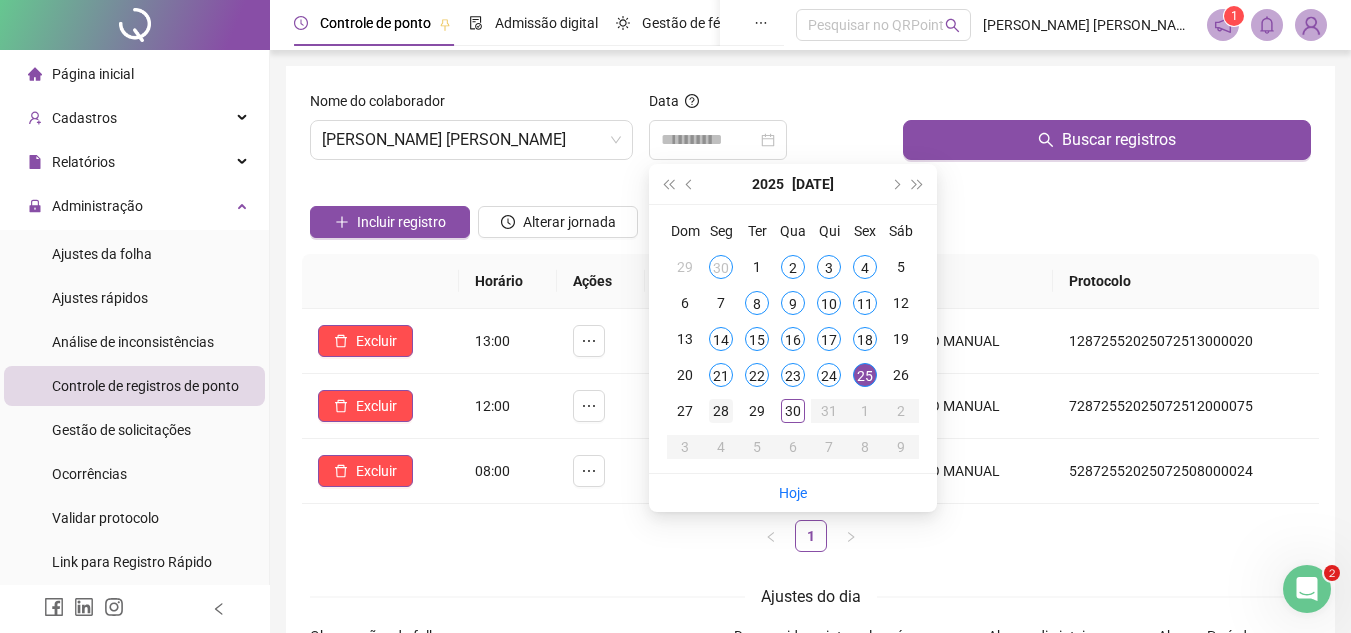 click on "28" at bounding box center (721, 411) 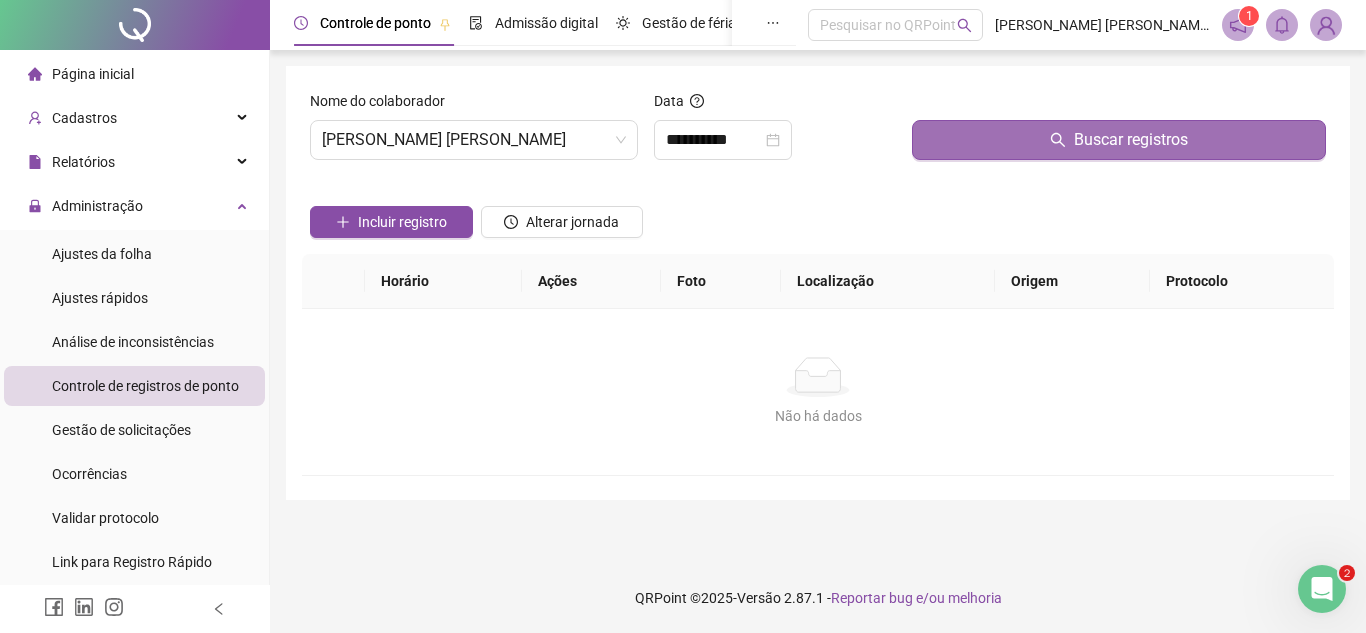 click on "Buscar registros" at bounding box center [1119, 140] 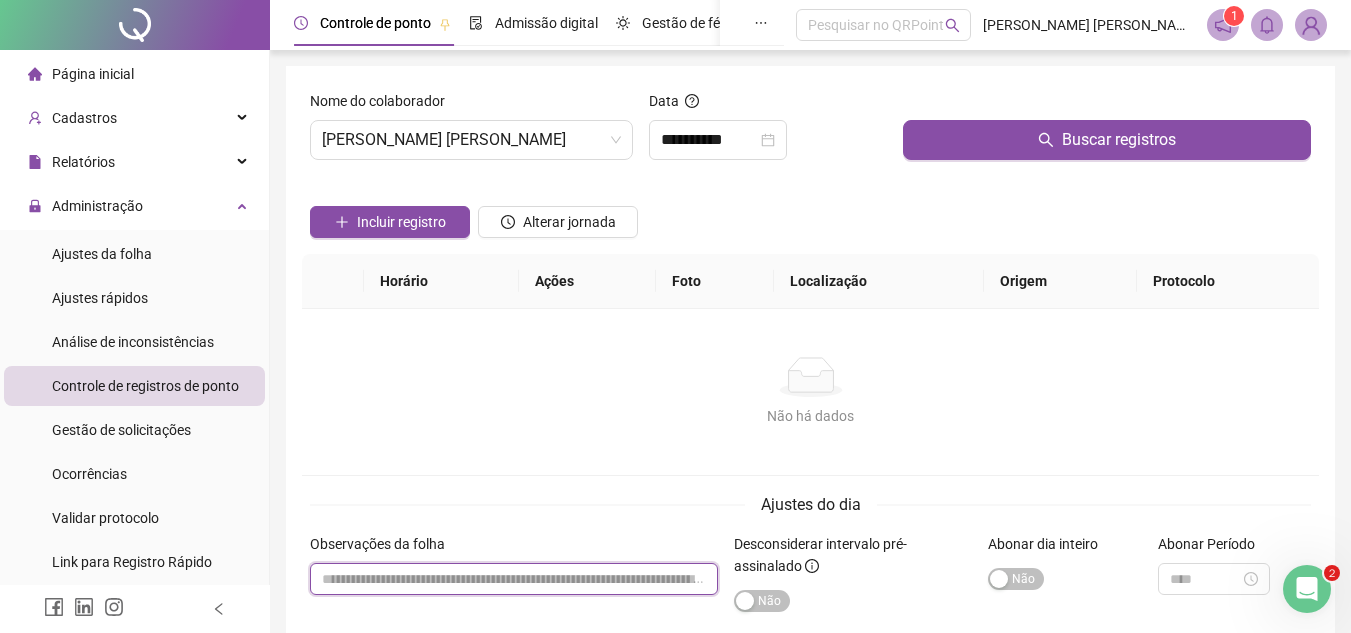 click at bounding box center (514, 579) 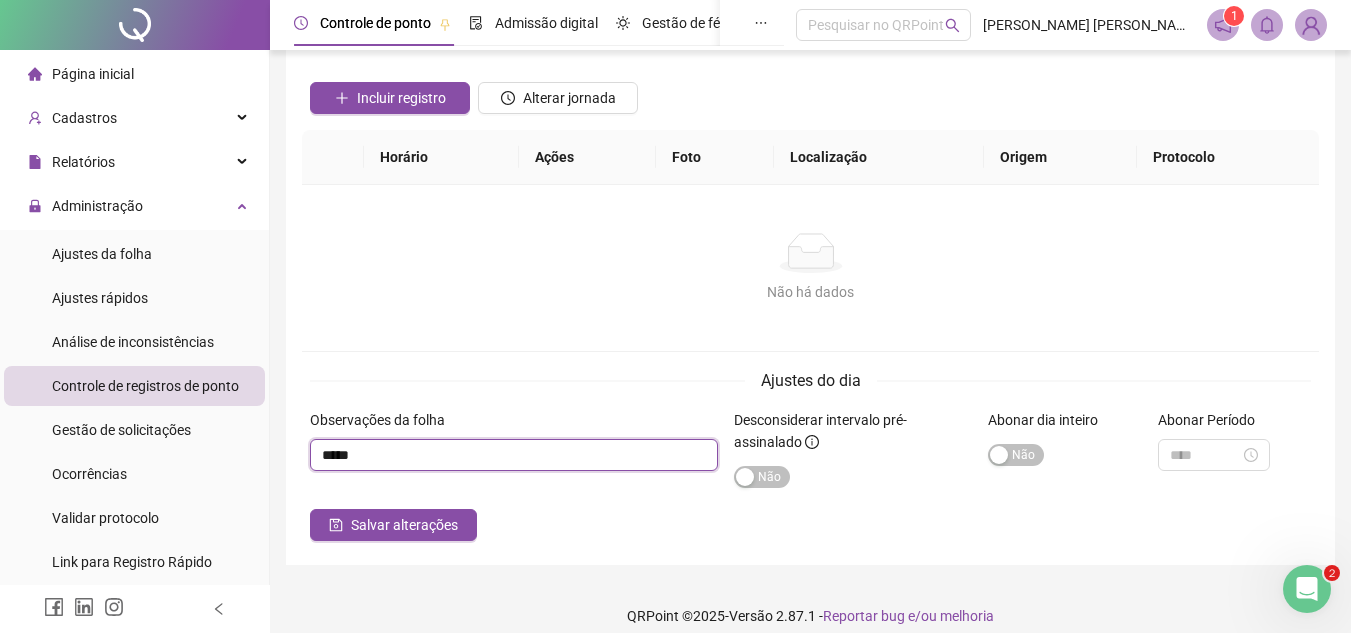 scroll, scrollTop: 142, scrollLeft: 0, axis: vertical 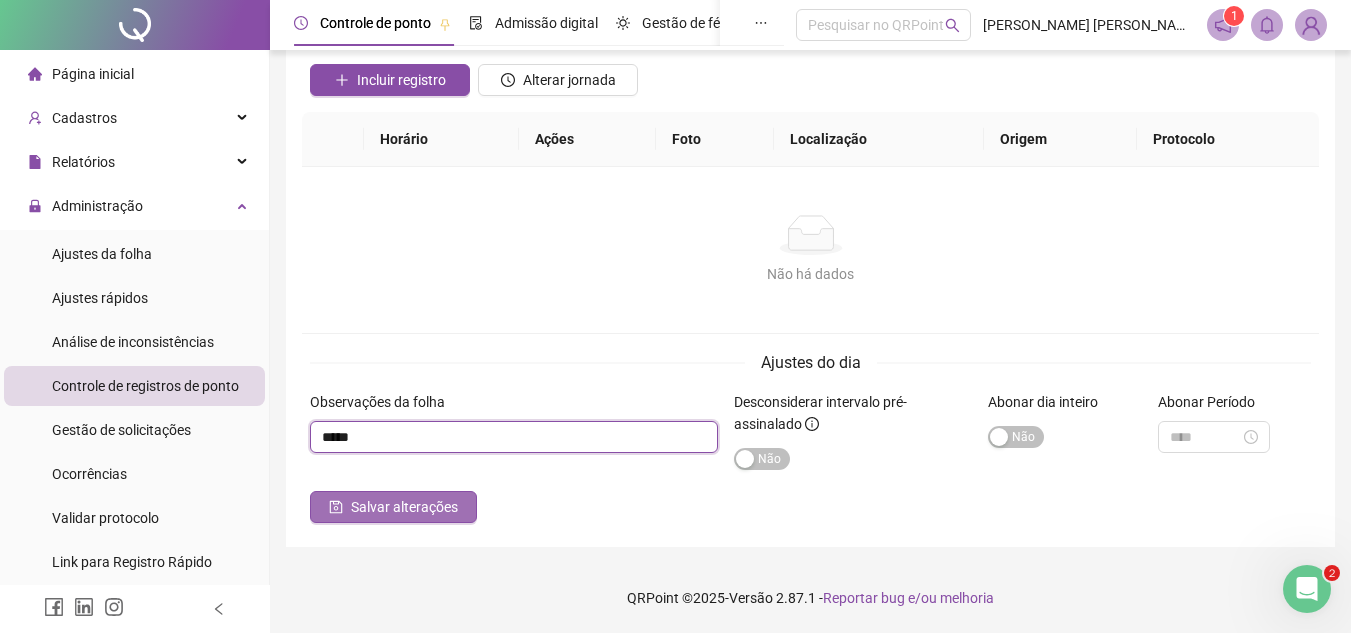 type on "*****" 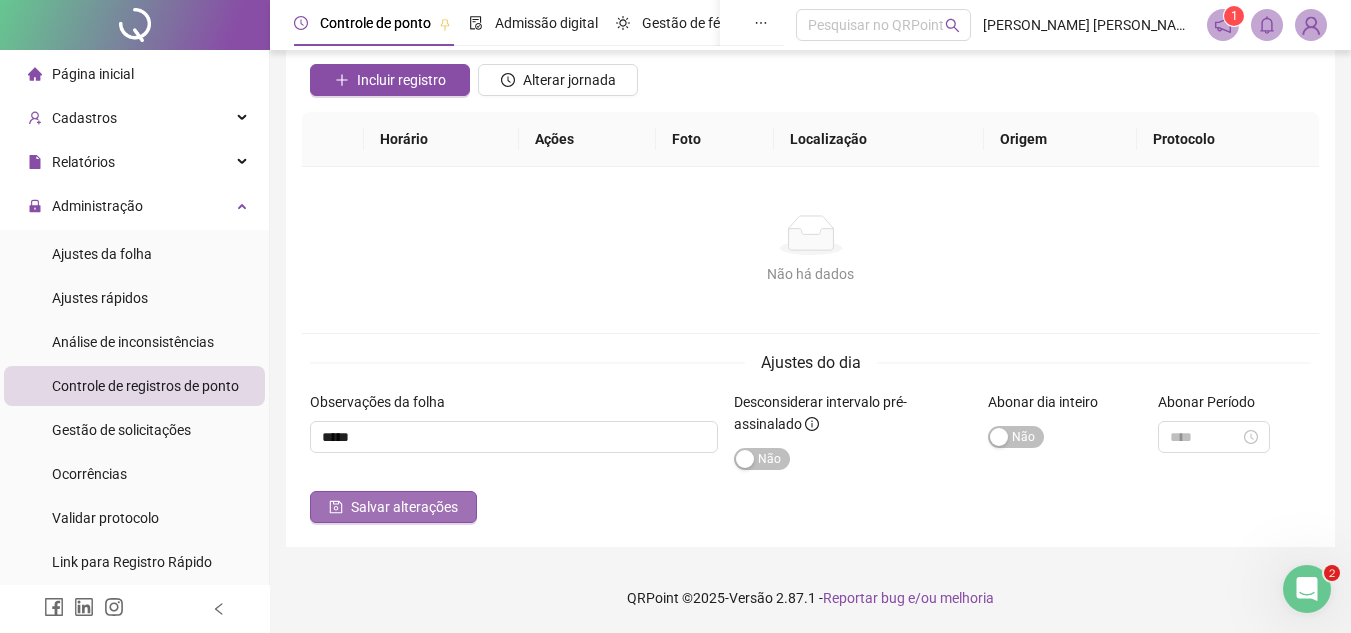 click on "Salvar alterações" at bounding box center [404, 507] 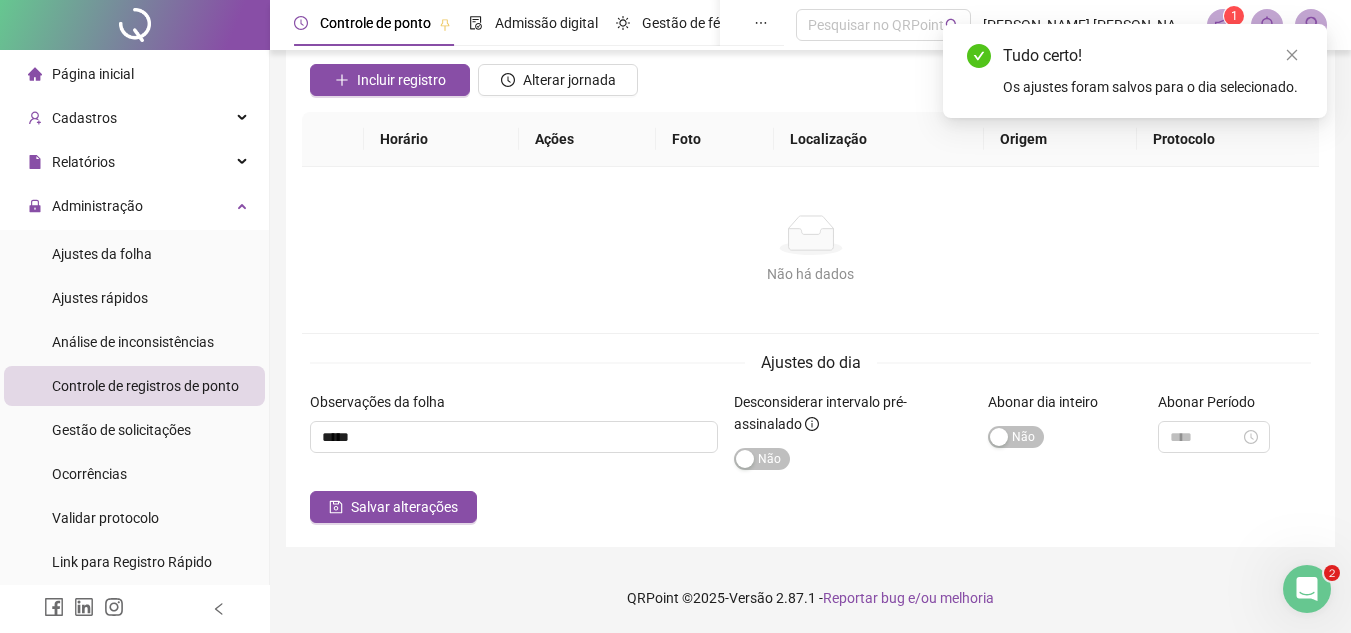 scroll, scrollTop: 0, scrollLeft: 0, axis: both 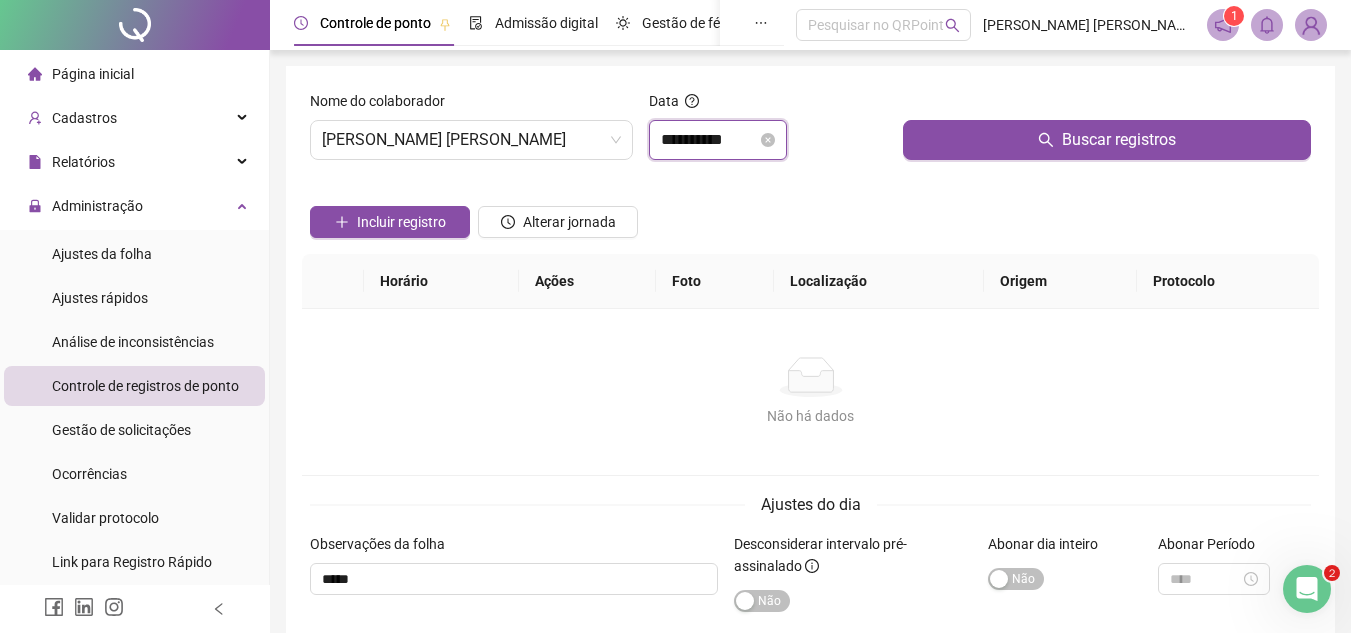click on "**********" at bounding box center [709, 140] 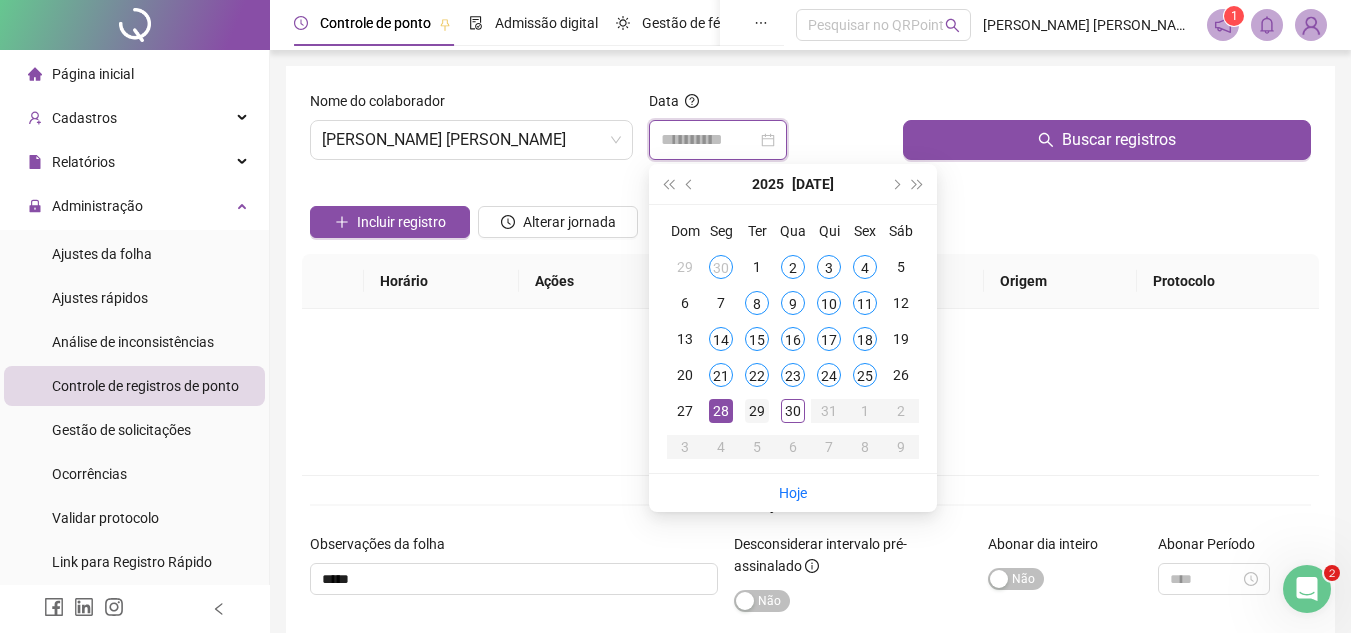 type on "**********" 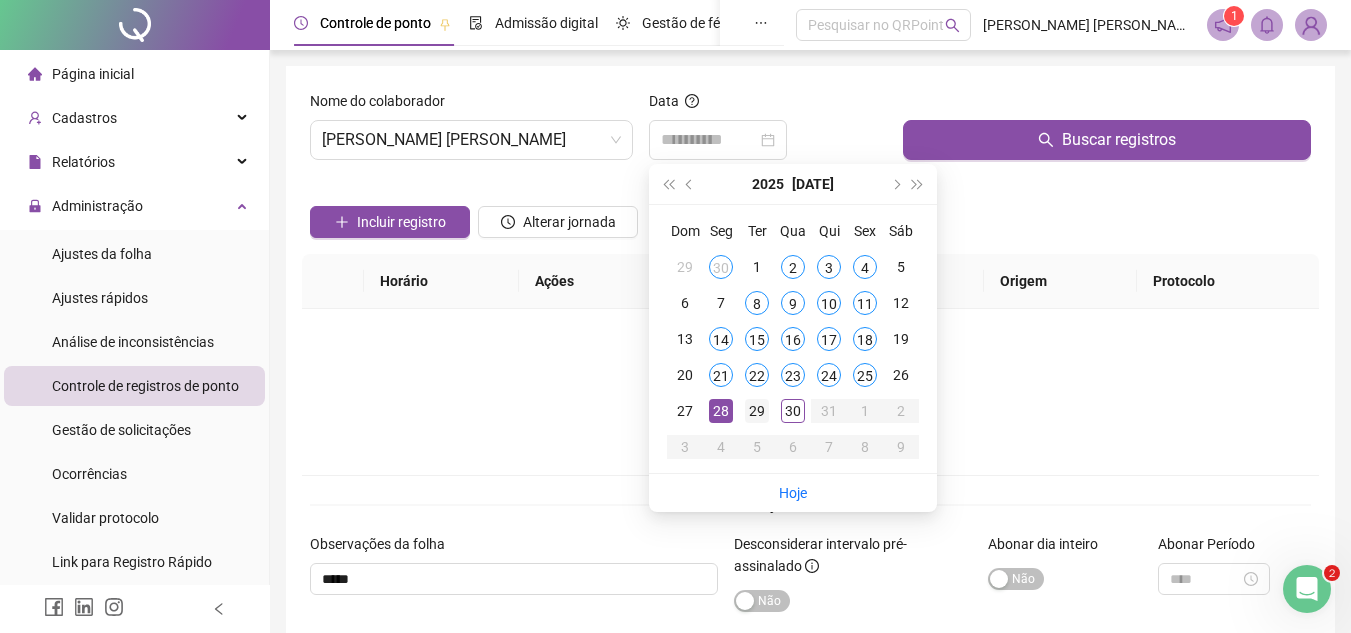 click on "29" at bounding box center (757, 411) 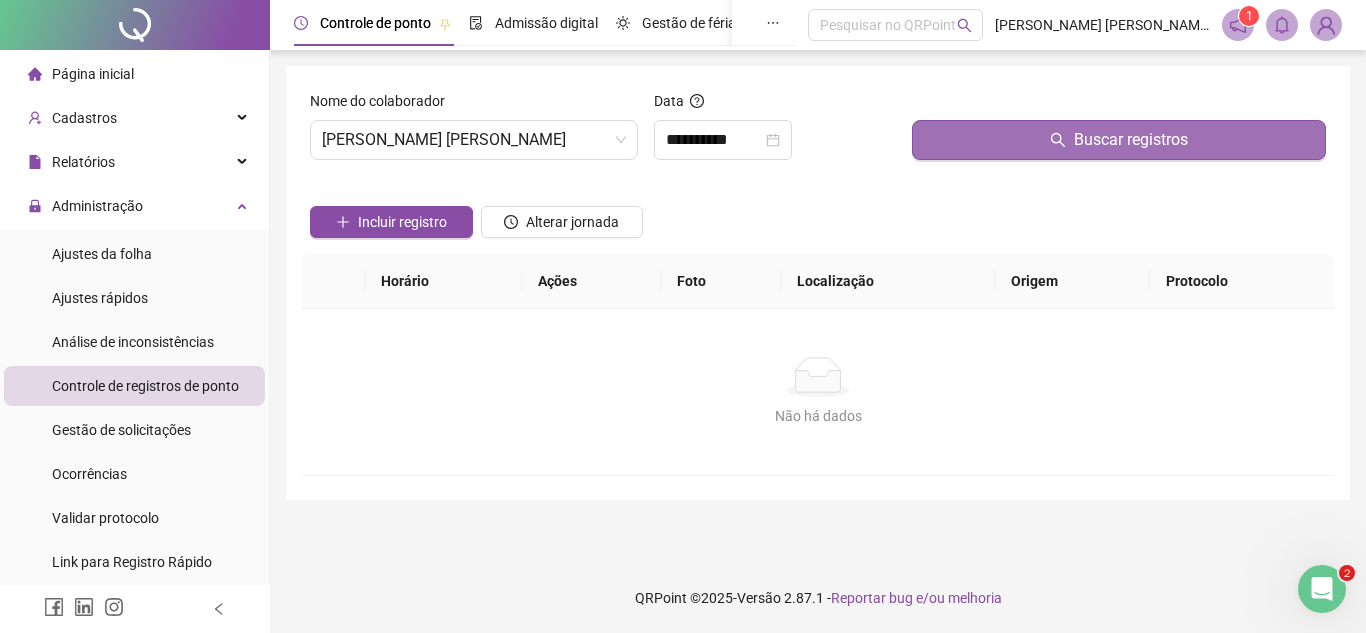 click on "Buscar registros" at bounding box center [1119, 140] 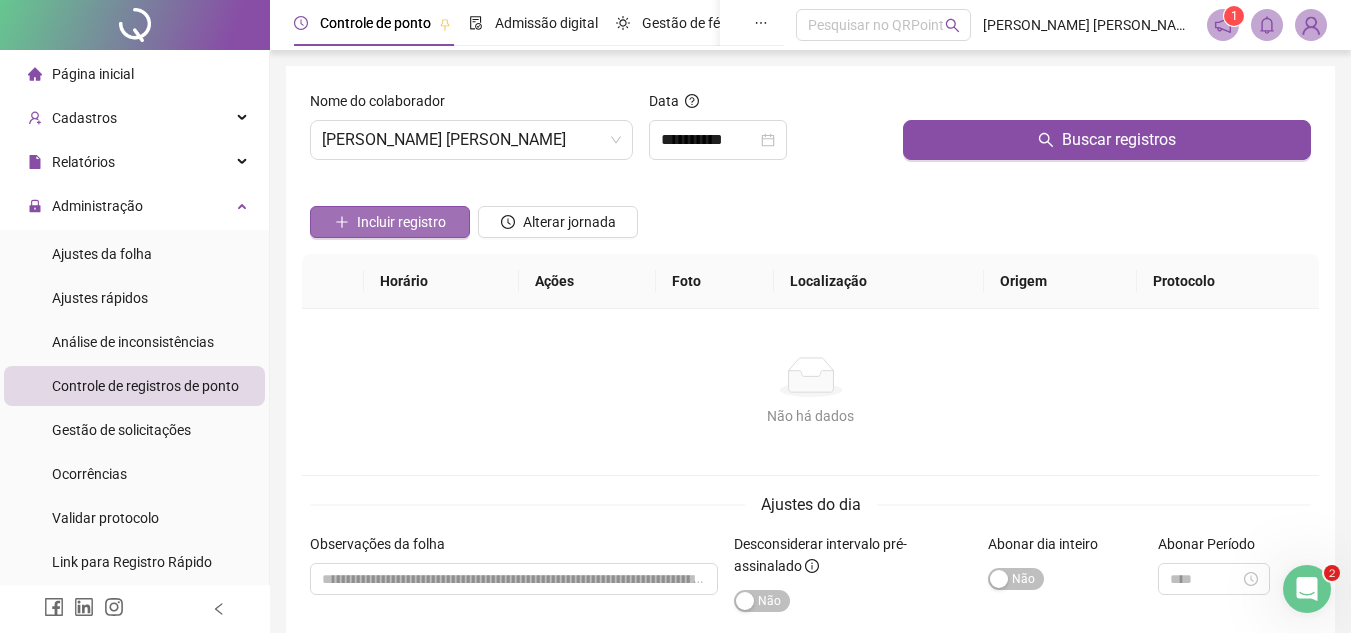 click on "Incluir registro" at bounding box center (401, 222) 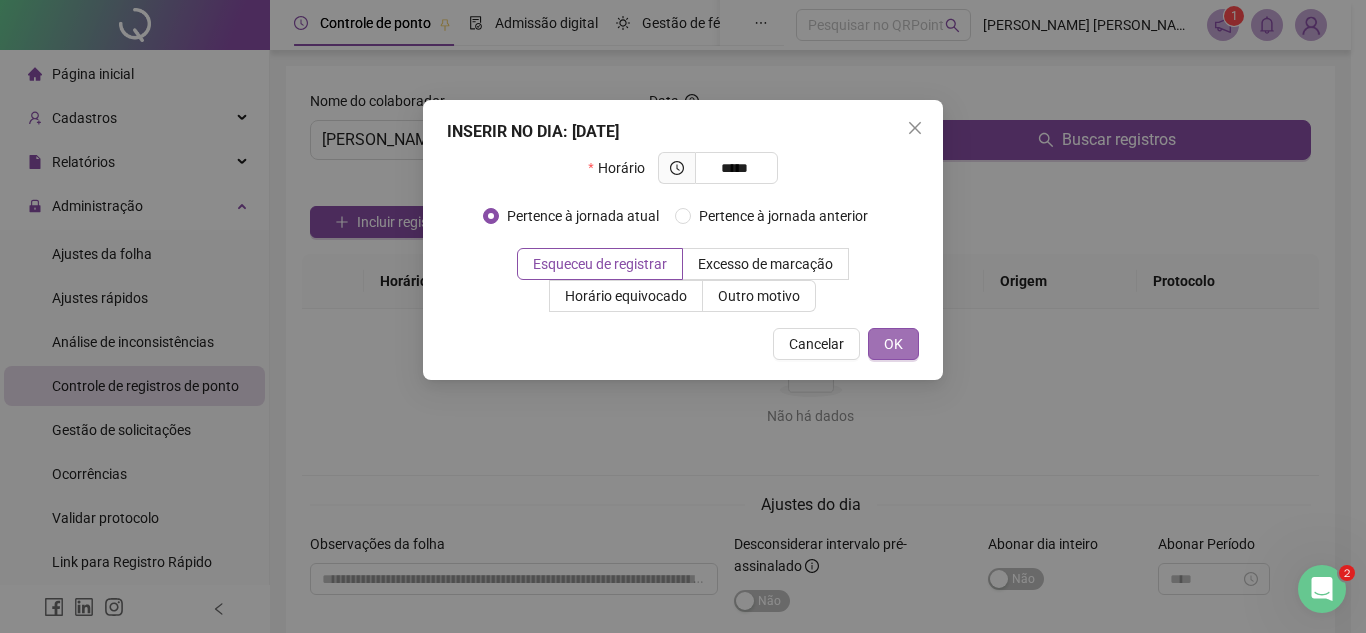 type on "*****" 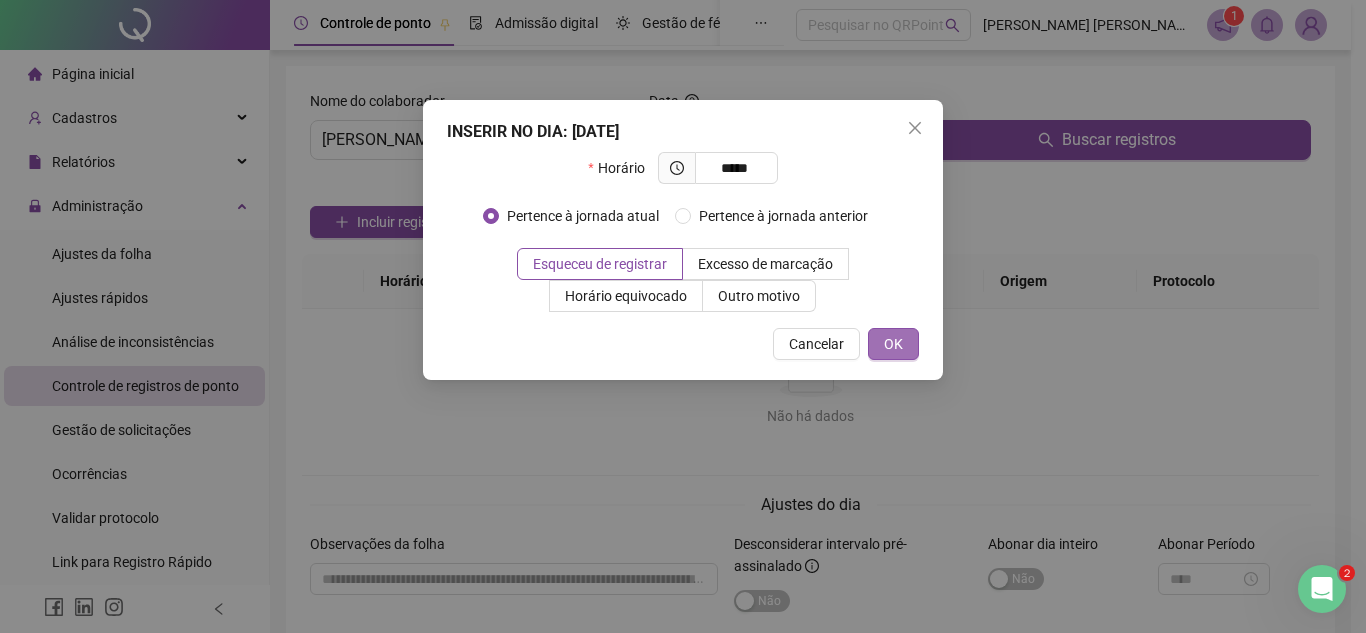 click on "OK" at bounding box center [893, 344] 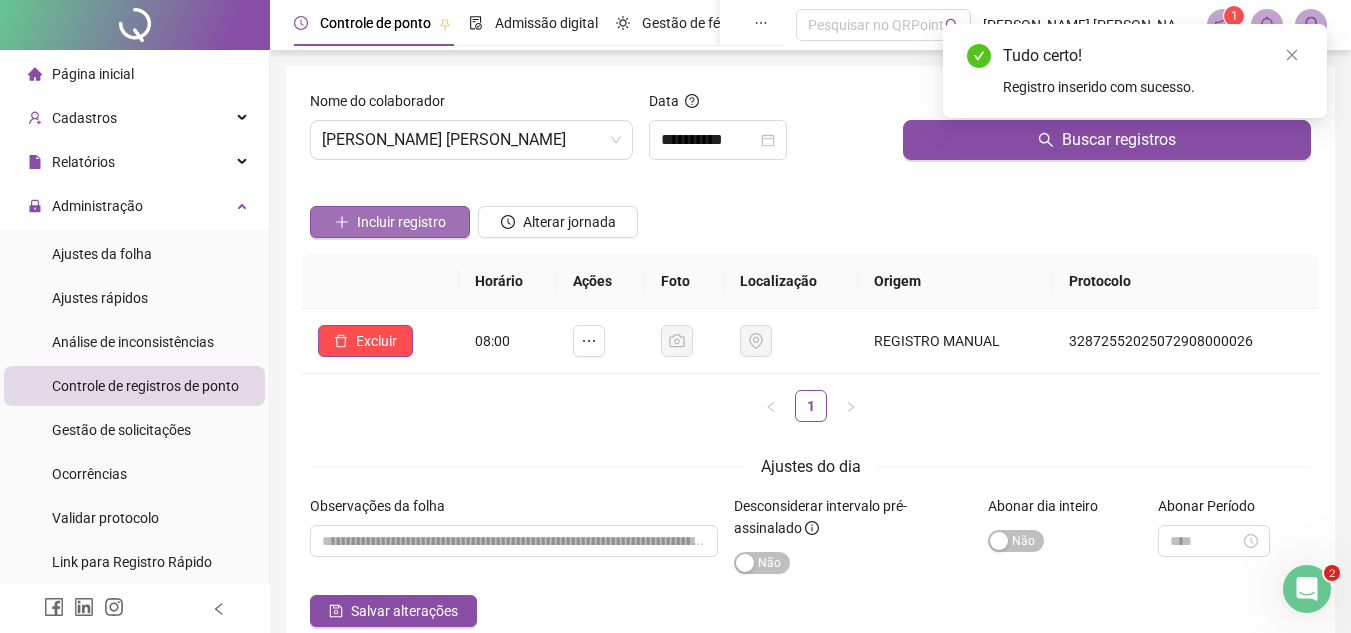 click on "Incluir registro" at bounding box center [401, 222] 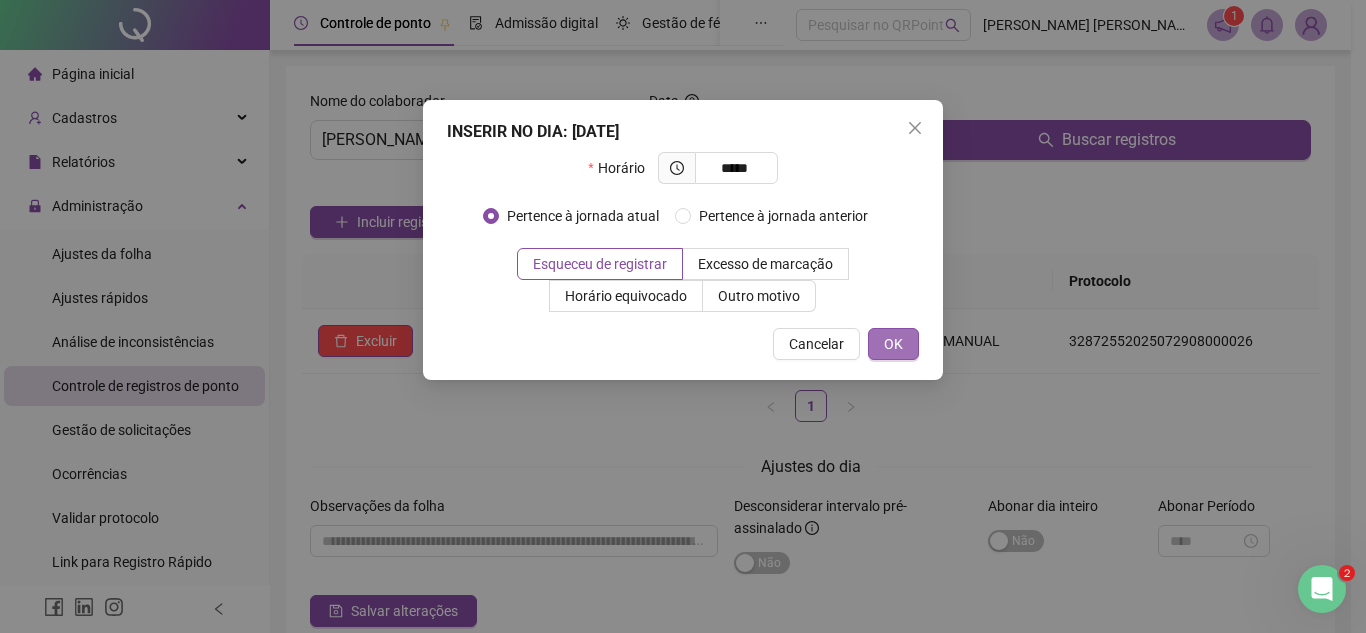 type on "*****" 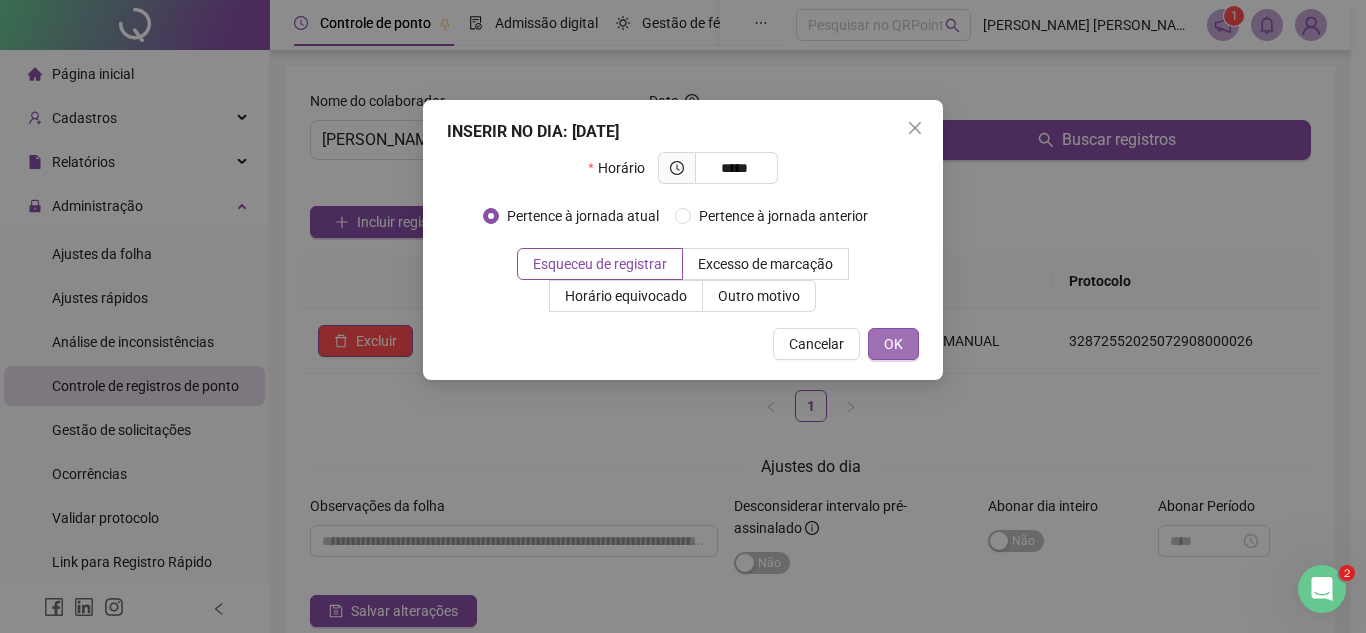 click on "OK" at bounding box center (893, 344) 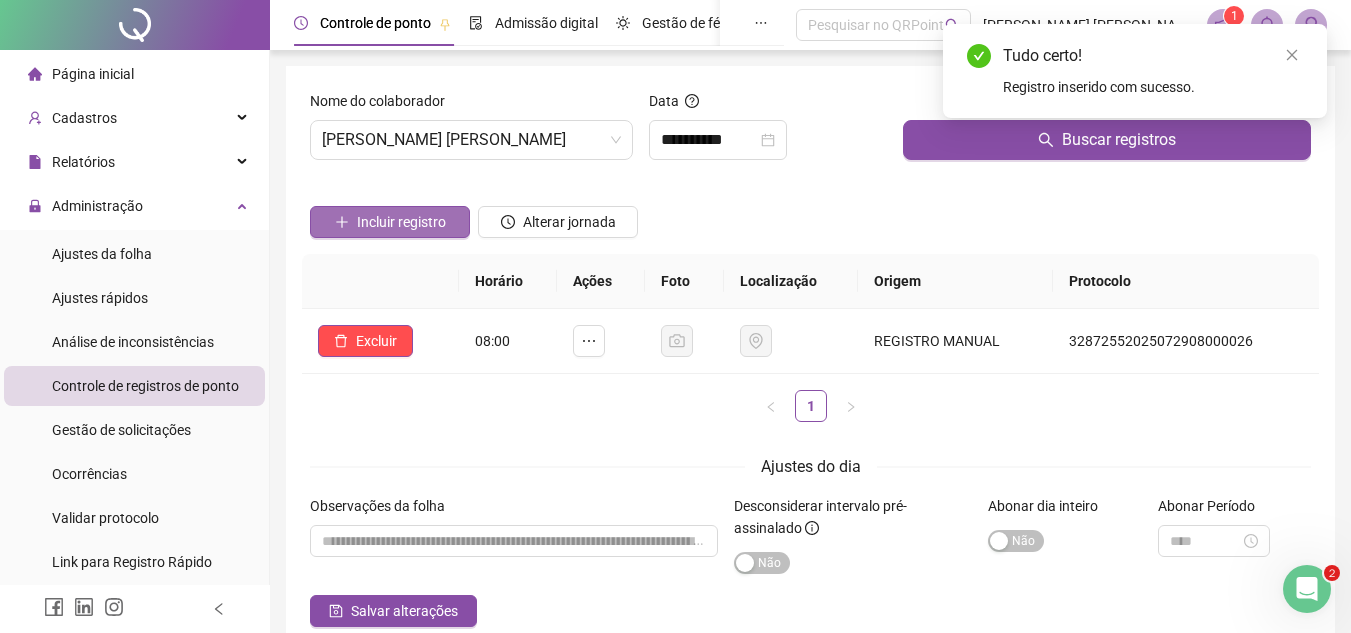 click on "Incluir registro" at bounding box center (401, 222) 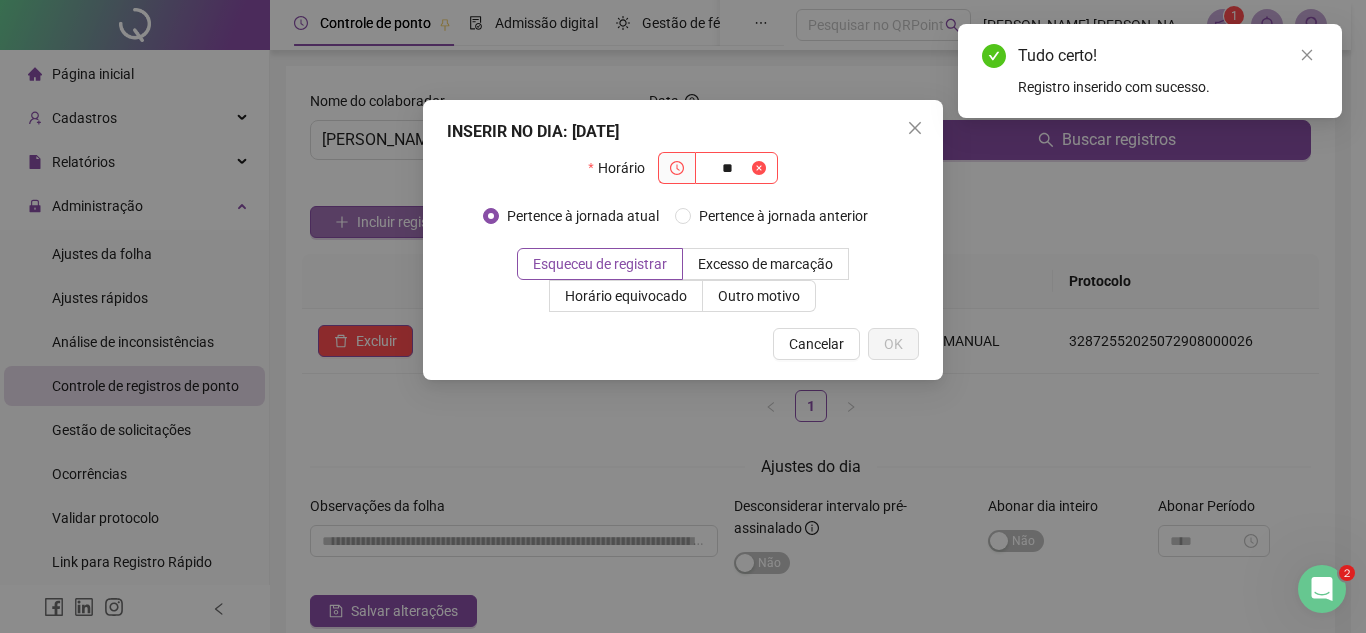 type on "*" 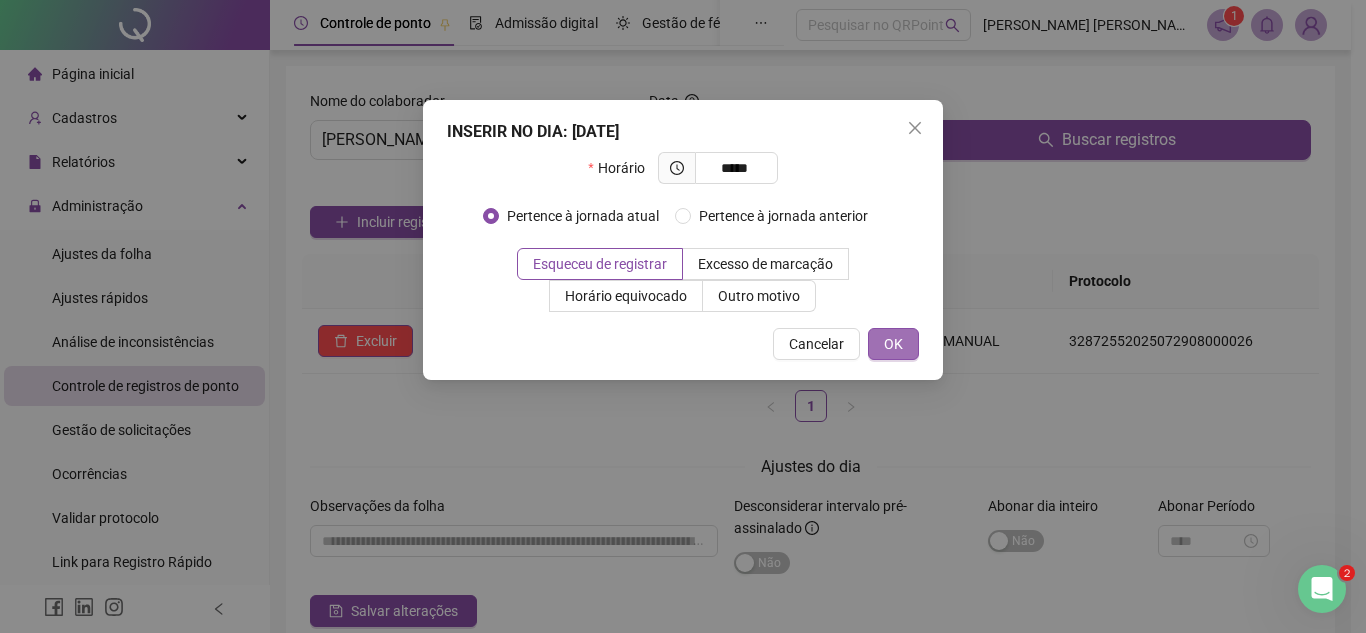 type on "*****" 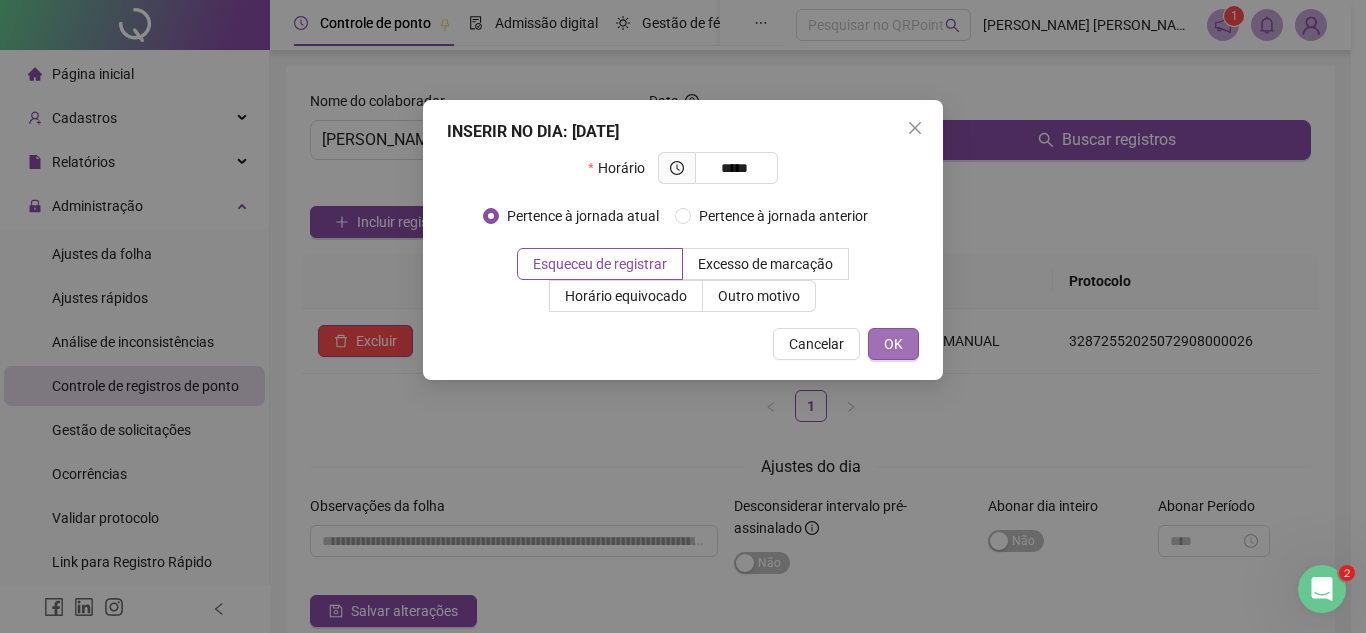 click on "OK" at bounding box center (893, 344) 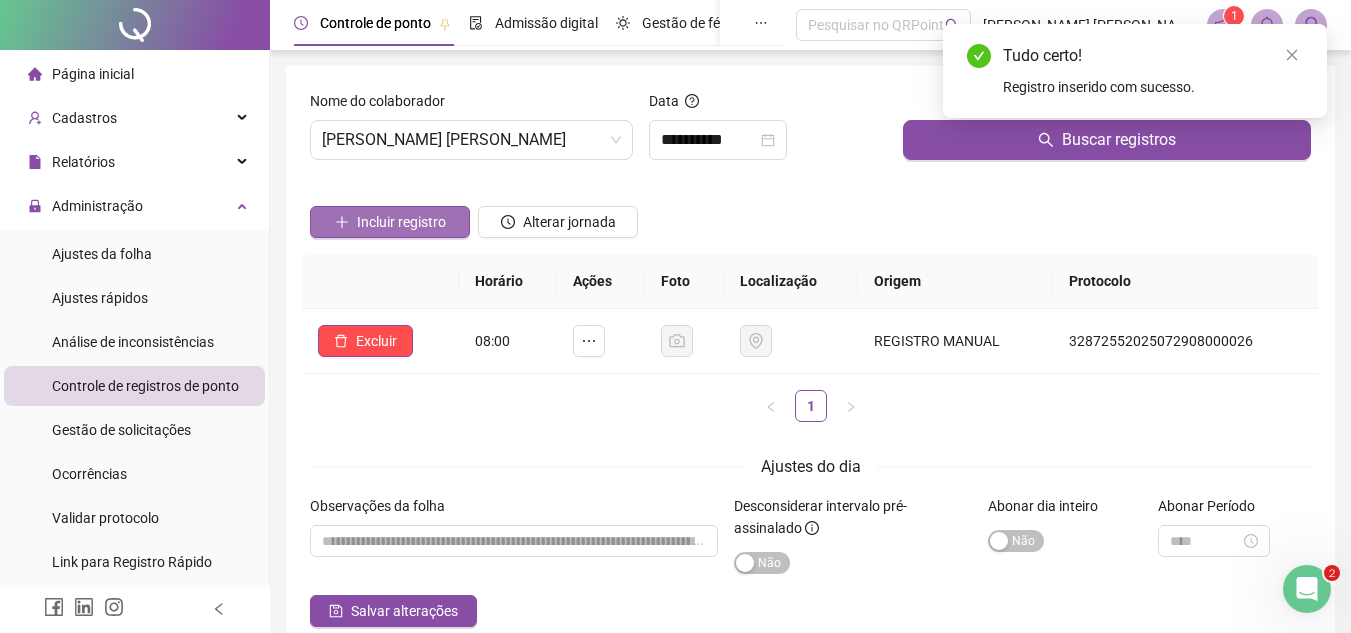 click on "Incluir registro" at bounding box center (401, 222) 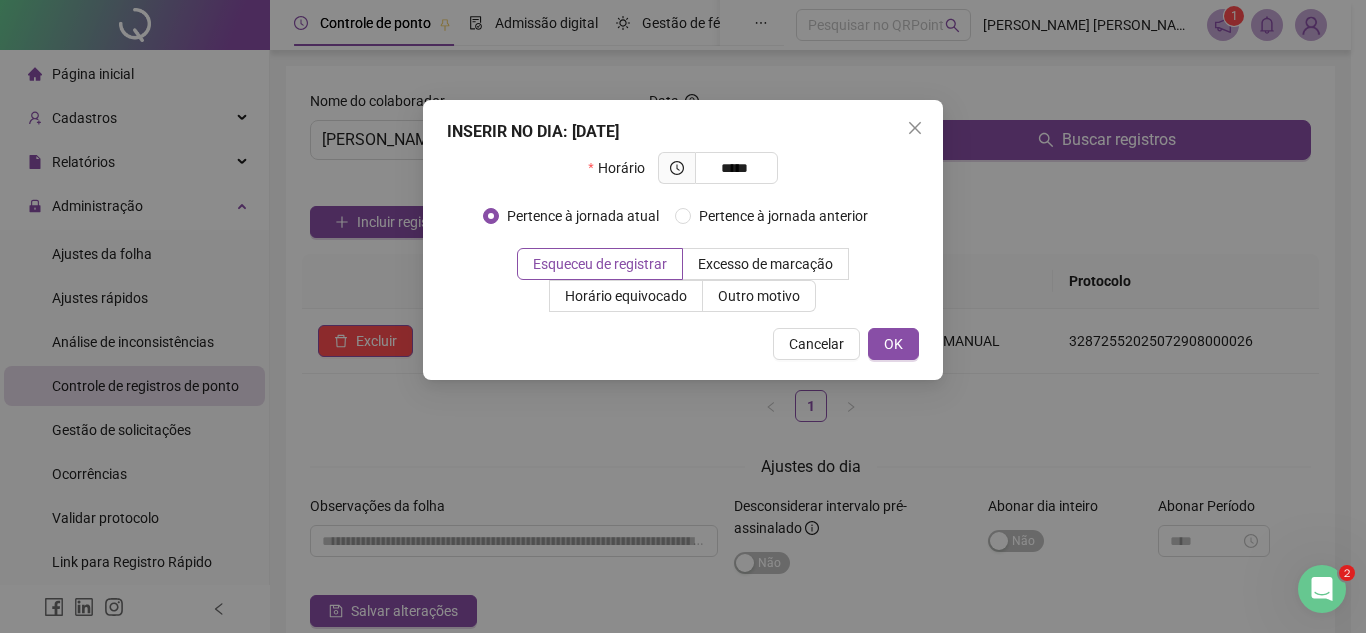 type on "*****" 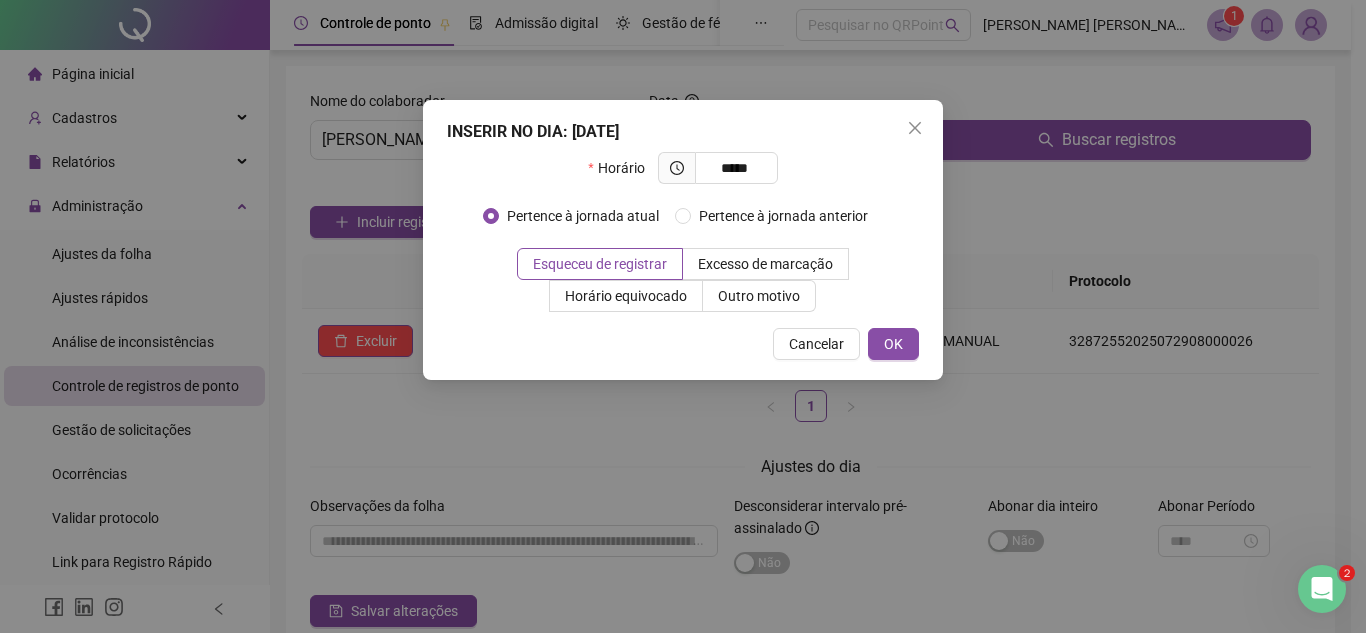 click on "INSERIR NO DIA :   [DATE] Horário ***** Pertence à jornada atual Pertence à jornada anterior Esqueceu de registrar Excesso de marcação Horário equivocado Outro motivo Motivo Cancelar OK" at bounding box center (683, 240) 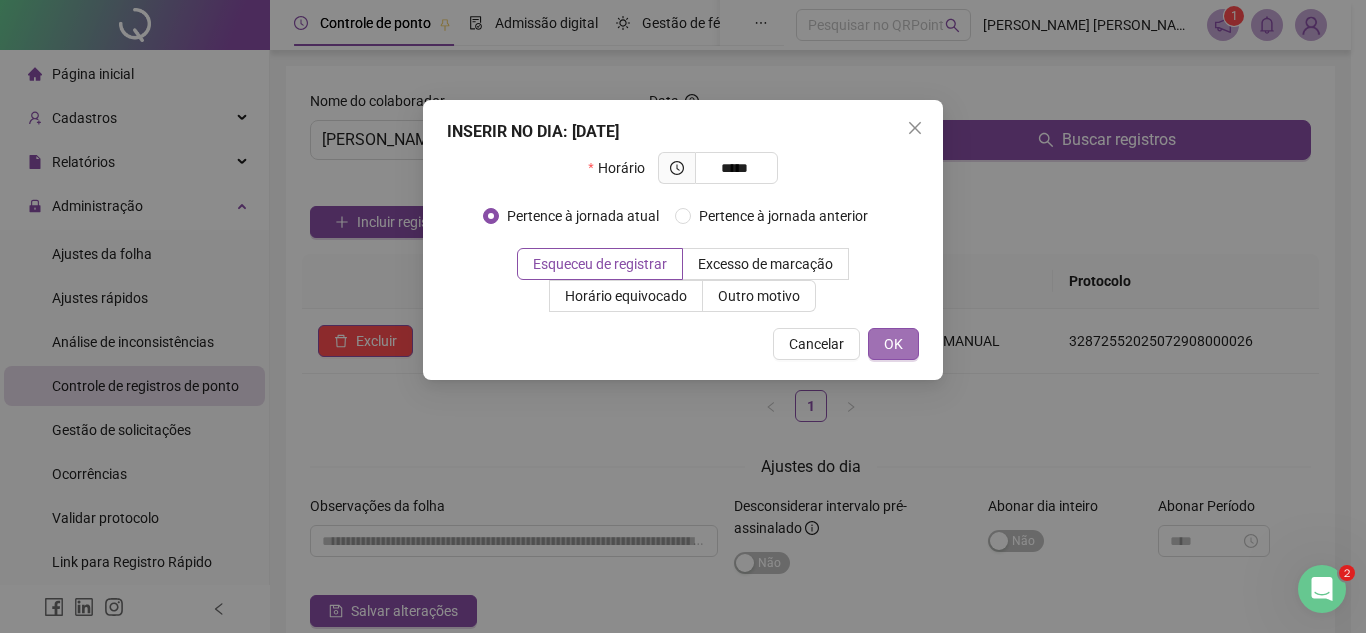 click on "OK" at bounding box center (893, 344) 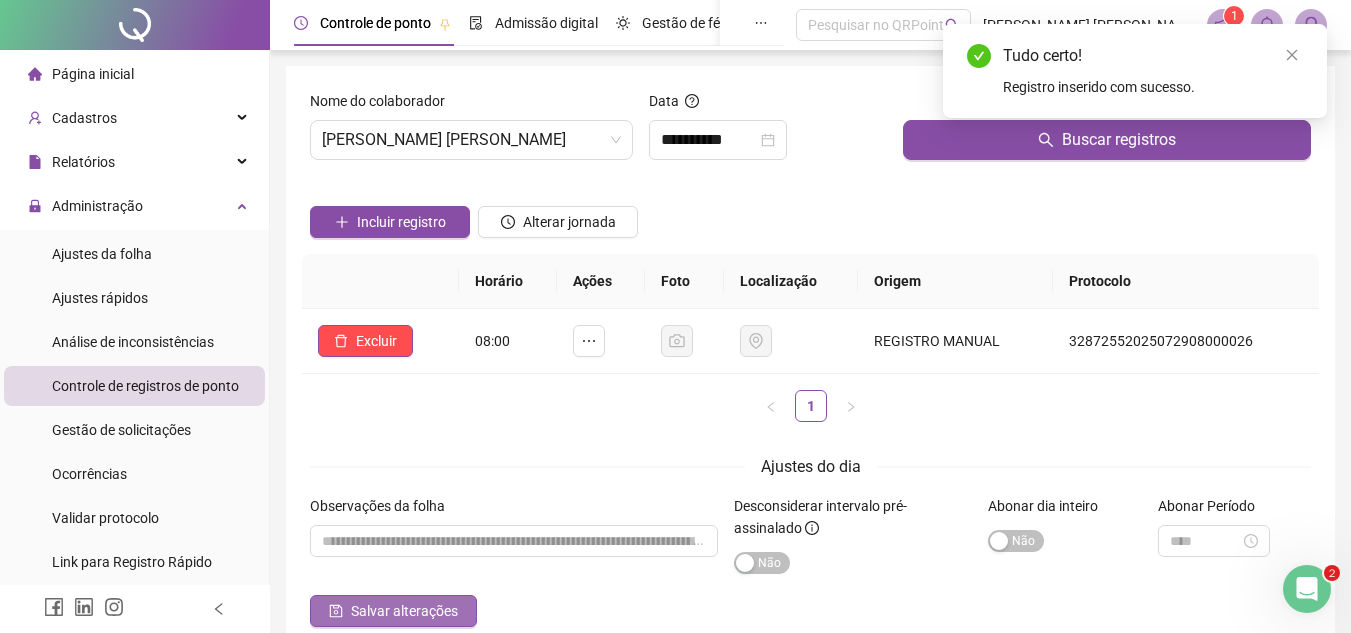 click on "Salvar alterações" at bounding box center (404, 611) 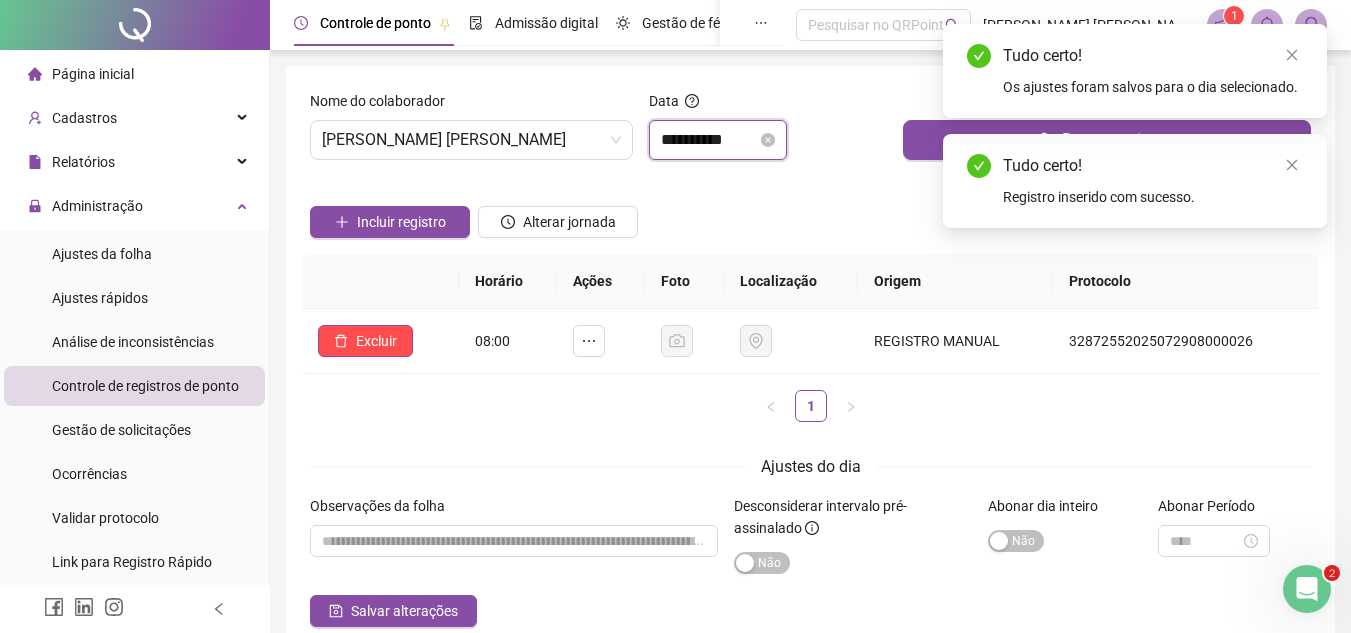 click on "**********" at bounding box center [709, 140] 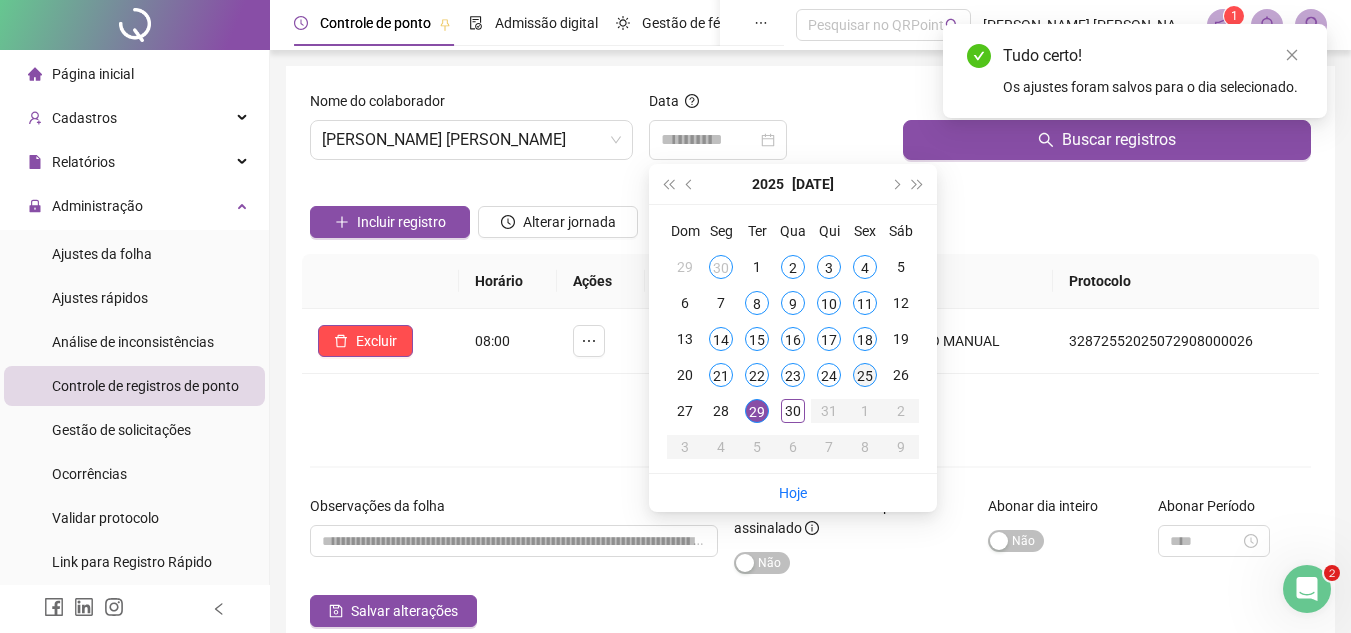 click on "25" at bounding box center (865, 375) 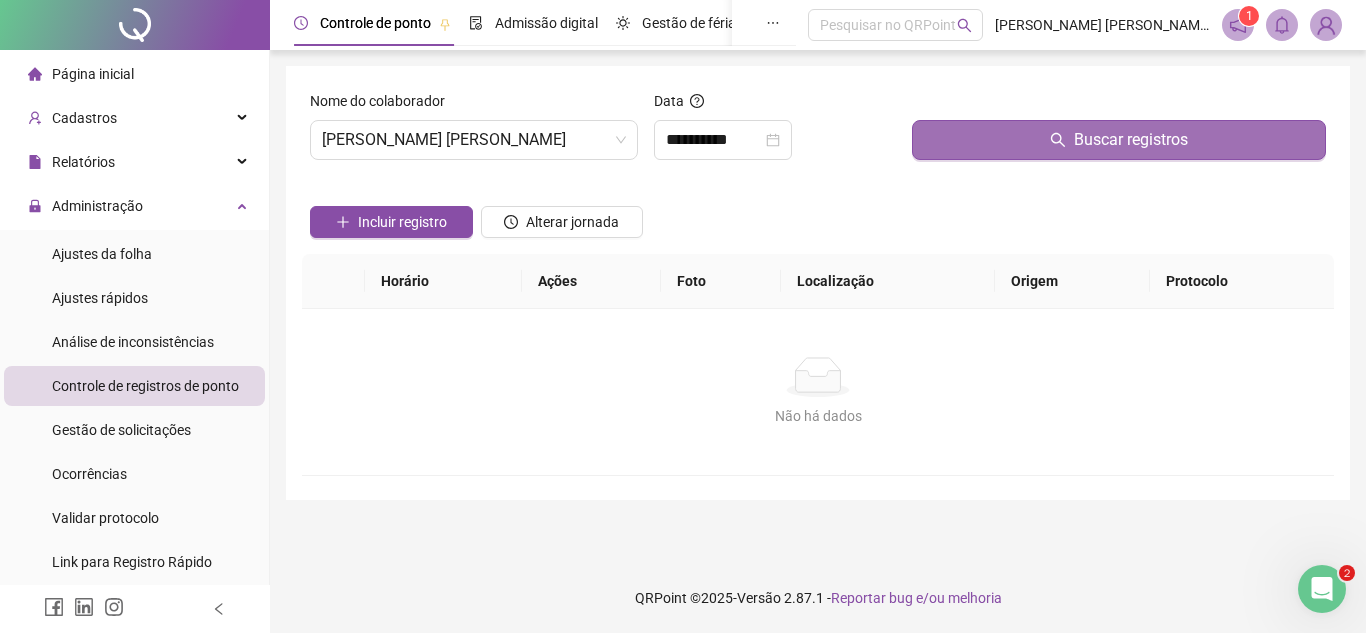 click on "Buscar registros" at bounding box center [1119, 140] 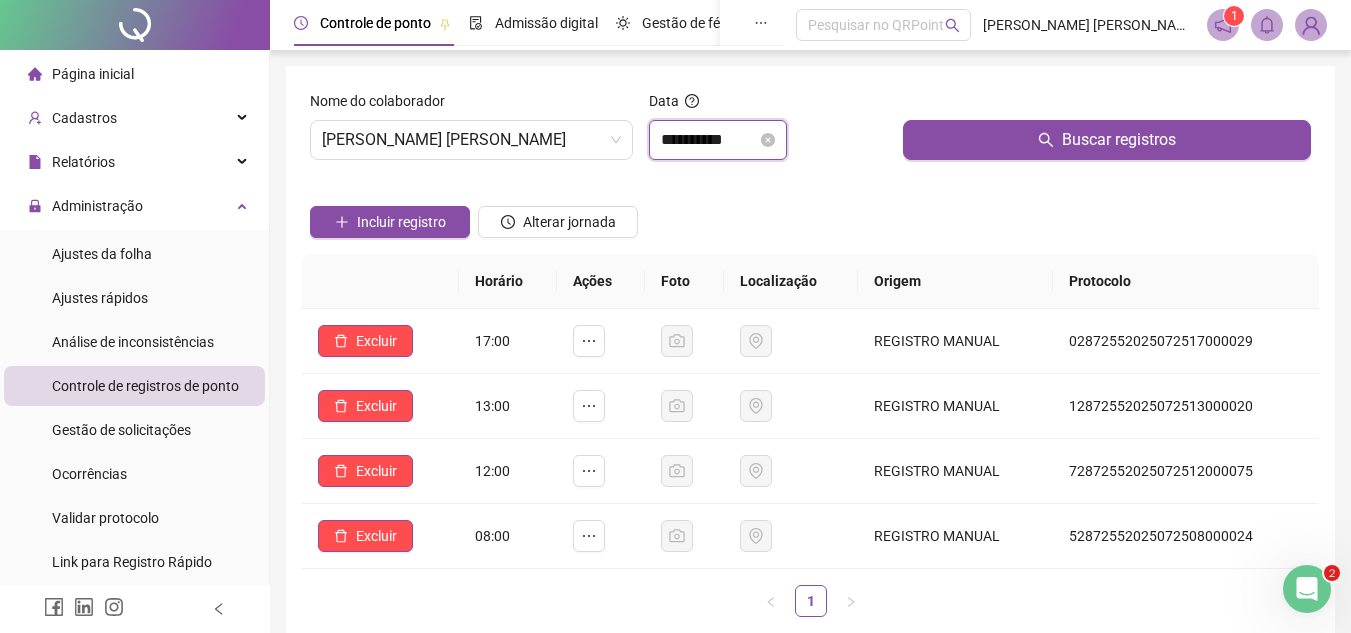 click on "**********" at bounding box center (709, 140) 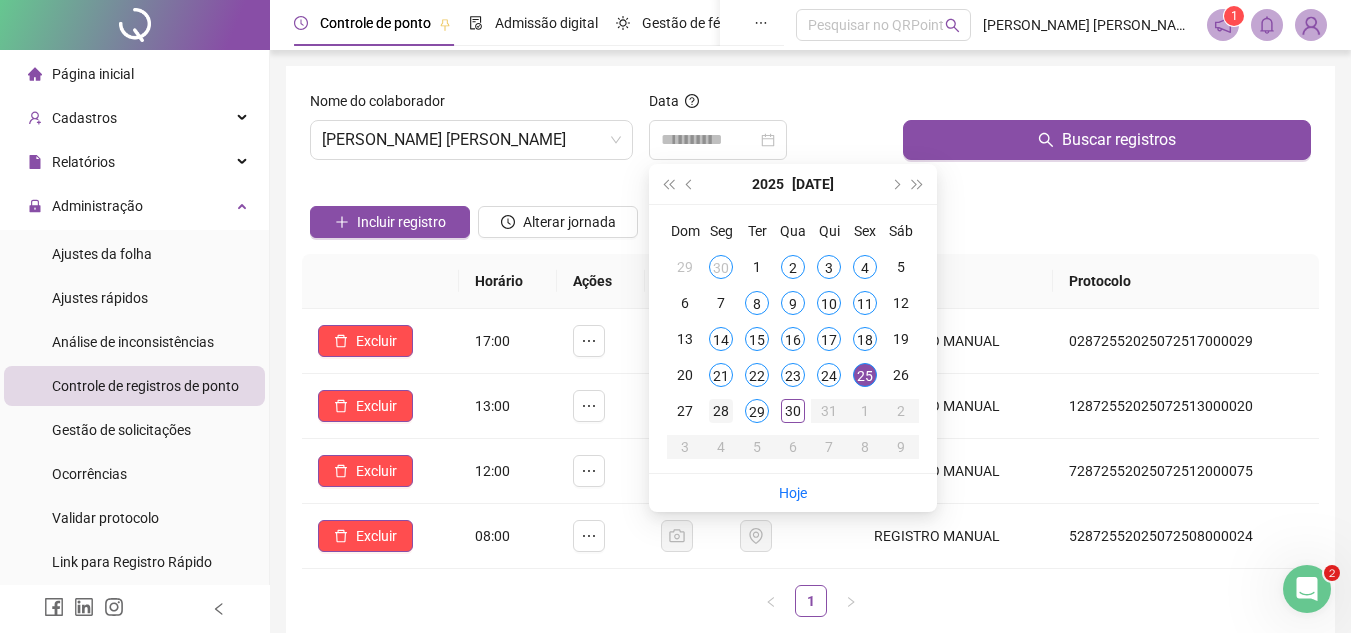 click on "28" at bounding box center (721, 411) 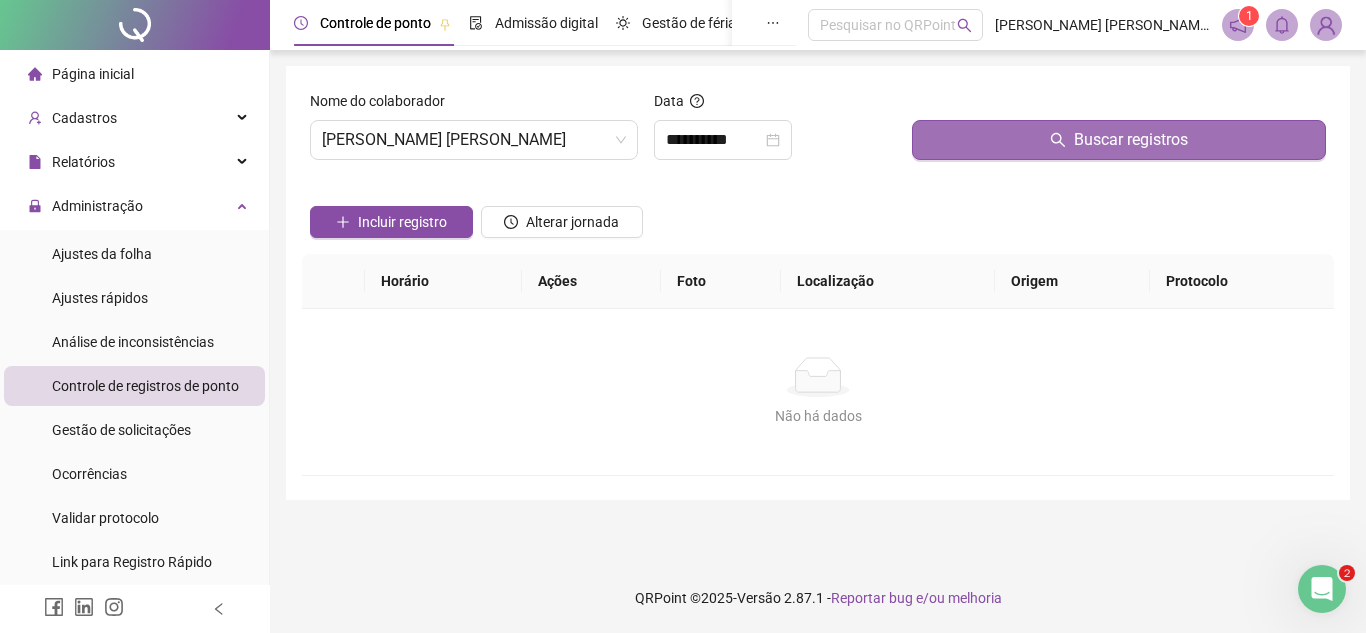 click on "Buscar registros" at bounding box center [1119, 140] 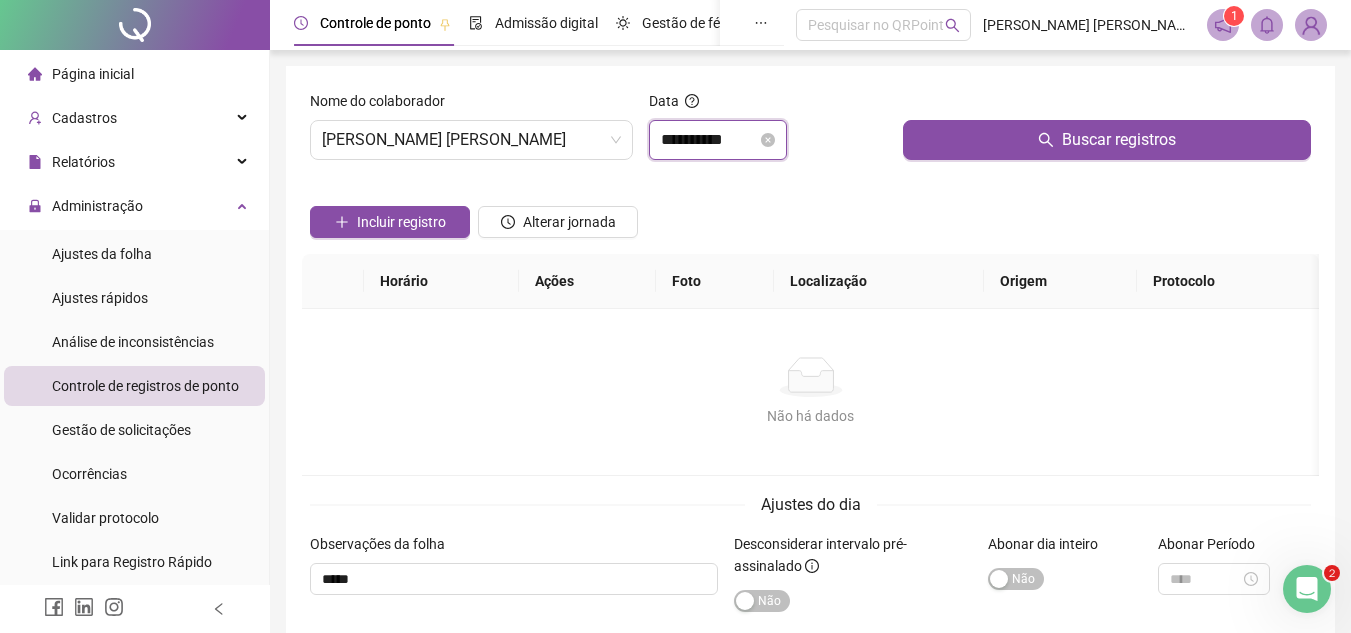 click on "**********" at bounding box center [709, 140] 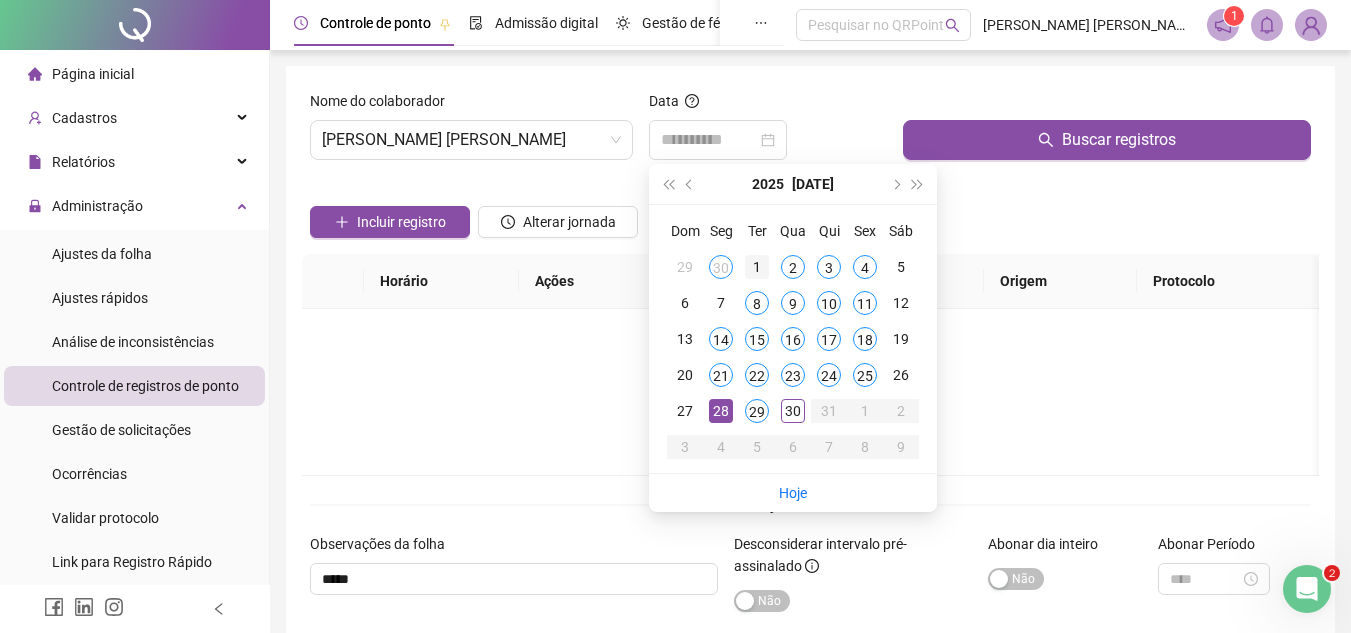 click on "1" at bounding box center (757, 267) 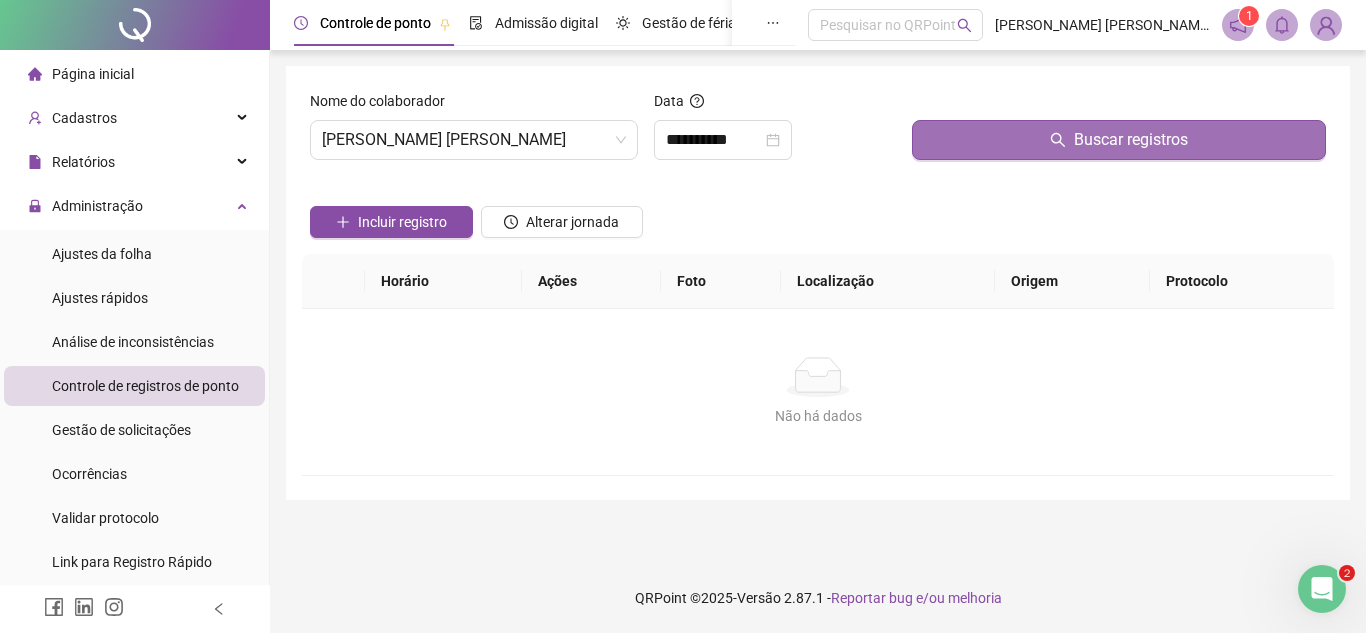 click on "Buscar registros" at bounding box center [1119, 140] 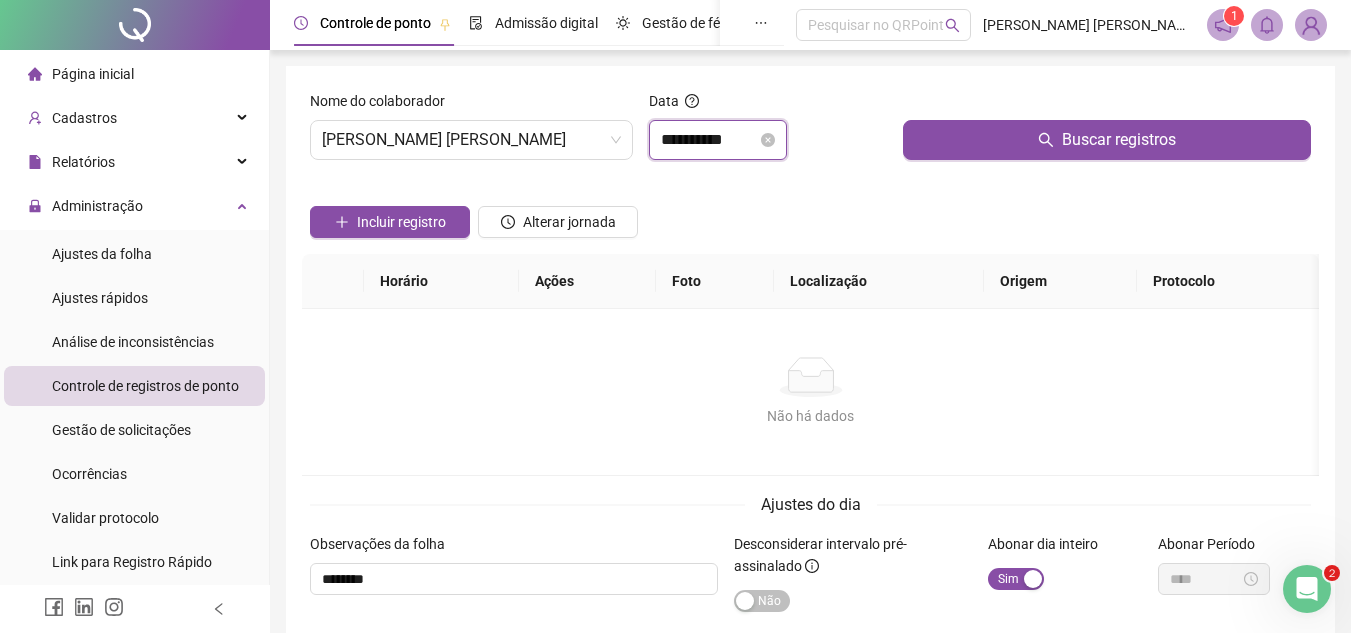 click on "**********" at bounding box center [709, 140] 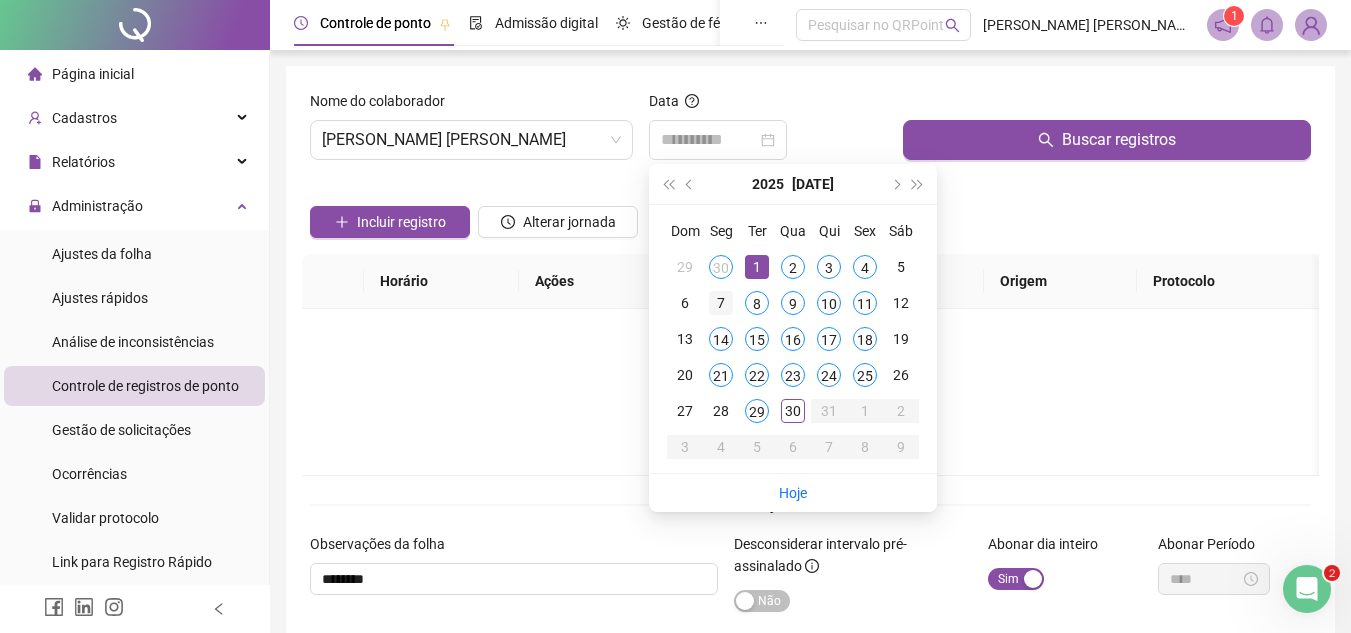 click on "7" at bounding box center [721, 303] 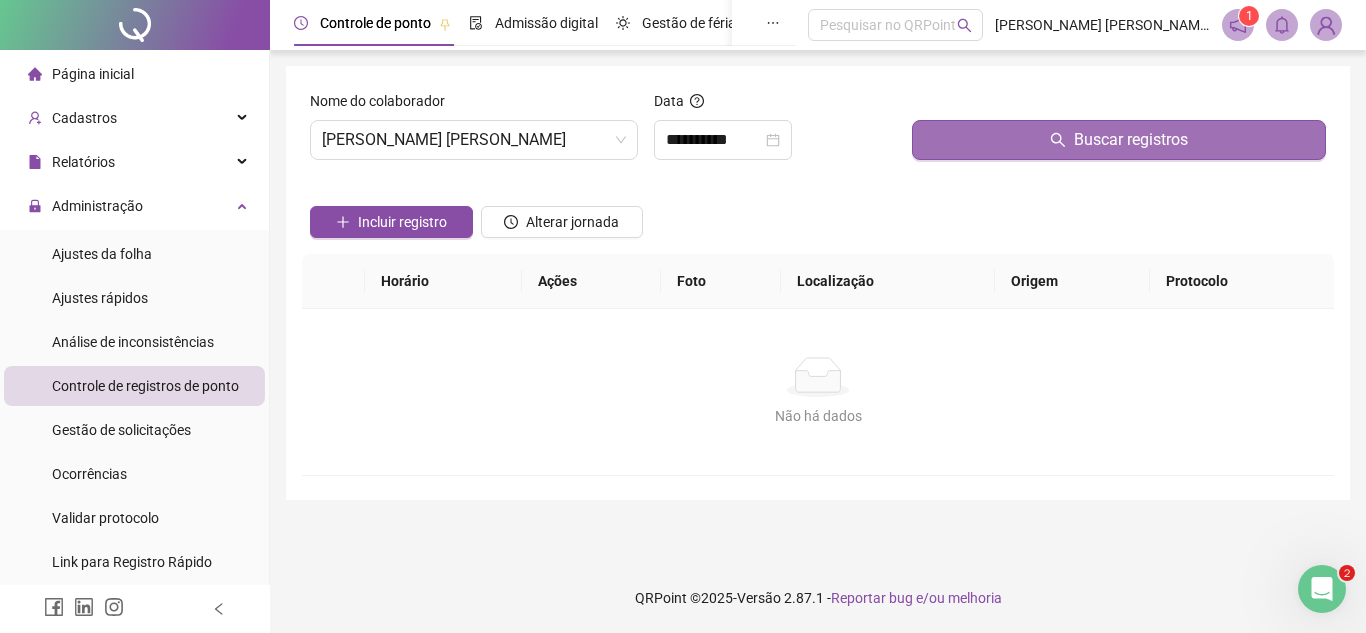 click on "Buscar registros" at bounding box center [1119, 140] 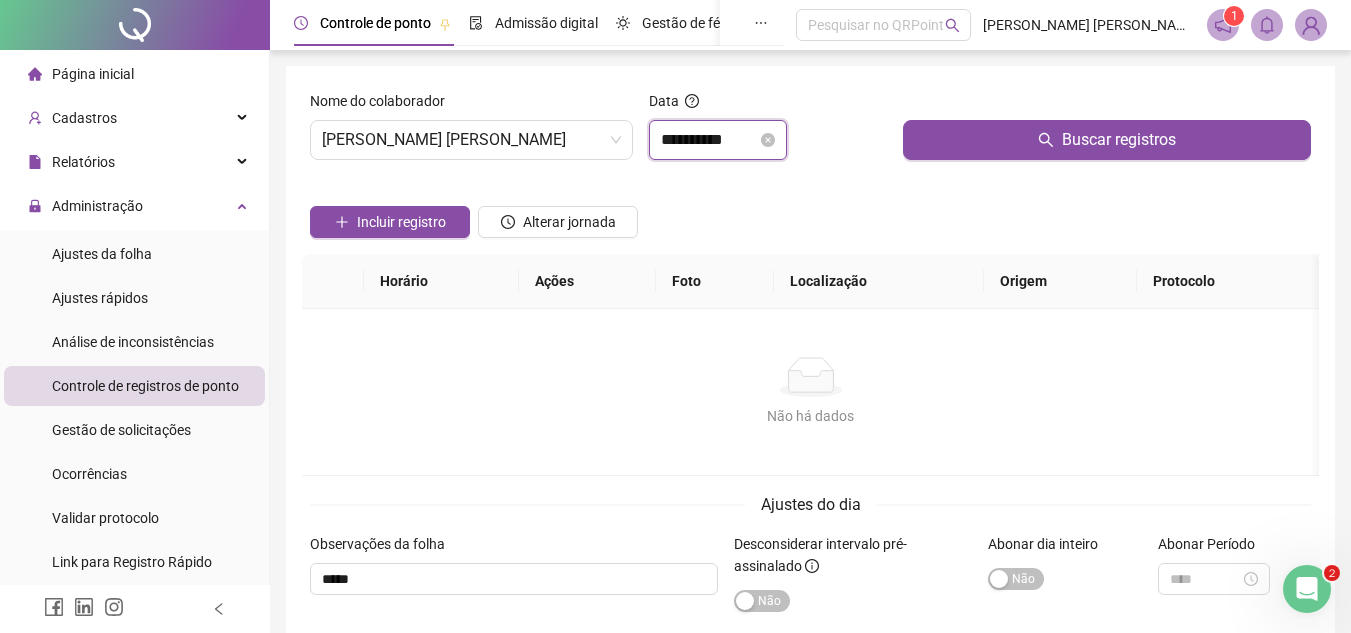 click on "**********" at bounding box center (709, 140) 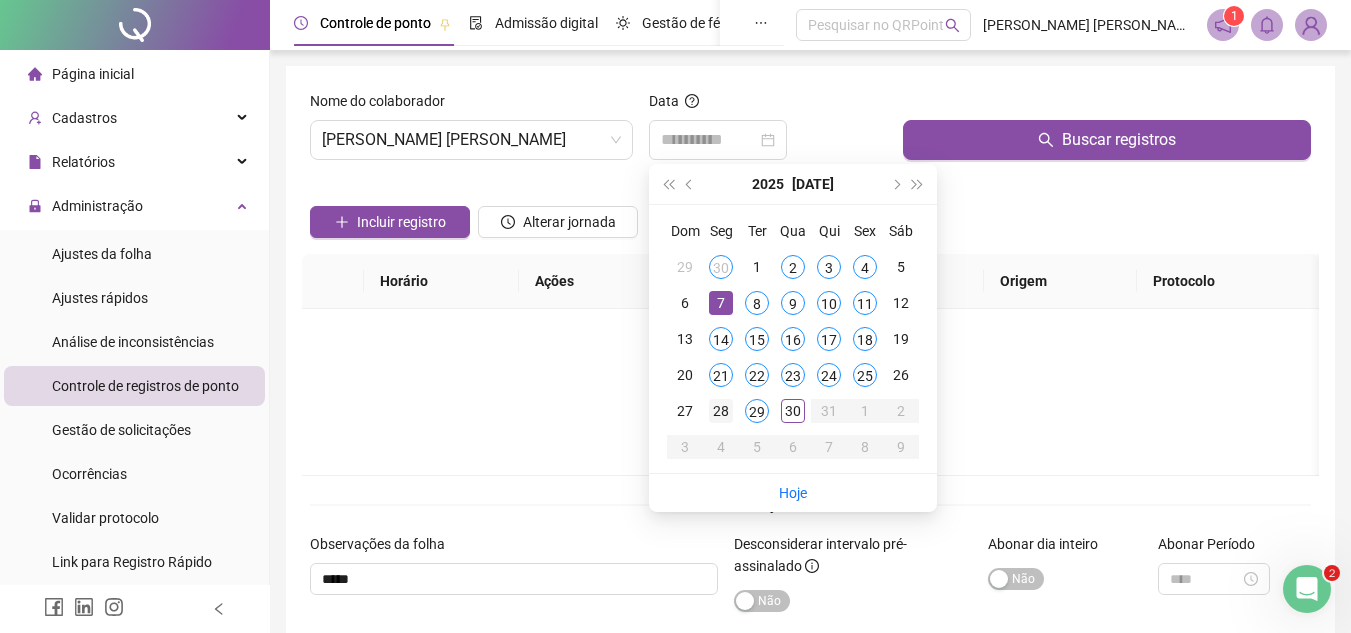 click on "28" at bounding box center (721, 411) 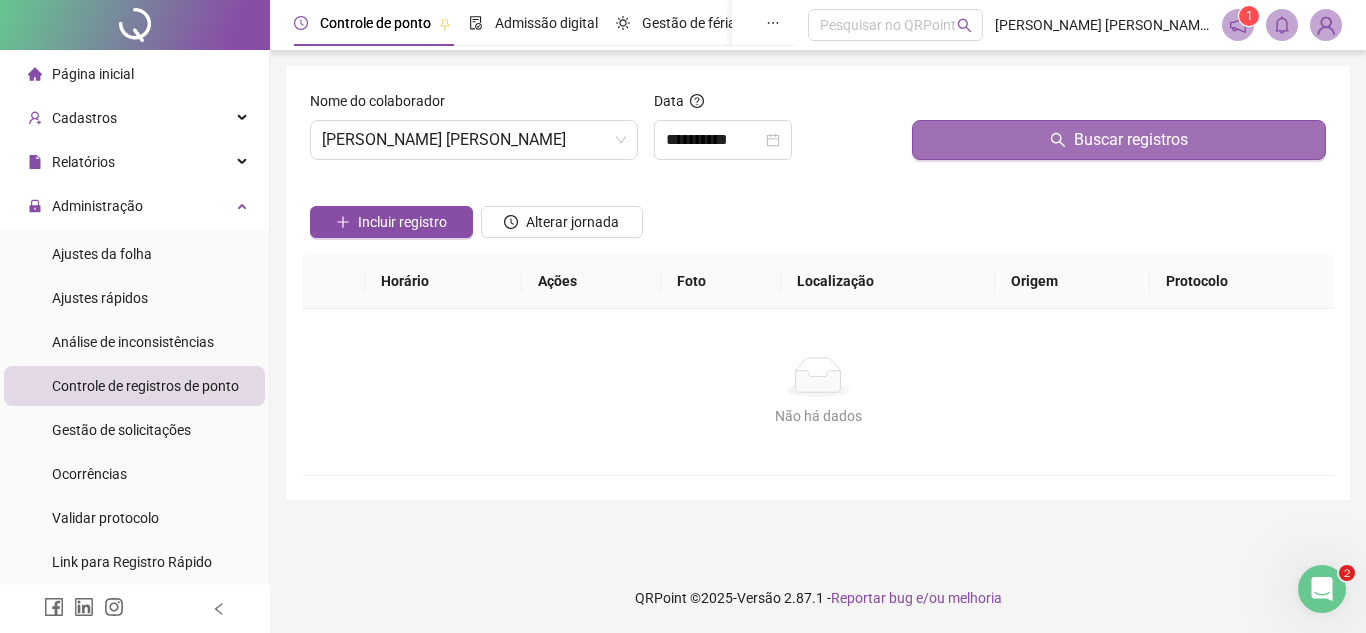 click on "Buscar registros" at bounding box center [1119, 140] 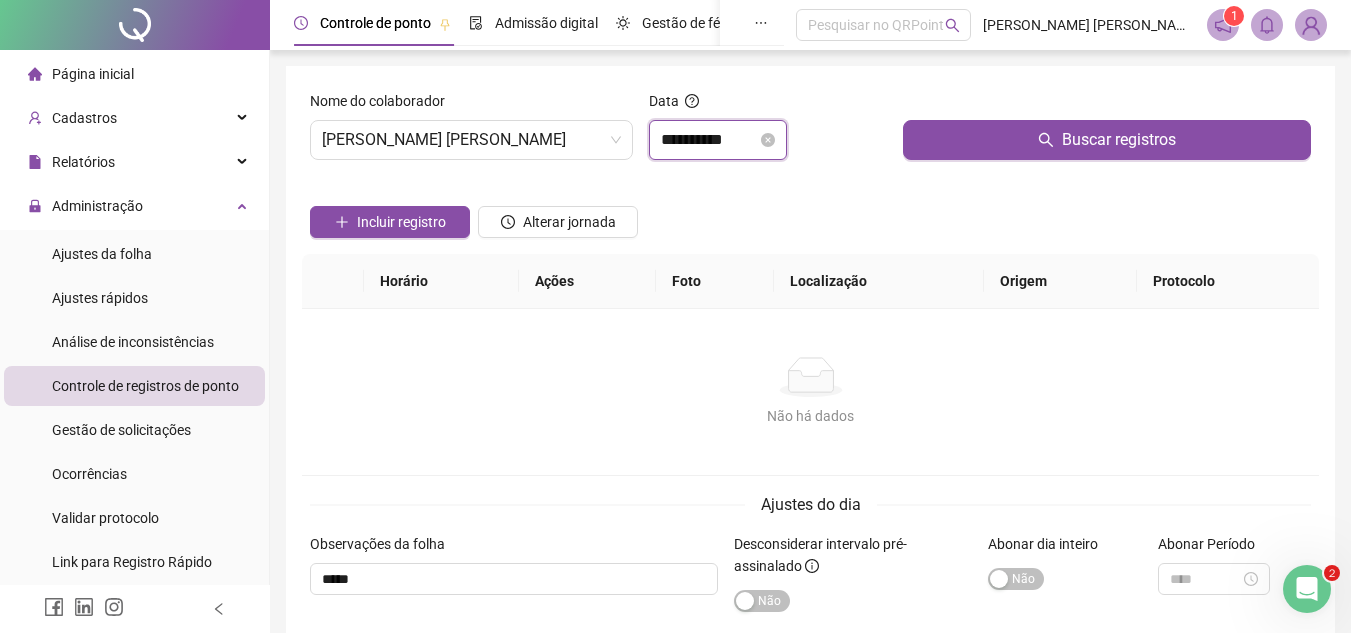 click on "**********" at bounding box center [709, 140] 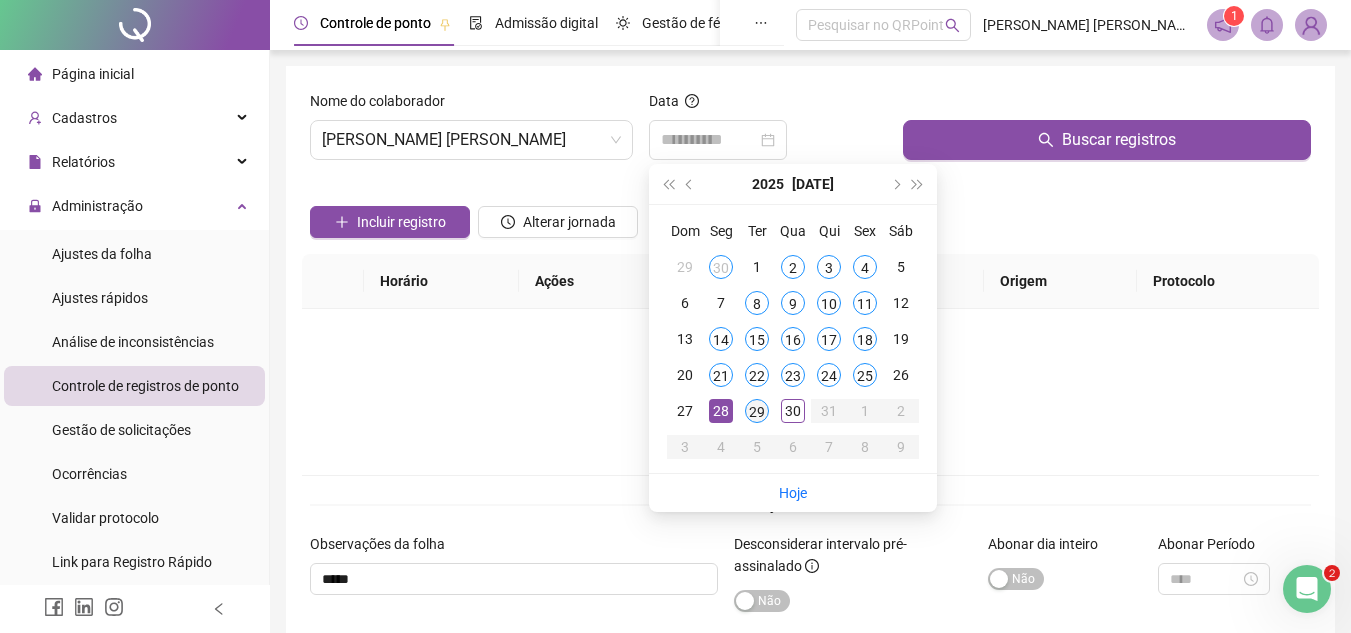 click on "29" at bounding box center [757, 411] 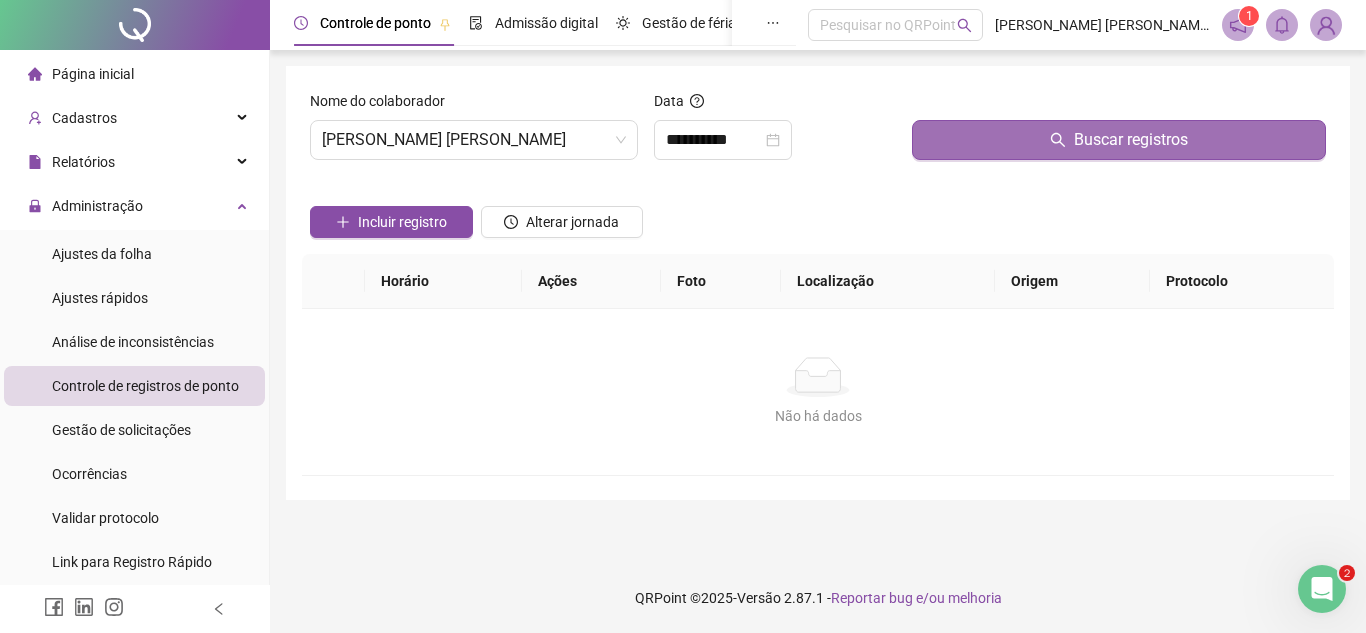 click on "Buscar registros" at bounding box center (1119, 140) 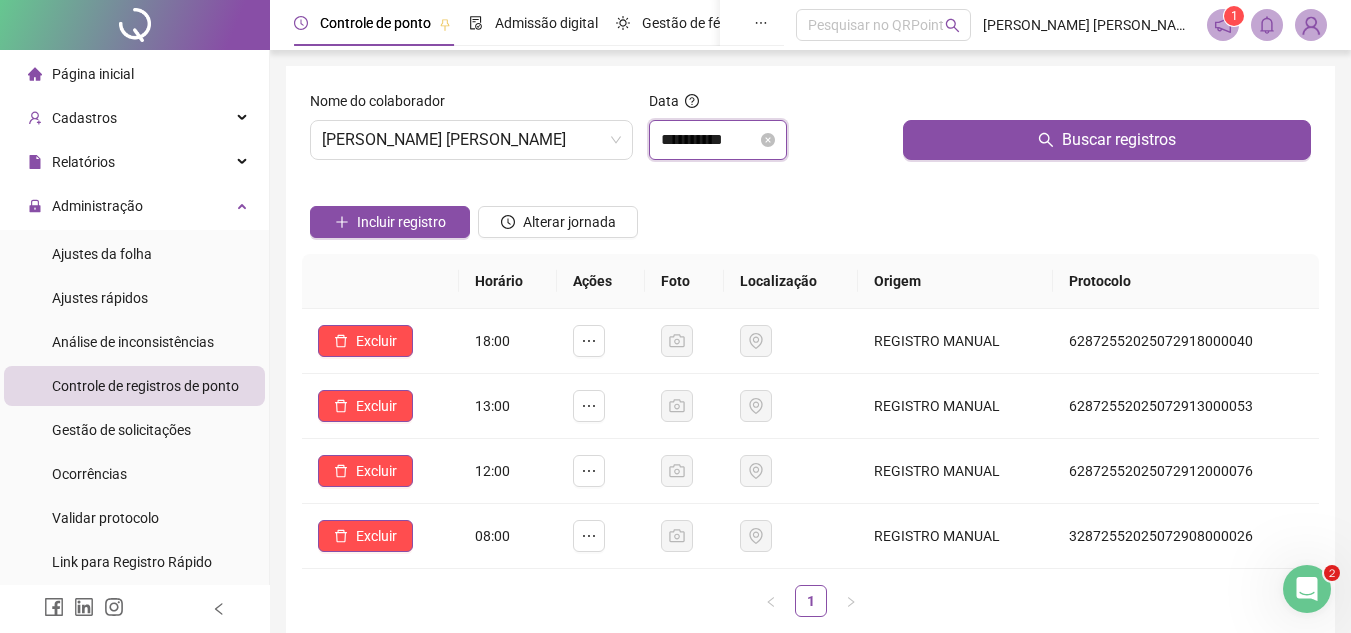 click on "**********" at bounding box center (709, 140) 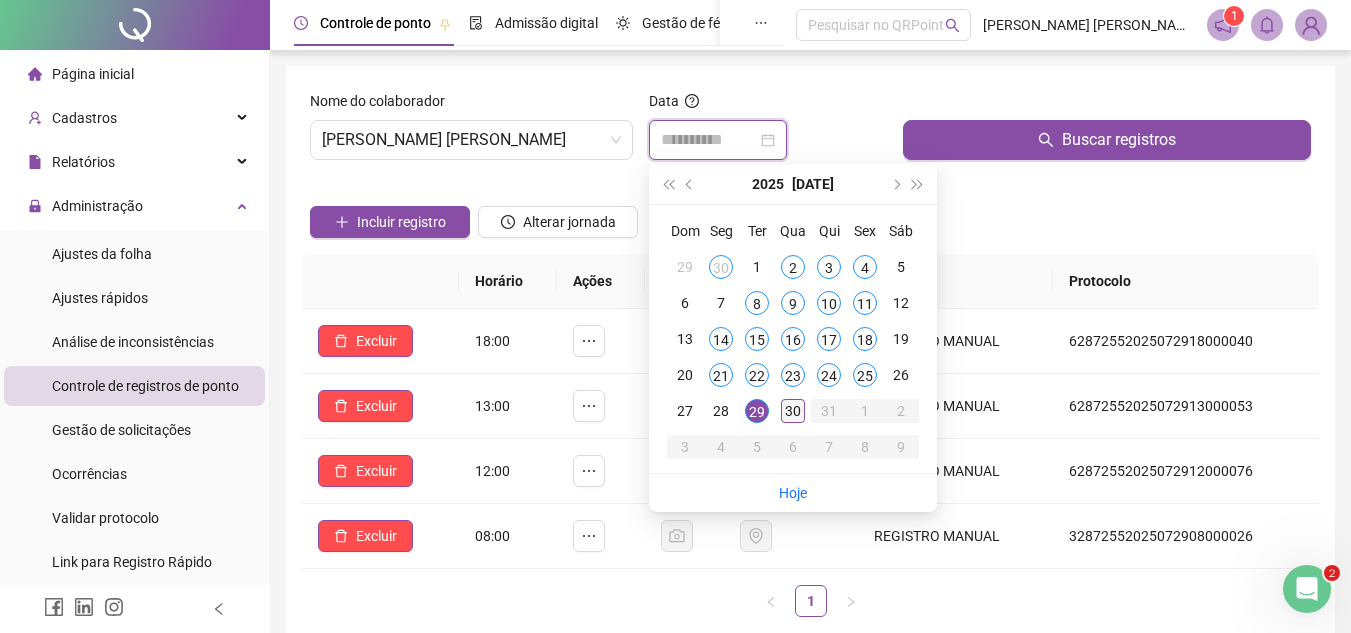 type on "**********" 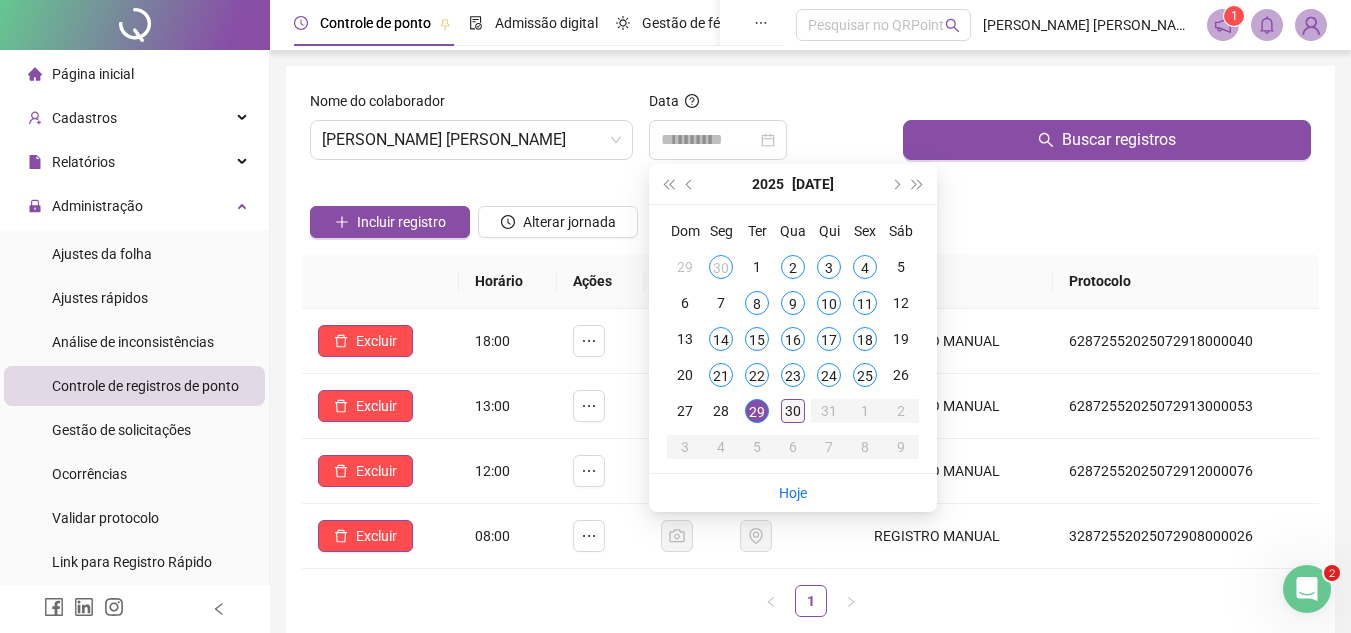 click on "30" at bounding box center (793, 411) 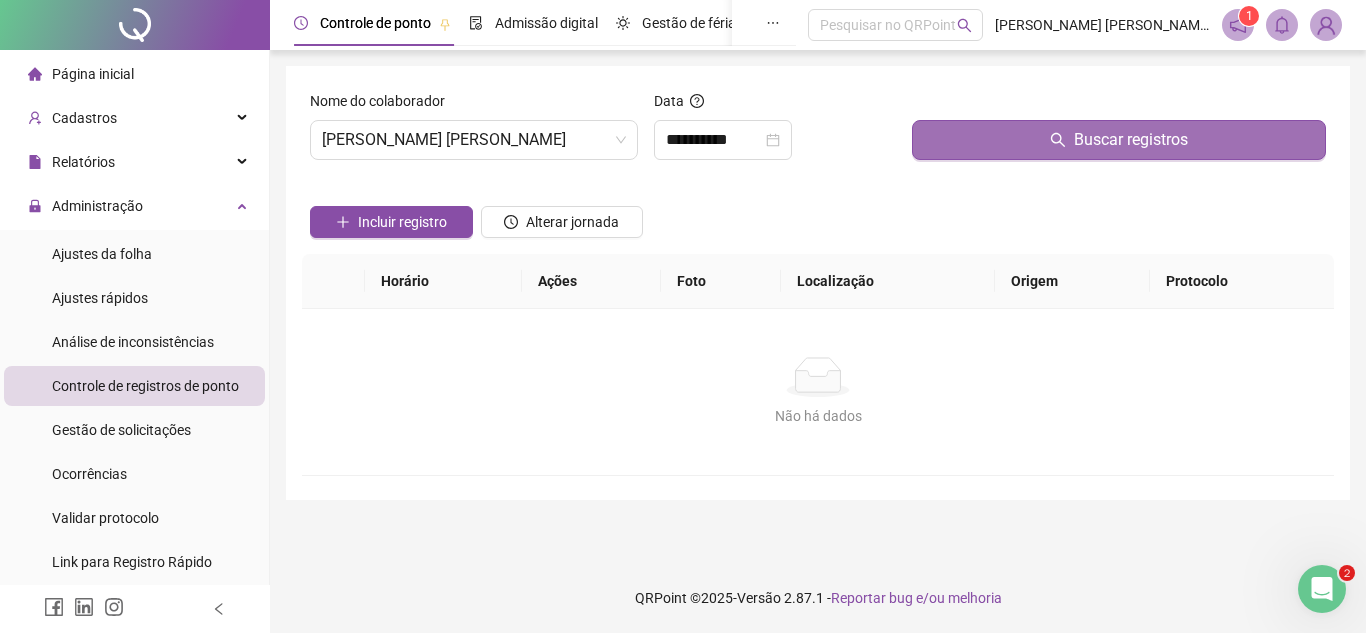 click on "Buscar registros" at bounding box center (1119, 140) 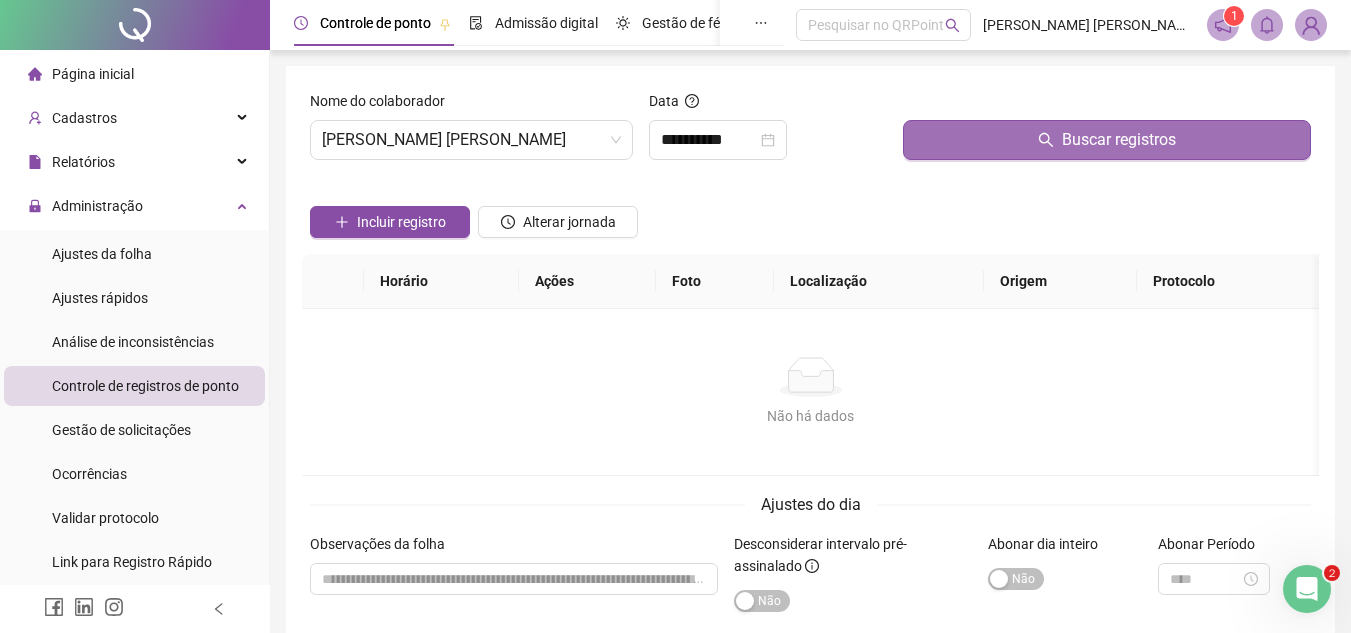 click on "Buscar registros" at bounding box center (1107, 140) 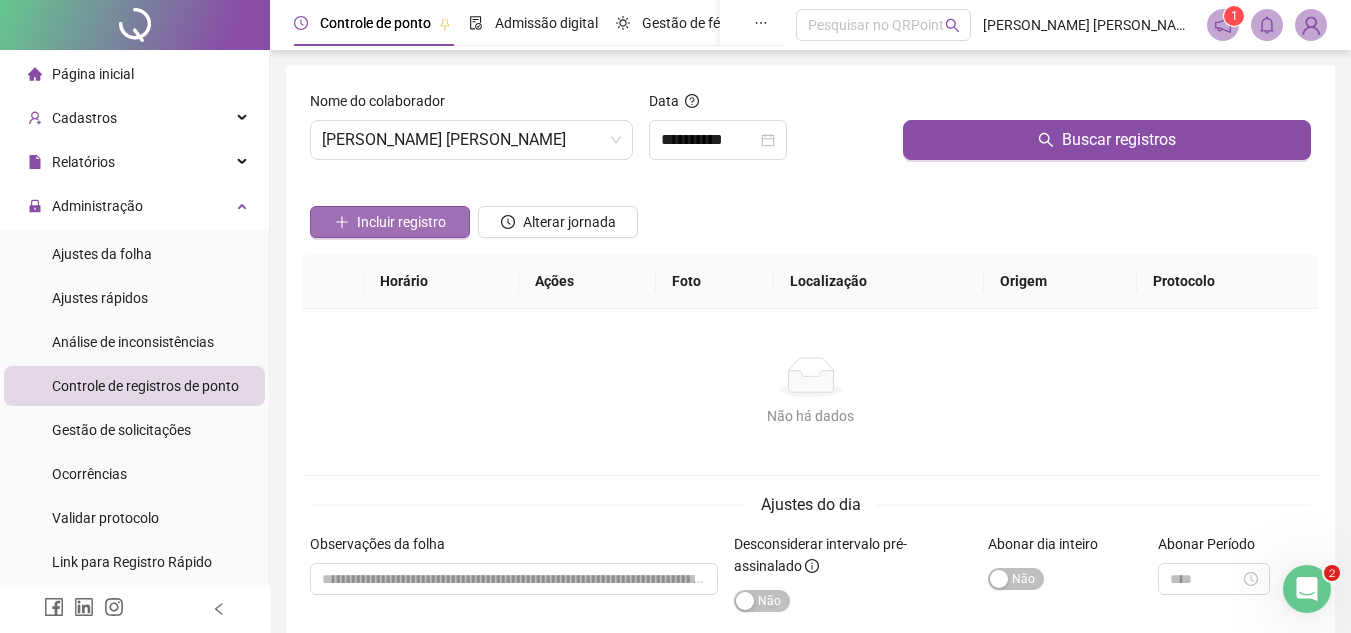 click on "Incluir registro" at bounding box center [401, 222] 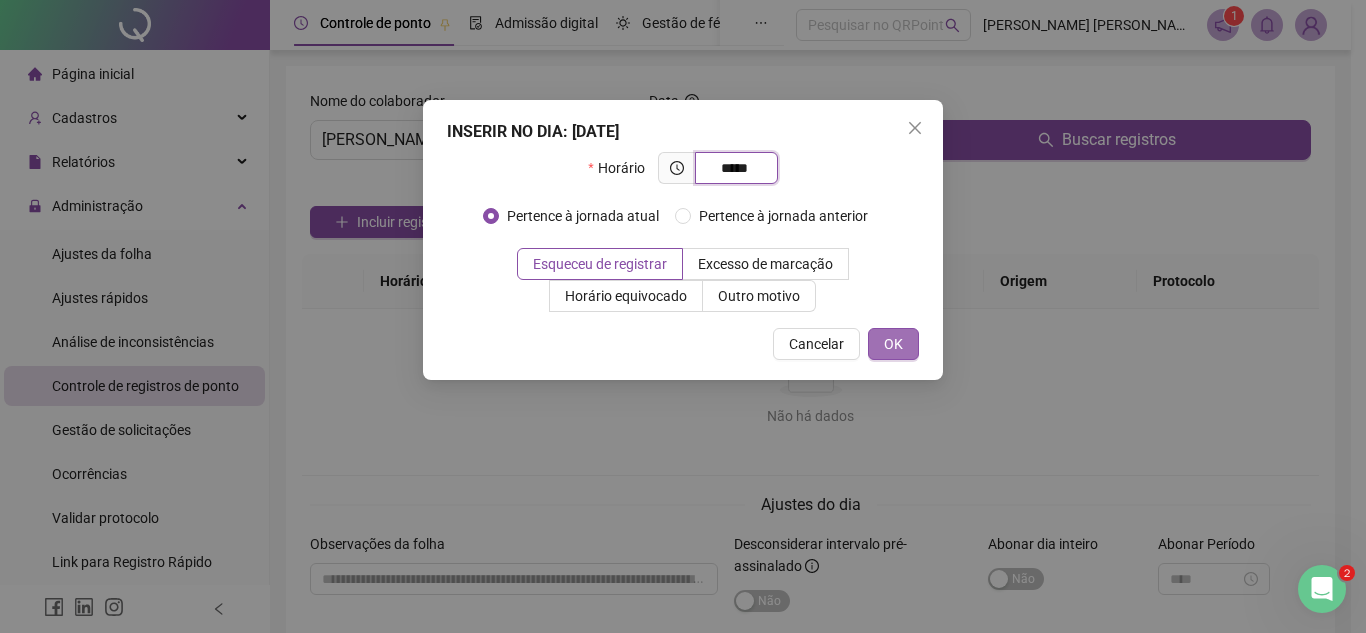 type on "*****" 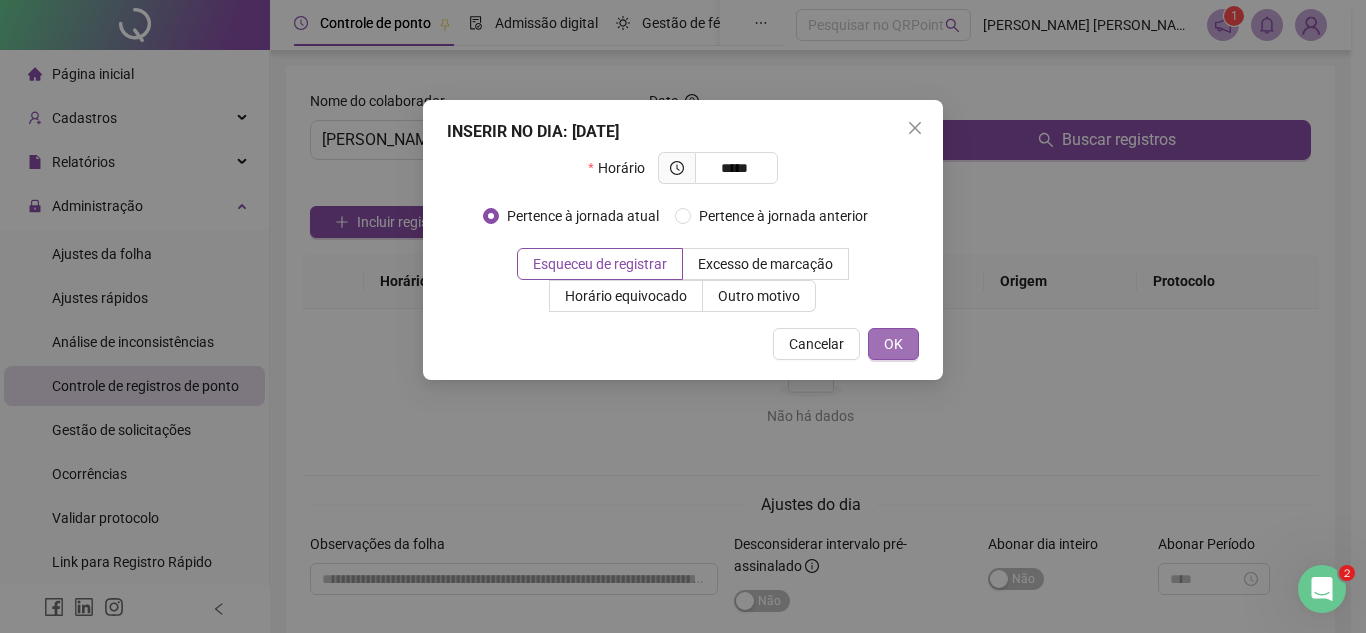 click on "OK" at bounding box center (893, 344) 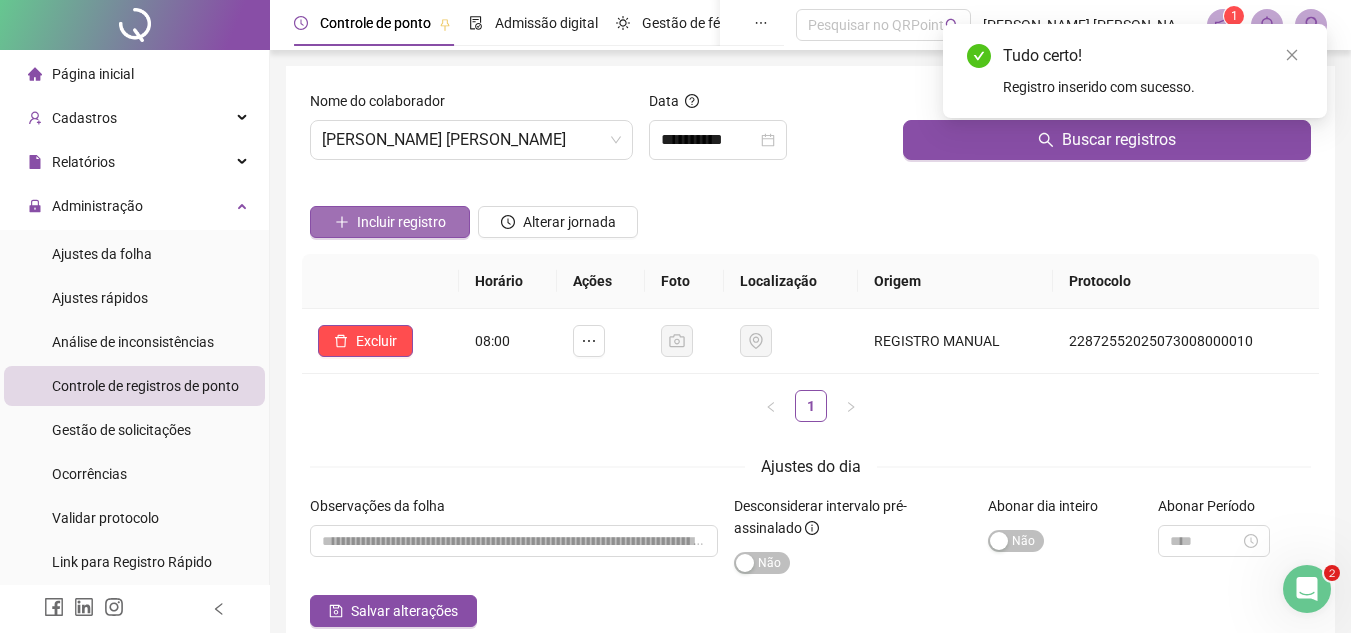 click on "Incluir registro" at bounding box center (401, 222) 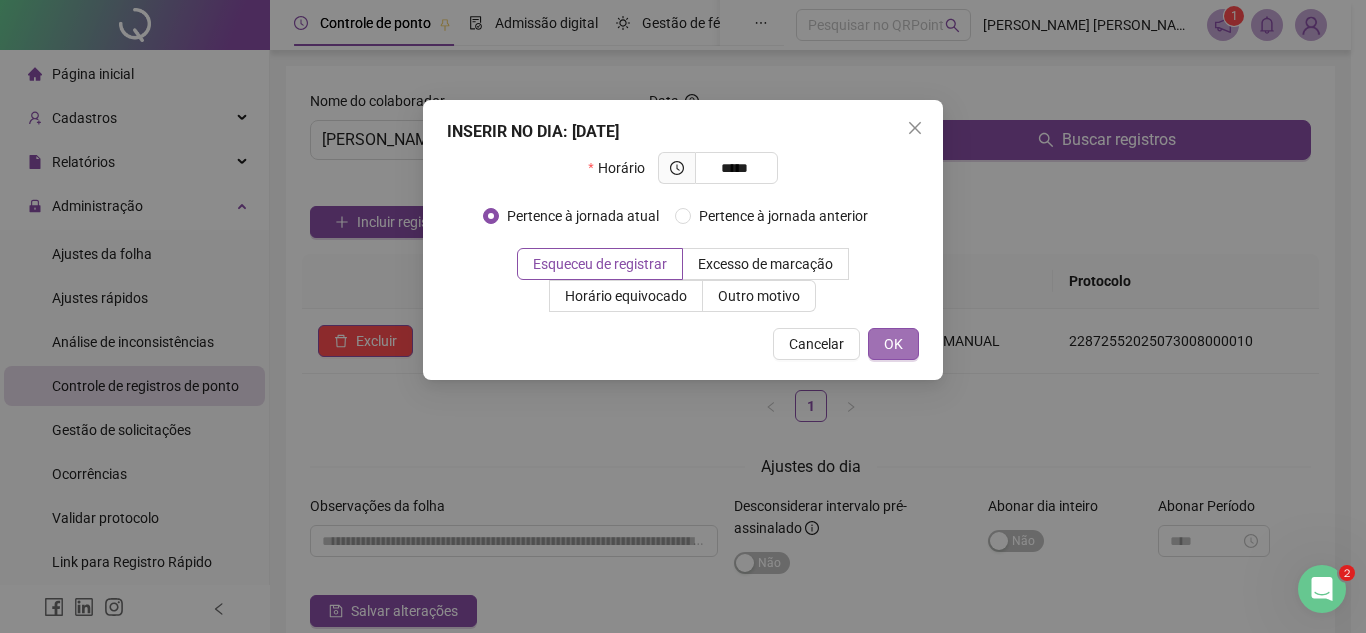 type on "*****" 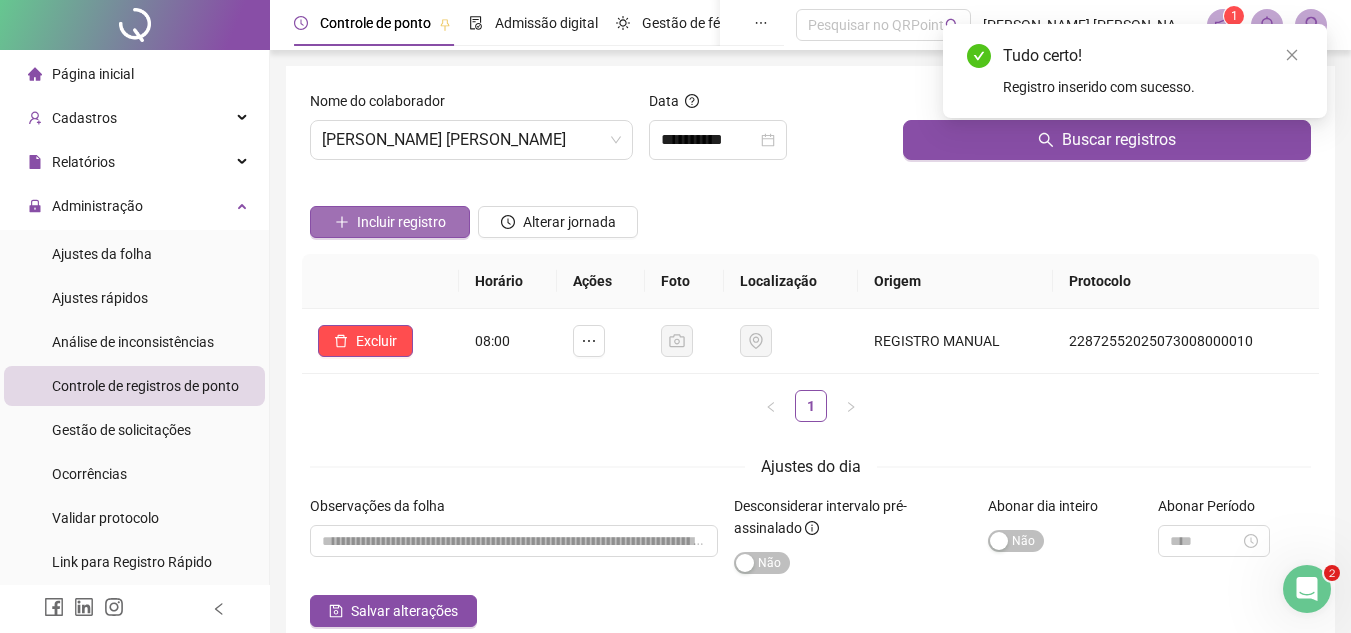 click on "Incluir registro" at bounding box center [401, 222] 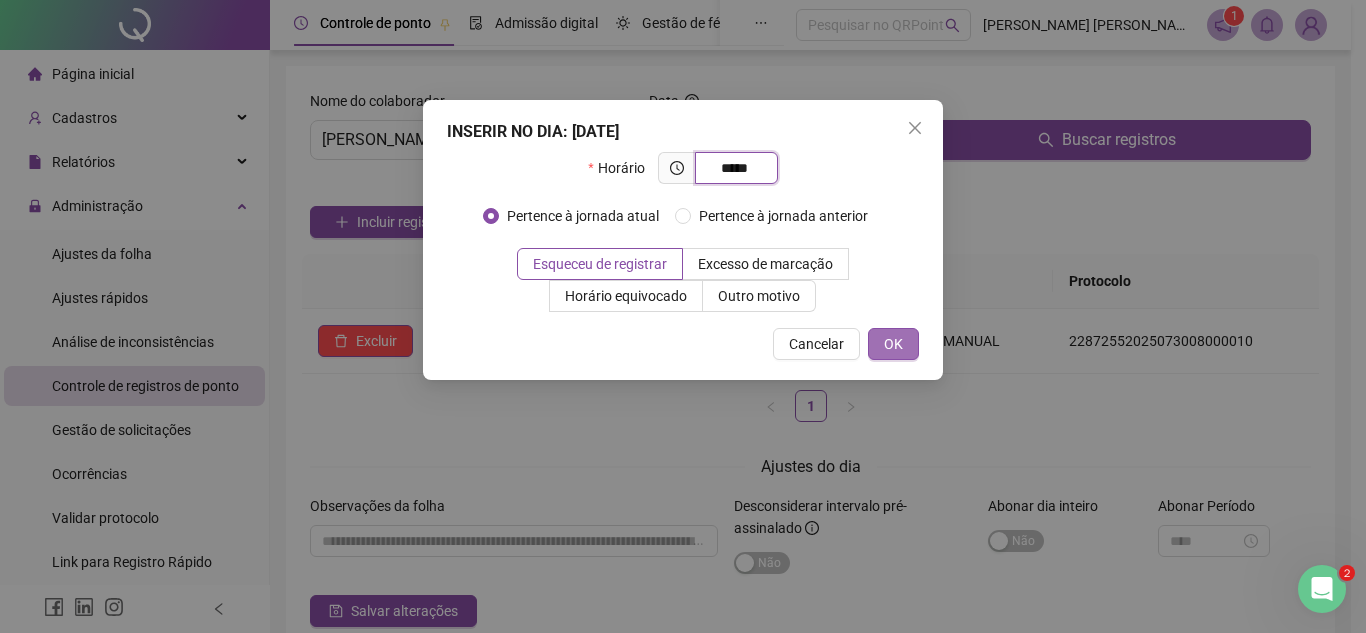 type on "*****" 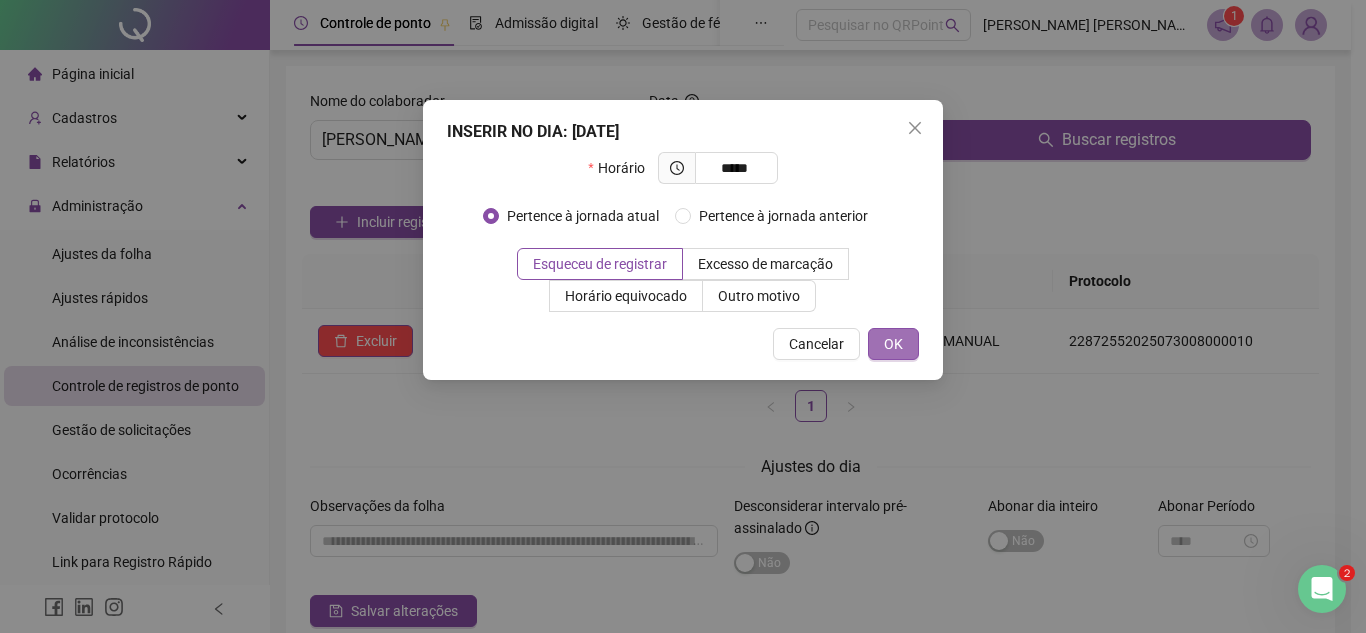 click on "OK" at bounding box center [893, 344] 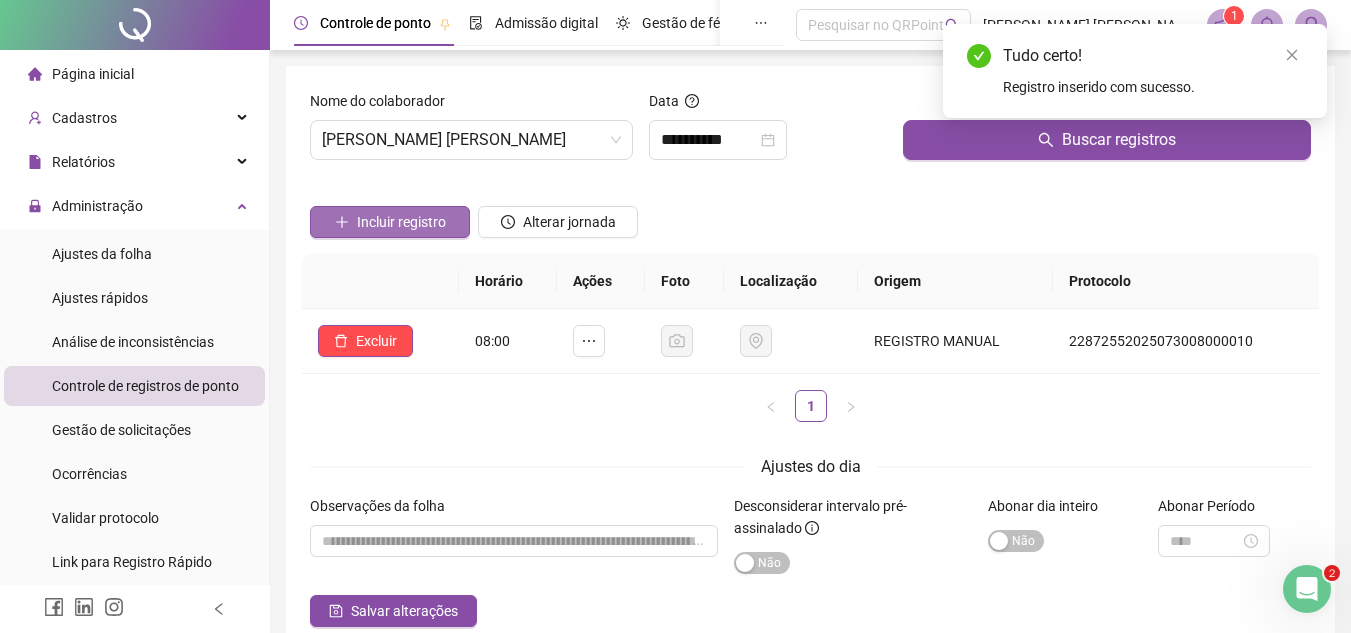 click on "Incluir registro" at bounding box center [401, 222] 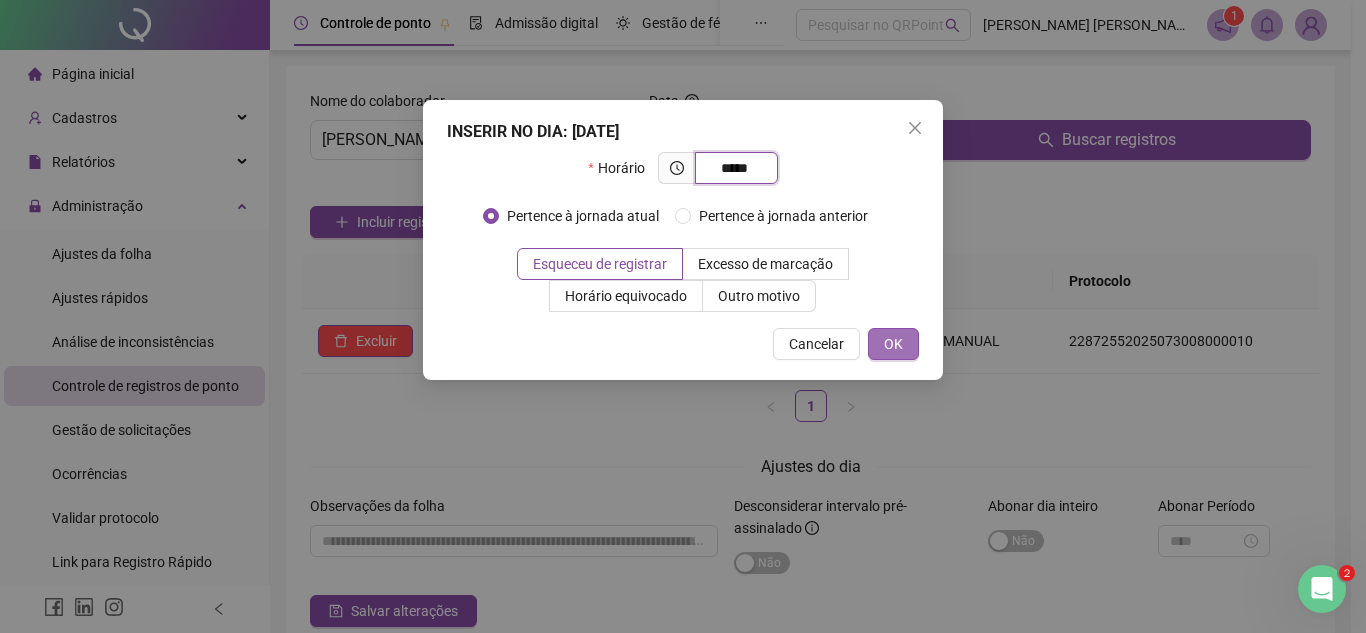 type on "*****" 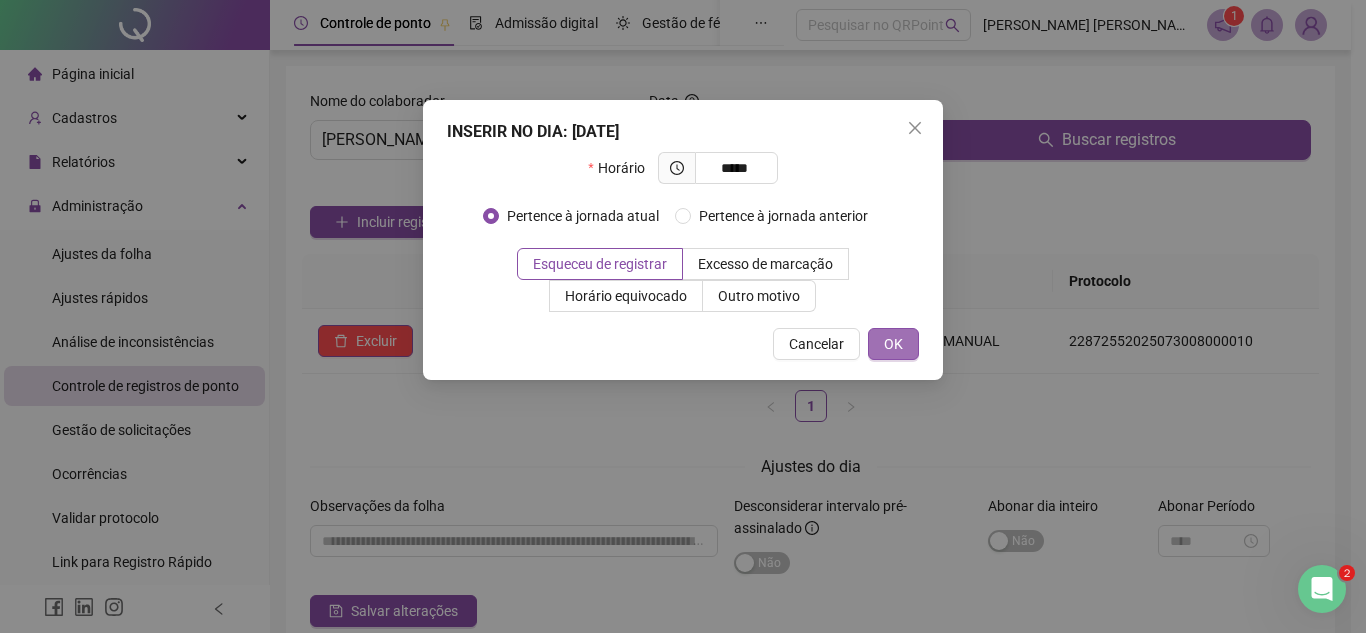 click on "OK" at bounding box center (893, 344) 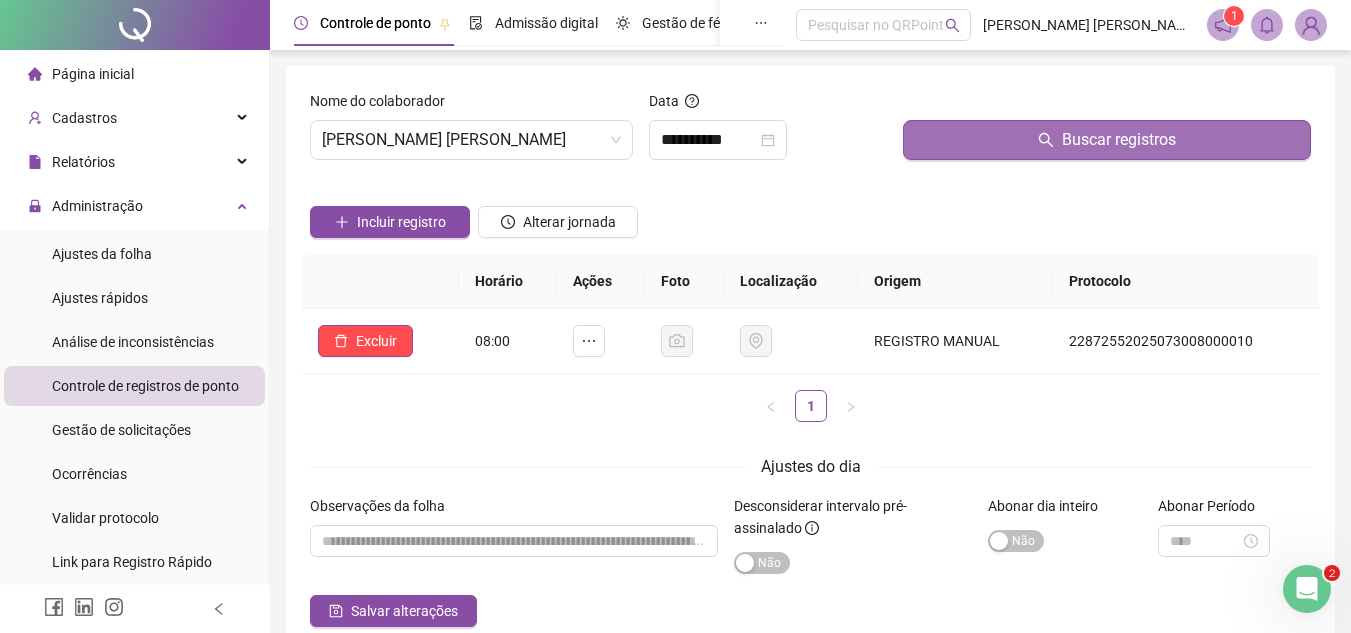 click on "Buscar registros" at bounding box center [1107, 140] 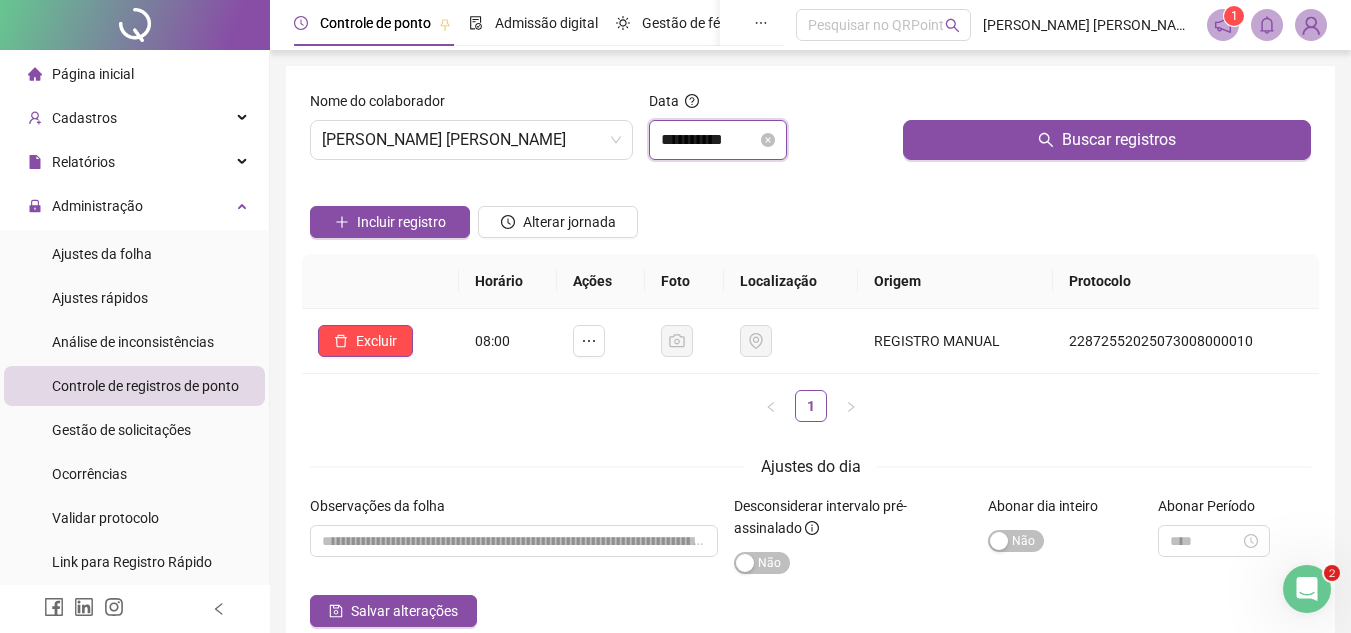 click on "**********" at bounding box center [709, 140] 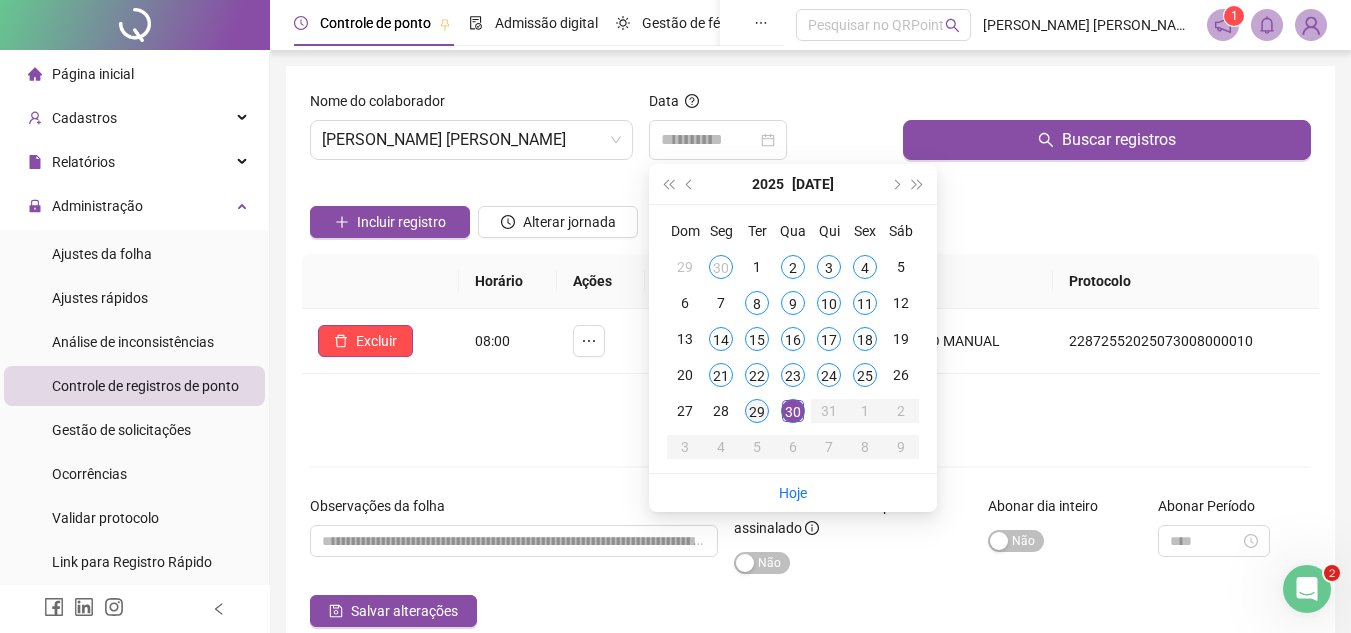 click on "29" at bounding box center [757, 411] 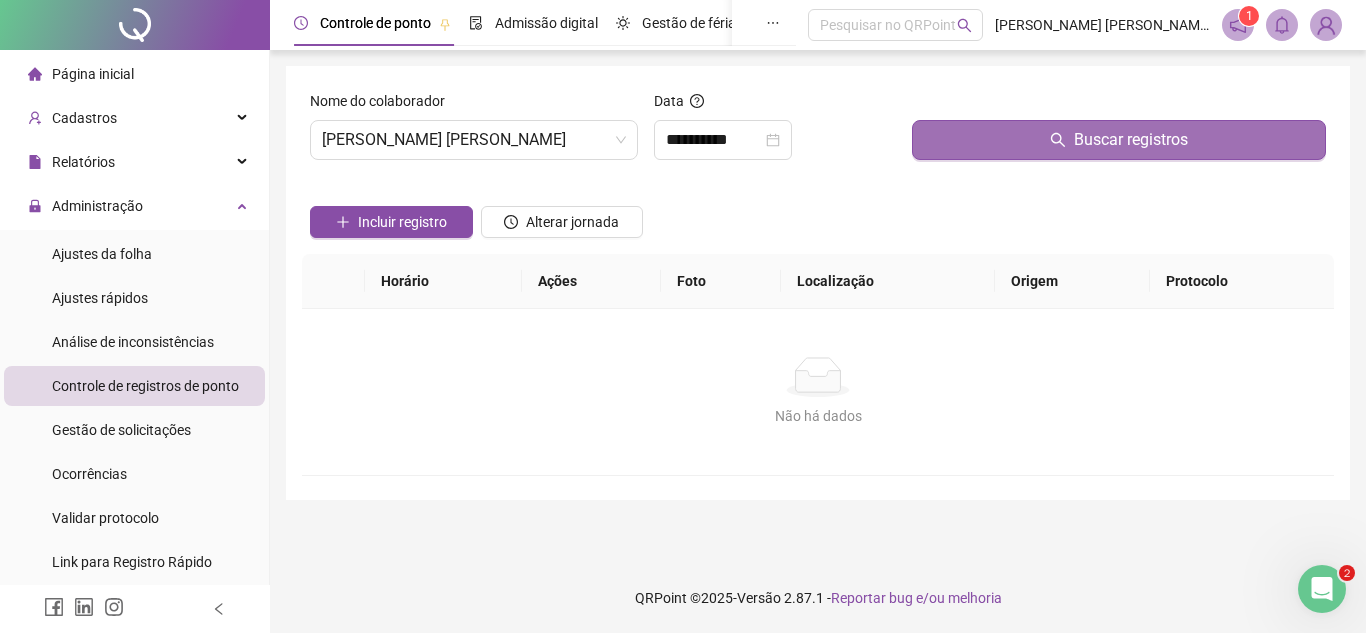 click on "Buscar registros" at bounding box center (1119, 140) 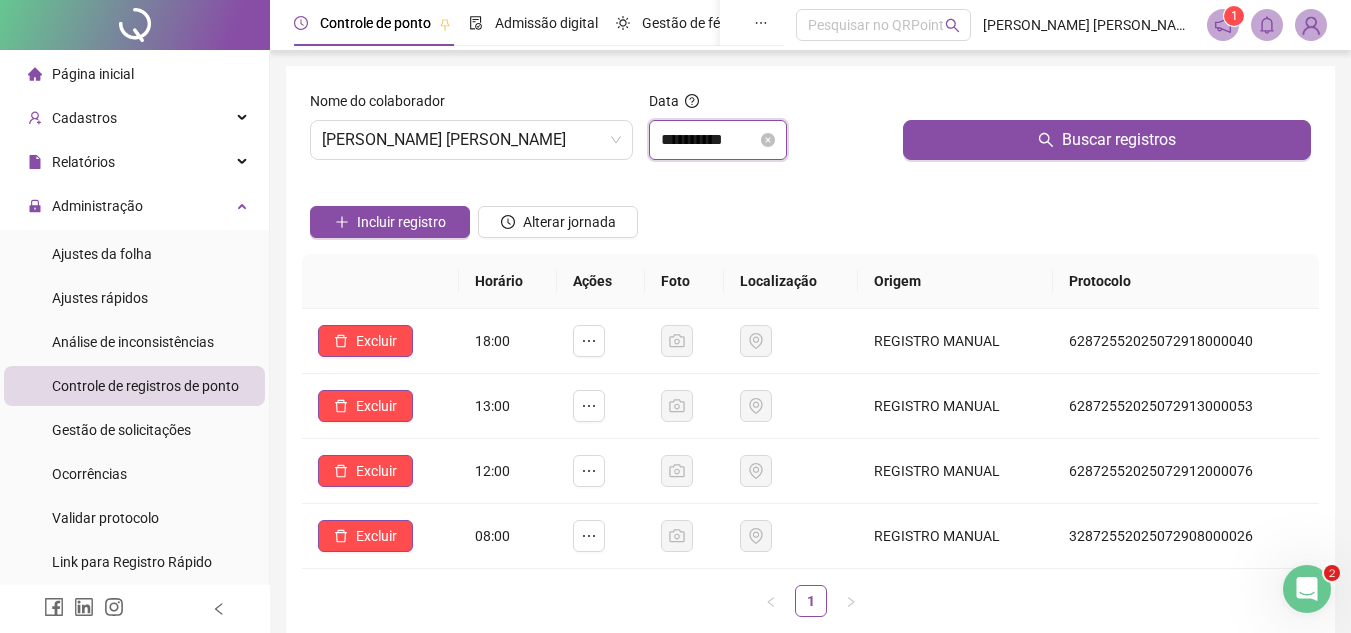 click on "**********" at bounding box center (709, 140) 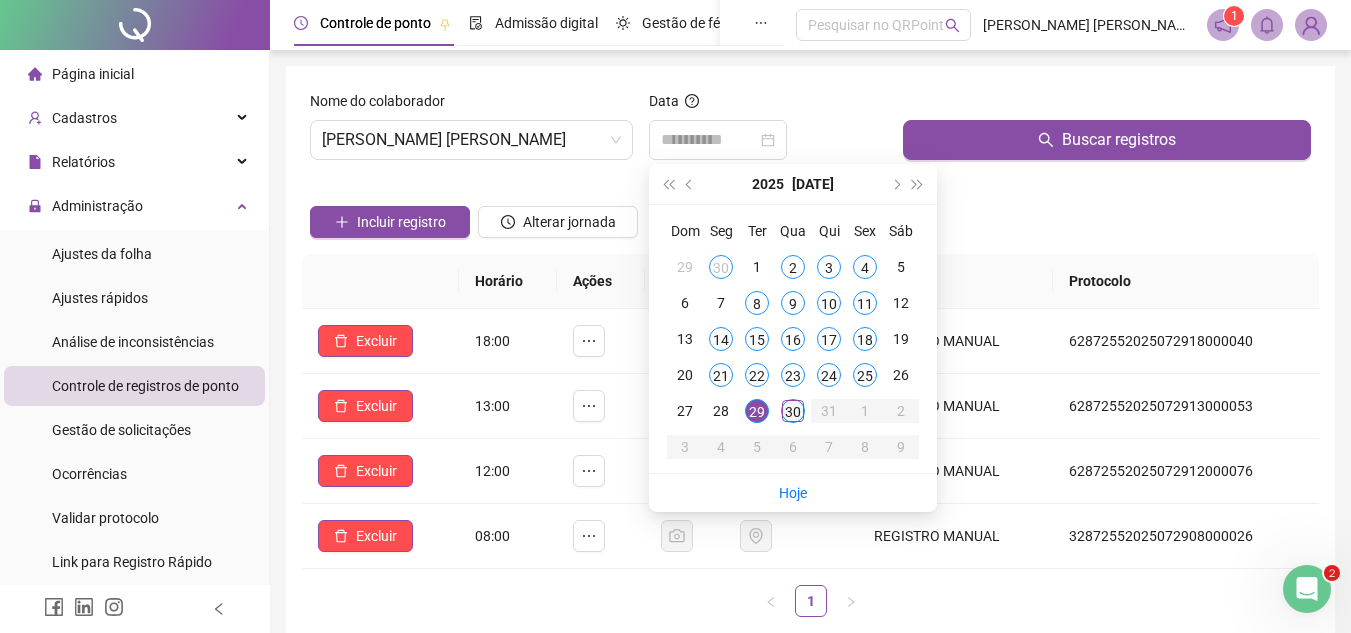 click on "30" at bounding box center (793, 411) 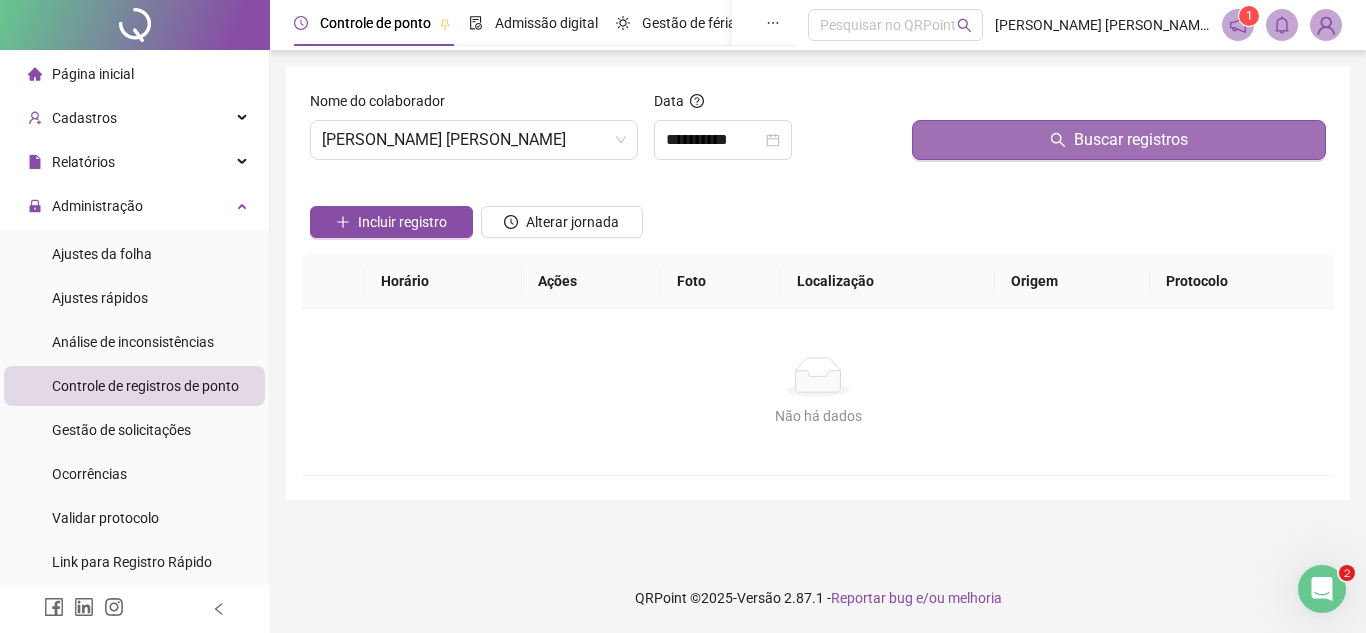 click on "Buscar registros" at bounding box center (1119, 140) 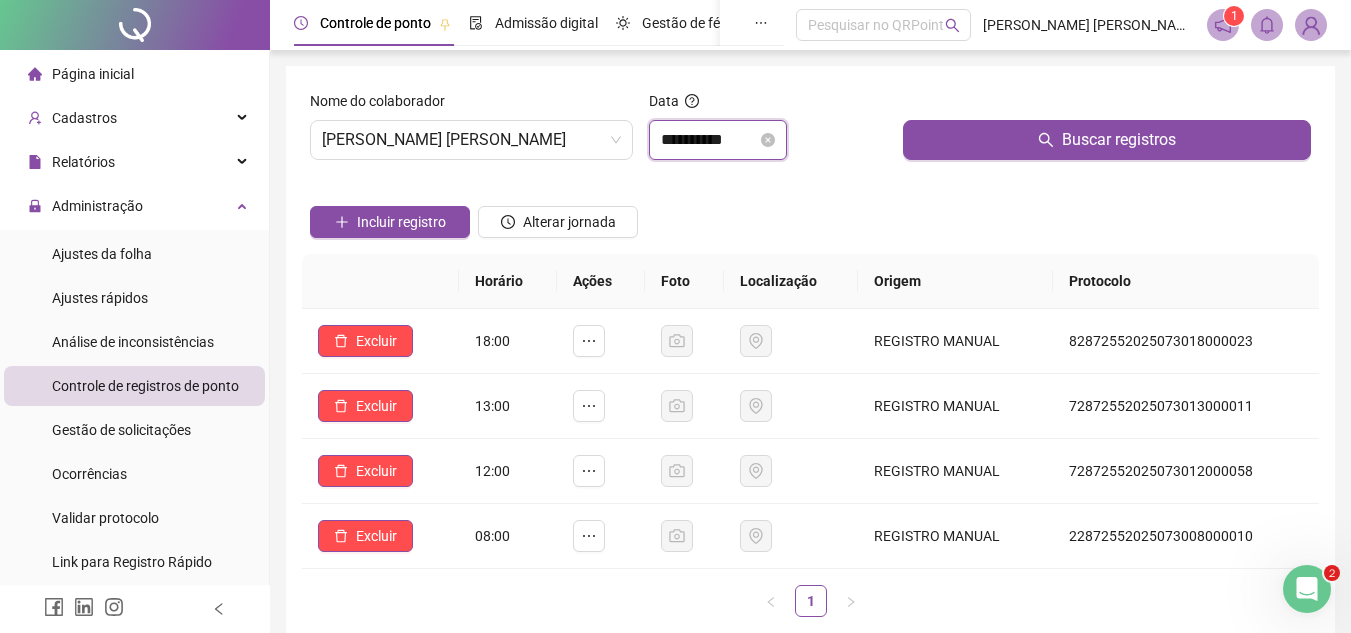 click on "**********" at bounding box center (709, 140) 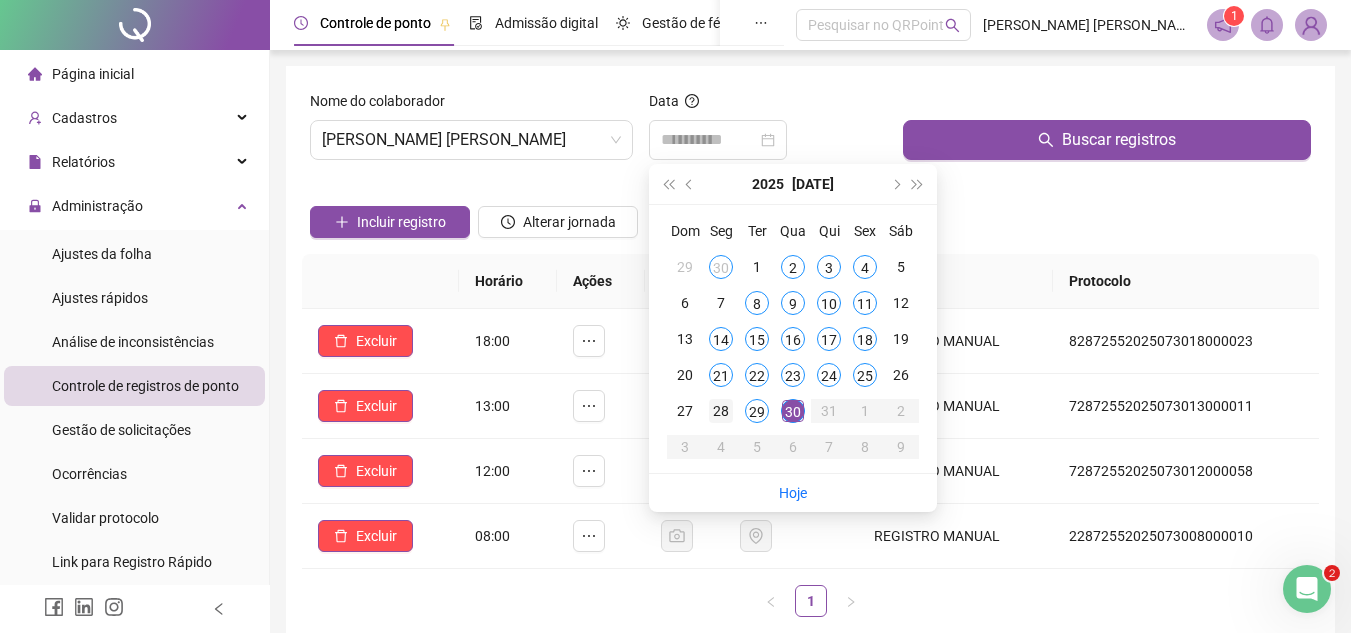 click on "28" at bounding box center (721, 411) 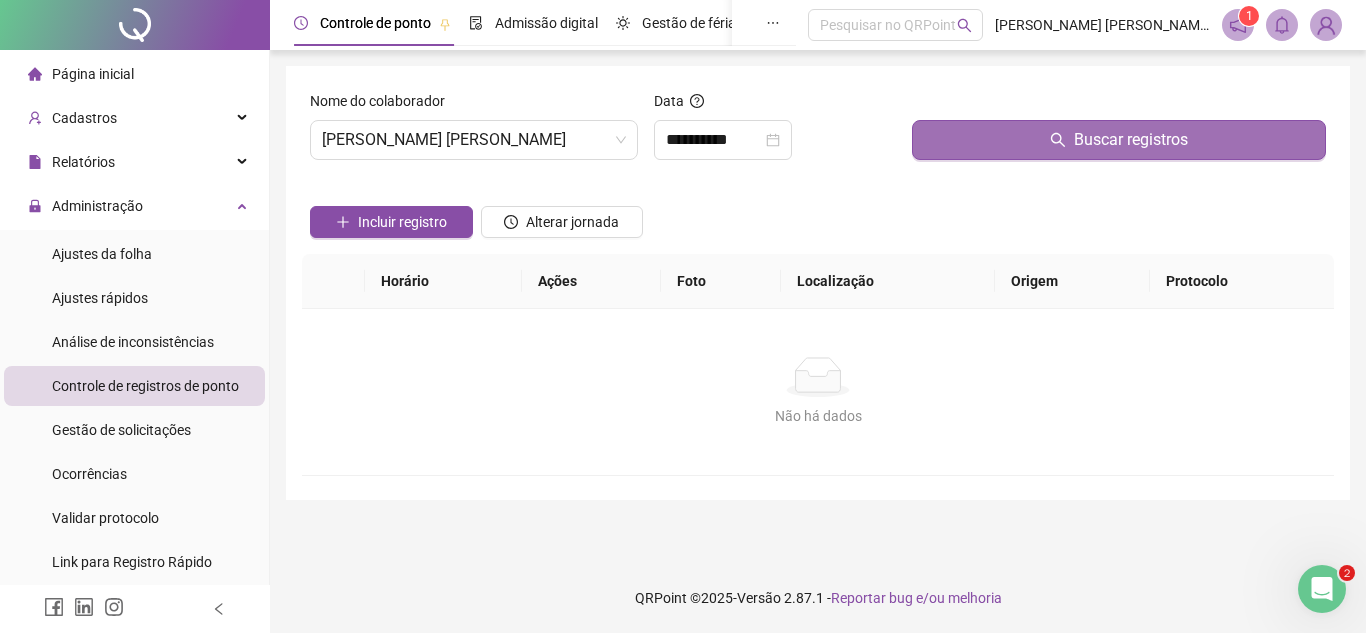 click on "Buscar registros" at bounding box center [1119, 140] 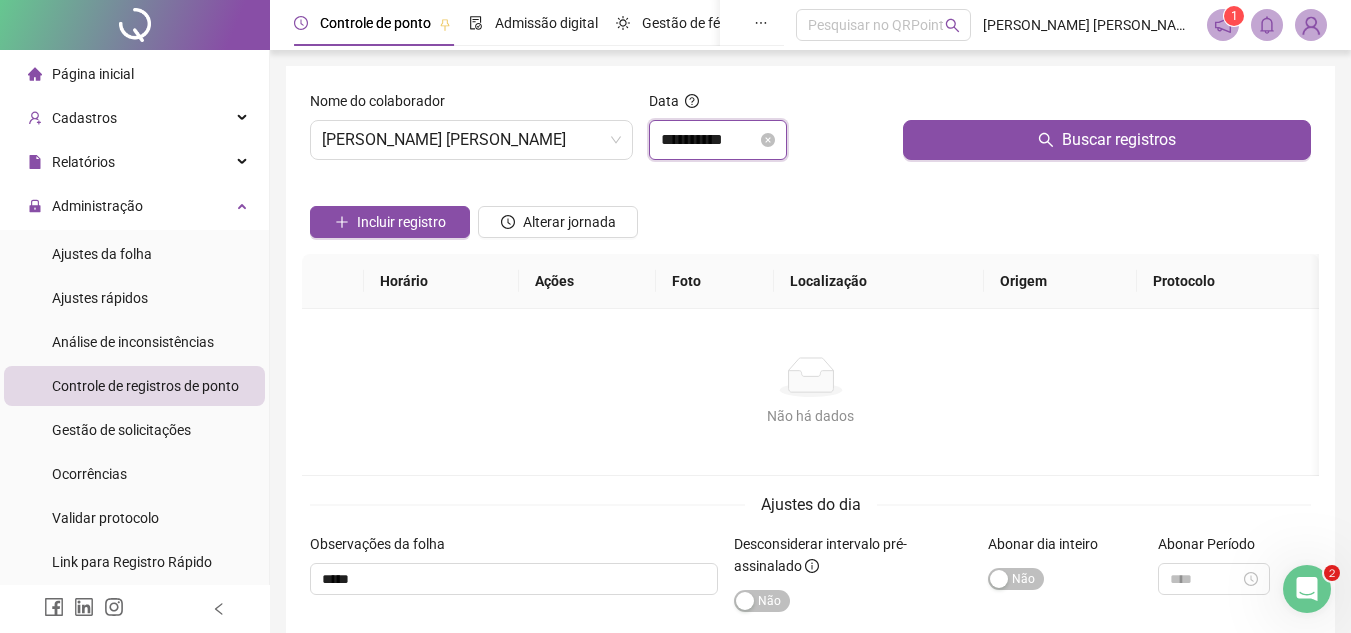 click on "**********" at bounding box center (709, 140) 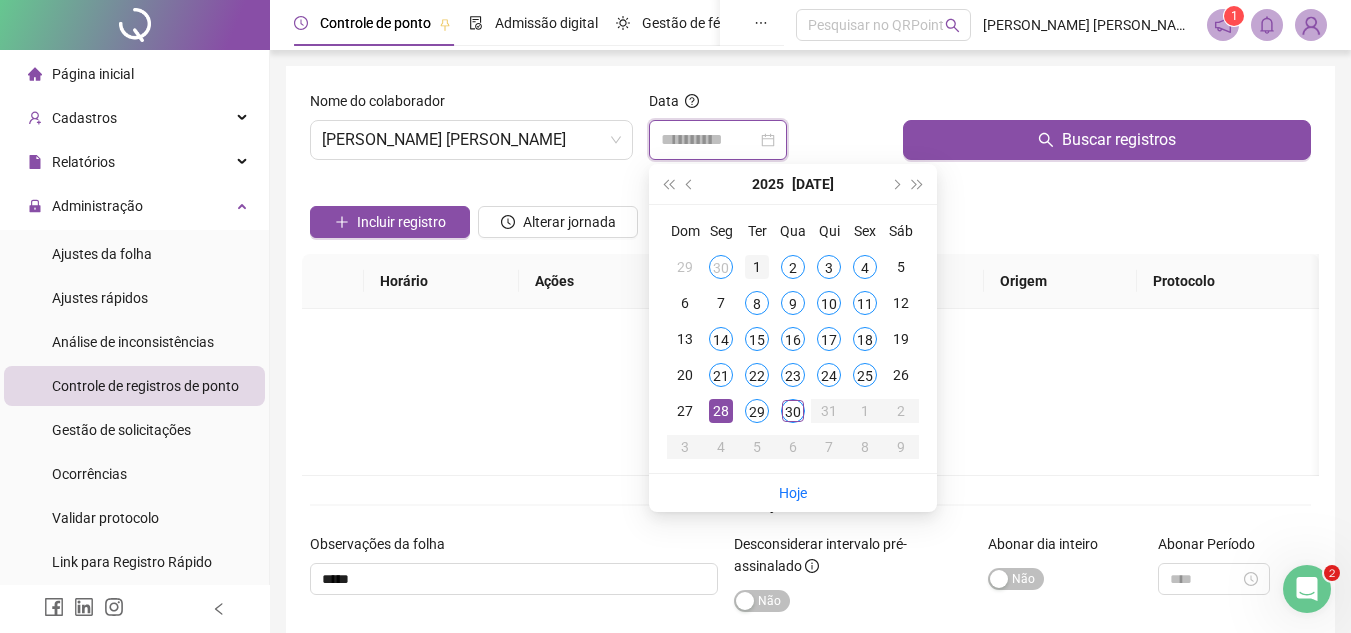 type on "**********" 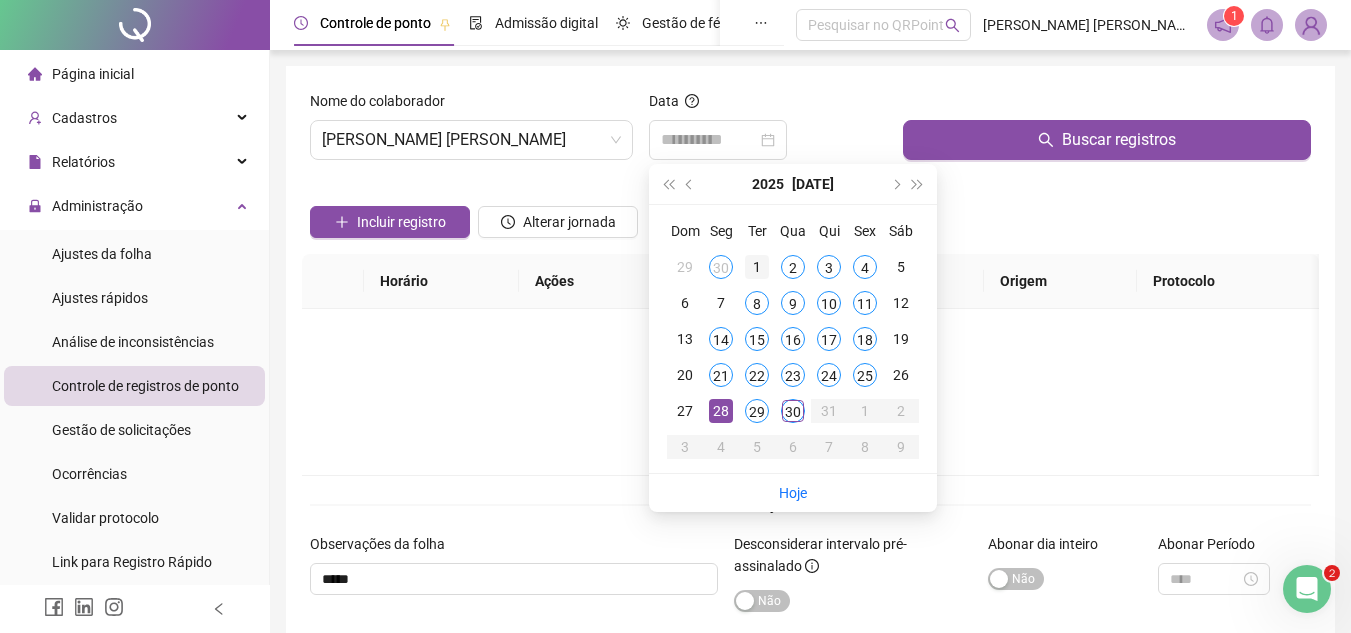 click on "1" at bounding box center [757, 267] 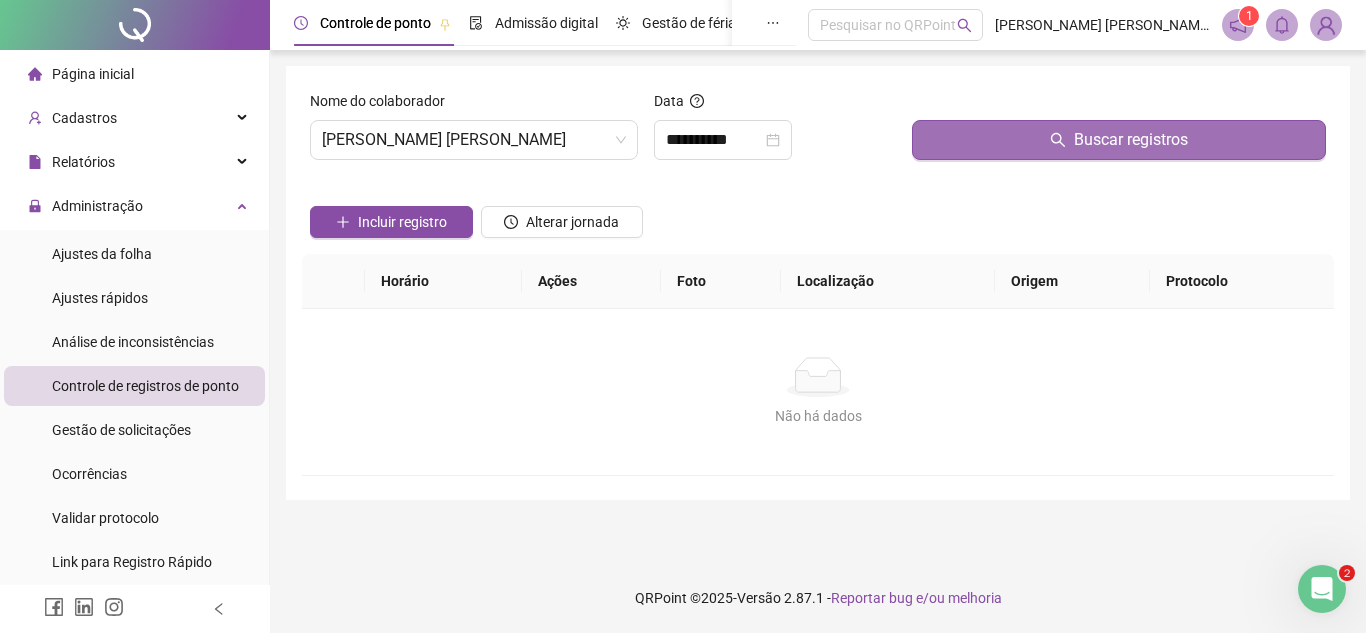 click on "Buscar registros" at bounding box center (1119, 140) 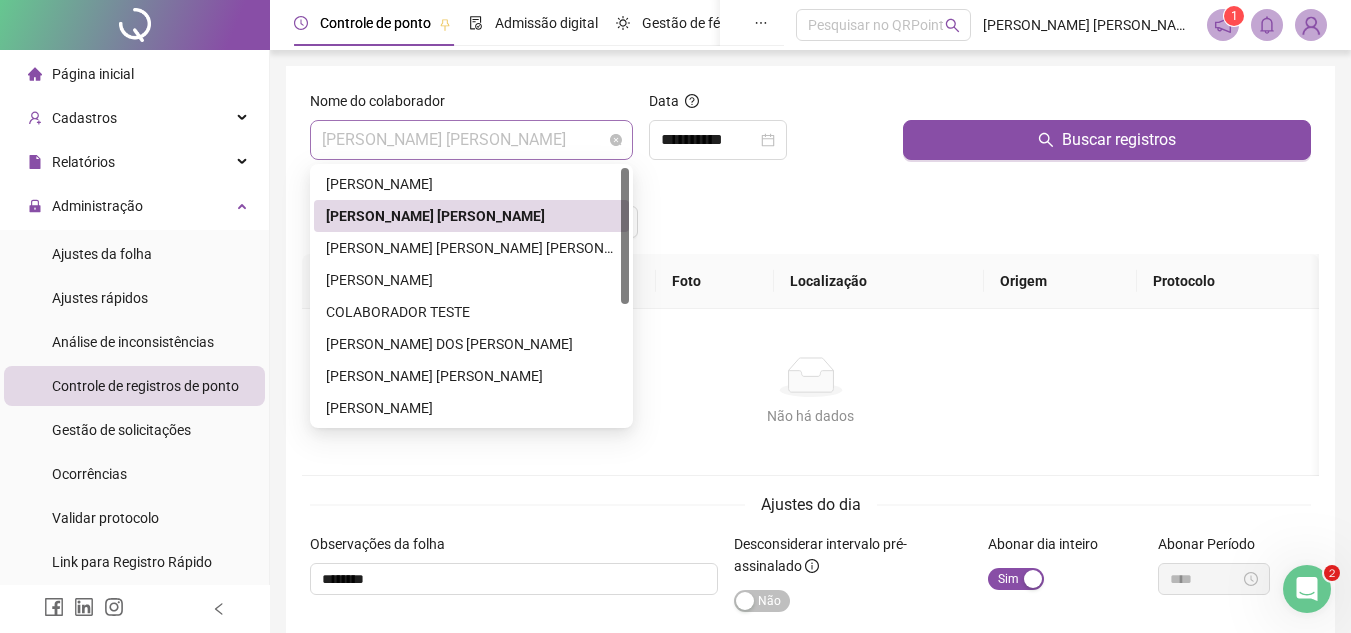 click on "[PERSON_NAME] [PERSON_NAME]" at bounding box center (471, 140) 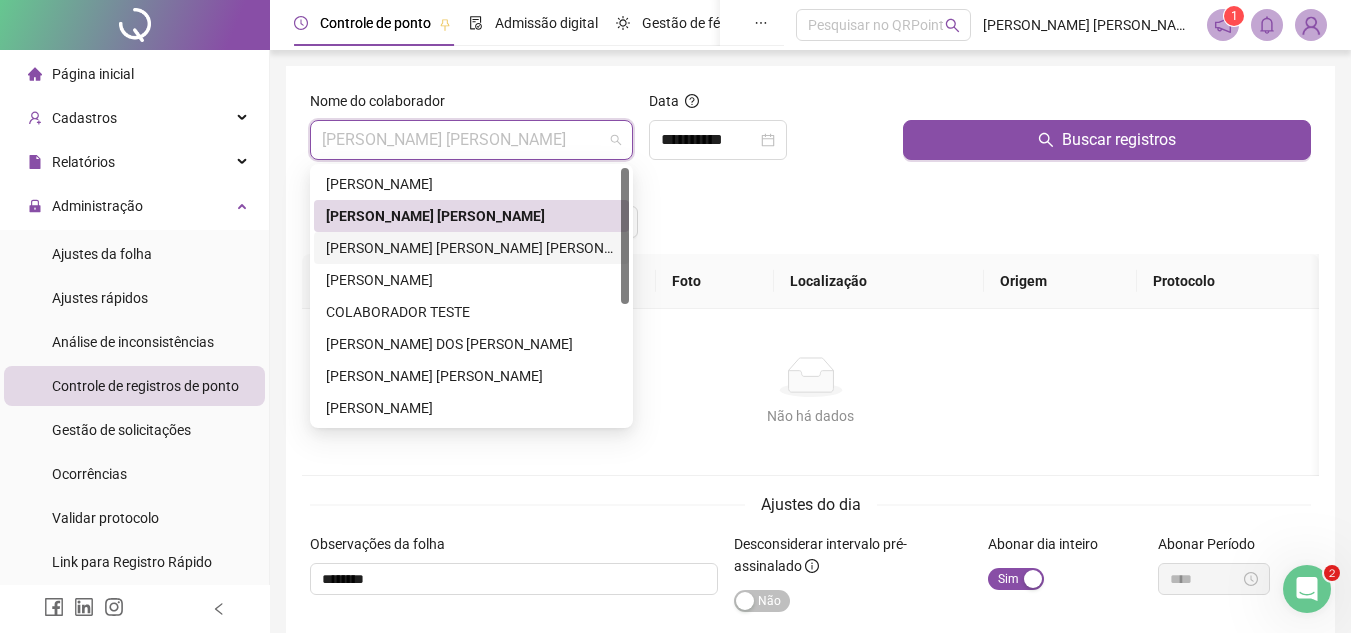 click on "[PERSON_NAME] [PERSON_NAME] [PERSON_NAME]" at bounding box center [471, 248] 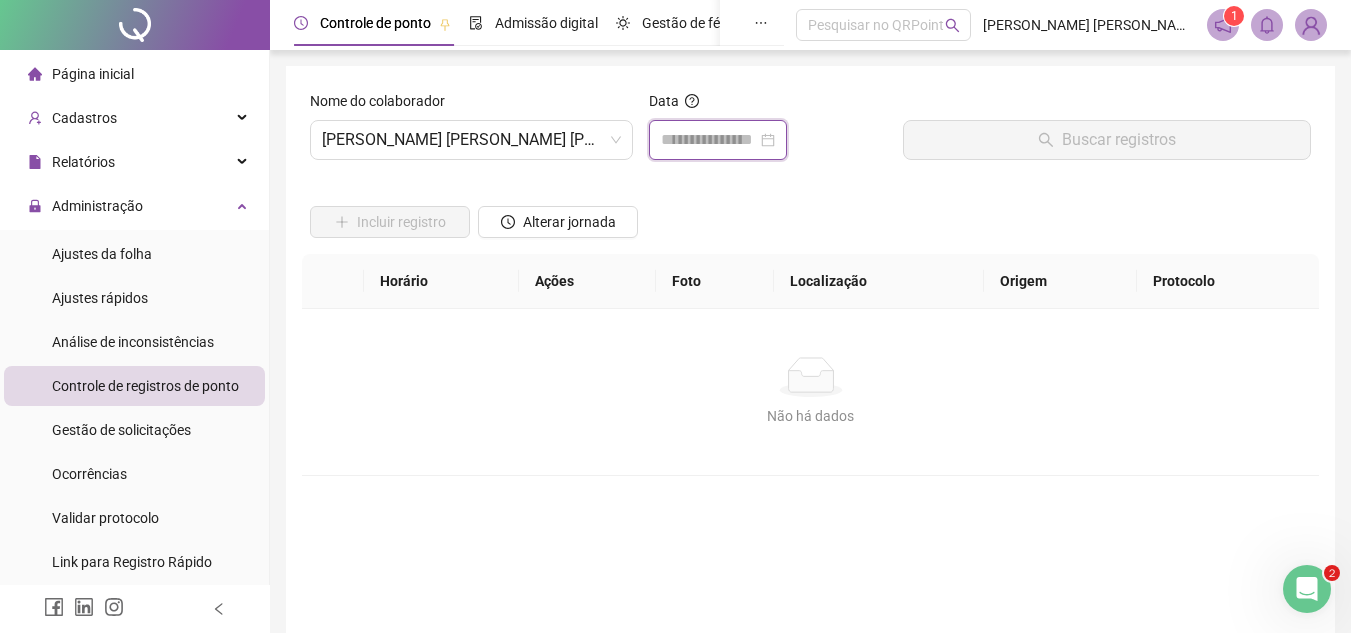 click at bounding box center [709, 140] 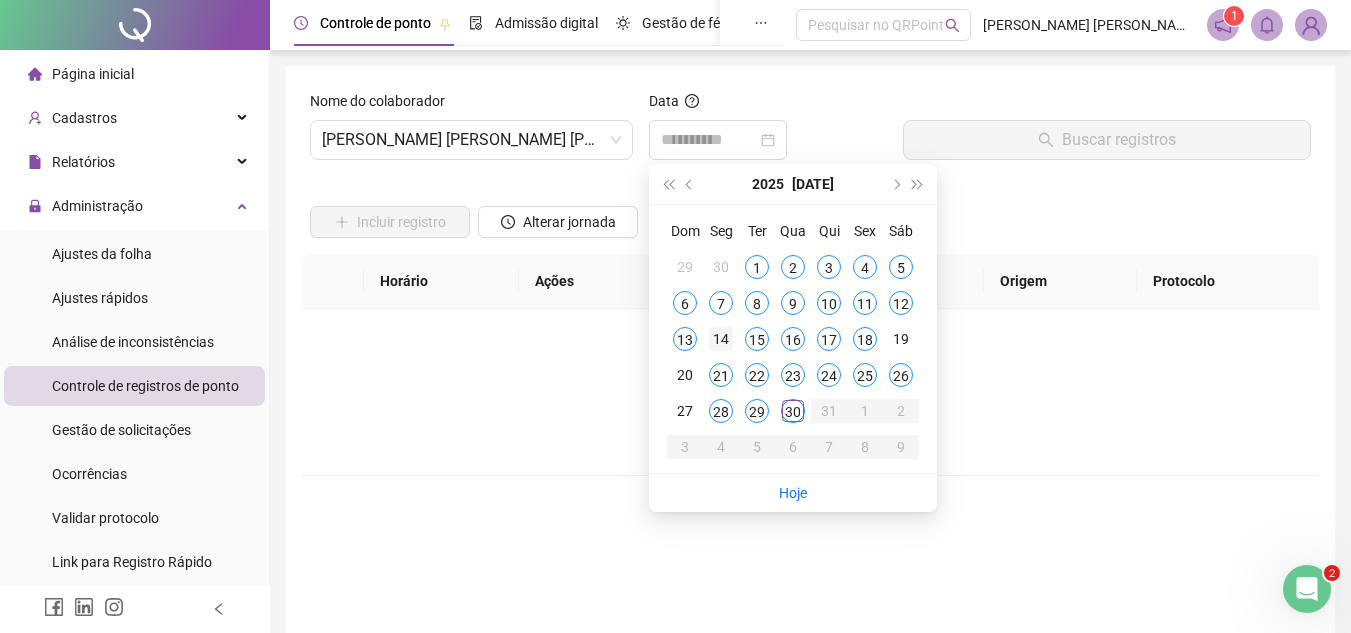click on "14" at bounding box center (721, 339) 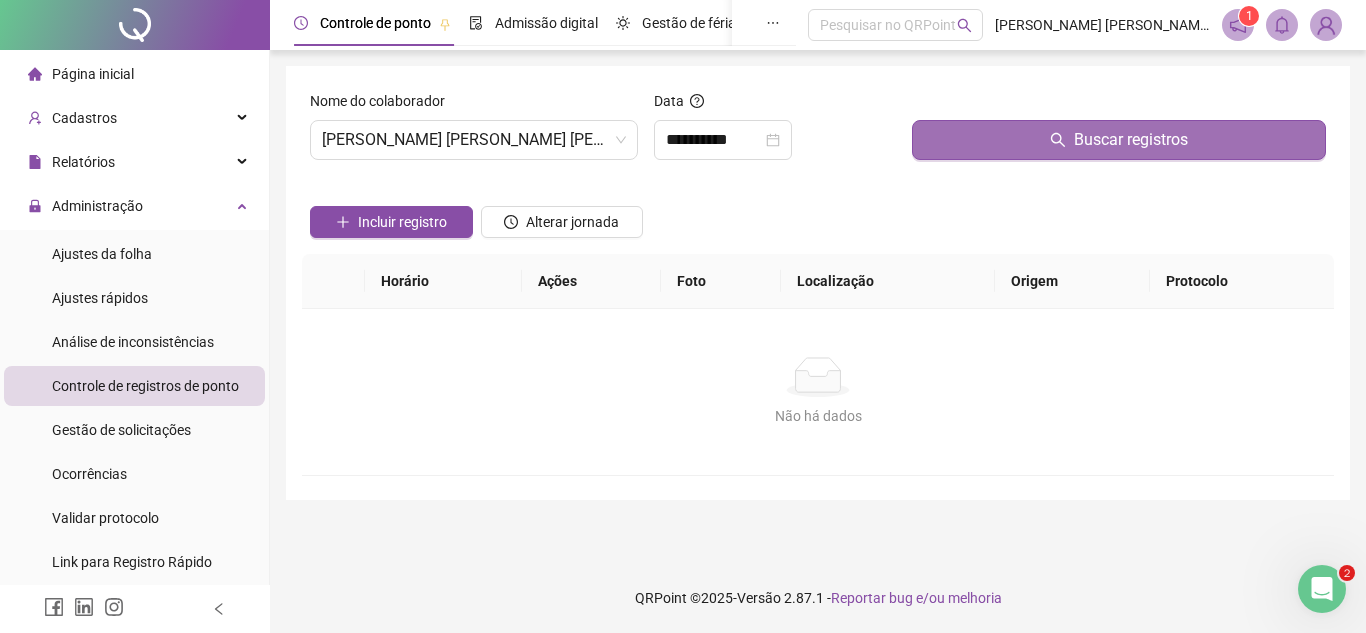 click on "Buscar registros" at bounding box center [1119, 140] 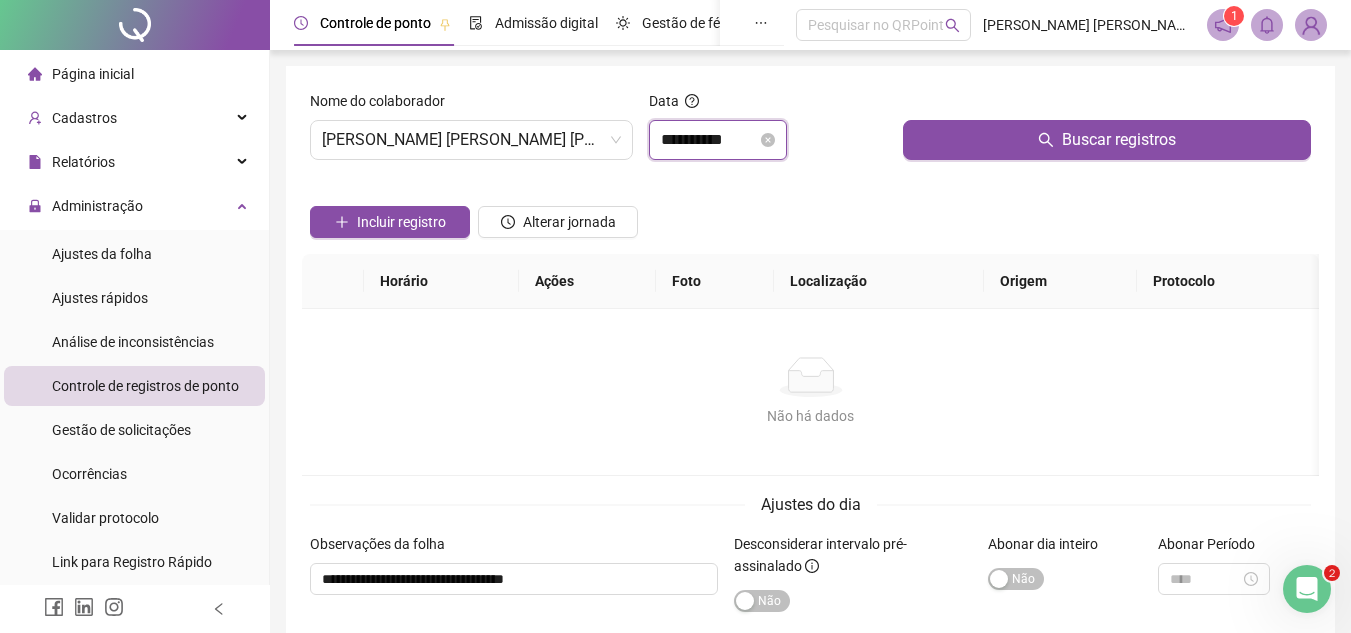 click on "**********" at bounding box center (709, 140) 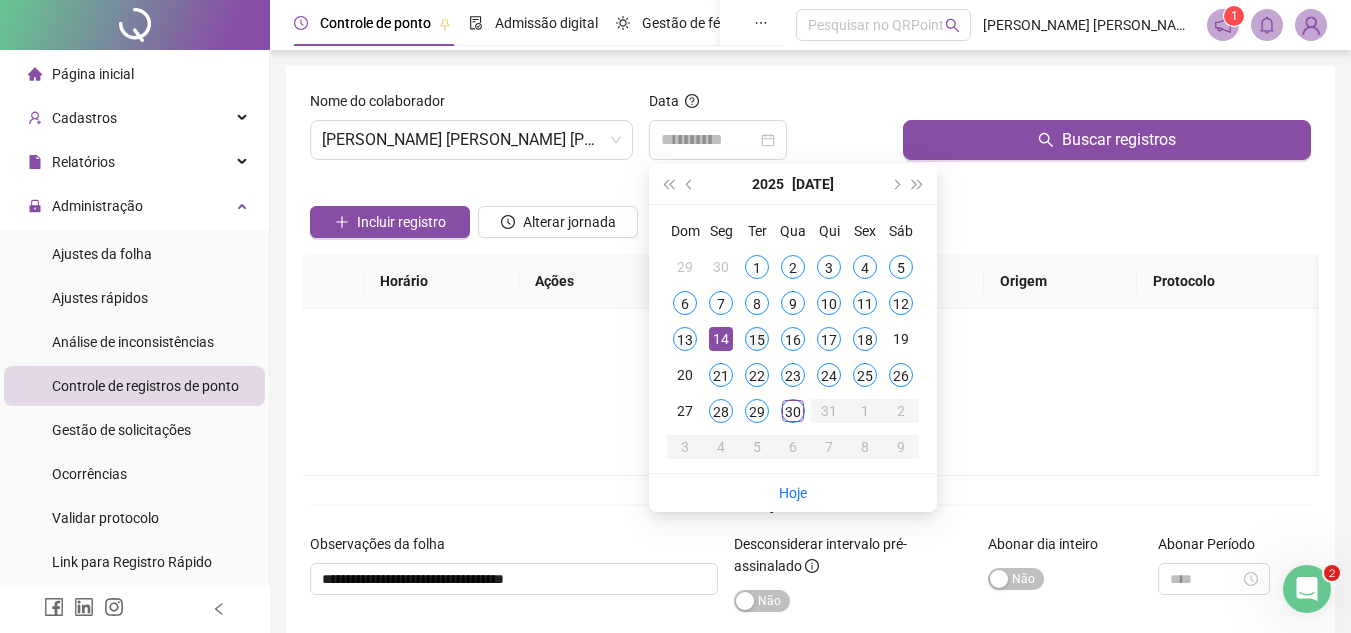 click on "15" at bounding box center (757, 339) 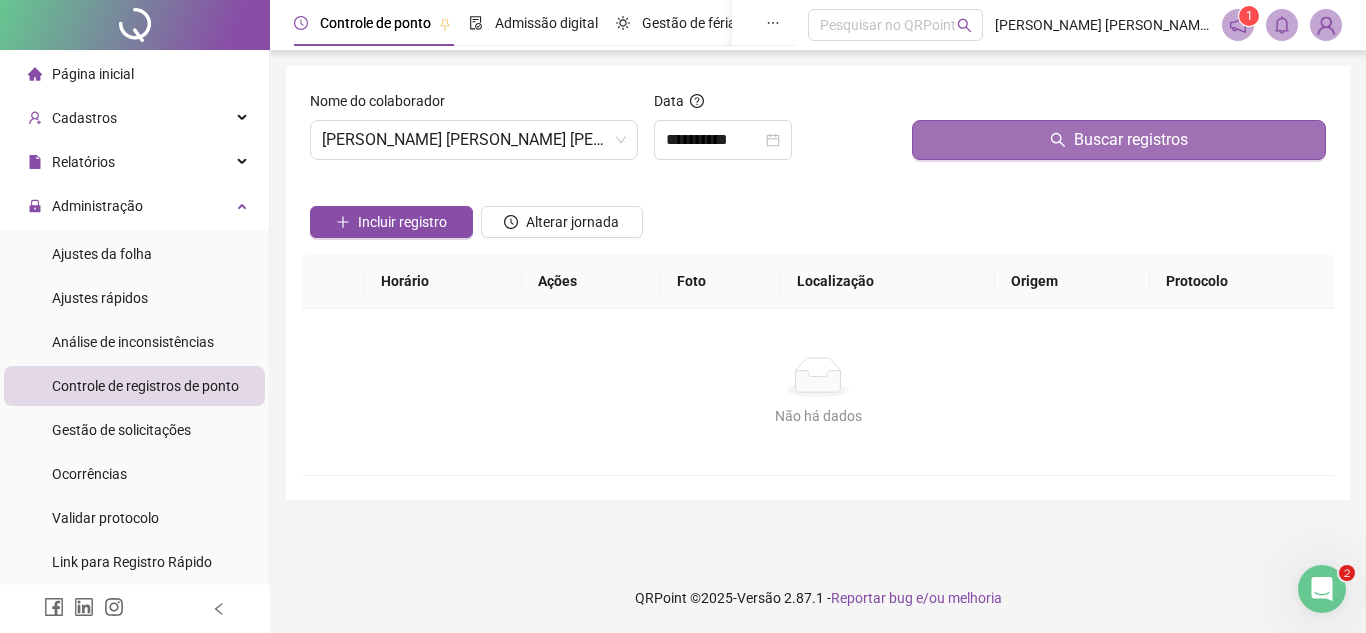 click on "Buscar registros" at bounding box center [1119, 140] 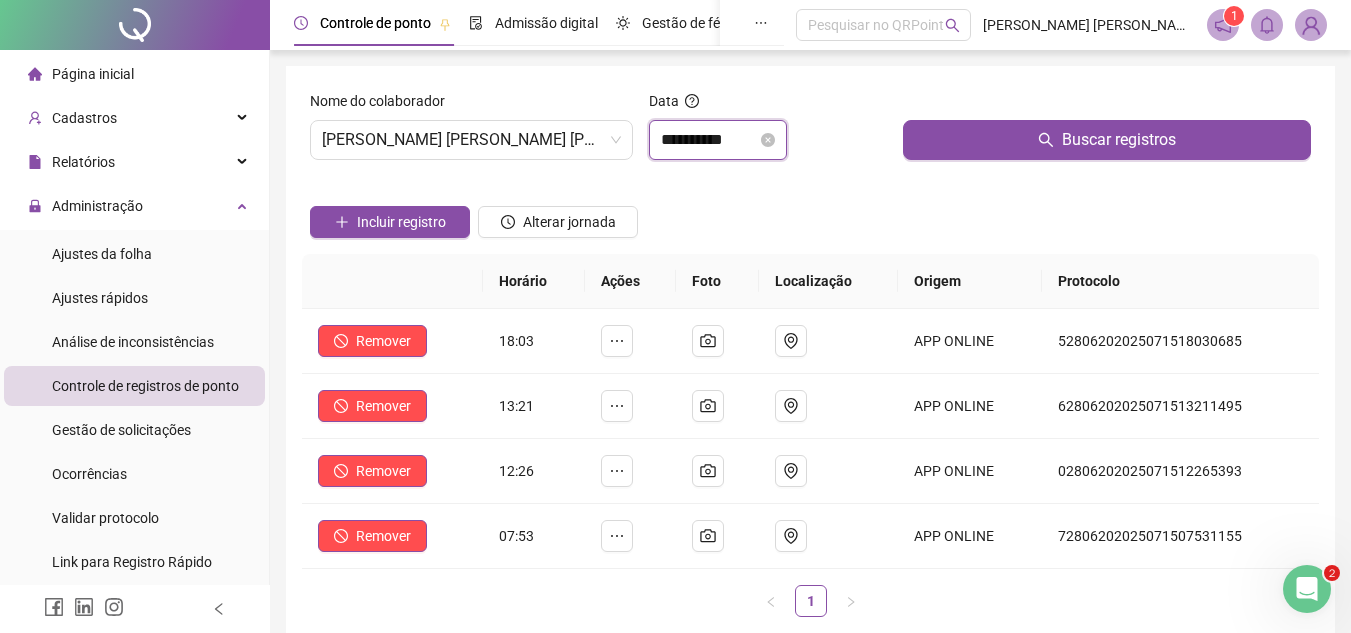 click on "**********" at bounding box center (709, 140) 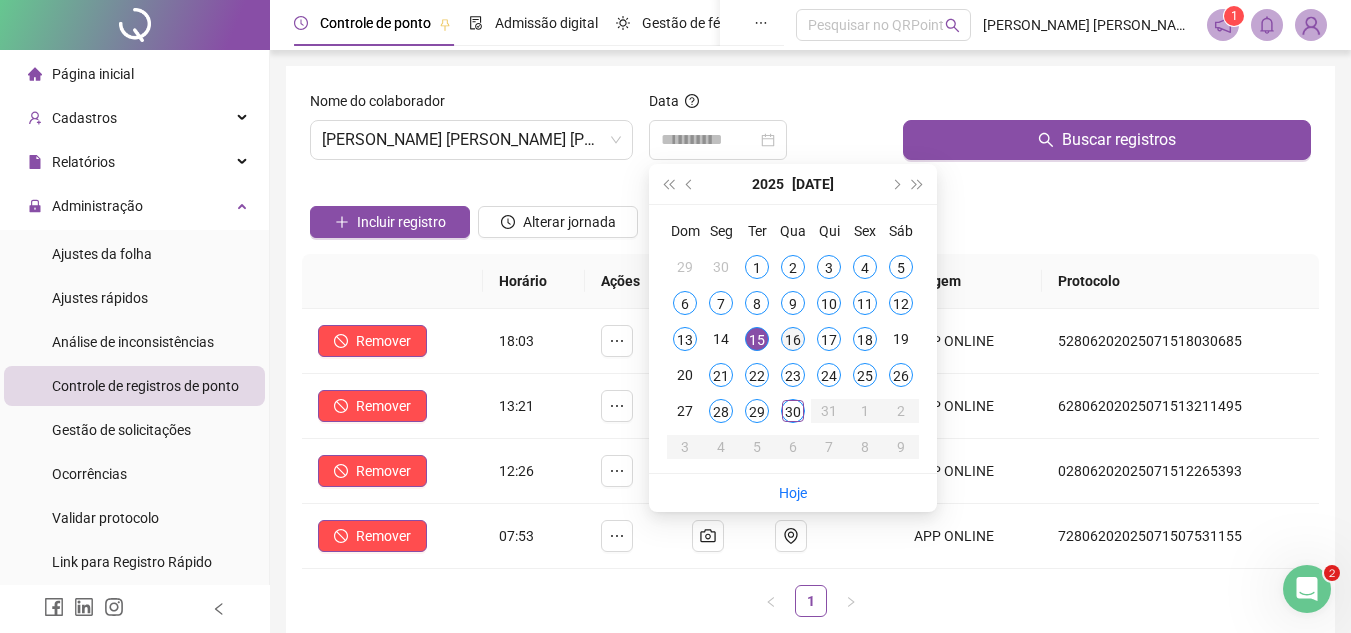 click on "16" at bounding box center (793, 339) 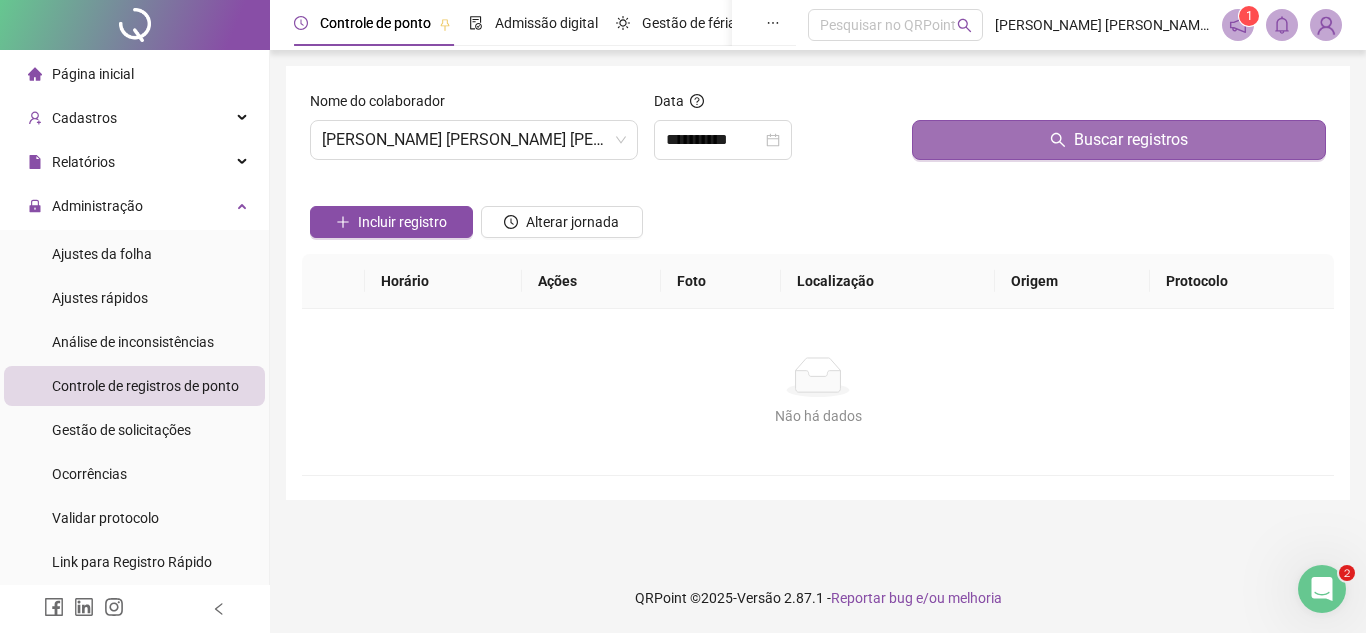 click on "Buscar registros" at bounding box center [1119, 140] 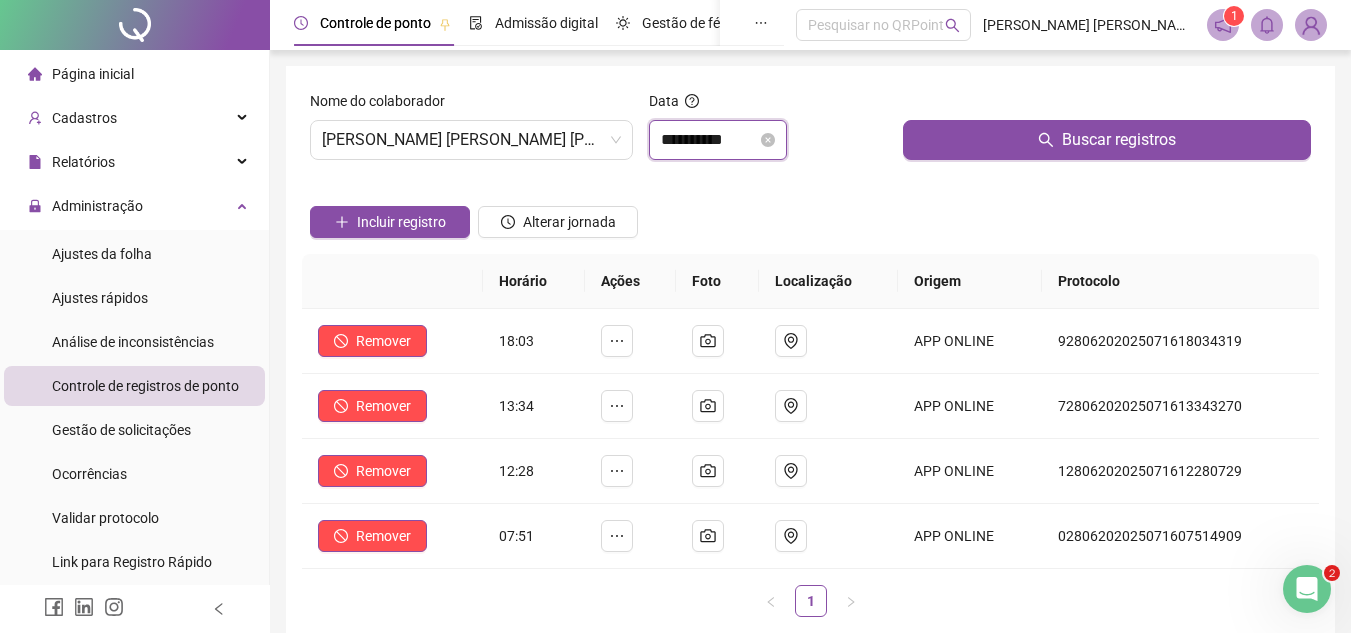 click on "**********" at bounding box center (709, 140) 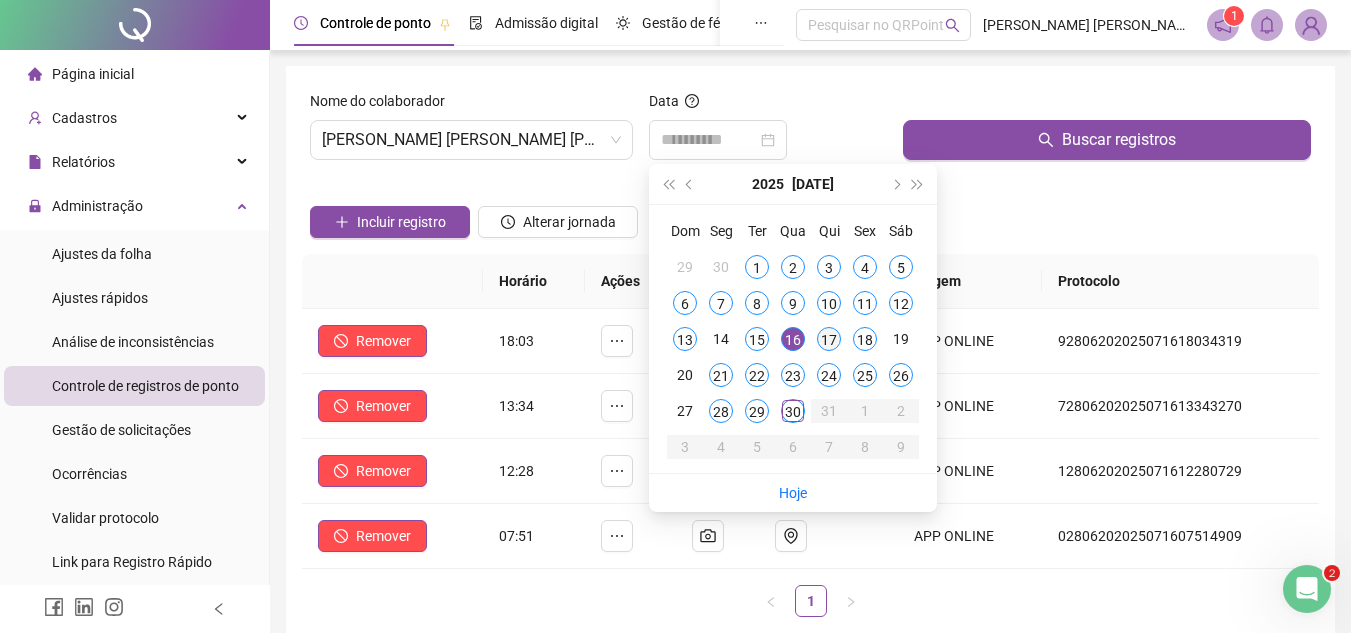 click on "17" at bounding box center [829, 339] 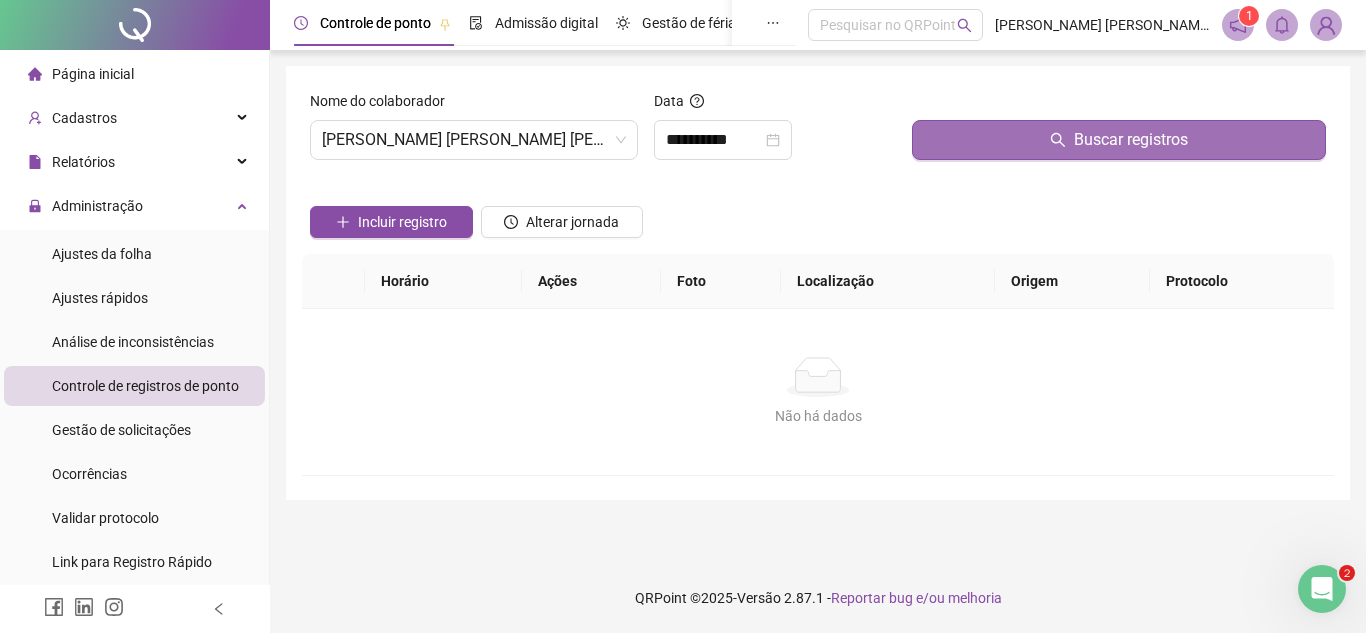 click on "Buscar registros" at bounding box center (1119, 140) 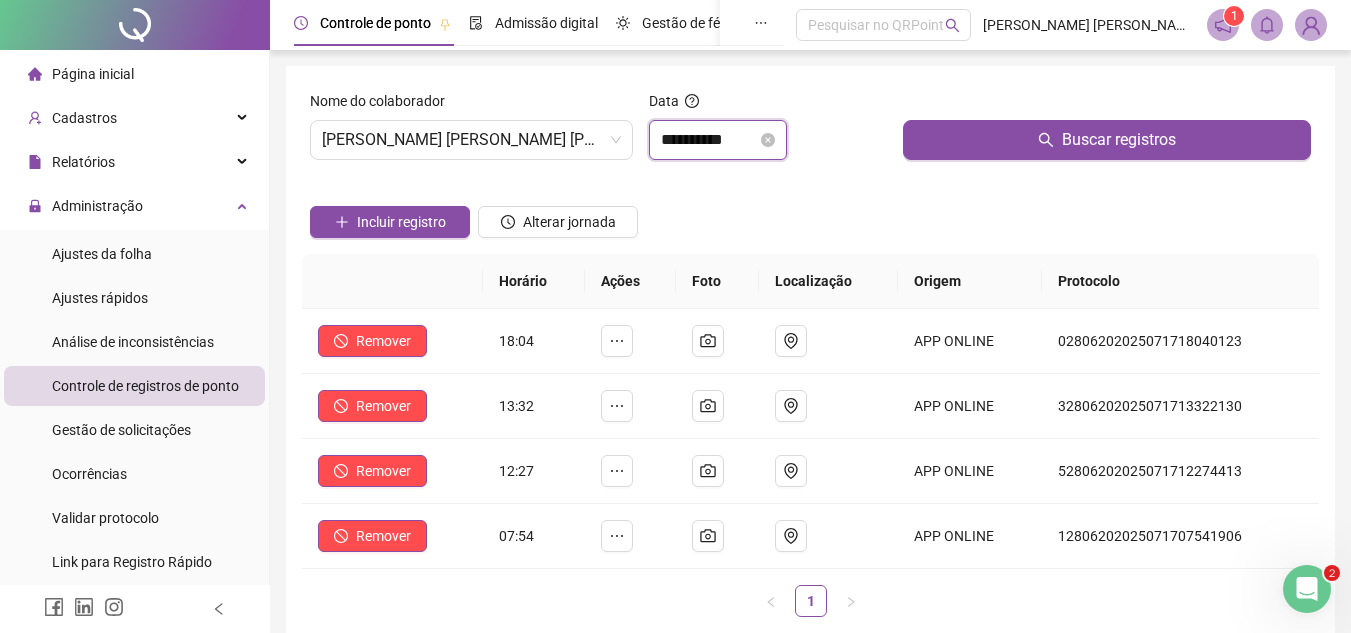 click on "**********" at bounding box center (709, 140) 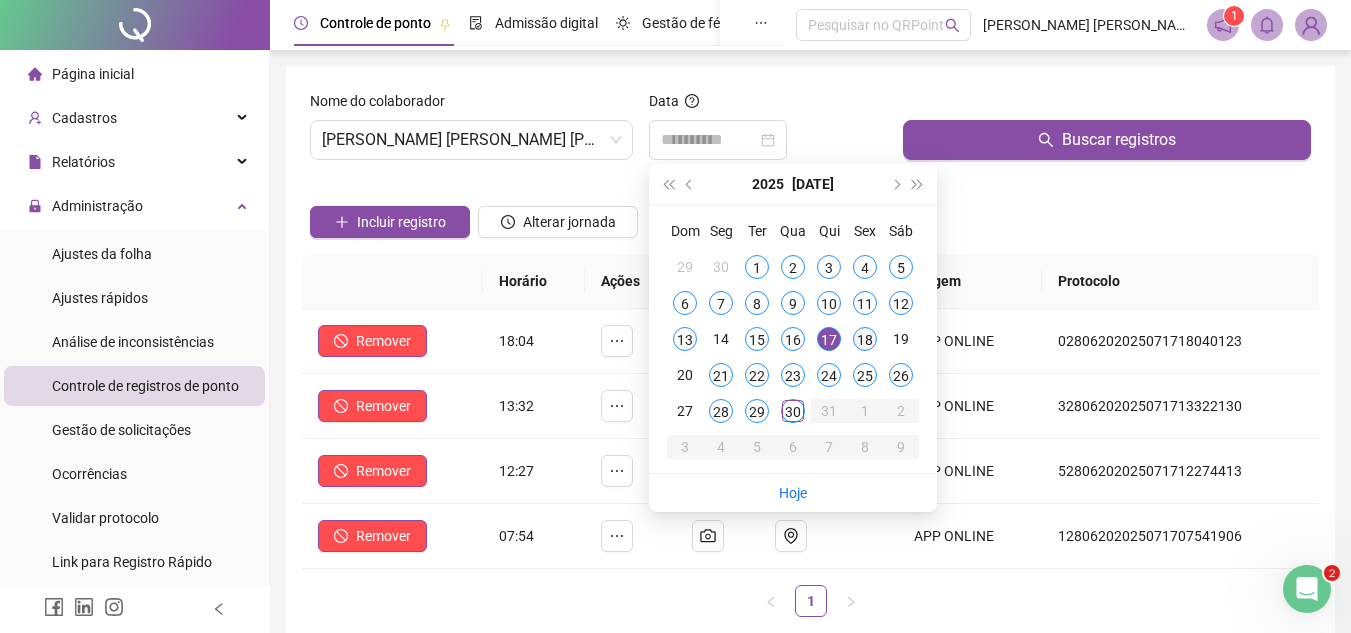 click on "18" at bounding box center [865, 339] 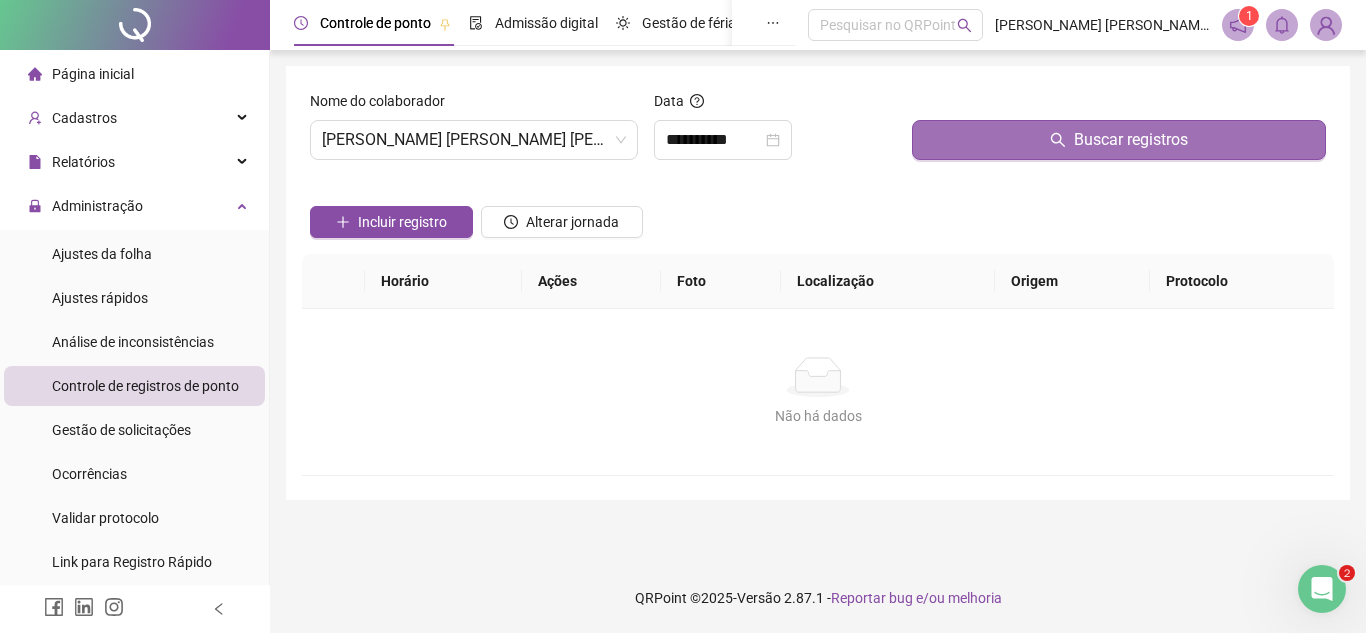 click on "Buscar registros" at bounding box center (1119, 140) 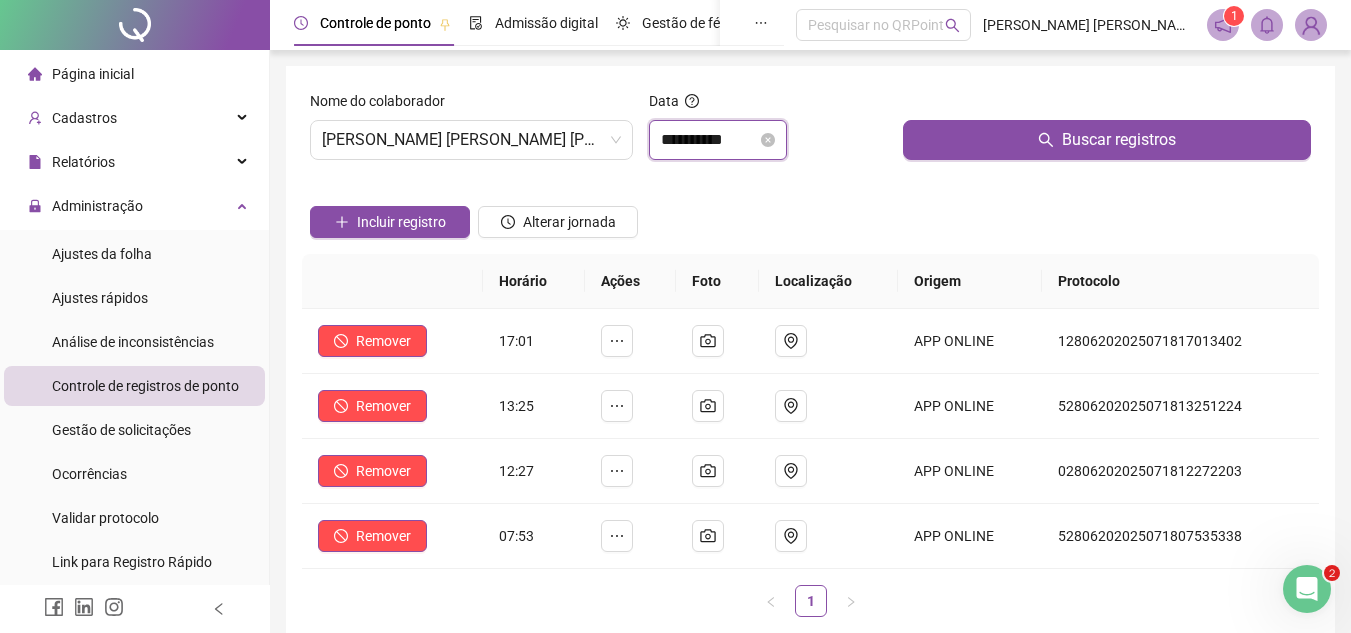 click on "**********" at bounding box center (709, 140) 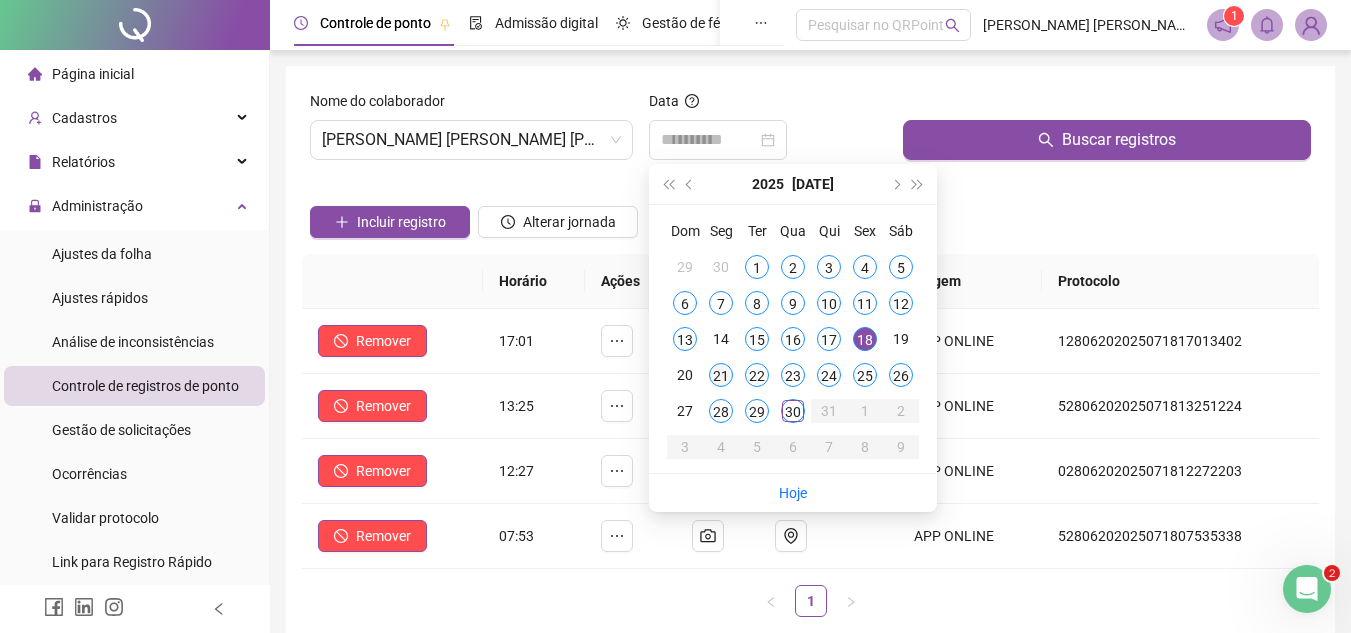 click on "21" at bounding box center (721, 375) 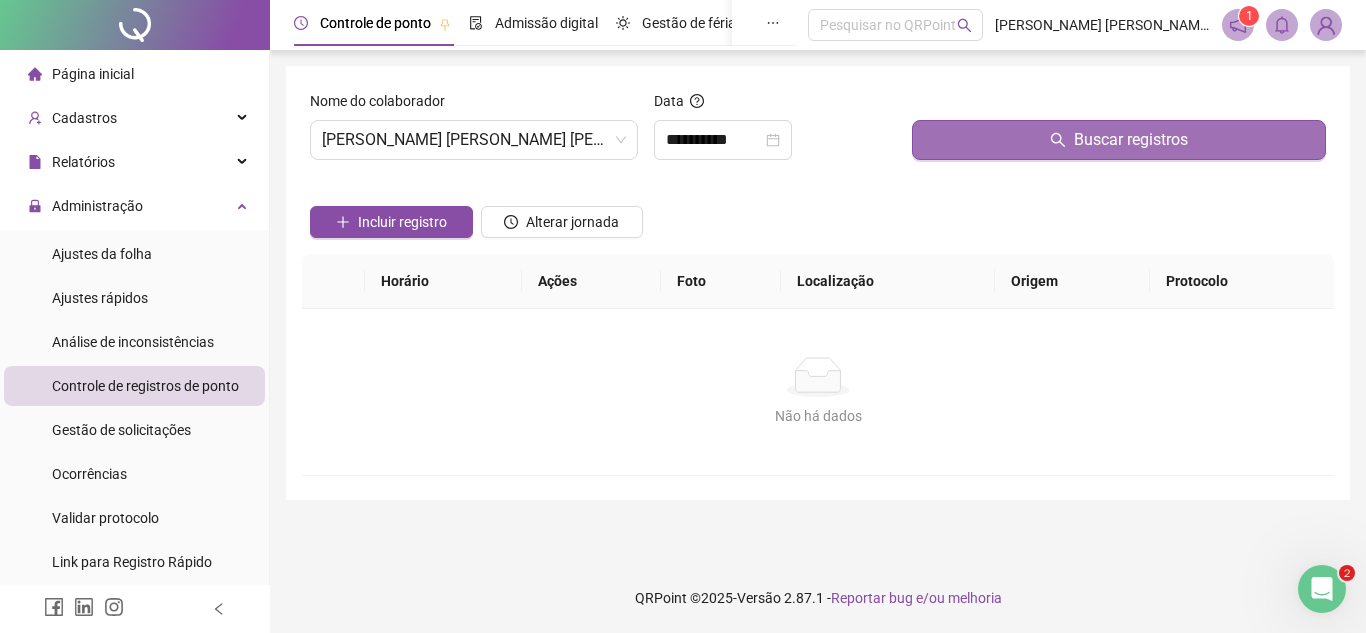 click on "Buscar registros" at bounding box center (1119, 140) 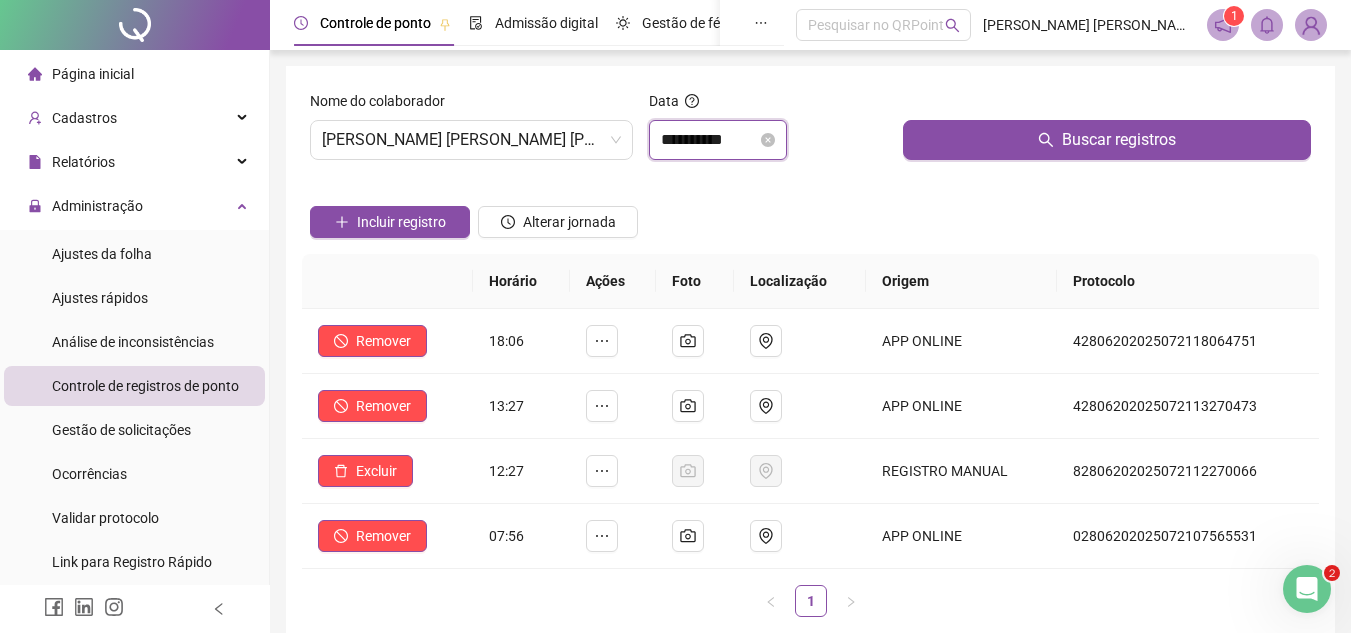 click on "**********" at bounding box center [709, 140] 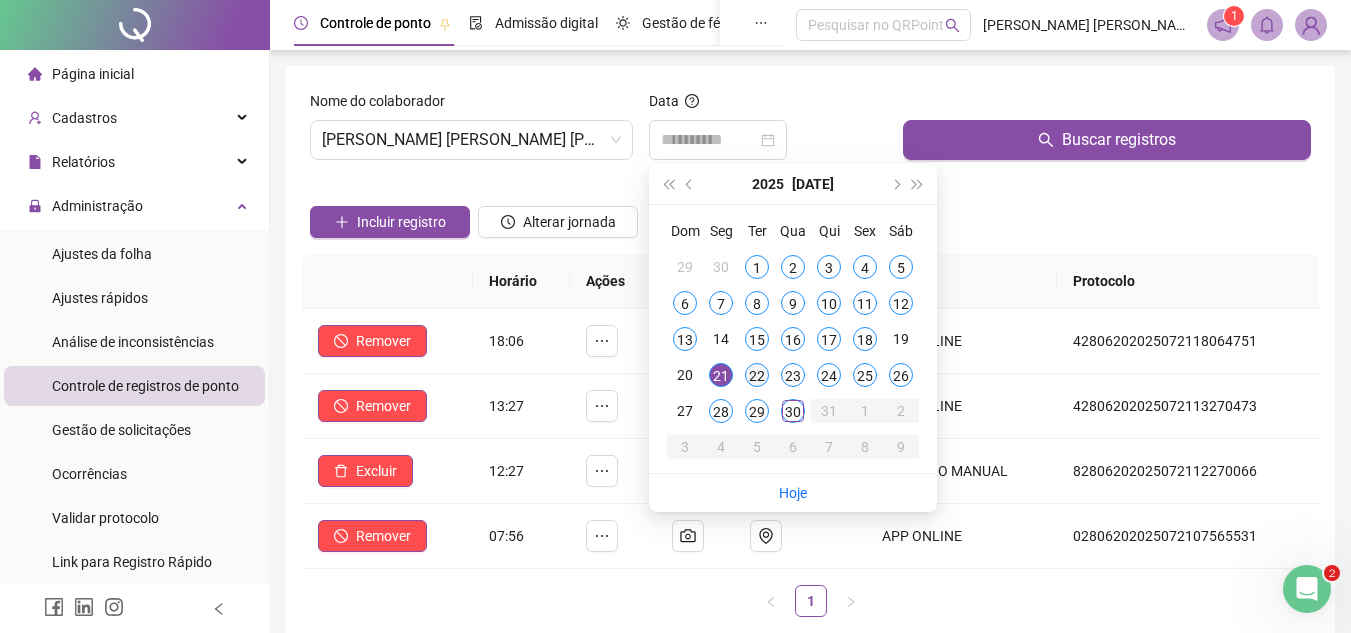click on "22" at bounding box center [757, 375] 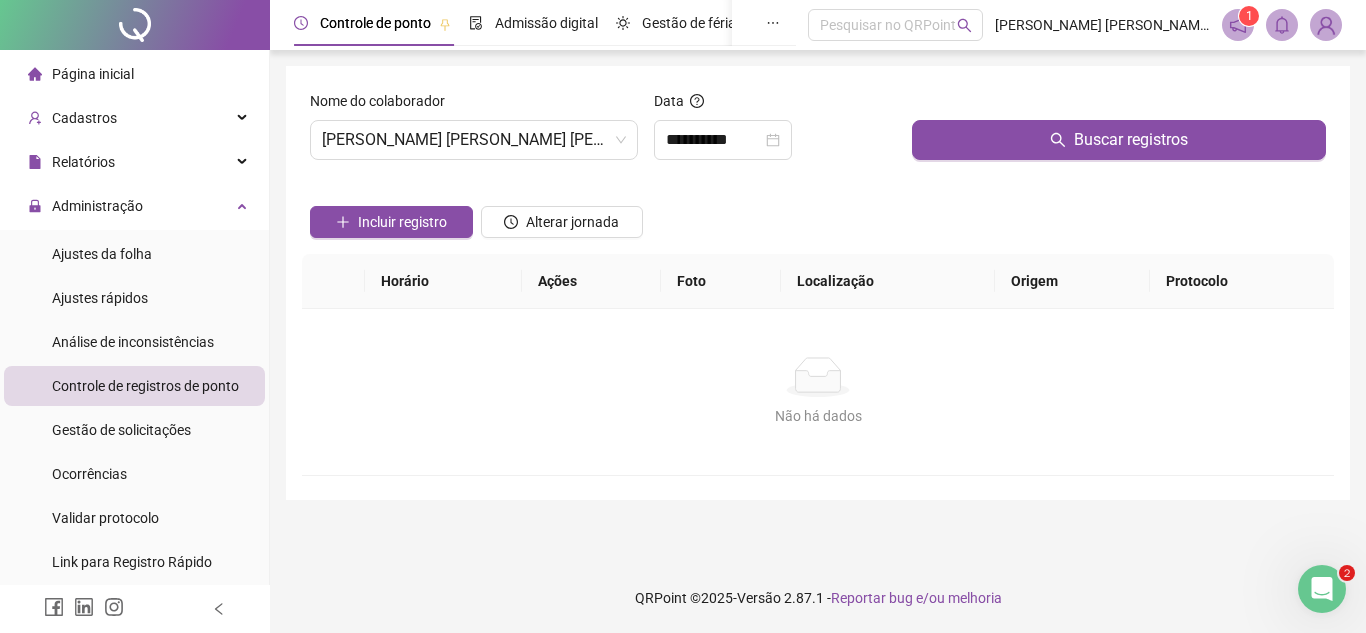 click at bounding box center (1119, 105) 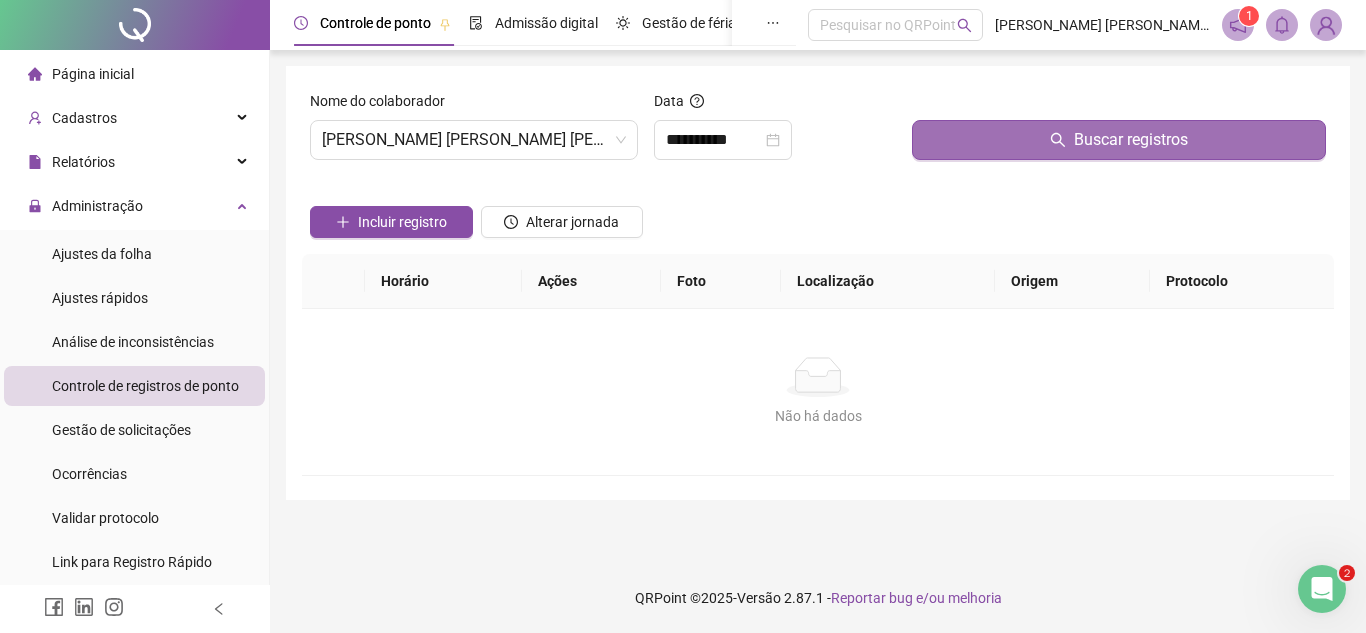 click on "Buscar registros" at bounding box center [1119, 140] 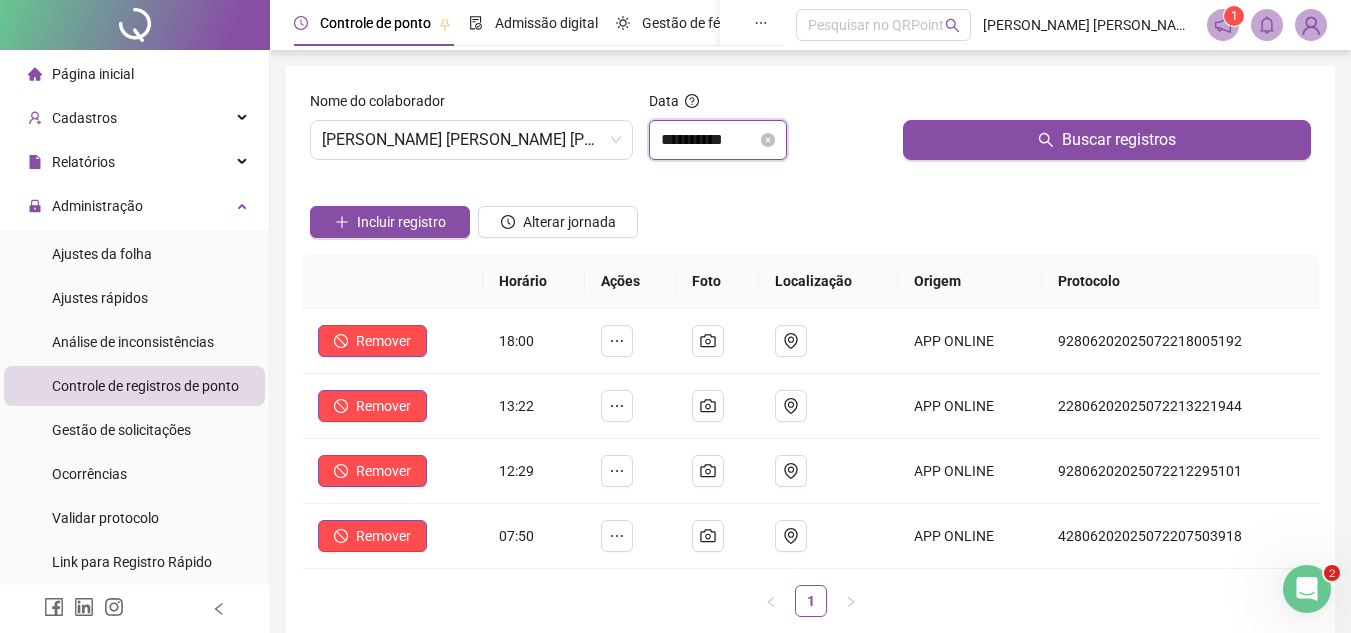 click on "**********" at bounding box center [709, 140] 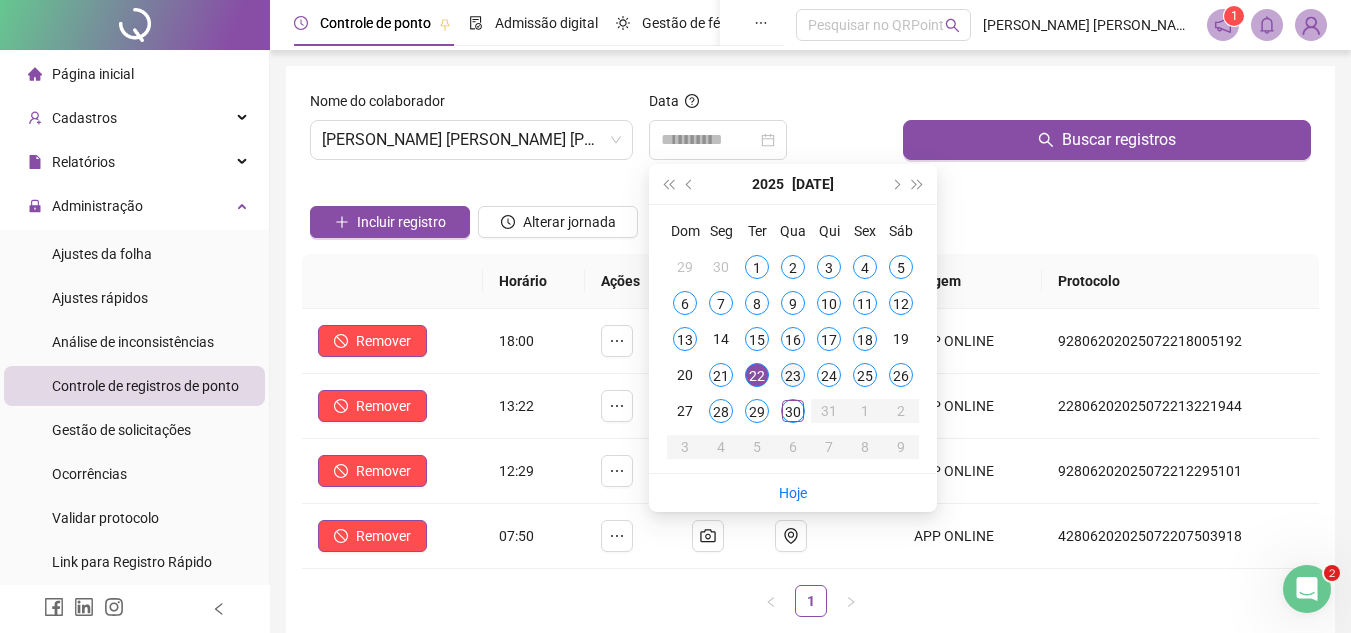 click on "23" at bounding box center [793, 375] 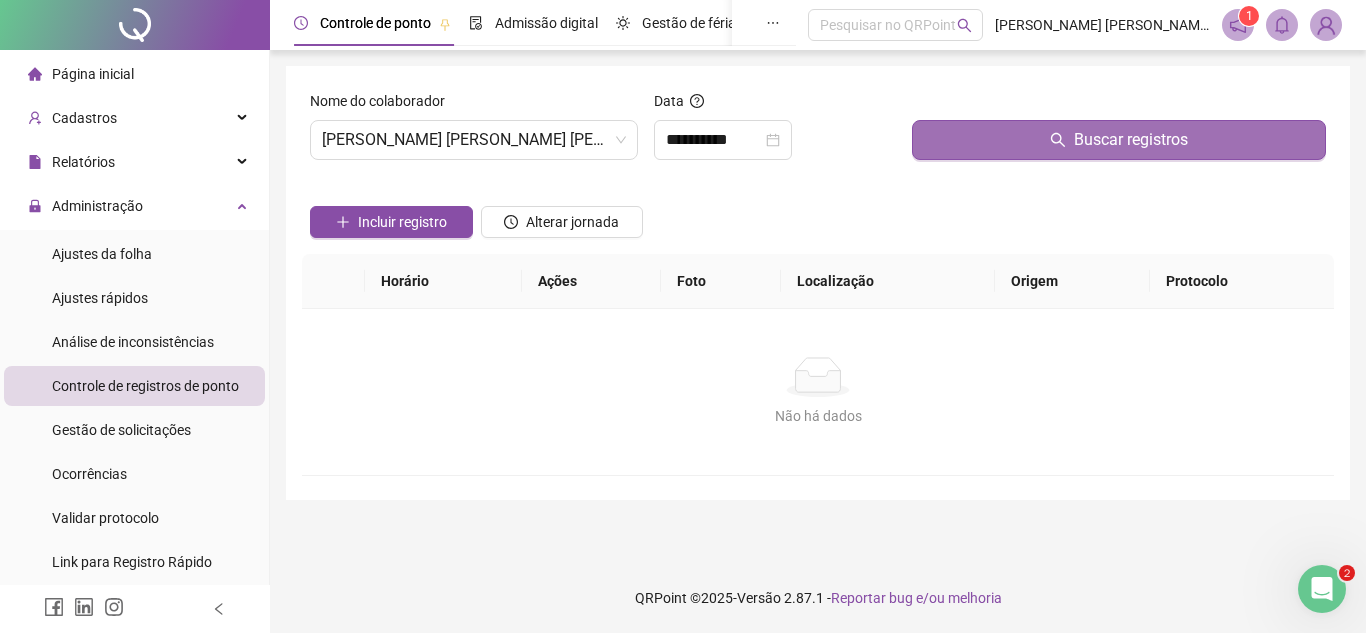 click on "Buscar registros" at bounding box center [1119, 140] 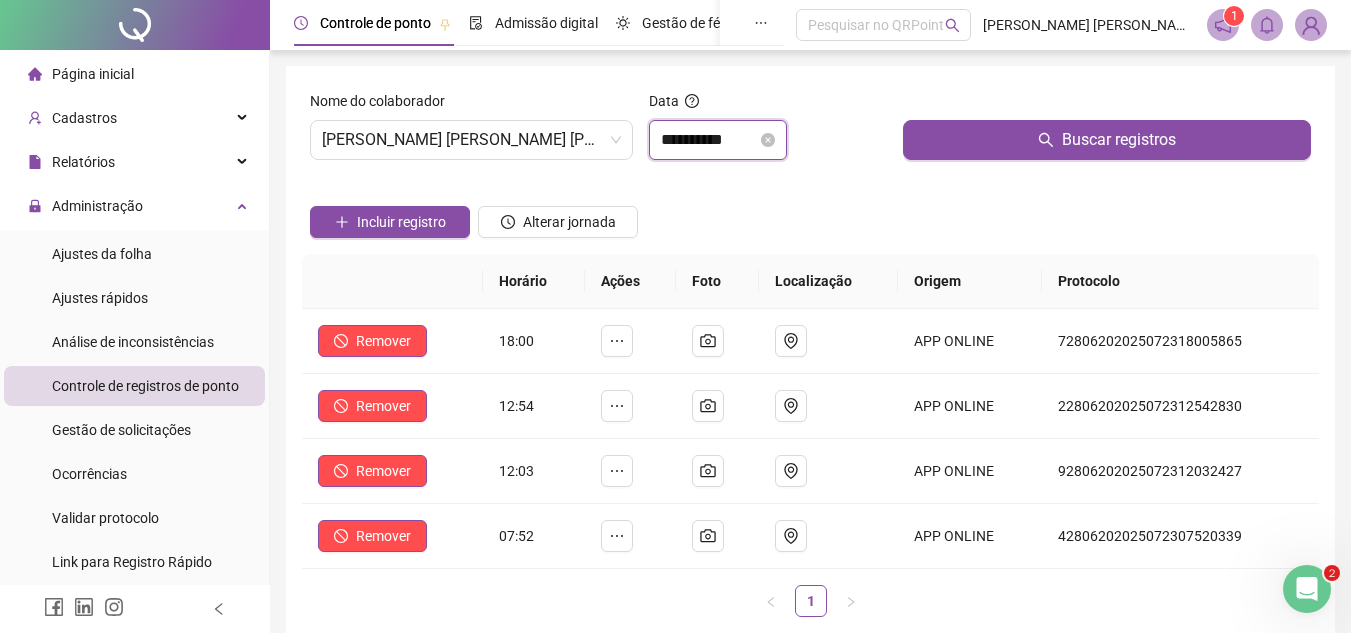 click on "**********" at bounding box center [709, 140] 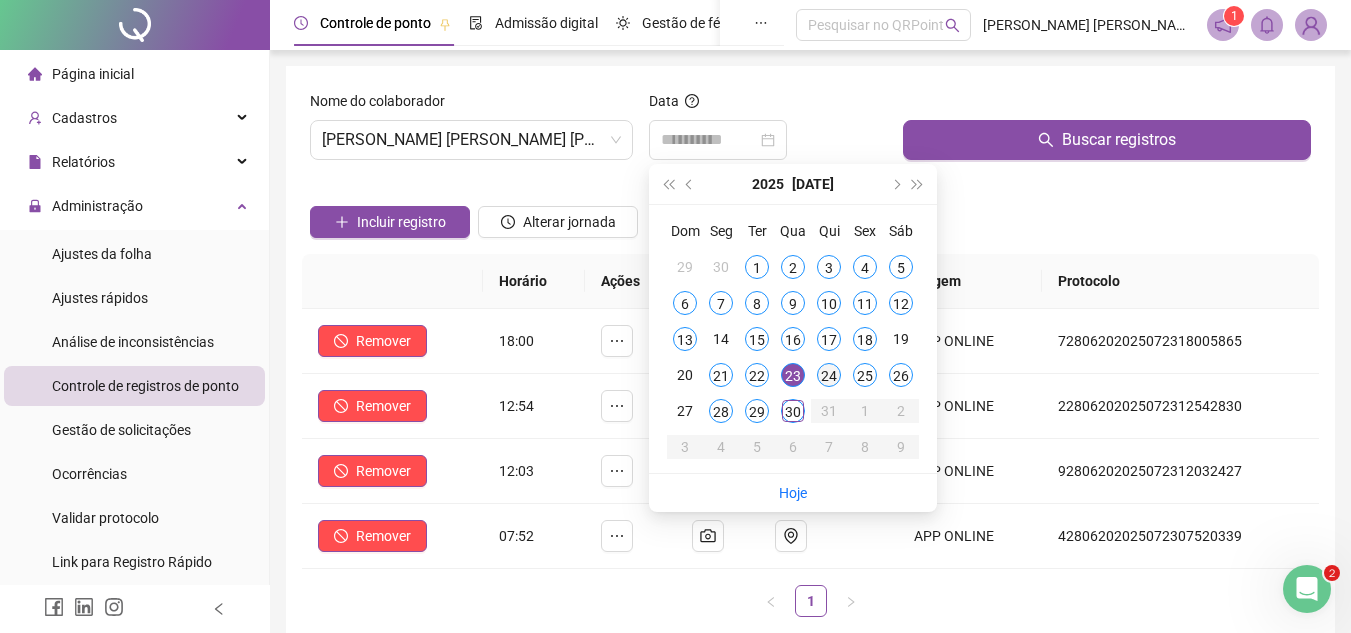 click on "24" at bounding box center (829, 375) 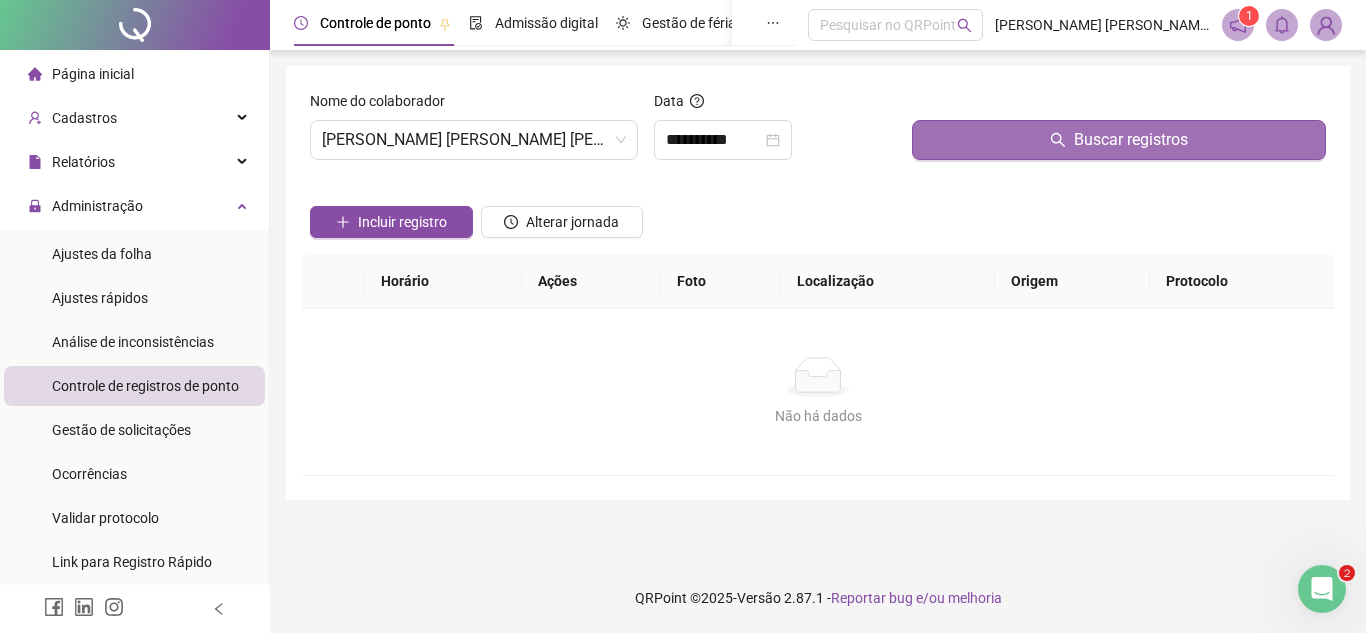click on "Buscar registros" at bounding box center (1119, 140) 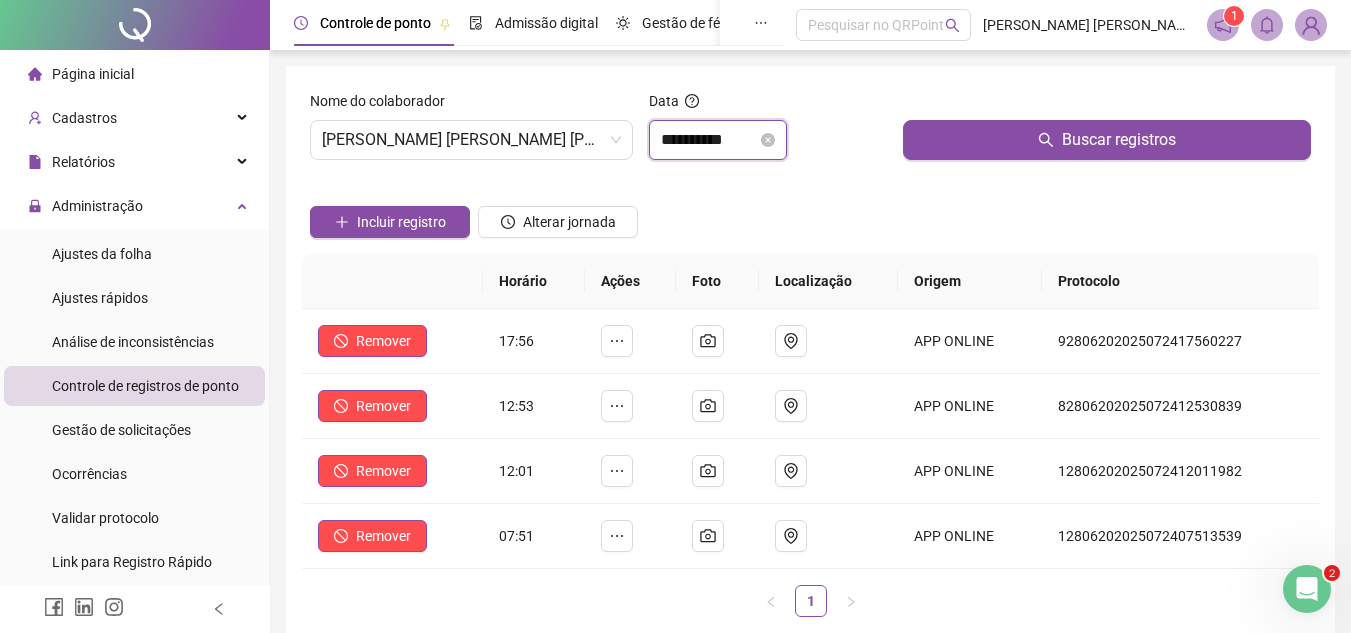 click on "**********" at bounding box center (709, 140) 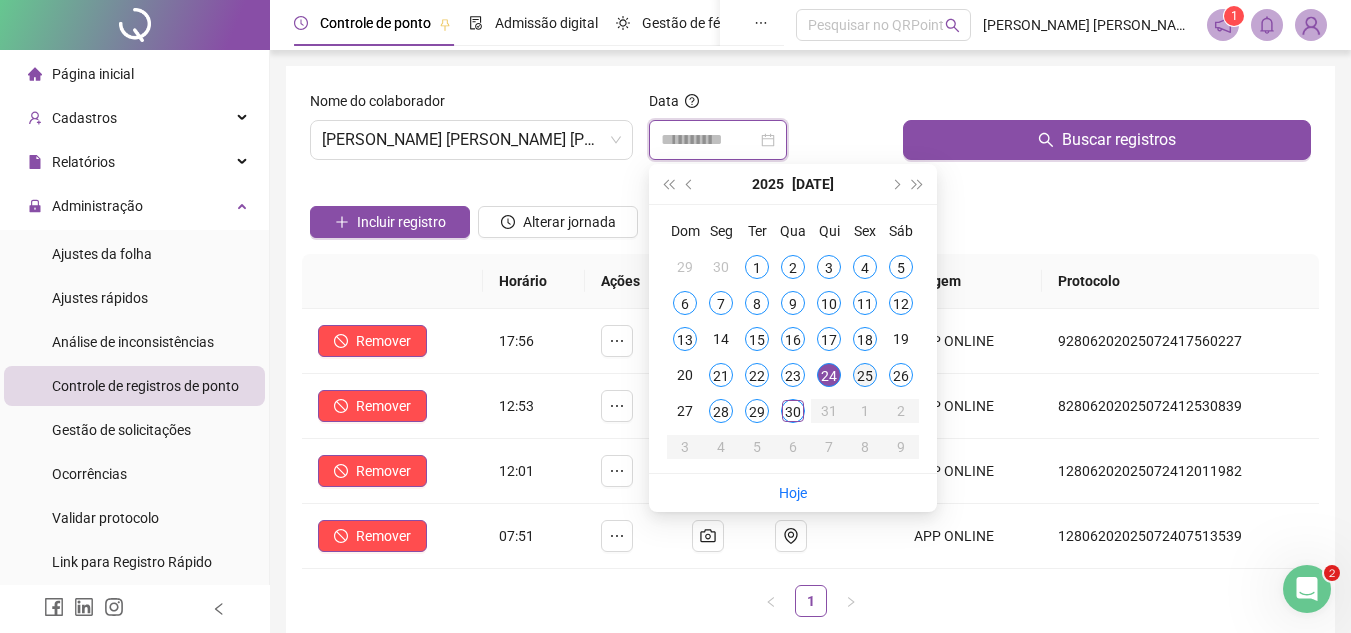 type on "**********" 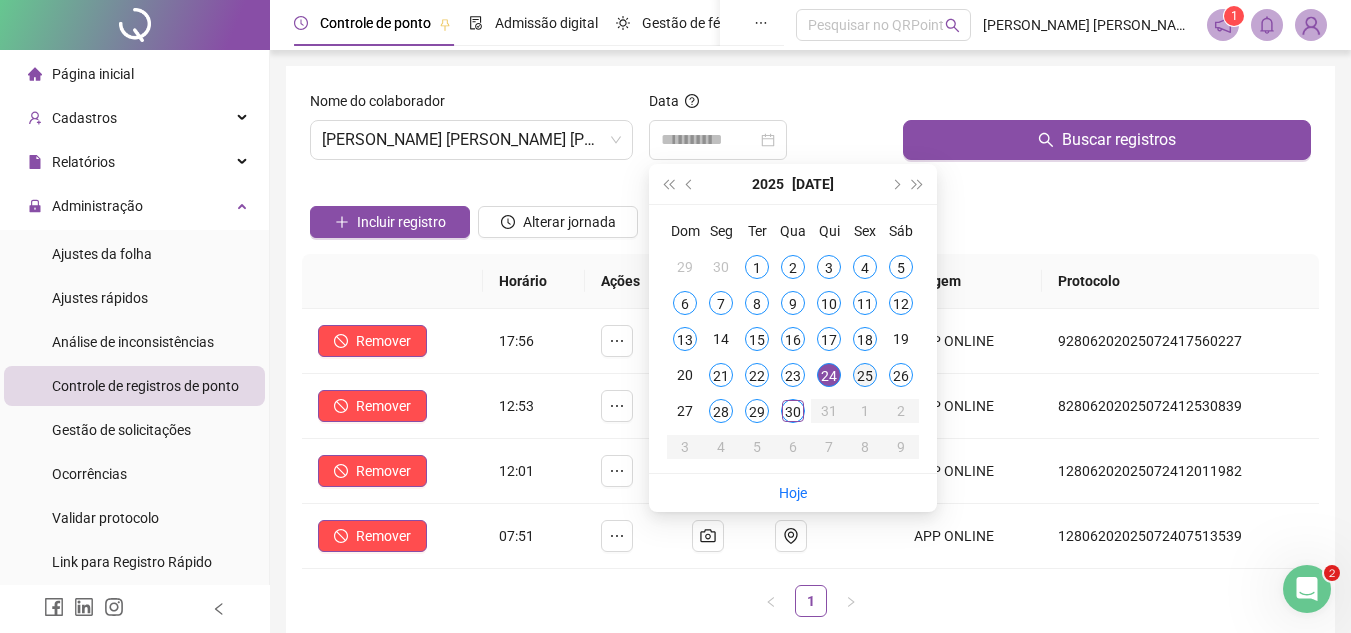 click on "25" at bounding box center (865, 375) 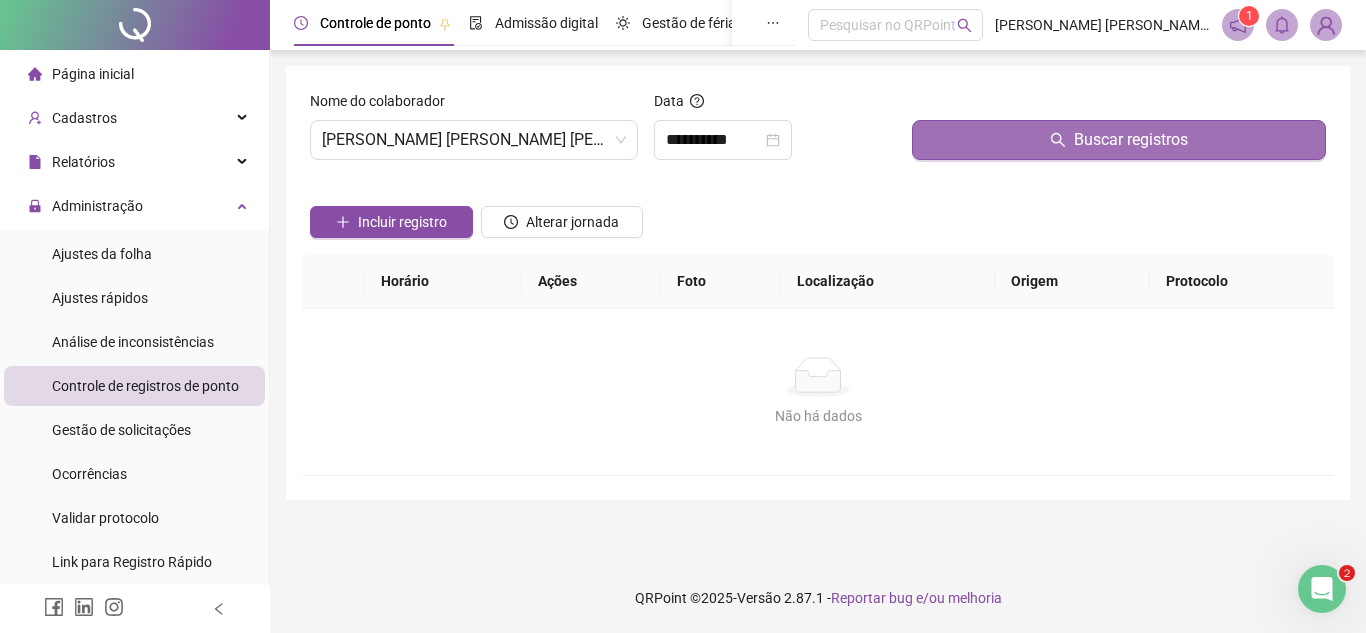 click on "Buscar registros" at bounding box center [1119, 140] 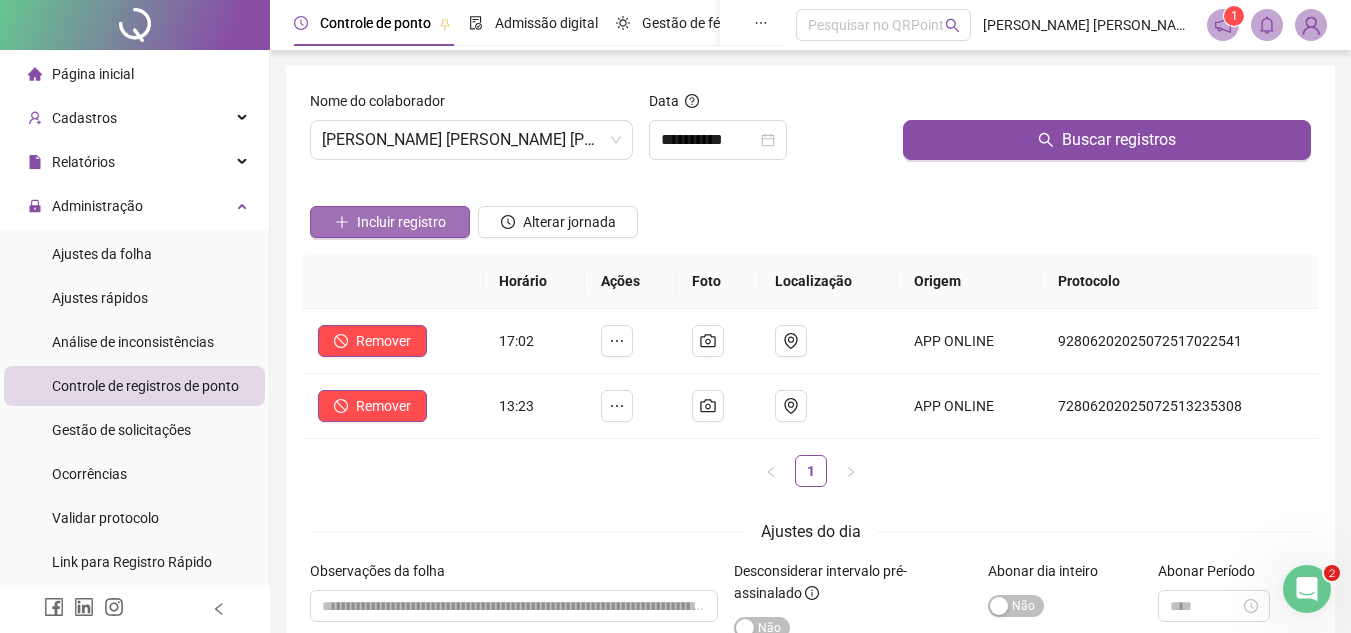 click on "Incluir registro" at bounding box center [401, 222] 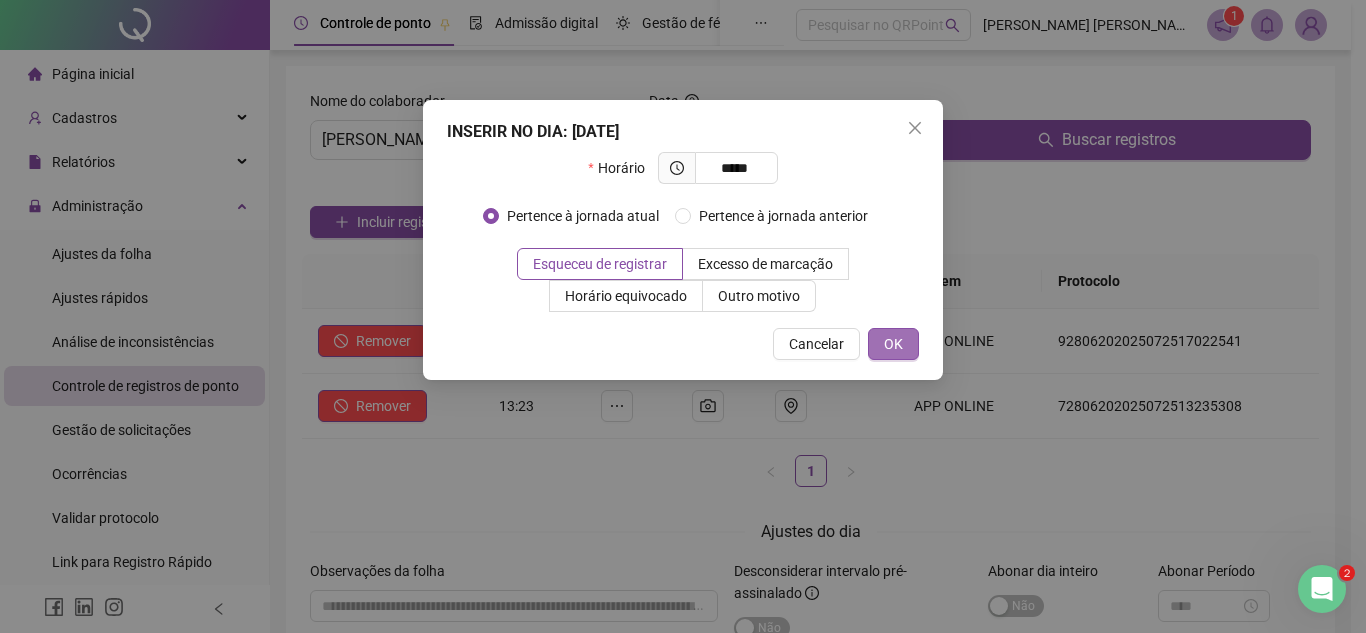 type on "*****" 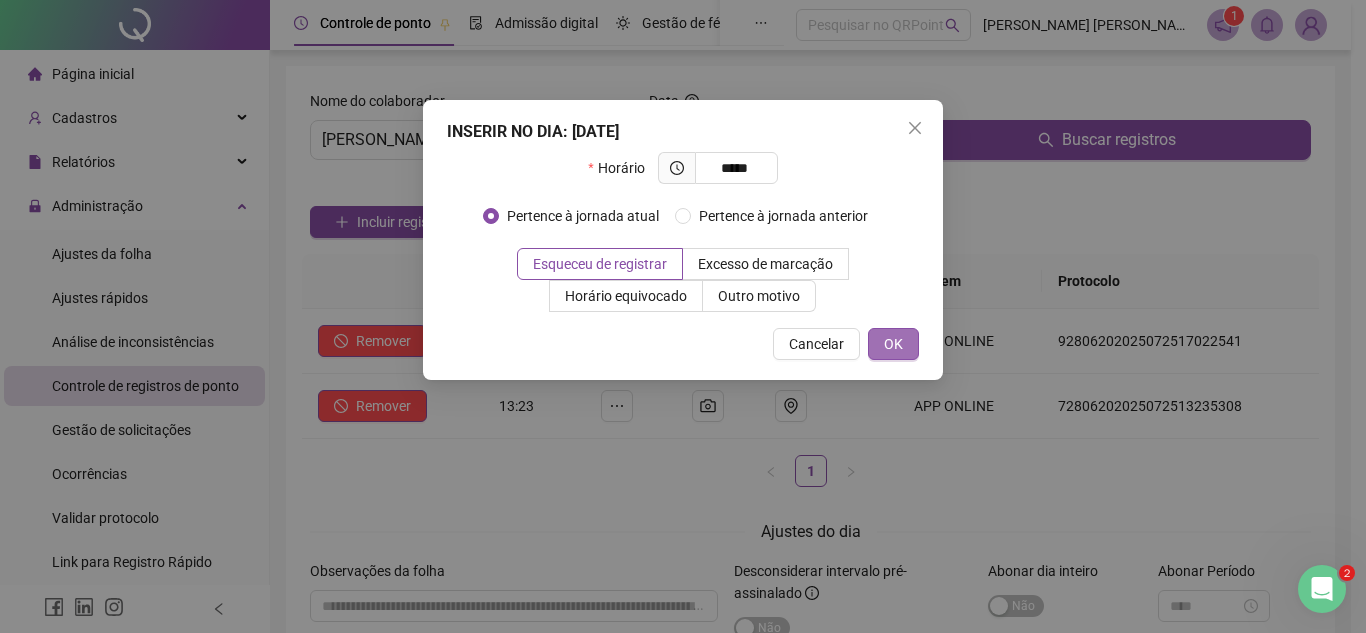 click on "OK" at bounding box center (893, 344) 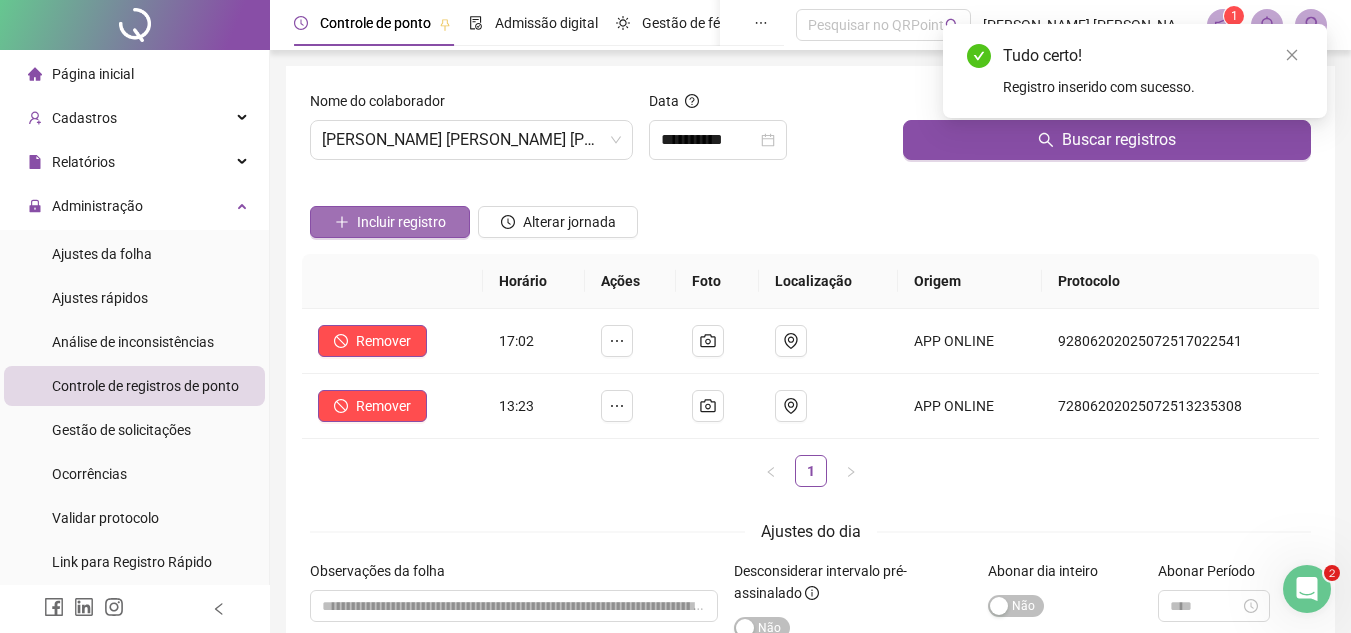 click on "Incluir registro" at bounding box center [401, 222] 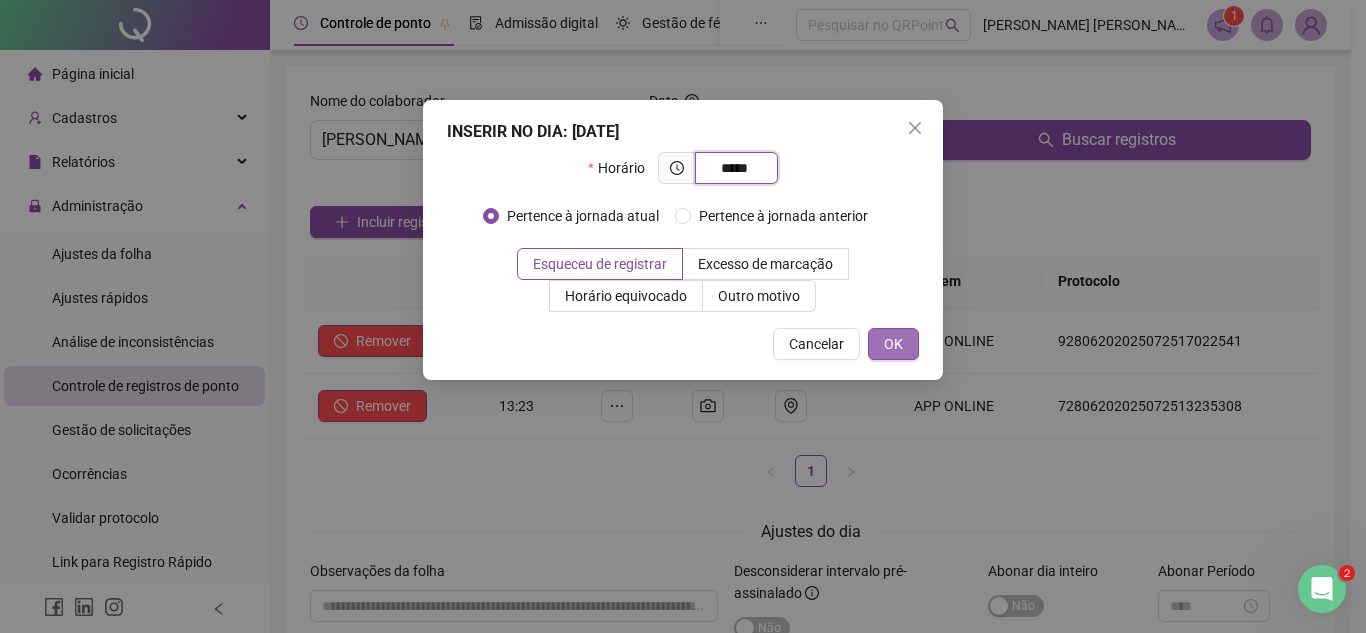 type on "*****" 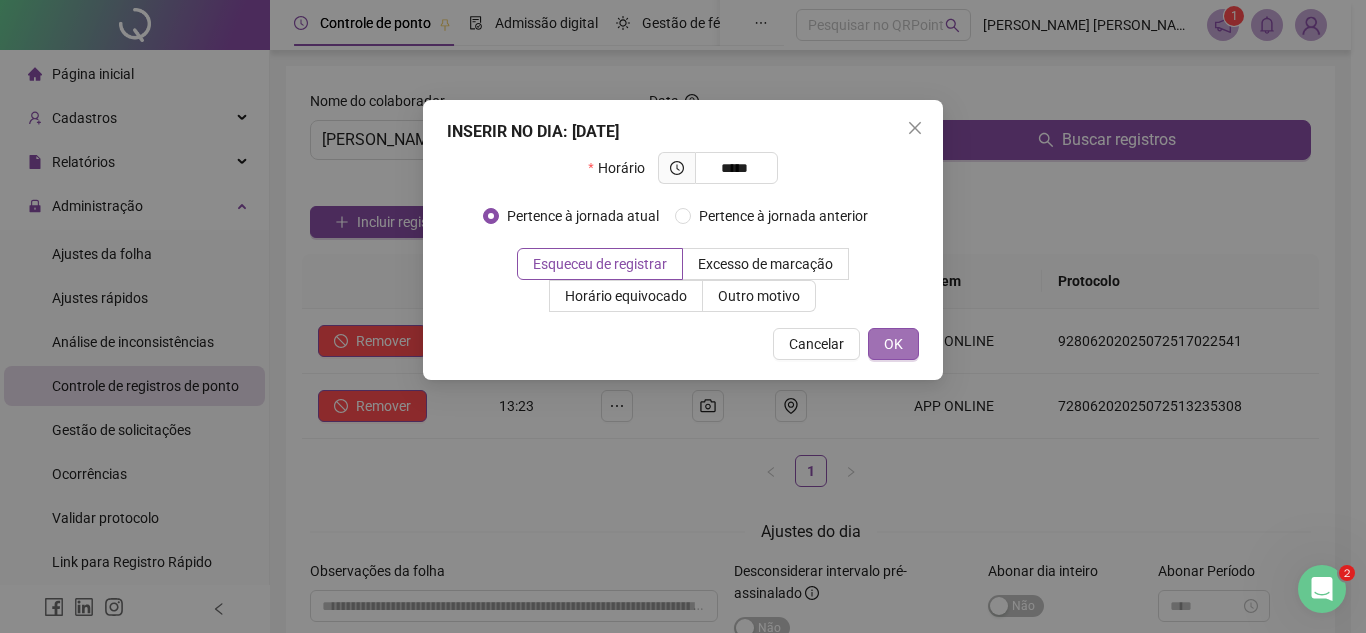 click on "OK" at bounding box center (893, 344) 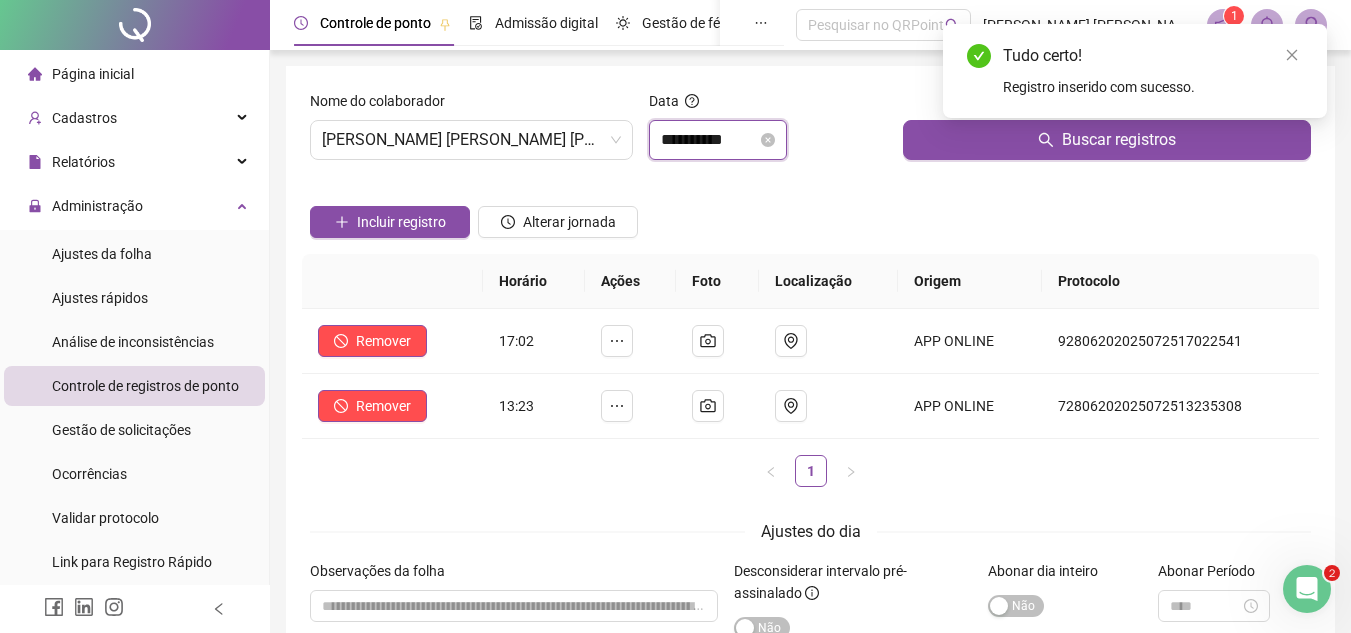 click on "**********" at bounding box center [709, 140] 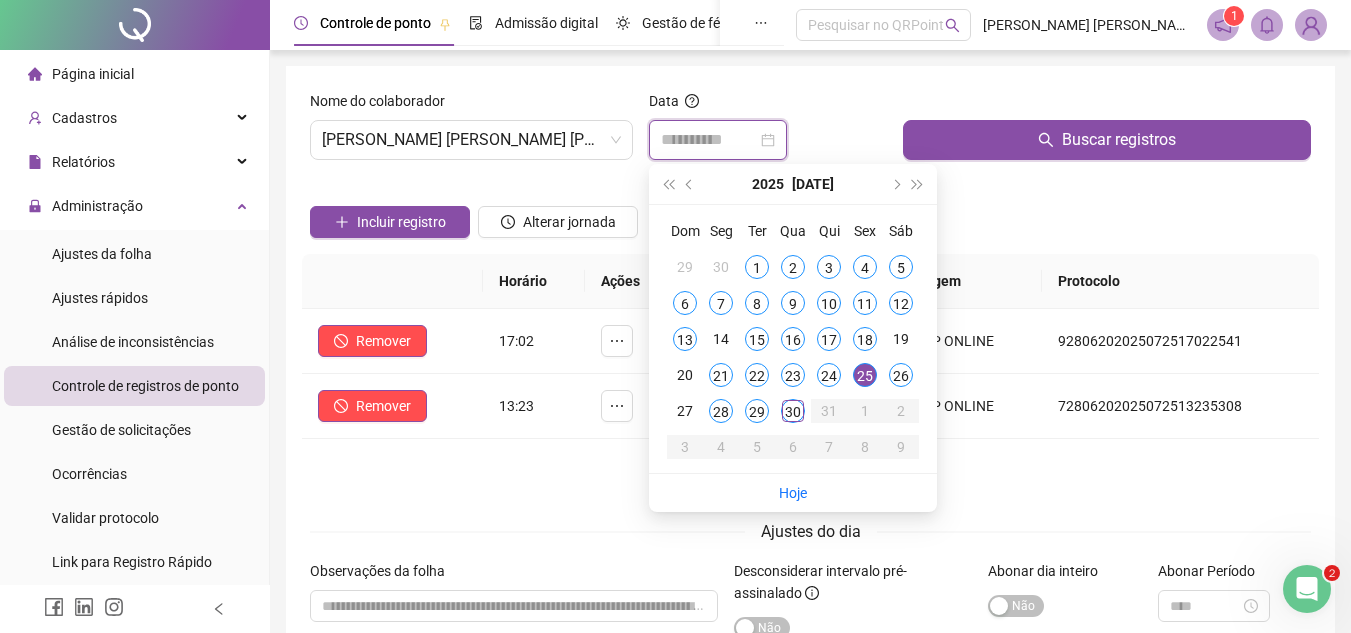 type on "**********" 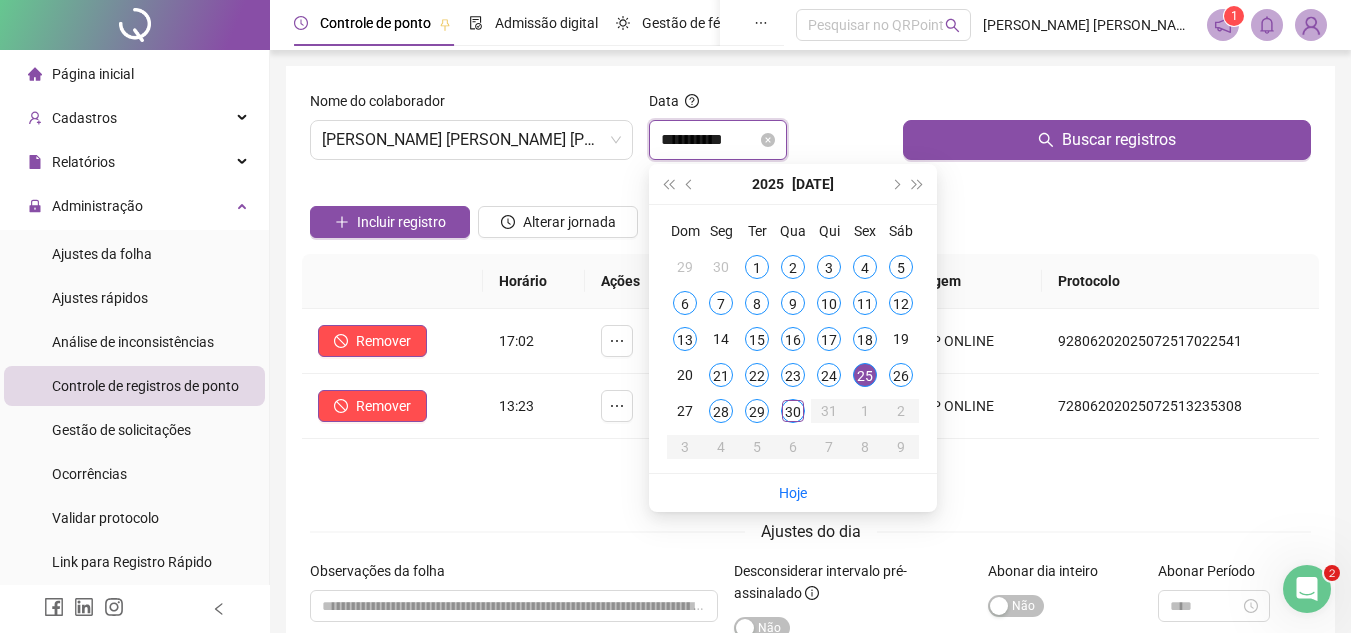 click on "**********" at bounding box center [709, 140] 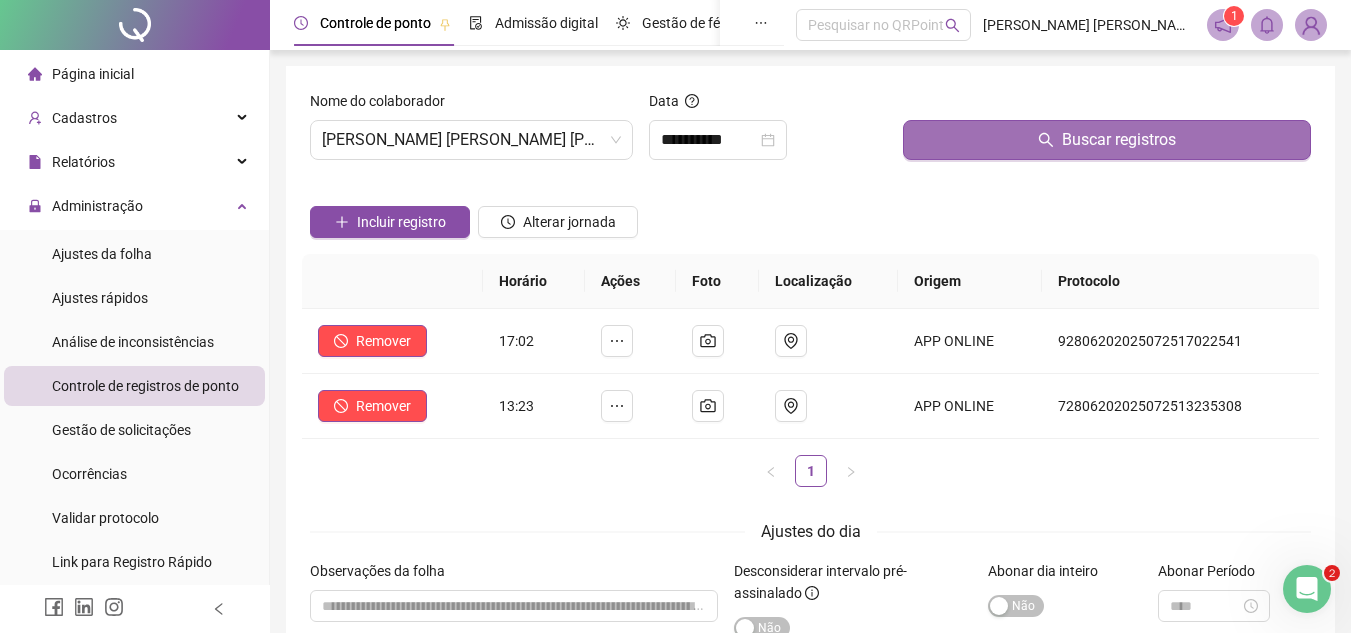 click on "Buscar registros" at bounding box center (1107, 140) 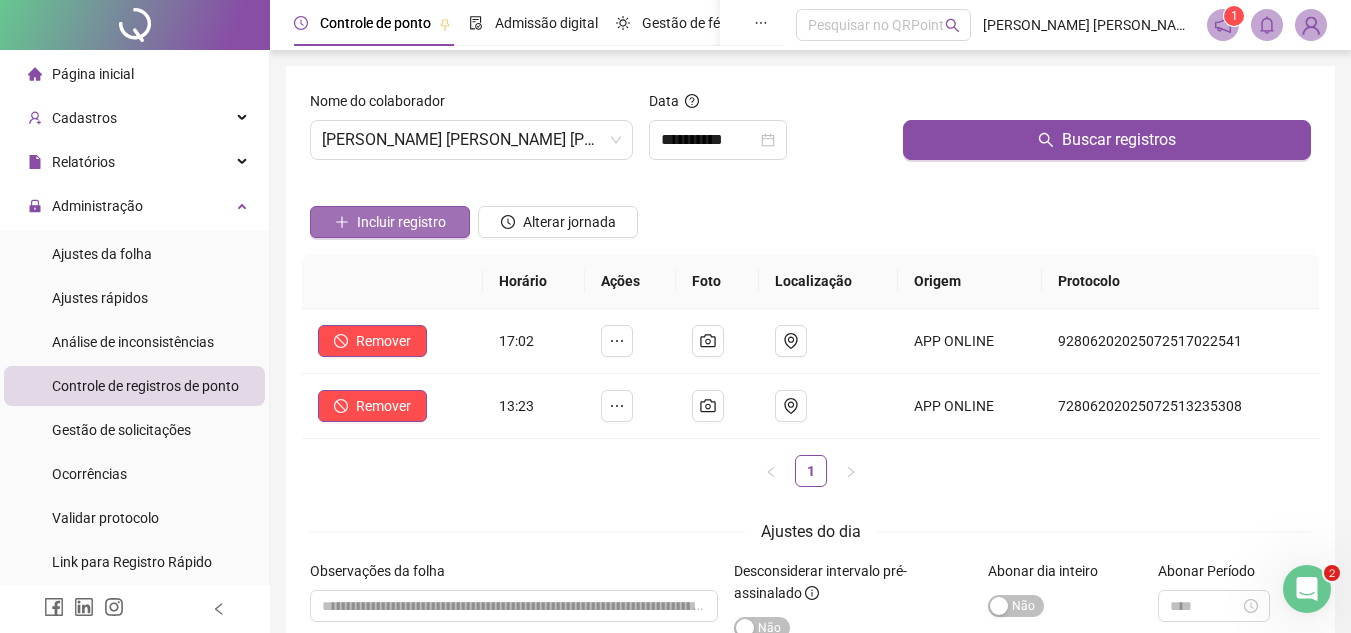 click on "Incluir registro" at bounding box center (401, 222) 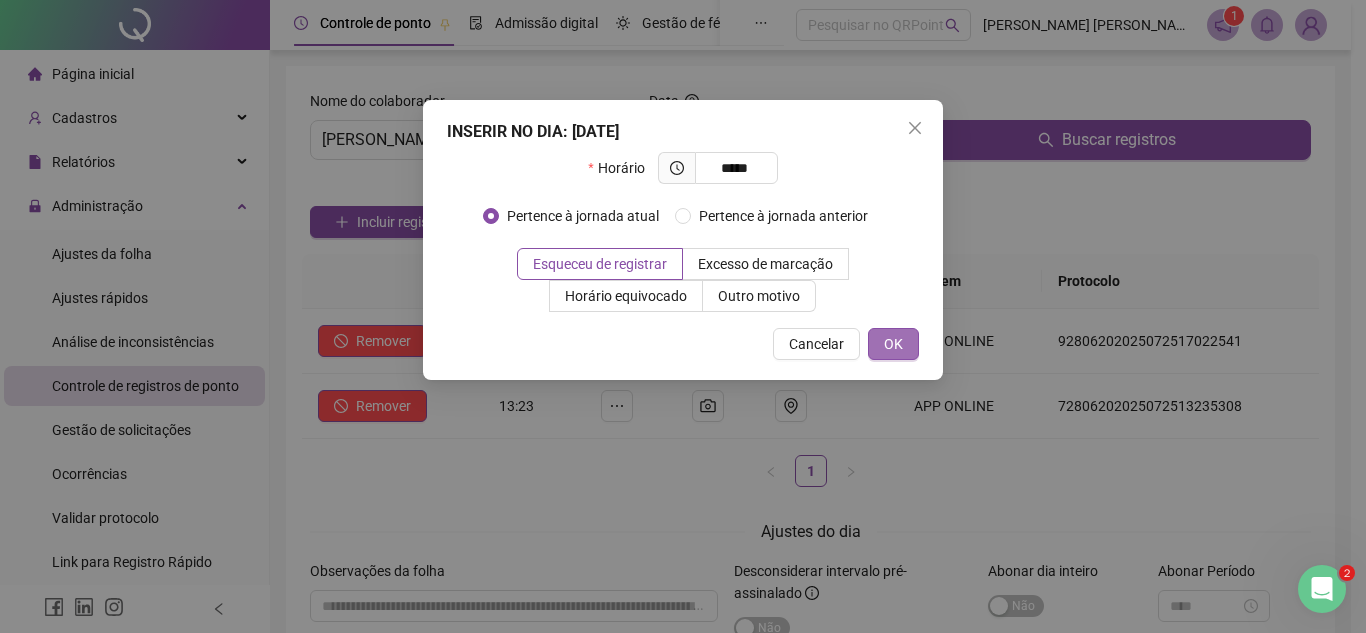 type on "*****" 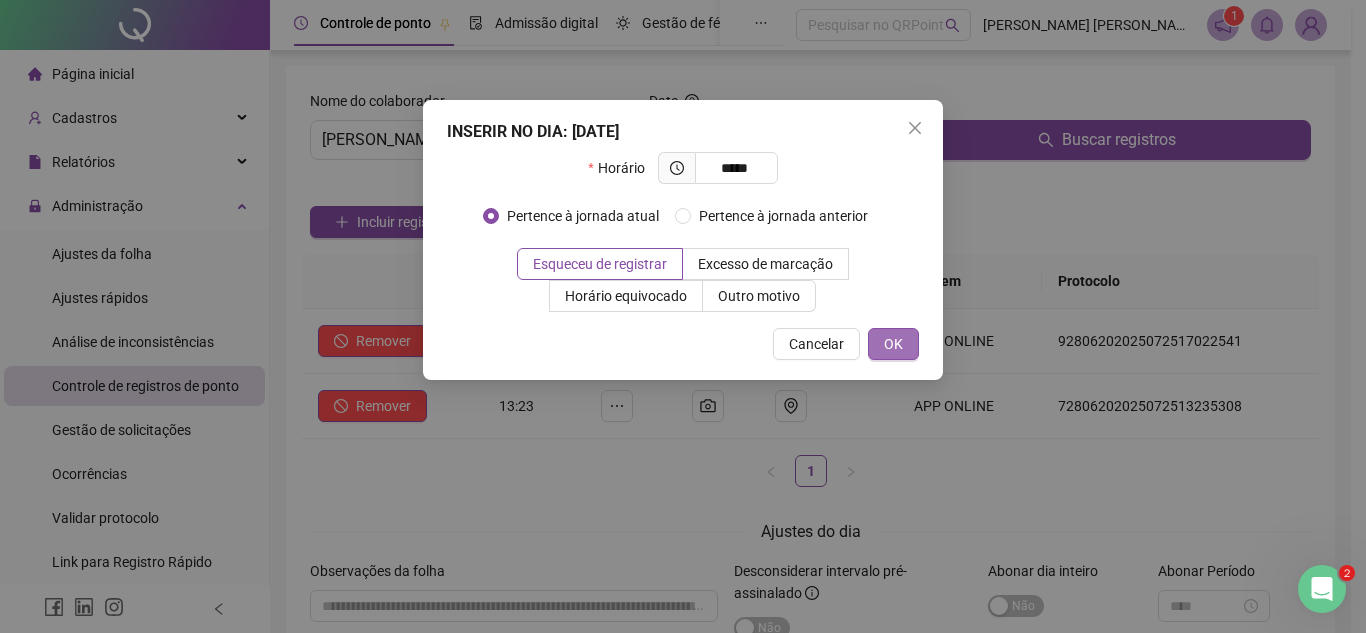 click on "OK" at bounding box center [893, 344] 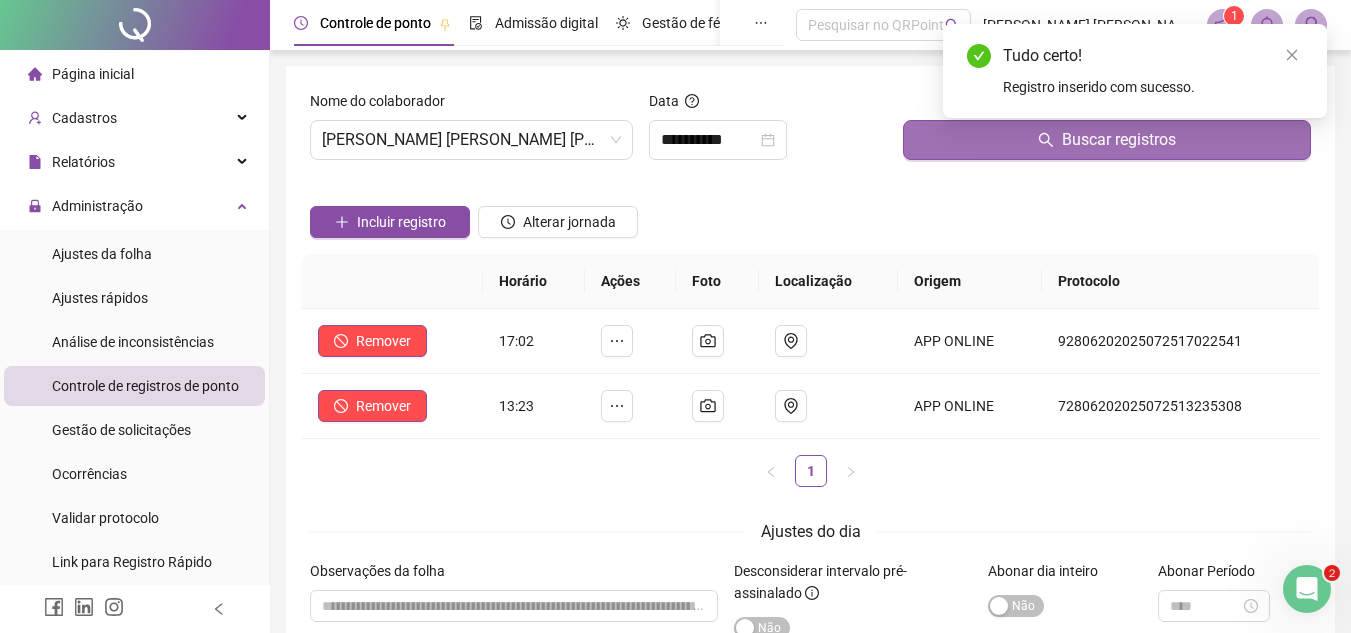 click on "Buscar registros" at bounding box center [1107, 140] 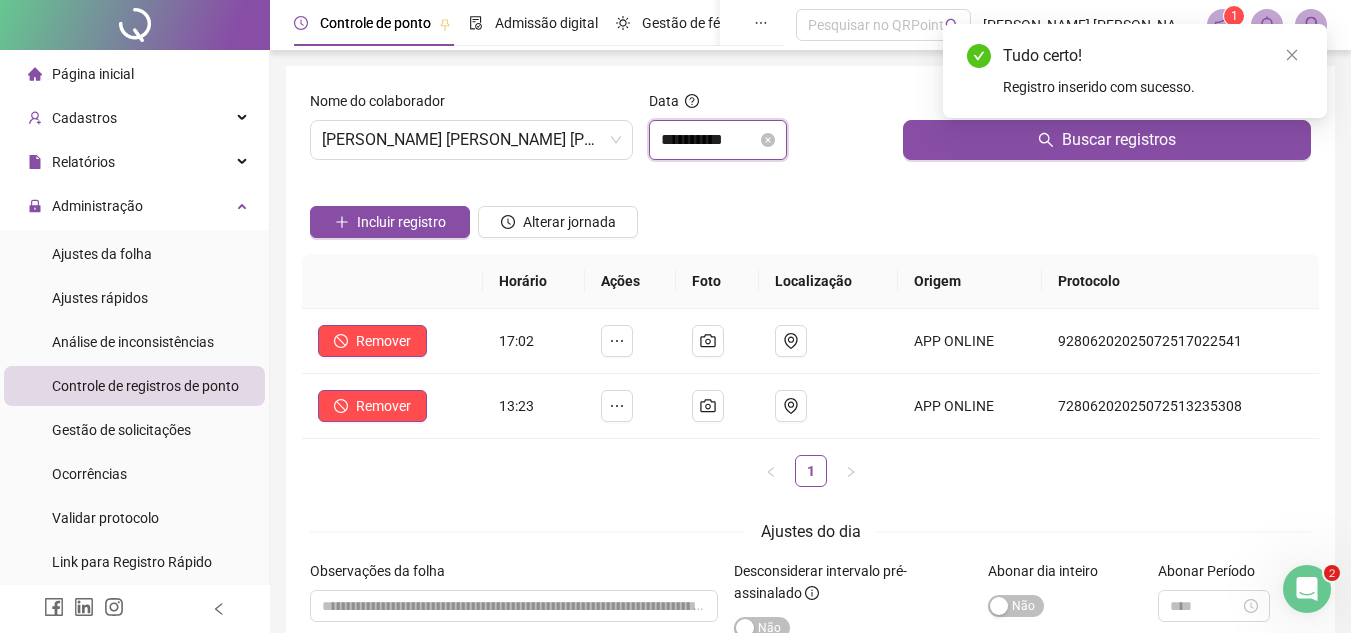 click on "**********" at bounding box center (709, 140) 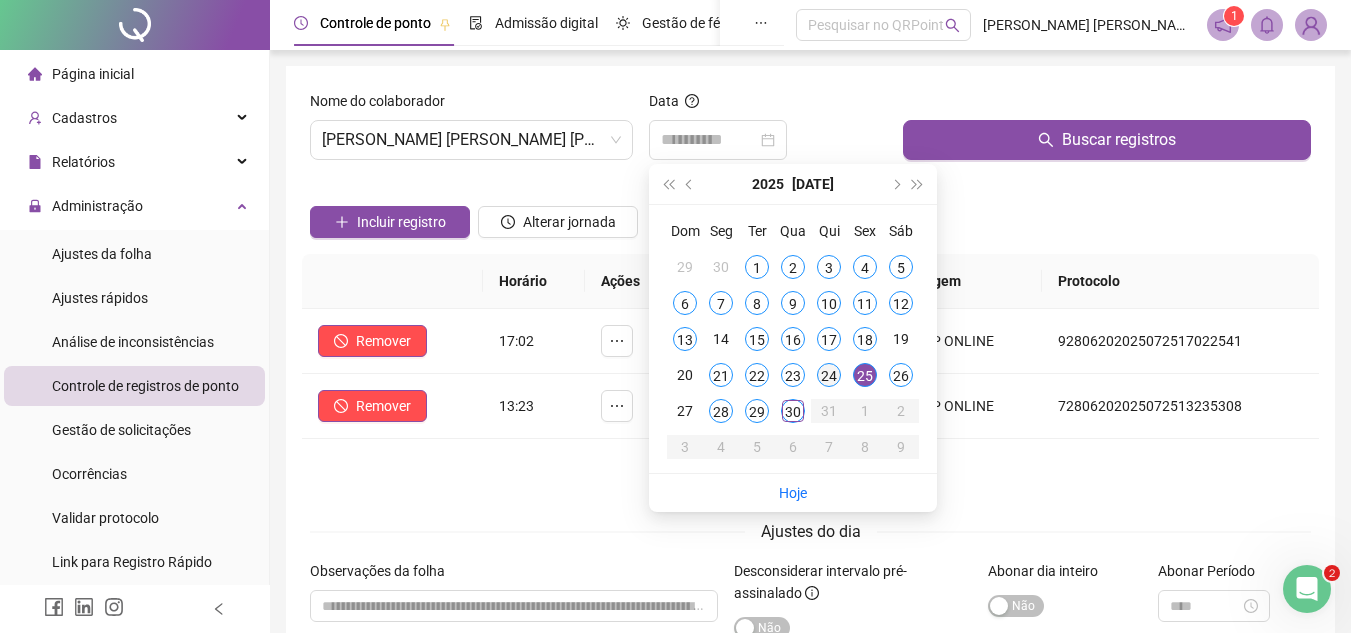 click on "24" at bounding box center [829, 375] 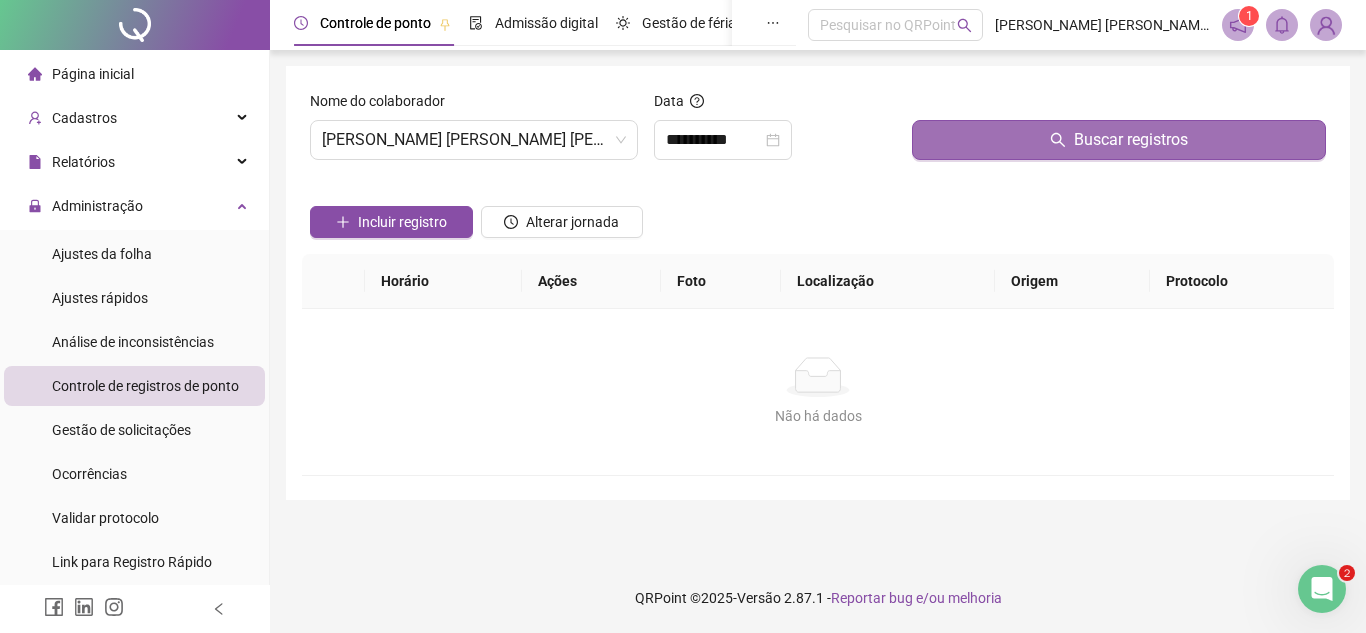 click on "Buscar registros" at bounding box center (1119, 140) 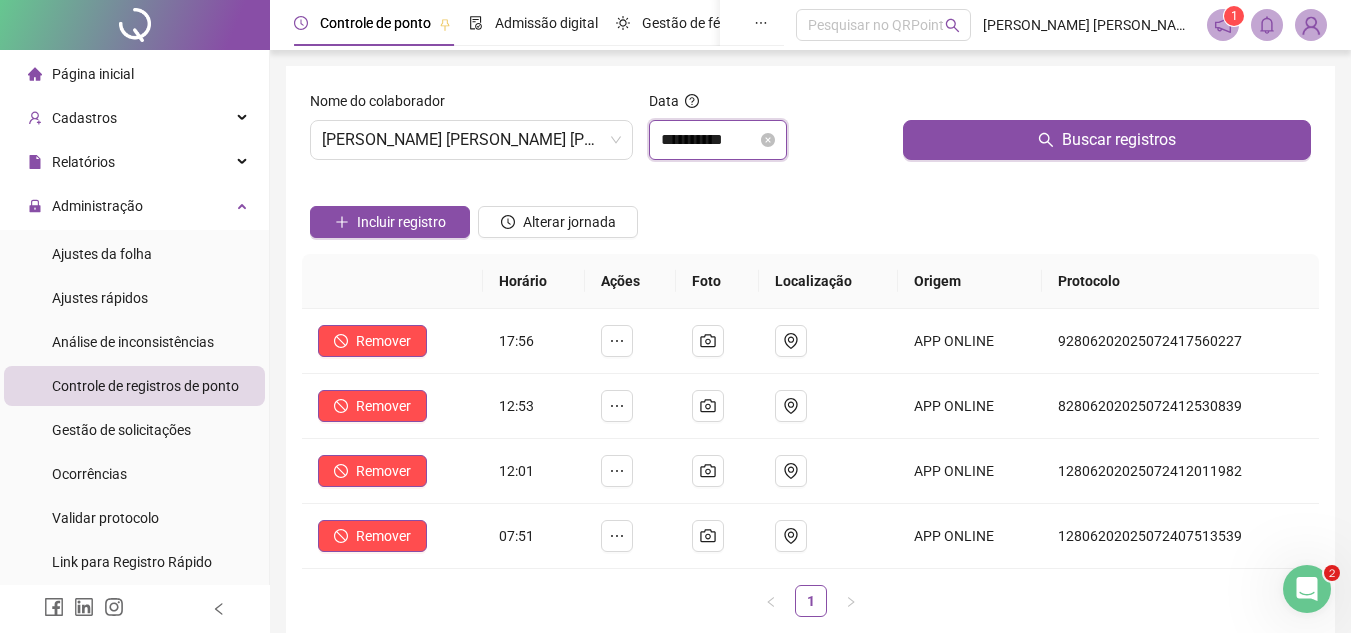 click on "**********" at bounding box center (709, 140) 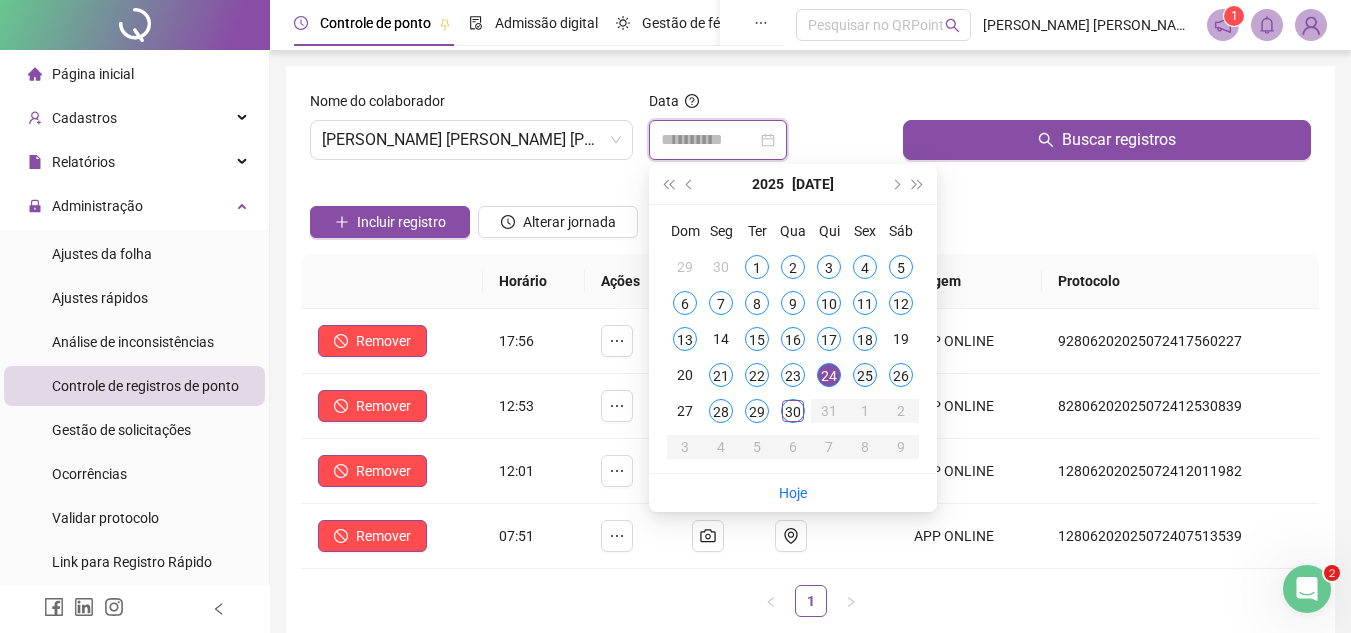 type on "**********" 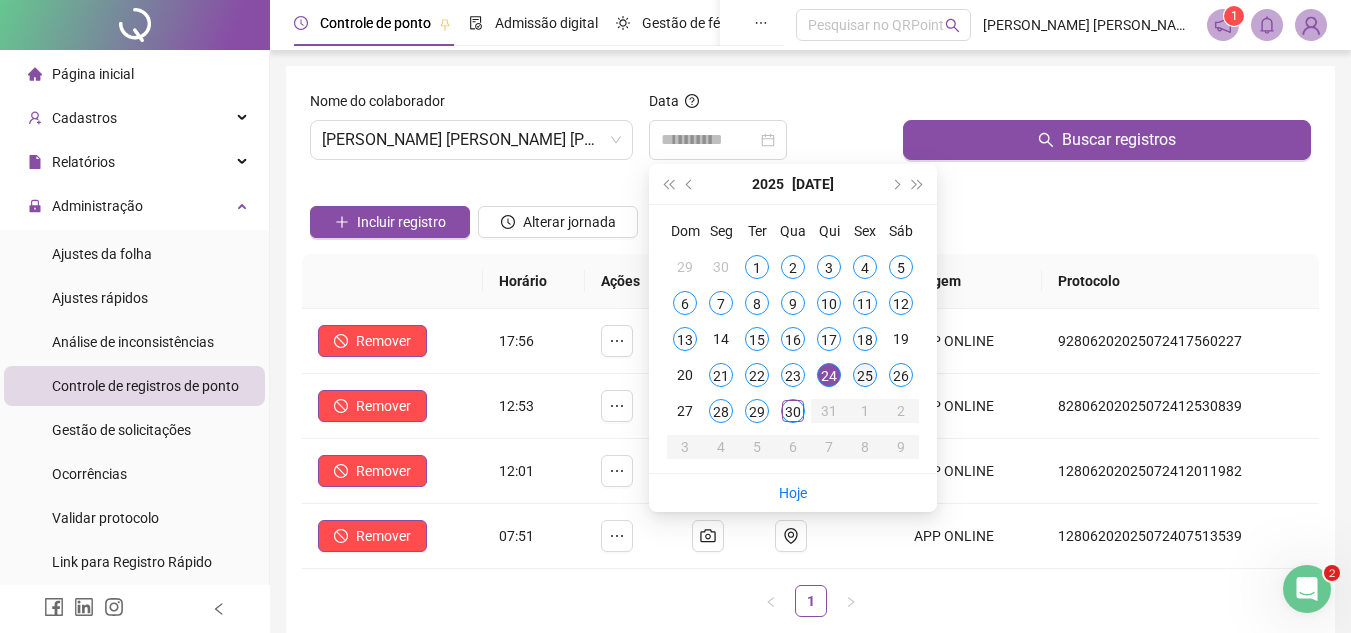 click on "25" at bounding box center [865, 375] 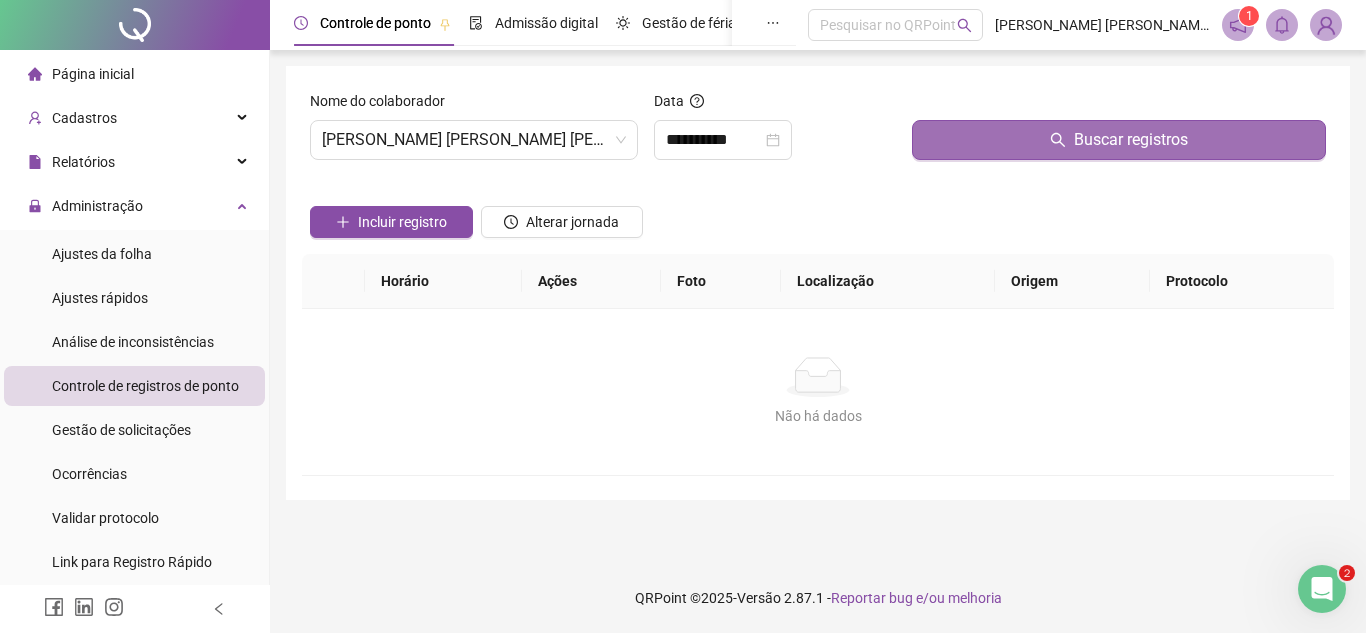 click on "Buscar registros" at bounding box center (1119, 140) 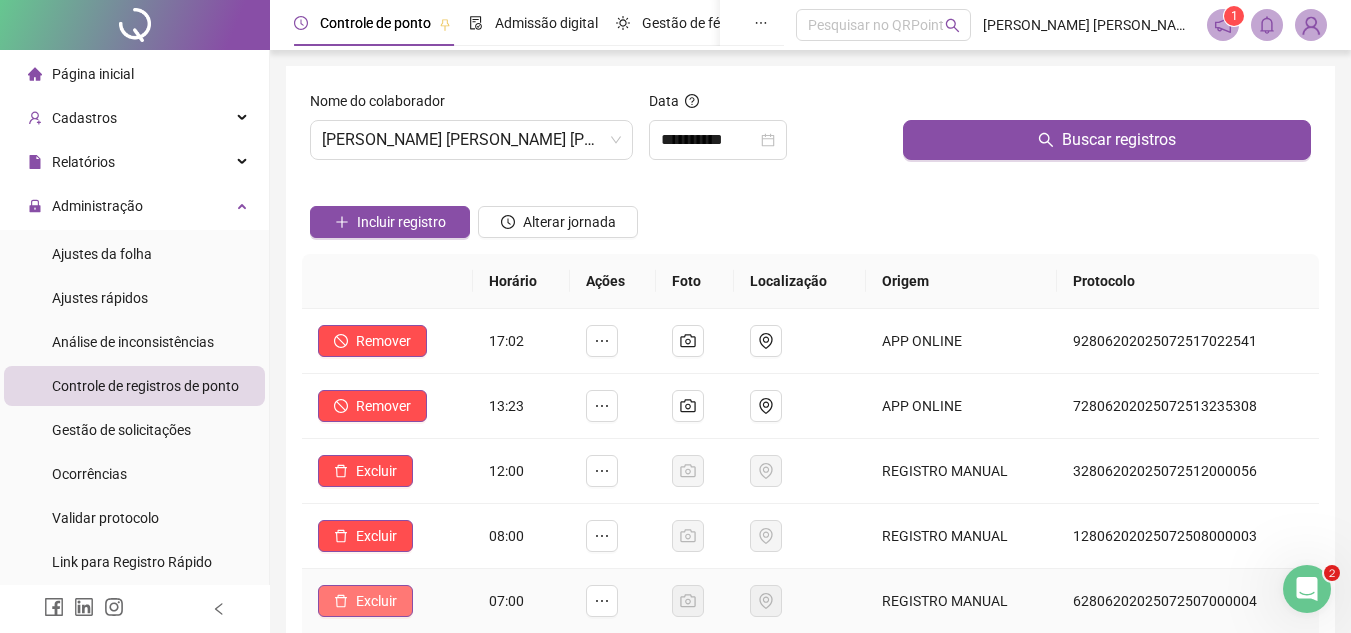 click on "Excluir" at bounding box center (376, 601) 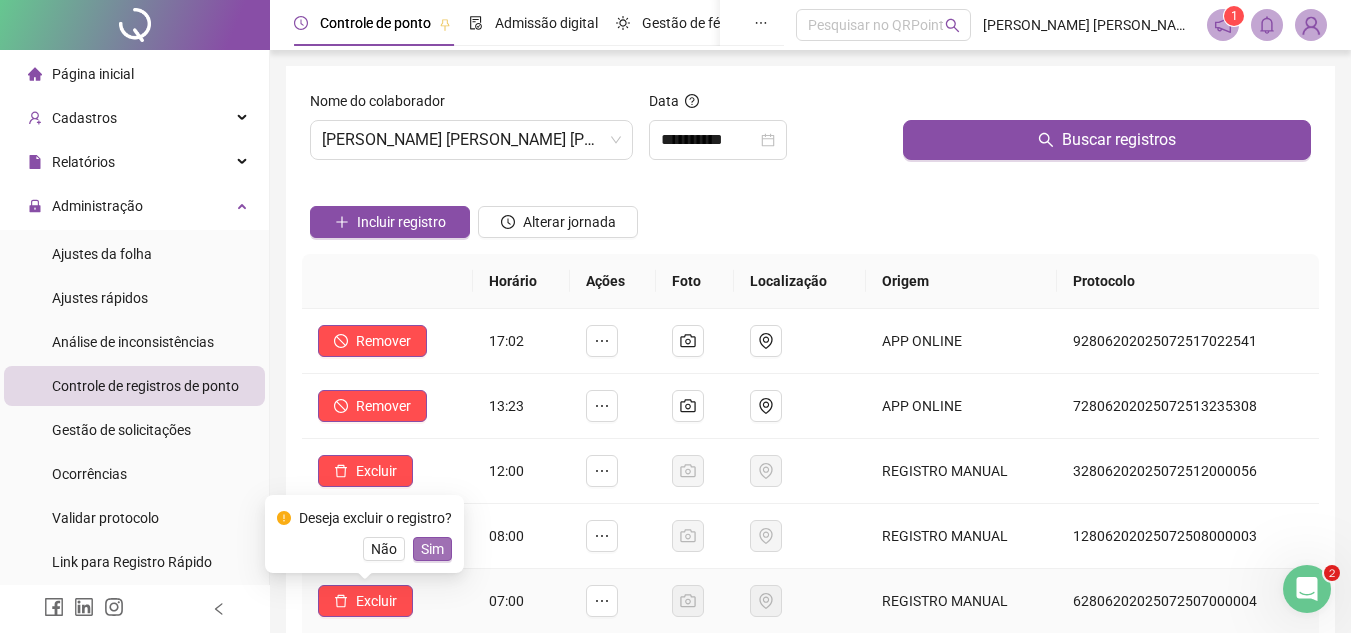 click on "Sim" at bounding box center [432, 549] 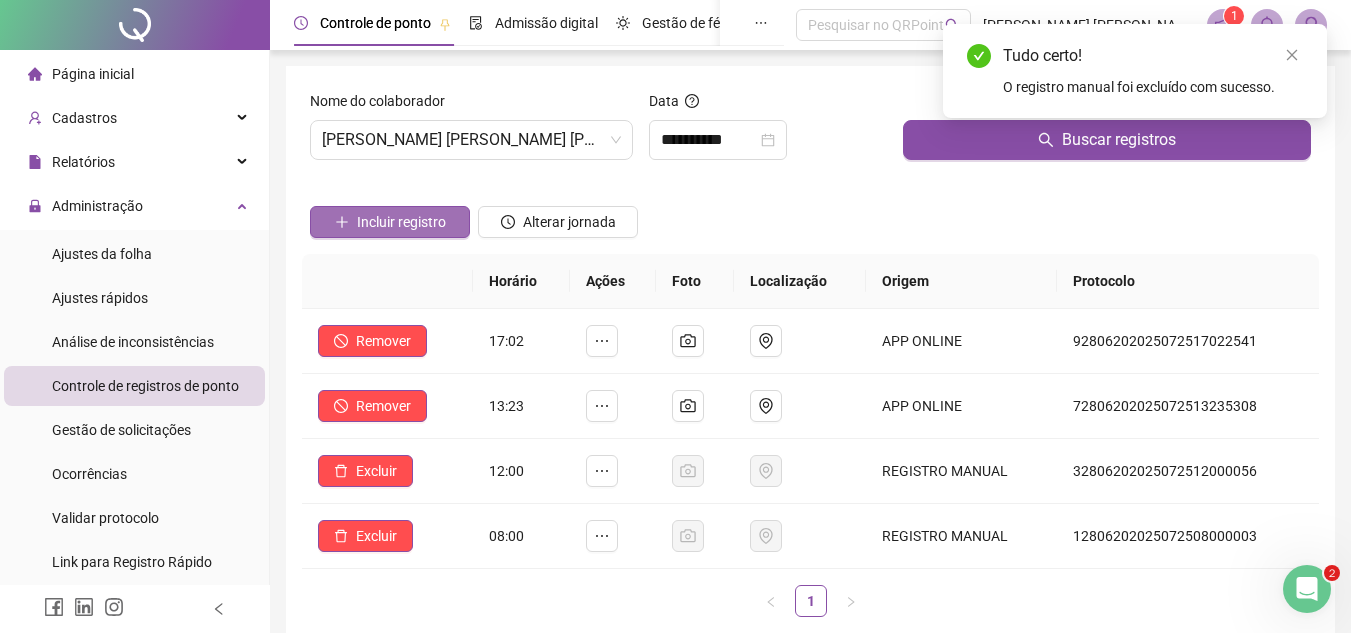 click on "Incluir registro" at bounding box center [401, 222] 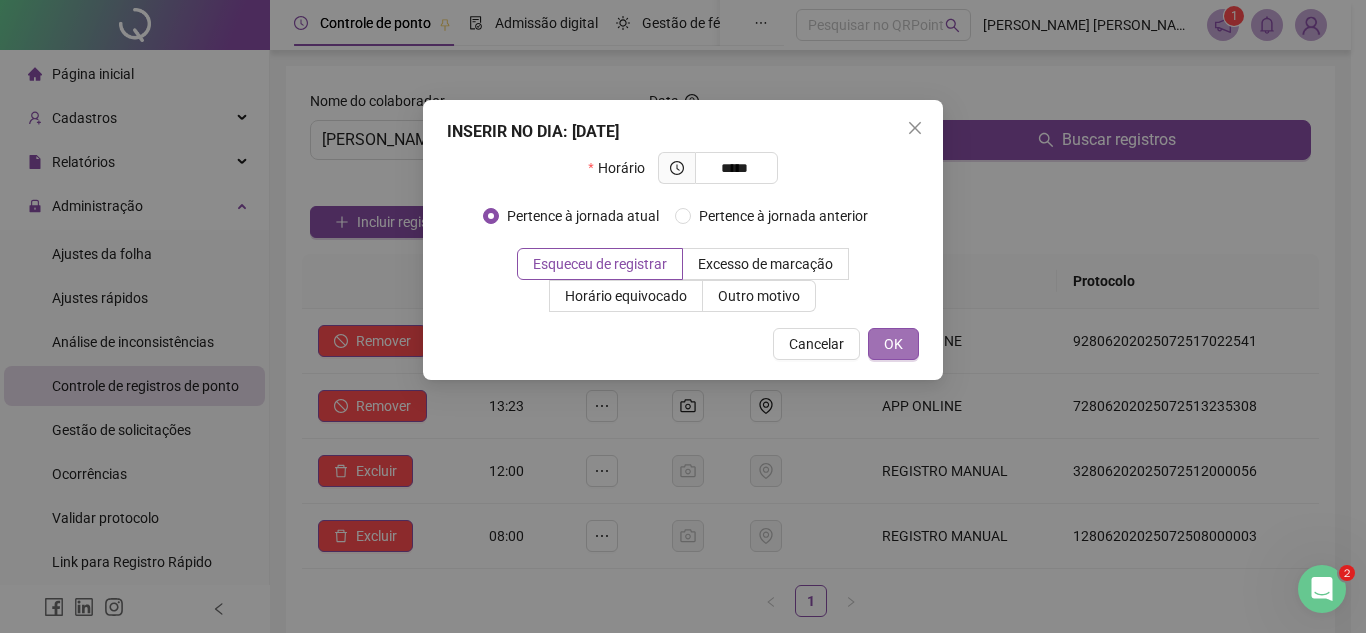 type on "*****" 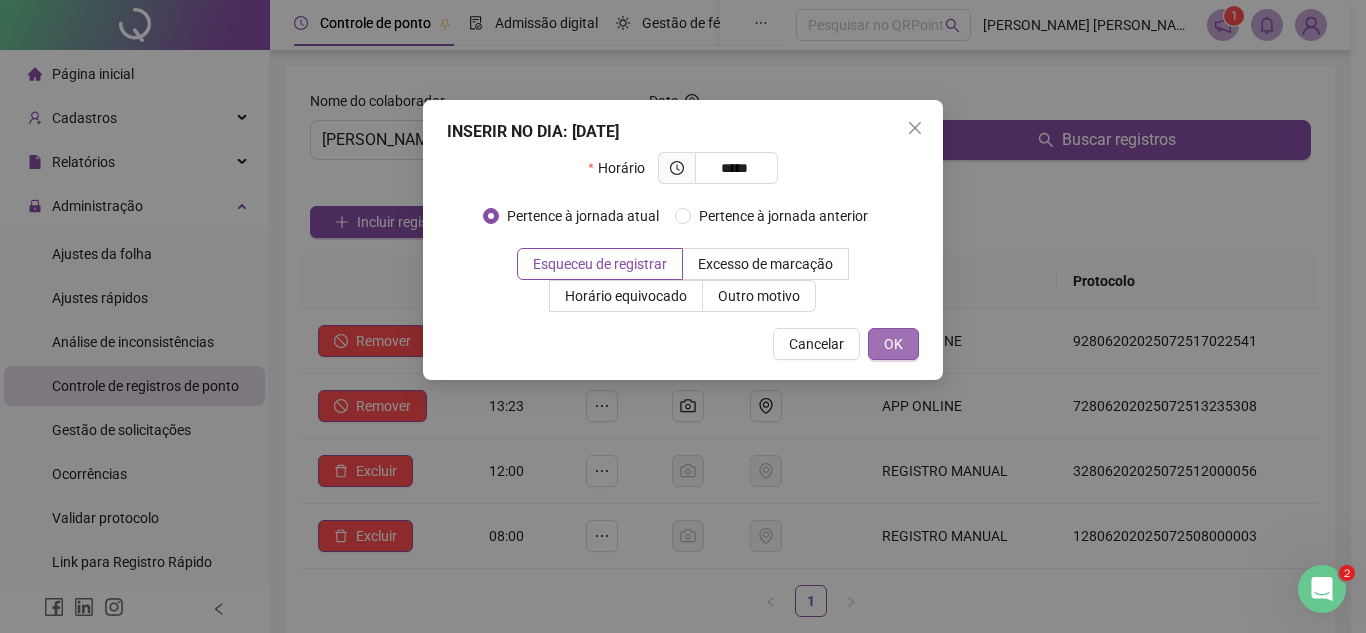 click on "OK" at bounding box center (893, 344) 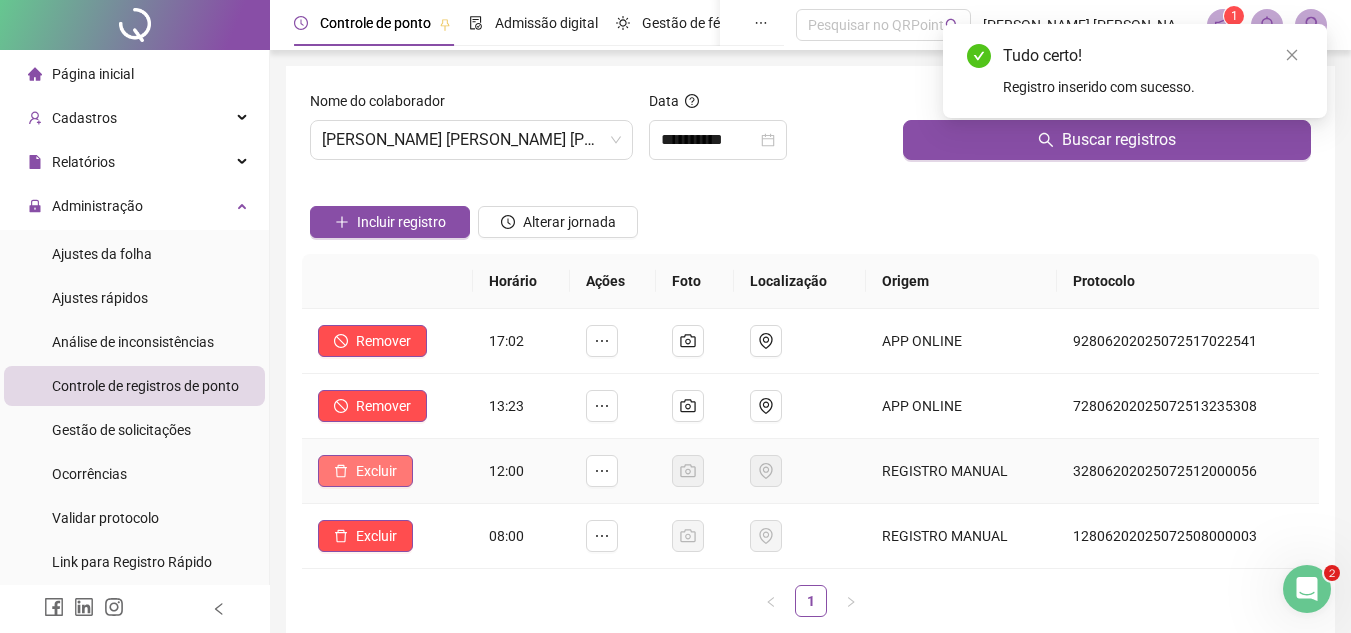 click on "Excluir" at bounding box center (376, 471) 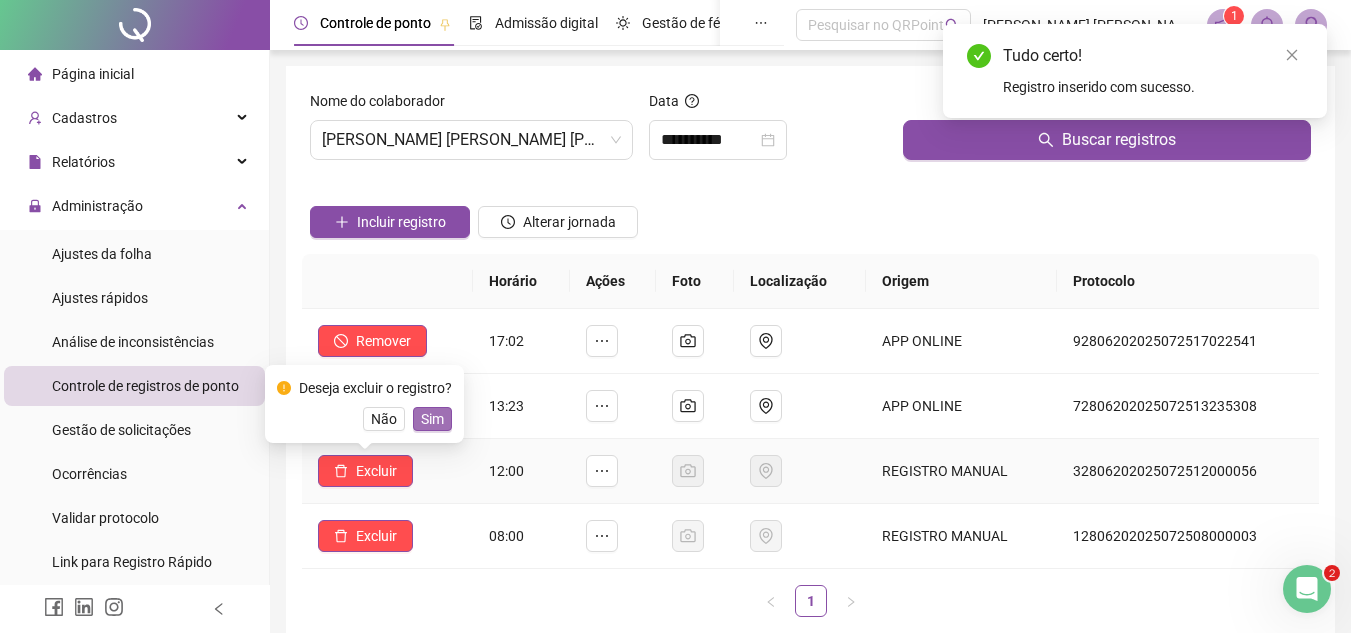 click on "Sim" at bounding box center (432, 419) 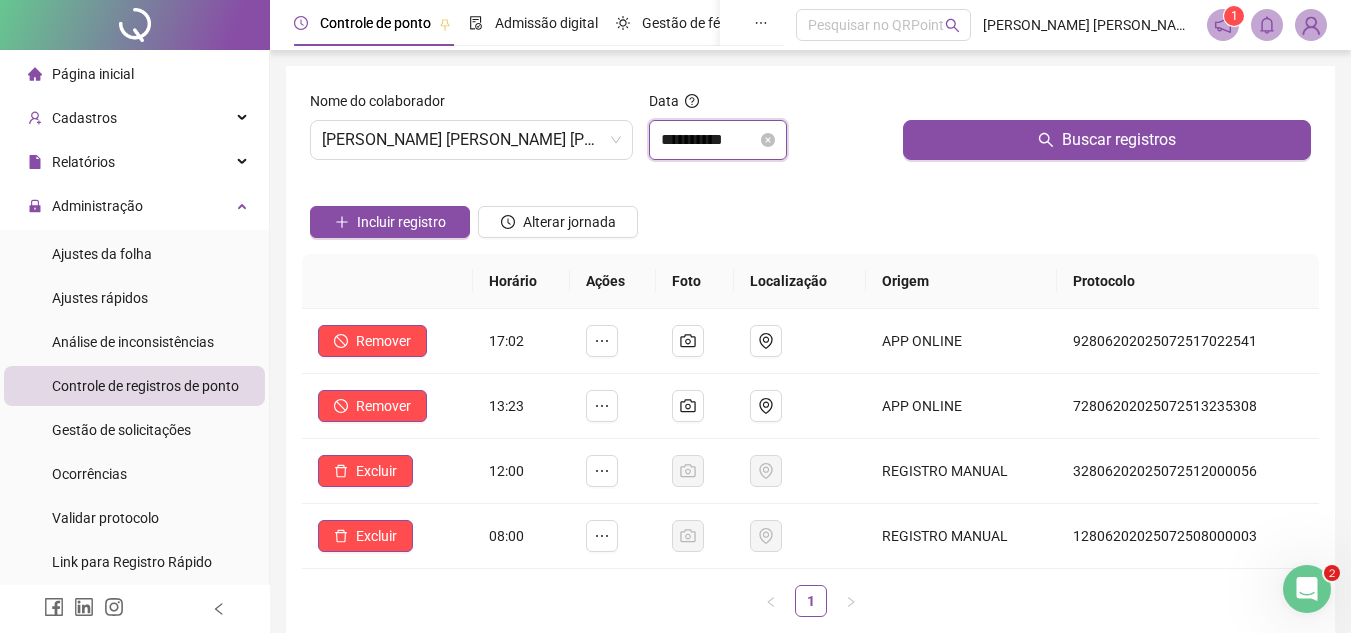 click on "**********" at bounding box center (709, 140) 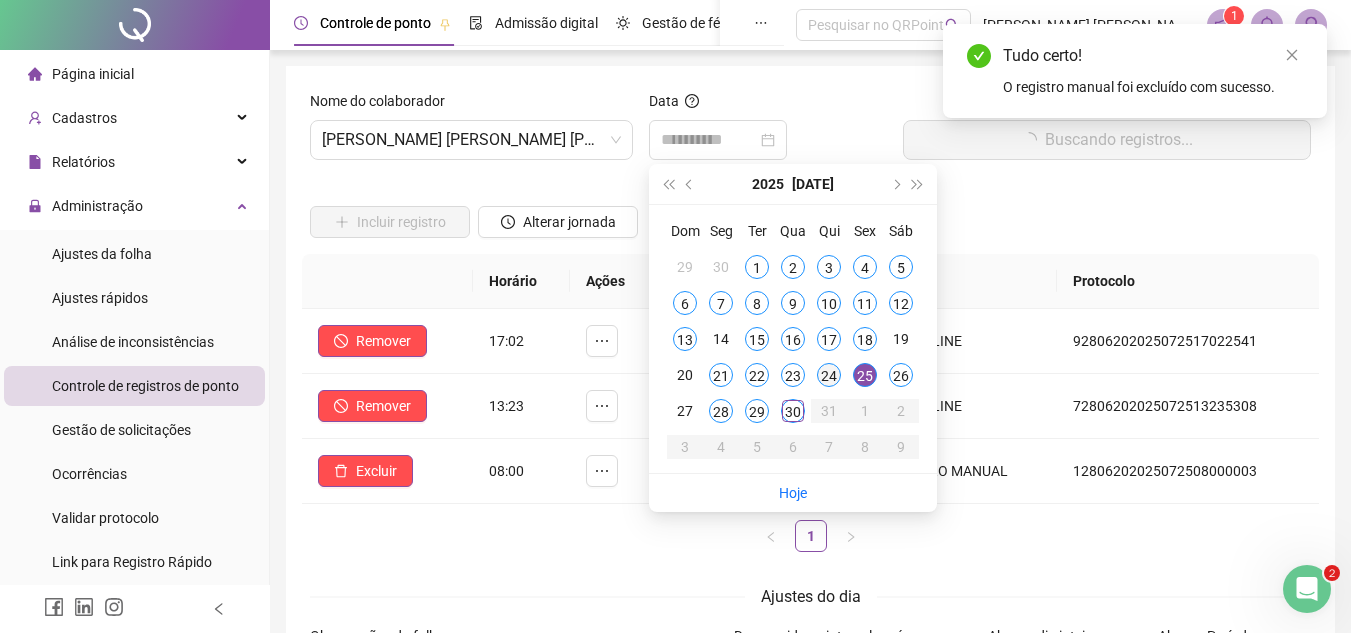 click on "24" at bounding box center (829, 375) 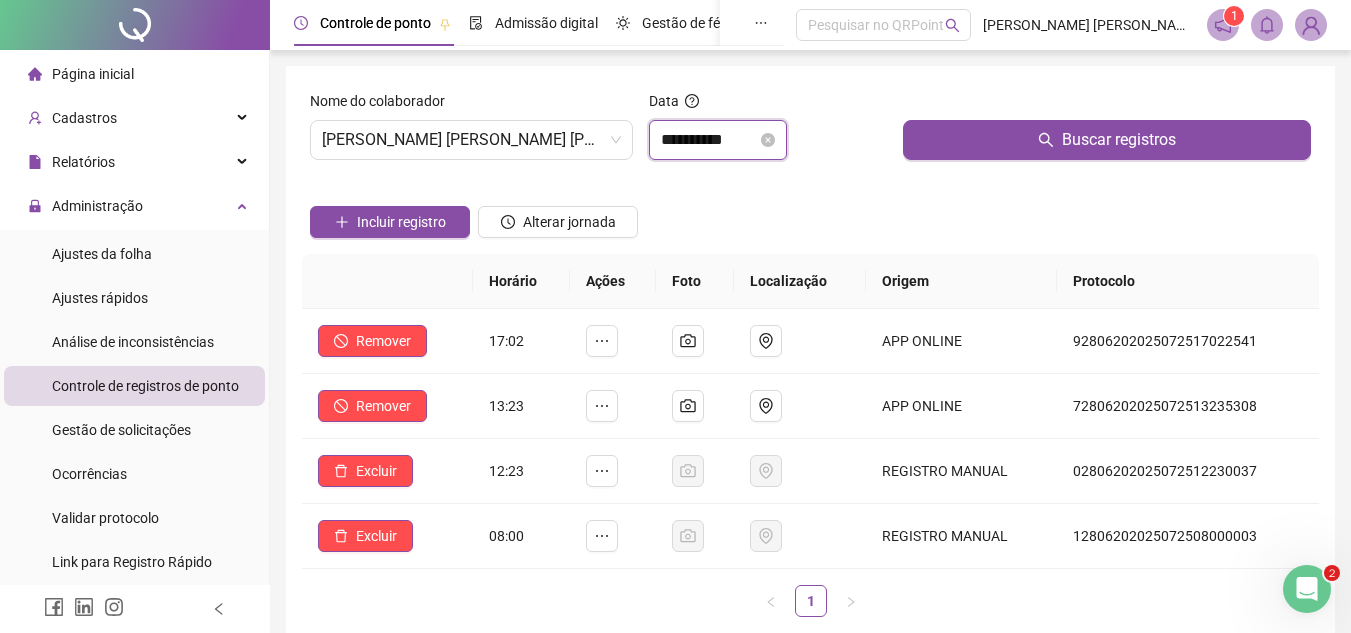 click on "**********" at bounding box center (709, 140) 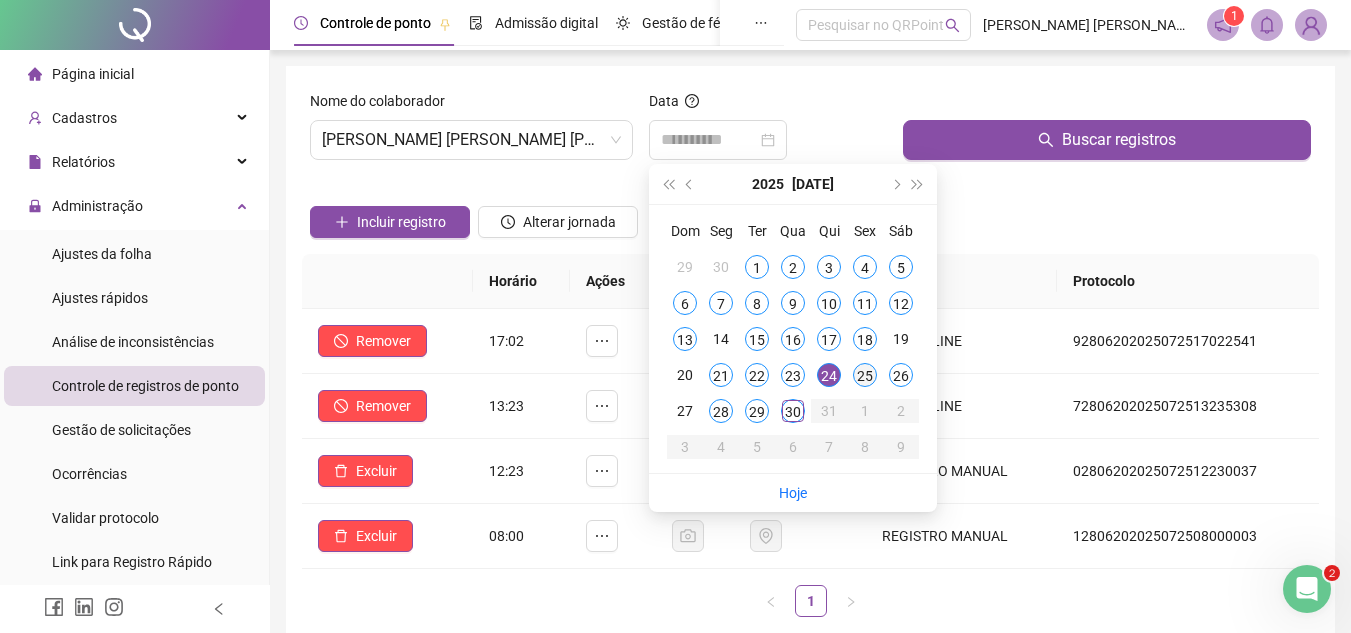 click on "25" at bounding box center [865, 375] 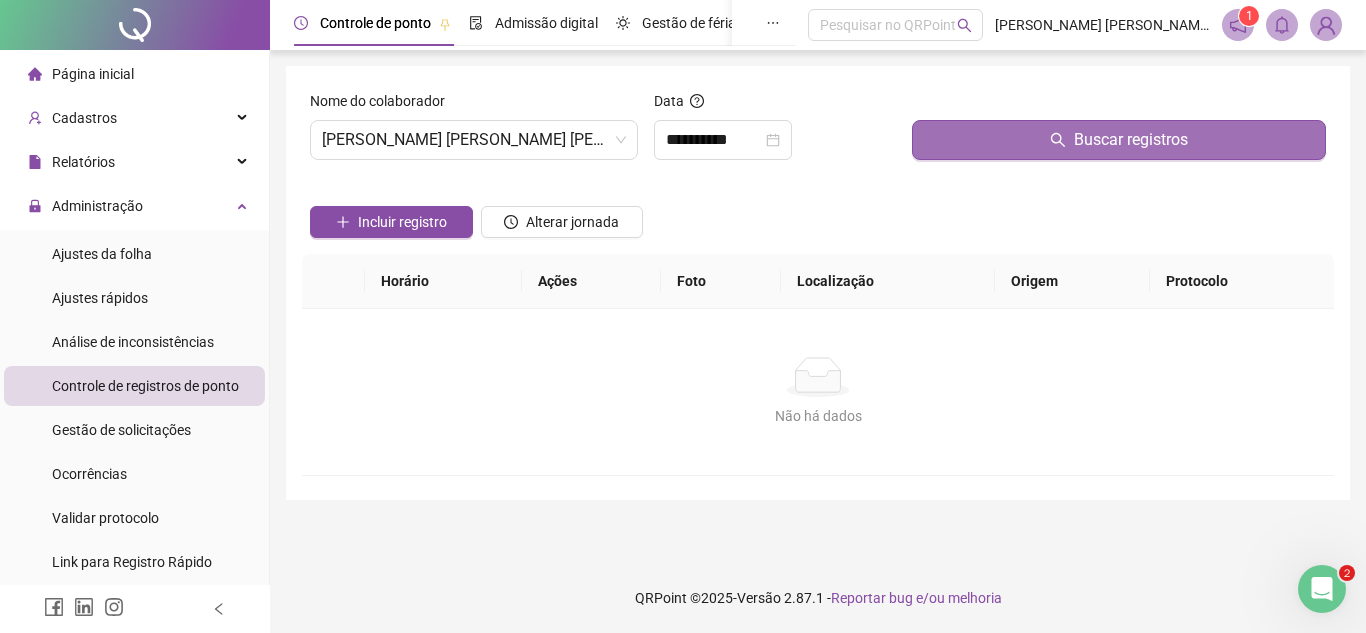 click on "Buscar registros" at bounding box center (1119, 140) 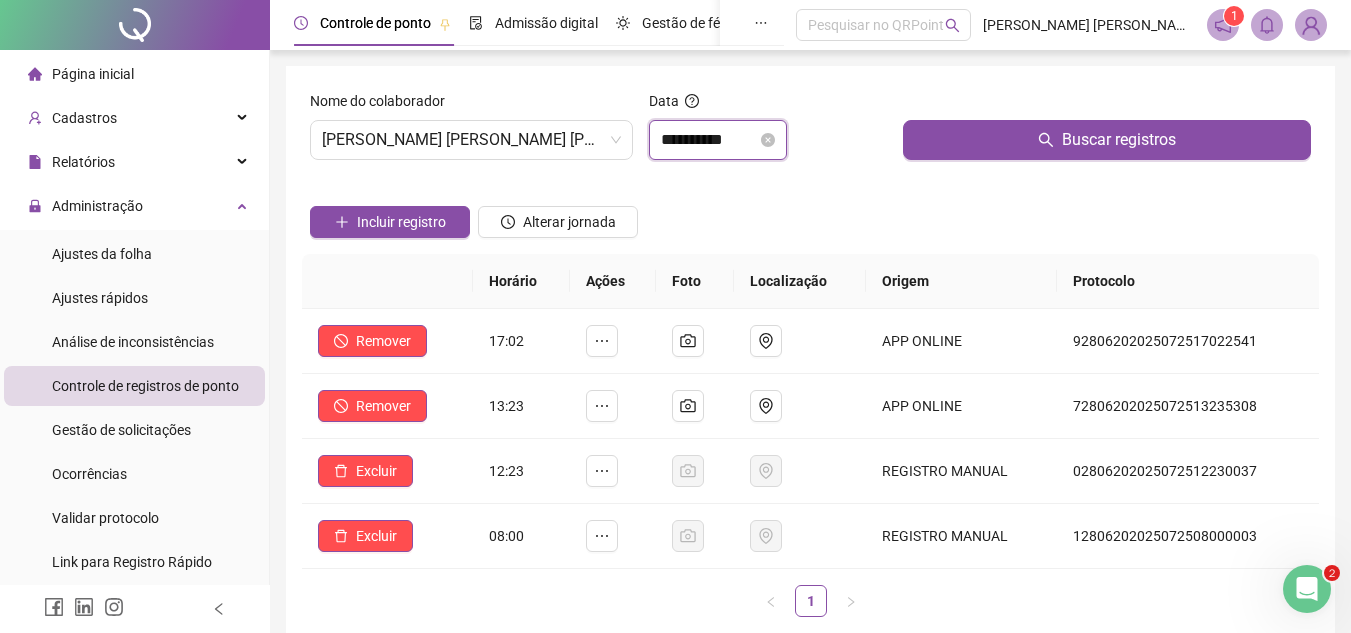 click on "**********" at bounding box center (709, 140) 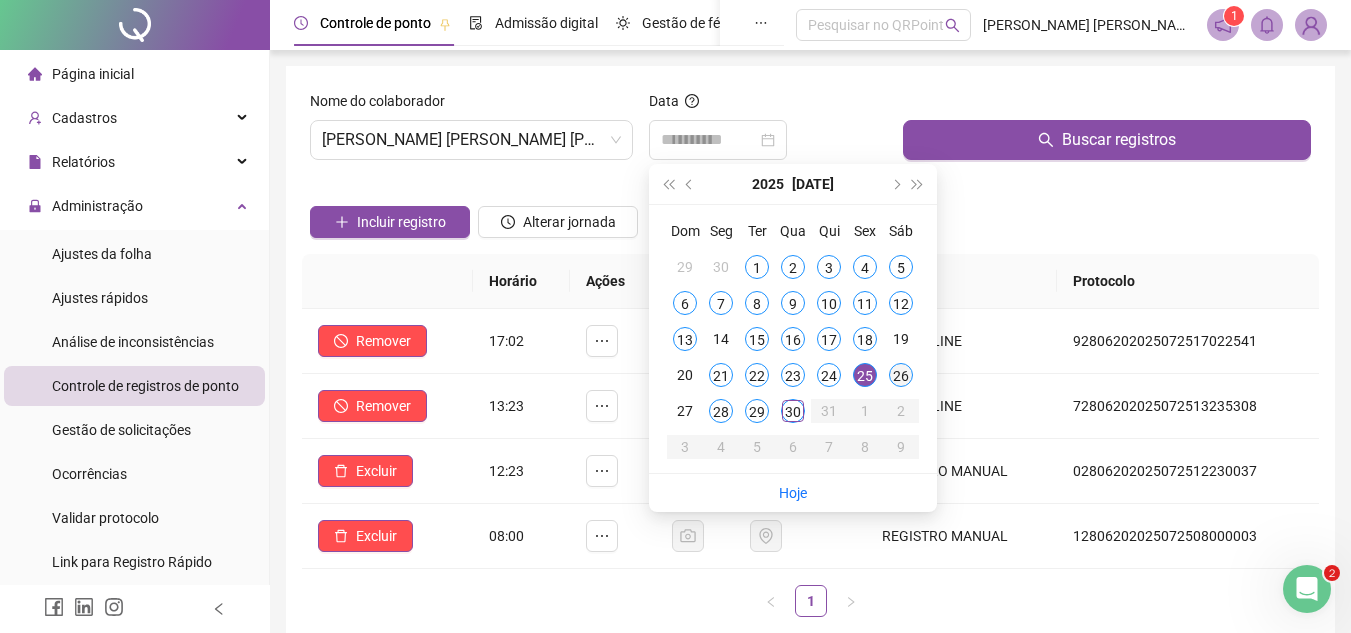 click on "26" at bounding box center (901, 375) 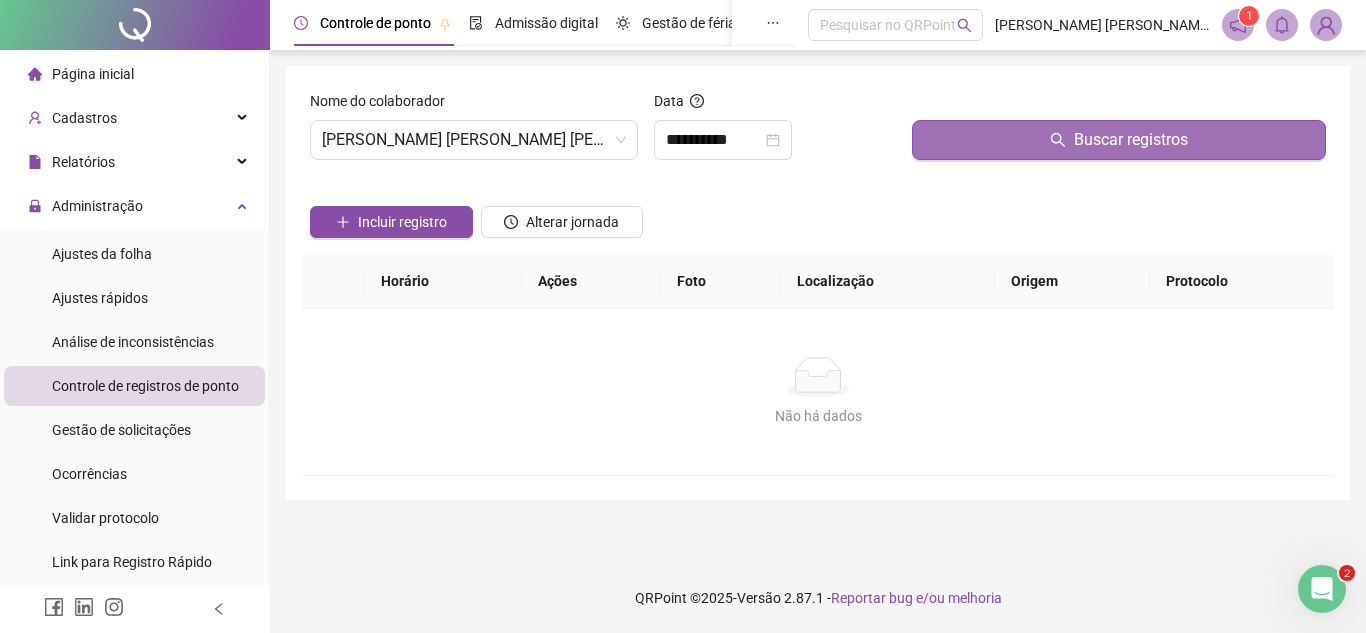 click on "Buscar registros" at bounding box center (1119, 140) 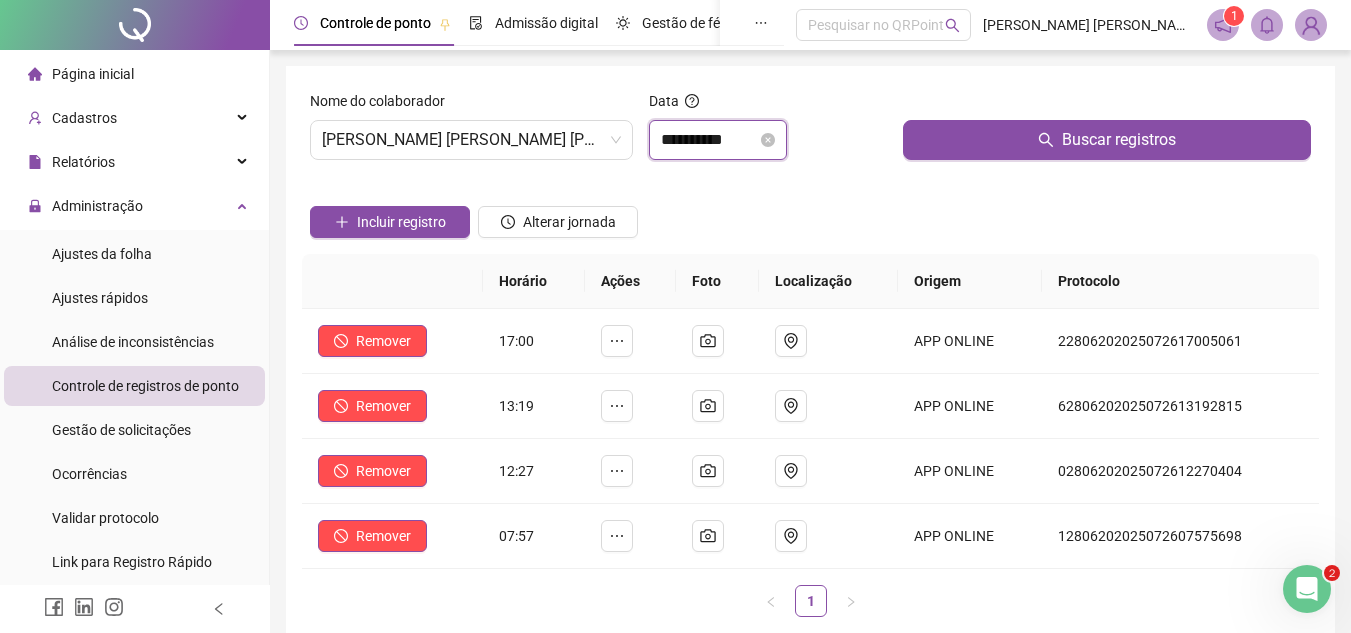 click on "**********" at bounding box center [709, 140] 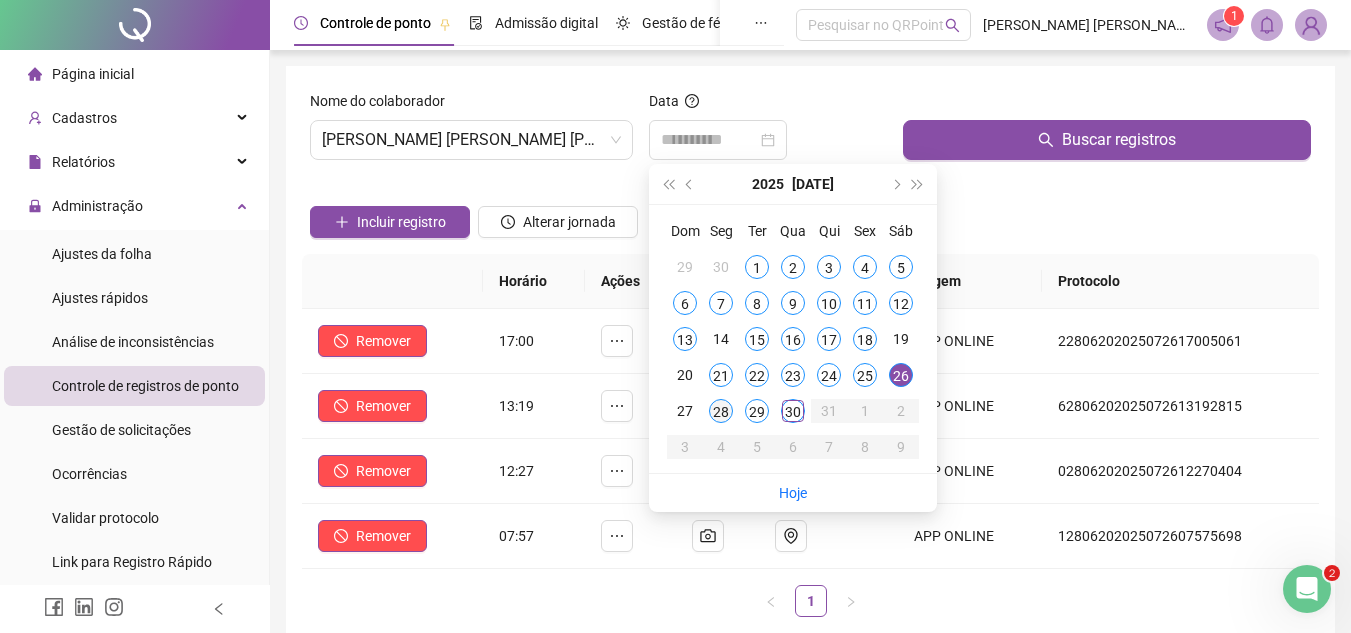 click on "28" at bounding box center [721, 411] 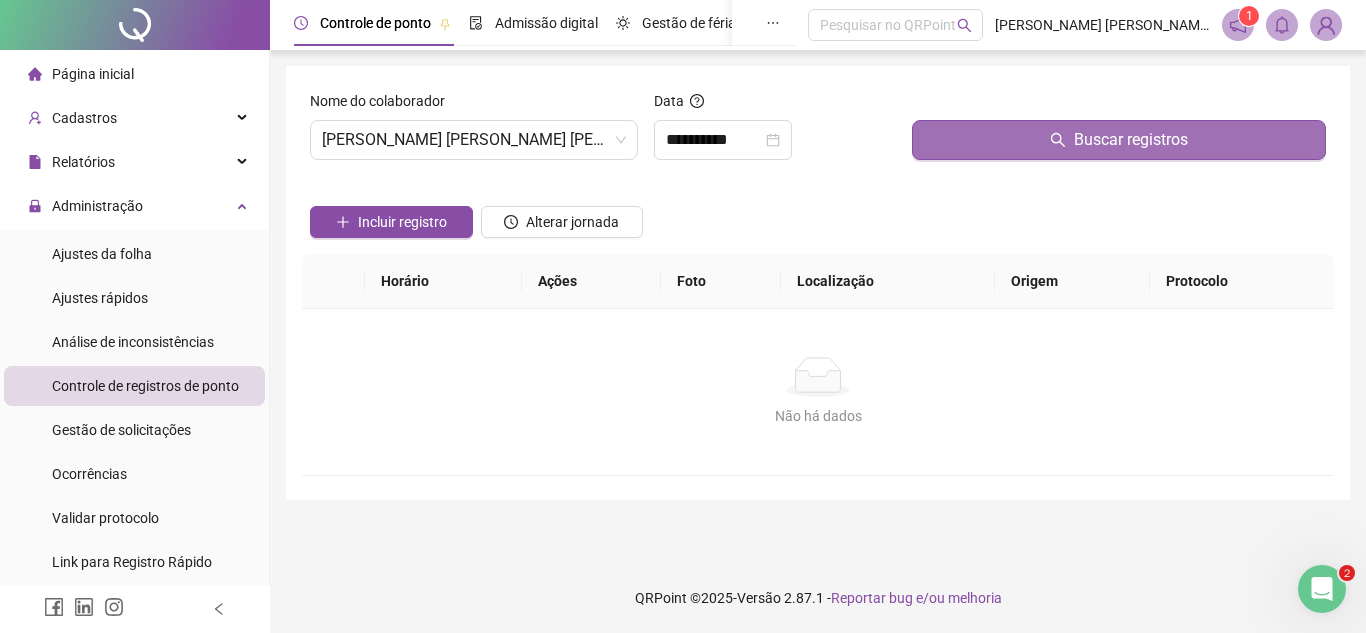 click on "Buscar registros" at bounding box center (1119, 140) 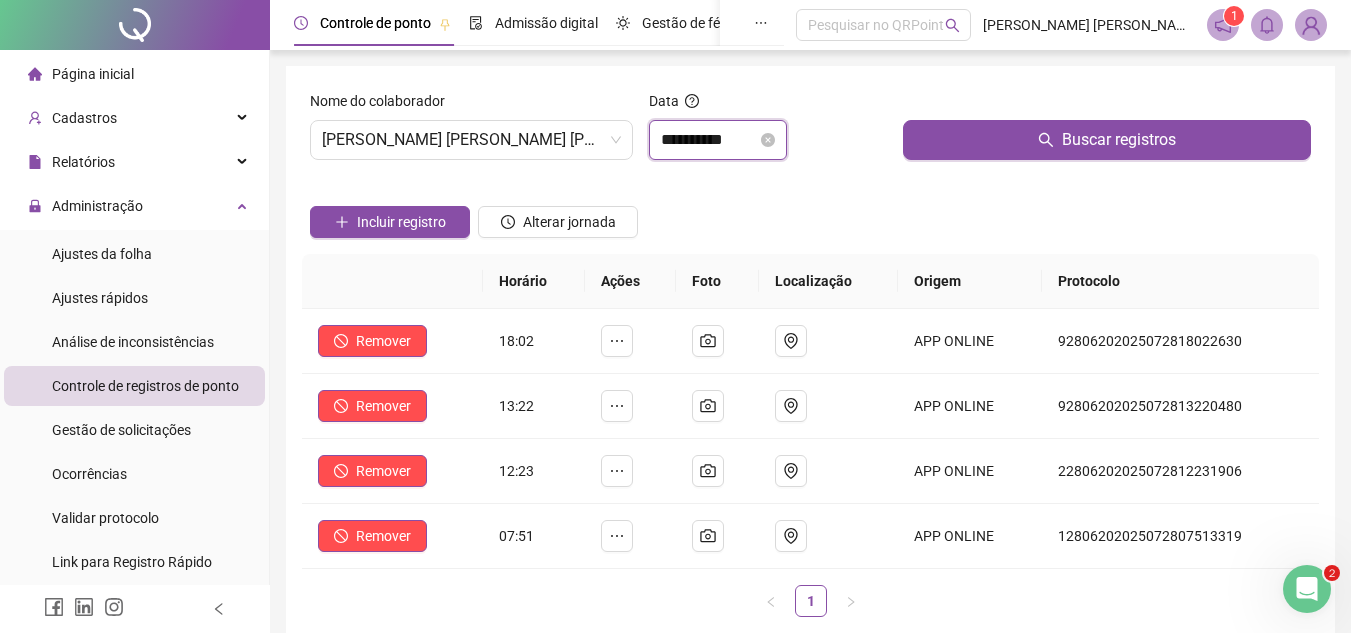 click on "**********" at bounding box center (709, 140) 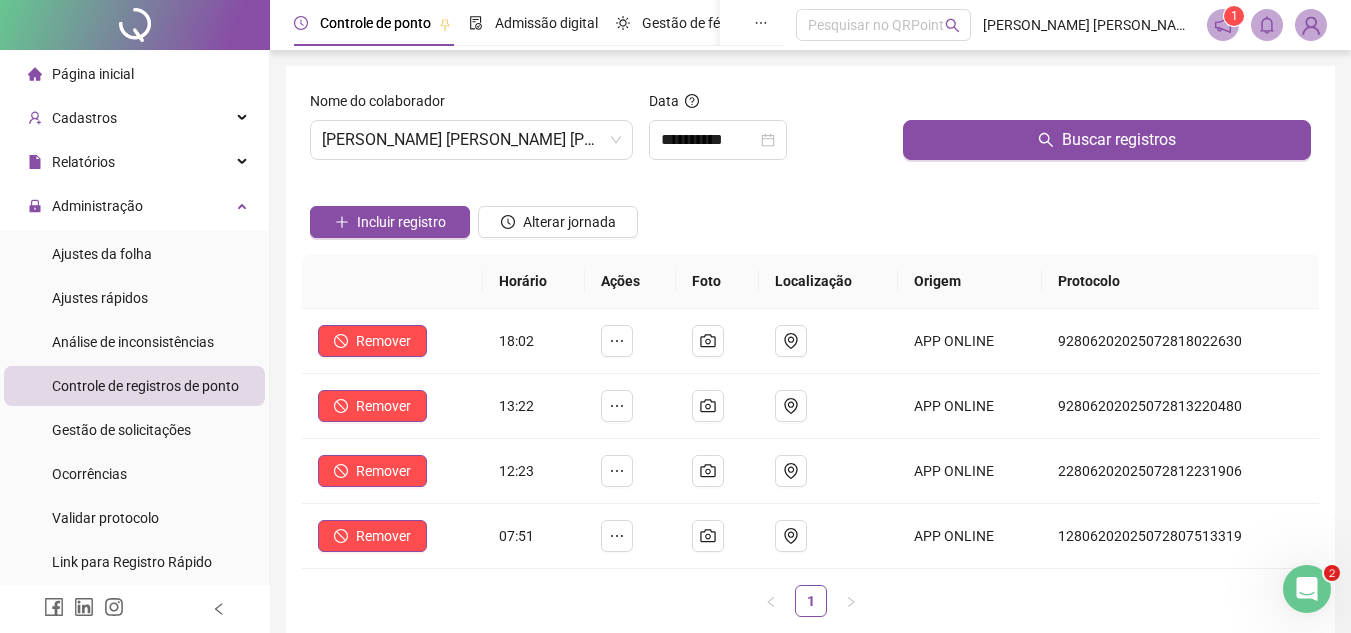 click on "Incluir registro   Alterar jornada" at bounding box center (810, 215) 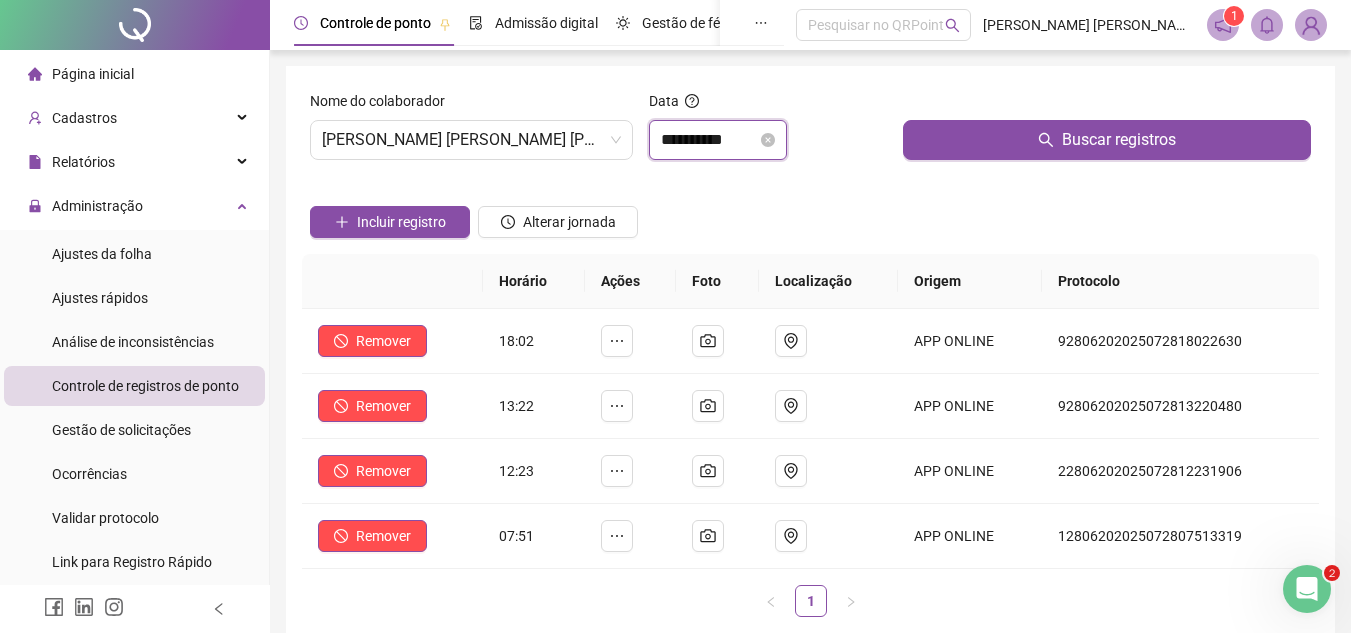 click on "**********" at bounding box center [709, 140] 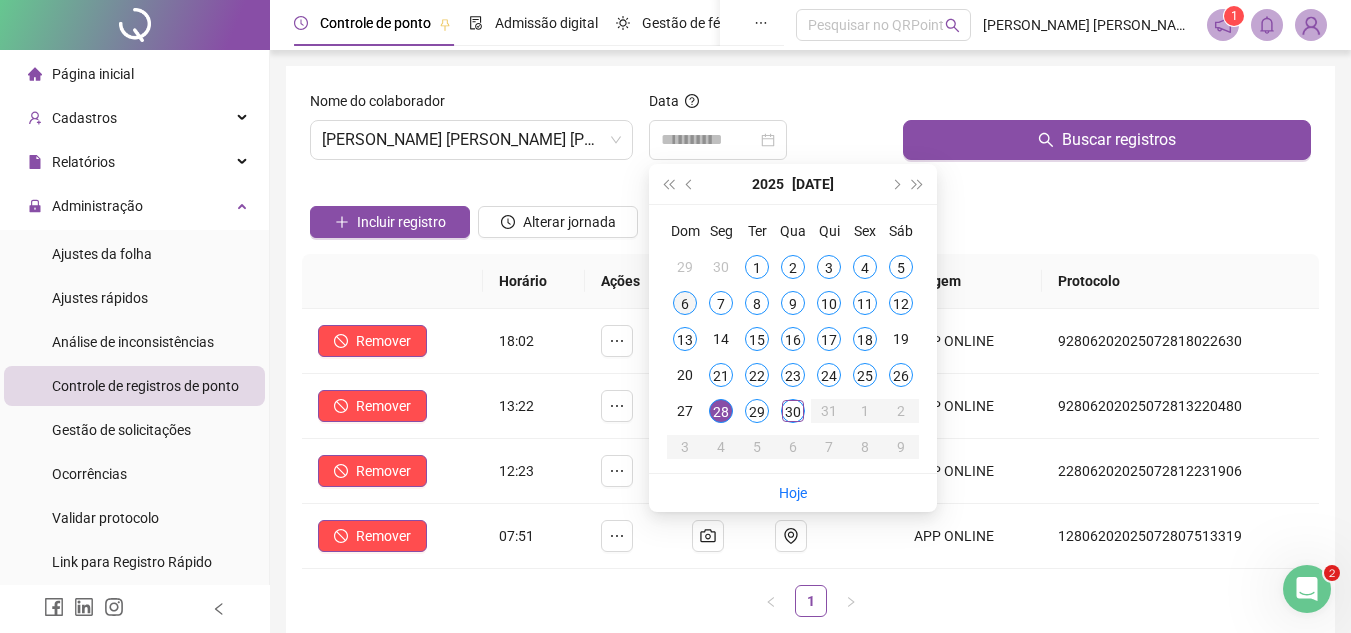 click on "6" at bounding box center (685, 303) 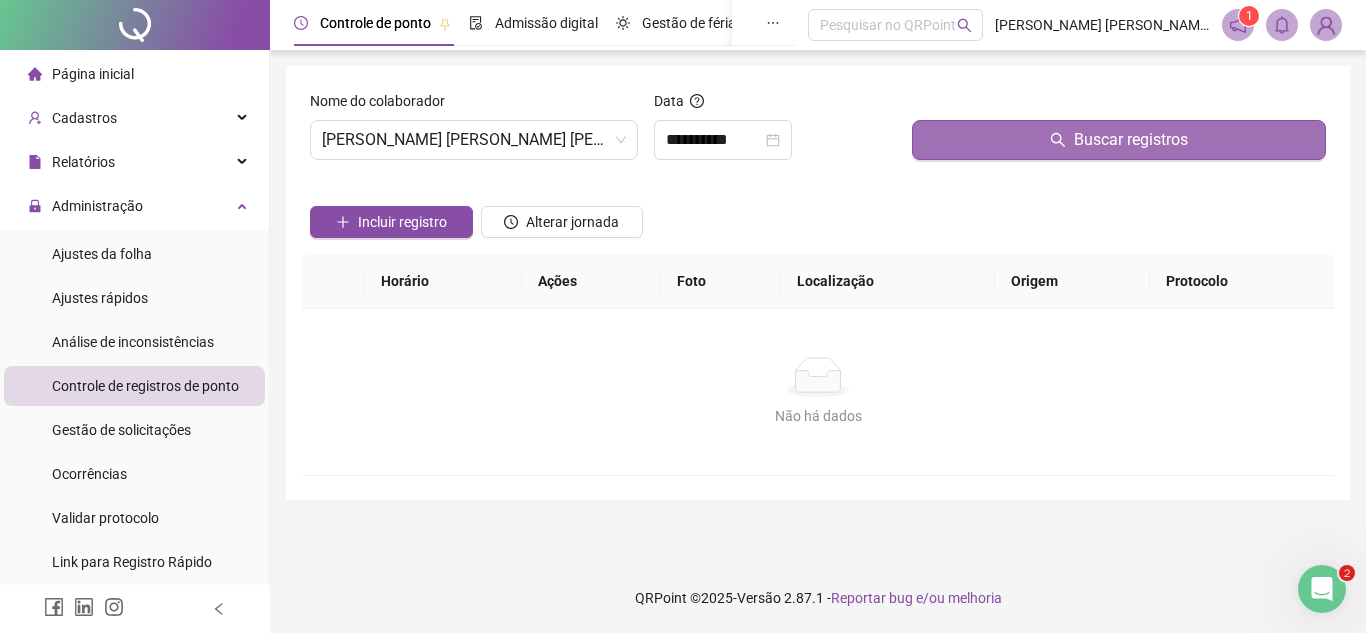 click on "Buscar registros" at bounding box center (1119, 140) 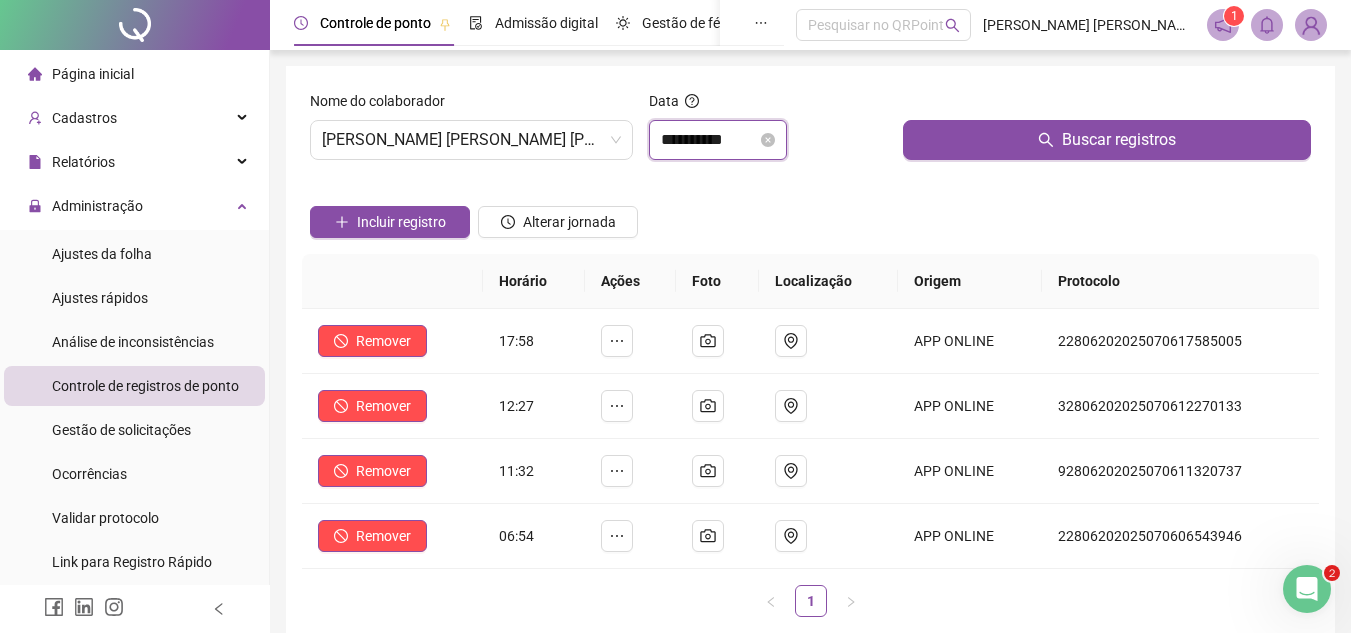 click on "**********" at bounding box center [709, 140] 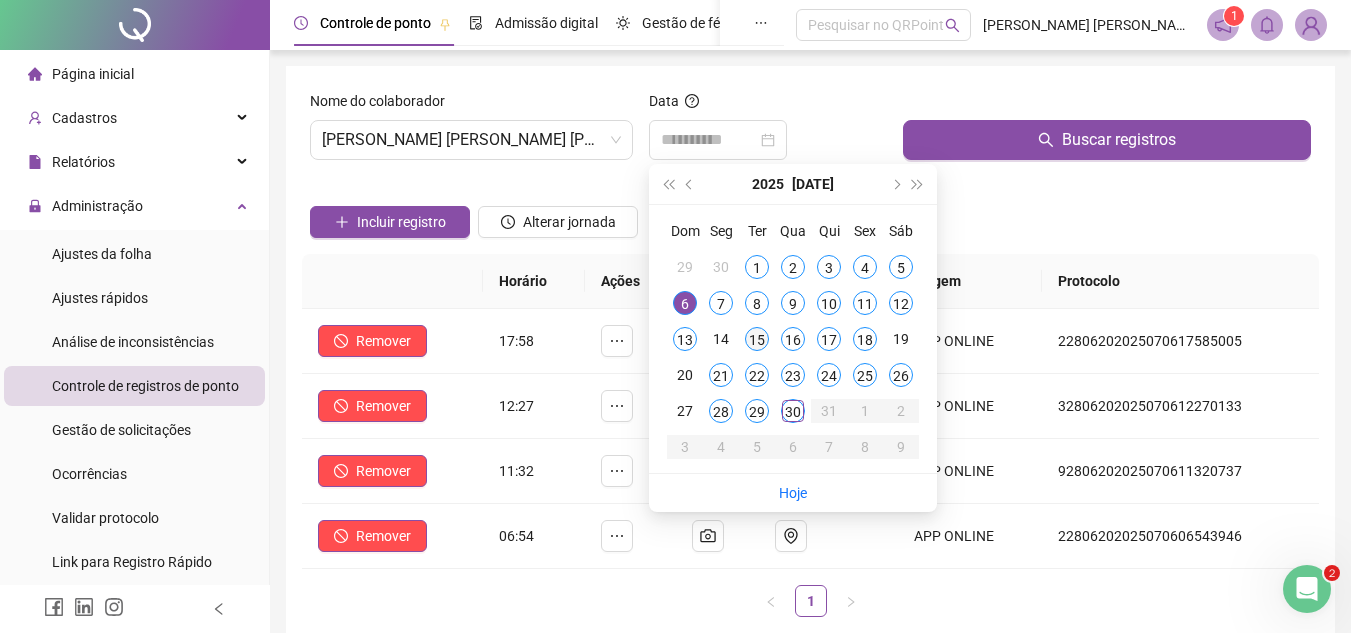 click on "15" at bounding box center [757, 339] 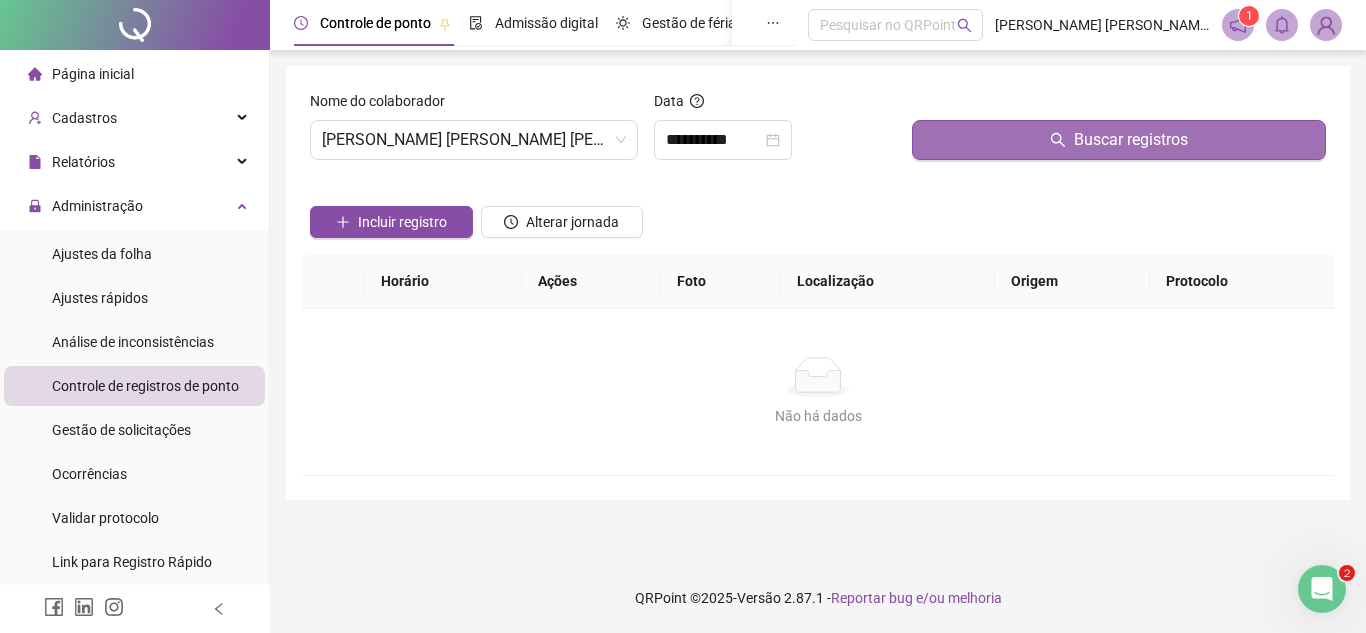 click on "Buscar registros" at bounding box center (1119, 140) 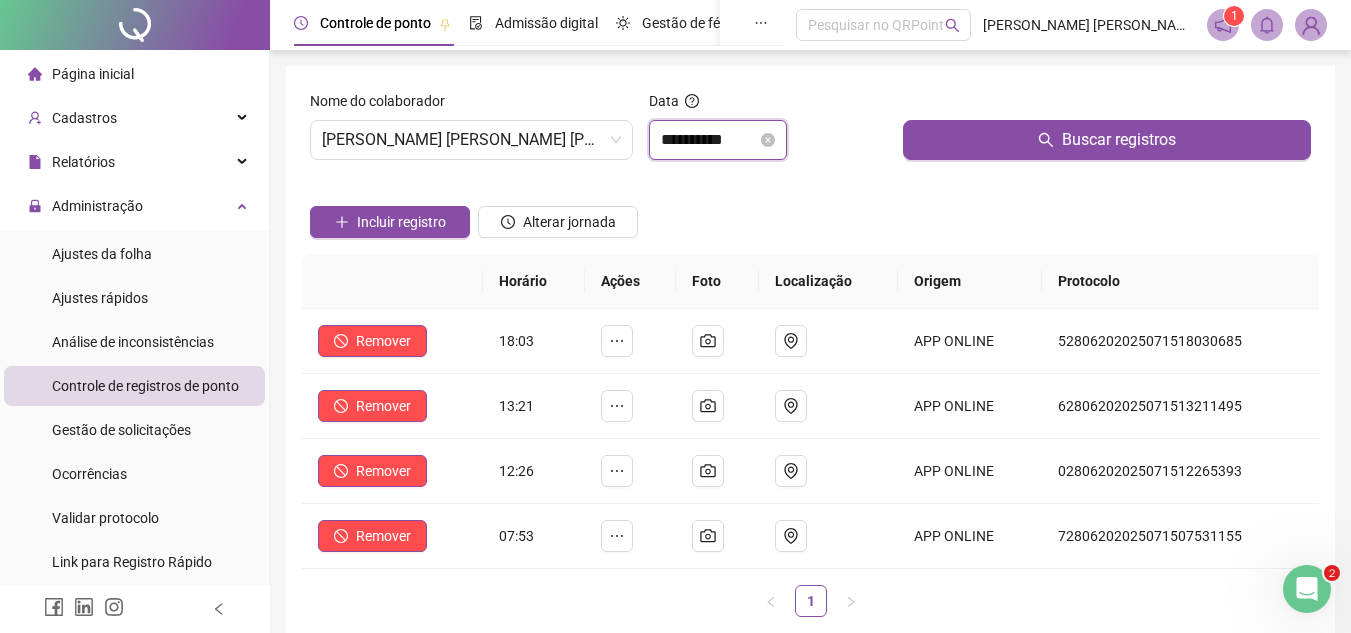 click on "**********" at bounding box center (709, 140) 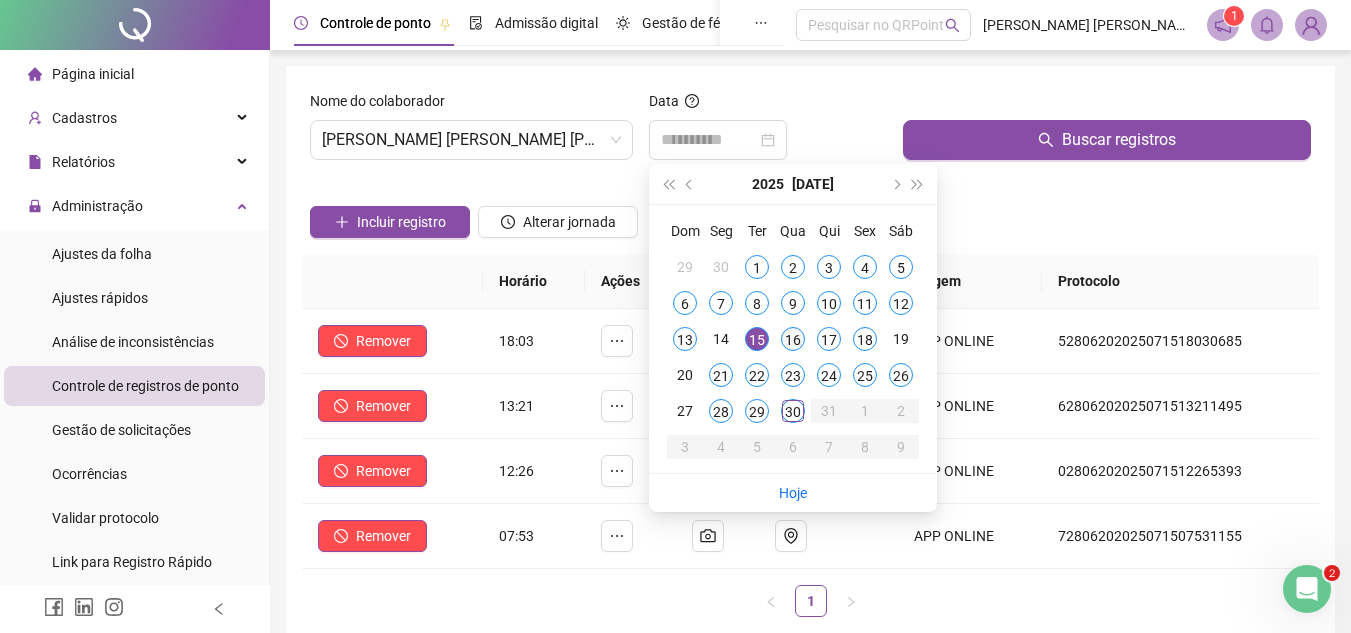 click on "16" at bounding box center (793, 339) 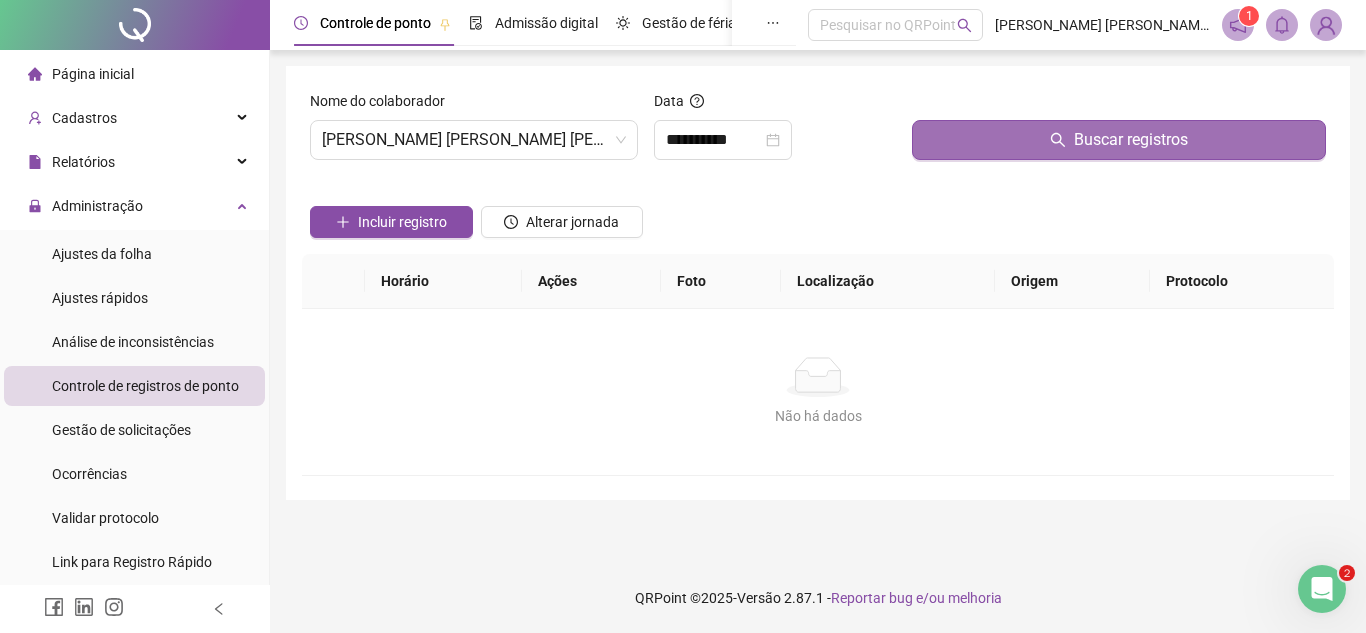 click on "Buscar registros" at bounding box center [1119, 140] 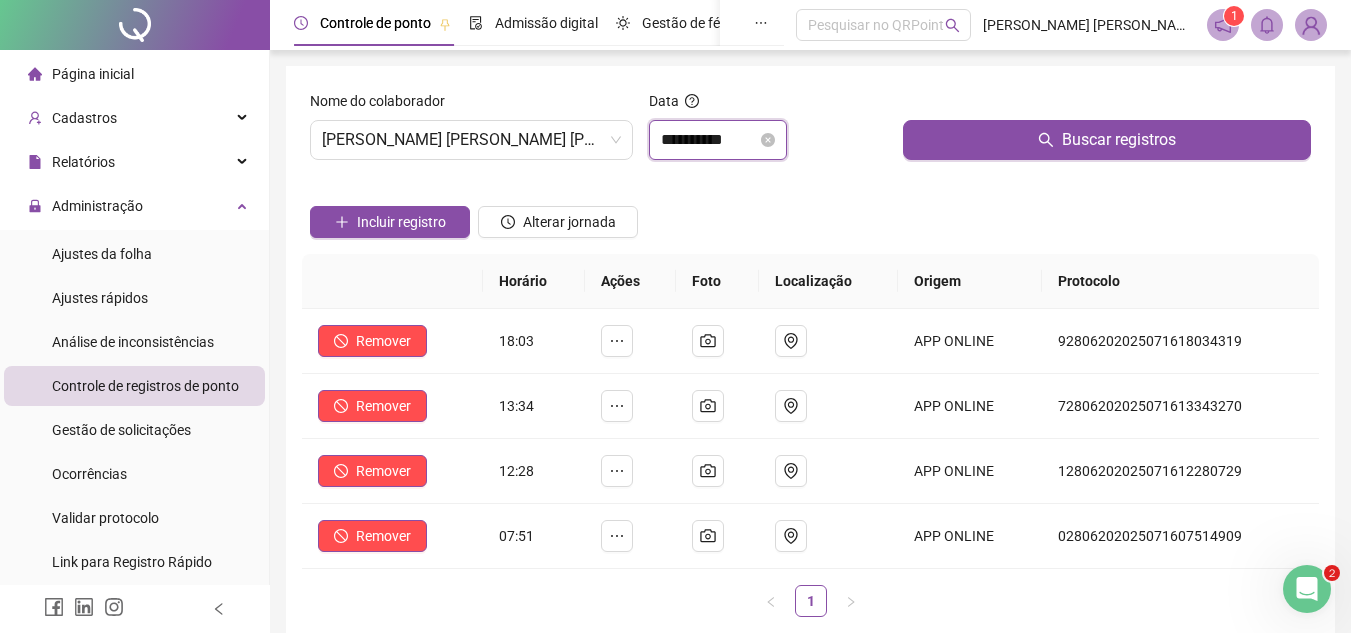 click on "**********" at bounding box center (709, 140) 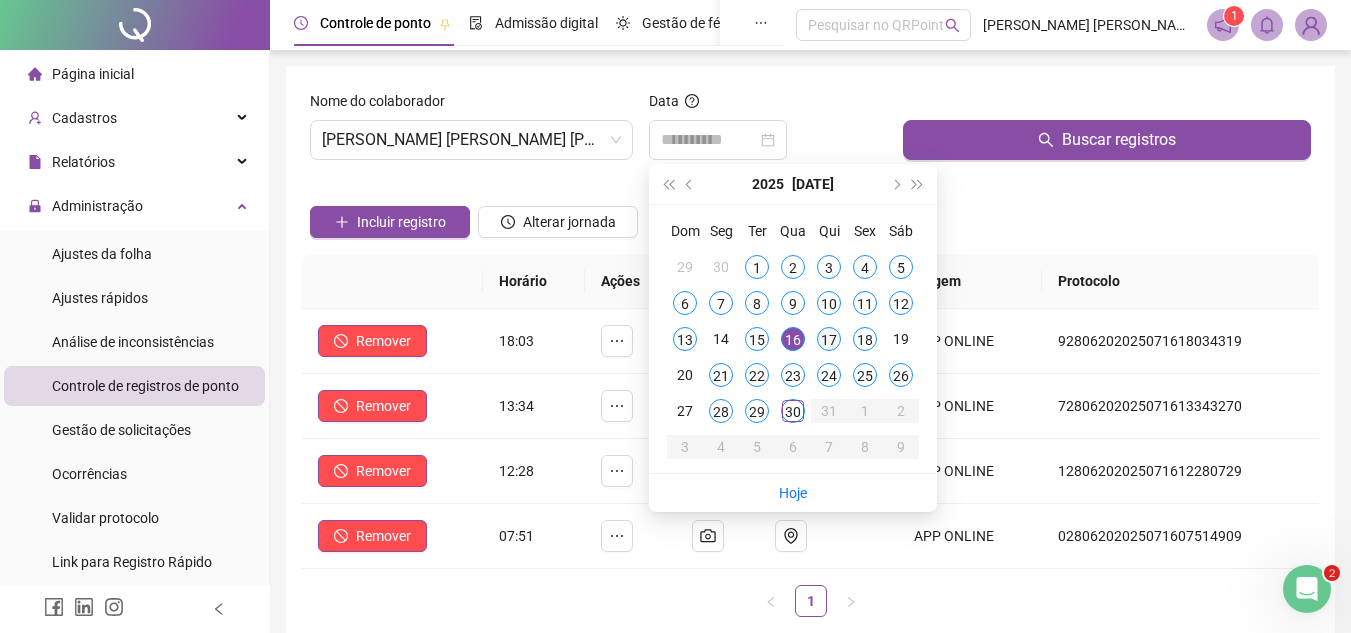 click on "17" at bounding box center (829, 339) 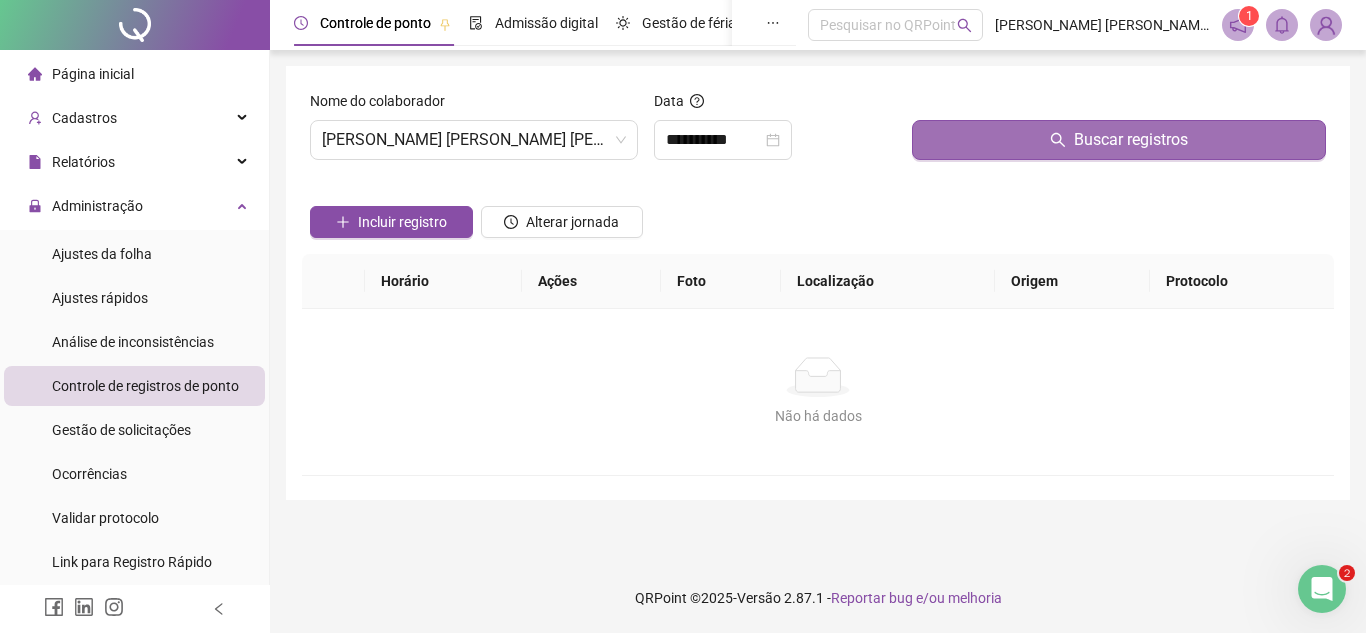 click on "Buscar registros" at bounding box center [1119, 140] 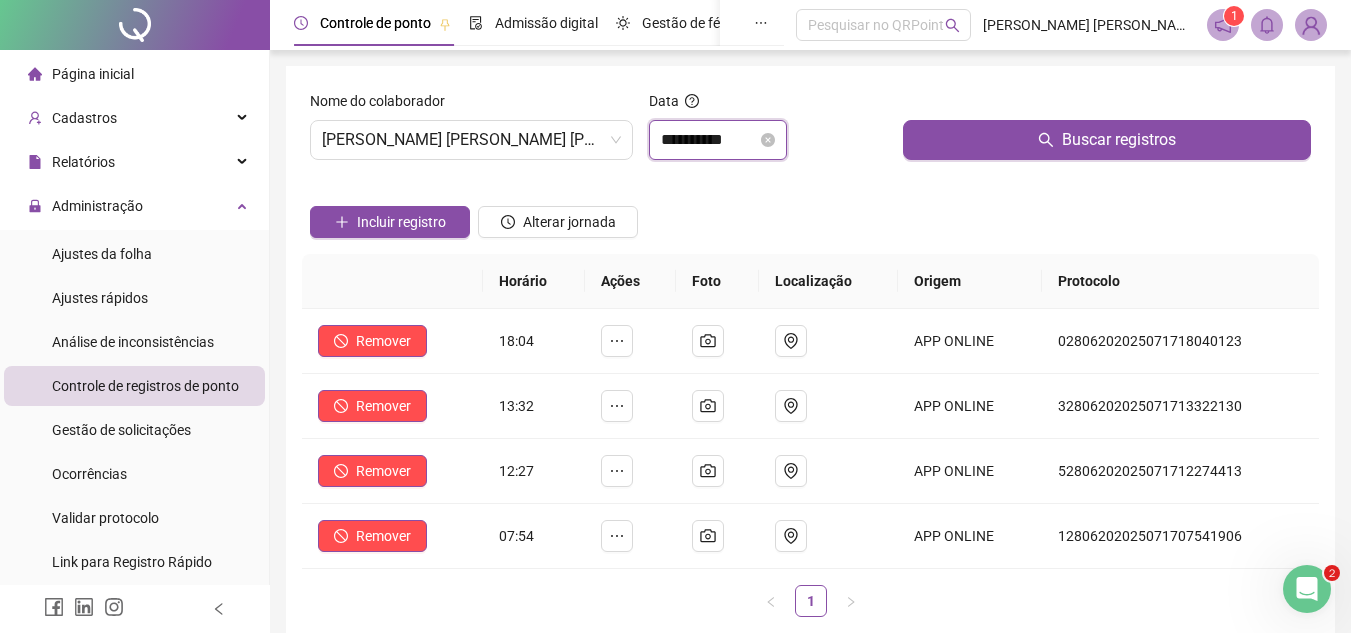 click on "**********" at bounding box center (709, 140) 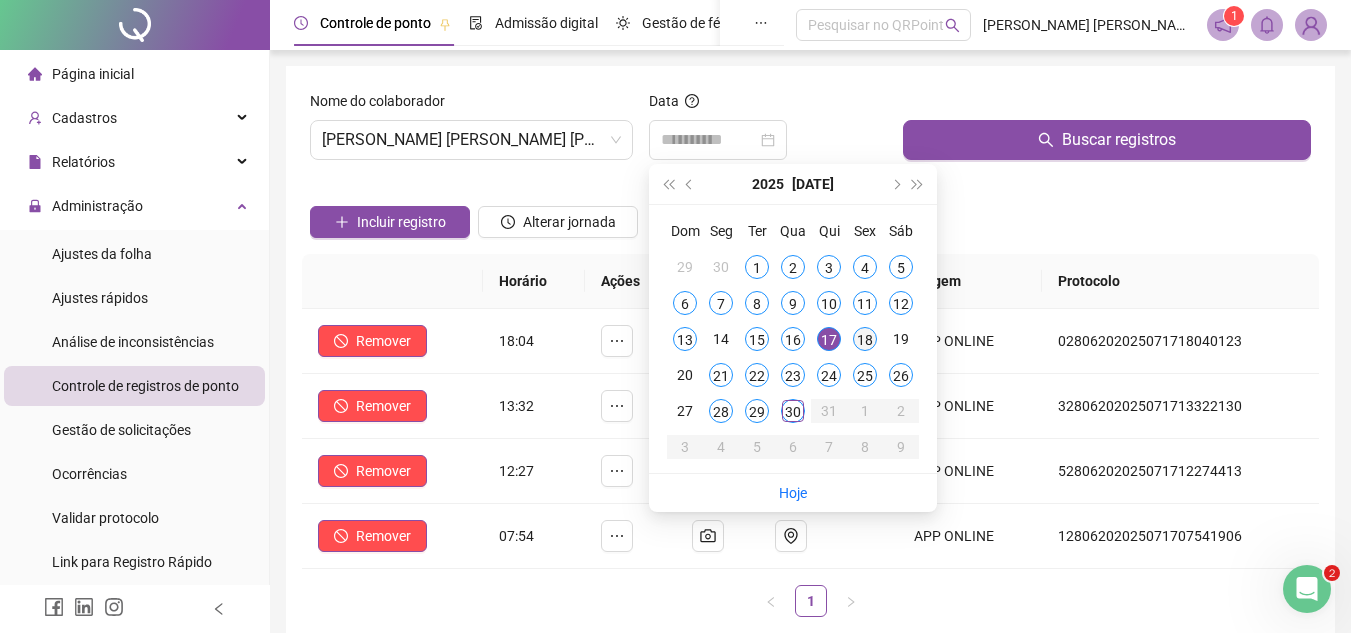 click on "18" at bounding box center [865, 339] 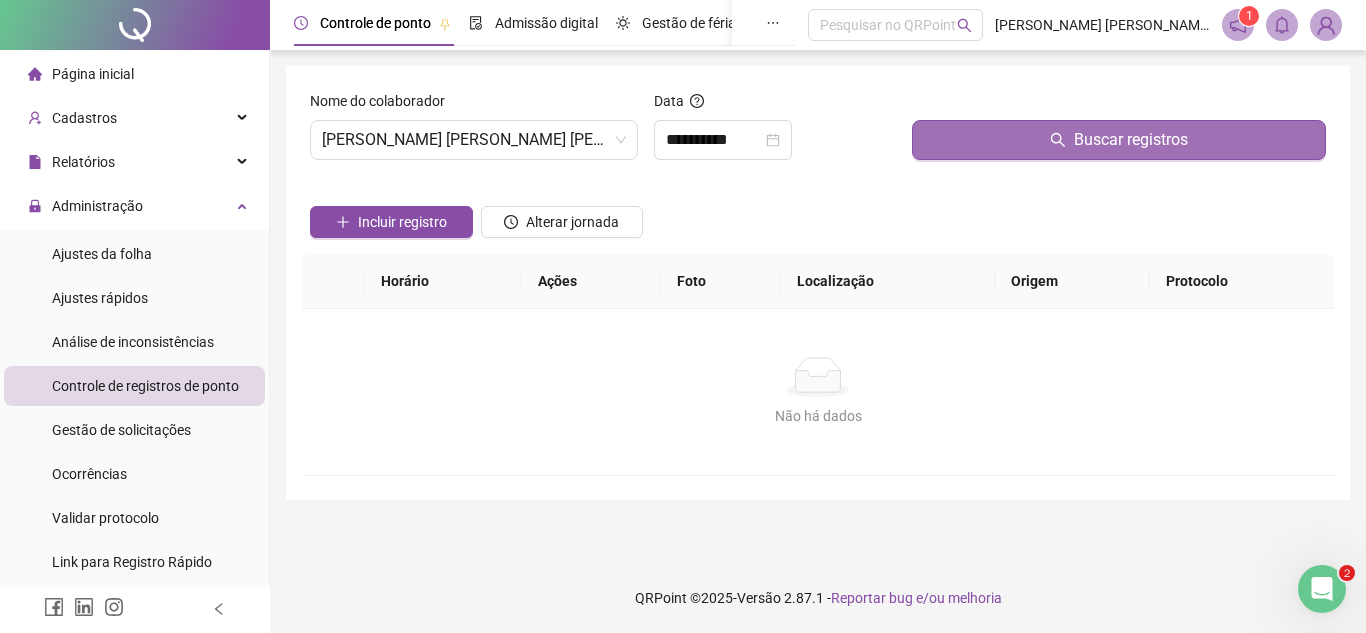 click on "Buscar registros" at bounding box center (1119, 140) 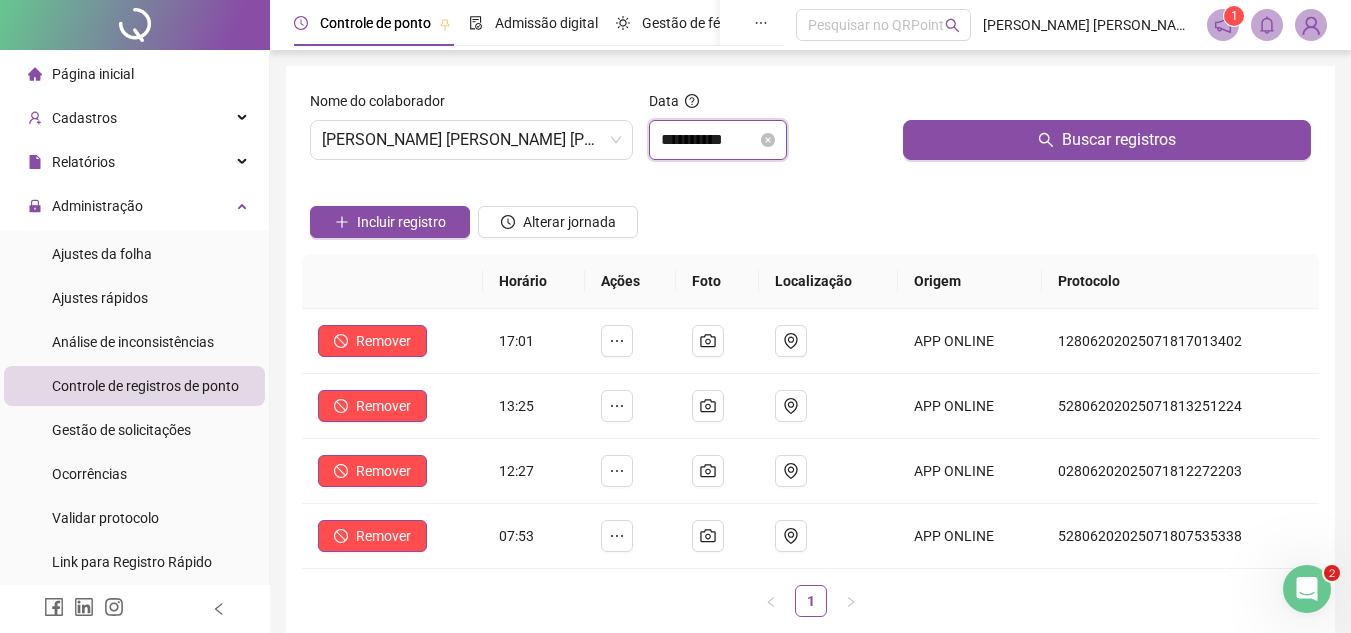 click on "**********" at bounding box center [709, 140] 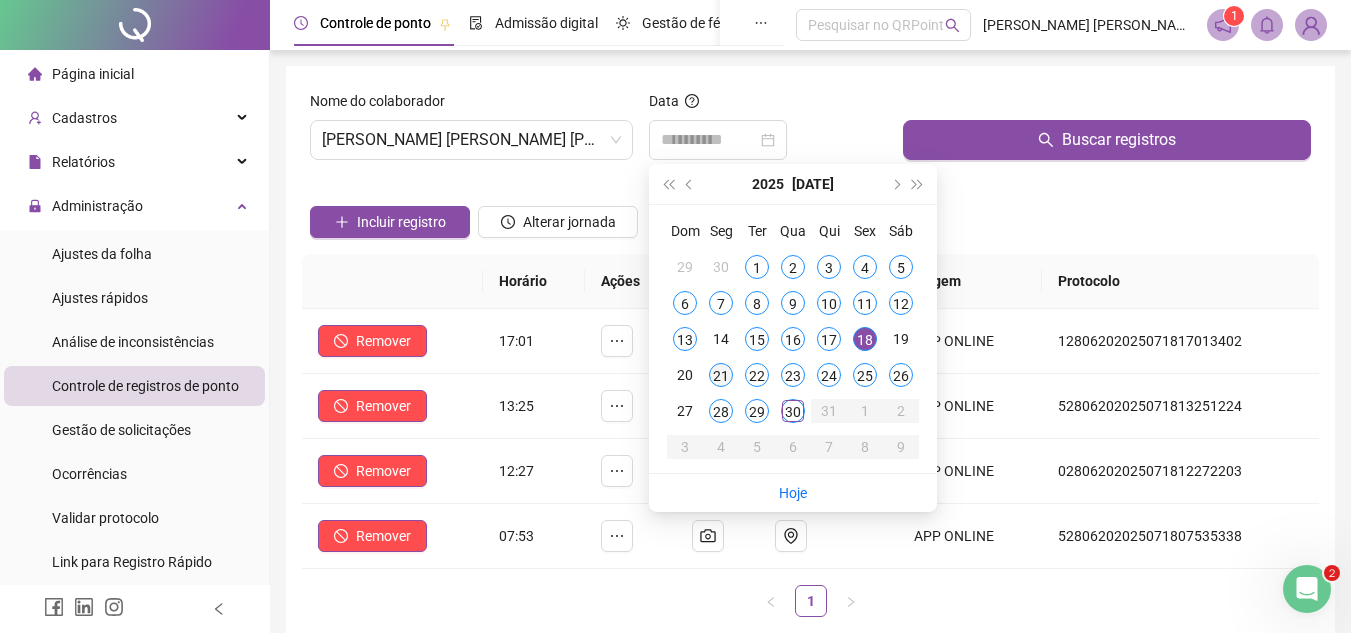click on "21" at bounding box center (721, 375) 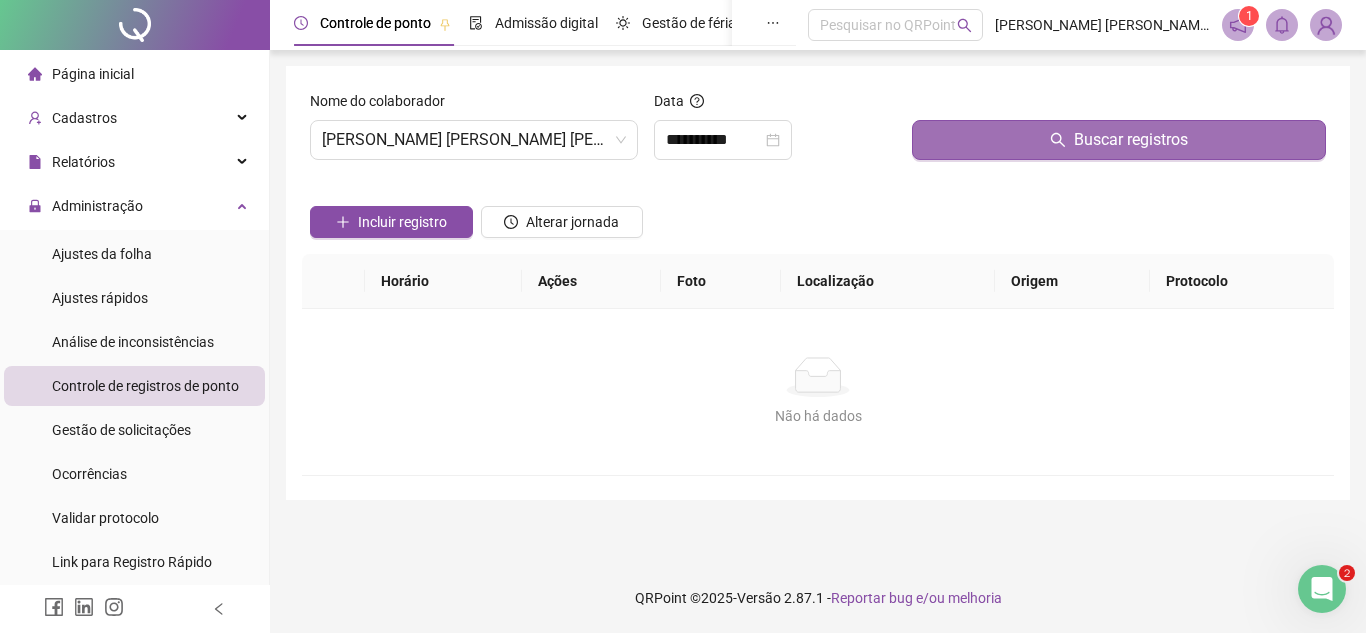 click on "Buscar registros" at bounding box center [1119, 140] 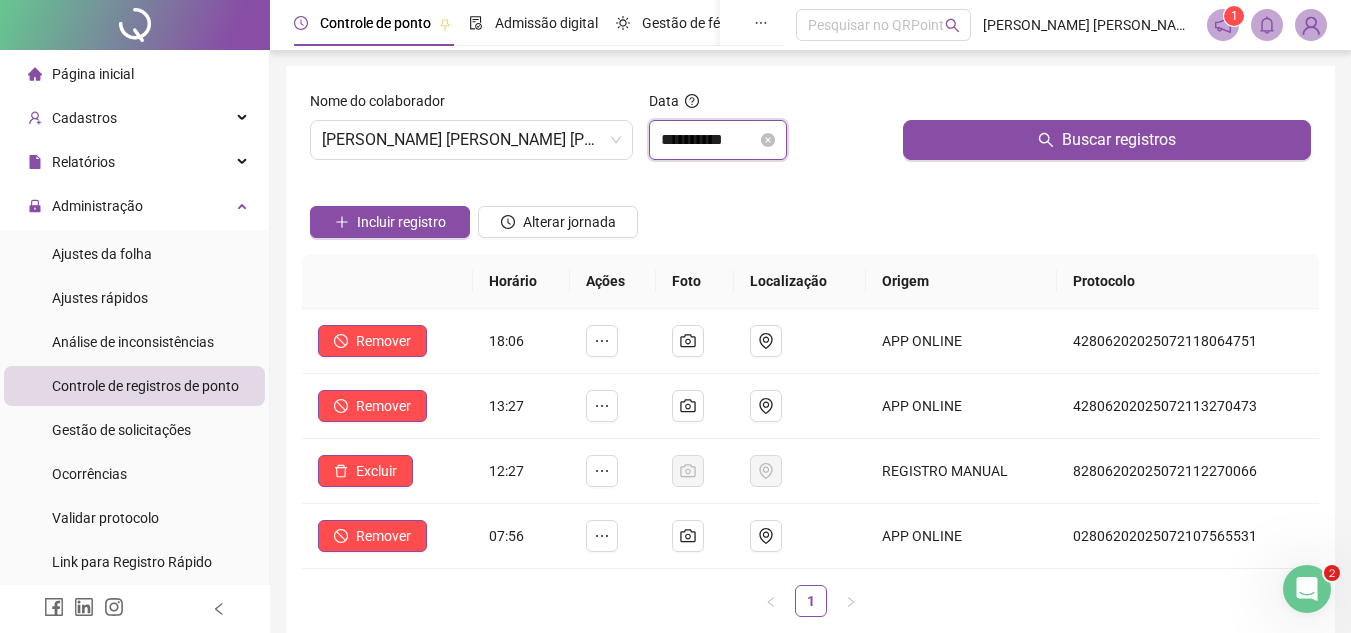 click on "**********" at bounding box center [709, 140] 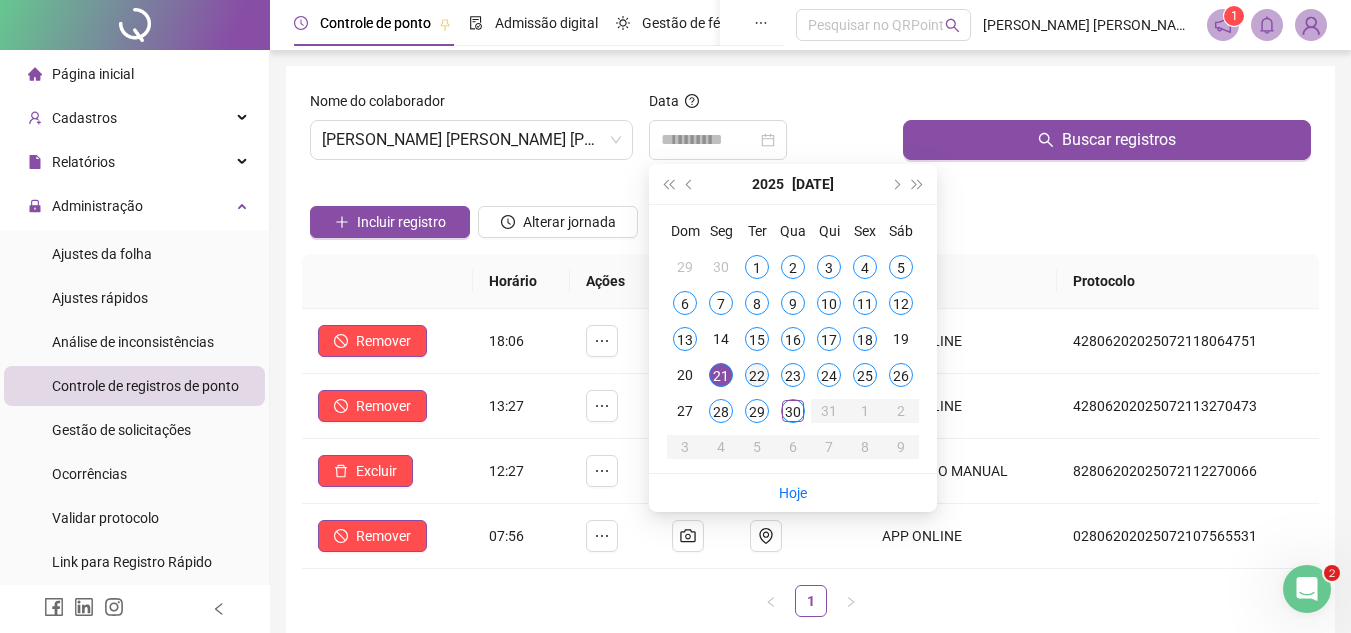 click on "22" at bounding box center (757, 375) 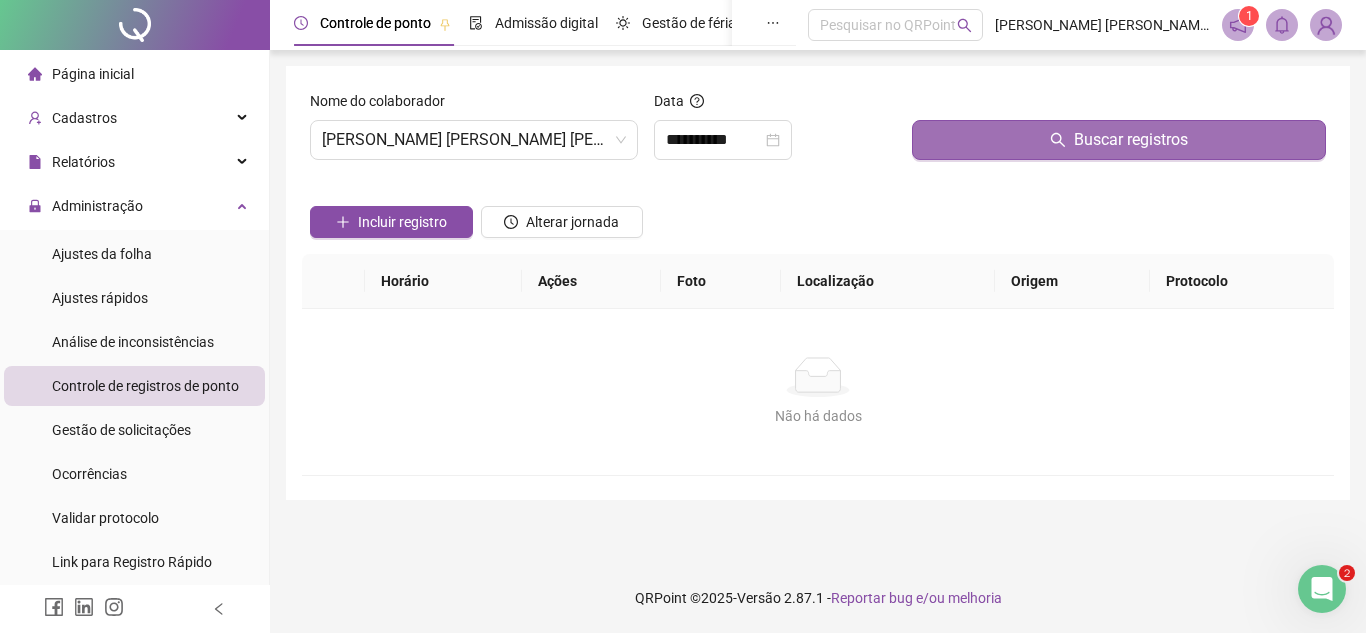 click on "Buscar registros" at bounding box center (1119, 140) 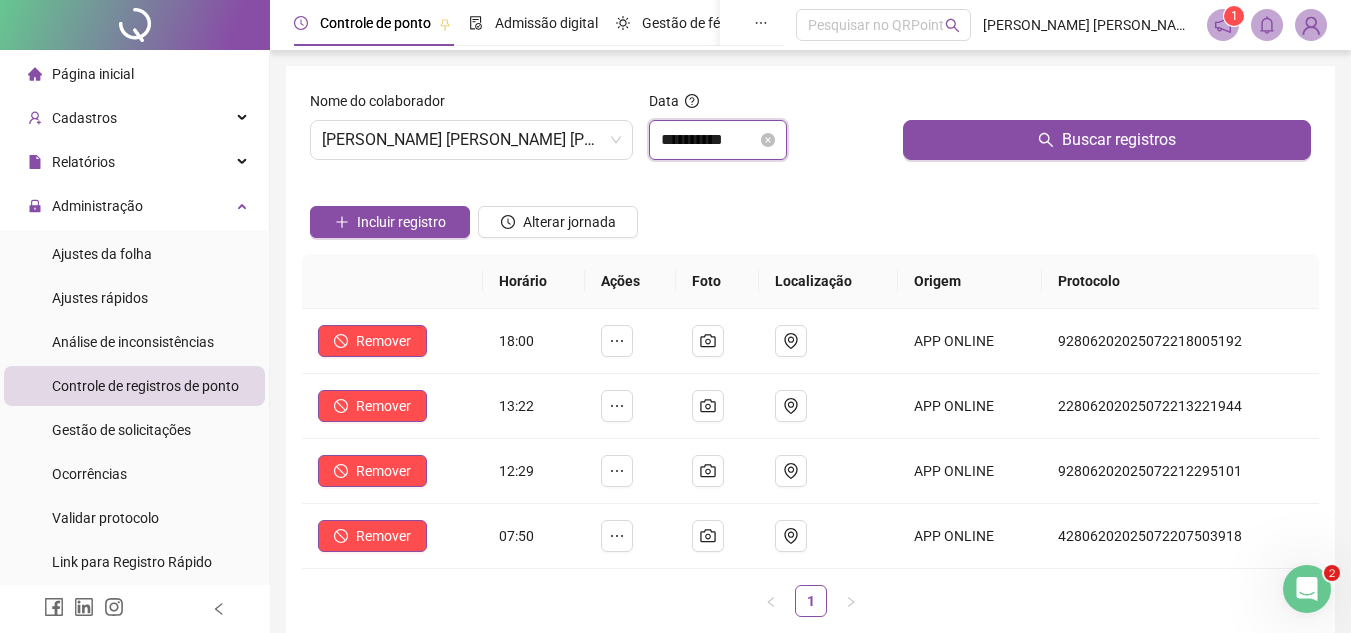 click on "**********" at bounding box center (709, 140) 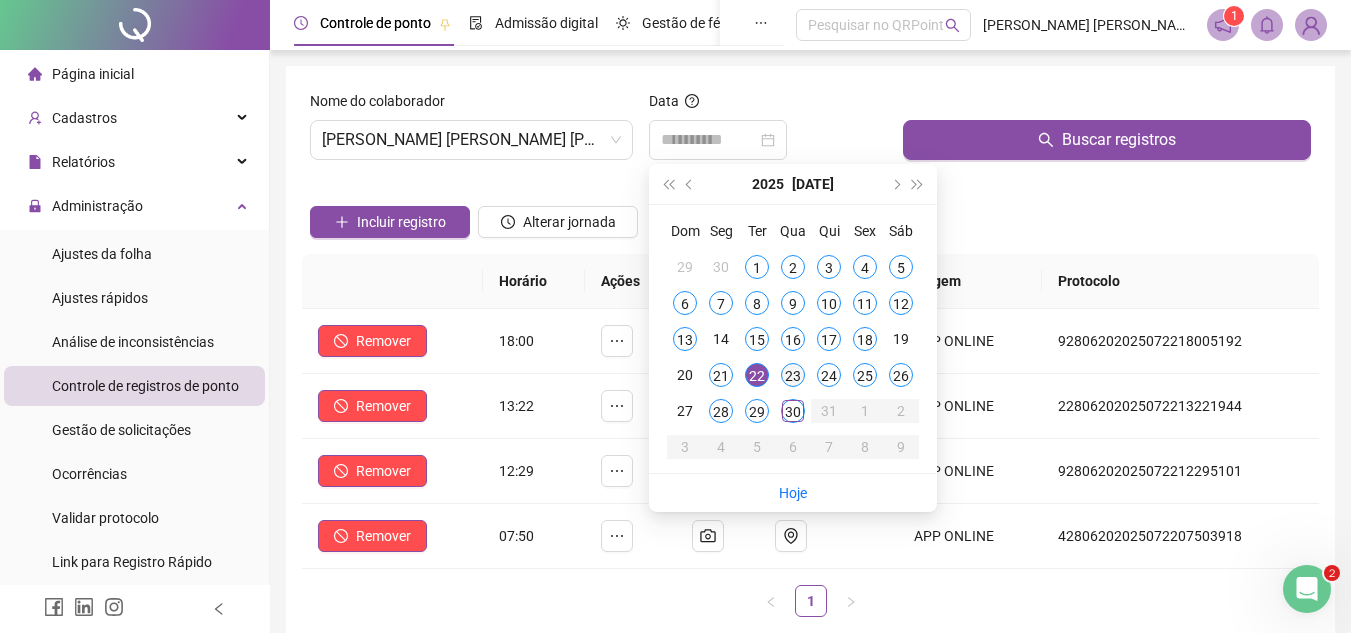 click on "23" at bounding box center [793, 375] 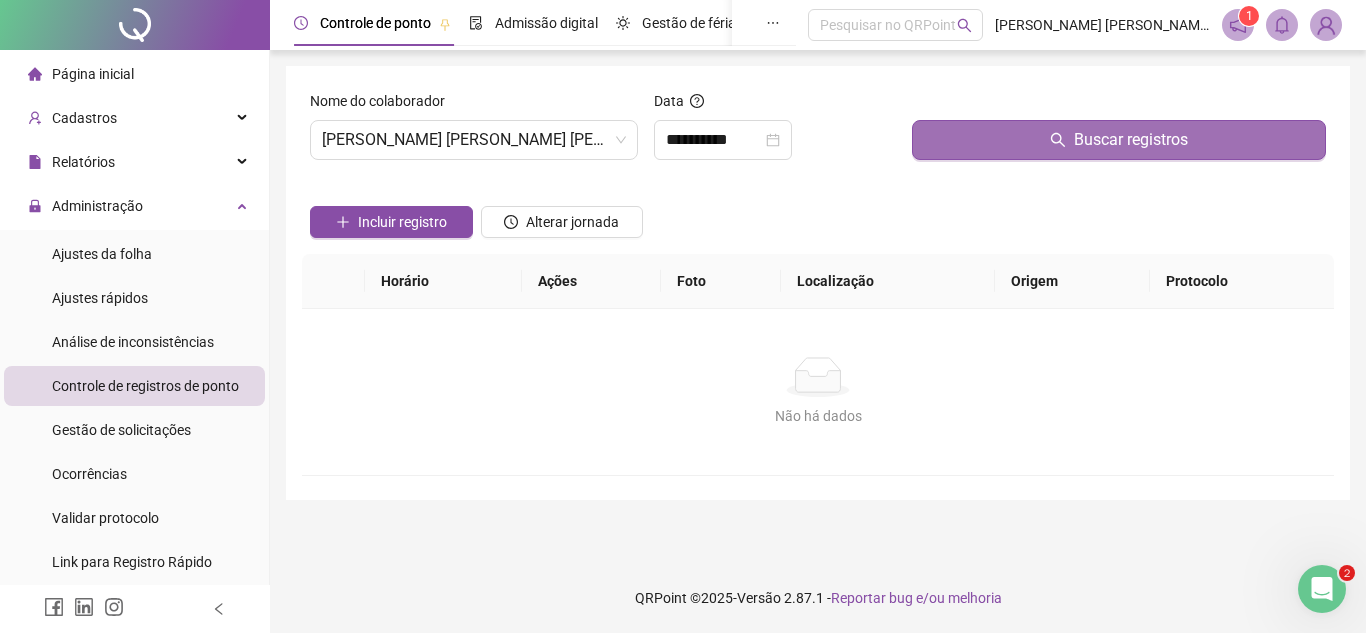 click on "Buscar registros" at bounding box center [1119, 140] 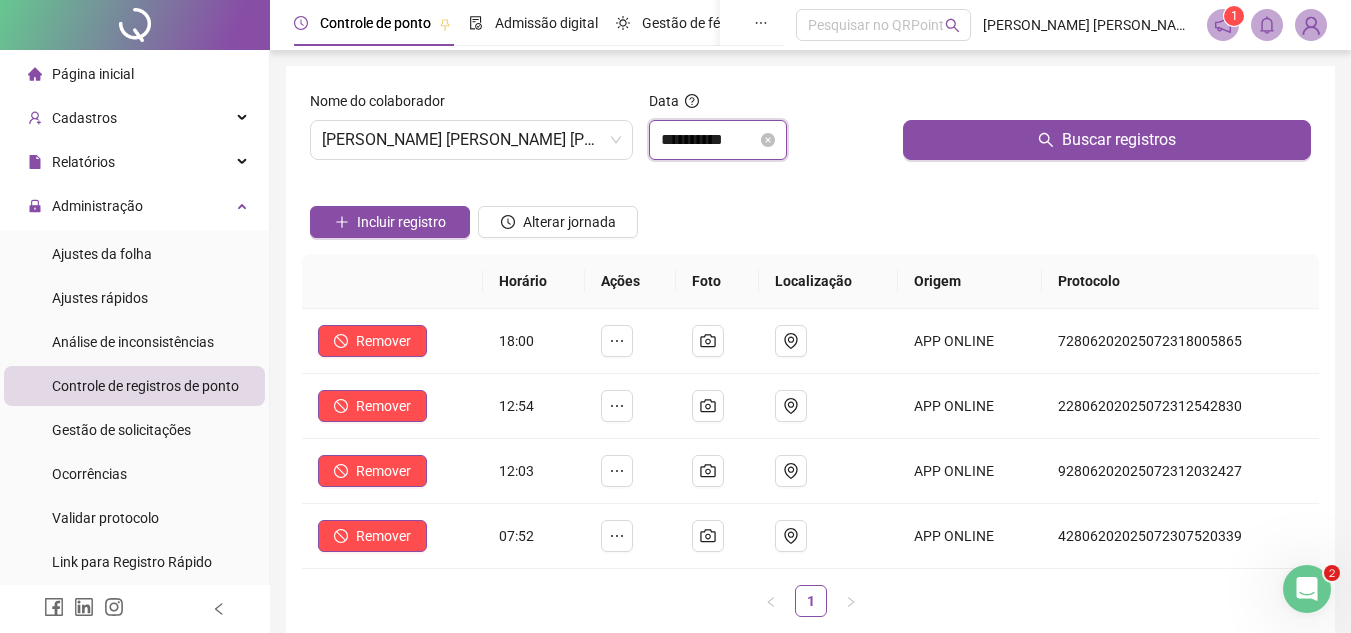 click on "**********" at bounding box center [709, 140] 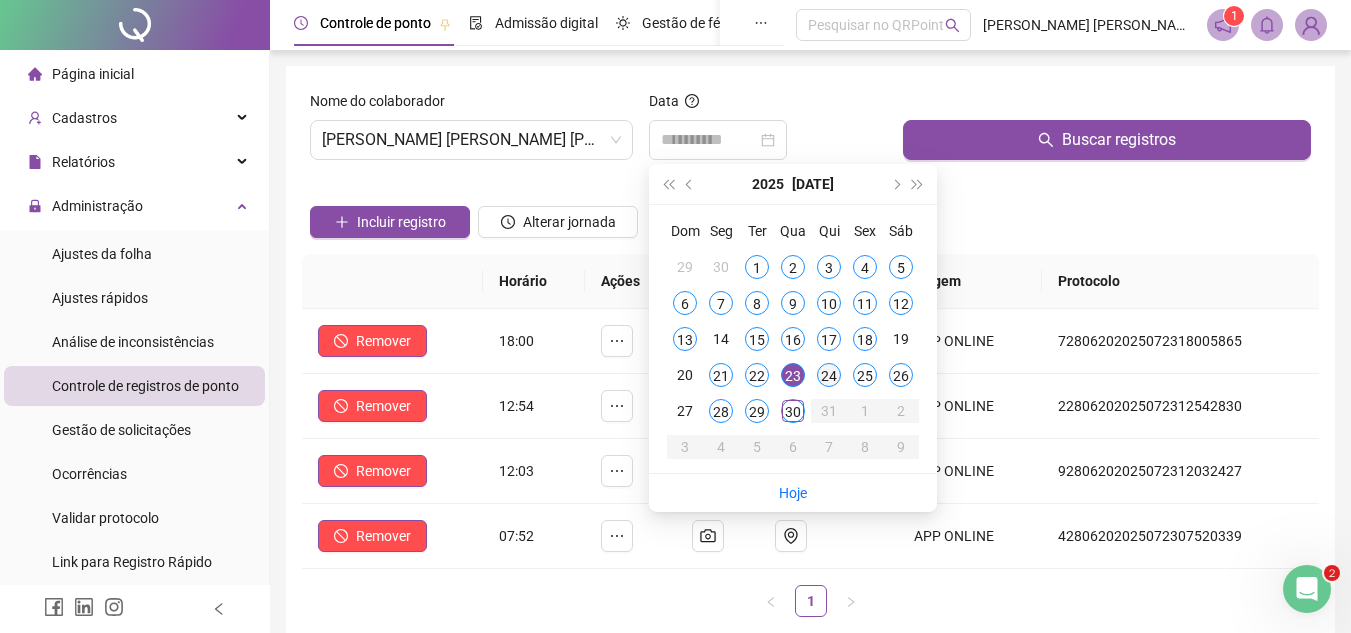 click on "24" at bounding box center [829, 375] 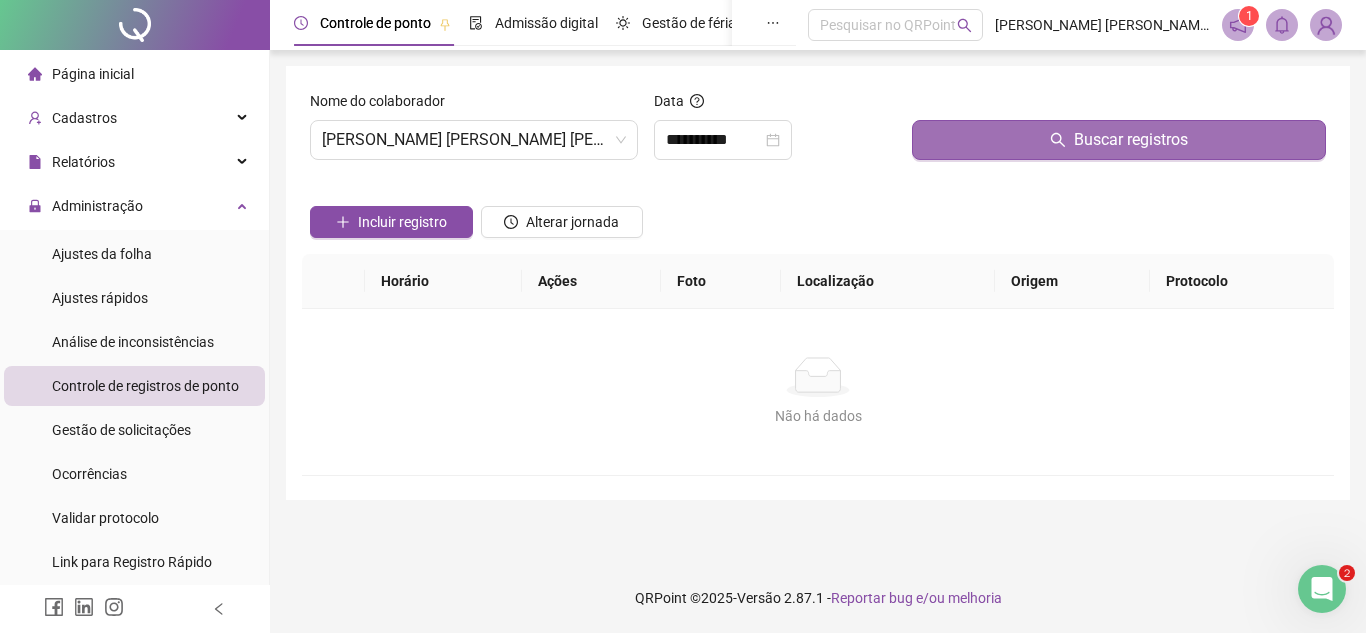 click on "Buscar registros" at bounding box center (1119, 140) 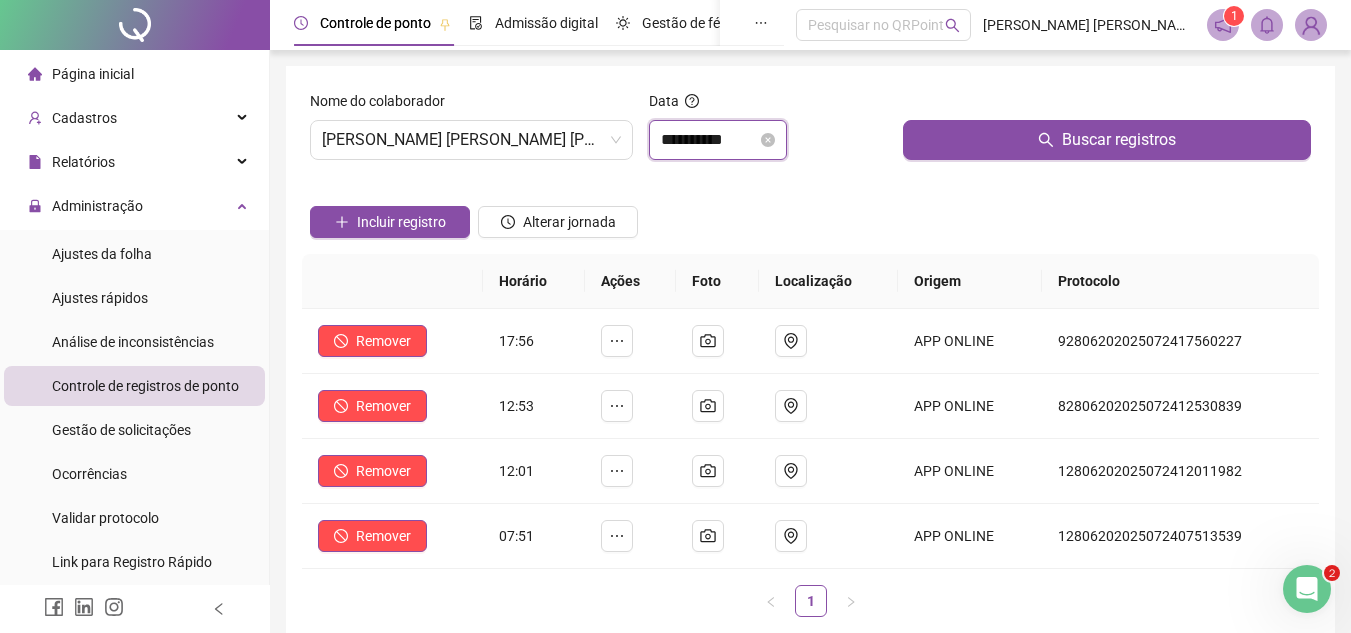 click on "**********" at bounding box center [709, 140] 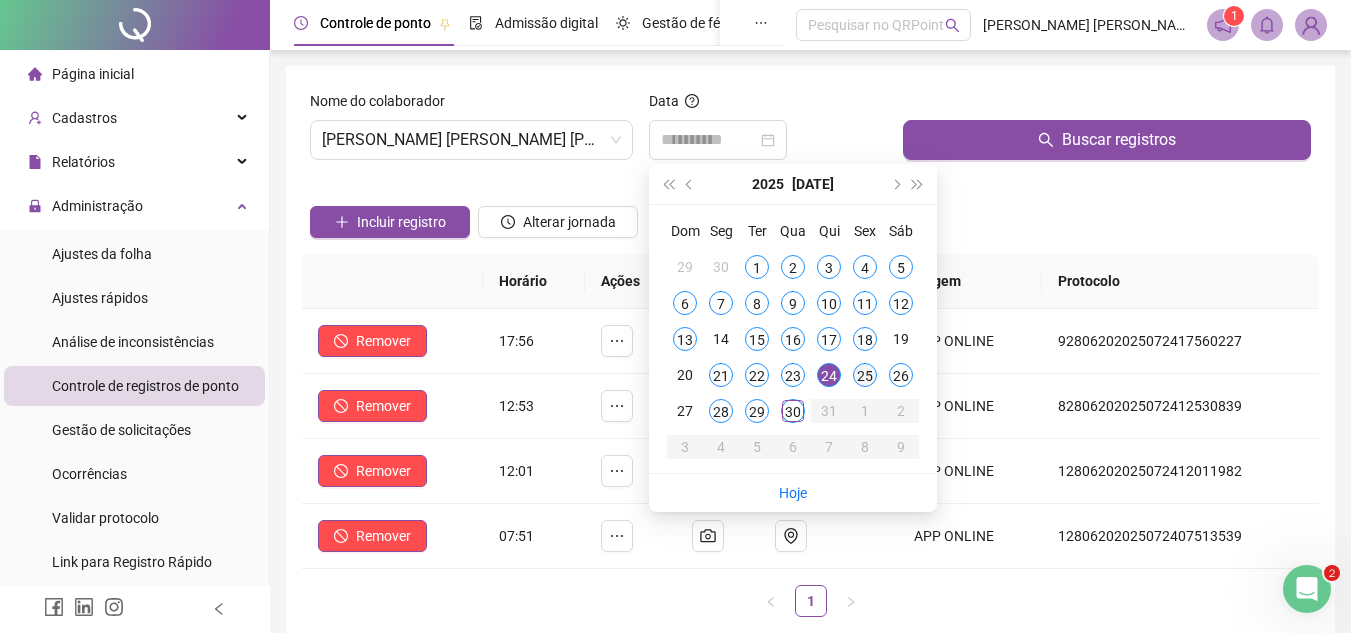 click on "25" at bounding box center [865, 375] 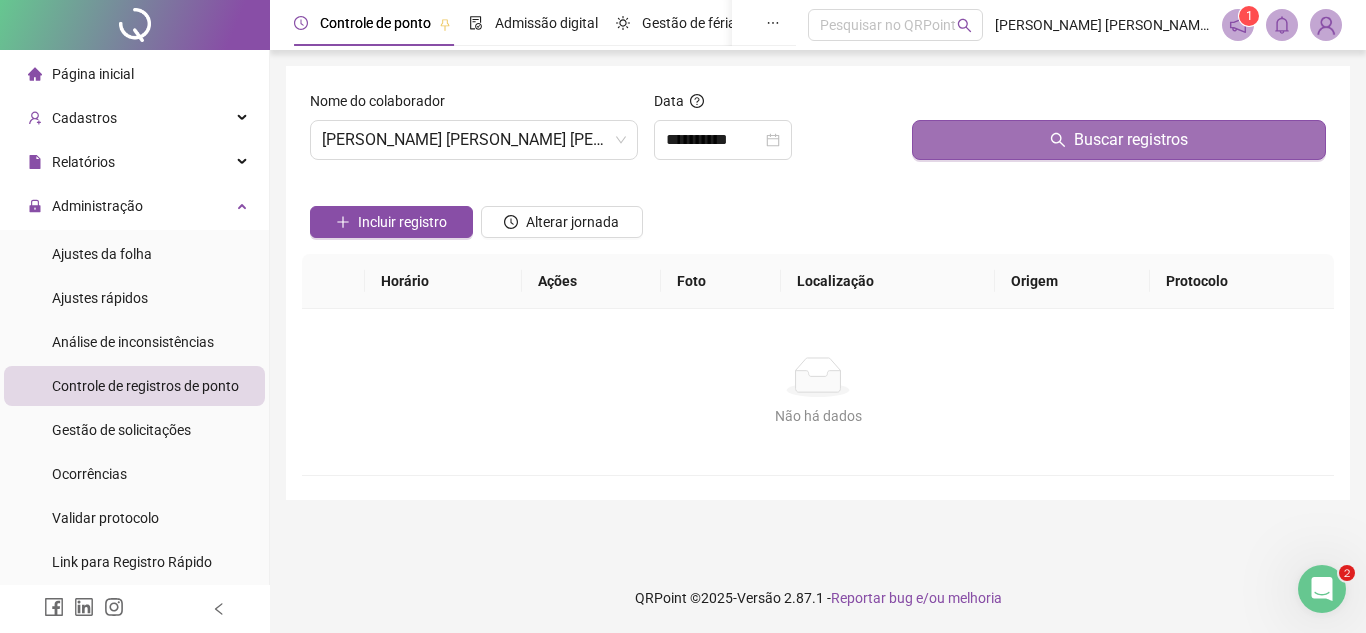 click on "Buscar registros" at bounding box center [1119, 140] 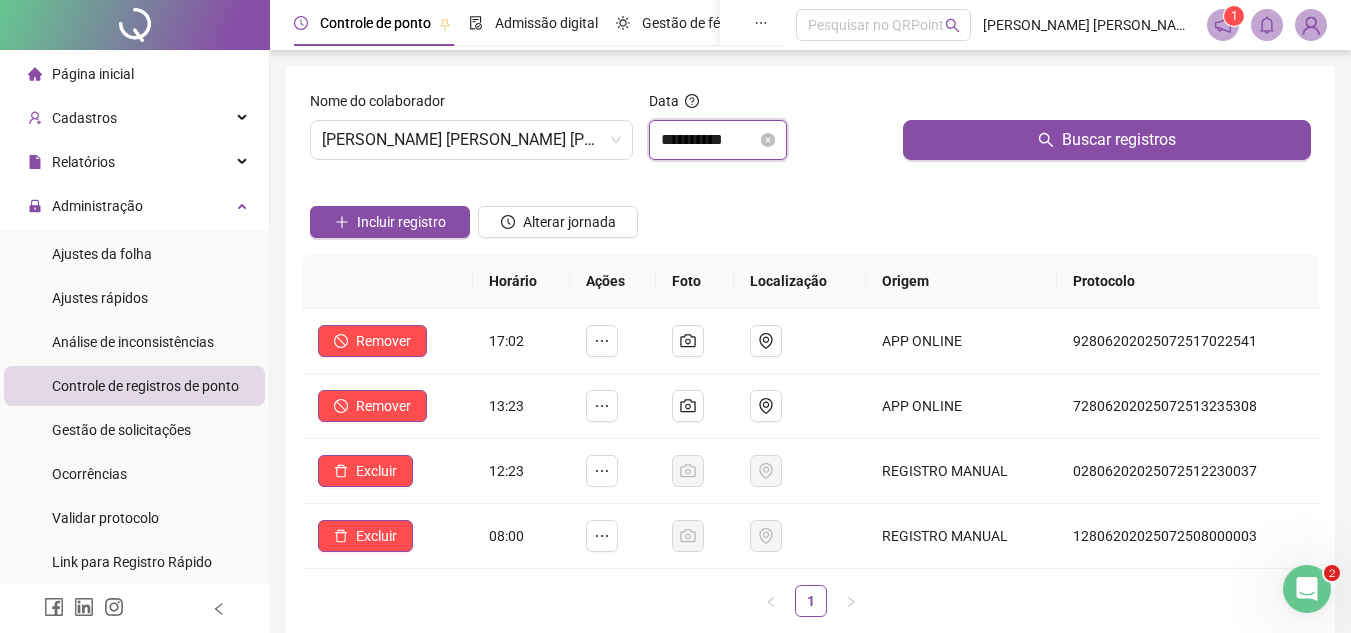 click on "**********" at bounding box center (709, 140) 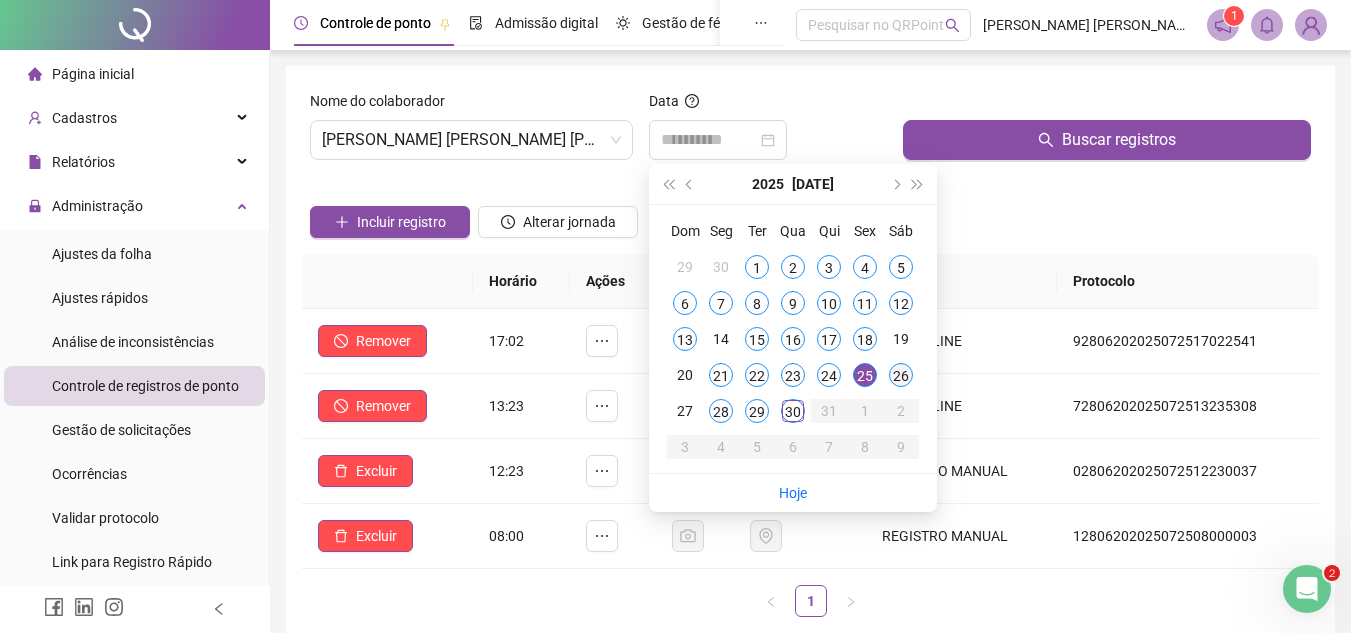 click on "26" at bounding box center [901, 375] 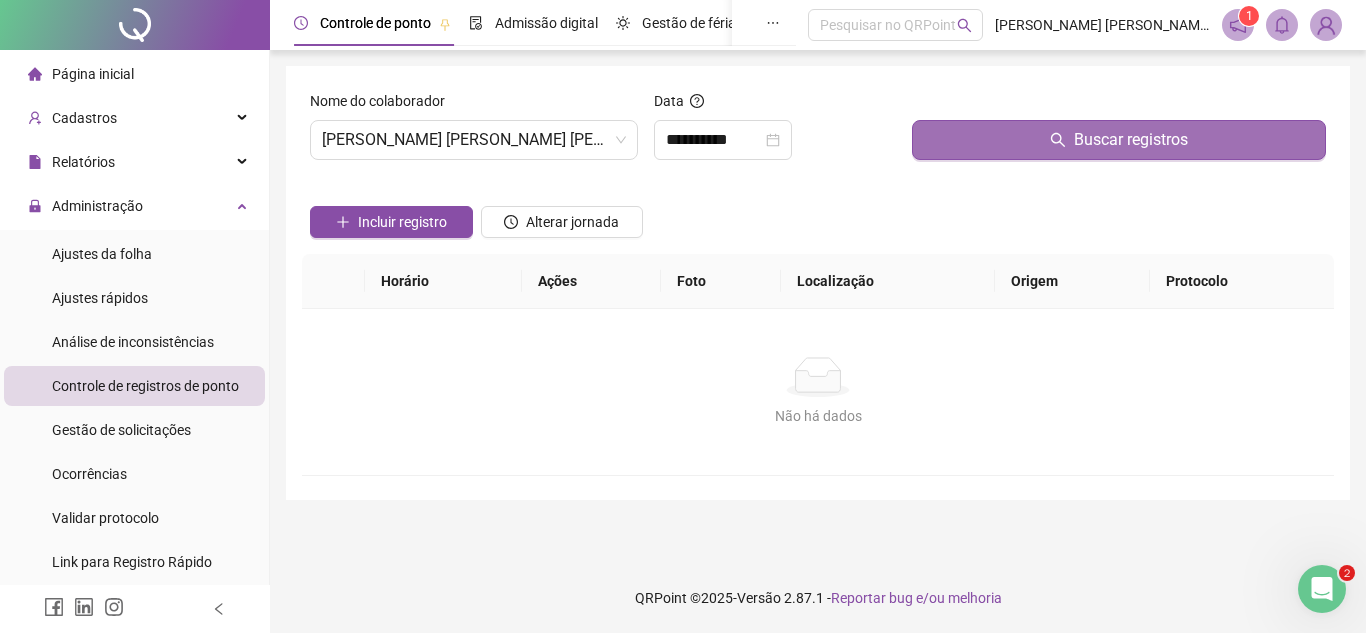 click on "Buscar registros" at bounding box center [1119, 140] 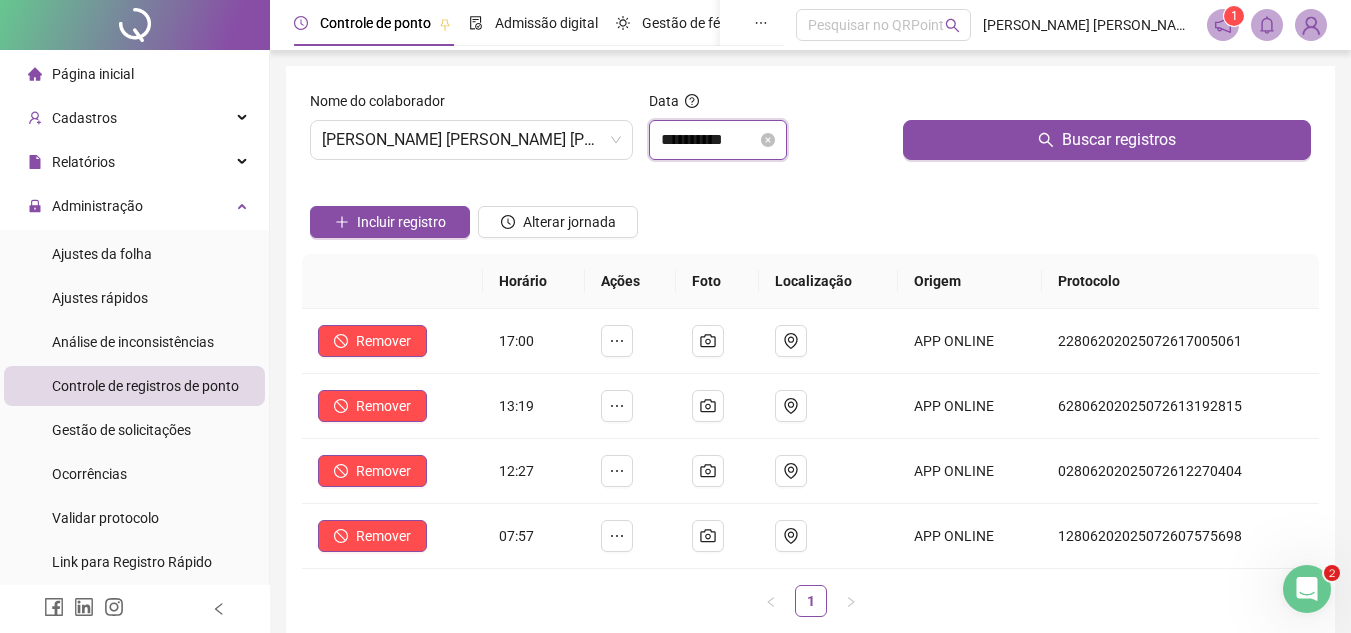 click on "**********" at bounding box center (709, 140) 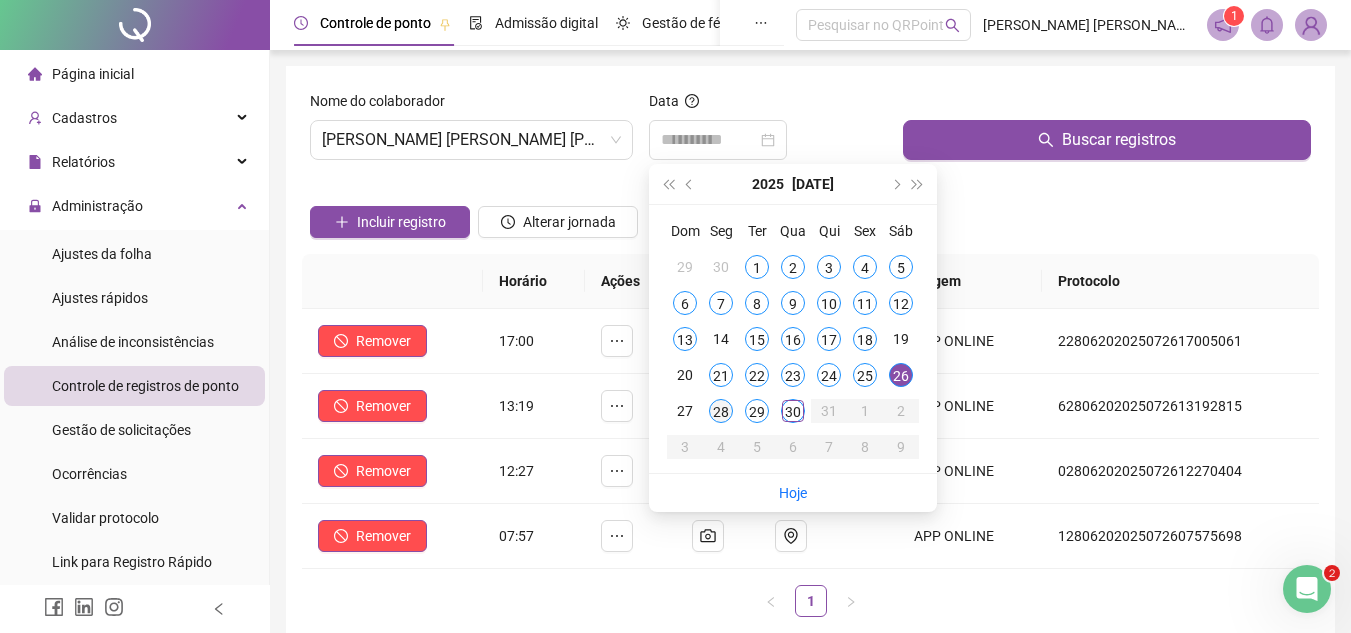 click on "28" at bounding box center [721, 411] 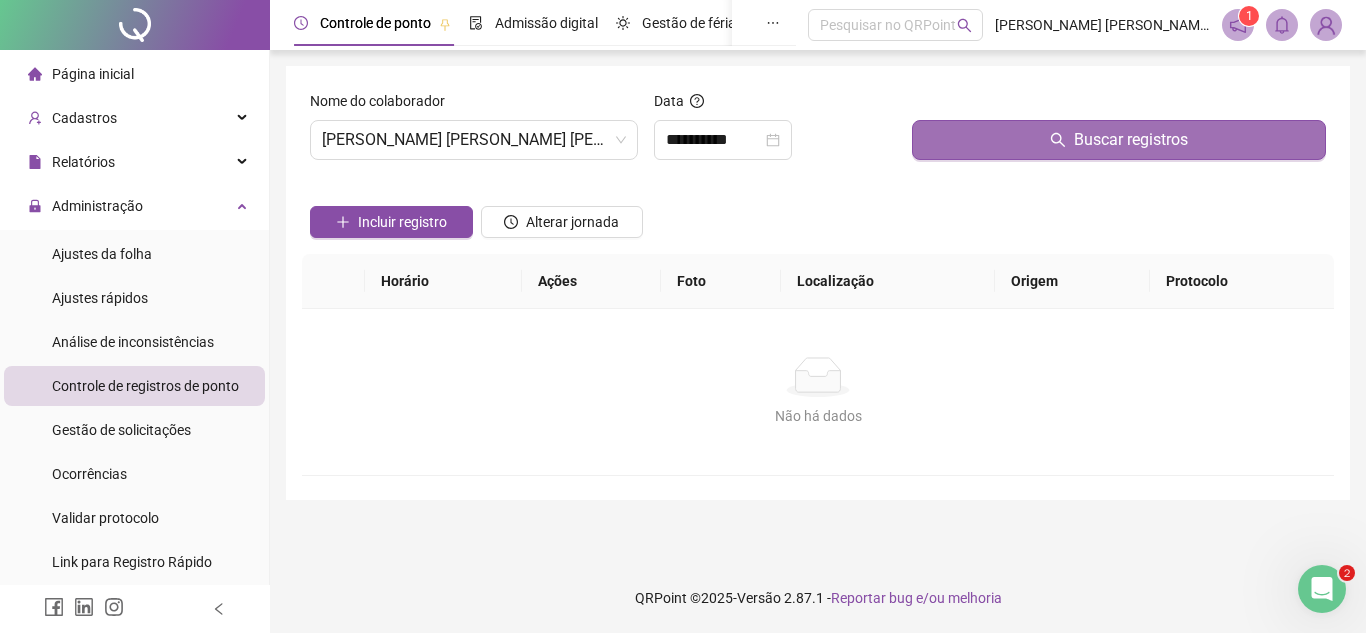 click on "Buscar registros" at bounding box center (1119, 140) 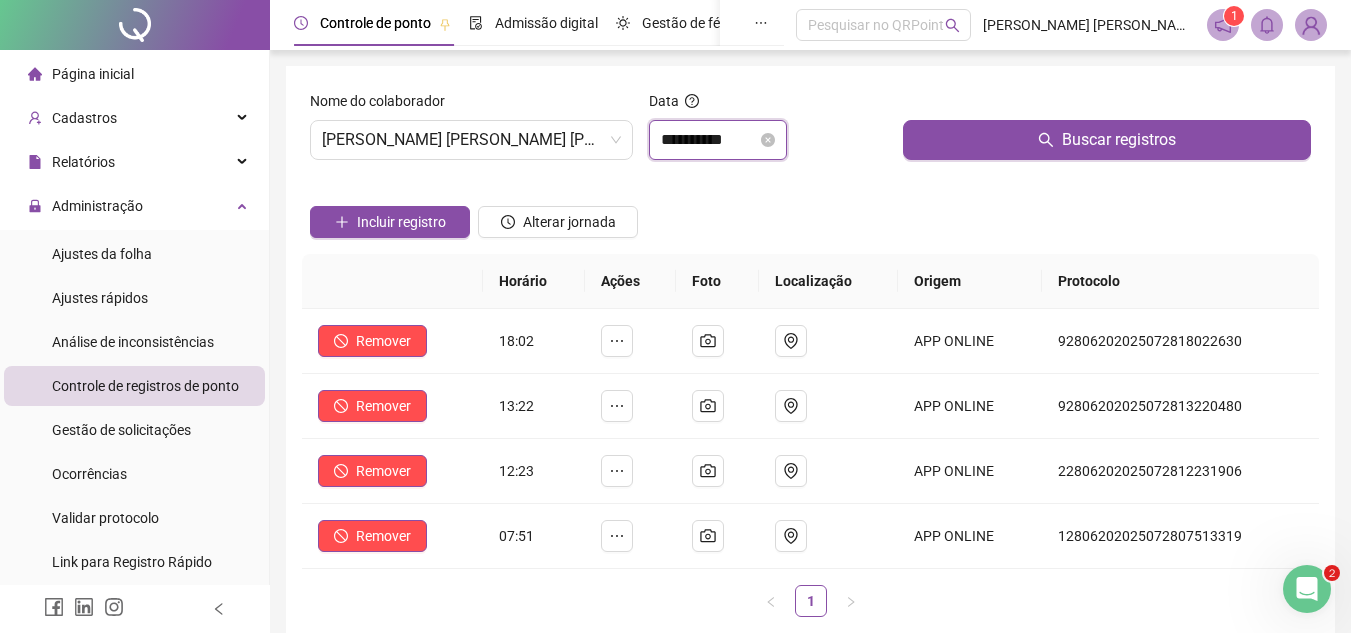 click on "**********" at bounding box center (709, 140) 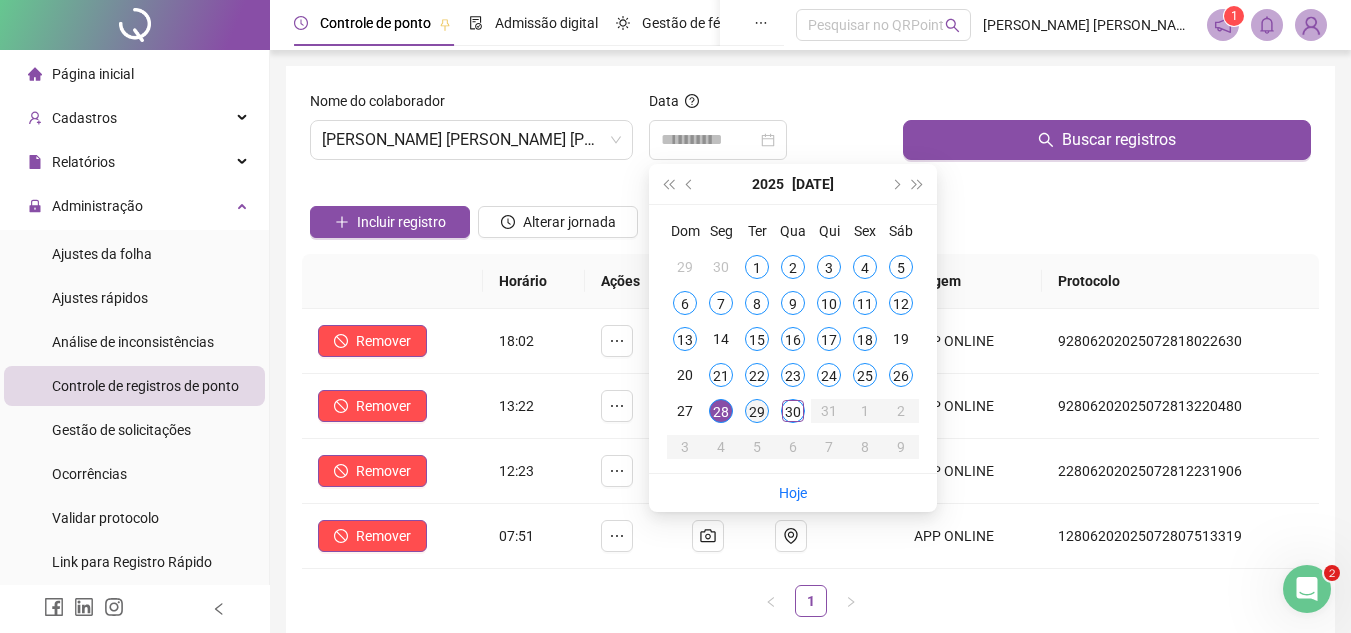 click on "29" at bounding box center (757, 411) 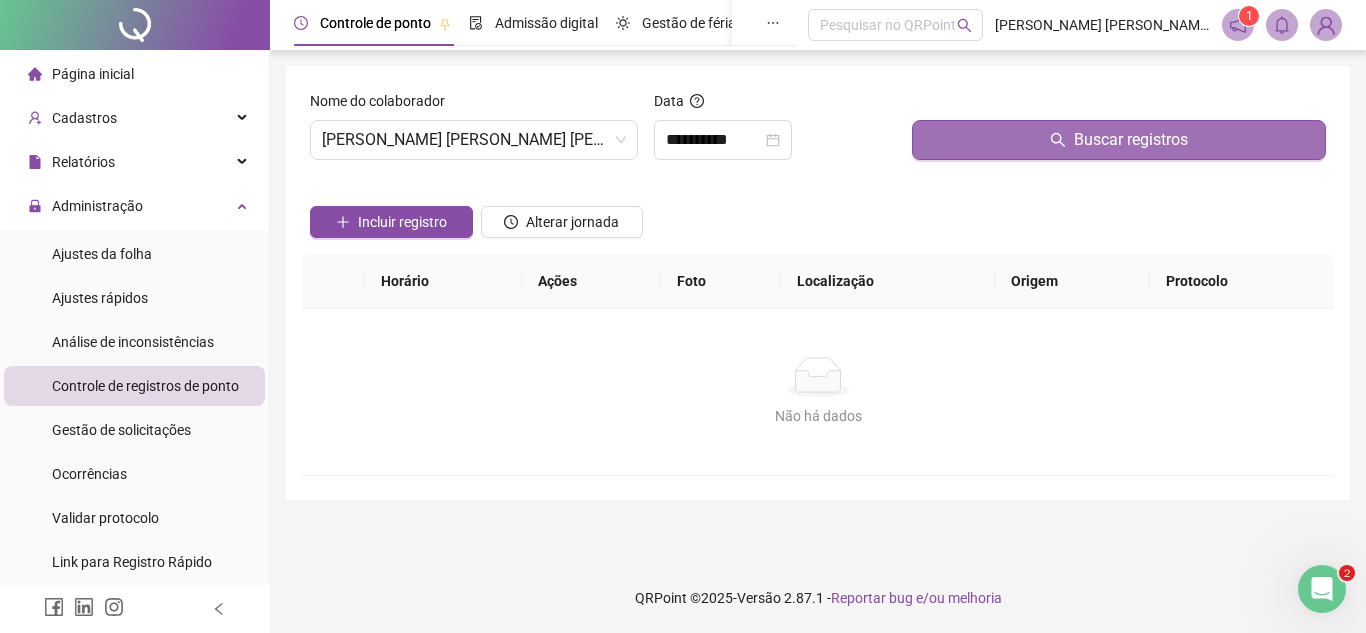 click on "Buscar registros" at bounding box center (1119, 140) 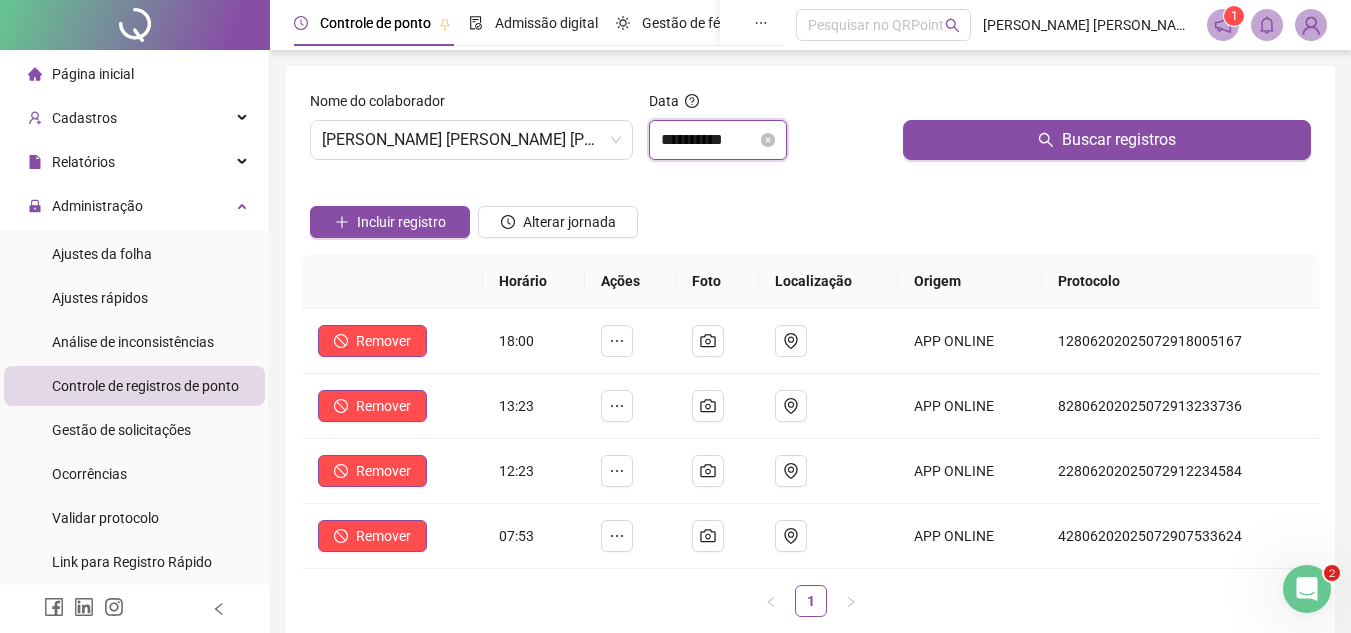 click on "**********" at bounding box center [709, 140] 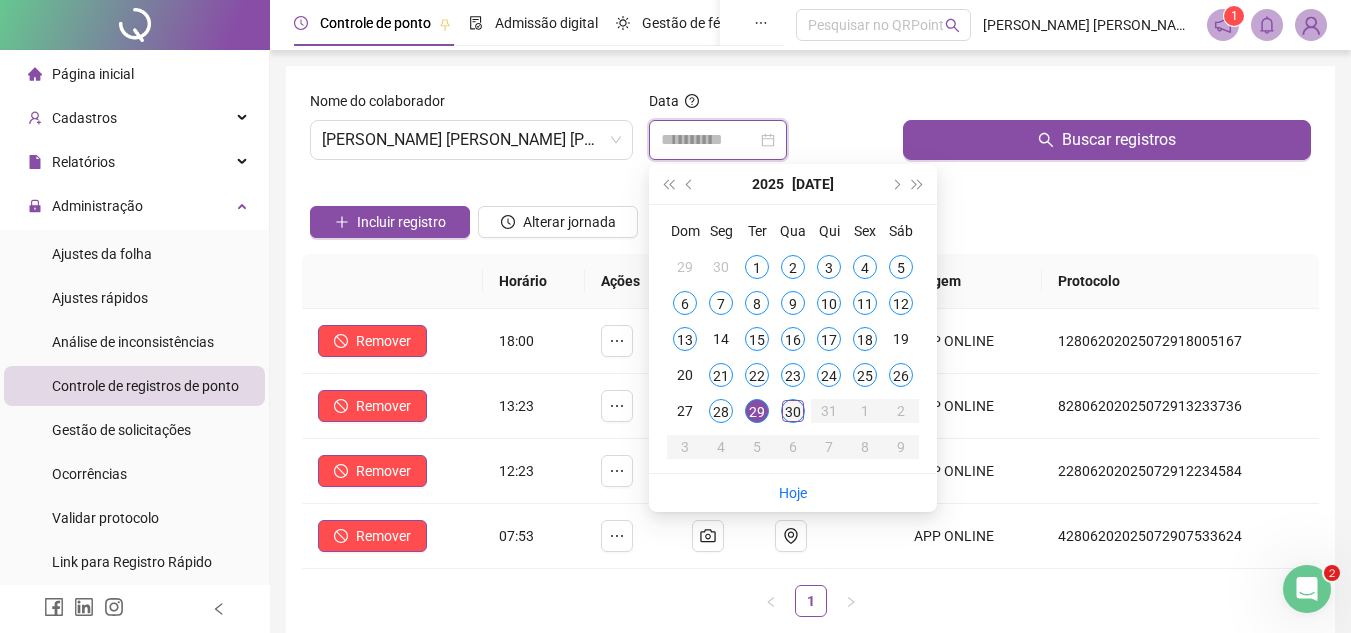 type on "**********" 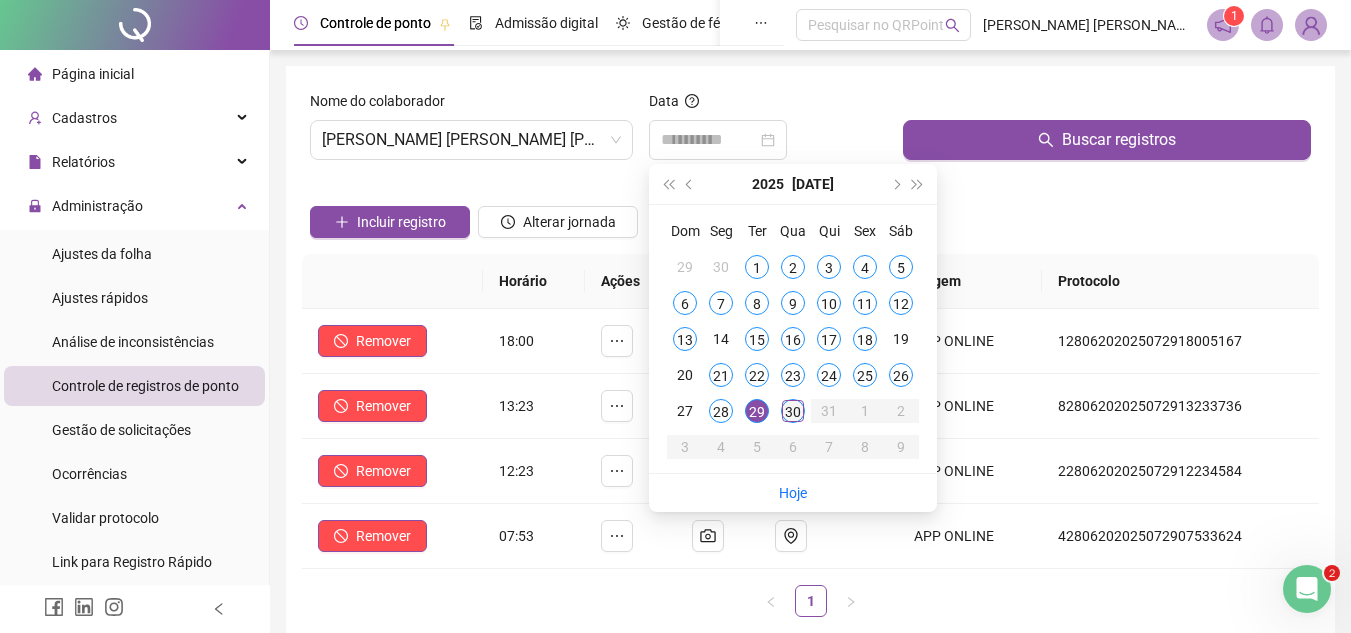 click on "30" at bounding box center [793, 411] 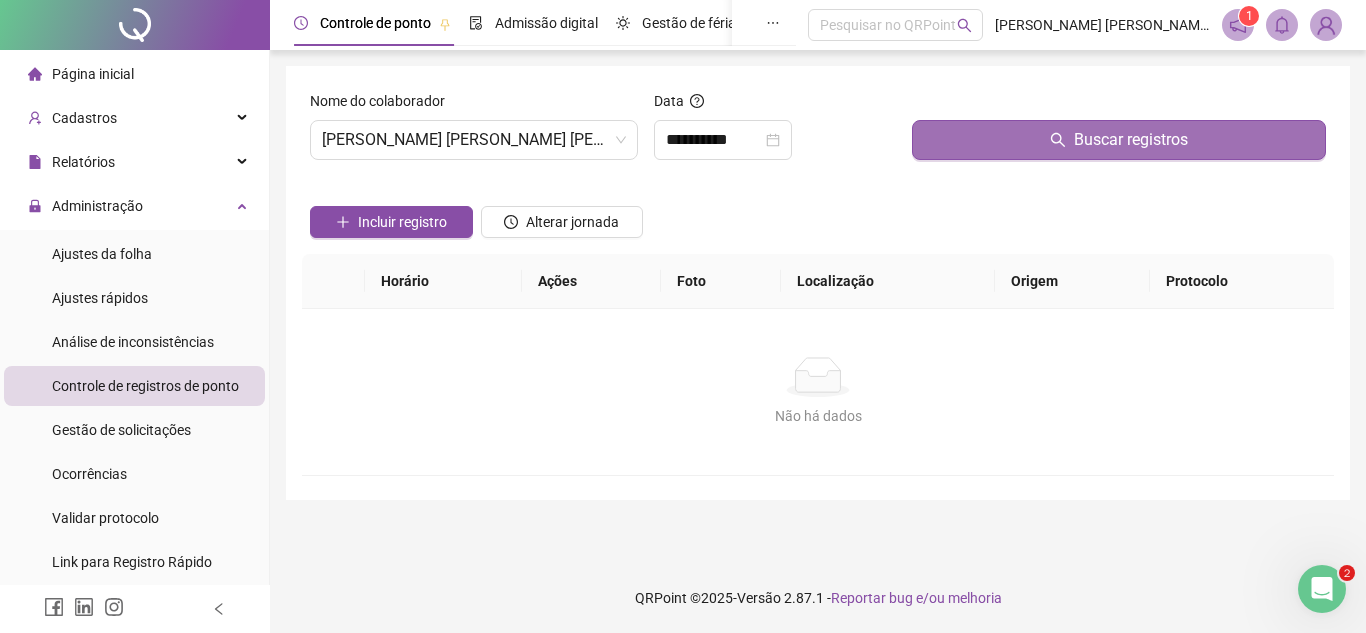 click on "Buscar registros" at bounding box center (1119, 140) 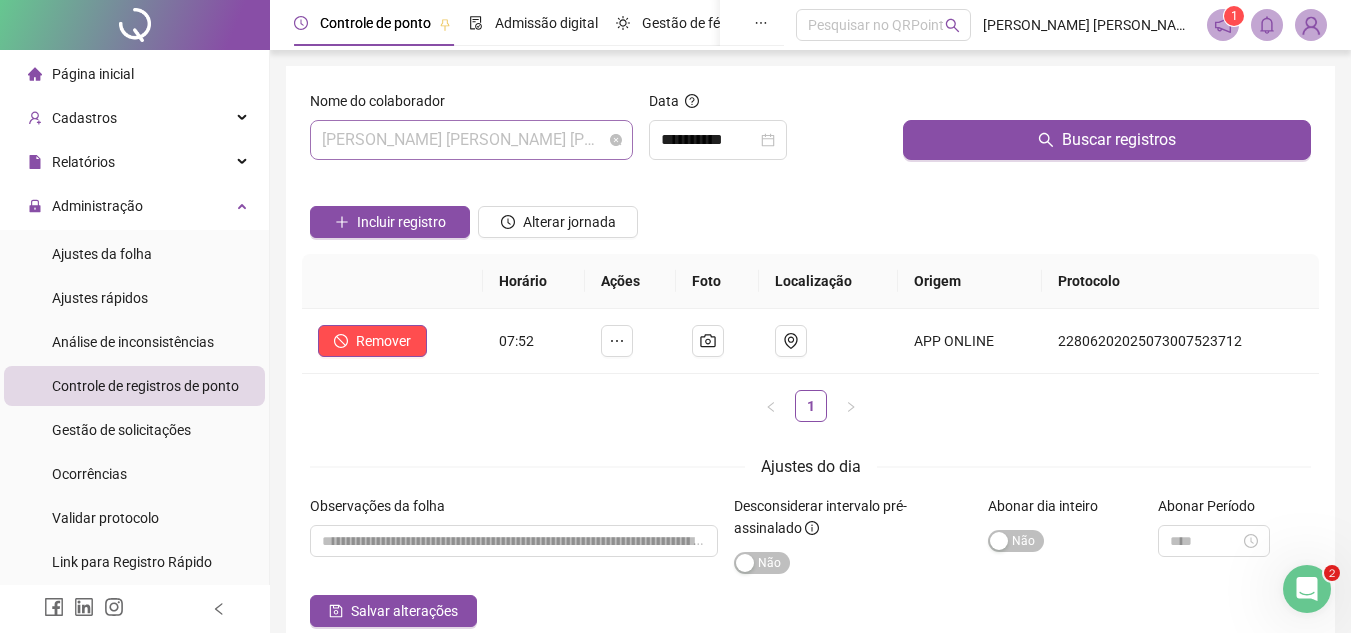 click on "[PERSON_NAME] [PERSON_NAME] [PERSON_NAME]" at bounding box center (471, 140) 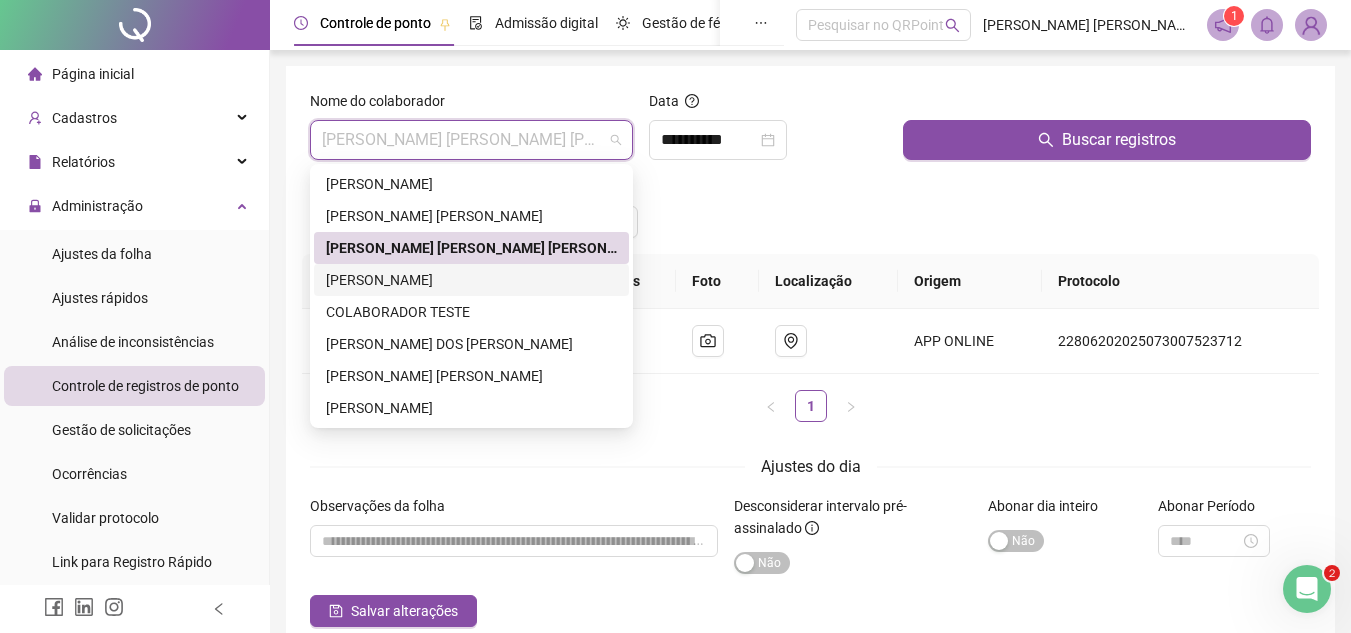 click on "[PERSON_NAME]" at bounding box center [471, 280] 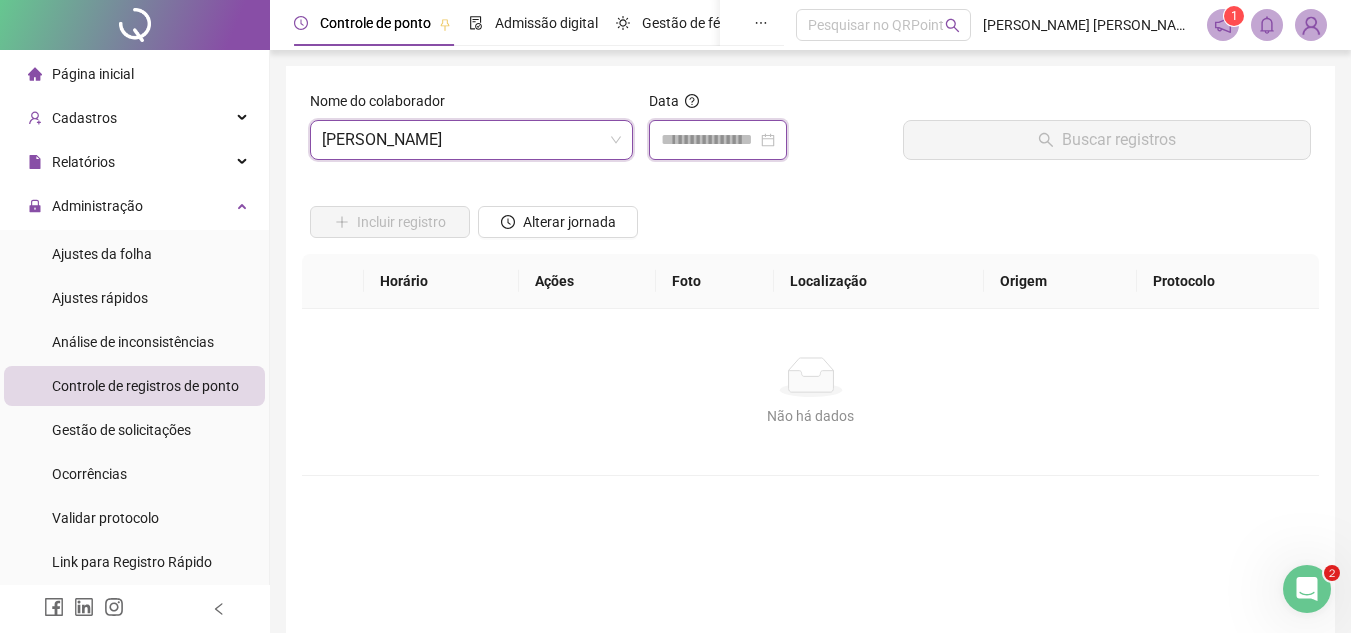 click at bounding box center (709, 140) 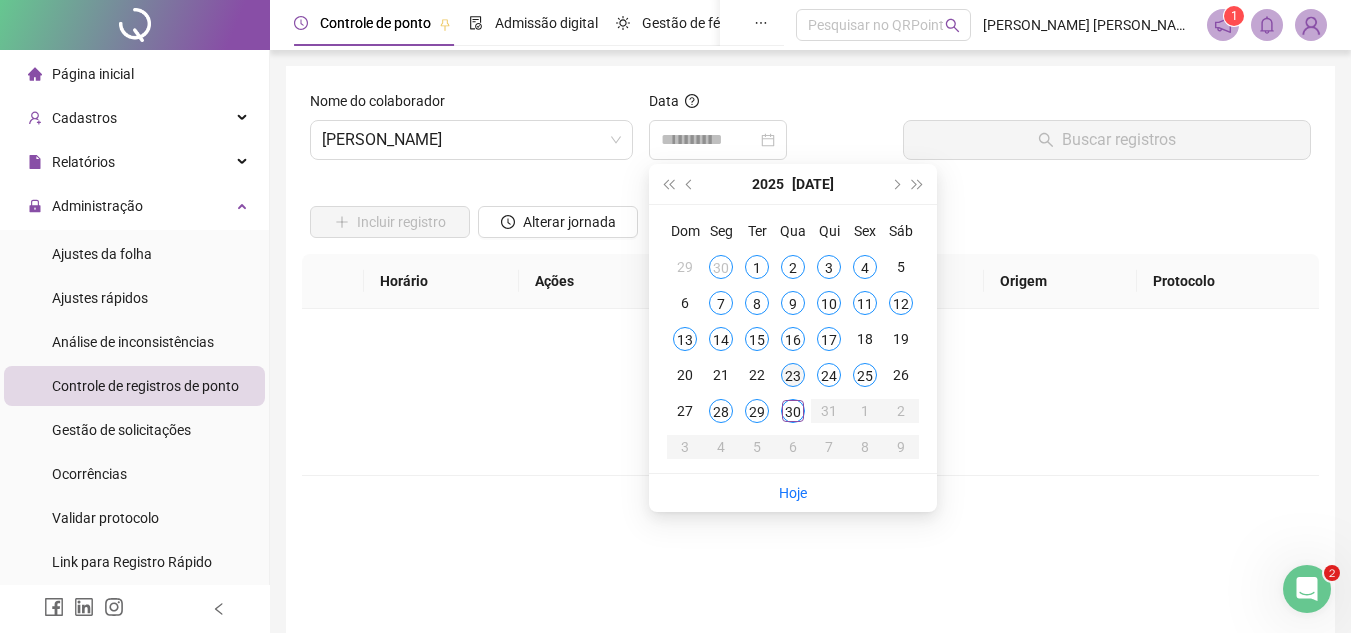 click on "23" at bounding box center (793, 375) 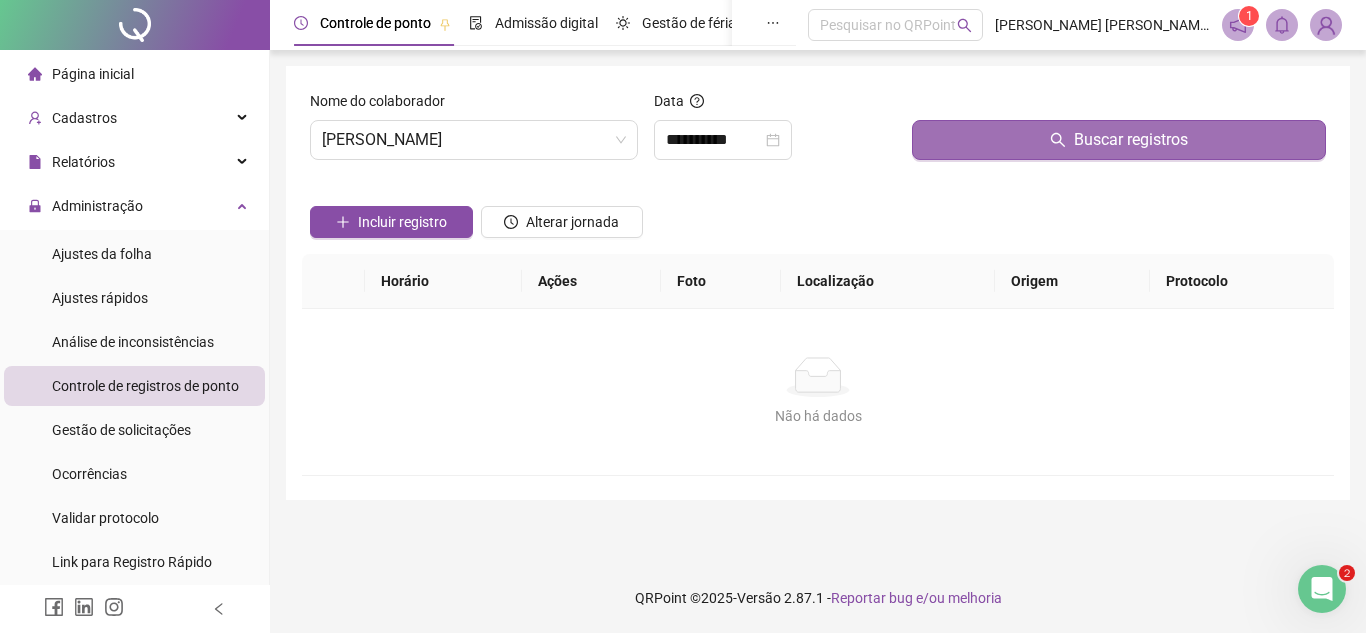 click on "Buscar registros" at bounding box center (1119, 140) 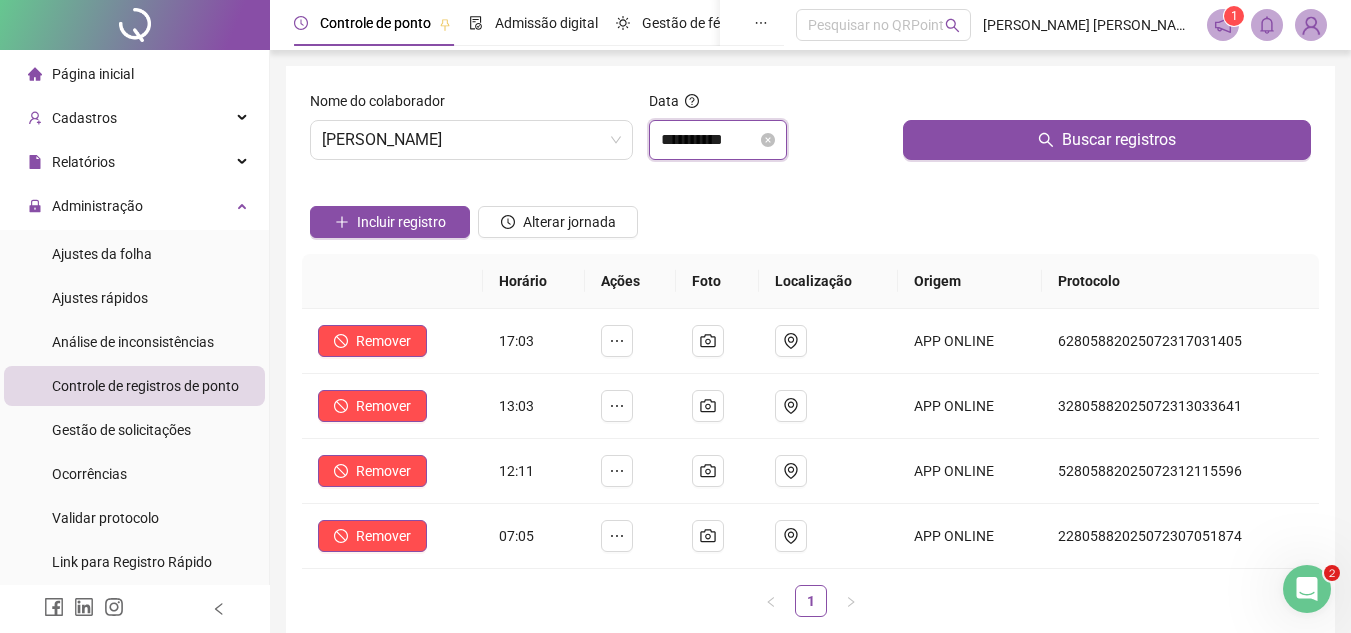 click on "**********" at bounding box center (709, 140) 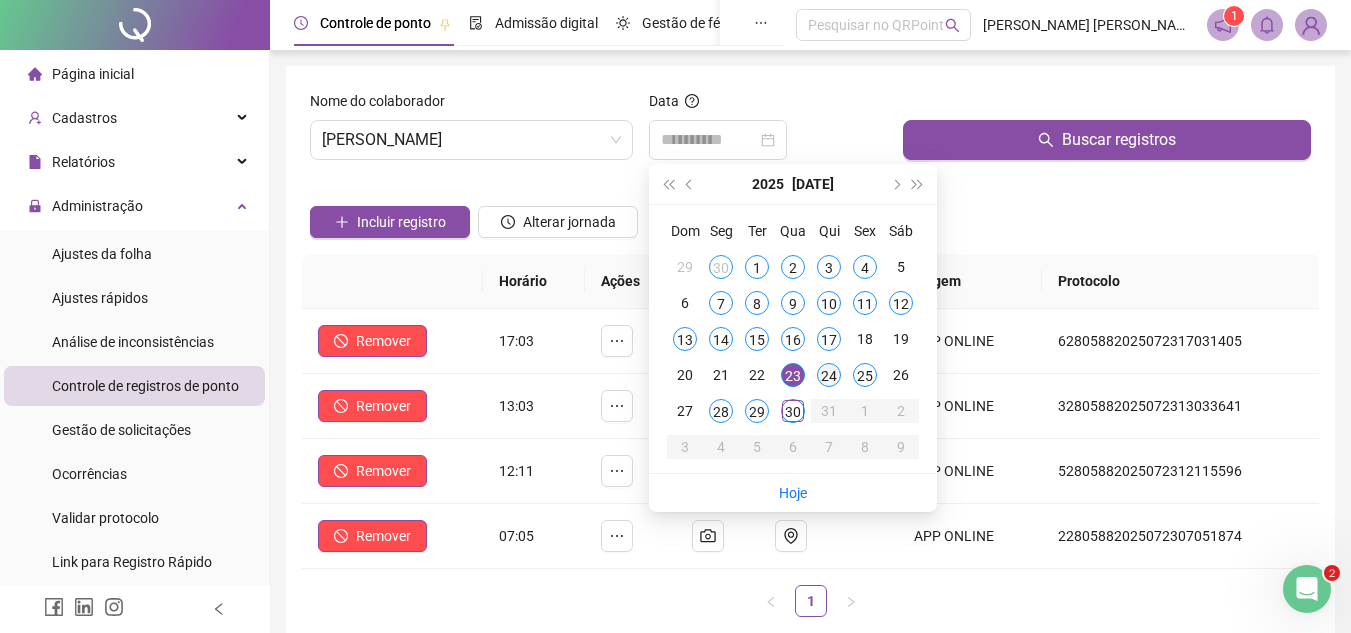 click on "24" at bounding box center [829, 375] 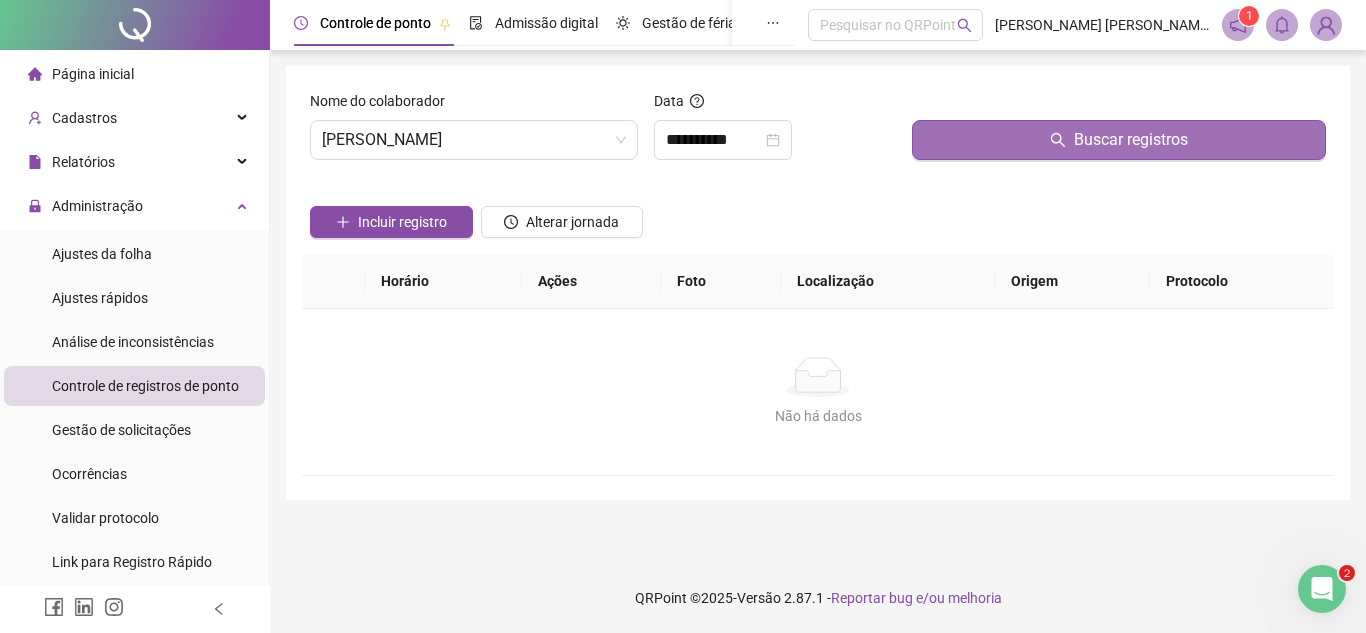 click on "Buscar registros" at bounding box center (1119, 140) 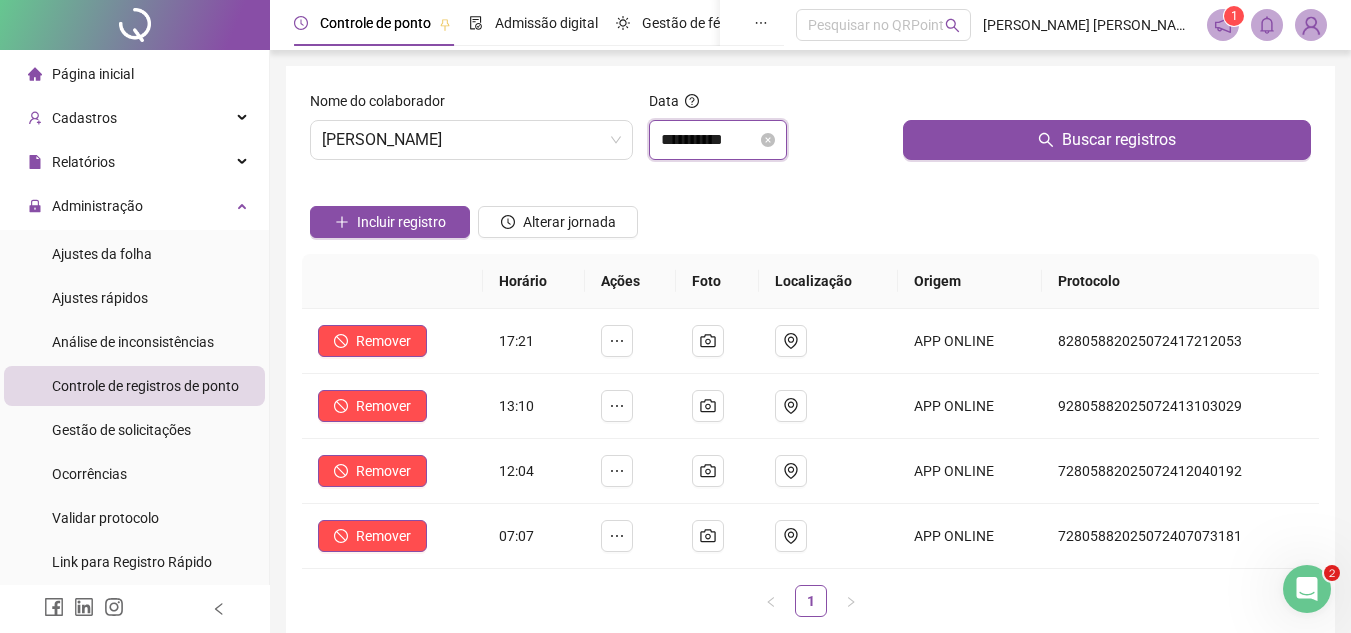click on "**********" at bounding box center (709, 140) 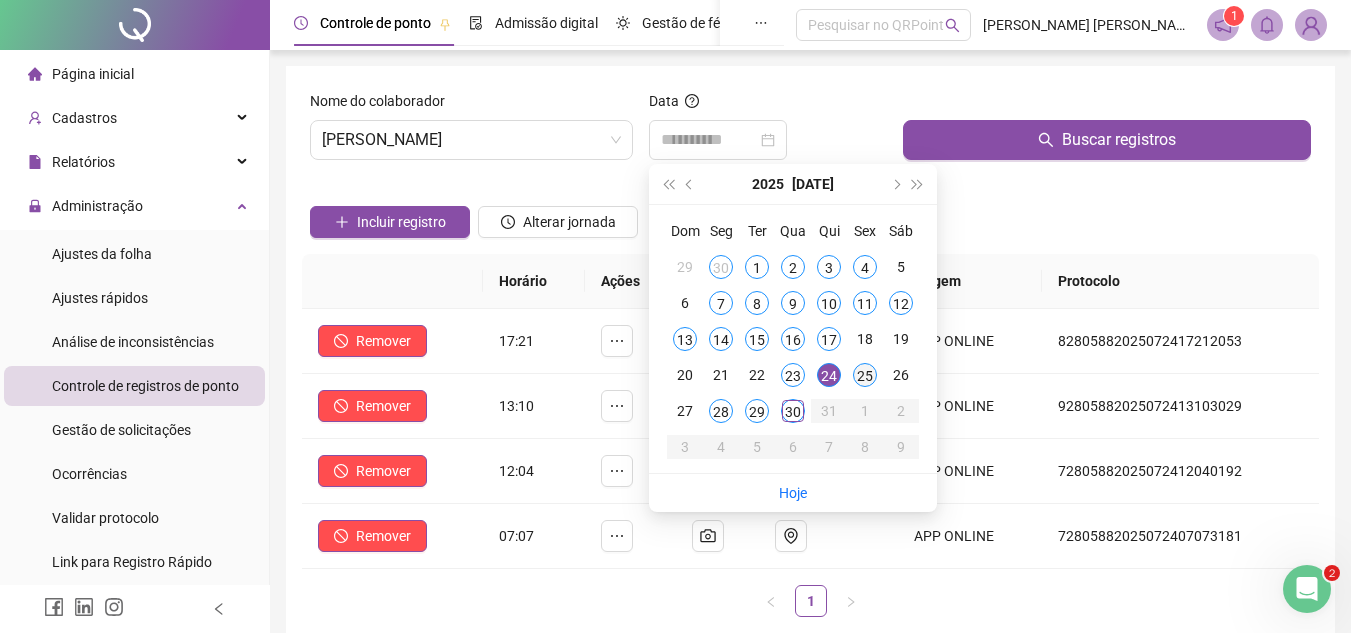 click on "25" at bounding box center [865, 375] 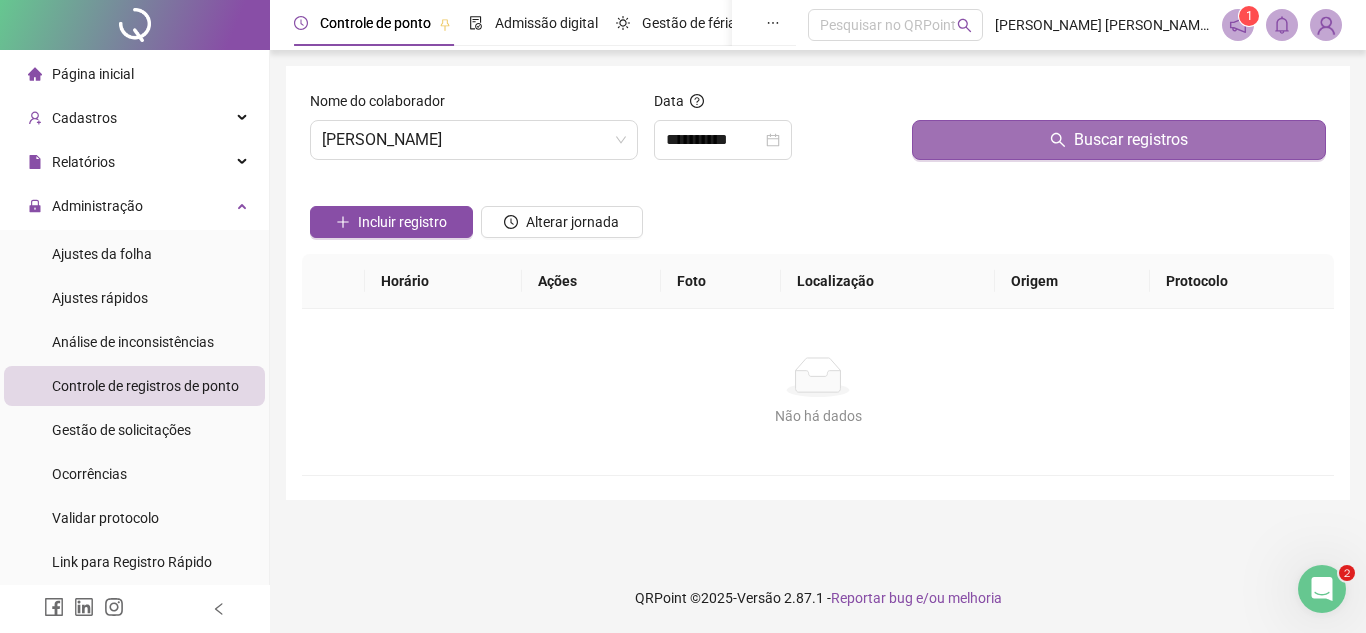 click on "Buscar registros" at bounding box center [1119, 140] 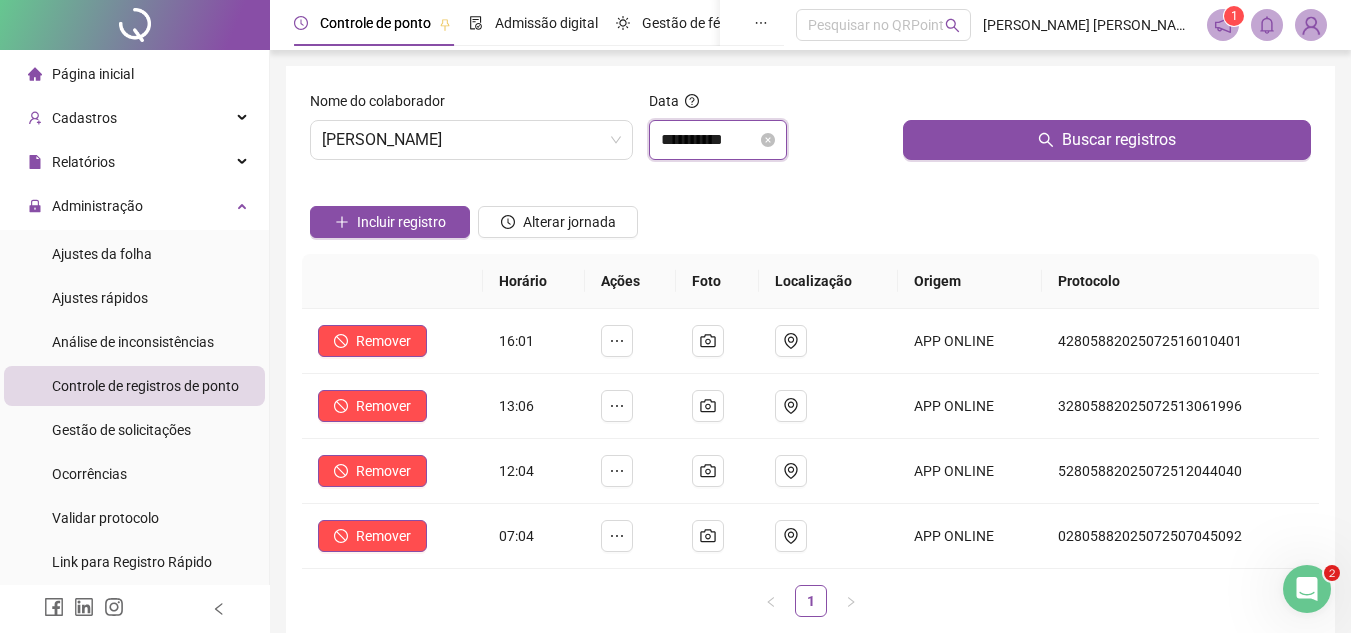 click on "**********" at bounding box center (709, 140) 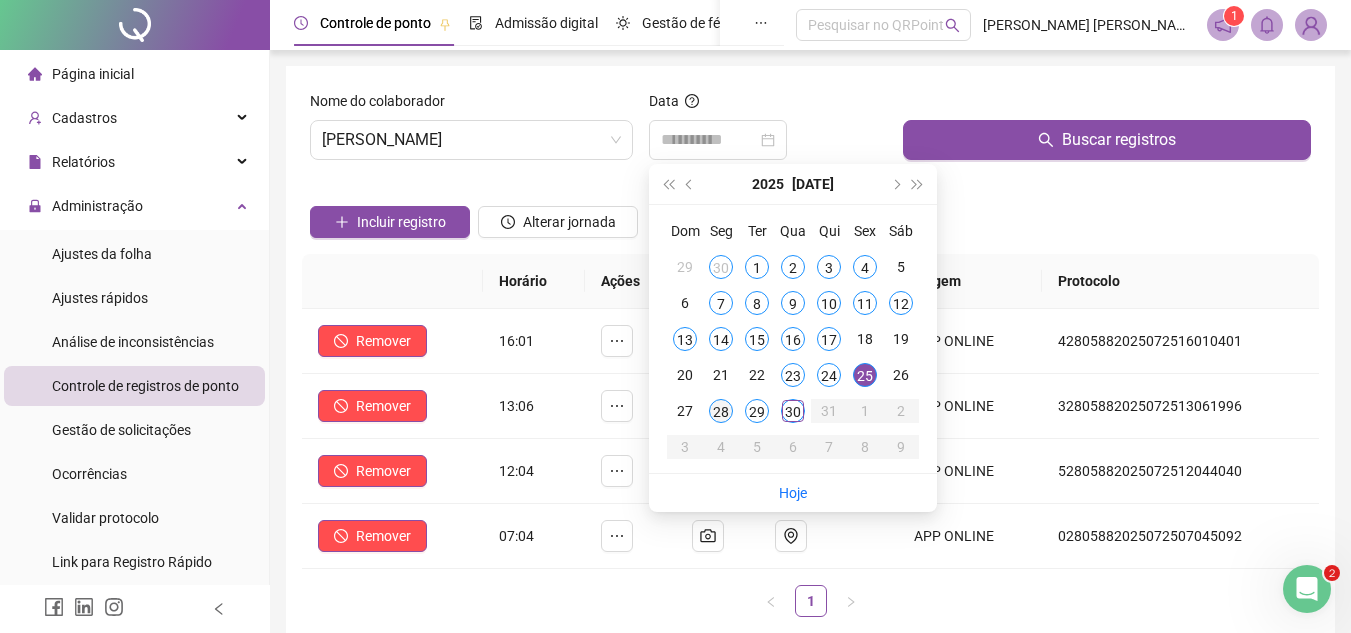 click on "28" at bounding box center [721, 411] 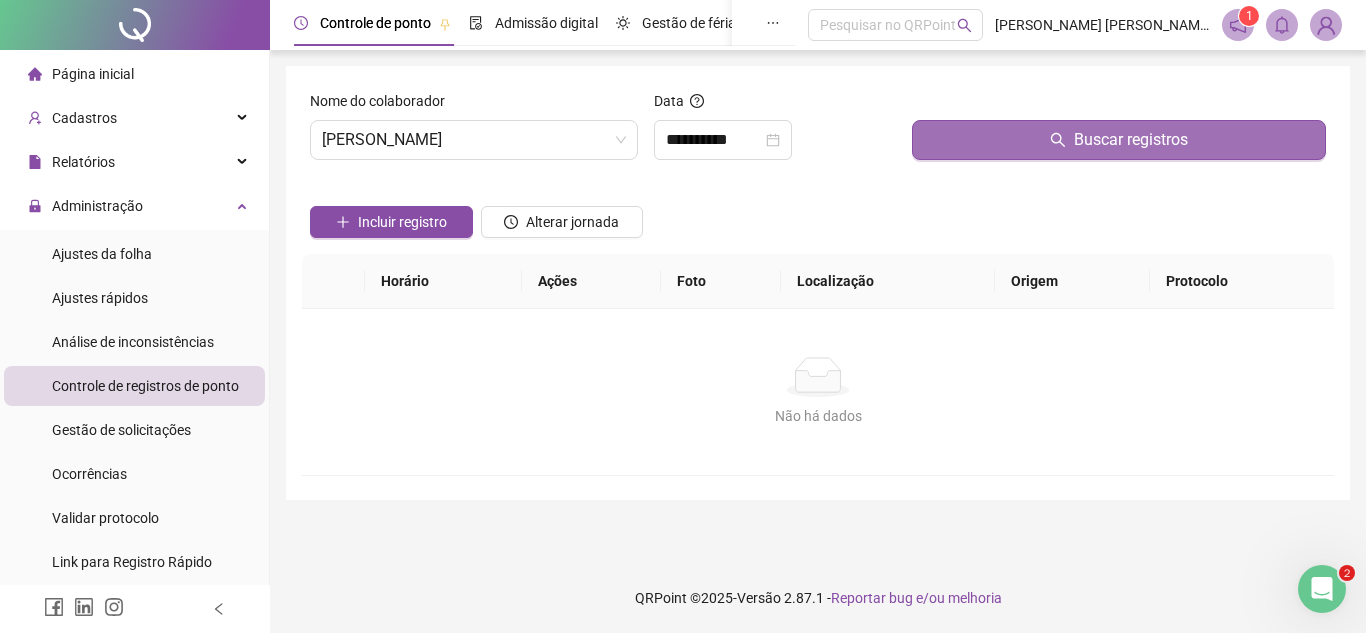 click on "Buscar registros" at bounding box center (1119, 140) 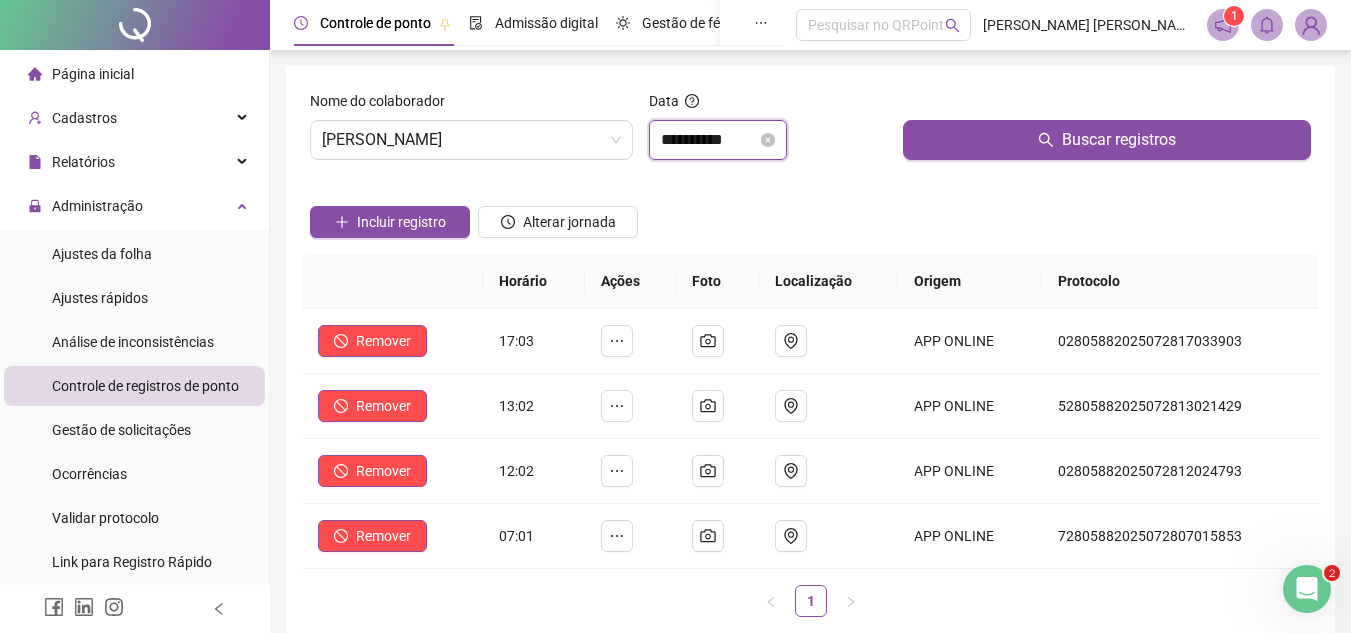 click on "**********" at bounding box center (709, 140) 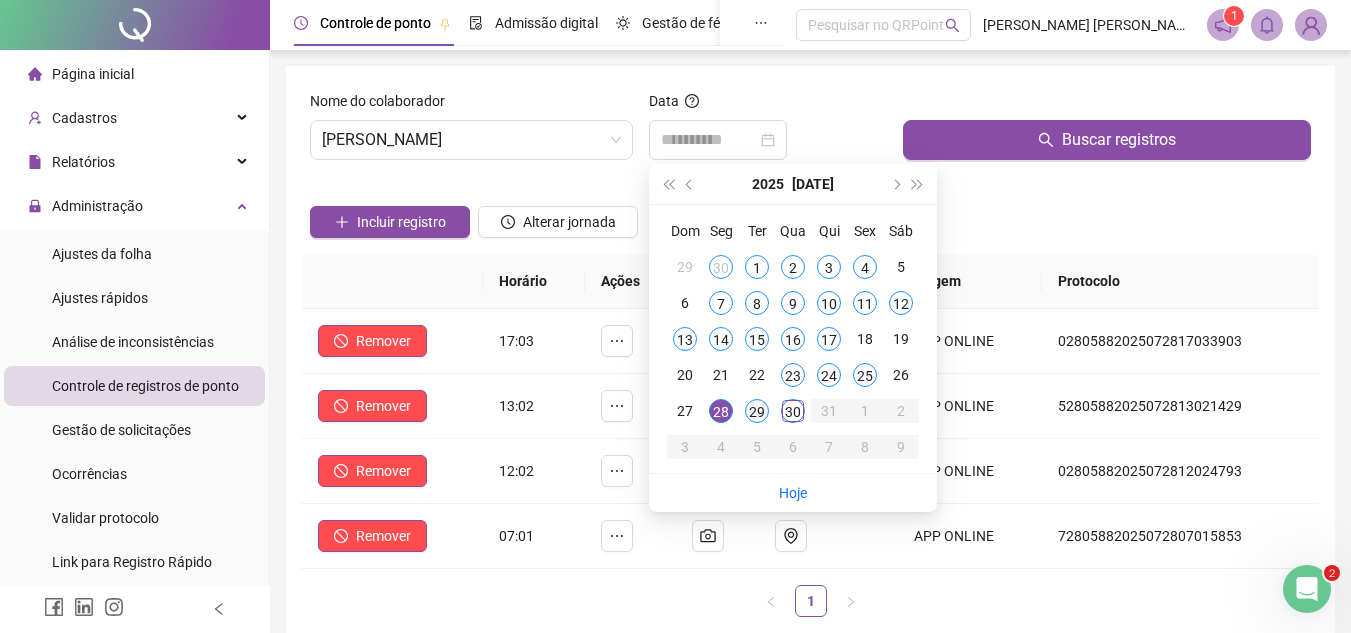 click on "29" at bounding box center (757, 411) 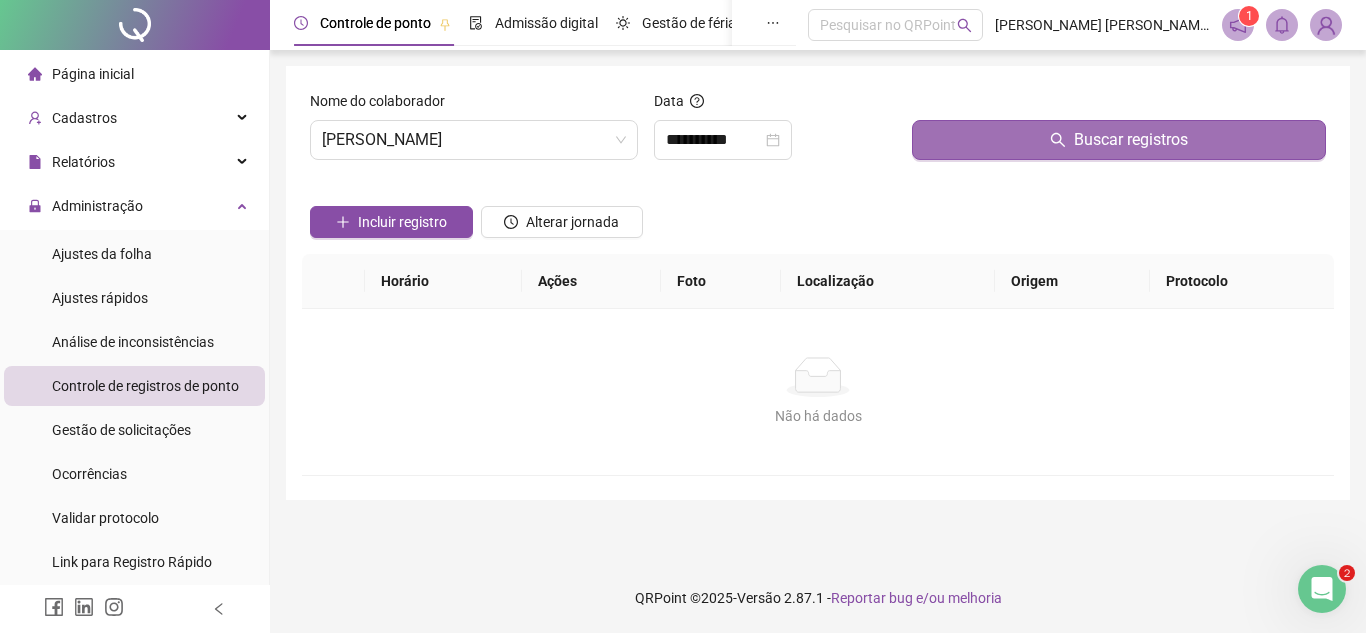 click on "Buscar registros" at bounding box center (1119, 140) 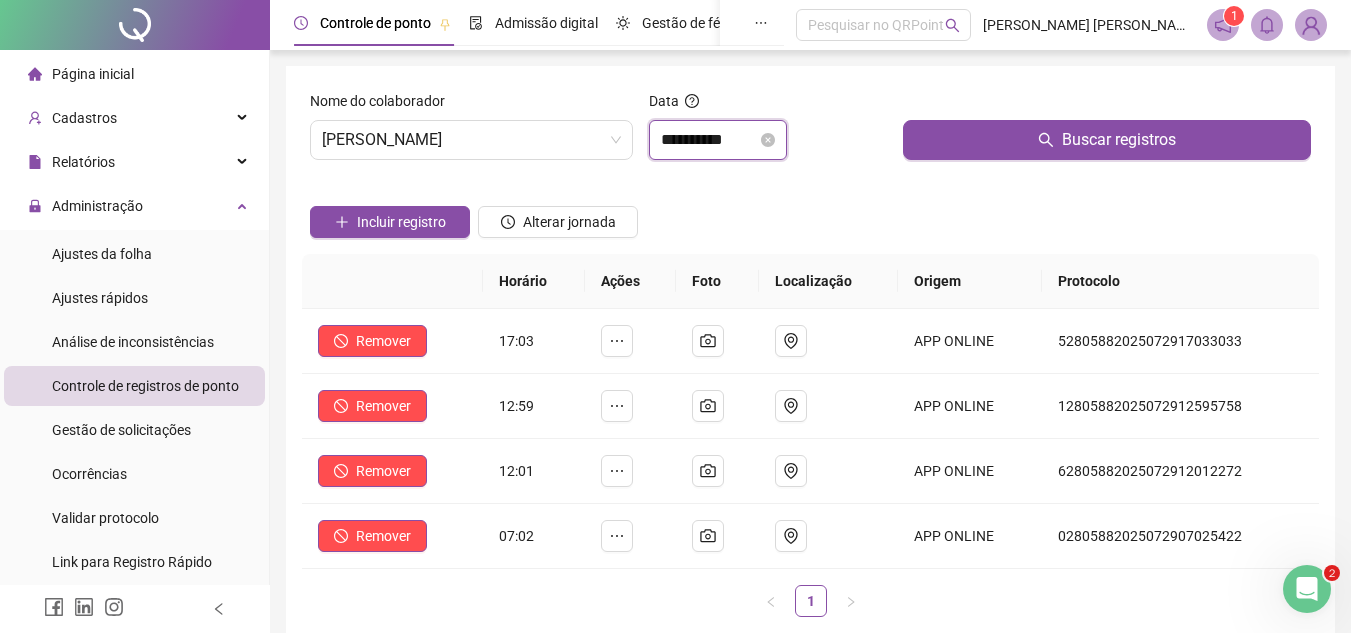 click on "**********" at bounding box center [709, 140] 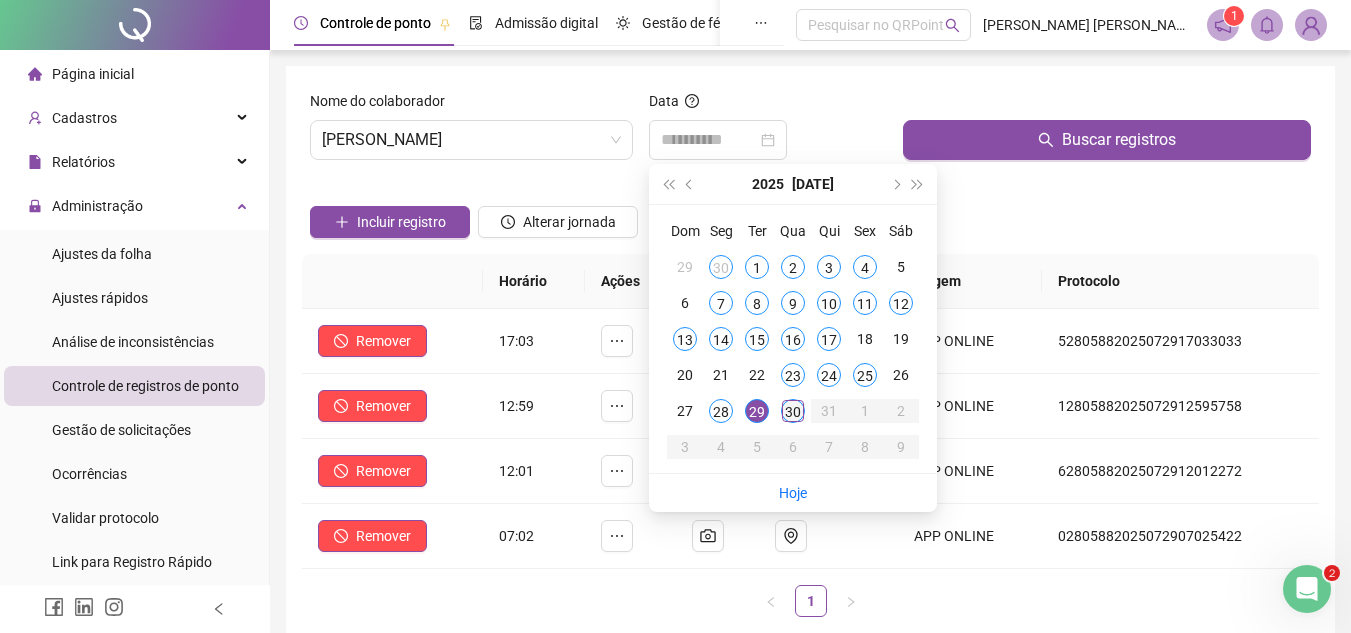 click on "30" at bounding box center (793, 411) 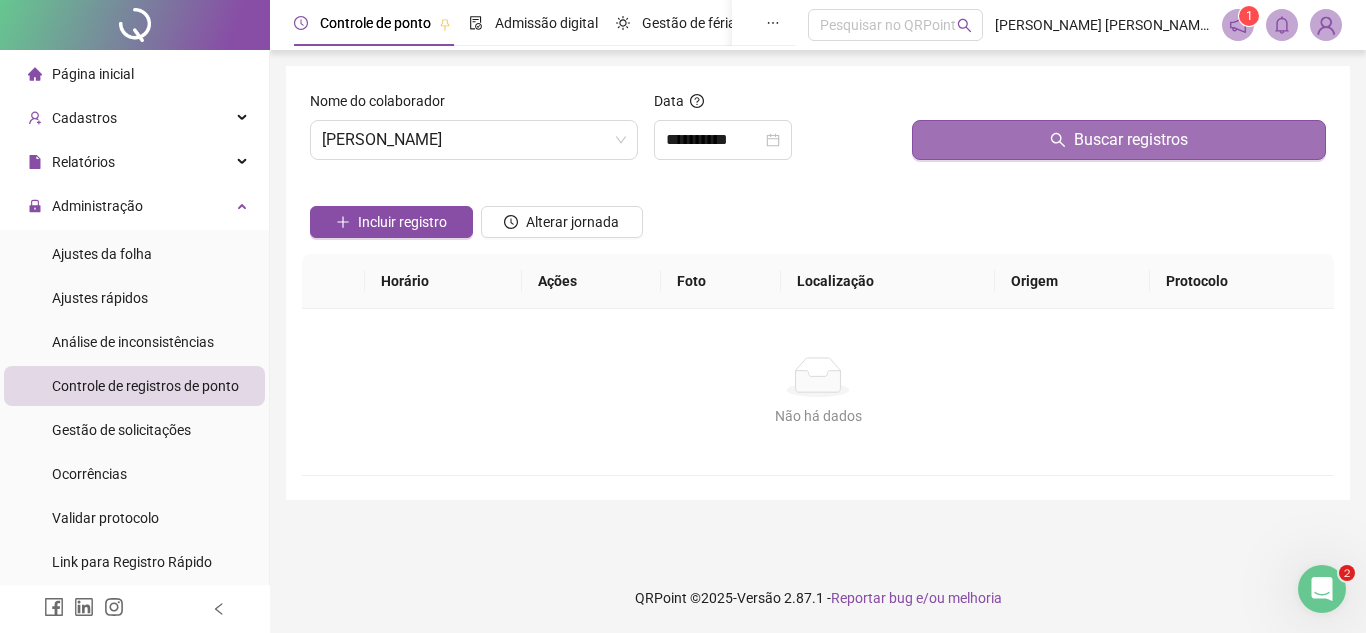 click on "Buscar registros" at bounding box center [1119, 140] 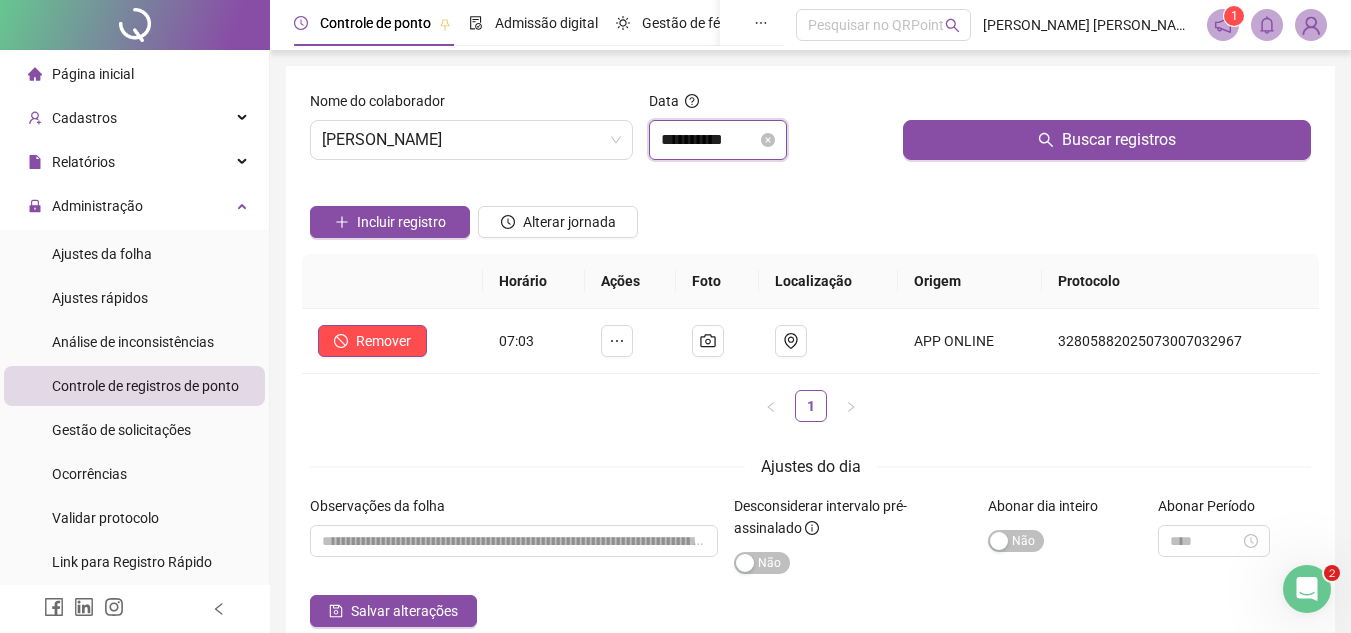 click on "**********" at bounding box center [709, 140] 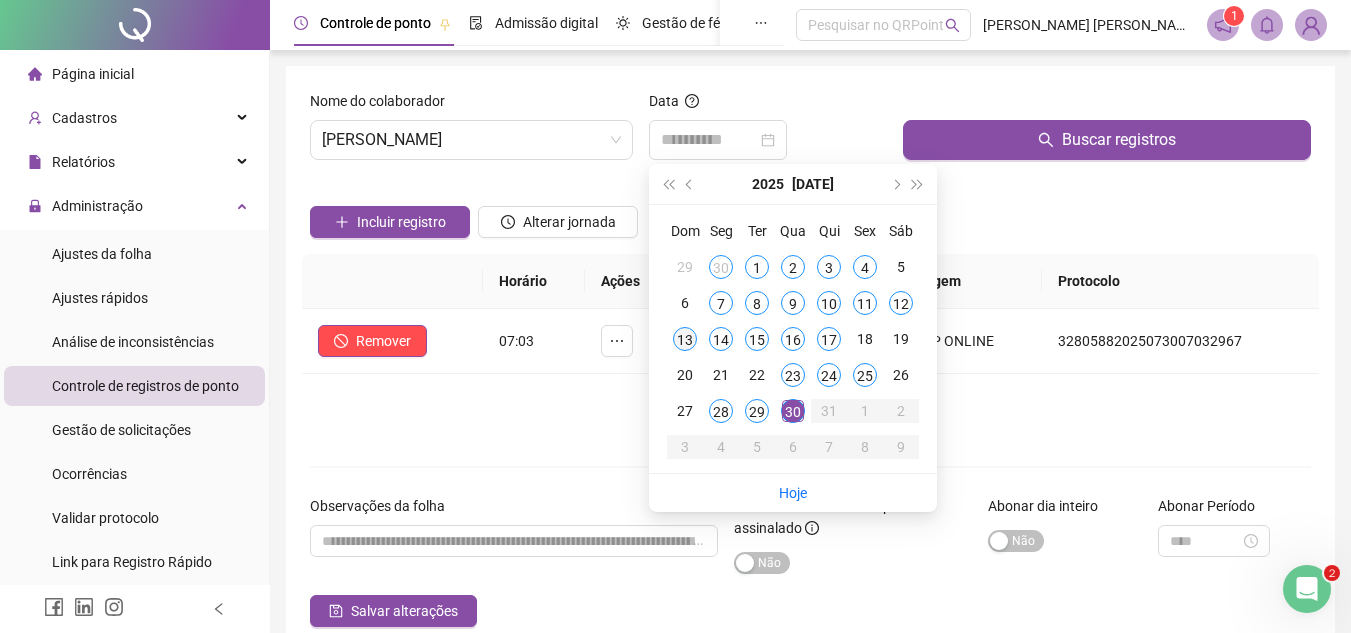 click on "13" at bounding box center (685, 339) 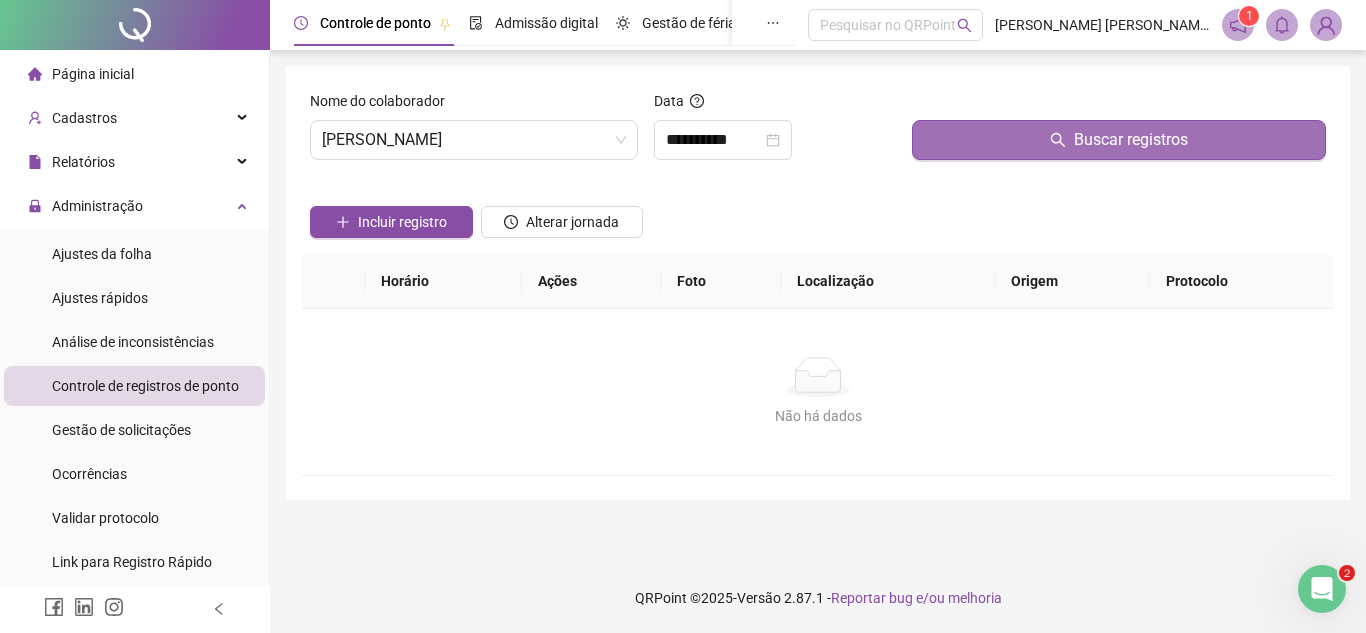 click on "Buscar registros" at bounding box center (1119, 140) 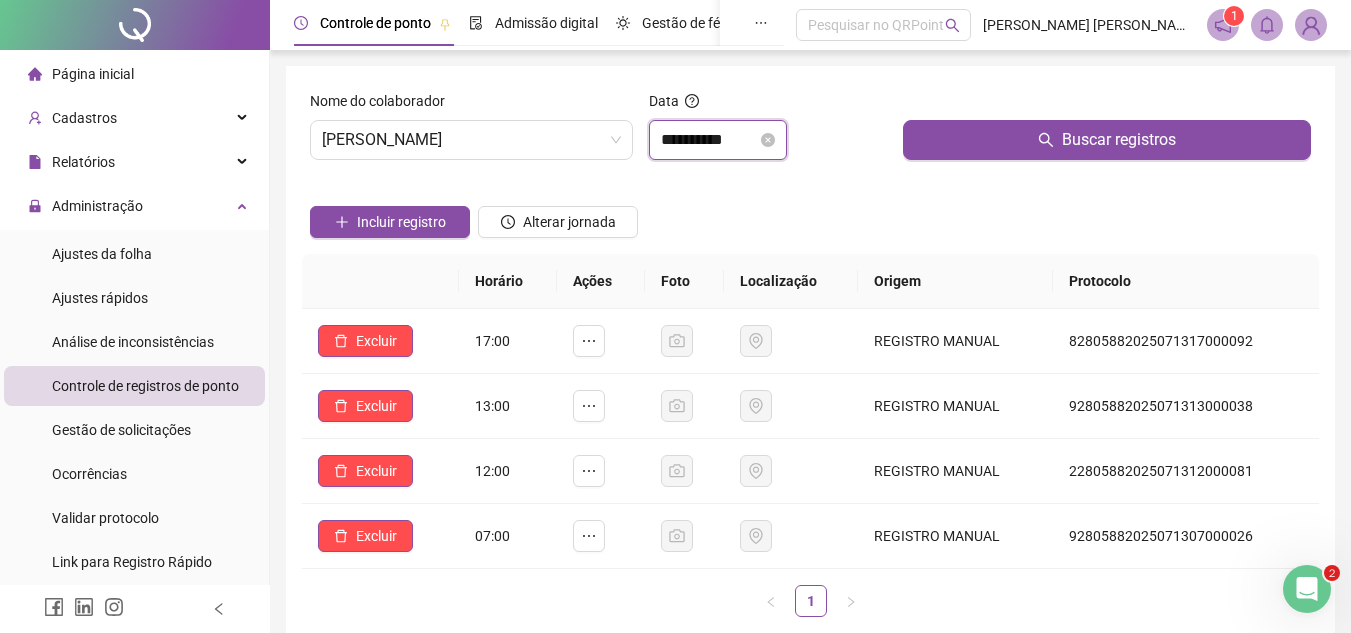 click on "**********" at bounding box center (709, 140) 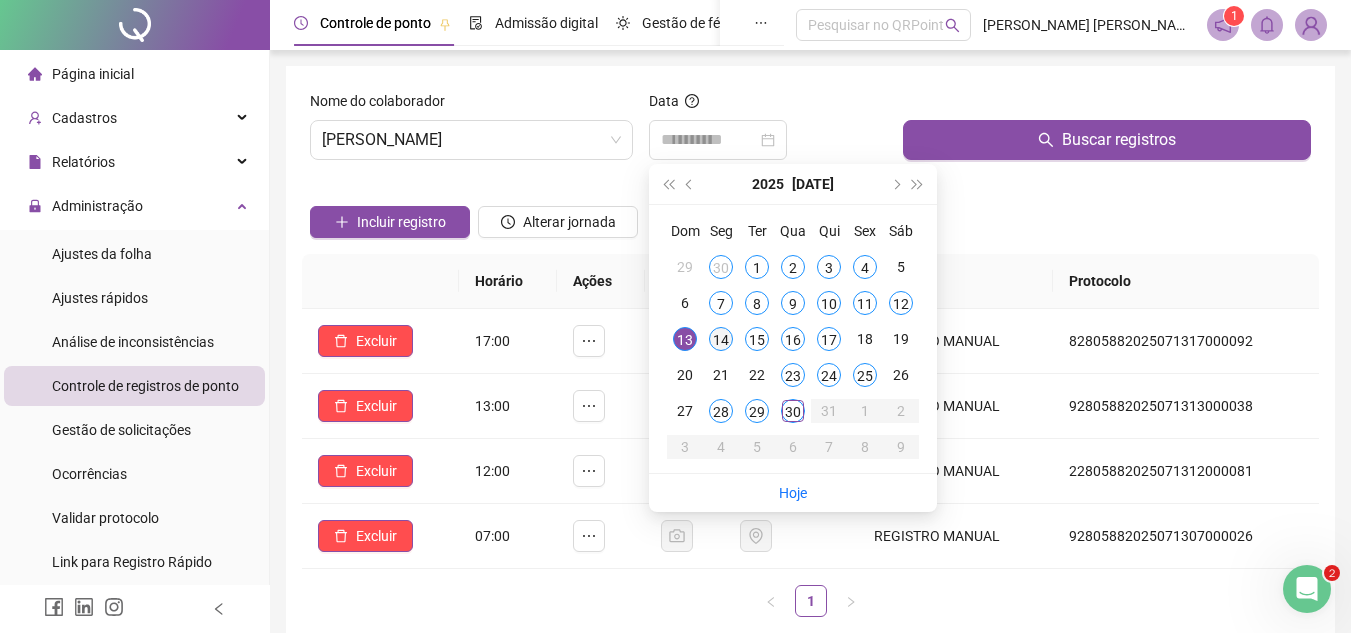 click on "14" at bounding box center (721, 339) 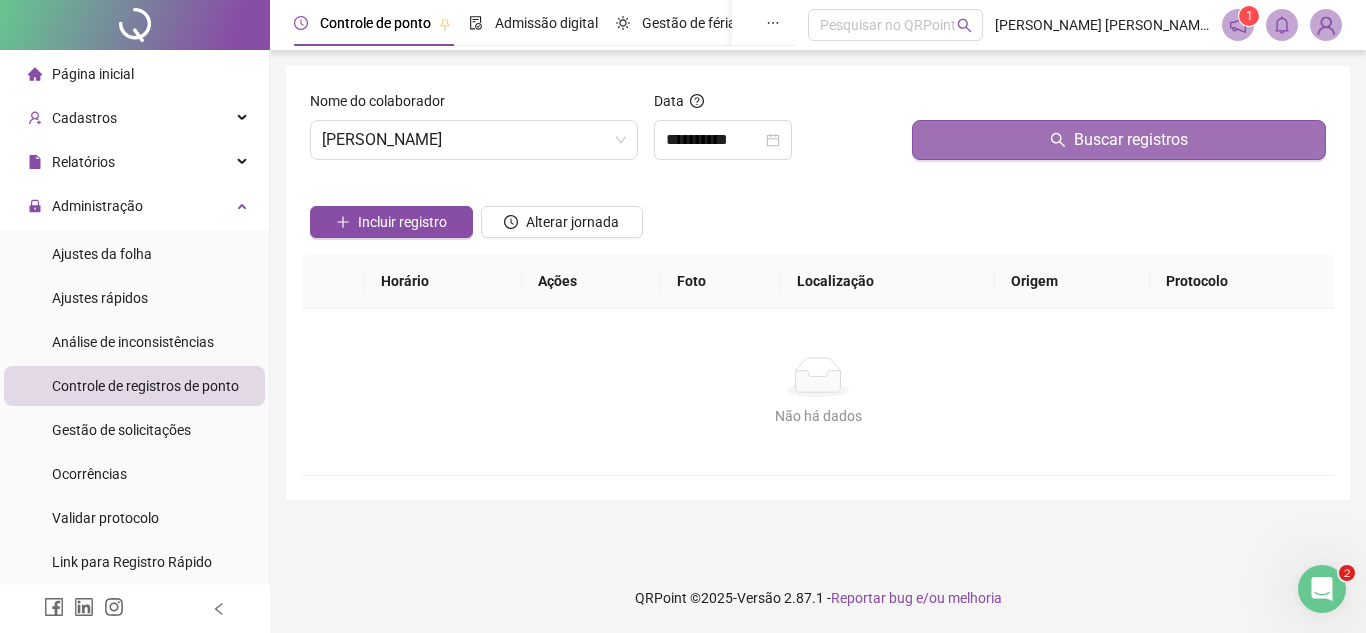 click on "Buscar registros" at bounding box center (1119, 140) 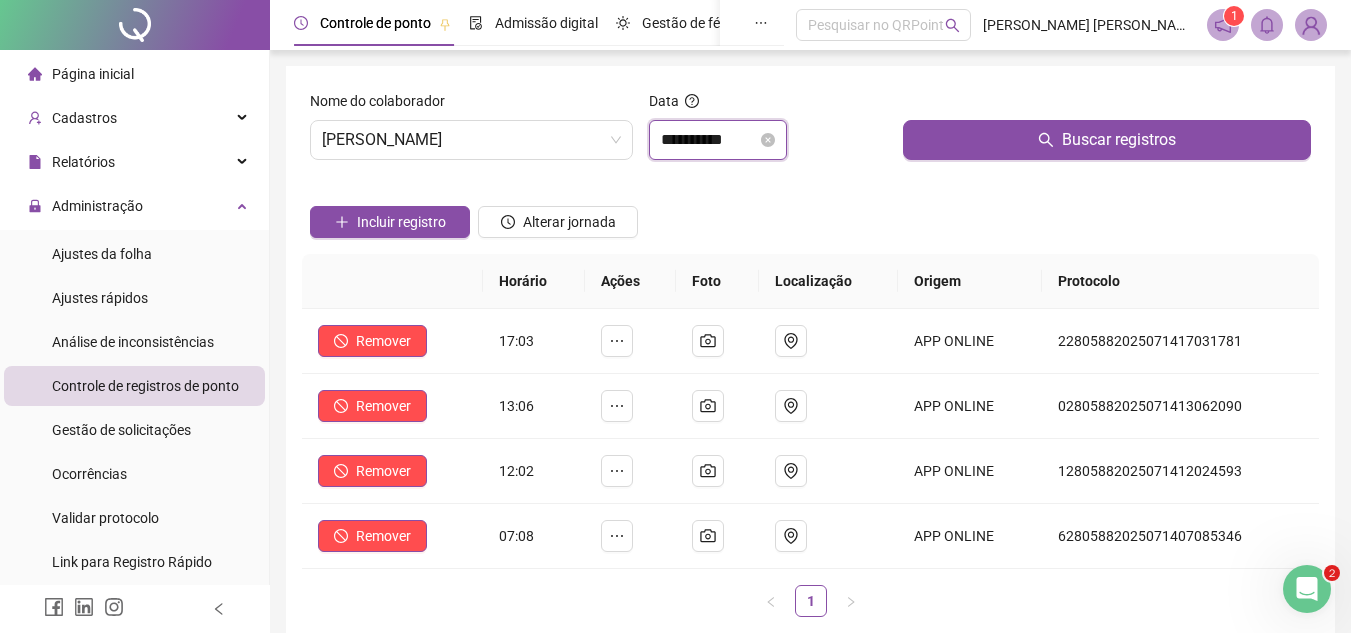 click on "**********" at bounding box center (709, 140) 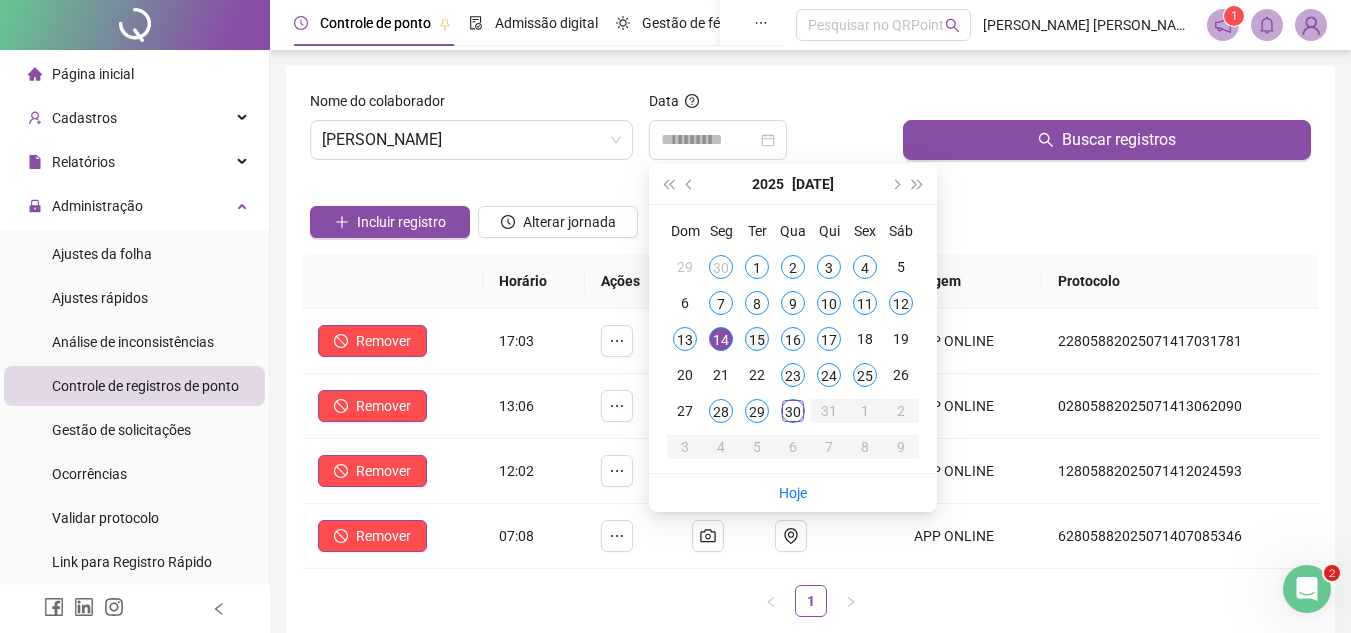 click on "15" at bounding box center [757, 339] 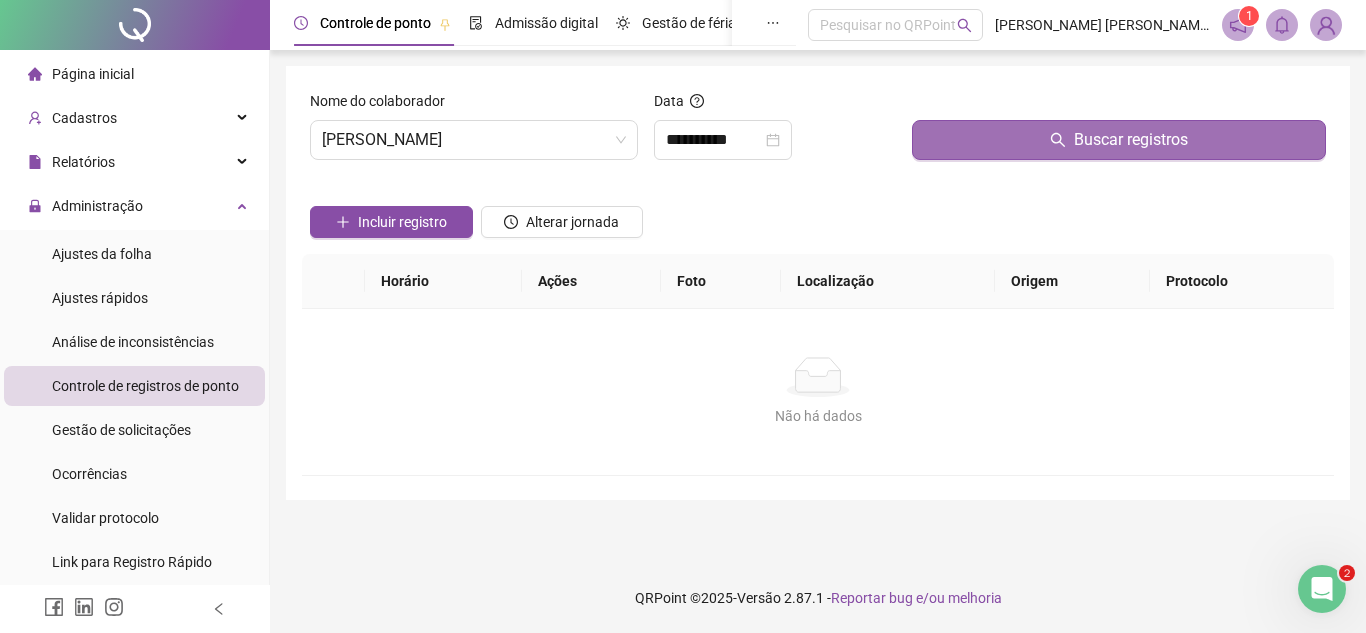 click on "Buscar registros" at bounding box center (1119, 140) 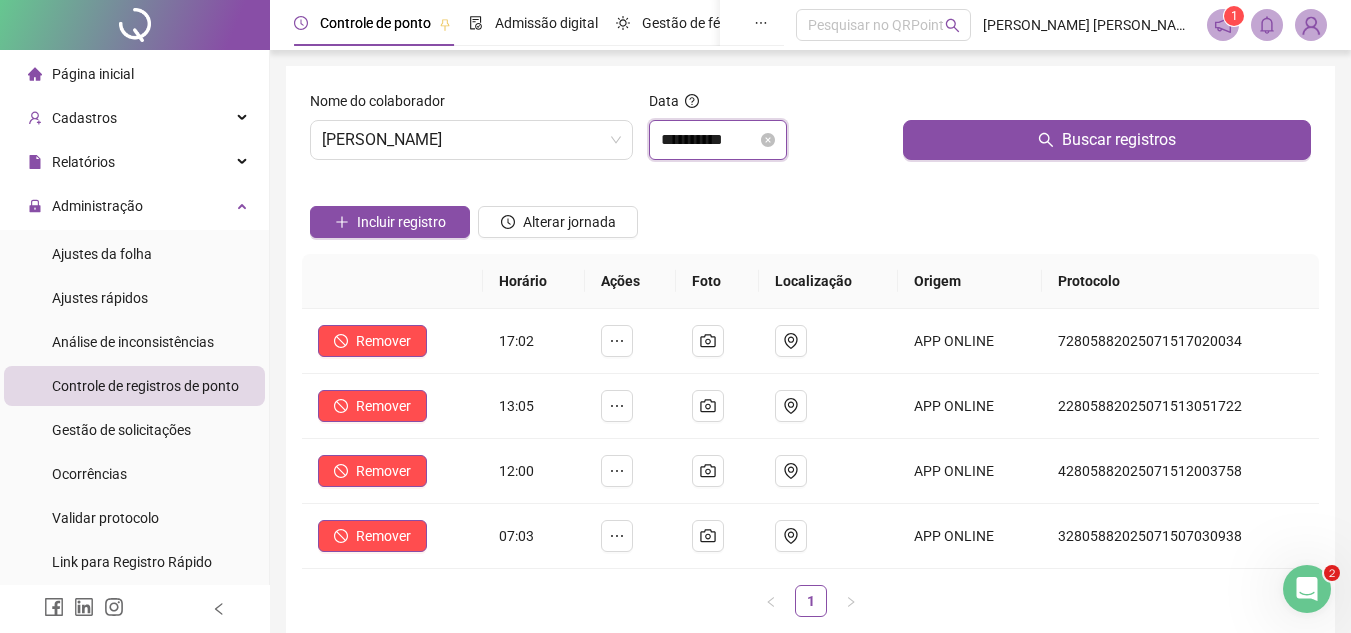 click on "**********" at bounding box center [709, 140] 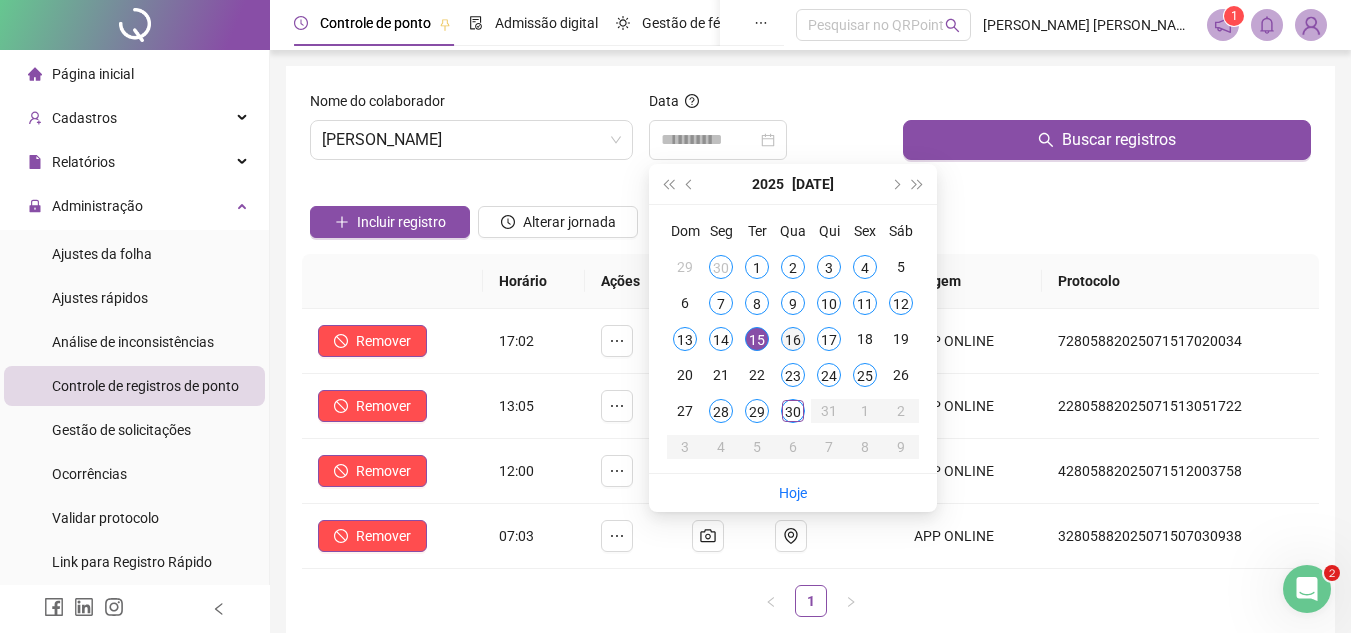 click on "16" at bounding box center (793, 339) 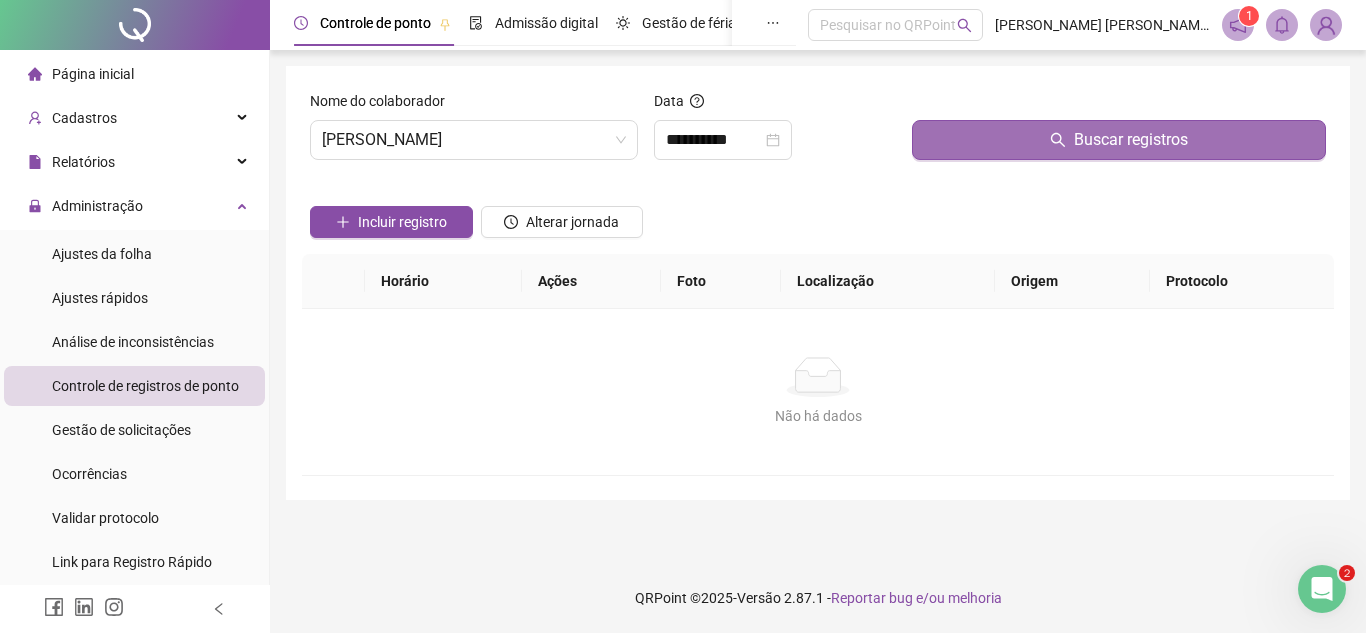 click on "Buscar registros" at bounding box center [1119, 140] 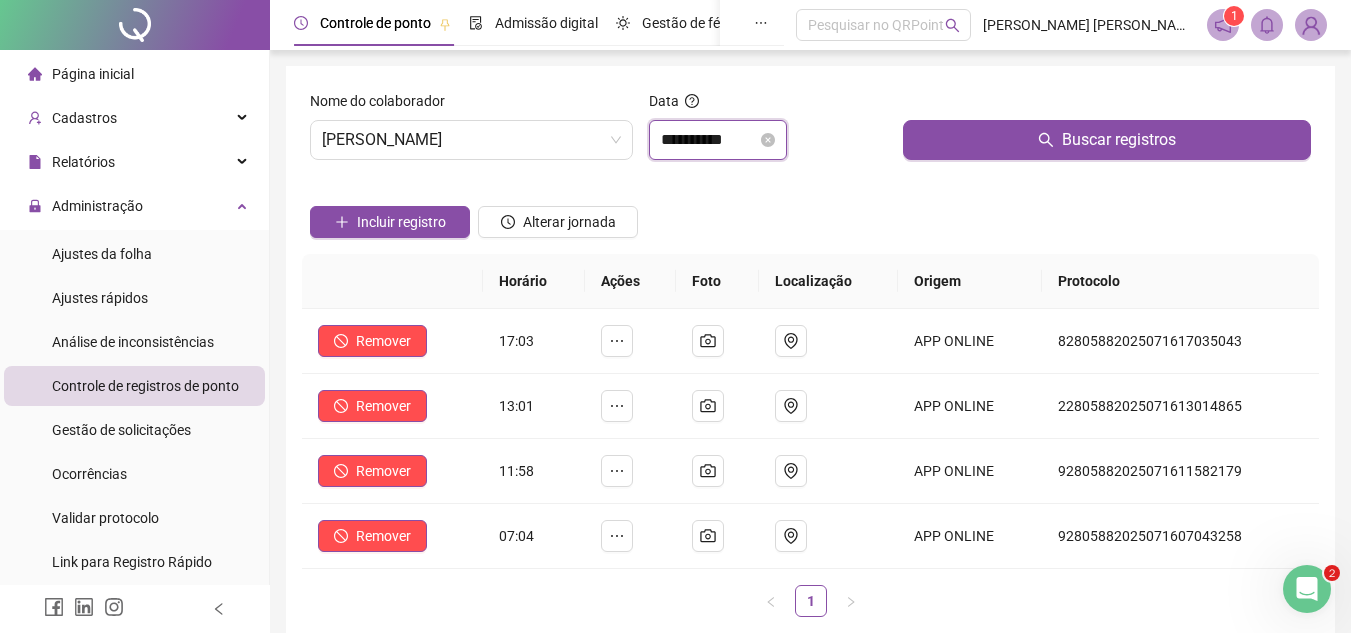 click on "**********" at bounding box center (709, 140) 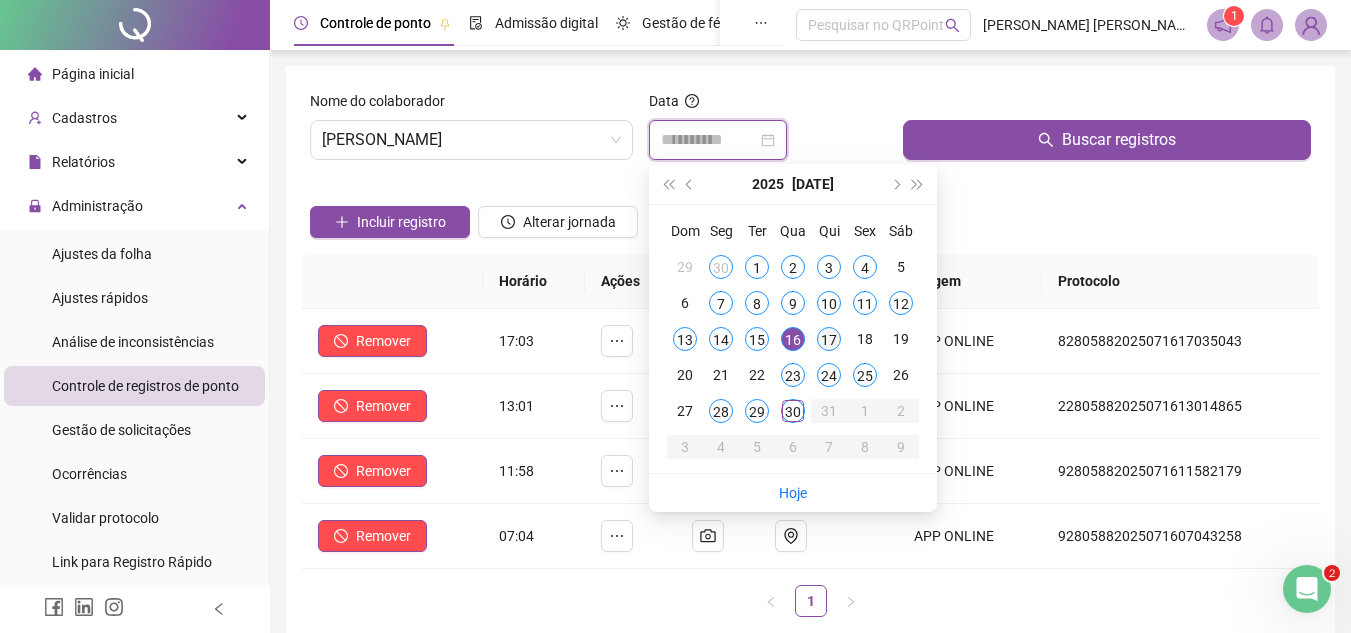 type on "**********" 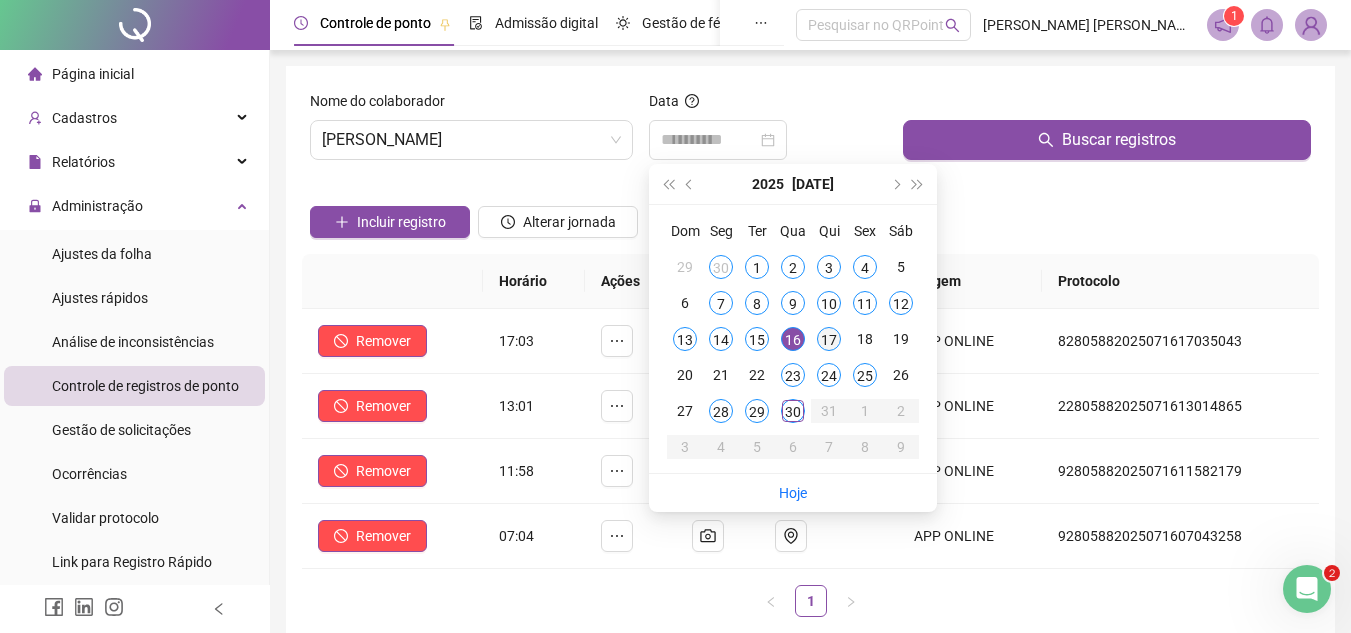 click on "17" at bounding box center [829, 339] 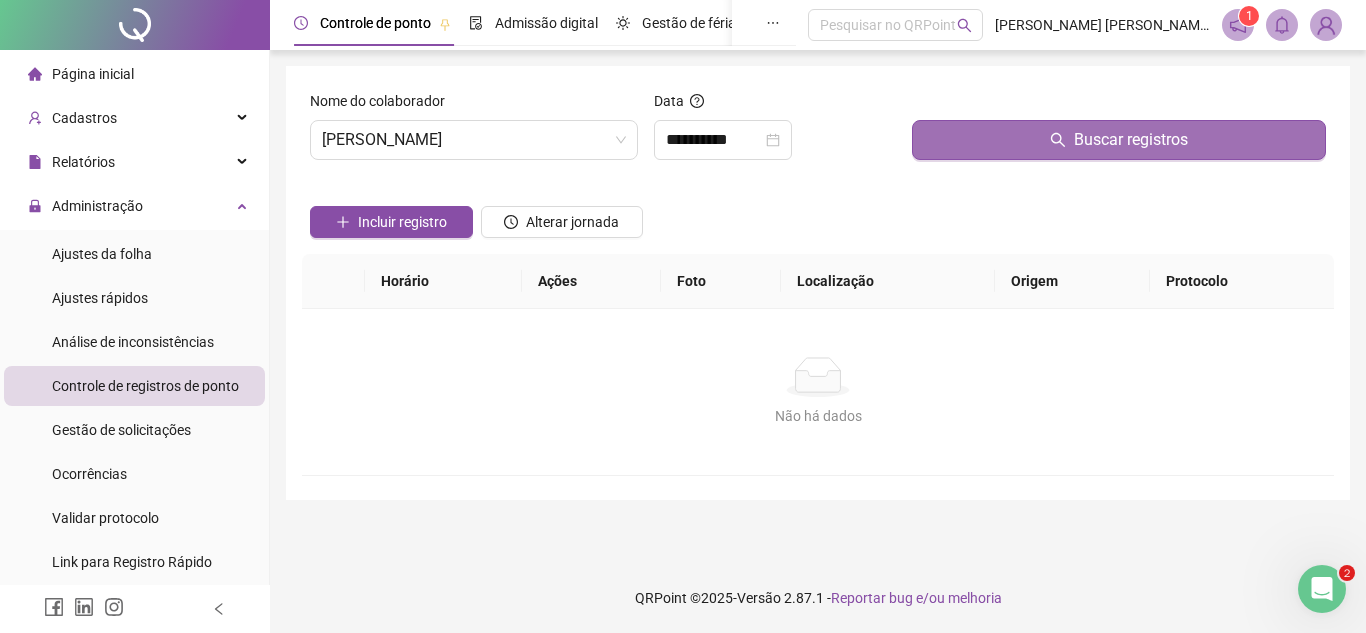 click on "Buscar registros" at bounding box center [1119, 140] 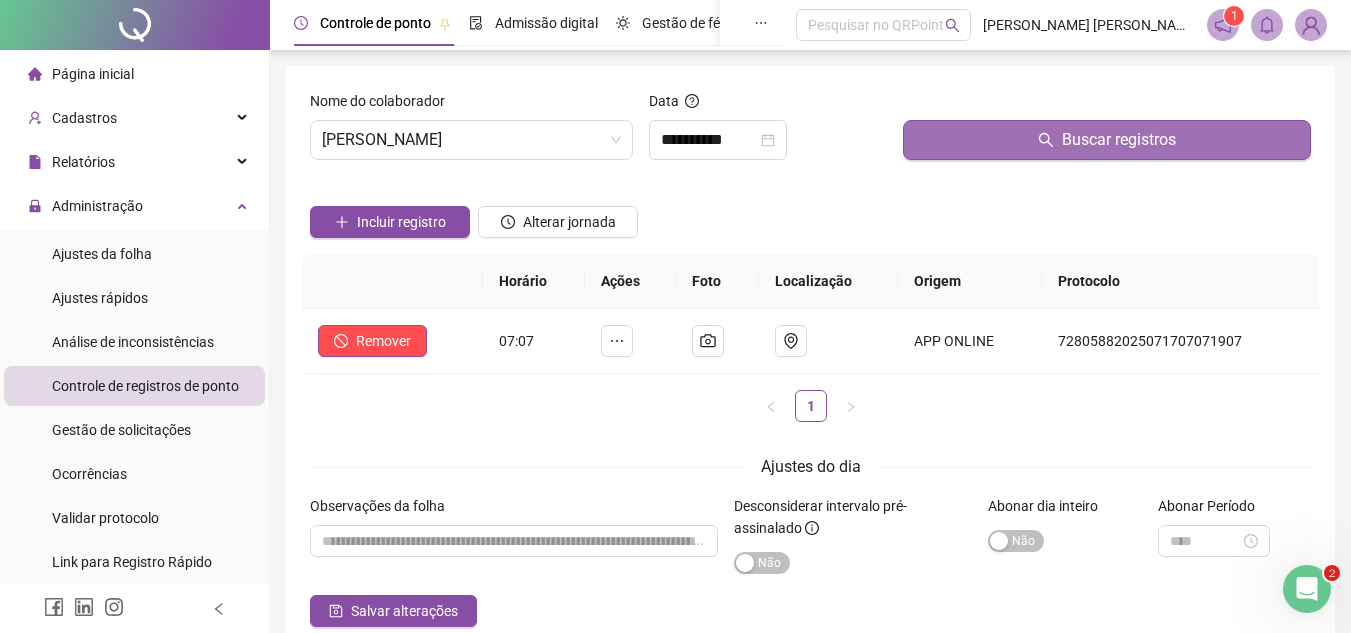 click on "Buscar registros" at bounding box center (1107, 140) 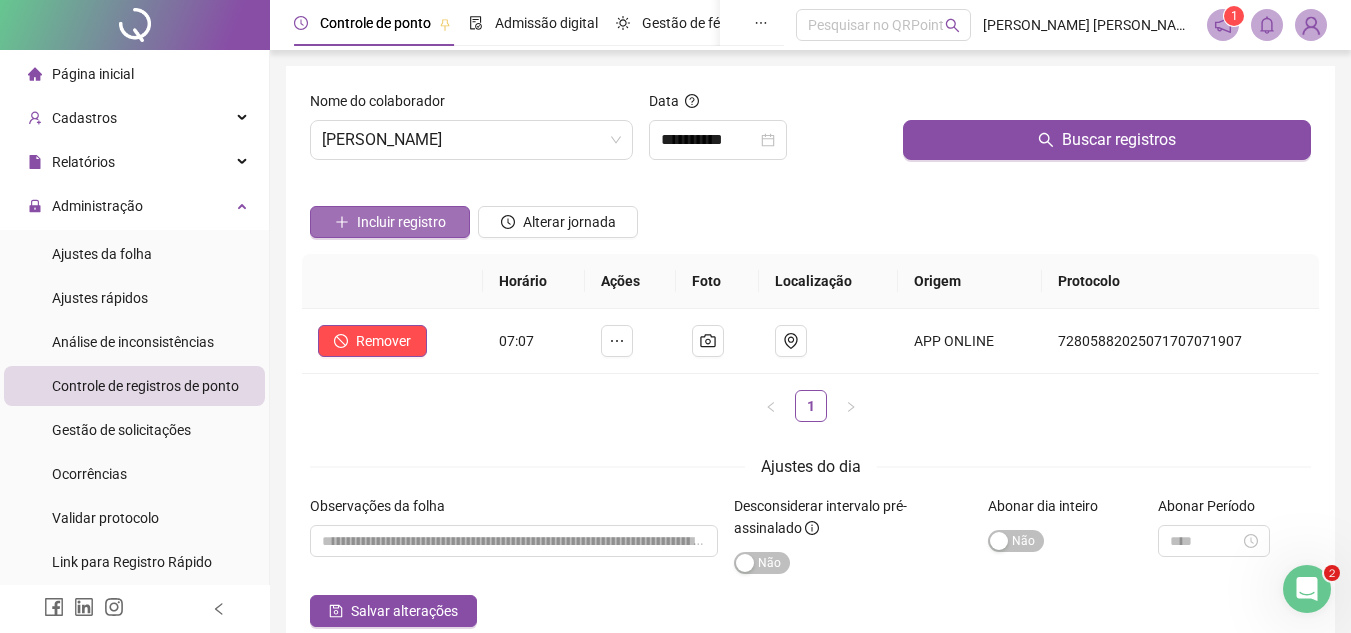 click on "Incluir registro" at bounding box center [401, 222] 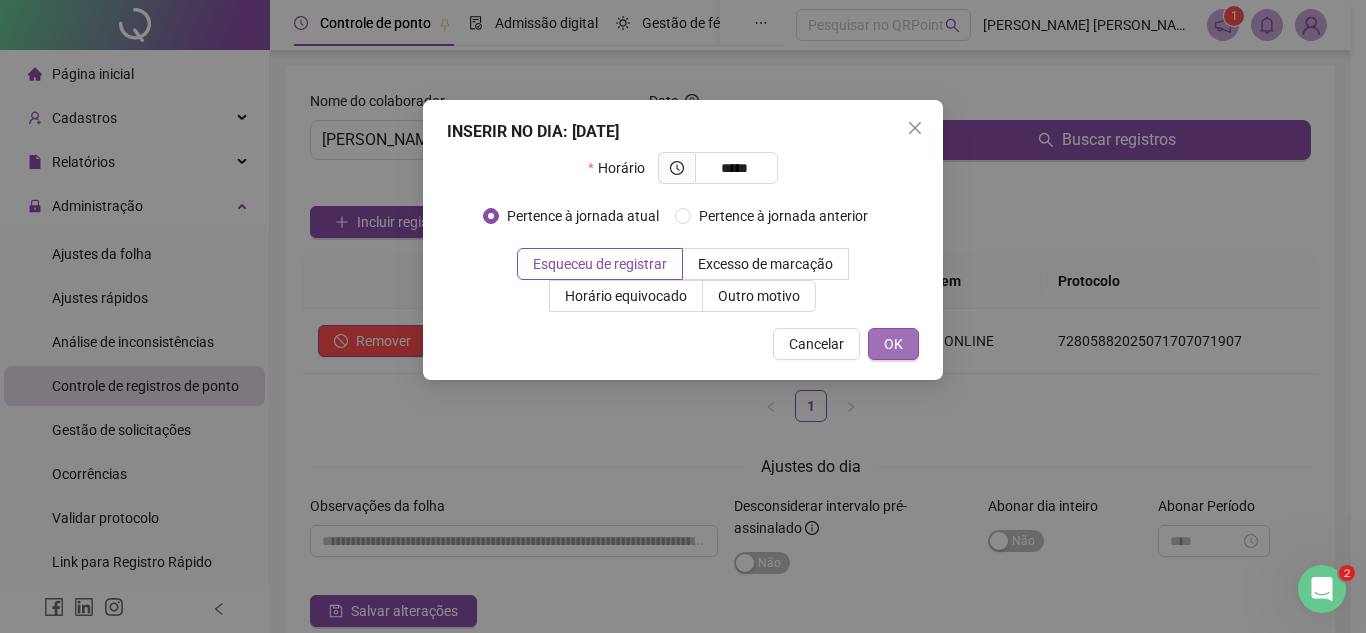 type on "*****" 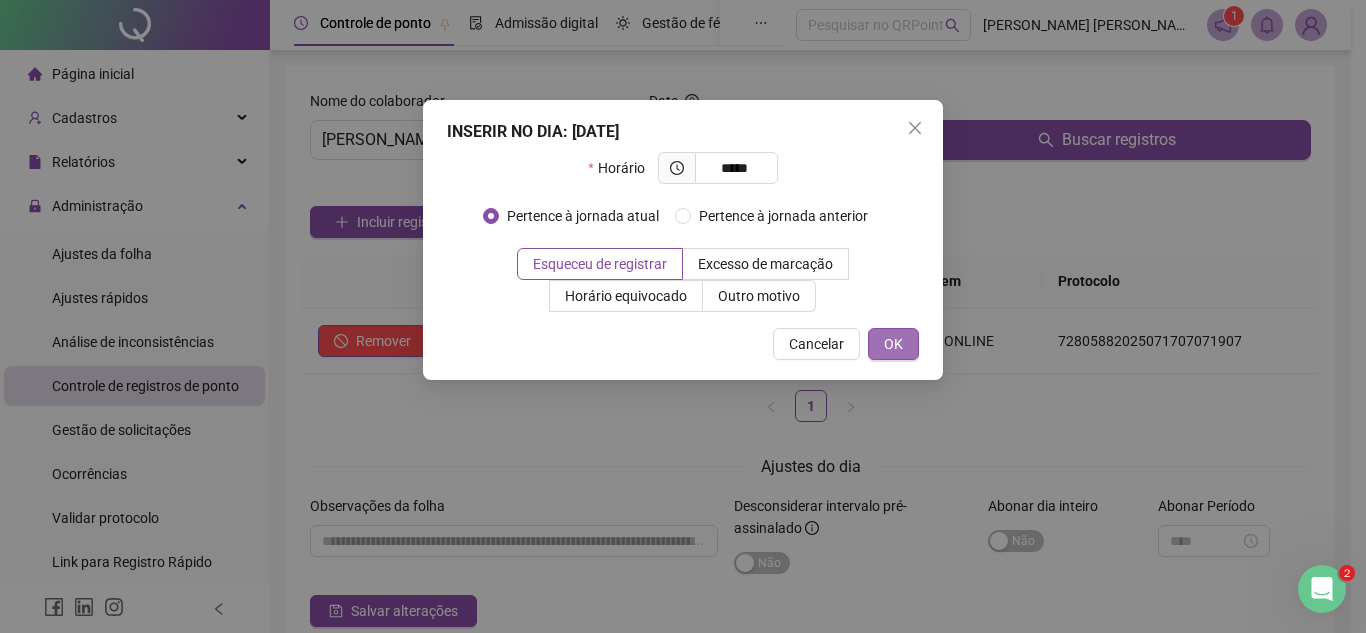 click on "OK" at bounding box center [893, 344] 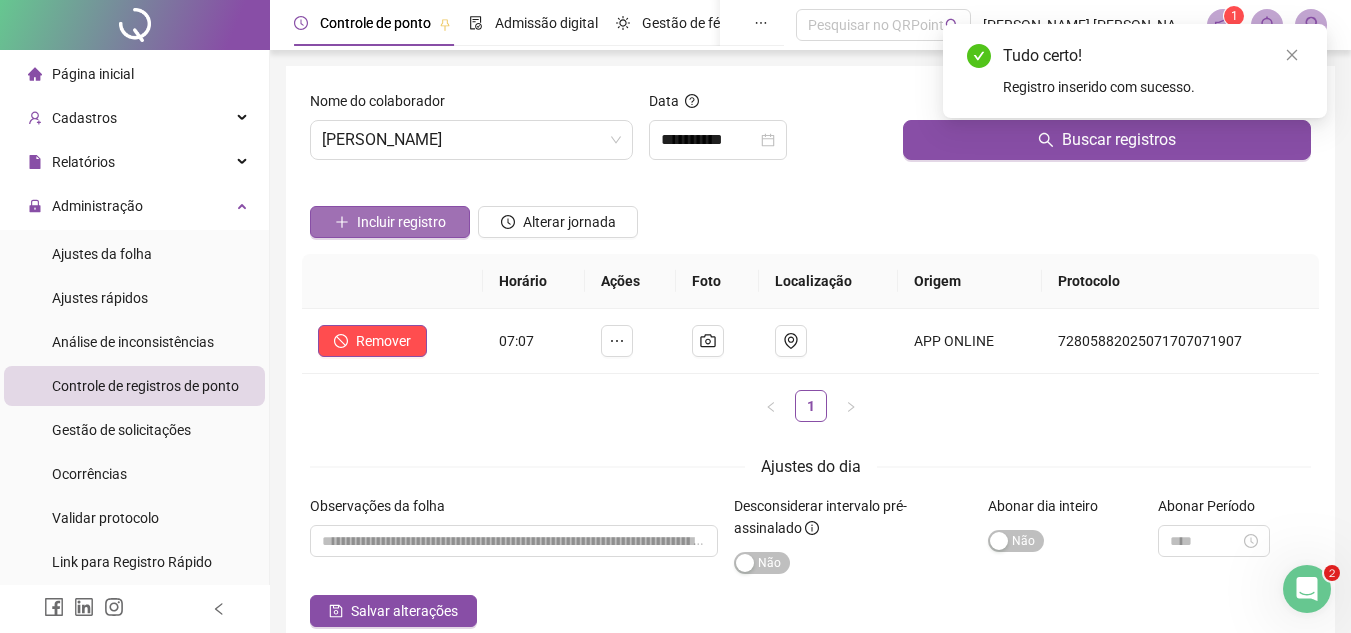 click on "Incluir registro" at bounding box center (401, 222) 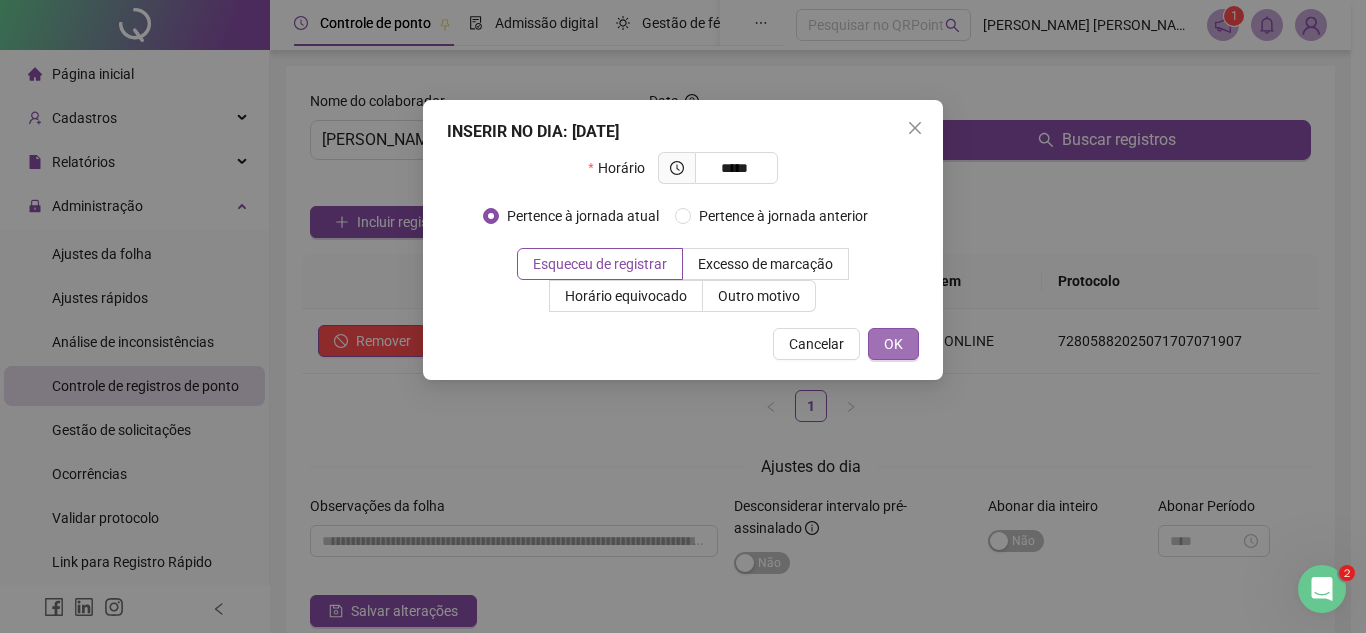 type on "*****" 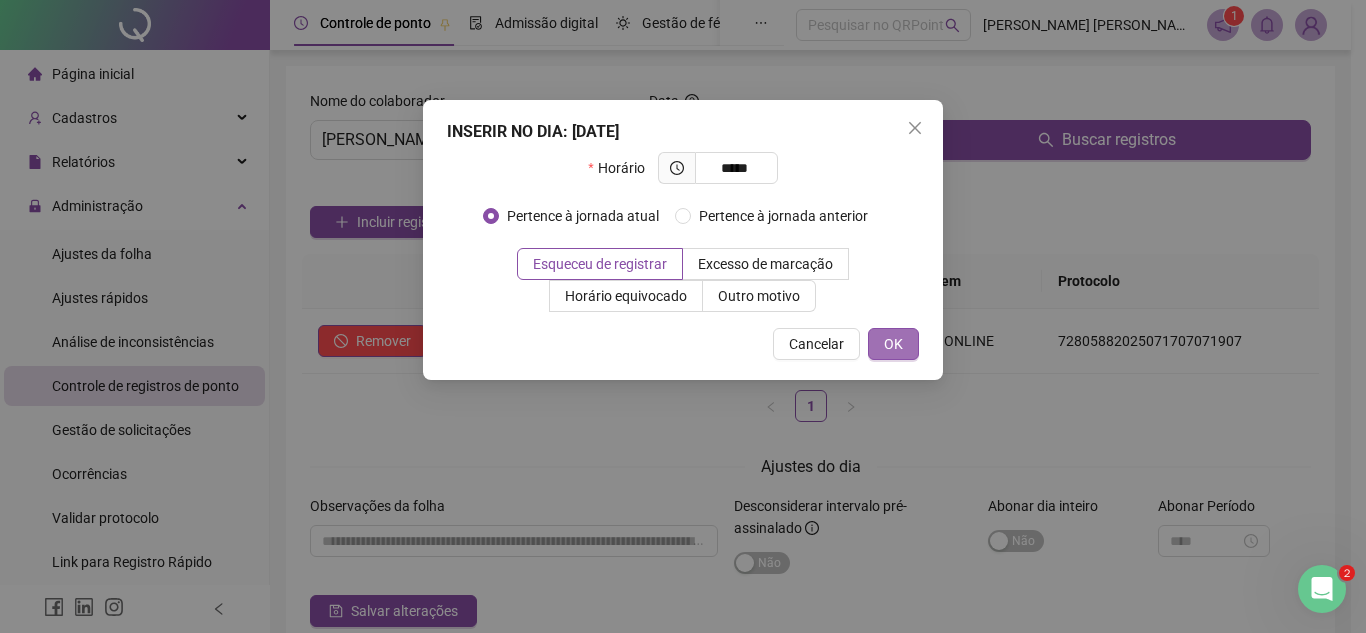 click on "OK" at bounding box center (893, 344) 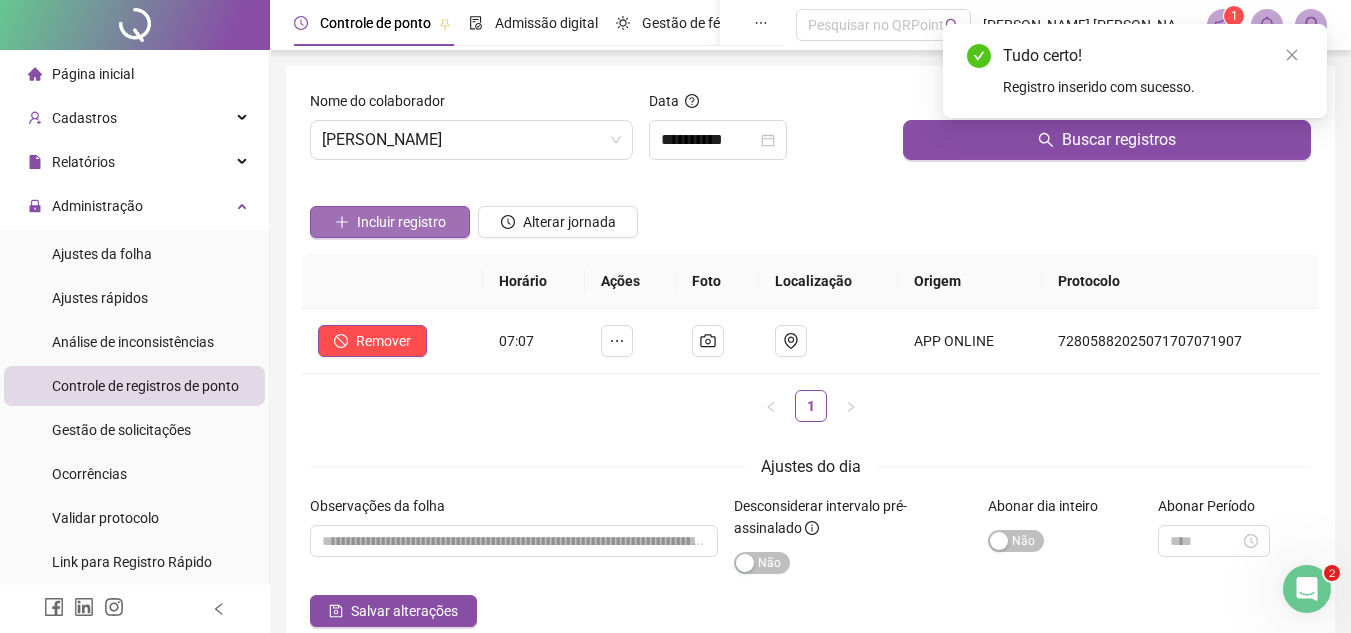 click on "Incluir registro" at bounding box center [390, 222] 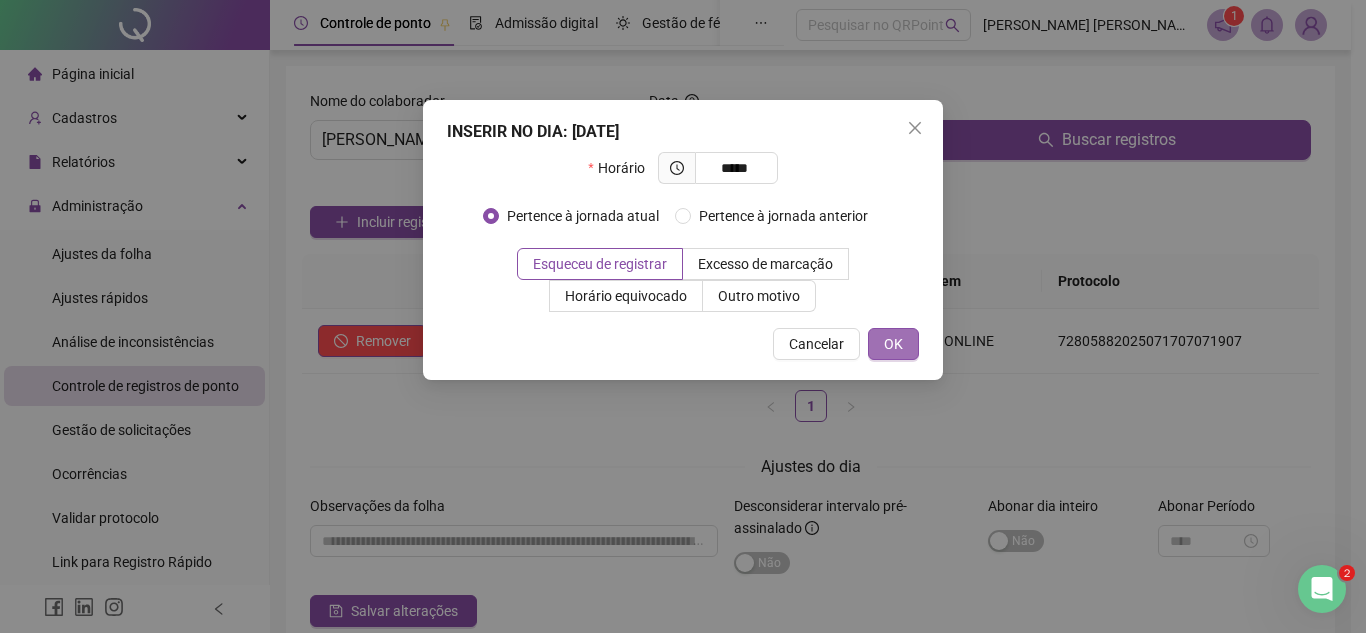 type on "*****" 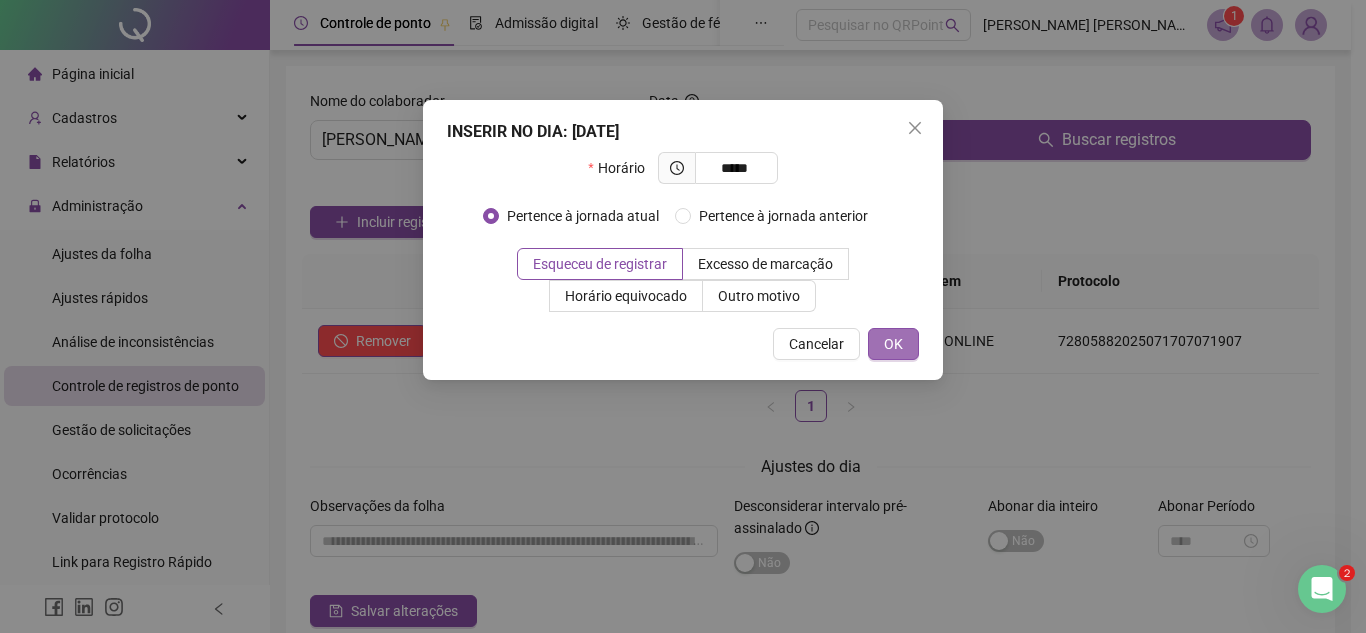 click on "OK" at bounding box center (893, 344) 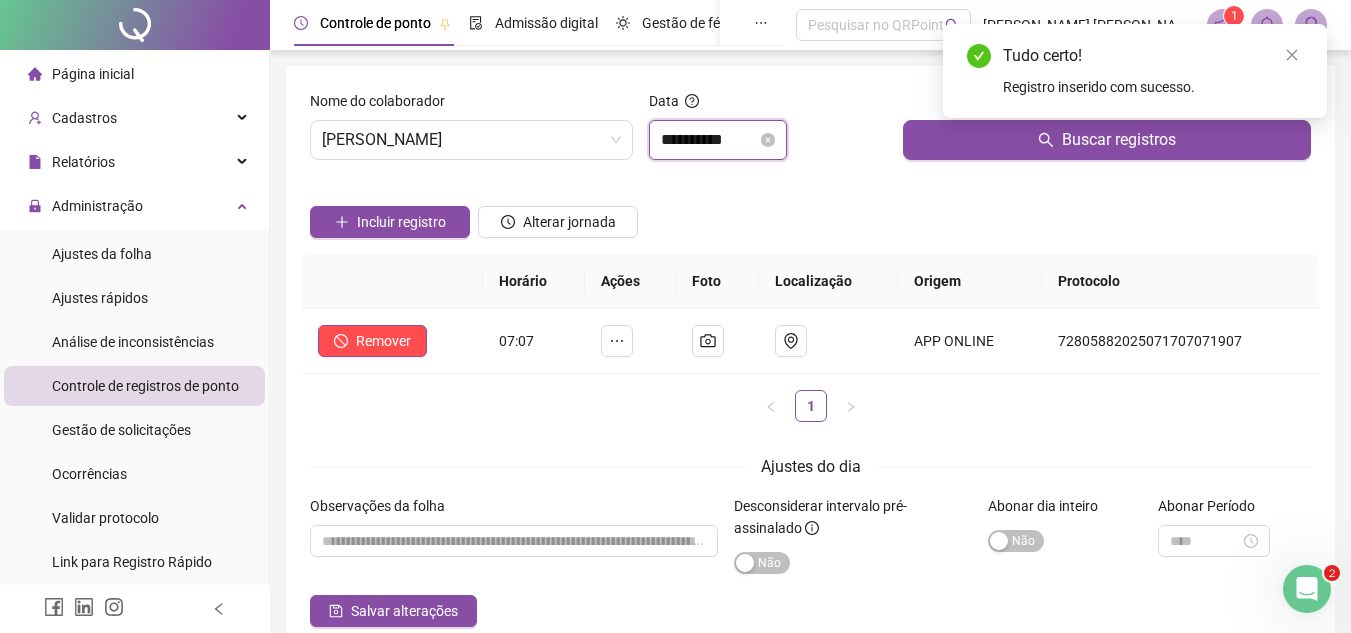 click on "**********" at bounding box center [709, 140] 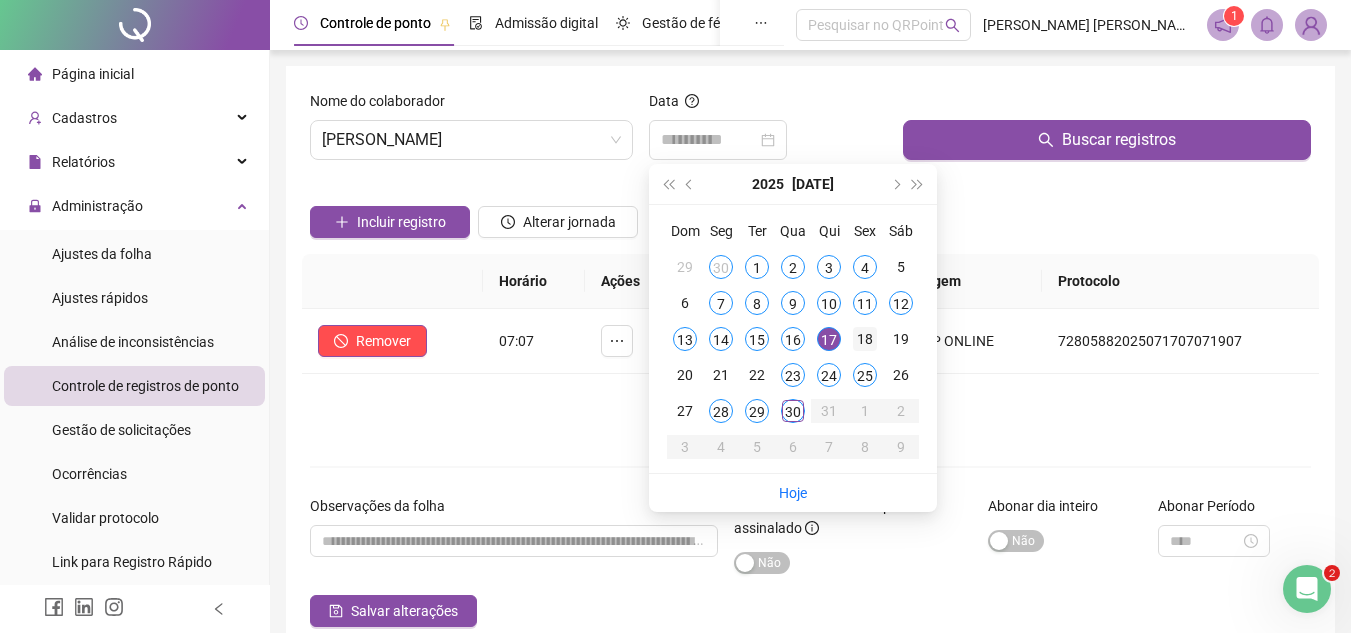 click on "18" at bounding box center (865, 339) 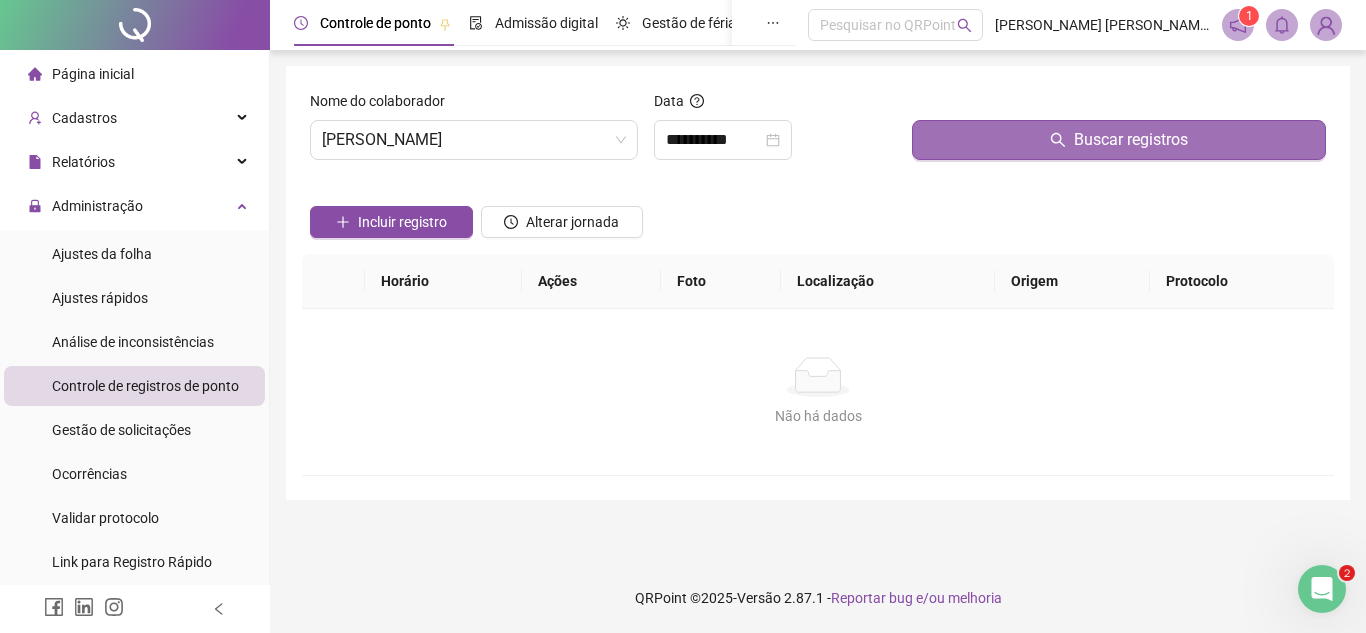 click on "Buscar registros" at bounding box center (1119, 140) 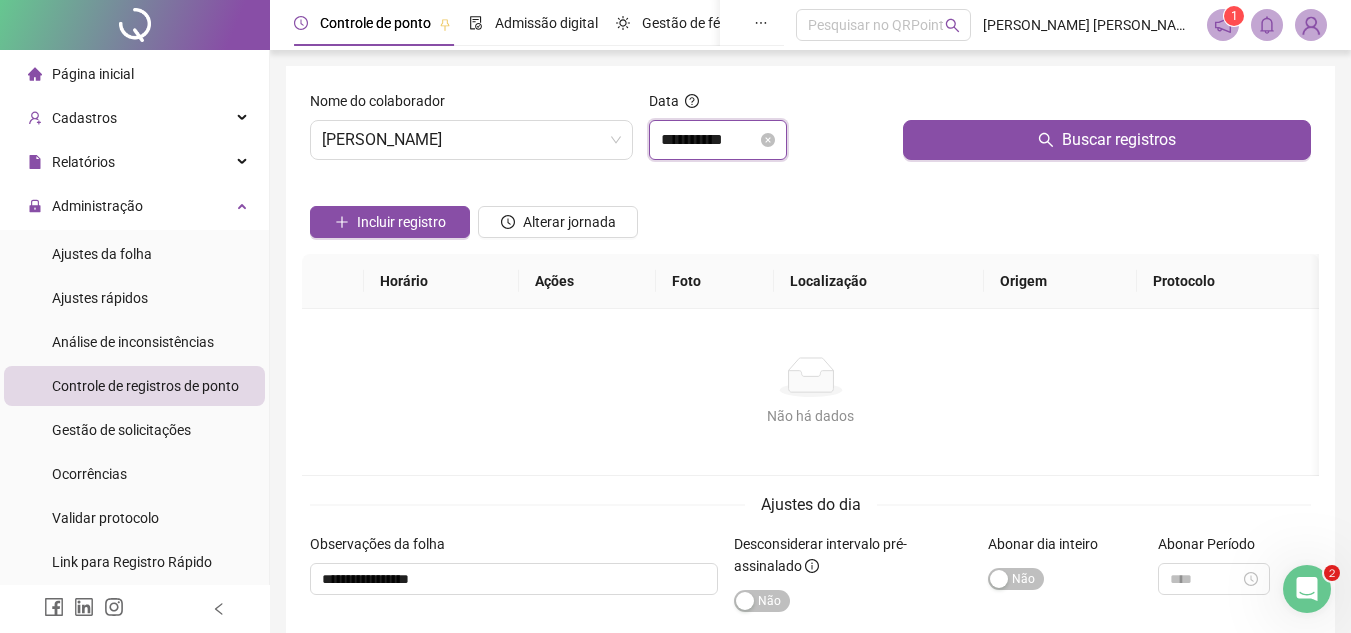click on "**********" at bounding box center [709, 140] 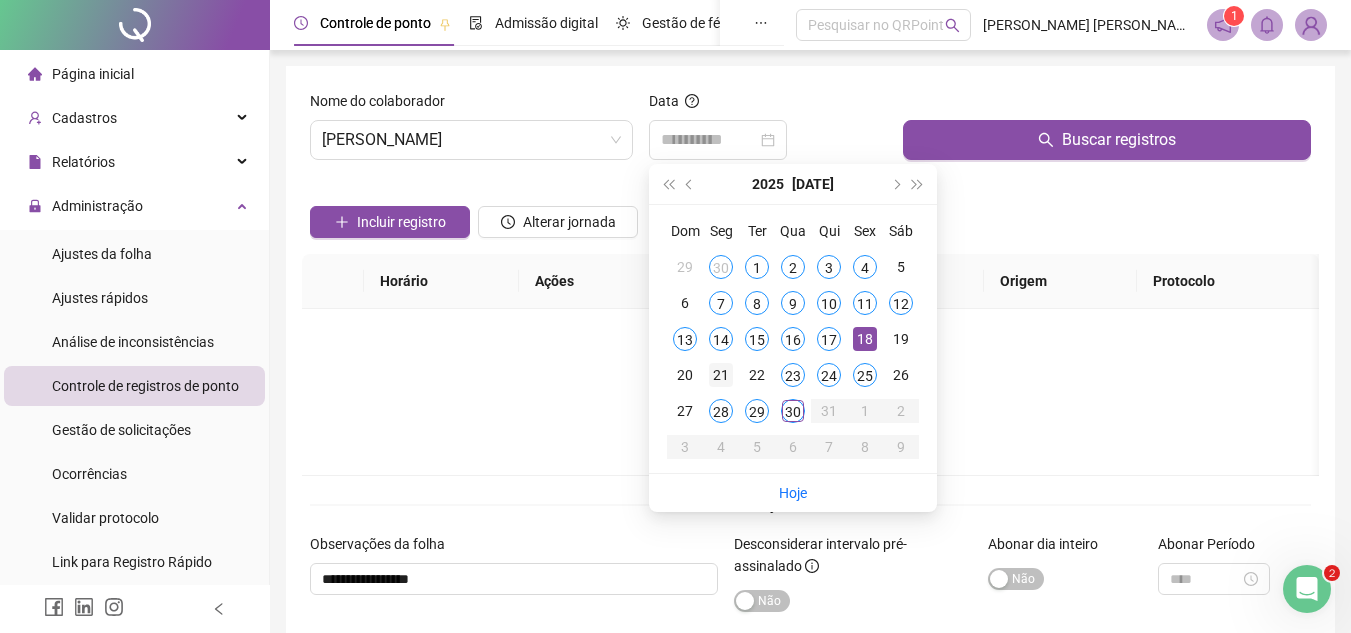 click on "21" at bounding box center [721, 375] 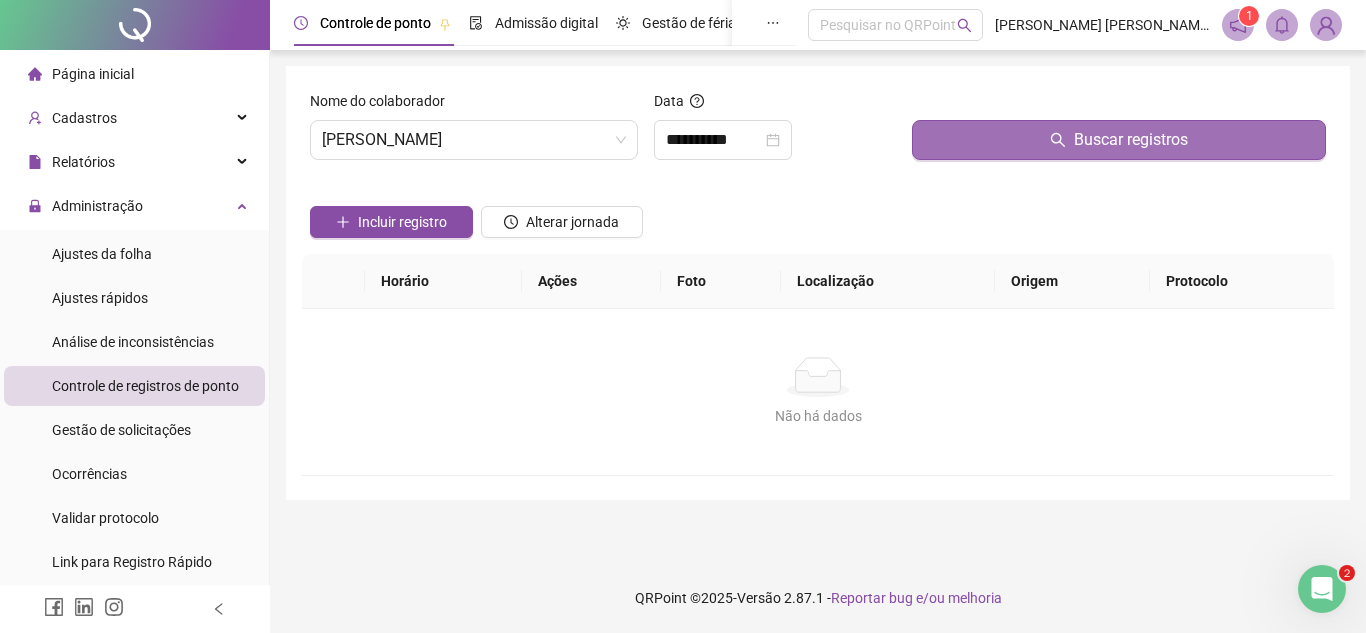 click on "Buscar registros" at bounding box center (1119, 140) 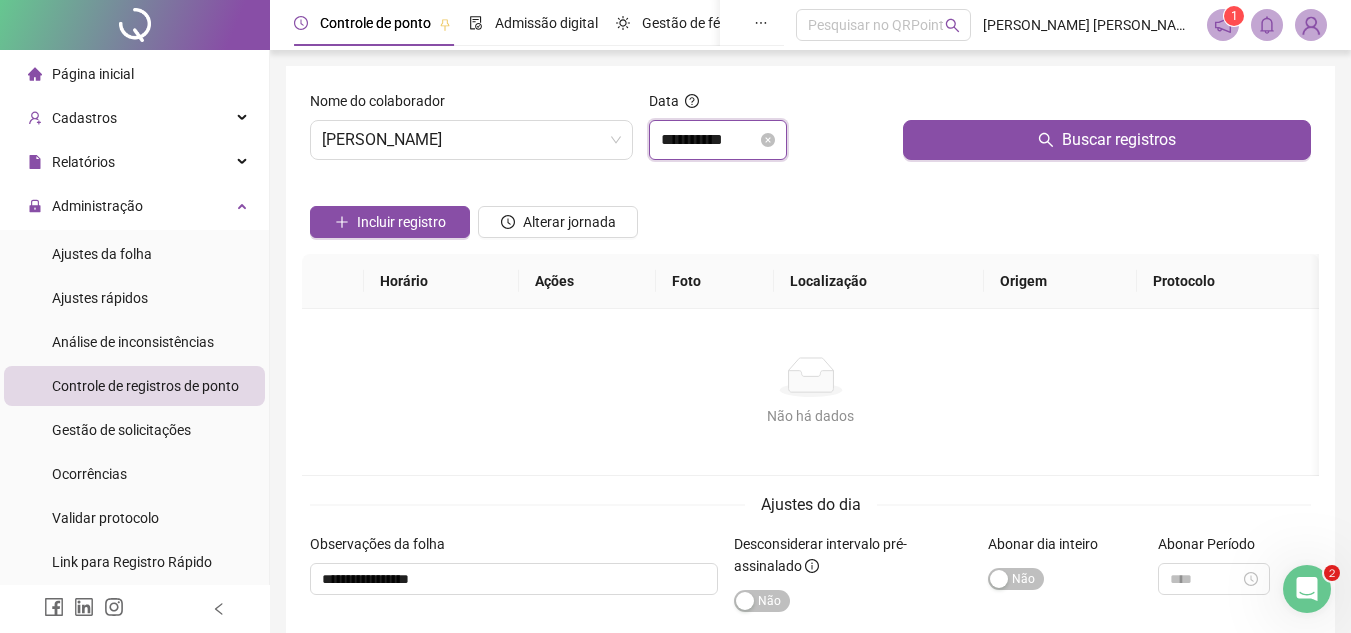 click on "**********" at bounding box center (709, 140) 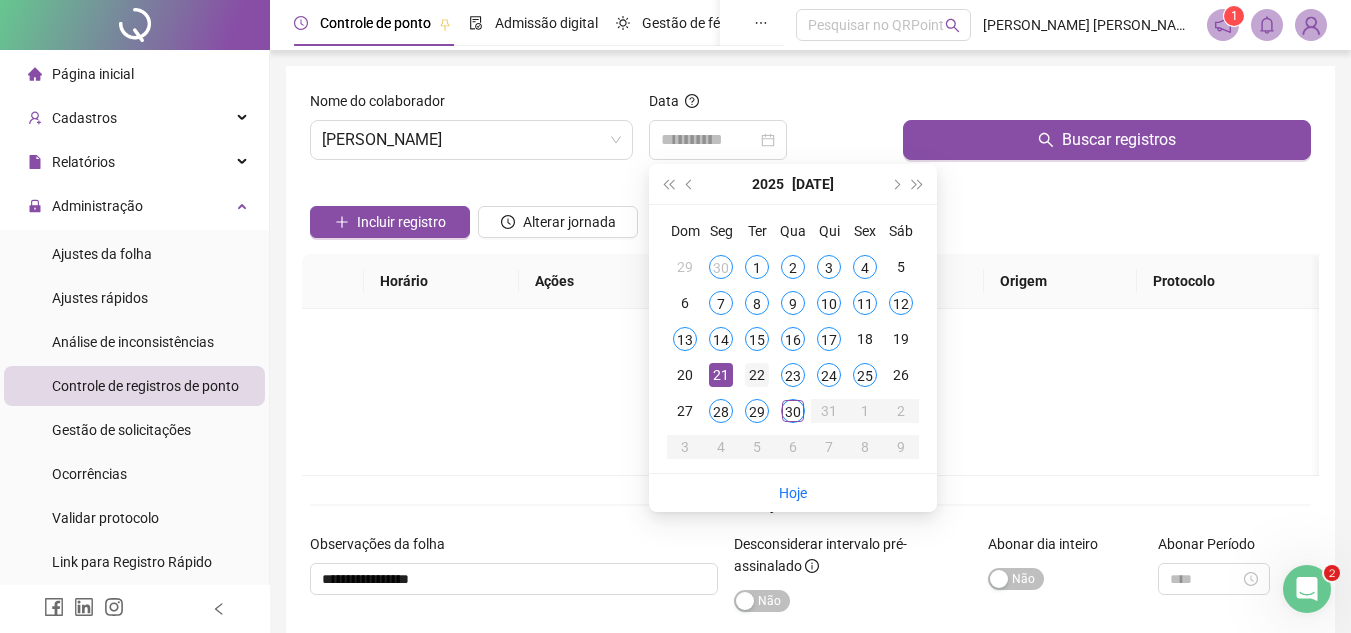 click on "22" at bounding box center (757, 375) 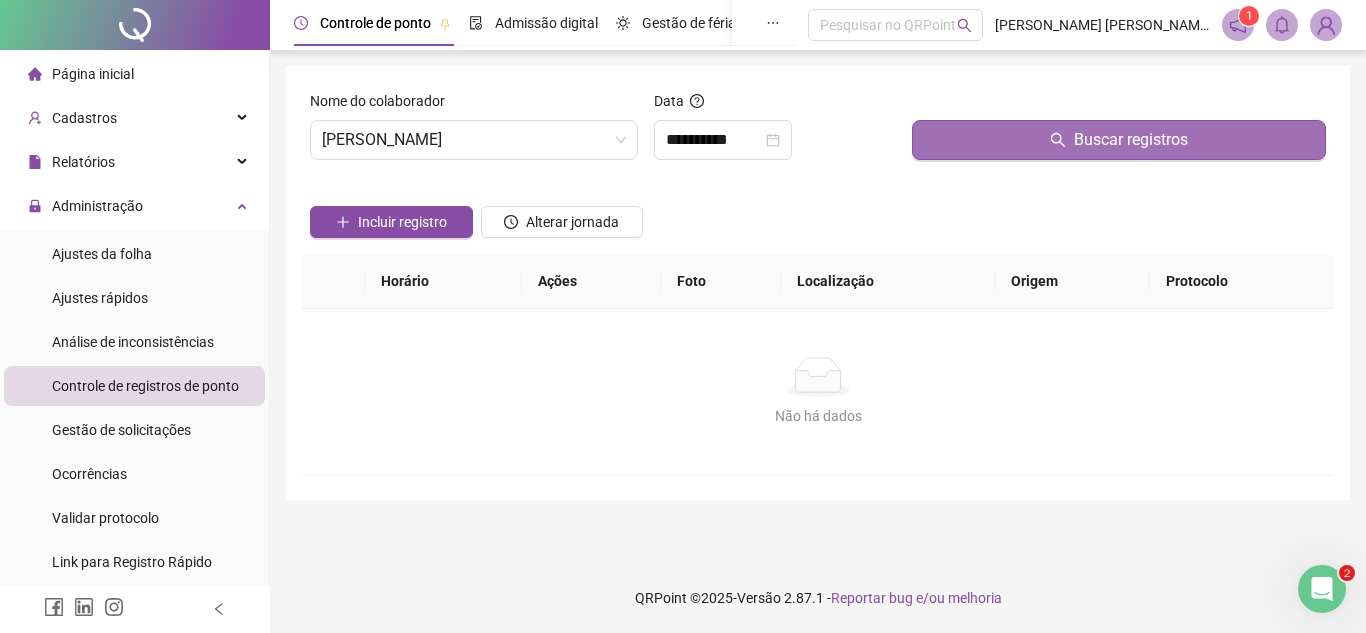 click on "Buscar registros" at bounding box center (1119, 140) 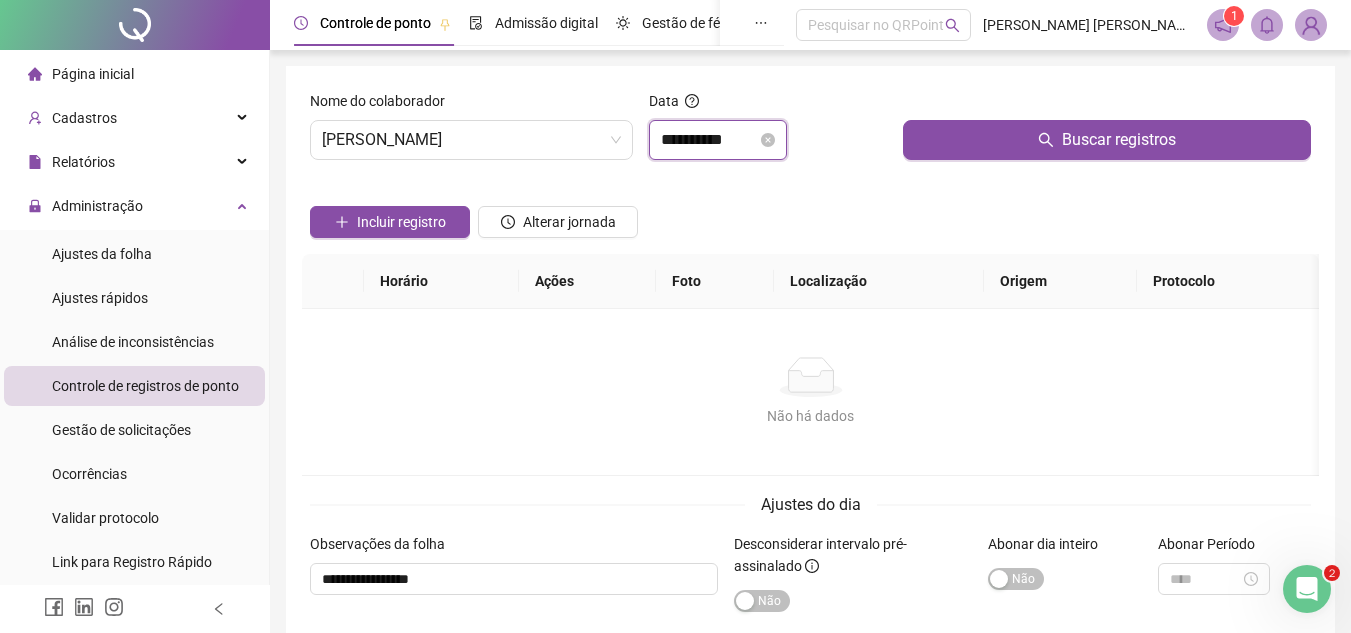 click on "**********" at bounding box center [709, 140] 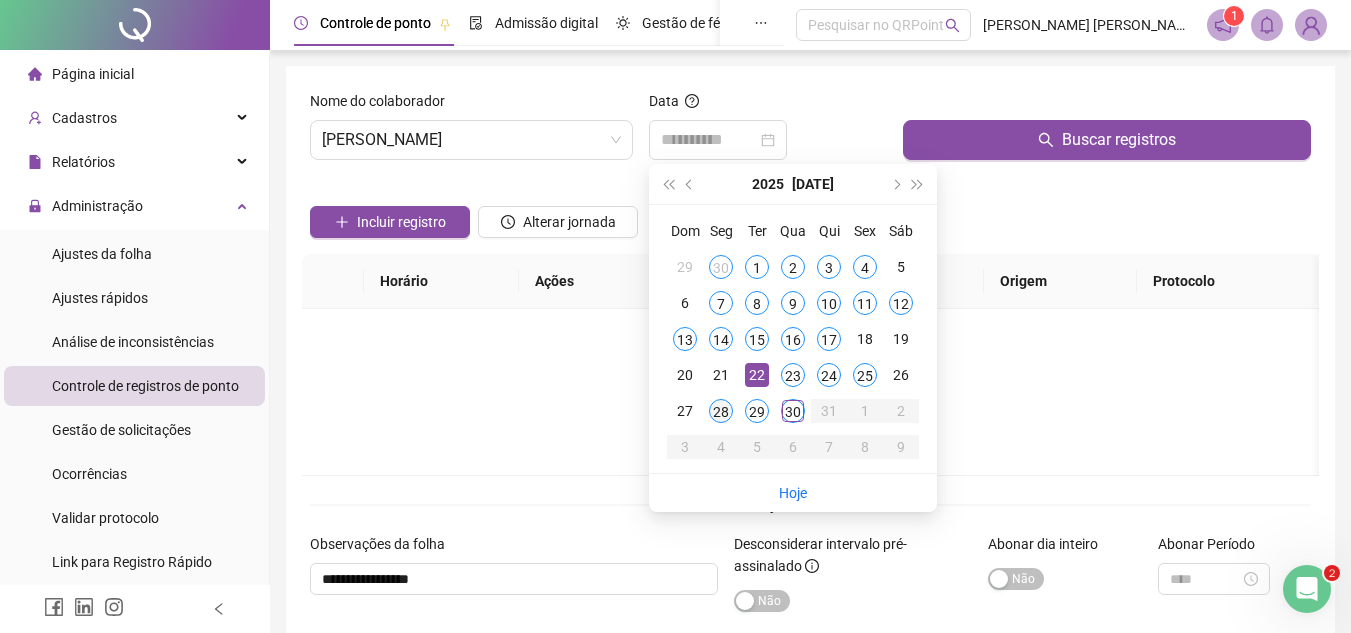 click on "28" at bounding box center (721, 411) 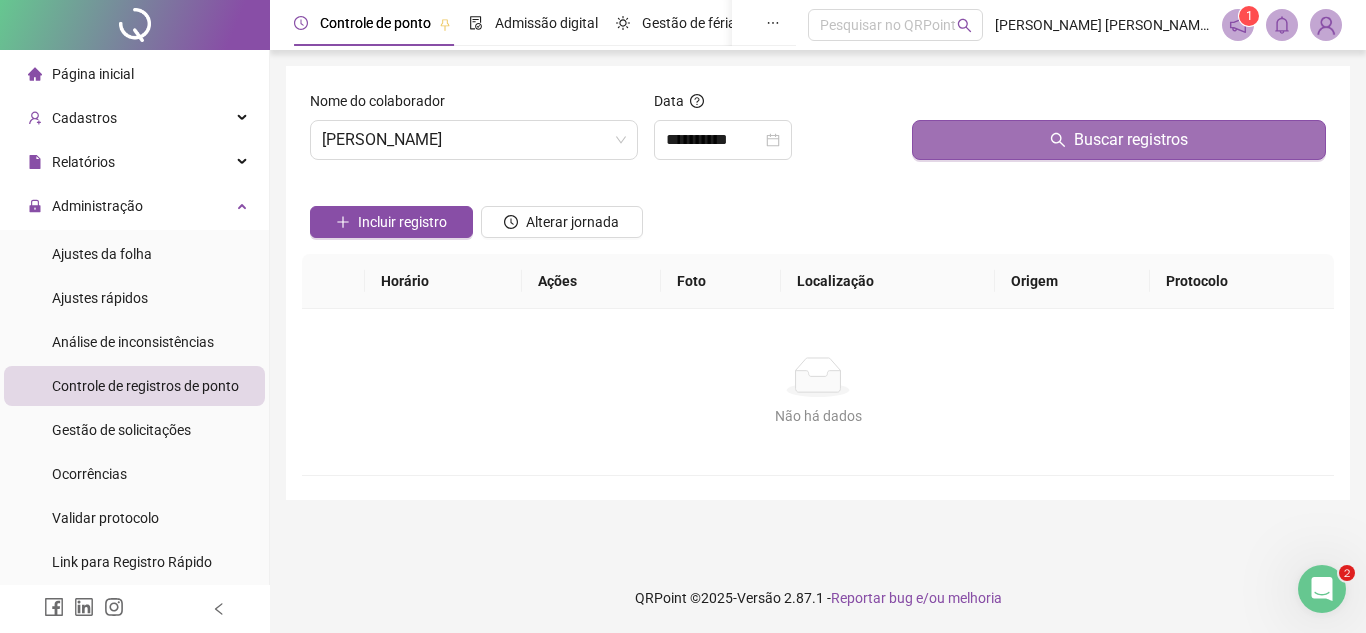 click on "Buscar registros" at bounding box center (1119, 140) 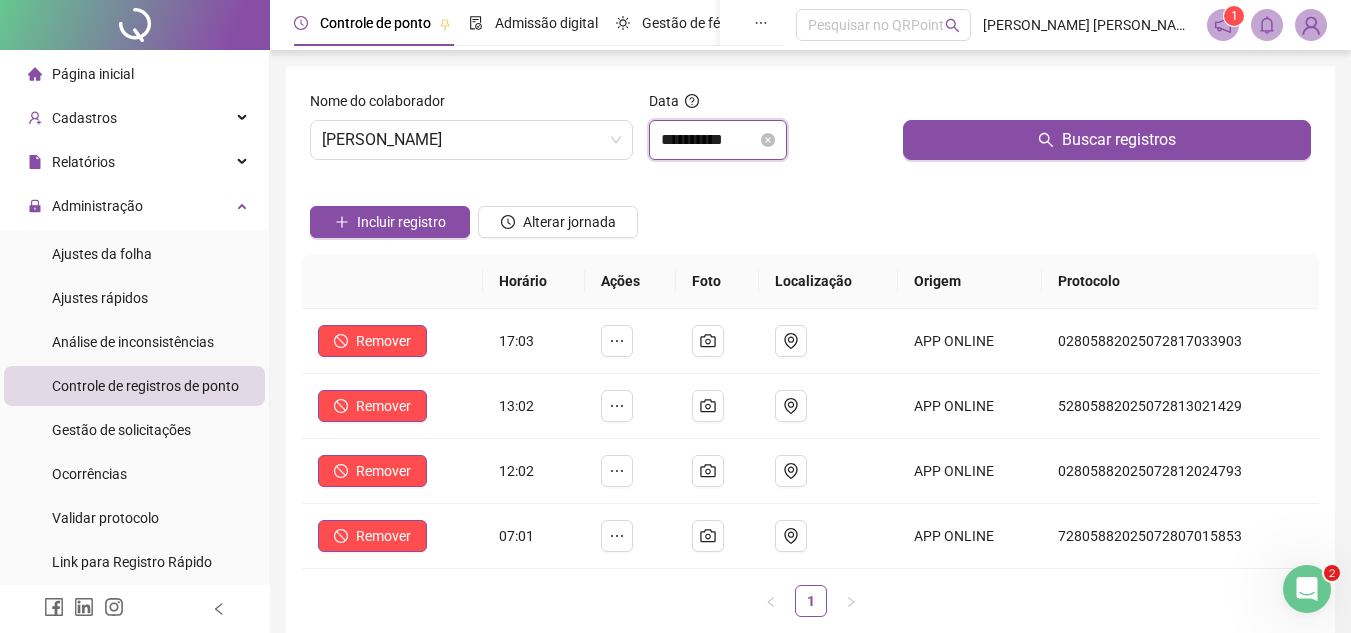 click on "**********" at bounding box center (709, 140) 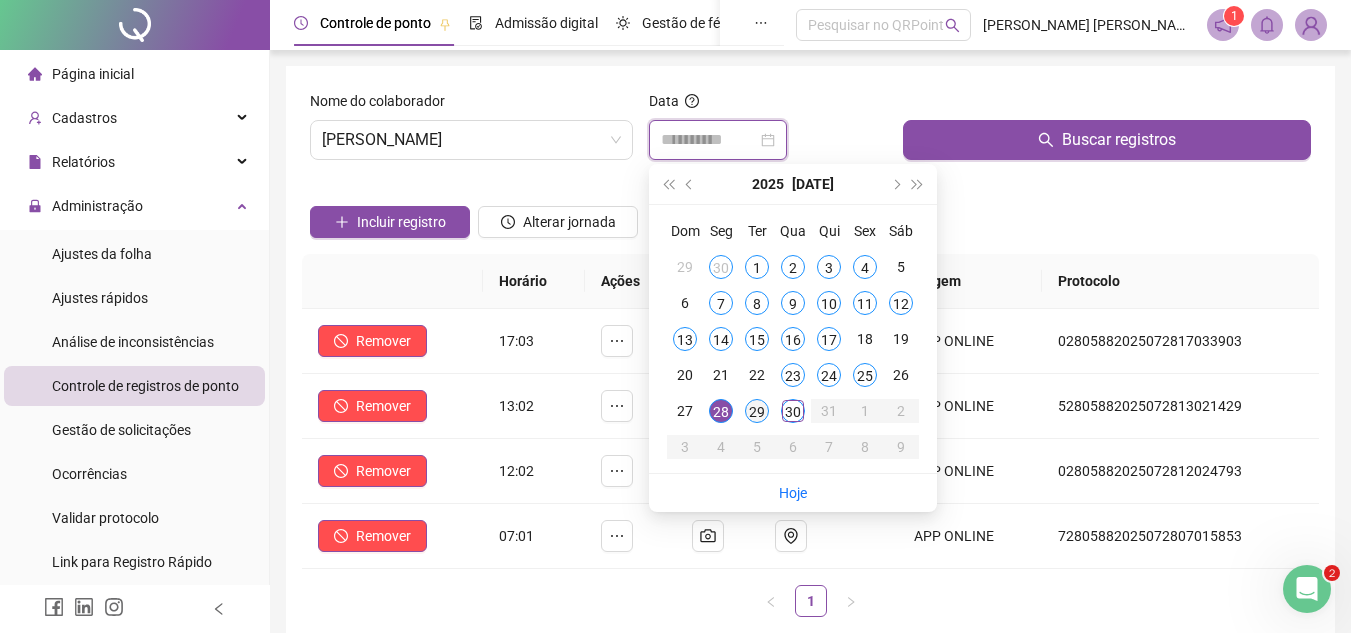 type on "**********" 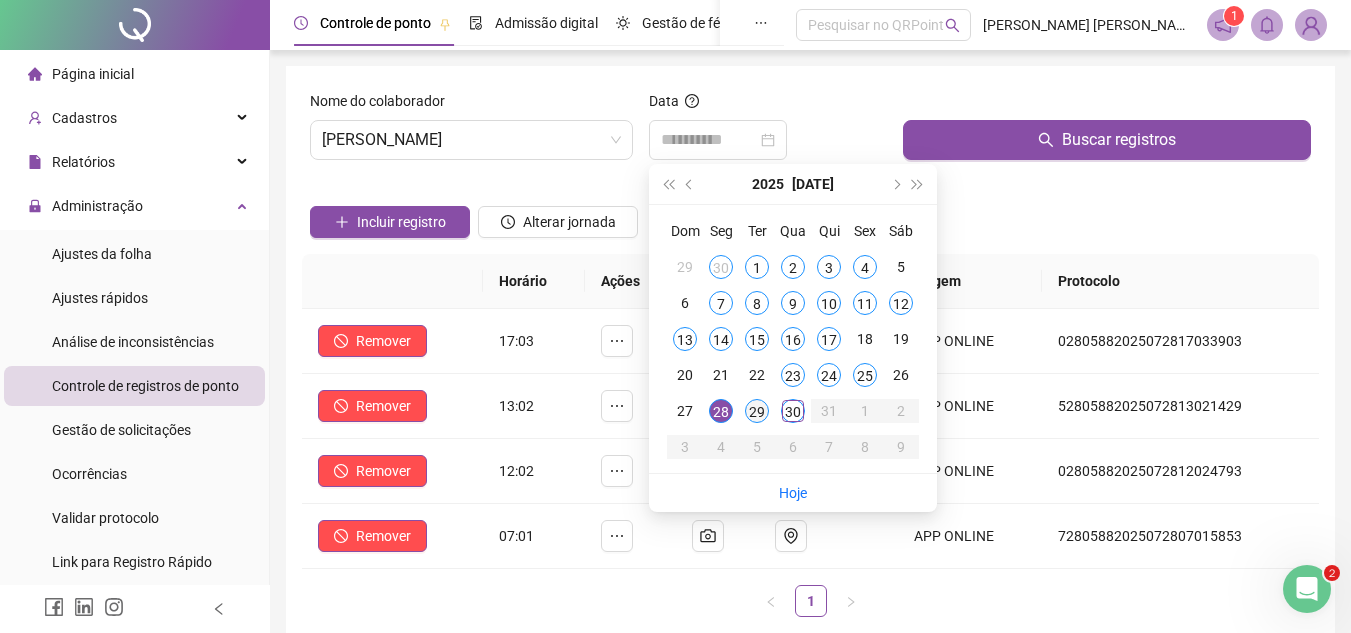 click on "29" at bounding box center [757, 411] 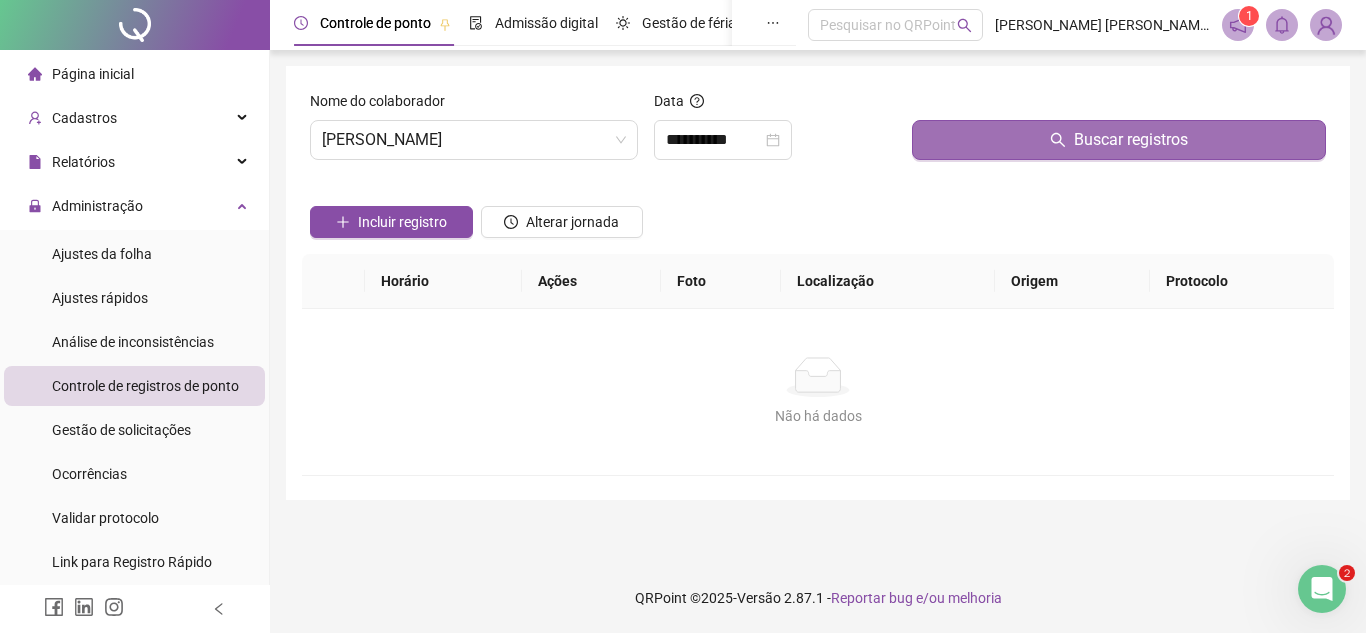 click on "Buscar registros" at bounding box center (1119, 140) 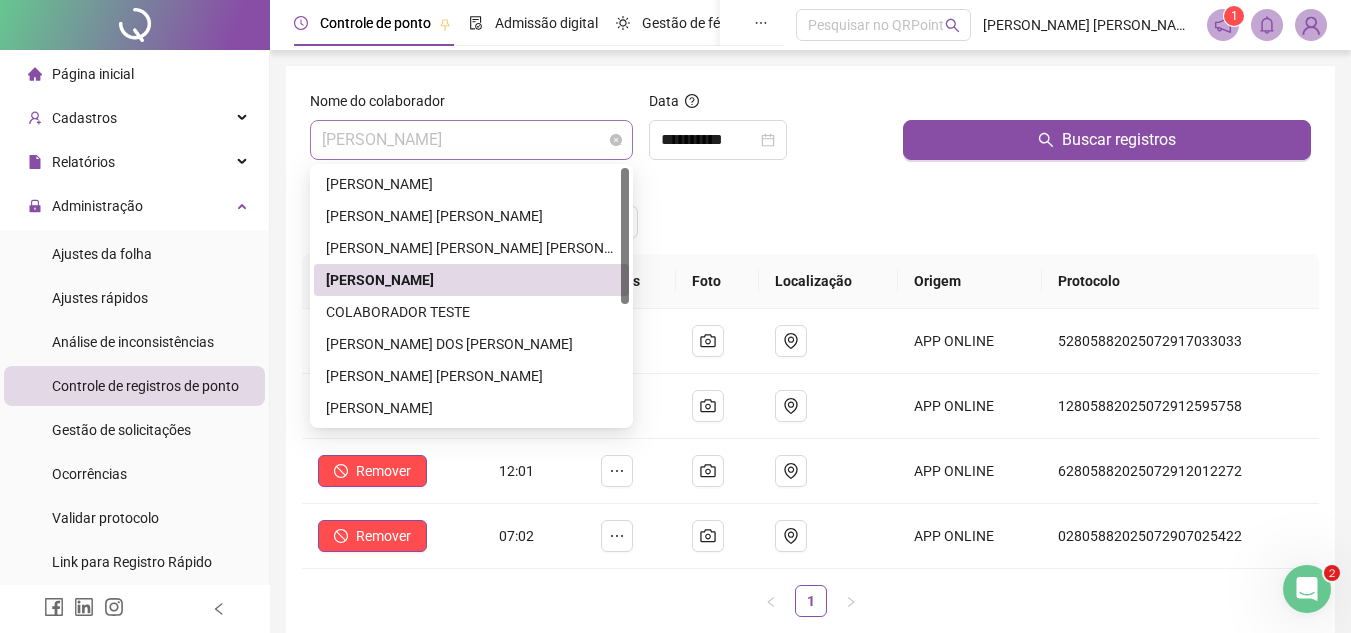 click on "[PERSON_NAME]" at bounding box center (471, 140) 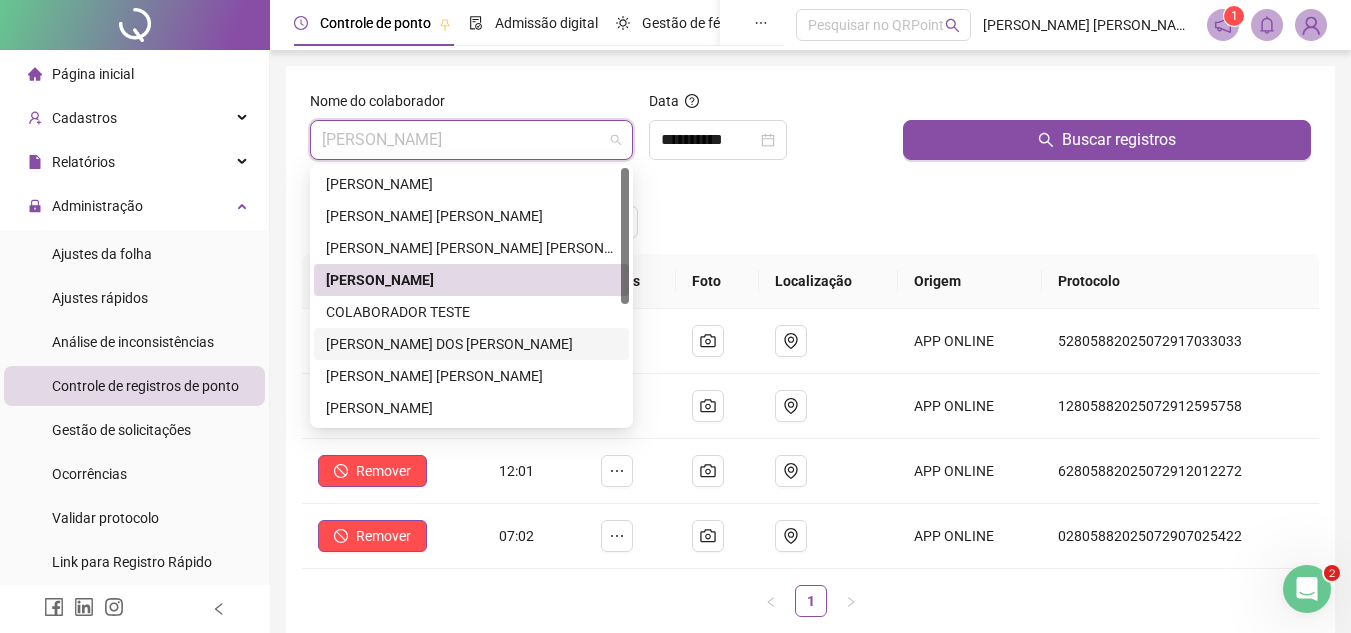 click on "[PERSON_NAME] DOS [PERSON_NAME]" at bounding box center [471, 344] 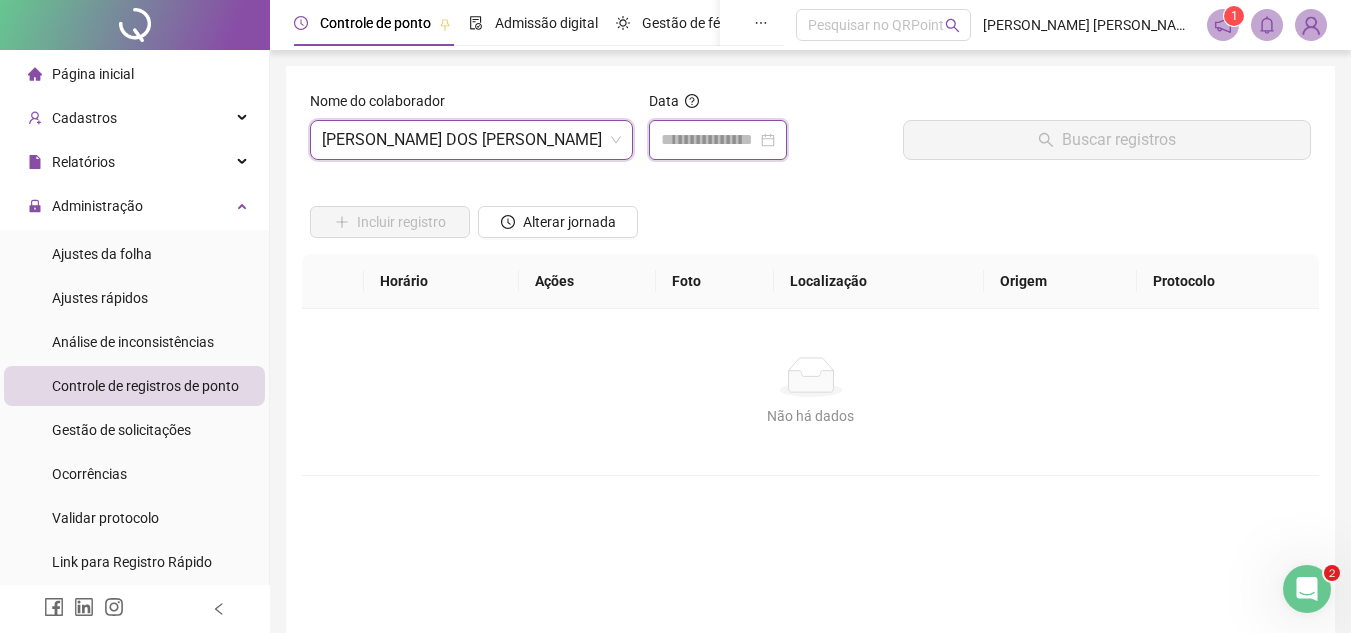 click at bounding box center [709, 140] 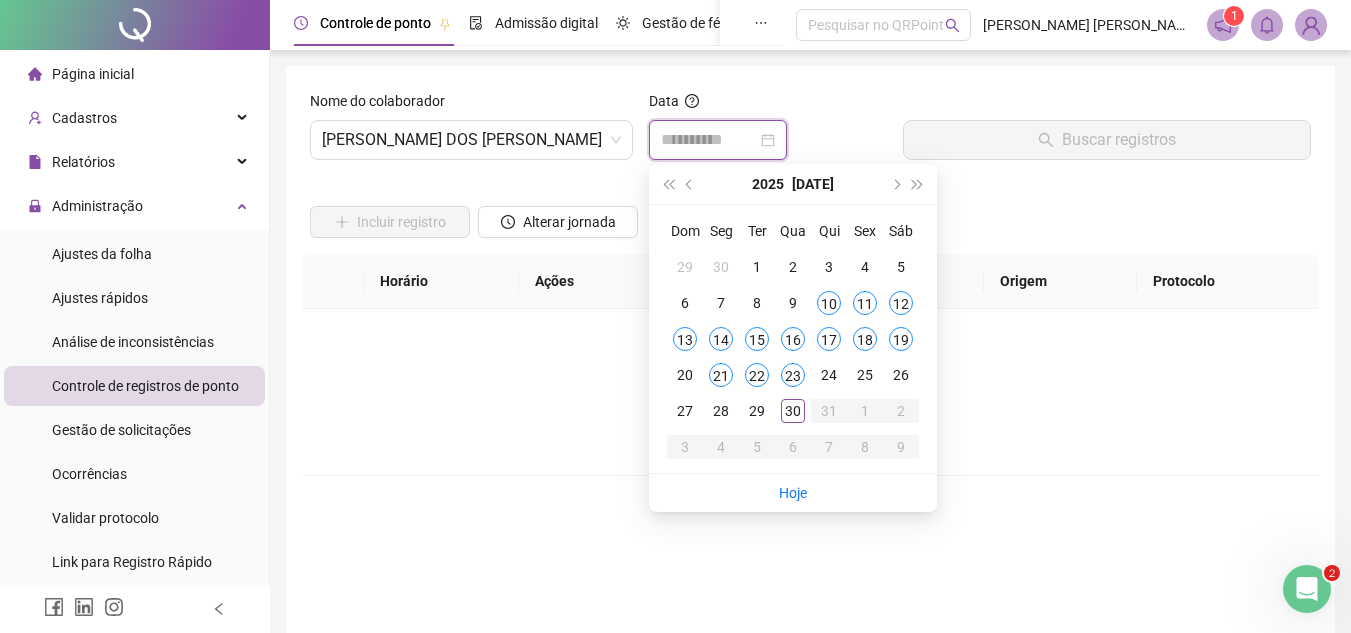 type on "**********" 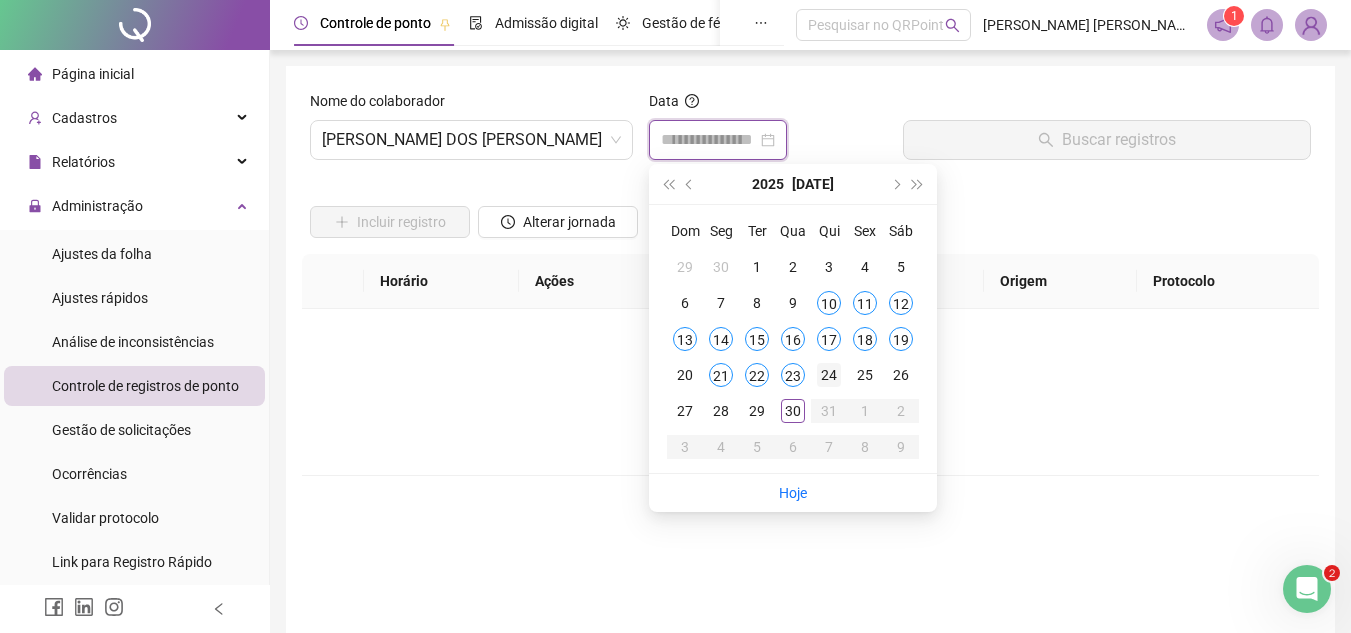 type on "**********" 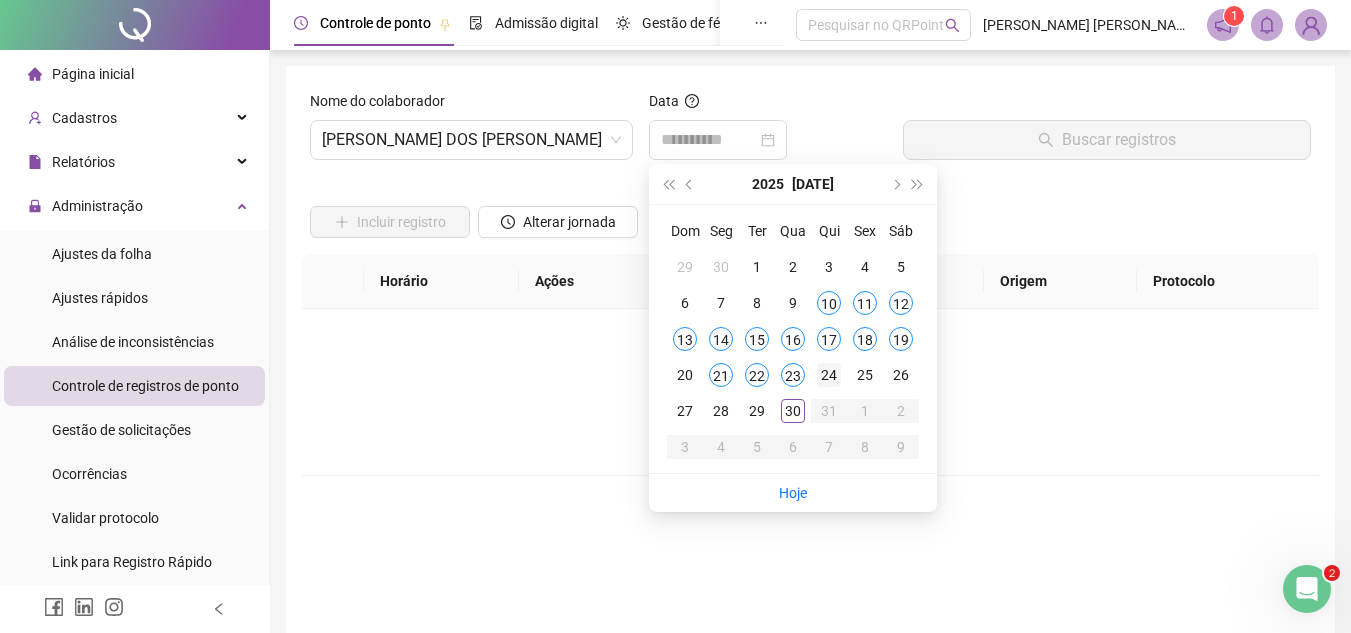 click on "24" at bounding box center (829, 375) 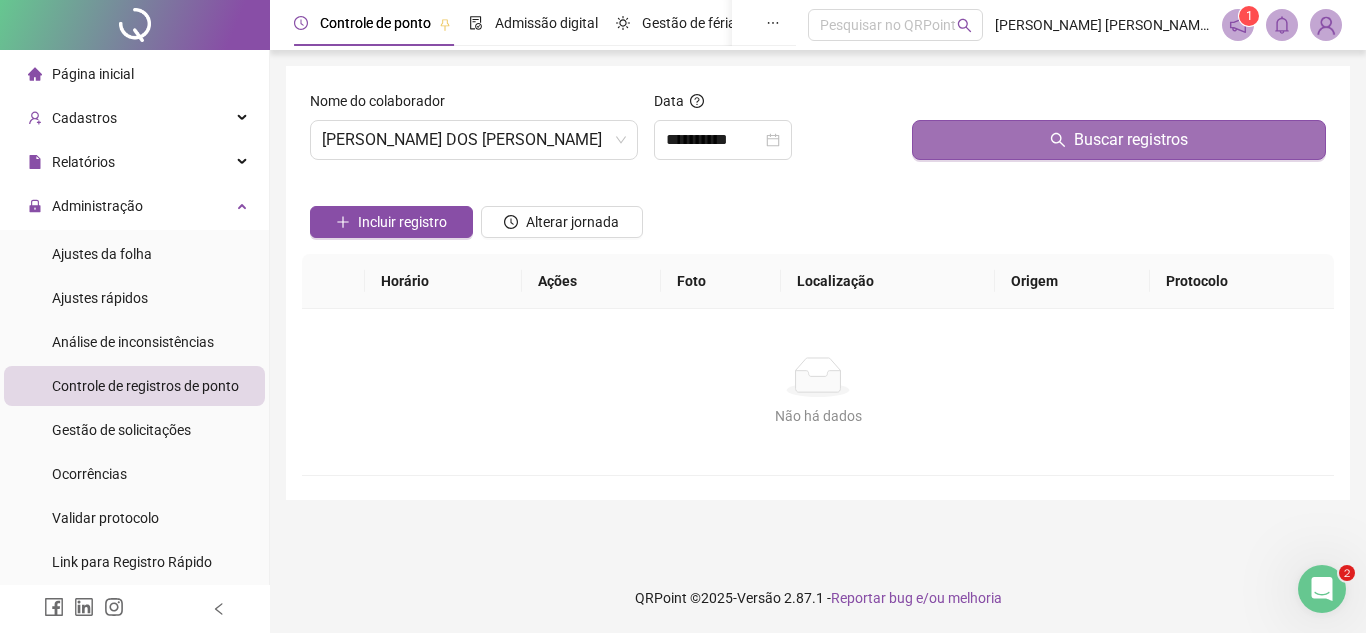 click on "Buscar registros" at bounding box center [1119, 140] 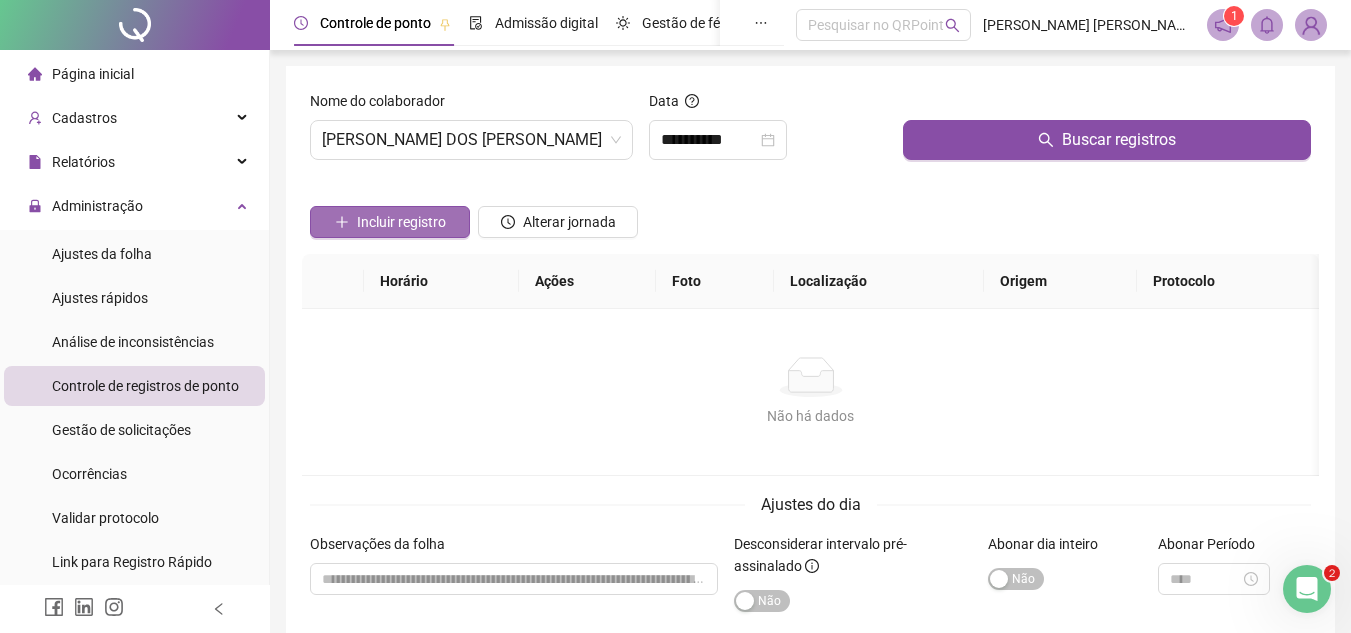 click on "Incluir registro" at bounding box center [401, 222] 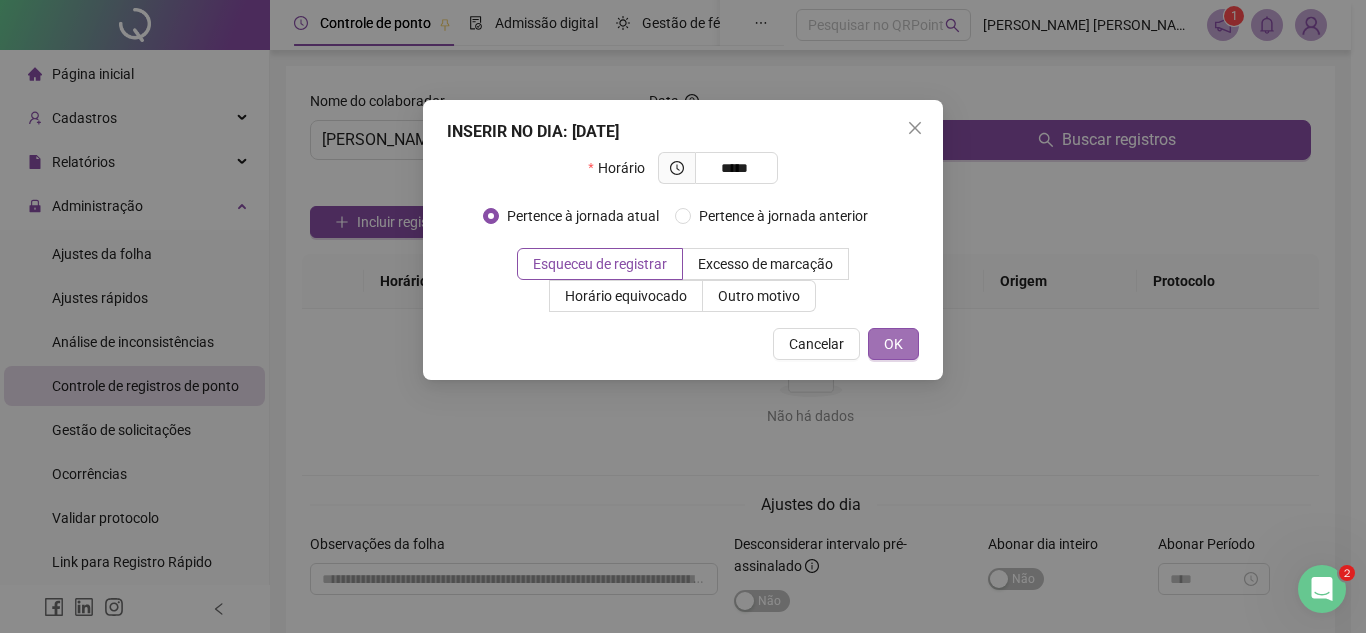 type on "*****" 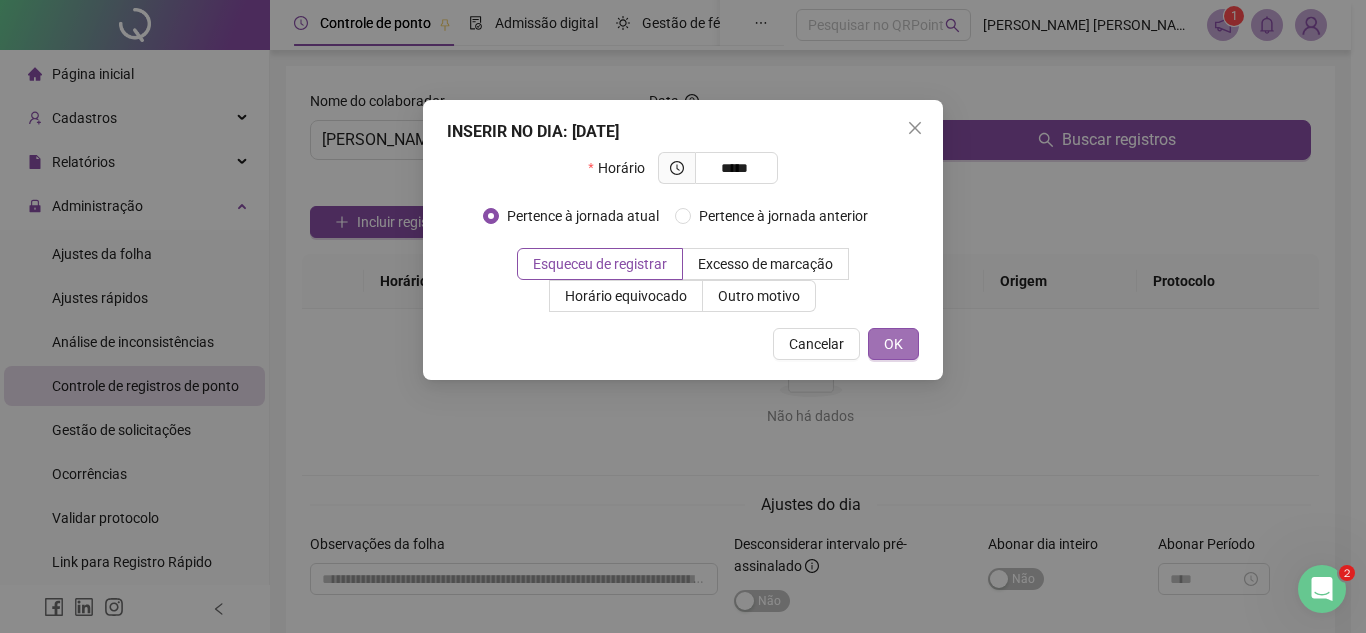 click on "OK" at bounding box center (893, 344) 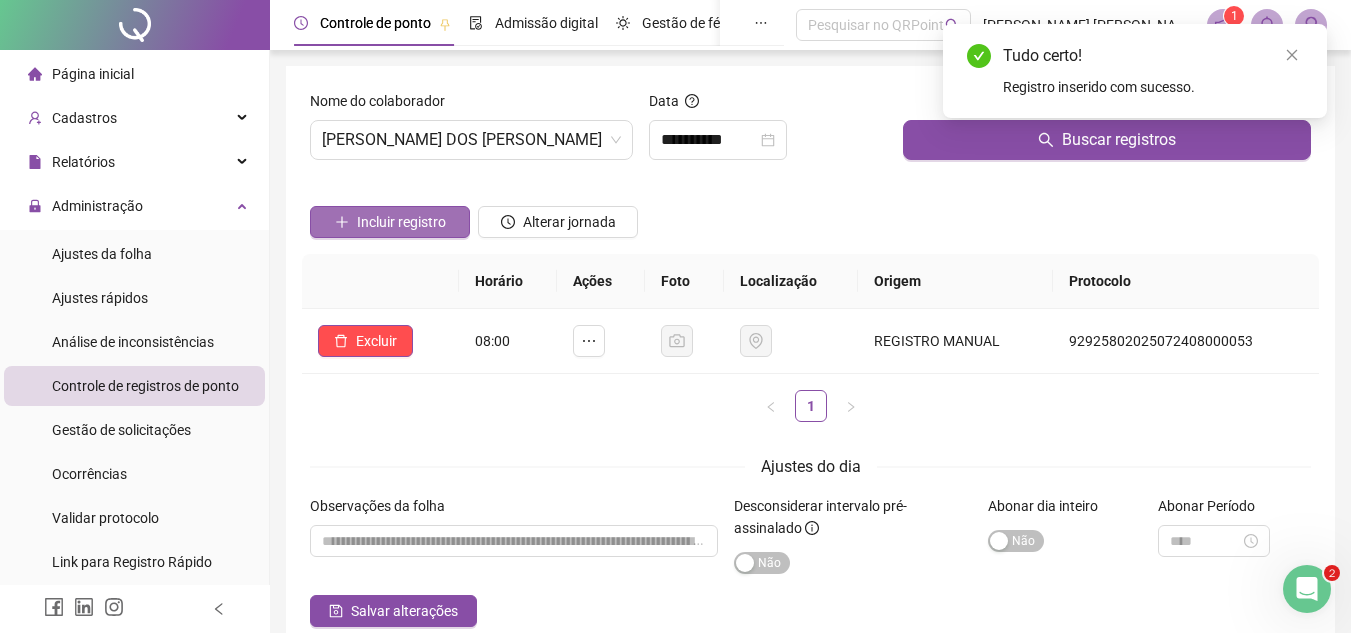 click on "Incluir registro" at bounding box center (401, 222) 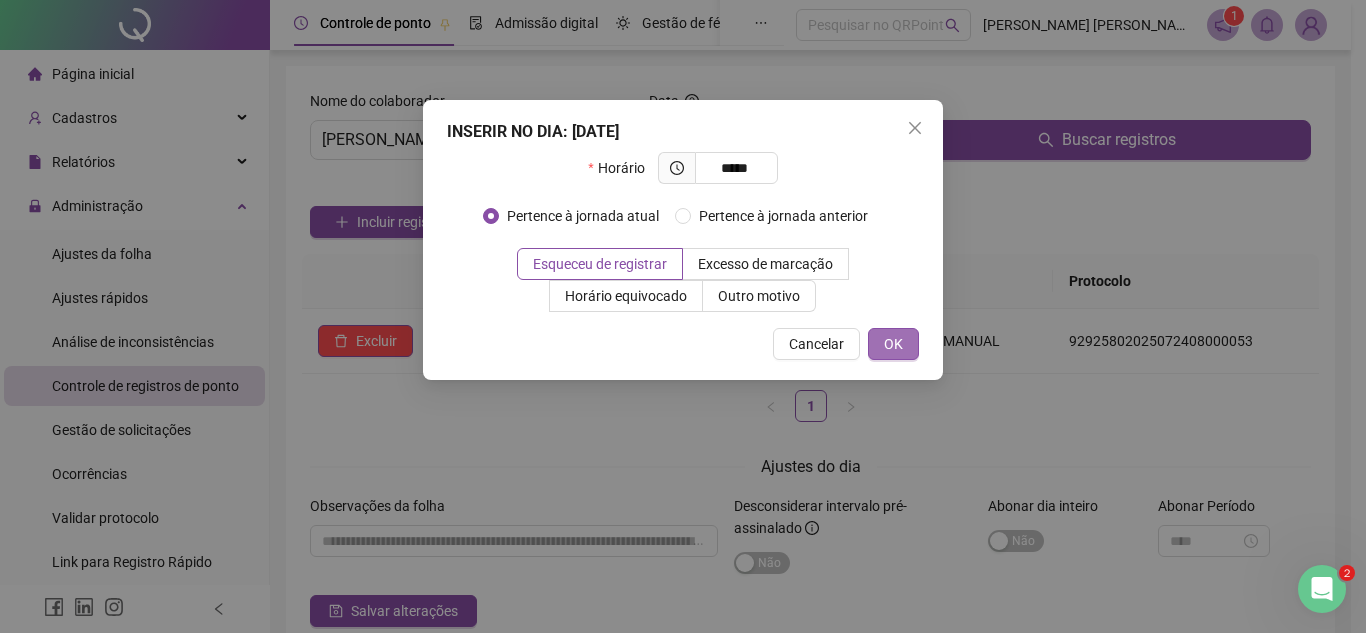 type on "*****" 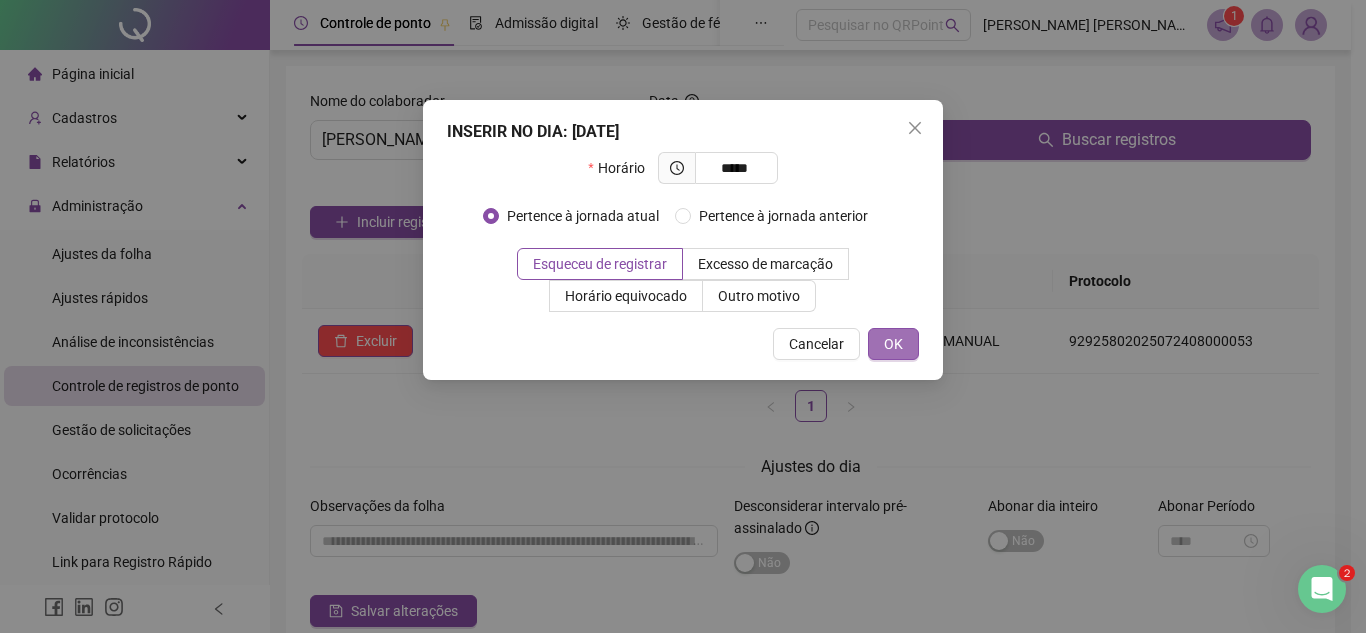 click on "OK" at bounding box center [893, 344] 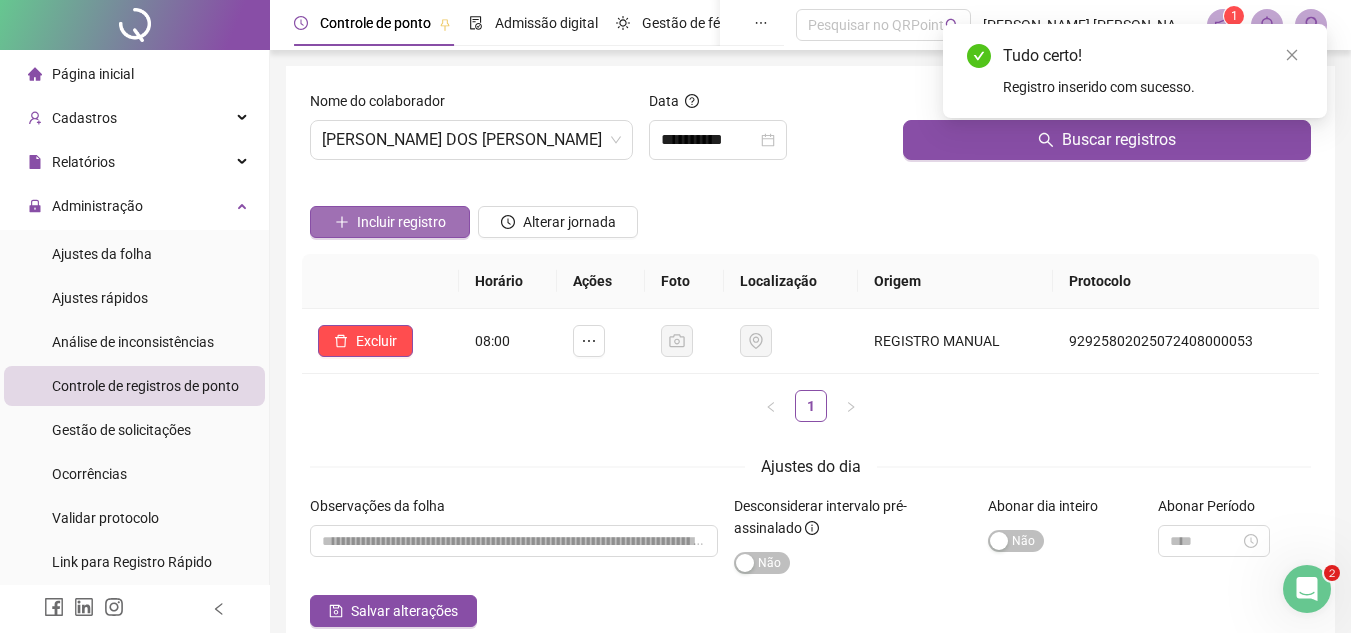 click on "Incluir registro" at bounding box center (401, 222) 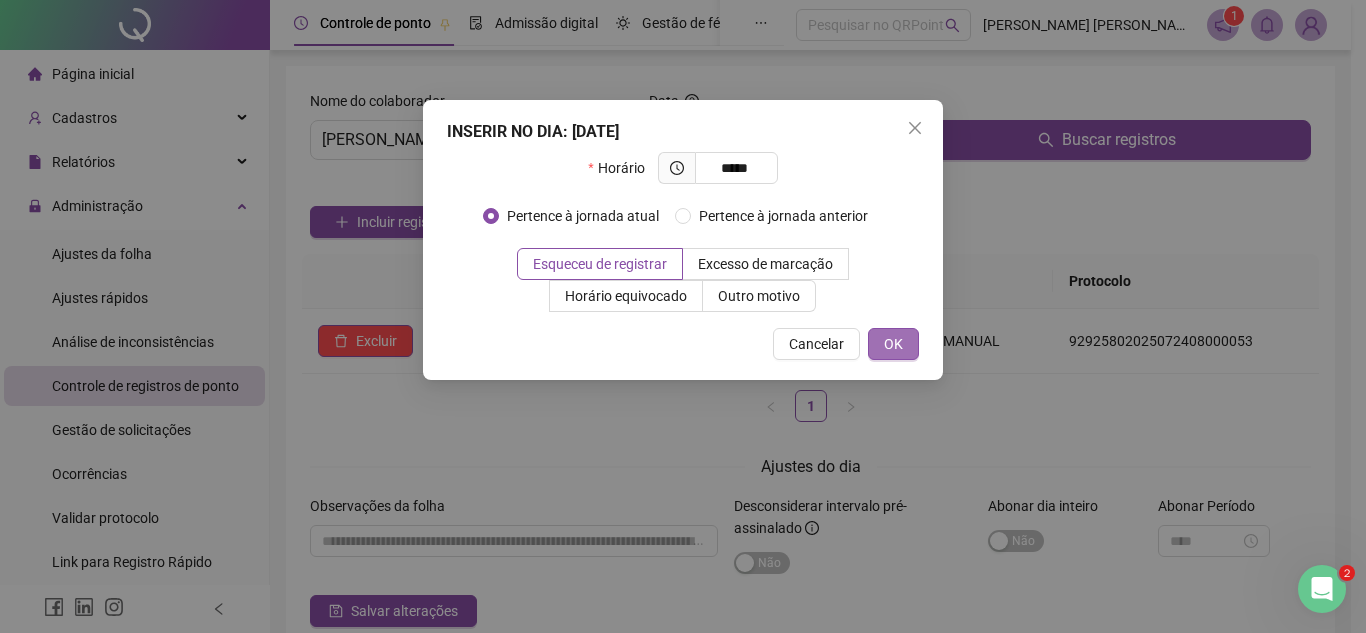 type on "*****" 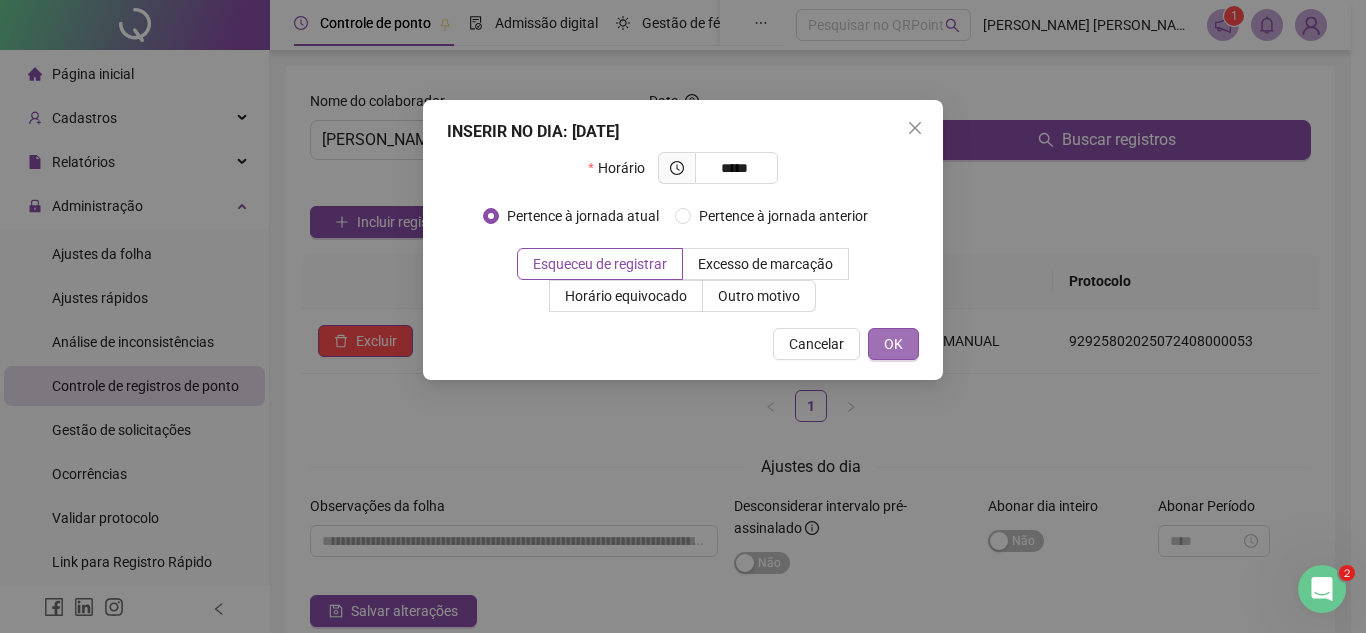click on "OK" at bounding box center [893, 344] 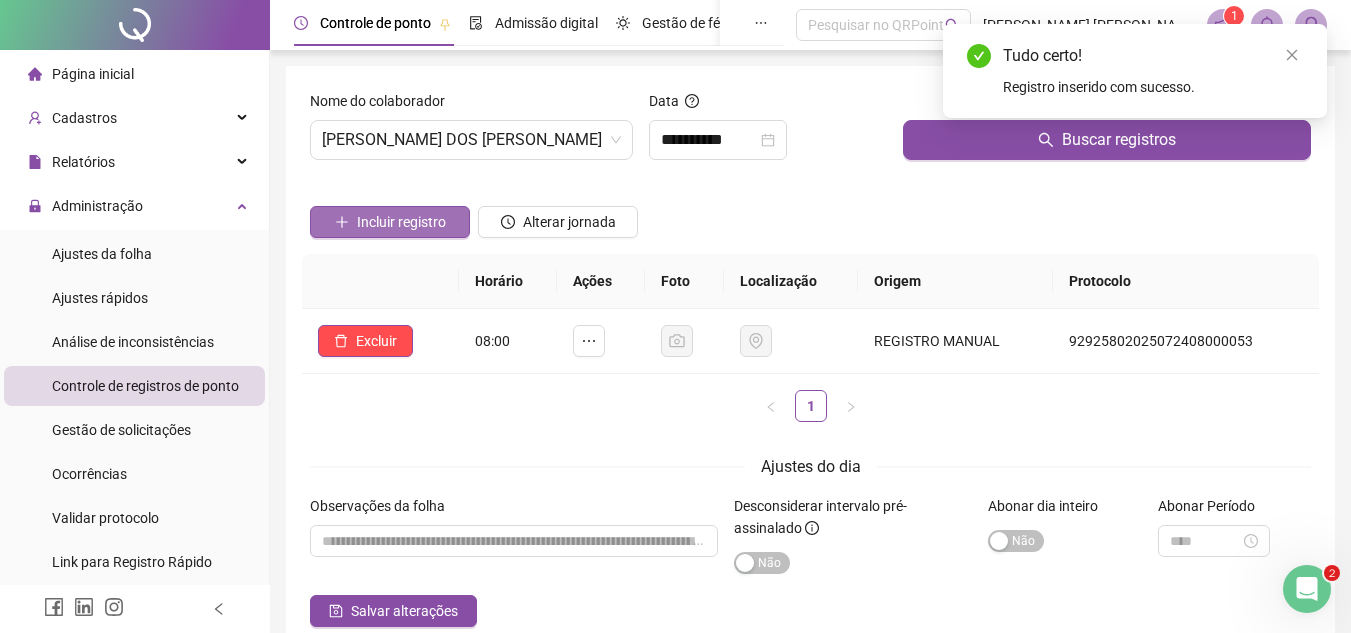 click on "Incluir registro" at bounding box center (390, 222) 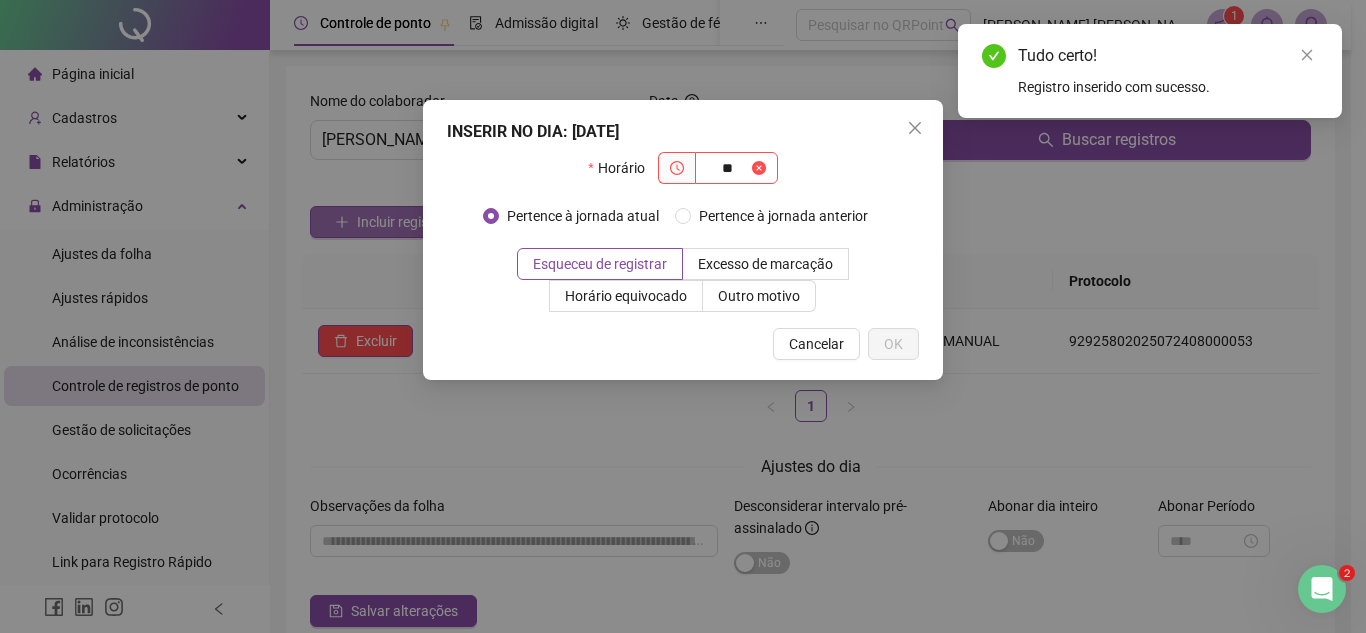 type on "*" 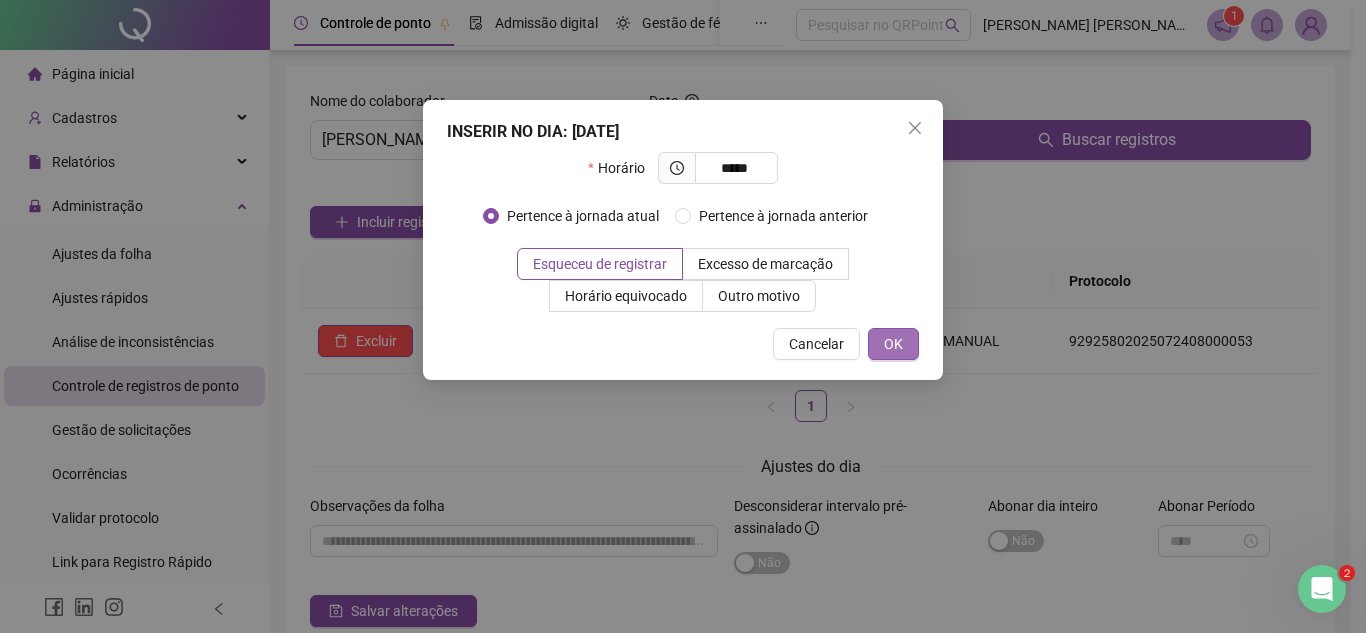 type on "*****" 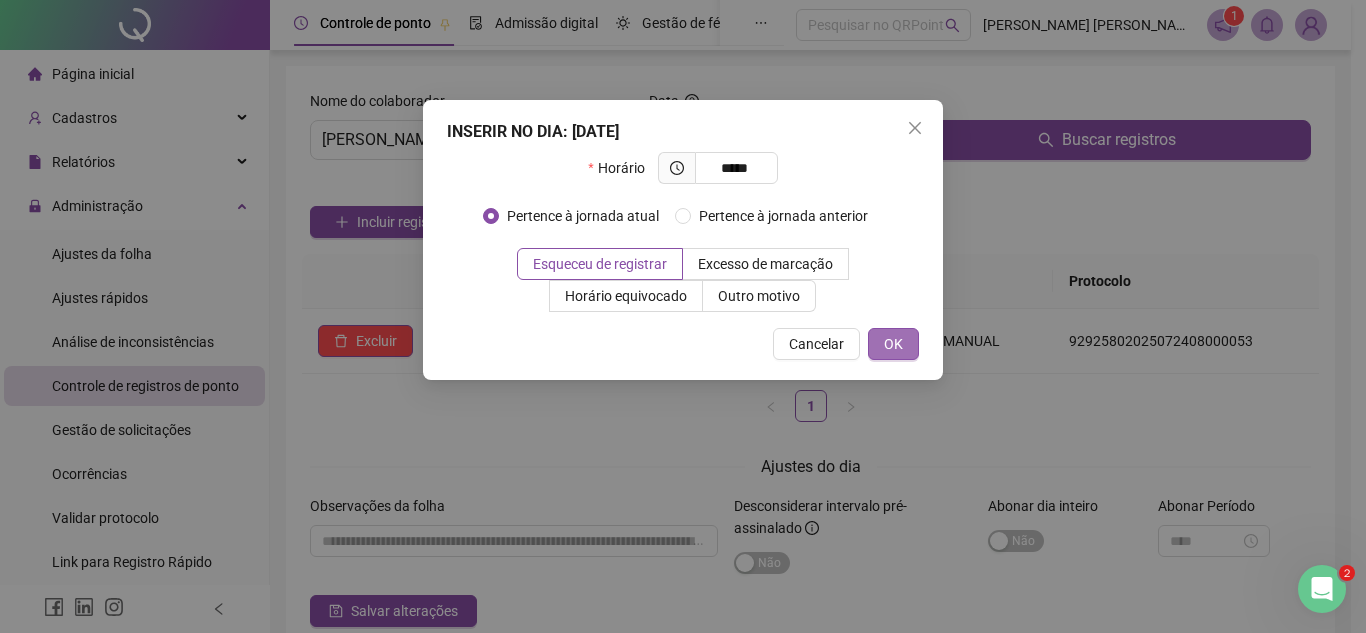 click on "OK" at bounding box center (893, 344) 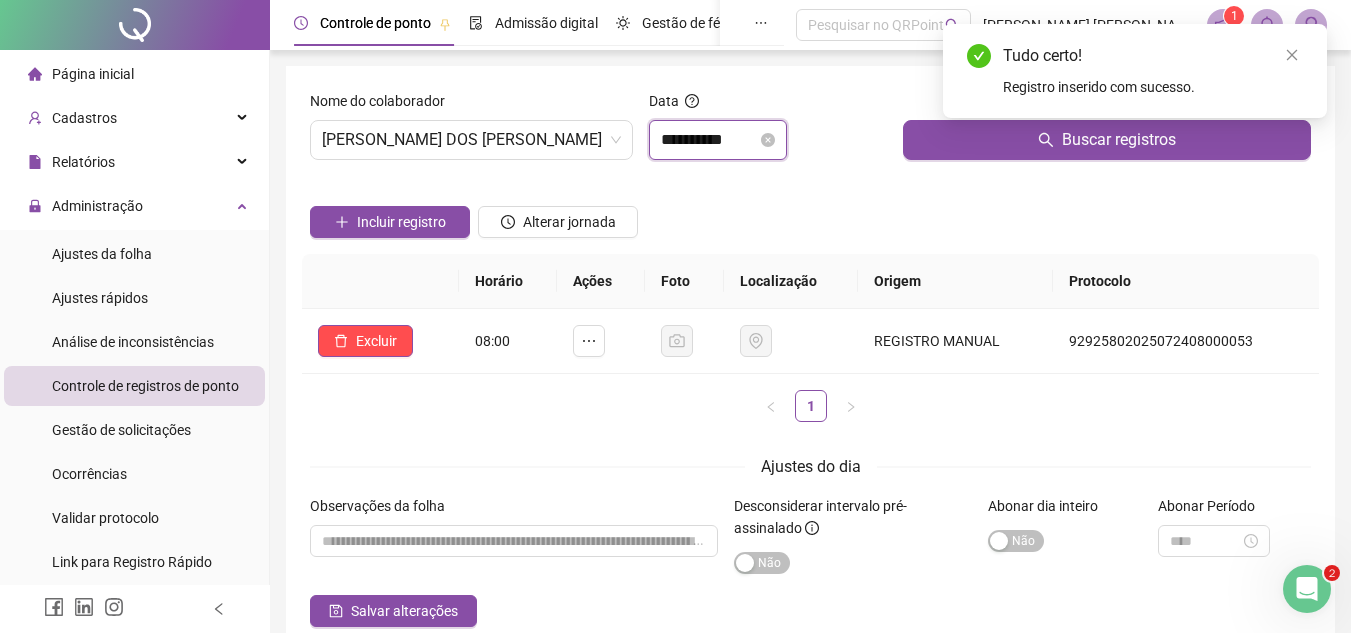 click on "**********" at bounding box center (709, 140) 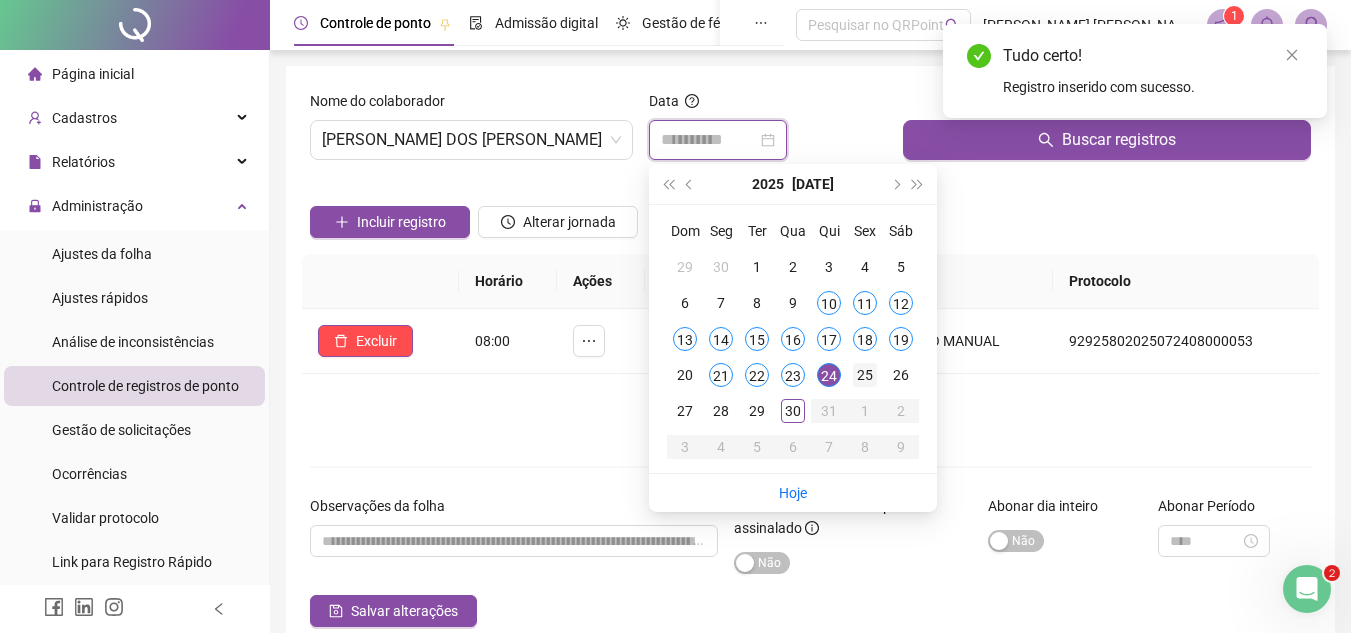 type on "**********" 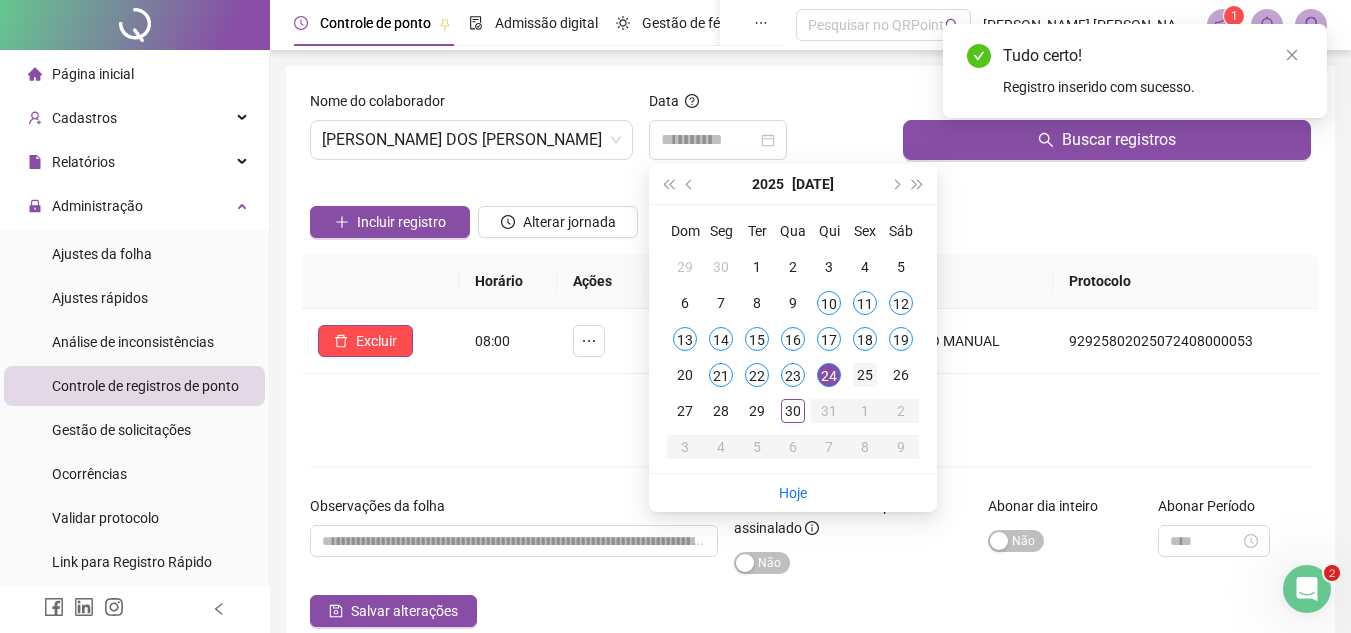 click on "25" at bounding box center (865, 375) 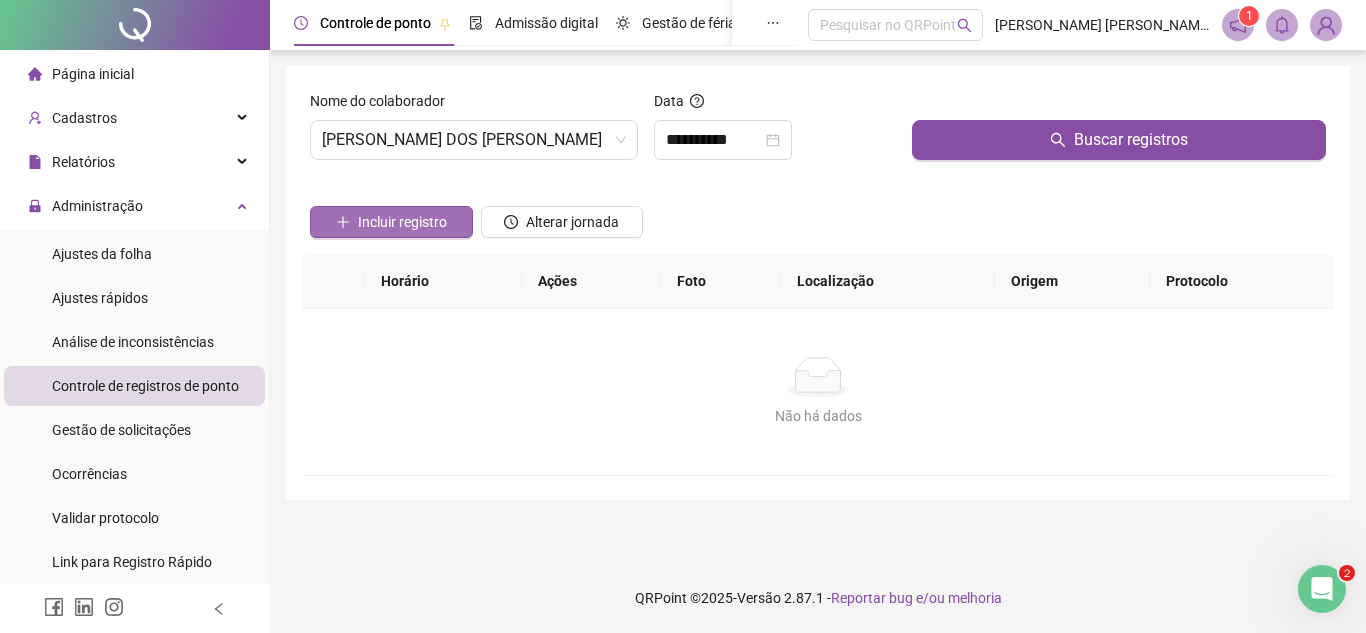 click on "Incluir registro" at bounding box center (402, 222) 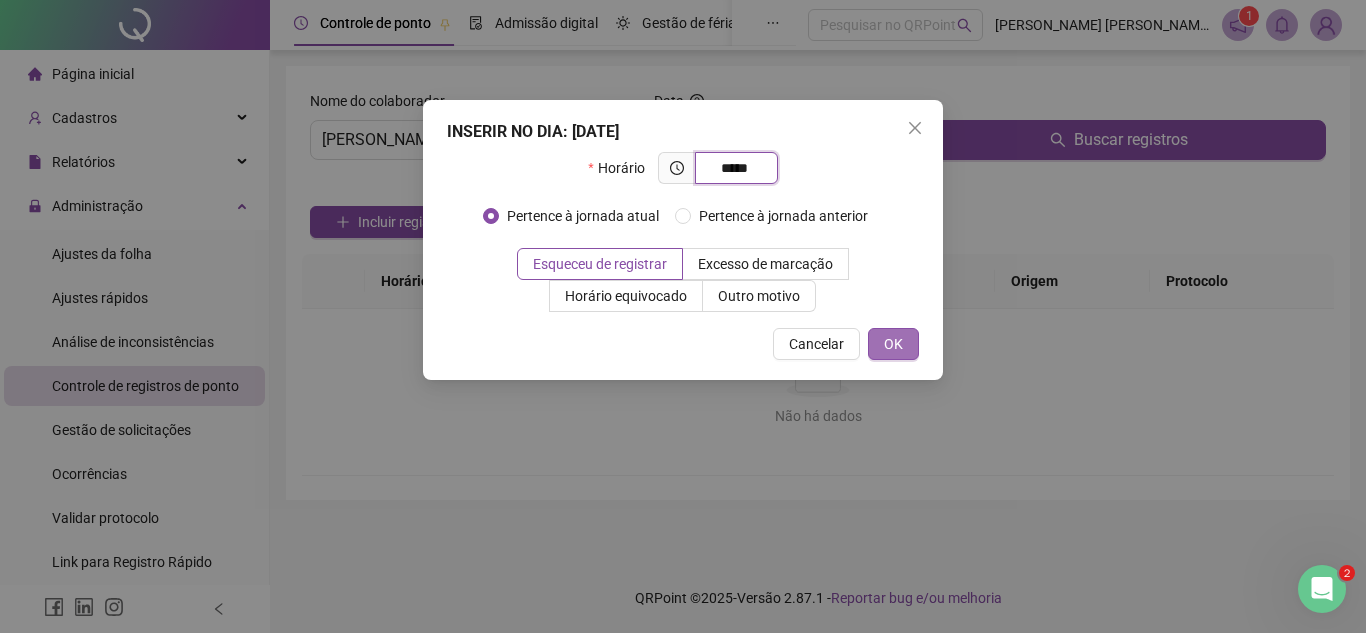 type on "*****" 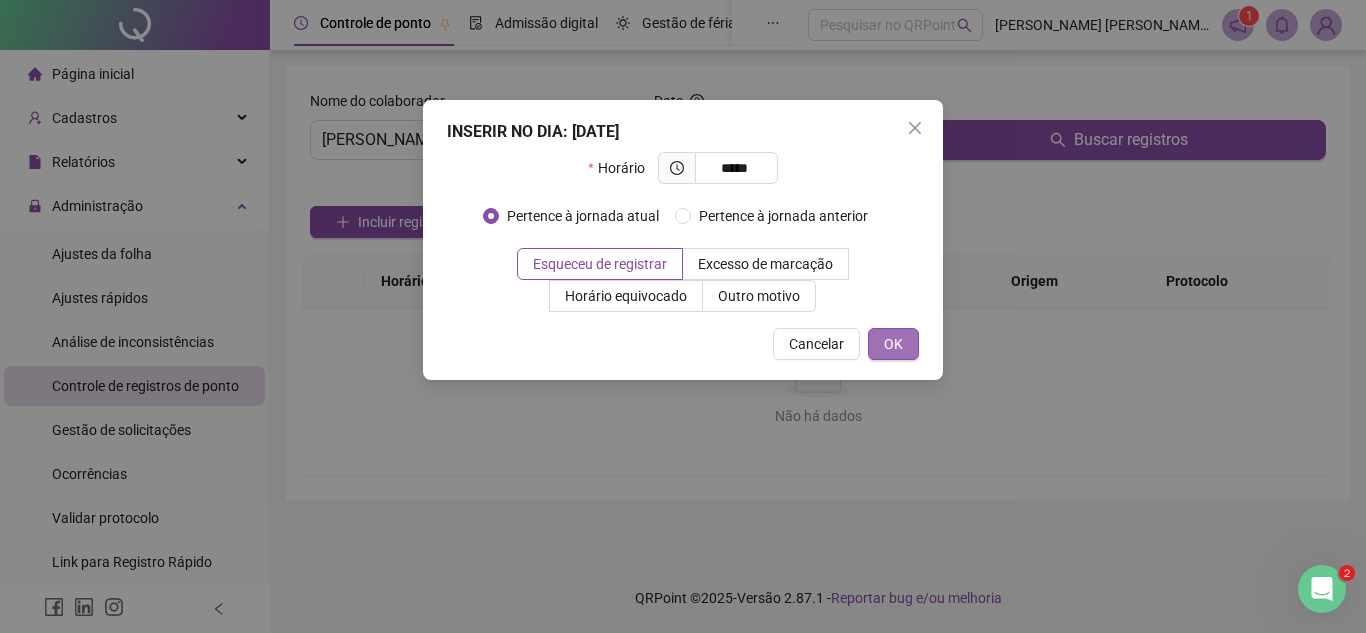 click on "OK" at bounding box center [893, 344] 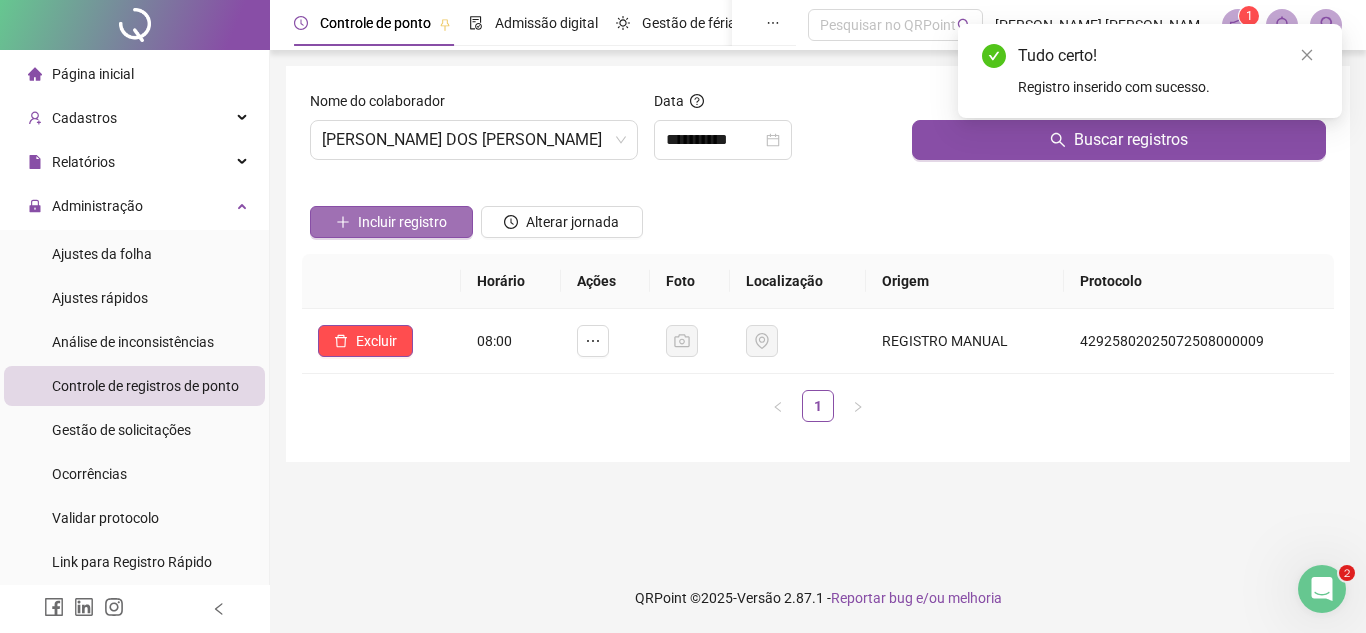 click on "Incluir registro" at bounding box center (391, 222) 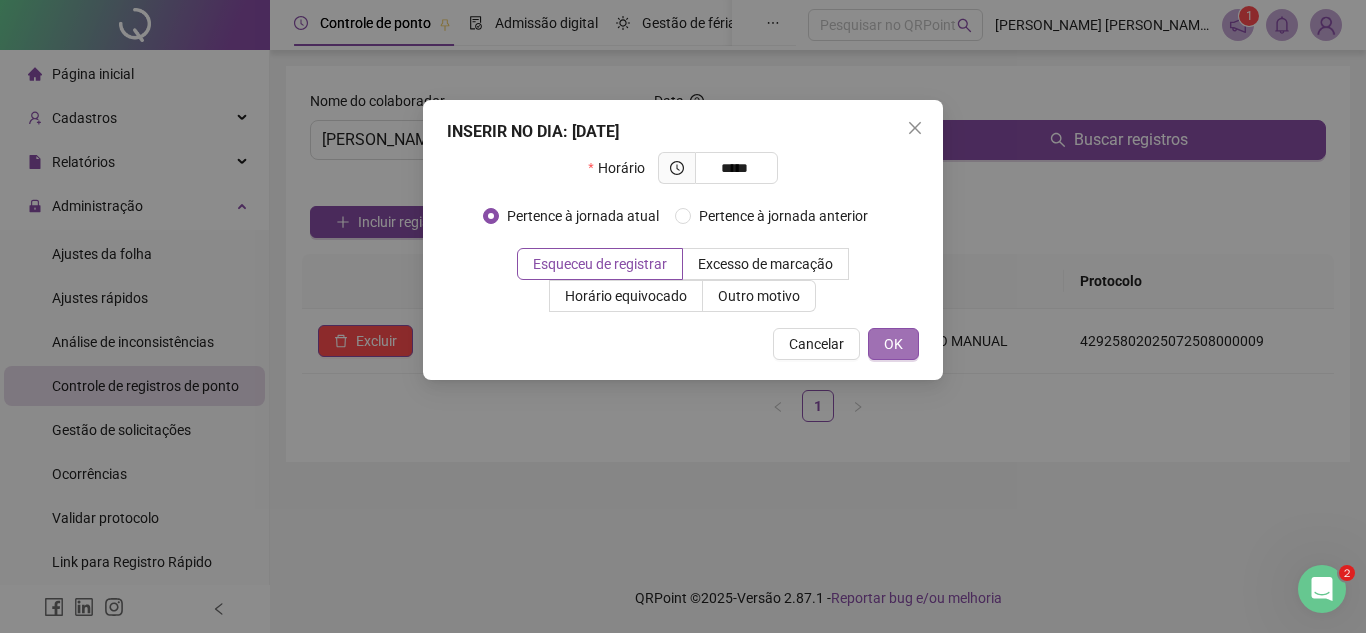 type on "*****" 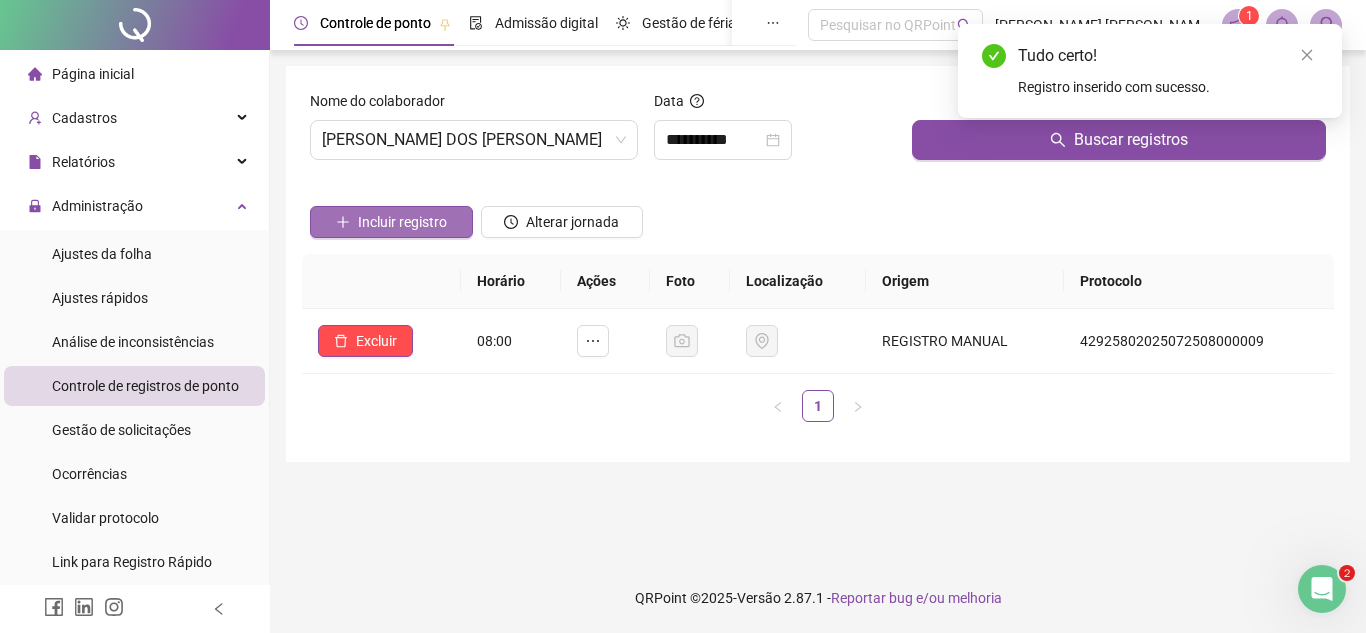 click on "Incluir registro" at bounding box center (391, 222) 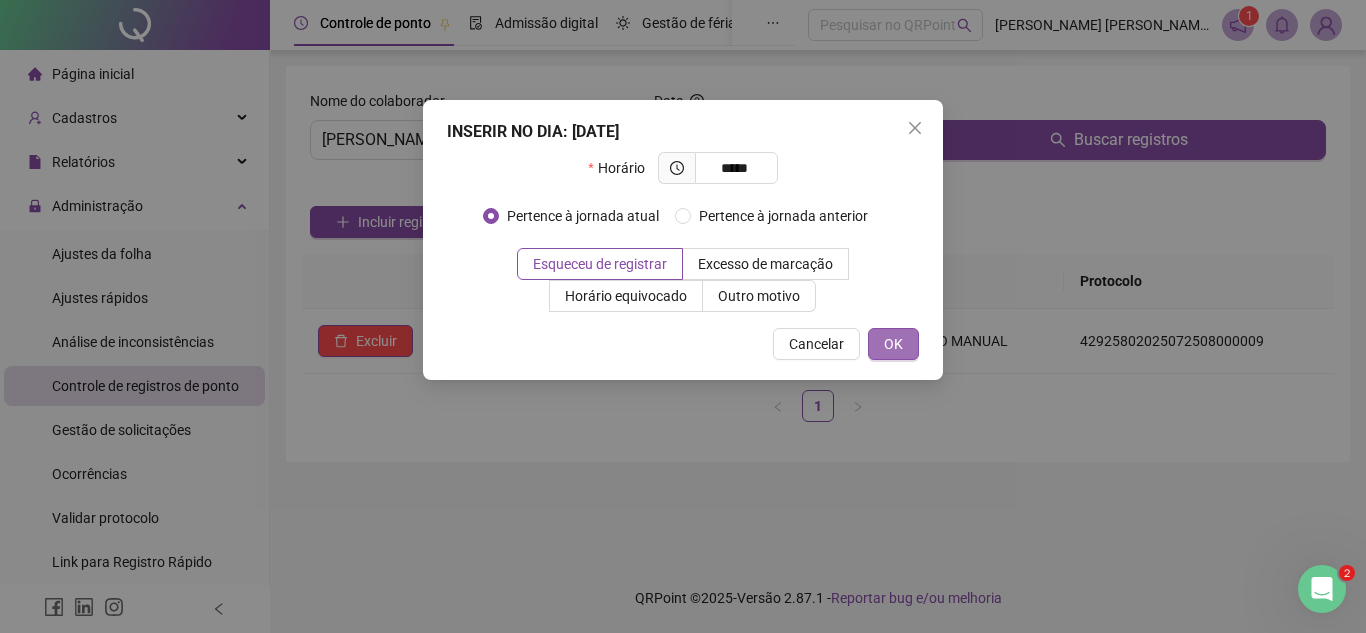 type on "*****" 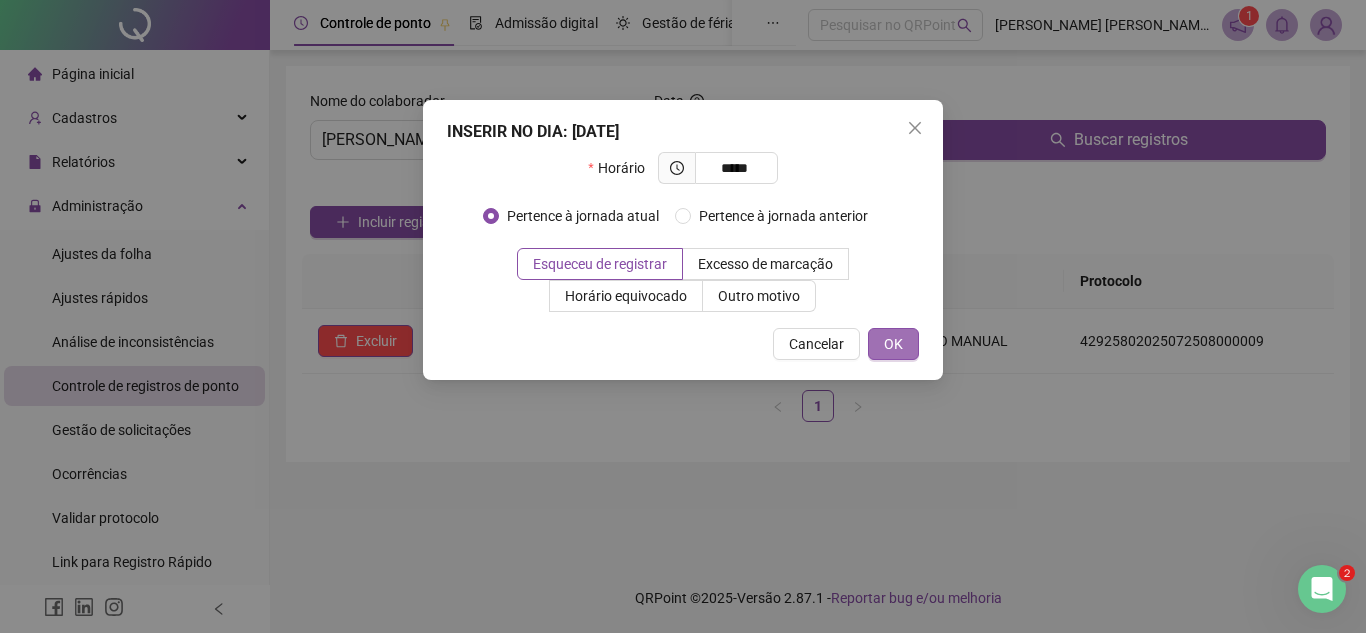 click on "OK" at bounding box center [893, 344] 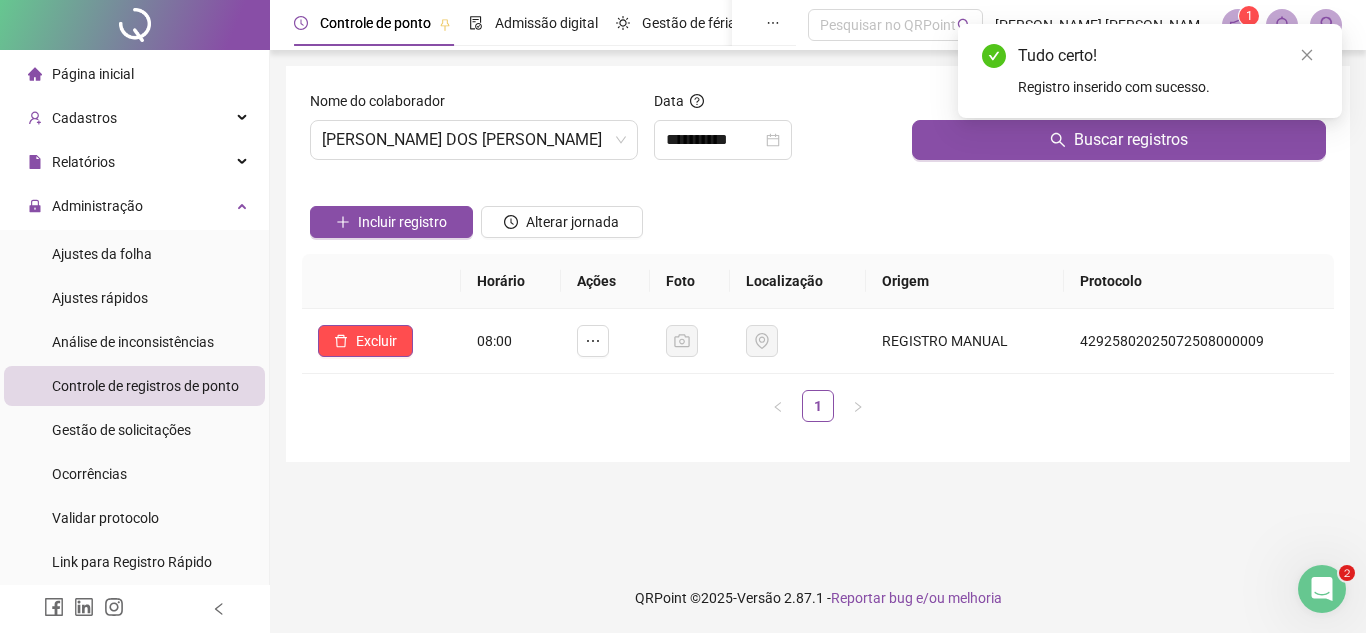 click at bounding box center (391, 191) 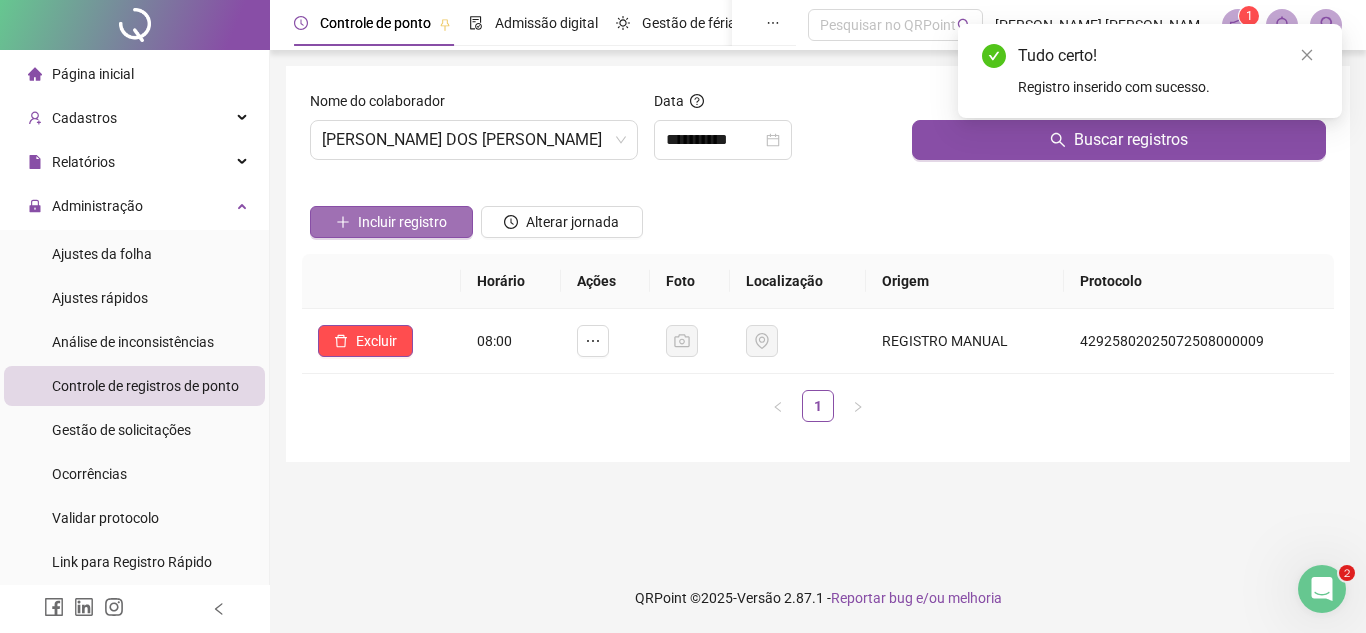 click on "Incluir registro" at bounding box center (402, 222) 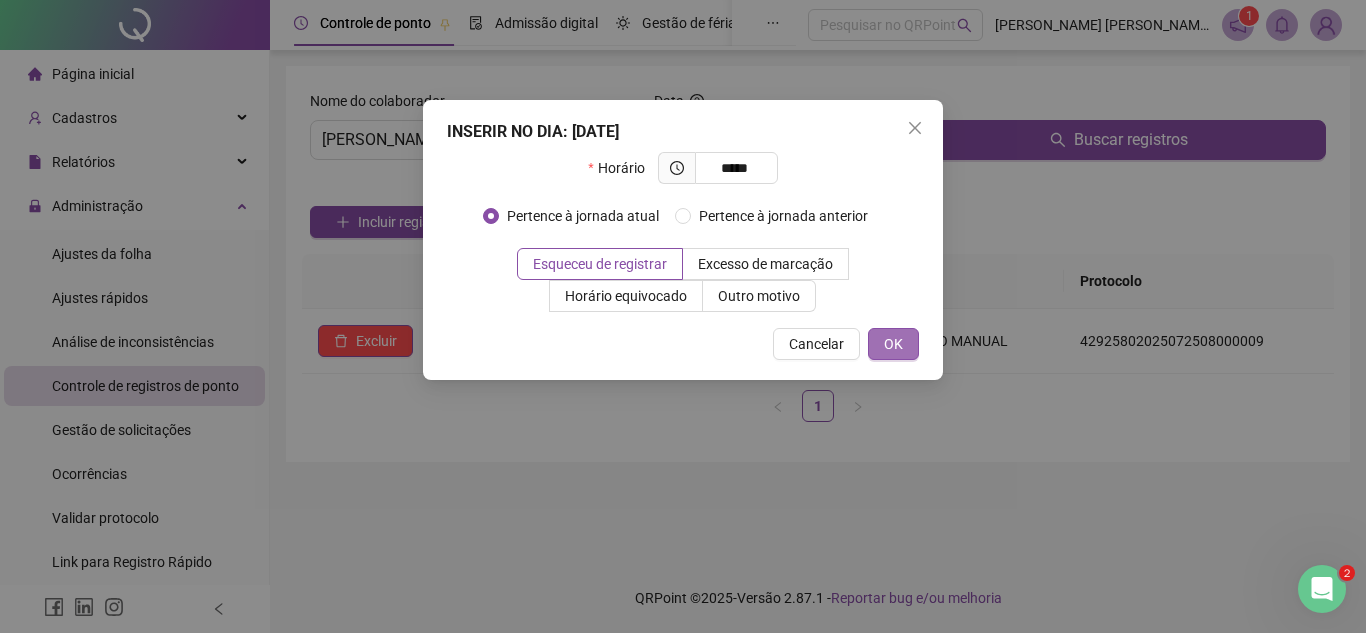 type on "*****" 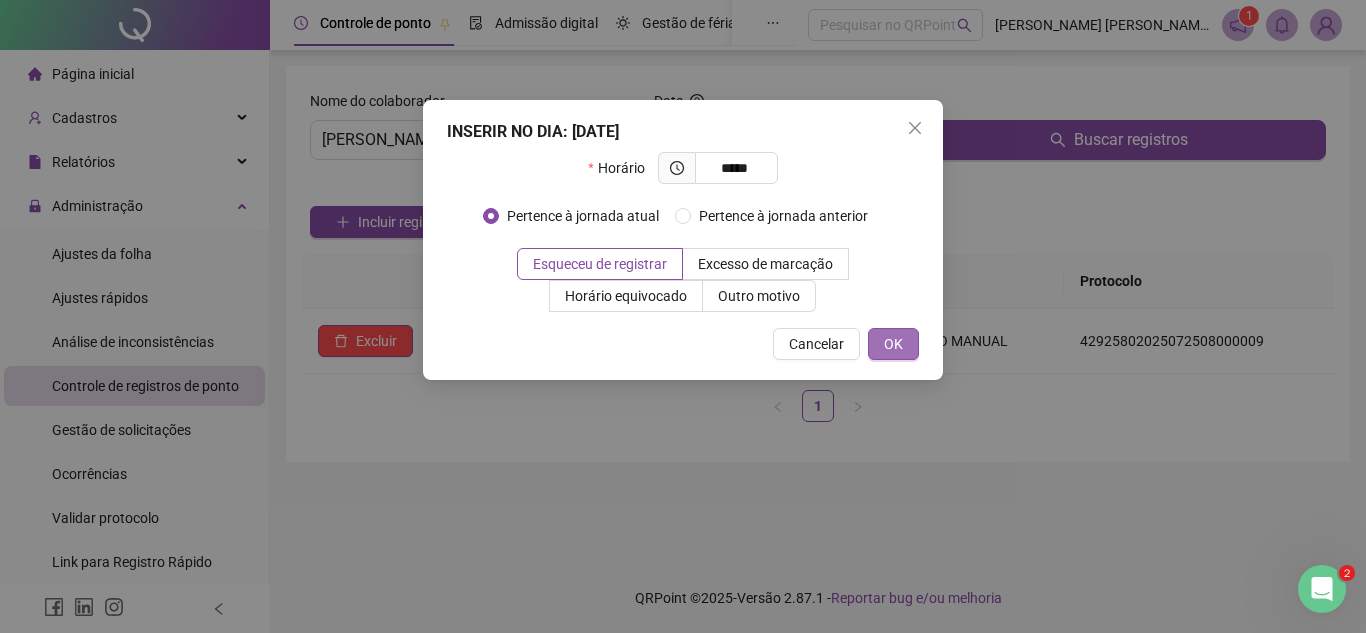 click on "OK" at bounding box center (893, 344) 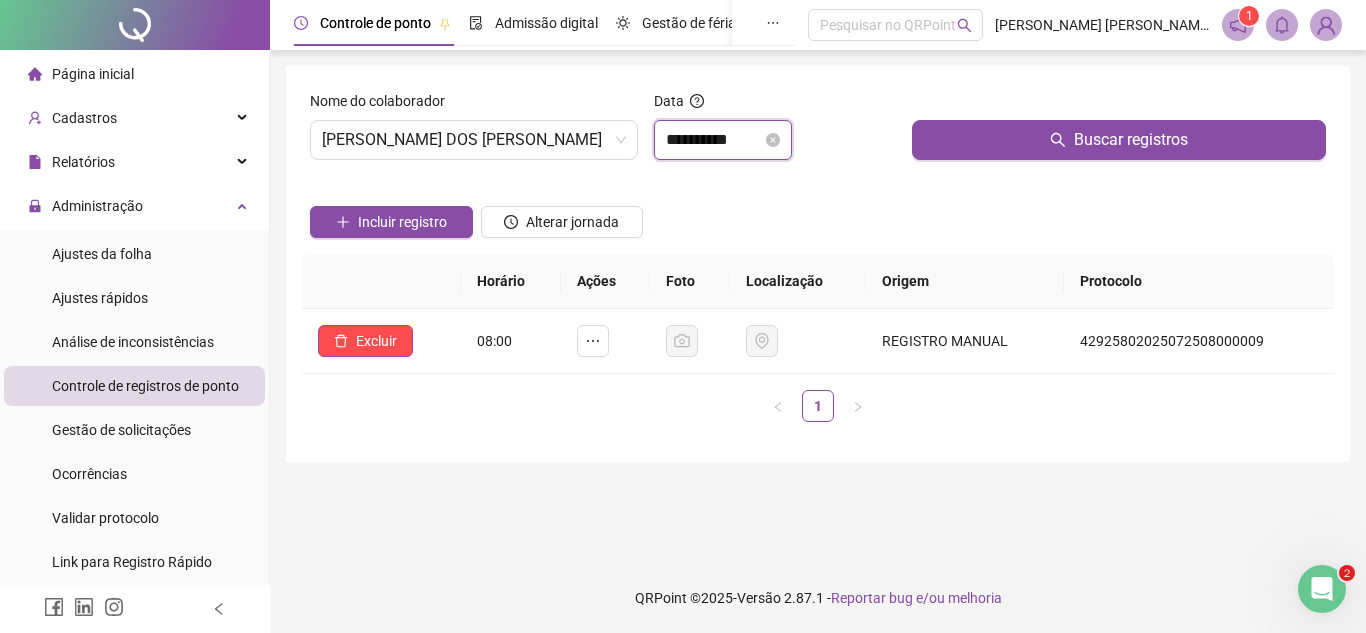 click on "**********" at bounding box center [714, 140] 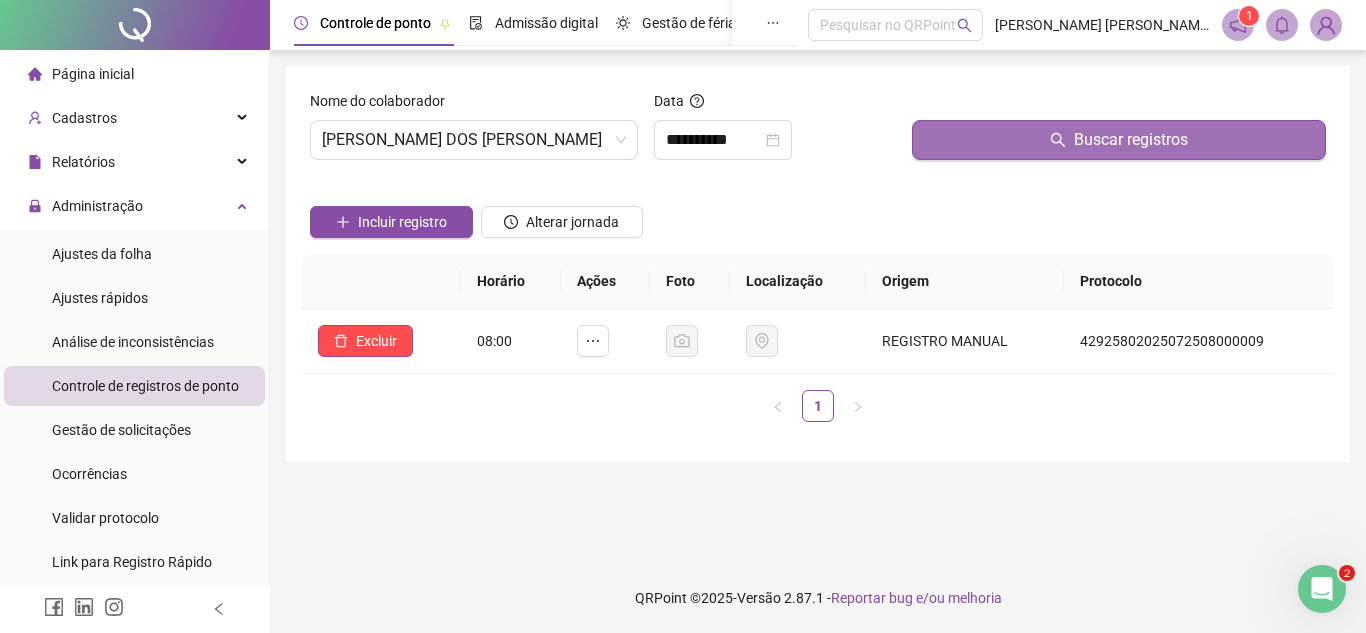 click on "Buscar registros" at bounding box center (1119, 140) 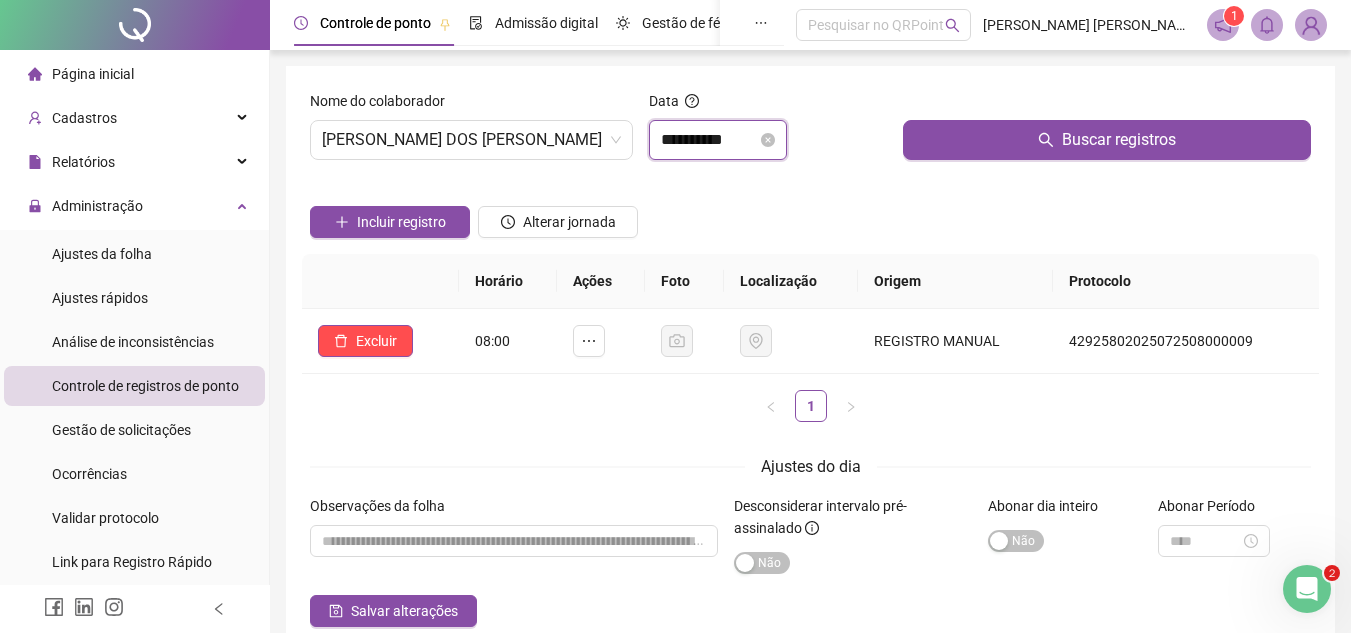 click on "**********" at bounding box center (709, 140) 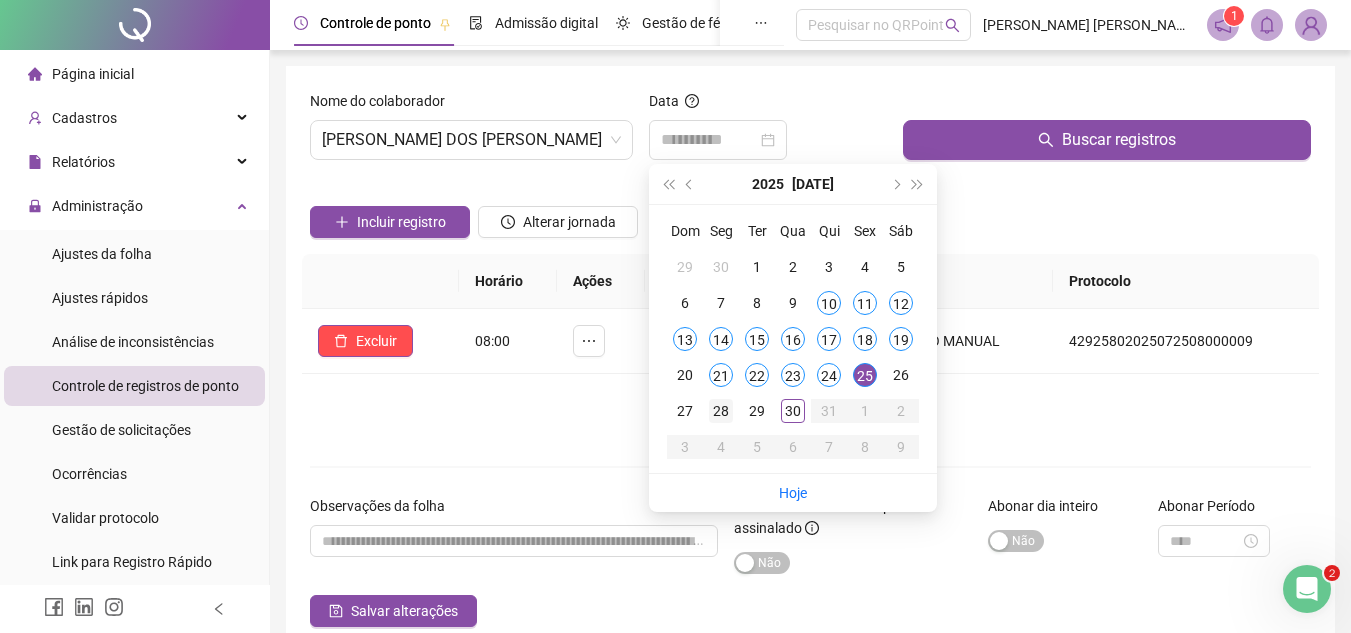 click on "28" at bounding box center [721, 411] 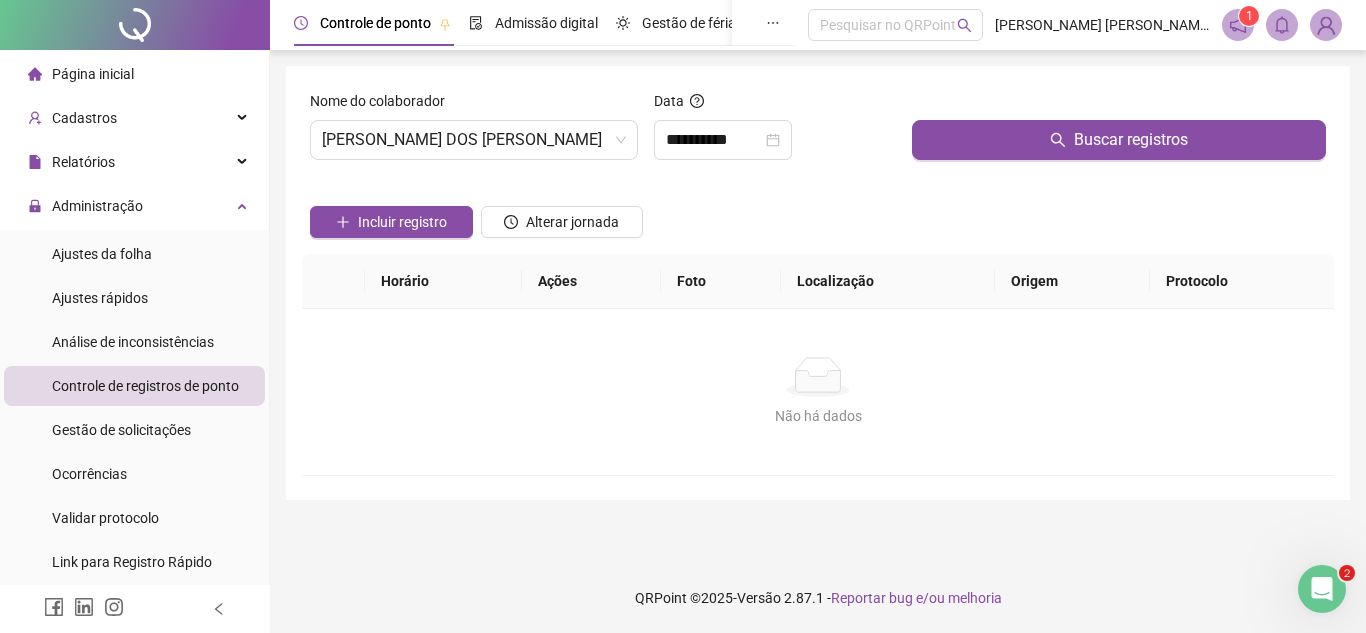 click 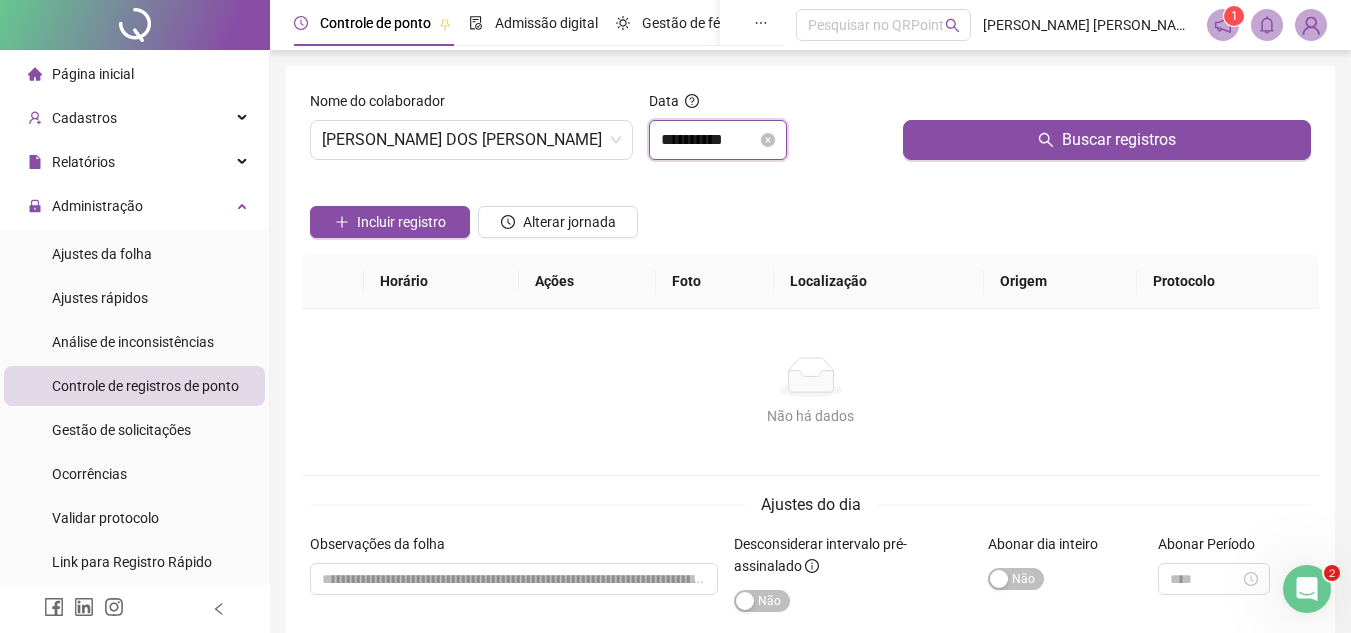 click on "**********" at bounding box center (709, 140) 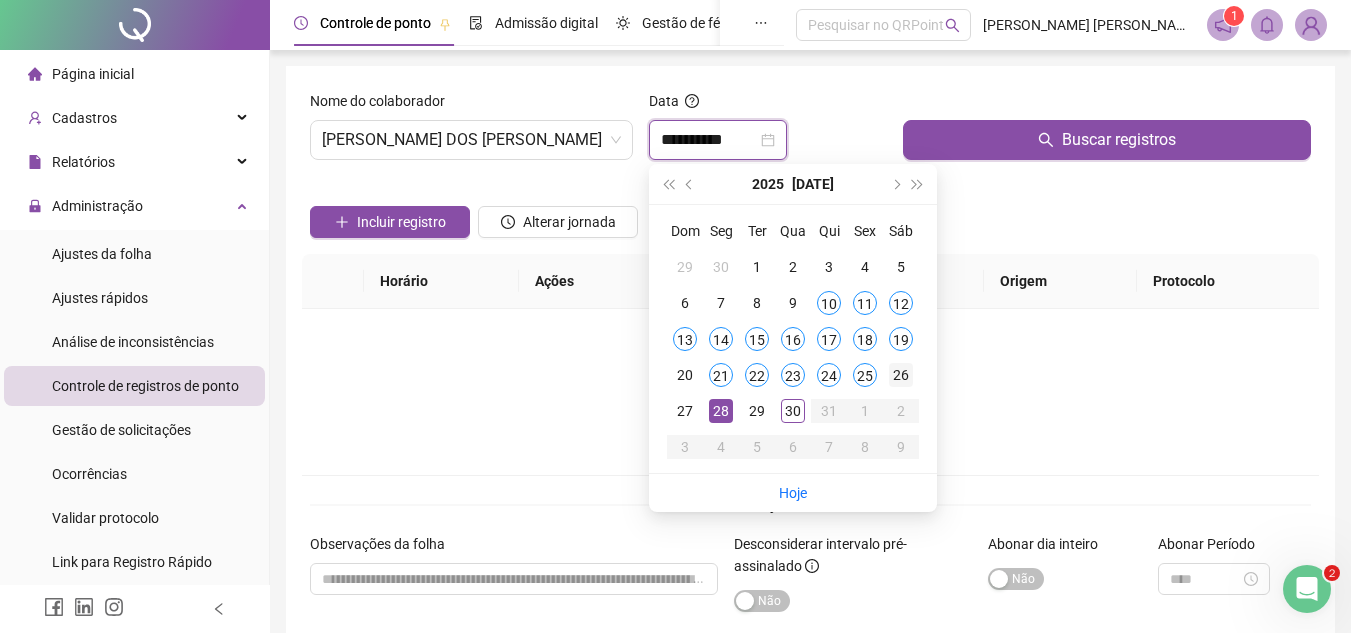 type on "**********" 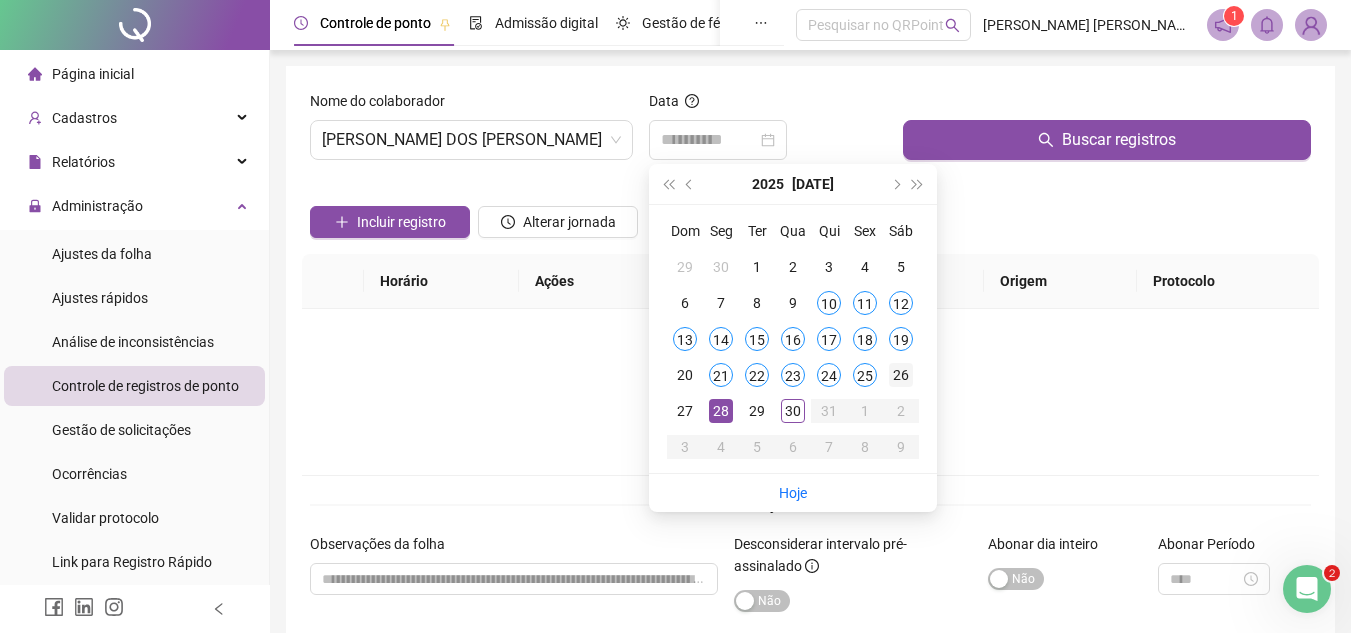 click on "26" at bounding box center (901, 375) 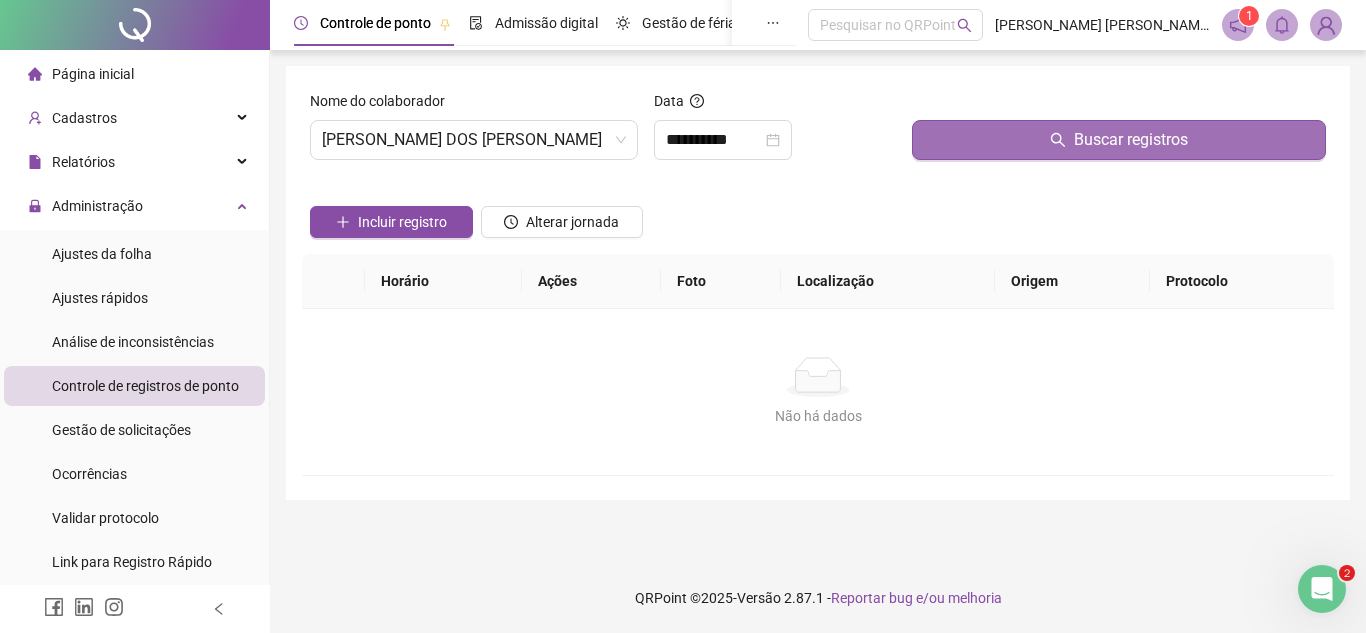 click on "Buscar registros" at bounding box center [1119, 140] 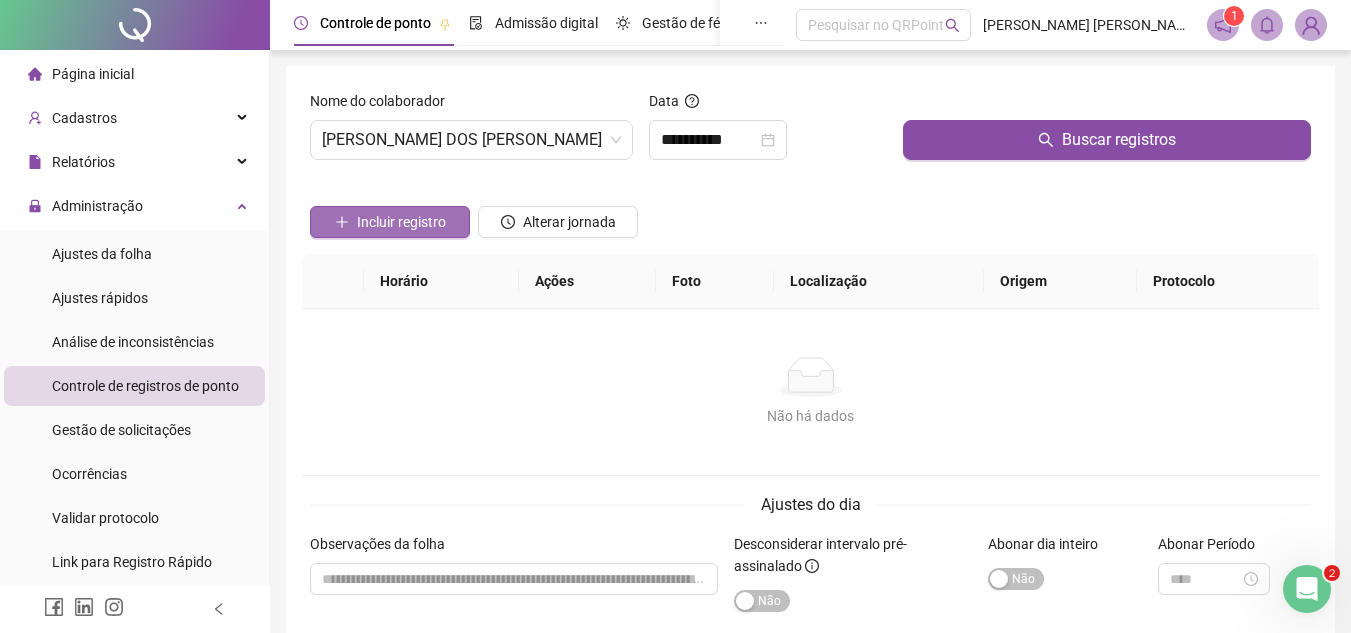 click on "Incluir registro" at bounding box center [401, 222] 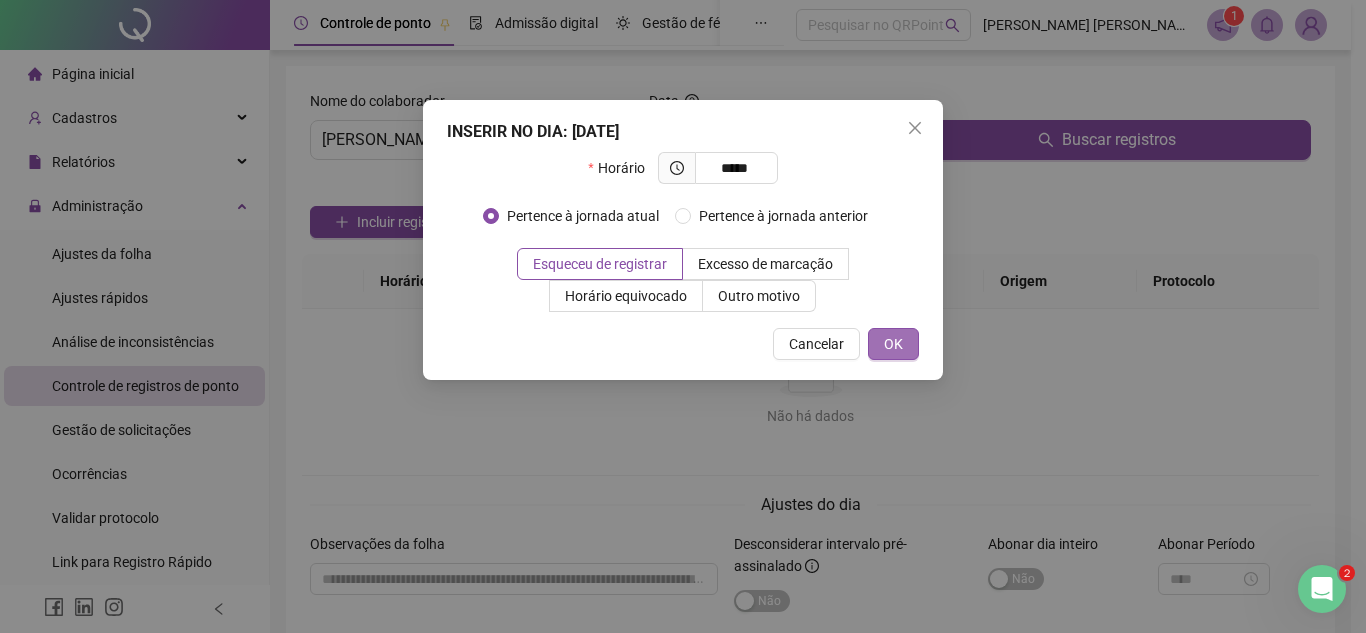 type on "*****" 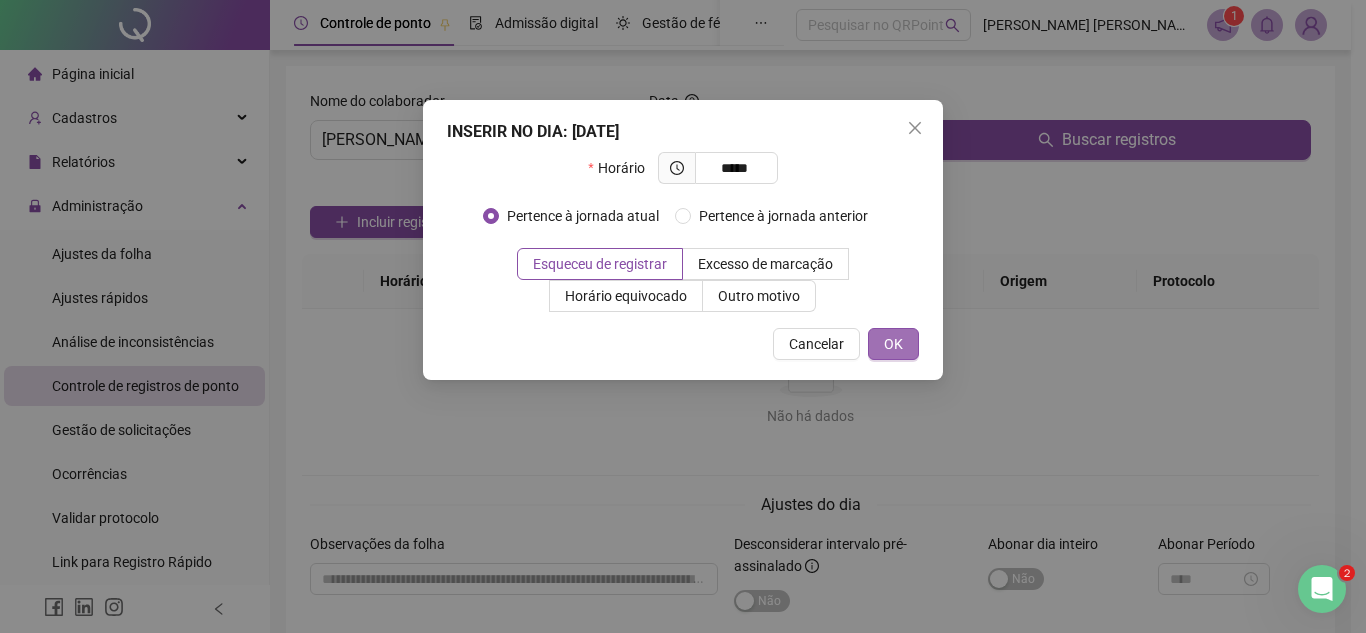 click on "OK" at bounding box center [893, 344] 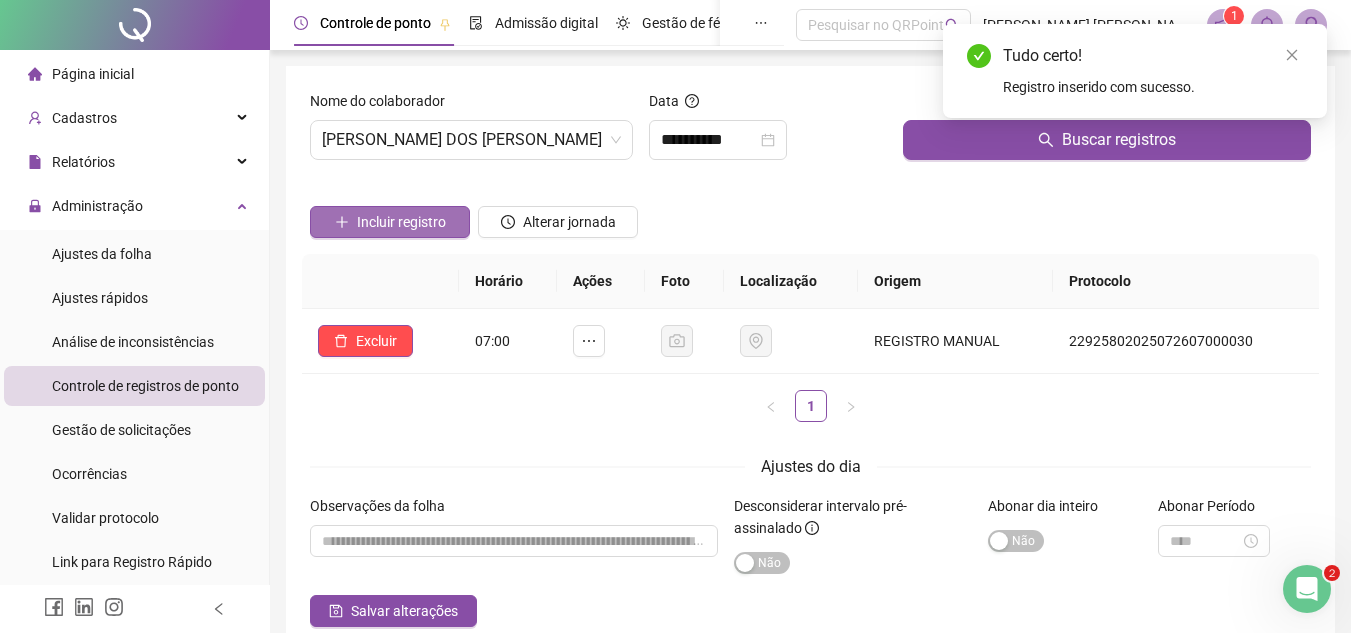 click on "Incluir registro" at bounding box center (401, 222) 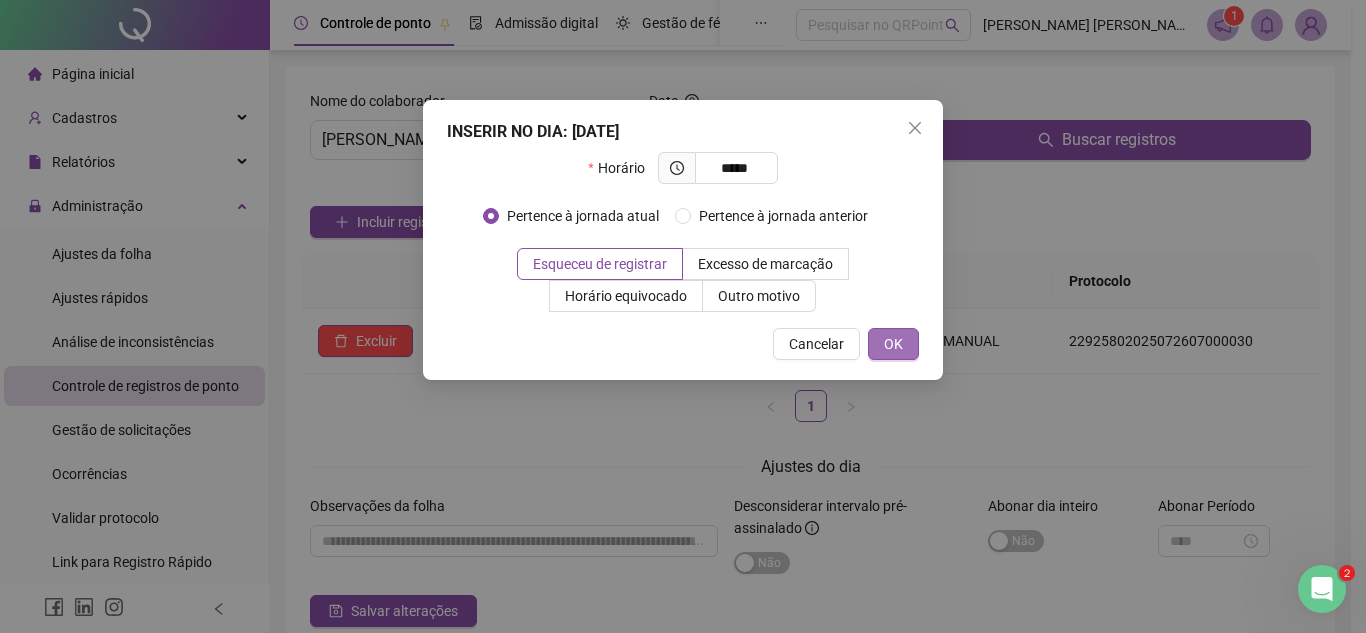 type on "*****" 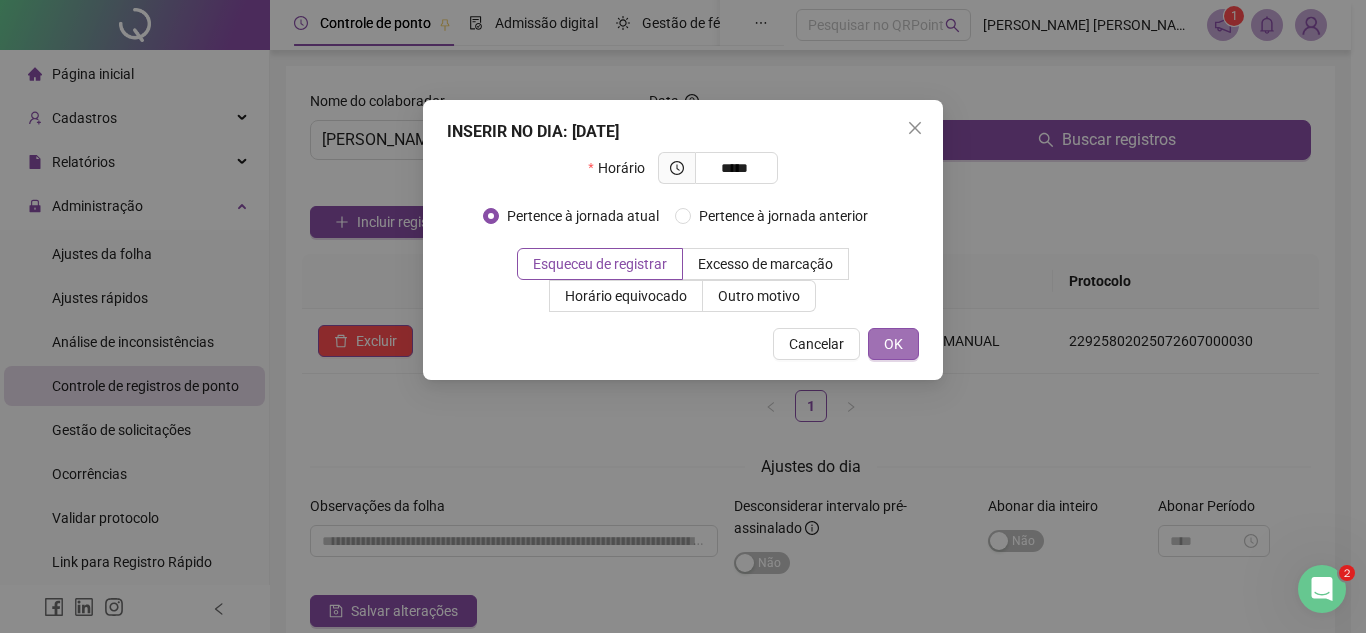 click on "OK" at bounding box center [893, 344] 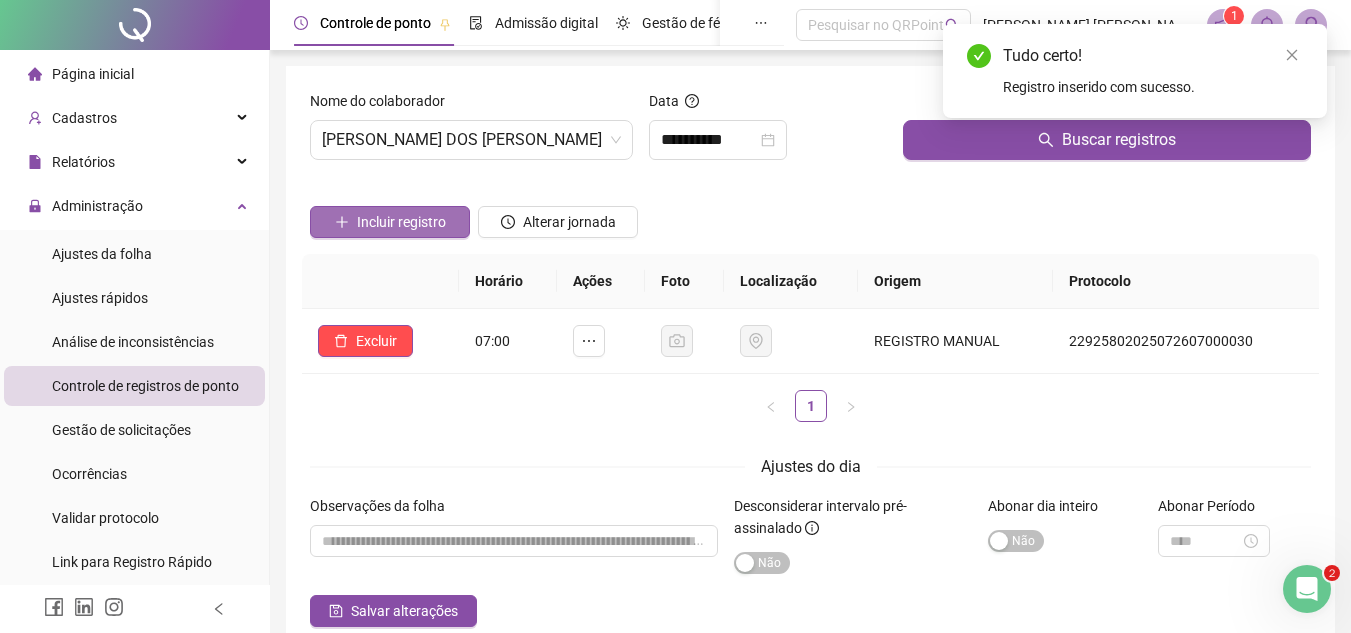 click on "Incluir registro" at bounding box center (390, 222) 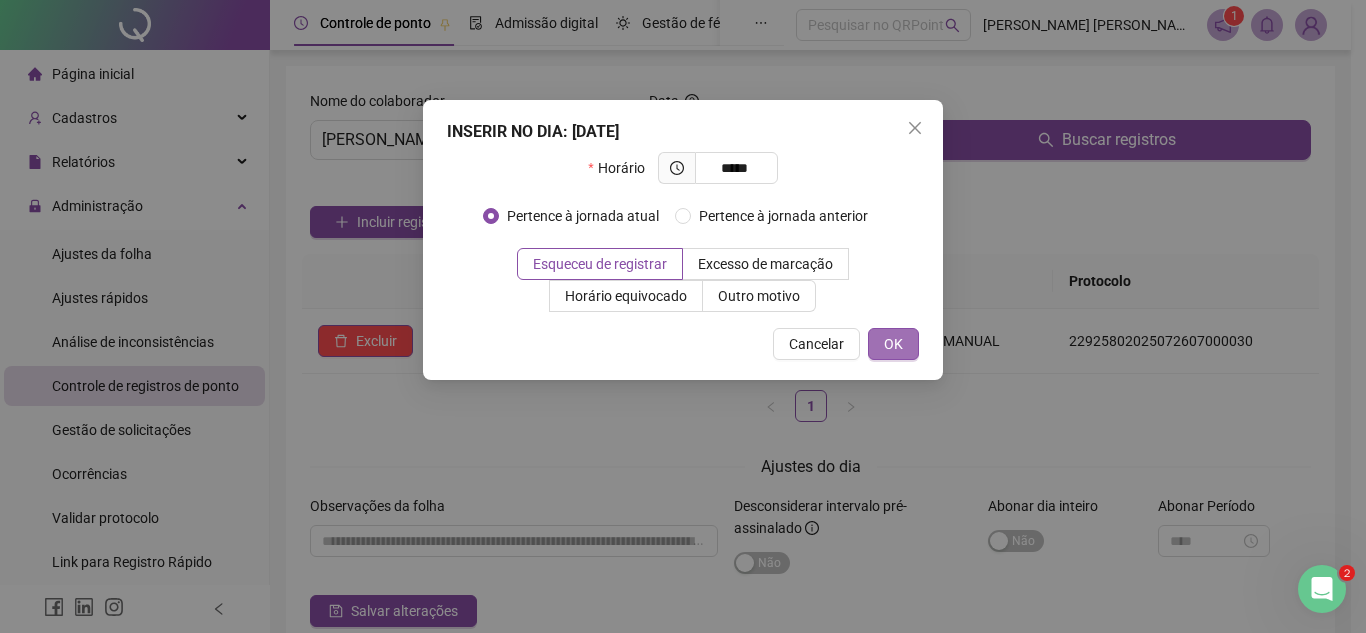 type on "*****" 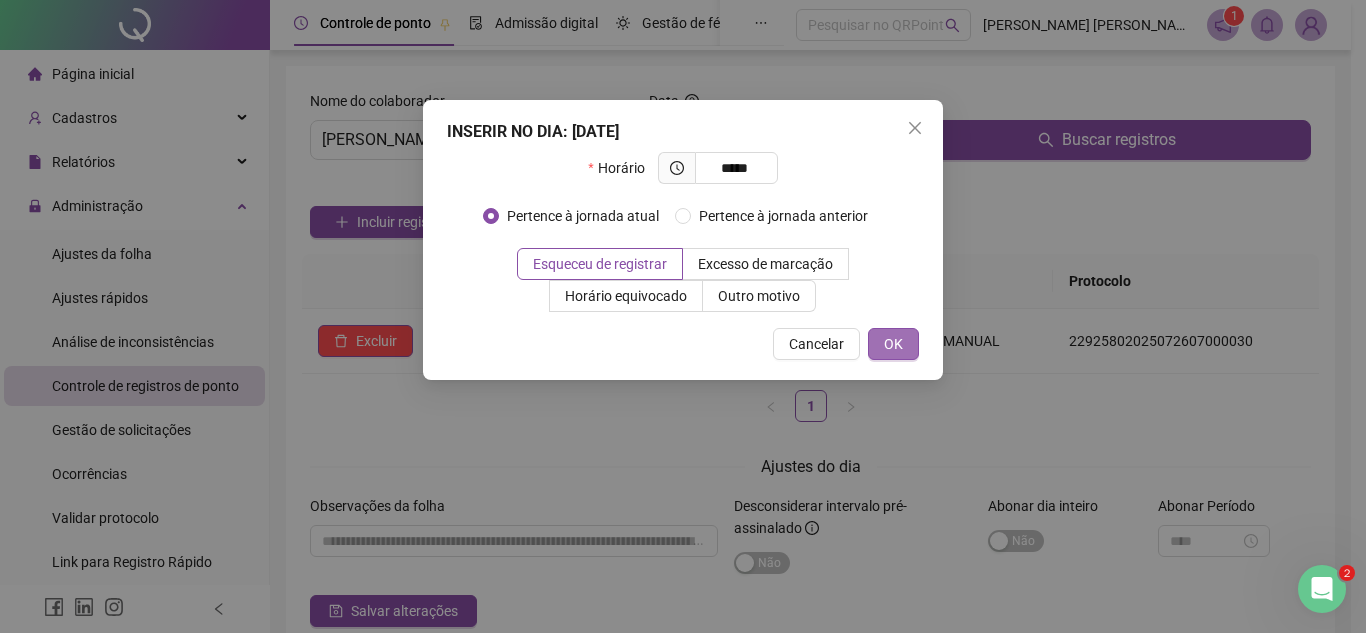 click on "OK" at bounding box center (893, 344) 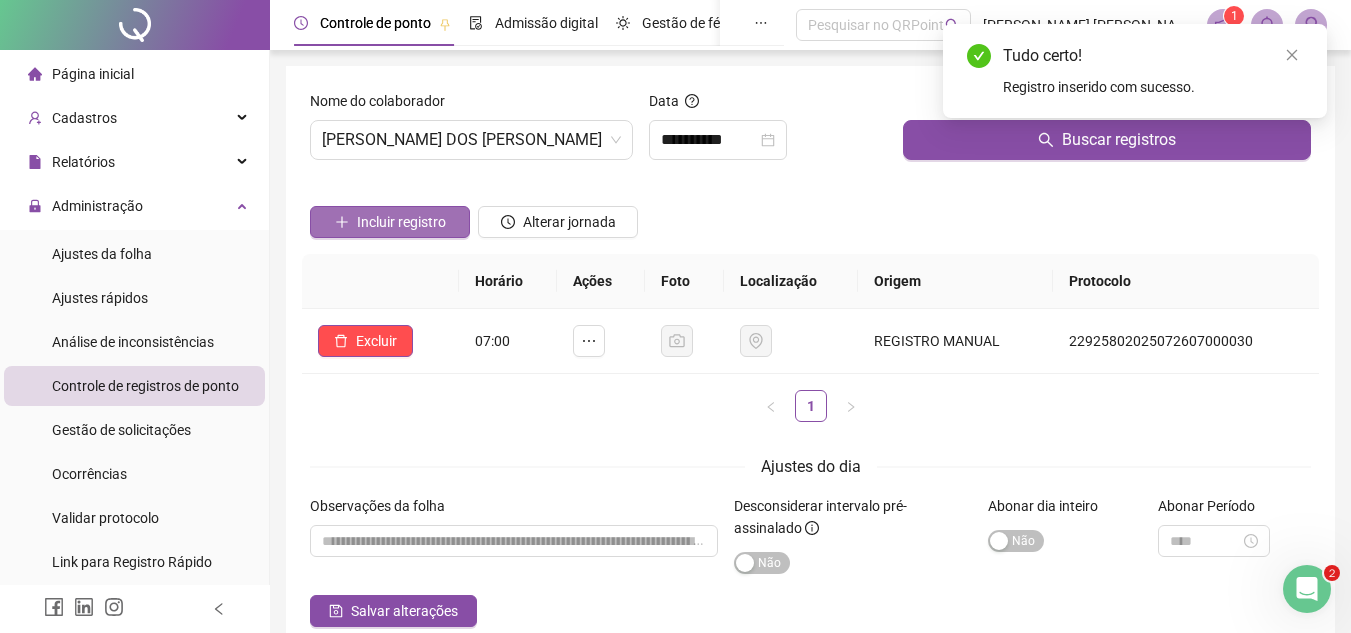 click on "Incluir registro" at bounding box center [401, 222] 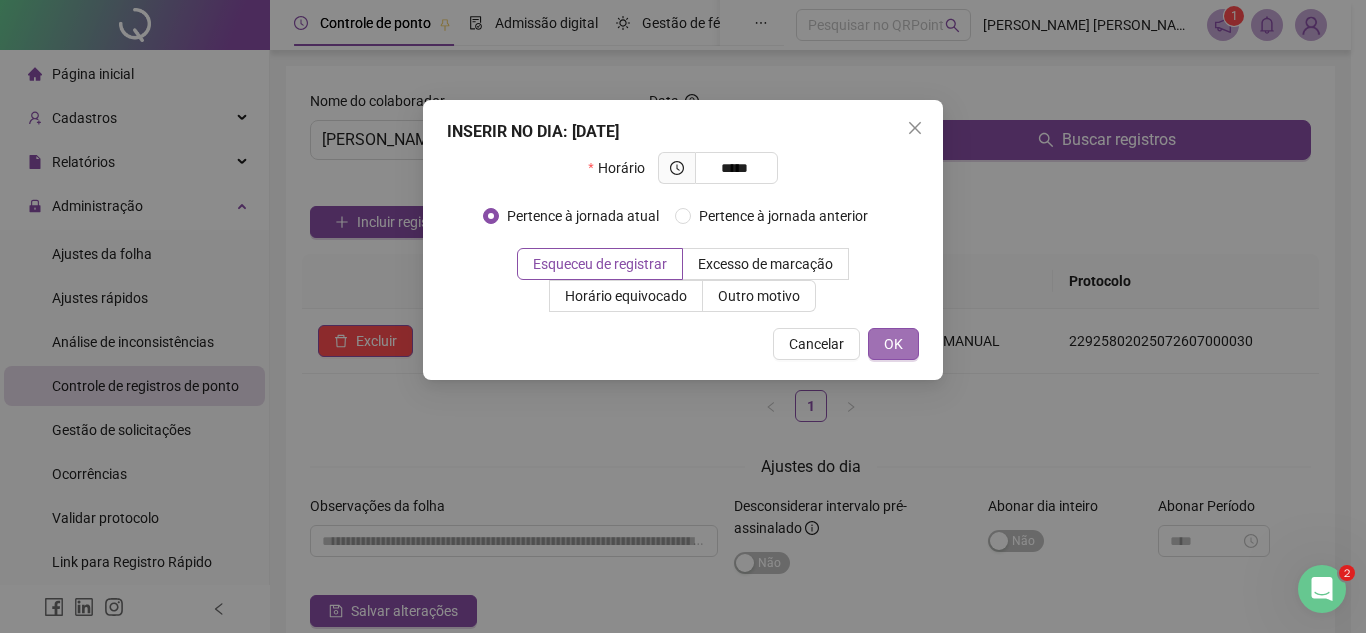 type on "*****" 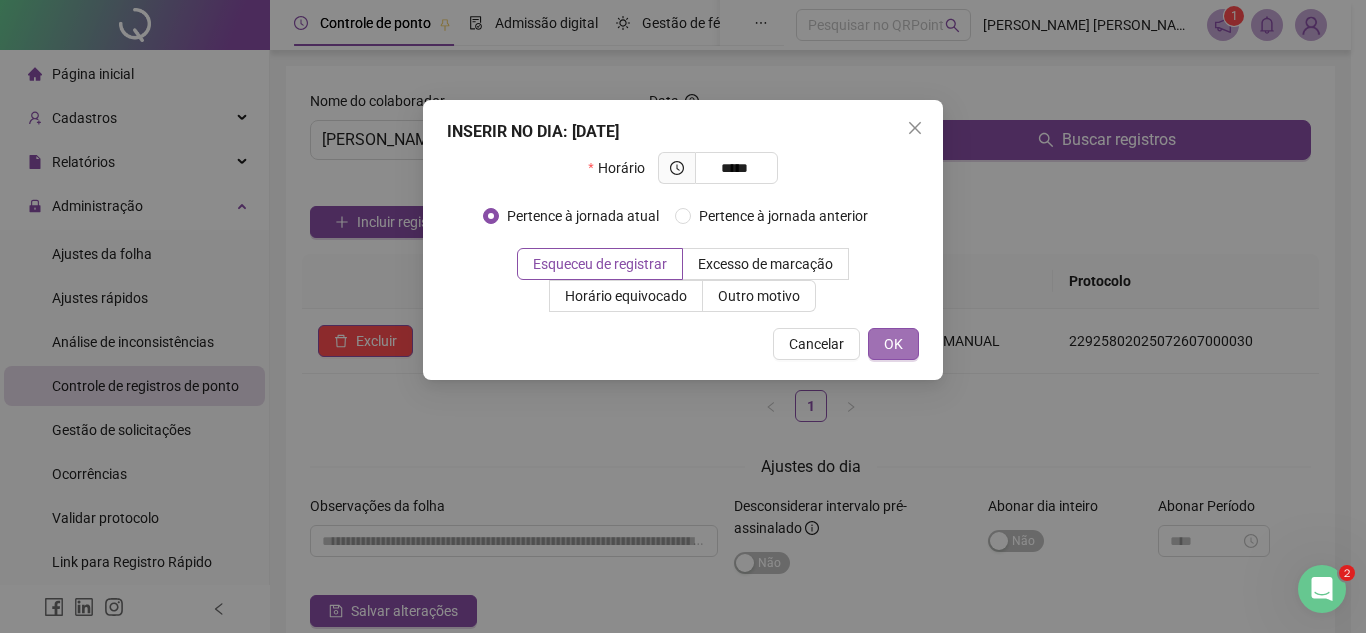 click on "OK" at bounding box center (893, 344) 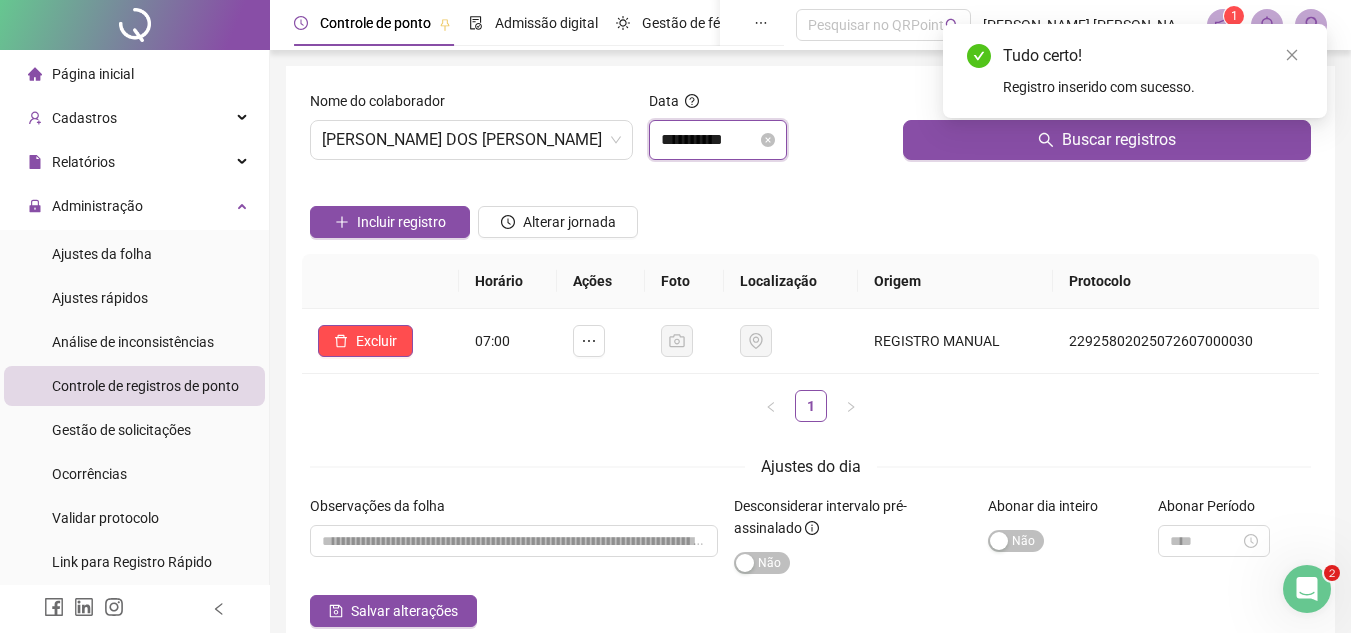 click on "**********" at bounding box center [709, 140] 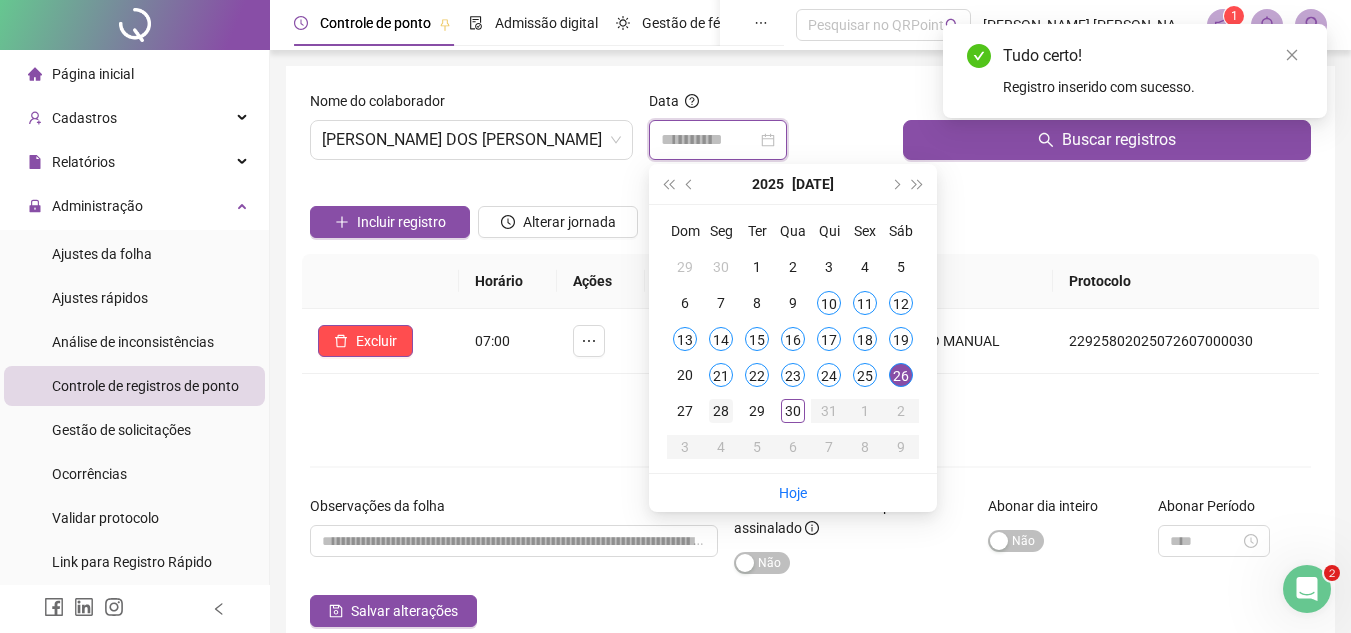 type on "**********" 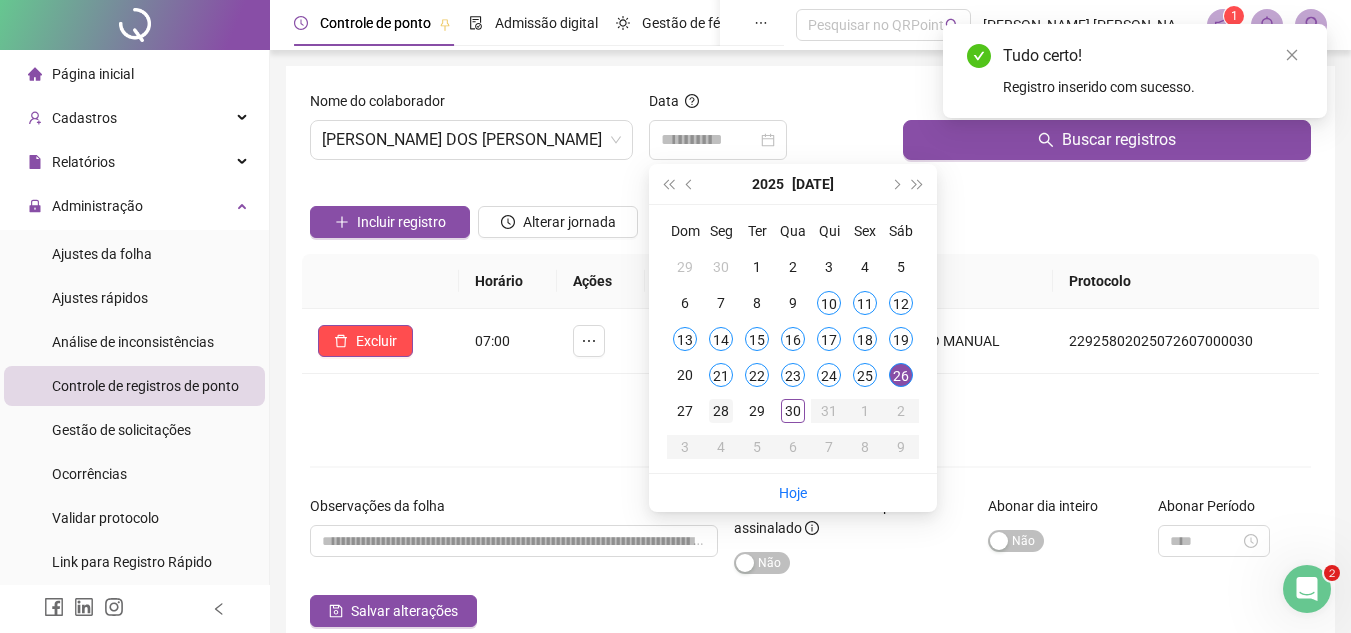 click on "28" at bounding box center [721, 411] 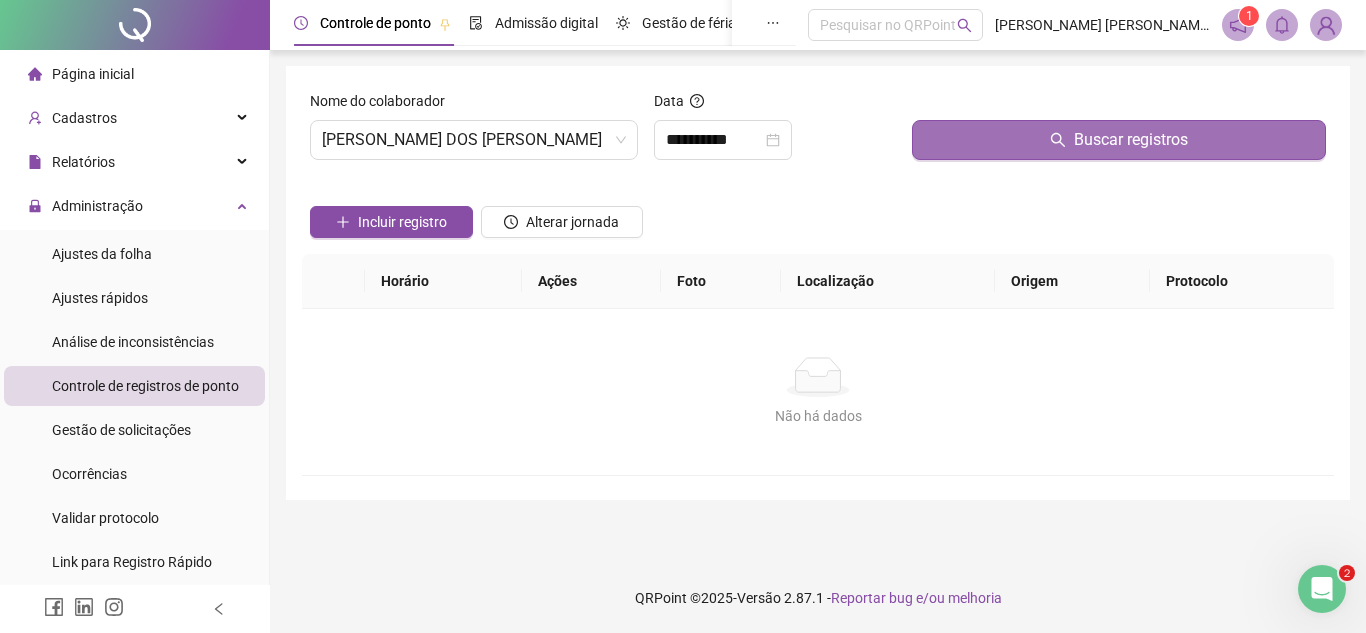 click on "Buscar registros" at bounding box center (1119, 140) 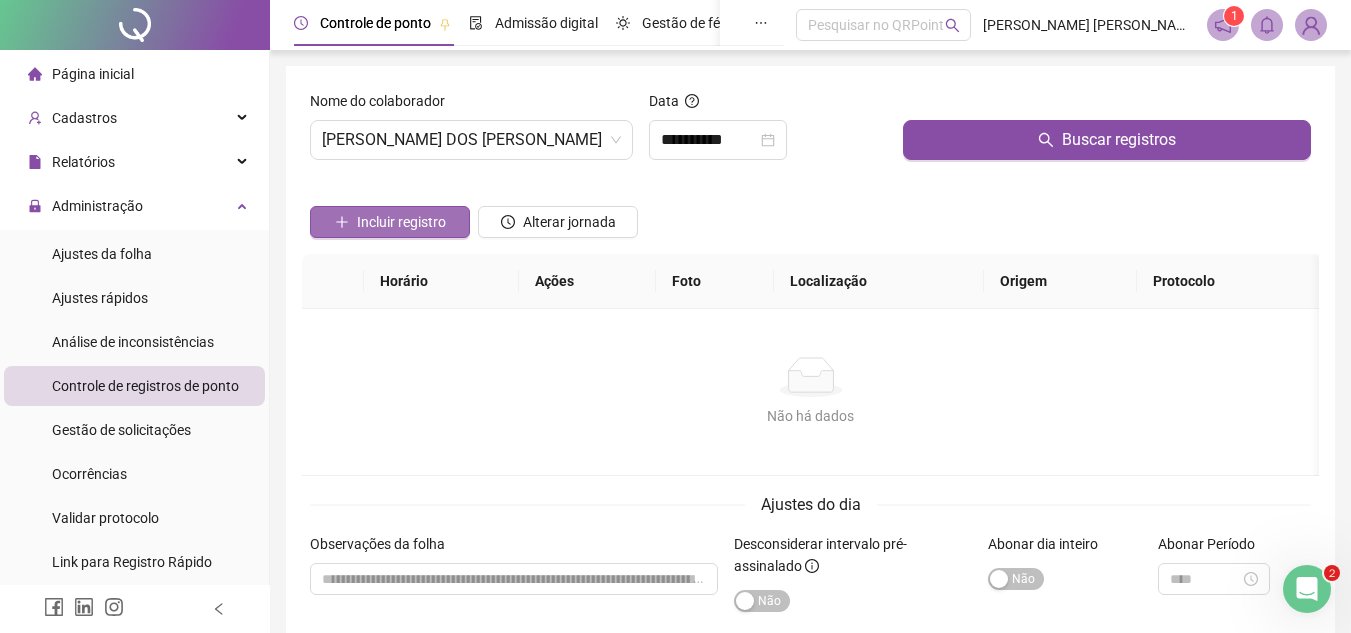 click on "Incluir registro" at bounding box center [401, 222] 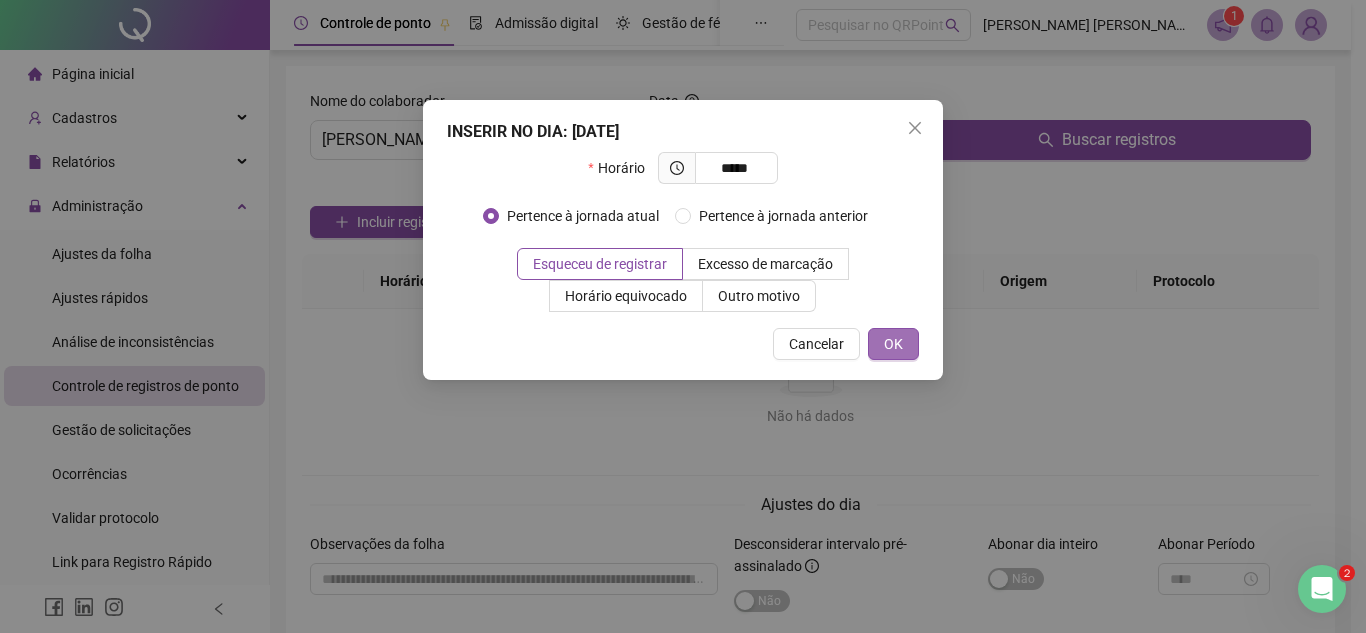 type on "*****" 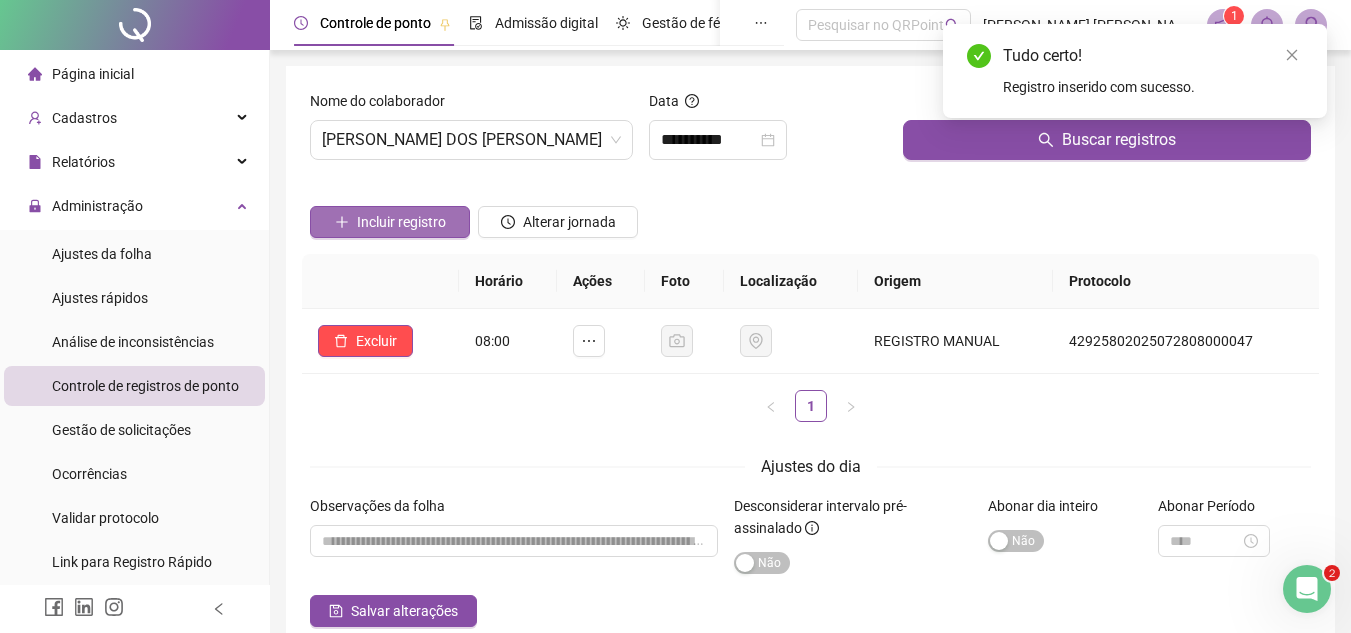click on "Incluir registro" at bounding box center (401, 222) 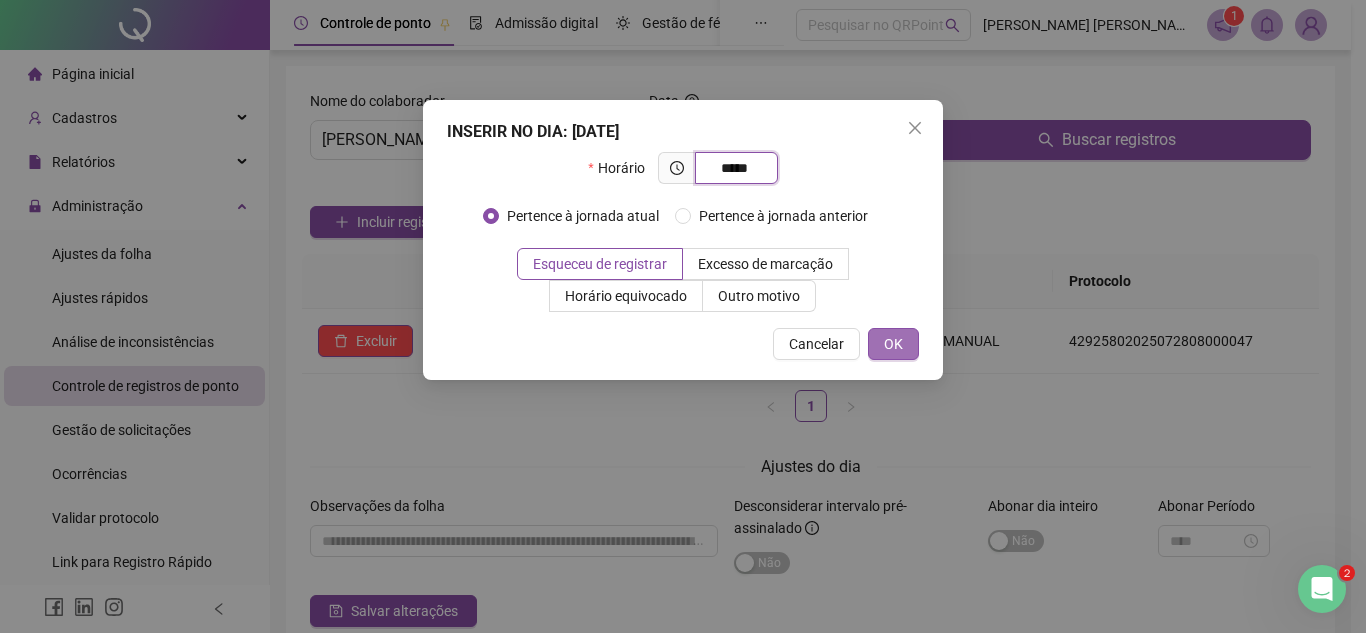 type on "*****" 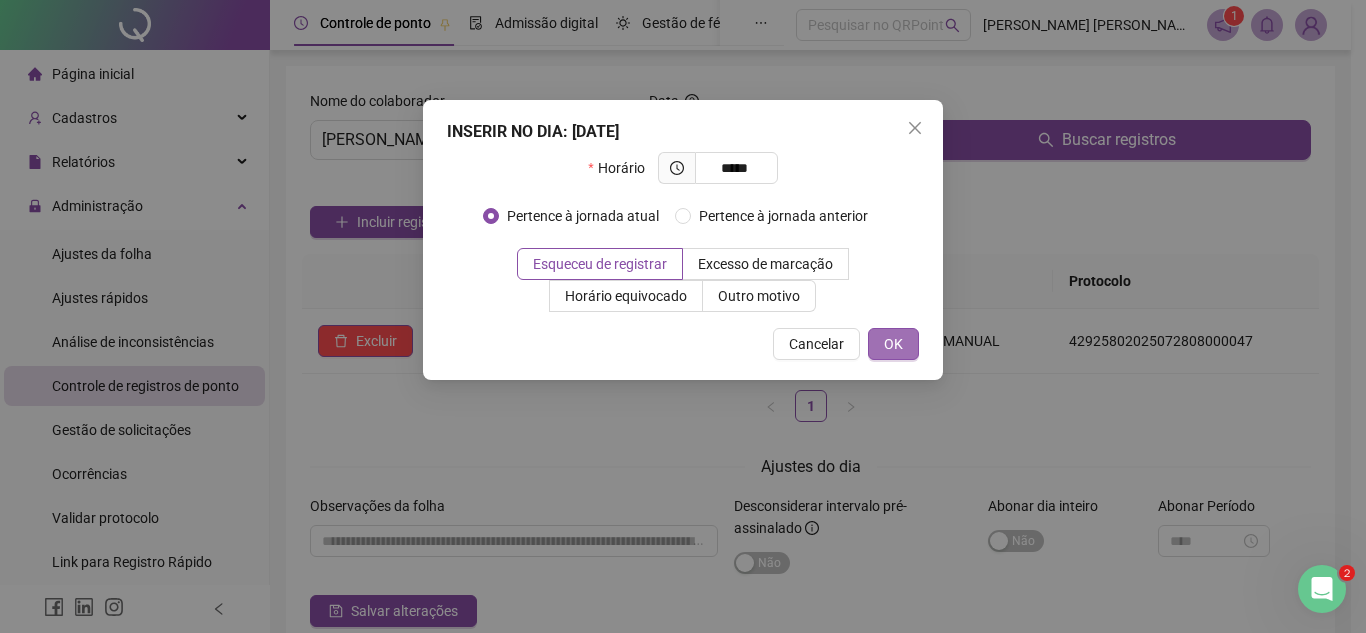 click on "OK" at bounding box center [893, 344] 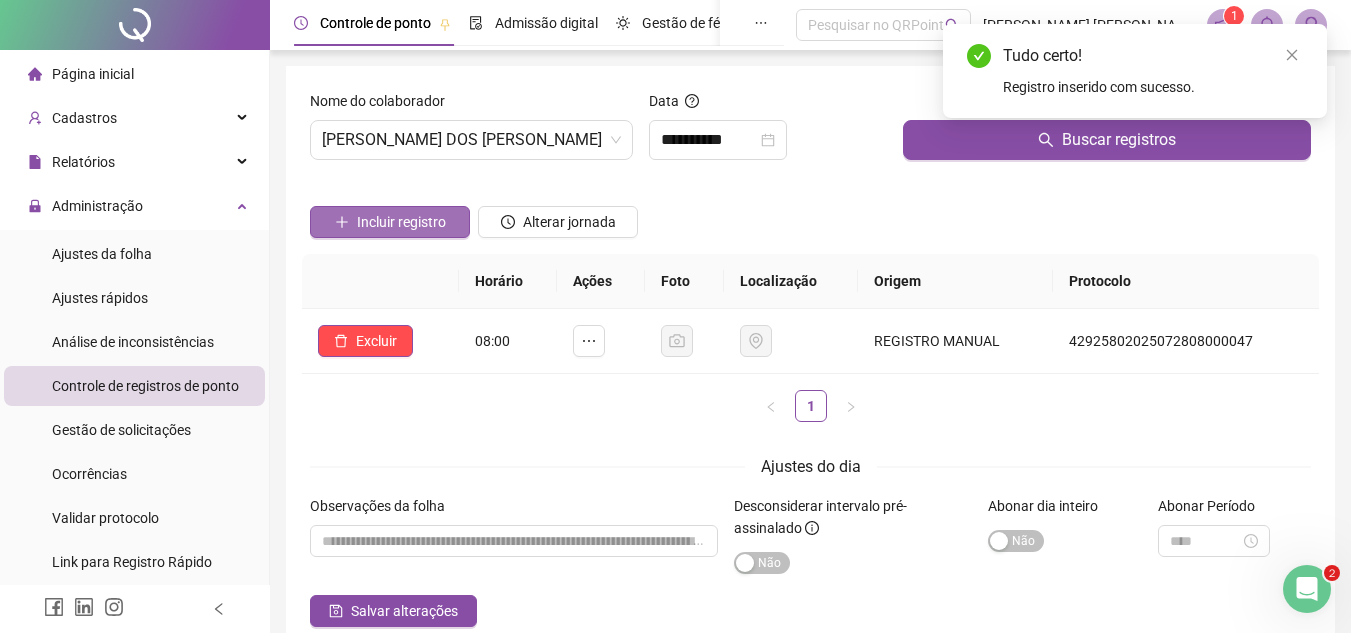 click 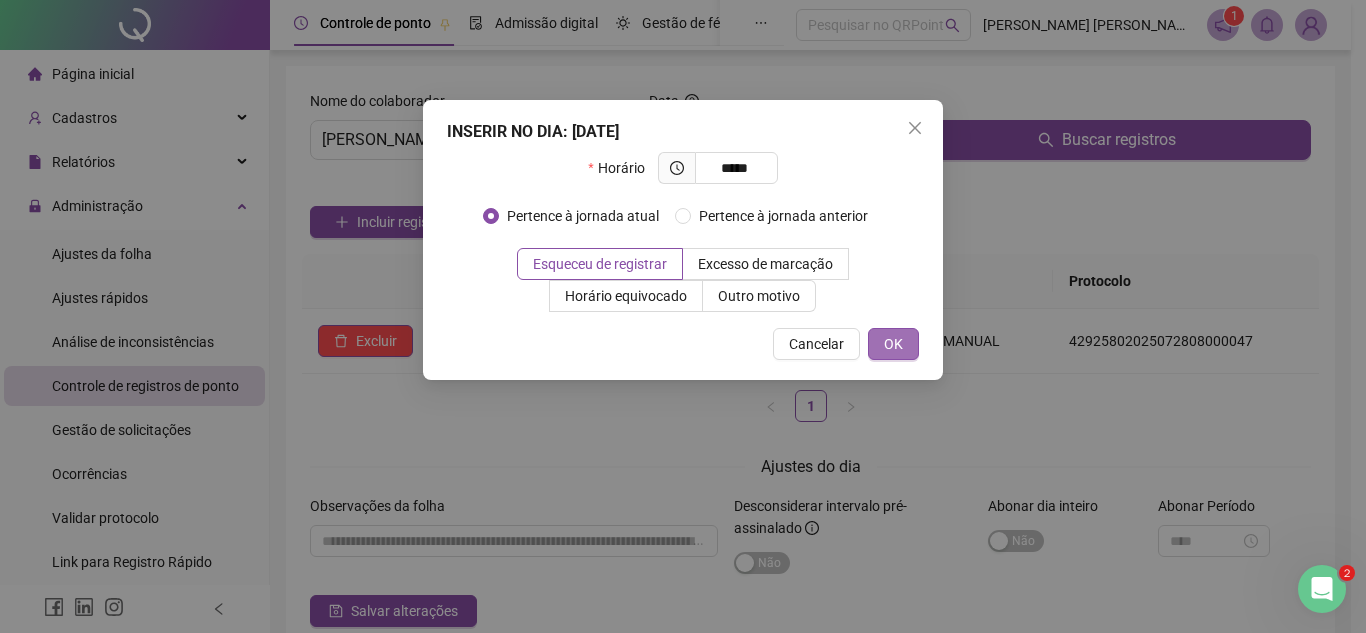 type on "*****" 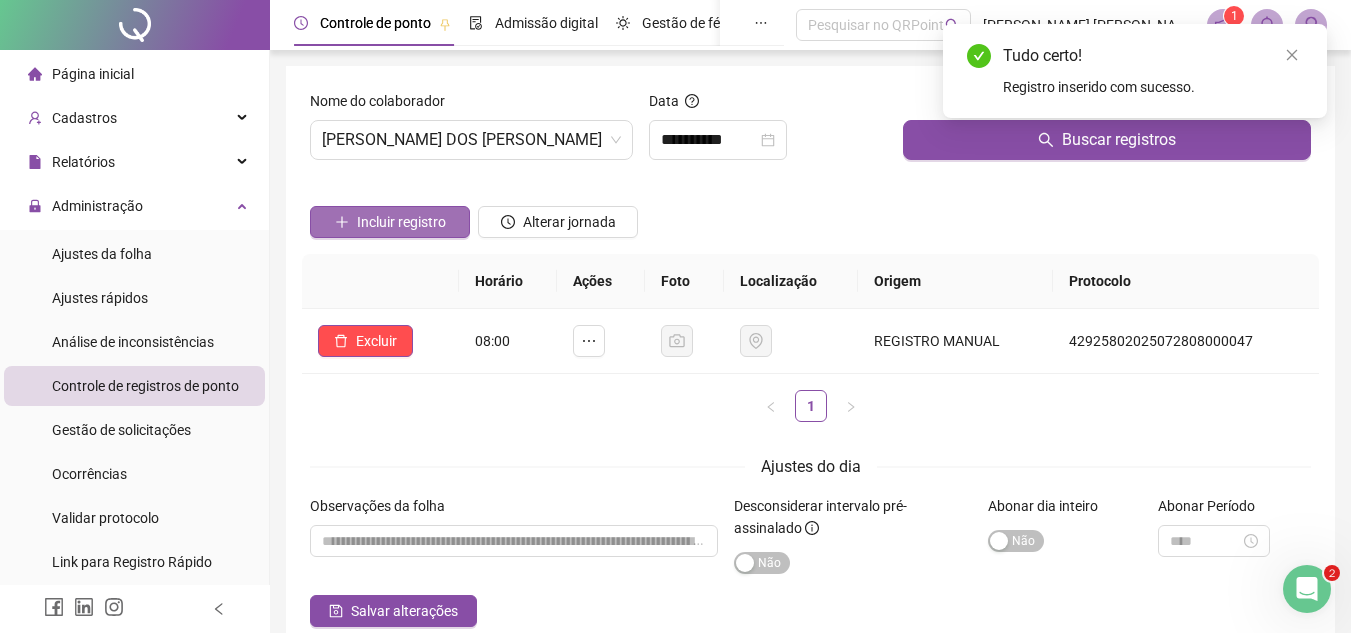 click on "Incluir registro" at bounding box center [401, 222] 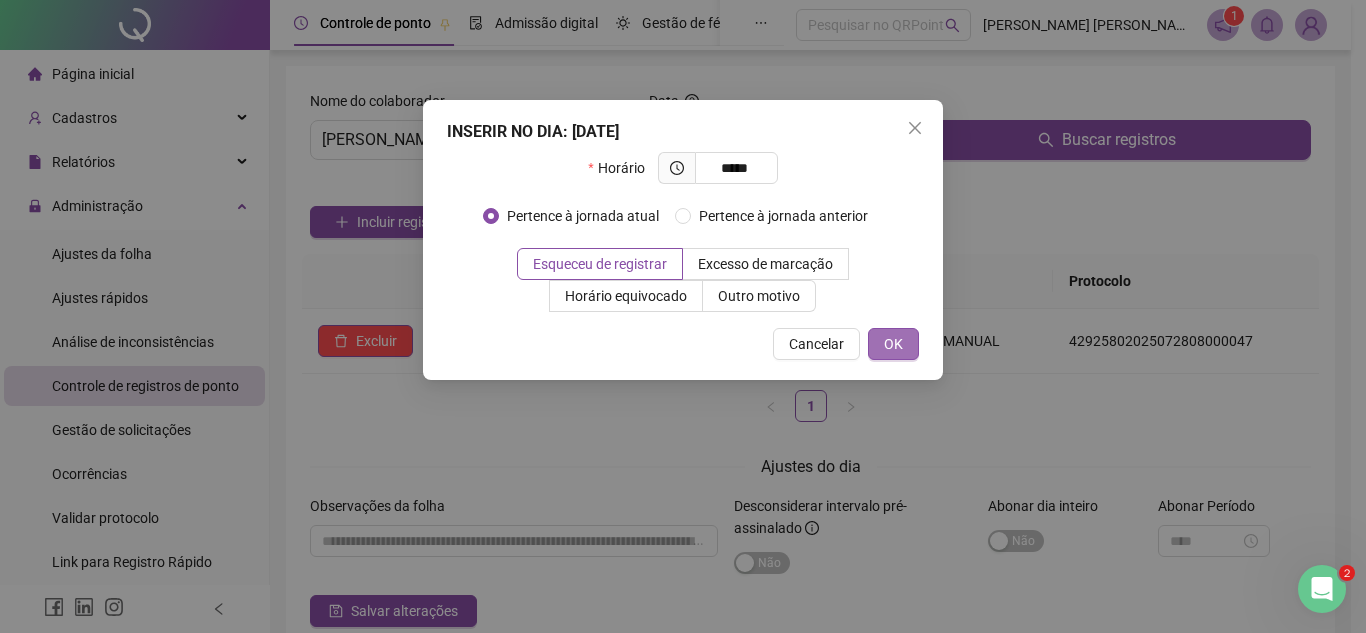 type on "*****" 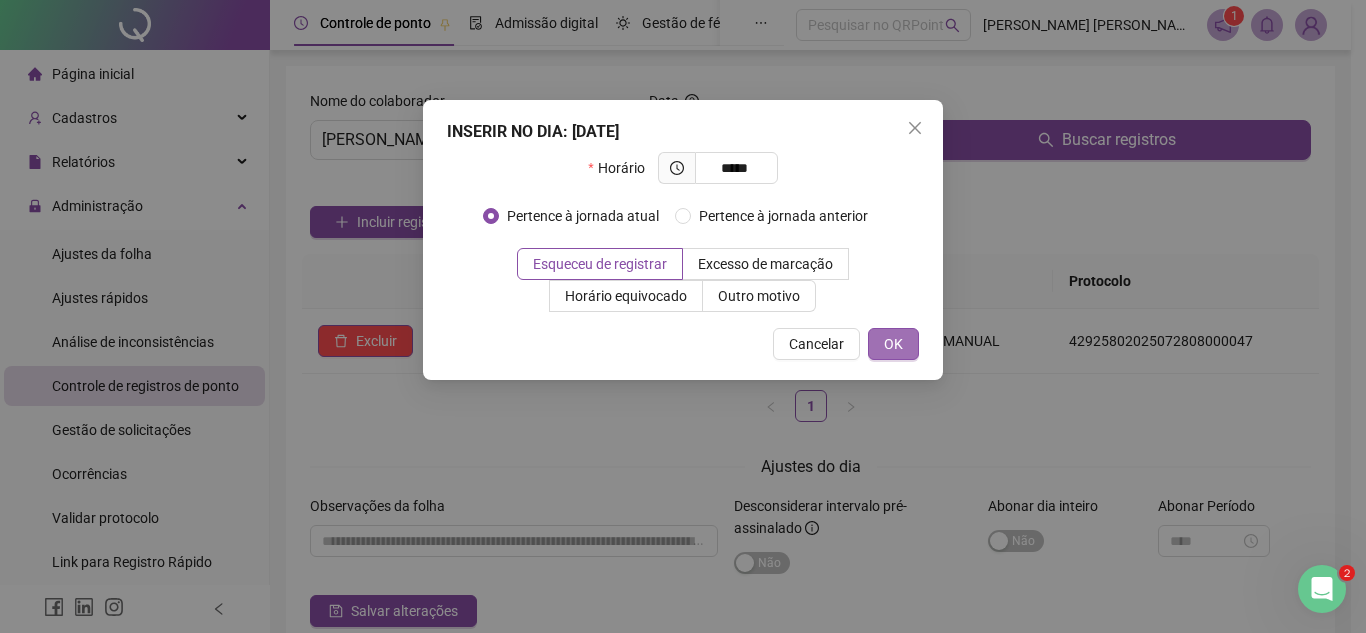 click on "OK" at bounding box center (893, 344) 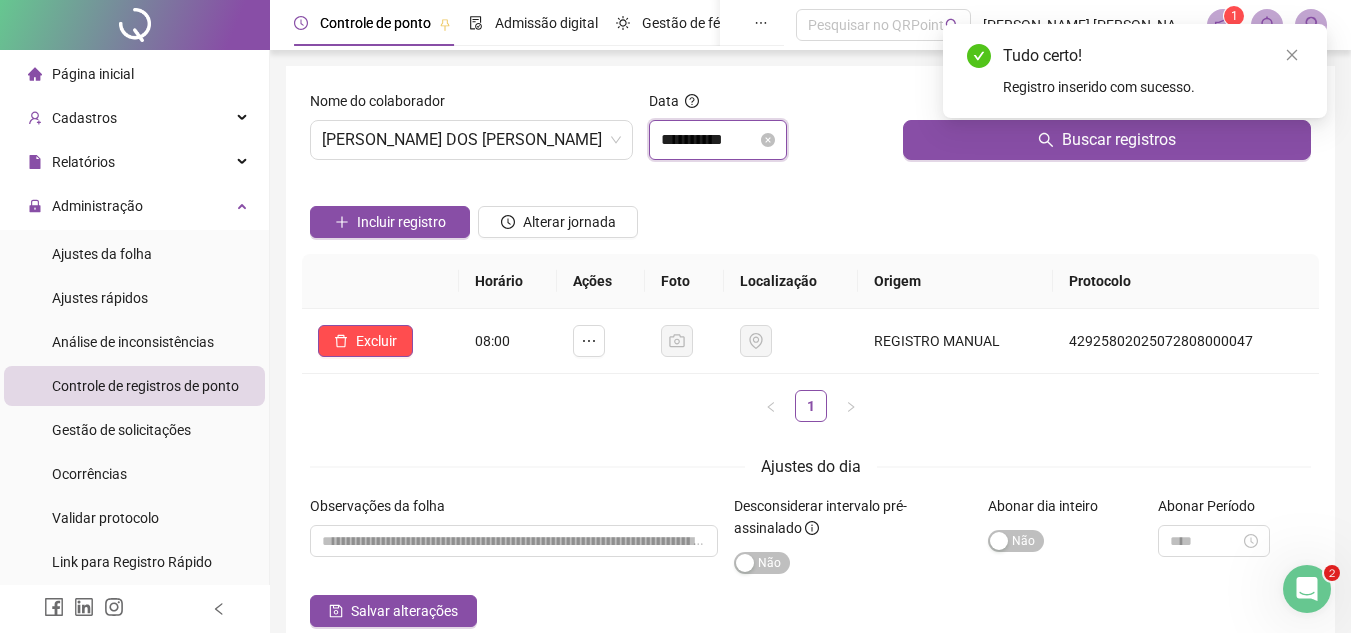 click on "**********" at bounding box center [709, 140] 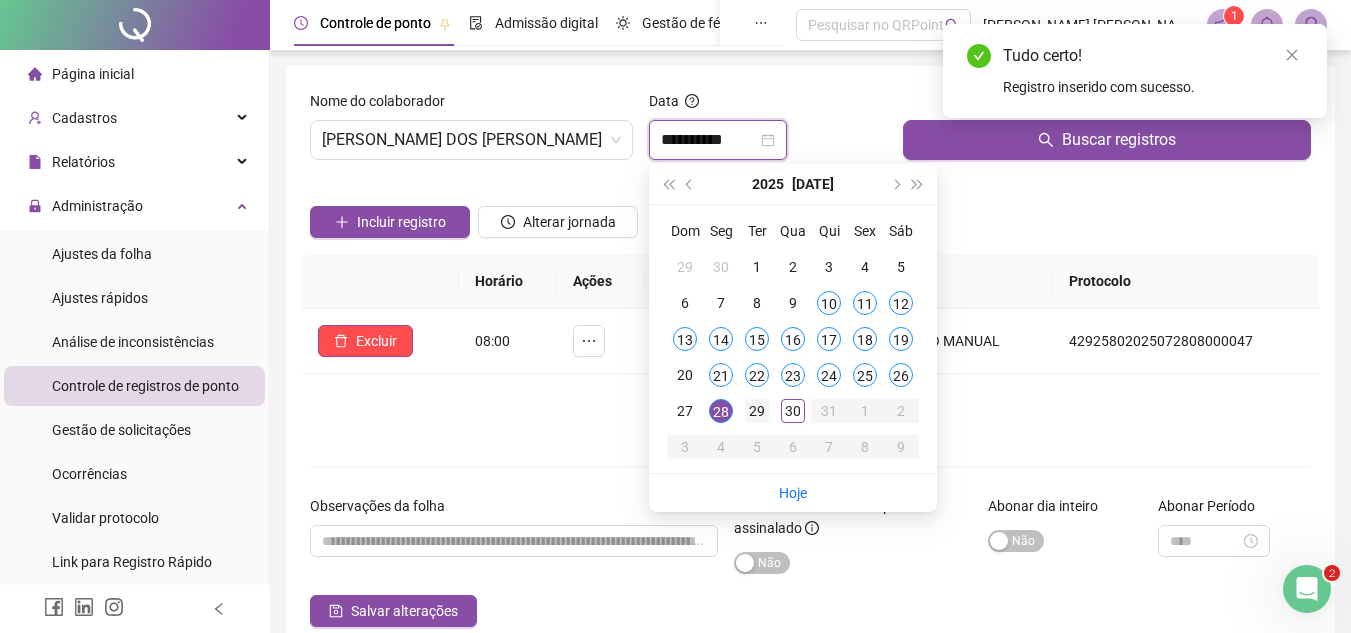 type on "**********" 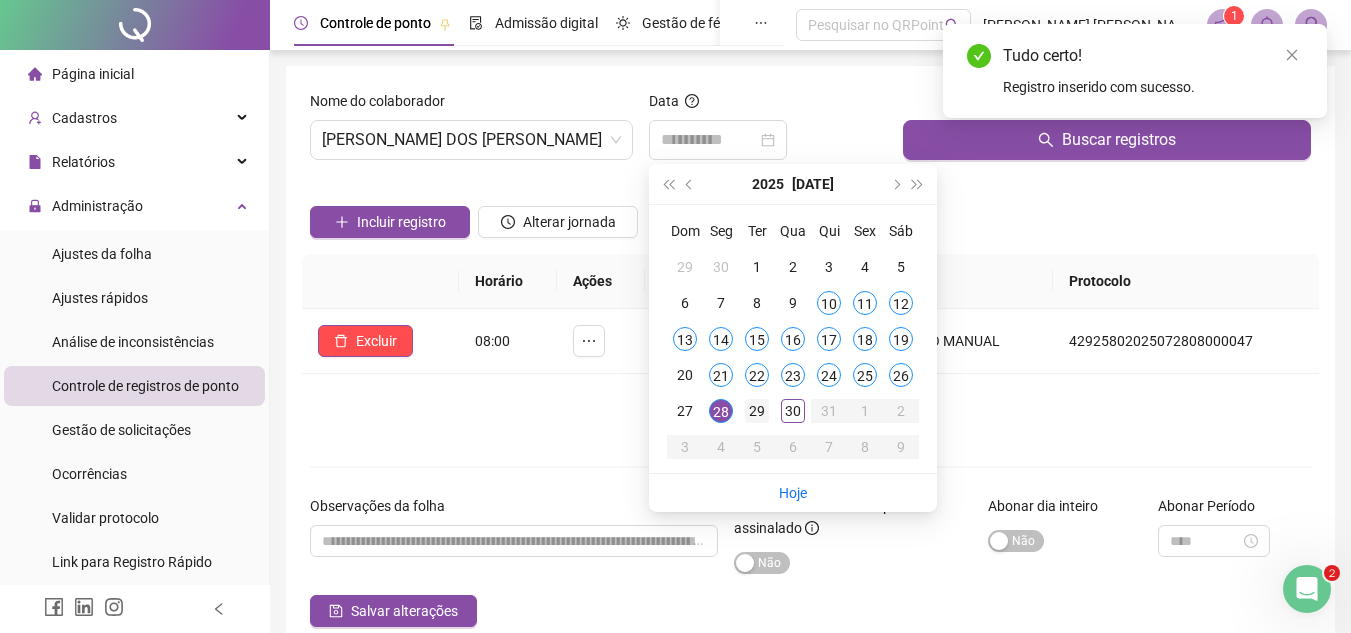 click on "29" at bounding box center [757, 411] 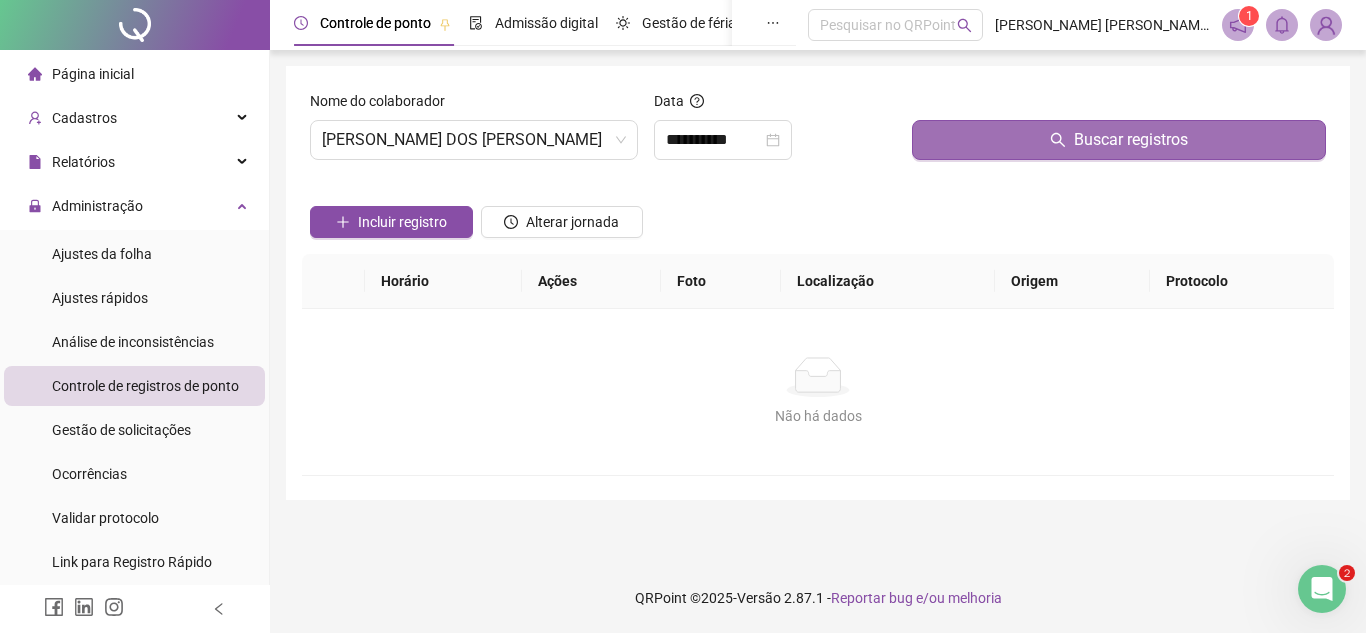 click on "Buscar registros" at bounding box center [1119, 140] 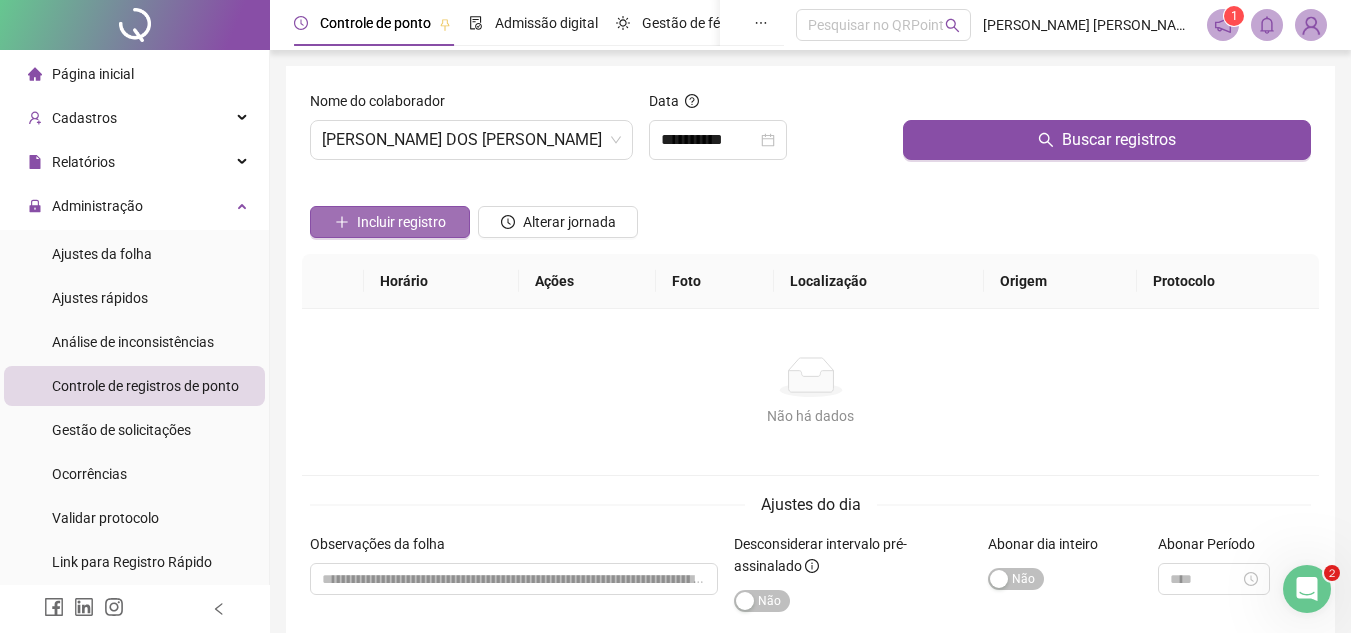 click on "Incluir registro" at bounding box center (401, 222) 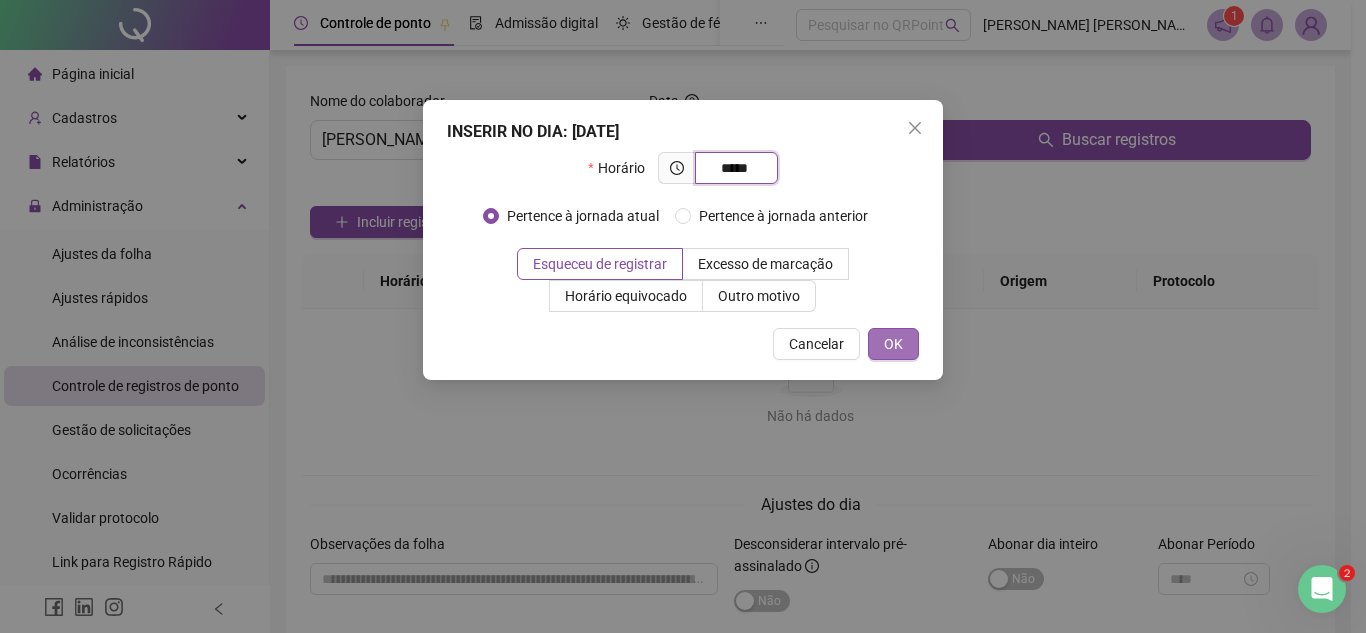 type on "*****" 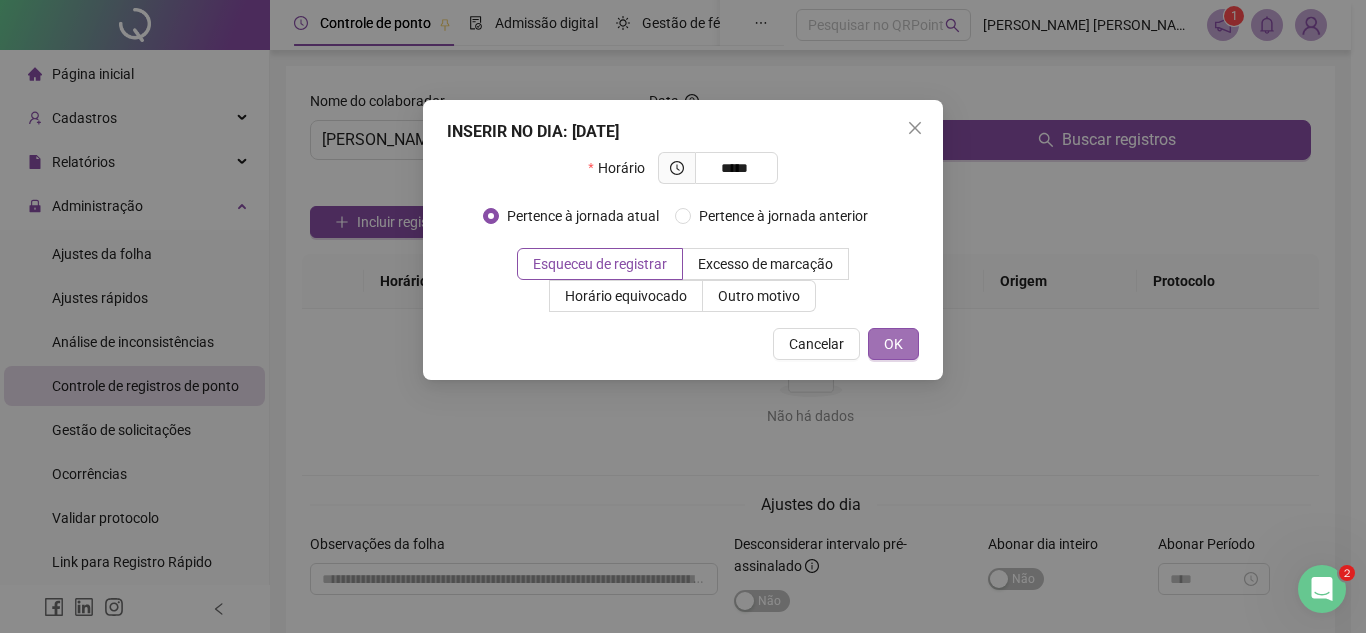 click on "OK" at bounding box center (893, 344) 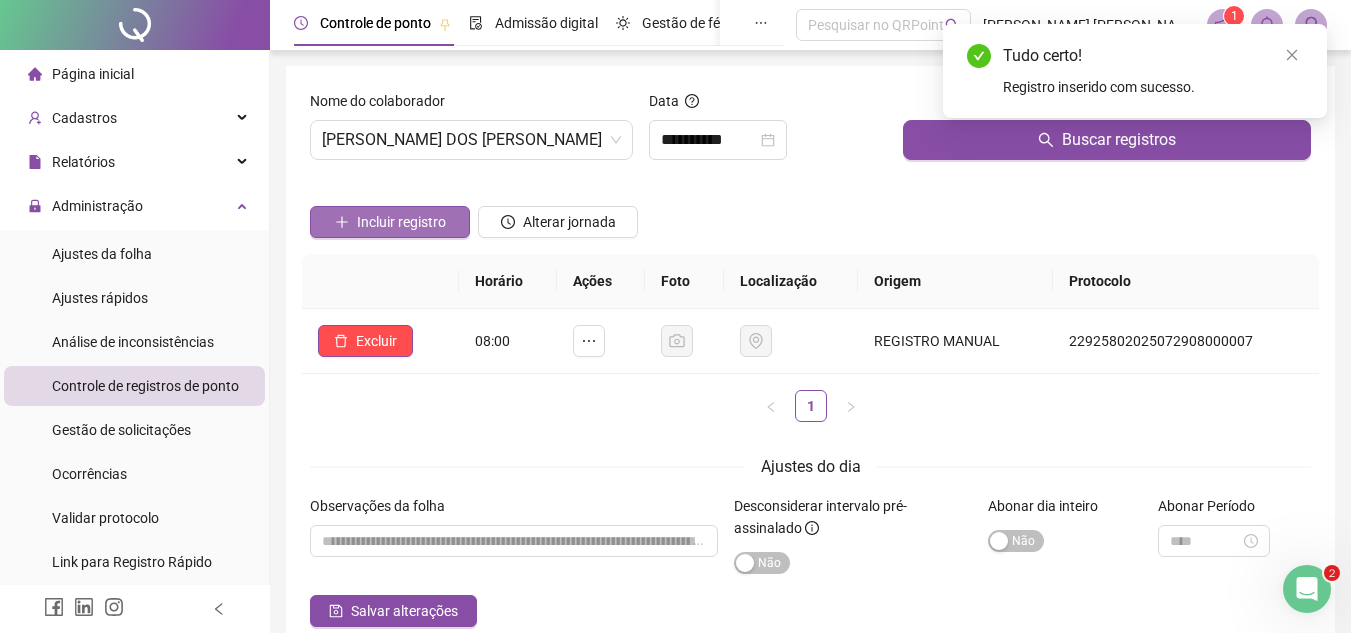 click on "Incluir registro" at bounding box center [401, 222] 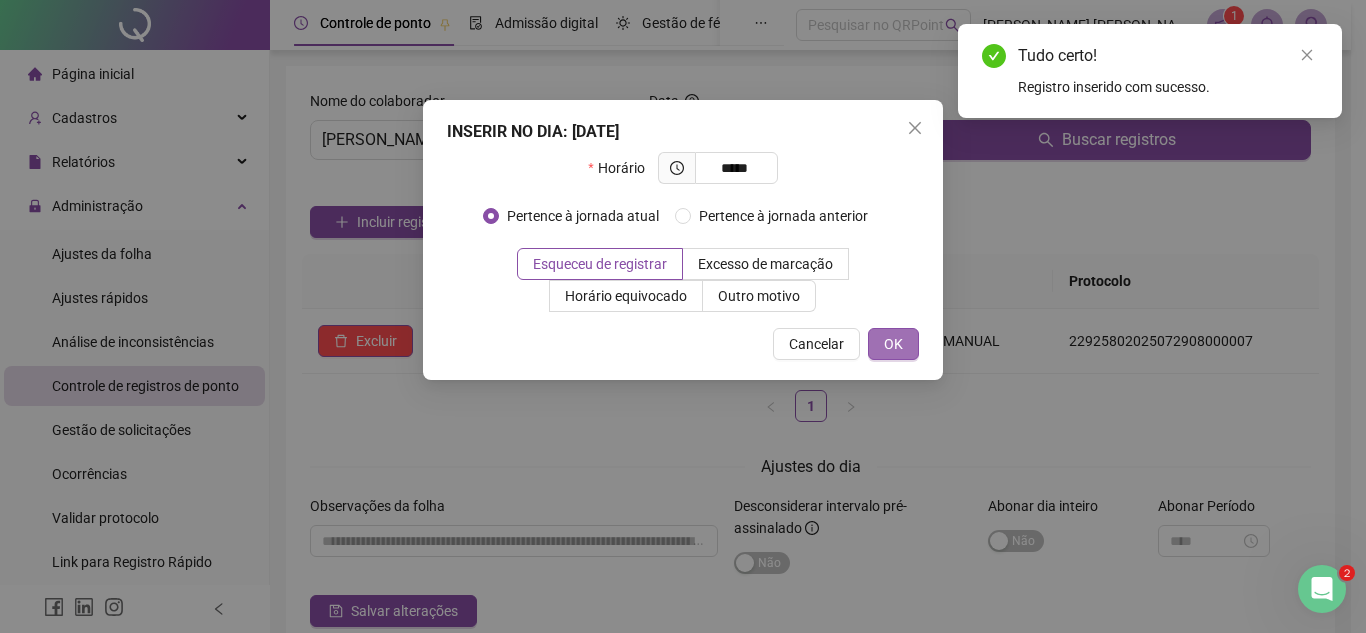type on "*****" 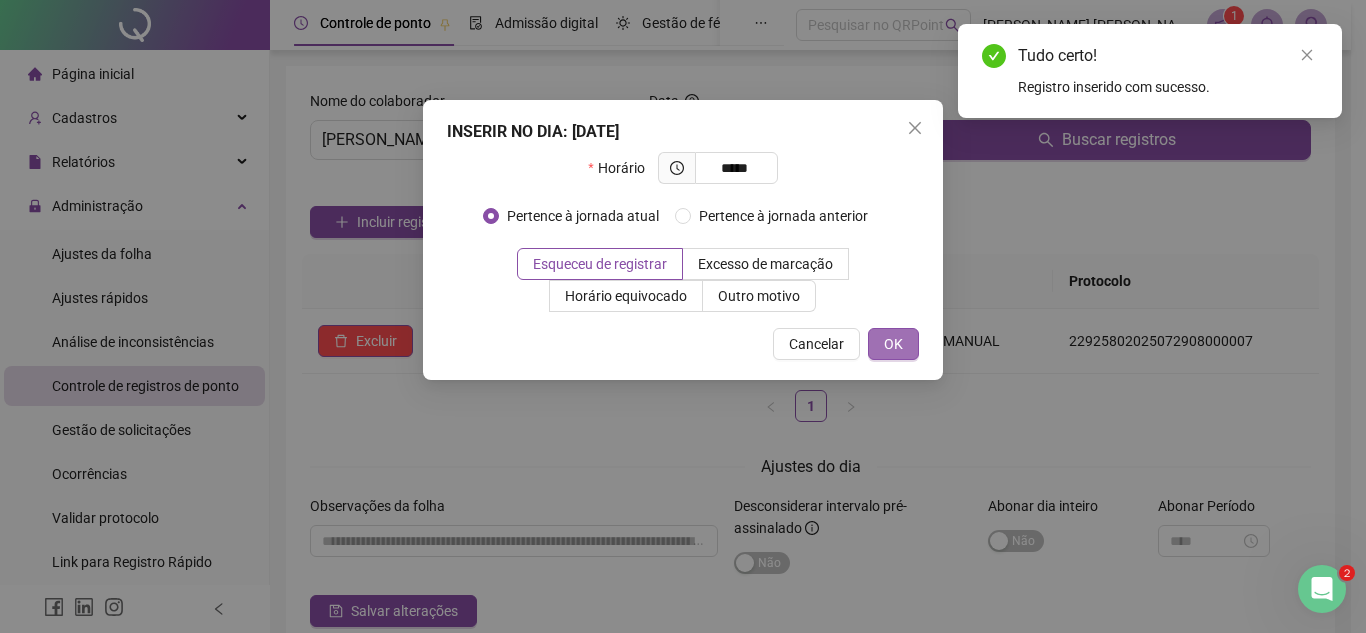 click on "OK" at bounding box center [893, 344] 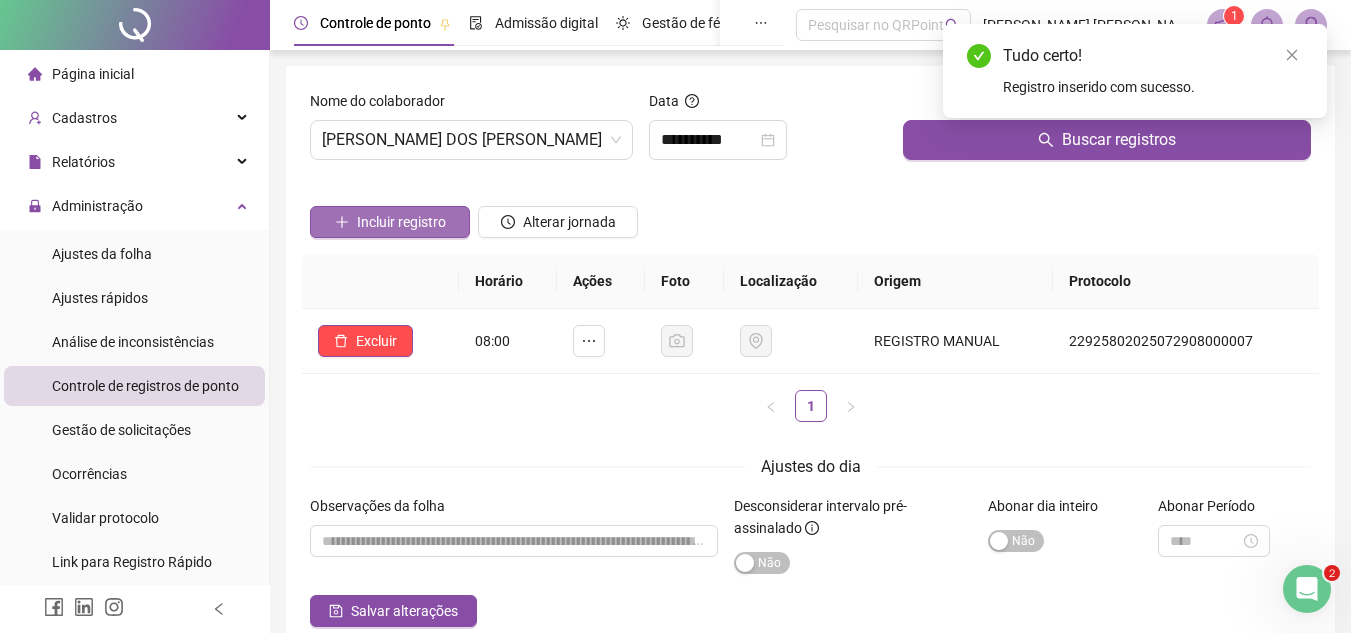 click on "Incluir registro" at bounding box center (401, 222) 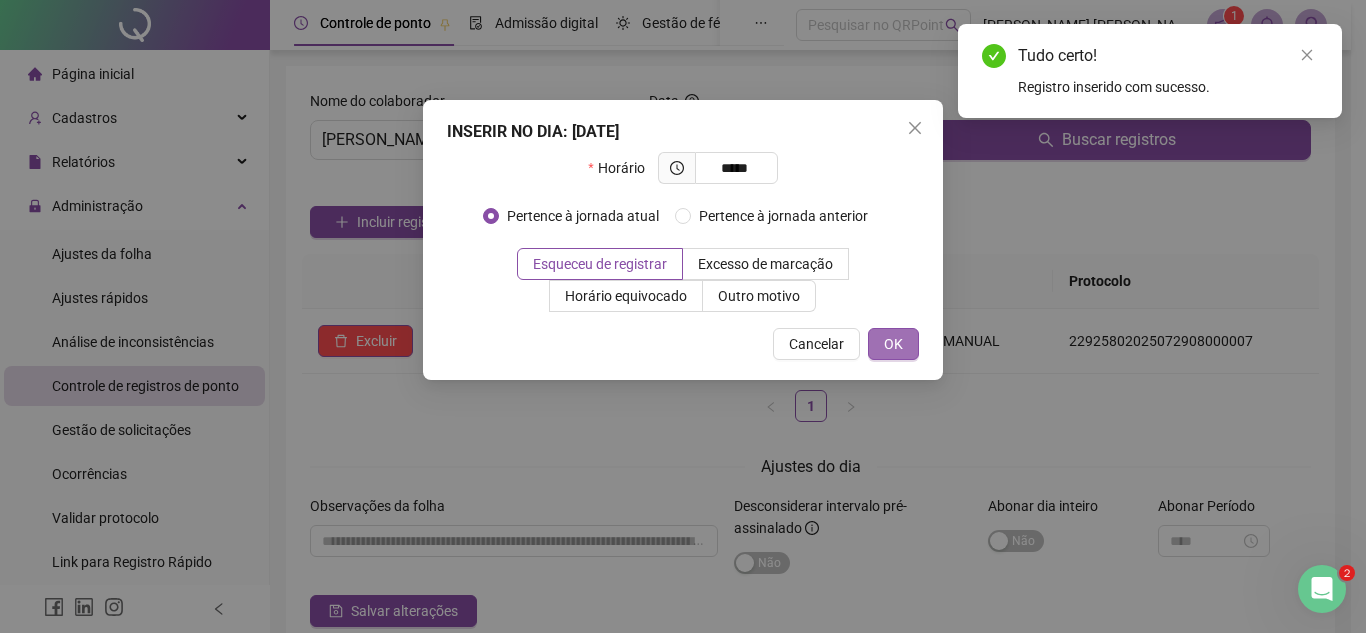 type on "*****" 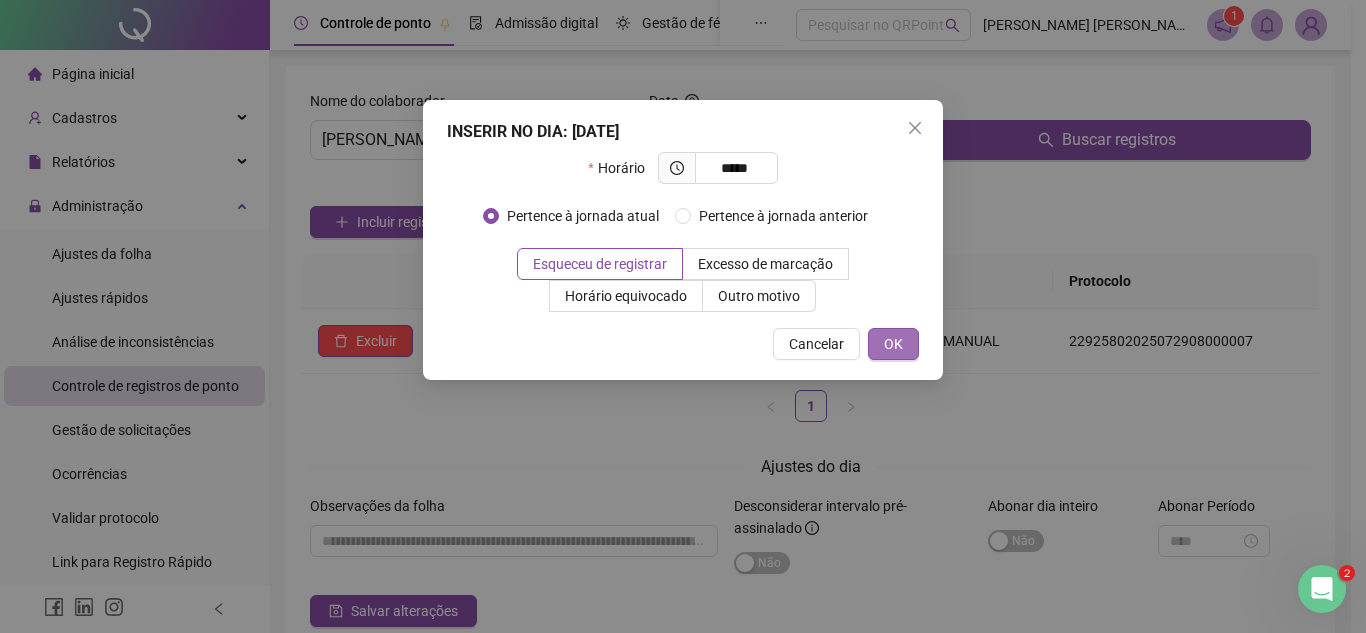 click on "OK" at bounding box center [893, 344] 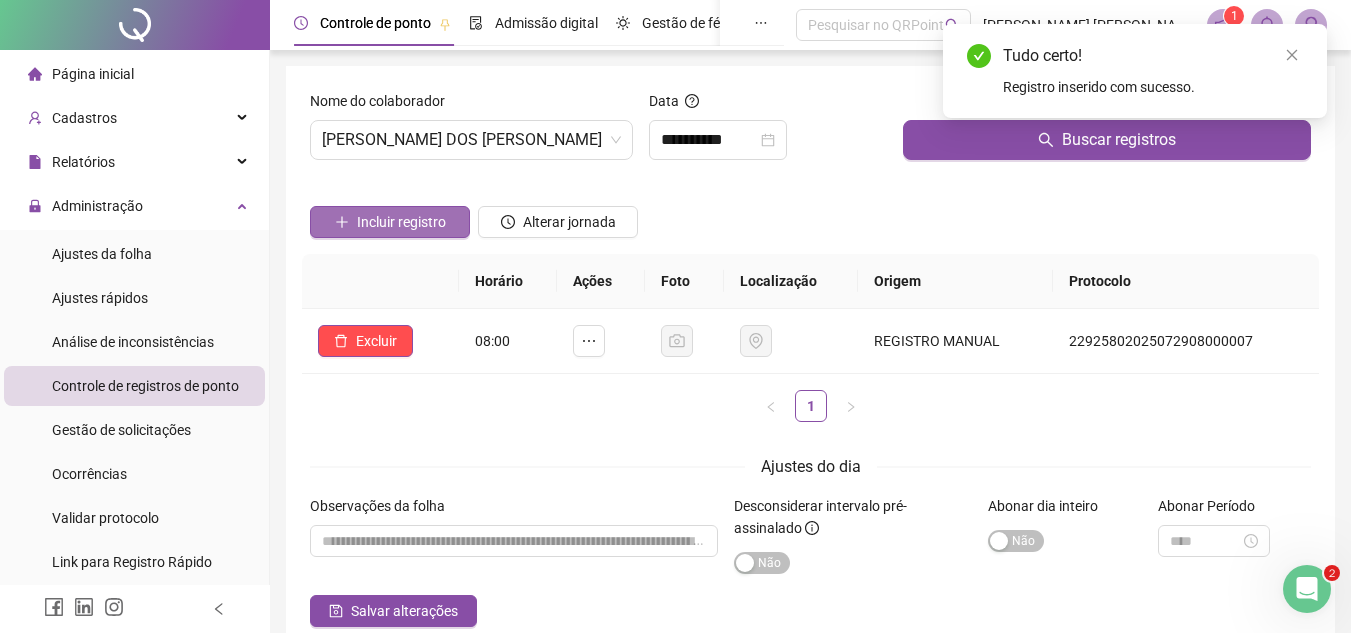 click on "Incluir registro" at bounding box center [401, 222] 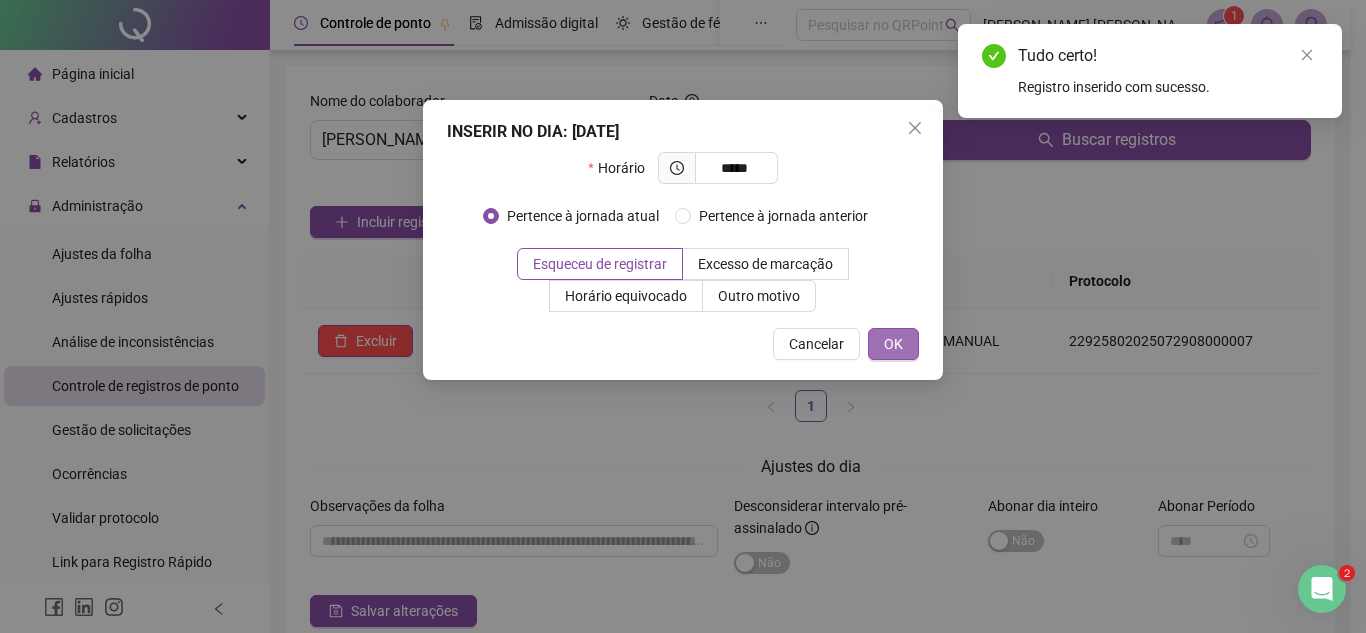 type on "*****" 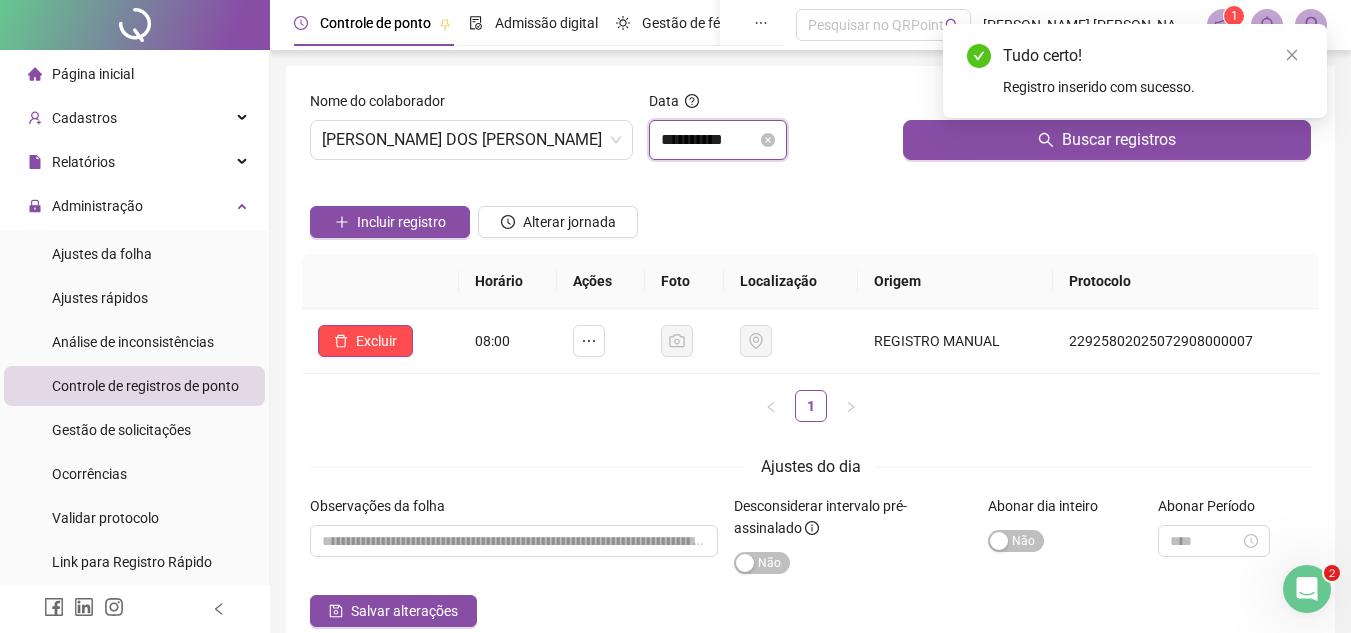 click on "**********" at bounding box center (709, 140) 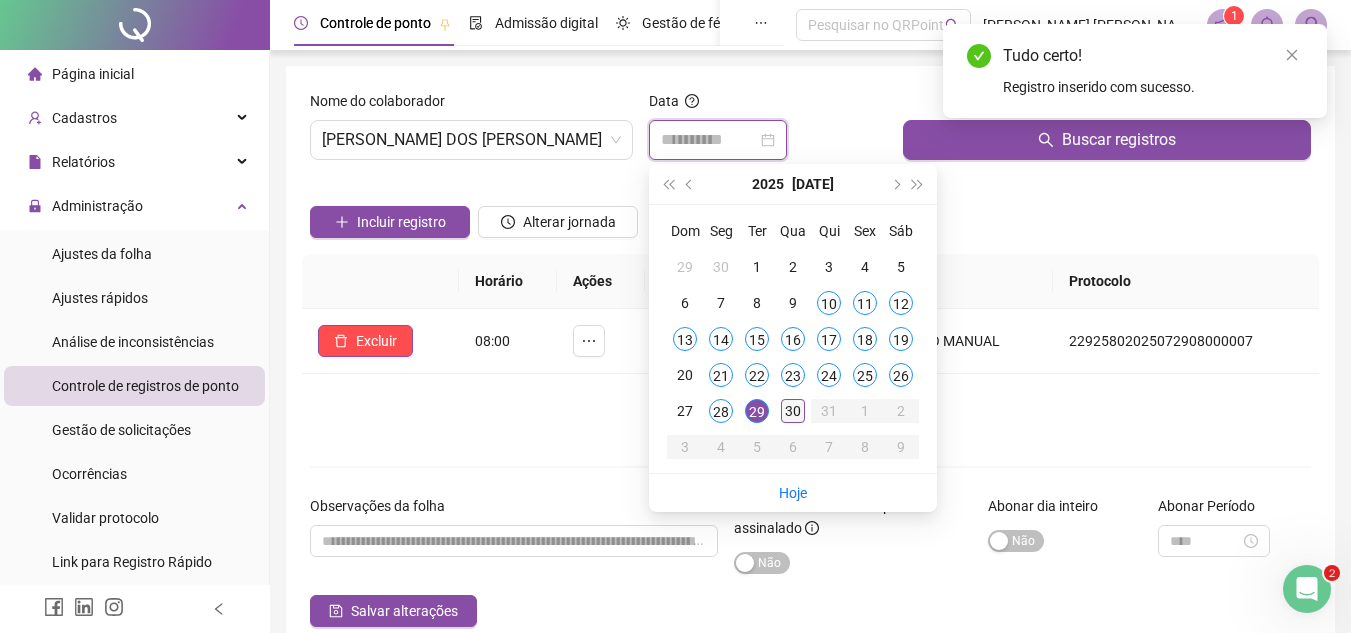 type on "**********" 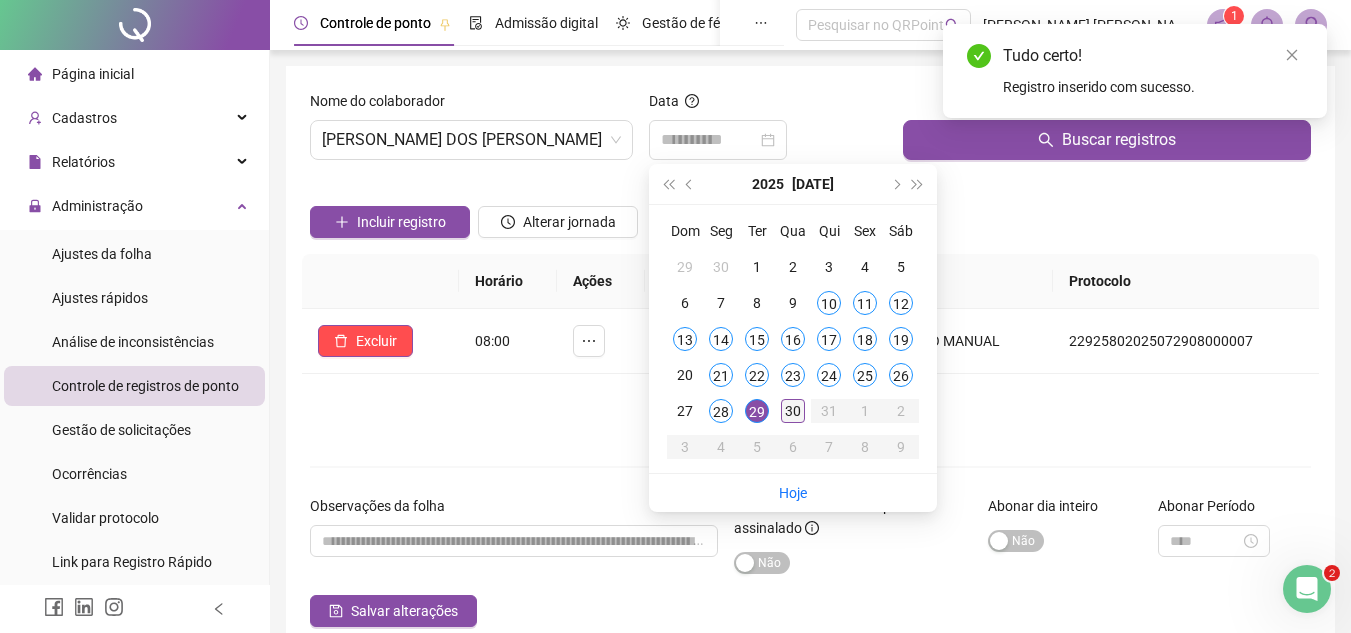 click on "30" at bounding box center [793, 411] 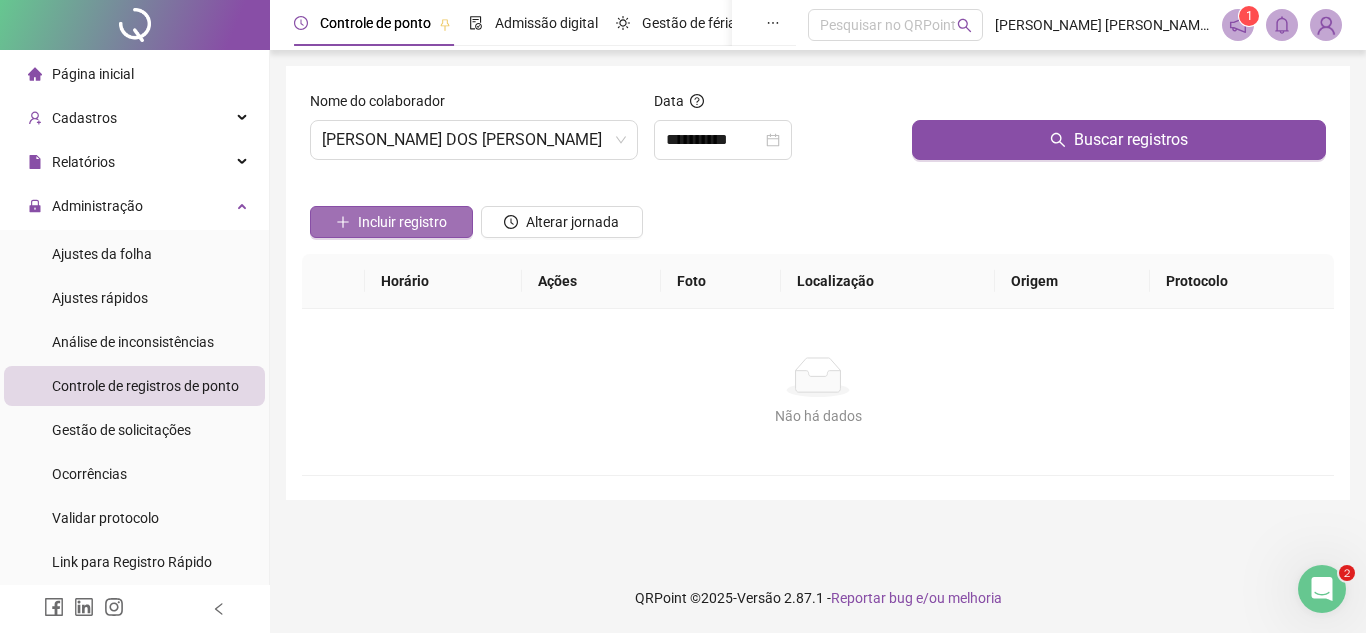 click on "Incluir registro" at bounding box center (402, 222) 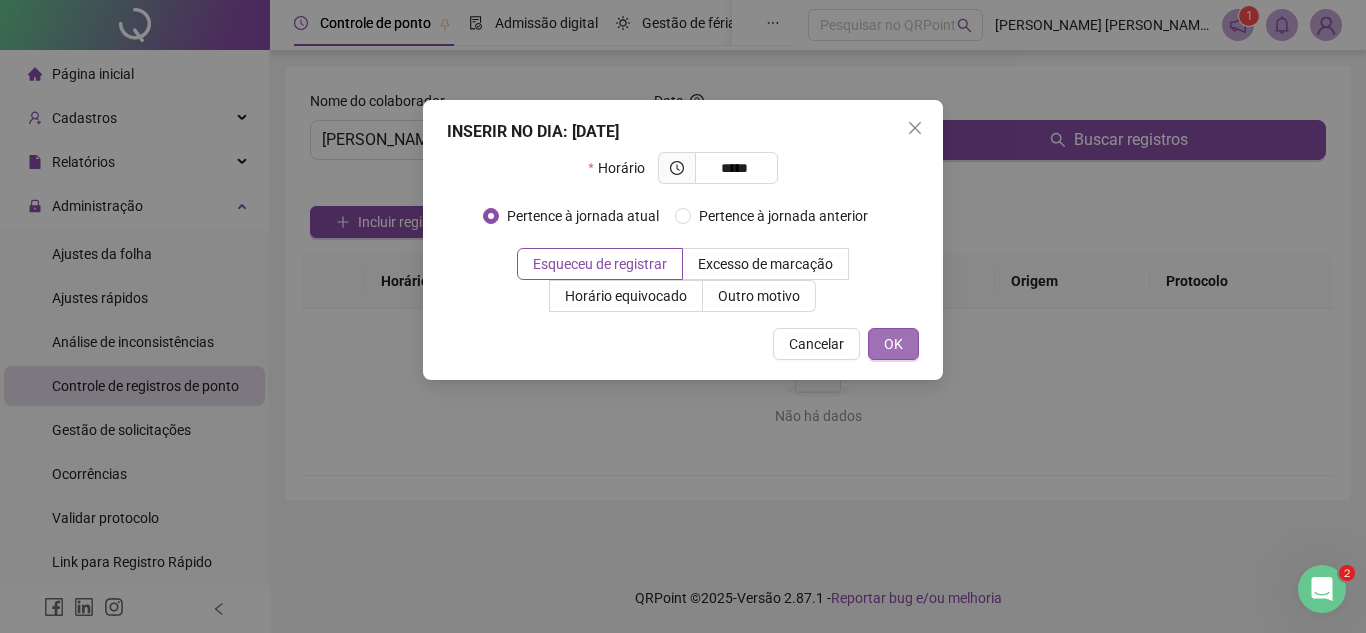 type on "*****" 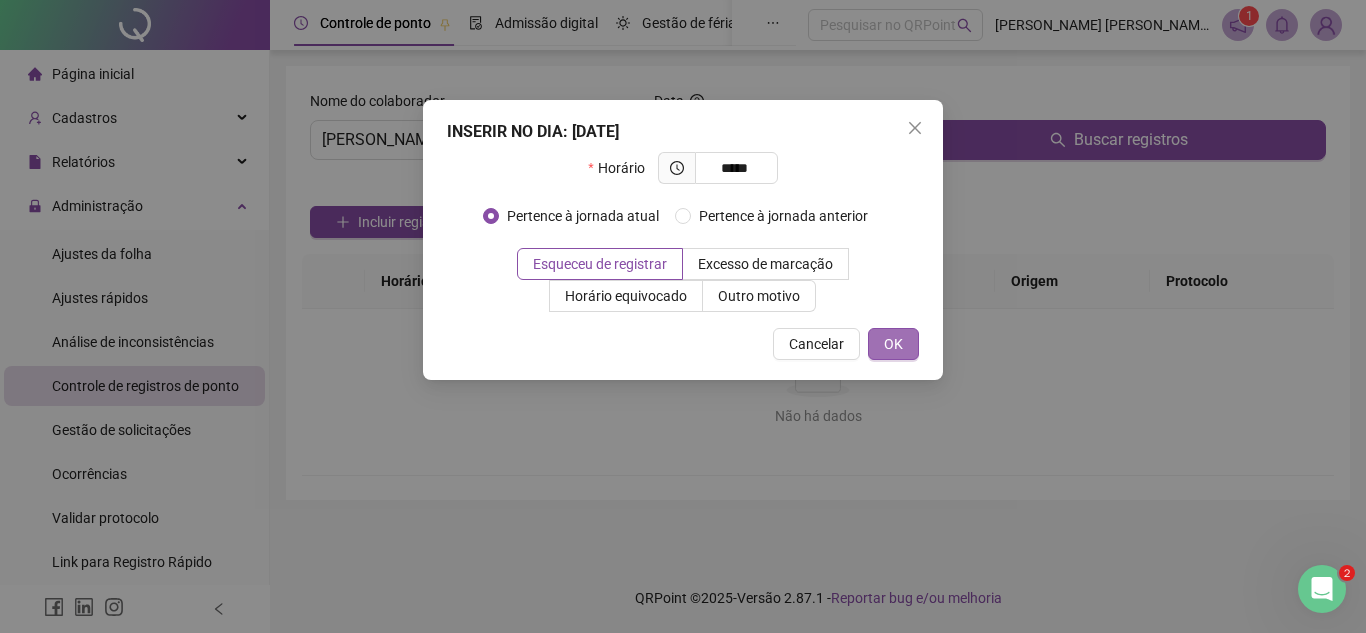 click on "OK" at bounding box center [893, 344] 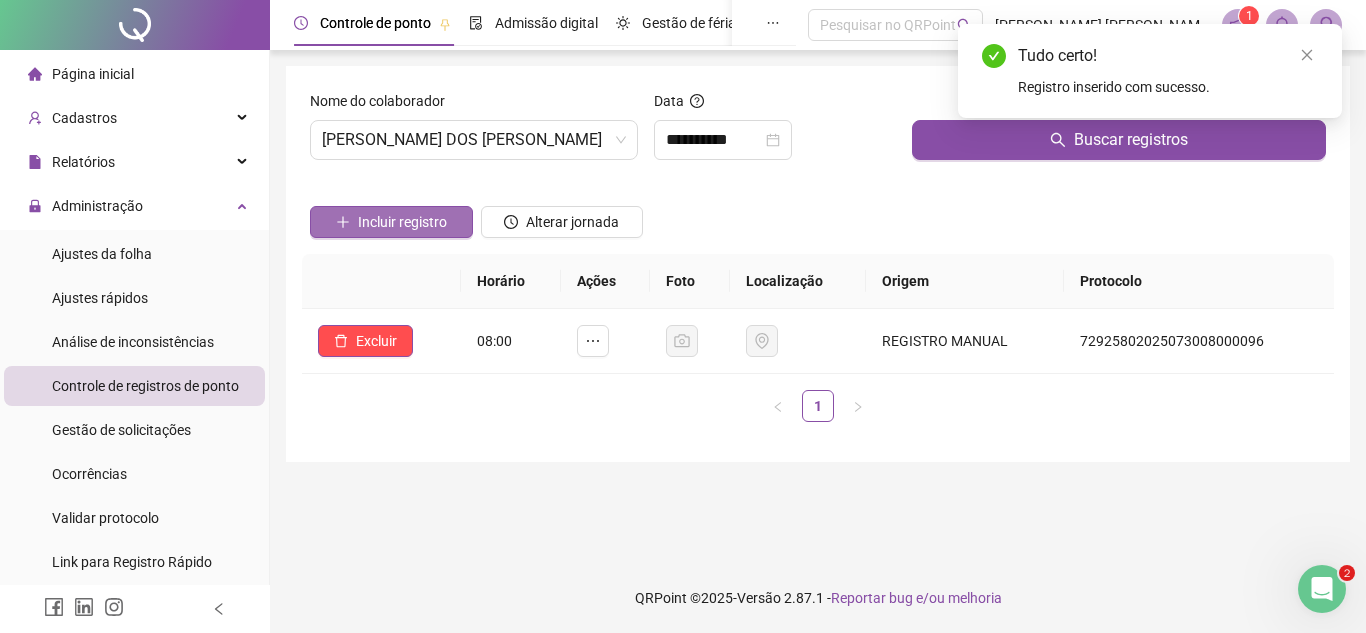 click on "Incluir registro" at bounding box center [402, 222] 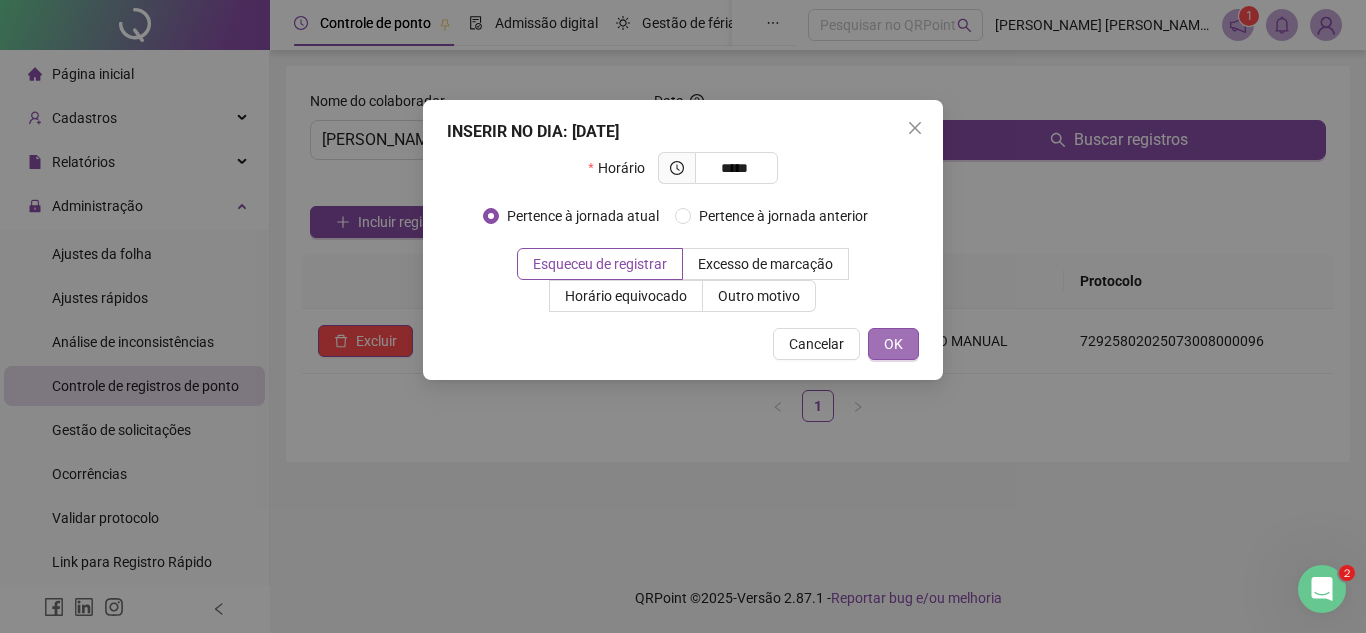 type on "*****" 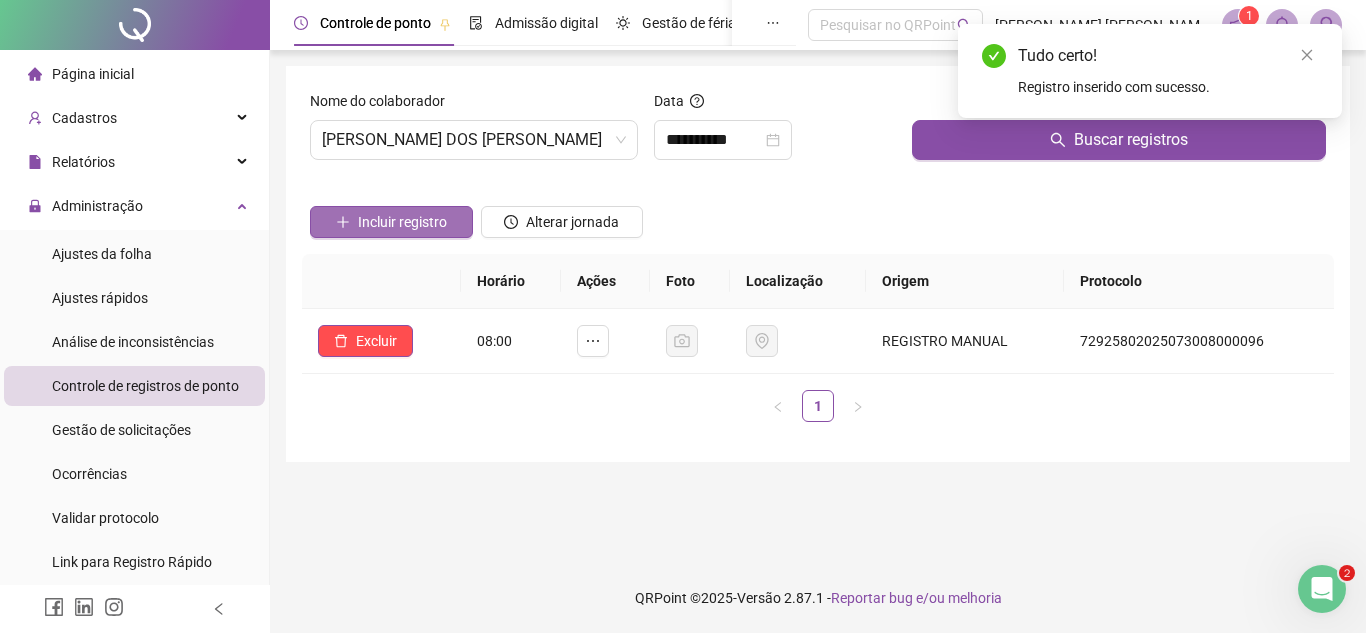 click on "Incluir registro" at bounding box center (402, 222) 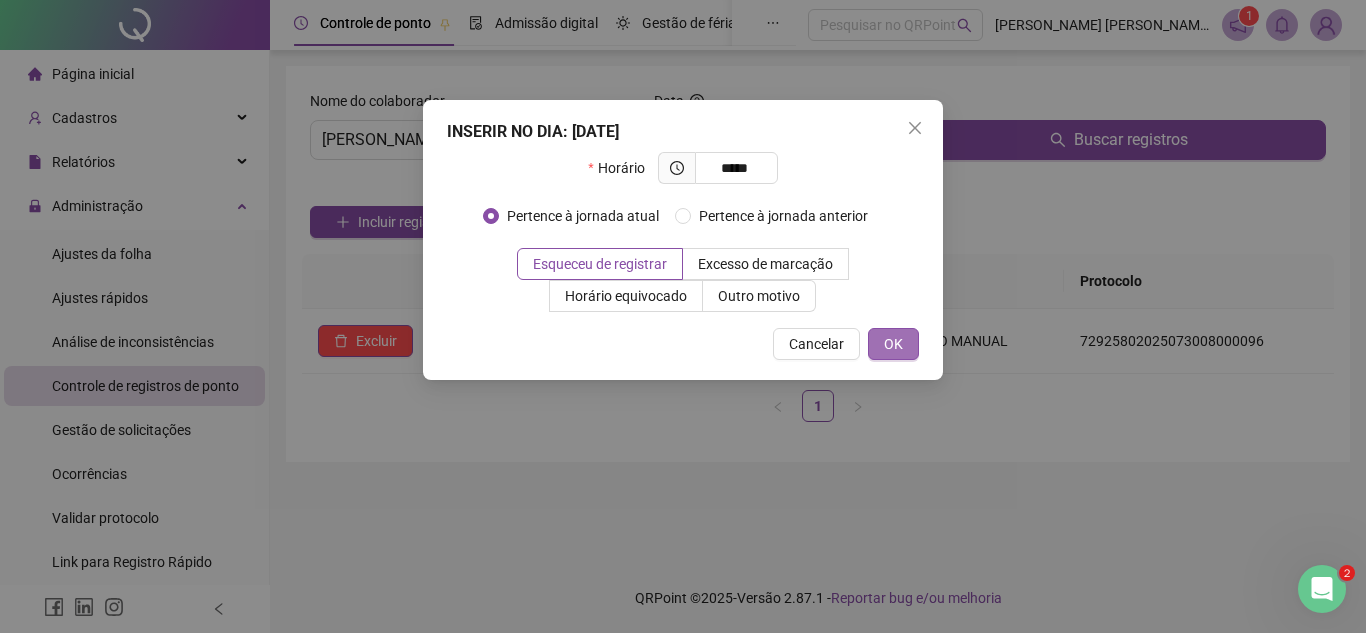 type on "*****" 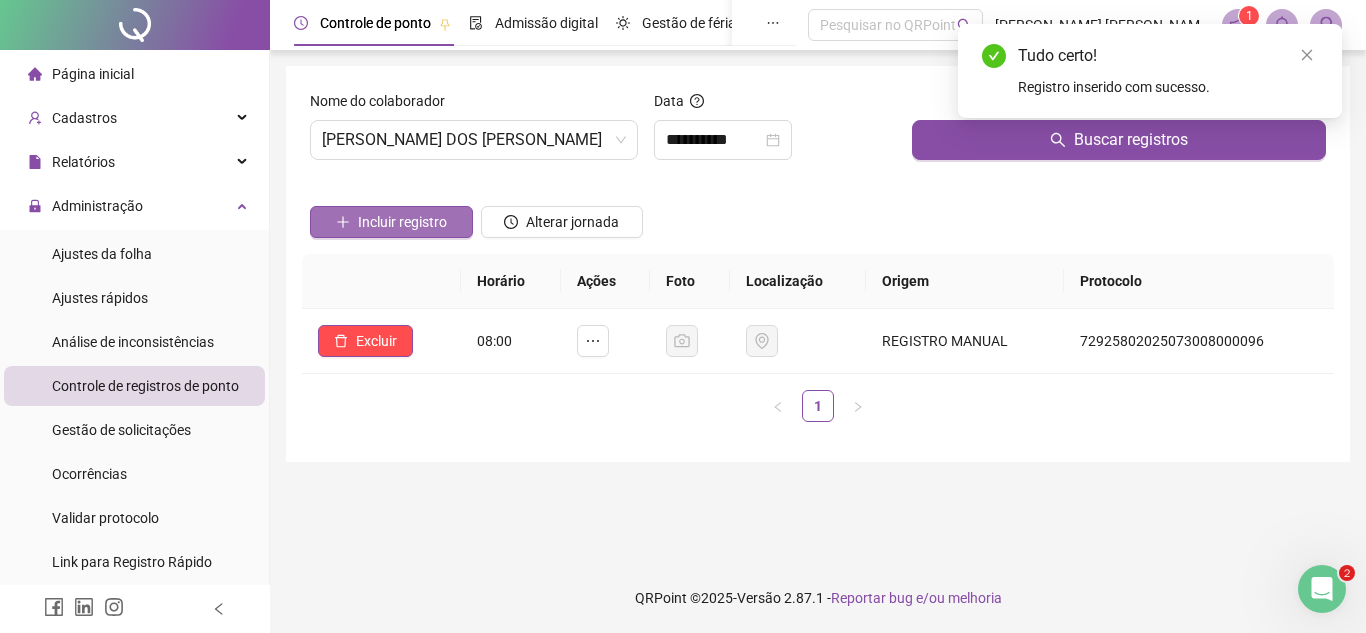 drag, startPoint x: 344, startPoint y: 205, endPoint x: 351, endPoint y: 216, distance: 13.038404 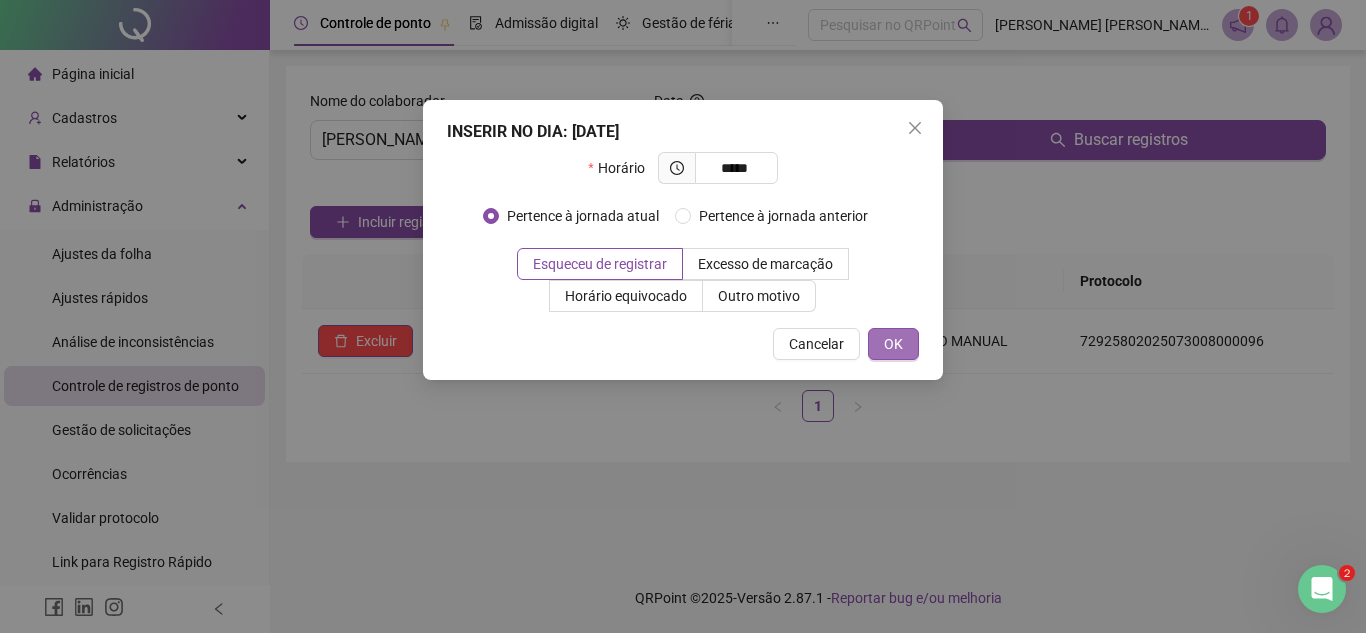 type on "*****" 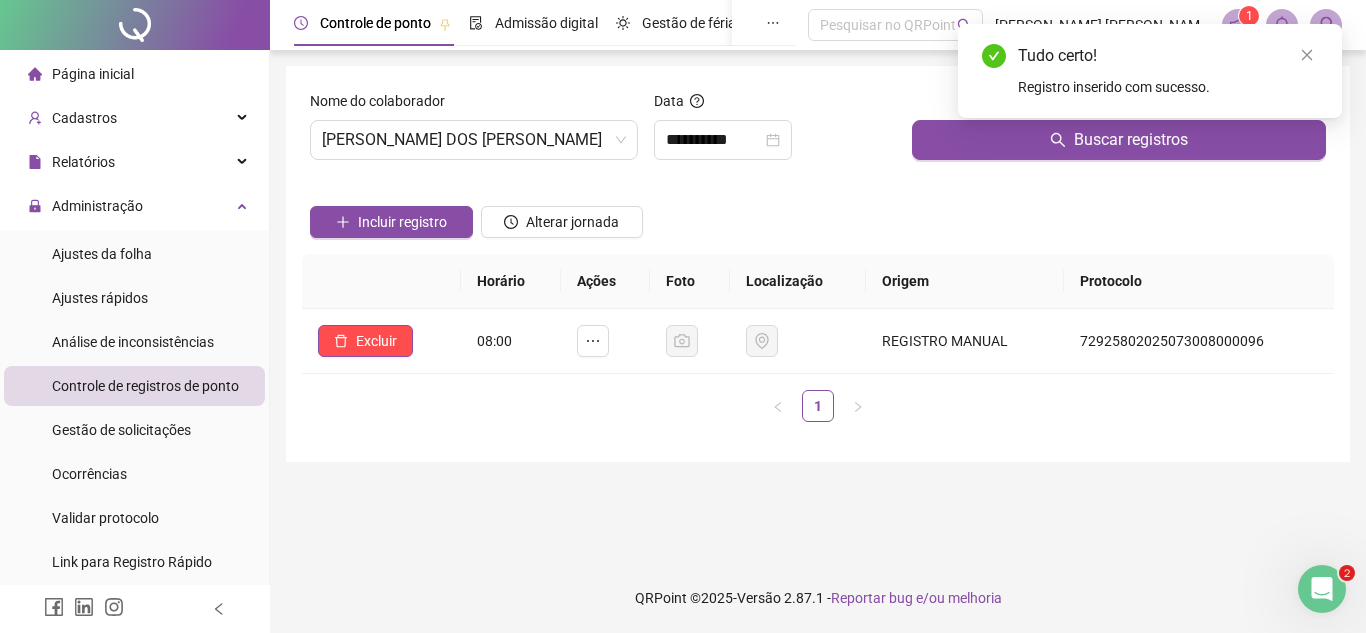 click on "Tudo certo! Registro inserido com sucesso." at bounding box center (1150, 71) 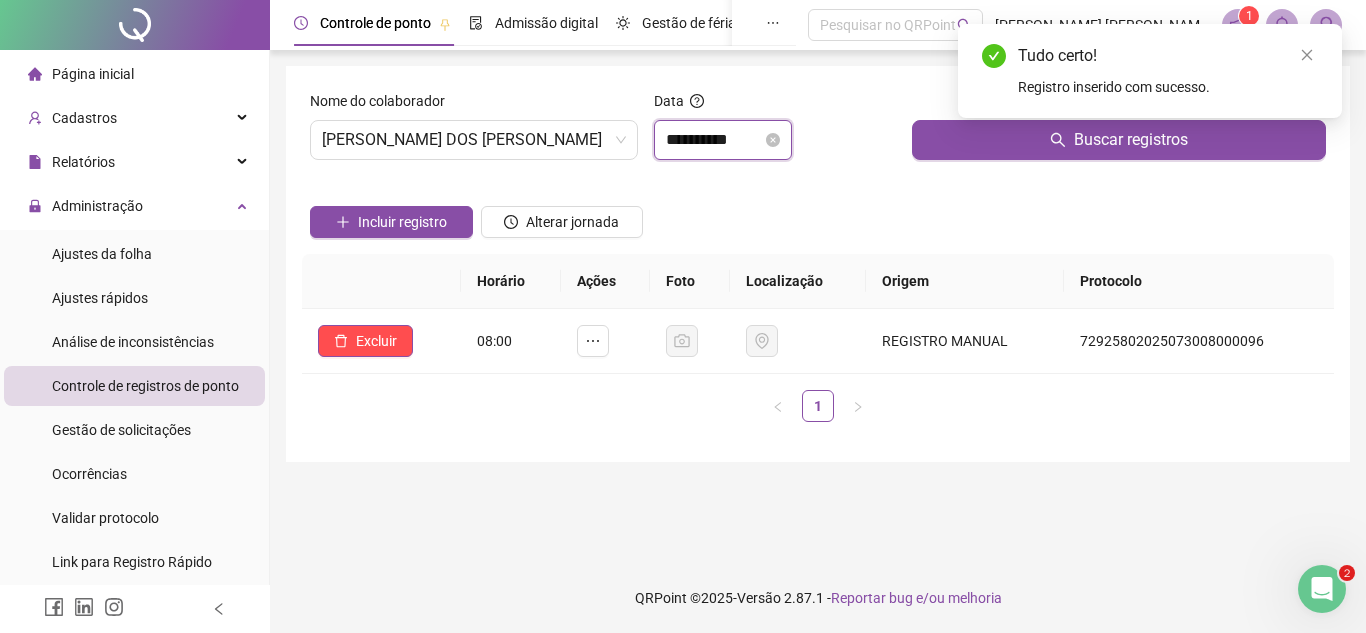 click on "**********" at bounding box center (714, 140) 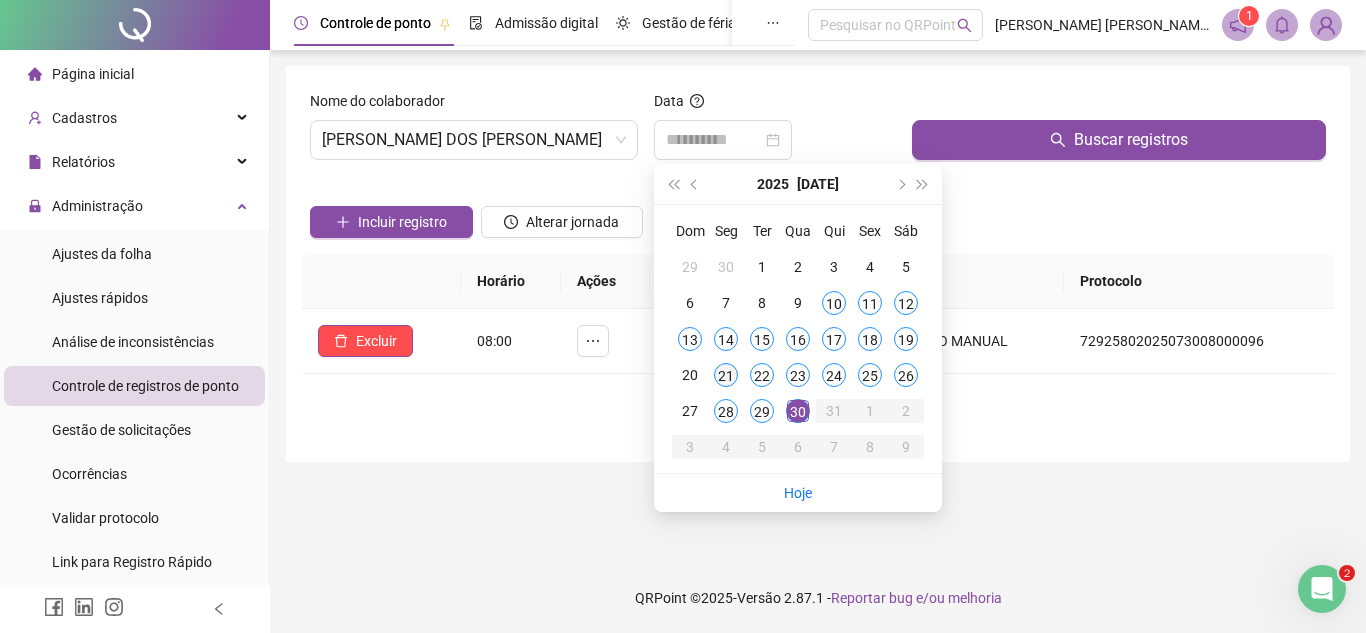 click on "21" at bounding box center (726, 375) 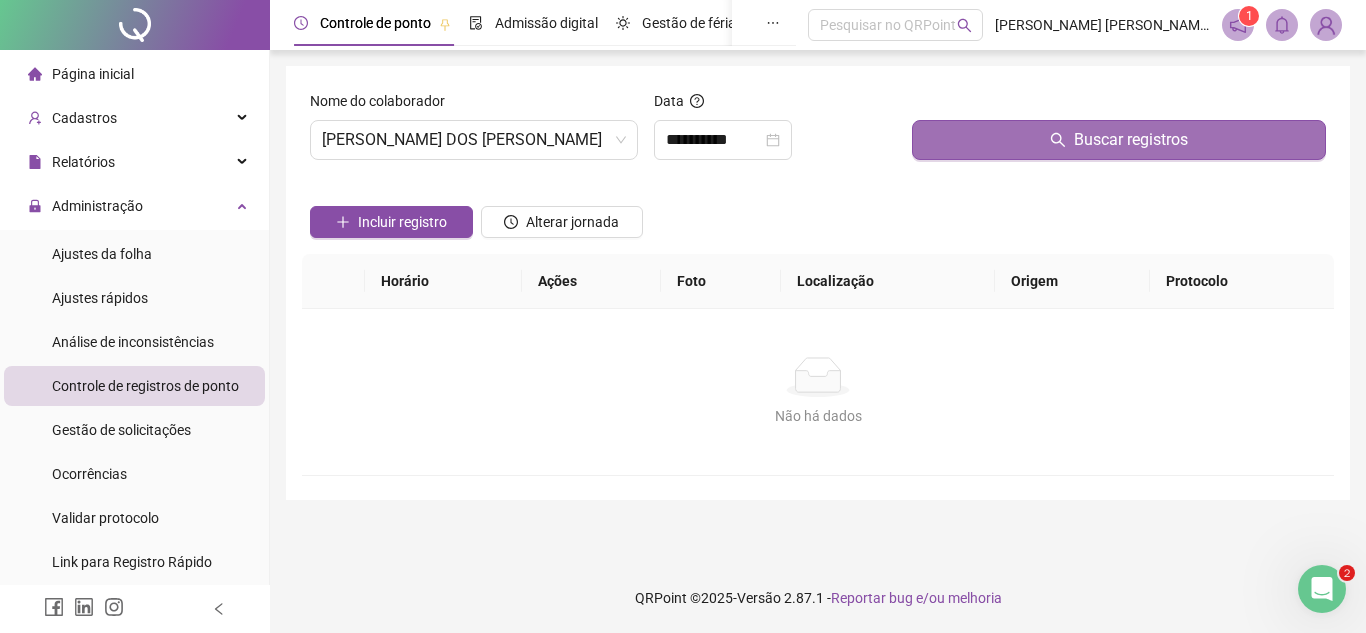 click on "Buscar registros" at bounding box center (1119, 140) 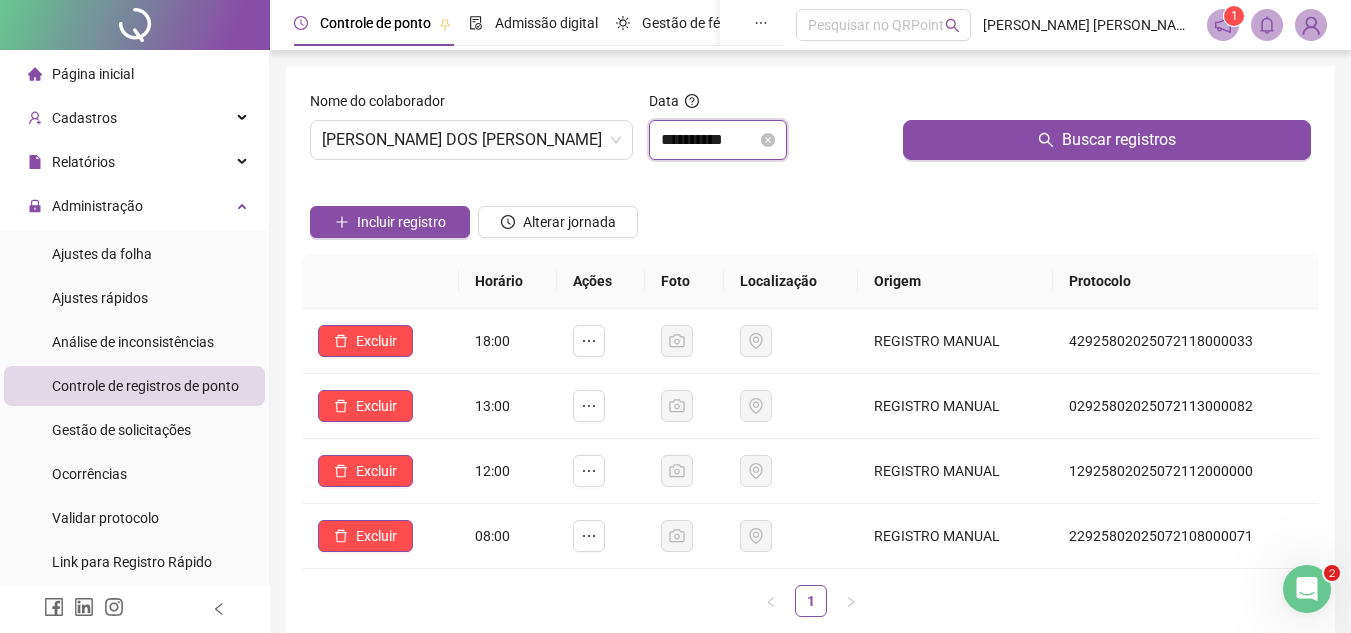 click on "**********" at bounding box center [709, 140] 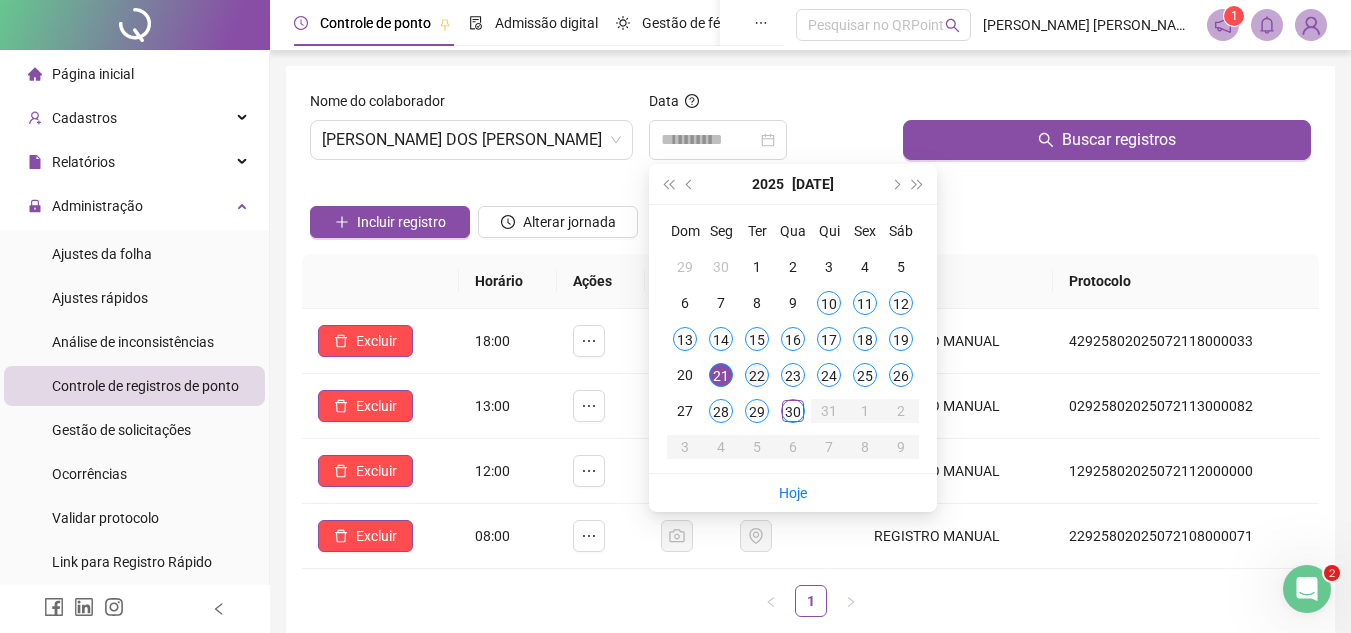 click on "22" at bounding box center (757, 375) 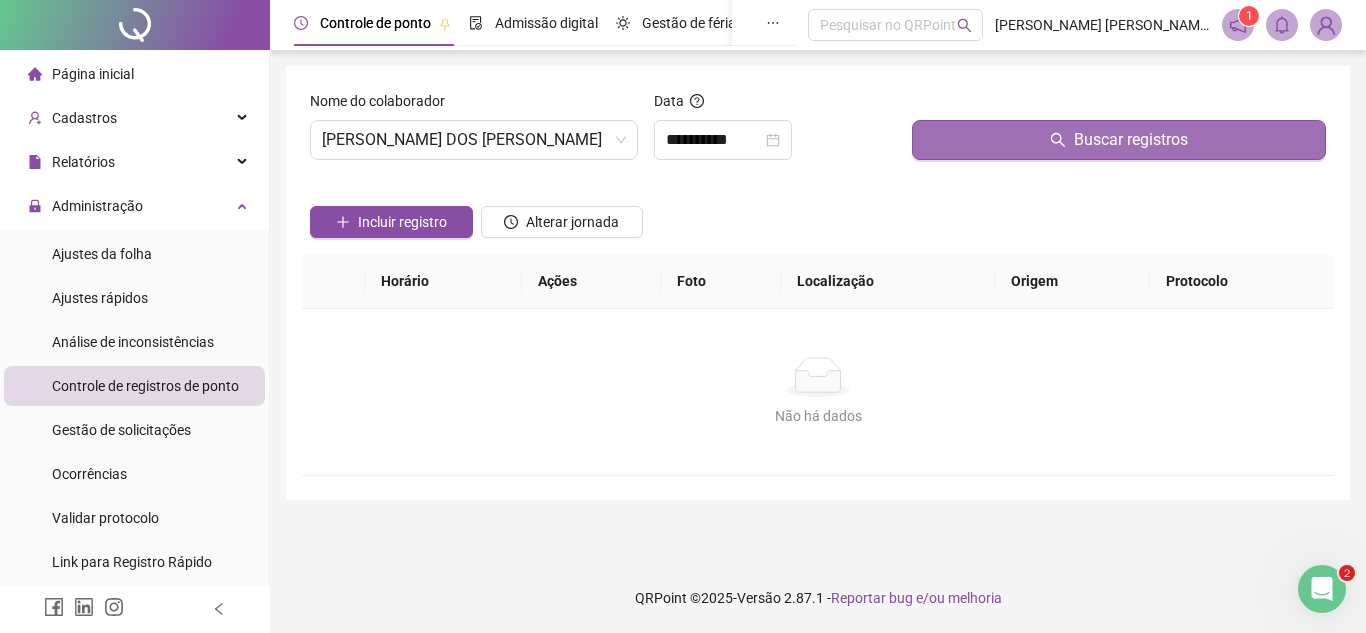 click on "Buscar registros" at bounding box center [1119, 140] 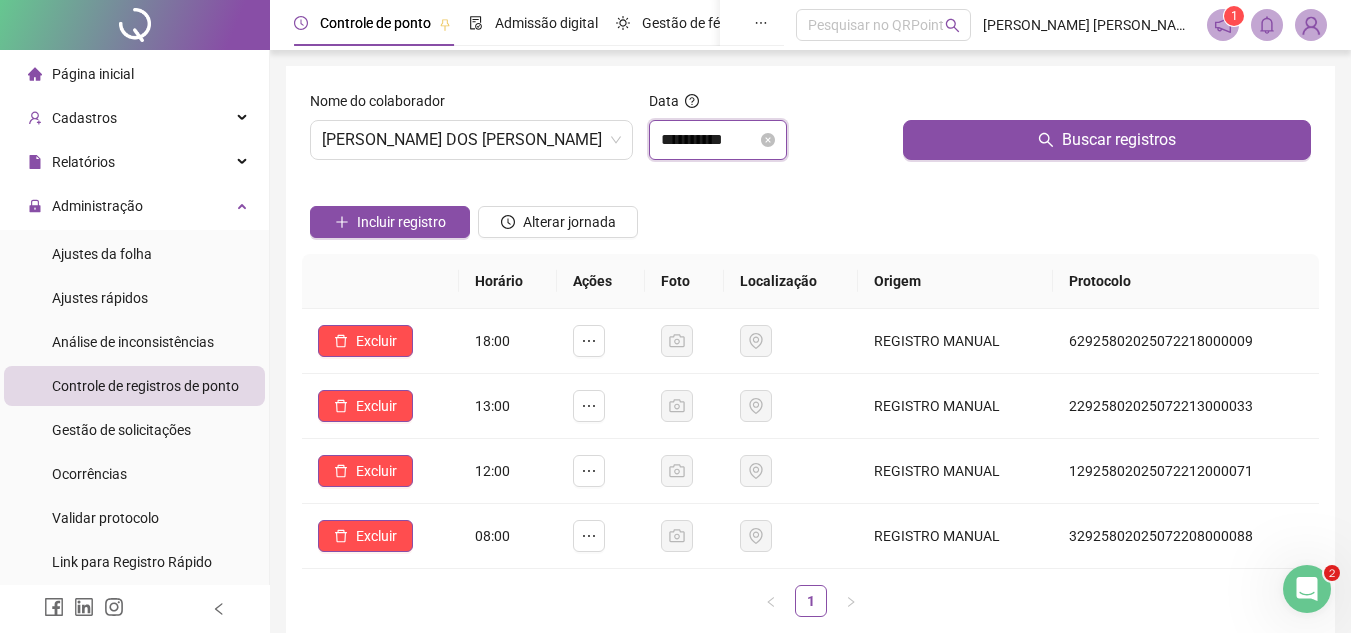 click on "**********" at bounding box center (709, 140) 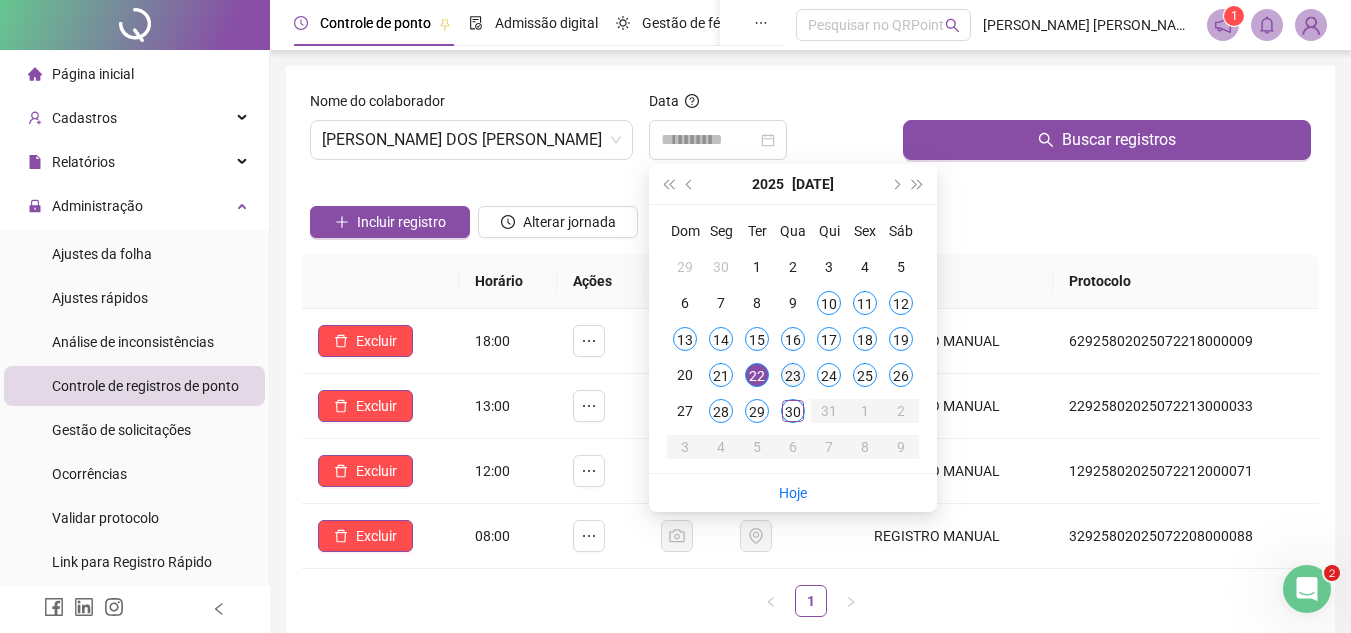 click on "23" at bounding box center (793, 375) 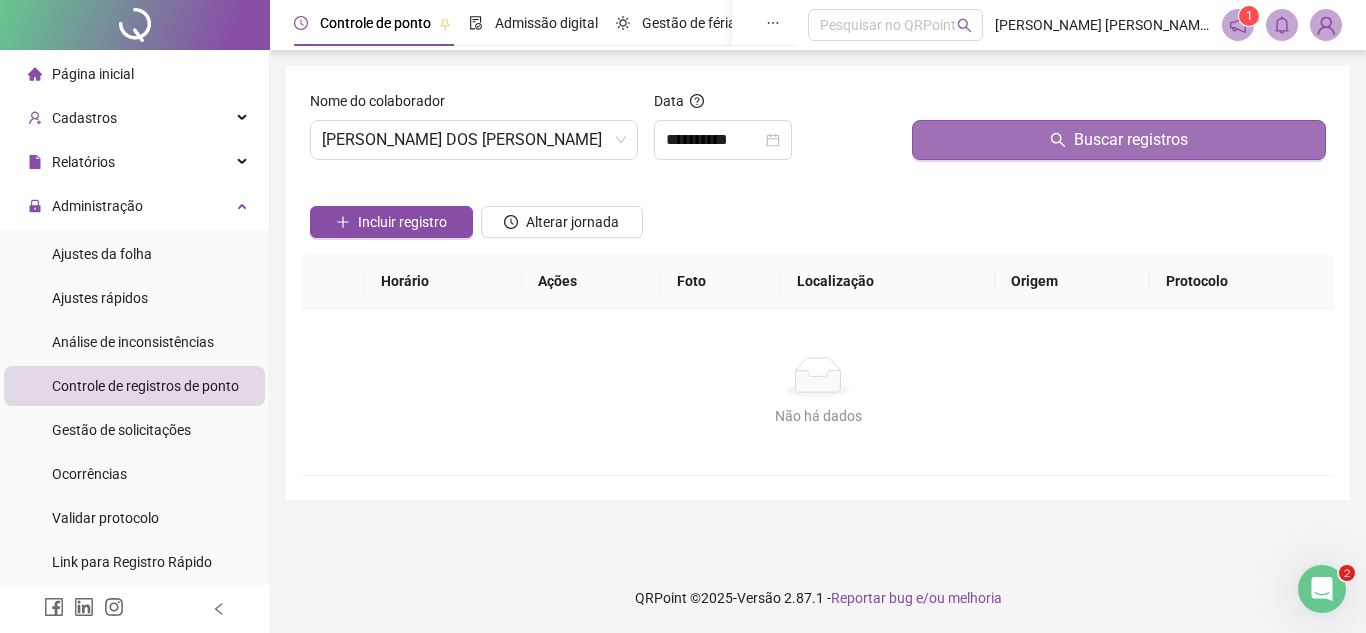 click on "Buscar registros" at bounding box center (1119, 140) 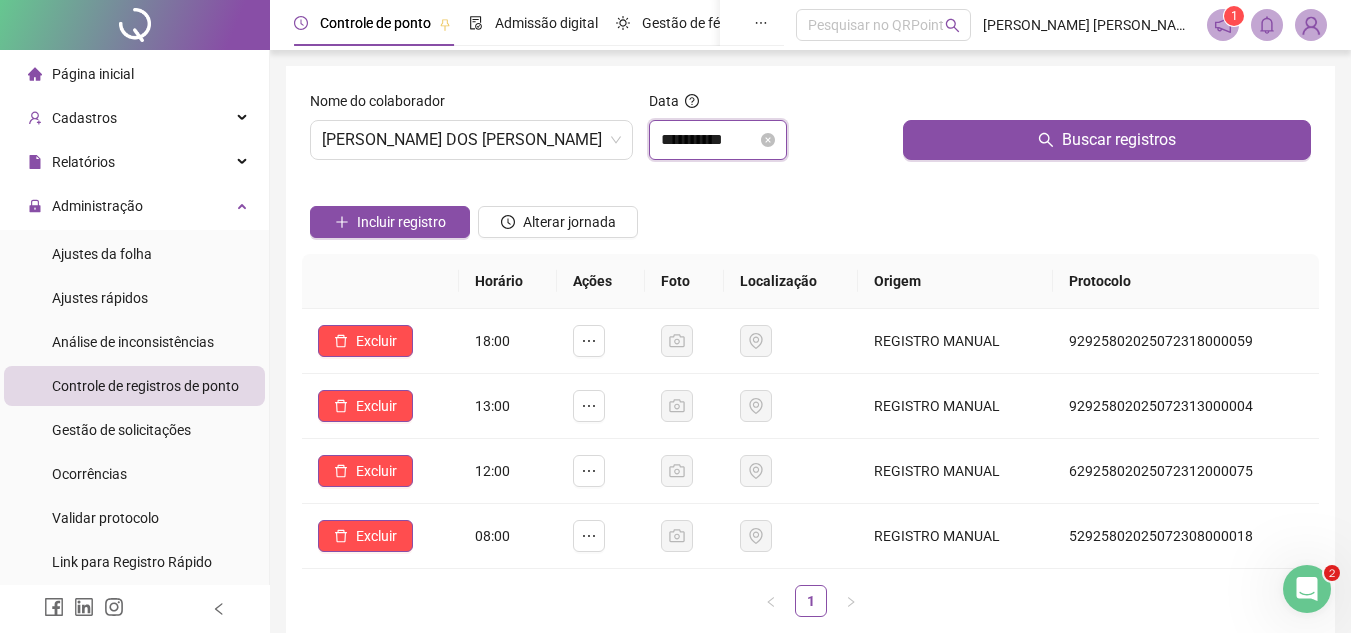click on "**********" at bounding box center [709, 140] 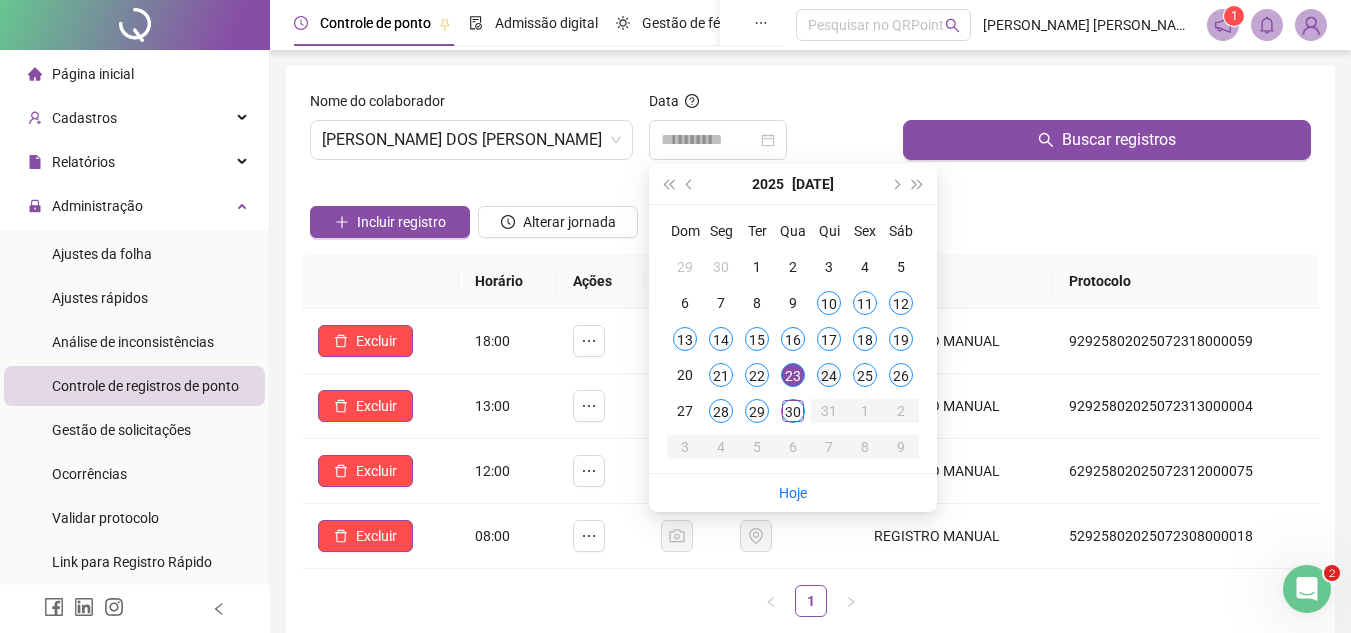click on "24" at bounding box center (829, 375) 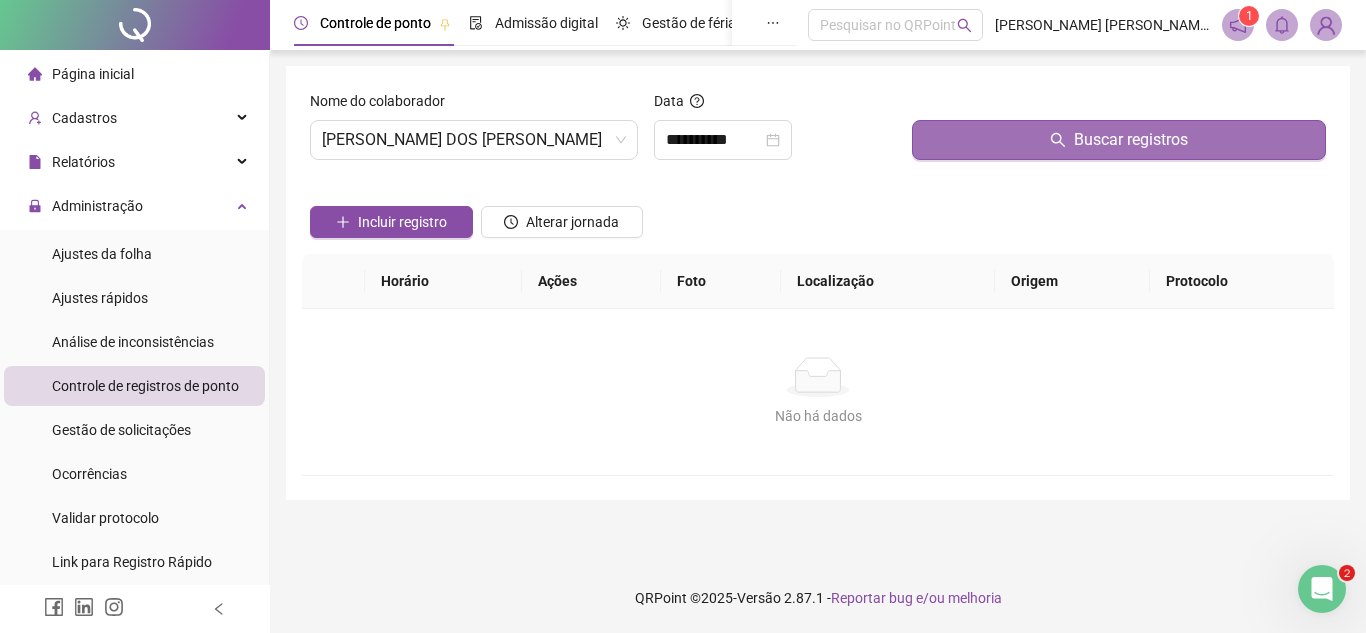 click on "Buscar registros" at bounding box center [1119, 140] 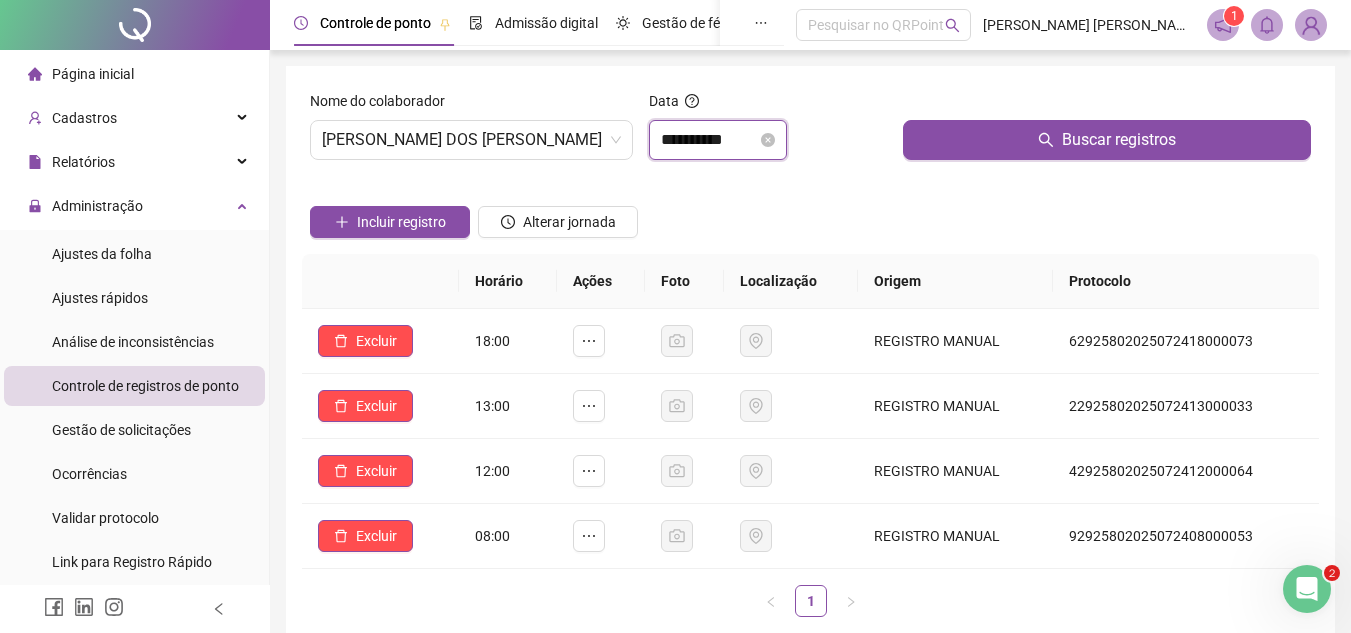 click on "**********" at bounding box center (709, 140) 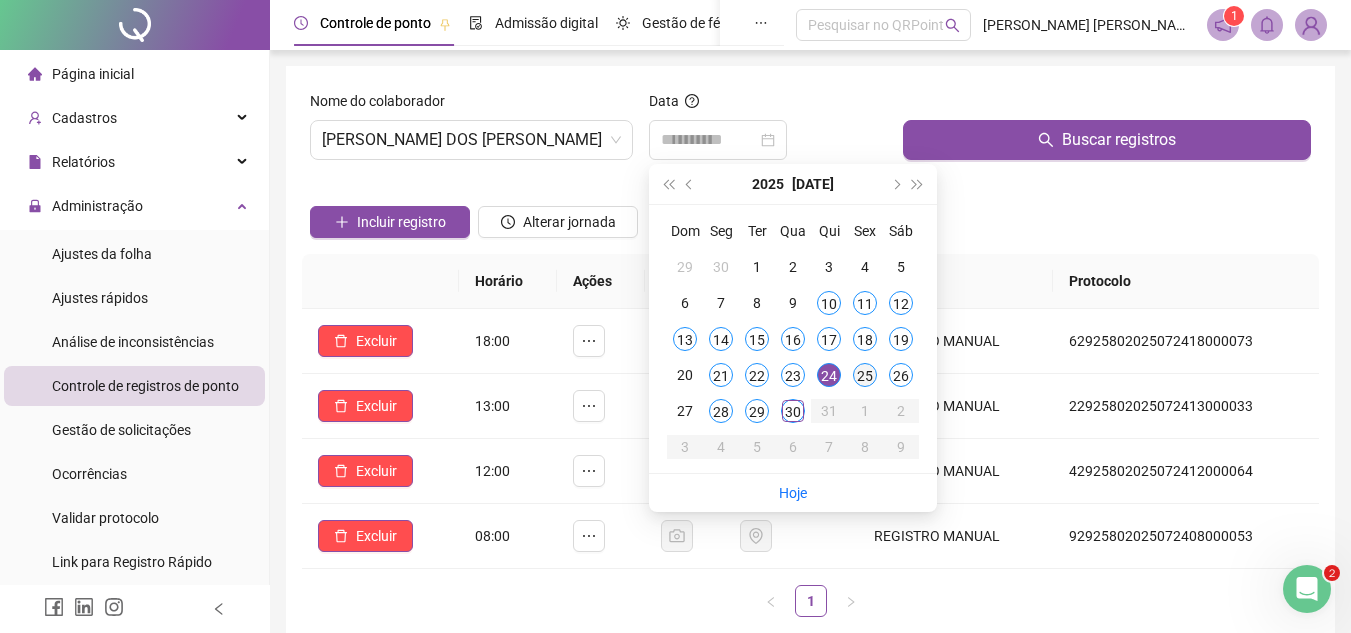 click on "25" at bounding box center (865, 375) 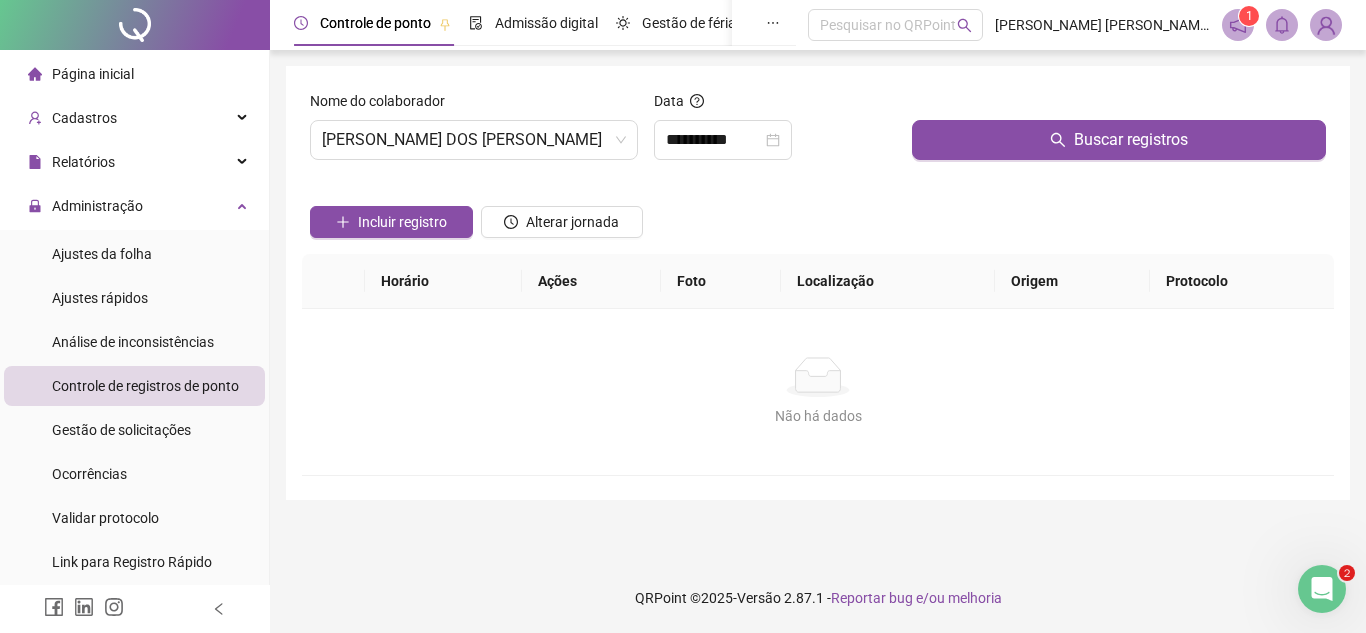 click 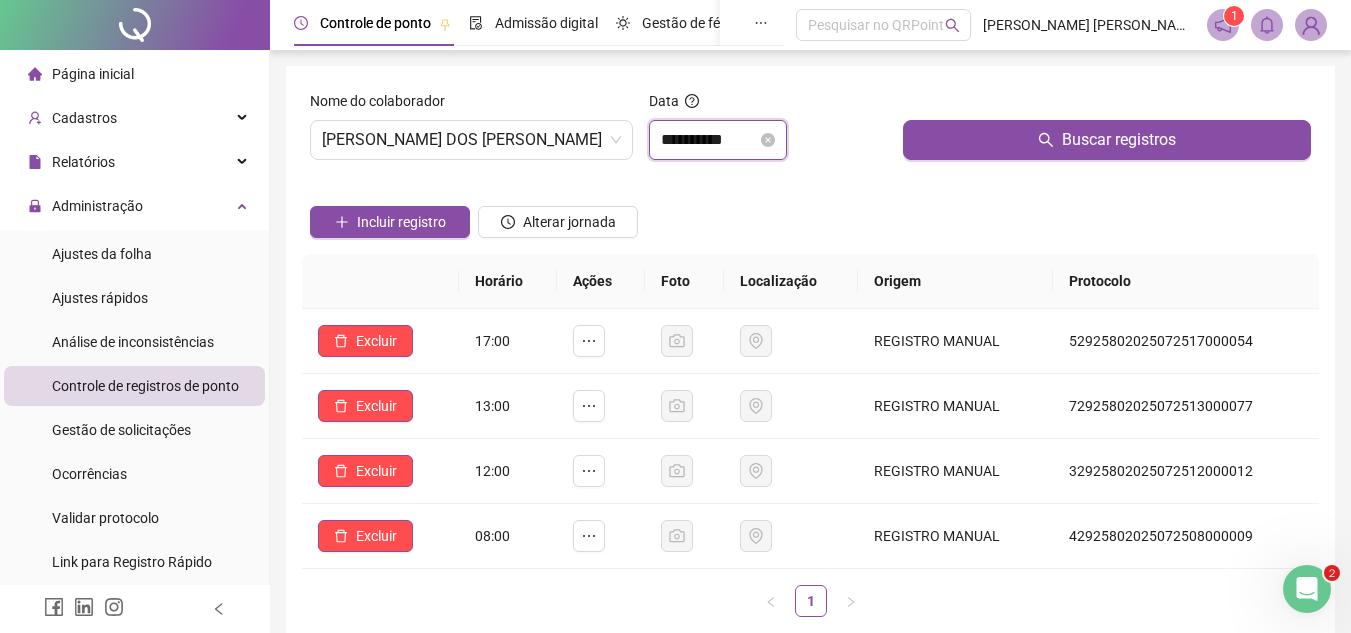 click on "**********" at bounding box center (709, 140) 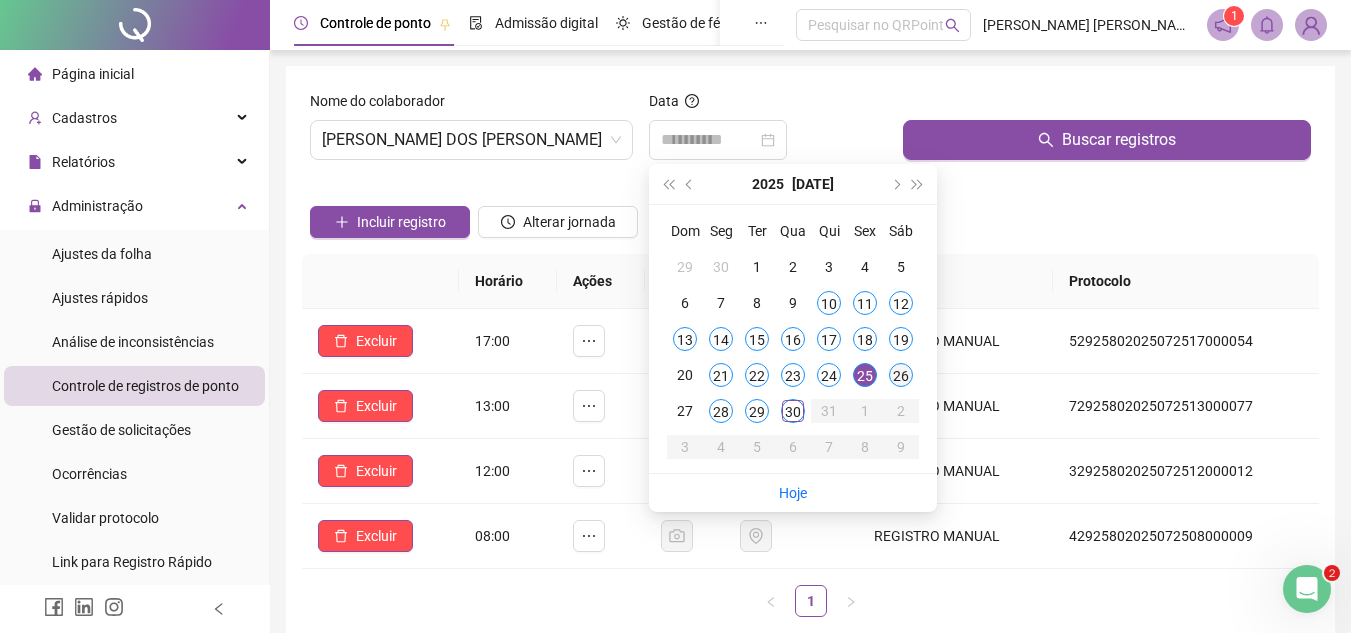 click on "26" at bounding box center [901, 375] 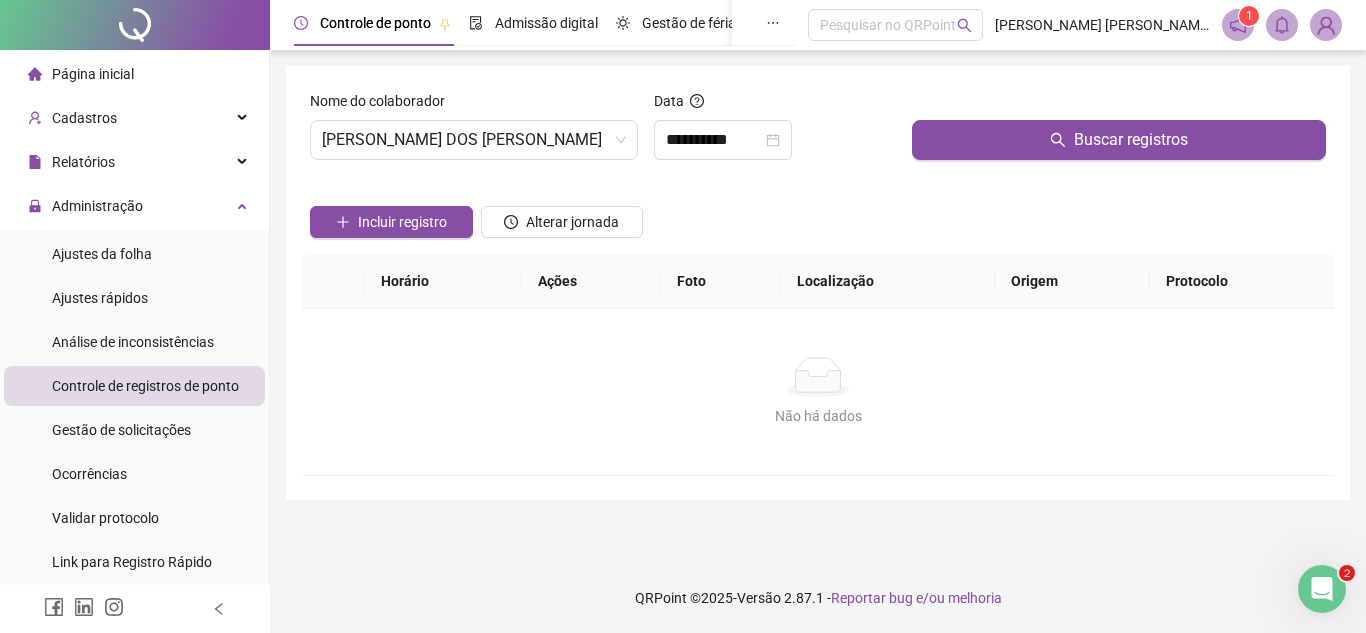 click 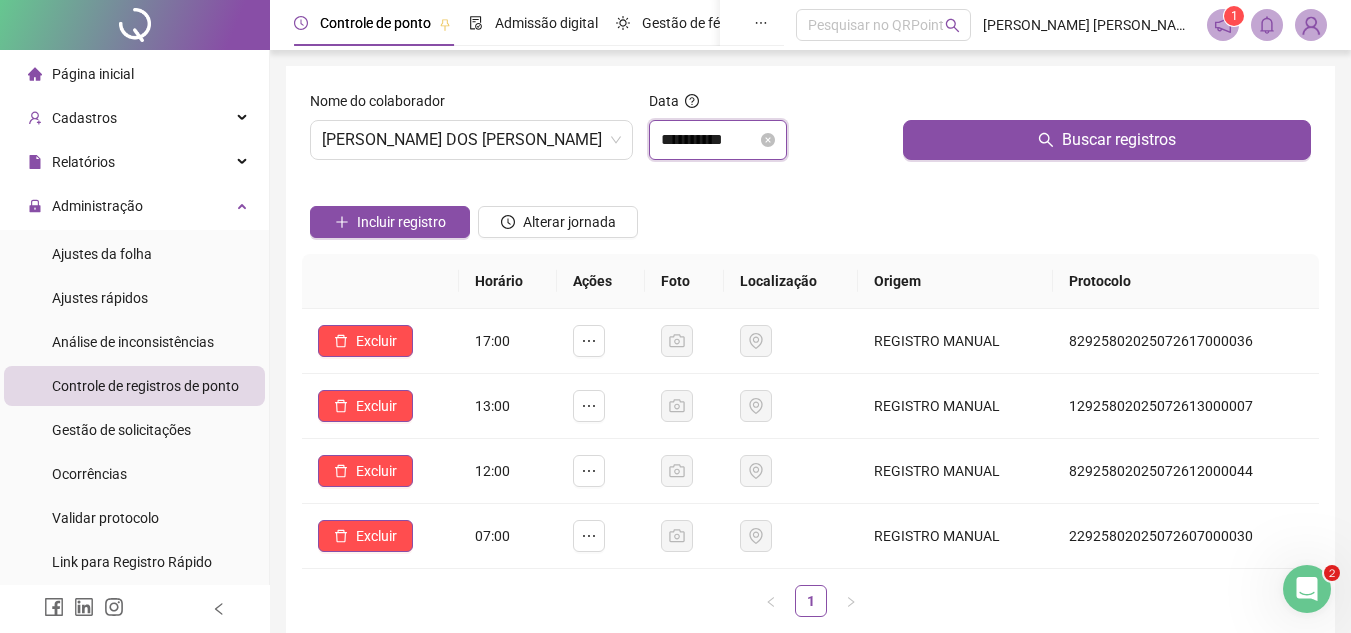 click on "**********" at bounding box center [709, 140] 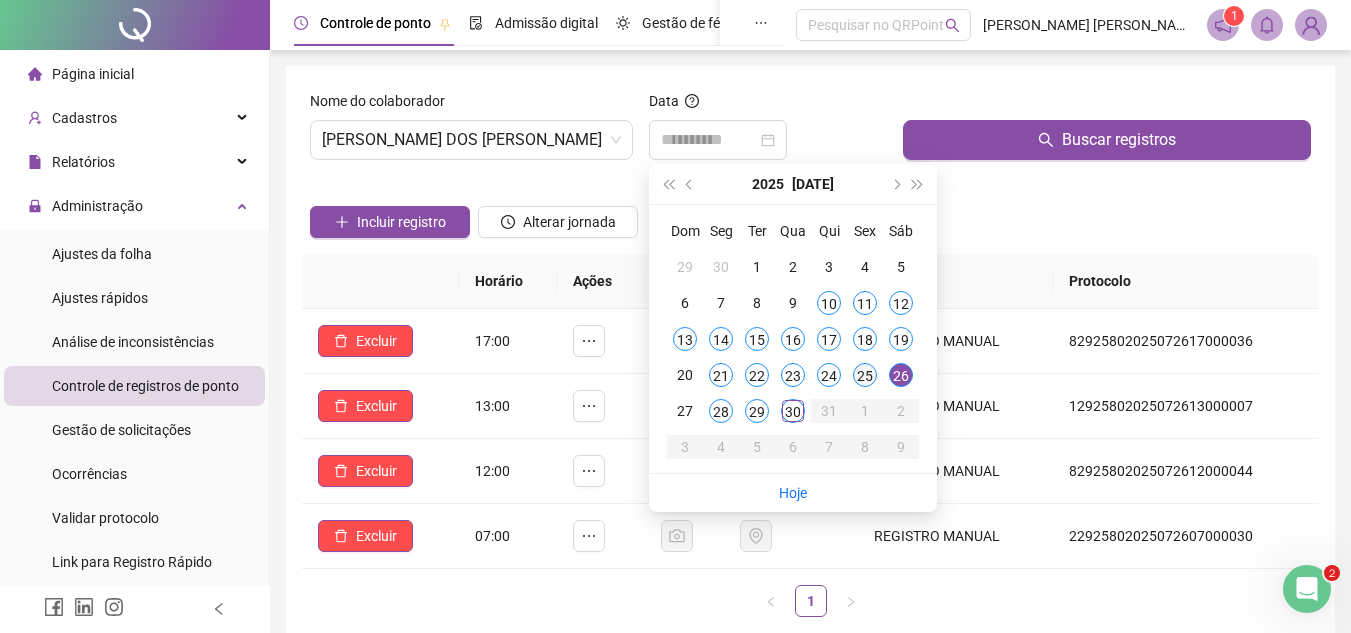 click on "25" at bounding box center (865, 375) 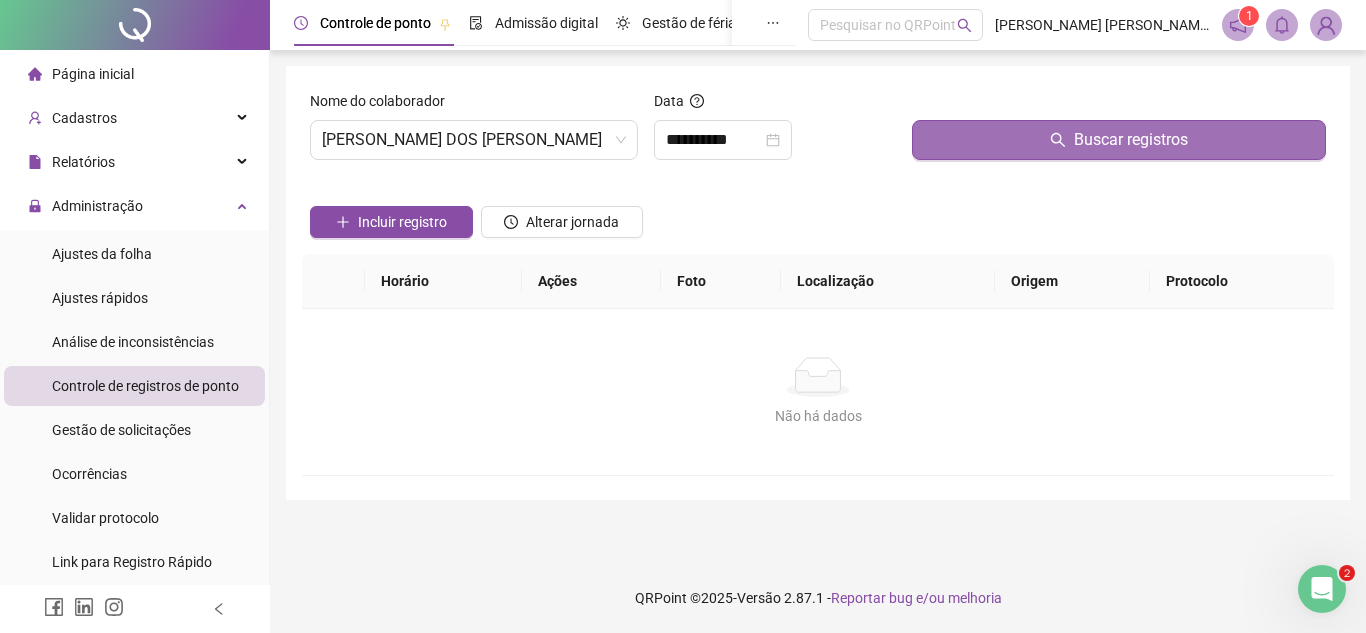 click on "Buscar registros" at bounding box center (1119, 140) 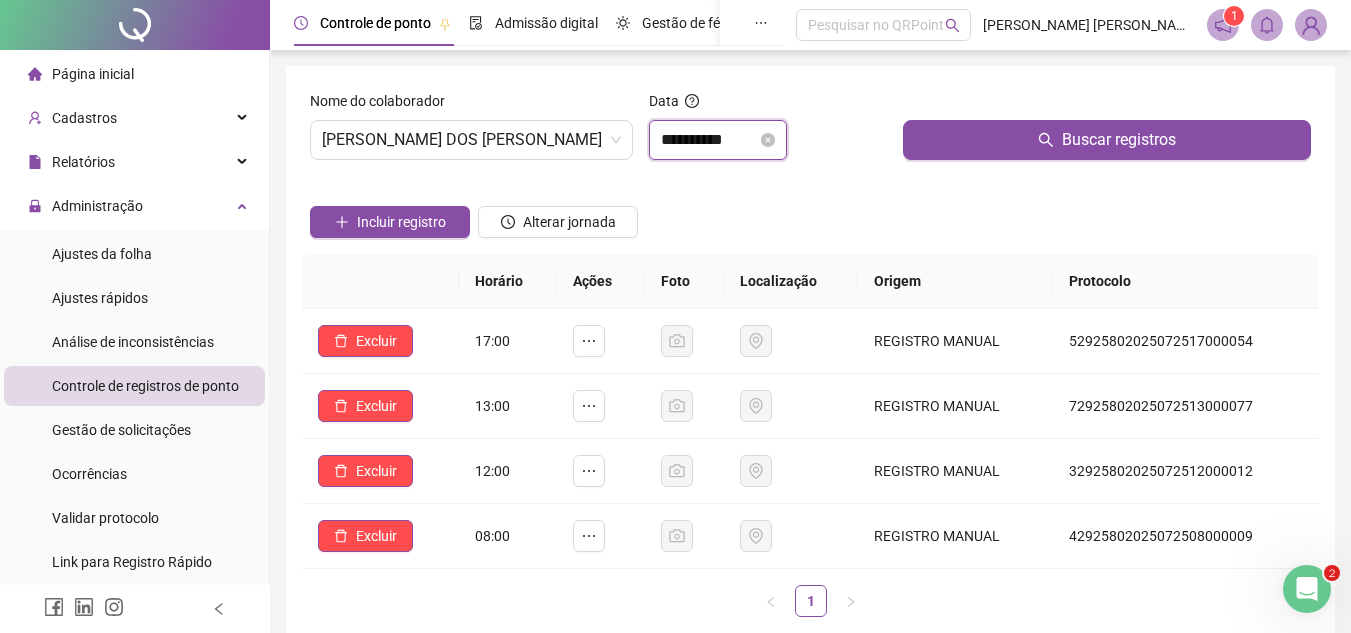 click on "**********" at bounding box center [709, 140] 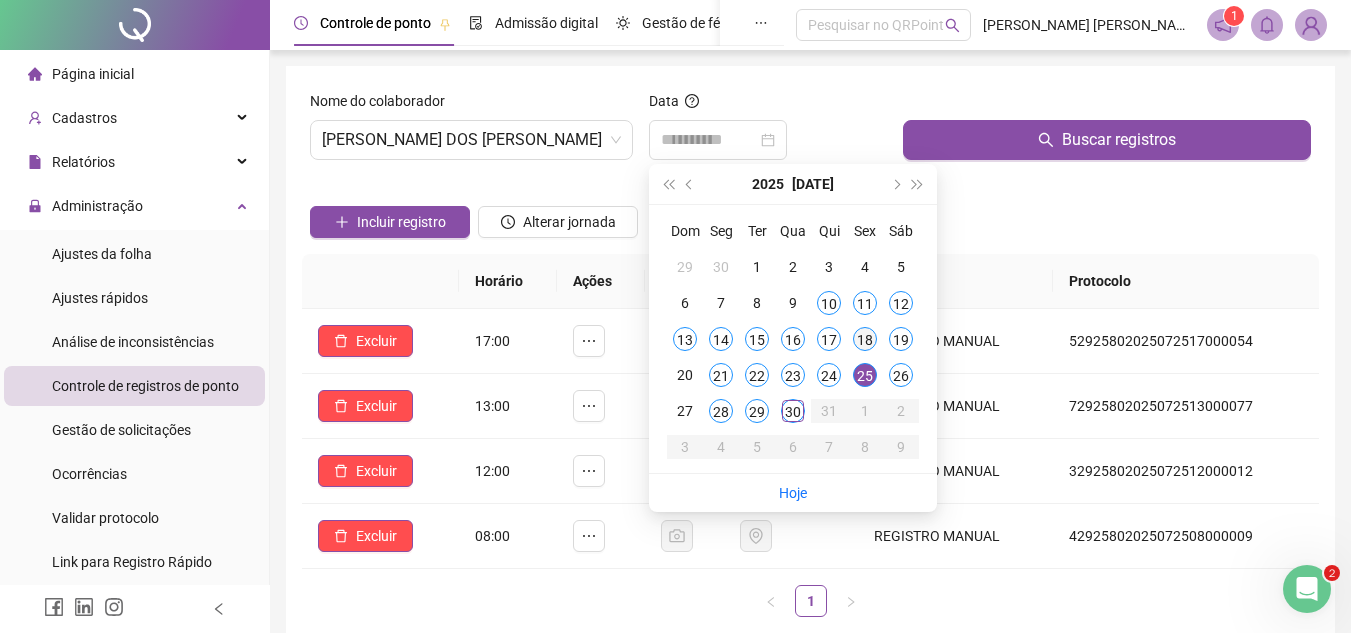 click on "18" at bounding box center (865, 339) 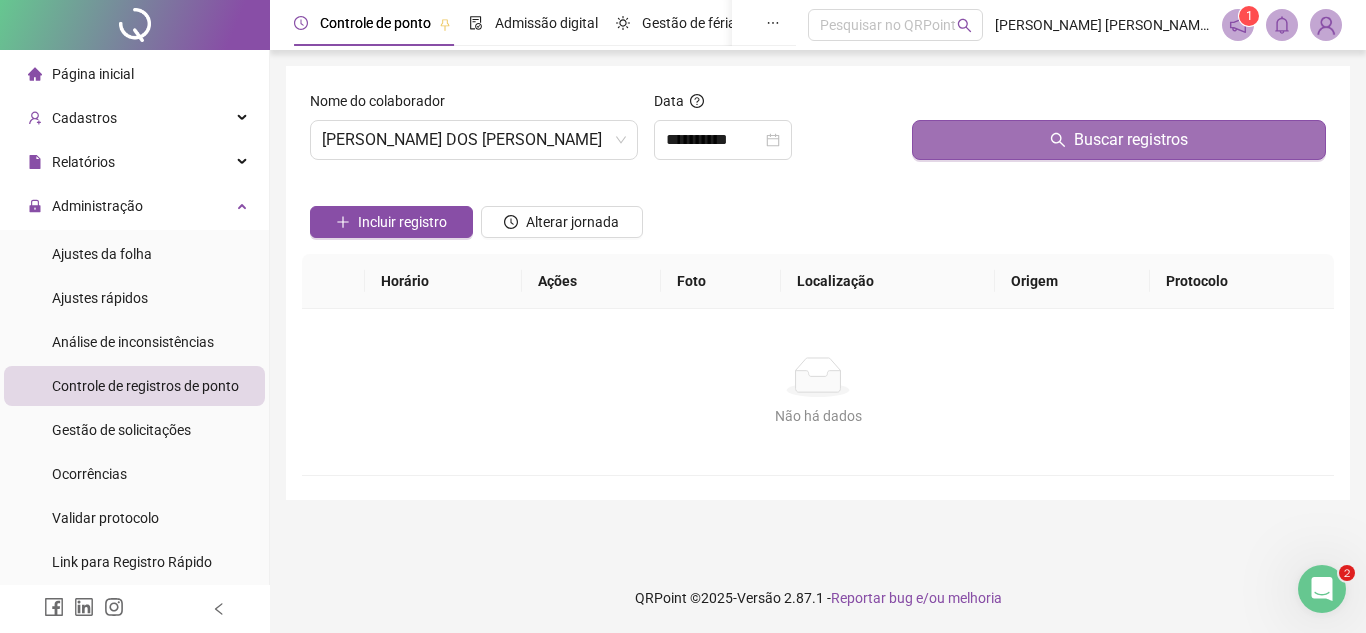 click on "Buscar registros" at bounding box center [1119, 140] 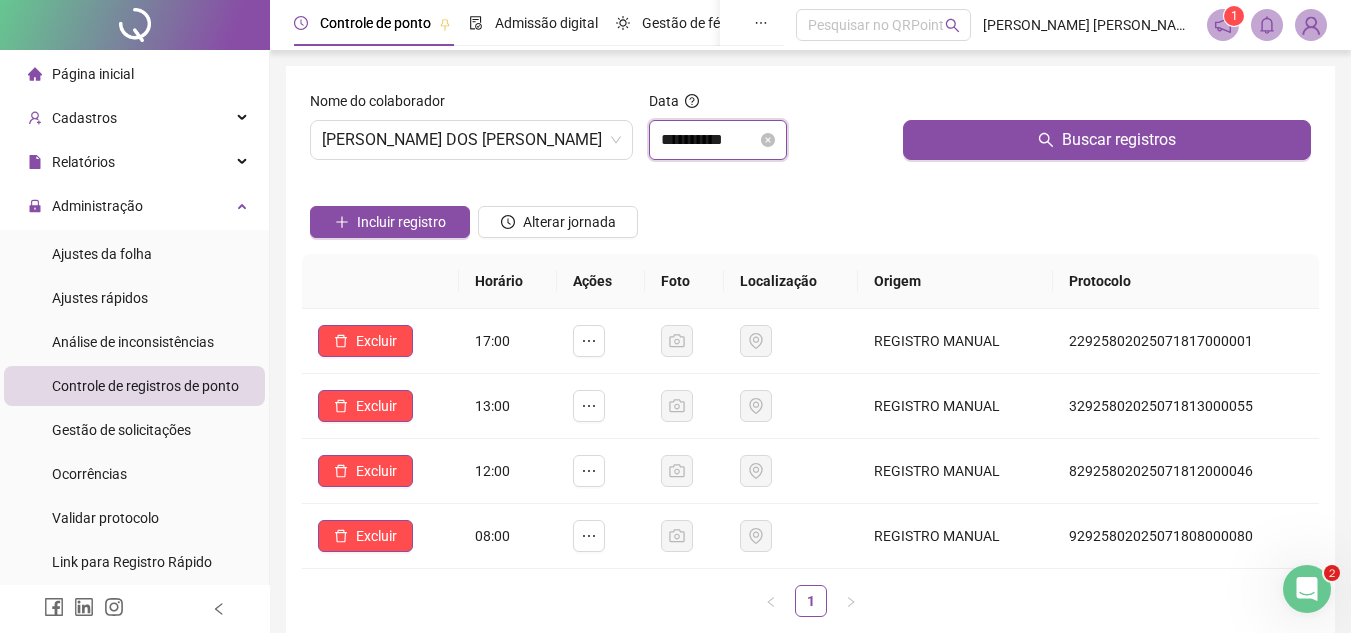 click on "**********" at bounding box center [709, 140] 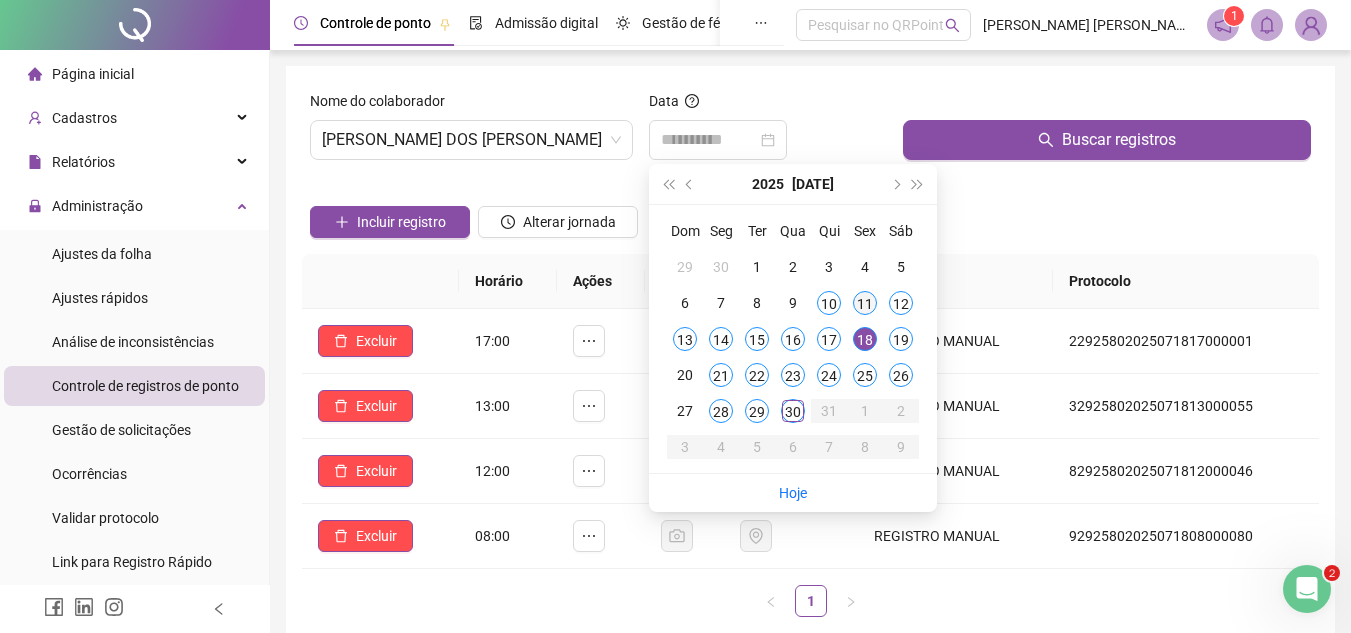 click on "11" at bounding box center (865, 303) 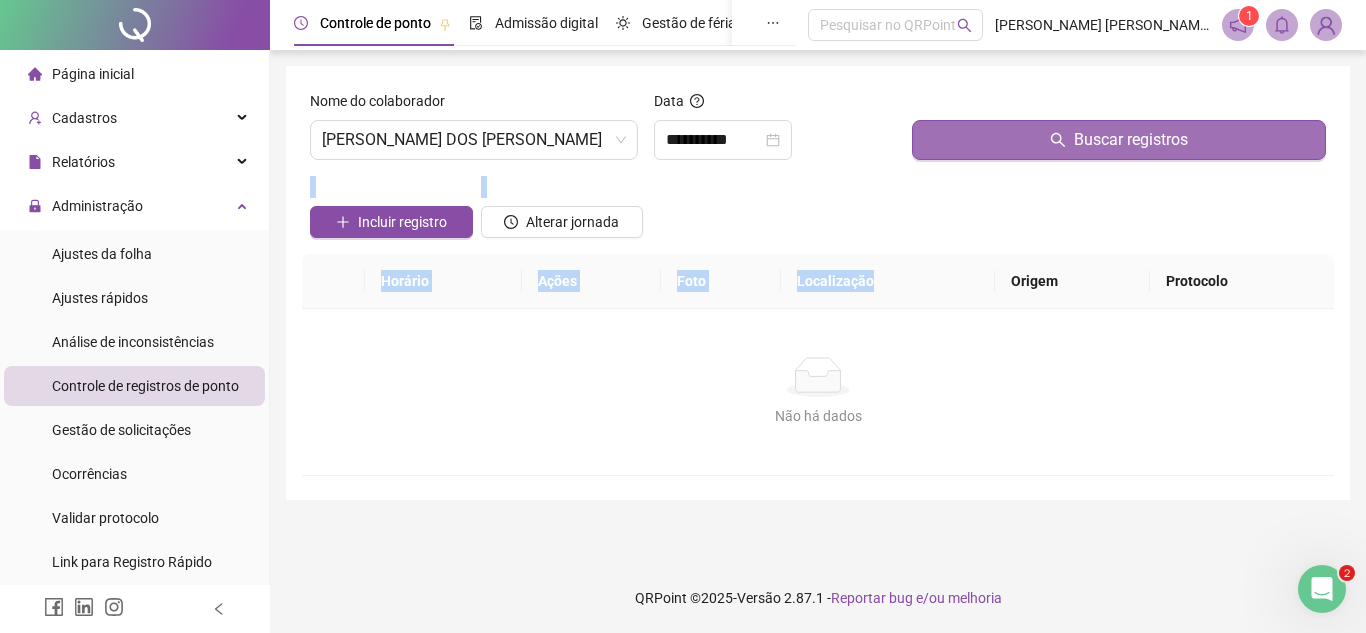 drag, startPoint x: 871, startPoint y: 299, endPoint x: 1028, endPoint y: 135, distance: 227.03523 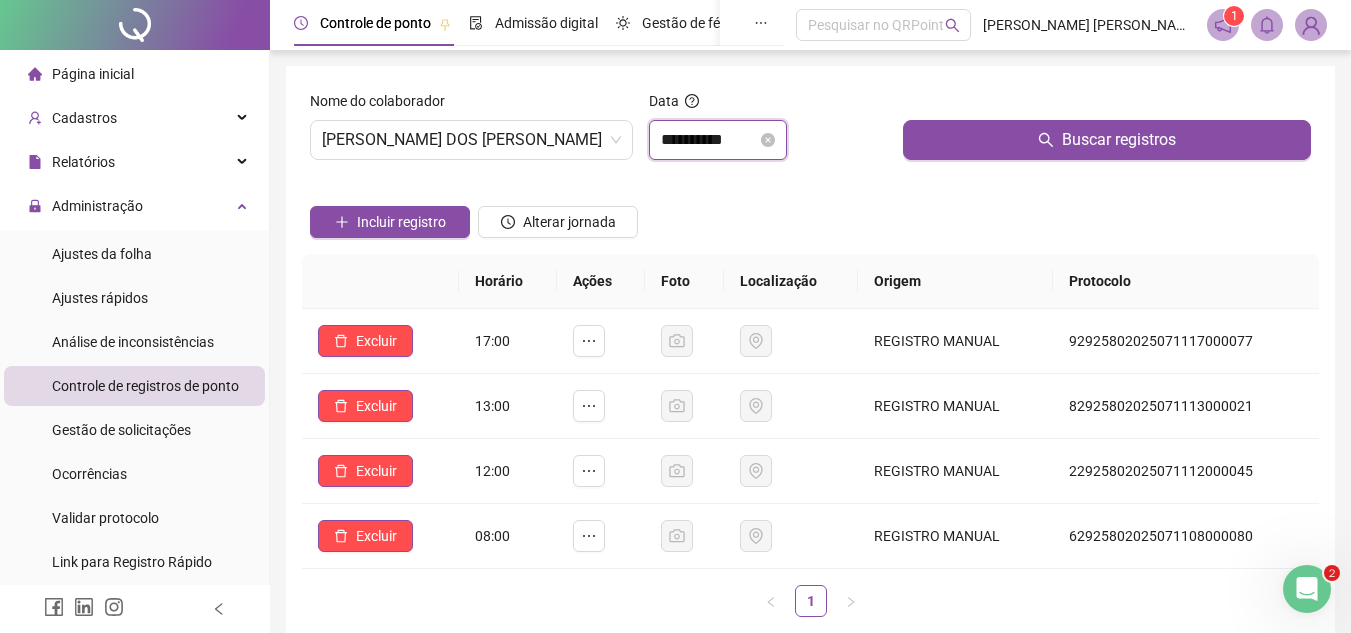click on "**********" at bounding box center [709, 140] 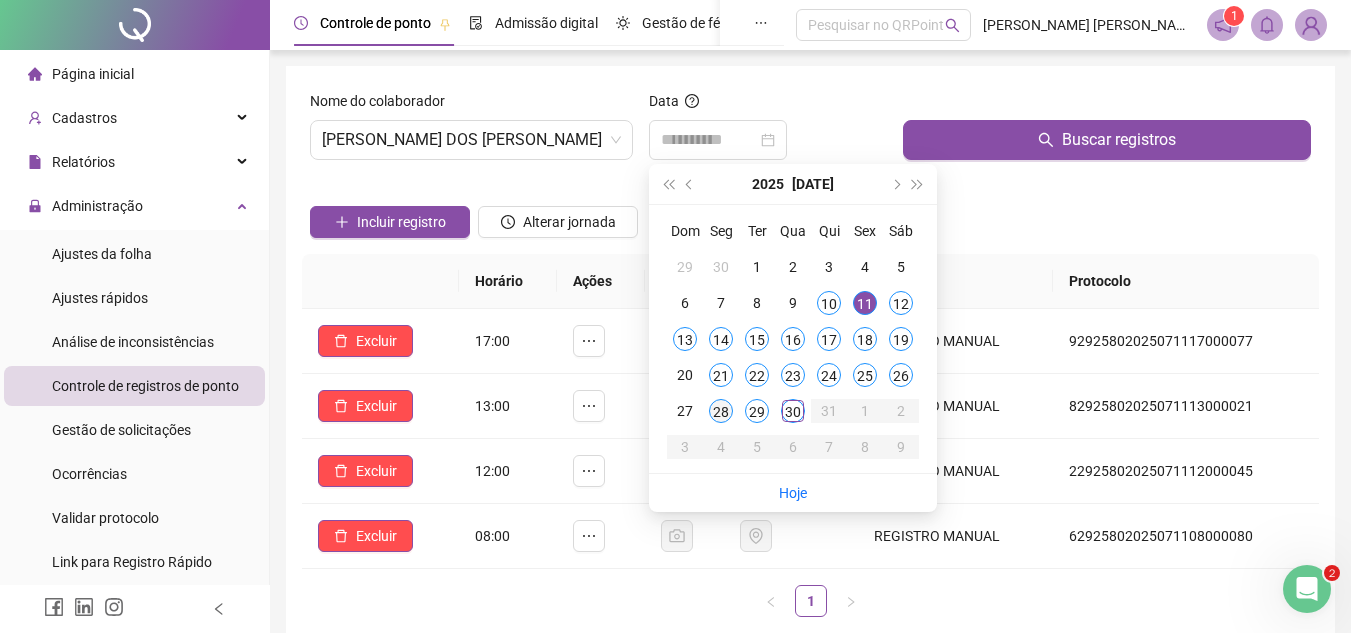 click on "28" at bounding box center [721, 411] 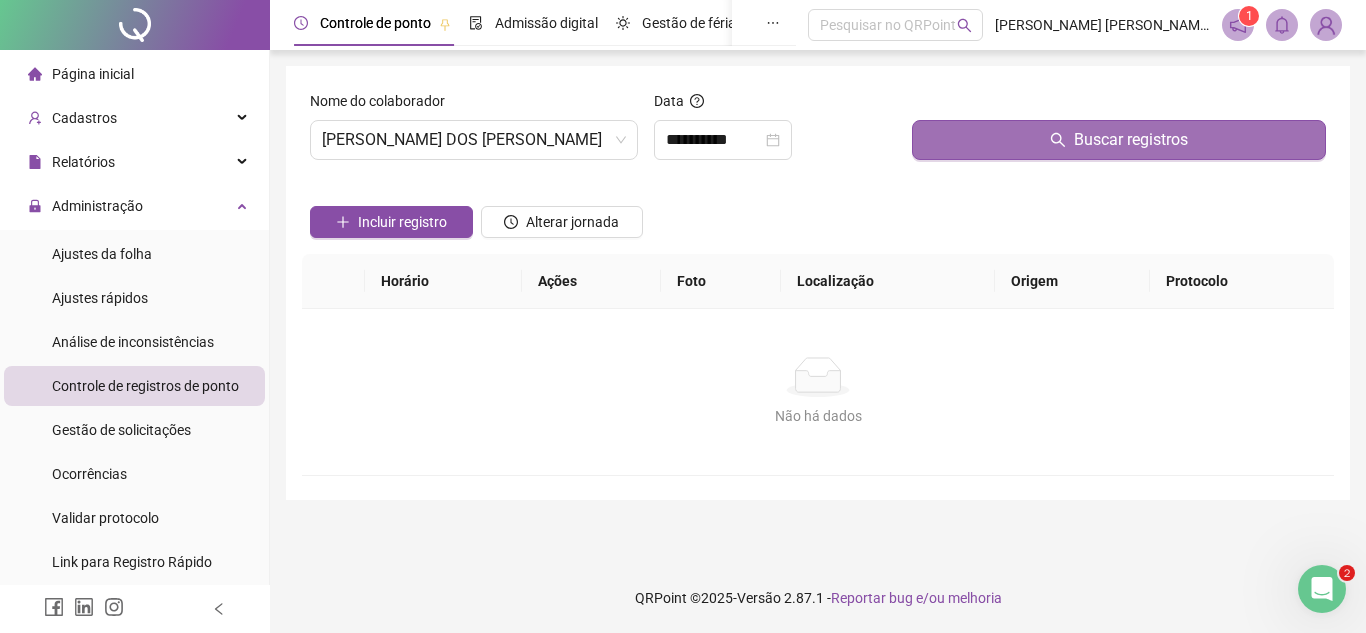 click on "Buscar registros" at bounding box center [1119, 140] 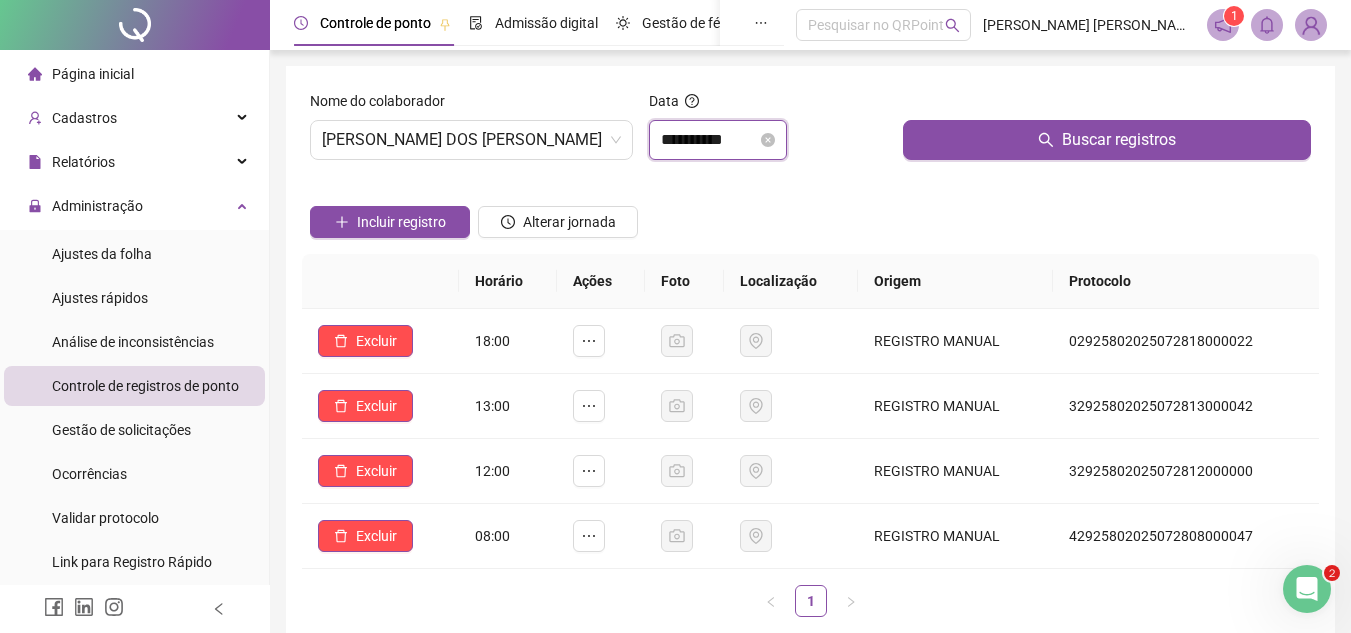 click on "**********" at bounding box center [709, 140] 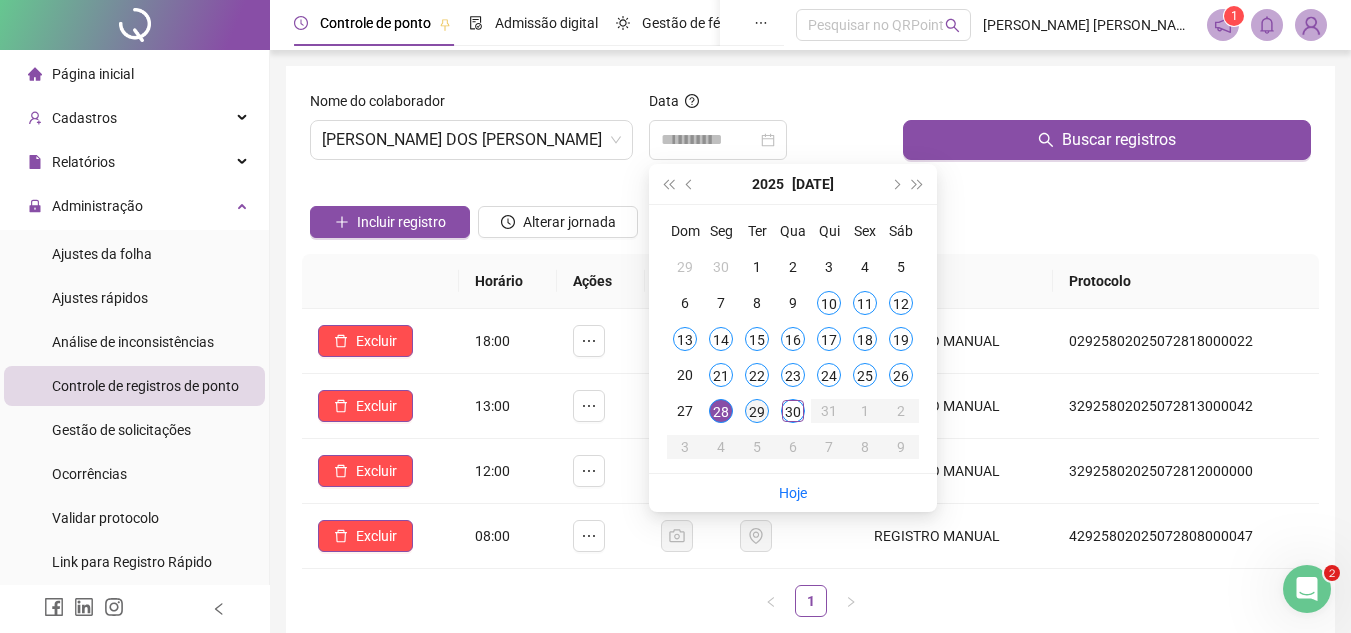 click on "29" at bounding box center [757, 411] 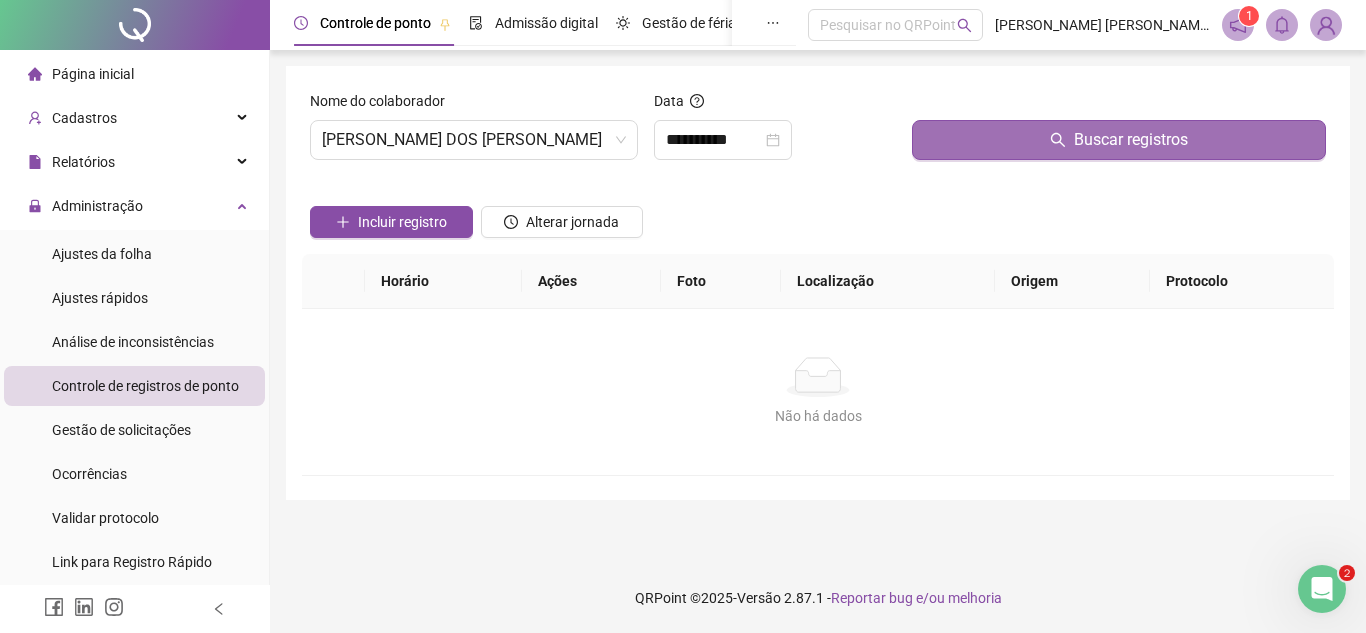 click on "Buscar registros" at bounding box center (1119, 140) 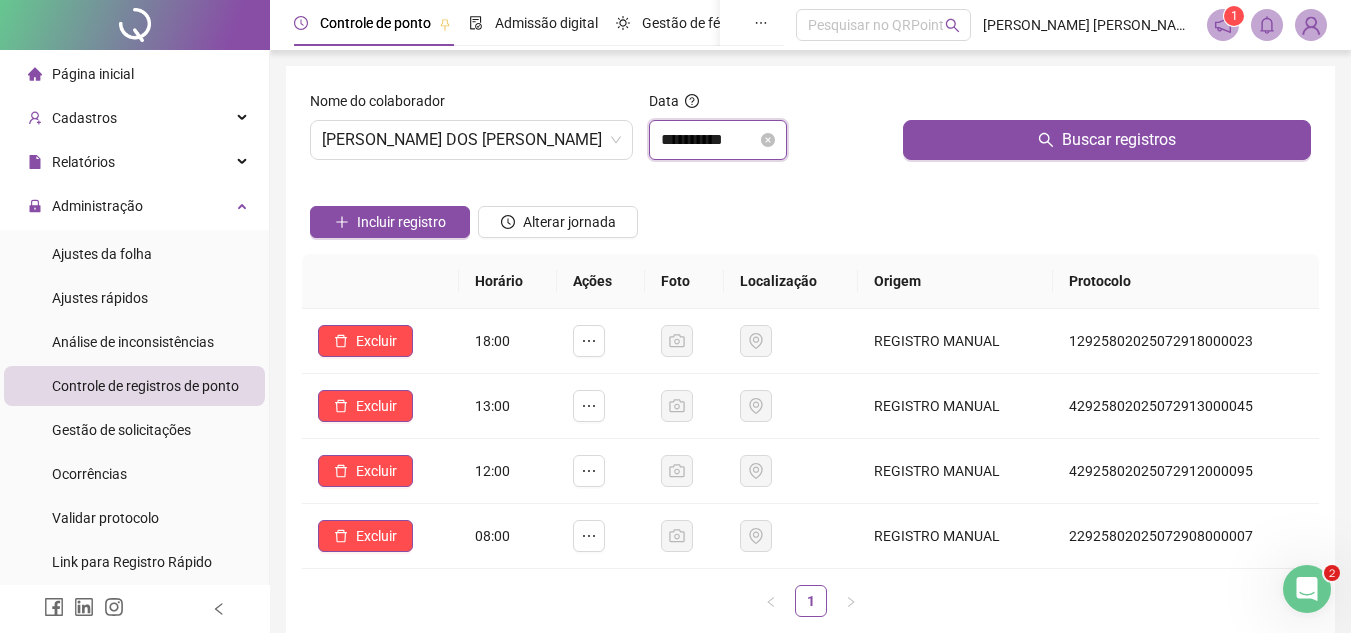 click on "**********" at bounding box center [709, 140] 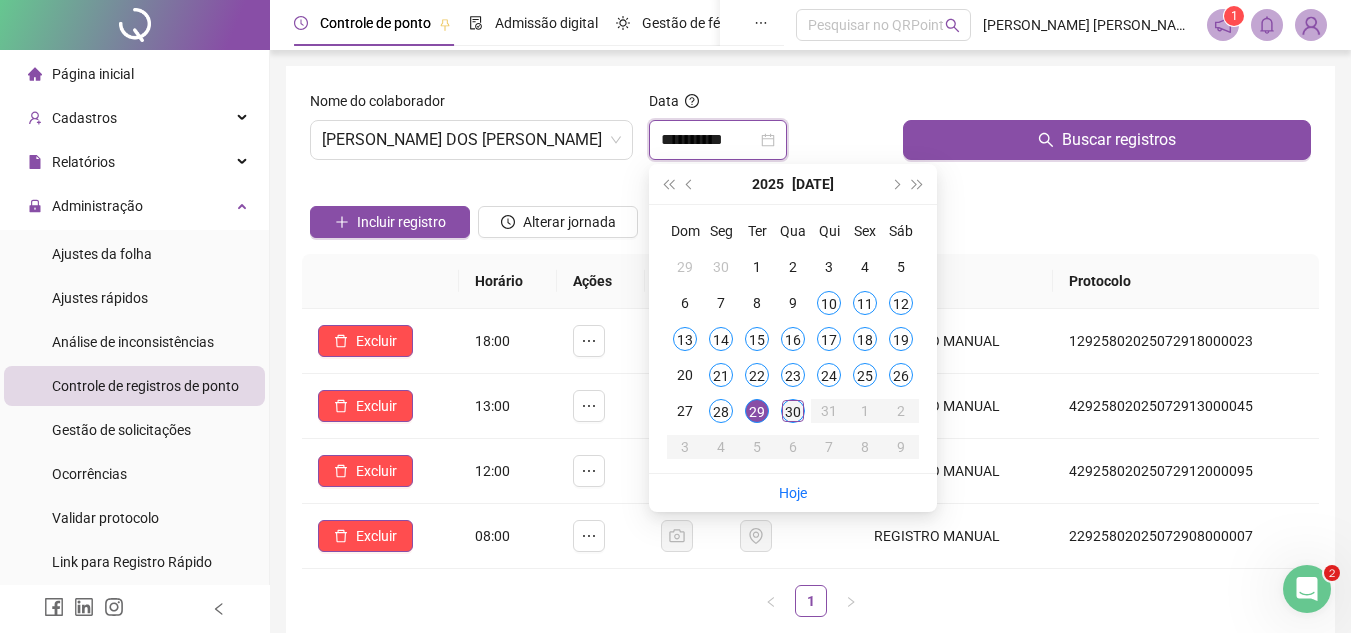 type on "**********" 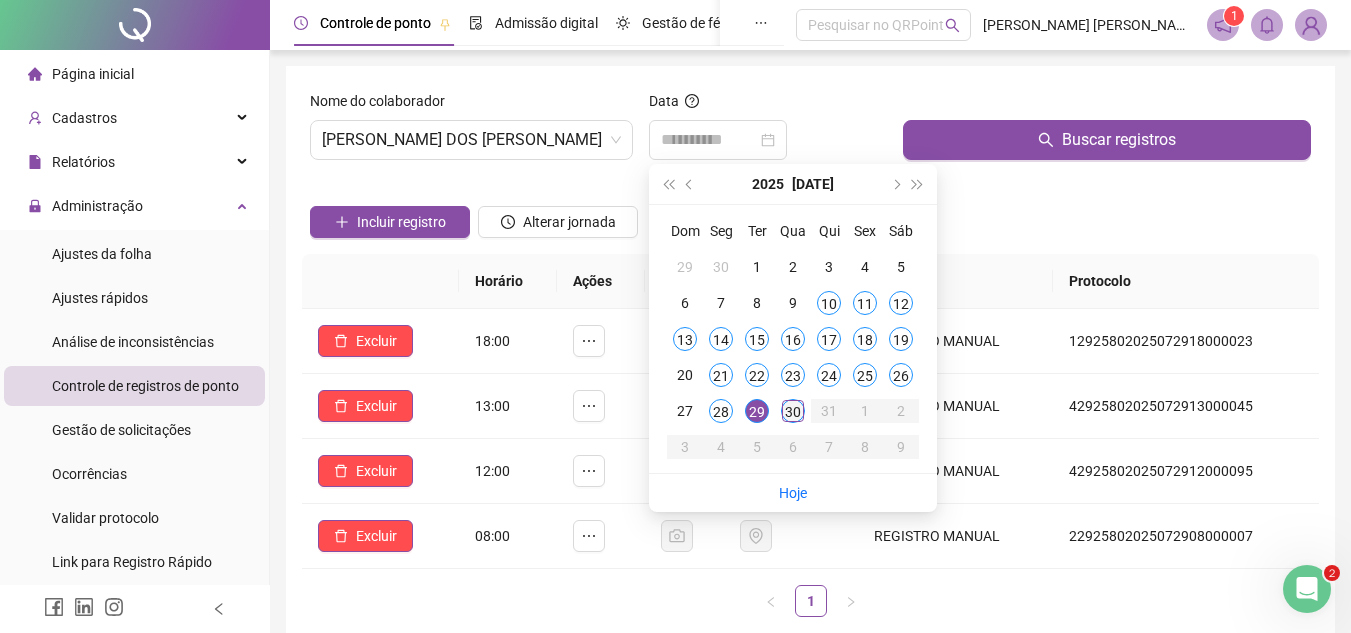 click on "30" at bounding box center [793, 411] 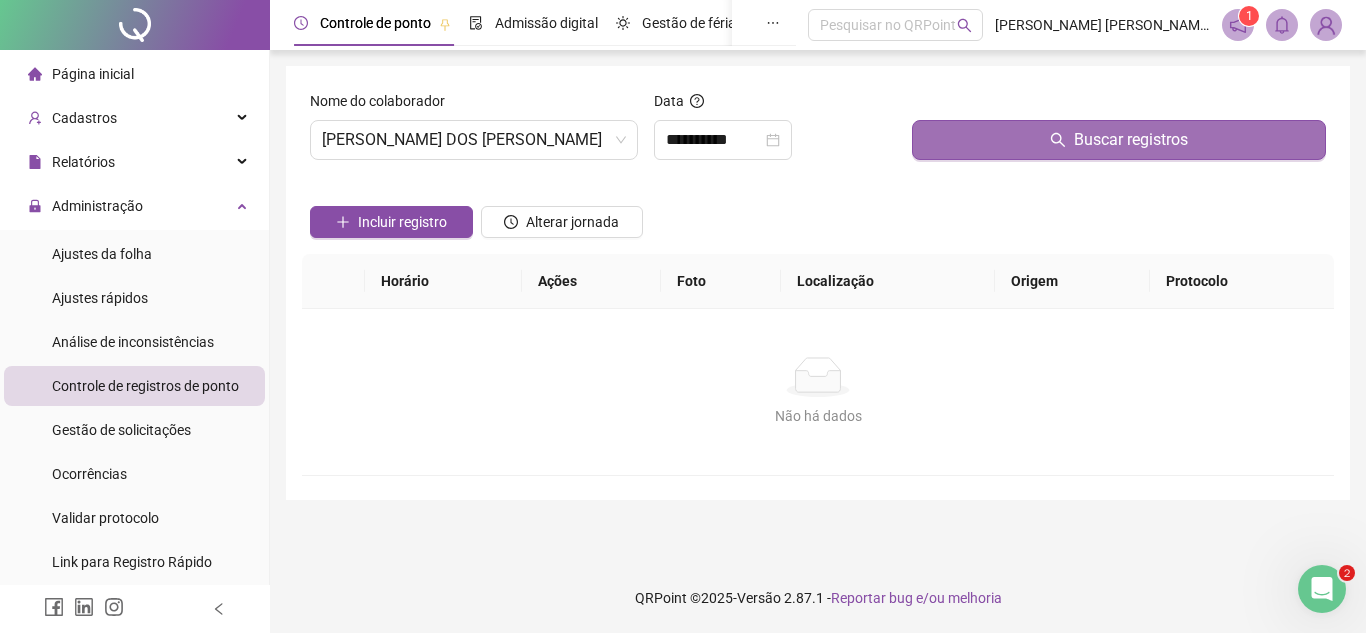 click on "Buscar registros" at bounding box center (1119, 140) 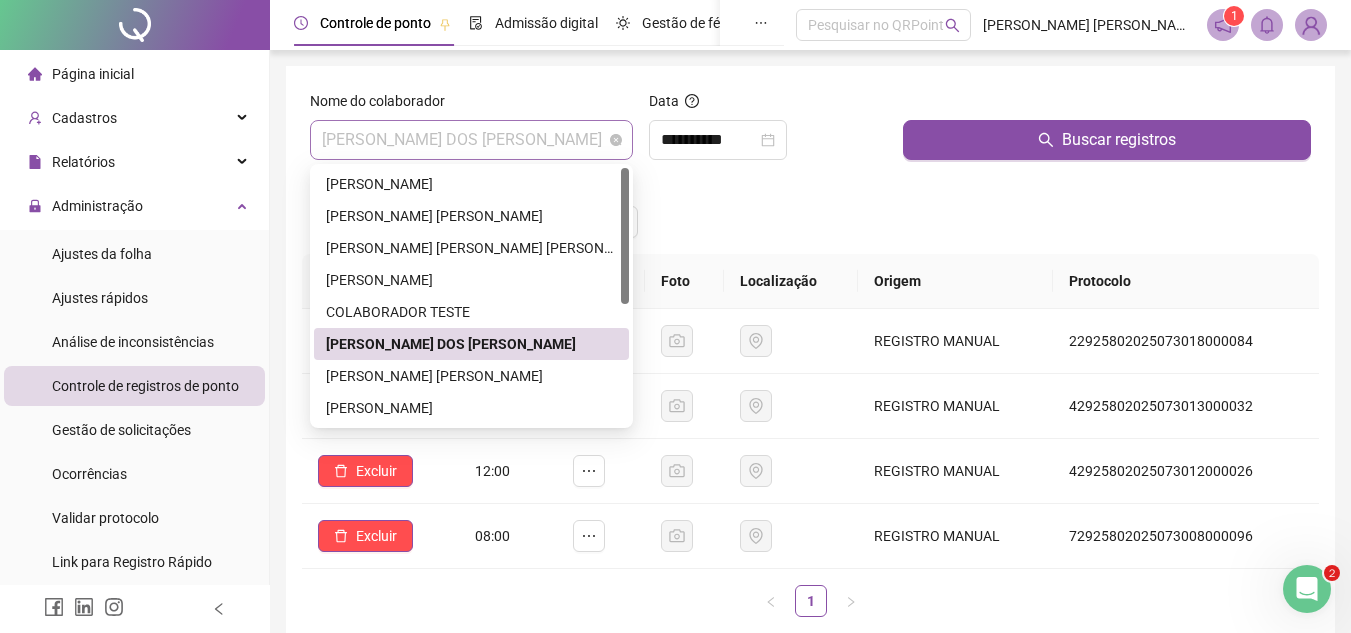 click on "[PERSON_NAME] DOS [PERSON_NAME]" at bounding box center [471, 140] 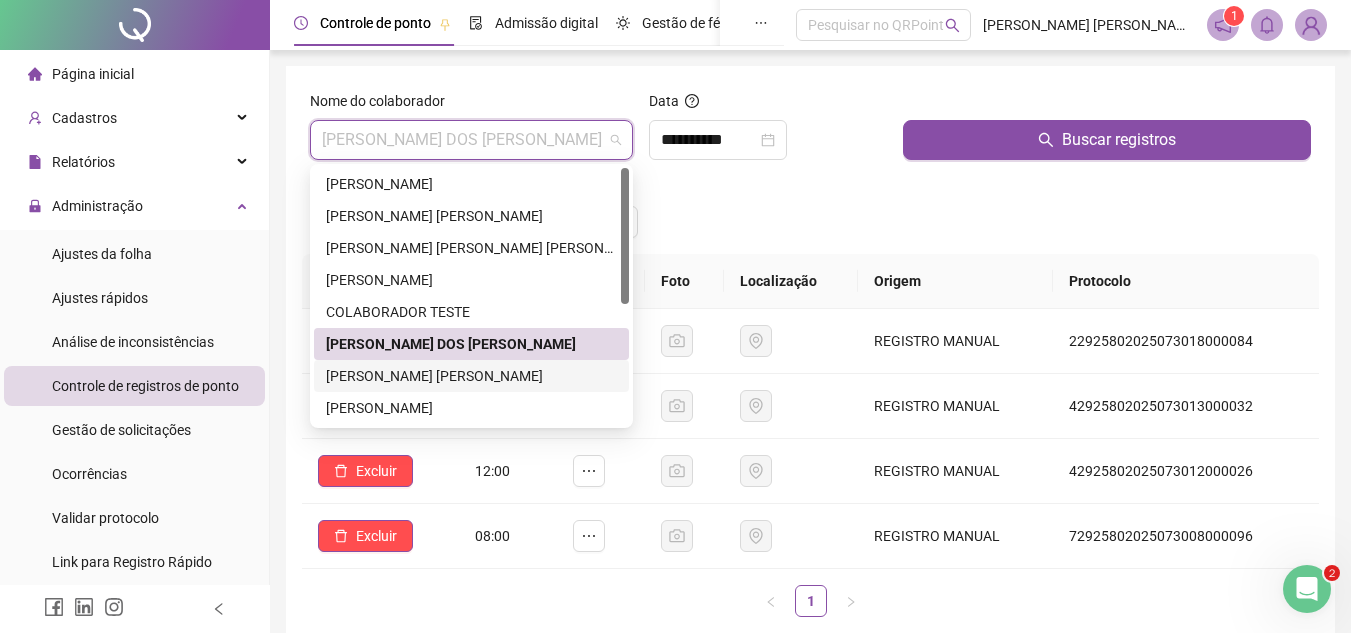 click on "[PERSON_NAME] [PERSON_NAME]" at bounding box center (471, 376) 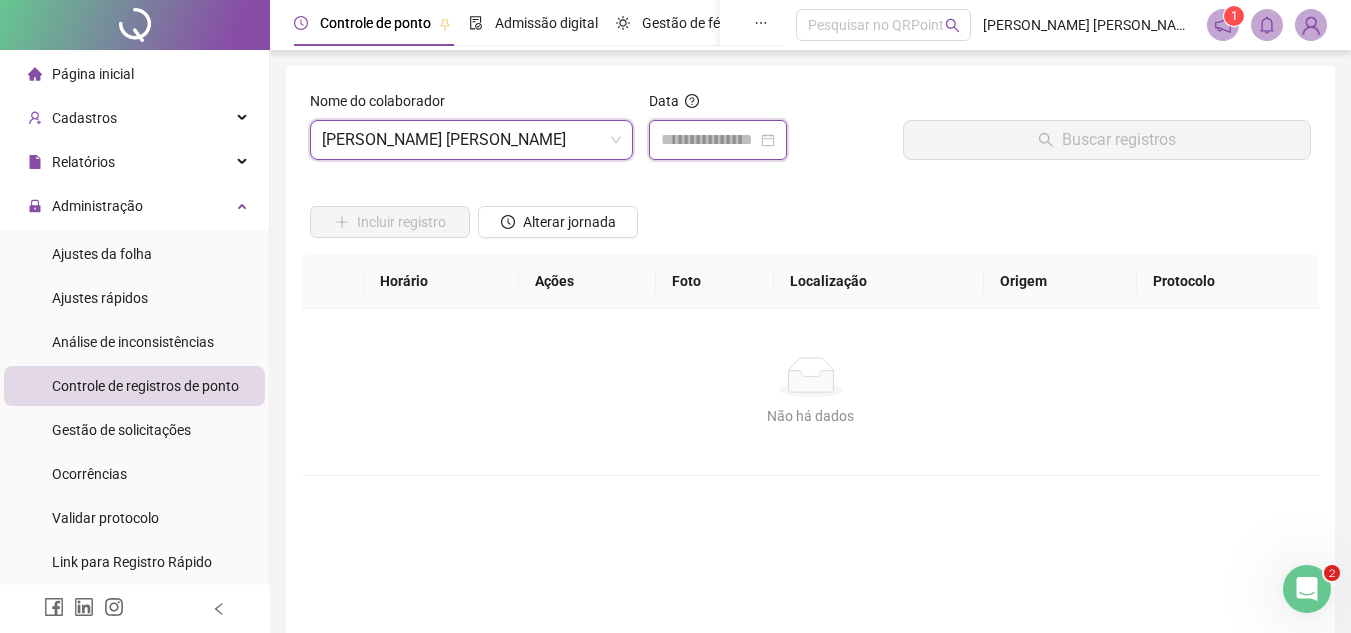 click at bounding box center [709, 140] 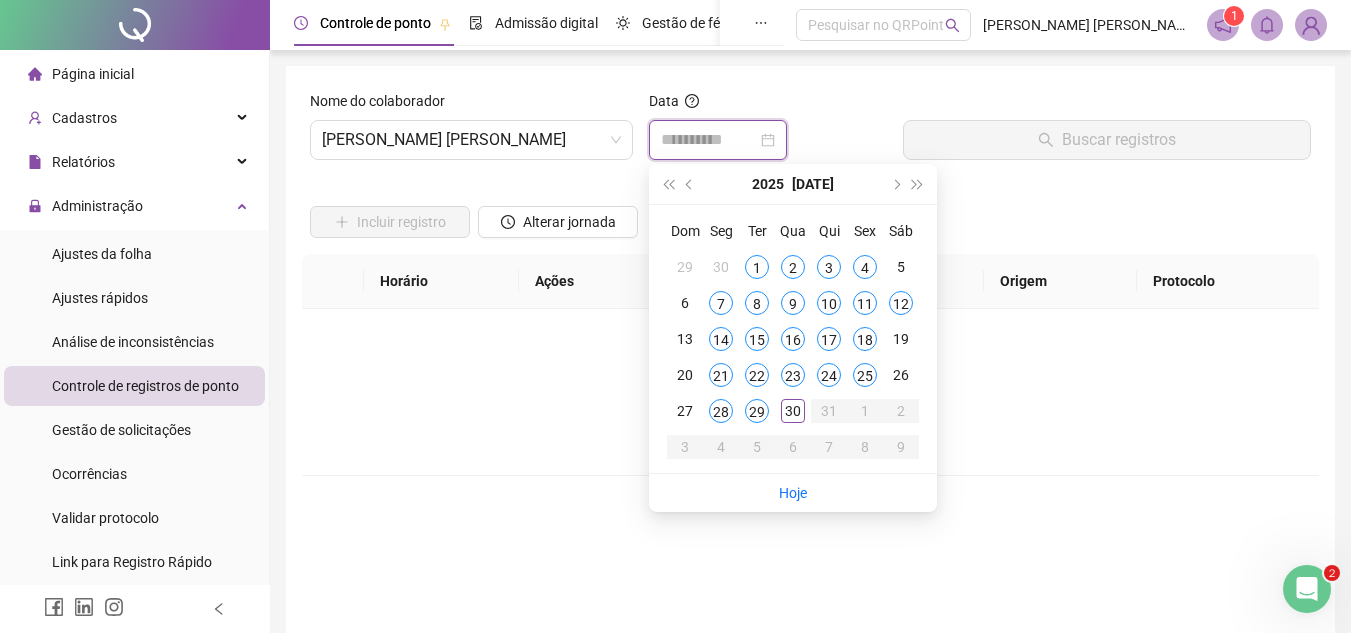 type on "**********" 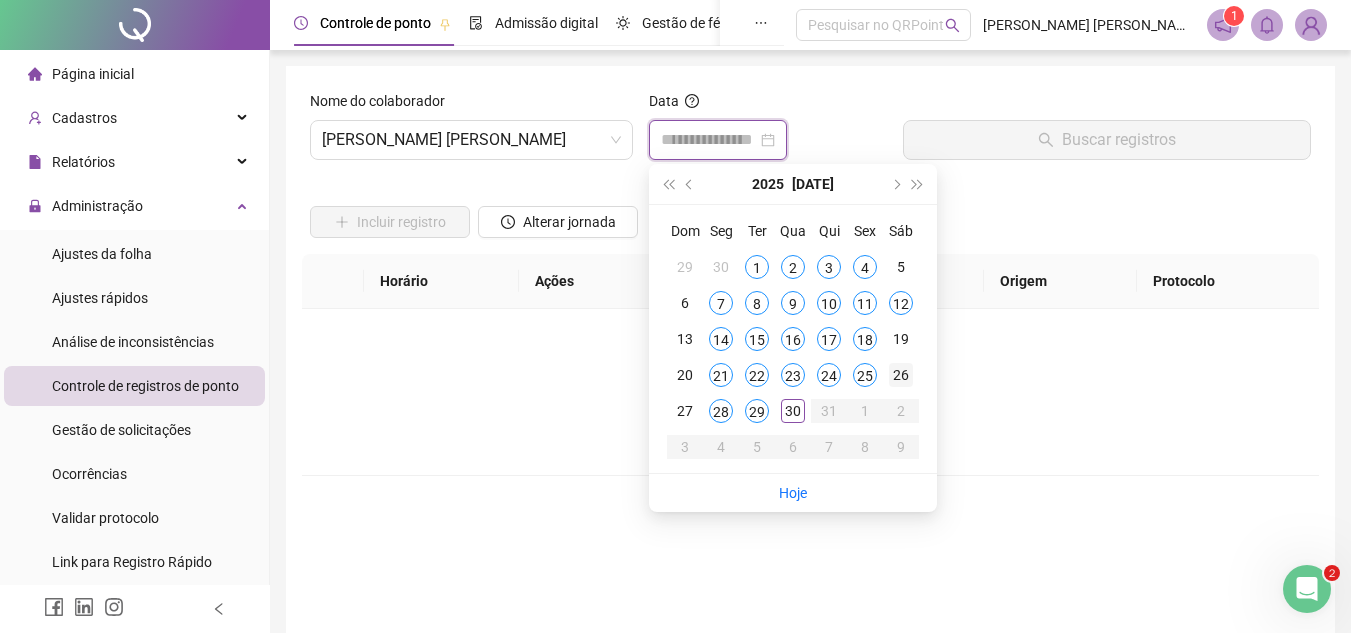 type on "**********" 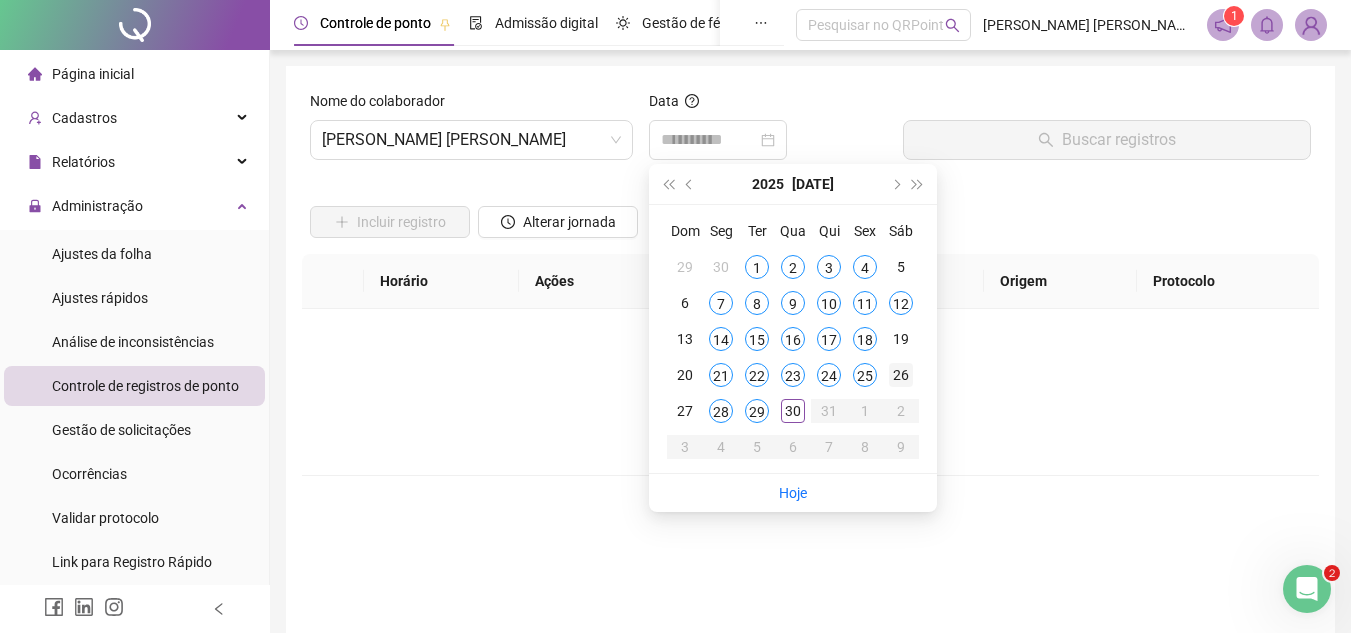 click on "26" at bounding box center [901, 375] 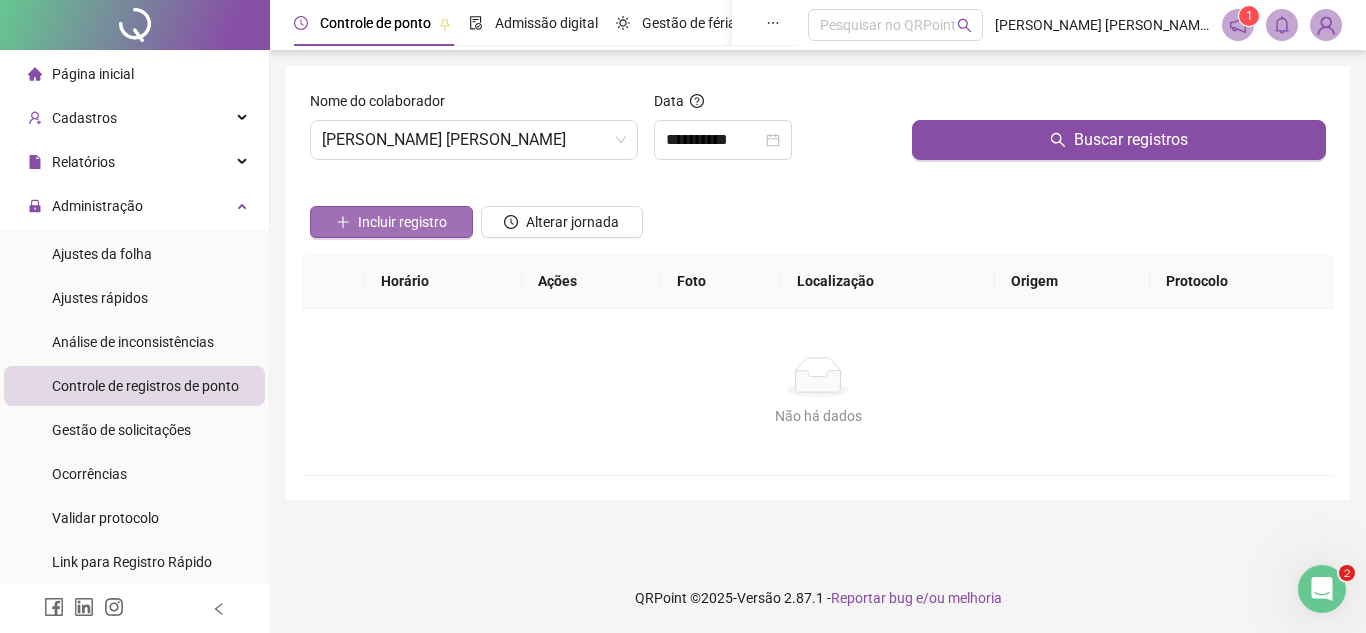 click on "Incluir registro" at bounding box center (402, 222) 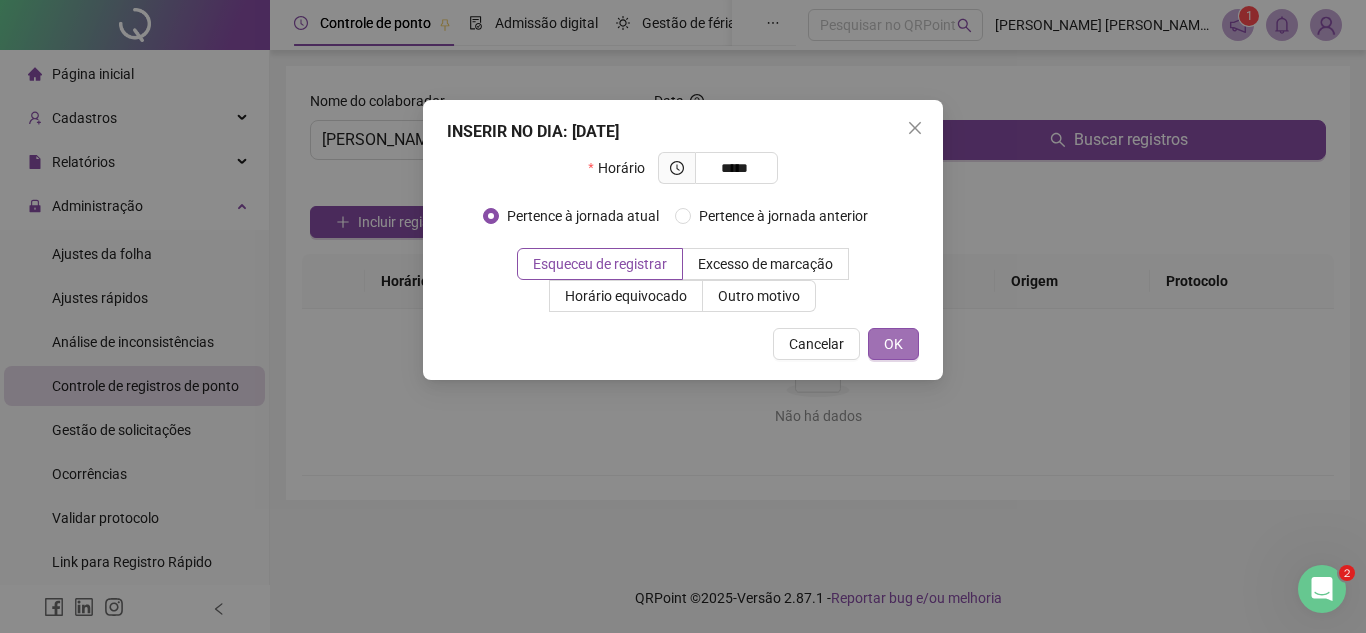 type on "*****" 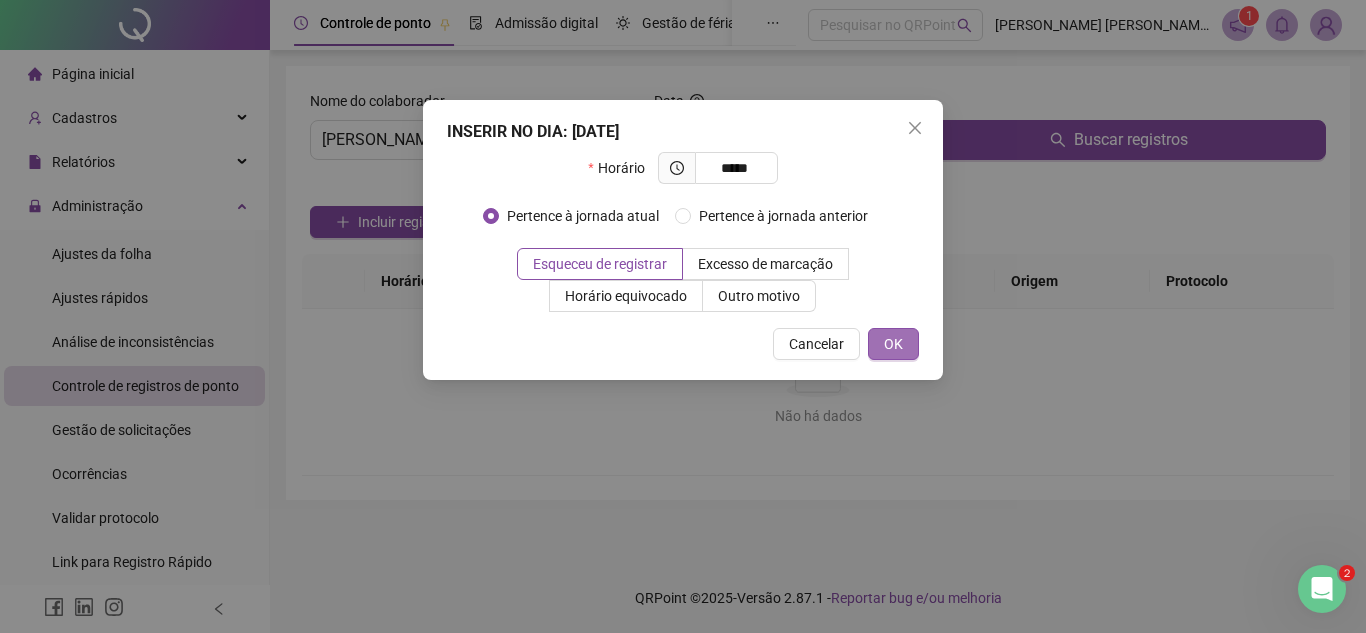 click on "OK" at bounding box center [893, 344] 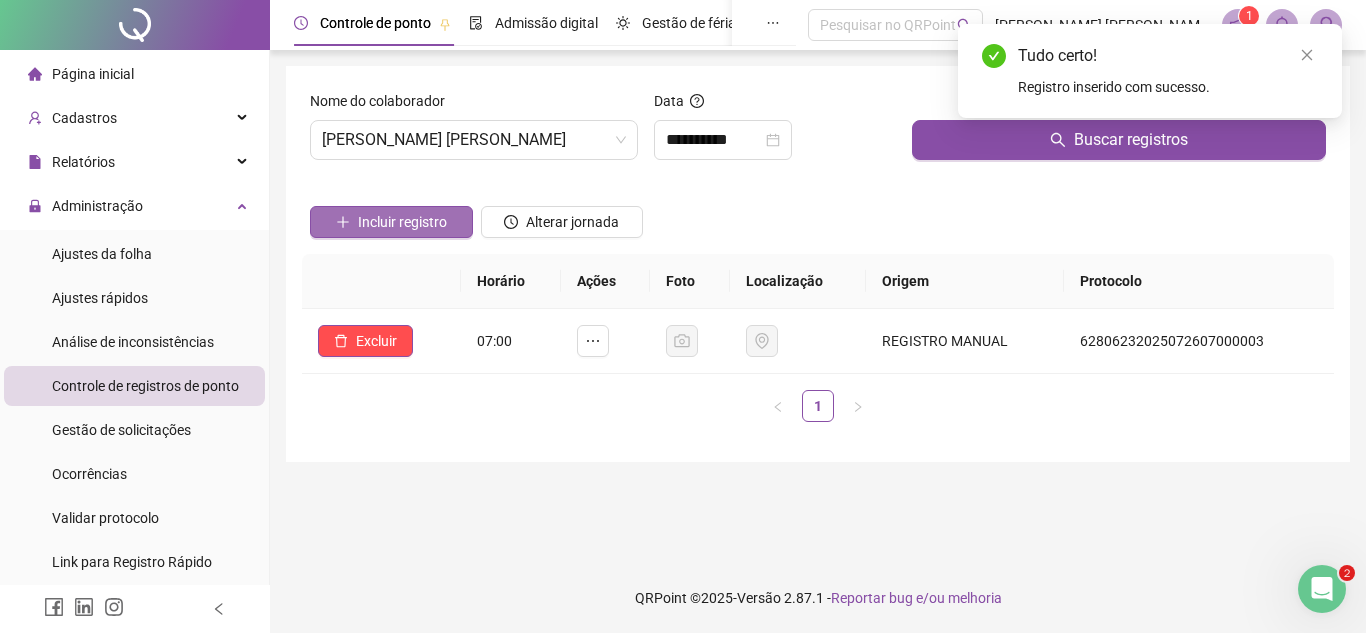click on "Incluir registro" at bounding box center (402, 222) 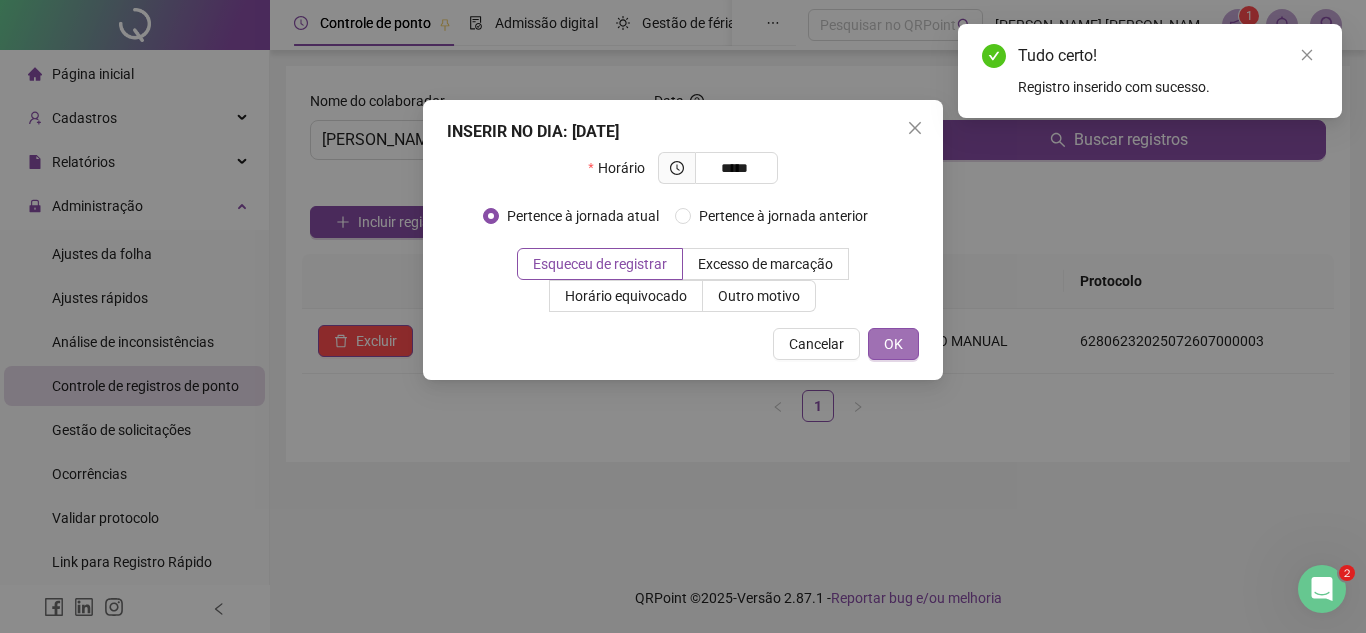 type on "*****" 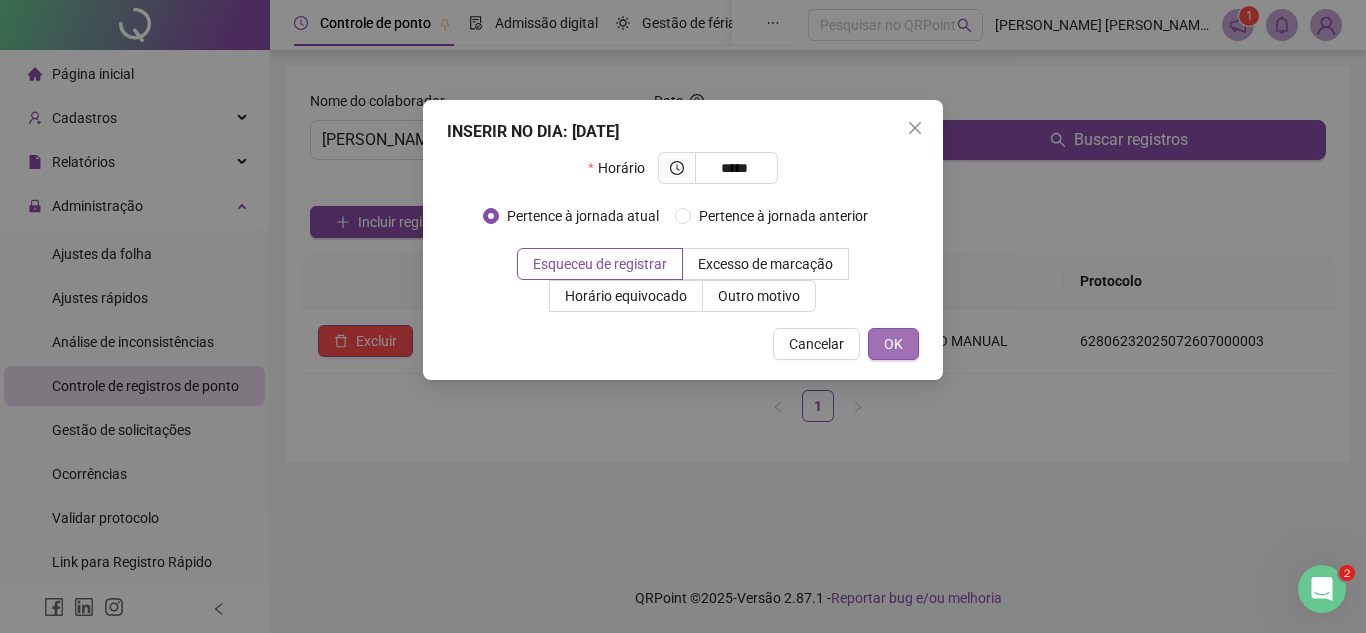 click on "OK" at bounding box center [893, 344] 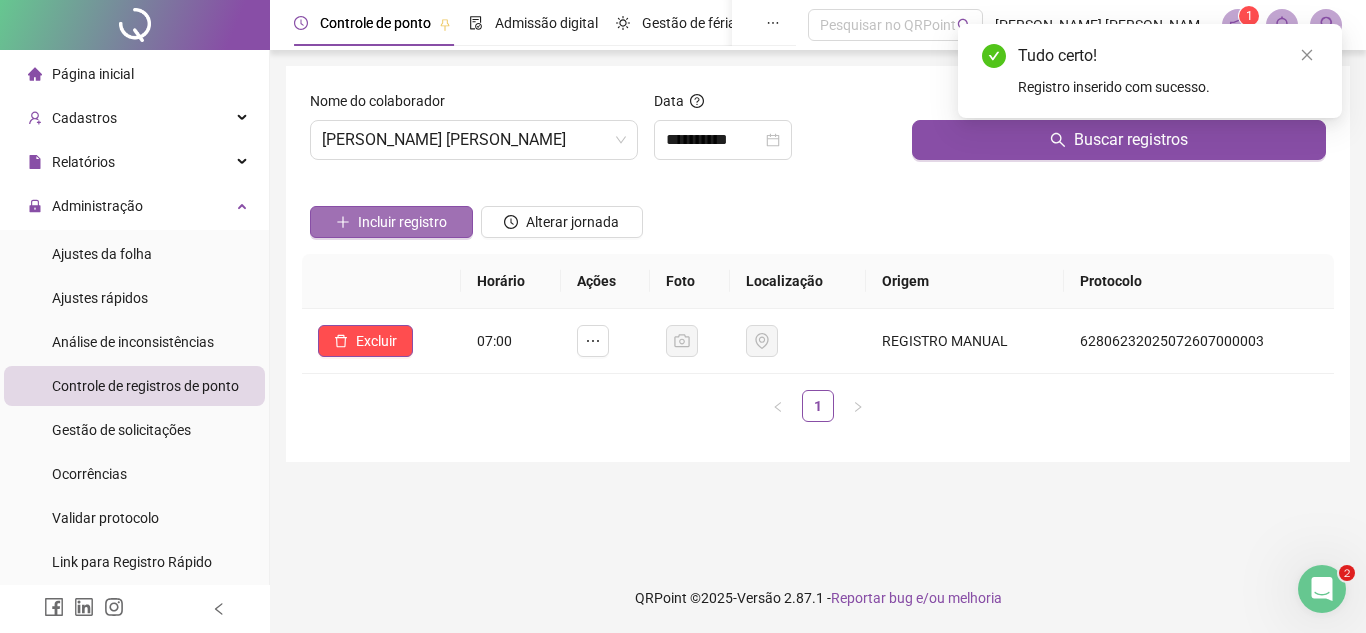 click on "Incluir registro" at bounding box center (402, 222) 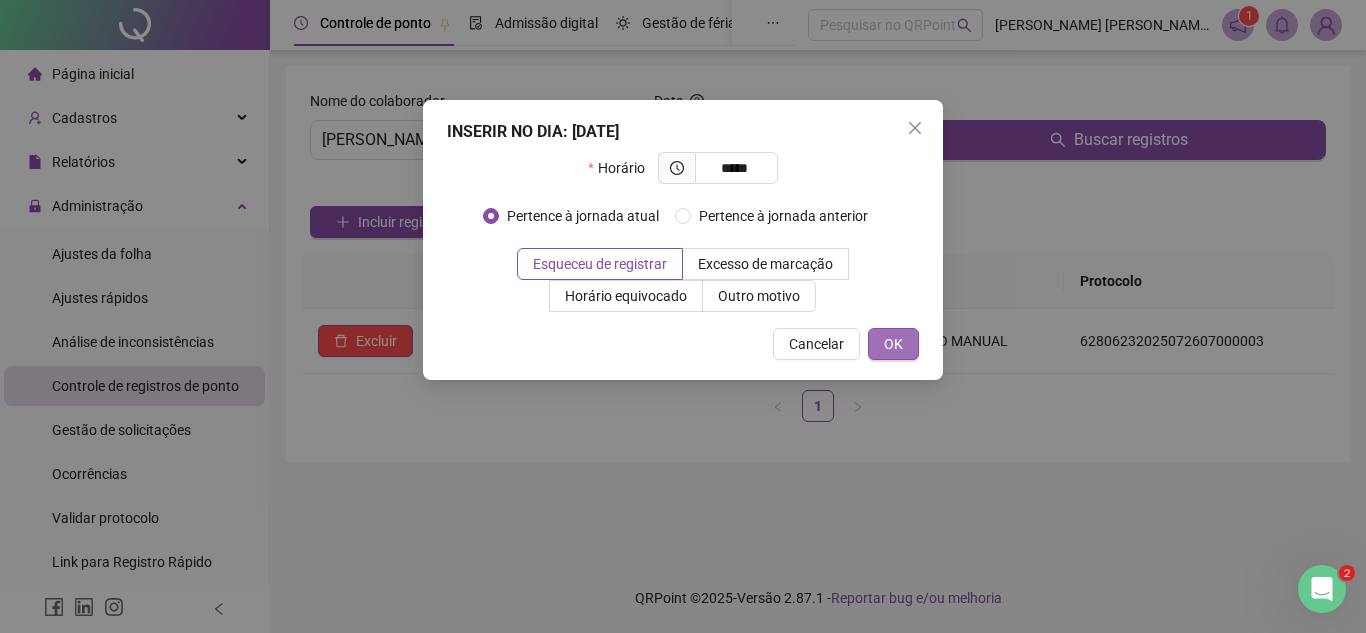 type on "*****" 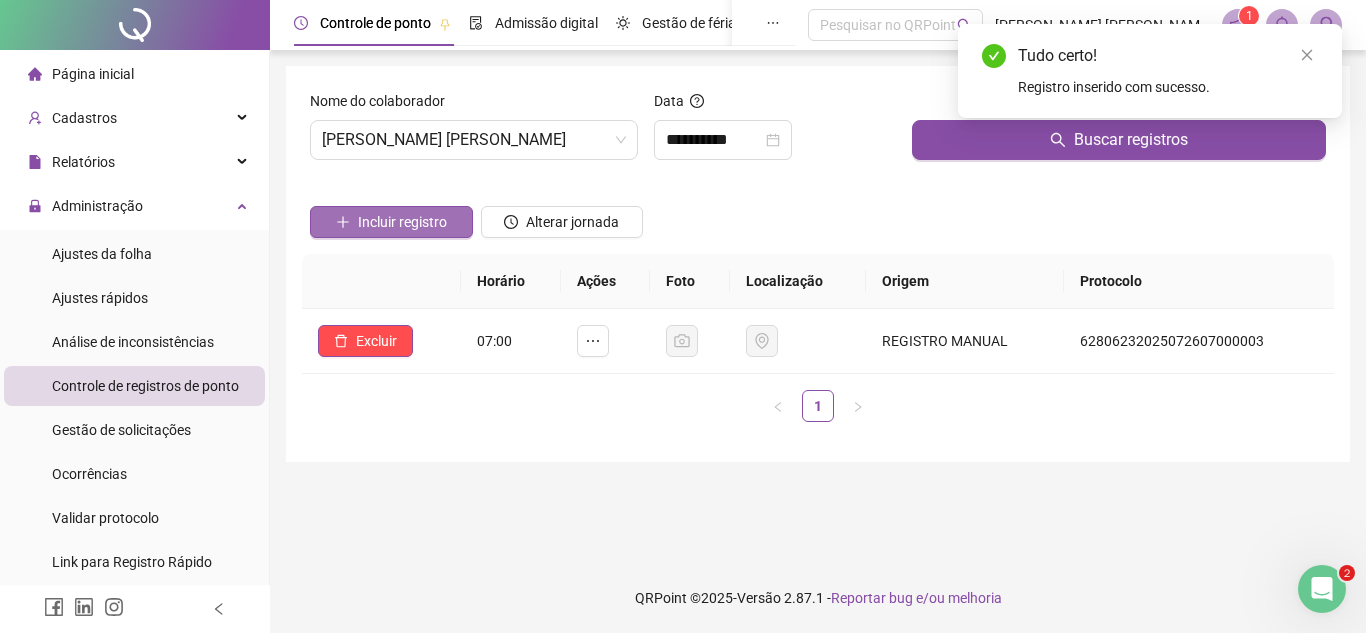 click on "Incluir registro" at bounding box center (402, 222) 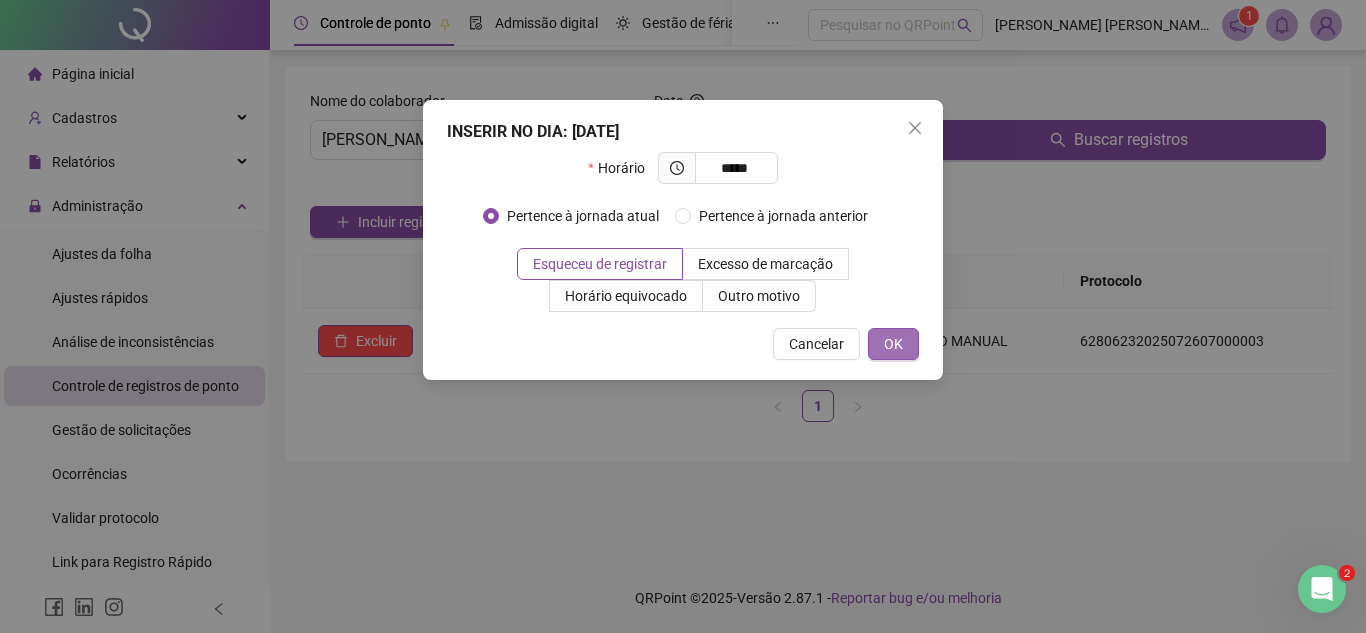 type on "*****" 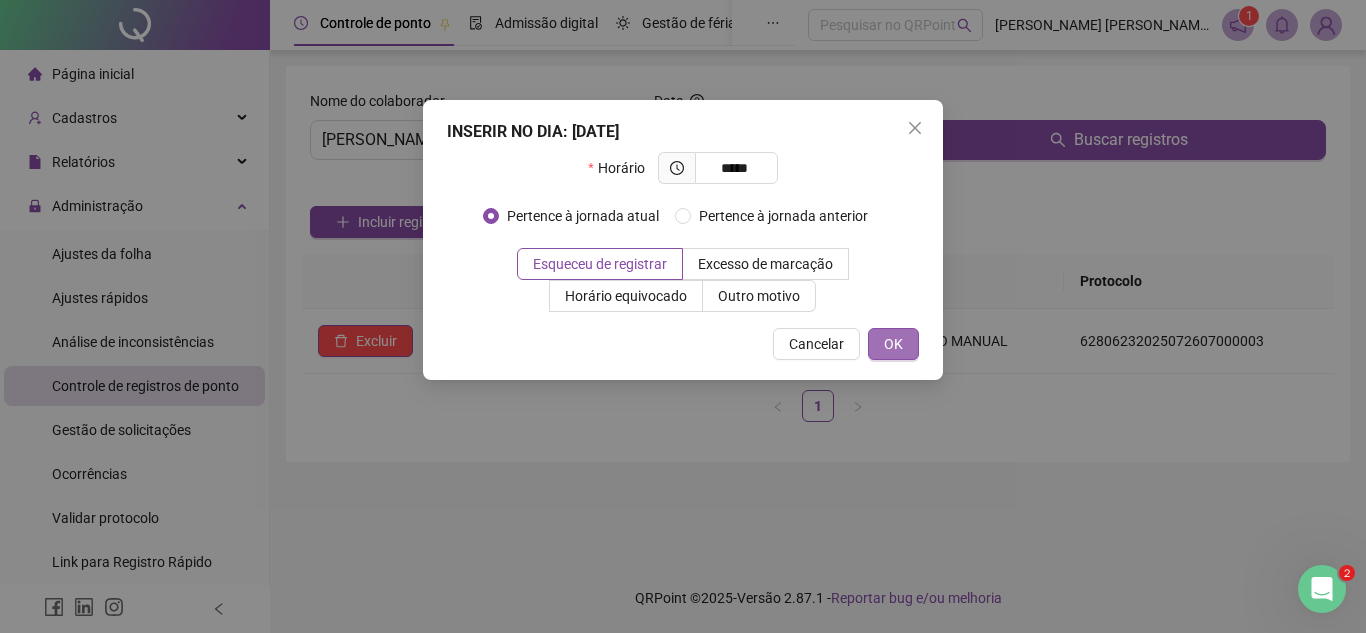 click on "OK" at bounding box center (893, 344) 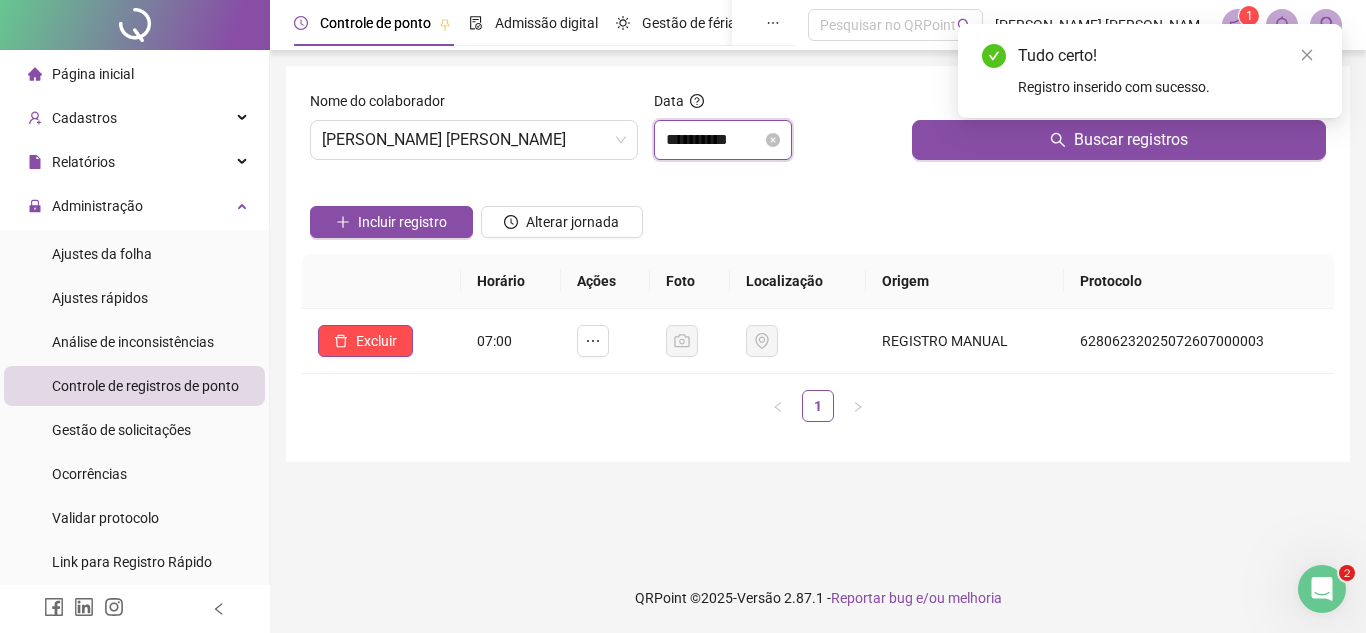click on "**********" at bounding box center [714, 140] 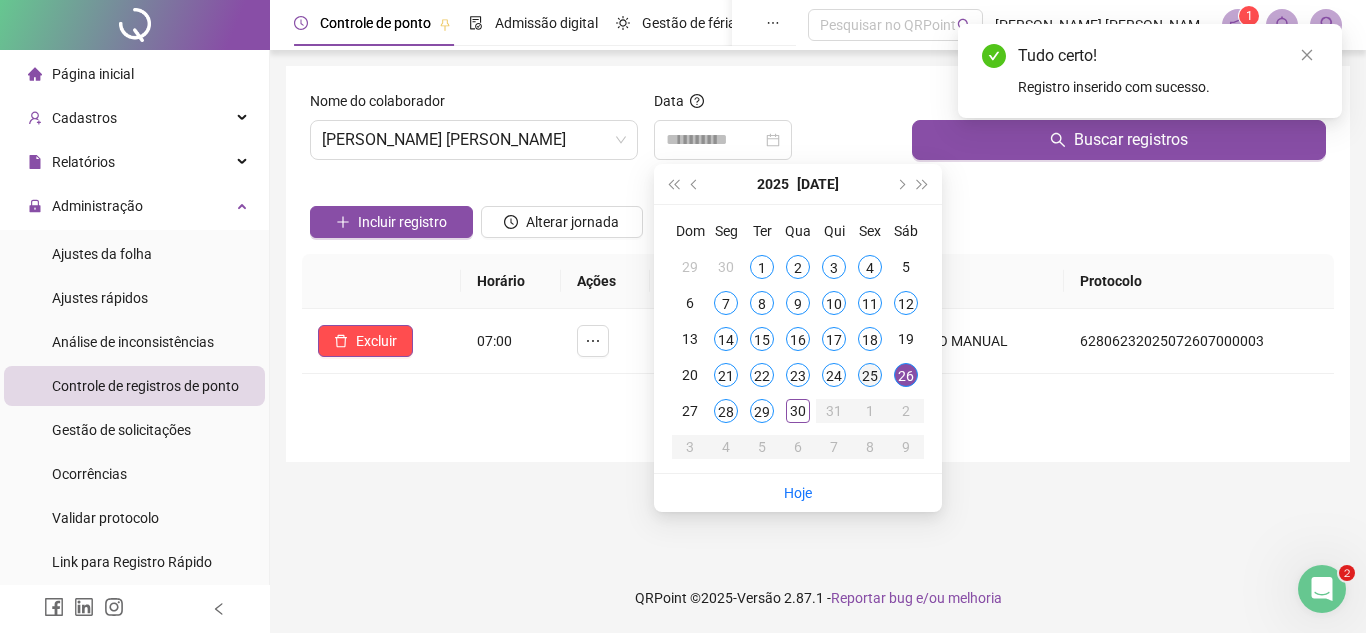 click on "25" at bounding box center [870, 375] 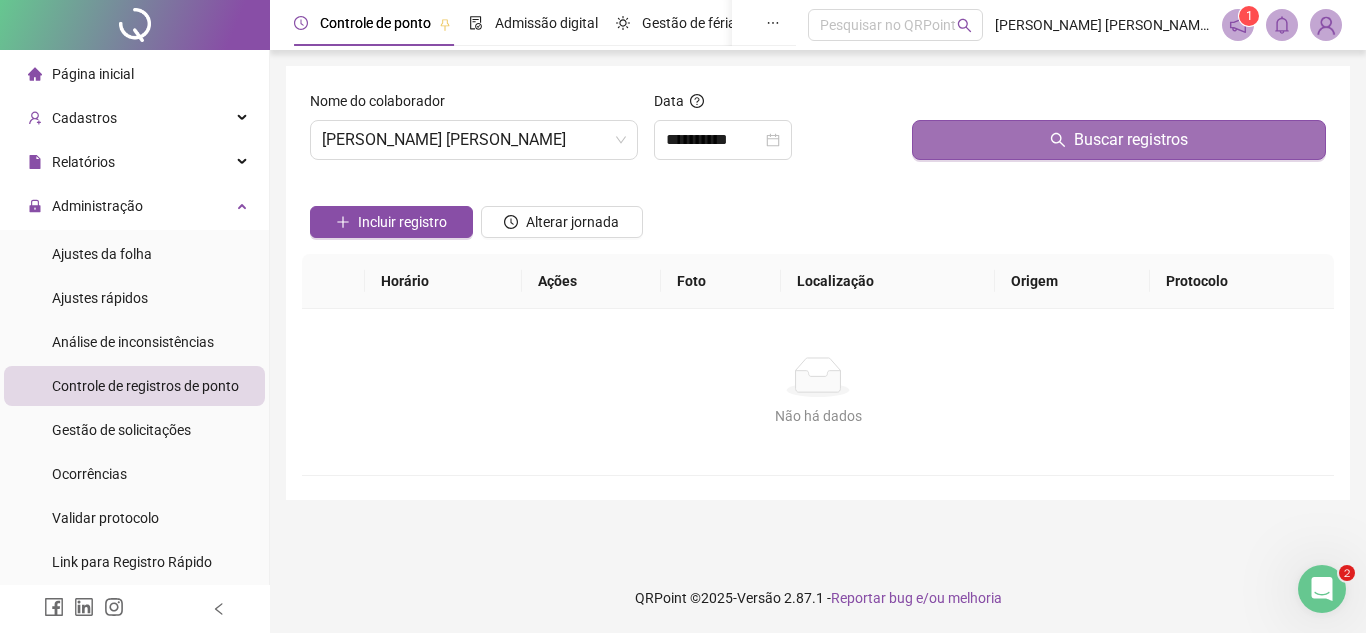 click on "Buscar registros" at bounding box center (1119, 140) 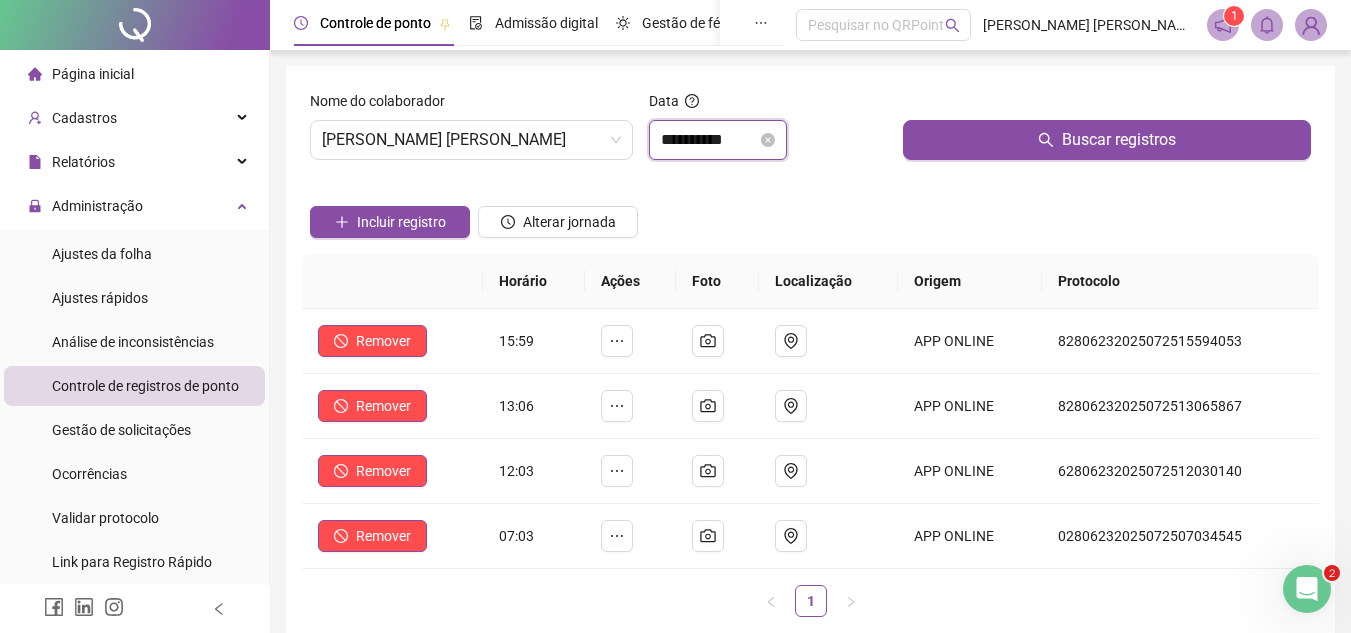 click on "**********" at bounding box center [709, 140] 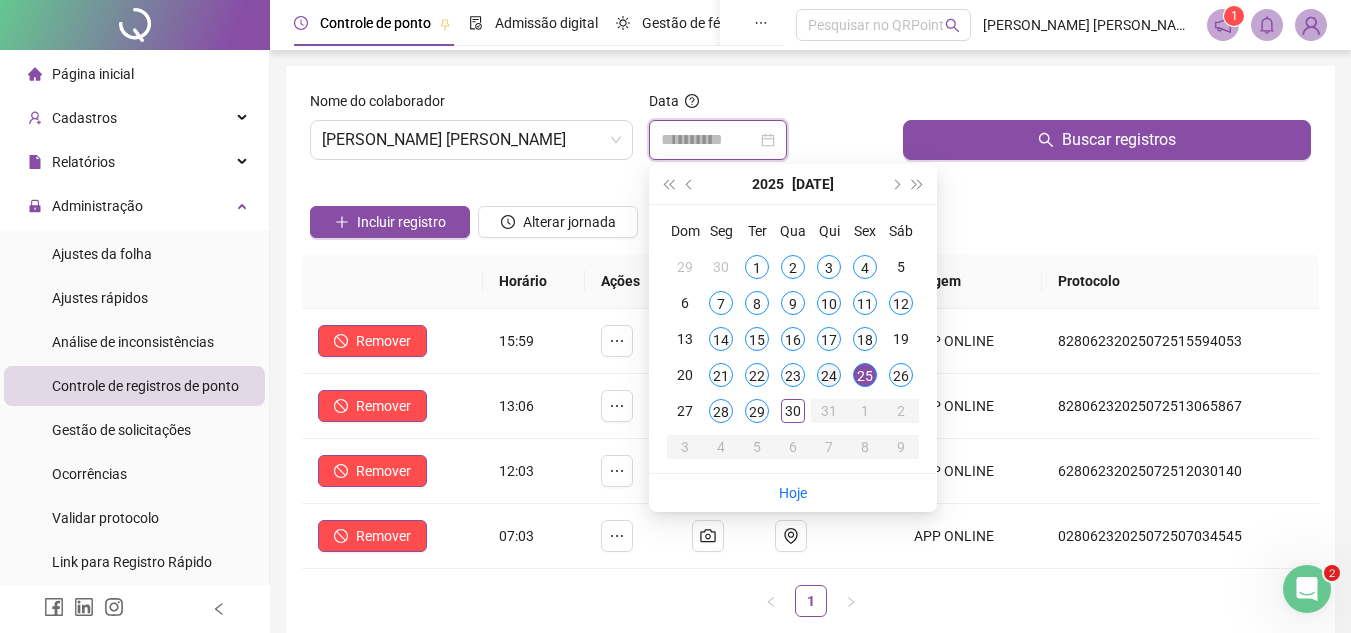 type on "**********" 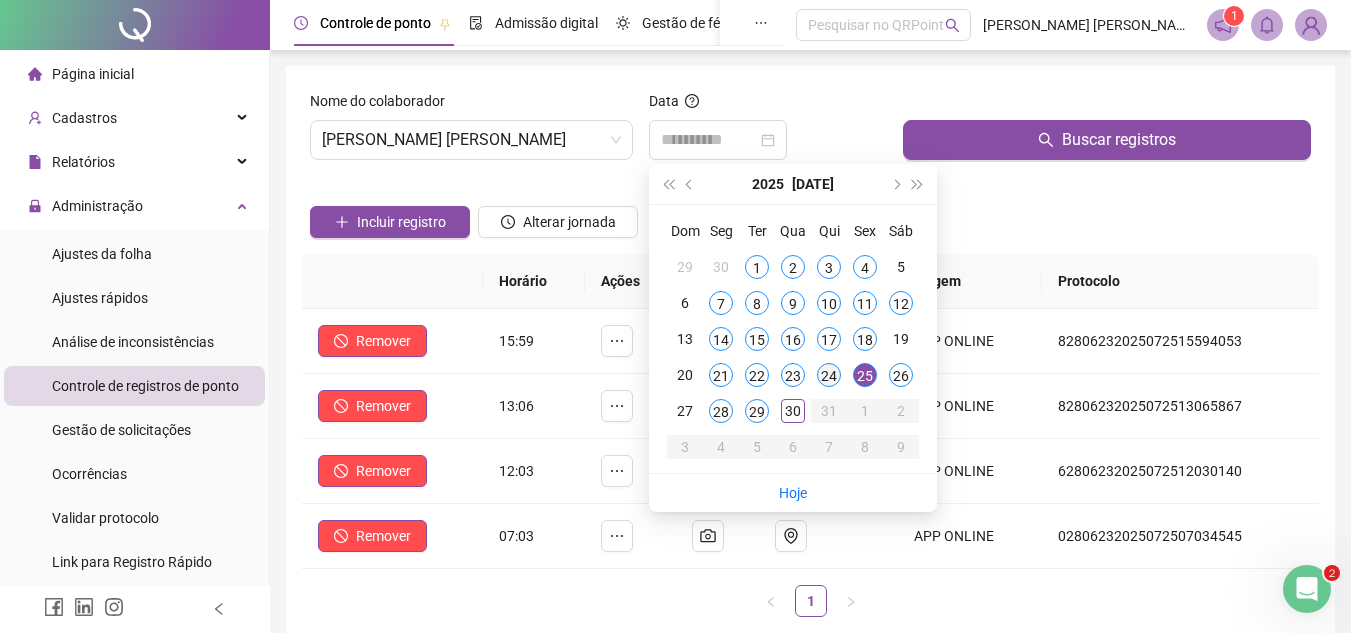 click on "24" at bounding box center [829, 375] 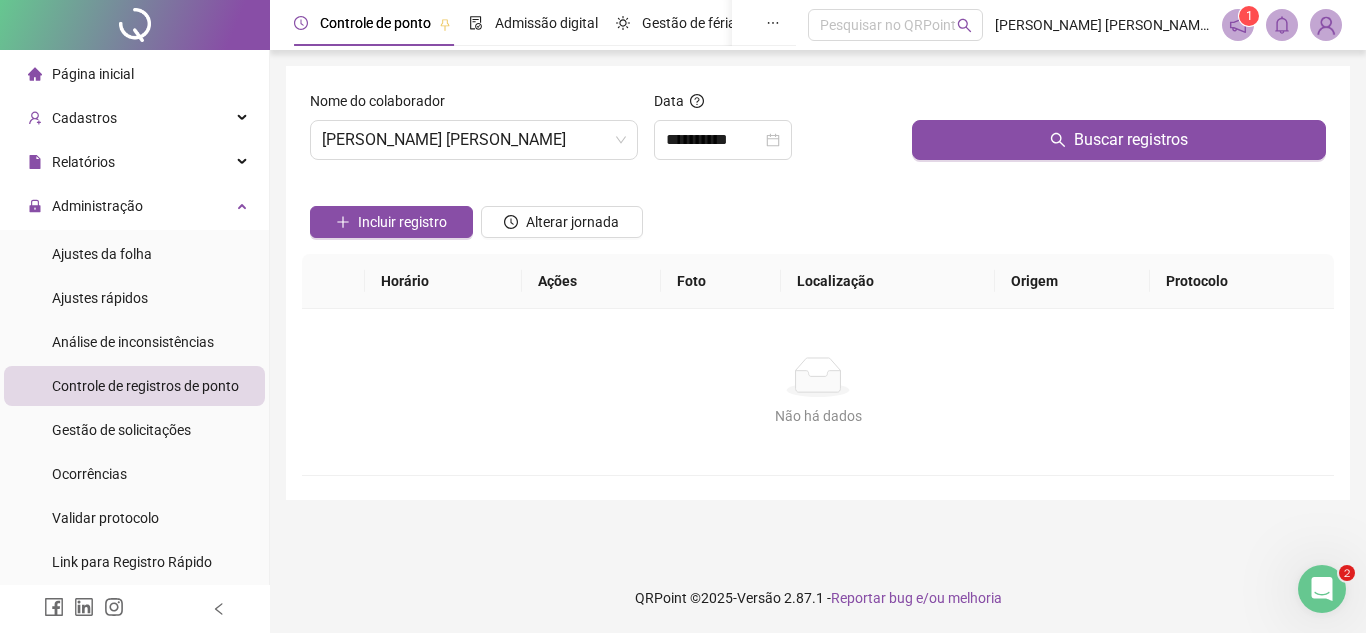 click 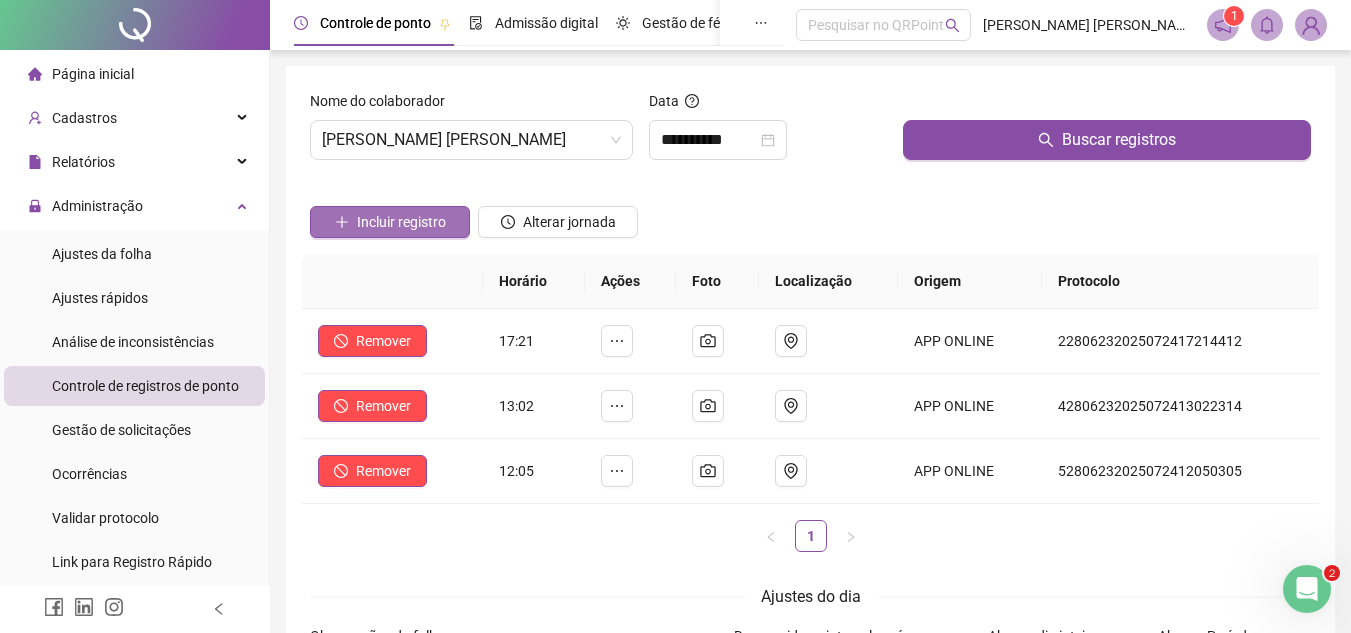 click on "Incluir registro" at bounding box center [401, 222] 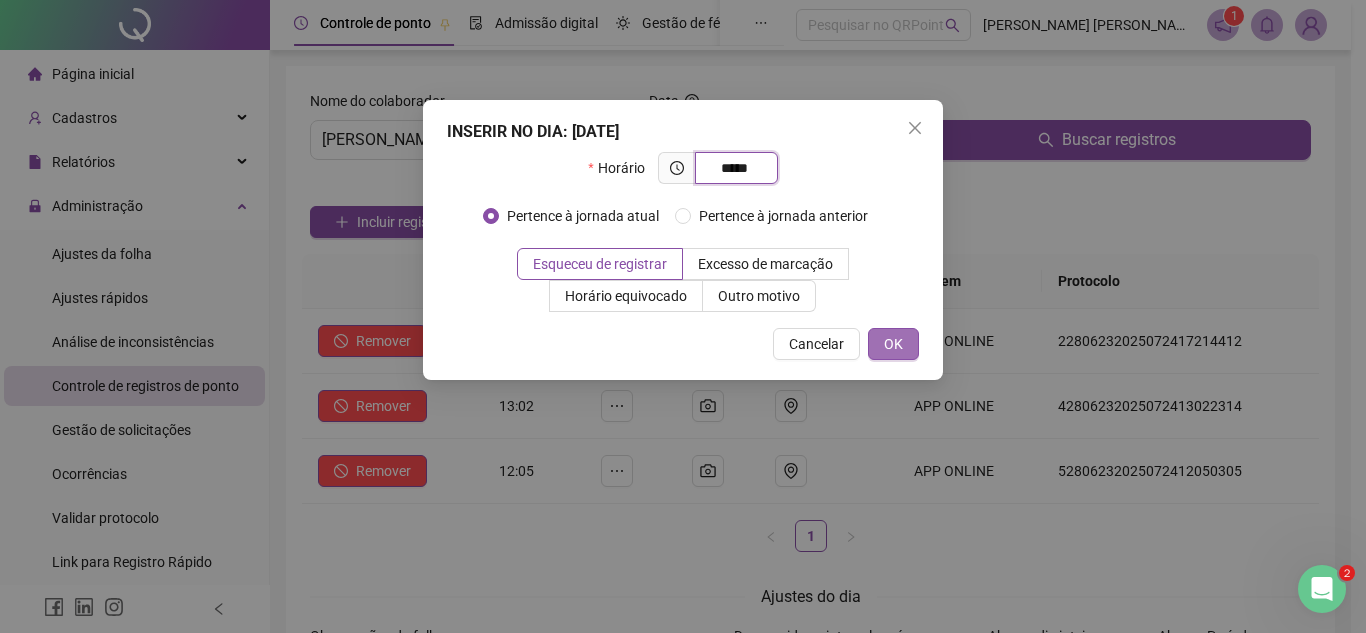 type on "*****" 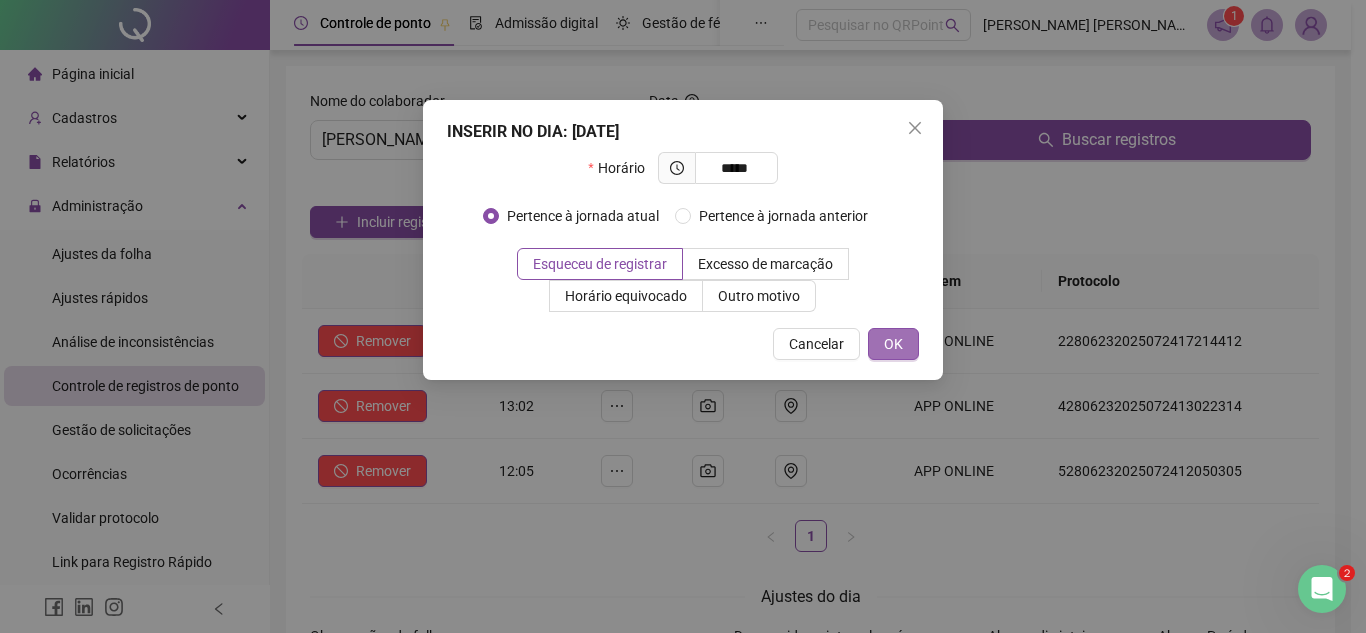 click on "OK" at bounding box center [893, 344] 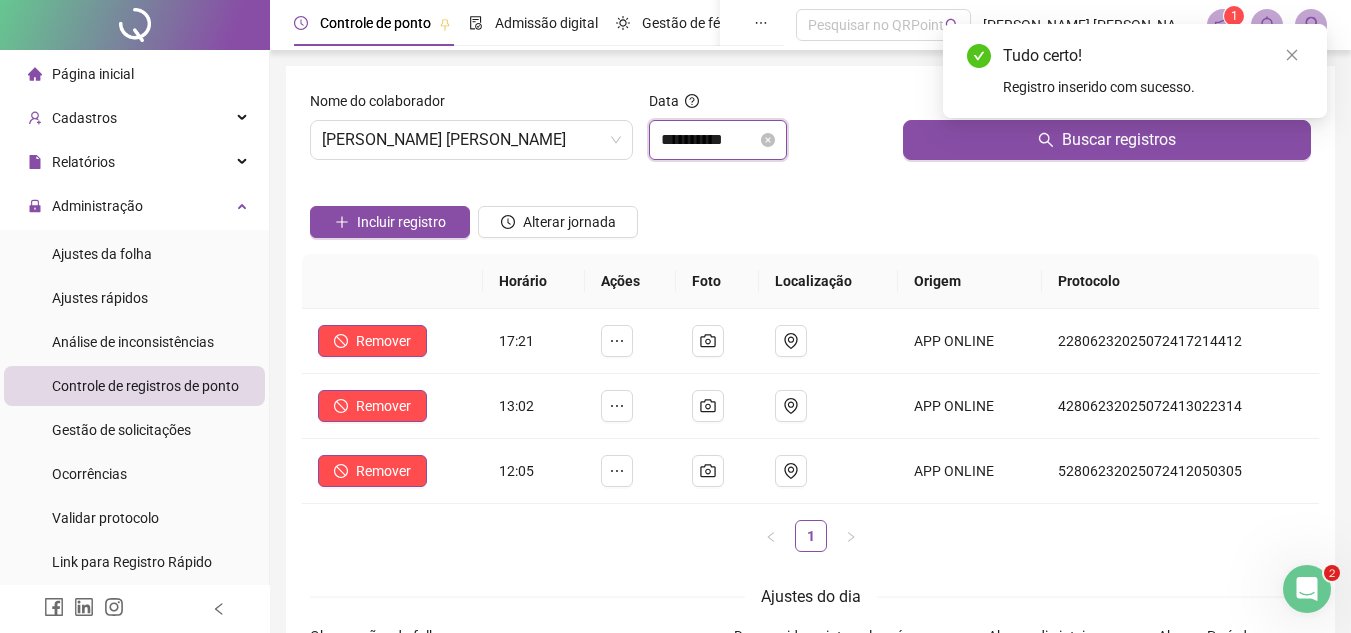 click on "**********" at bounding box center [709, 140] 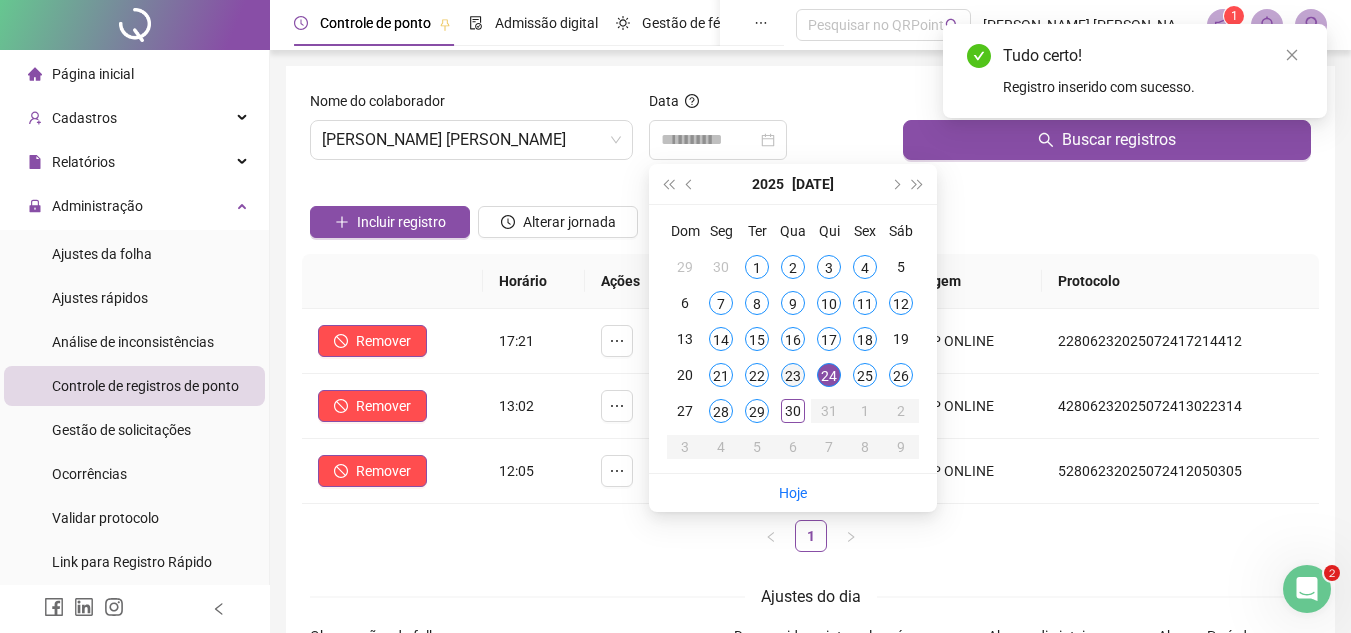 click on "23" at bounding box center [793, 375] 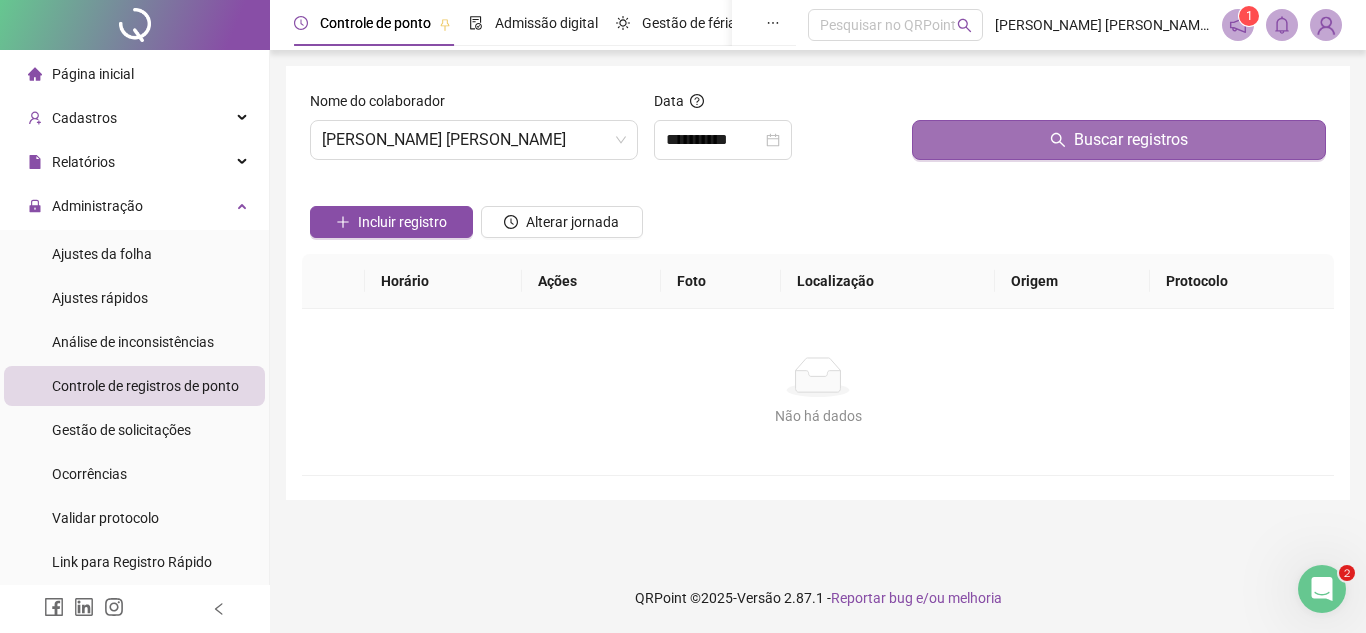 click on "Buscar registros" at bounding box center (1119, 140) 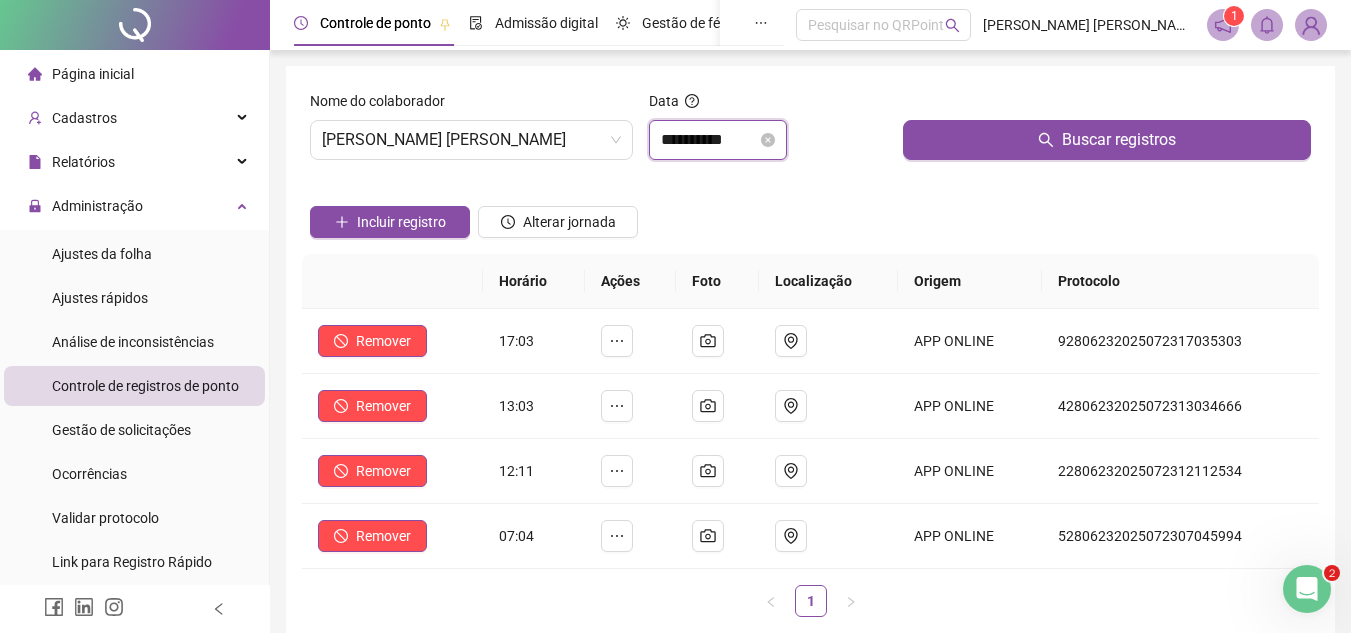 click on "**********" at bounding box center (709, 140) 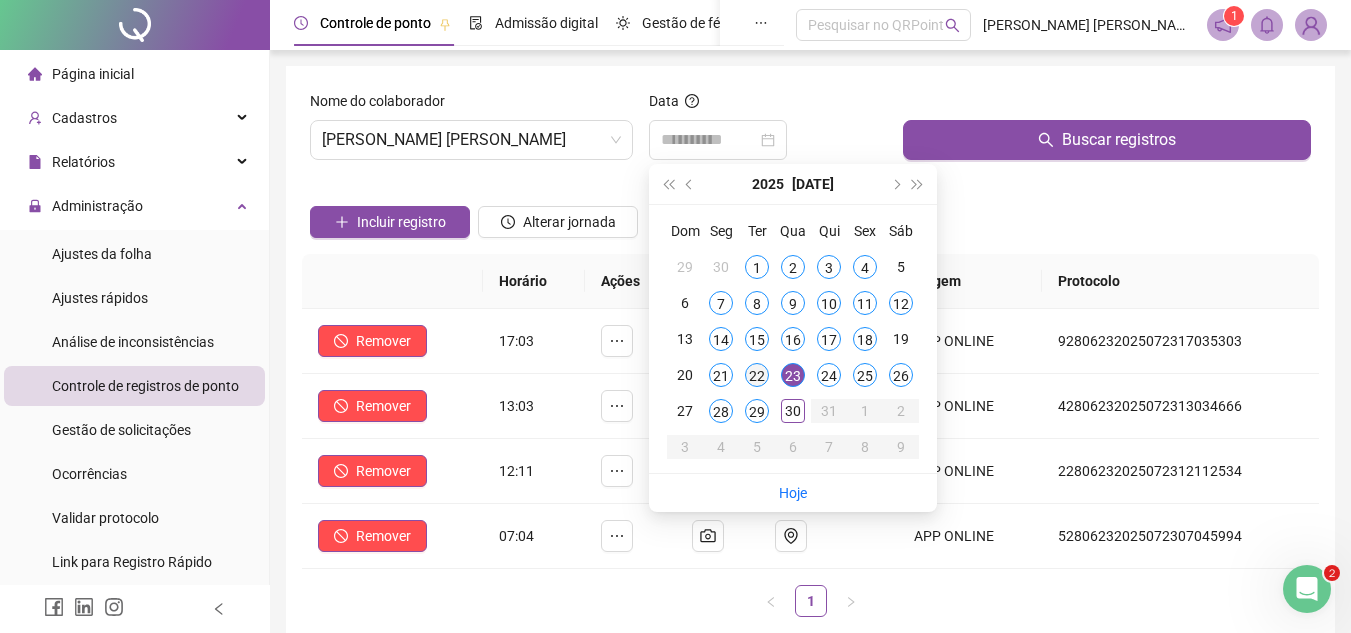 click on "22" at bounding box center [757, 375] 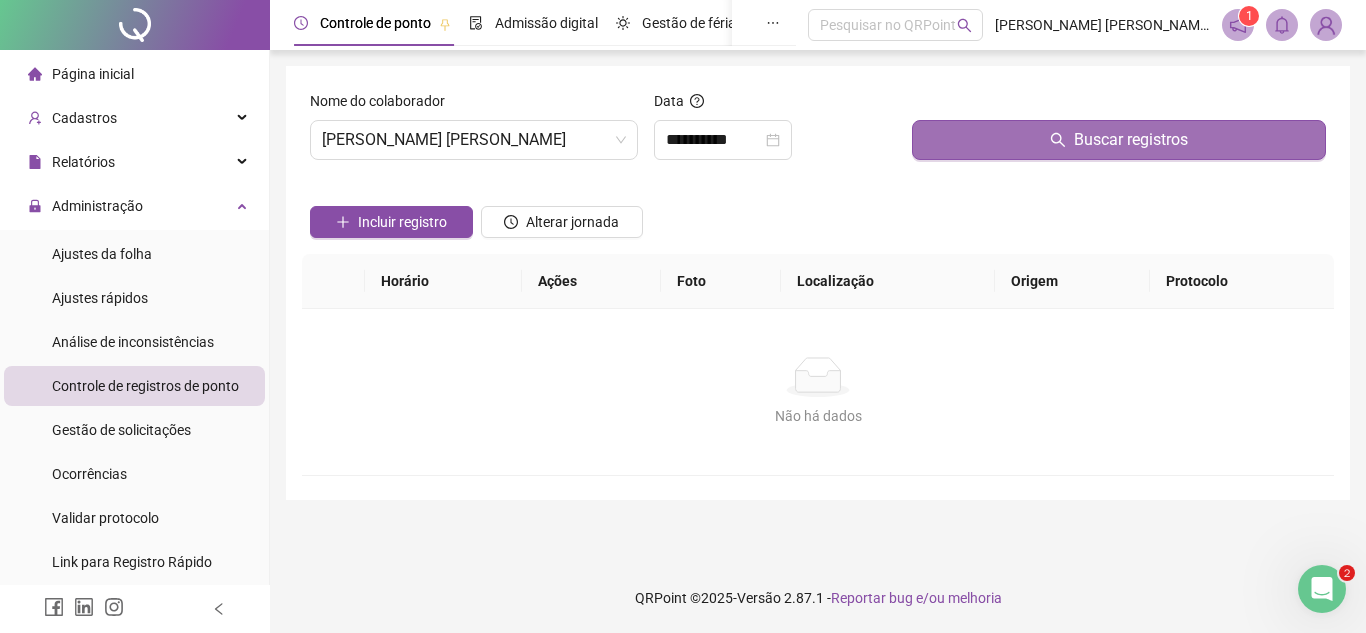 click on "Buscar registros" at bounding box center (1119, 140) 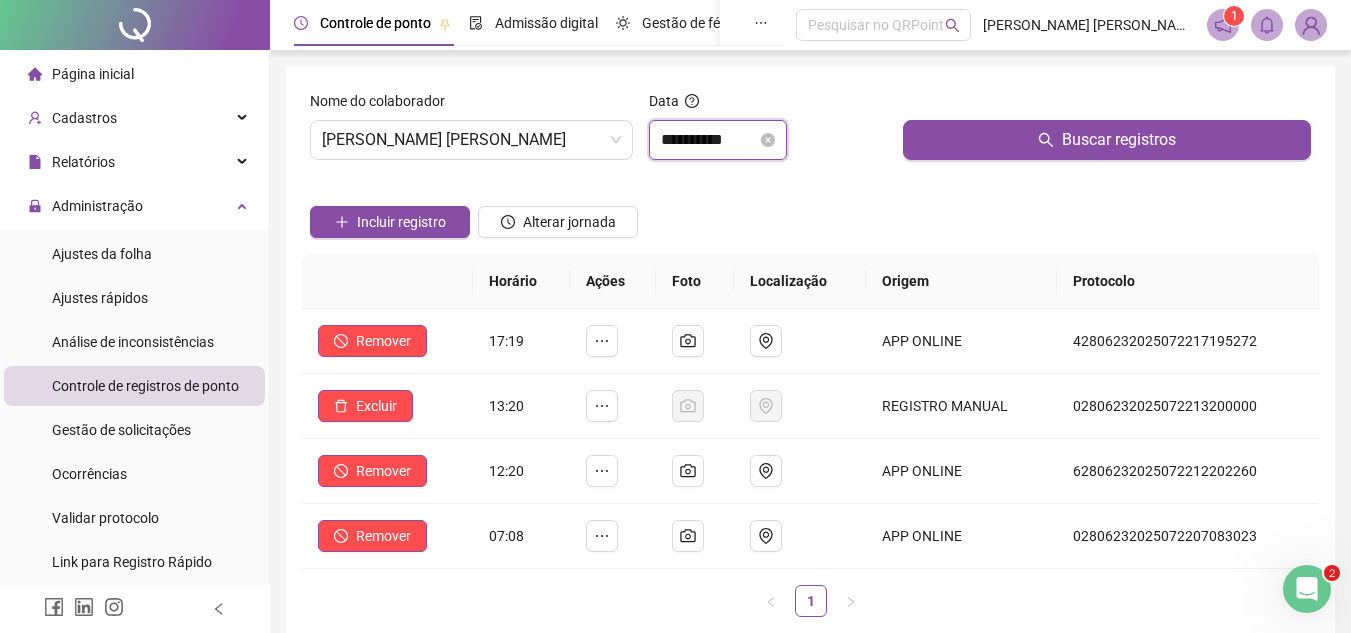 click on "**********" at bounding box center (709, 140) 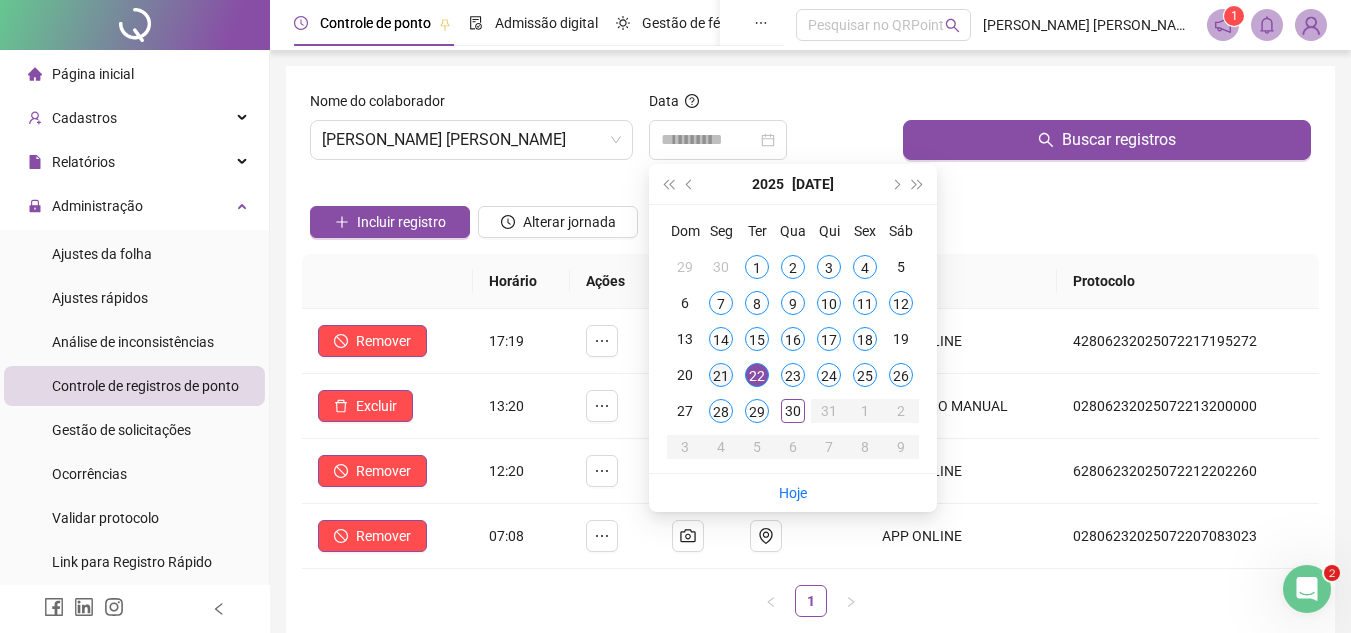 click on "21" at bounding box center (721, 375) 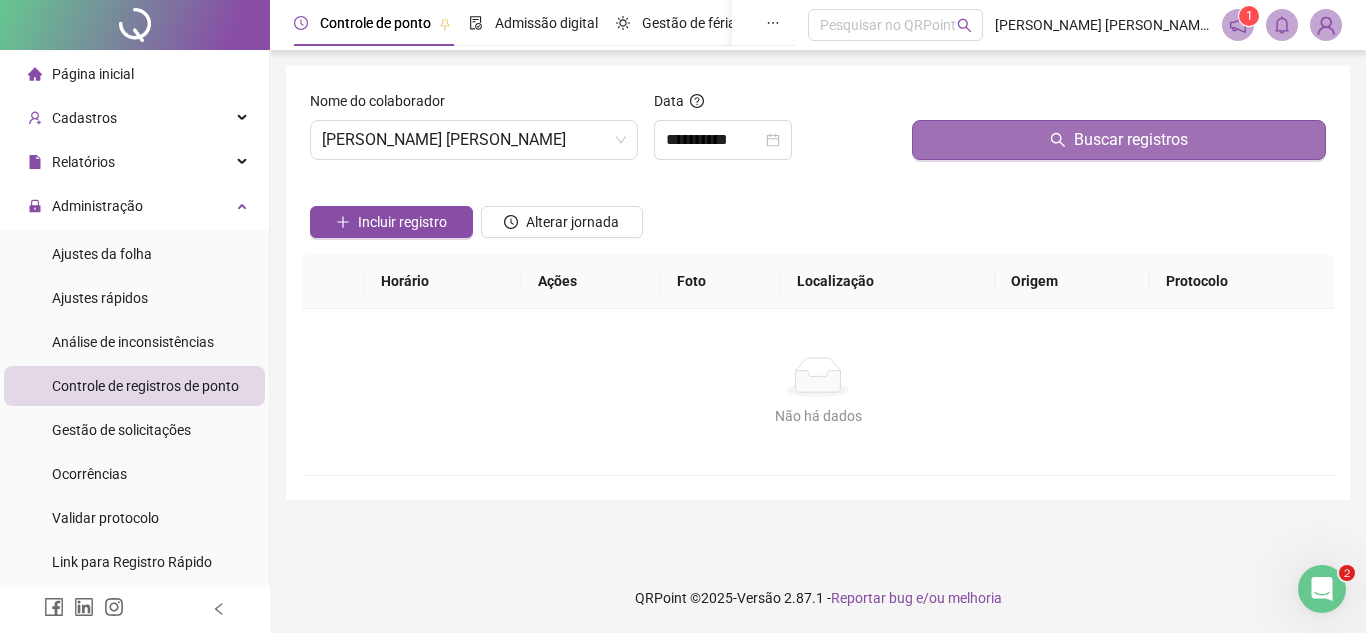 click on "Buscar registros" at bounding box center (1119, 140) 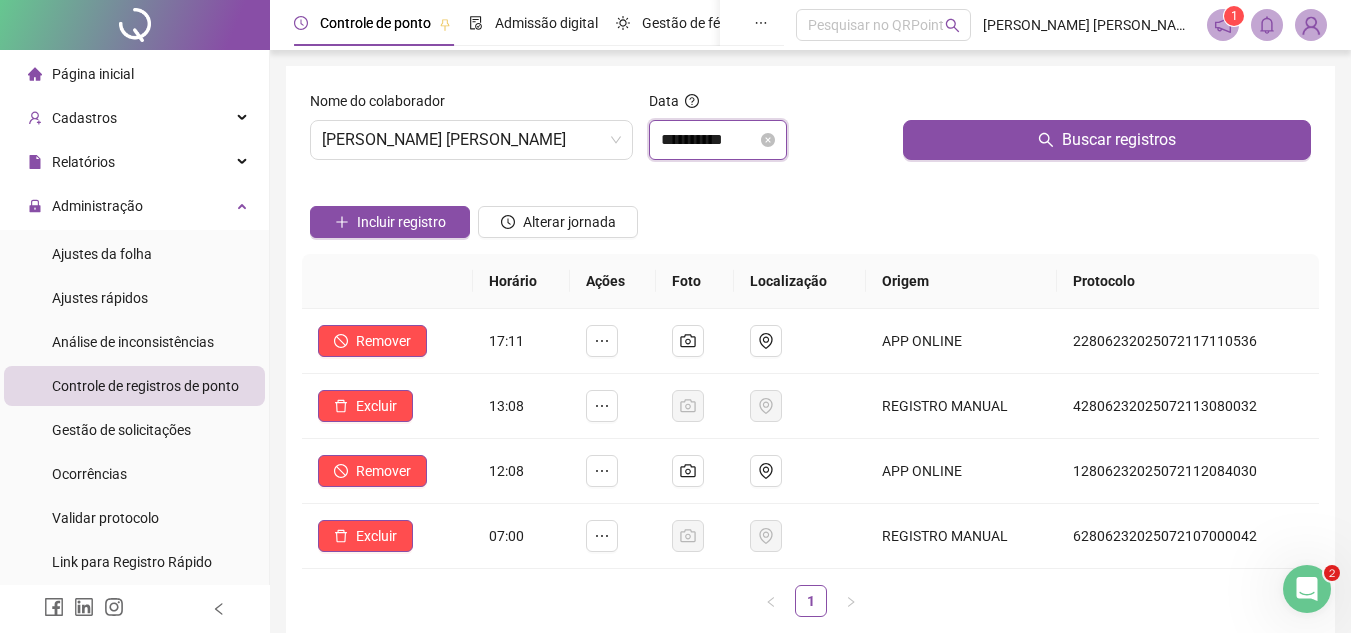 click on "**********" at bounding box center [709, 140] 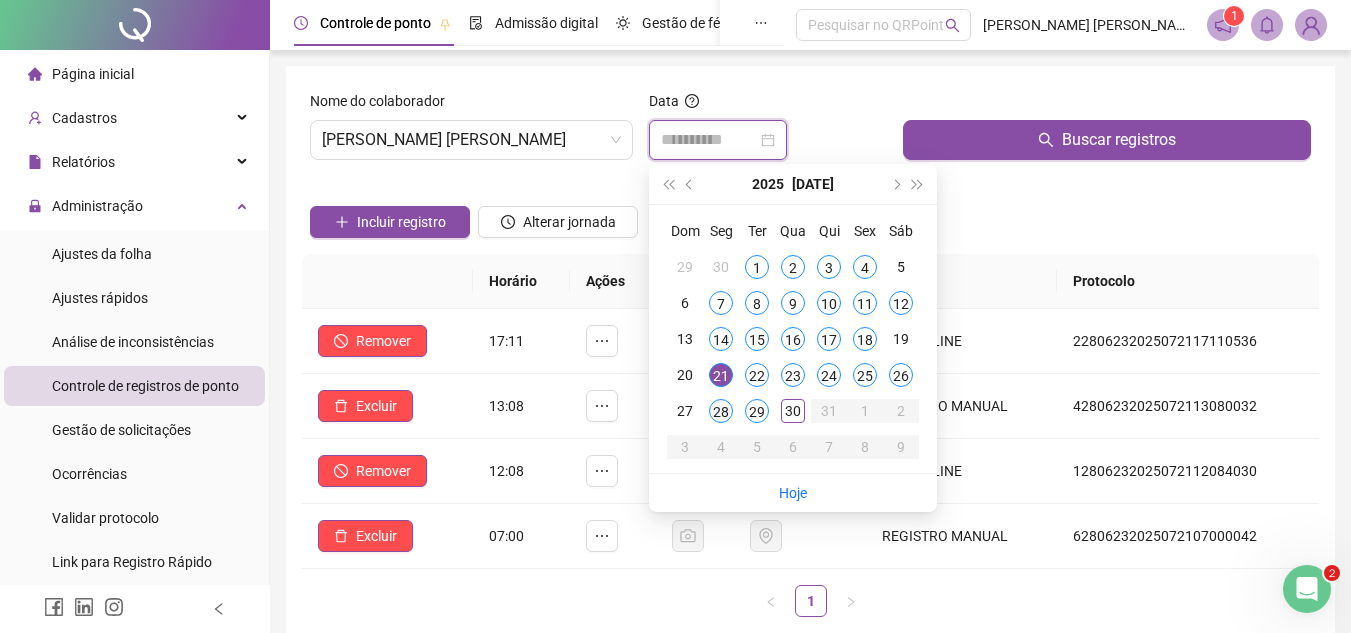 type on "**********" 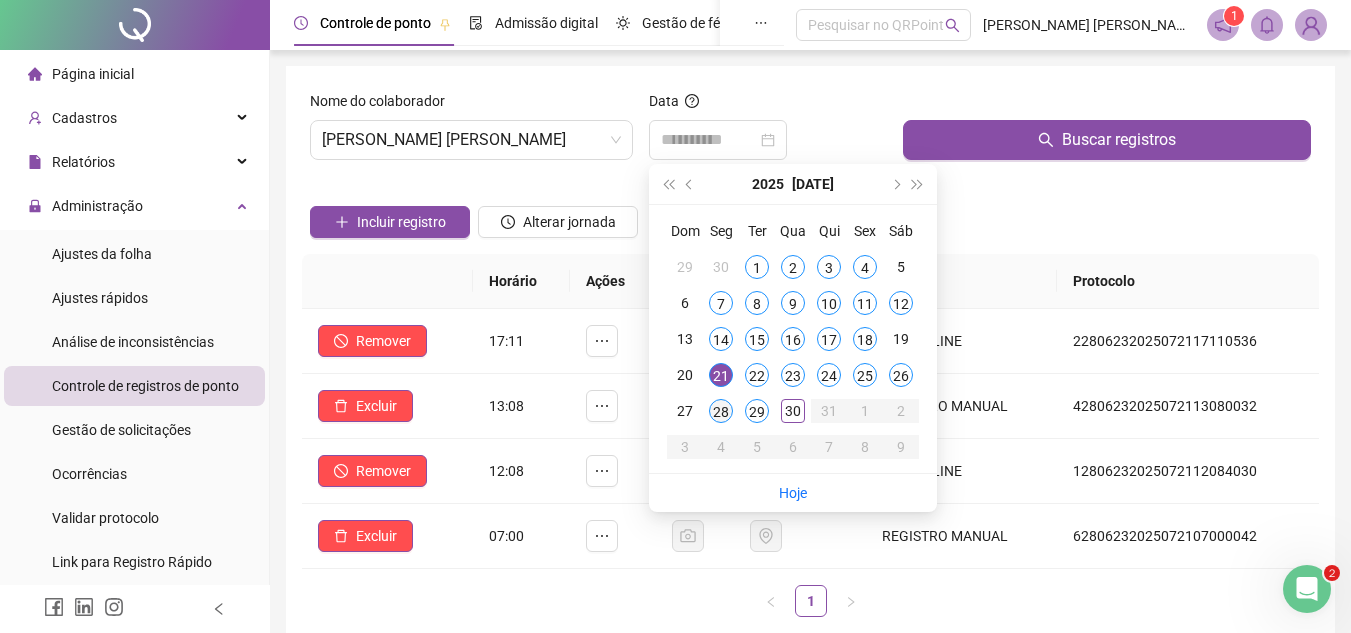 click on "28" at bounding box center (721, 411) 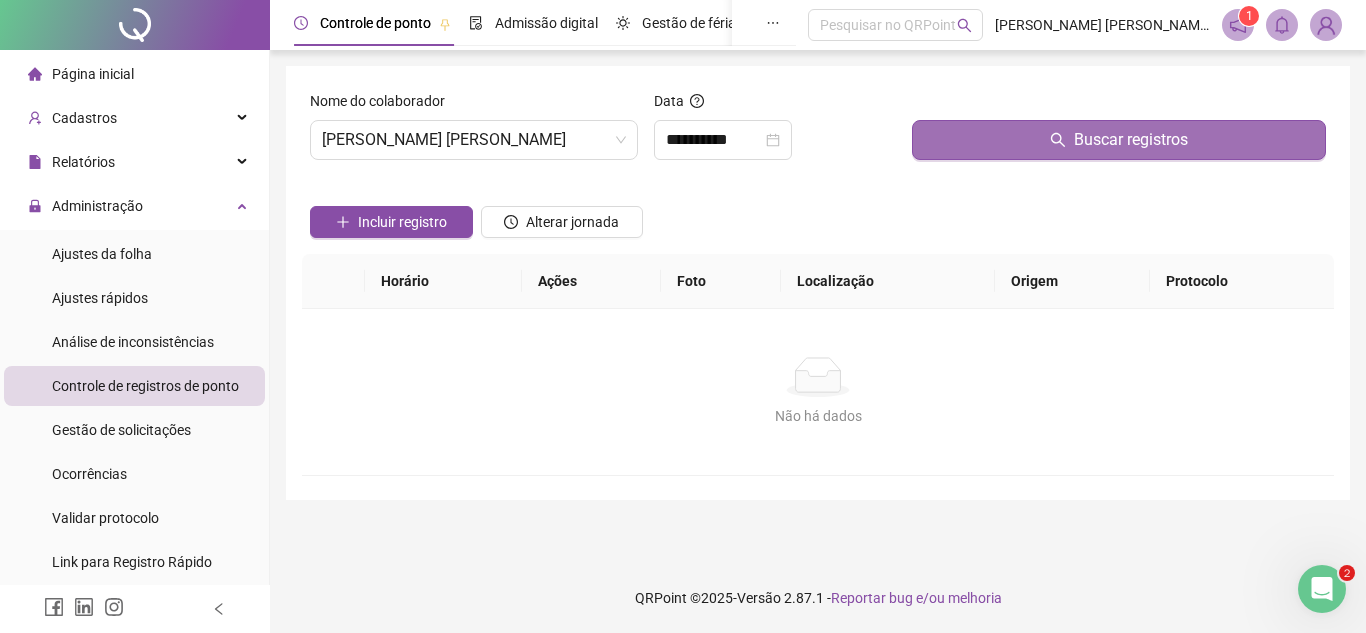 click on "Buscar registros" at bounding box center [1119, 140] 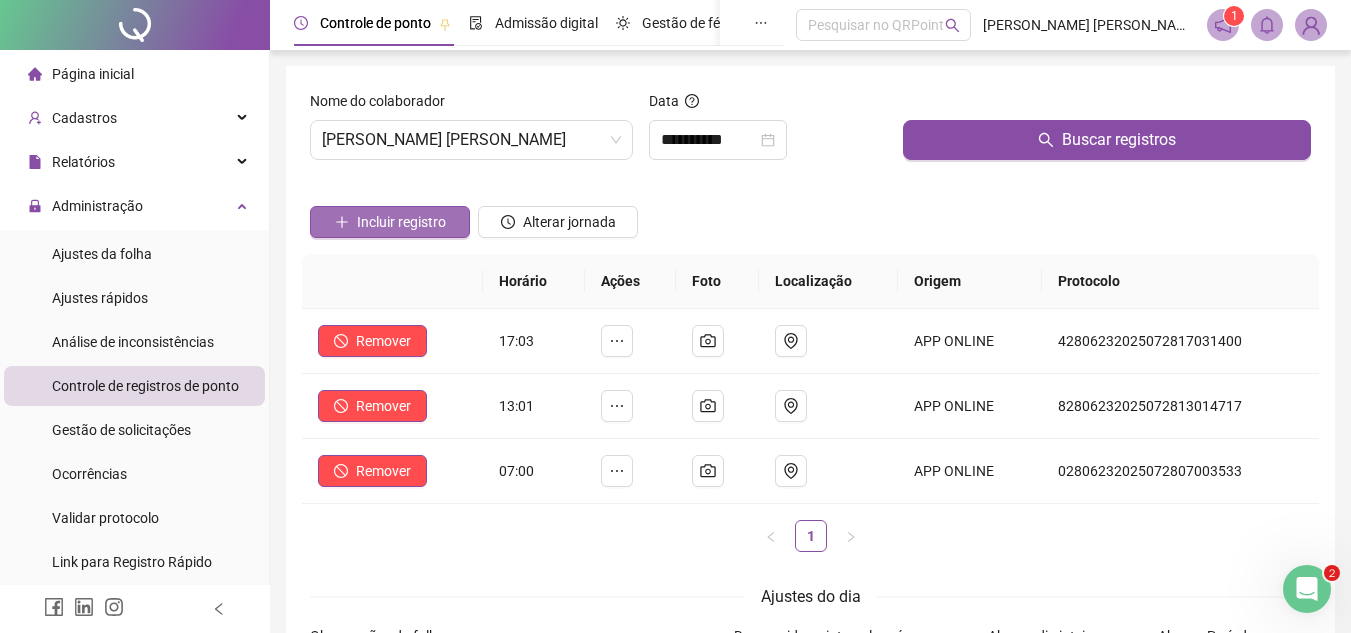 click on "Incluir registro" at bounding box center (401, 222) 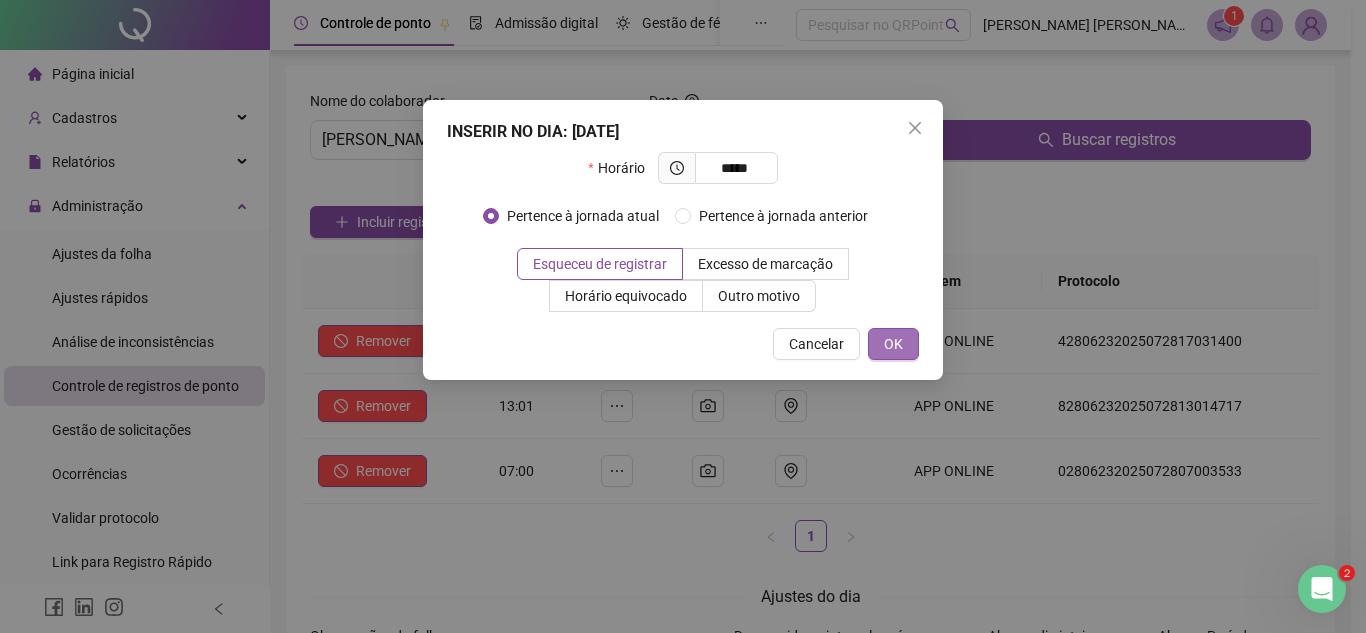 type on "*****" 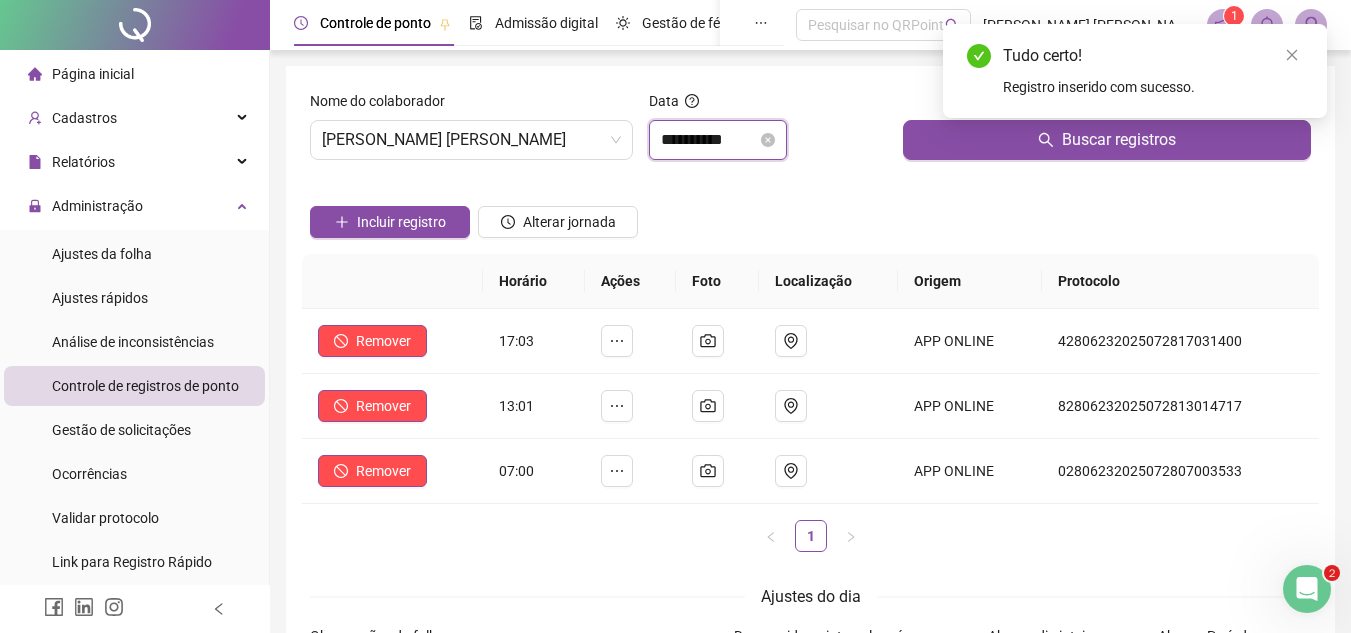 click on "**********" at bounding box center (709, 140) 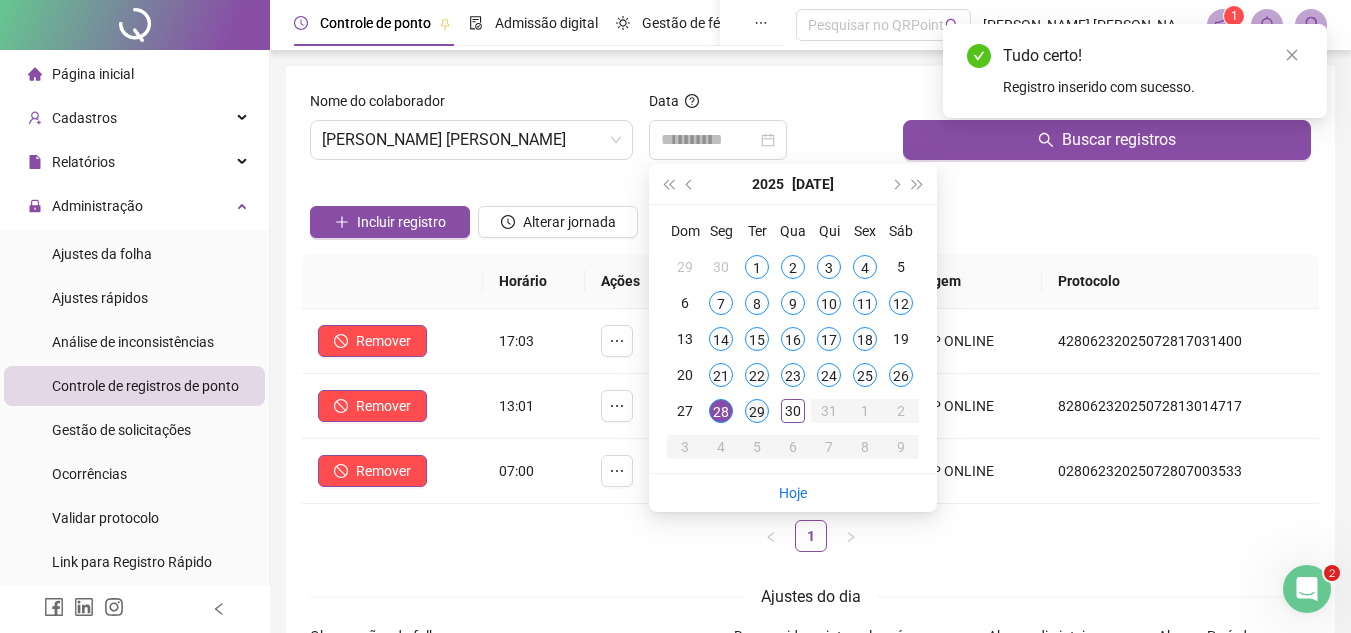 click on "29" at bounding box center [757, 411] 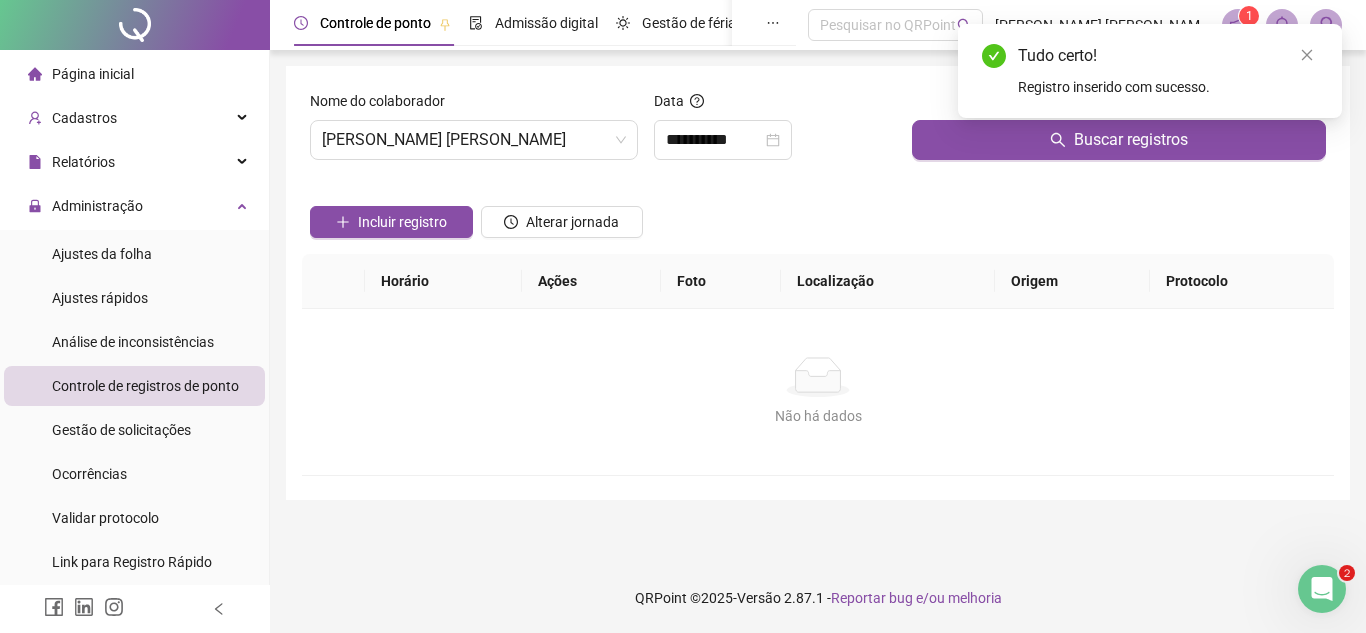 click on "Tudo certo! Registro inserido com sucesso." at bounding box center (1150, 71) 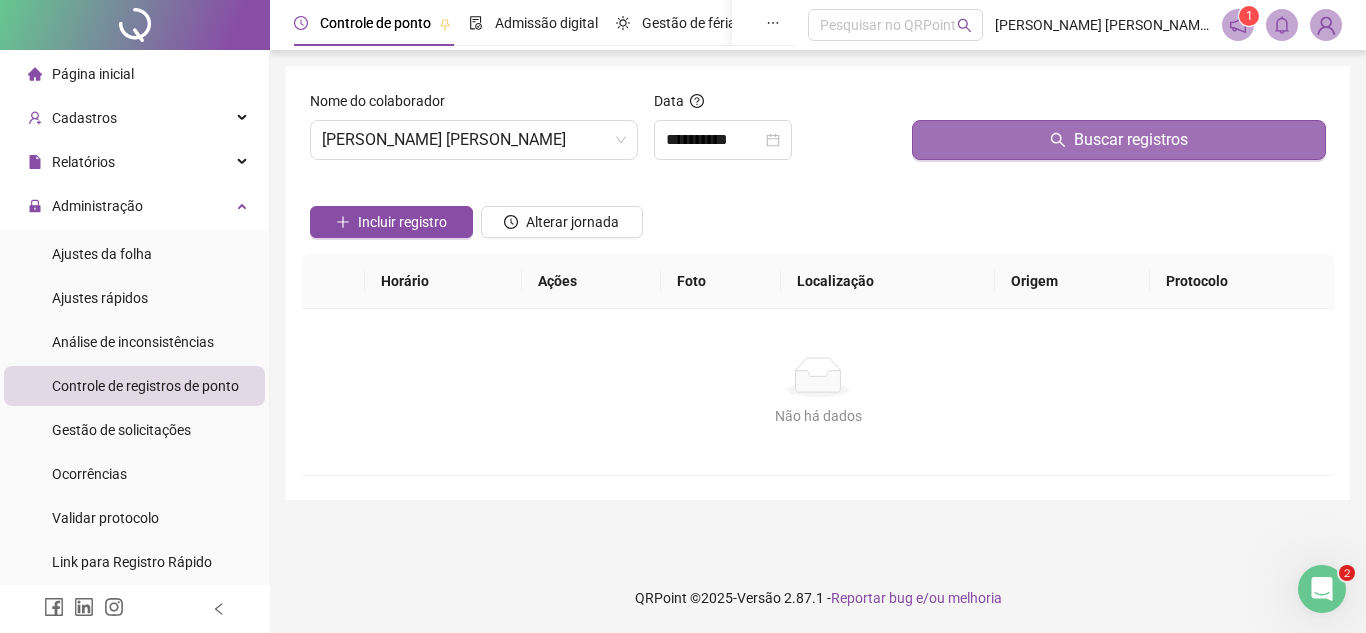 click on "Buscar registros" at bounding box center (1119, 140) 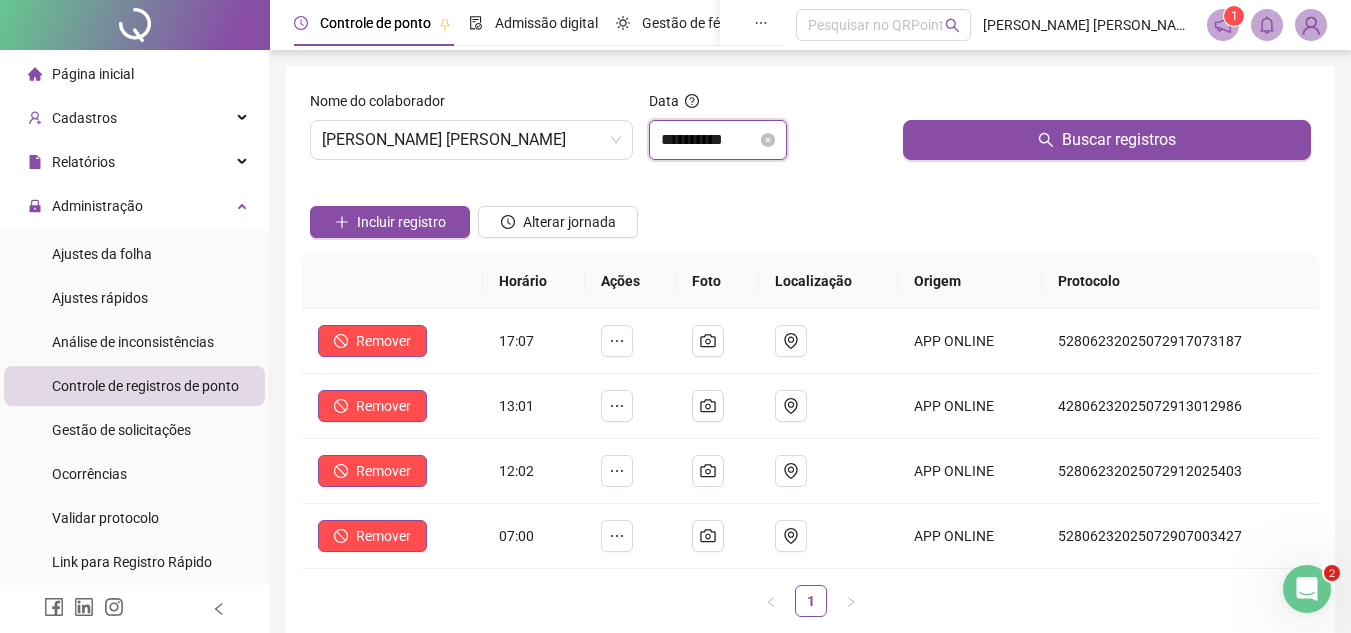 click on "**********" at bounding box center [709, 140] 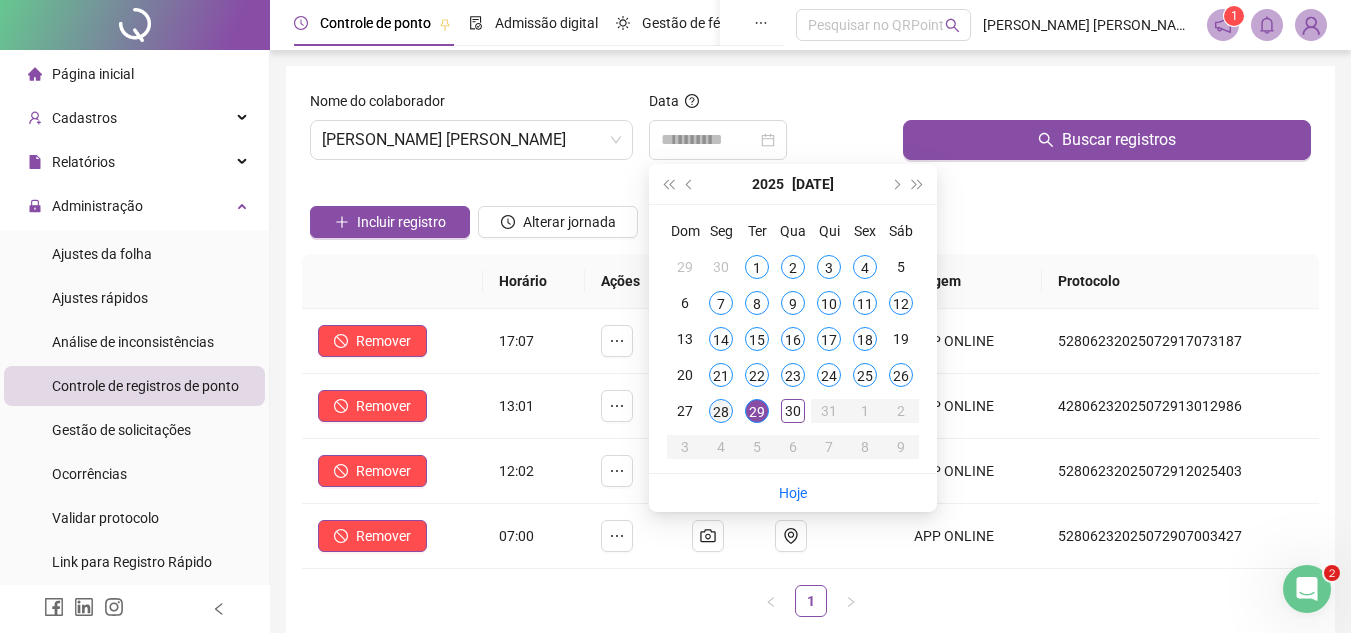 click on "28" at bounding box center (721, 411) 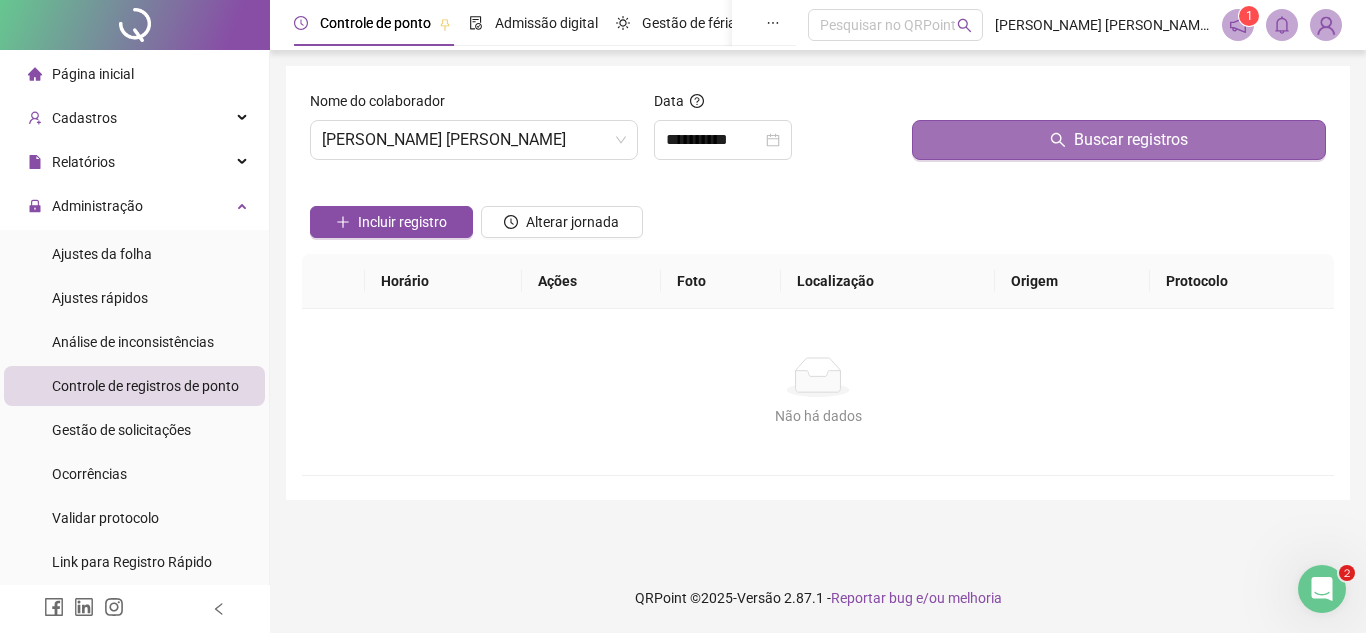 click on "Buscar registros" at bounding box center (1119, 140) 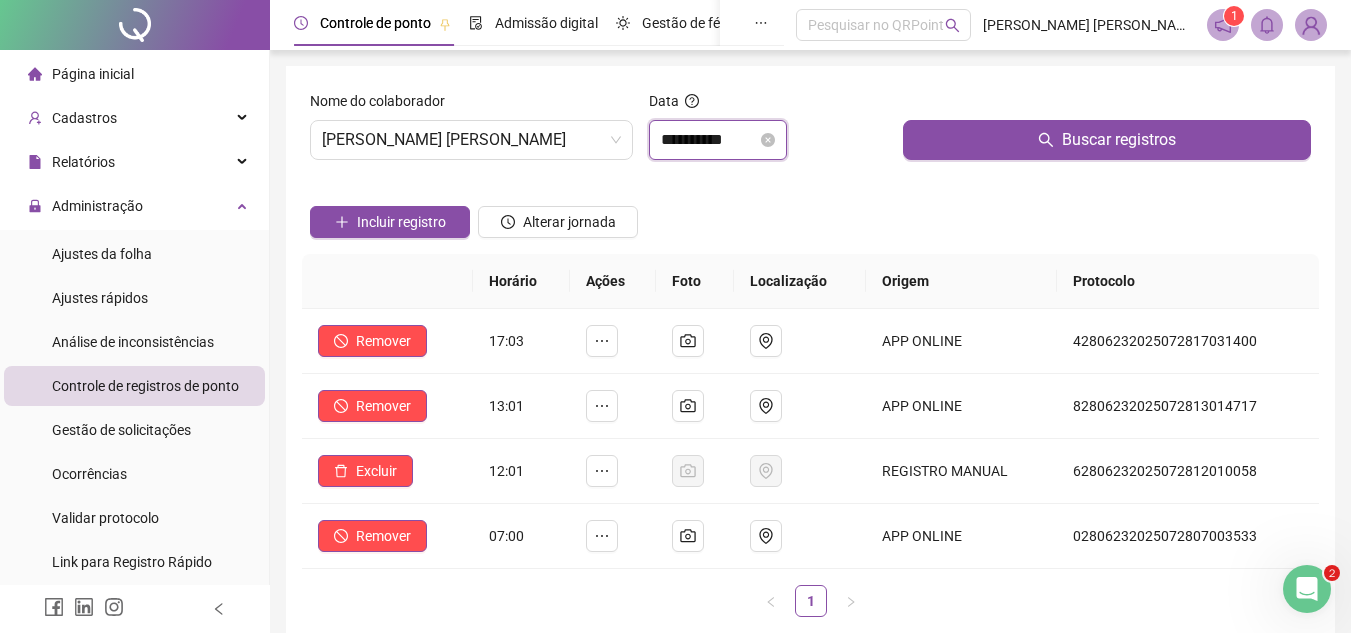 click on "**********" at bounding box center (709, 140) 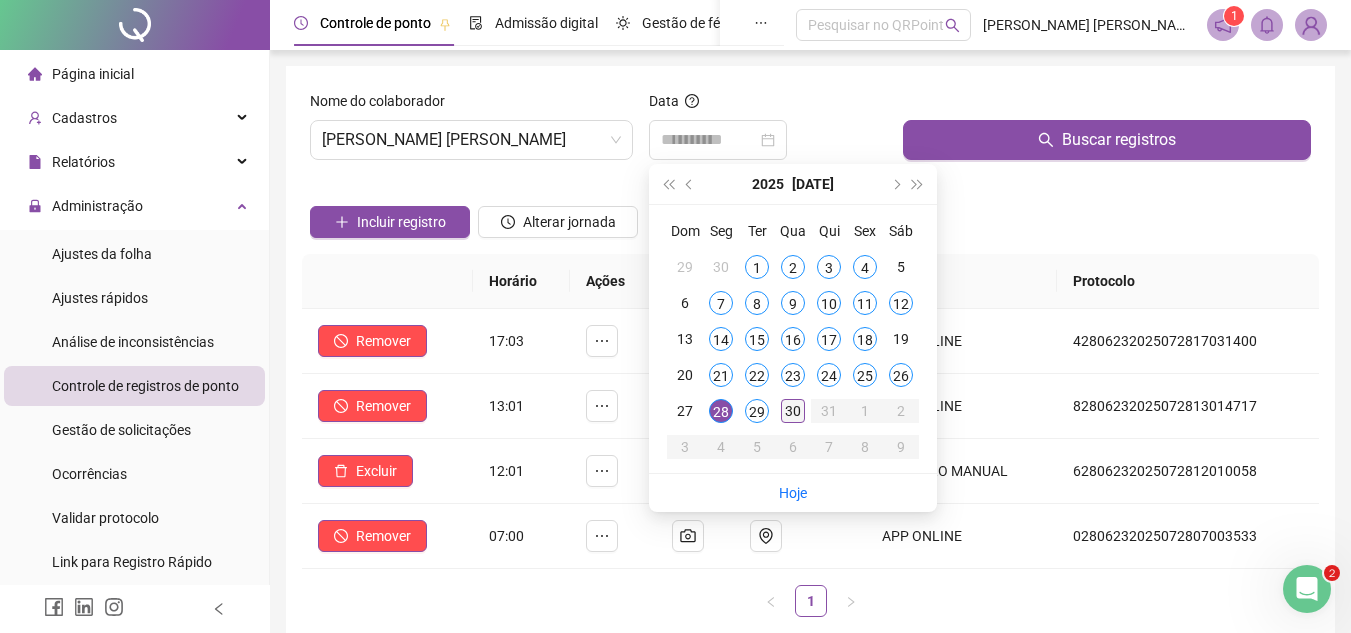 click on "30" at bounding box center (793, 411) 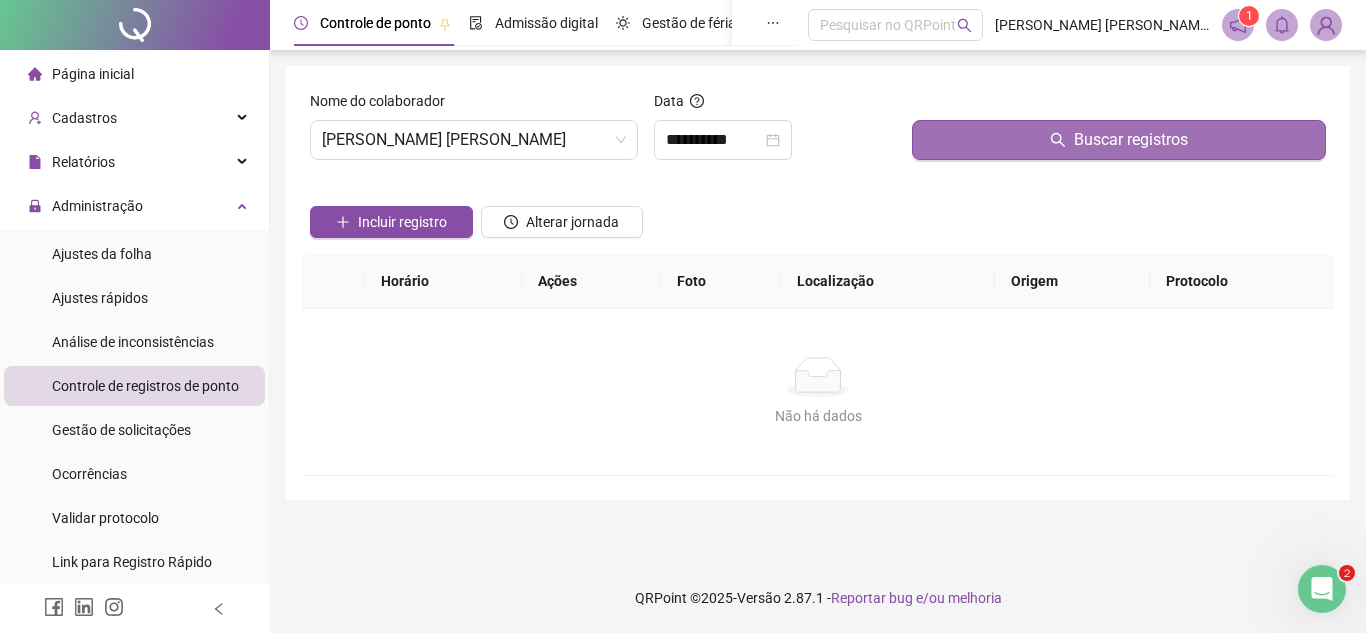 click on "Buscar registros" at bounding box center [1119, 140] 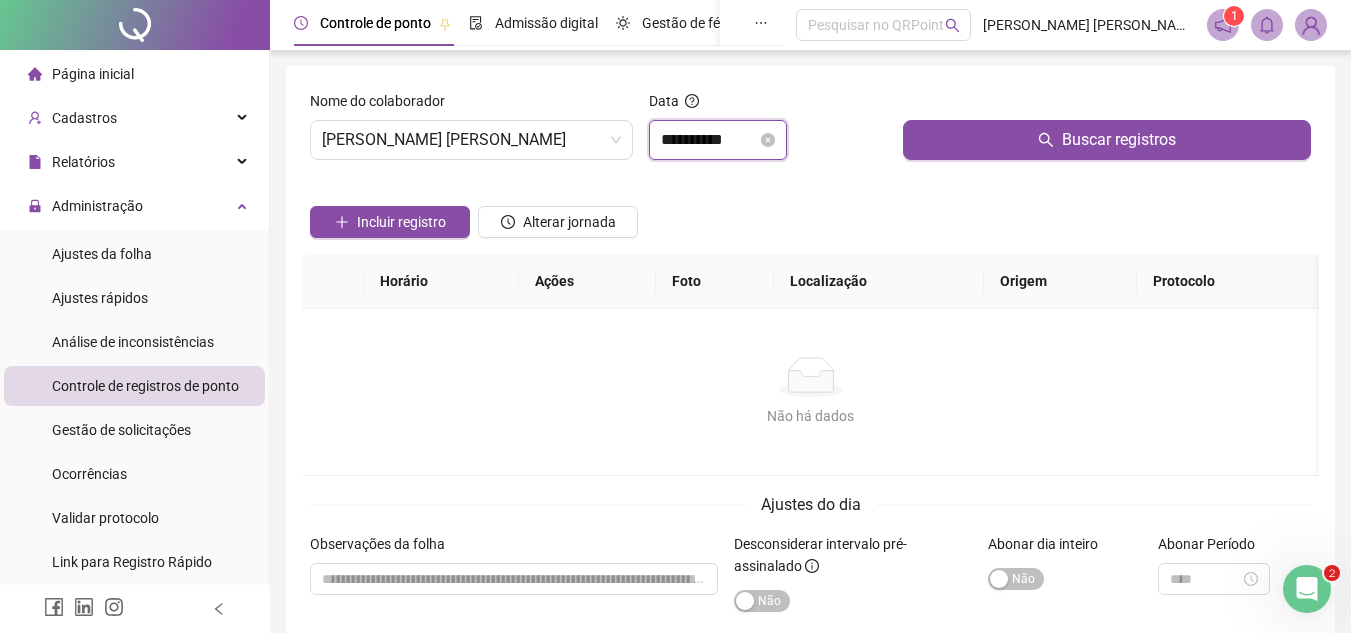 click on "**********" at bounding box center (709, 140) 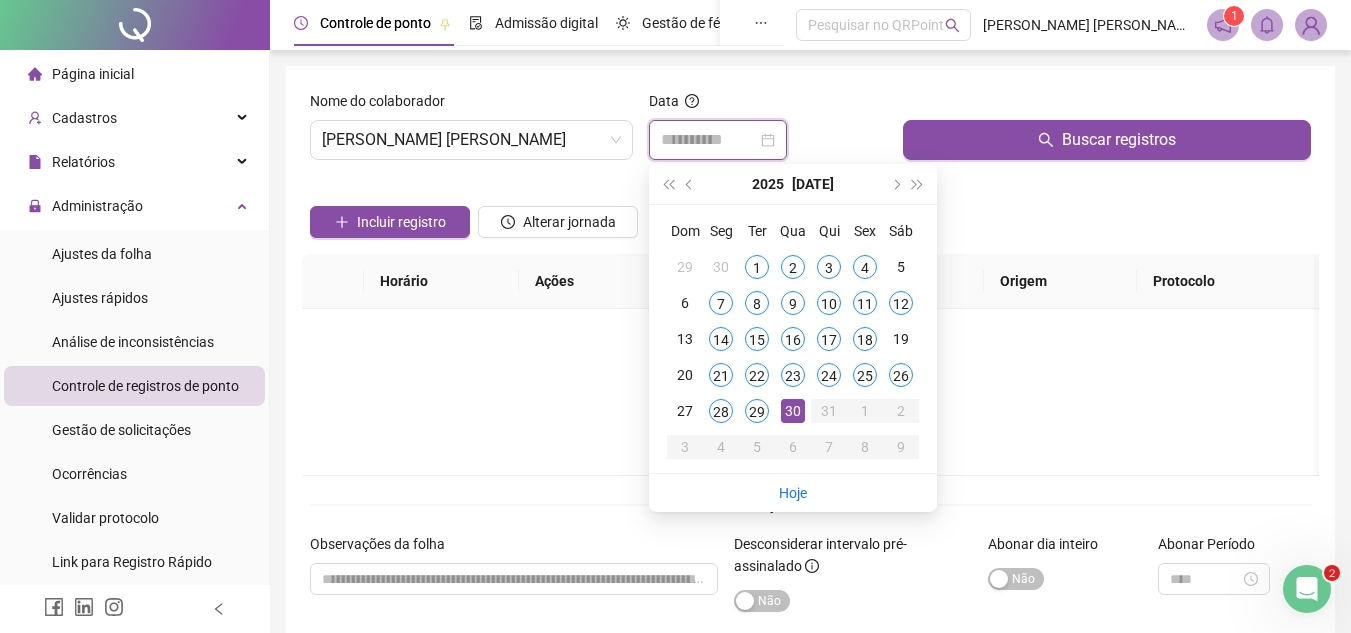 type on "**********" 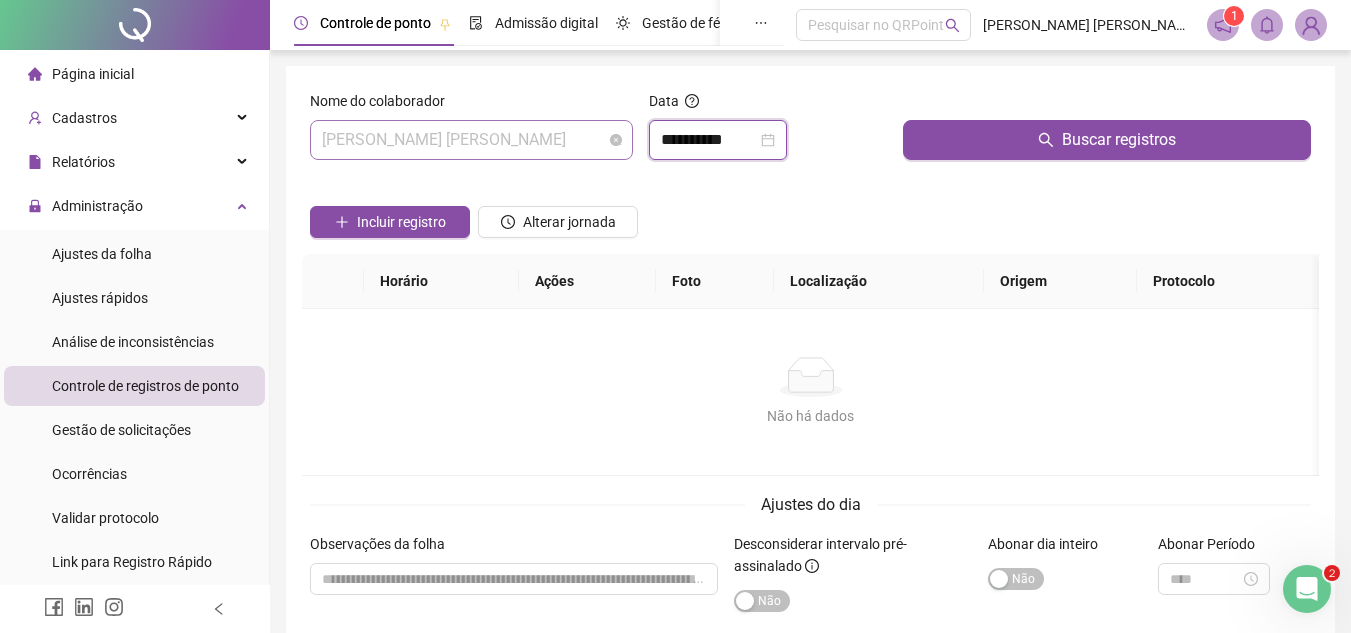 click on "[PERSON_NAME] [PERSON_NAME]" at bounding box center [471, 140] 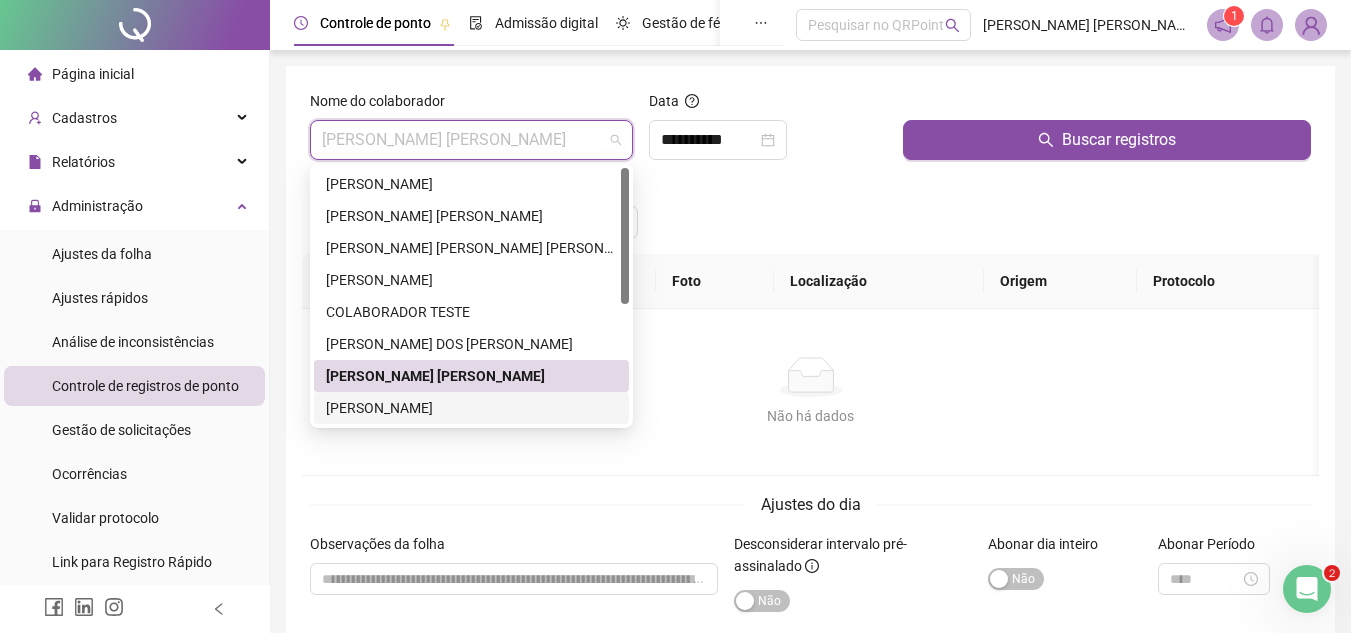 click on "[PERSON_NAME]" at bounding box center [471, 408] 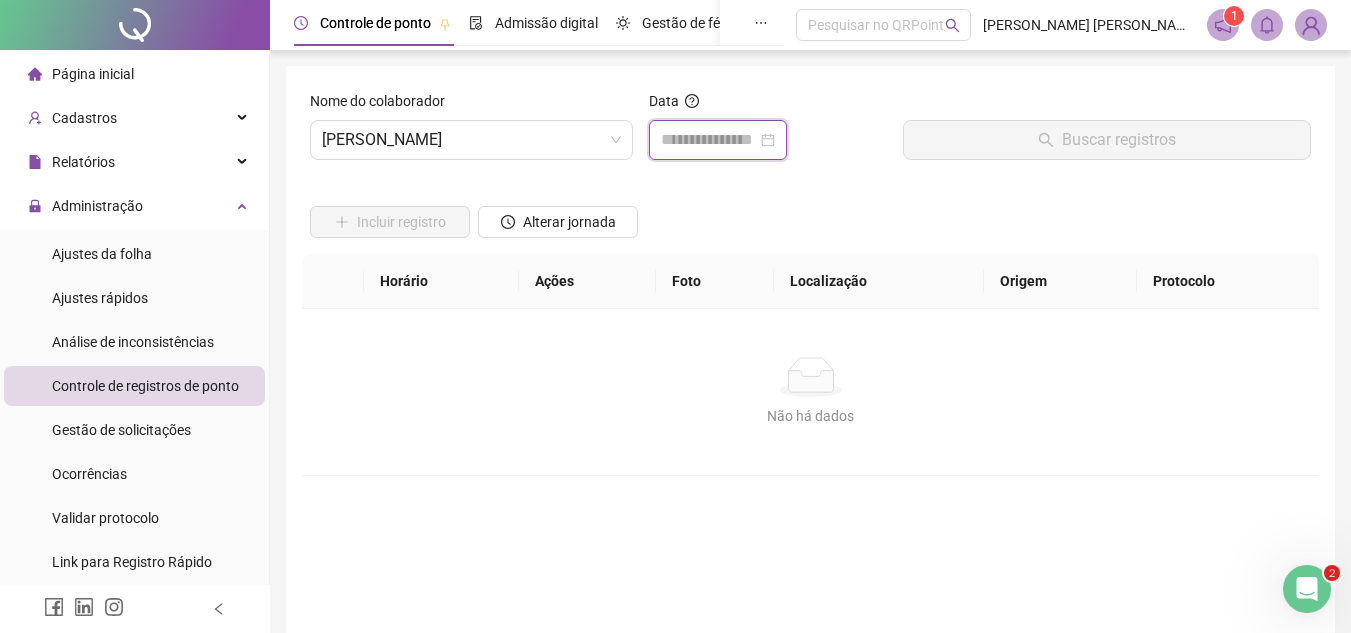 click at bounding box center (709, 140) 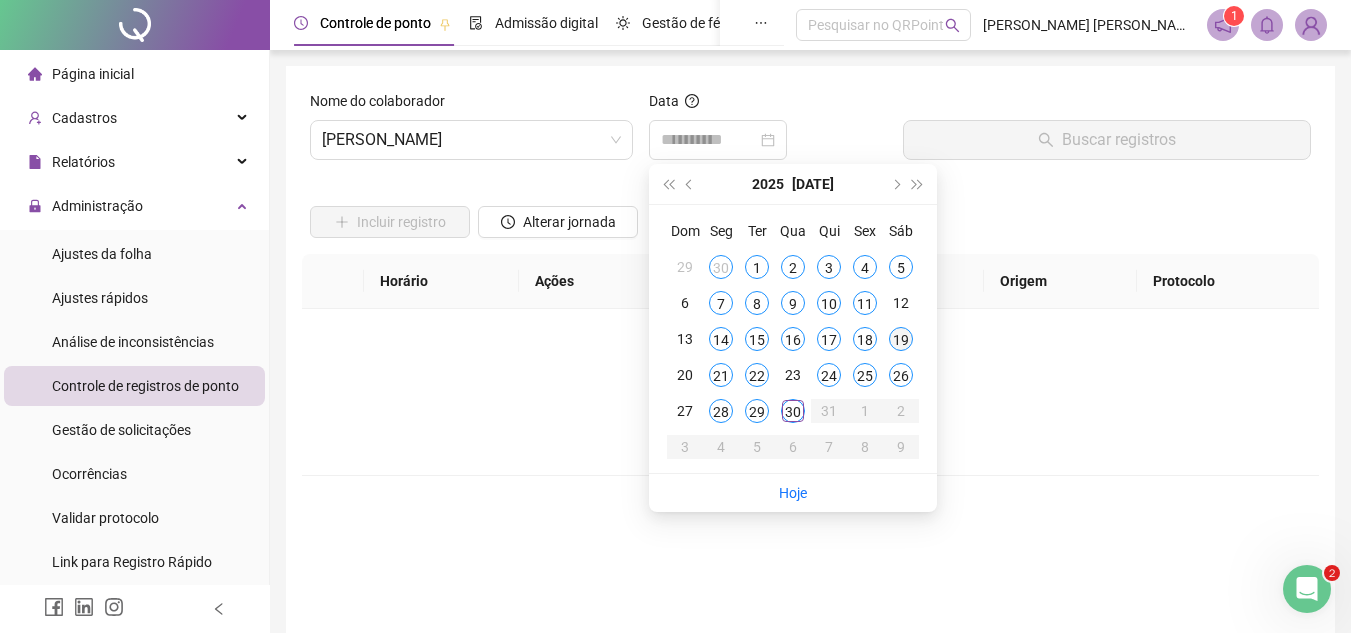 click on "19" at bounding box center [901, 339] 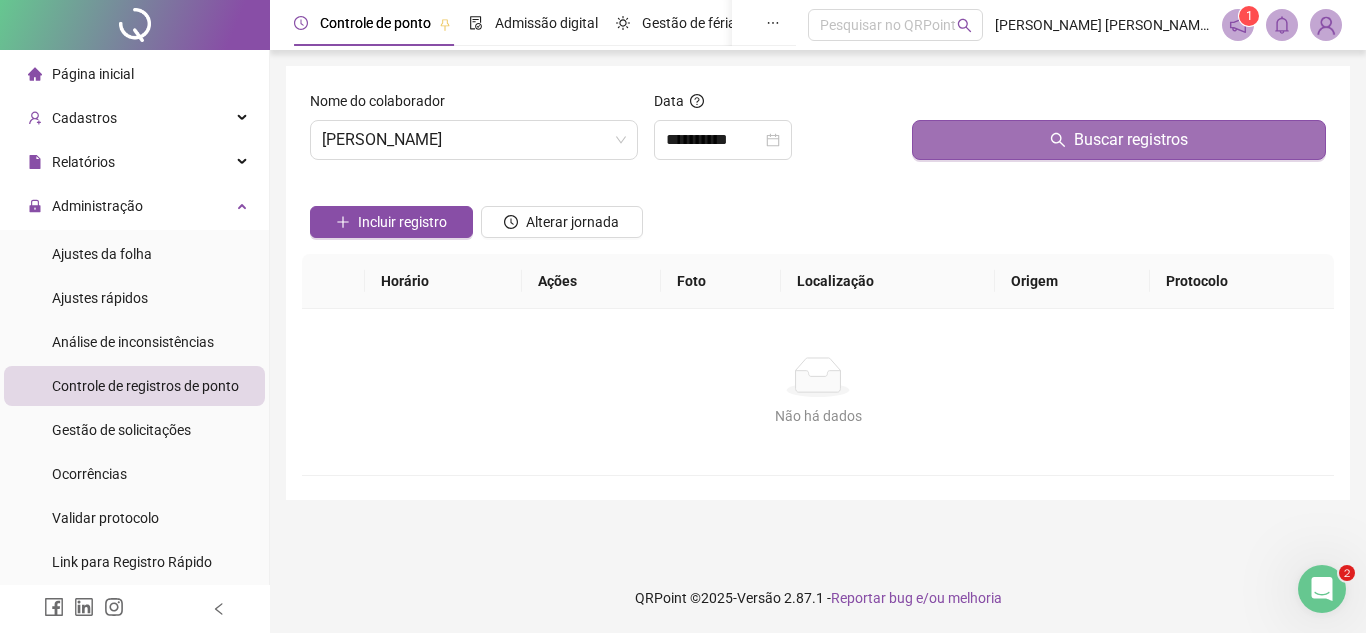 click on "Buscar registros" at bounding box center [1119, 140] 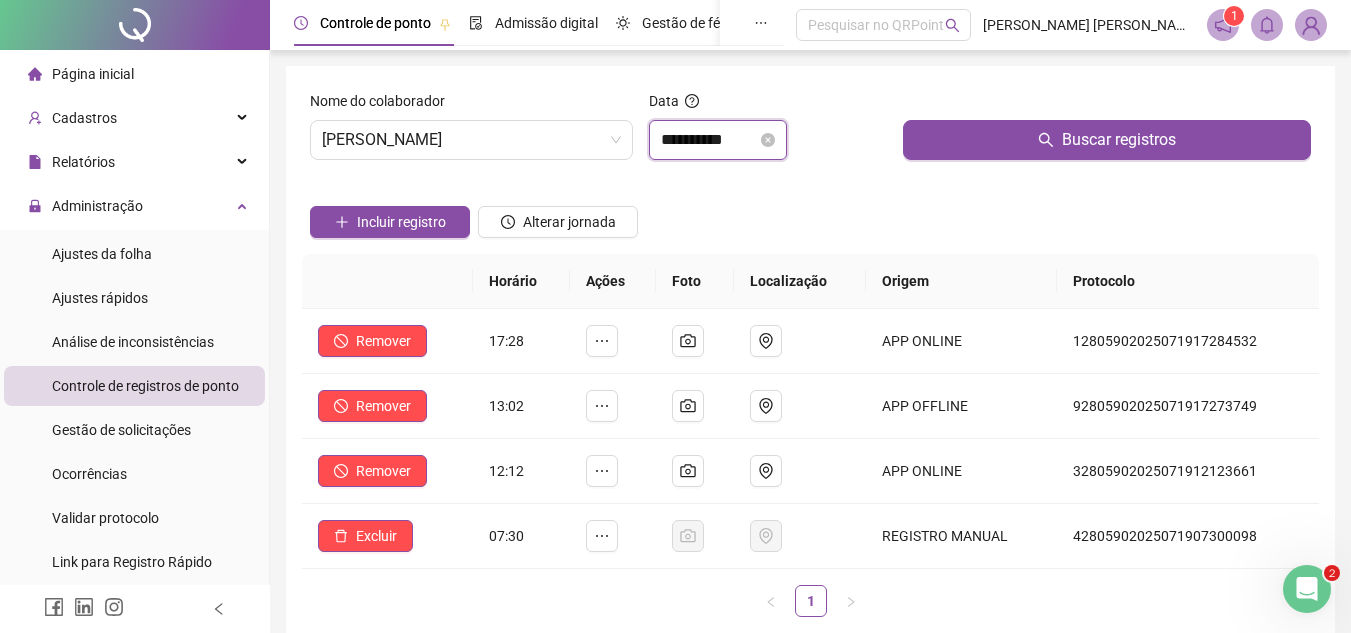 click on "**********" at bounding box center (709, 140) 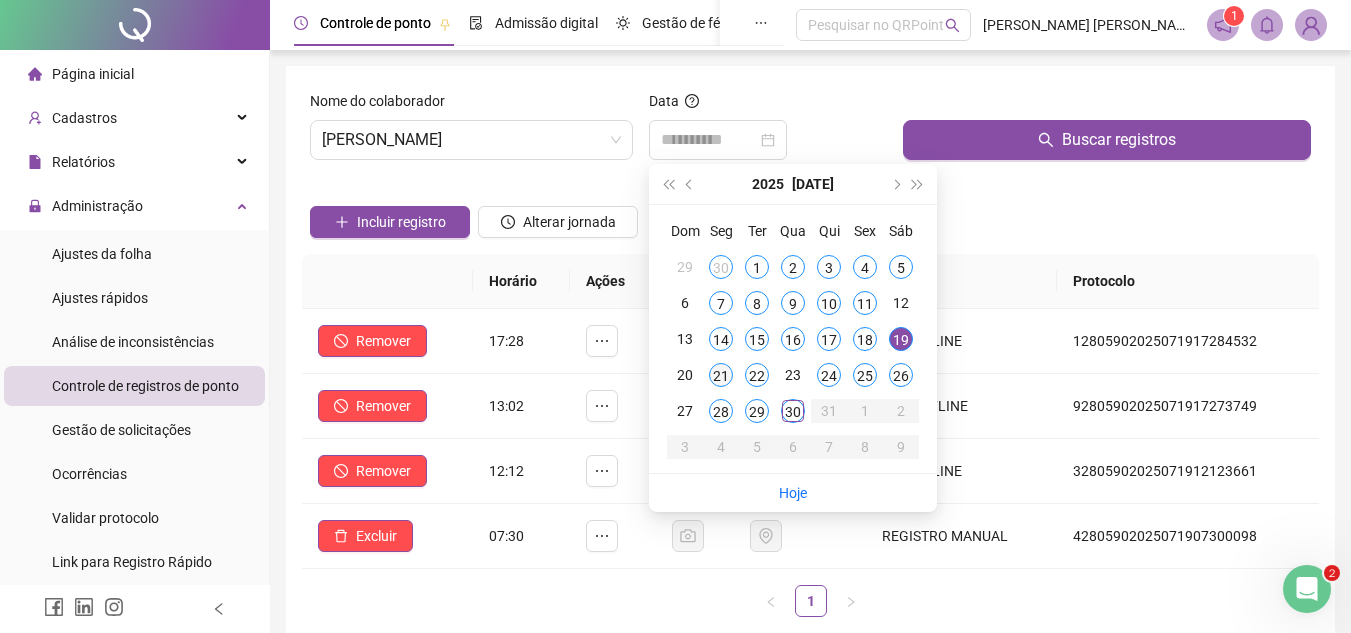 click on "21" at bounding box center (721, 375) 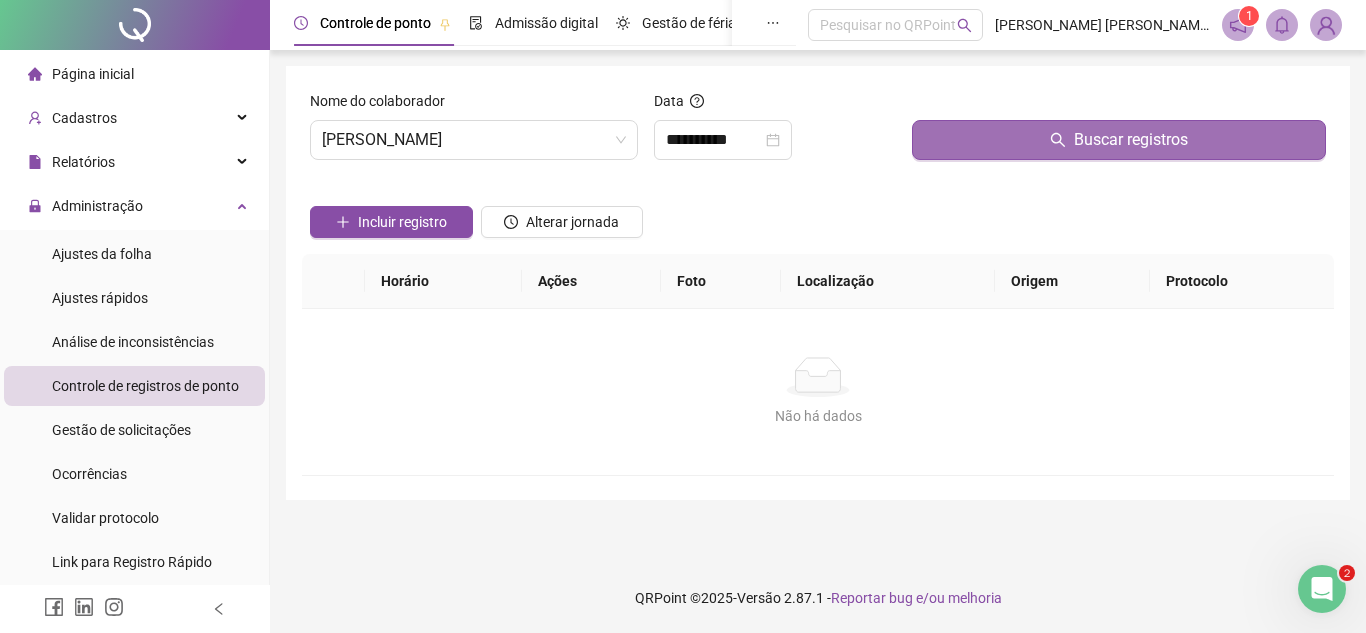 click on "Buscar registros" at bounding box center [1119, 140] 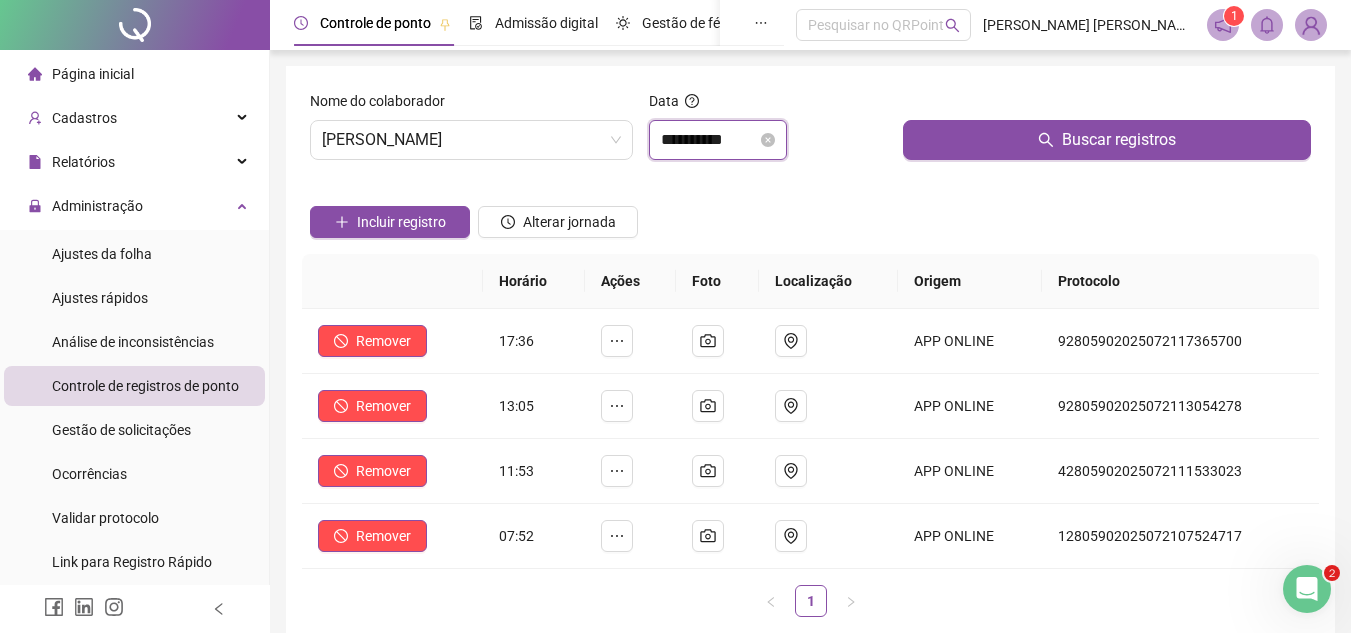 click on "**********" at bounding box center (709, 140) 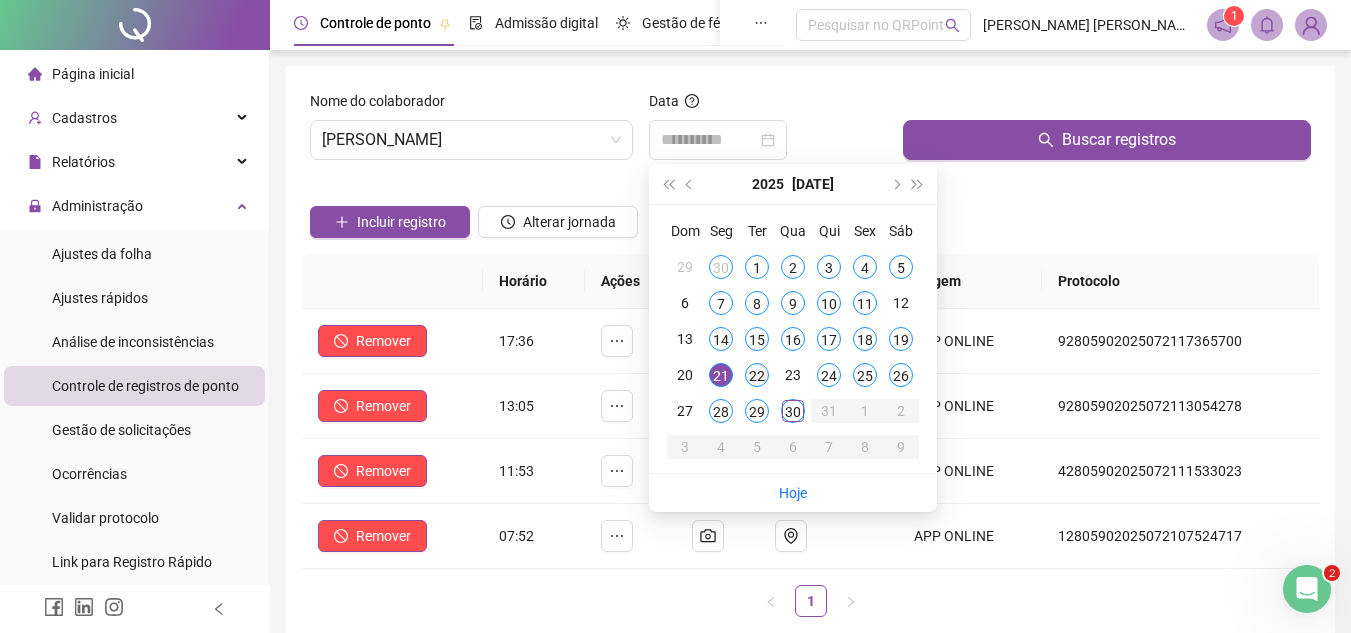 click on "22" at bounding box center [757, 375] 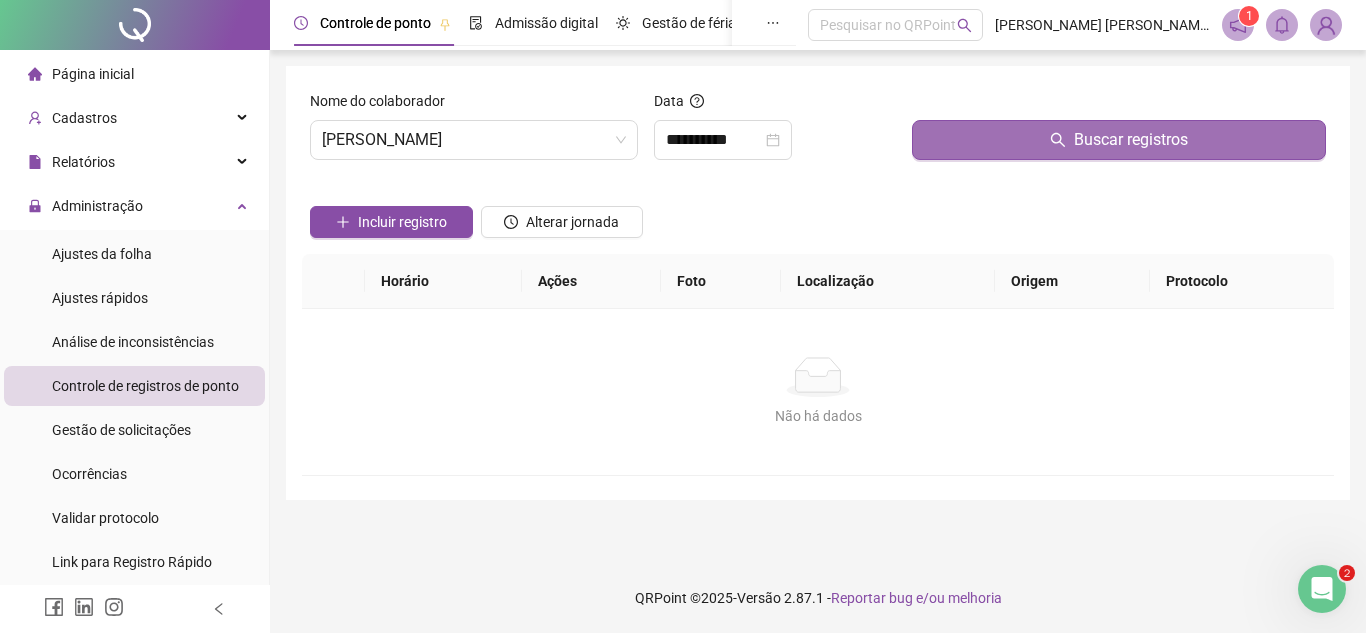 click on "Buscar registros" at bounding box center (1119, 140) 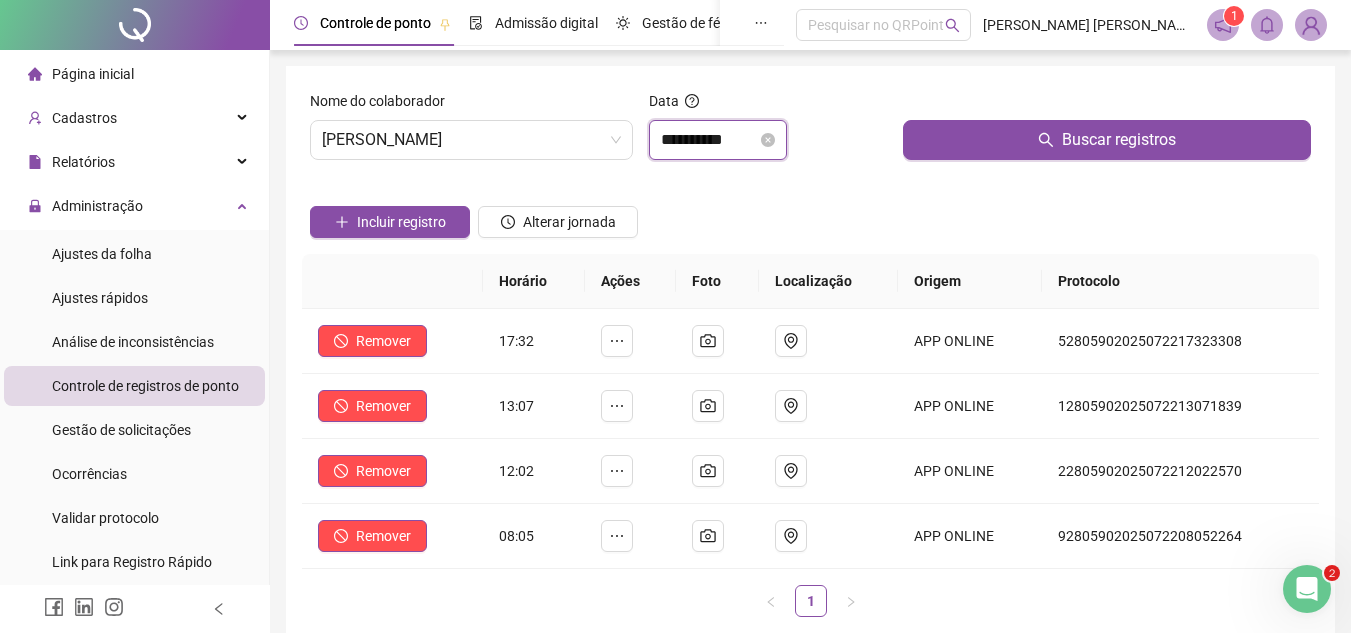 click on "**********" at bounding box center (709, 140) 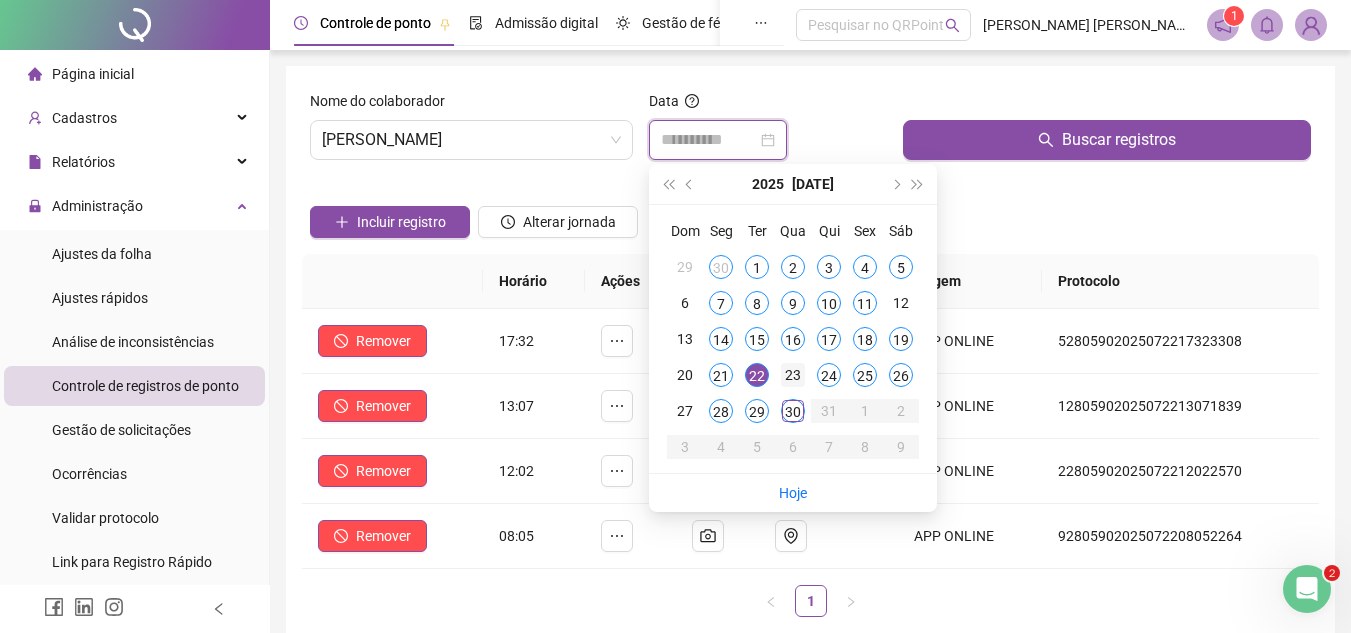type on "**********" 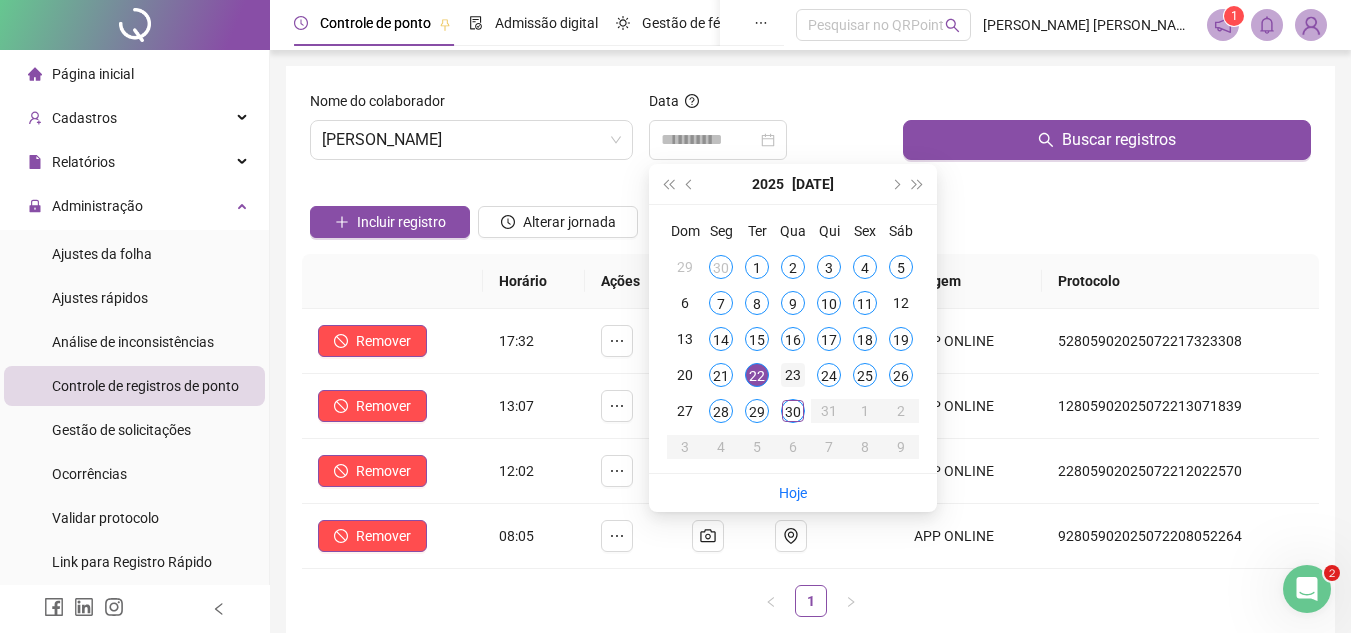 click on "23" at bounding box center (793, 375) 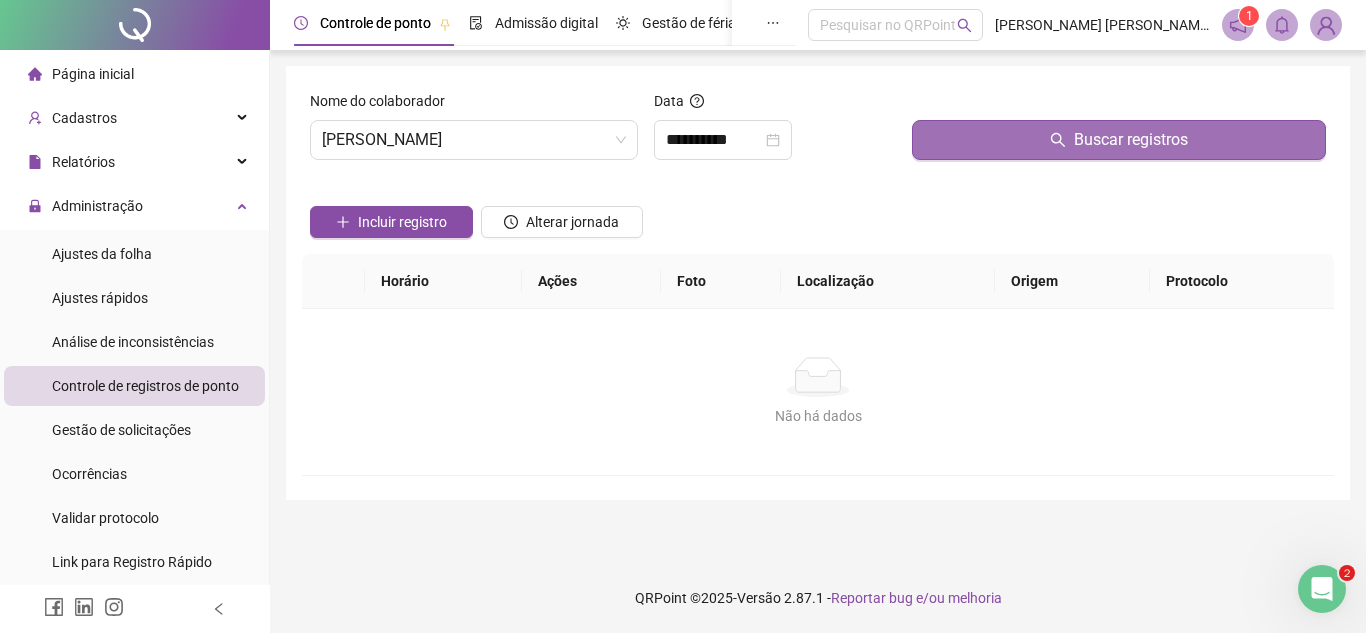 click on "Buscar registros" at bounding box center (1119, 140) 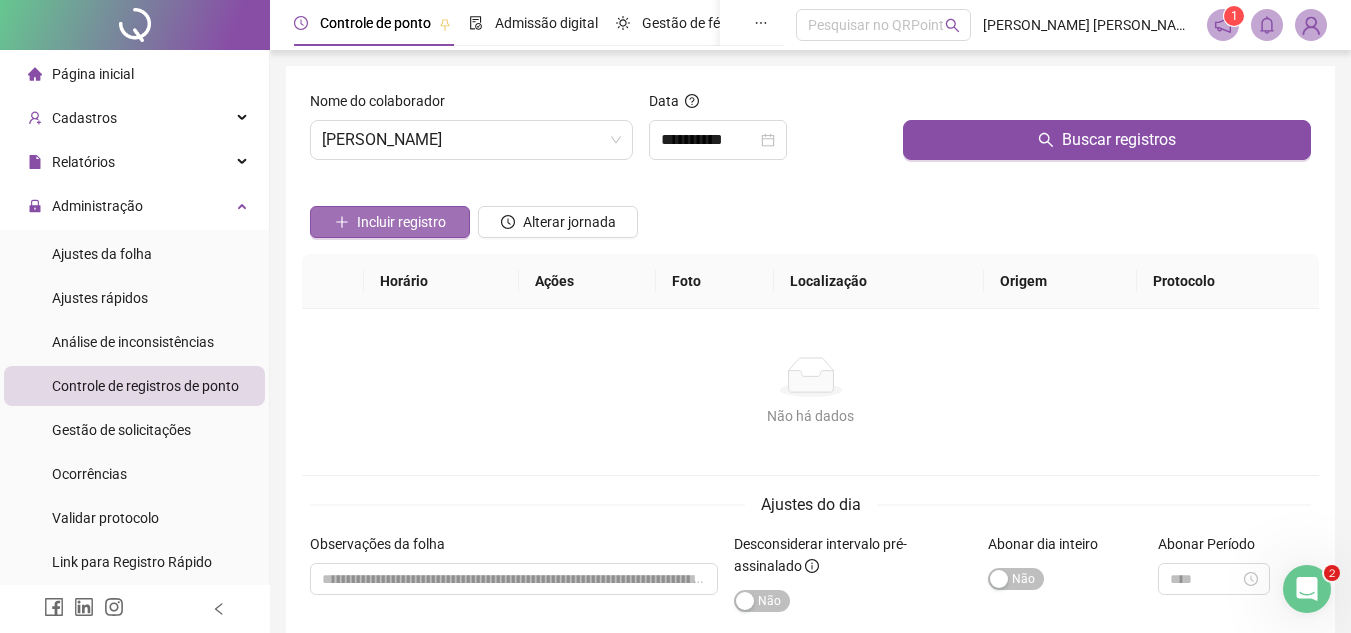click on "Incluir registro" at bounding box center [401, 222] 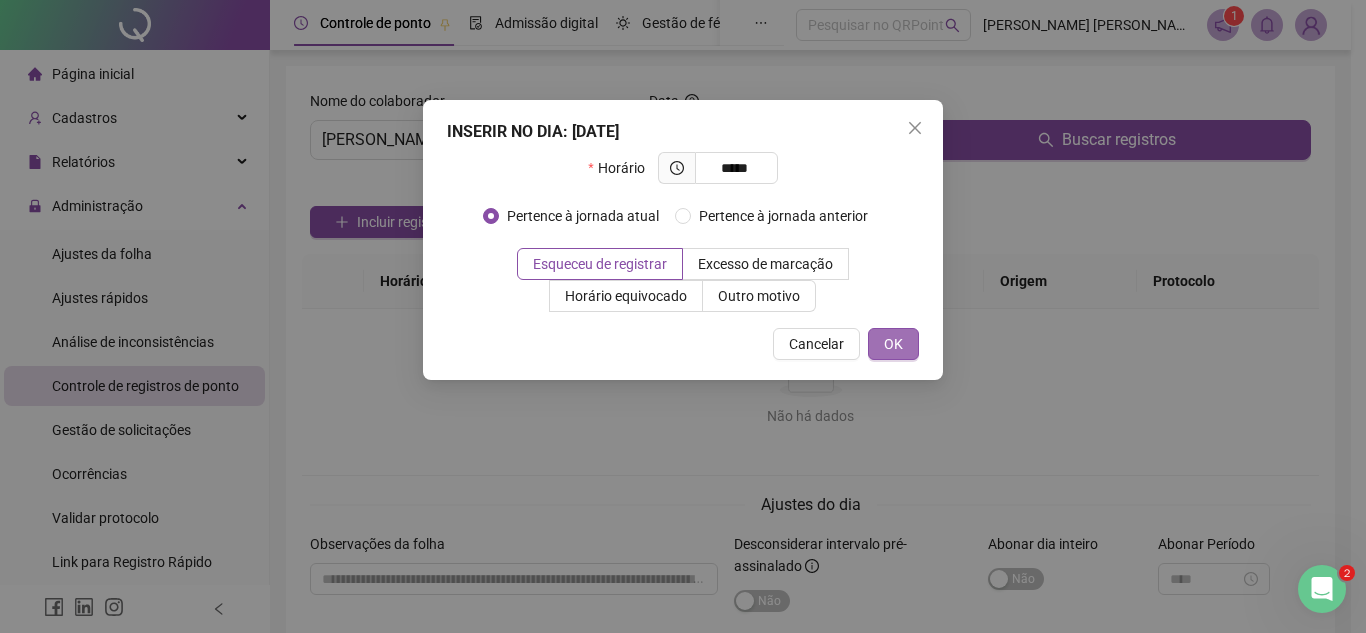 type on "*****" 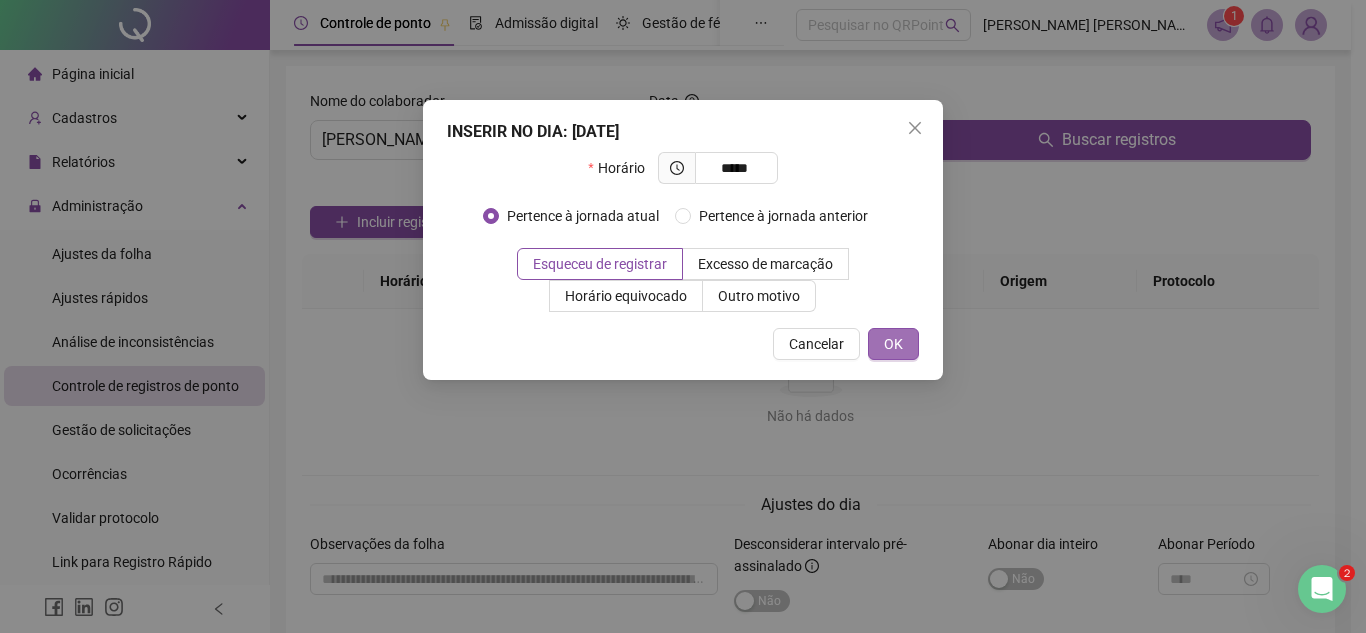 click on "OK" at bounding box center (893, 344) 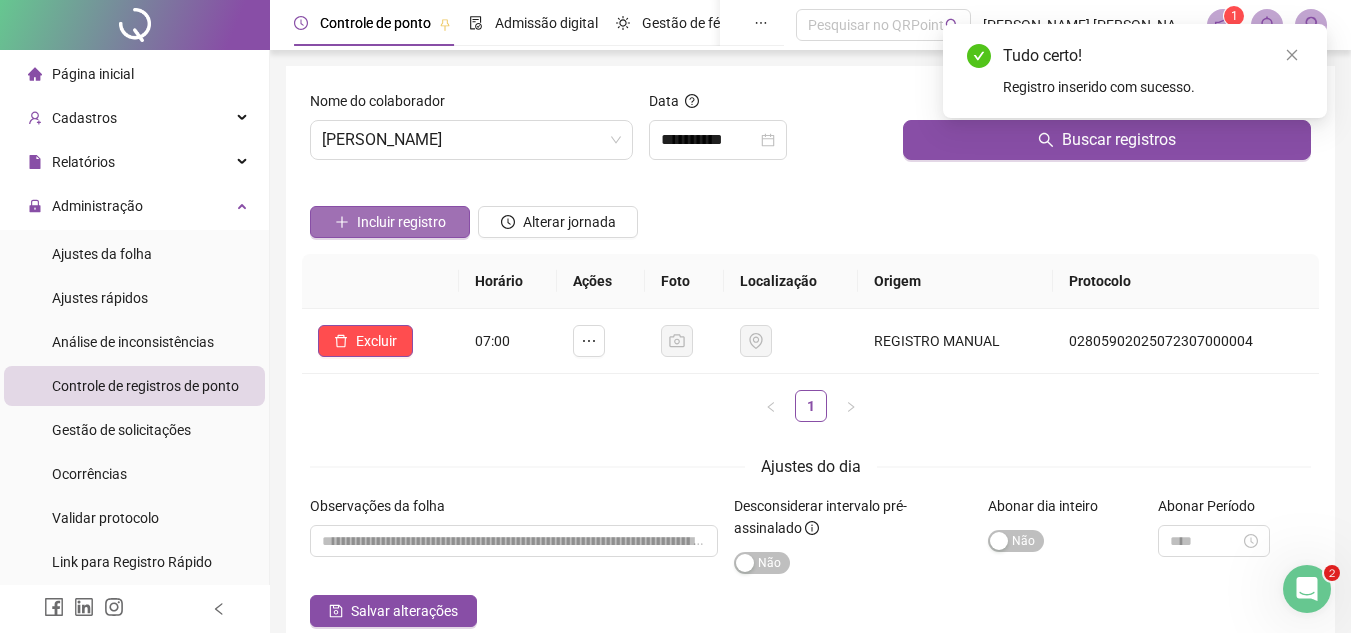 click on "Incluir registro" at bounding box center [401, 222] 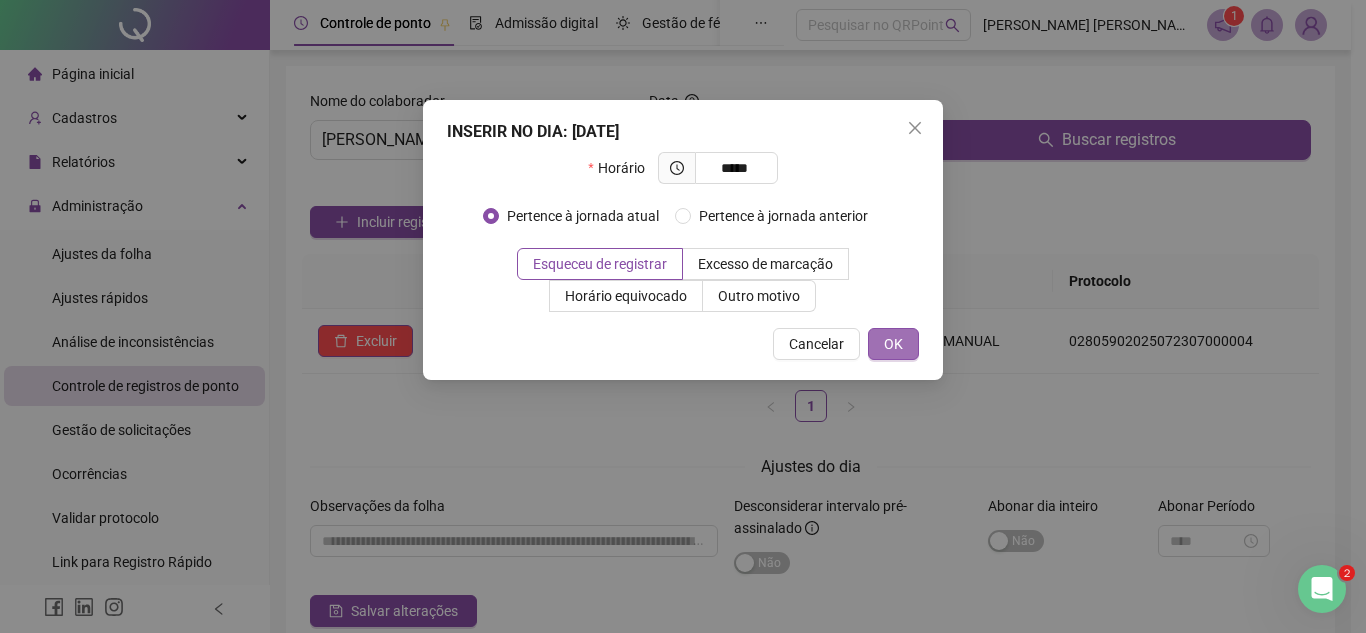 type on "*****" 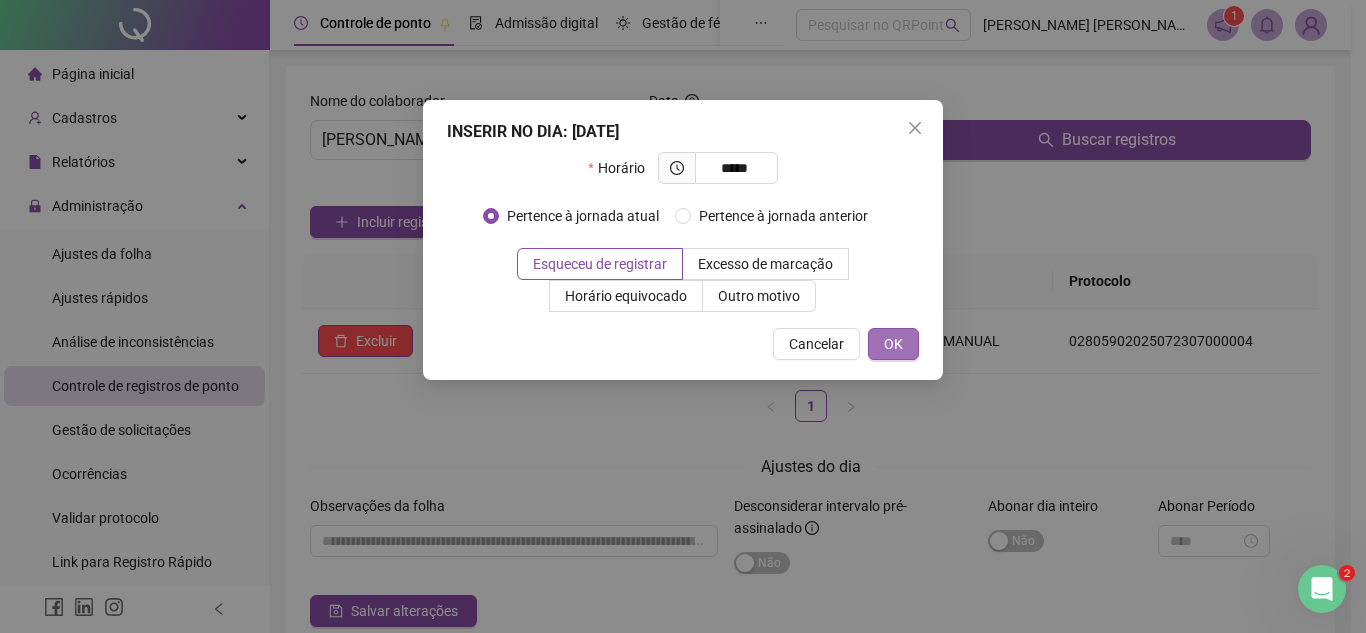 click on "OK" at bounding box center (893, 344) 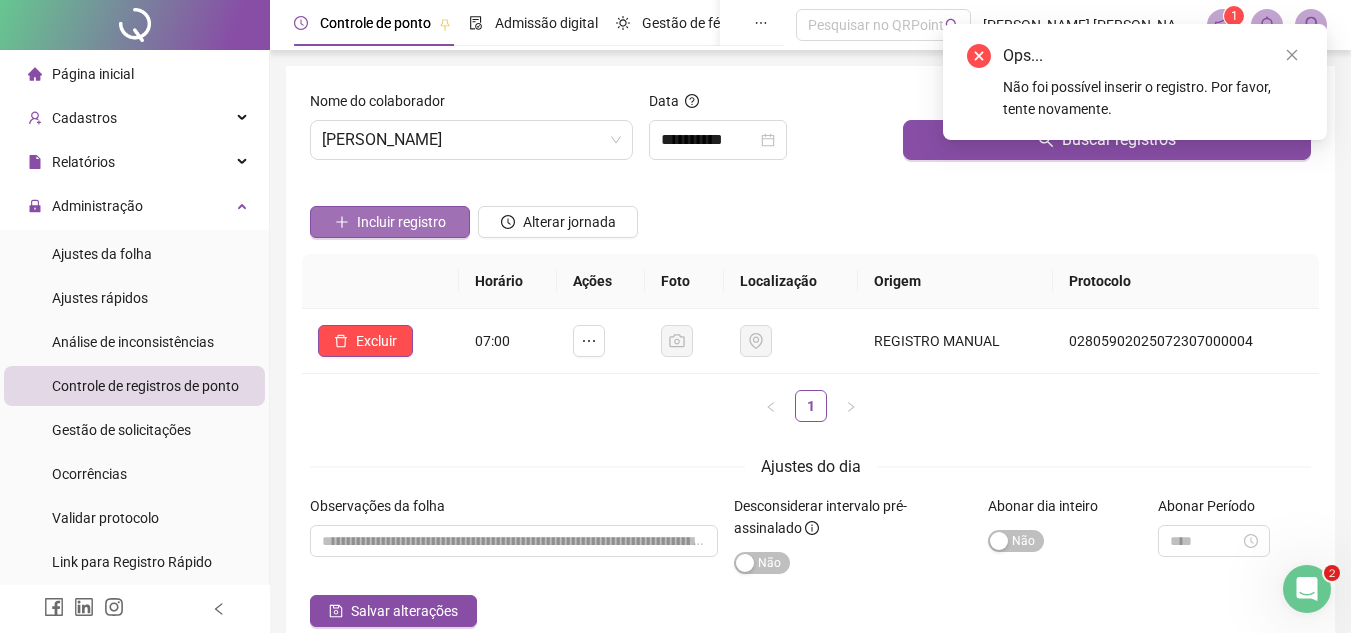 click on "Incluir registro" at bounding box center [401, 222] 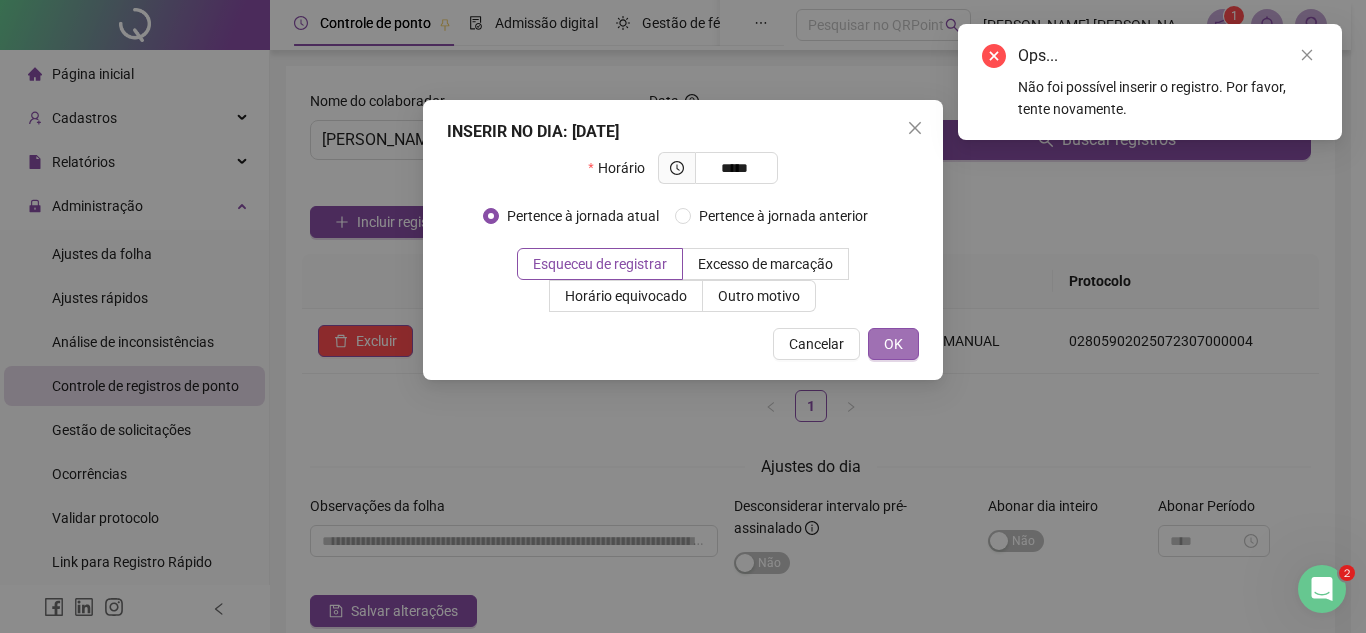 type on "*****" 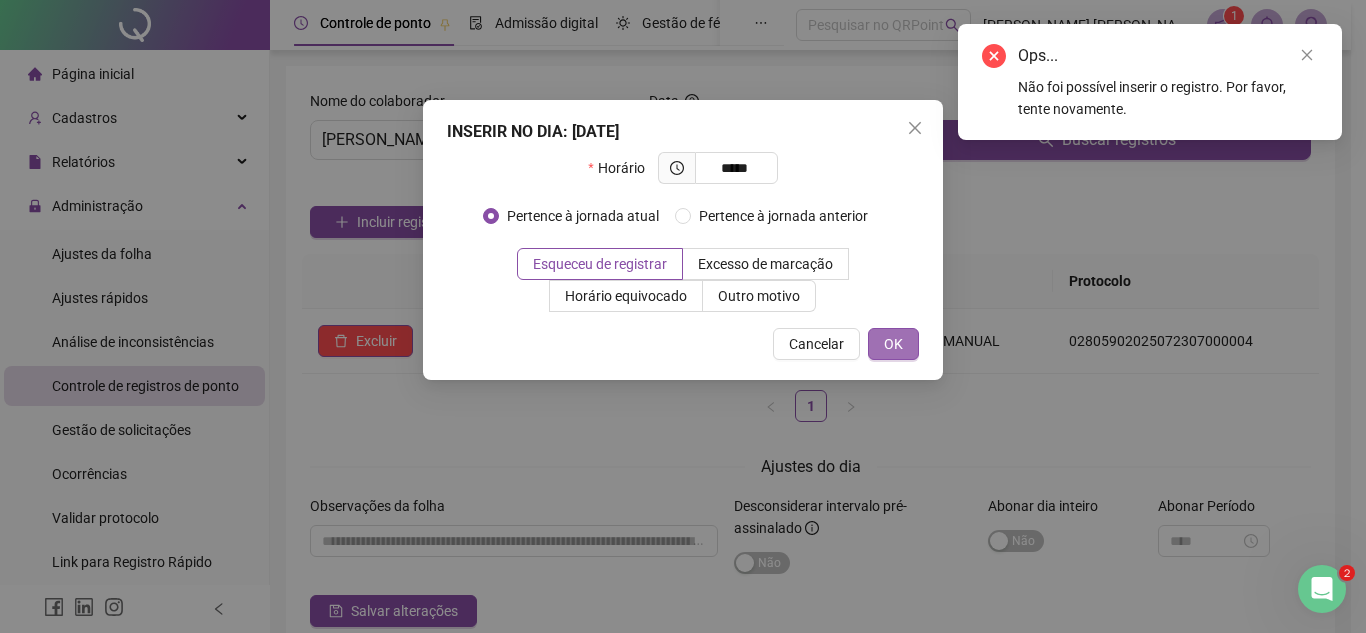 click on "OK" at bounding box center (893, 344) 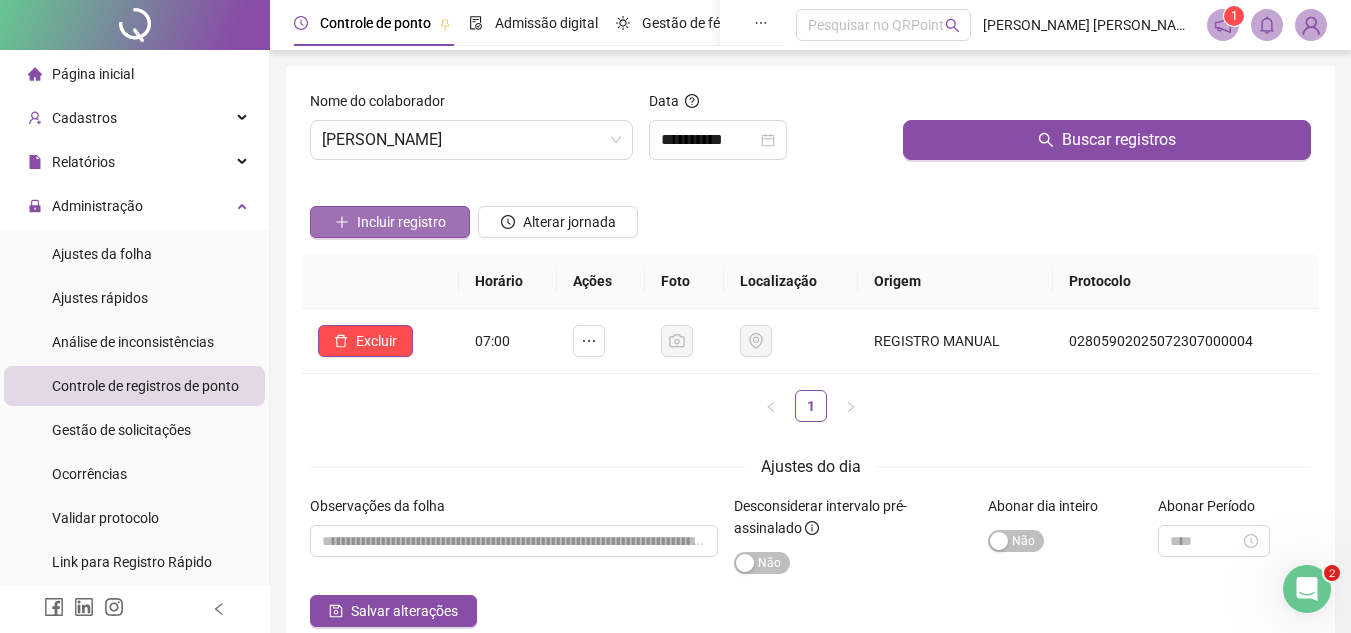click on "Incluir registro" at bounding box center [401, 222] 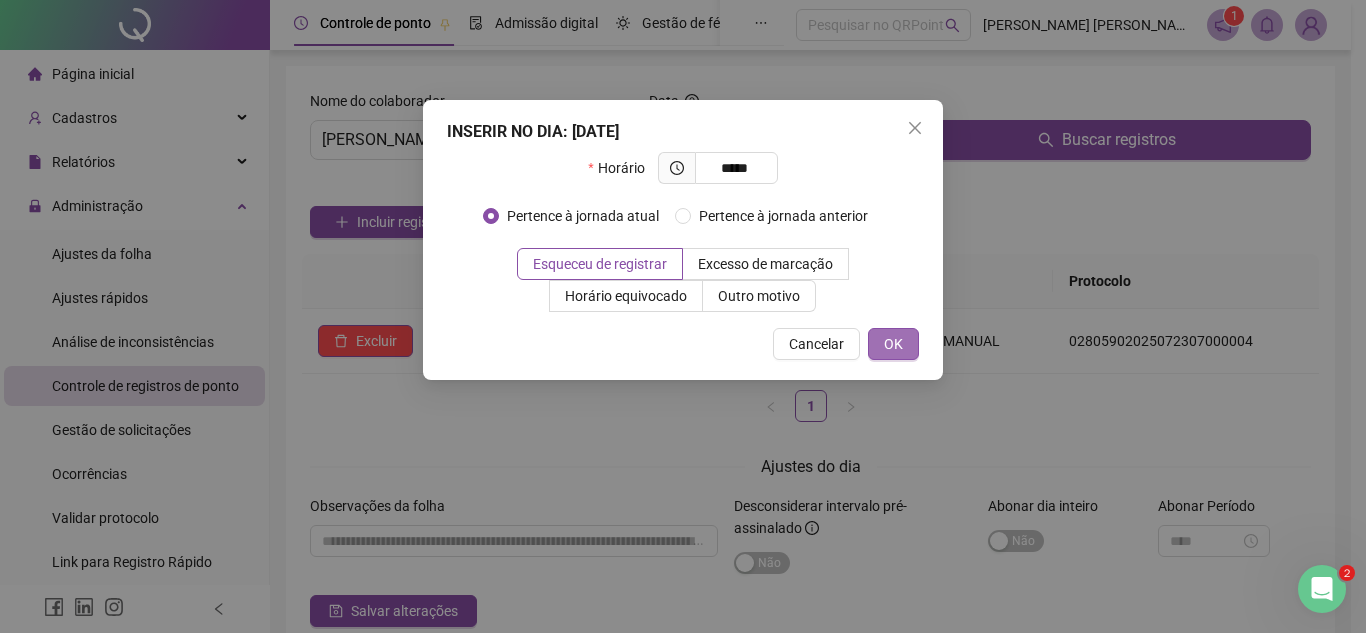 type on "*****" 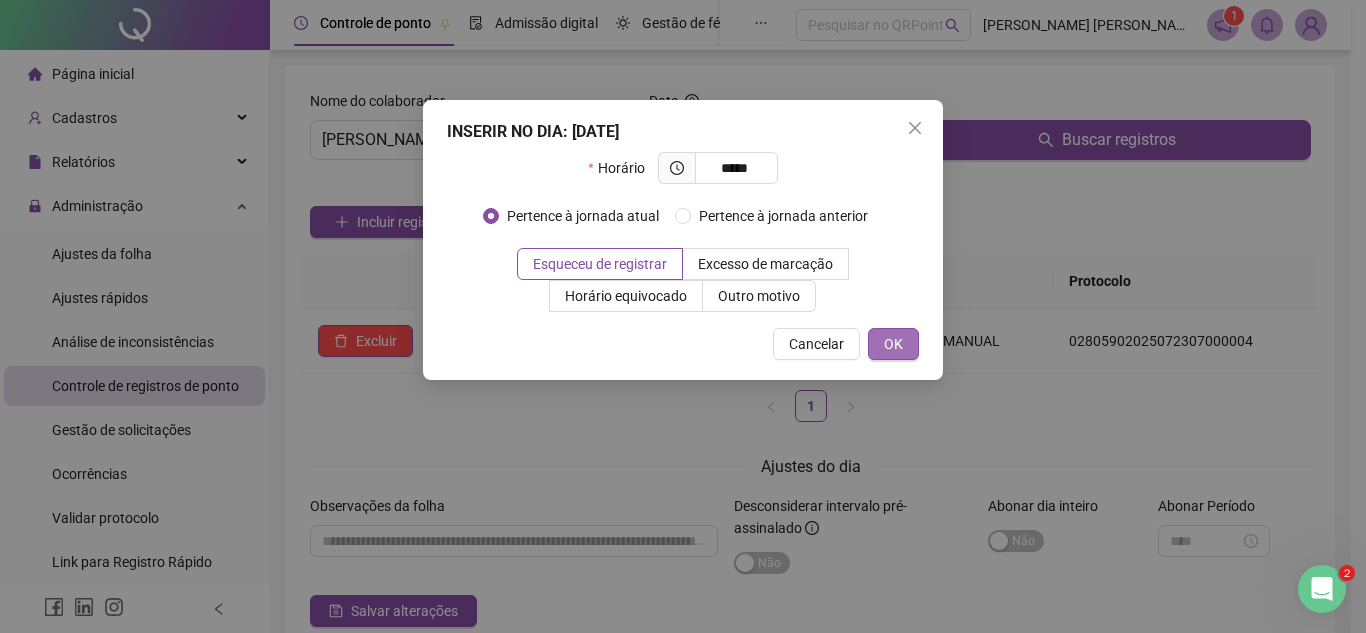 click on "OK" at bounding box center (893, 344) 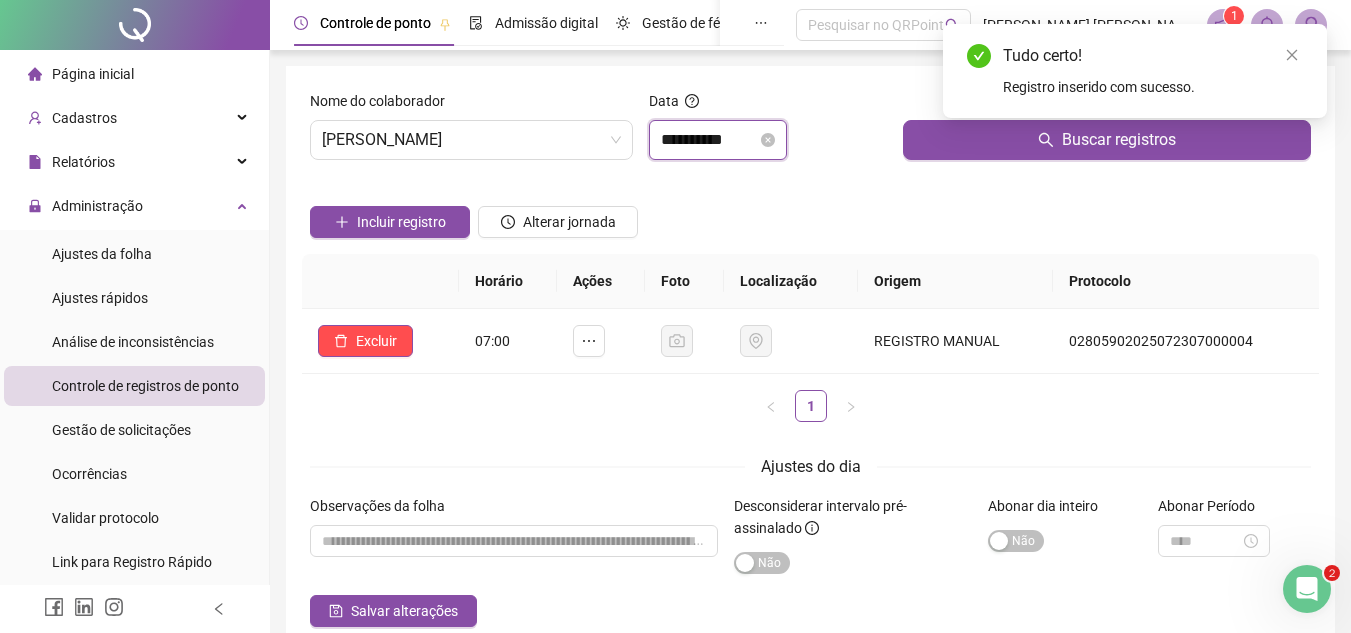 click on "**********" at bounding box center (709, 140) 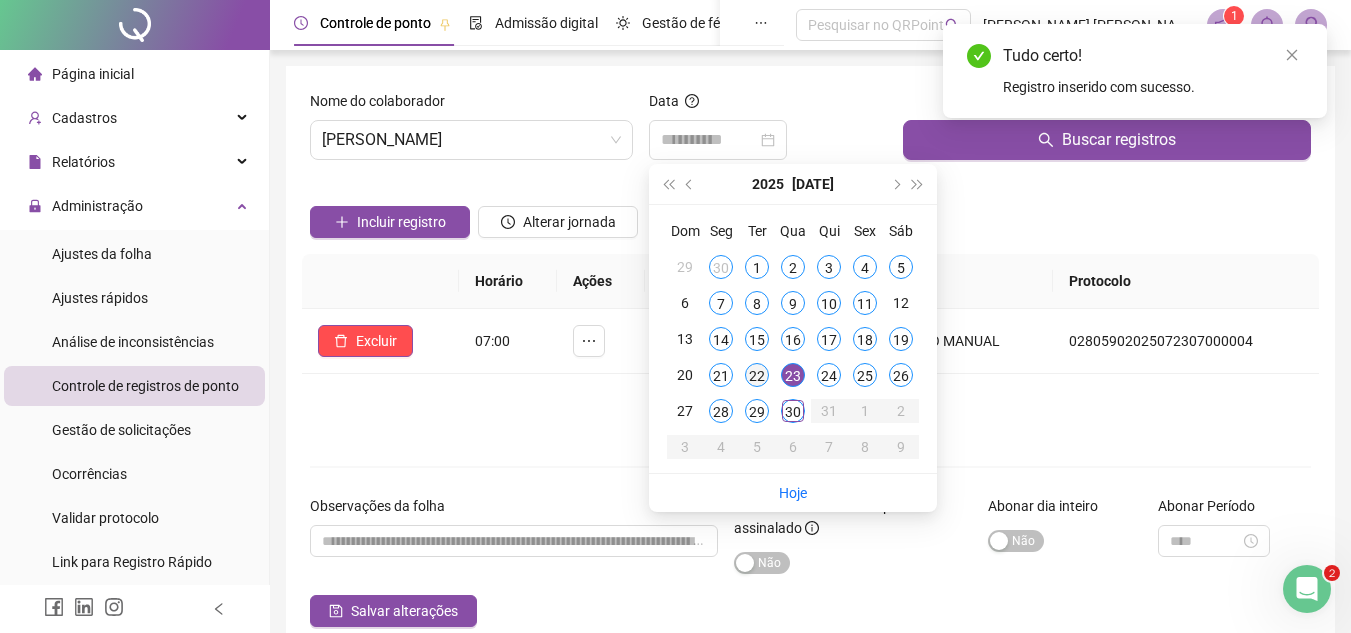 click on "22" at bounding box center (757, 375) 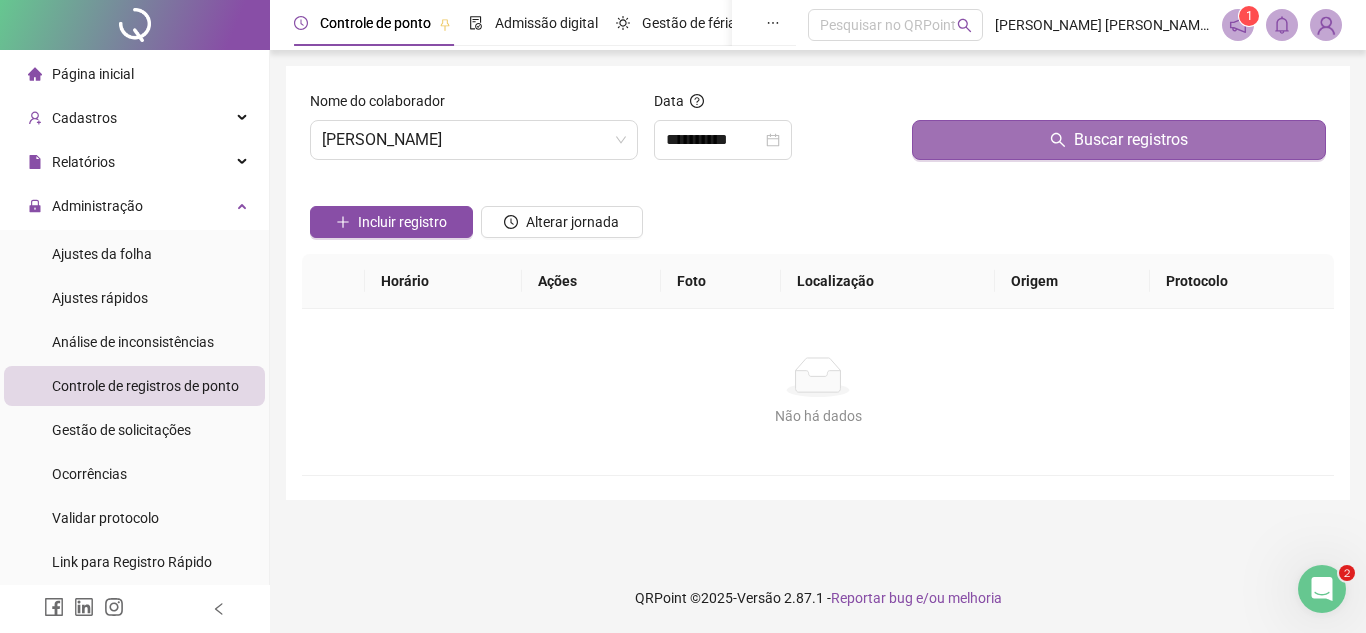 click on "Buscar registros" at bounding box center (1119, 140) 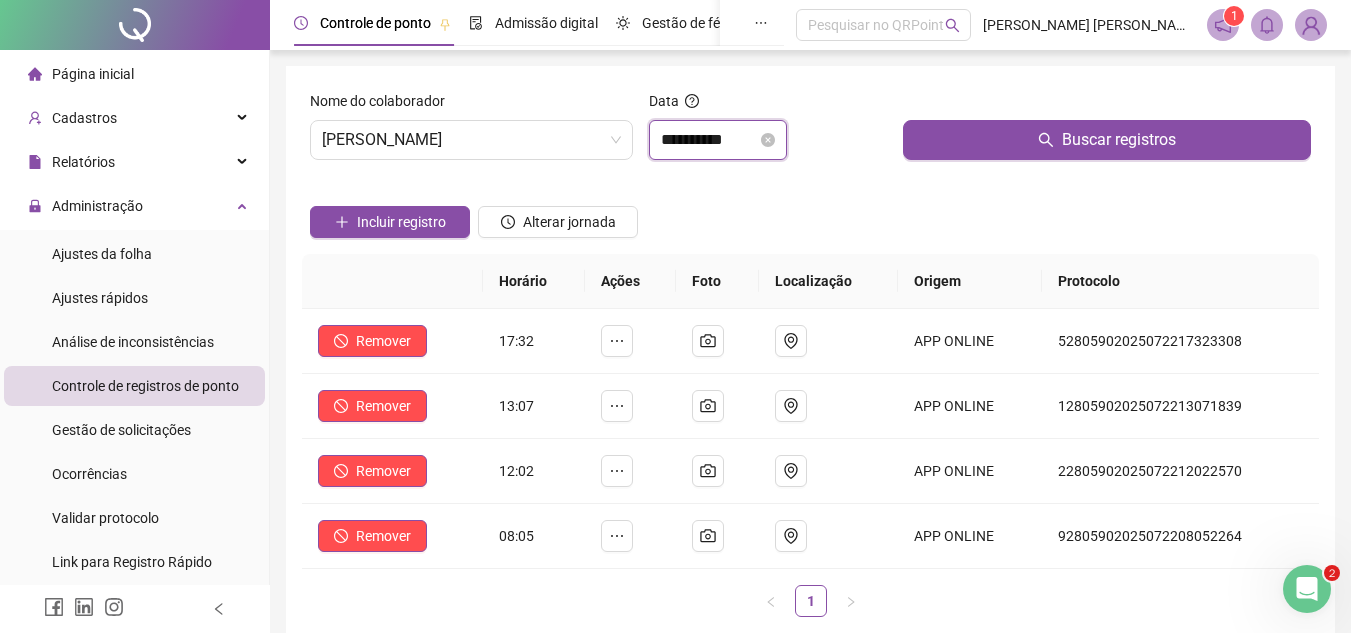 click on "**********" at bounding box center [709, 140] 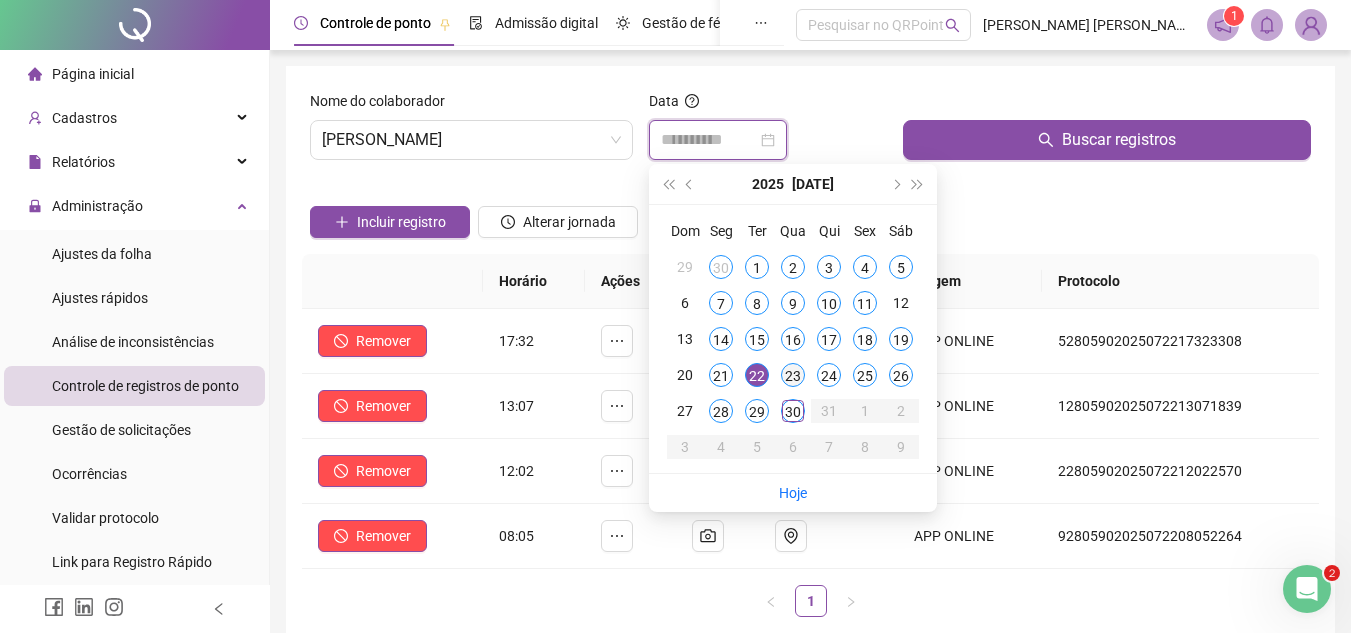 type on "**********" 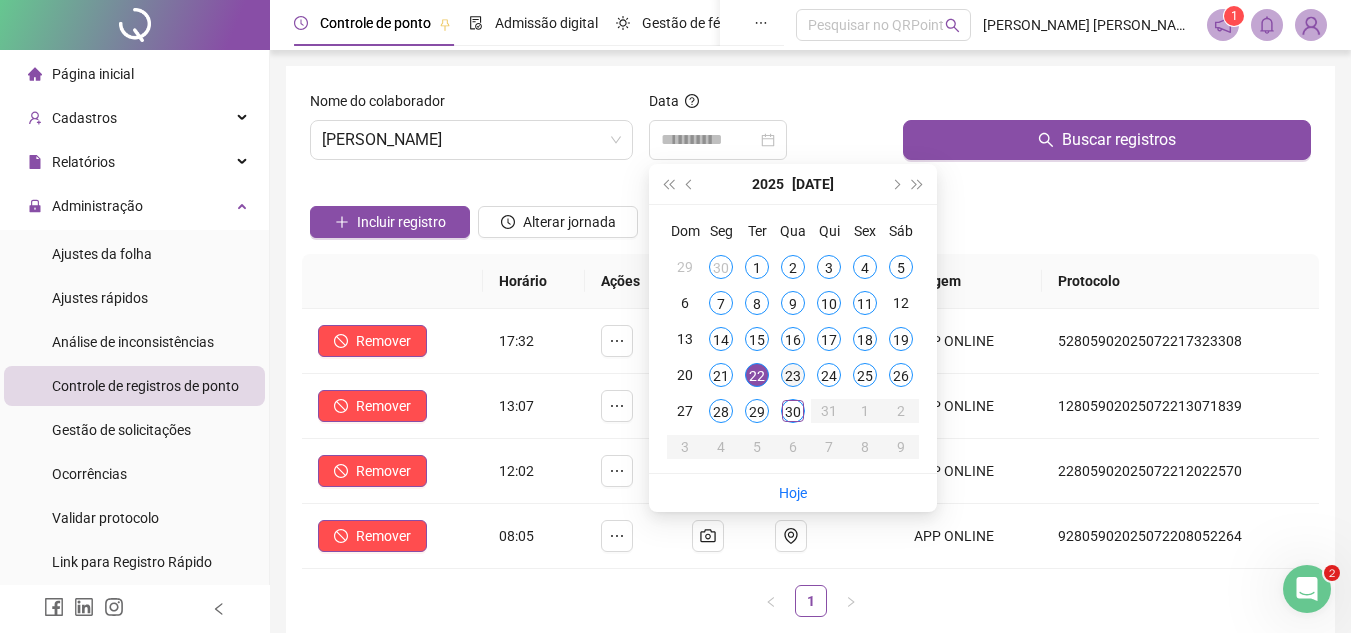 click on "23" at bounding box center (793, 375) 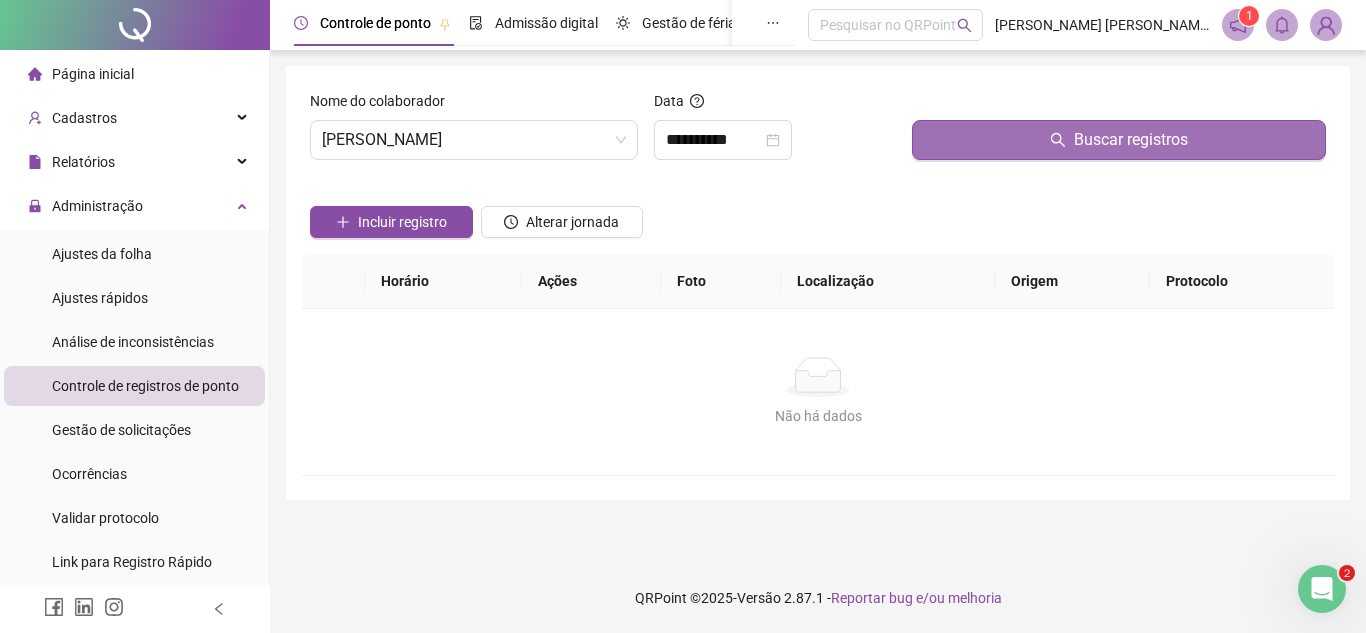 click on "Buscar registros" at bounding box center [1119, 140] 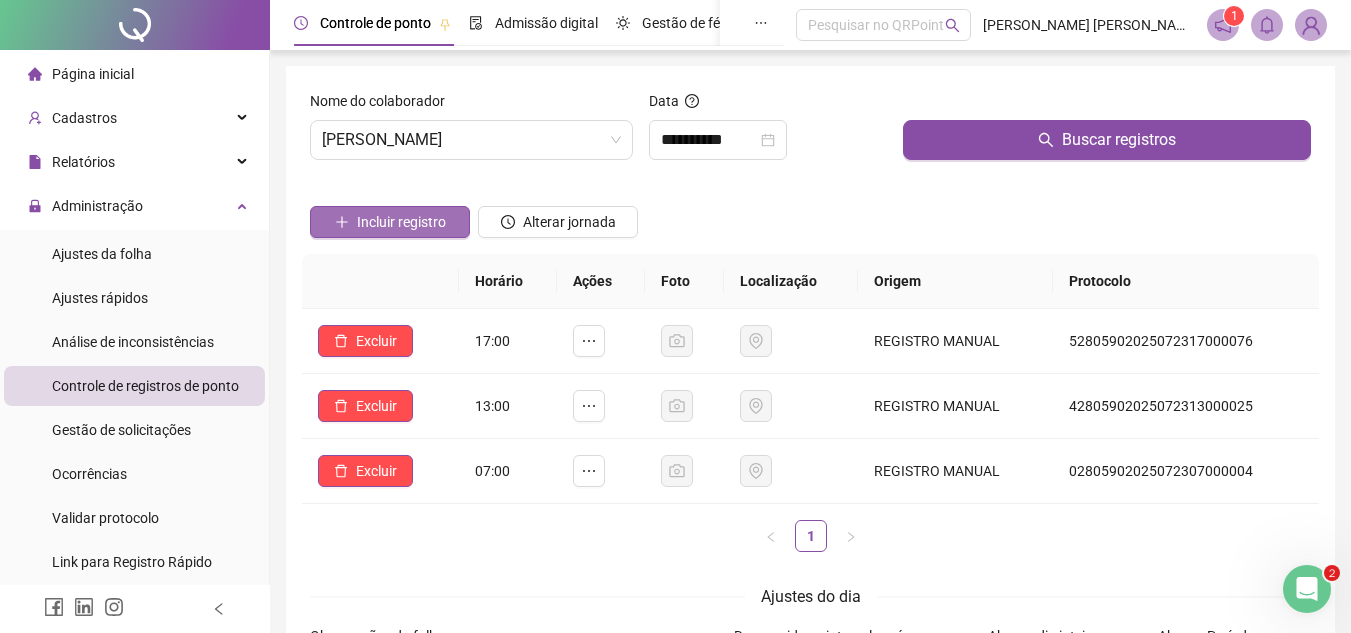 click on "Incluir registro" at bounding box center (401, 222) 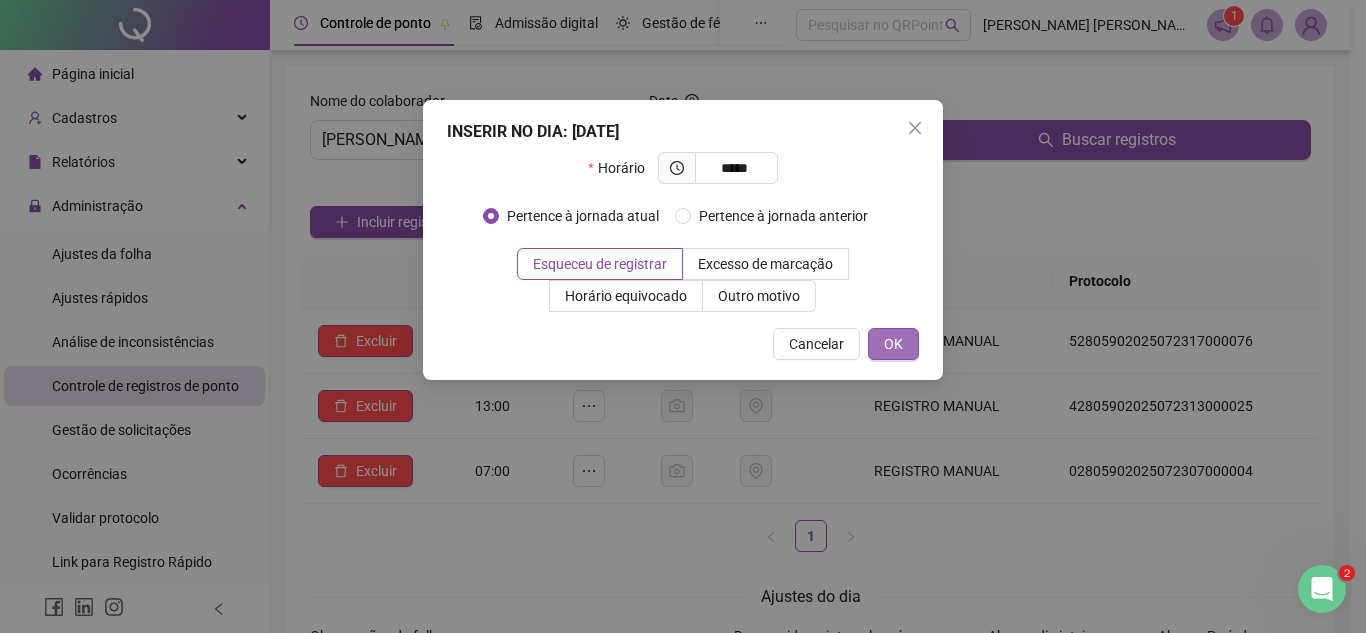type on "*****" 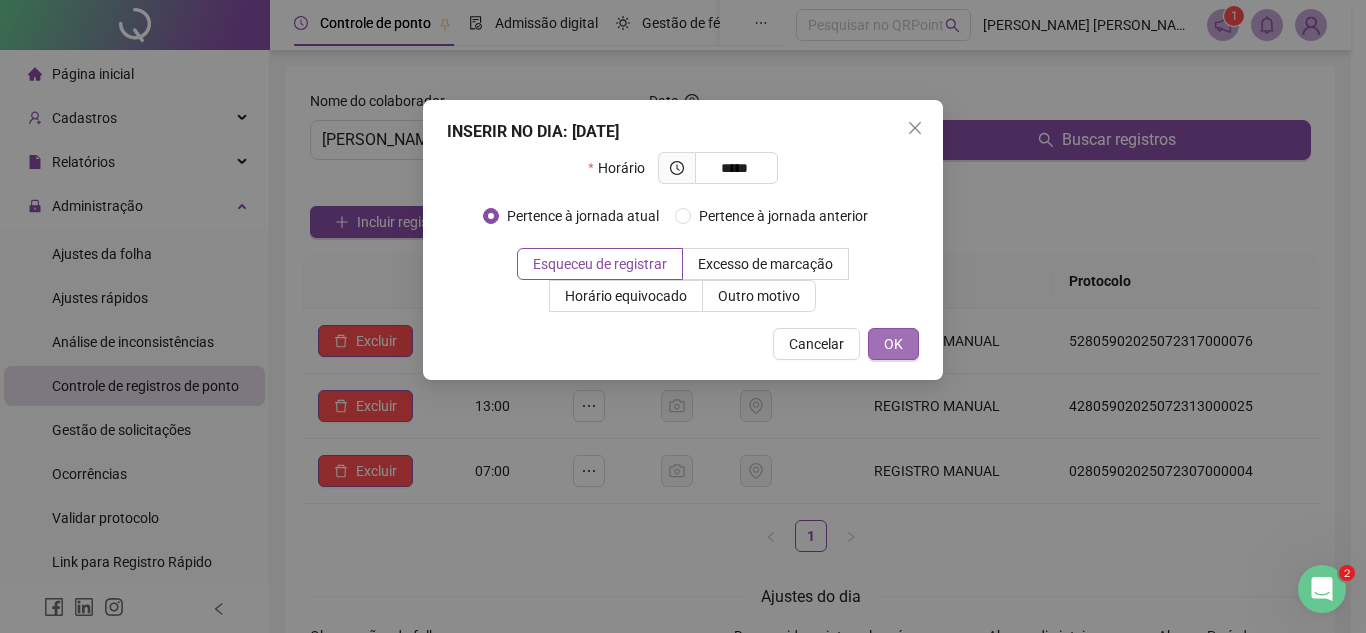 click on "OK" at bounding box center [893, 344] 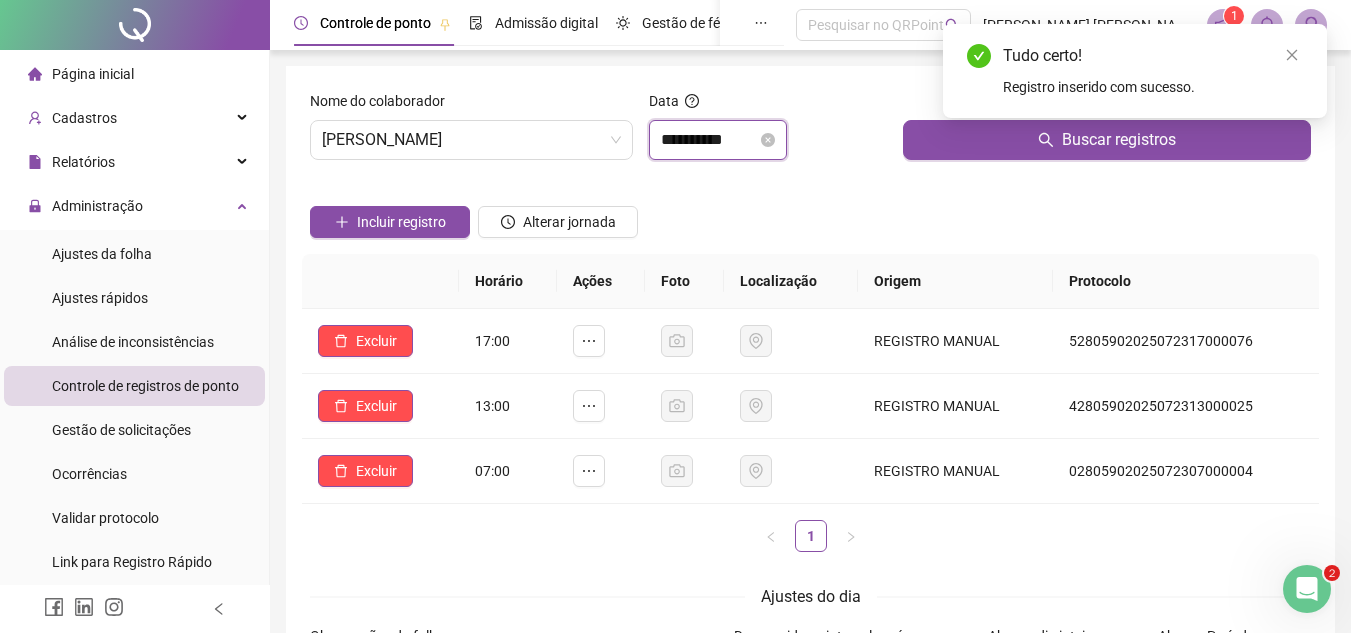 click on "**********" at bounding box center (709, 140) 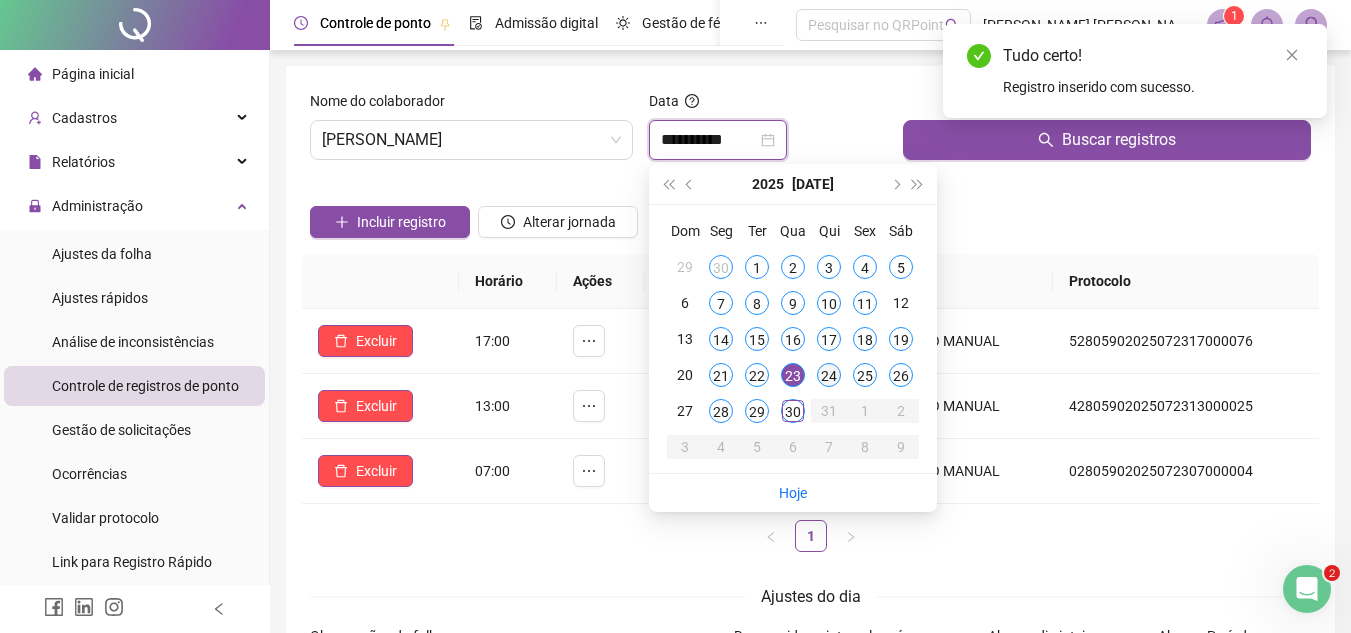 type on "**********" 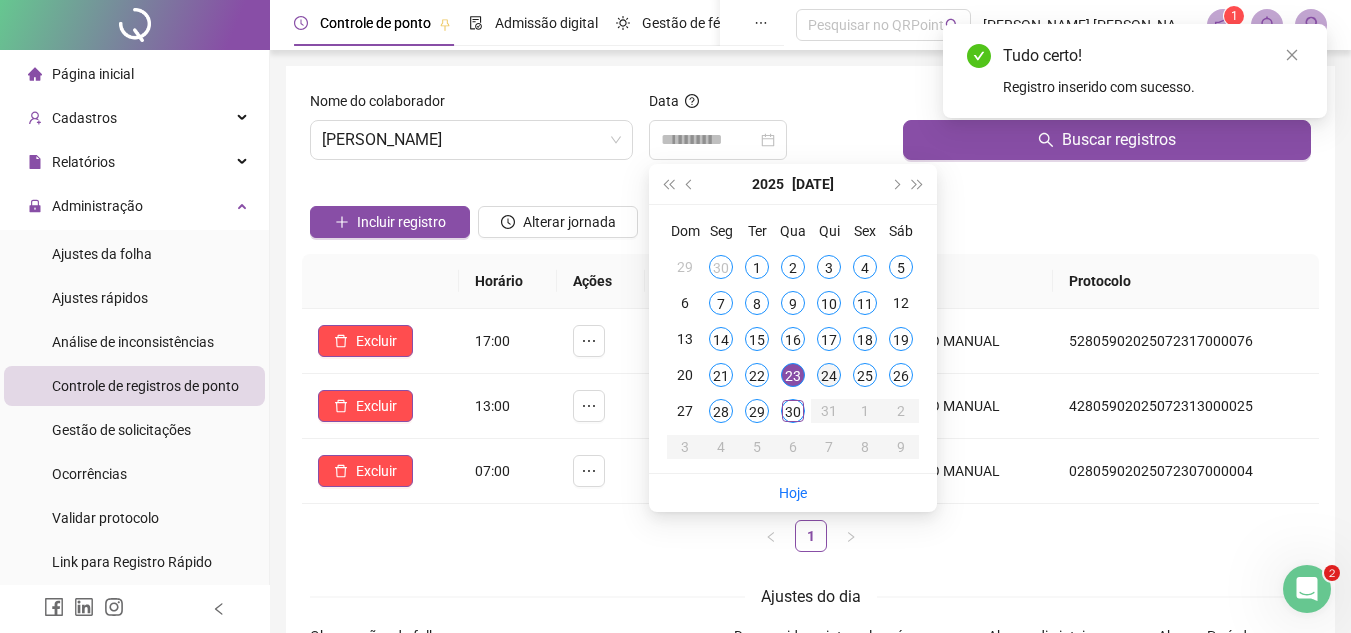 click on "24" at bounding box center (829, 375) 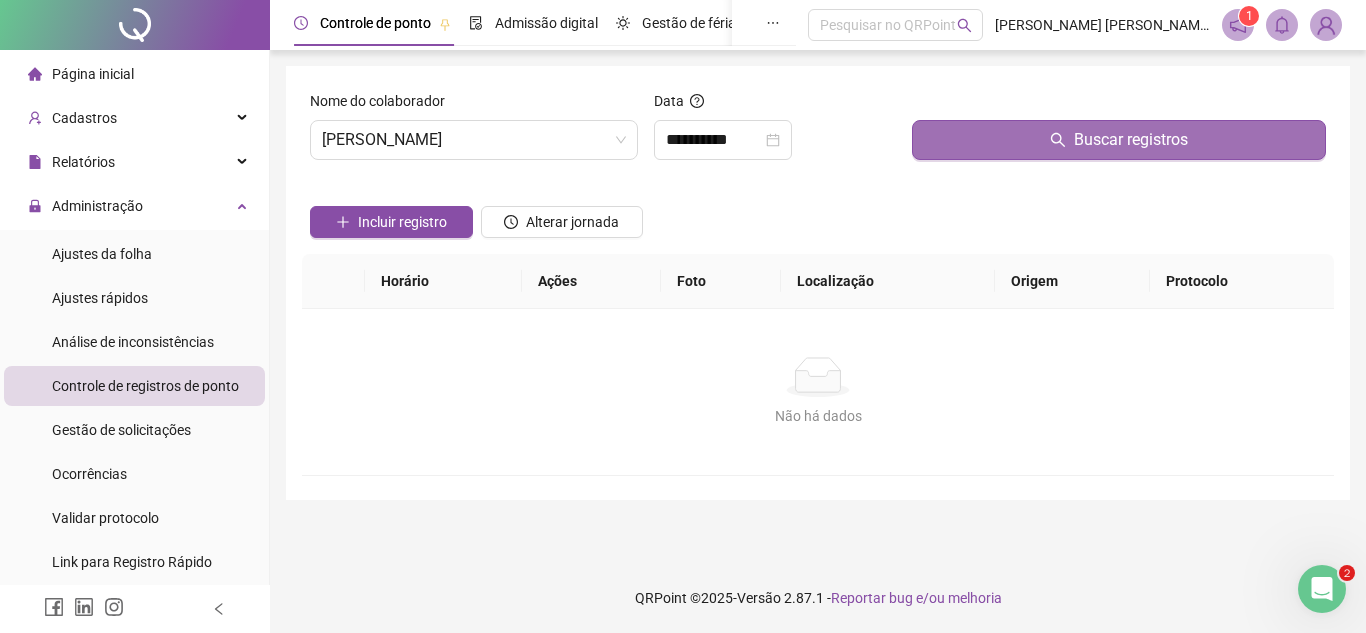 click on "Buscar registros" at bounding box center (1119, 140) 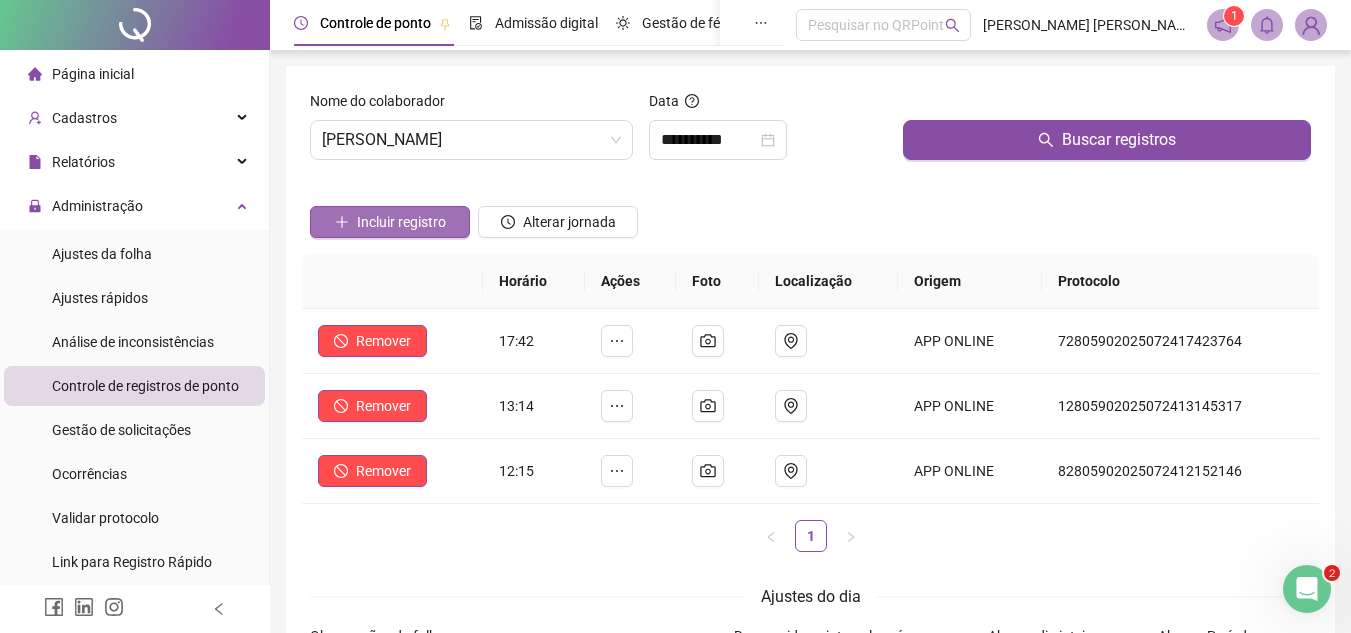 click on "Incluir registro" at bounding box center (401, 222) 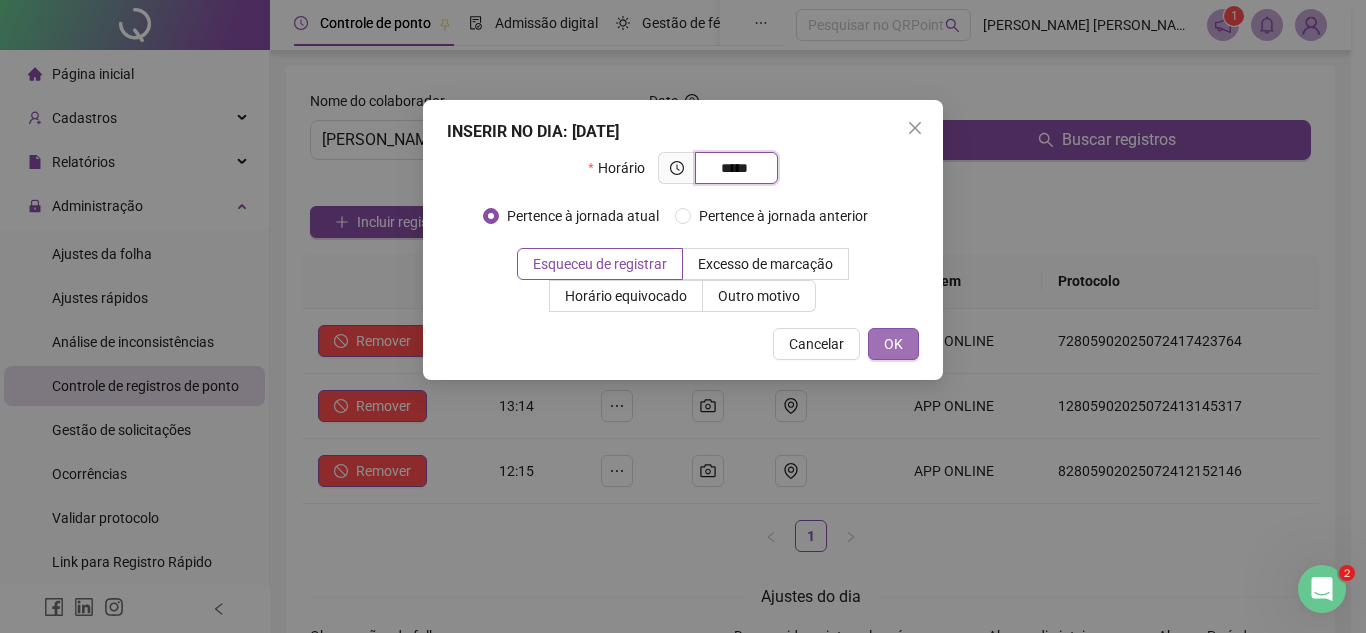 type on "*****" 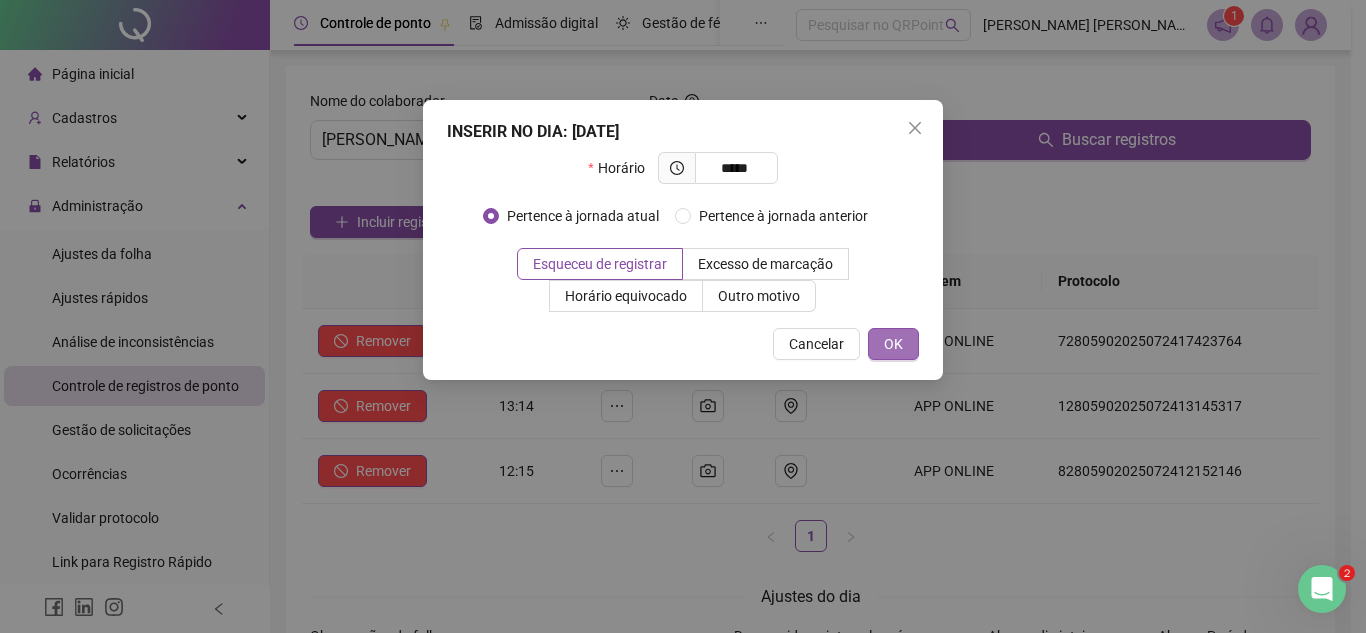 click on "OK" at bounding box center (893, 344) 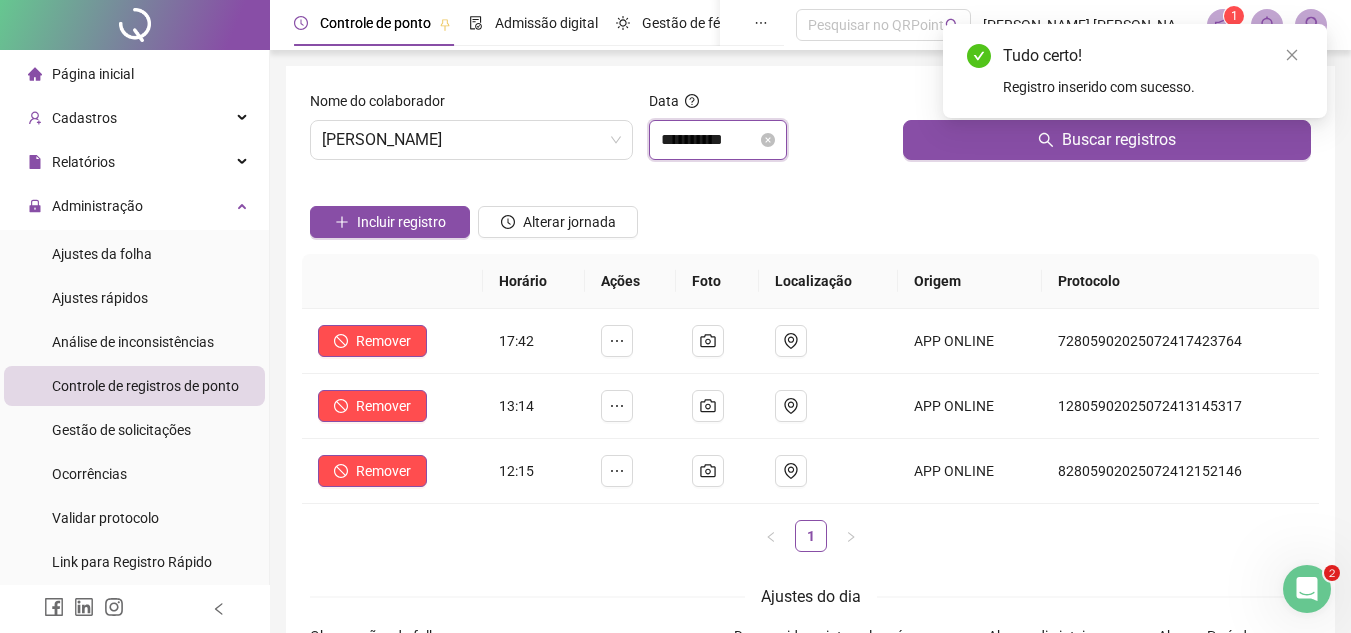 click on "**********" at bounding box center (709, 140) 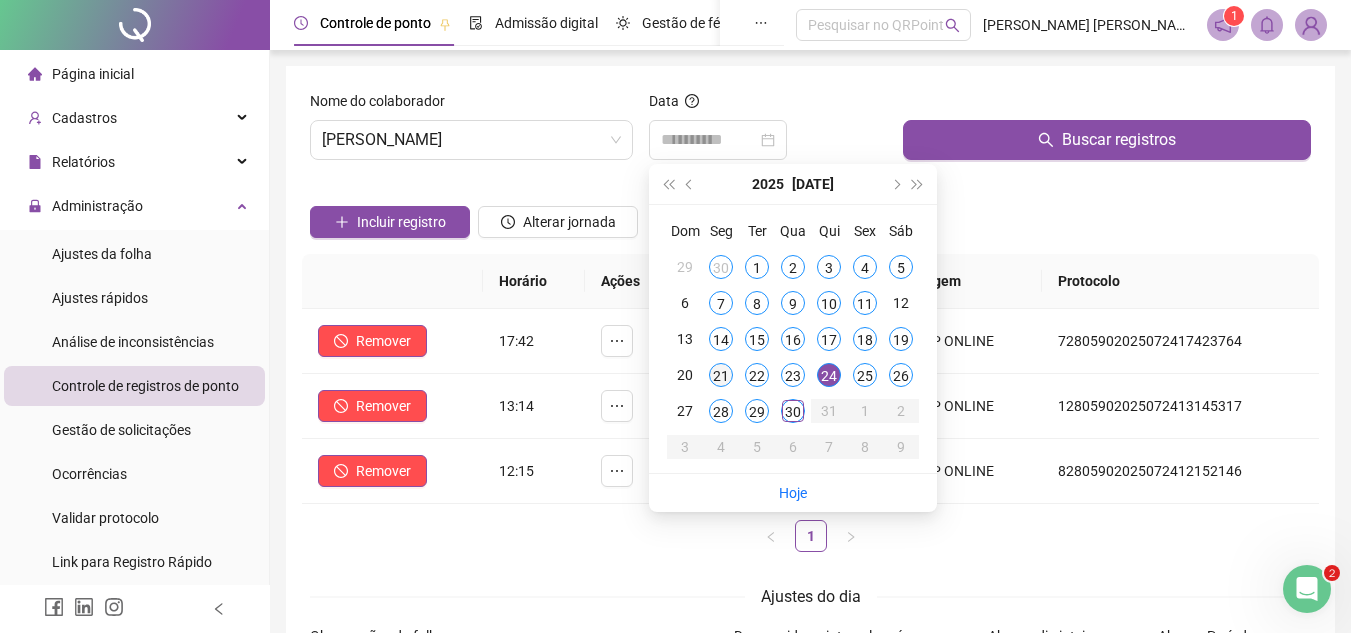 click on "21" at bounding box center (721, 375) 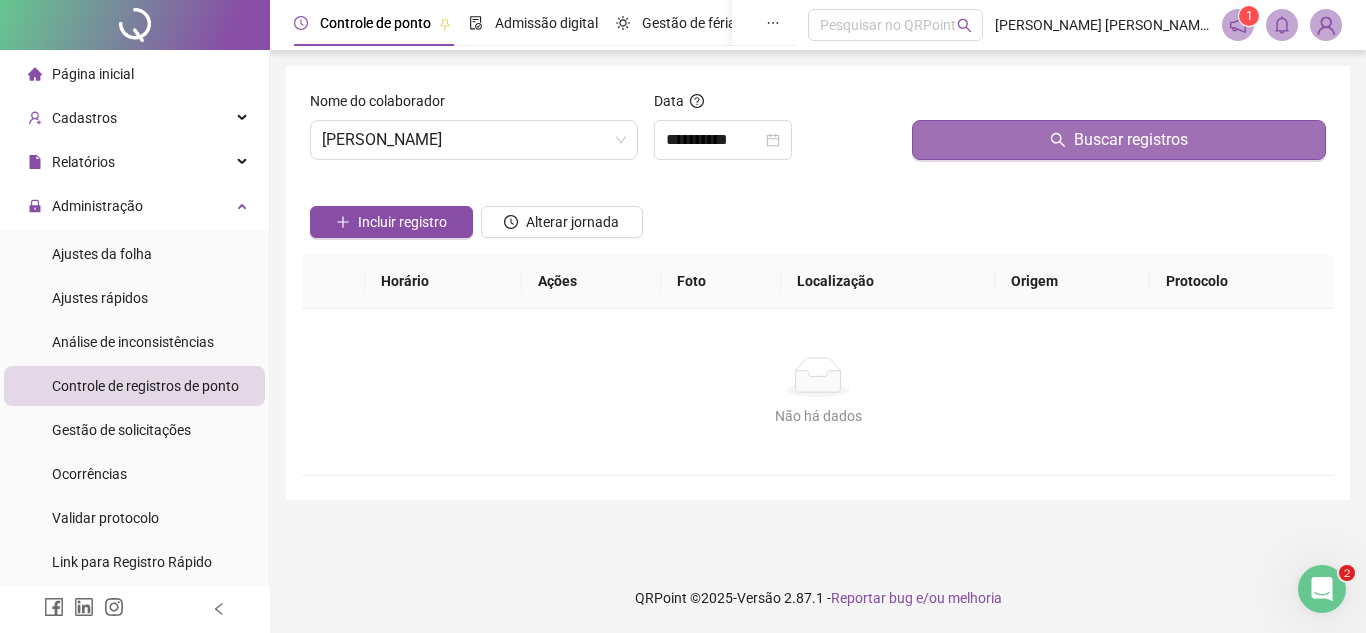click on "Buscar registros" at bounding box center (1119, 140) 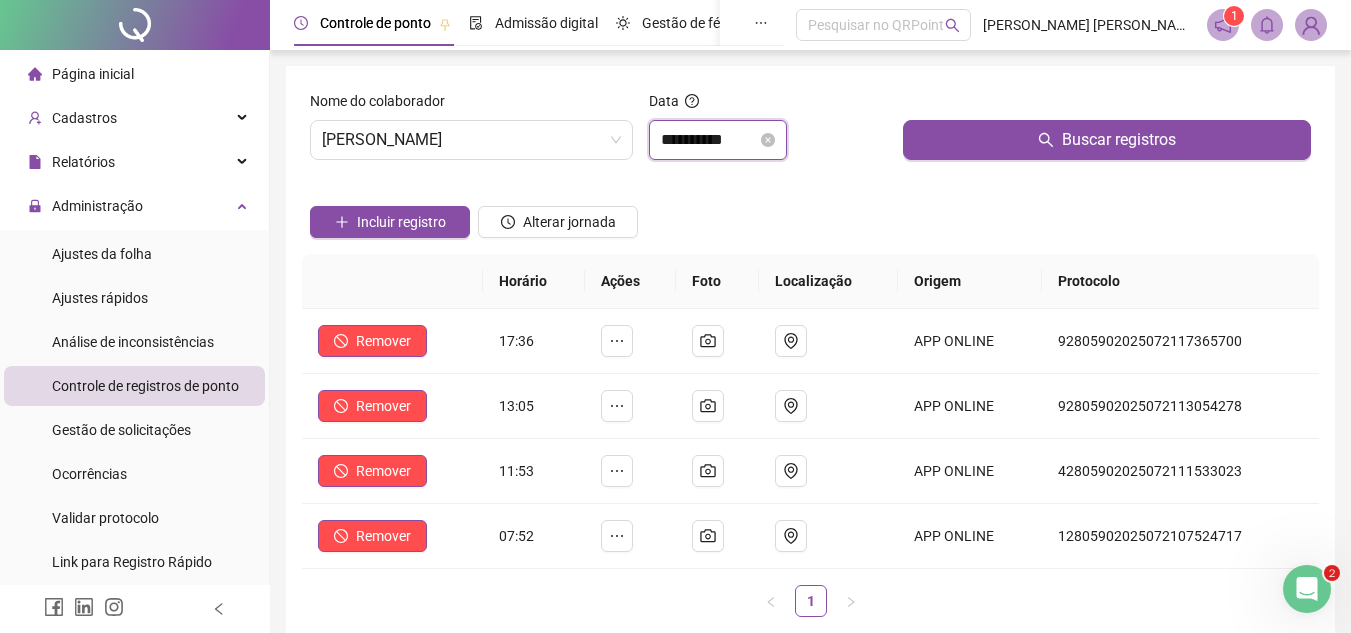click on "**********" at bounding box center (709, 140) 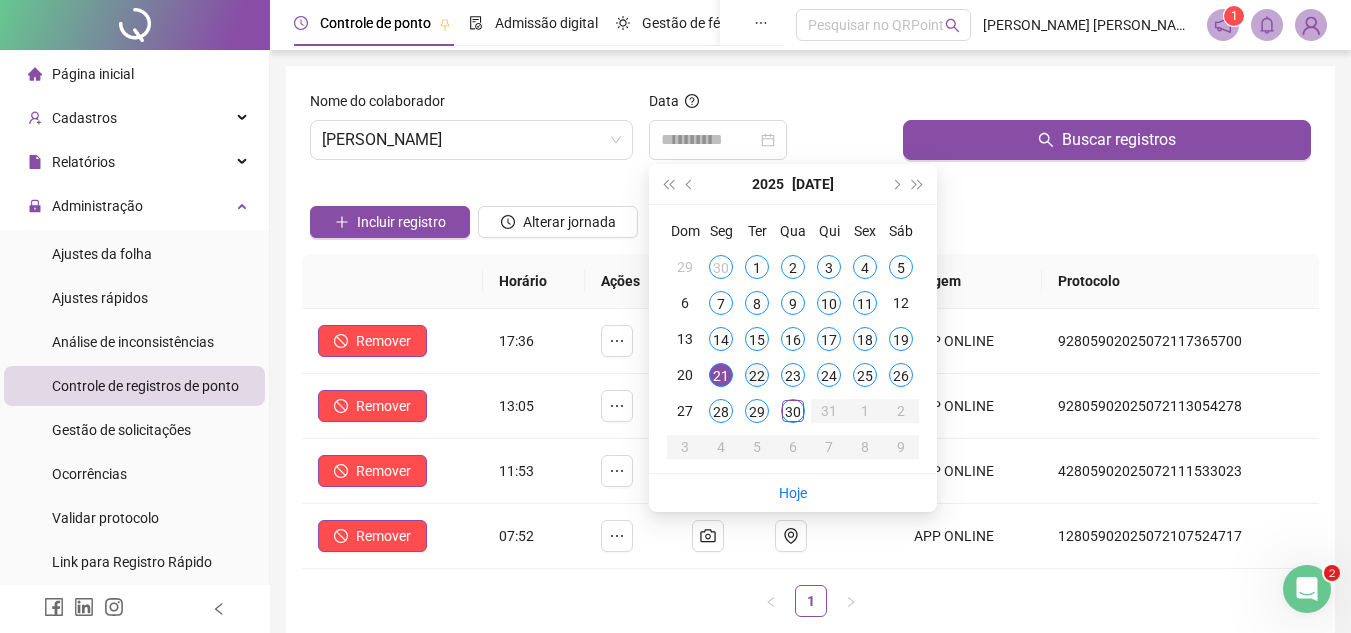 click on "22" at bounding box center [757, 375] 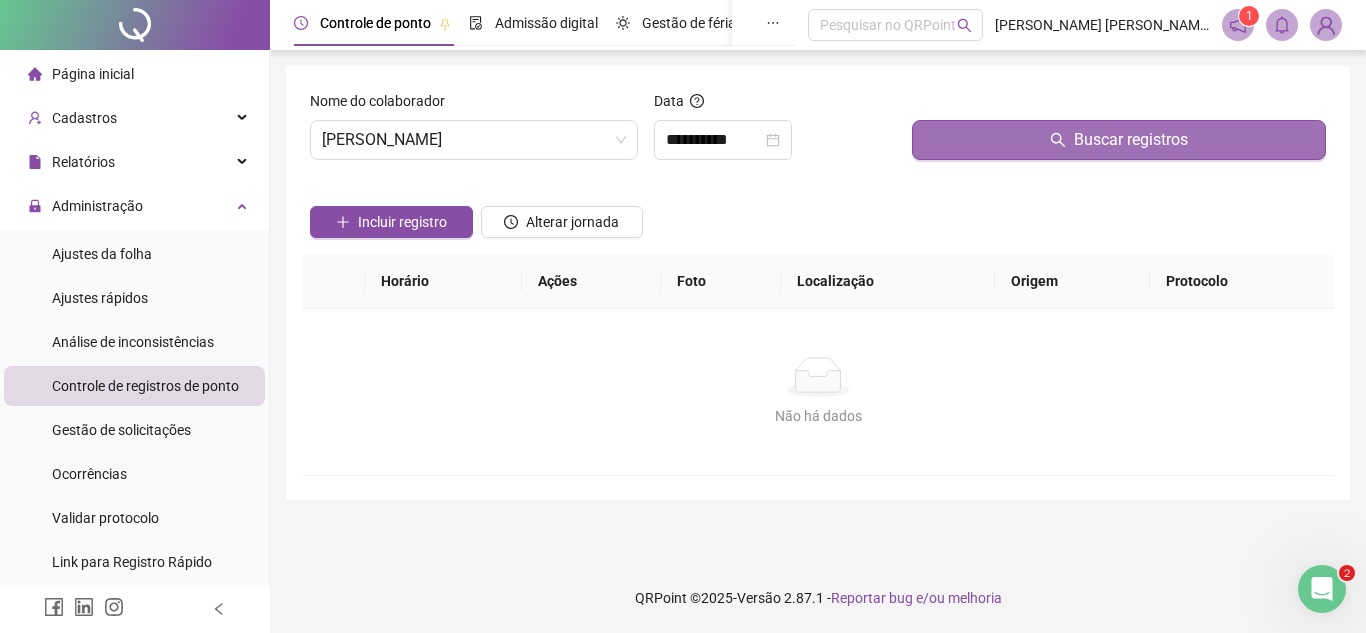 click on "Buscar registros" at bounding box center [1119, 140] 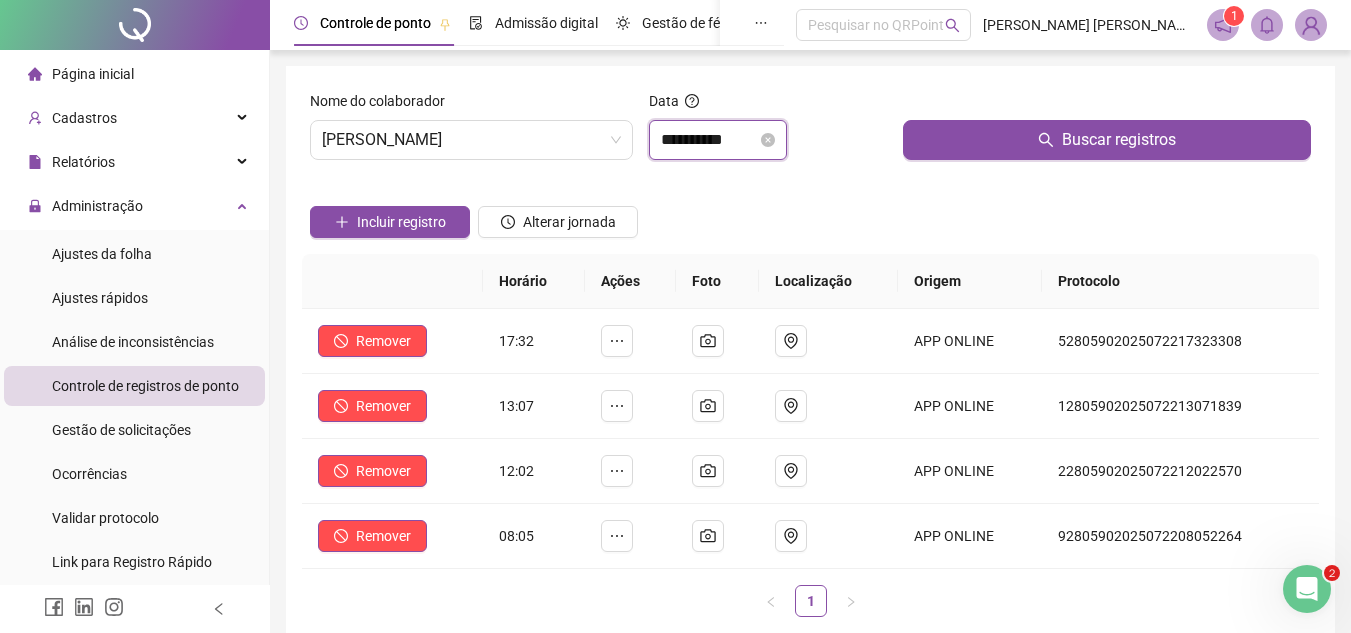 click on "**********" at bounding box center (709, 140) 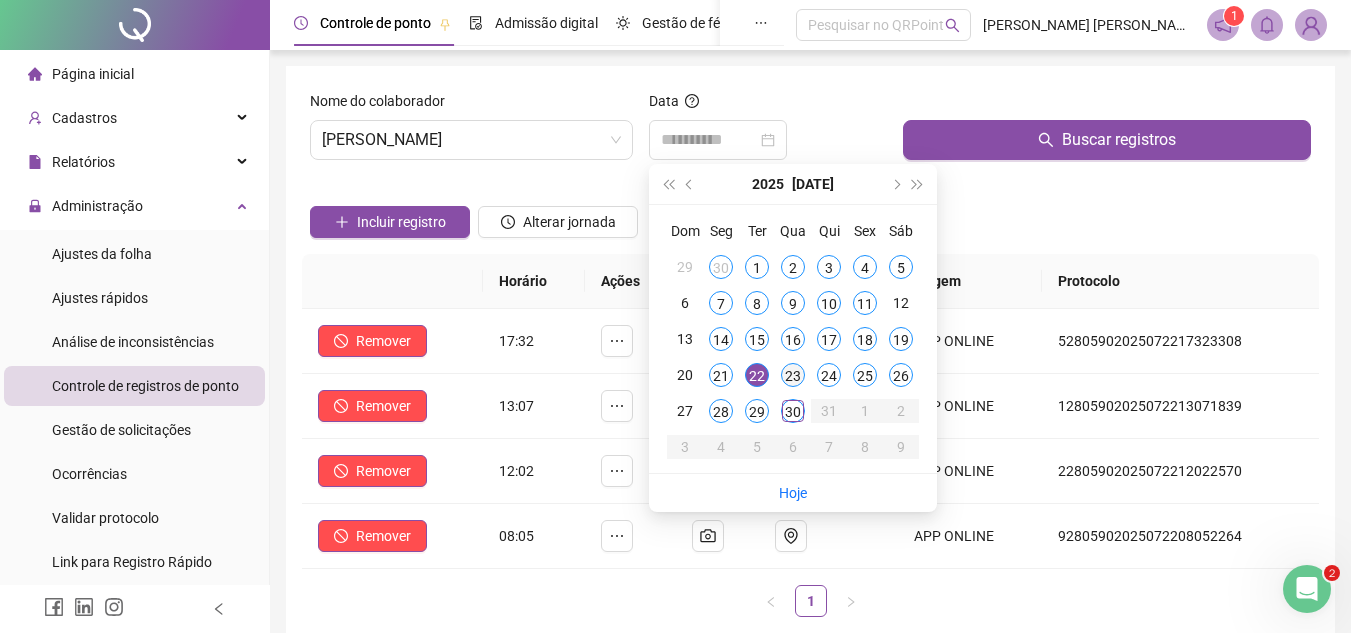 click on "23" at bounding box center [793, 375] 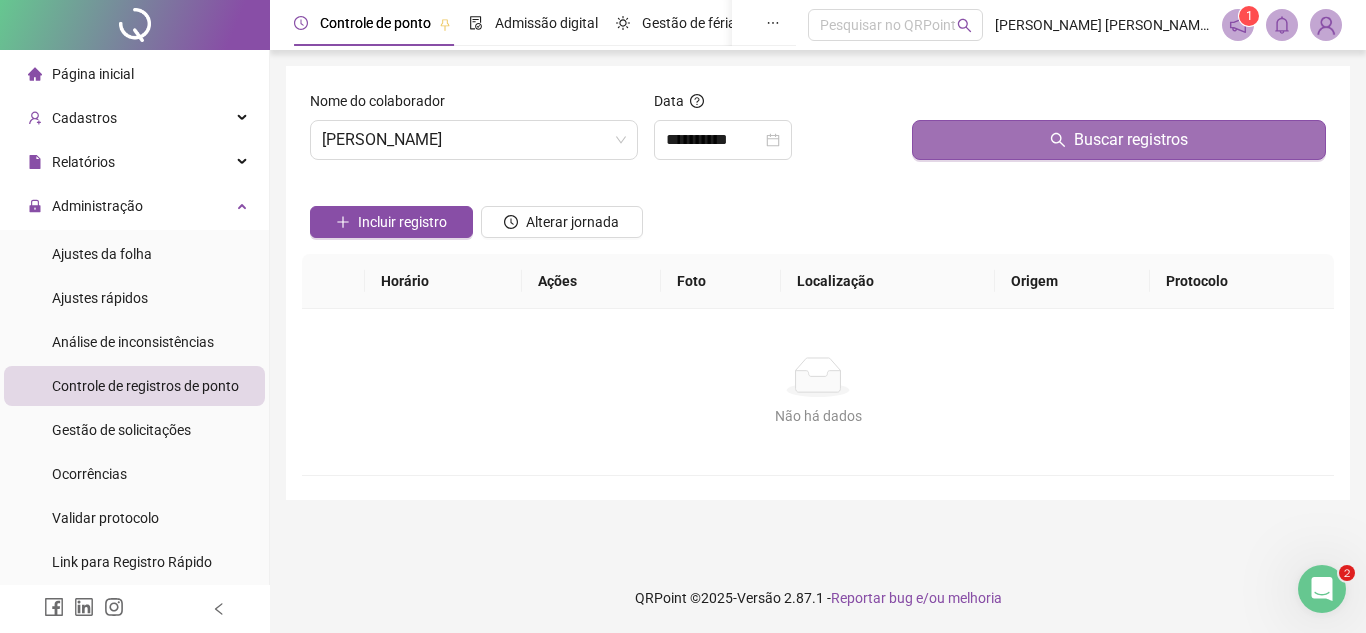 click on "Buscar registros" at bounding box center [1119, 140] 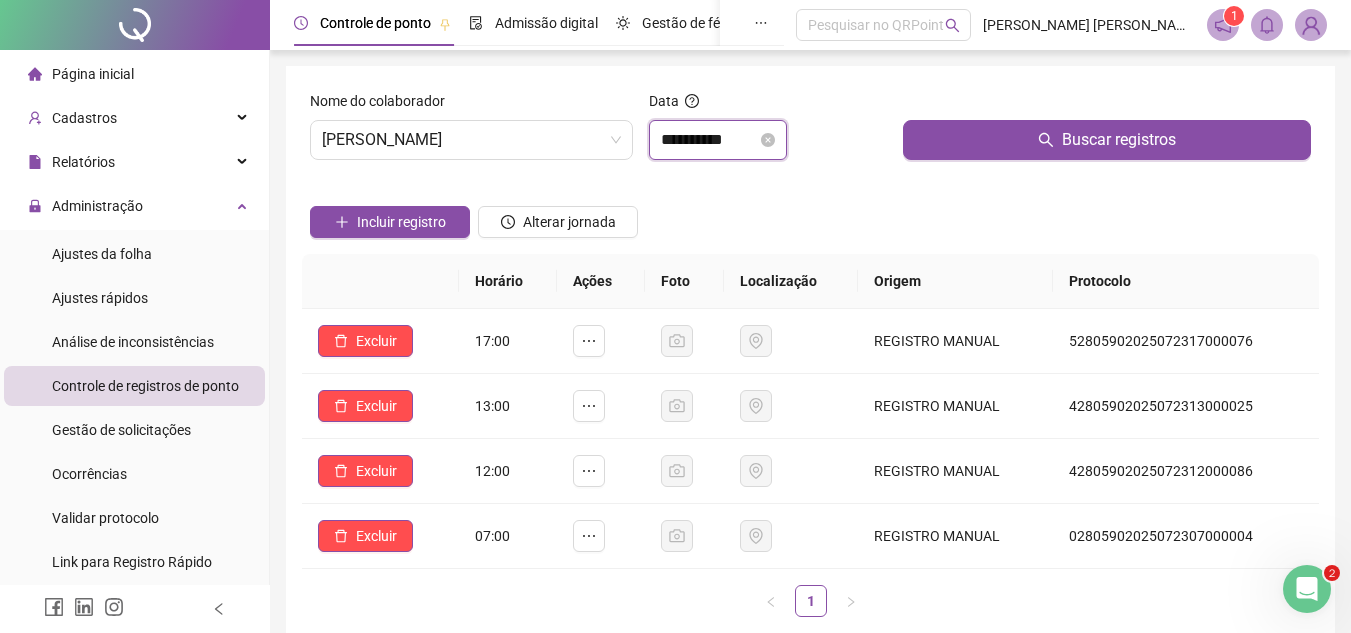 click on "**********" at bounding box center (709, 140) 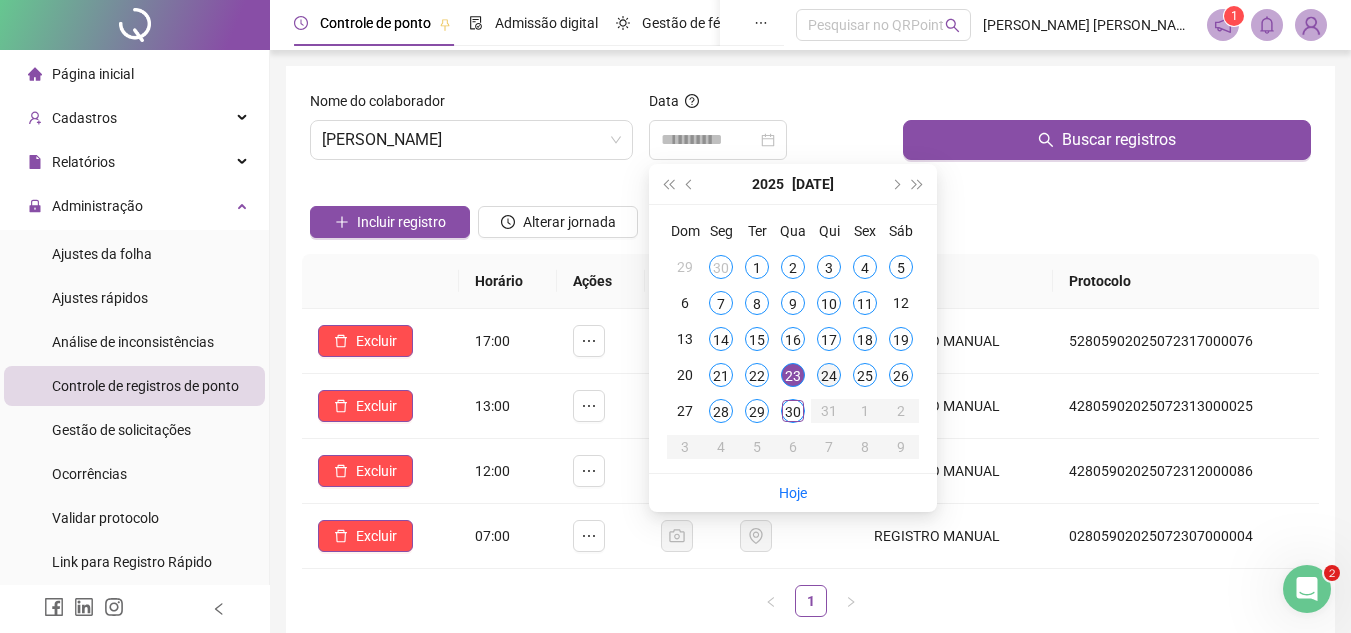 click on "24" at bounding box center [829, 375] 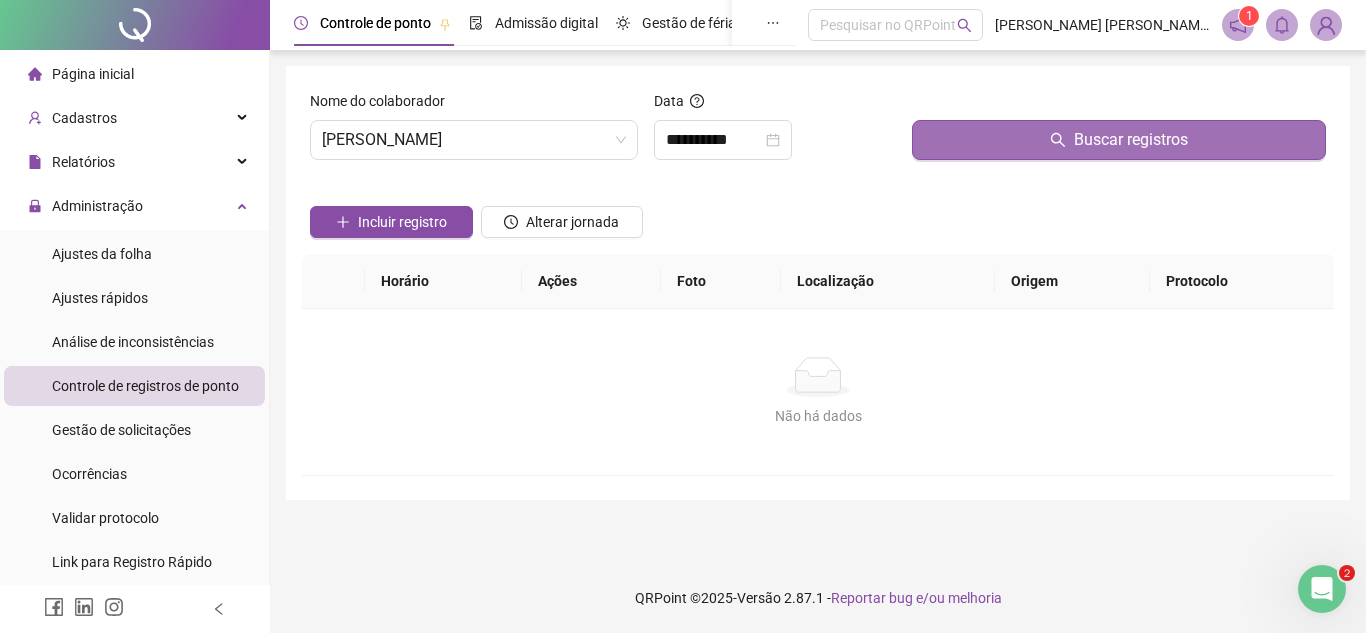 click on "Buscar registros" at bounding box center [1119, 140] 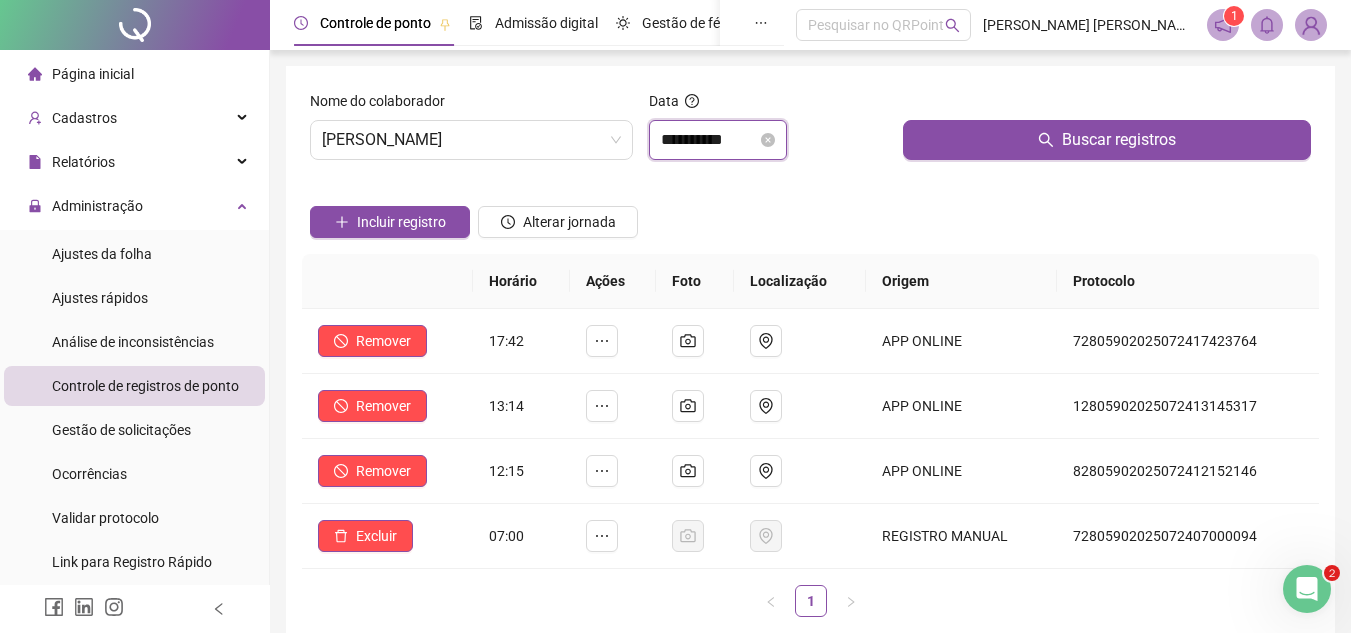 click on "**********" at bounding box center [709, 140] 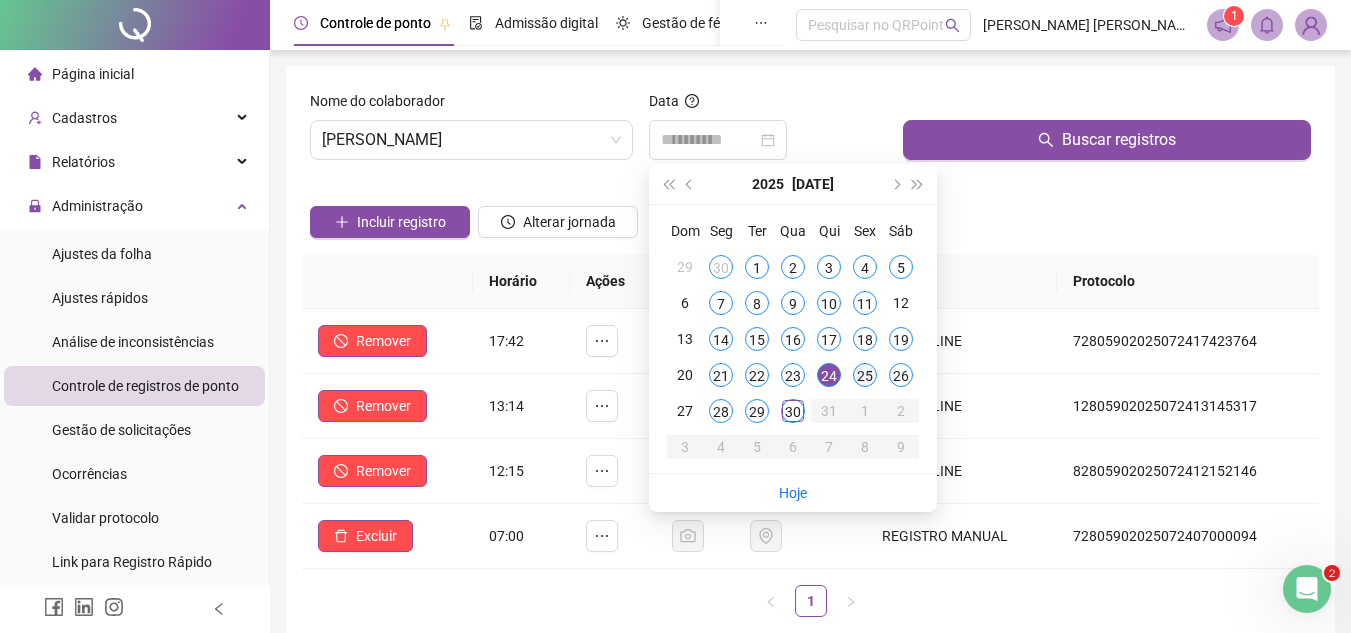 click on "25" at bounding box center (865, 375) 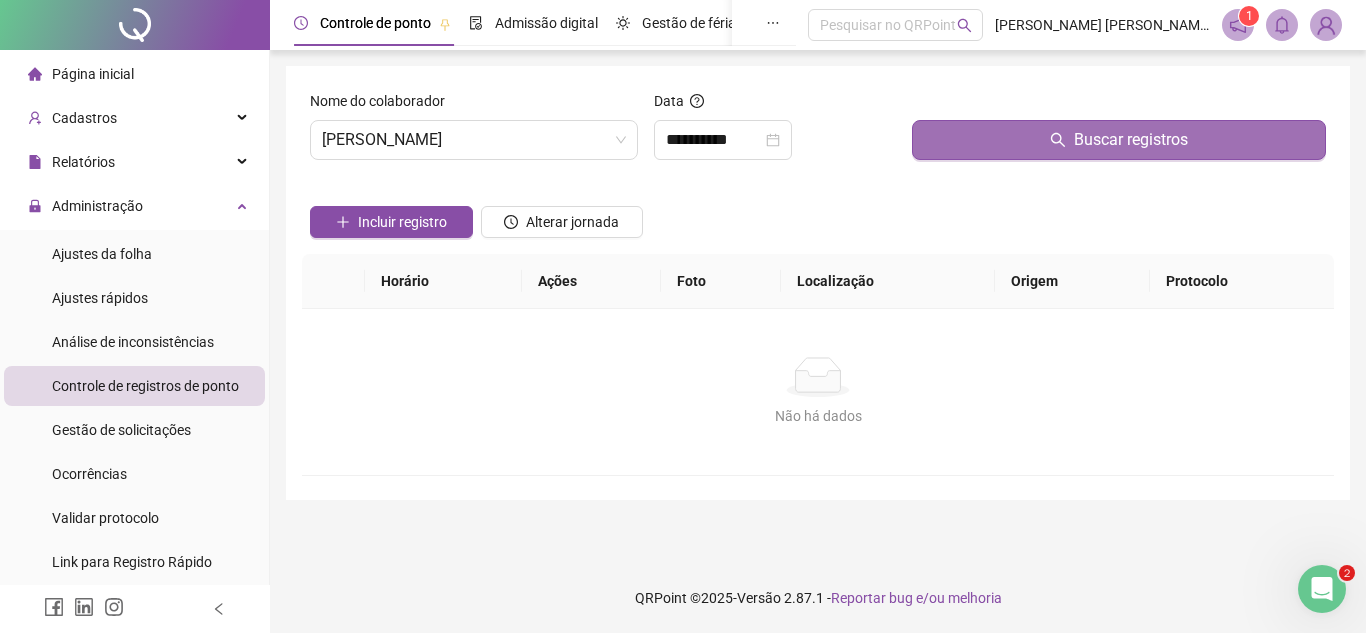 click on "Buscar registros" at bounding box center [1119, 140] 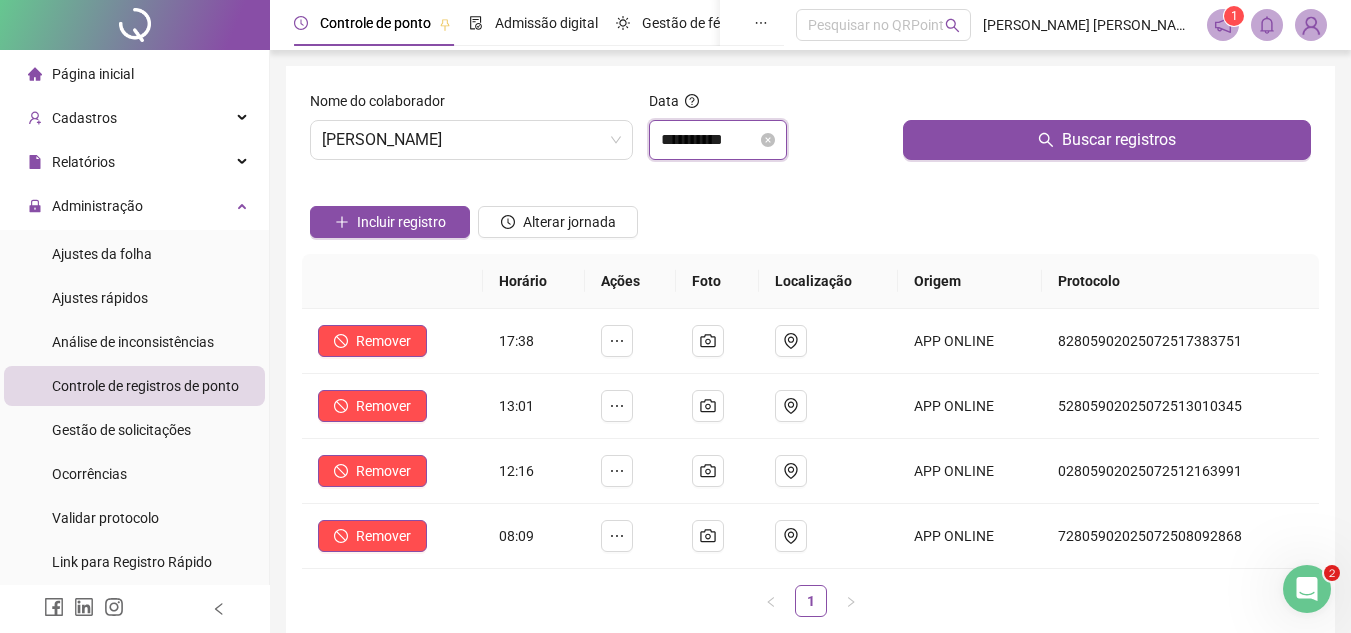 click on "**********" at bounding box center (709, 140) 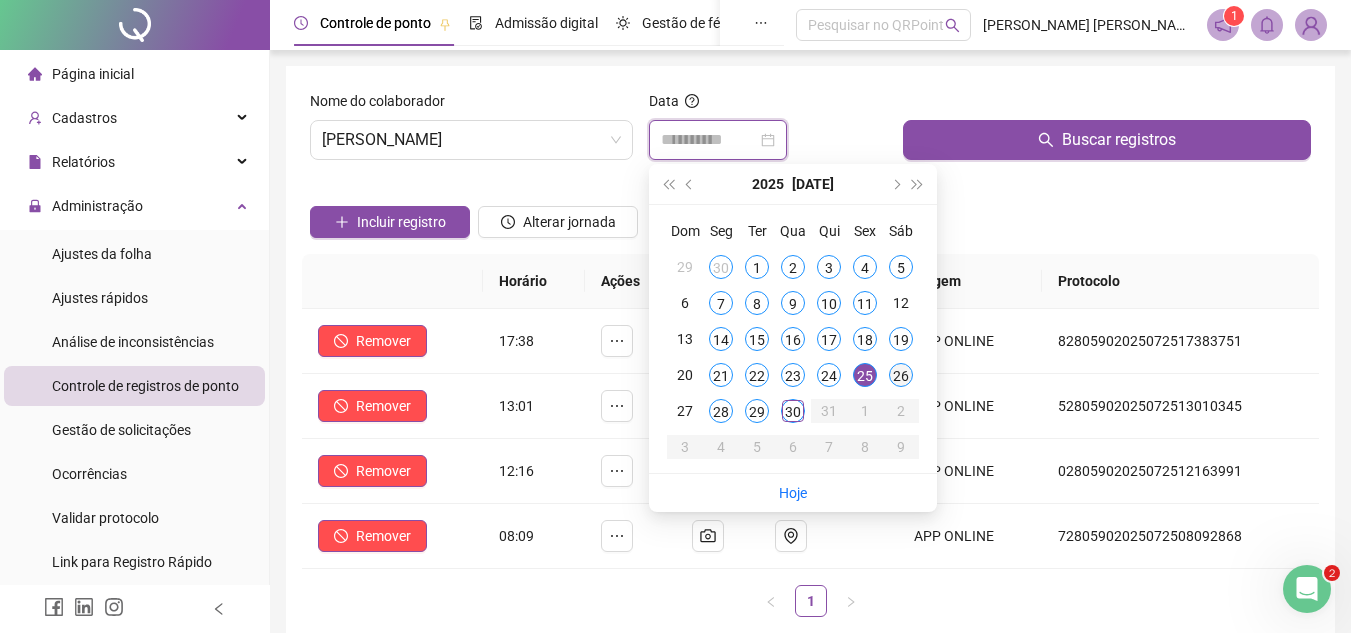 type on "**********" 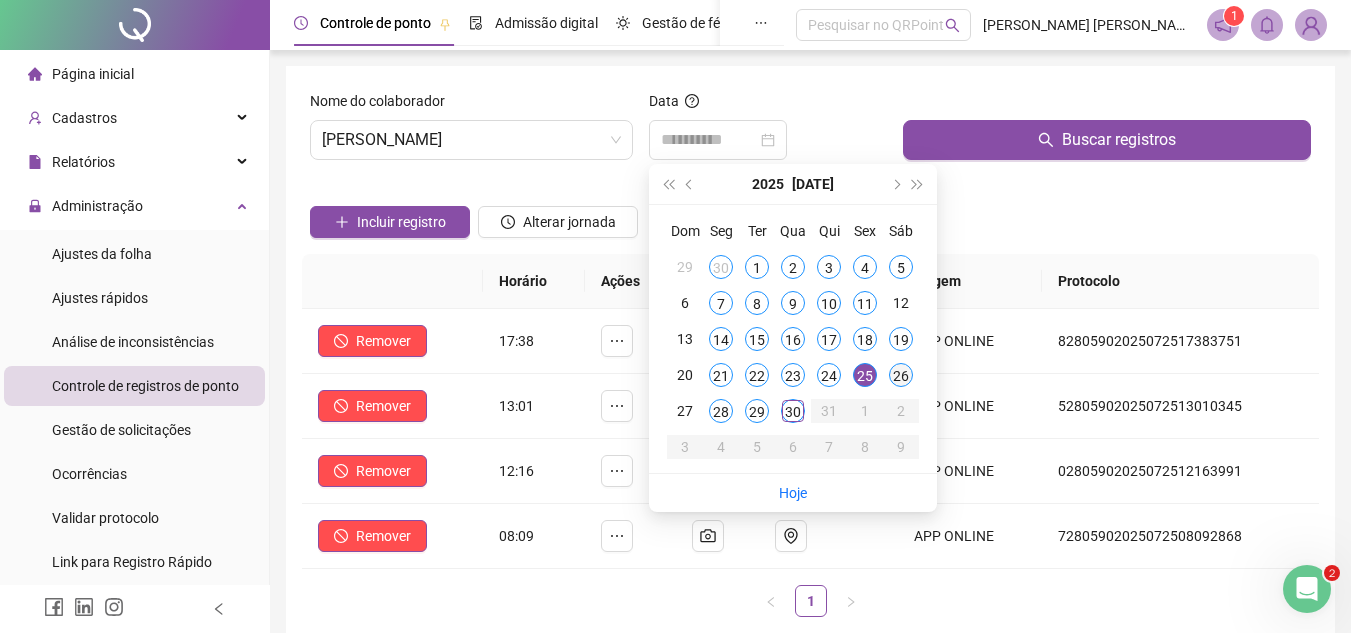 click on "26" at bounding box center [901, 375] 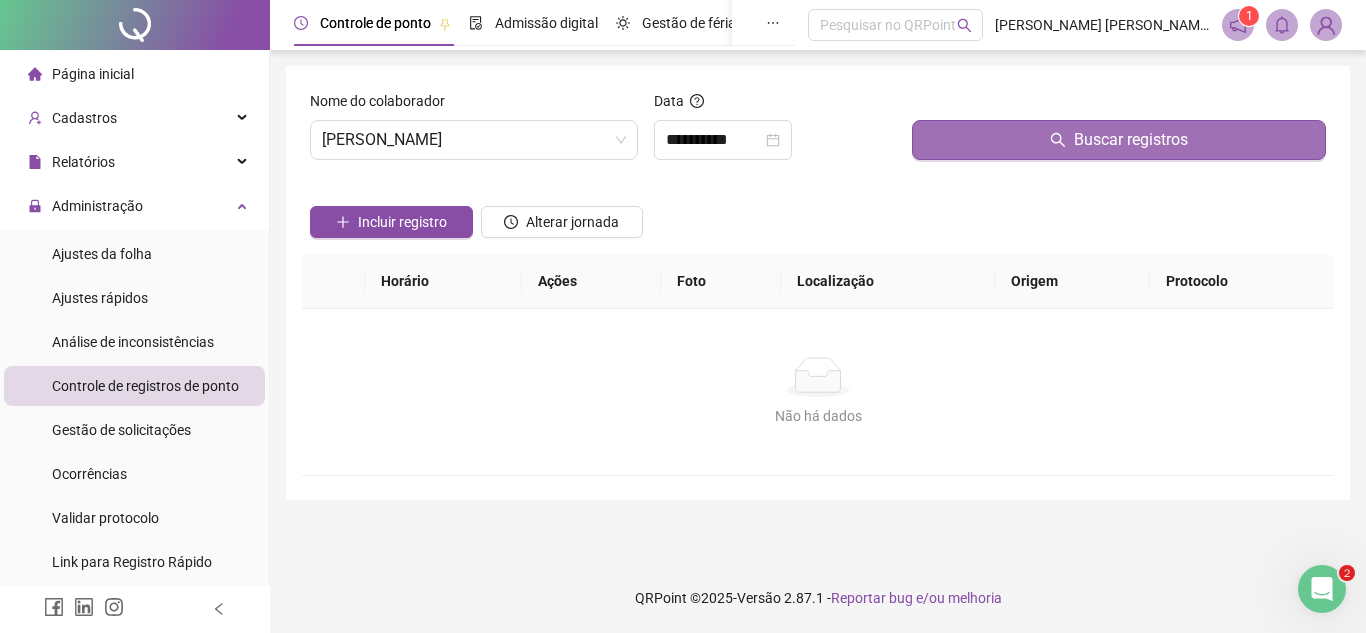 click on "Buscar registros" at bounding box center (1119, 140) 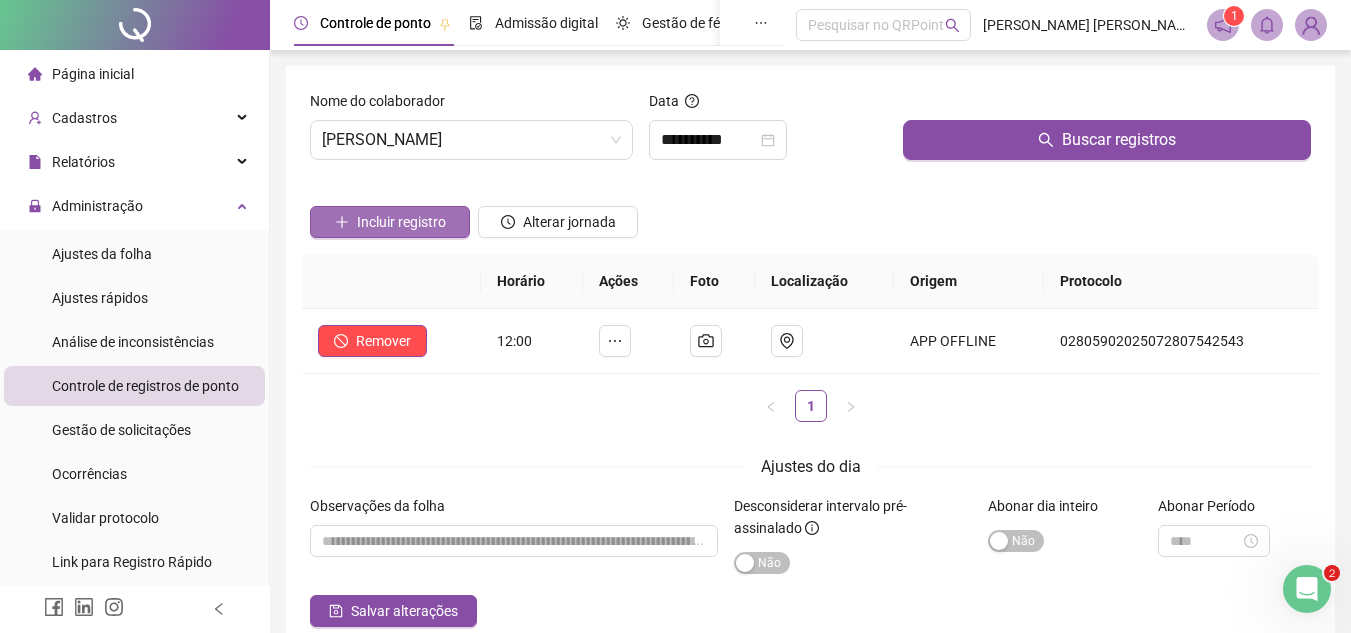 click on "Incluir registro" at bounding box center (401, 222) 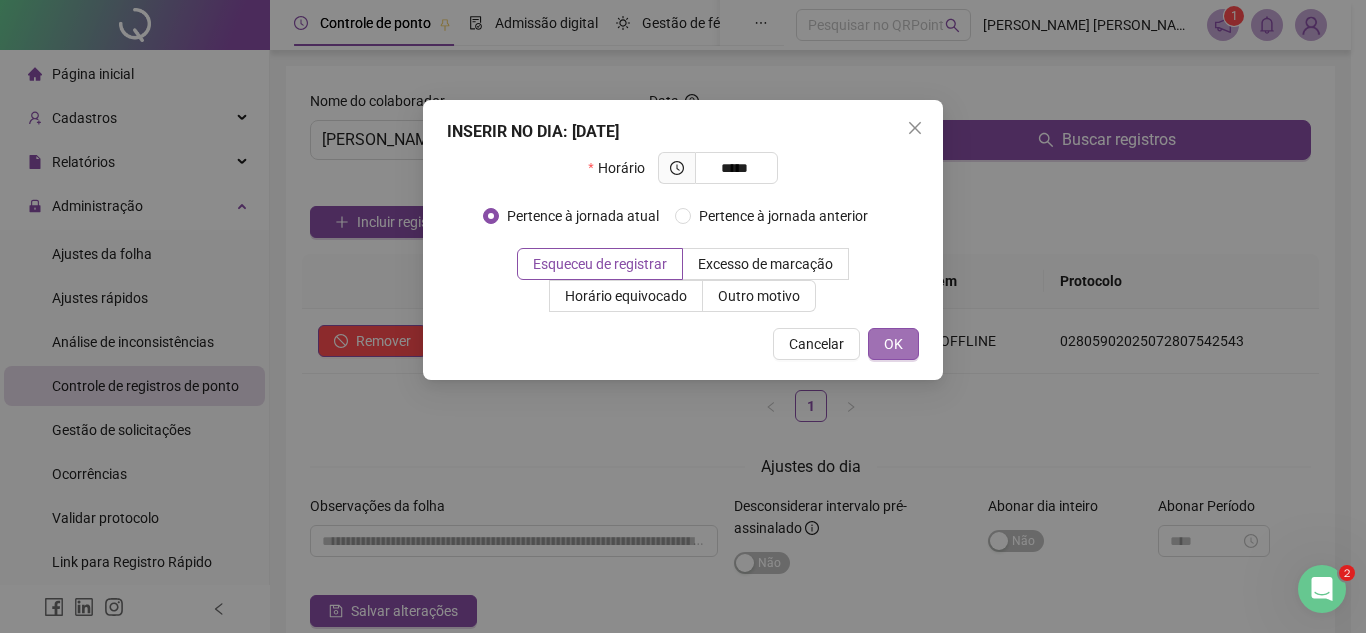 type on "*****" 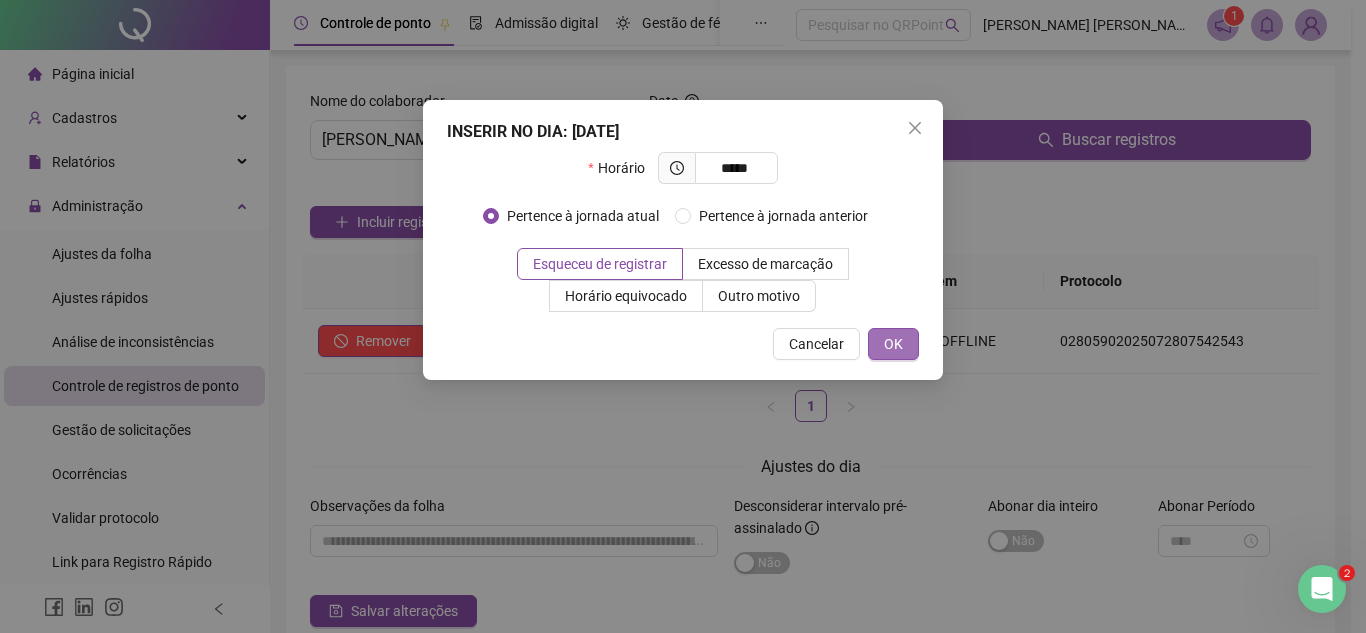 click on "OK" at bounding box center (893, 344) 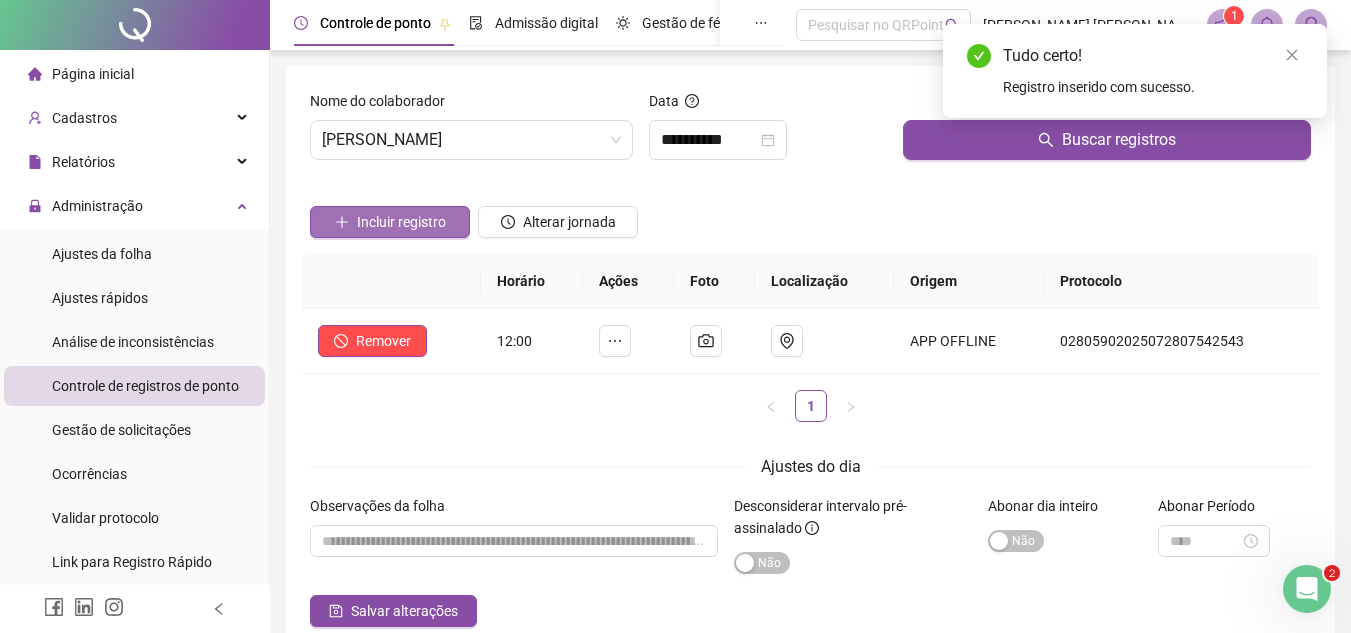 click on "Incluir registro" at bounding box center (401, 222) 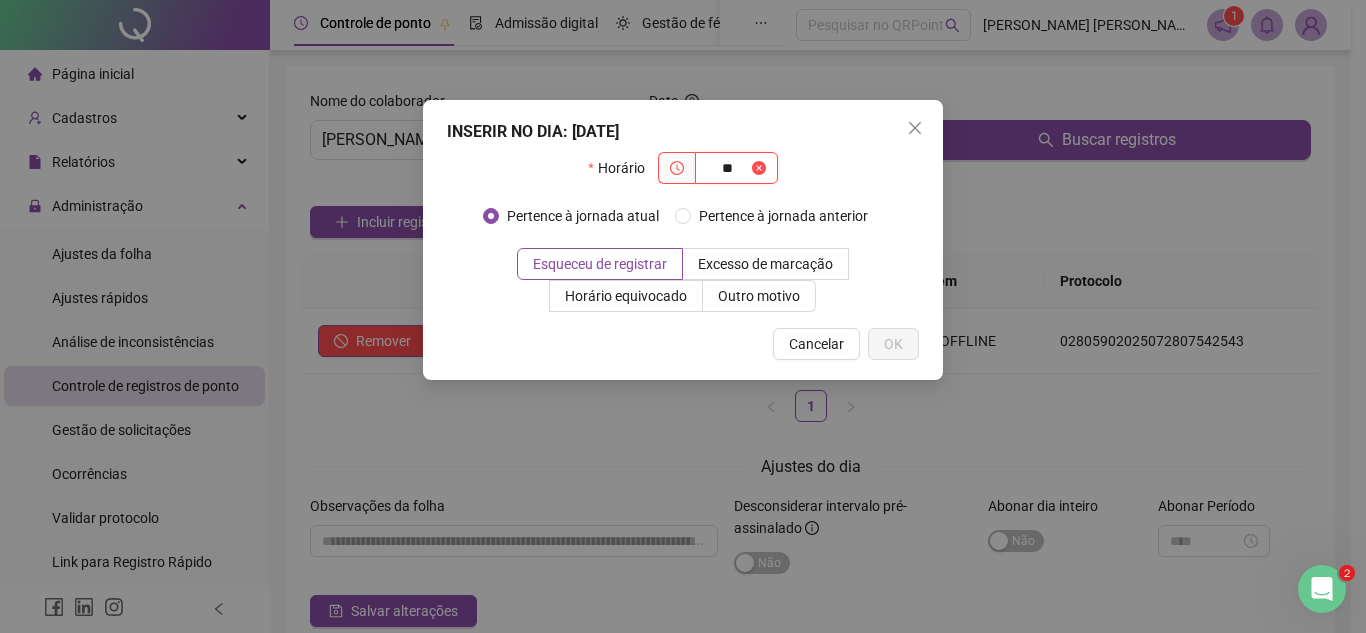 type on "*" 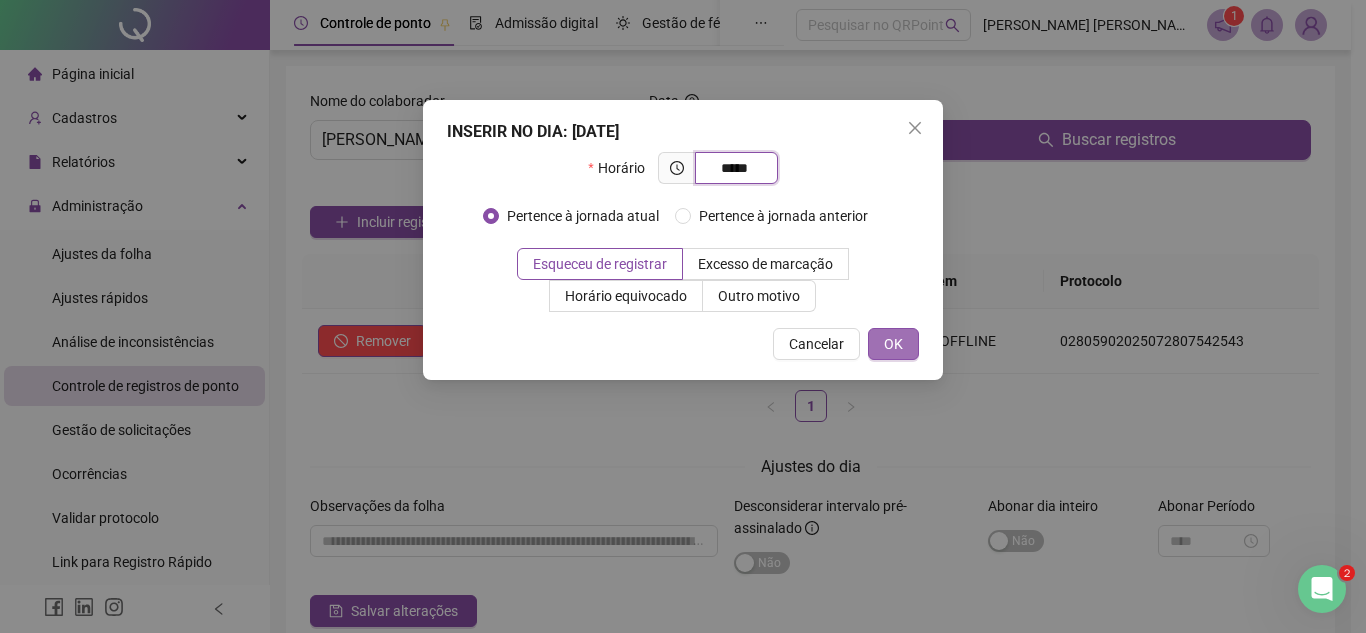 type on "*****" 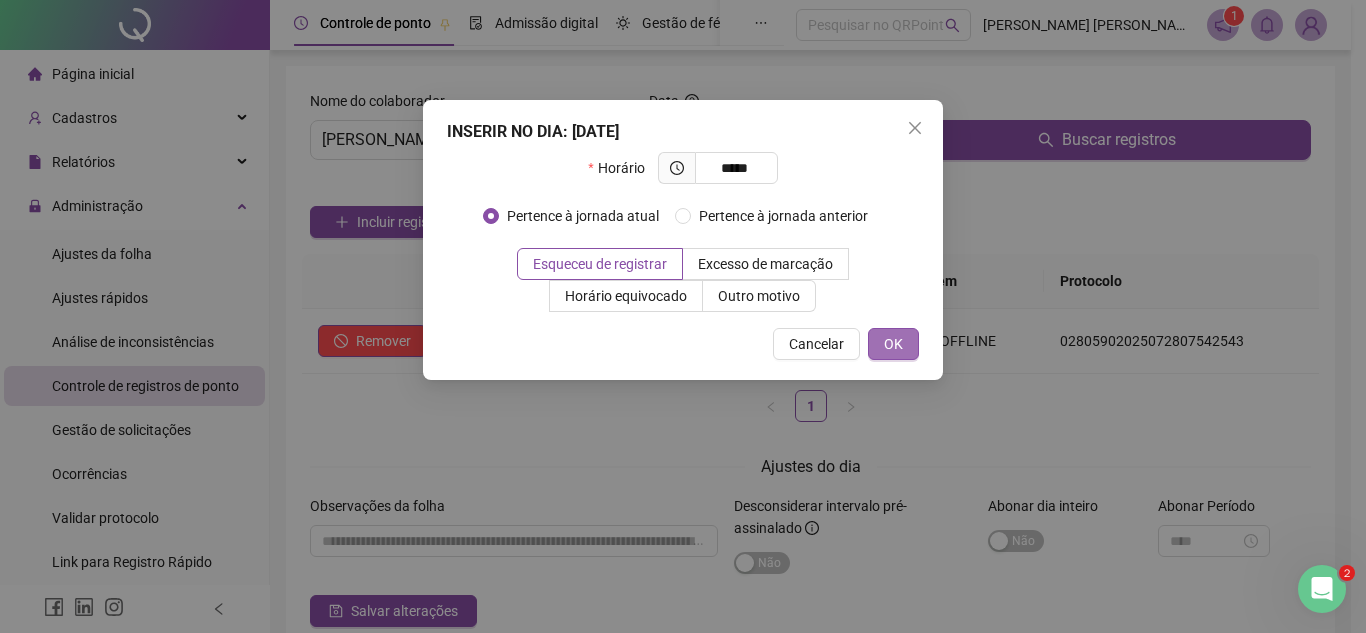 click on "OK" at bounding box center (893, 344) 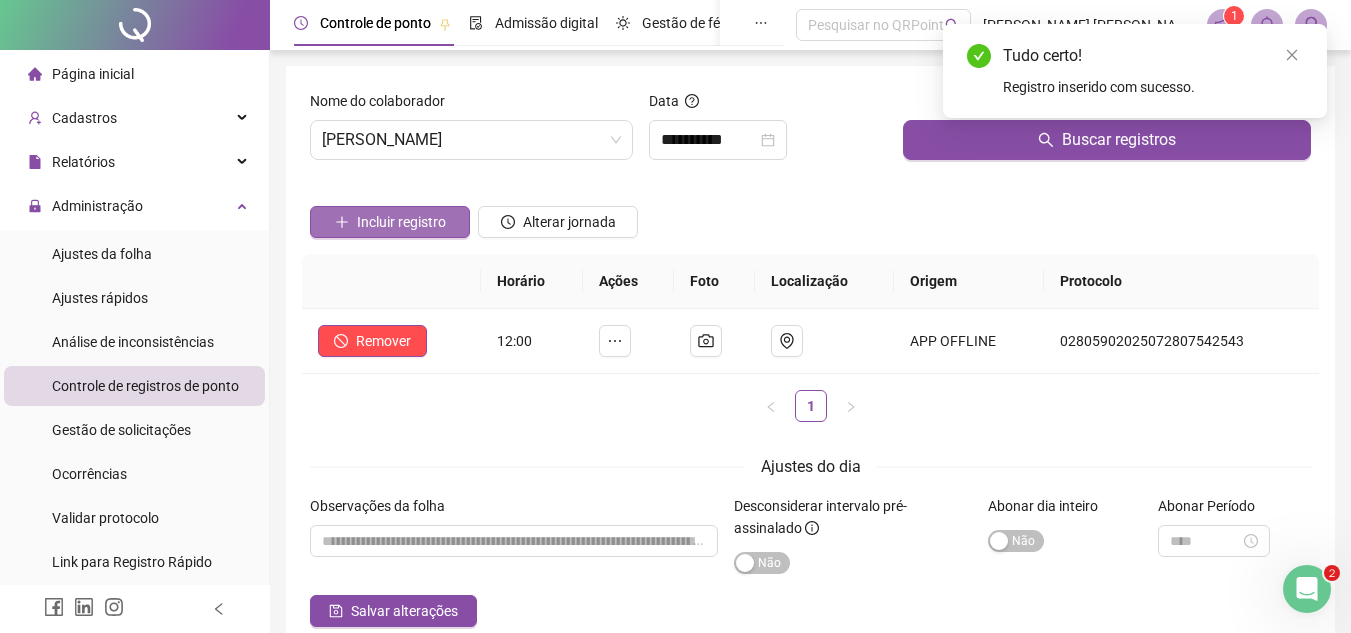 click on "Incluir registro" at bounding box center (401, 222) 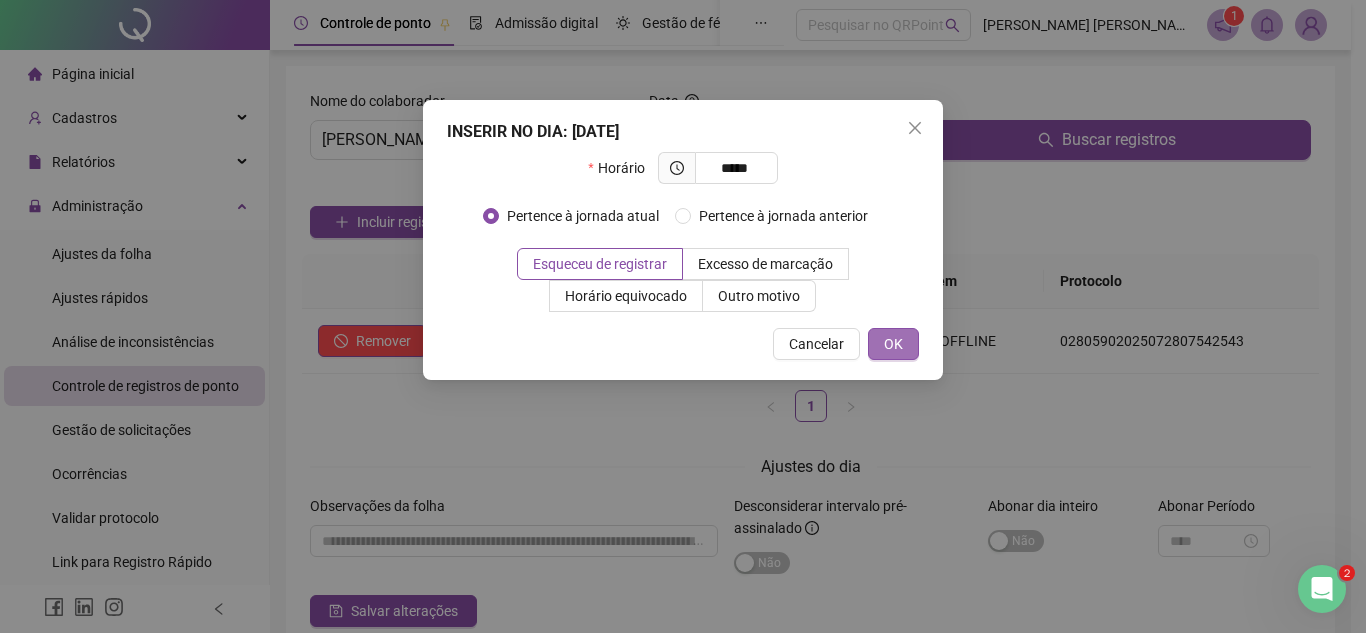 type on "*****" 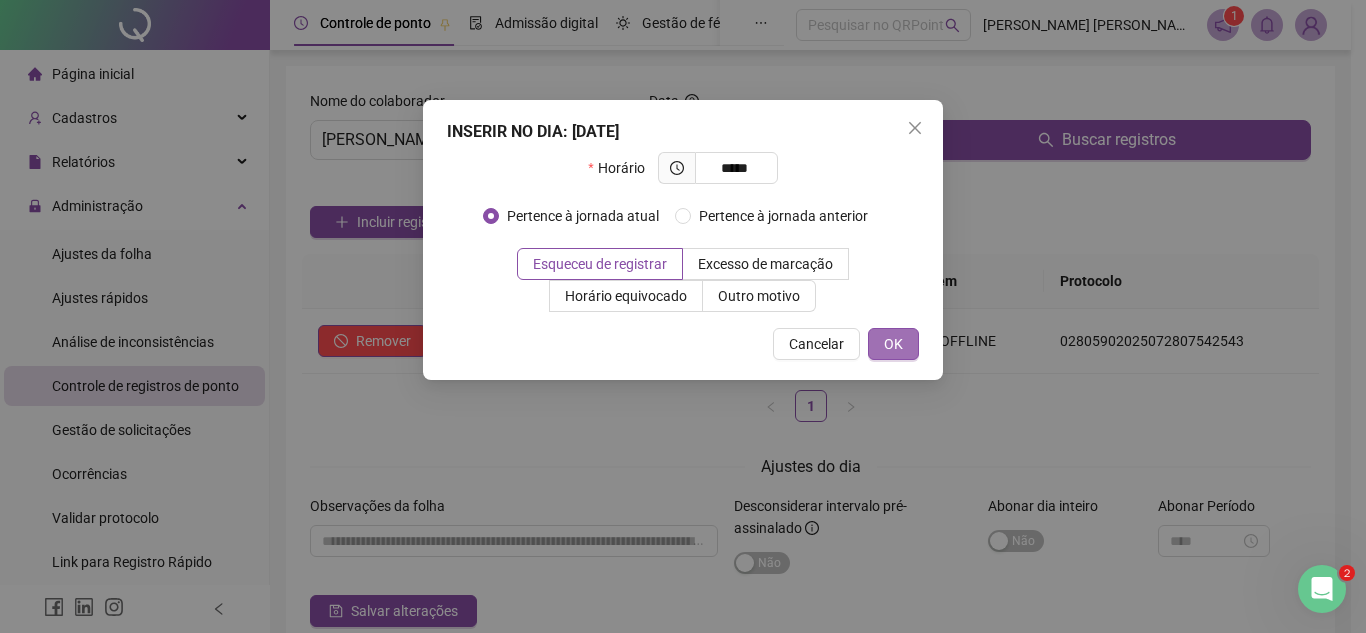 click on "OK" at bounding box center [893, 344] 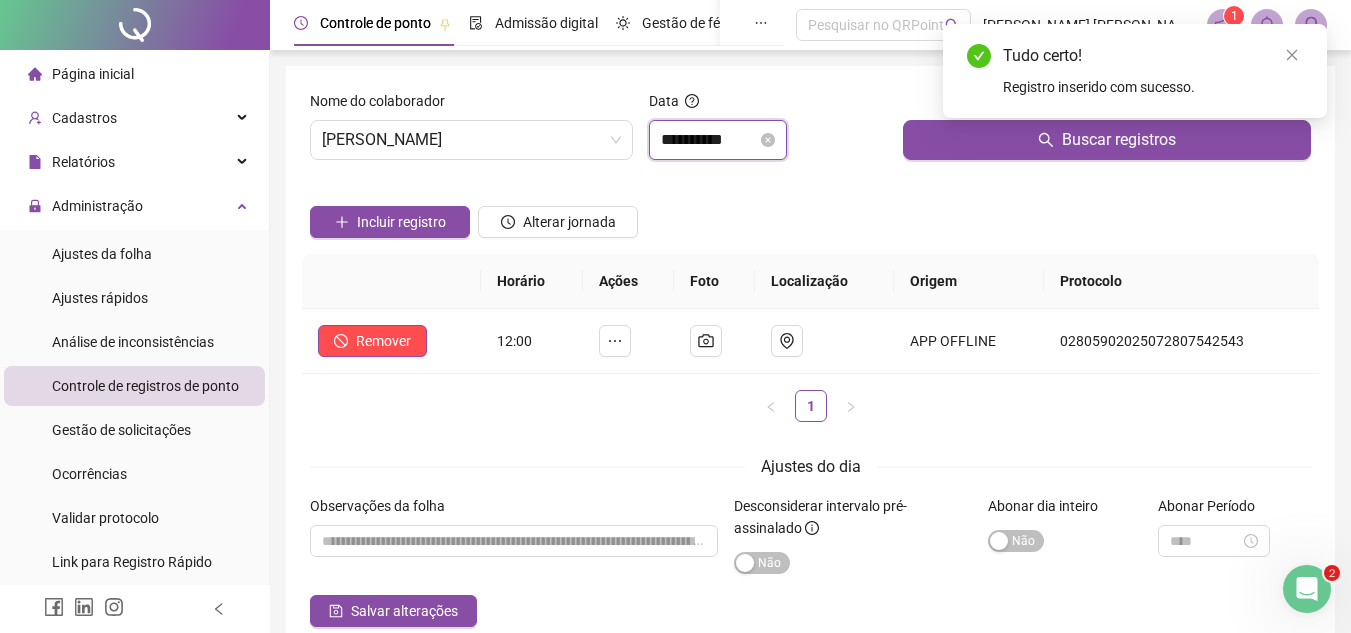 click on "**********" at bounding box center [709, 140] 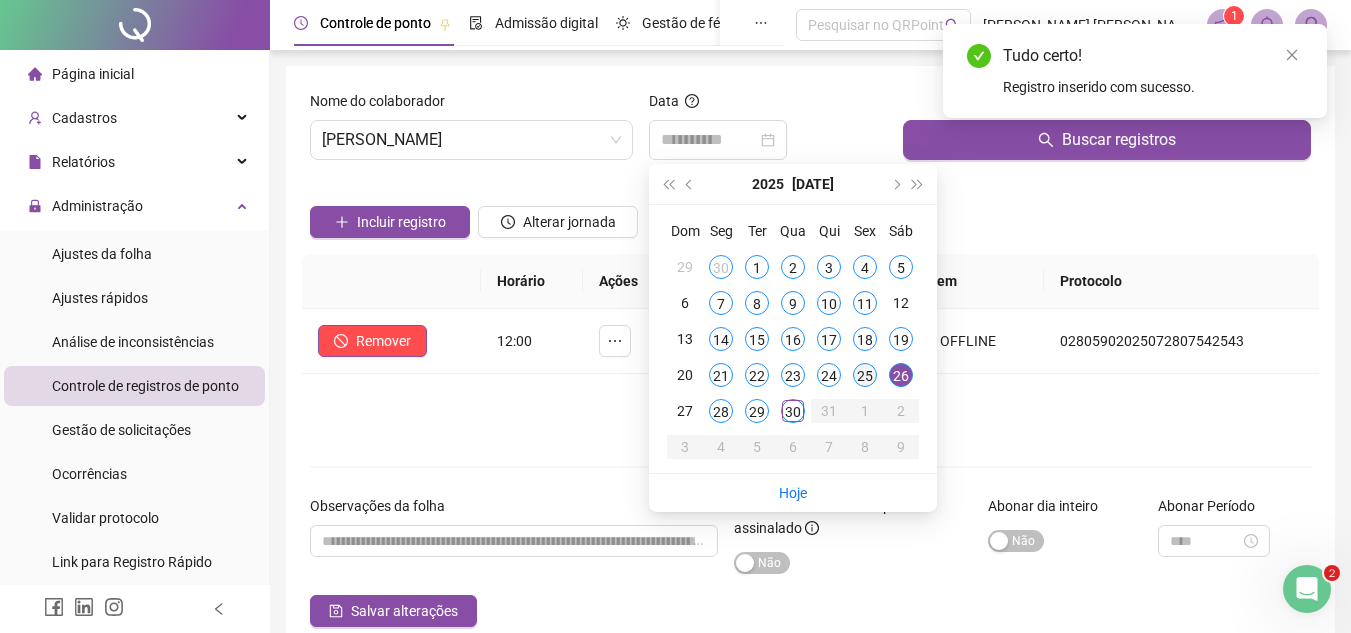 click on "25" at bounding box center (865, 375) 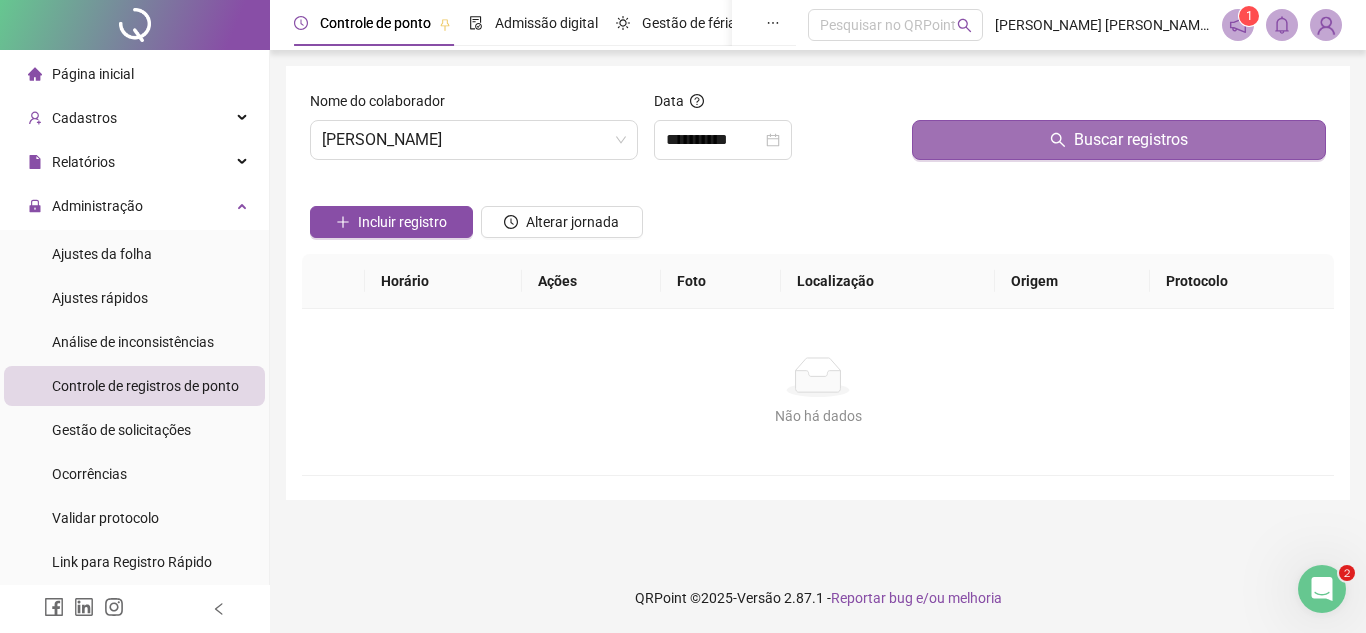 click on "Buscar registros" at bounding box center [1119, 140] 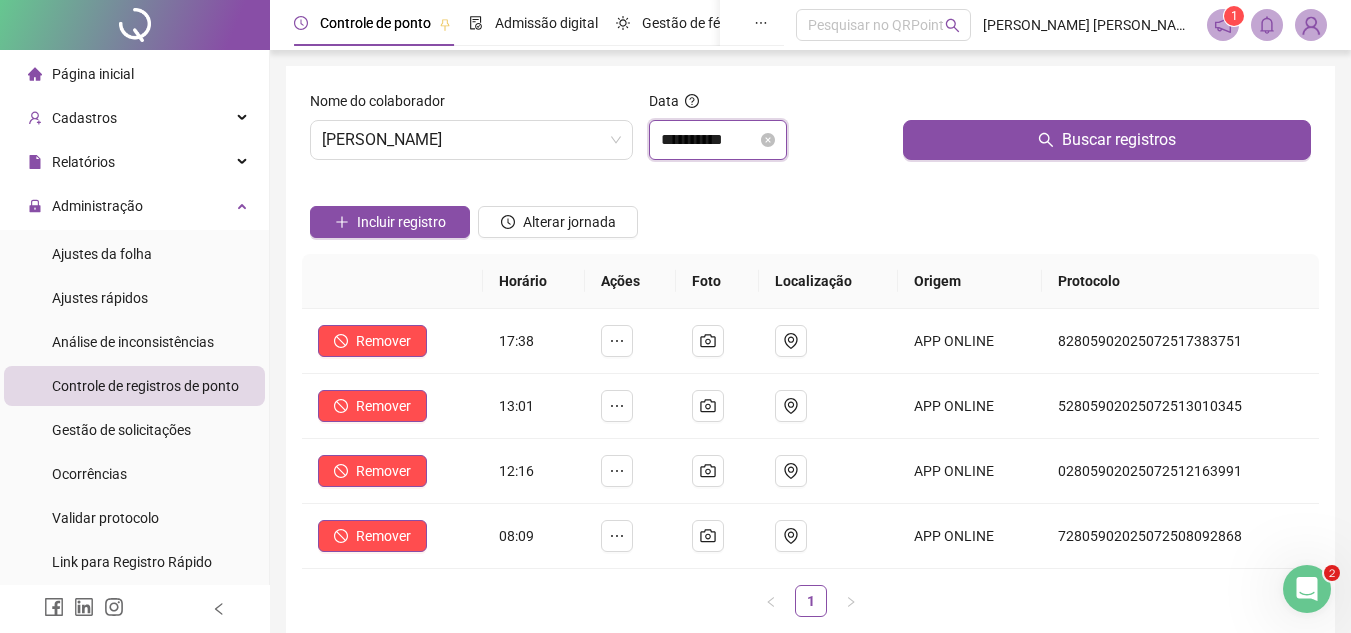 click on "**********" at bounding box center [709, 140] 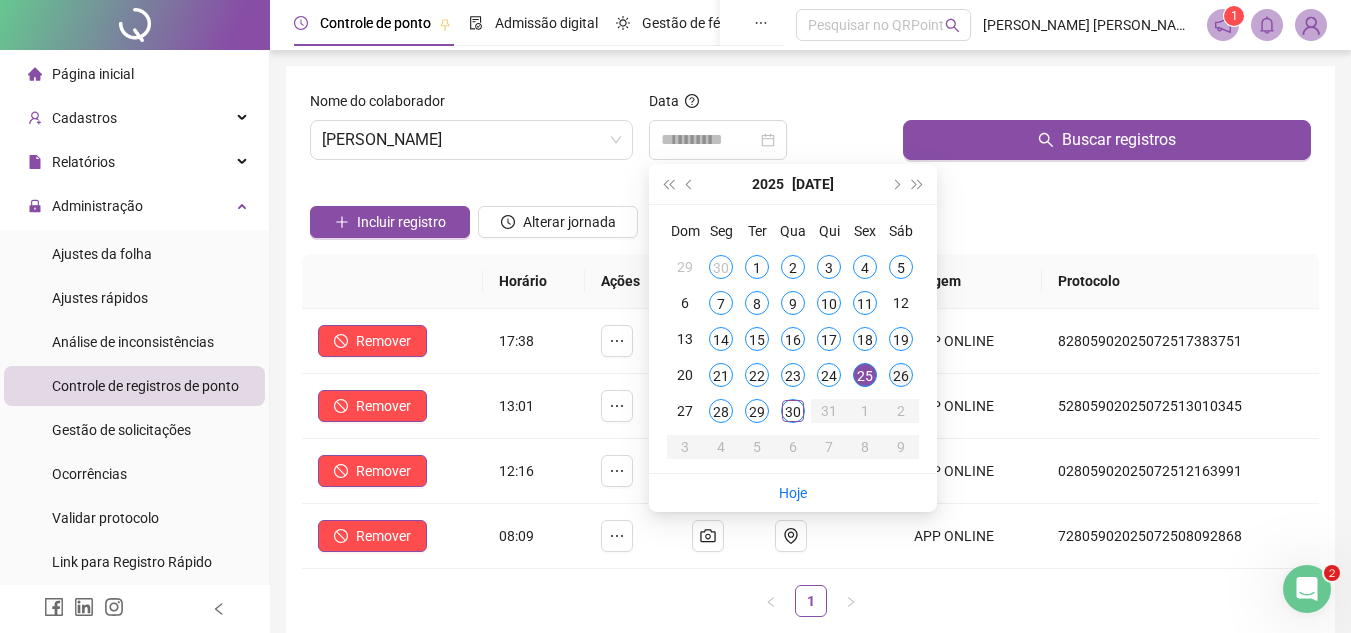 click on "26" at bounding box center [901, 375] 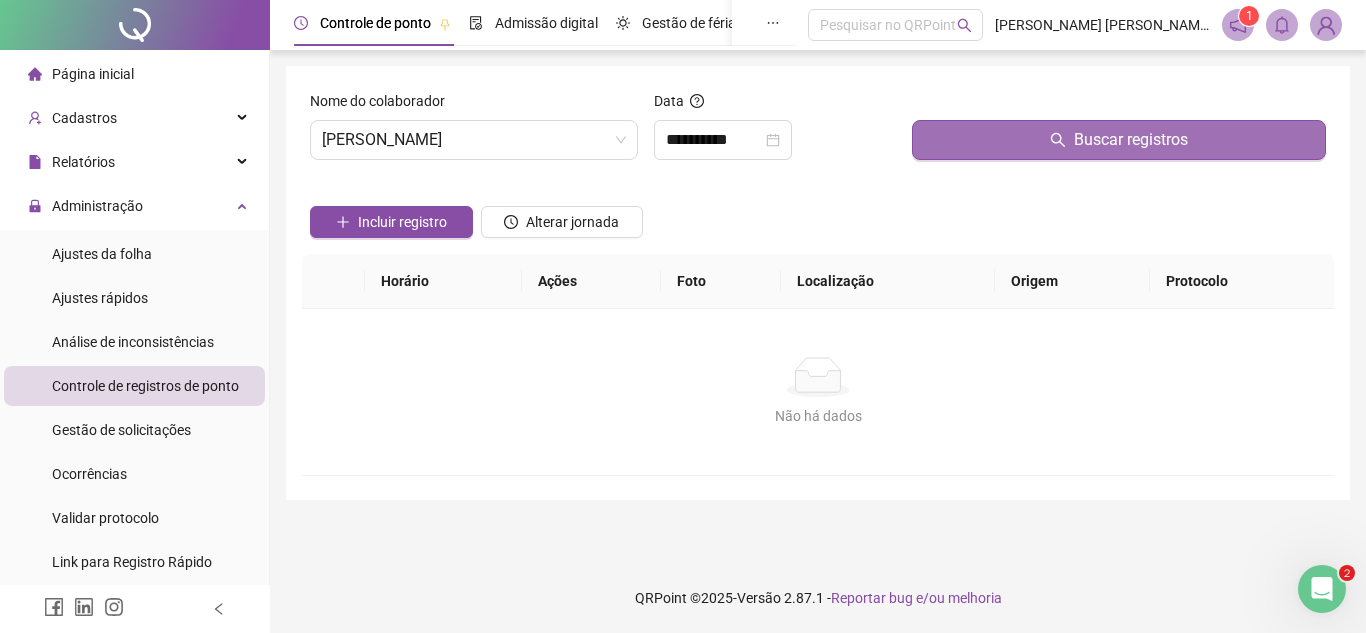 click on "Buscar registros" at bounding box center [1119, 140] 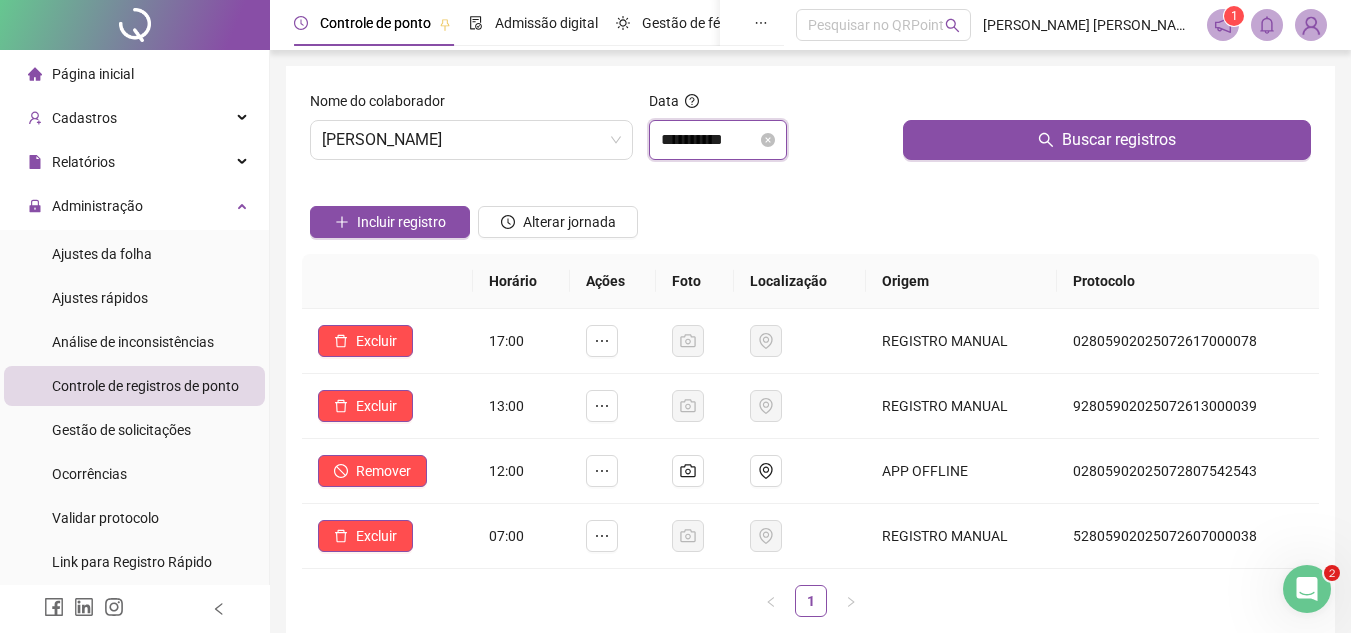 click on "**********" at bounding box center [709, 140] 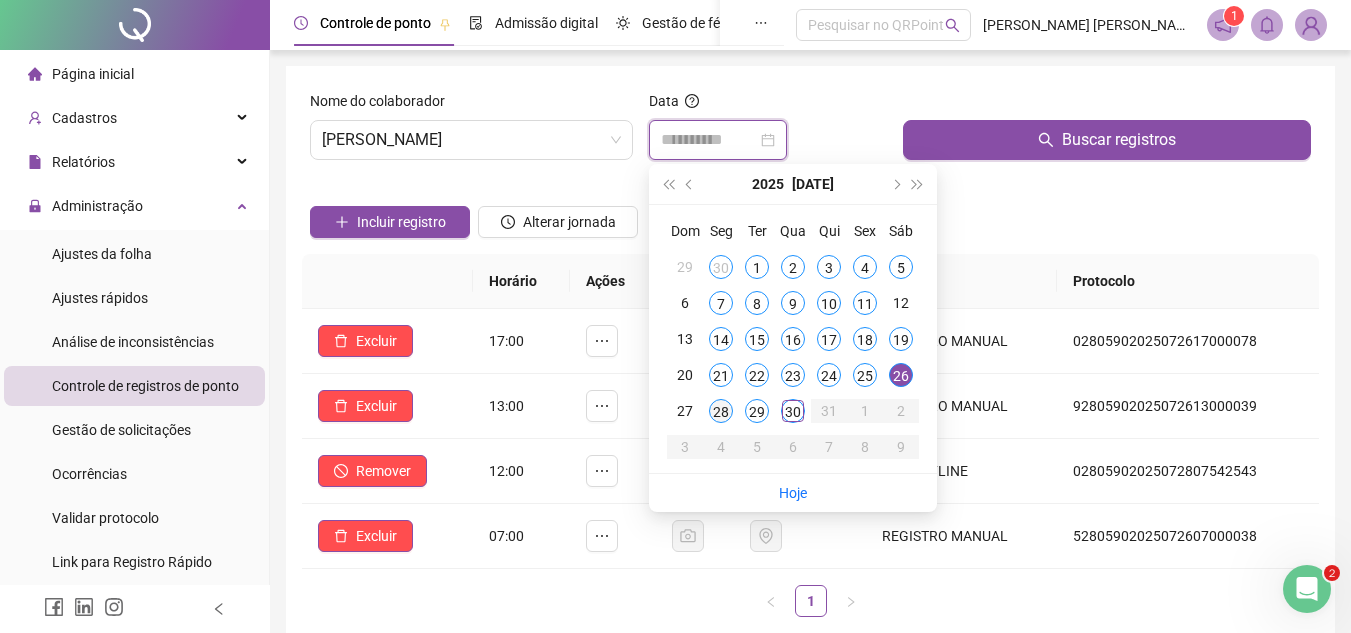 type on "**********" 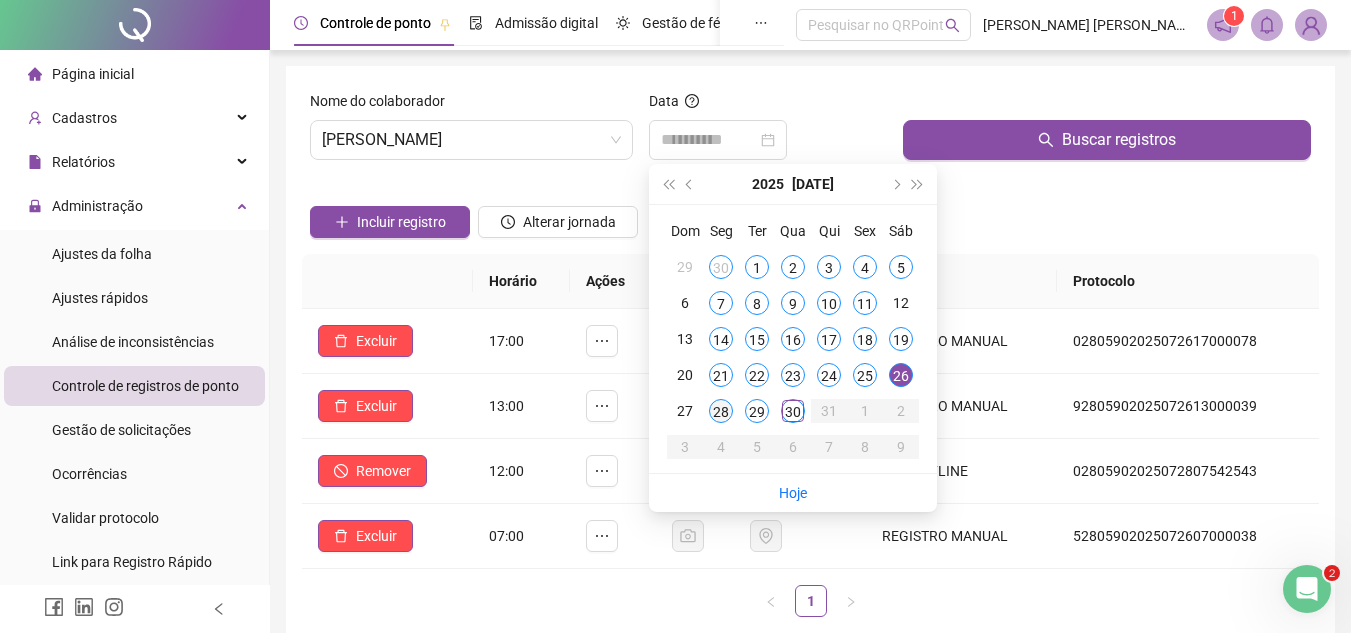 click on "28" at bounding box center (721, 411) 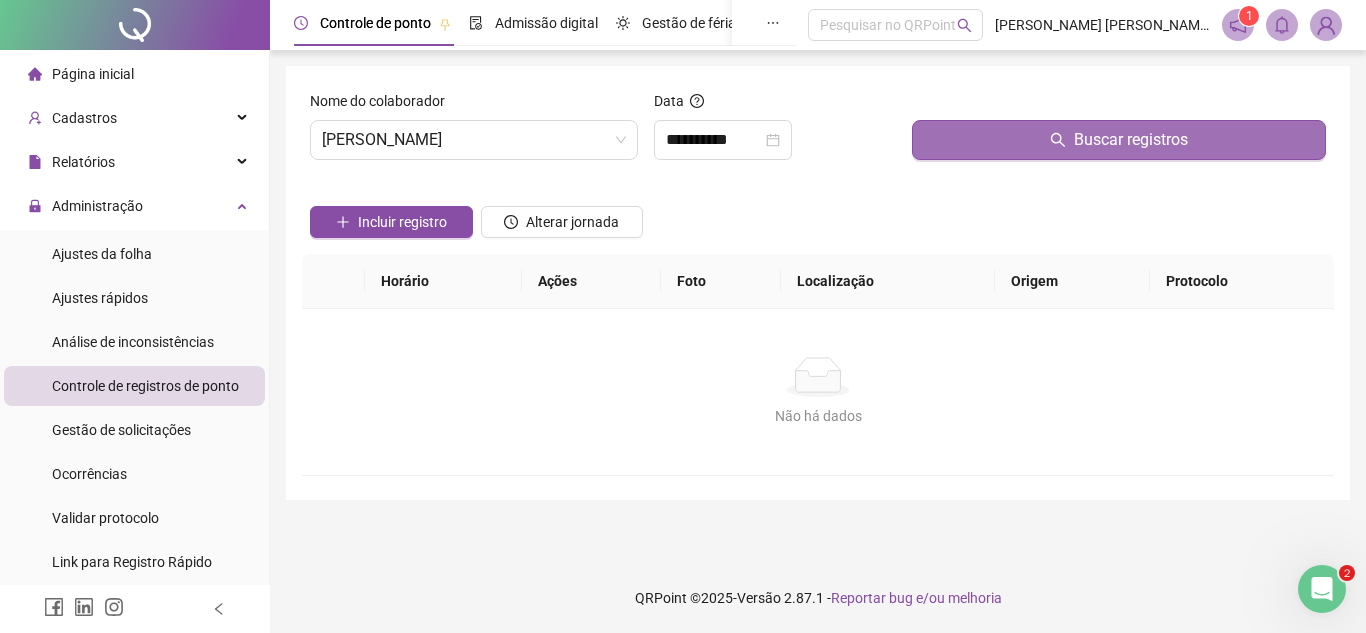 click on "Buscar registros" at bounding box center [1119, 140] 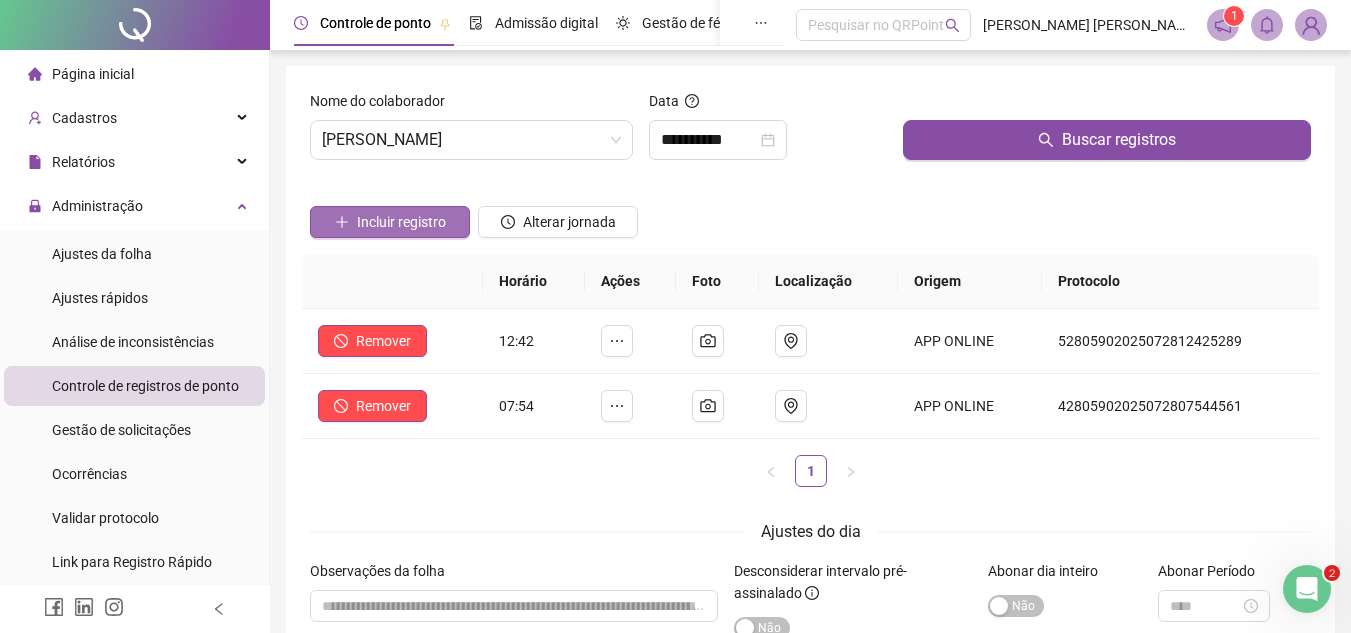 click on "Incluir registro" at bounding box center [401, 222] 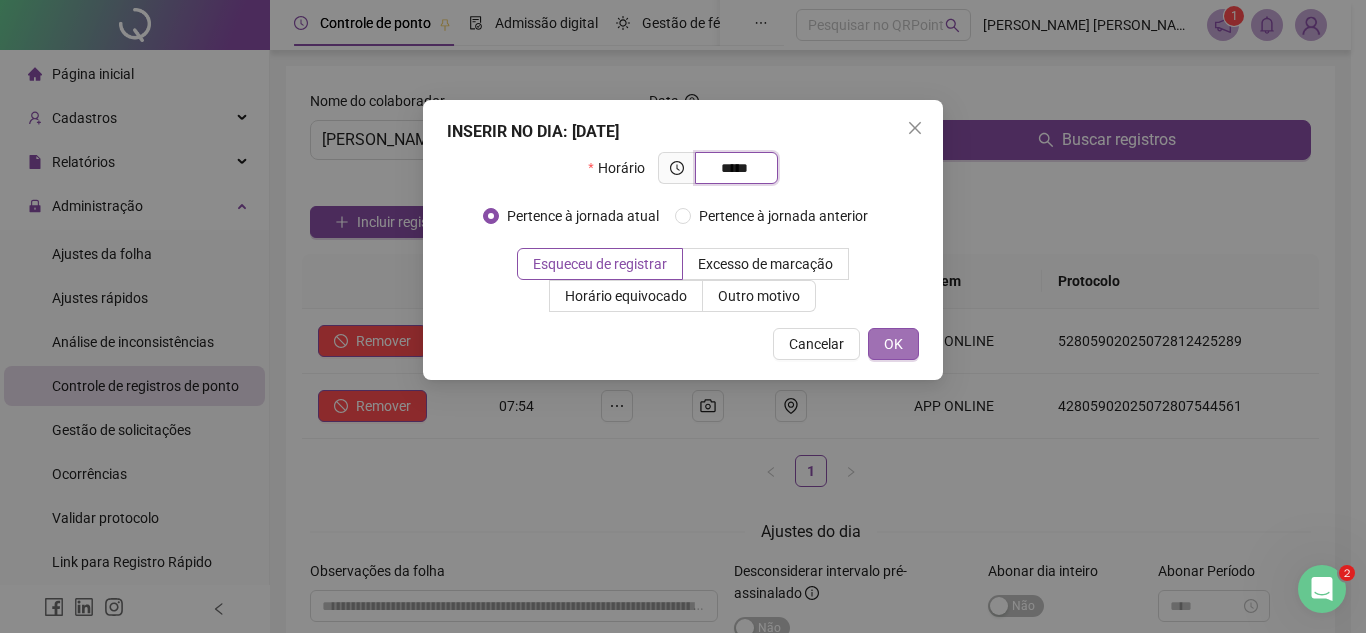 type on "*****" 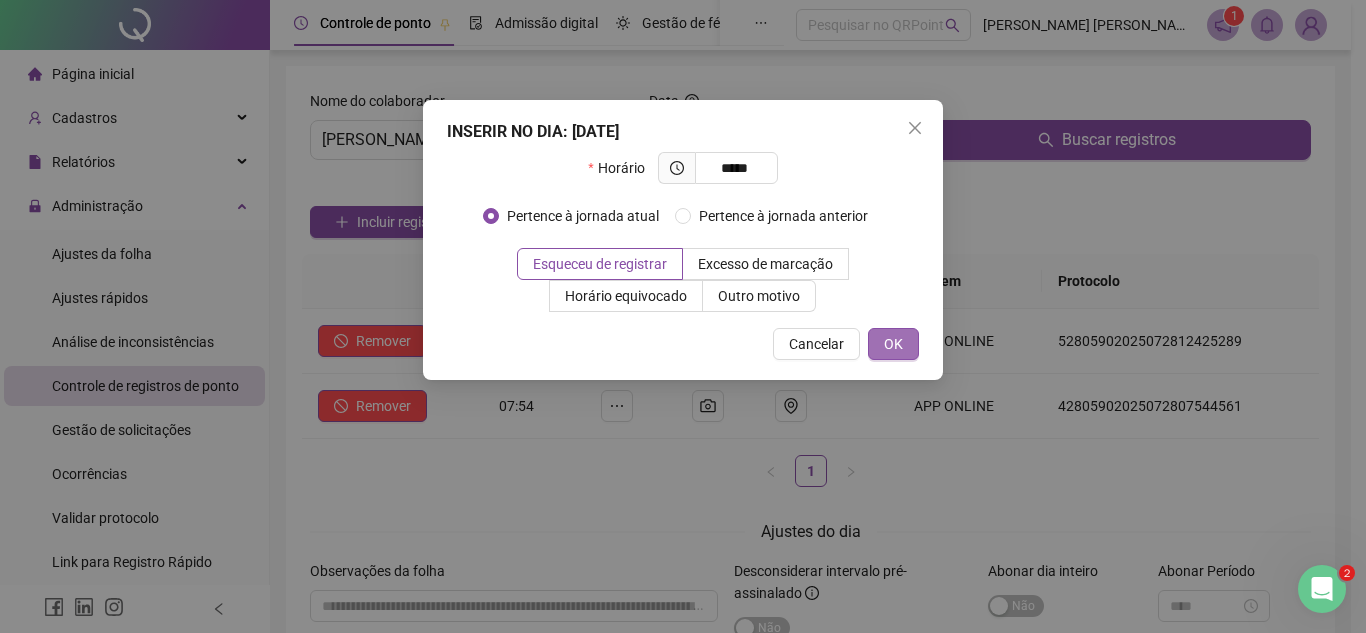 click on "OK" at bounding box center (893, 344) 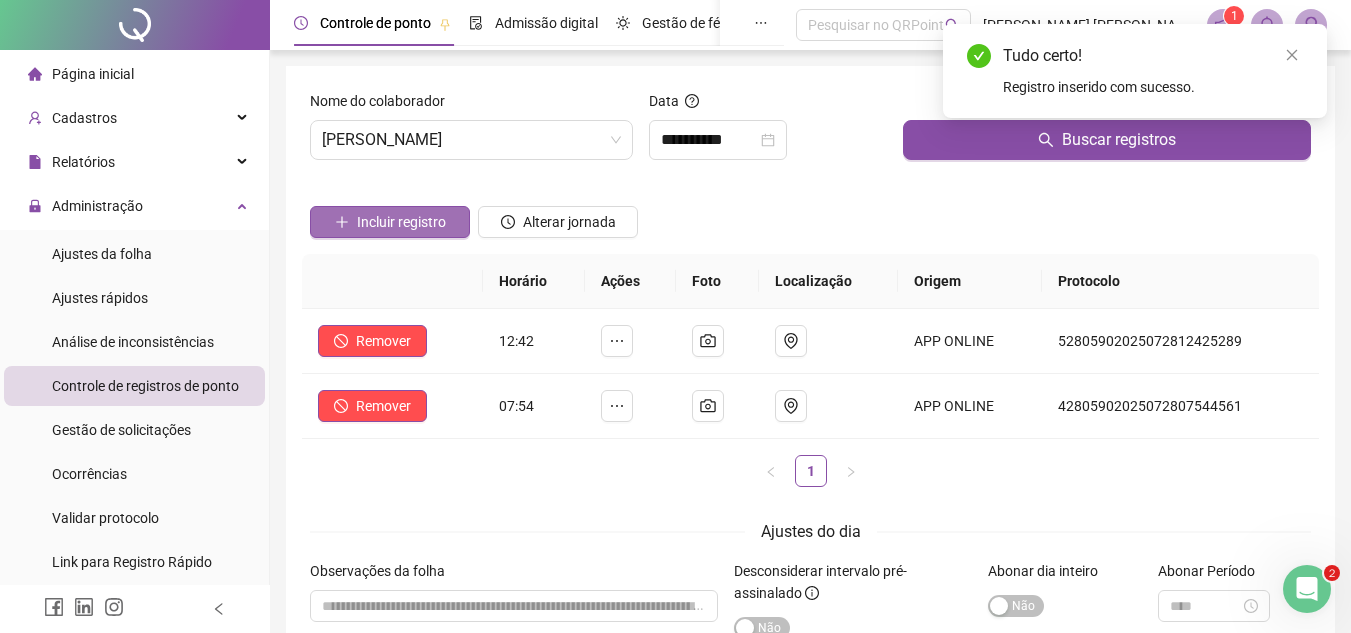 click on "Incluir registro" at bounding box center [401, 222] 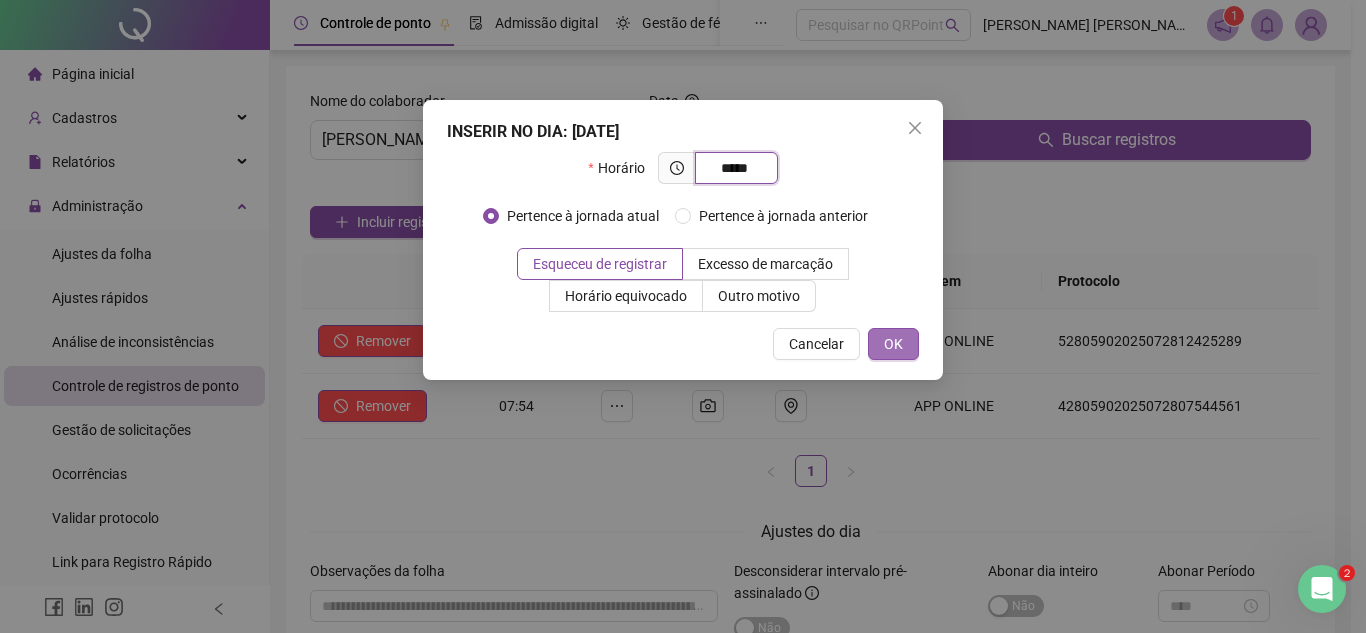 type on "*****" 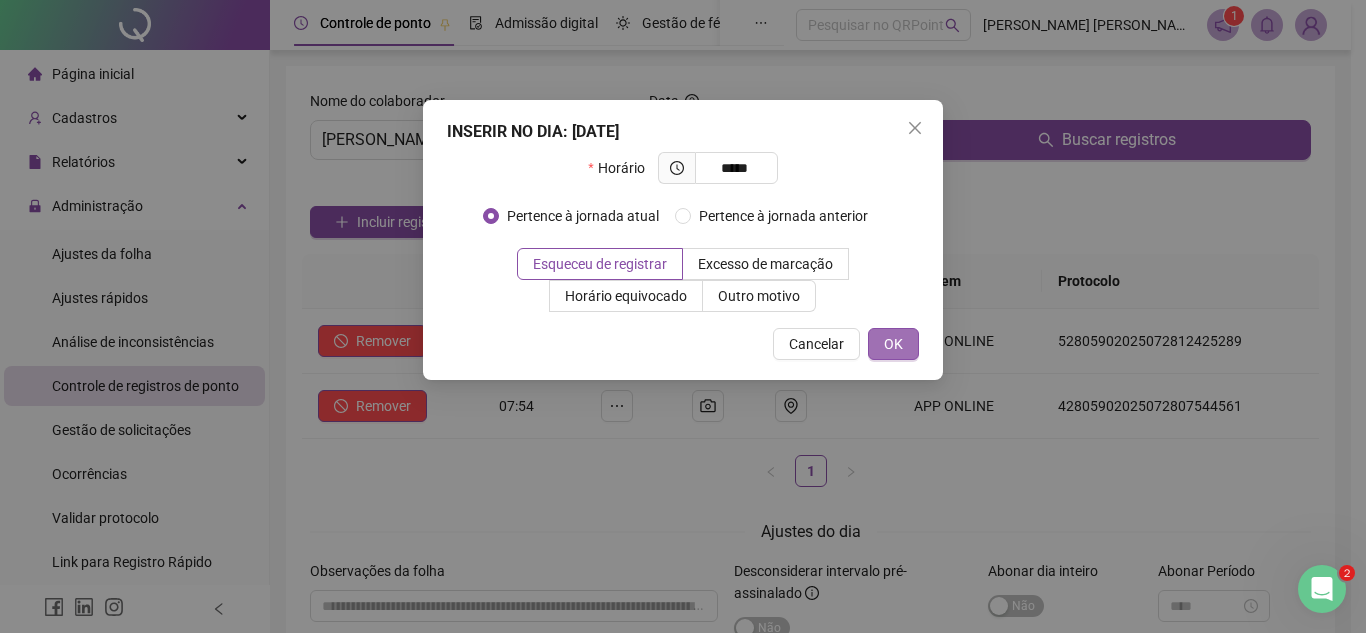 click on "OK" at bounding box center (893, 344) 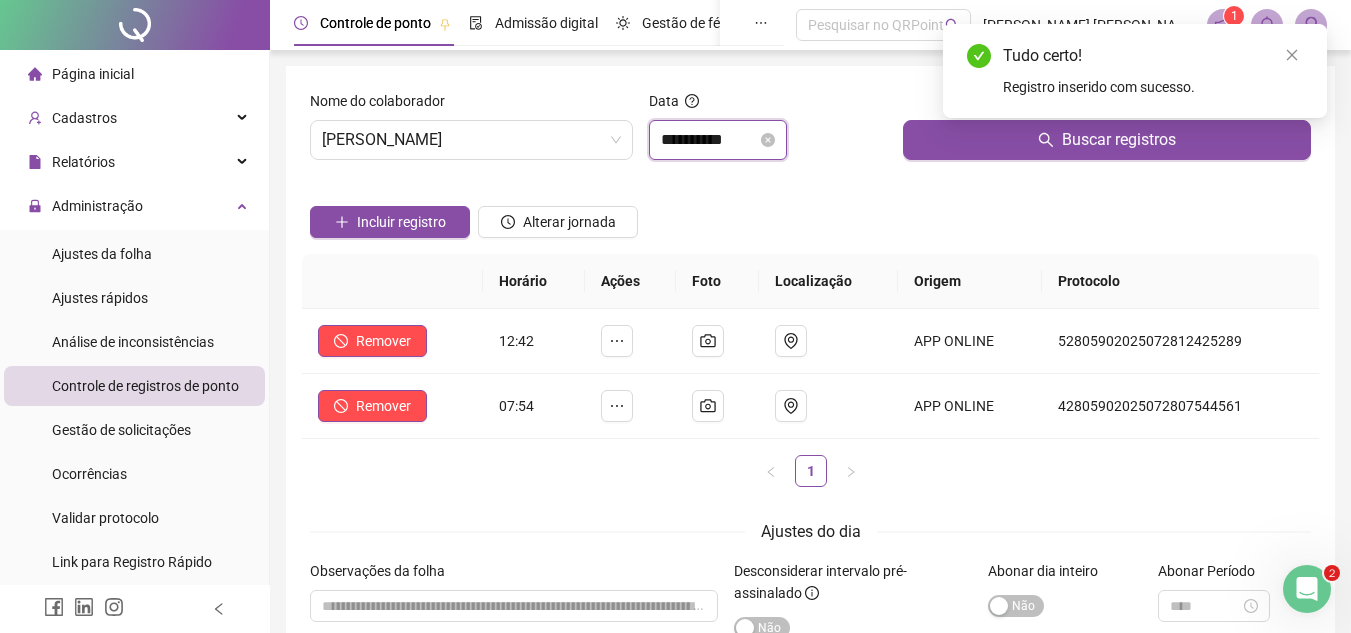 click on "**********" at bounding box center [709, 140] 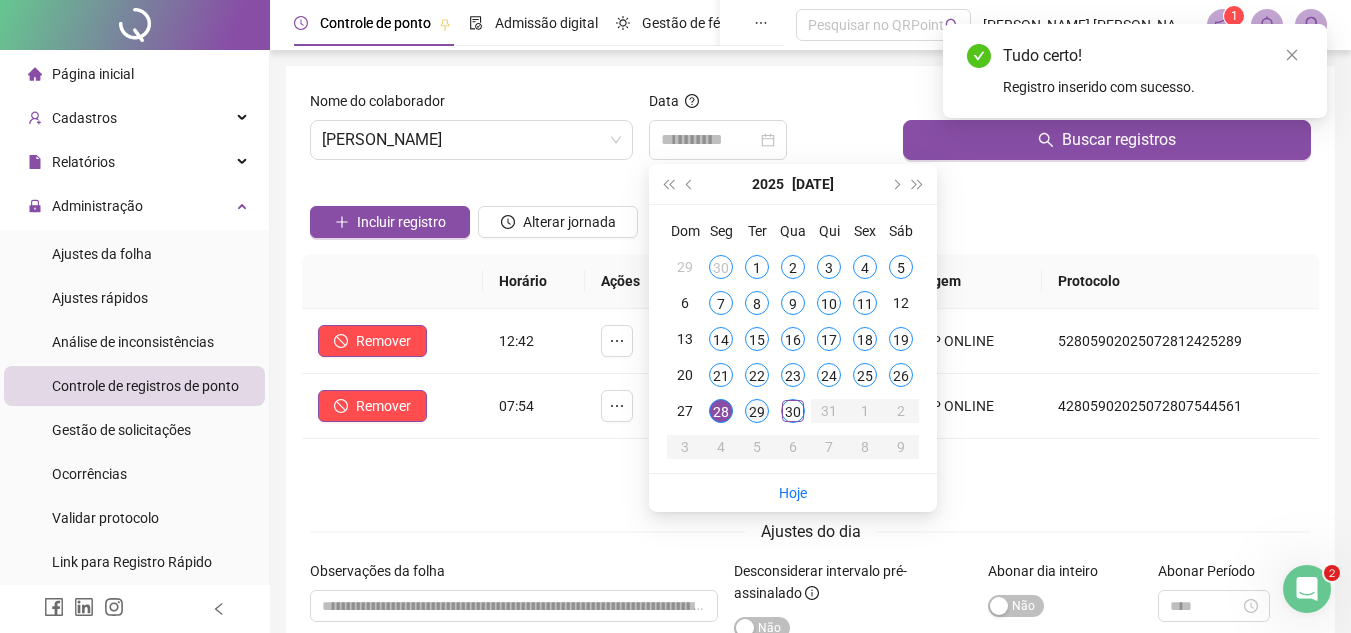 click on "29" at bounding box center [757, 411] 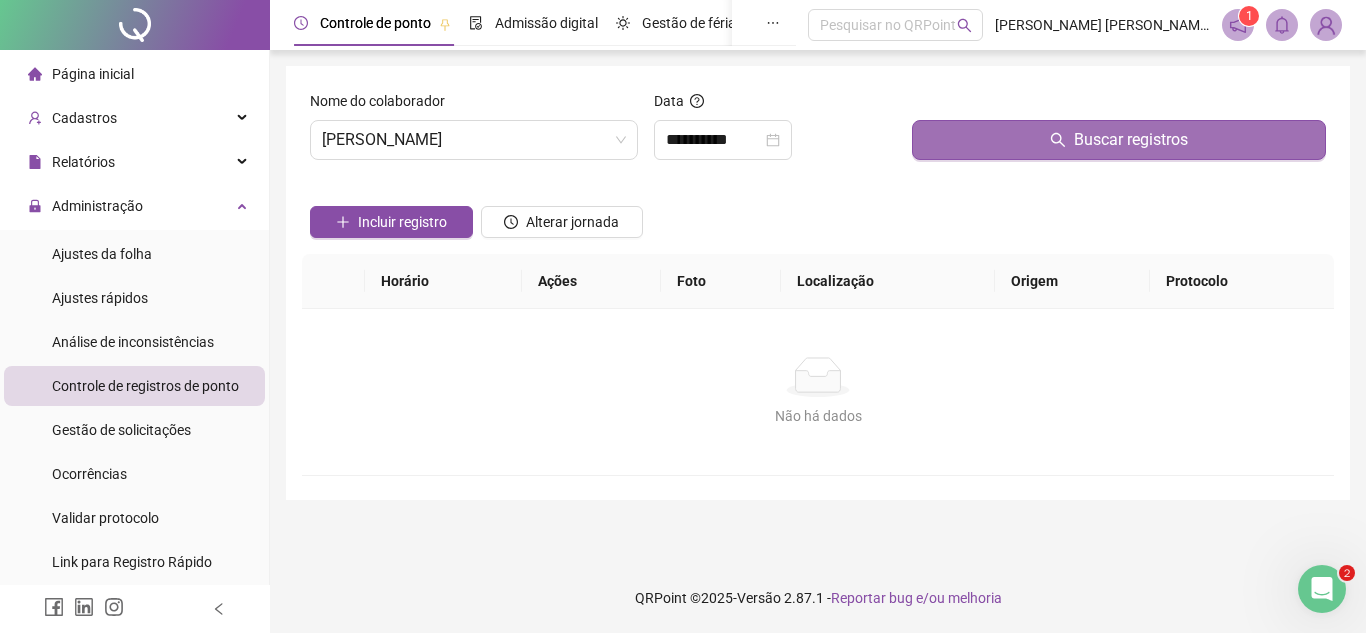 click on "Buscar registros" at bounding box center (1119, 140) 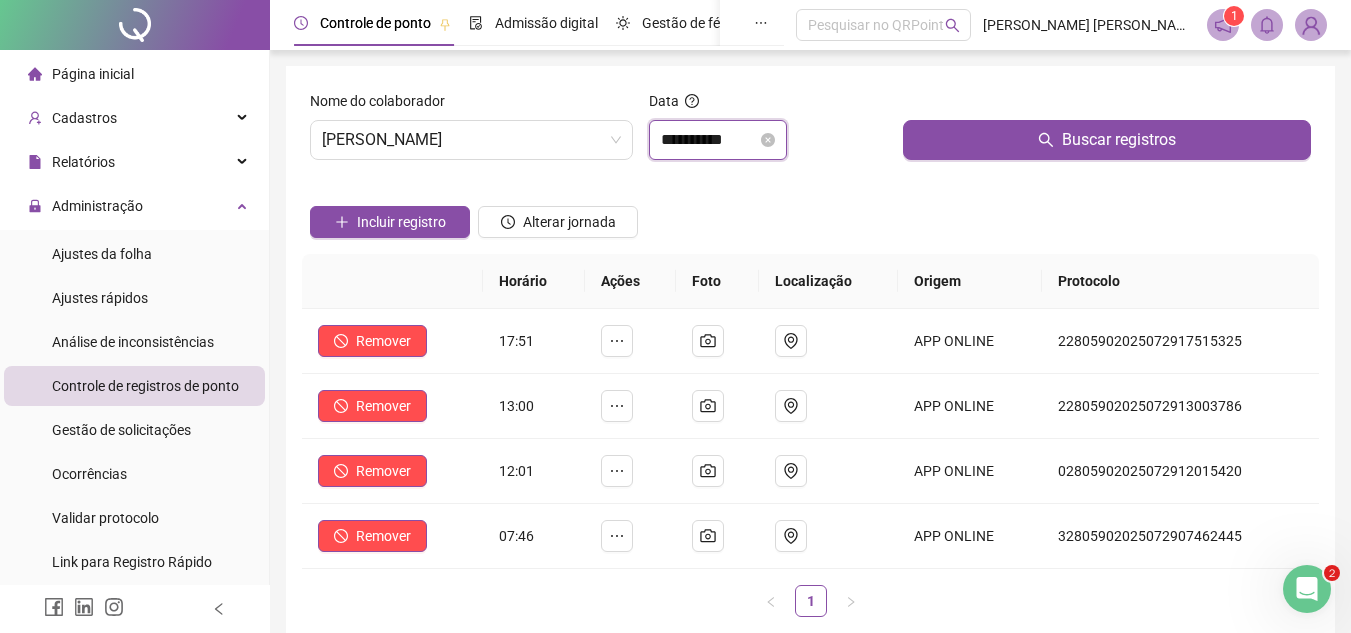 click on "**********" at bounding box center [709, 140] 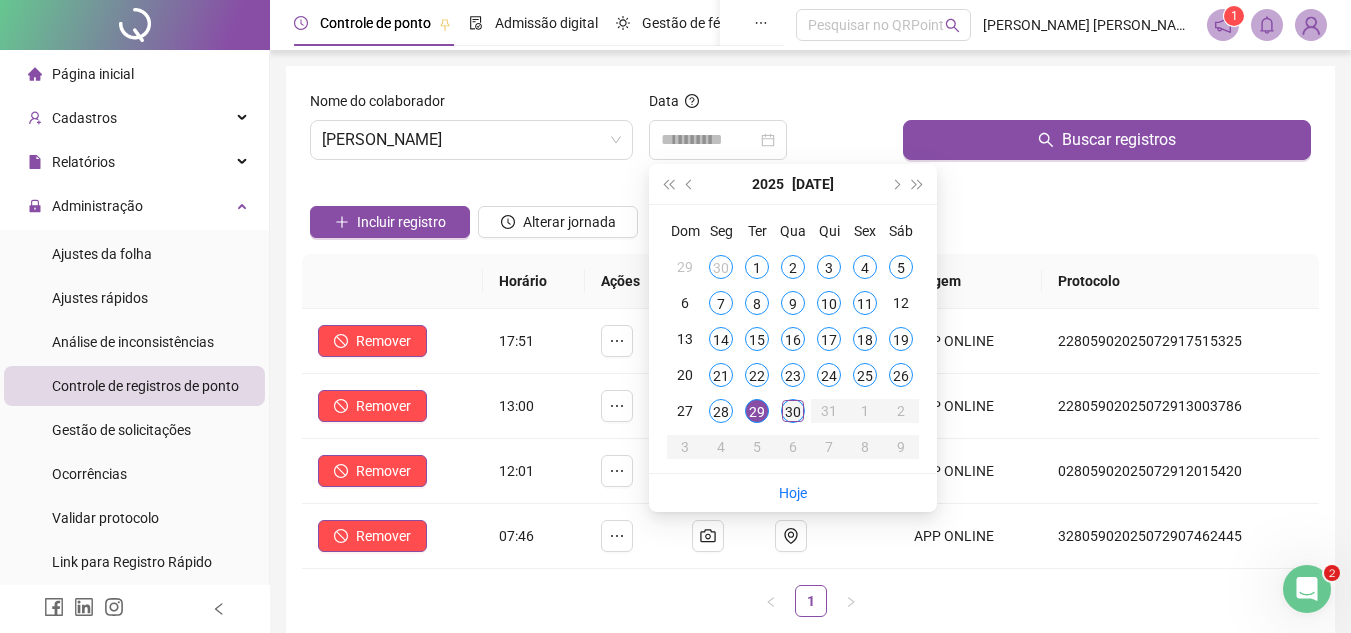 click on "30" at bounding box center [793, 411] 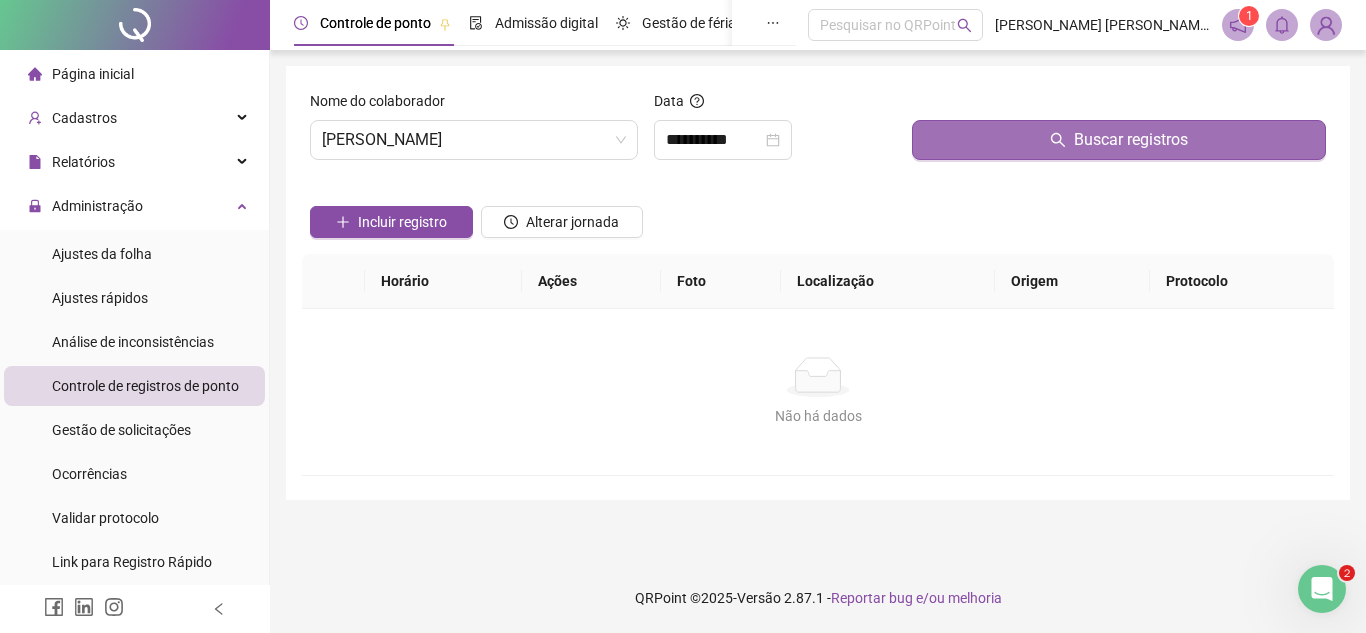 click on "Buscar registros" at bounding box center (1119, 140) 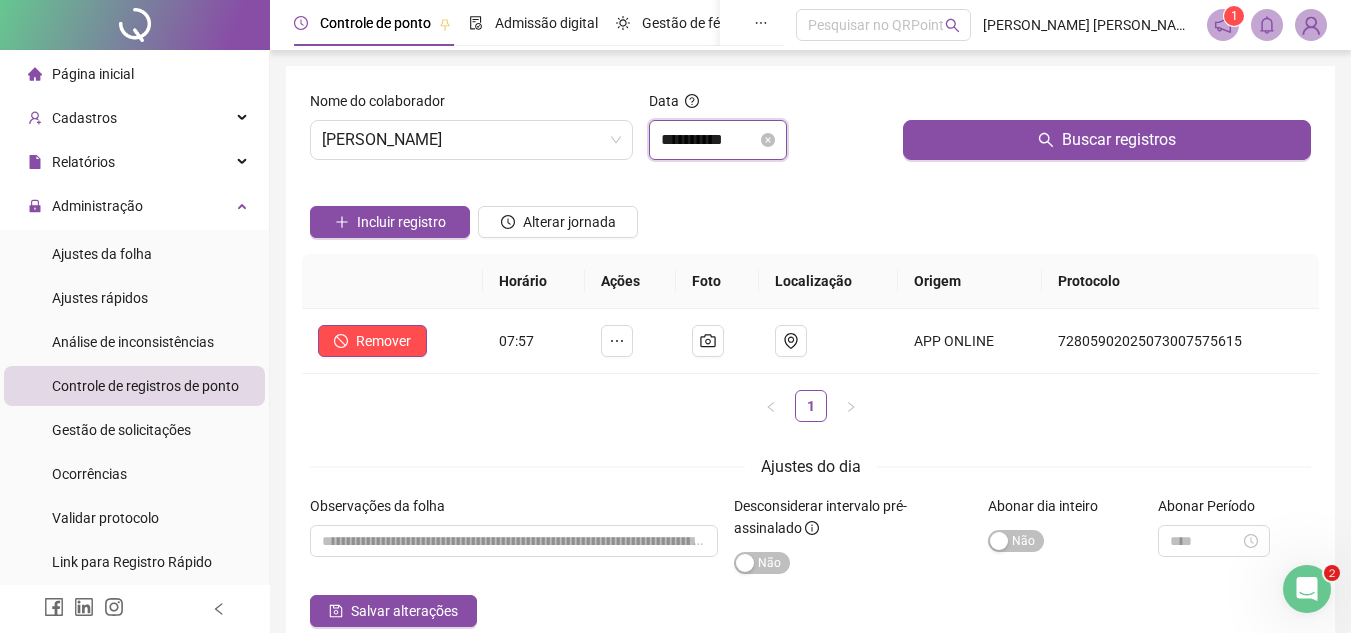 click on "**********" at bounding box center [709, 140] 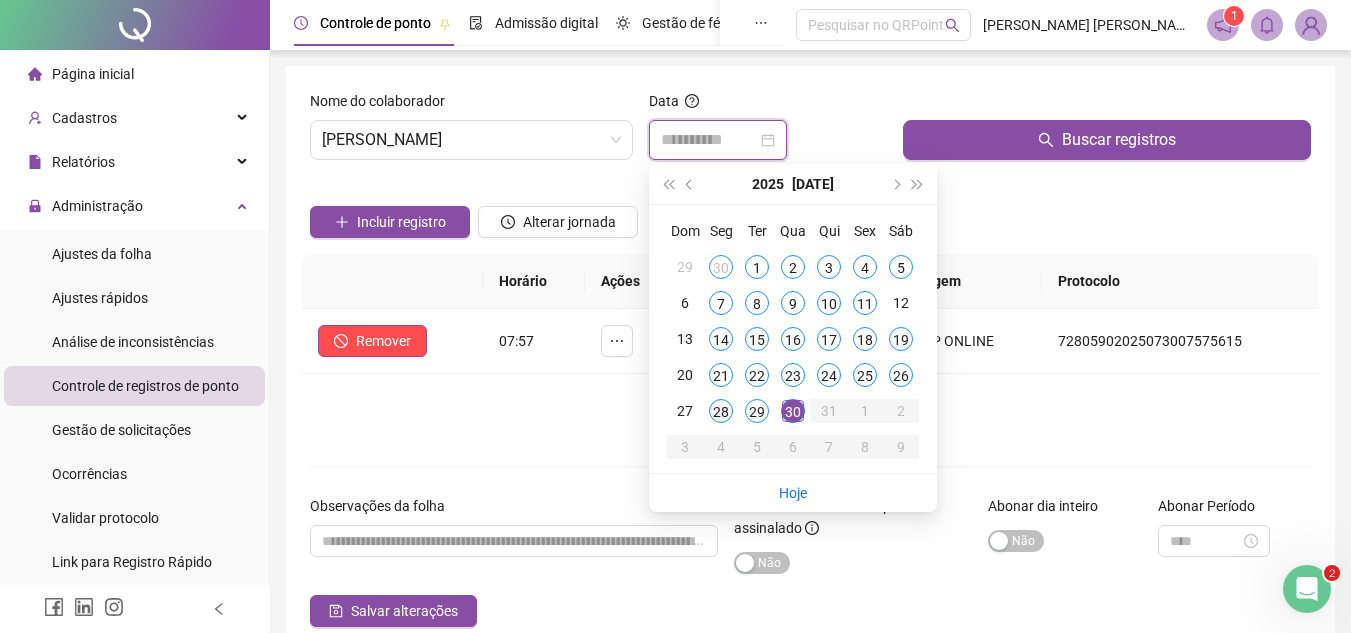 type on "**********" 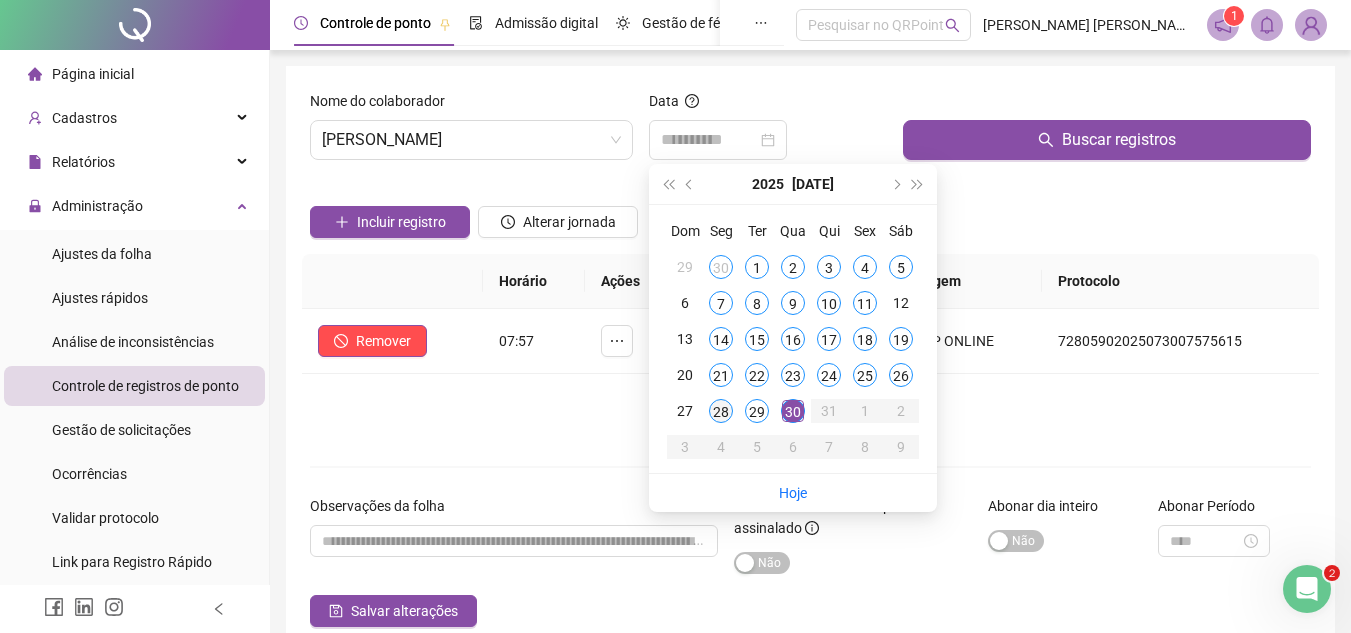 click on "28" at bounding box center [721, 411] 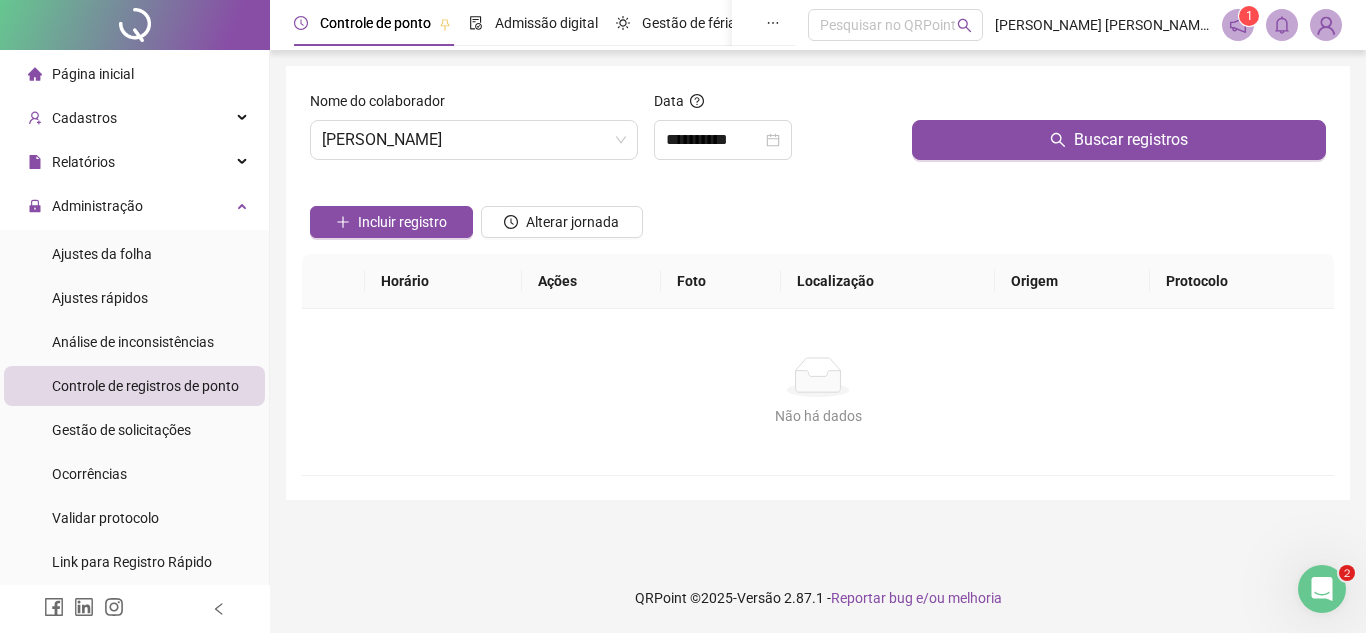 click on "Buscar registros" at bounding box center [1119, 133] 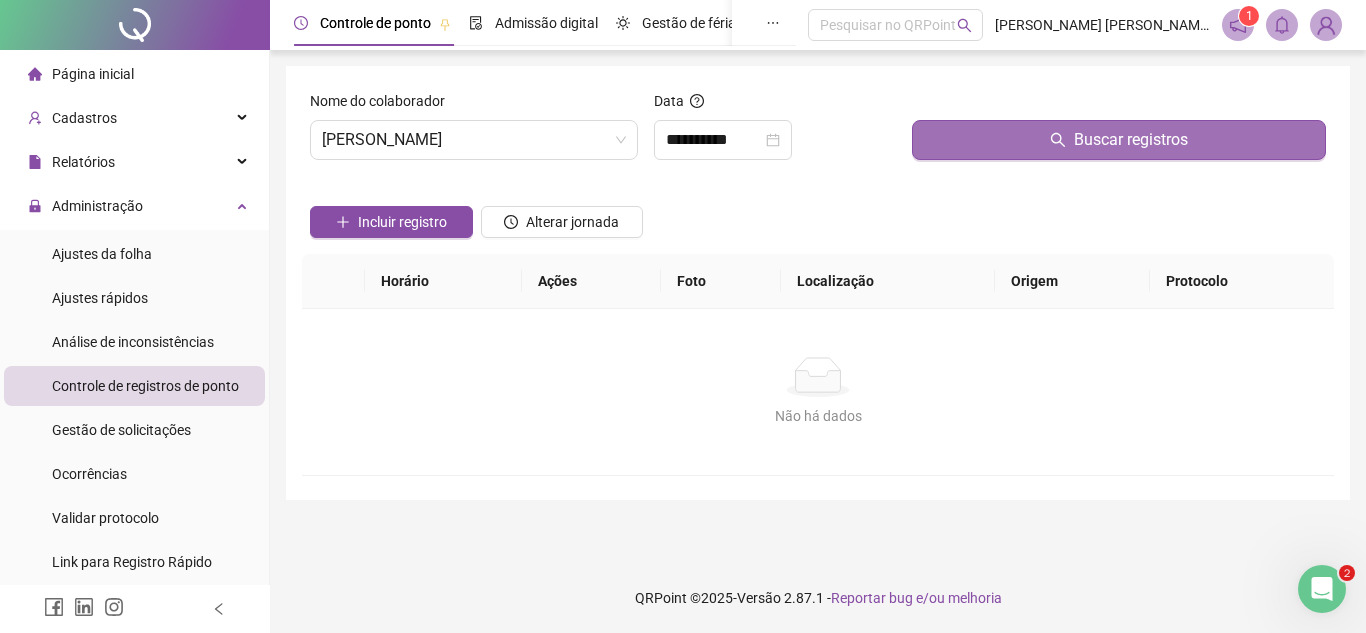 click on "Buscar registros" at bounding box center (1119, 140) 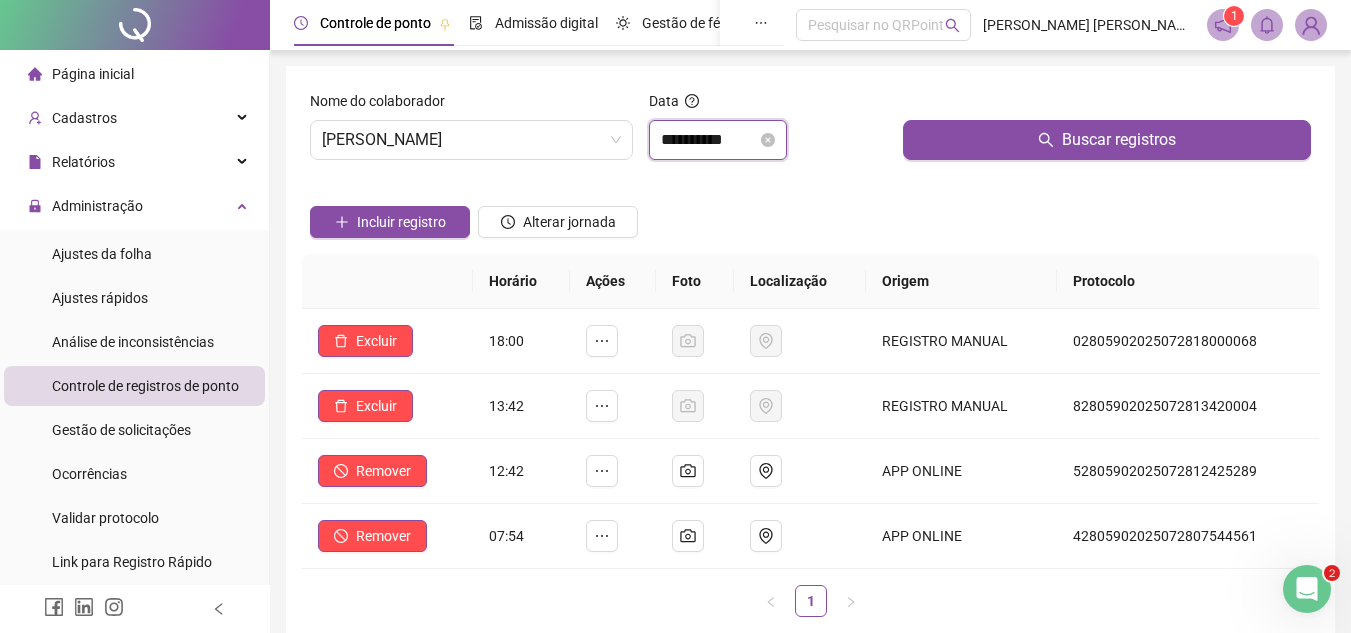 click on "**********" at bounding box center (709, 140) 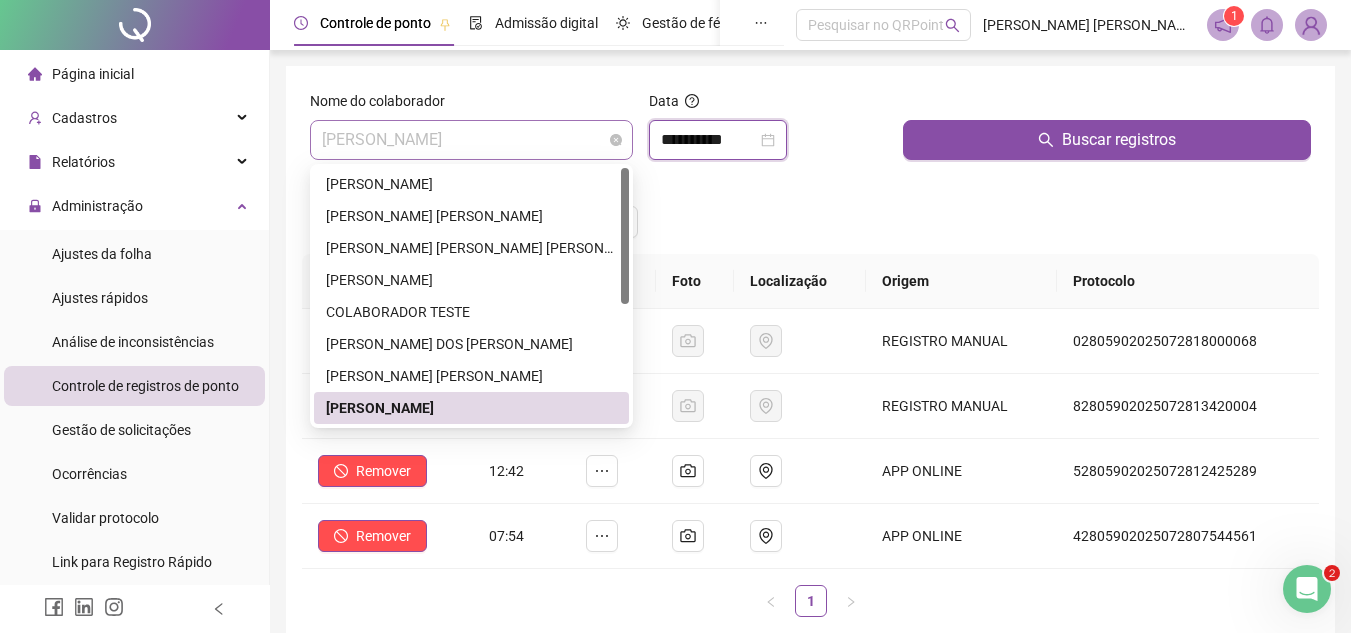 click on "[PERSON_NAME]" at bounding box center [471, 140] 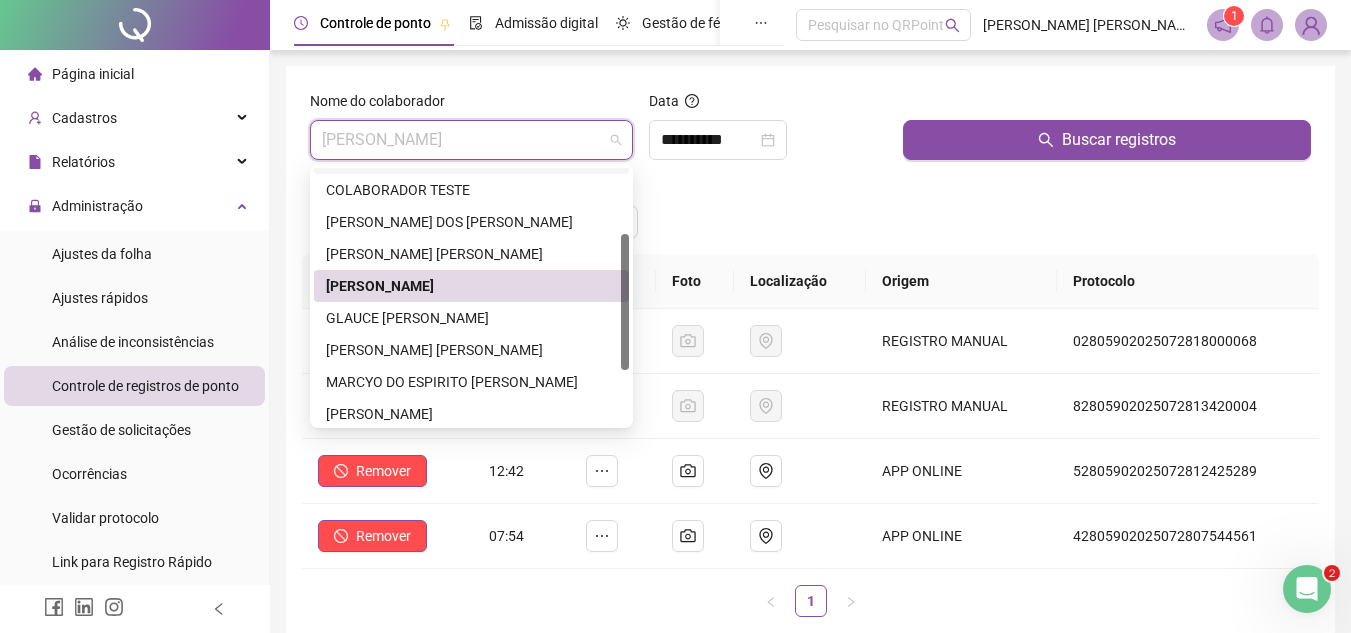 scroll, scrollTop: 126, scrollLeft: 0, axis: vertical 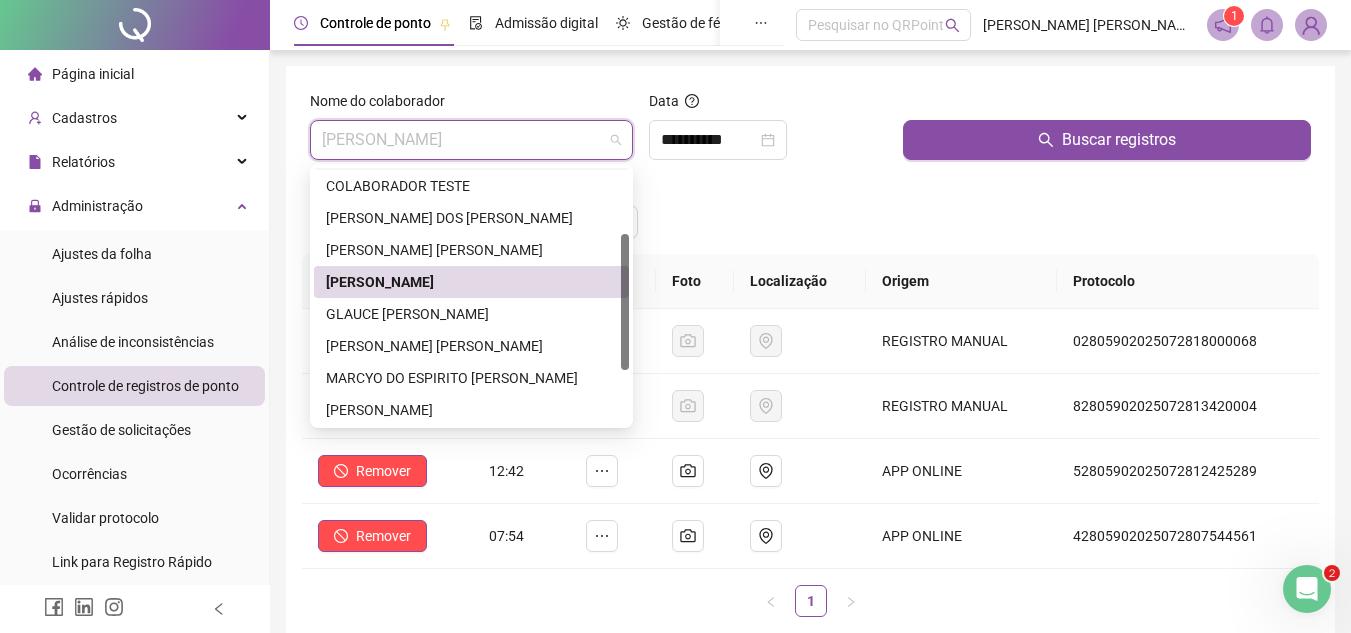 drag, startPoint x: 623, startPoint y: 283, endPoint x: 626, endPoint y: 350, distance: 67.06713 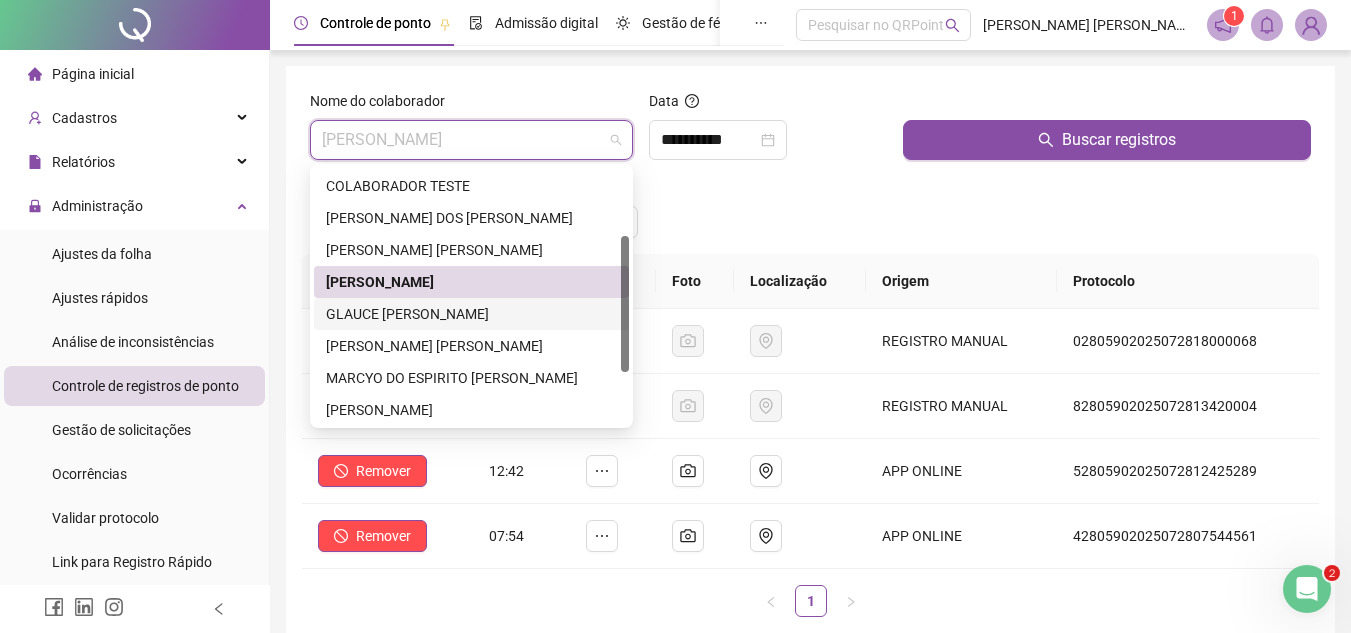 click on "GLAUCE [PERSON_NAME]" at bounding box center [471, 314] 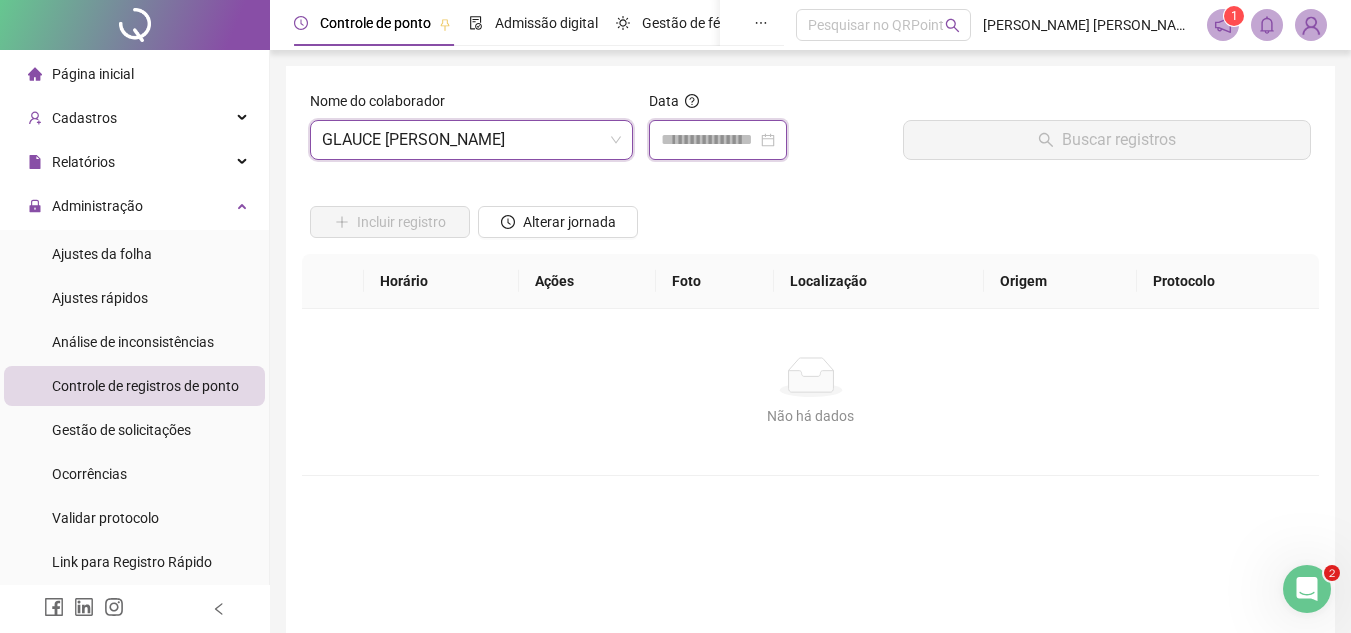 click at bounding box center (709, 140) 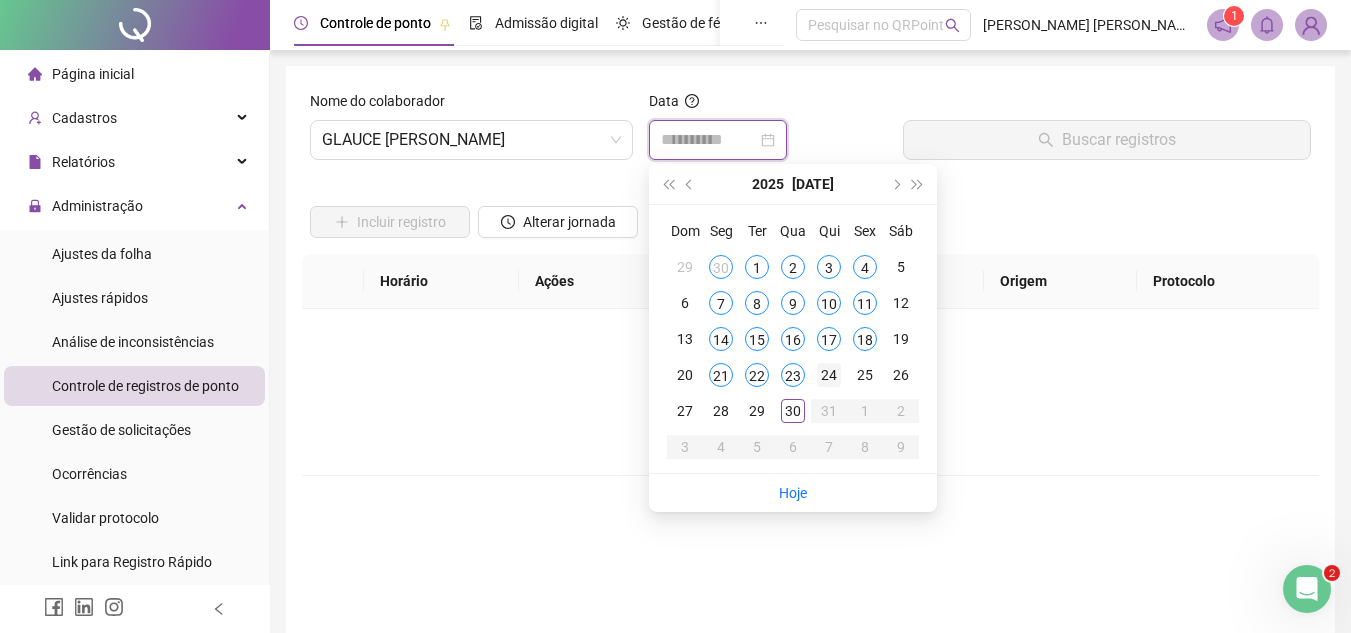 type on "**********" 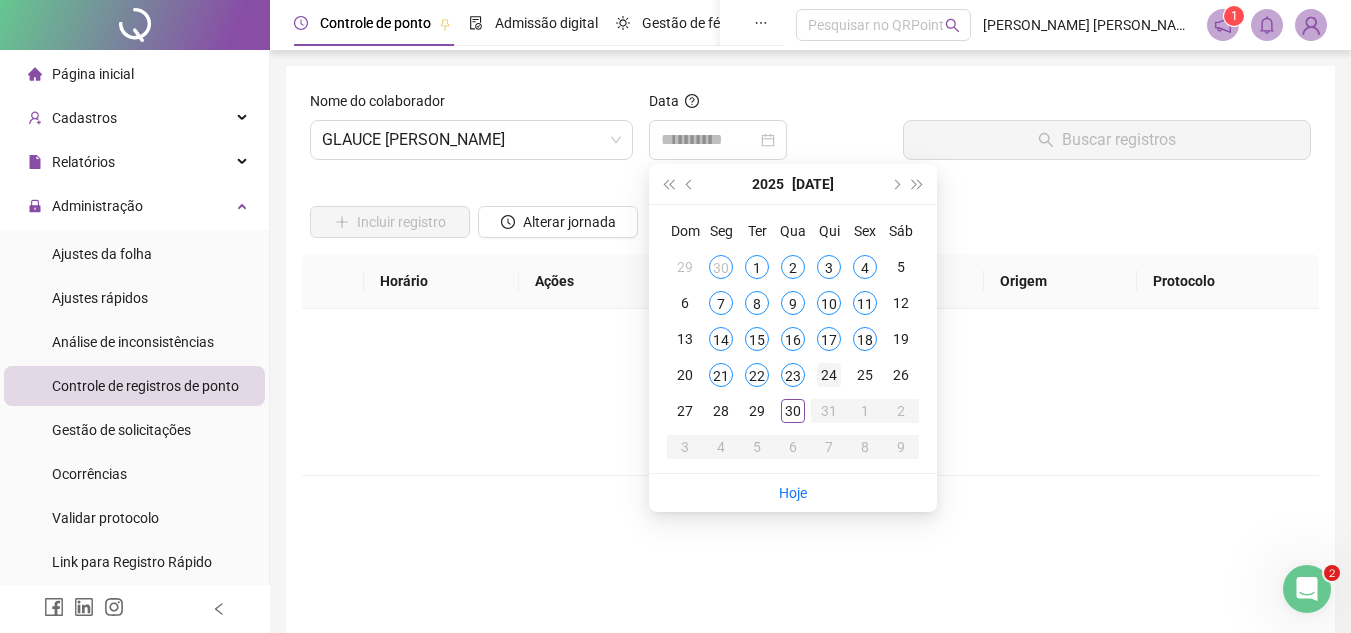 click on "24" at bounding box center (829, 375) 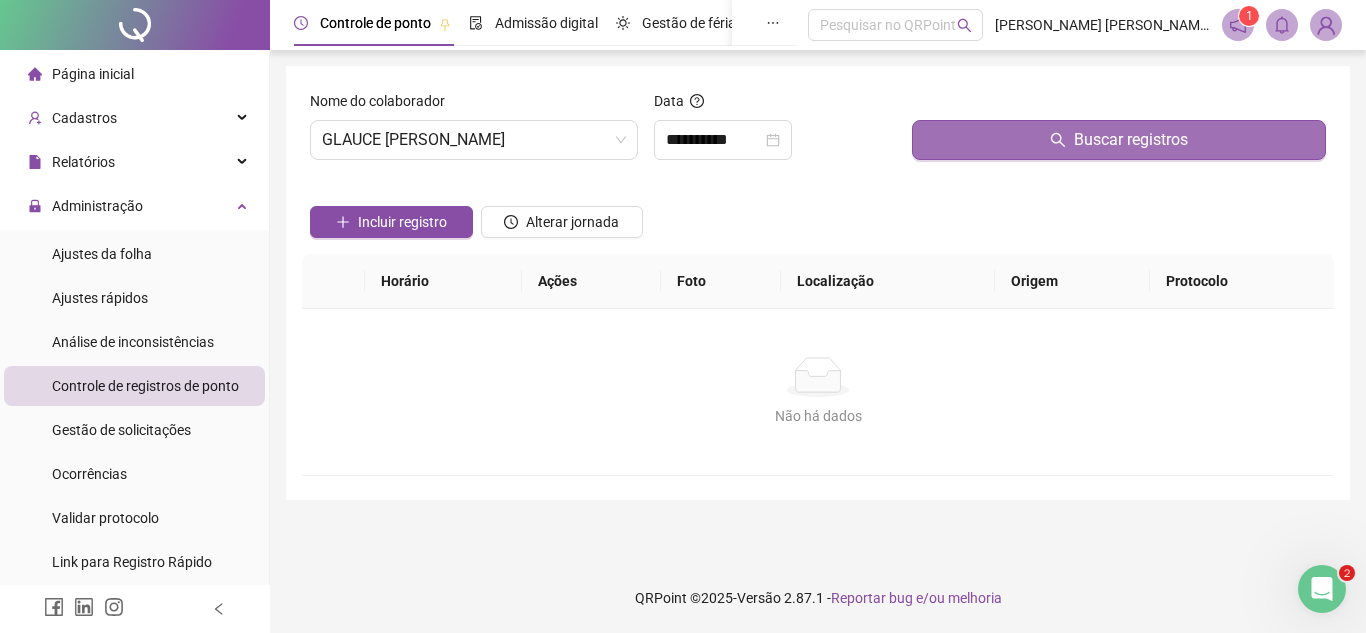 click on "Buscar registros" at bounding box center [1119, 140] 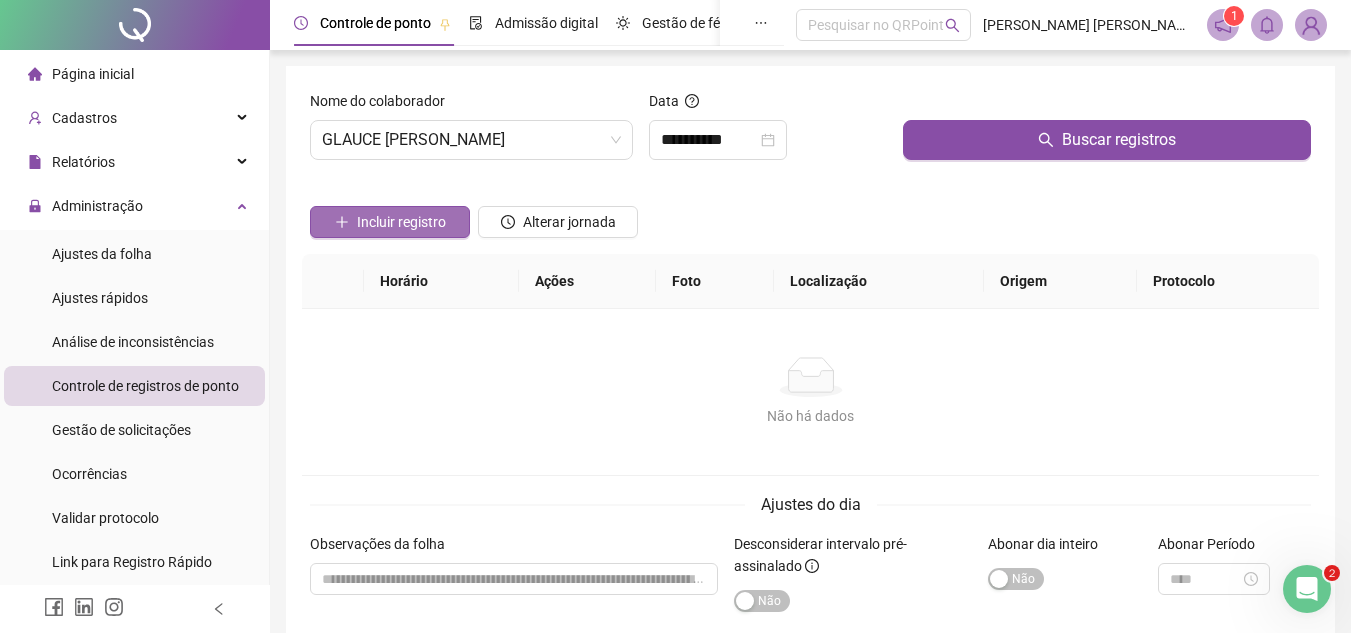 click on "Incluir registro" at bounding box center (401, 222) 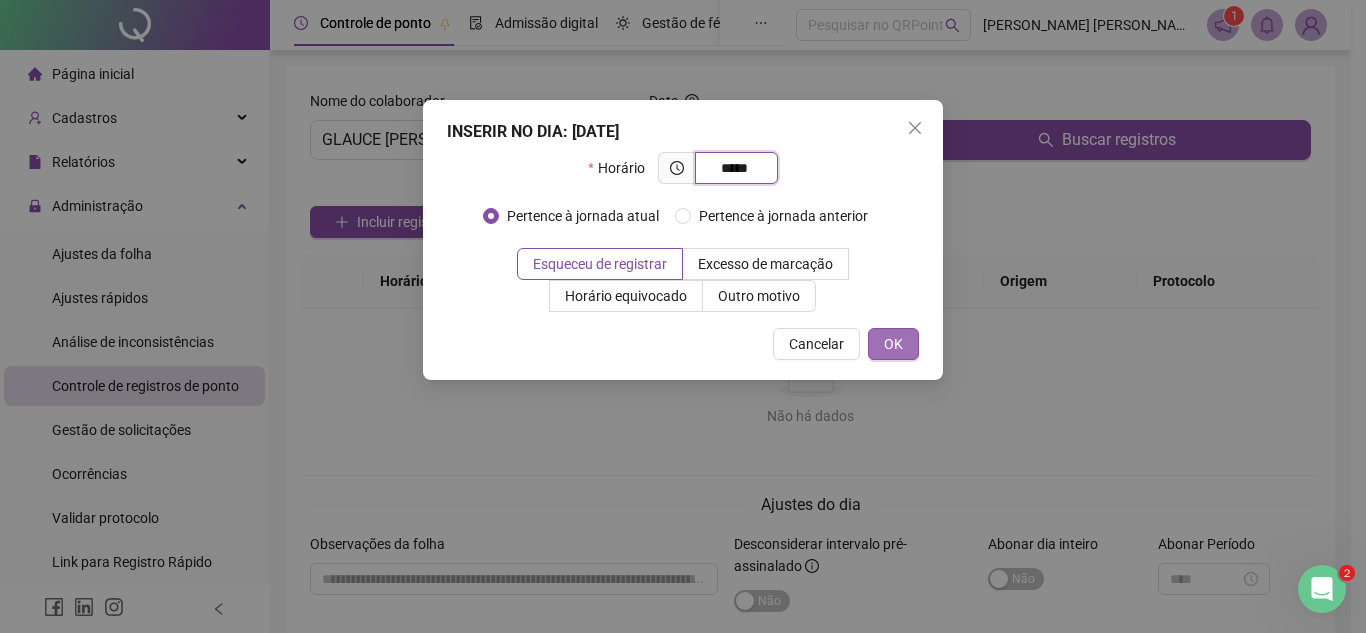 type on "*****" 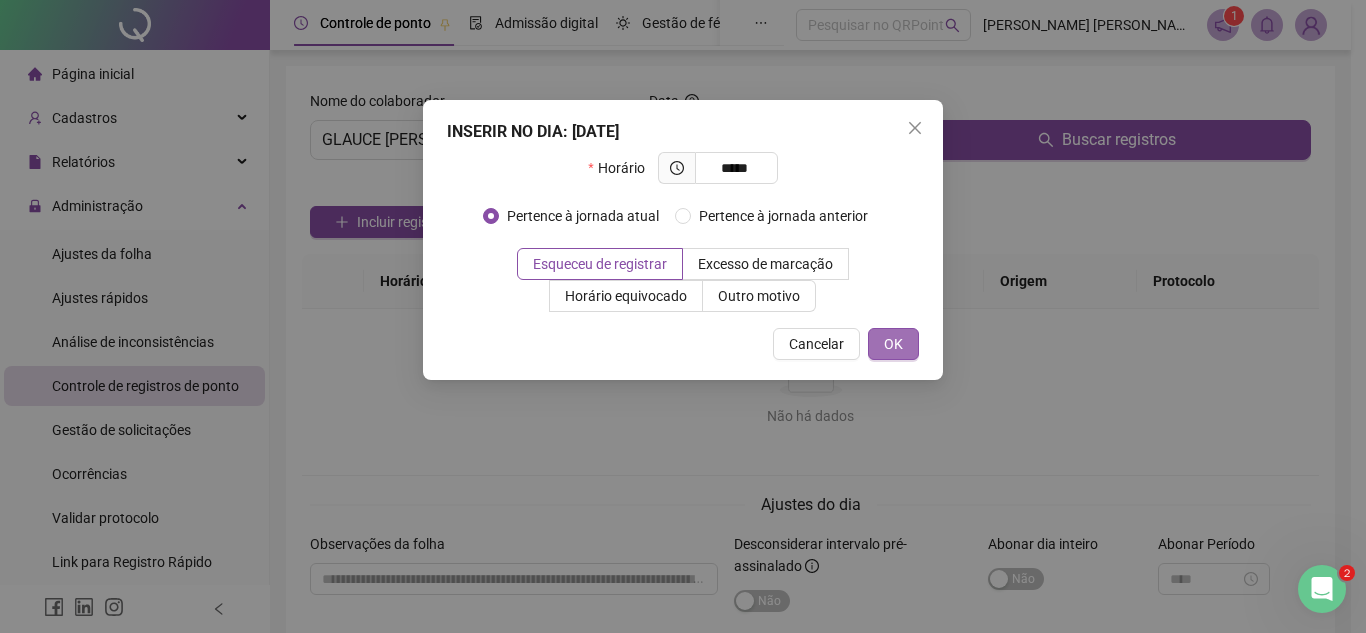 click on "OK" at bounding box center [893, 344] 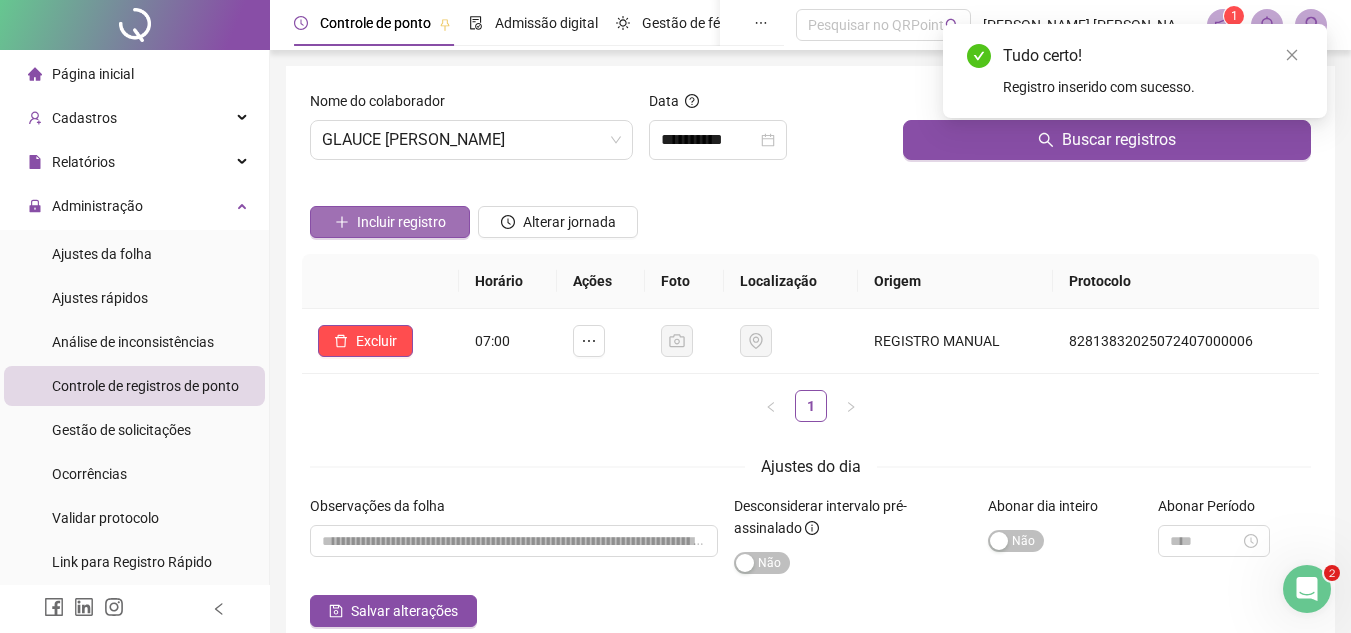 click on "Incluir registro" at bounding box center [401, 222] 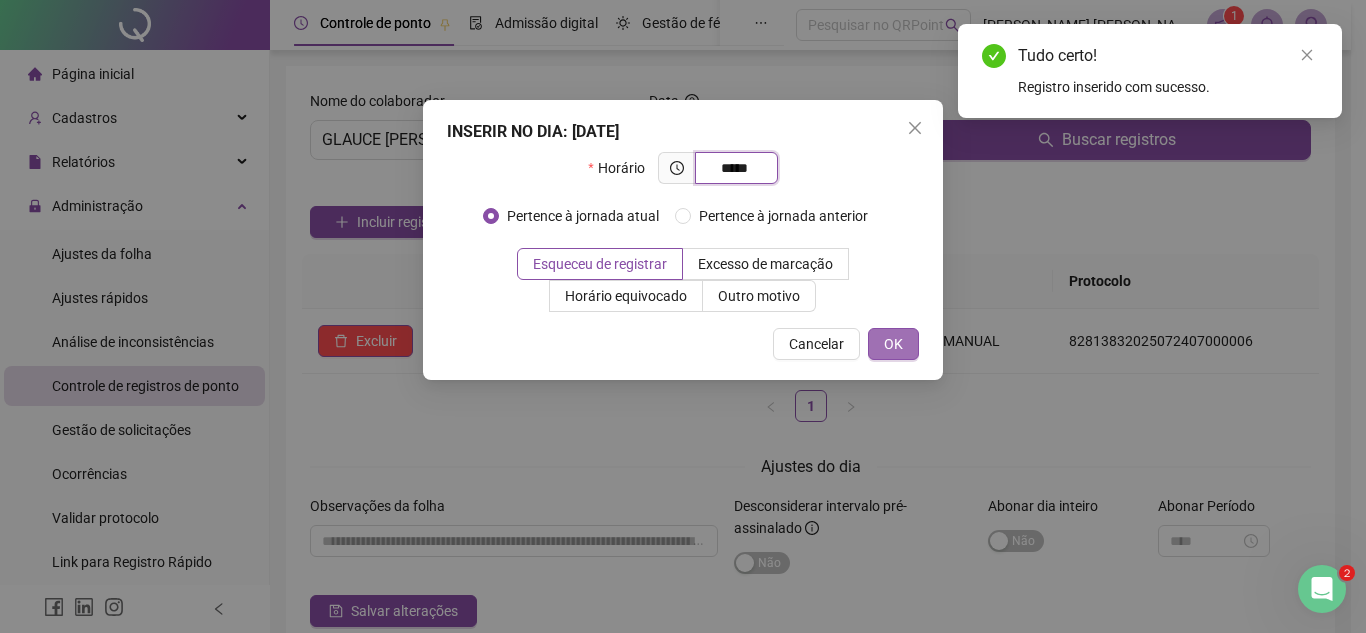type on "*****" 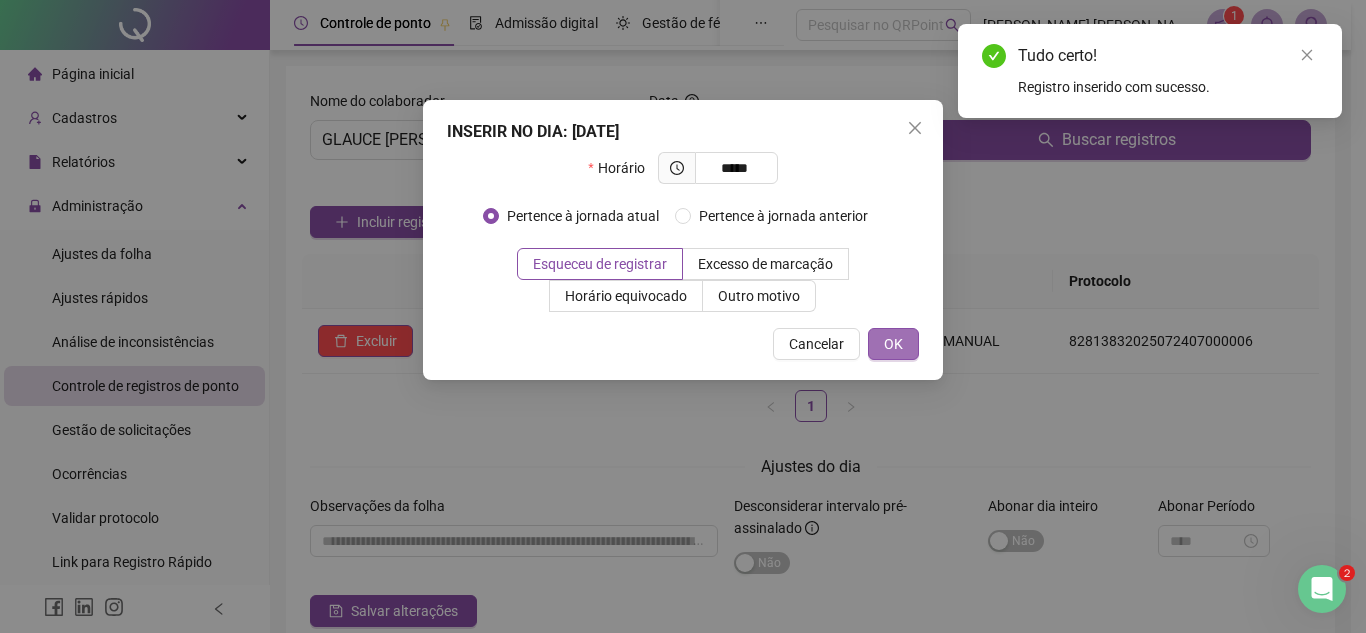 click on "OK" at bounding box center [893, 344] 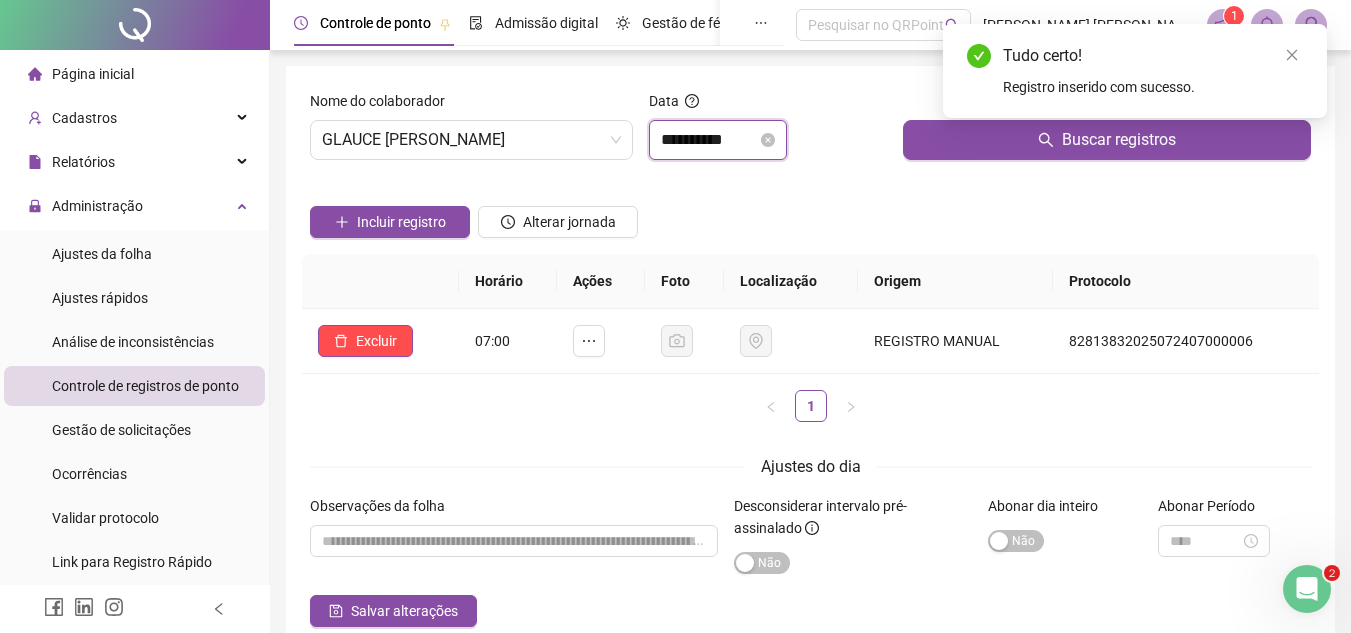 click on "**********" at bounding box center [709, 140] 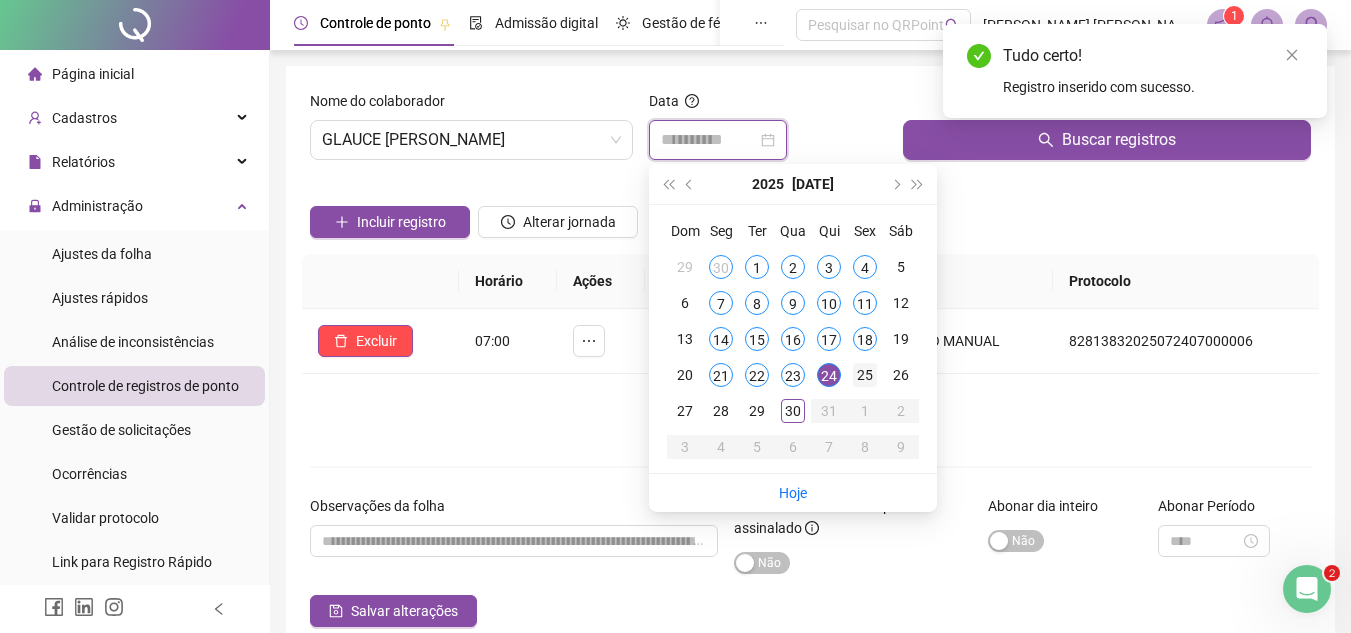 type on "**********" 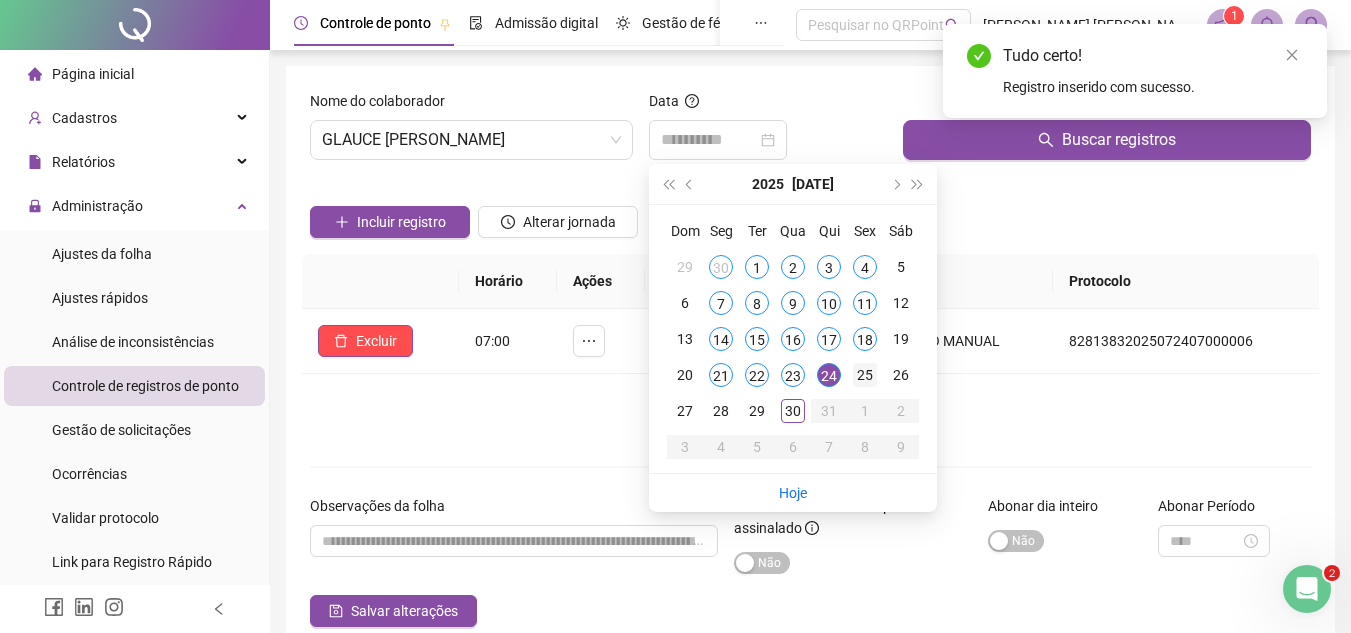 click on "25" at bounding box center [865, 375] 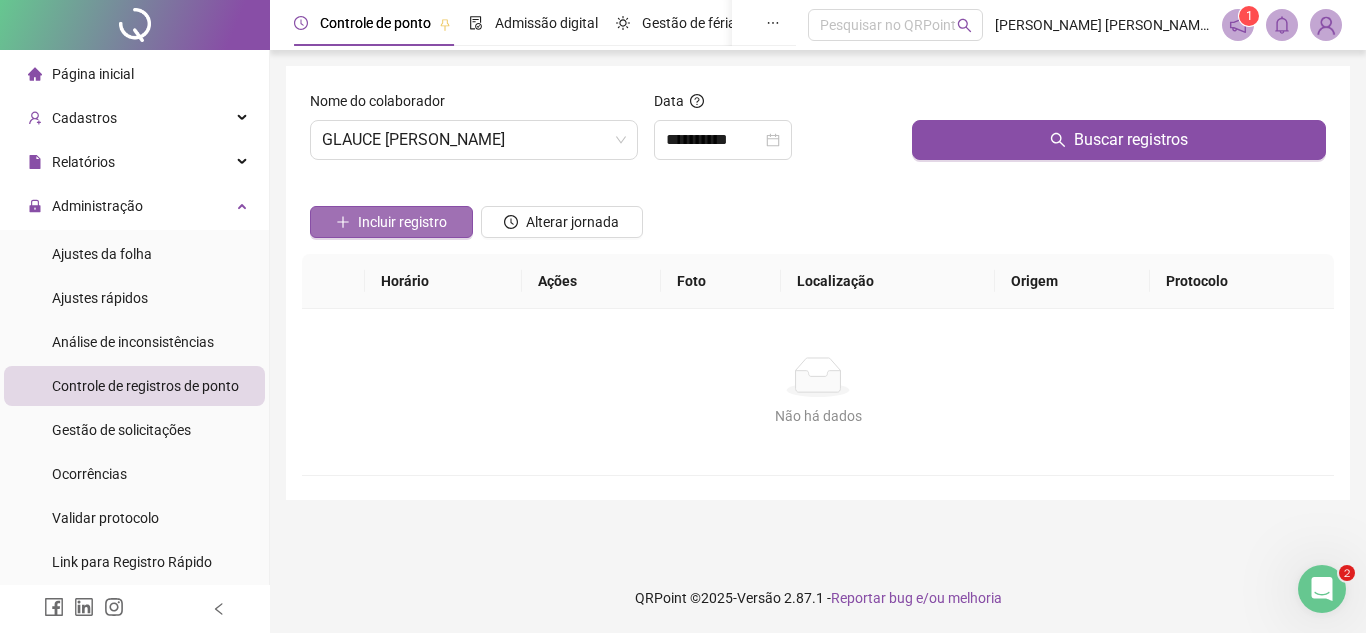 click on "Incluir registro" at bounding box center [402, 222] 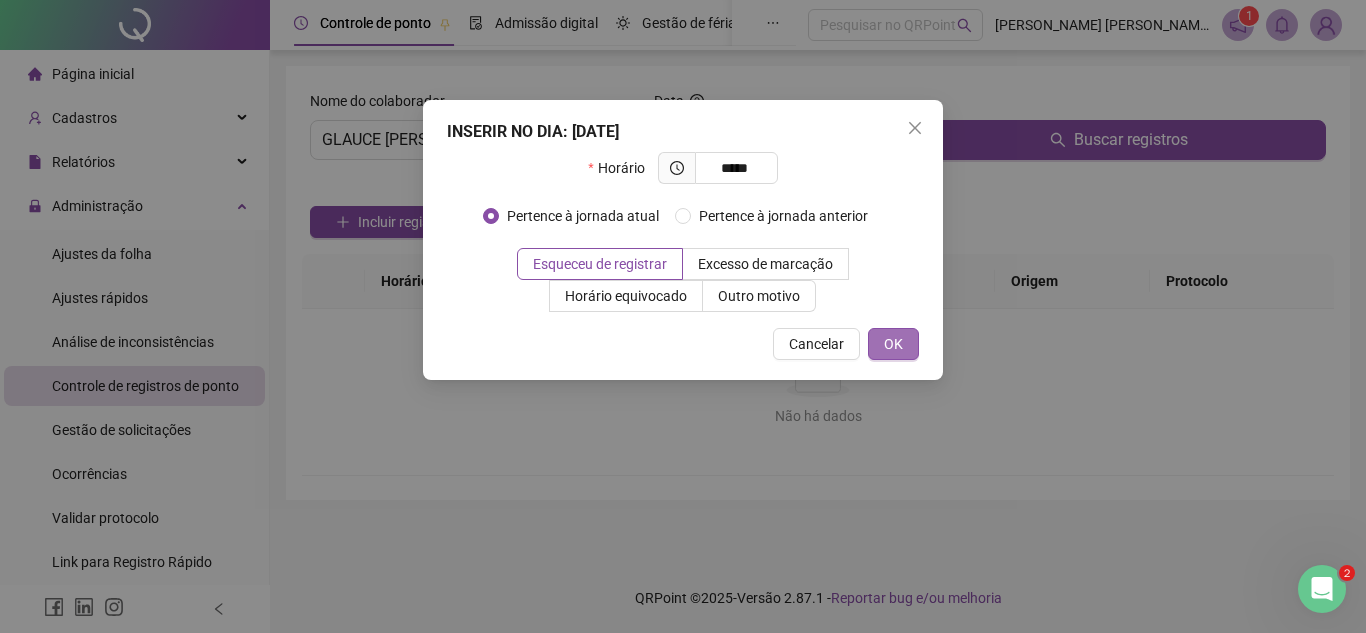 type on "*****" 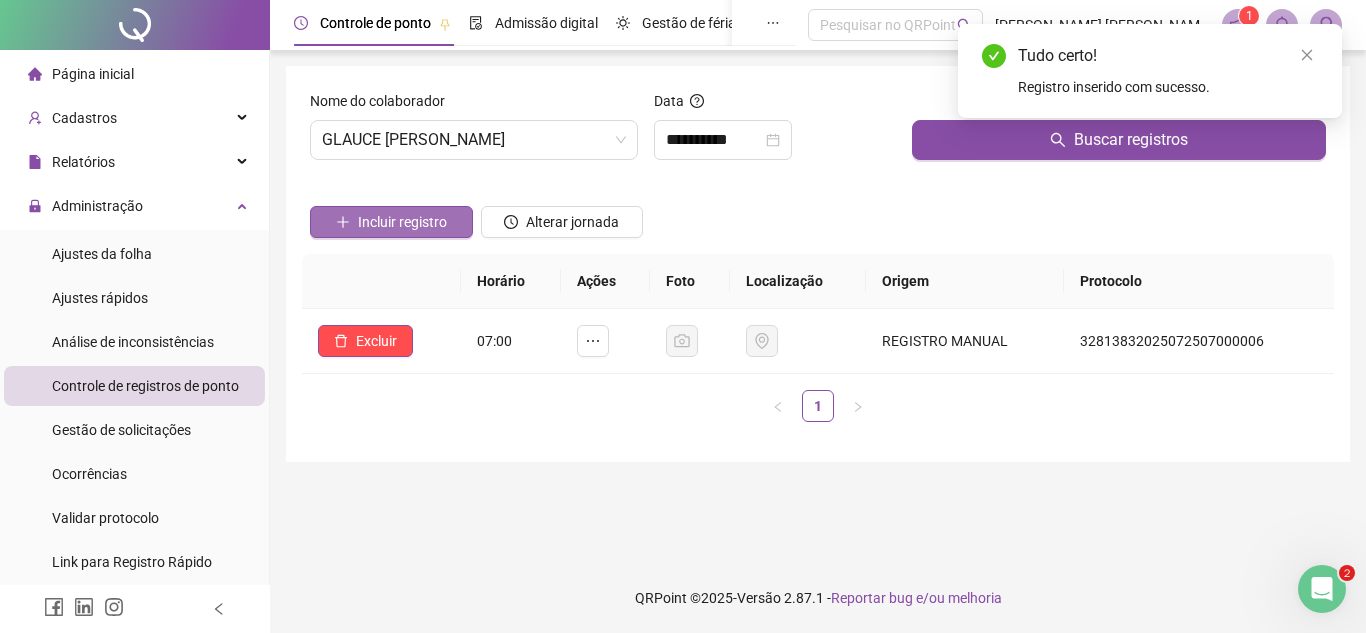 click on "Incluir registro" at bounding box center [391, 222] 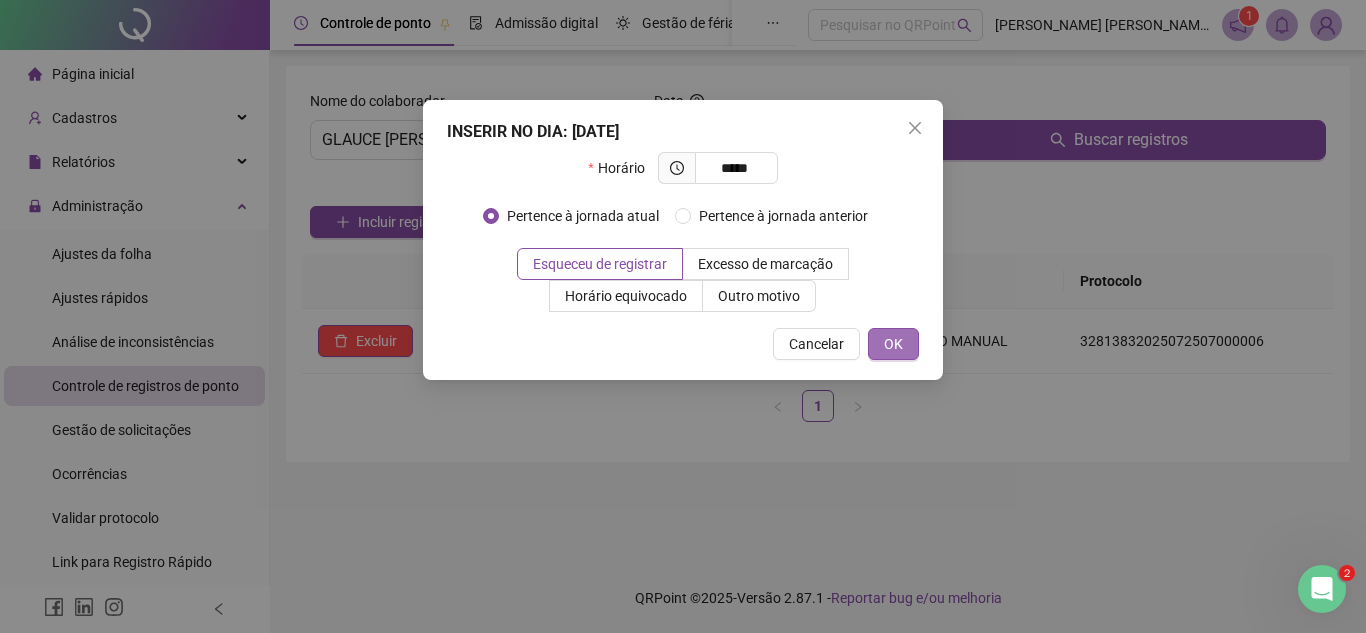 type on "*****" 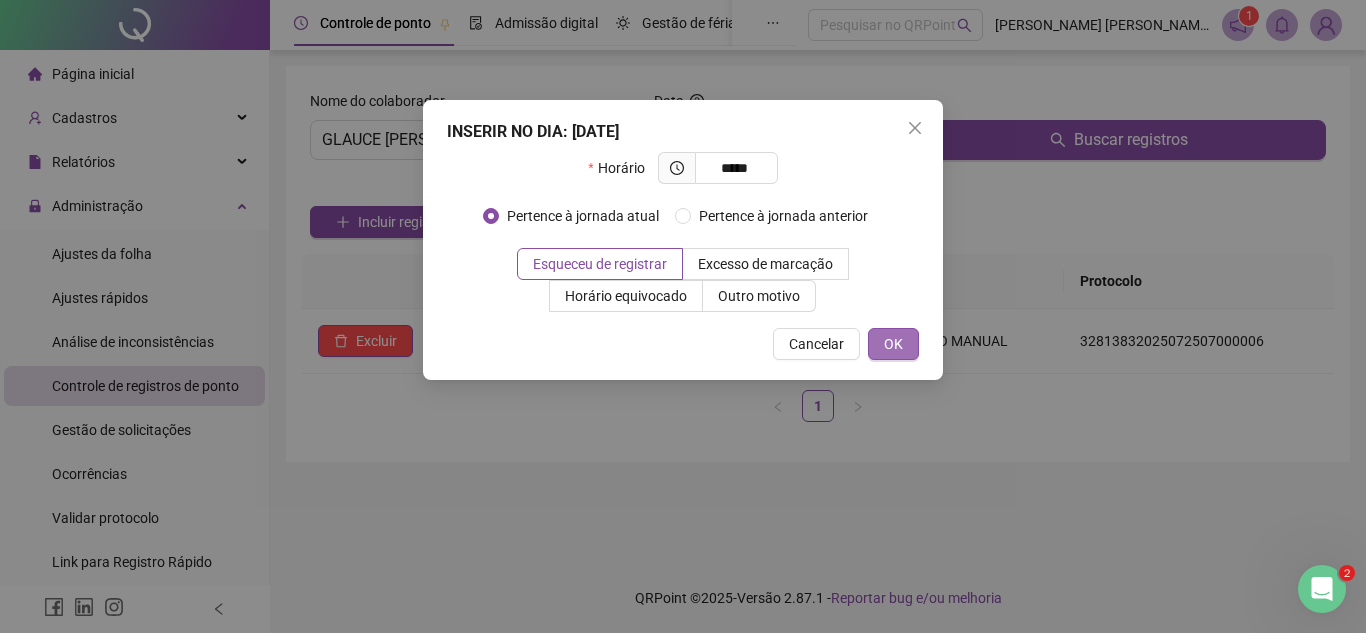 click on "OK" at bounding box center (893, 344) 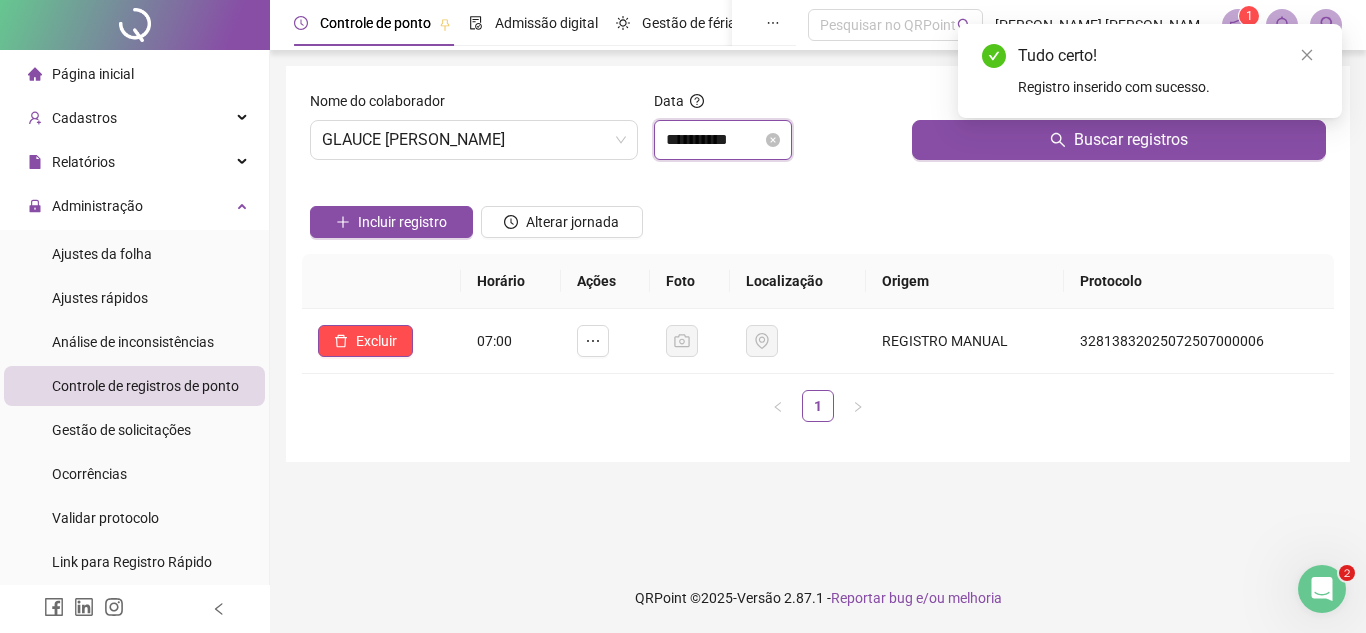 click on "**********" at bounding box center [714, 140] 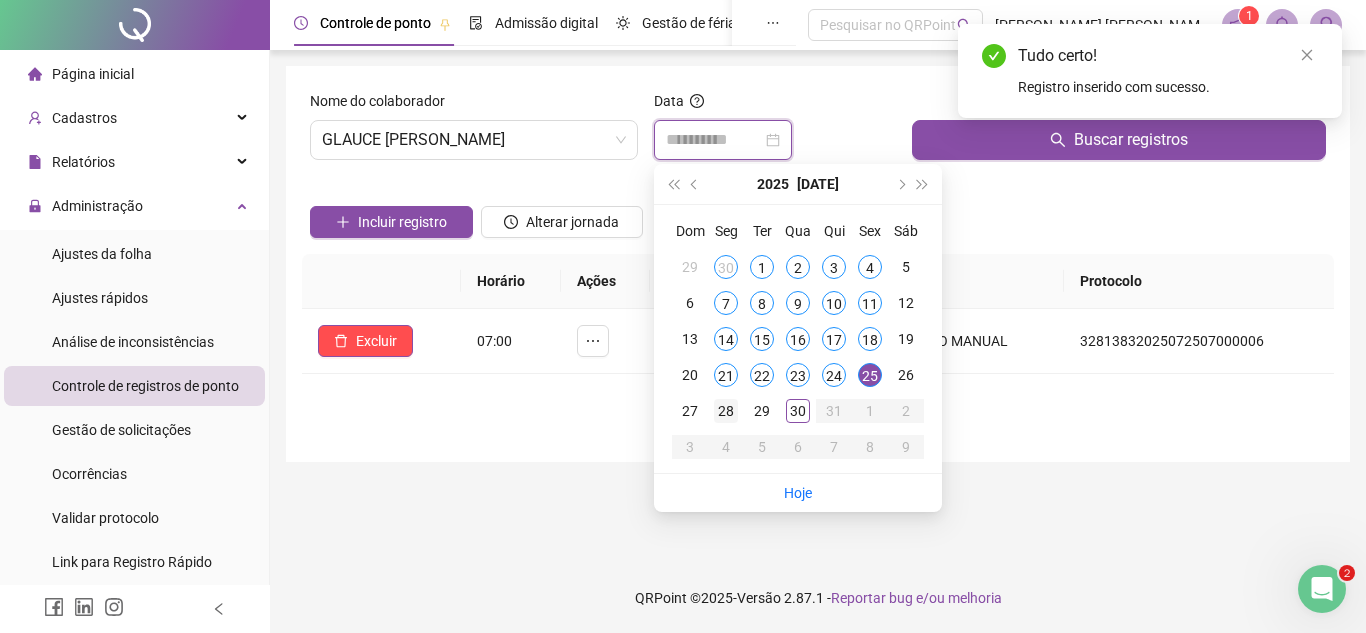 type on "**********" 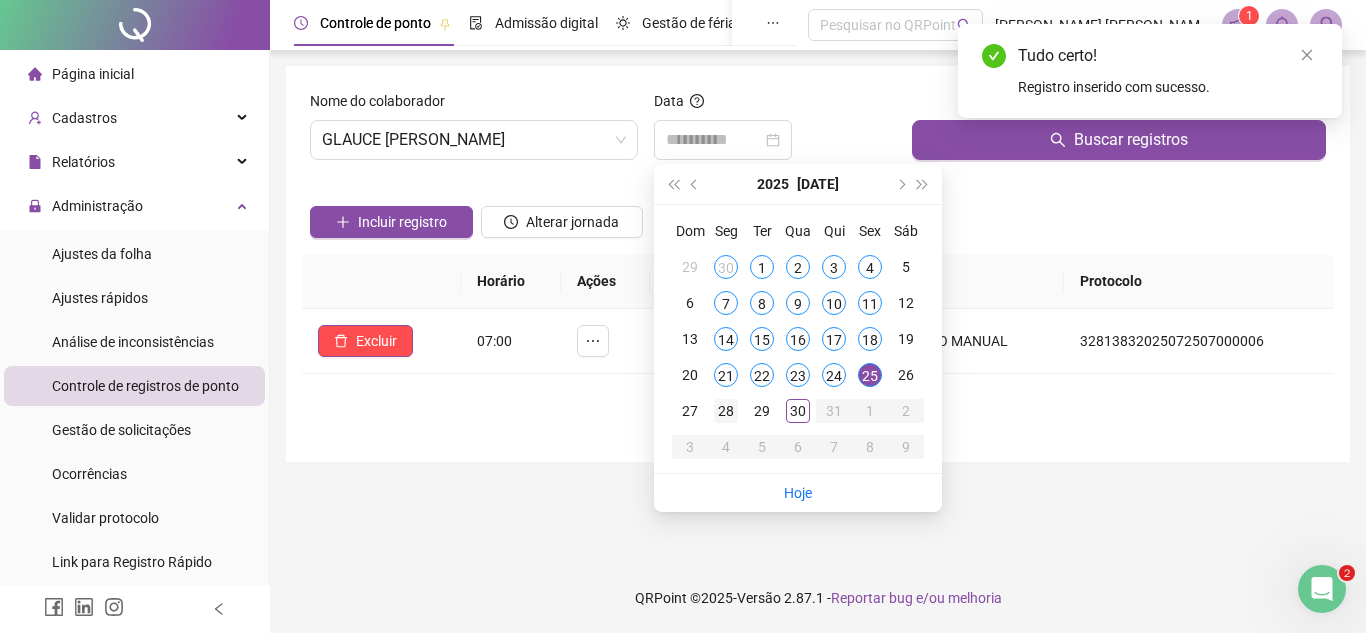 click on "28" at bounding box center (726, 411) 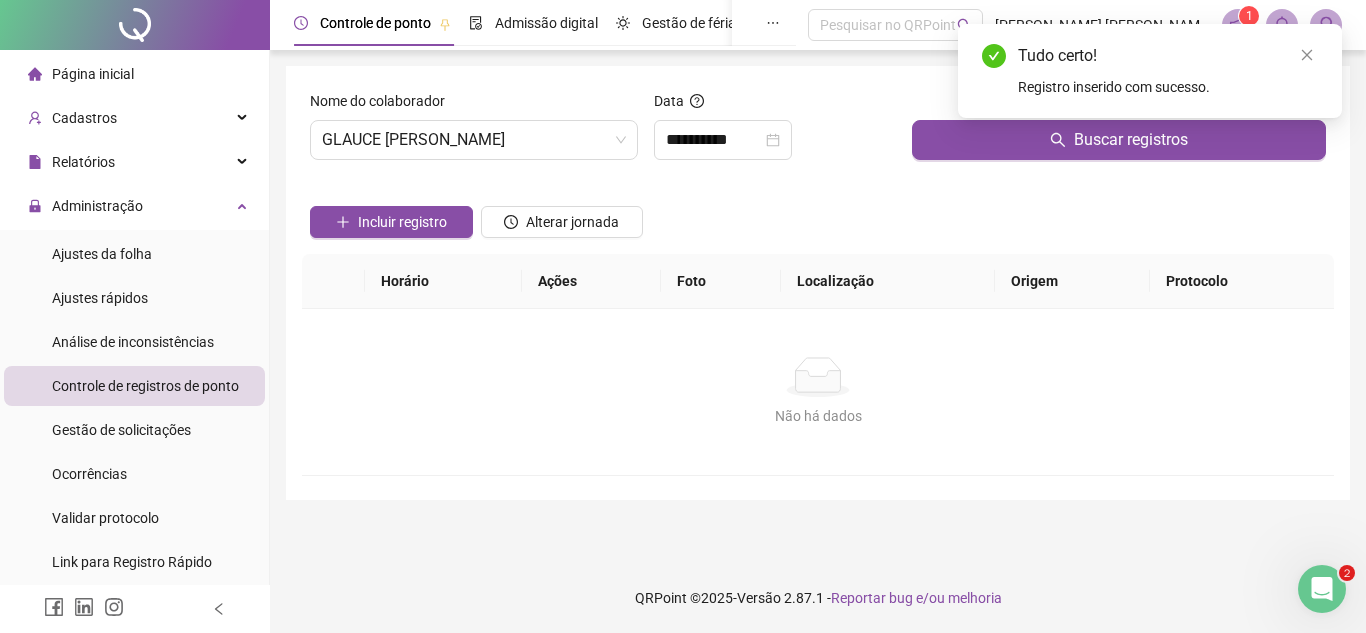 click on "Tudo certo! Registro inserido com sucesso." at bounding box center [1150, 71] 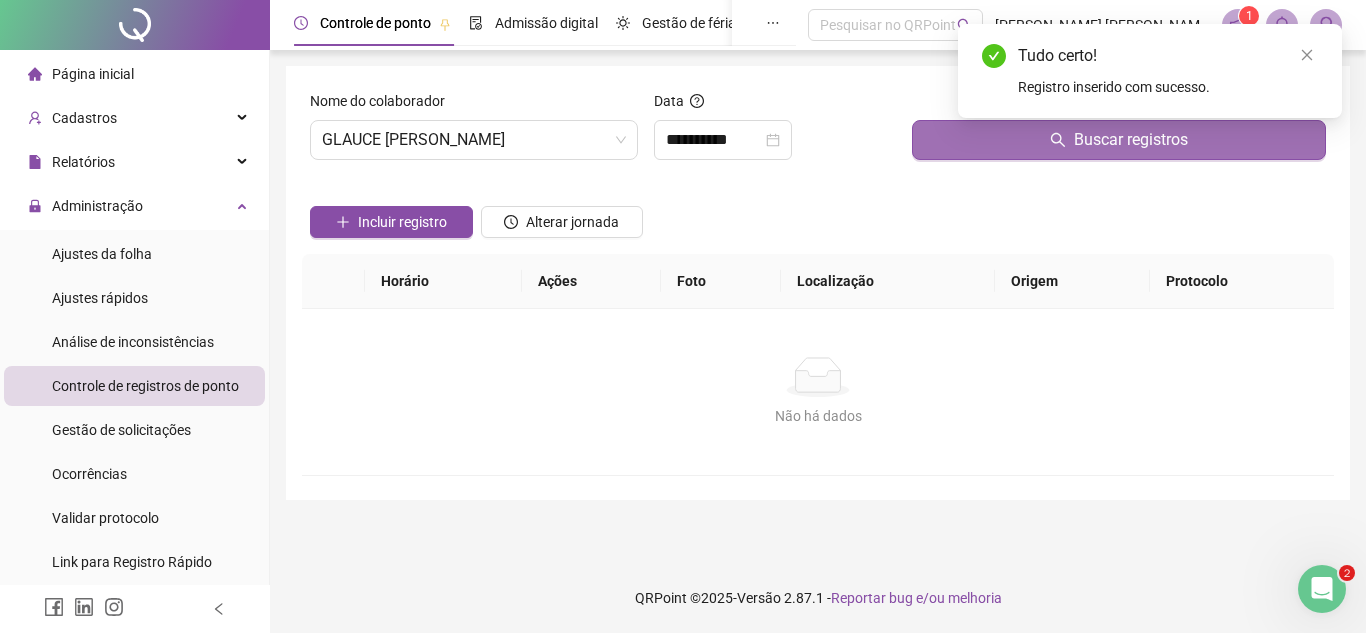 click on "Buscar registros" at bounding box center [1119, 140] 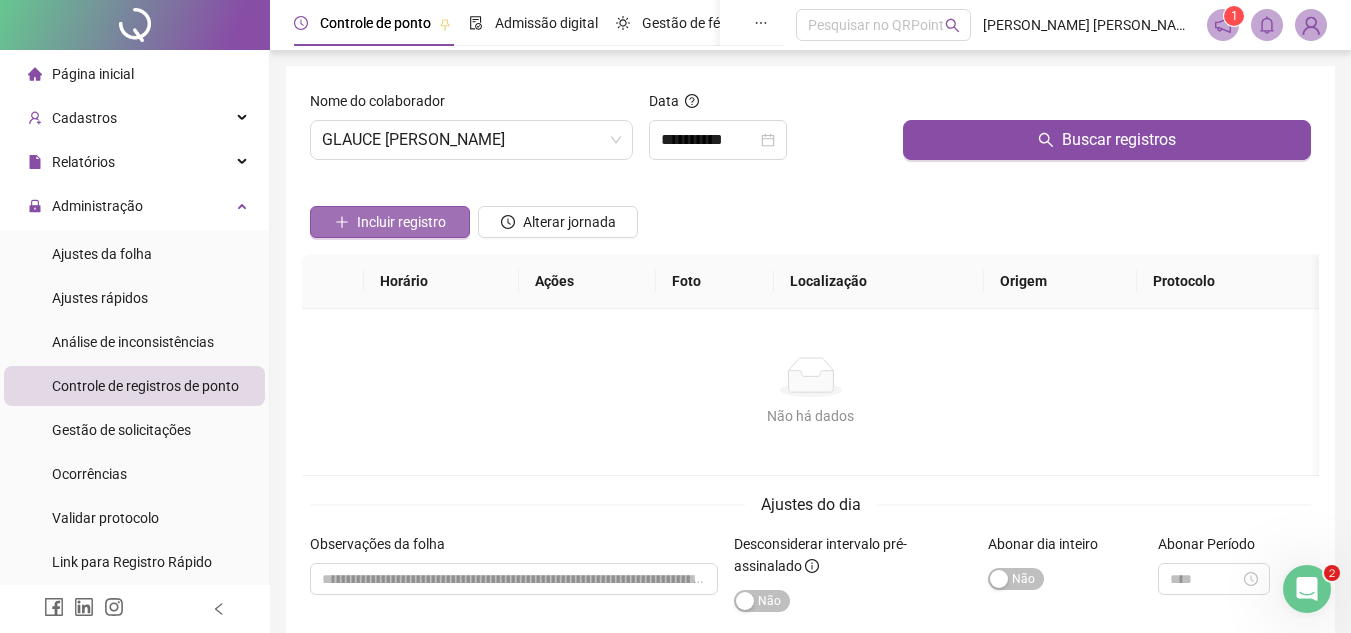 click on "Incluir registro" at bounding box center [390, 222] 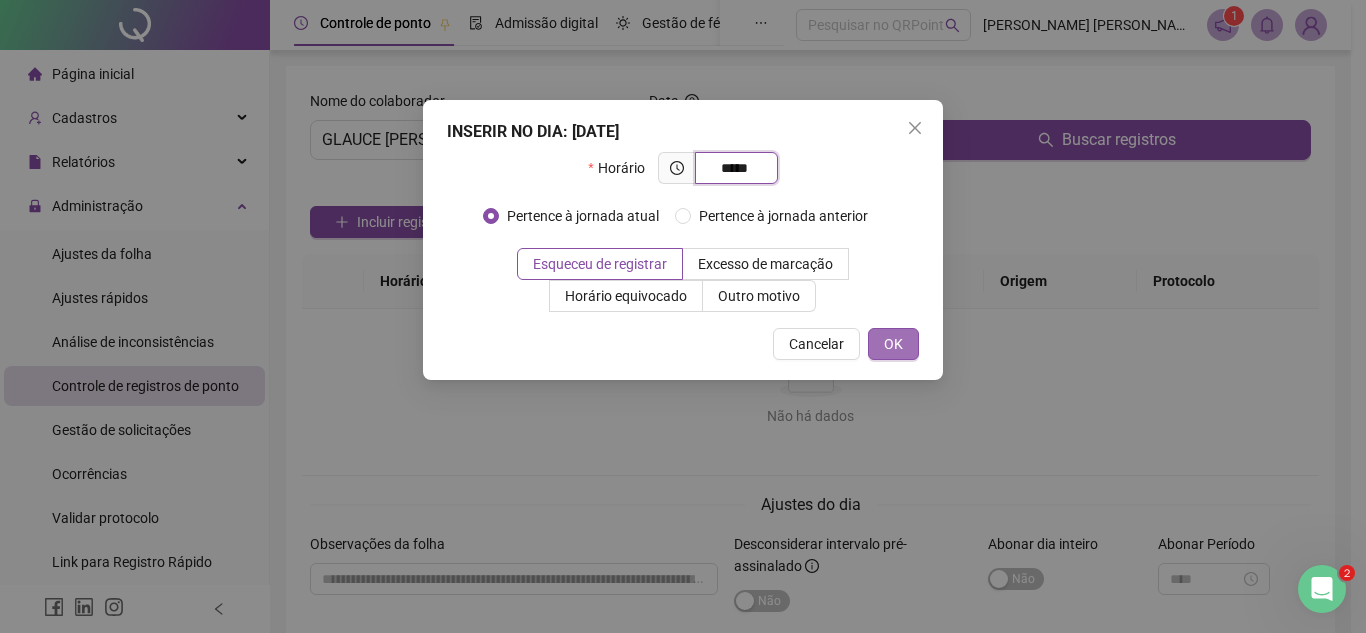 type on "*****" 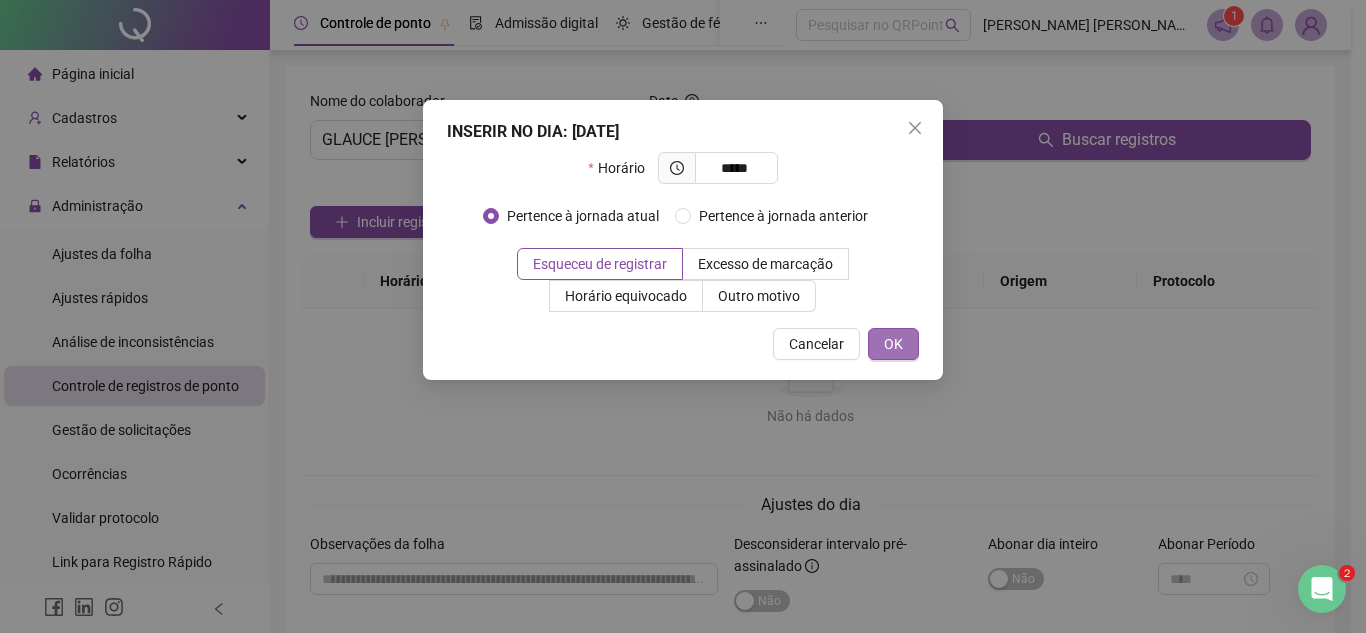 click on "OK" at bounding box center [893, 344] 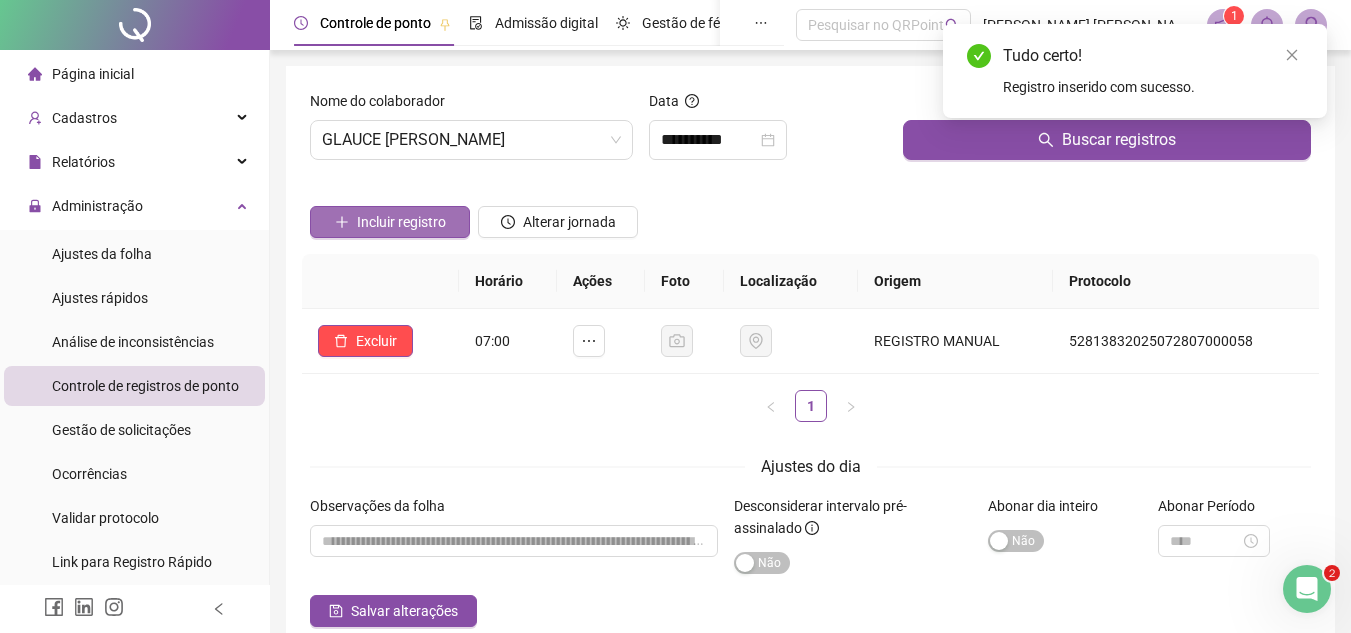 click on "Incluir registro" at bounding box center (401, 222) 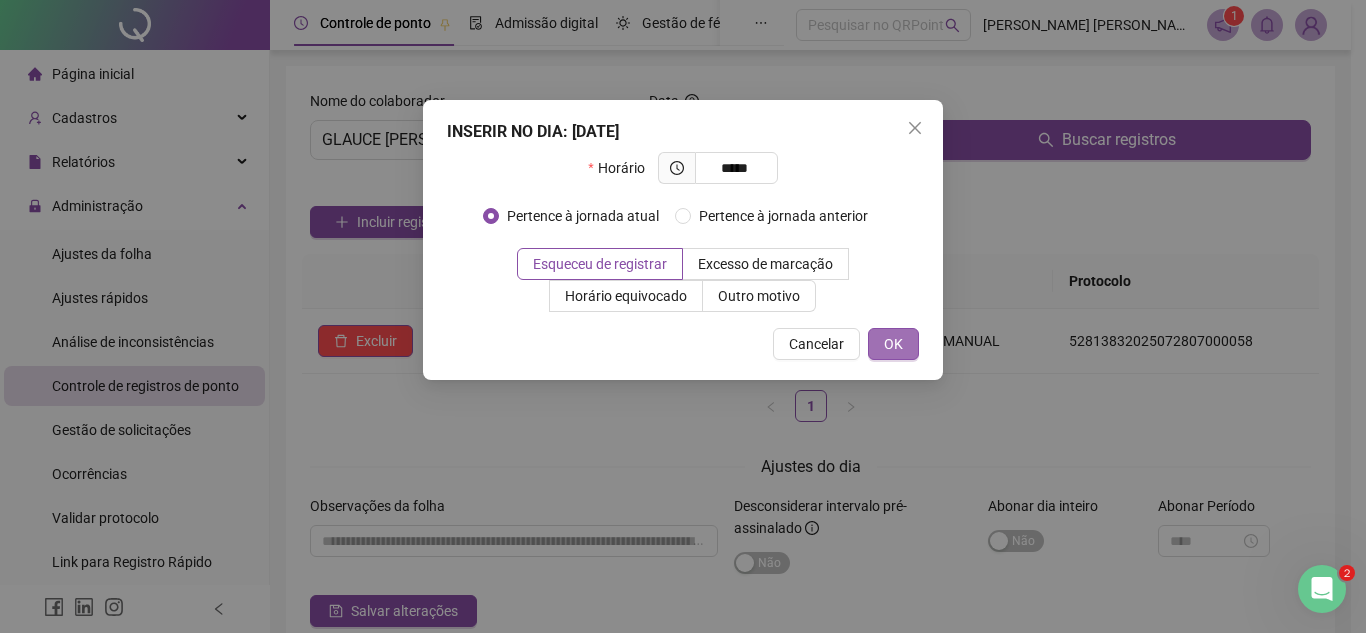 type on "*****" 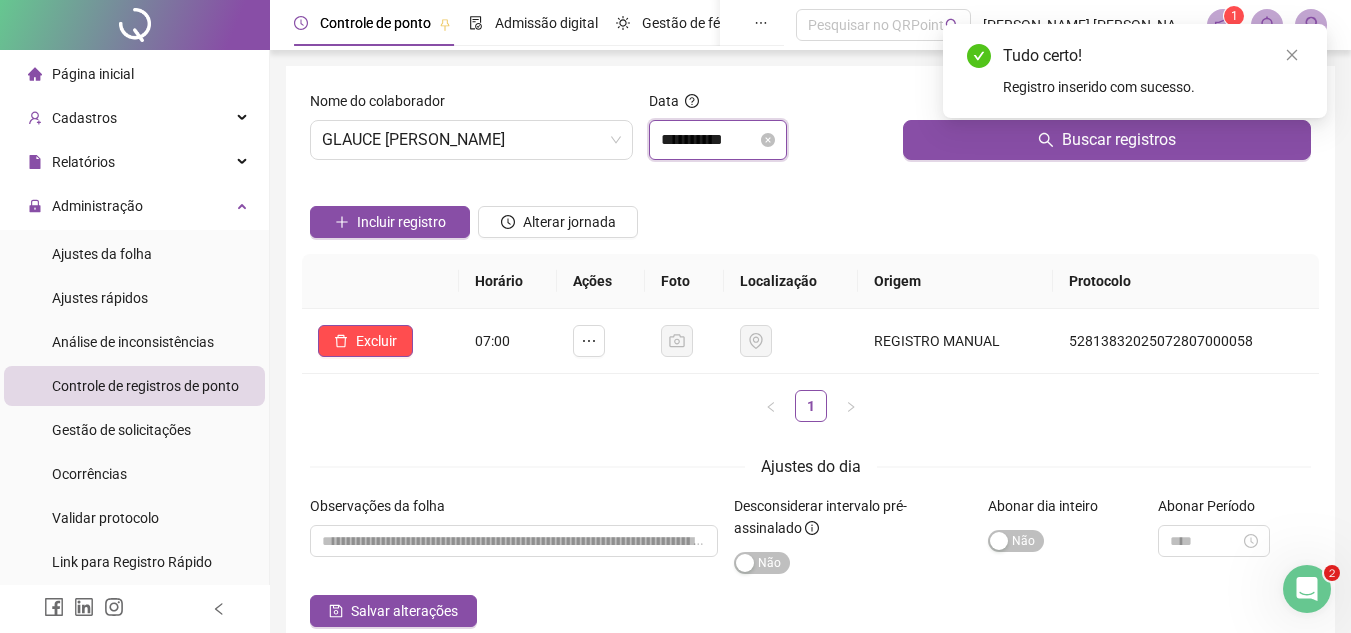click on "**********" at bounding box center [709, 140] 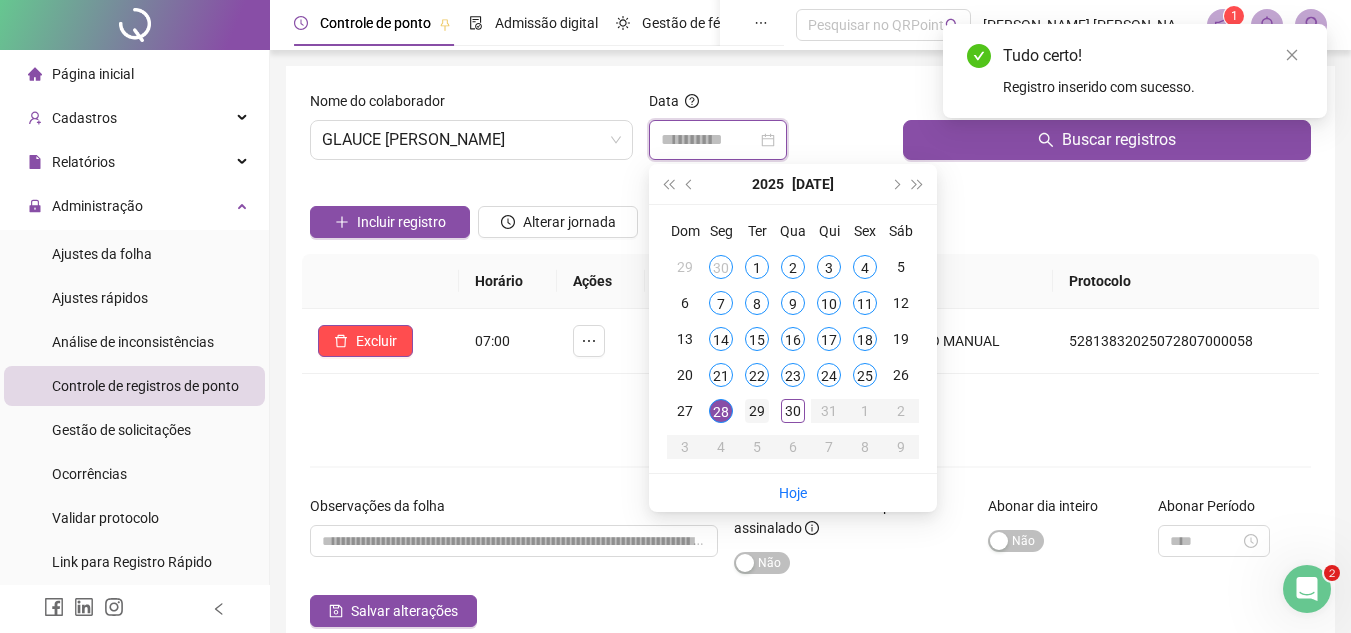 type on "**********" 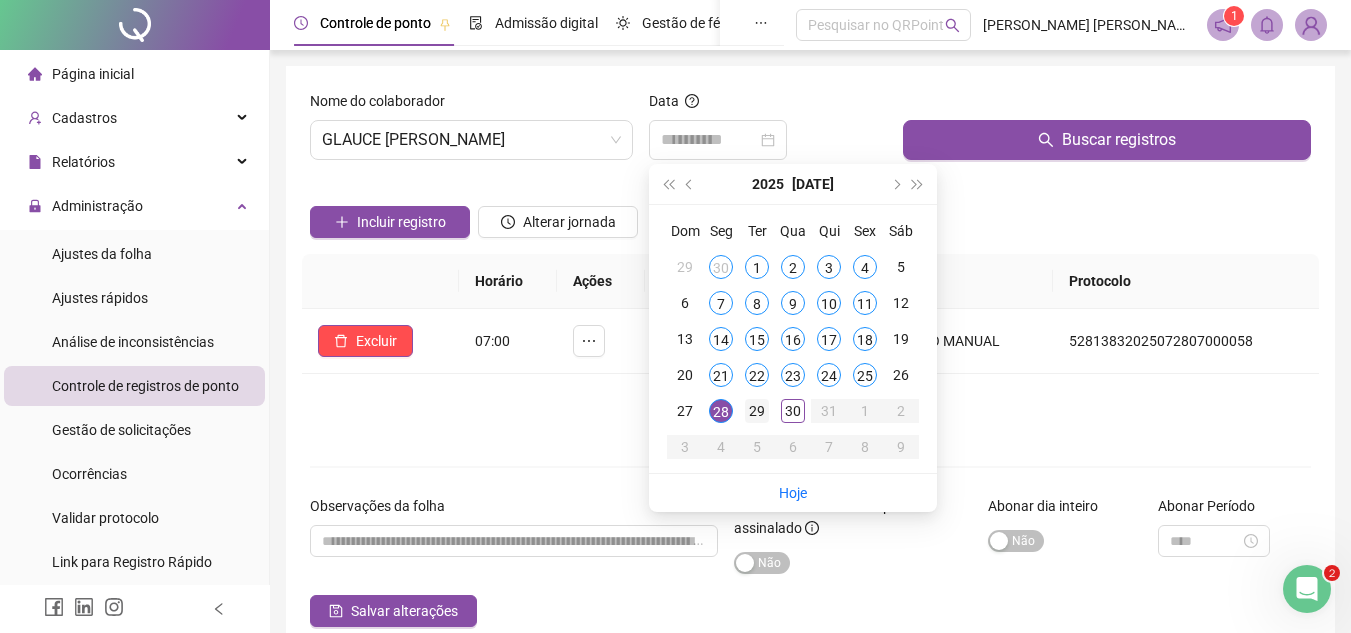 click on "29" at bounding box center (757, 411) 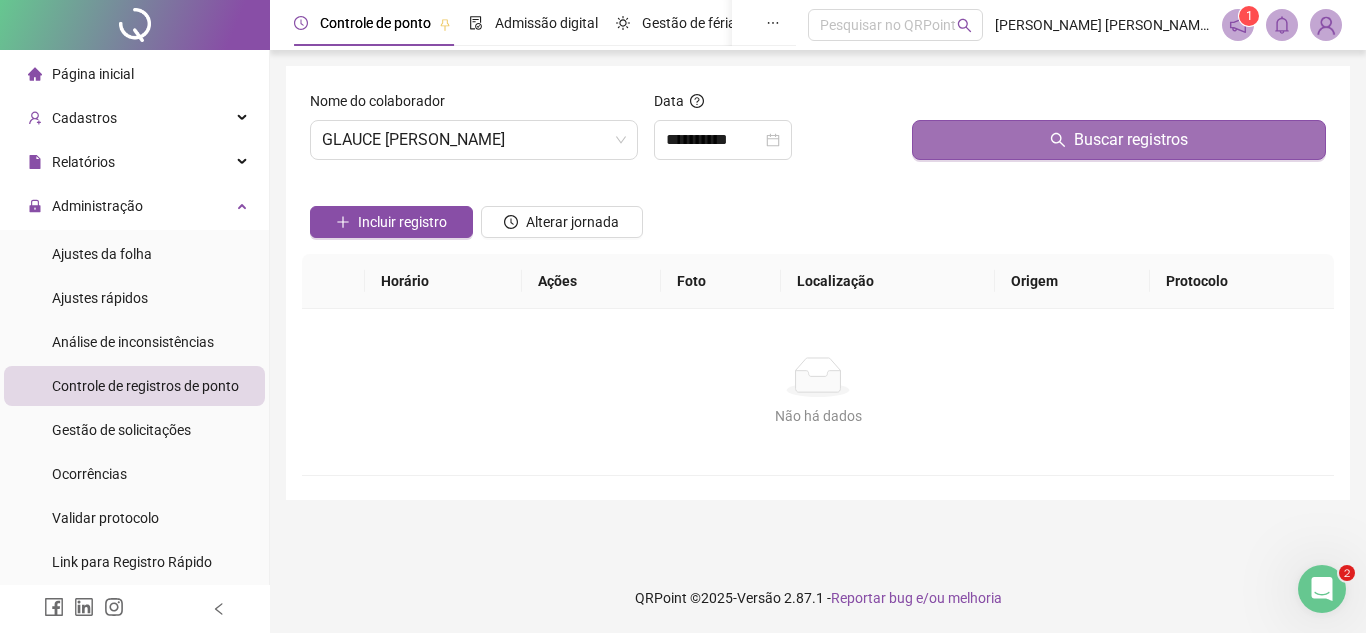 click on "Buscar registros" at bounding box center [1119, 140] 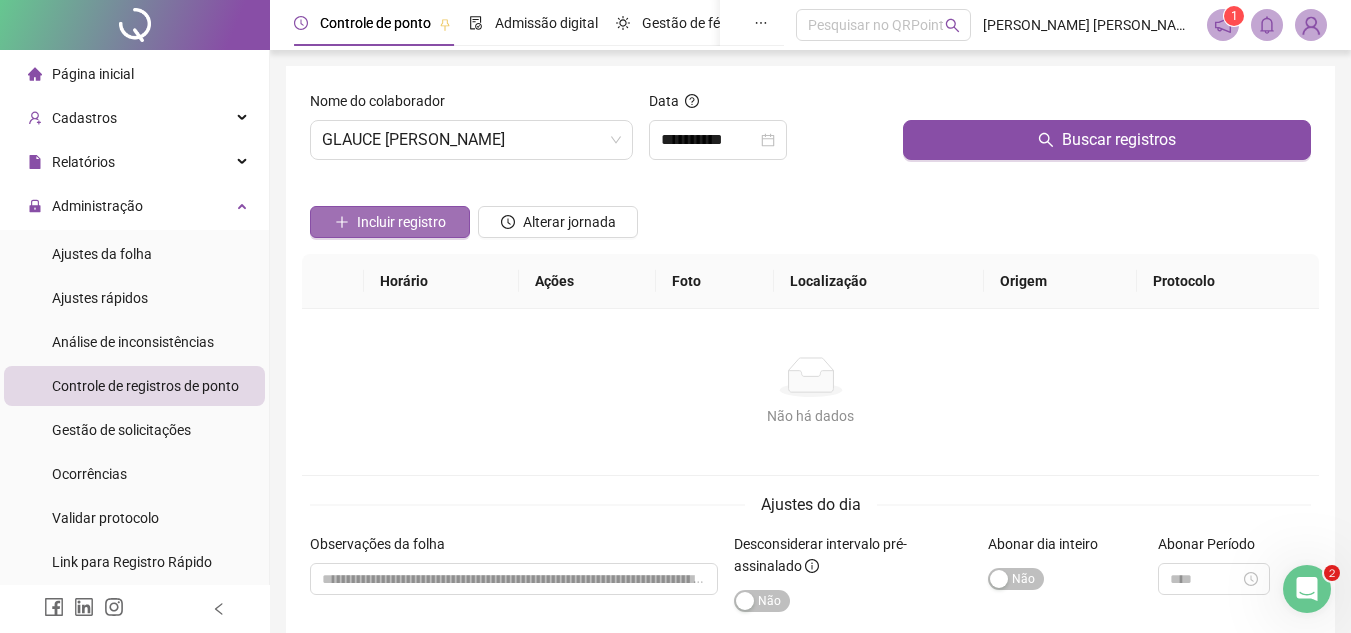 click on "Incluir registro" at bounding box center (401, 222) 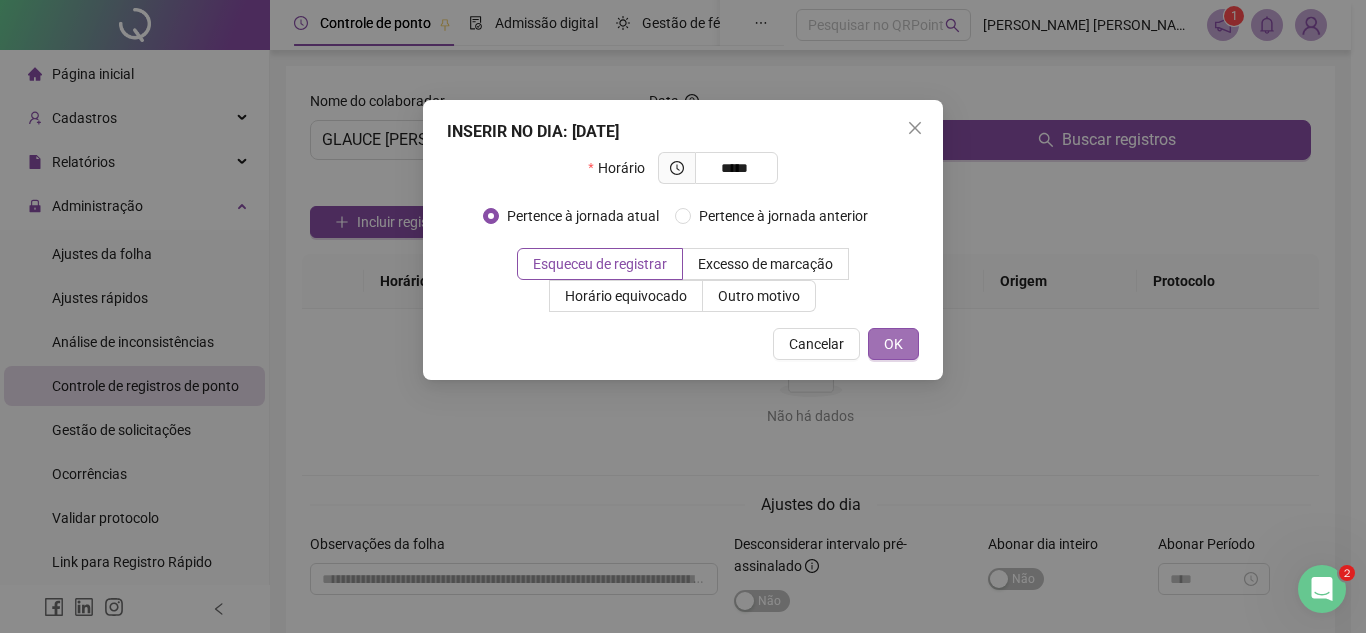 type on "*****" 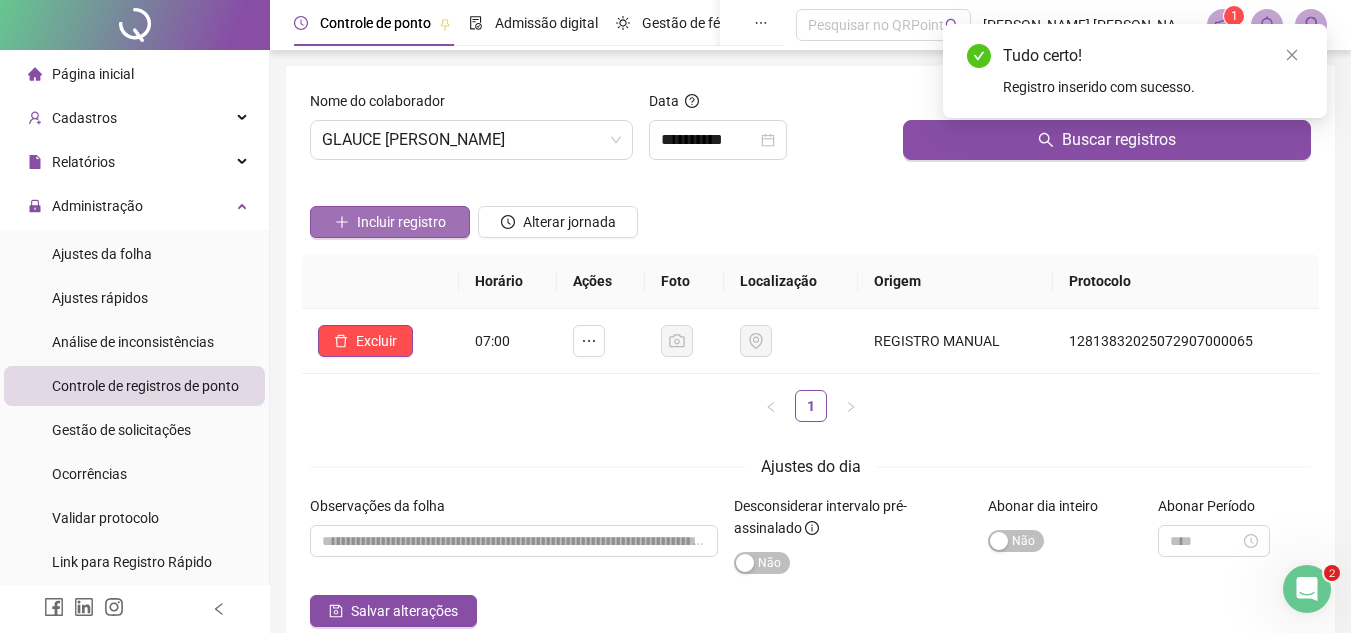 click on "Incluir registro" at bounding box center [390, 222] 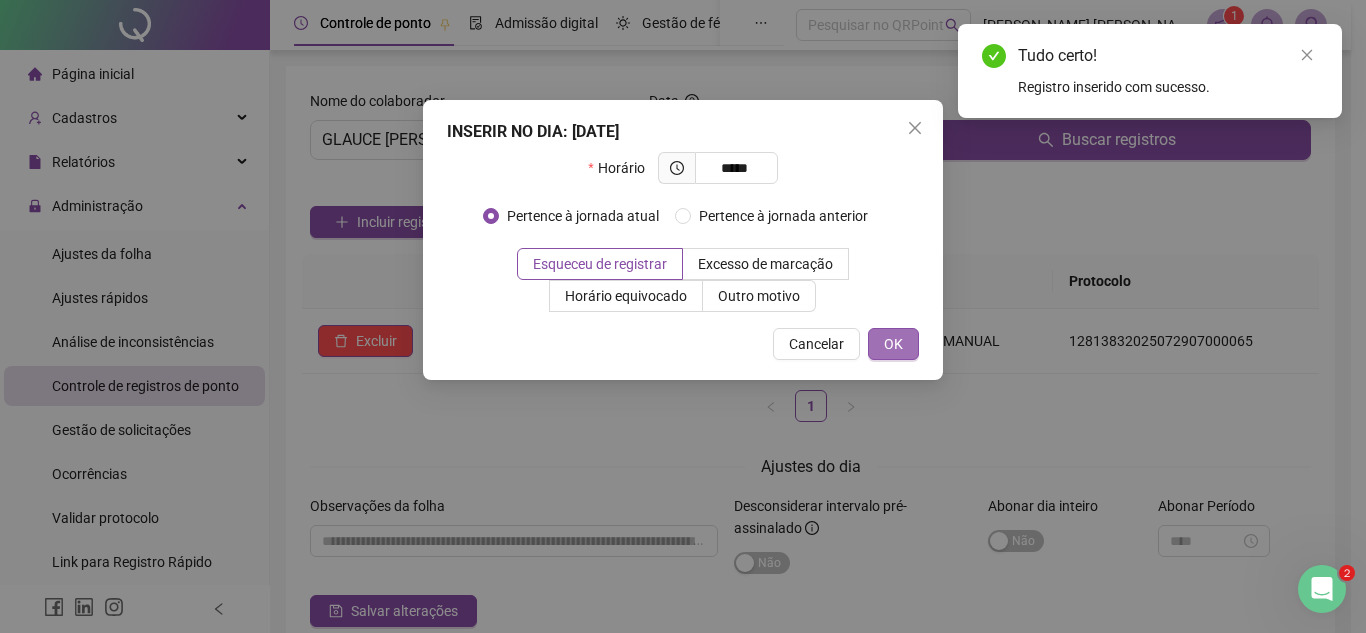 type on "*****" 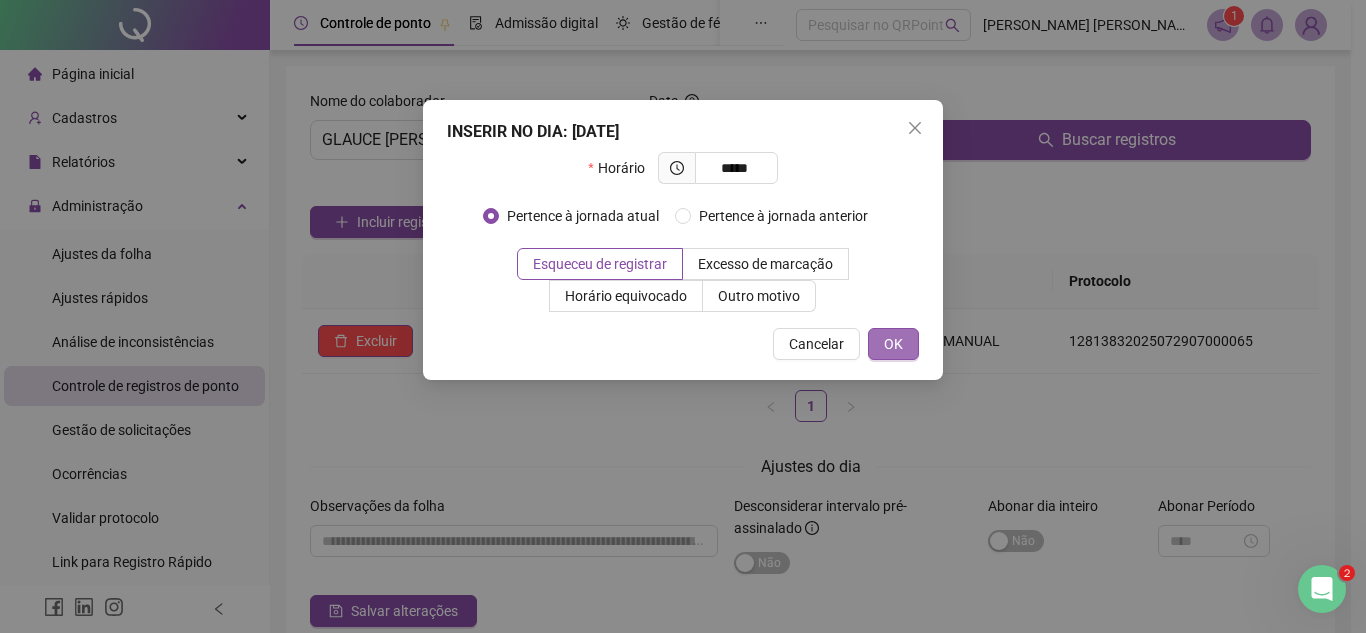 click on "OK" at bounding box center (893, 344) 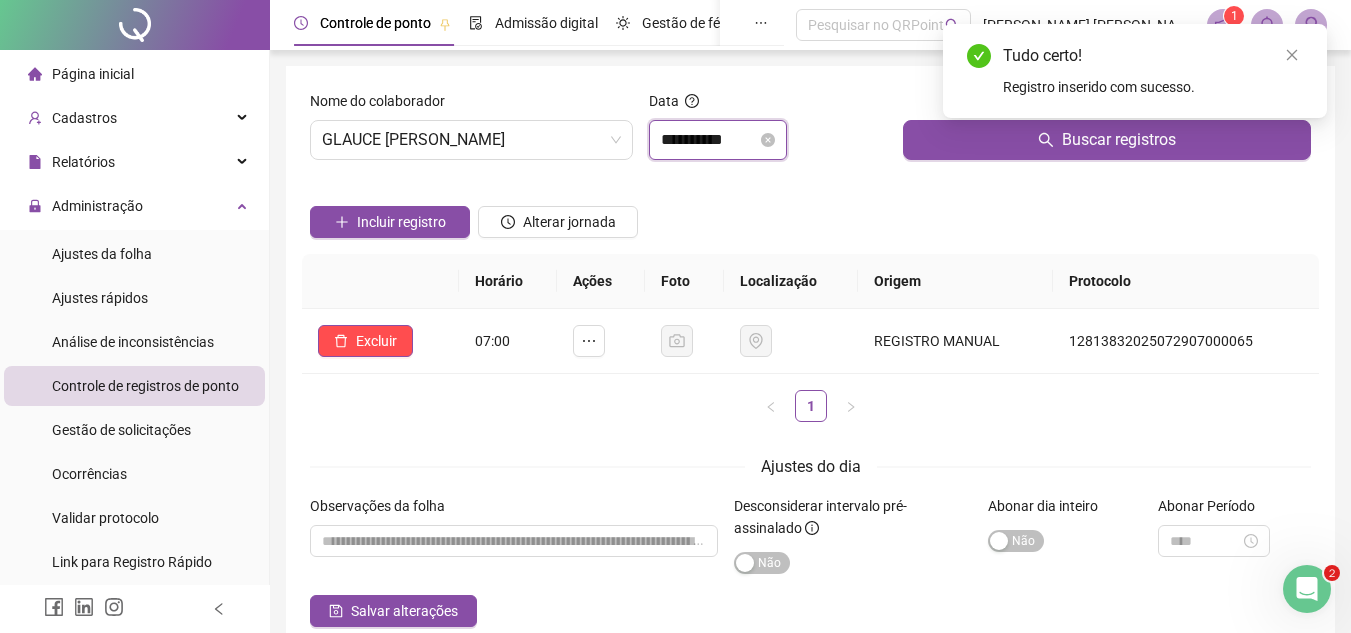 click on "**********" at bounding box center [709, 140] 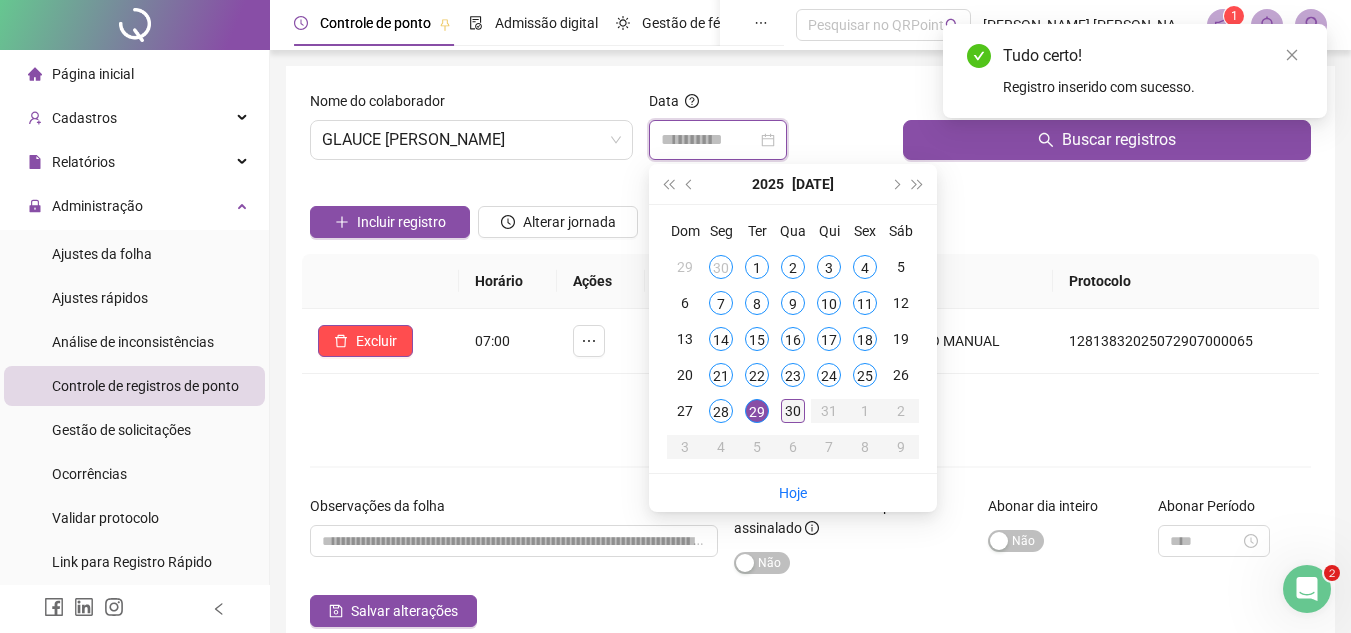 type on "**********" 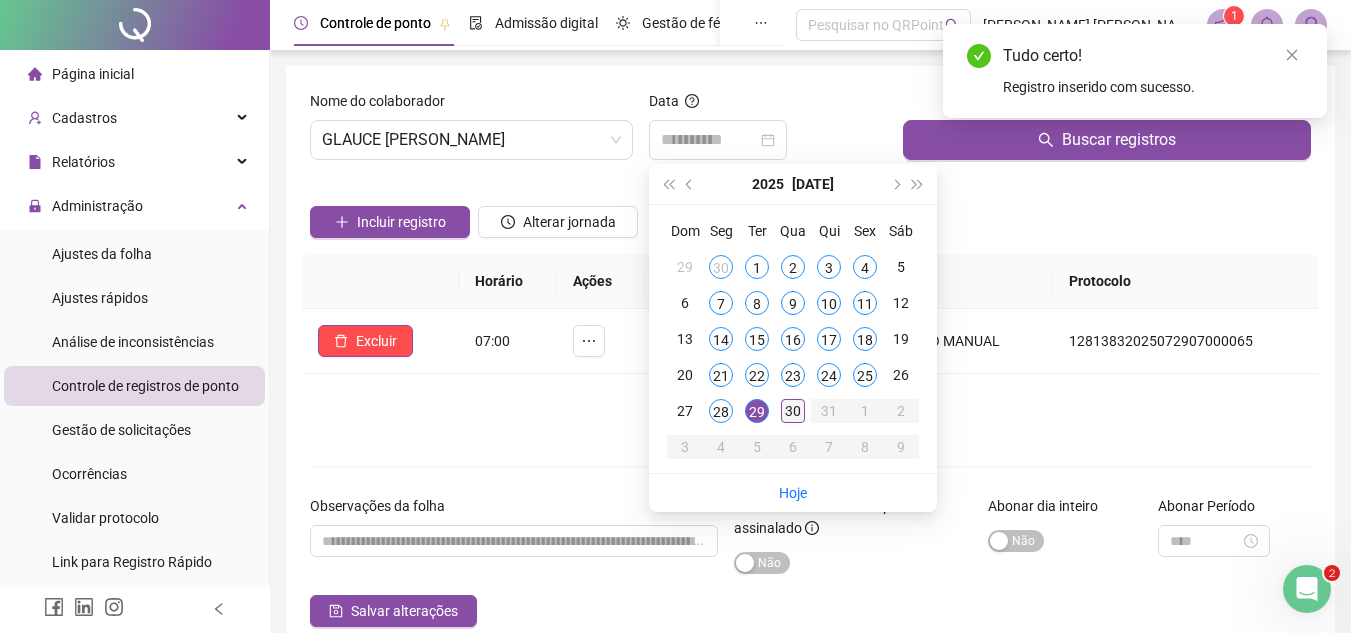 click on "30" at bounding box center (793, 411) 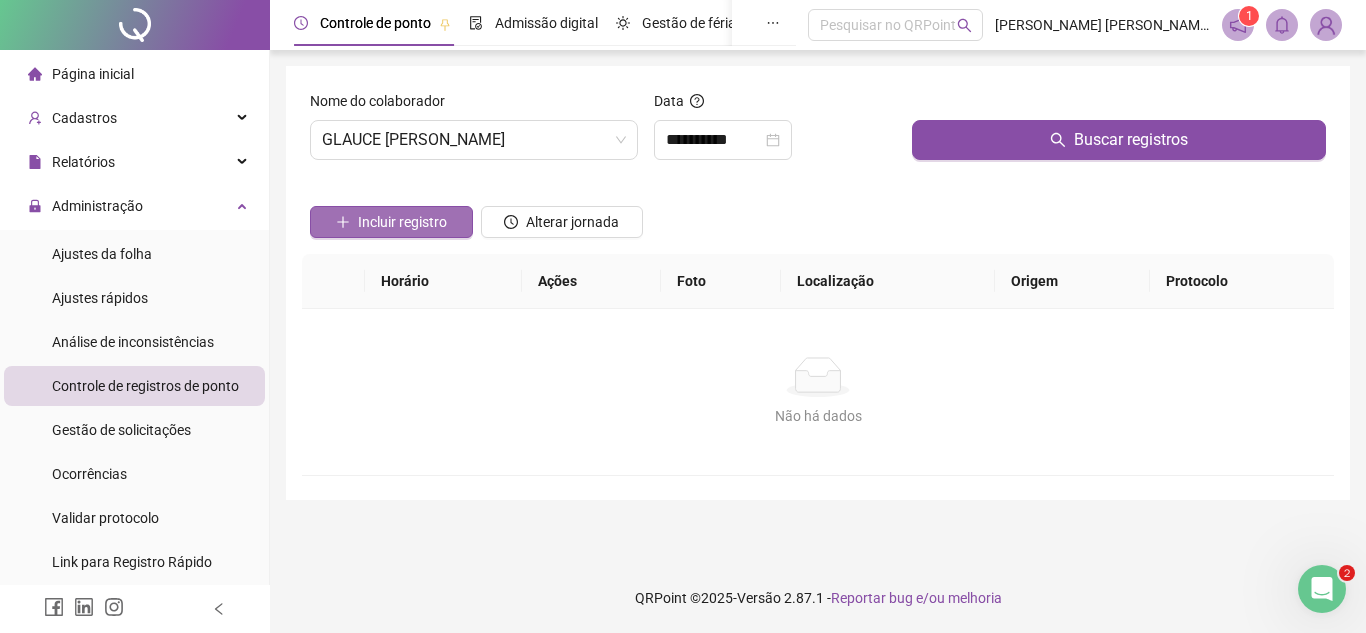 click on "Incluir registro" at bounding box center [402, 222] 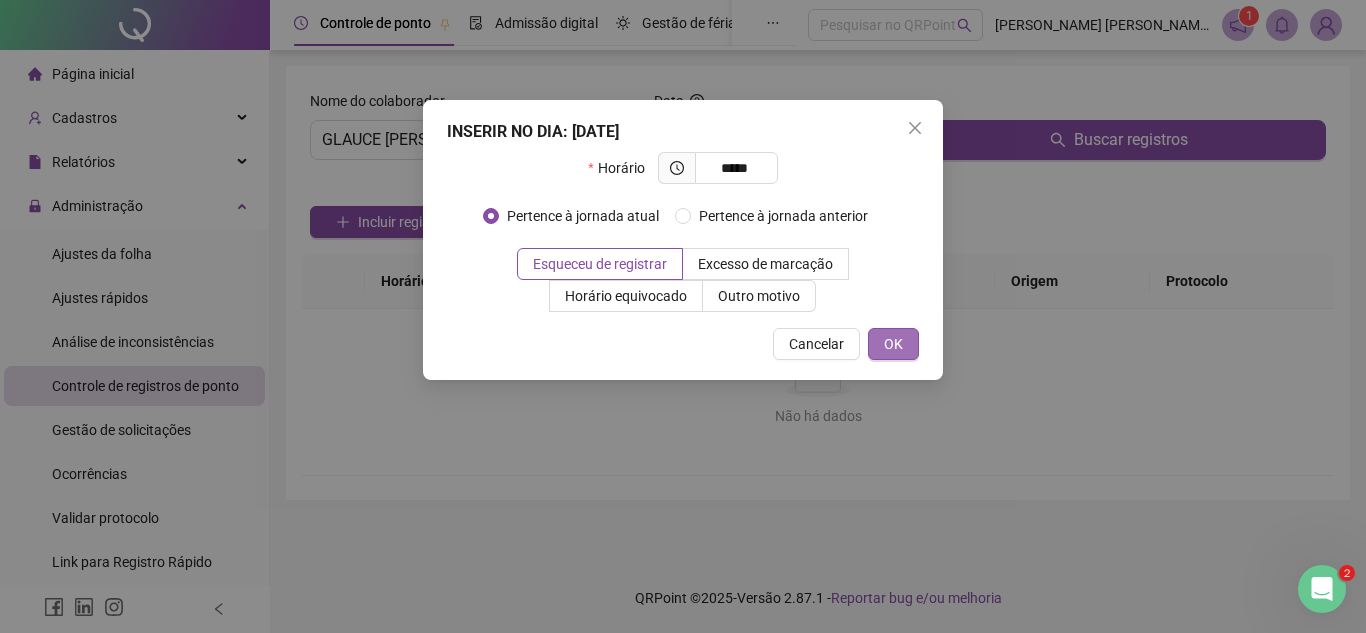 type on "*****" 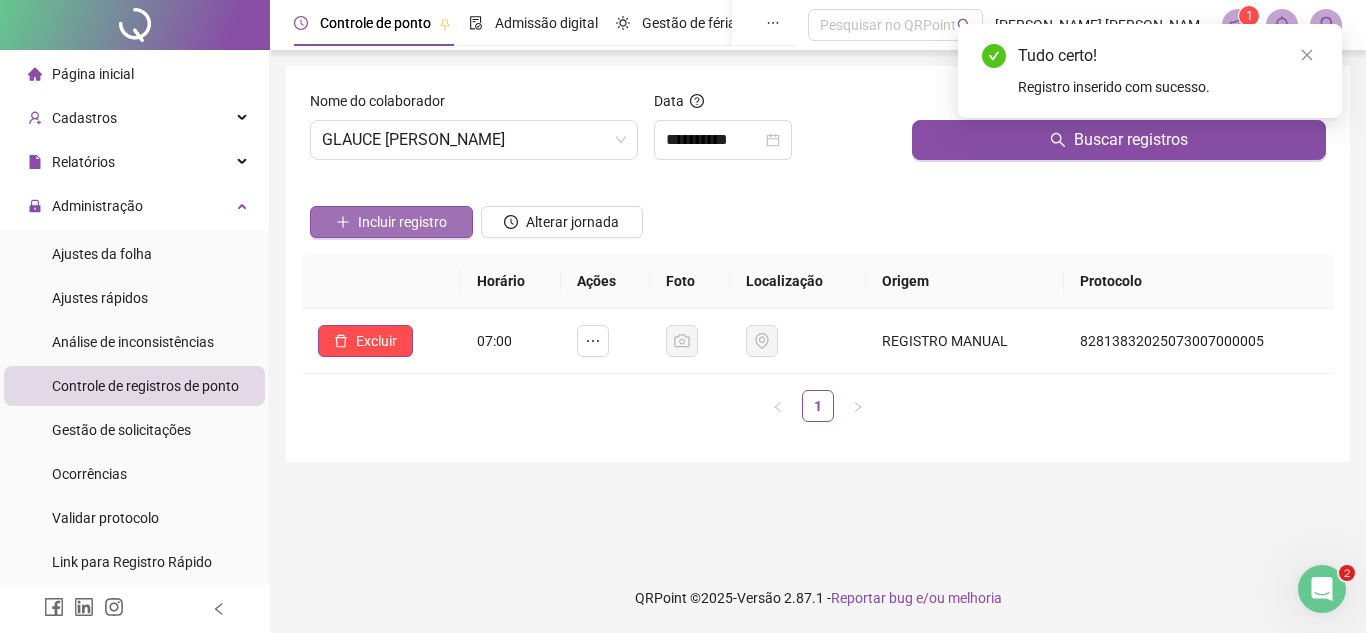 click on "Incluir registro" at bounding box center (402, 222) 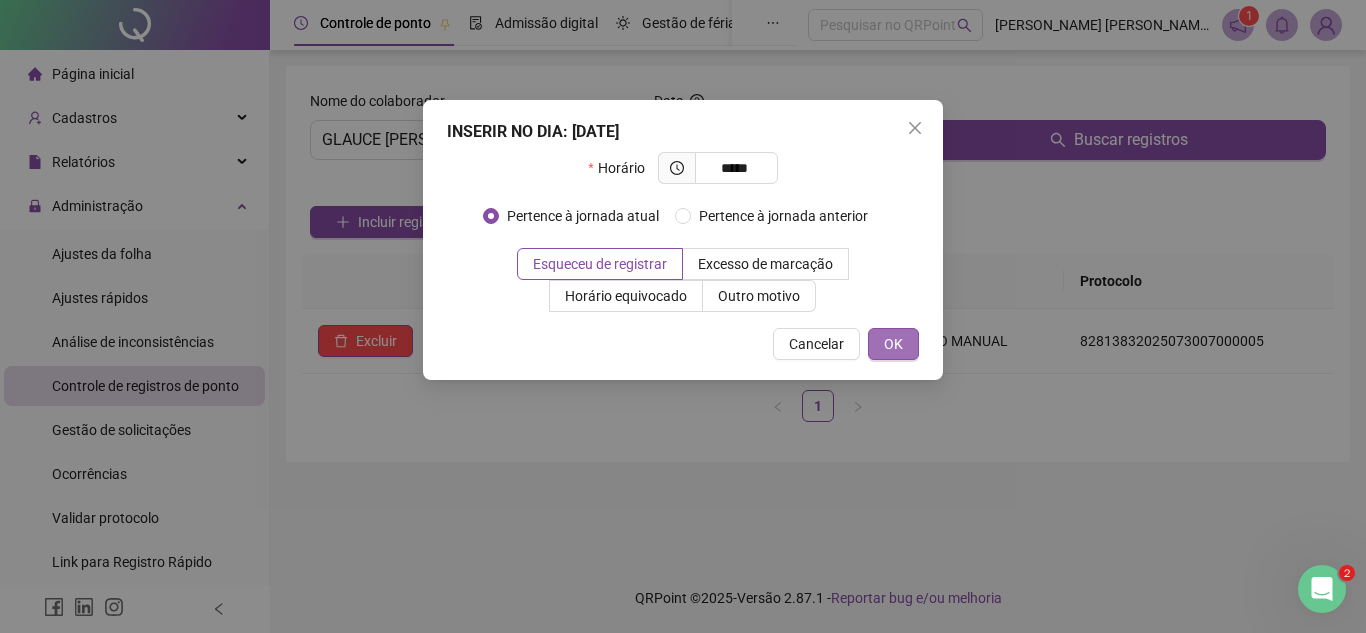 type on "*****" 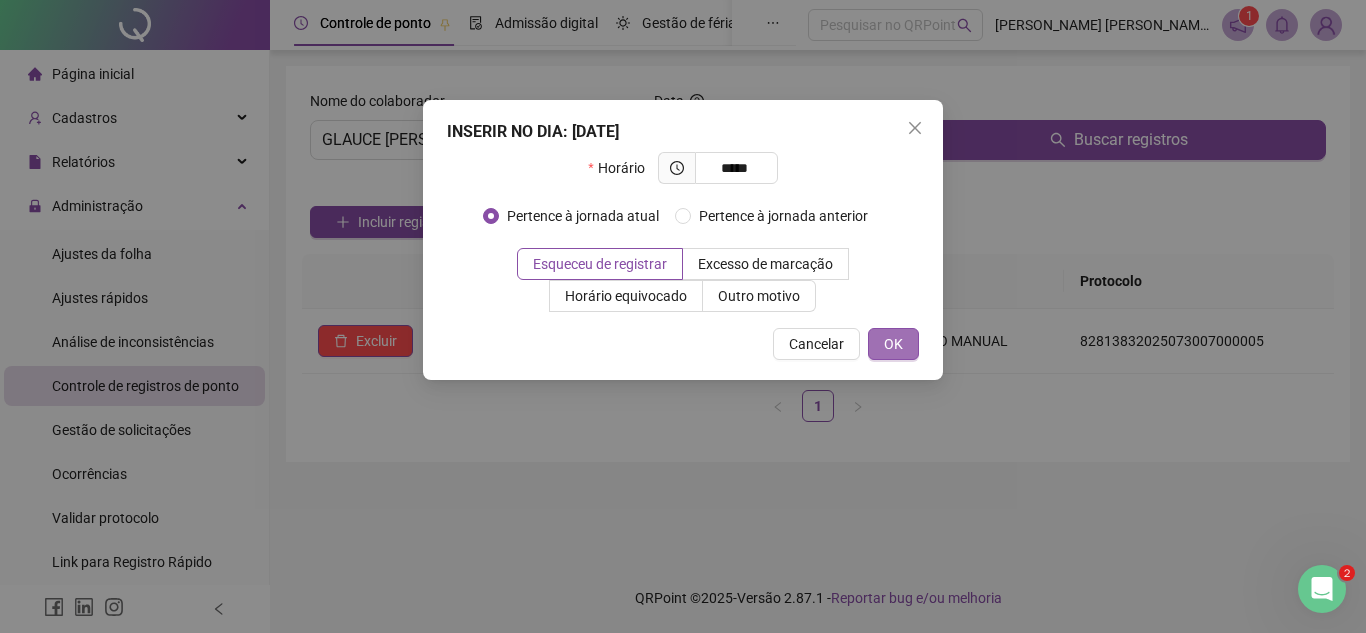 click on "OK" at bounding box center [893, 344] 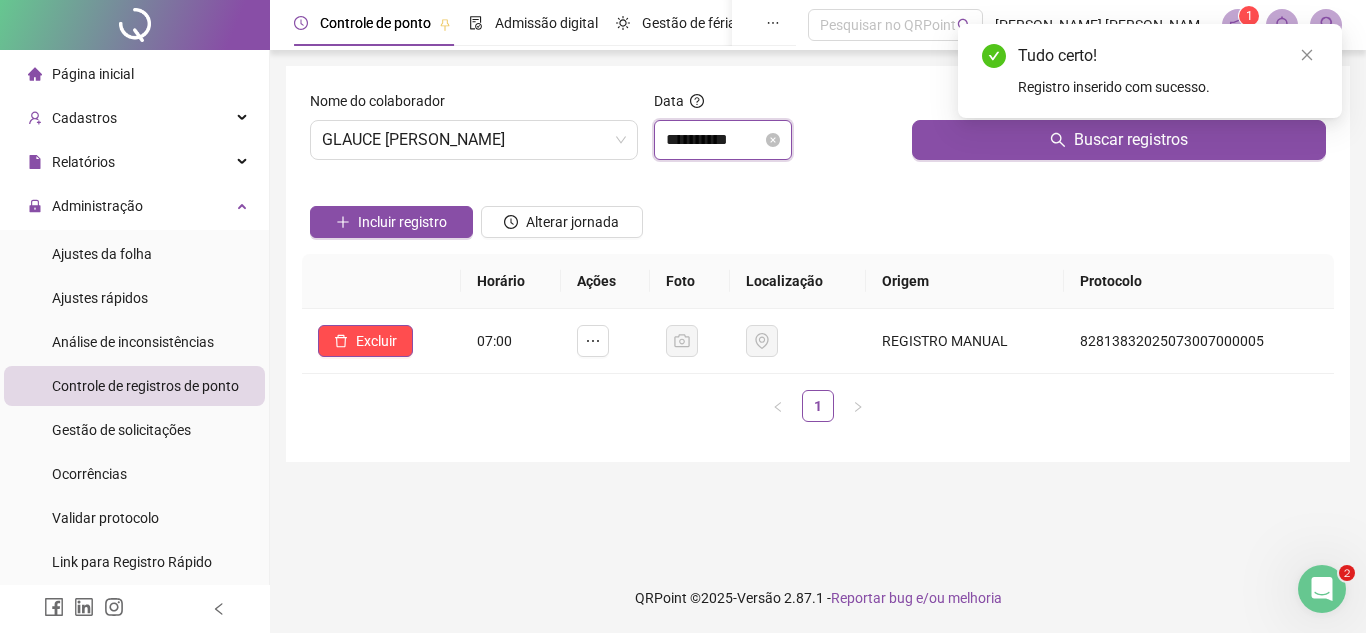 click on "**********" at bounding box center (714, 140) 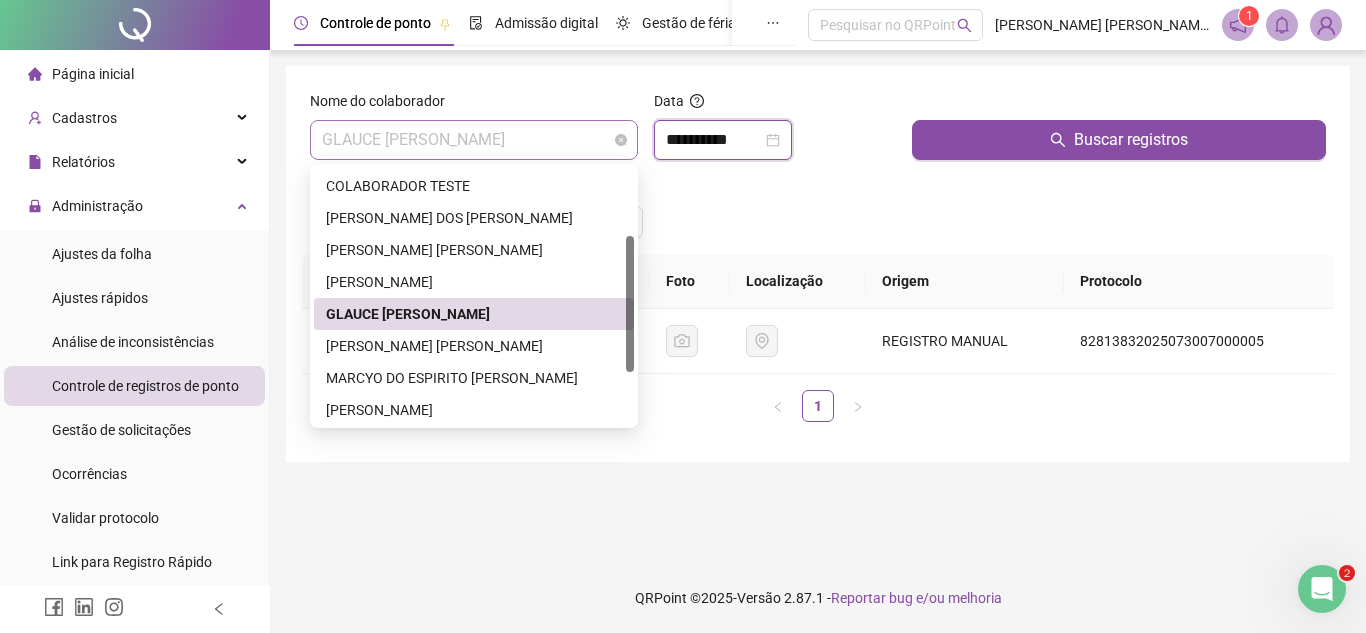 click on "GLAUCE [PERSON_NAME]" at bounding box center [474, 140] 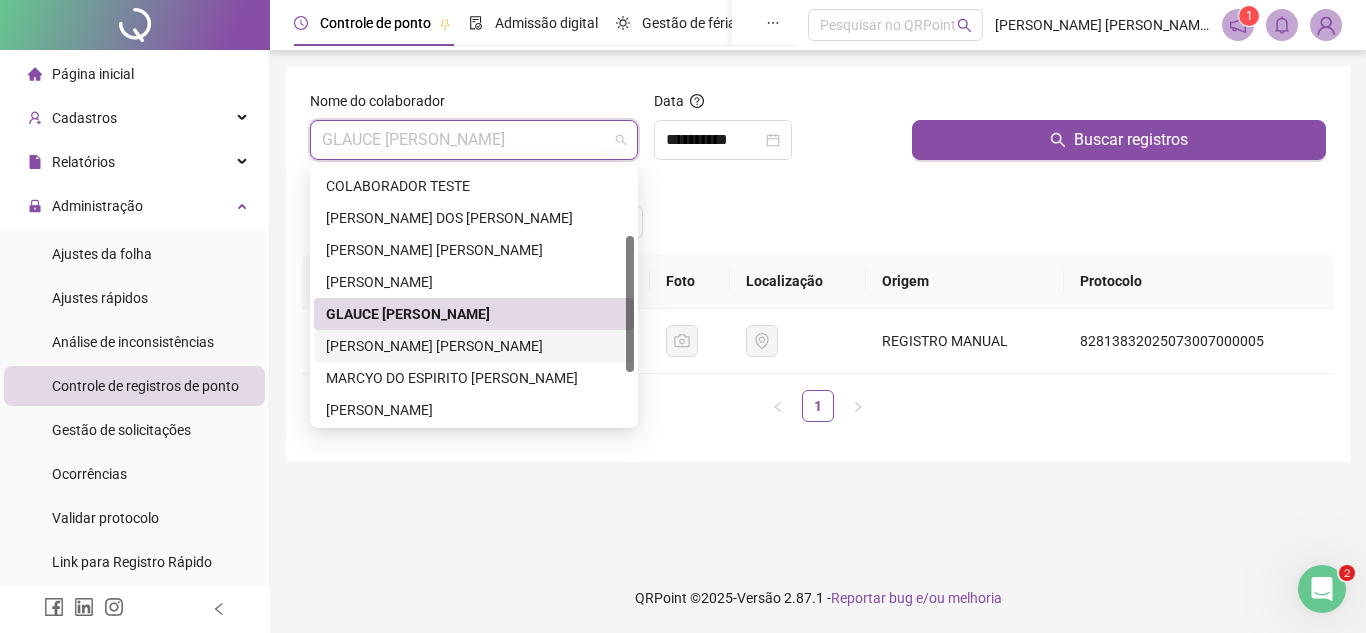 click on "[PERSON_NAME] [PERSON_NAME]" at bounding box center (474, 346) 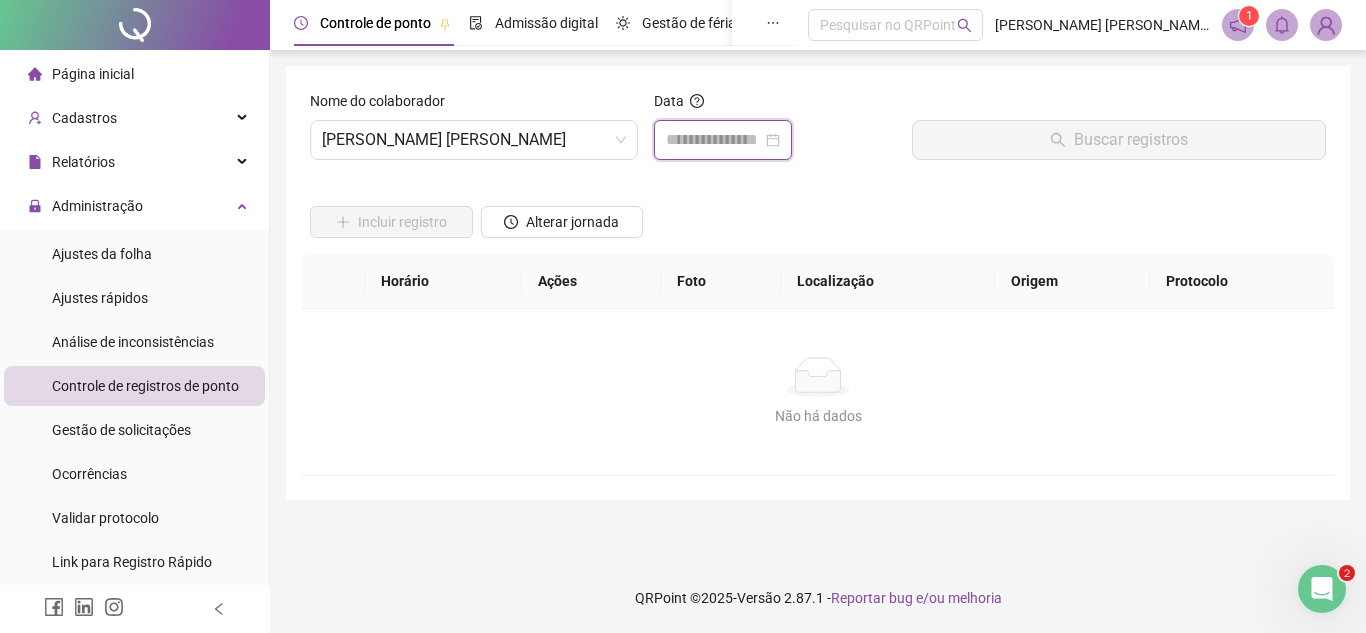 click at bounding box center (714, 140) 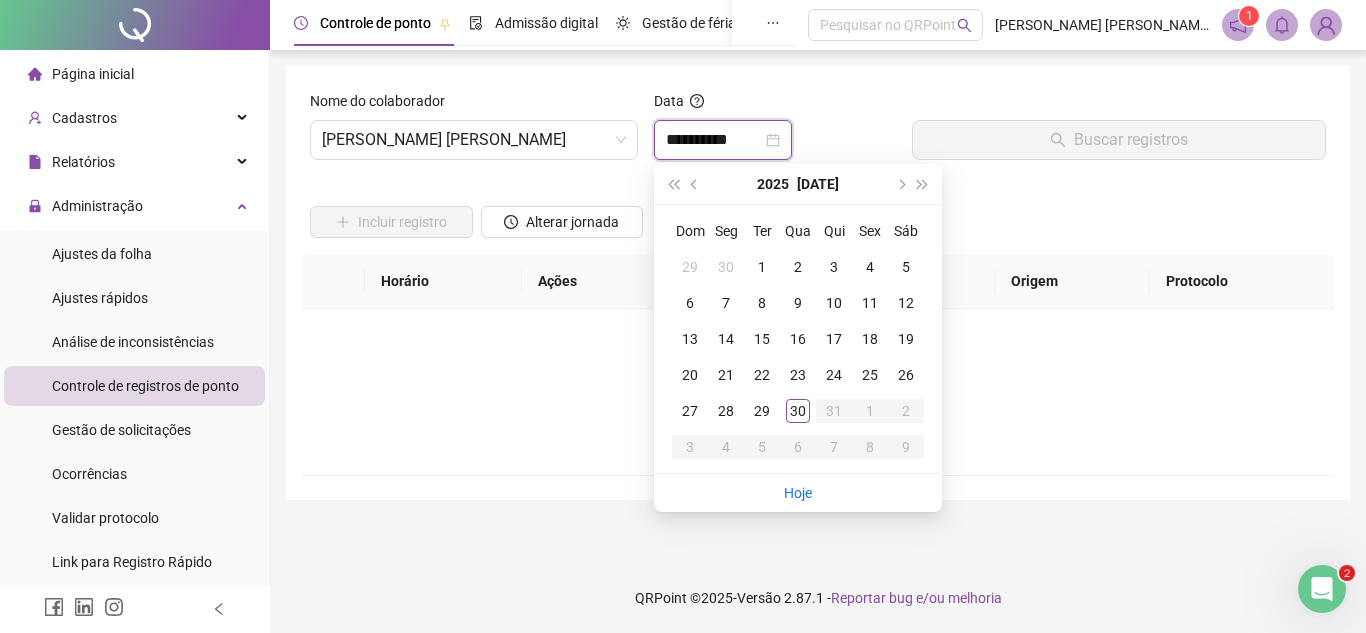 type on "**********" 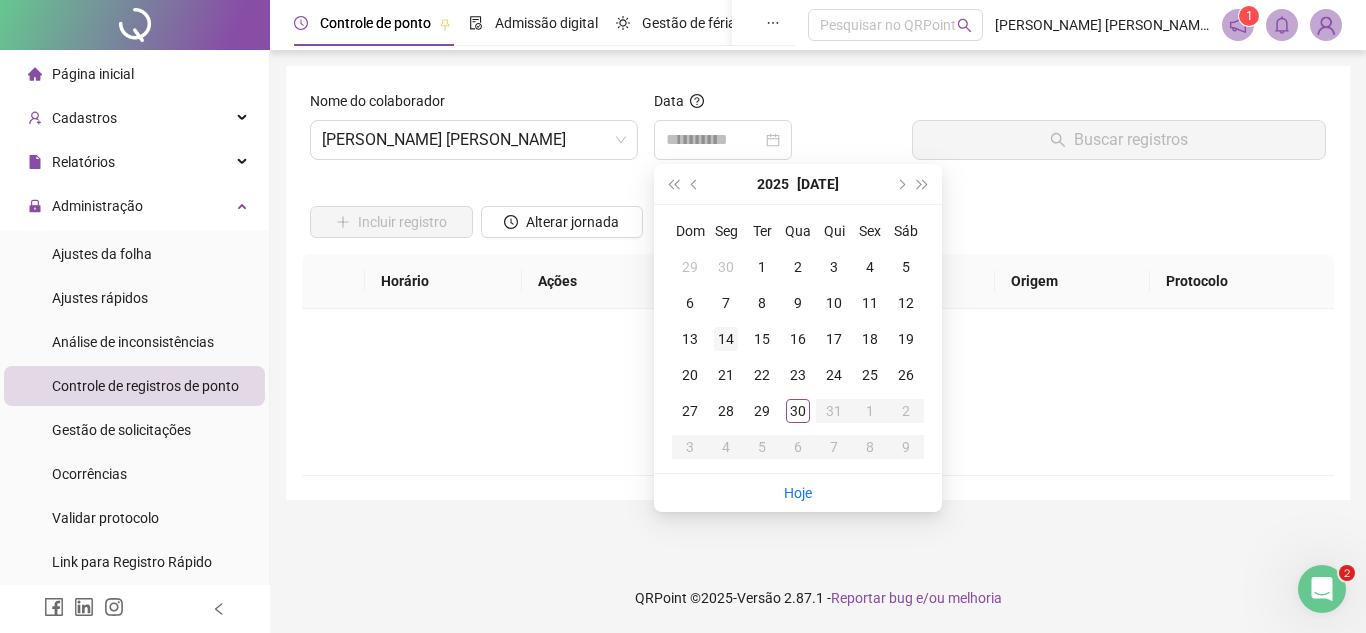 click on "14" at bounding box center (726, 339) 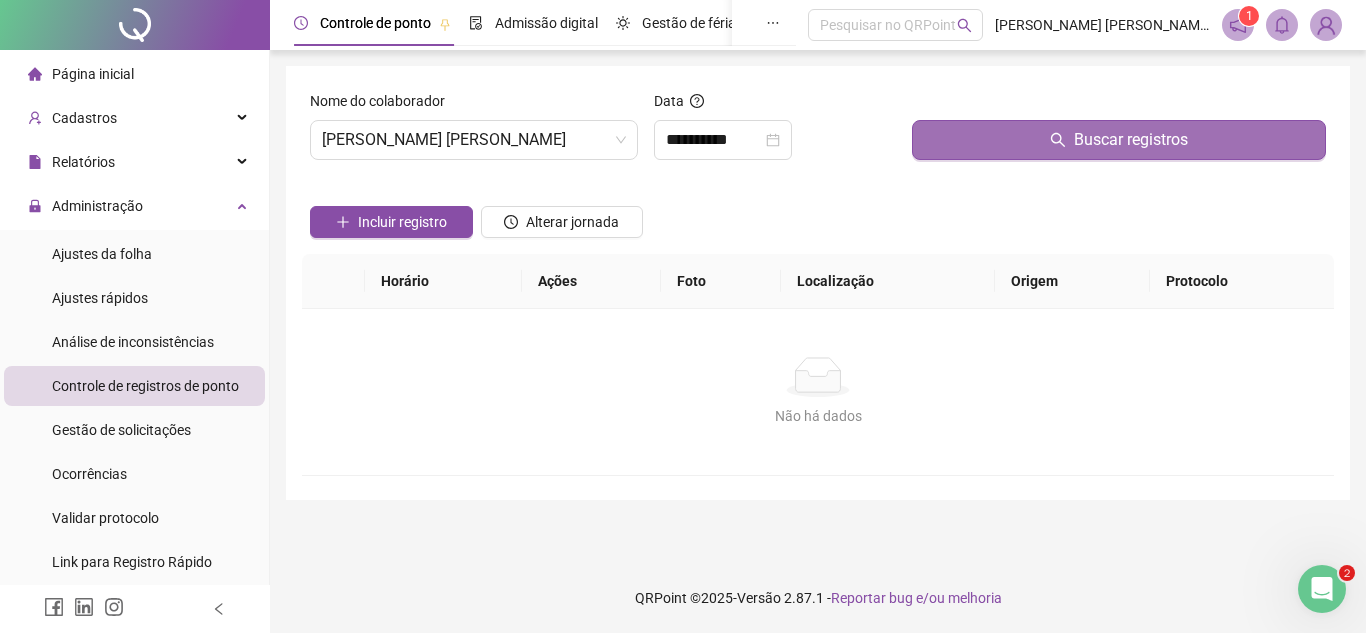 click on "Buscar registros" at bounding box center [1119, 140] 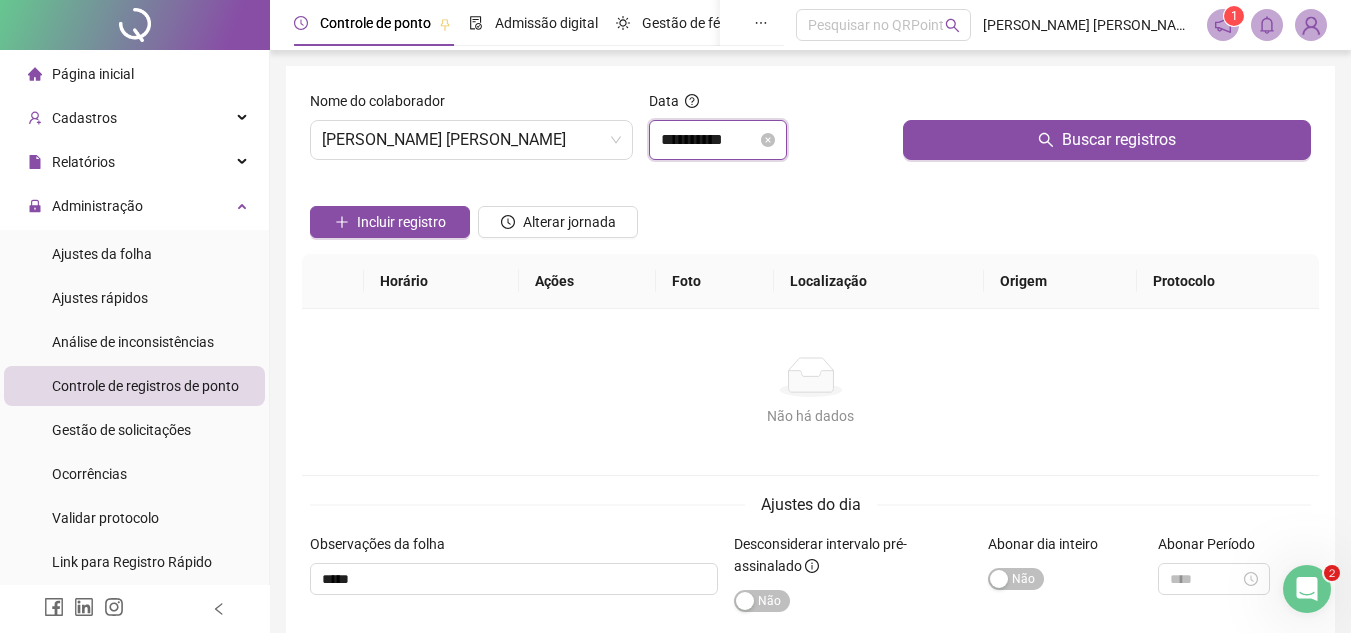 click on "**********" at bounding box center (709, 140) 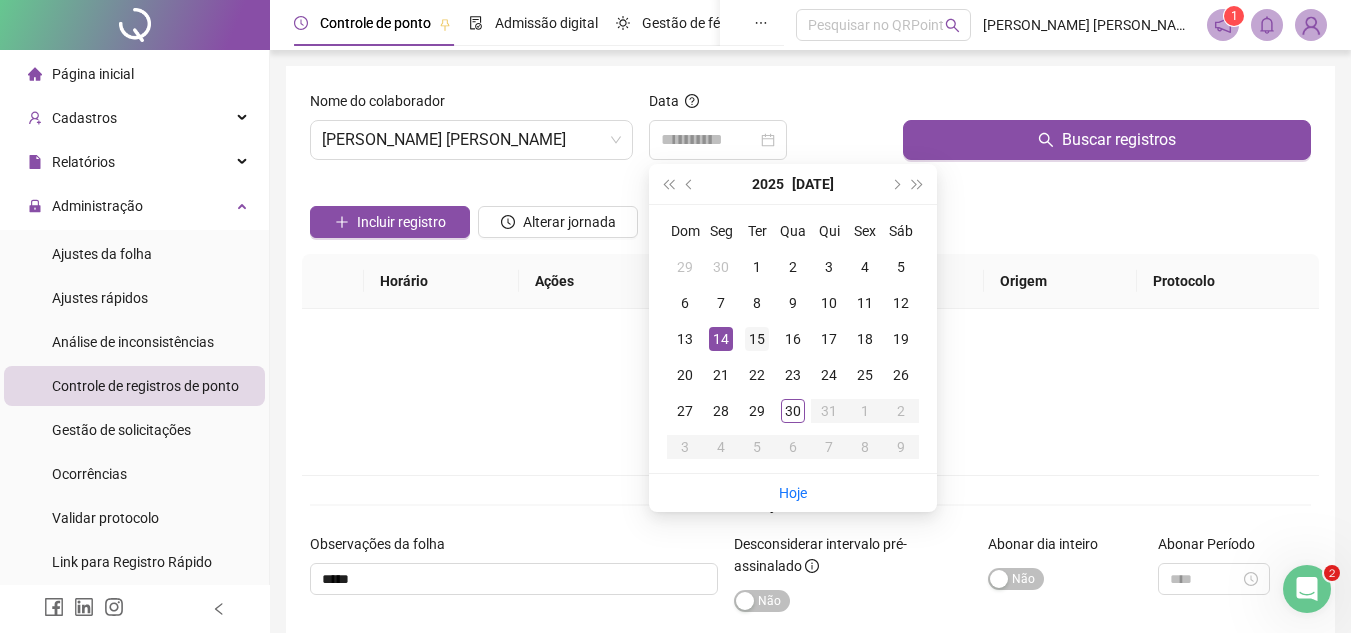 click on "15" at bounding box center [757, 339] 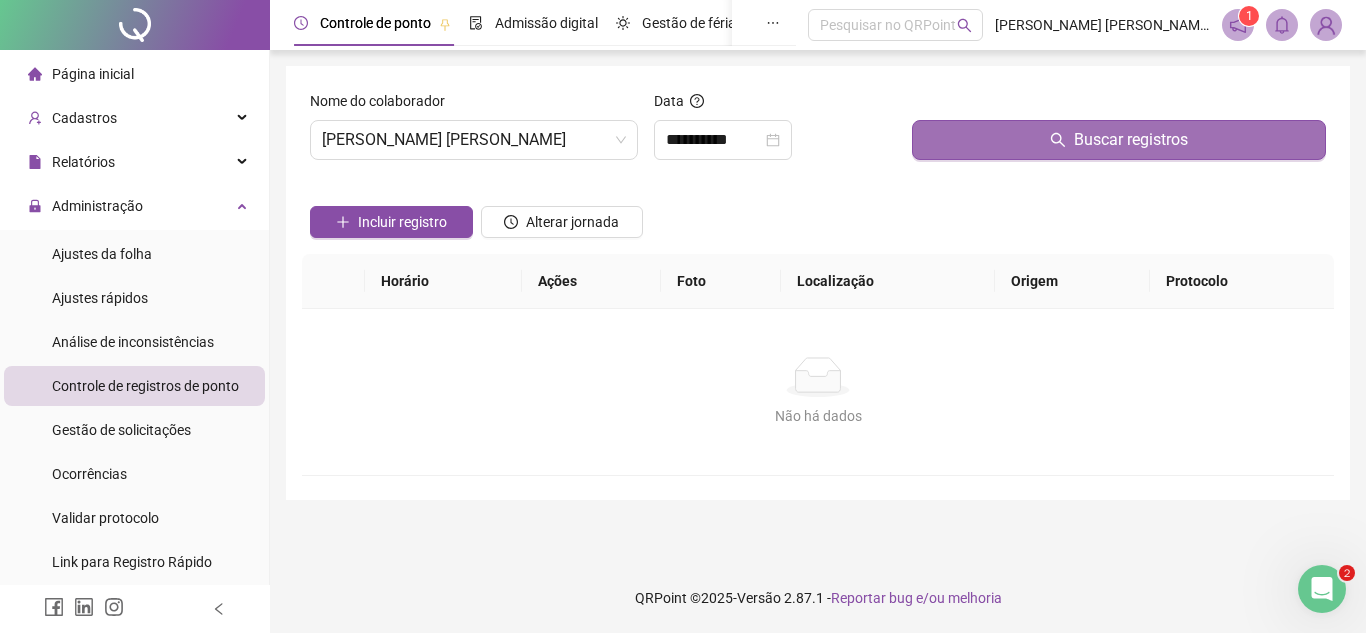 click on "Buscar registros" at bounding box center (1119, 140) 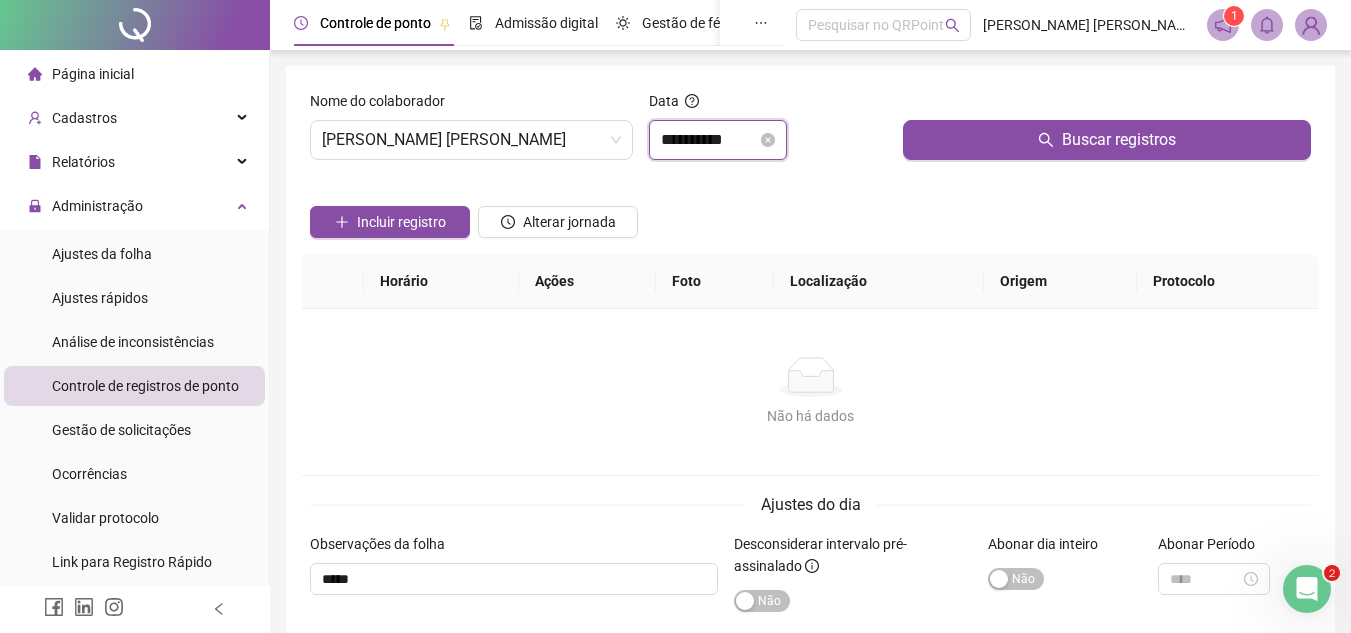 click on "**********" at bounding box center (709, 140) 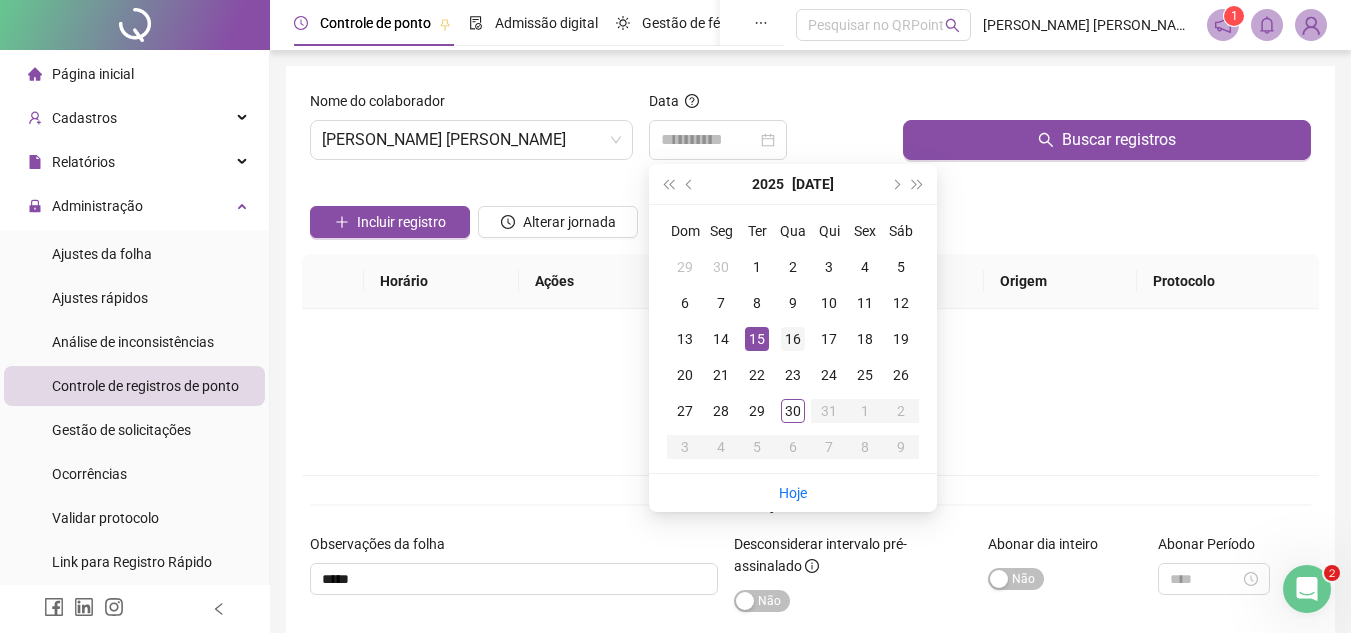 click on "16" at bounding box center [793, 339] 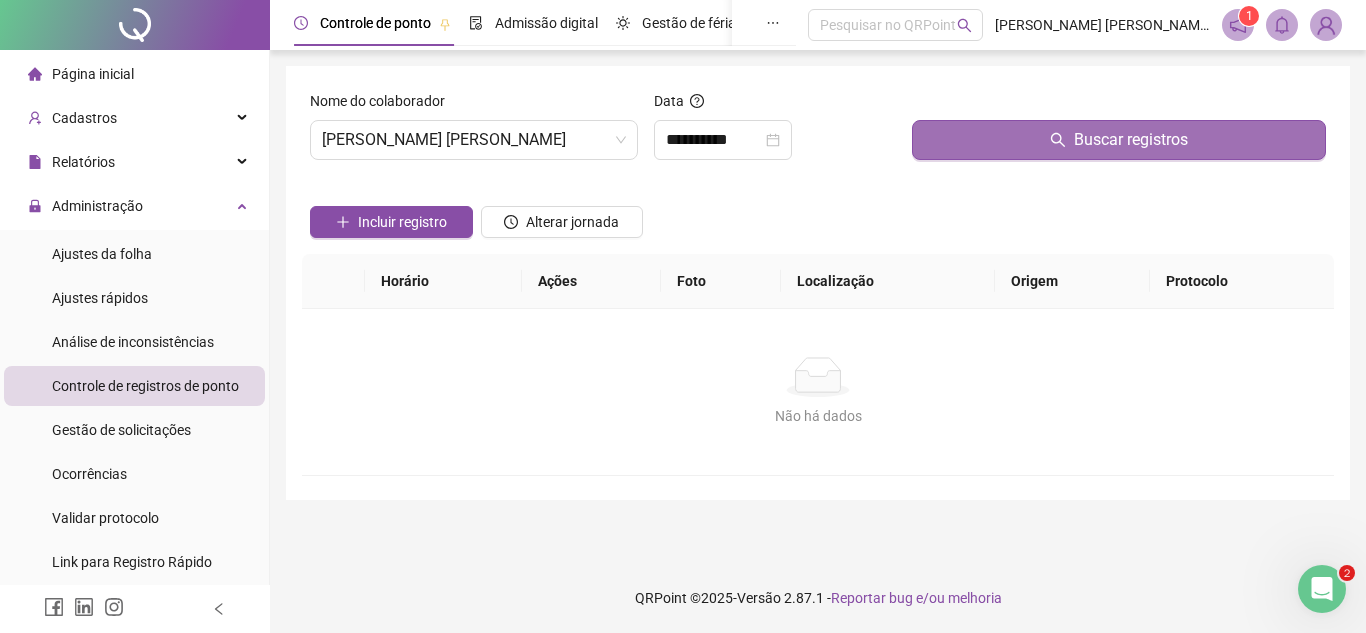 click on "Buscar registros" at bounding box center (1119, 140) 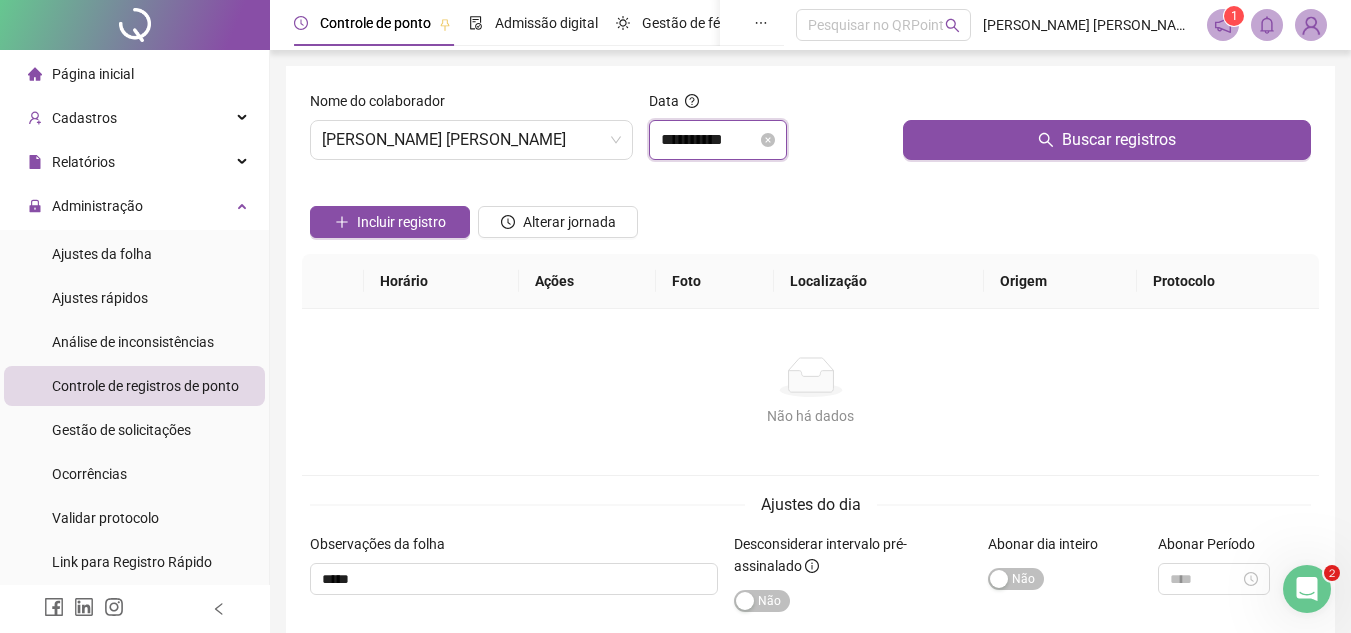 click on "**********" at bounding box center (709, 140) 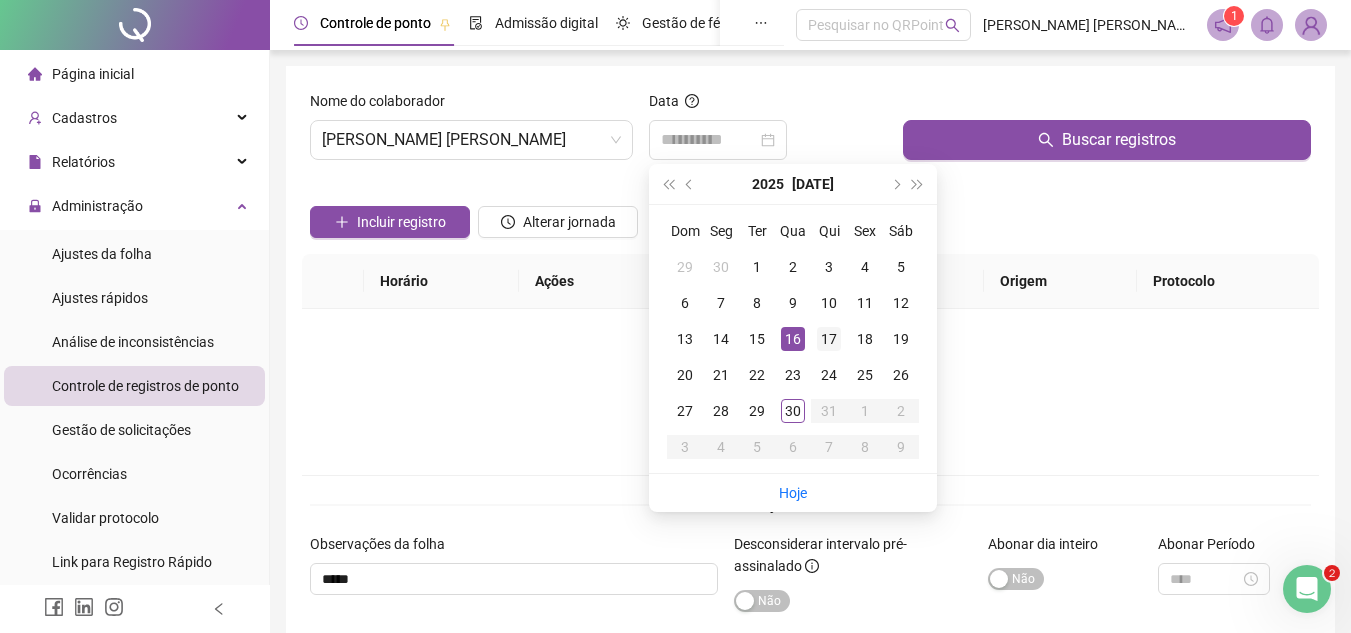 click on "17" at bounding box center [829, 339] 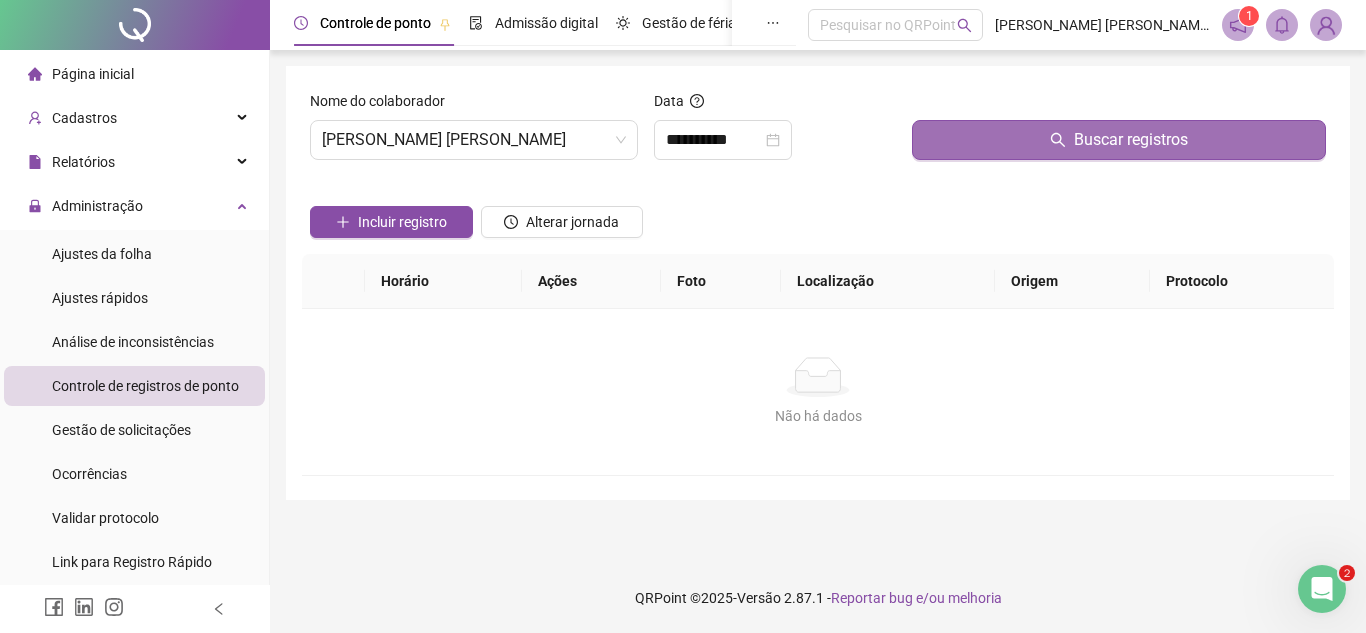 click on "Buscar registros" at bounding box center [1119, 140] 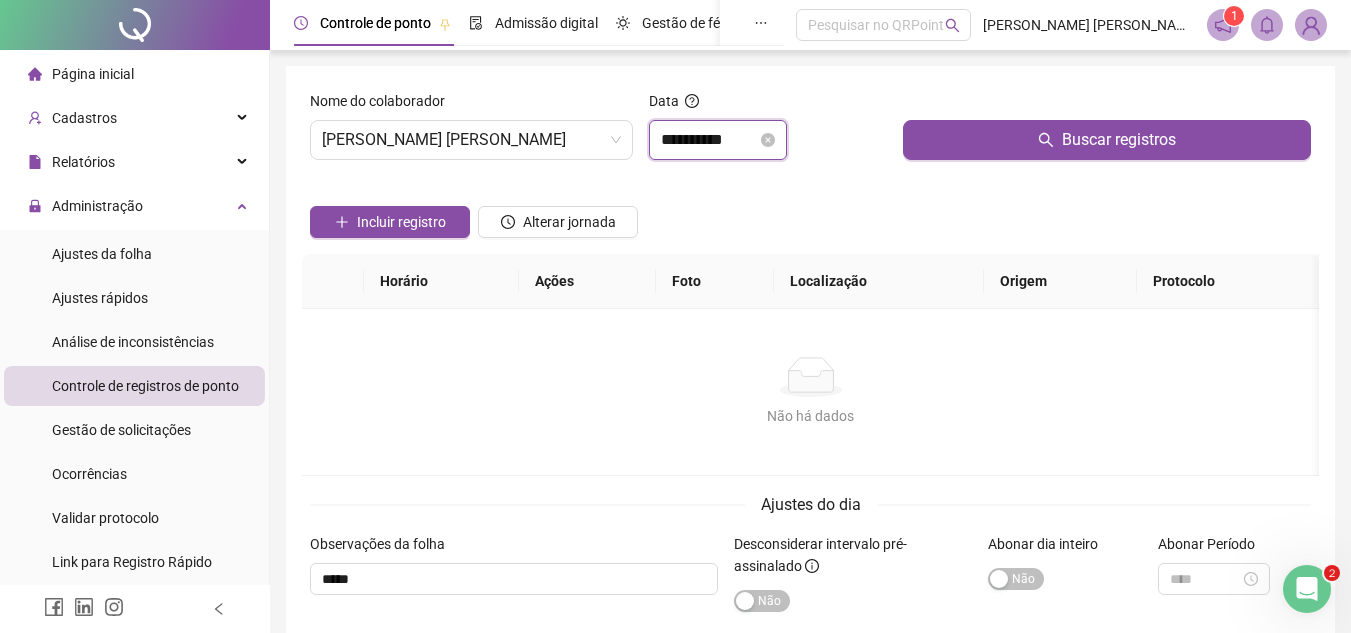 click on "**********" at bounding box center (709, 140) 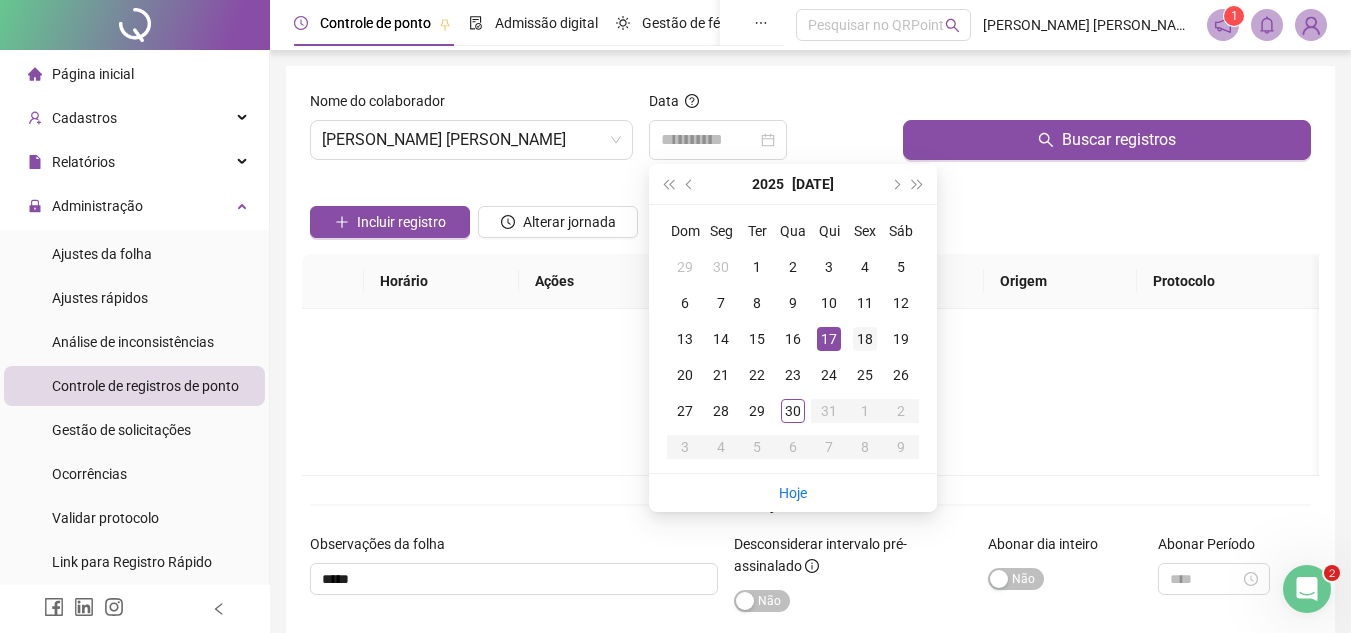 click on "18" at bounding box center [865, 339] 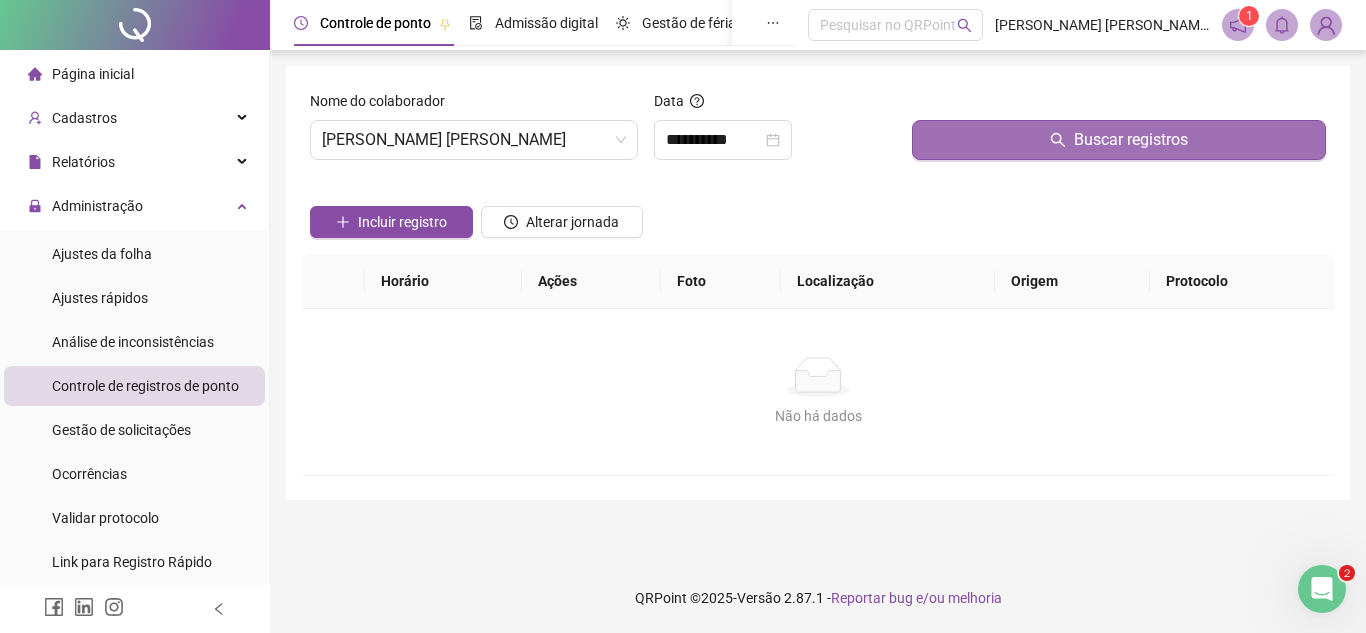 click on "Buscar registros" at bounding box center [1119, 140] 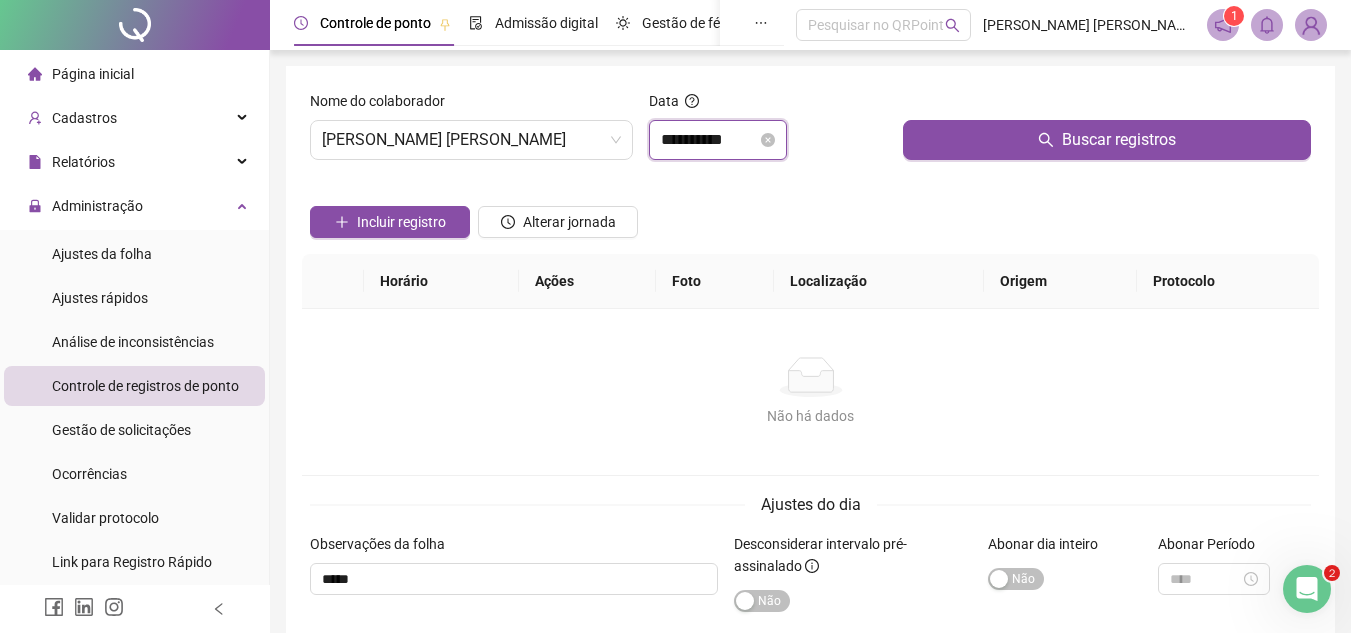 click on "**********" at bounding box center [709, 140] 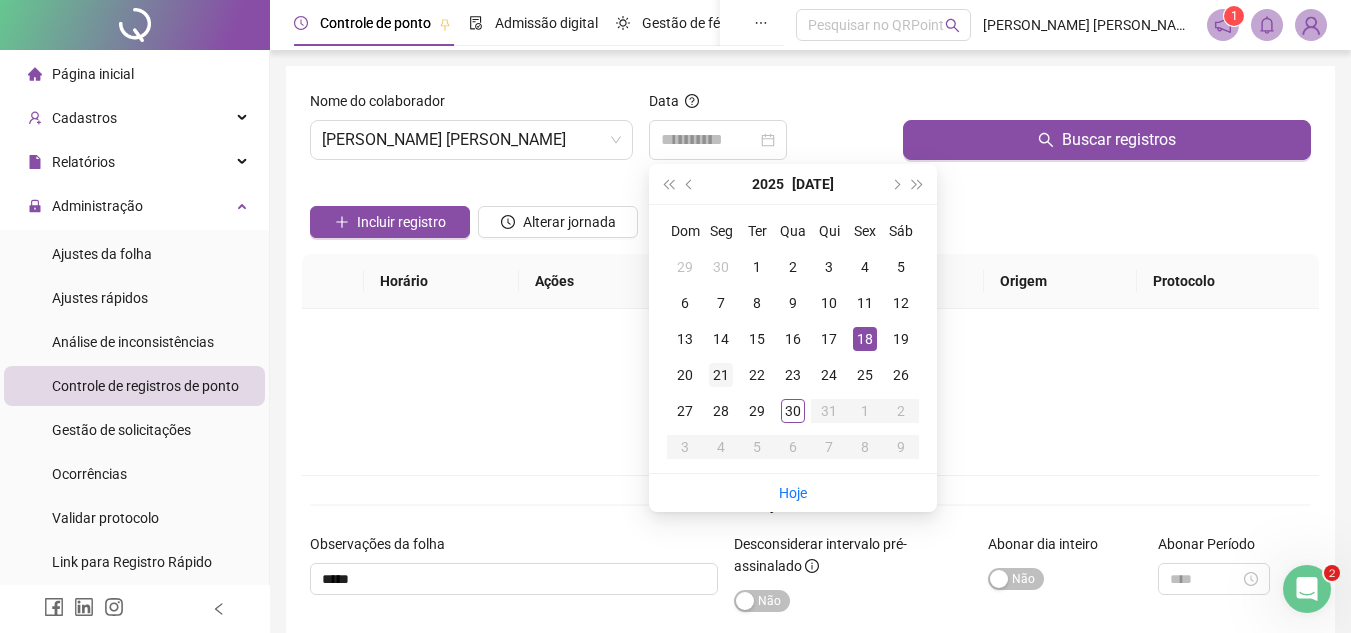 click on "21" at bounding box center (721, 375) 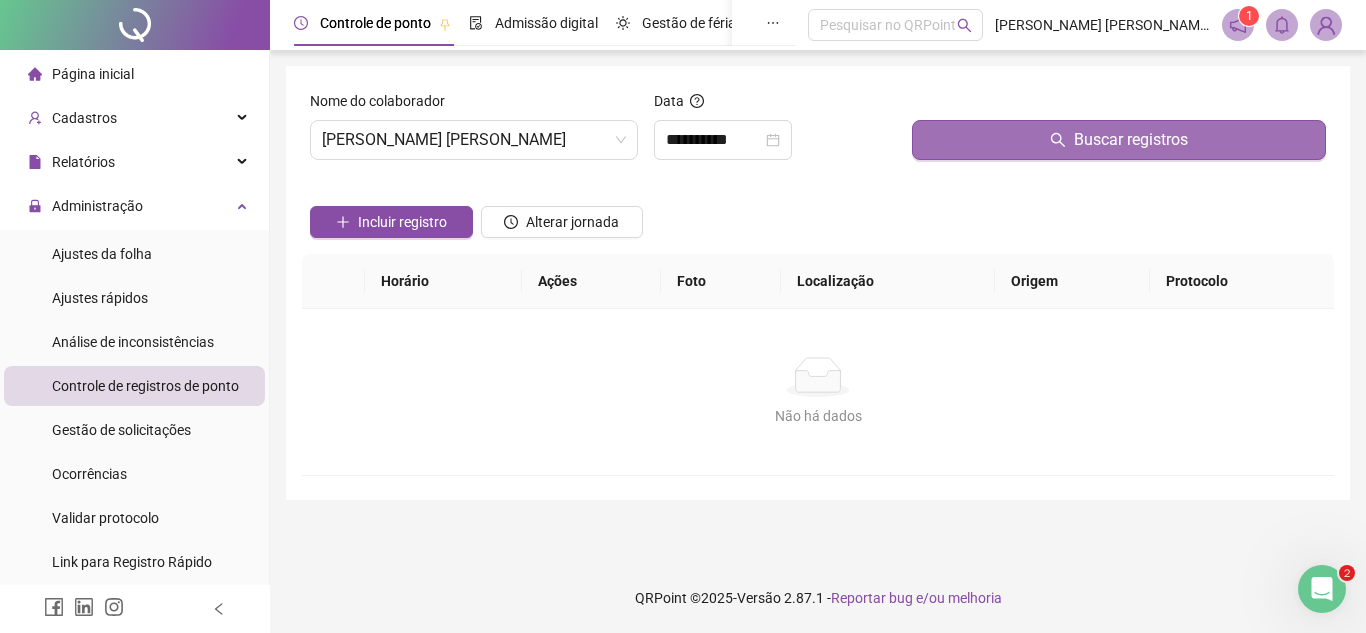 click on "Buscar registros" at bounding box center (1119, 140) 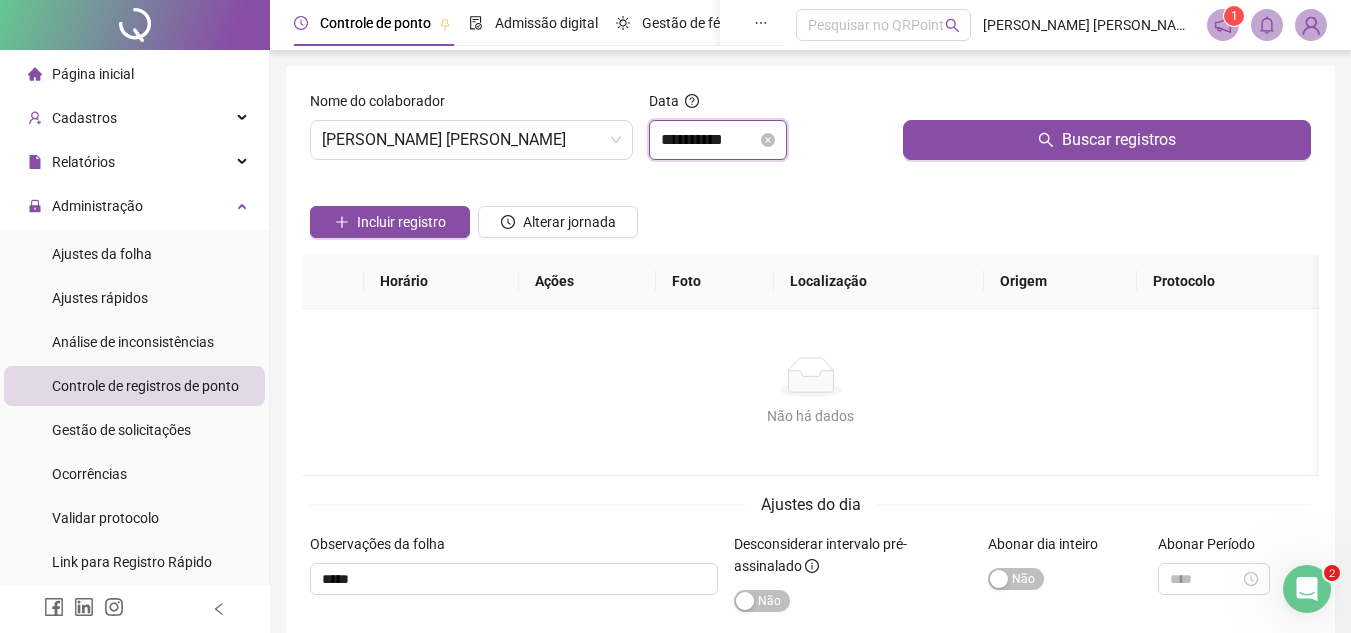 click on "**********" at bounding box center (709, 140) 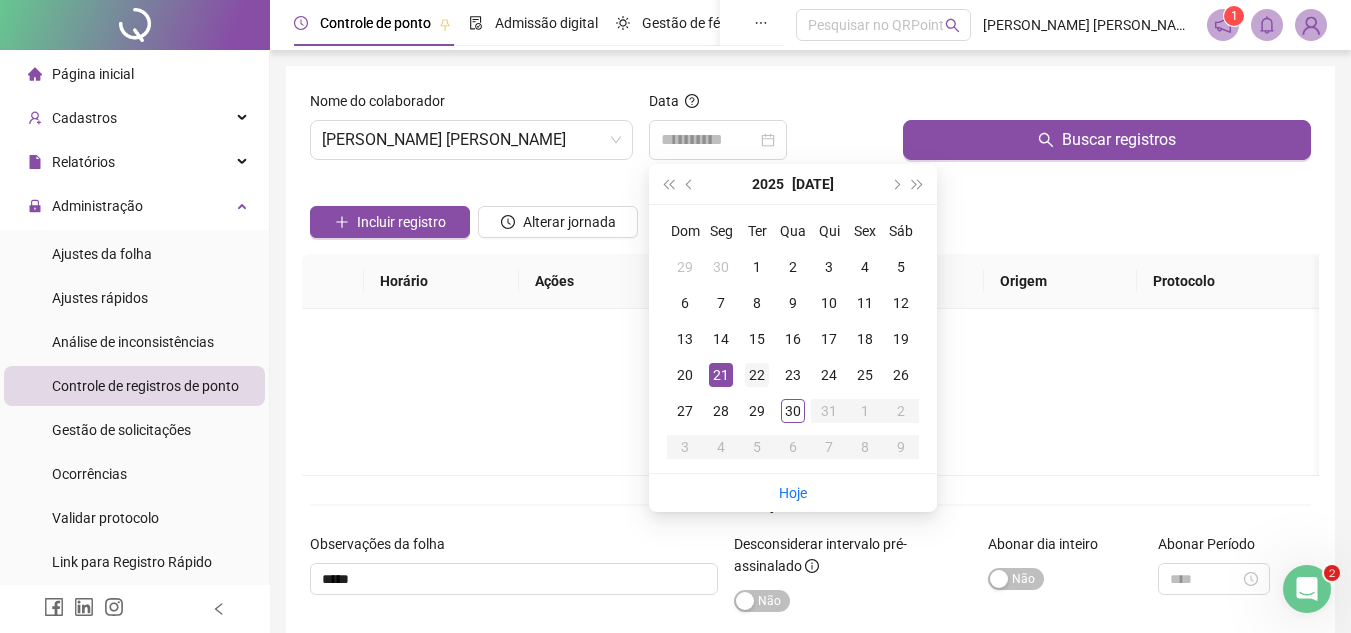 click on "22" at bounding box center [757, 375] 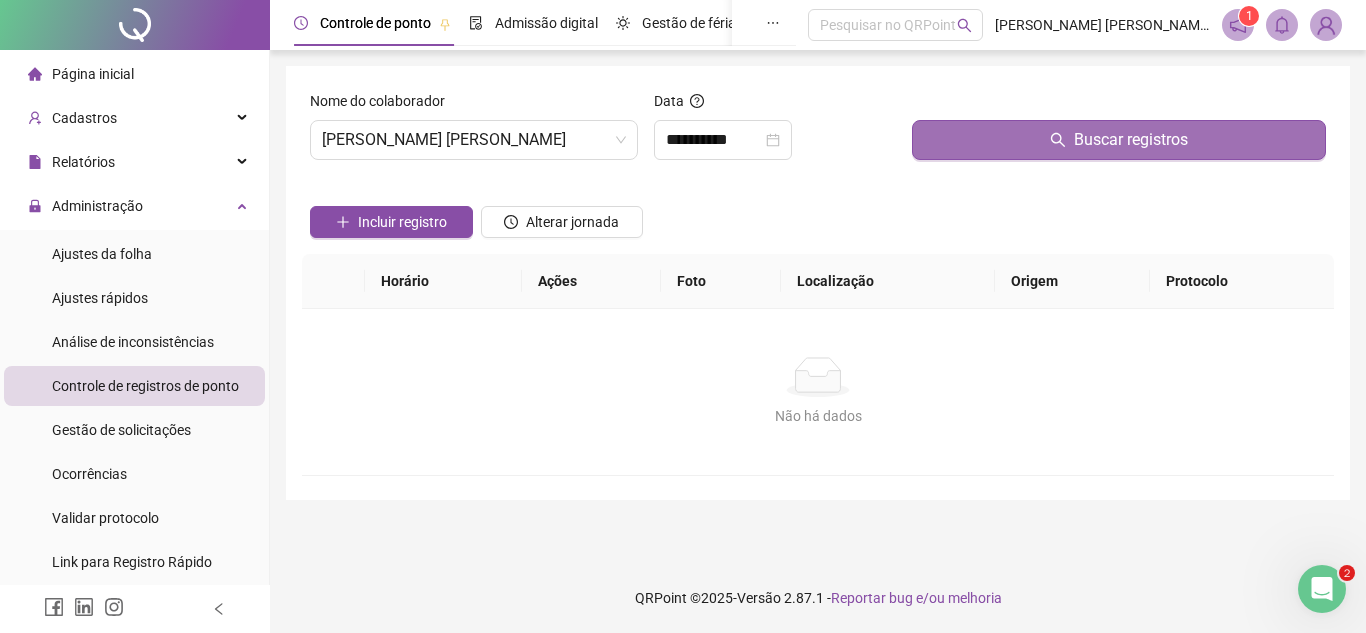 click on "Buscar registros" at bounding box center [1119, 140] 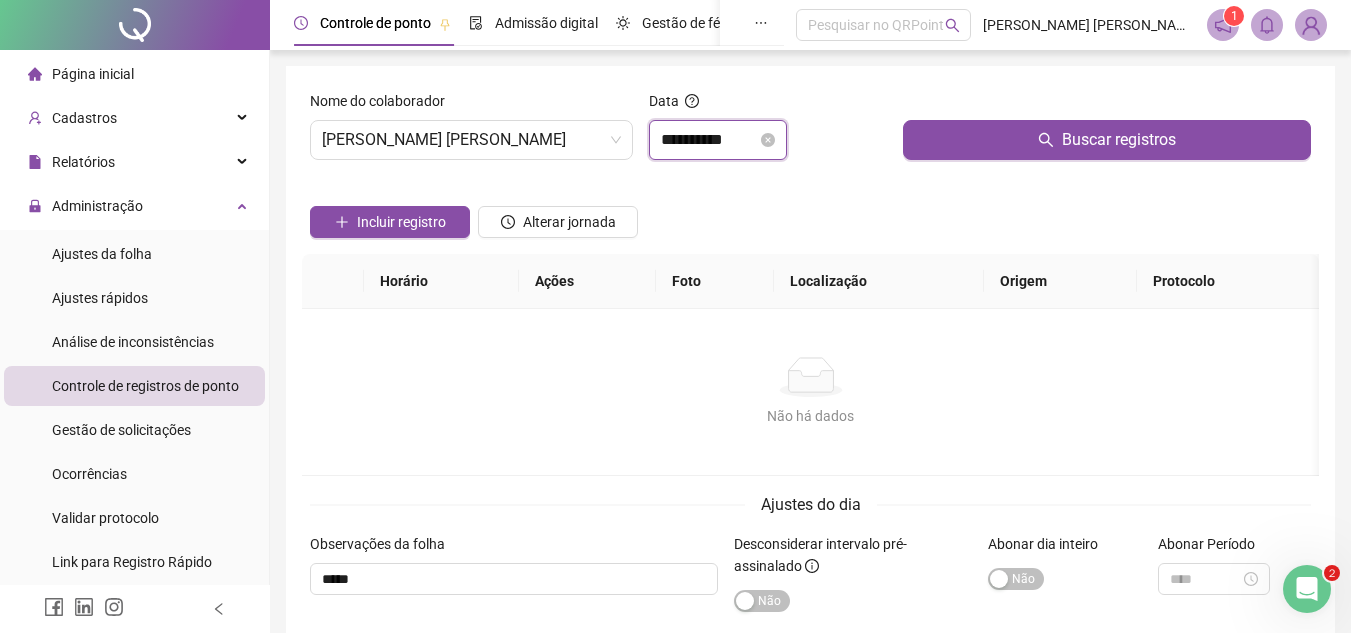 click on "**********" at bounding box center [709, 140] 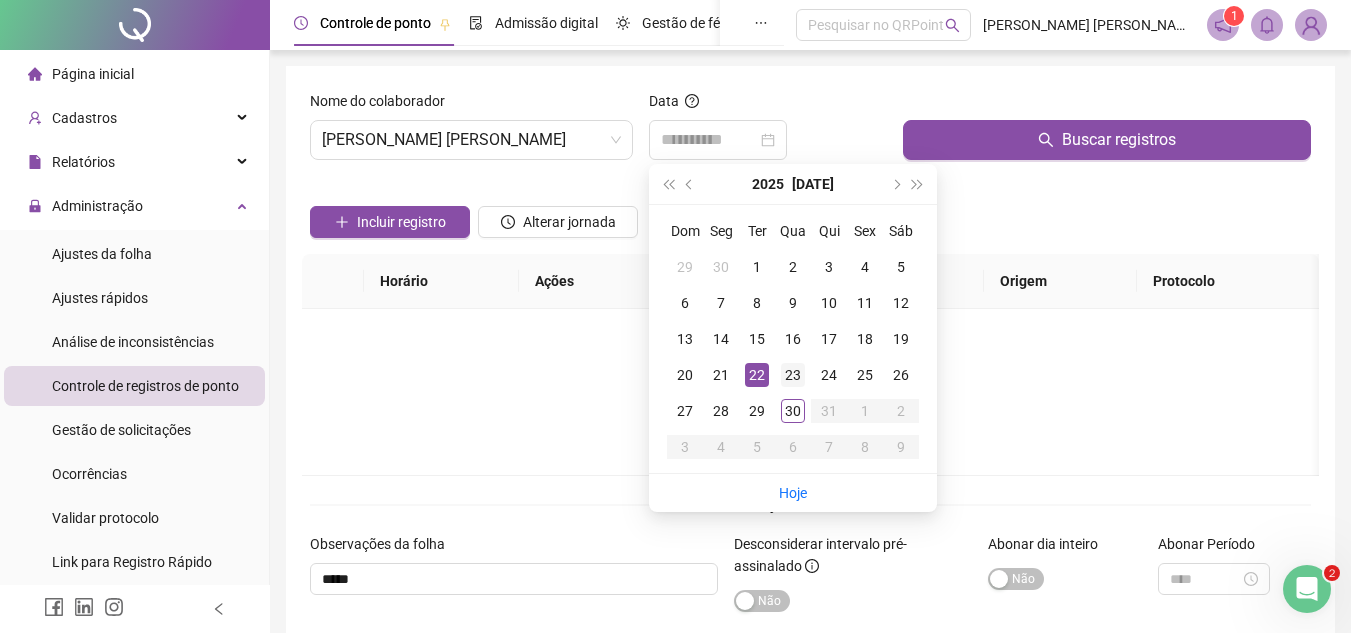 click on "23" at bounding box center [793, 375] 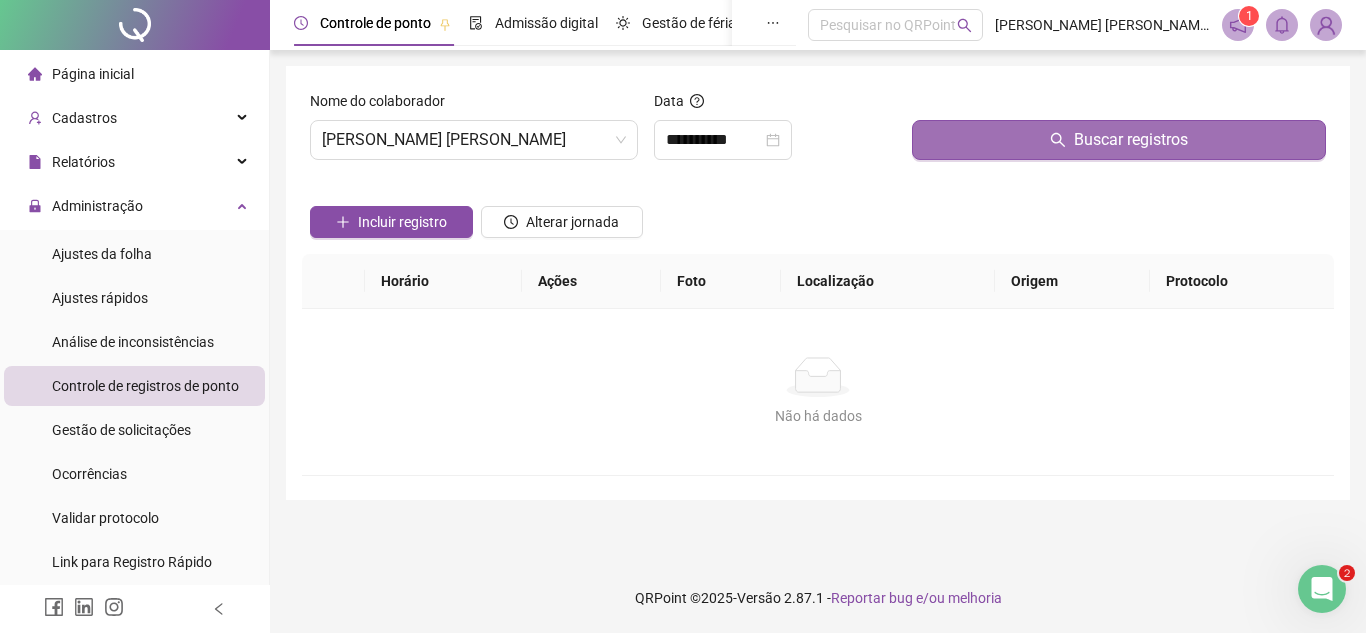 click on "Buscar registros" at bounding box center [1119, 140] 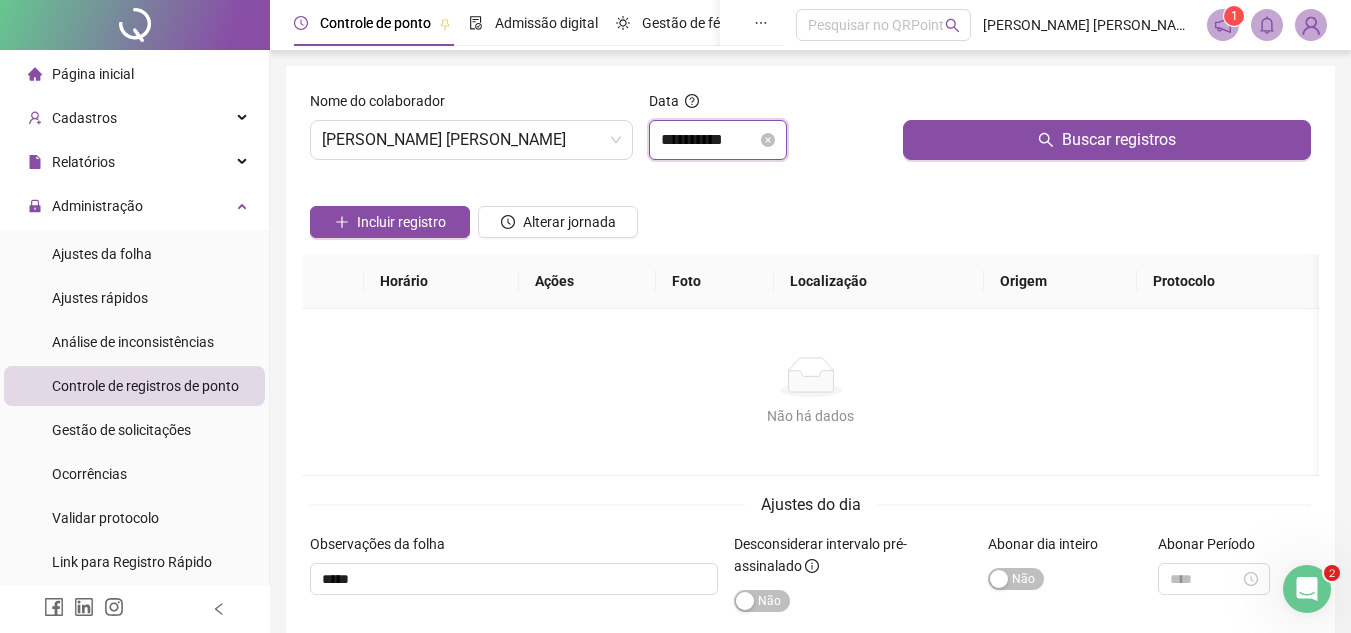 click on "**********" at bounding box center (709, 140) 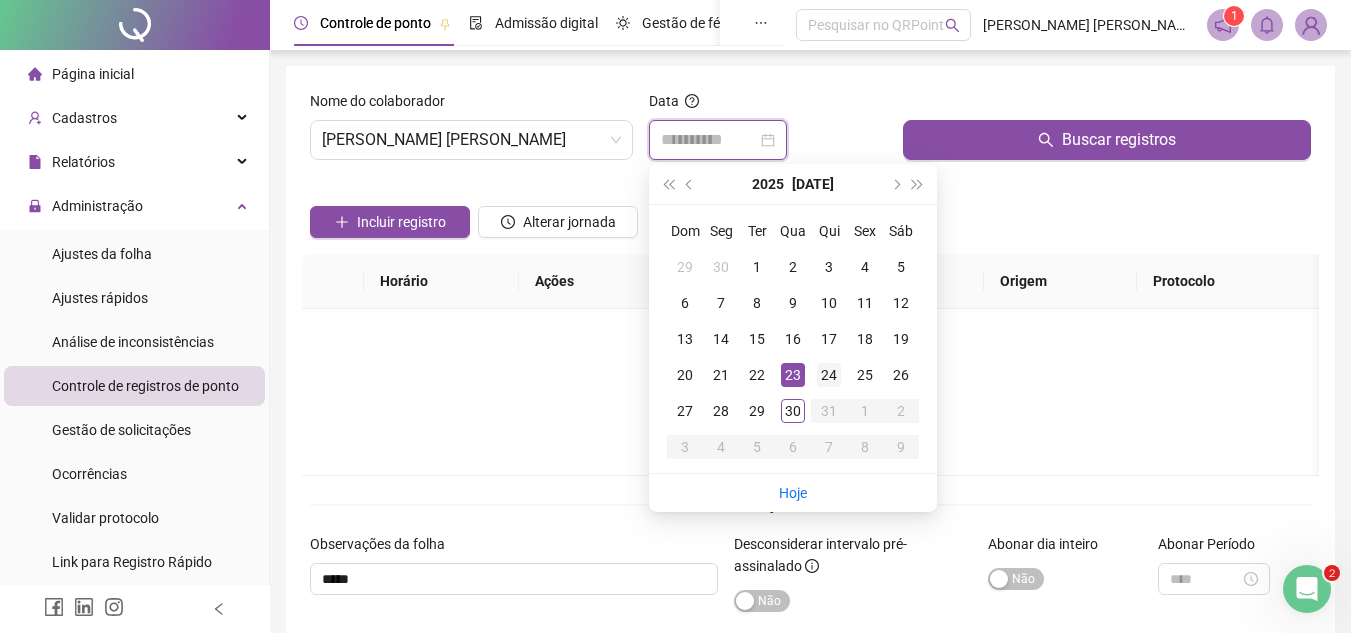 type on "**********" 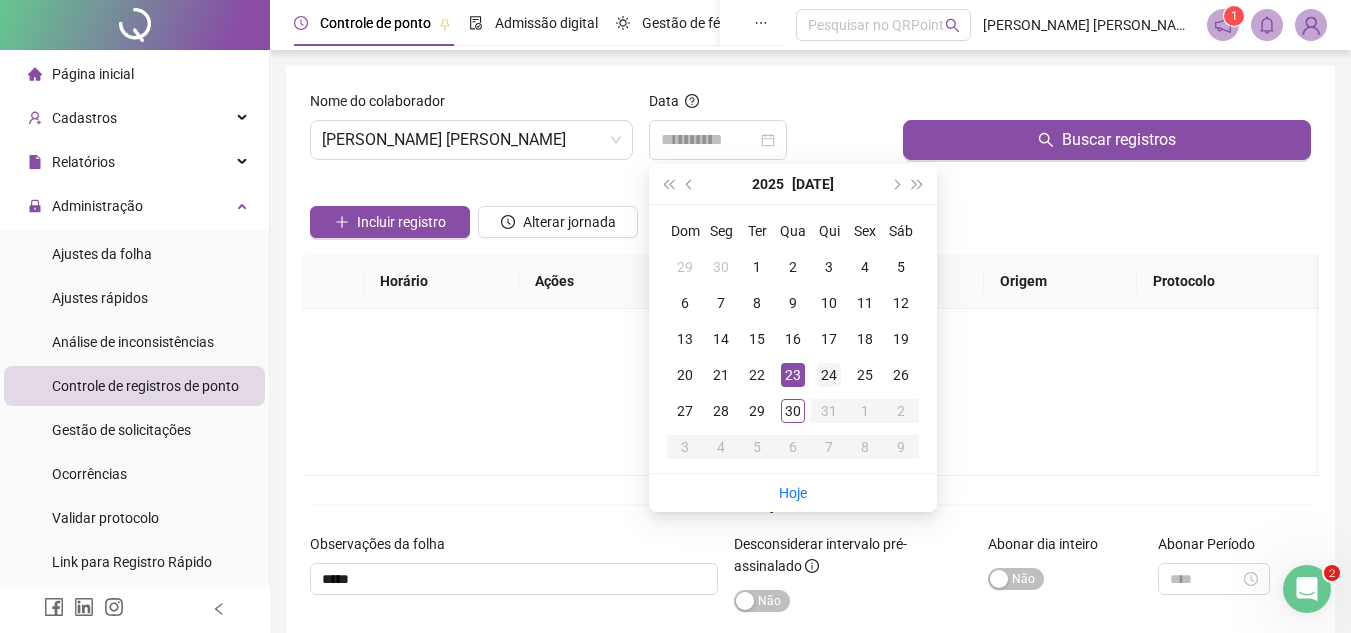 click on "24" at bounding box center [829, 375] 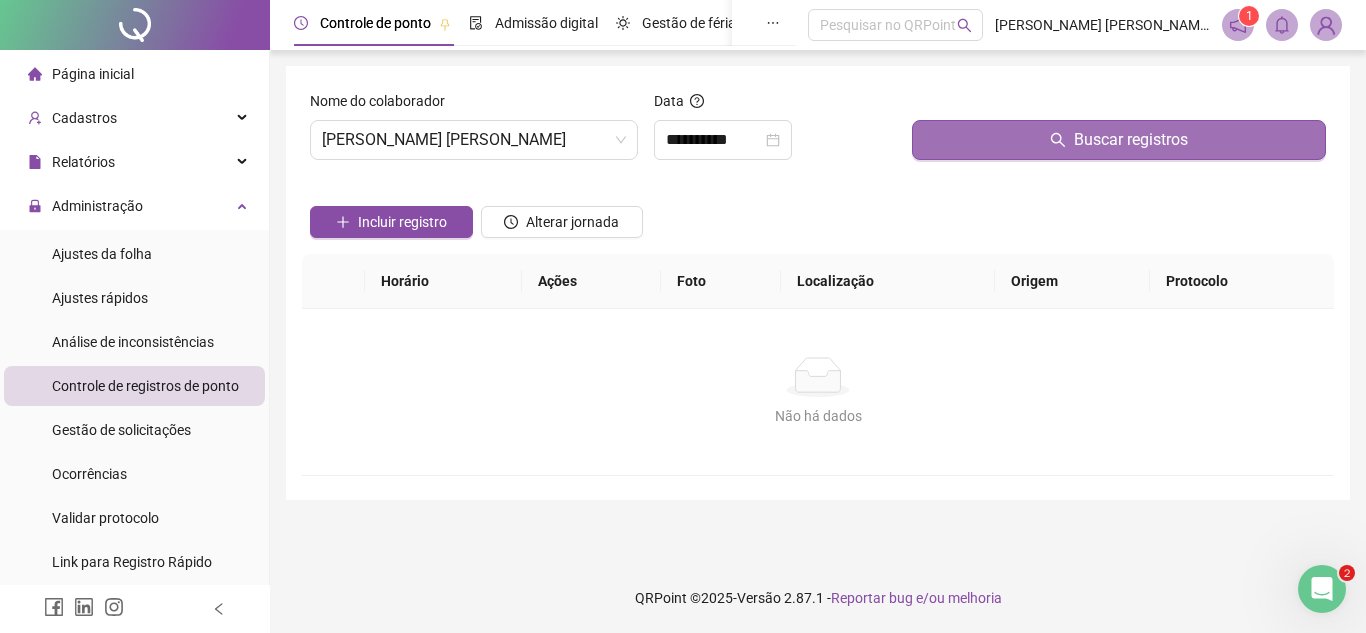 click on "Buscar registros" at bounding box center (1119, 140) 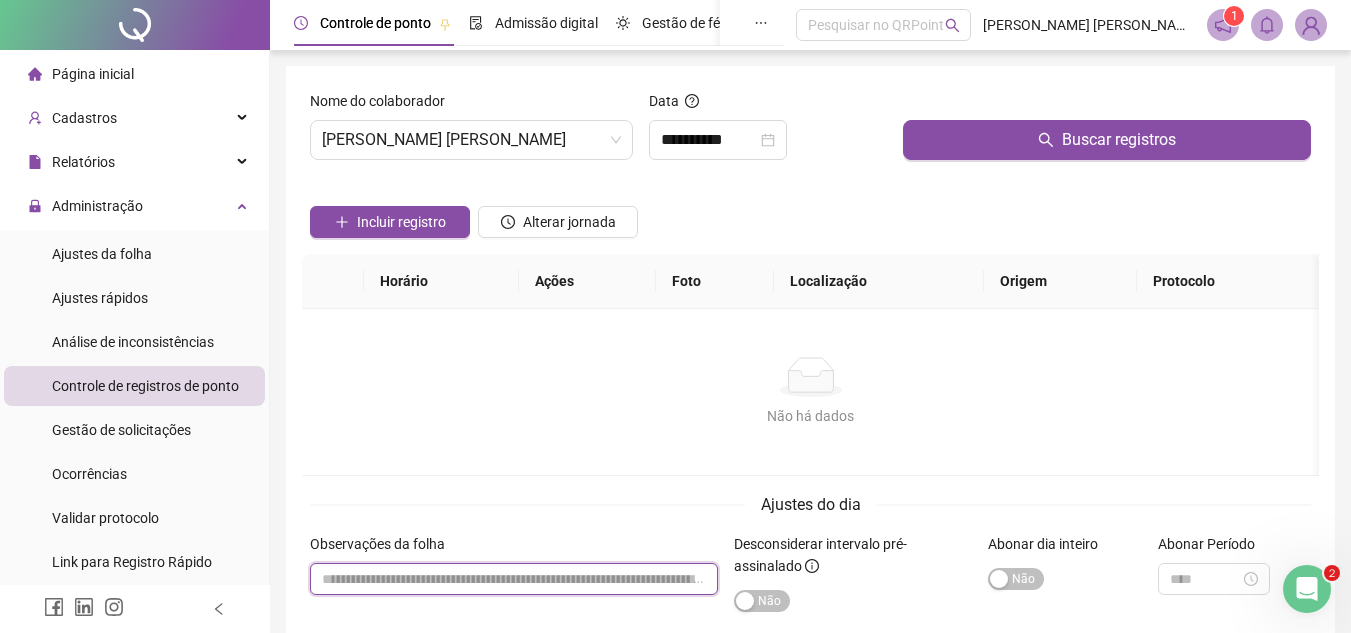 click at bounding box center (514, 579) 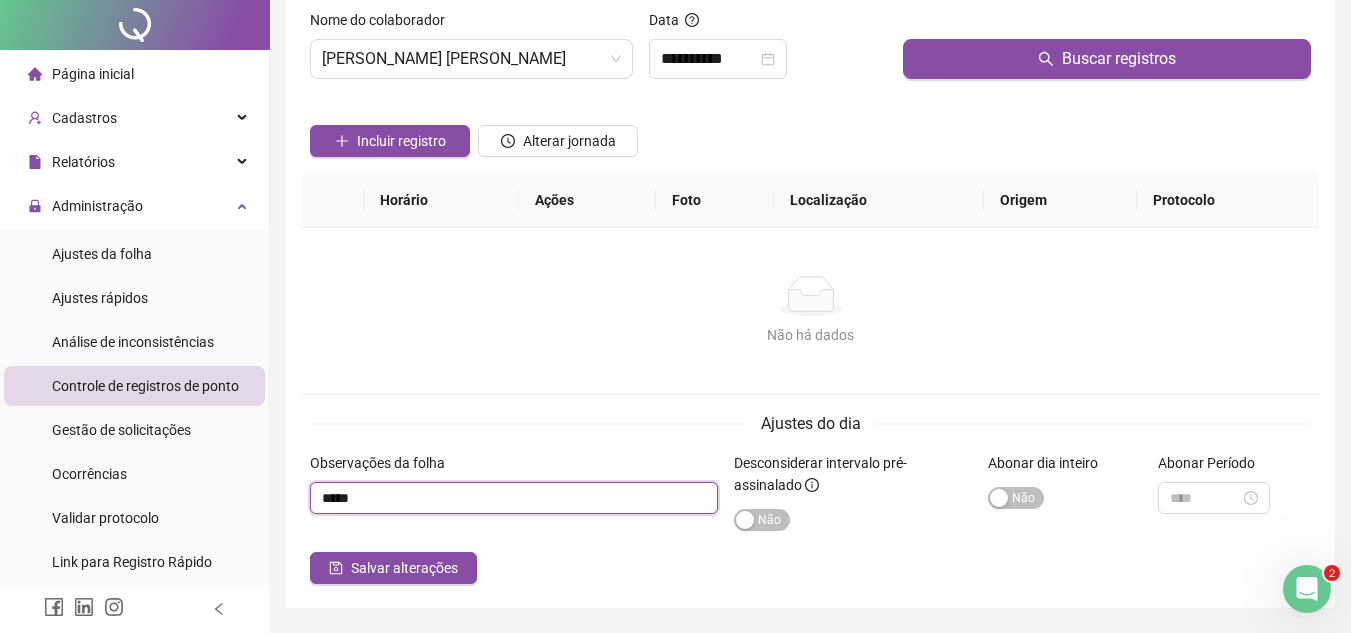 scroll, scrollTop: 98, scrollLeft: 0, axis: vertical 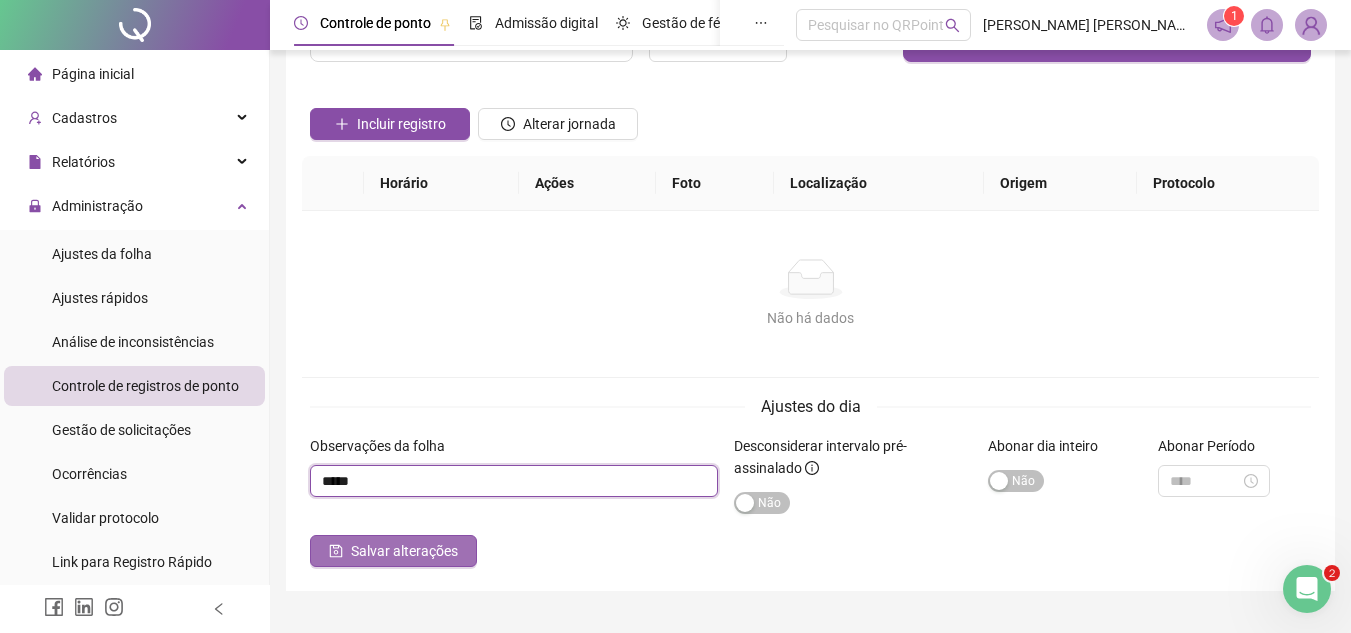 type on "*****" 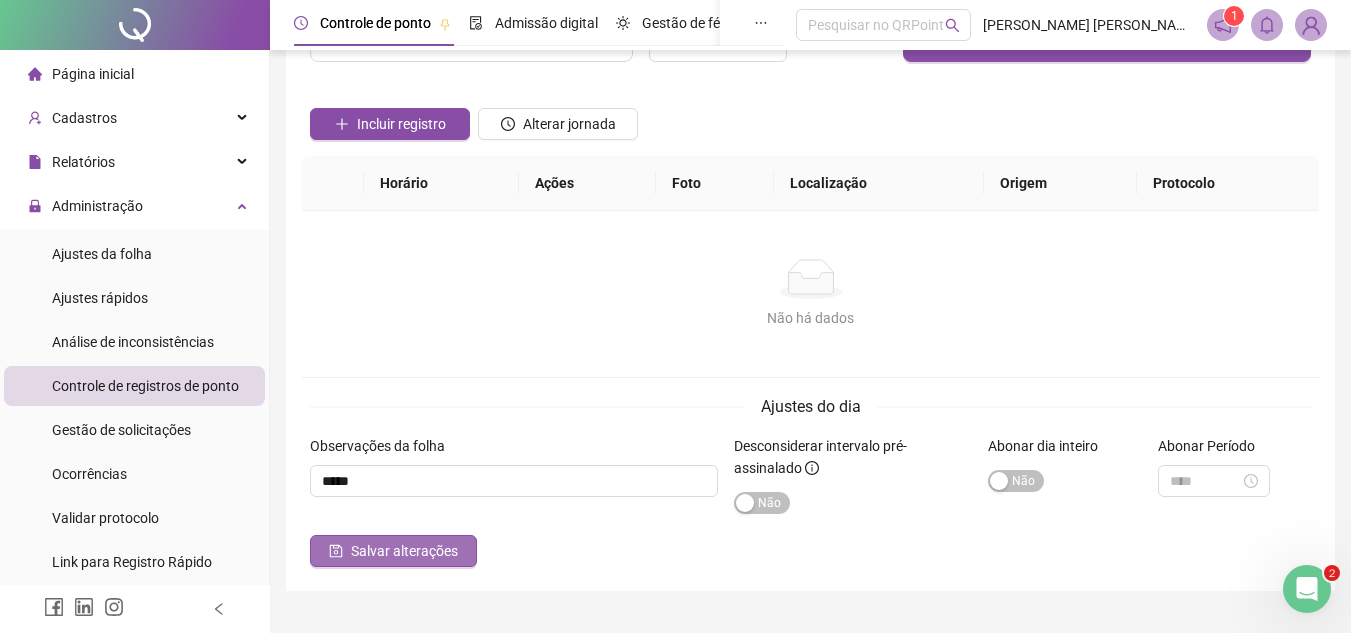 click on "Salvar alterações" at bounding box center [404, 551] 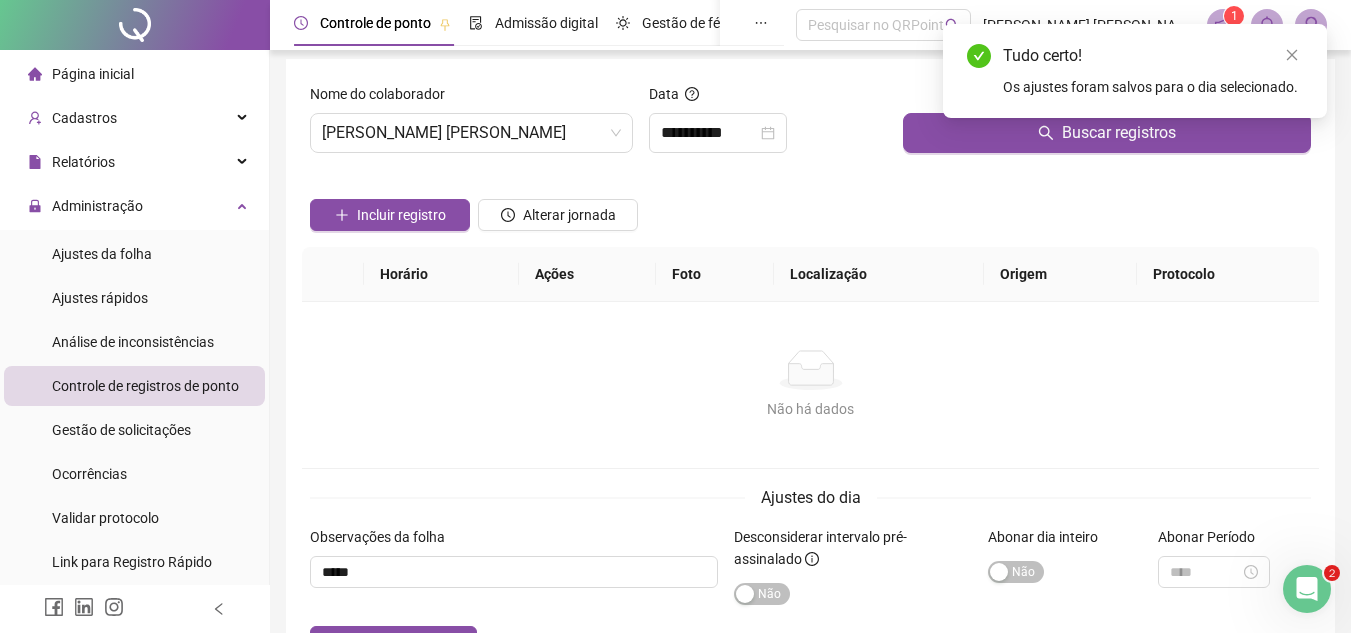 scroll, scrollTop: 0, scrollLeft: 0, axis: both 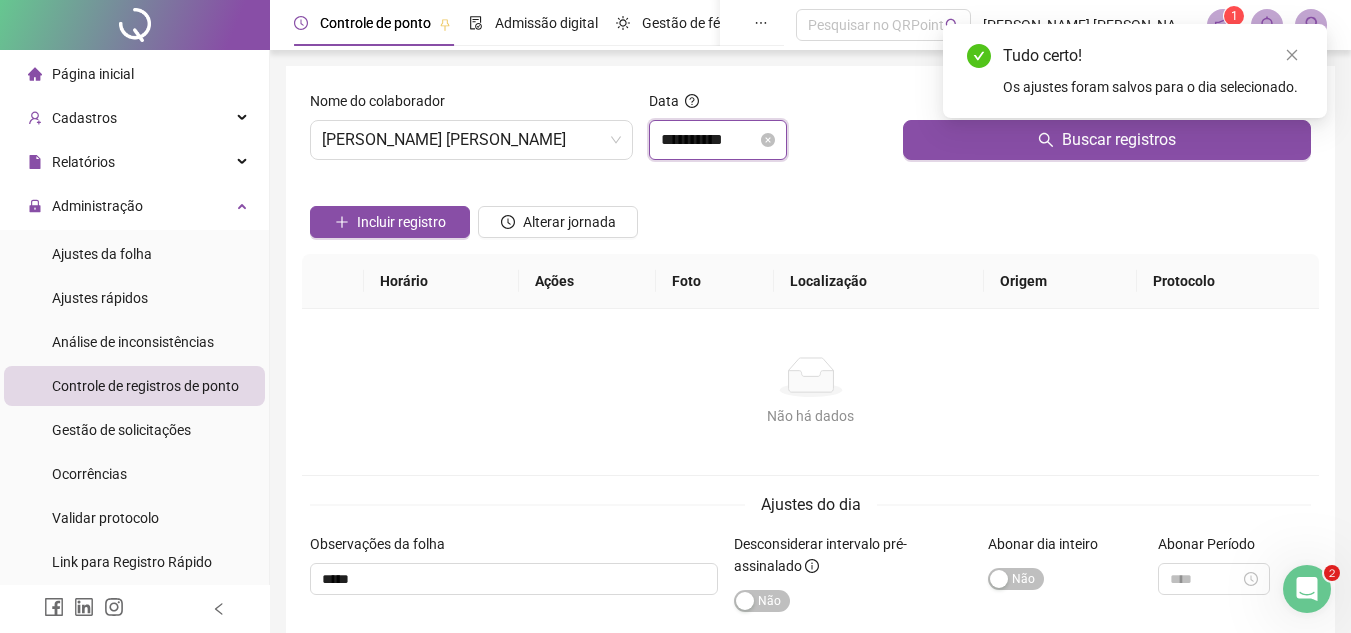 click on "**********" at bounding box center [709, 140] 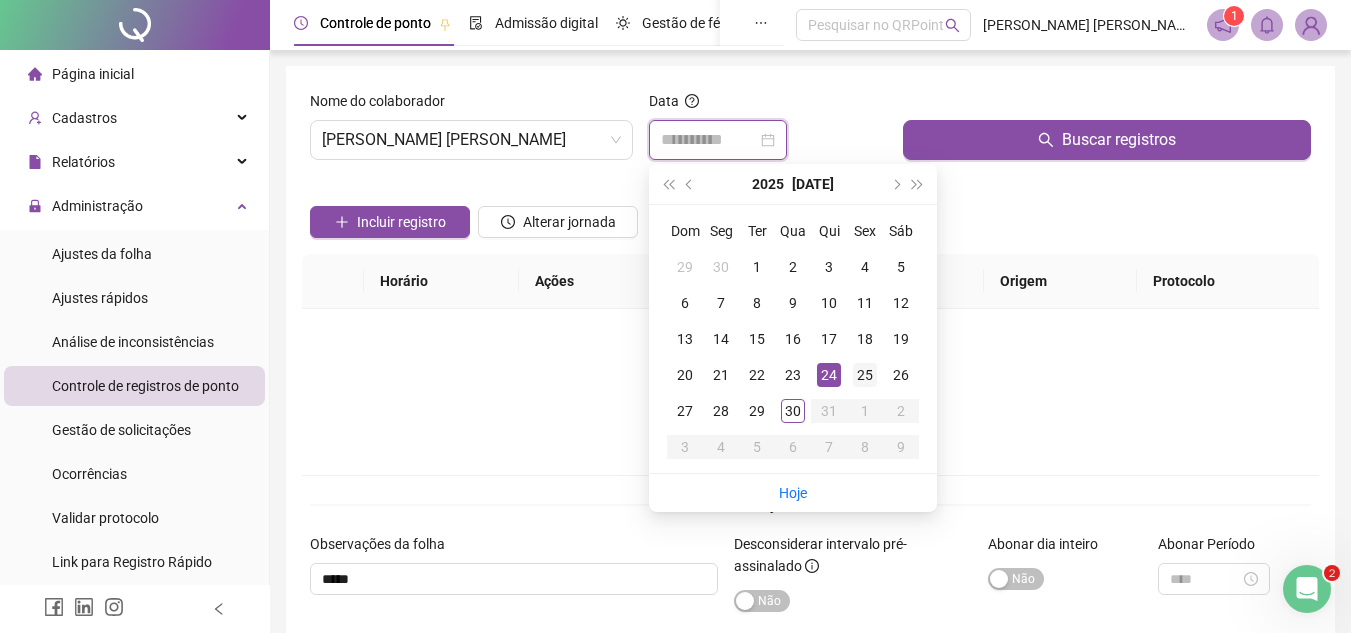 type on "**********" 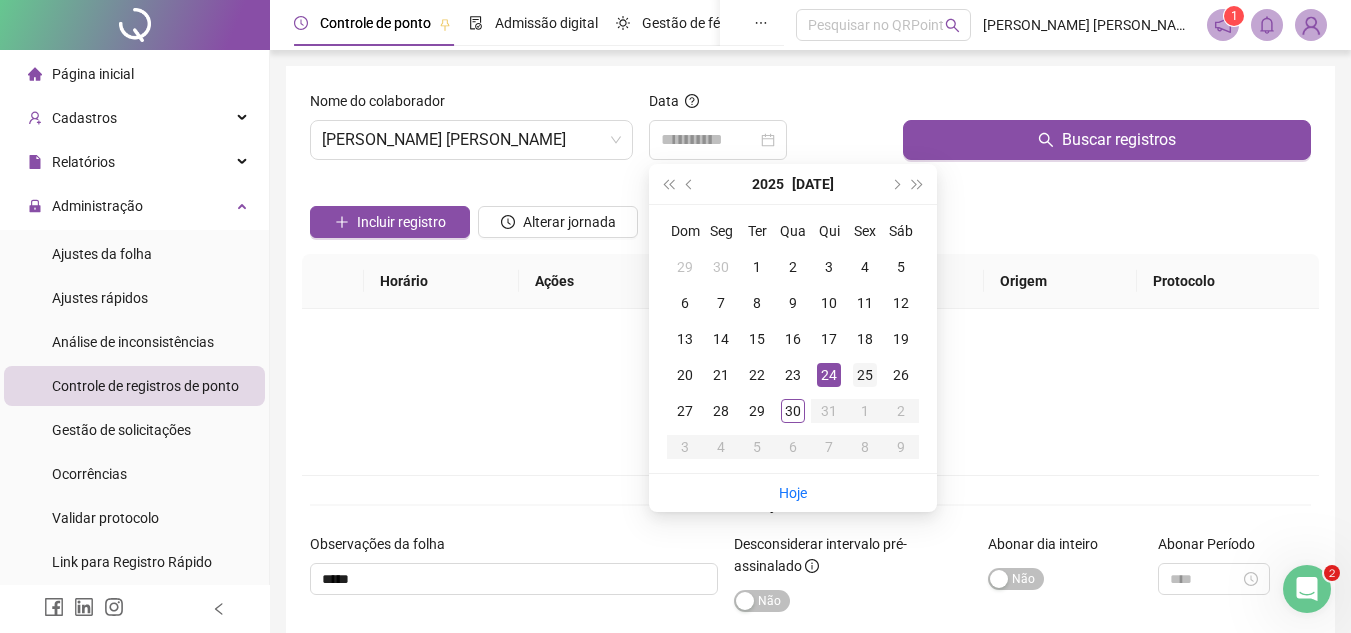 click on "25" at bounding box center (865, 375) 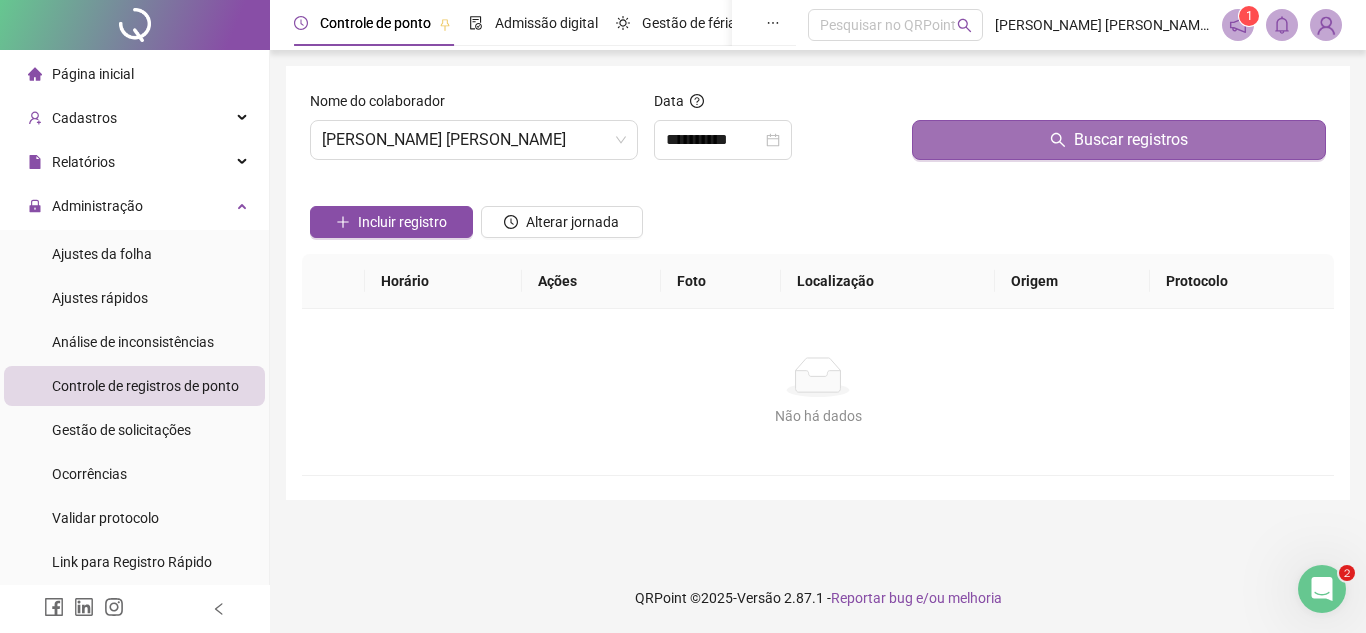 click on "Buscar registros" at bounding box center [1119, 140] 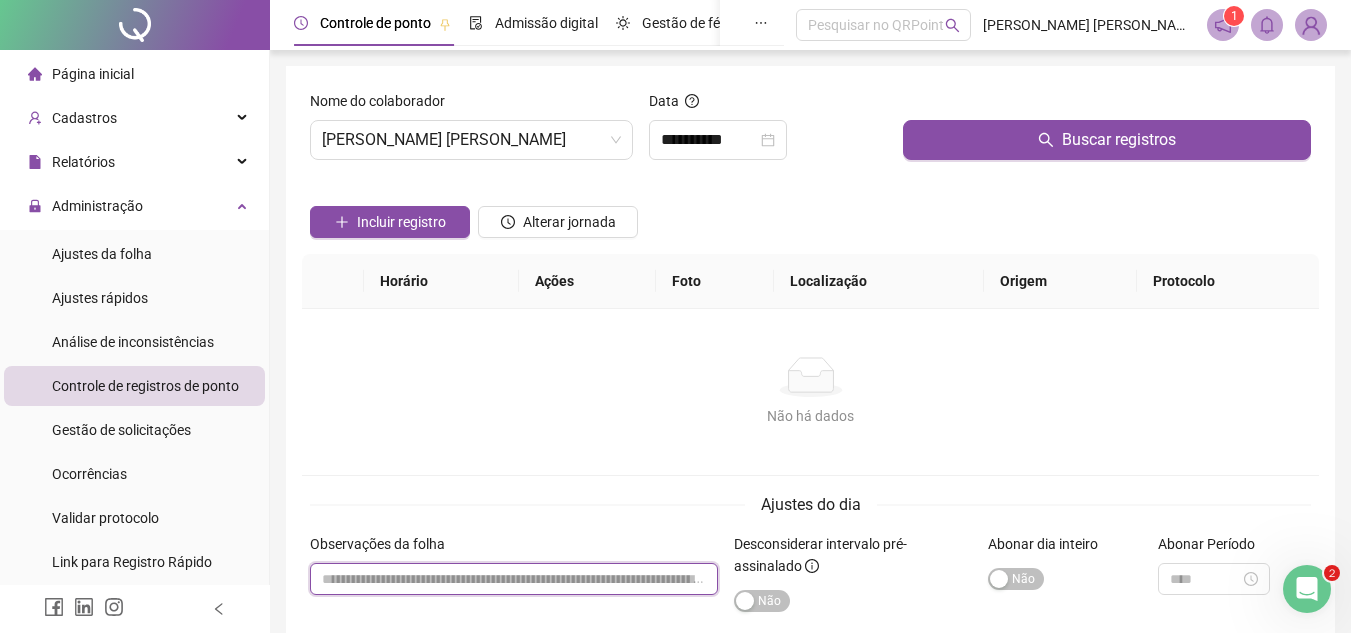 click at bounding box center (514, 579) 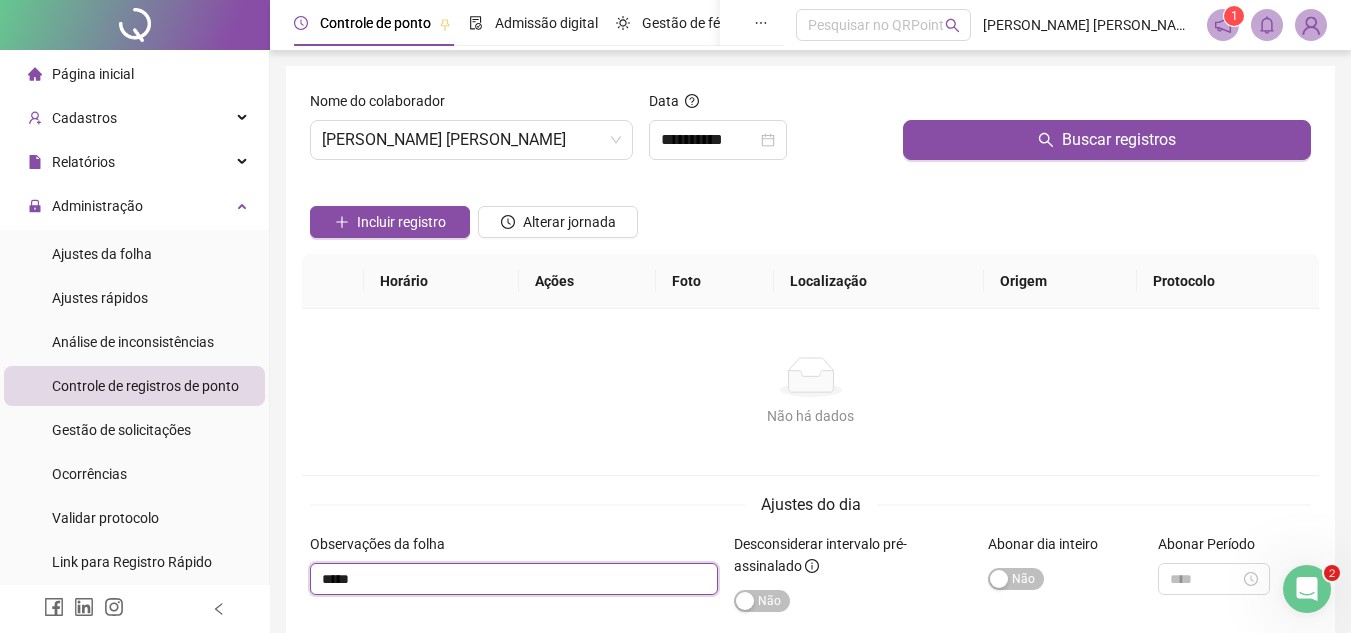 scroll, scrollTop: 142, scrollLeft: 0, axis: vertical 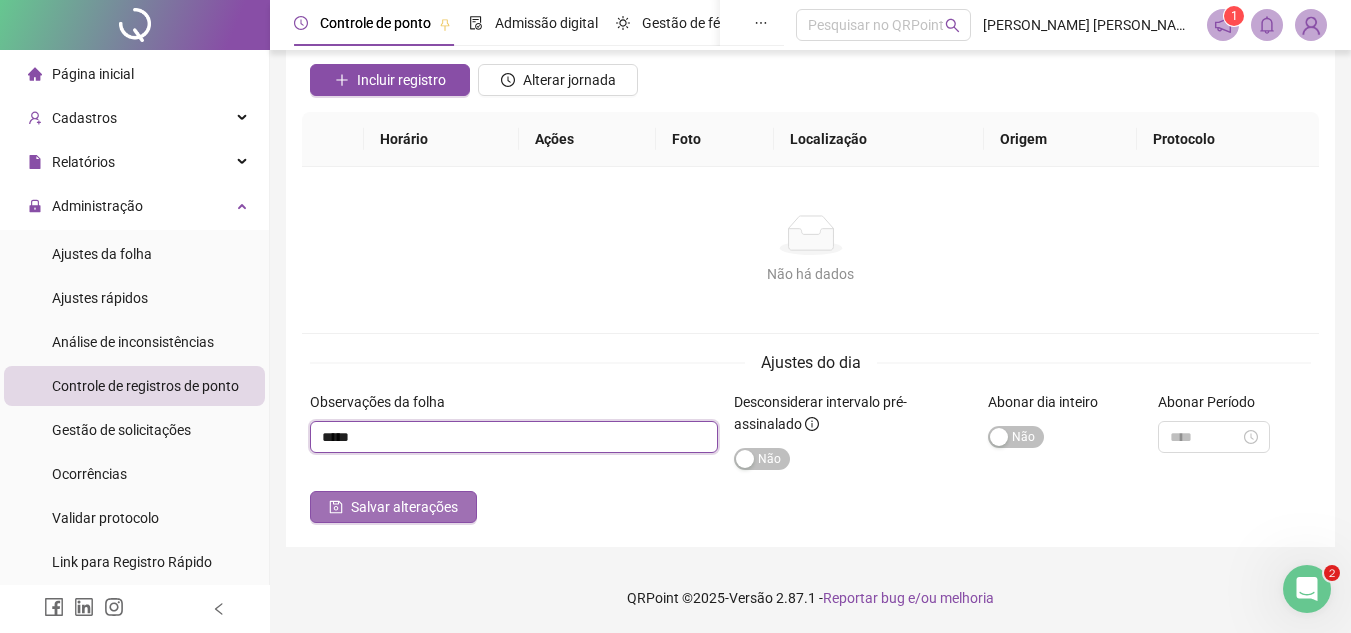 type on "*****" 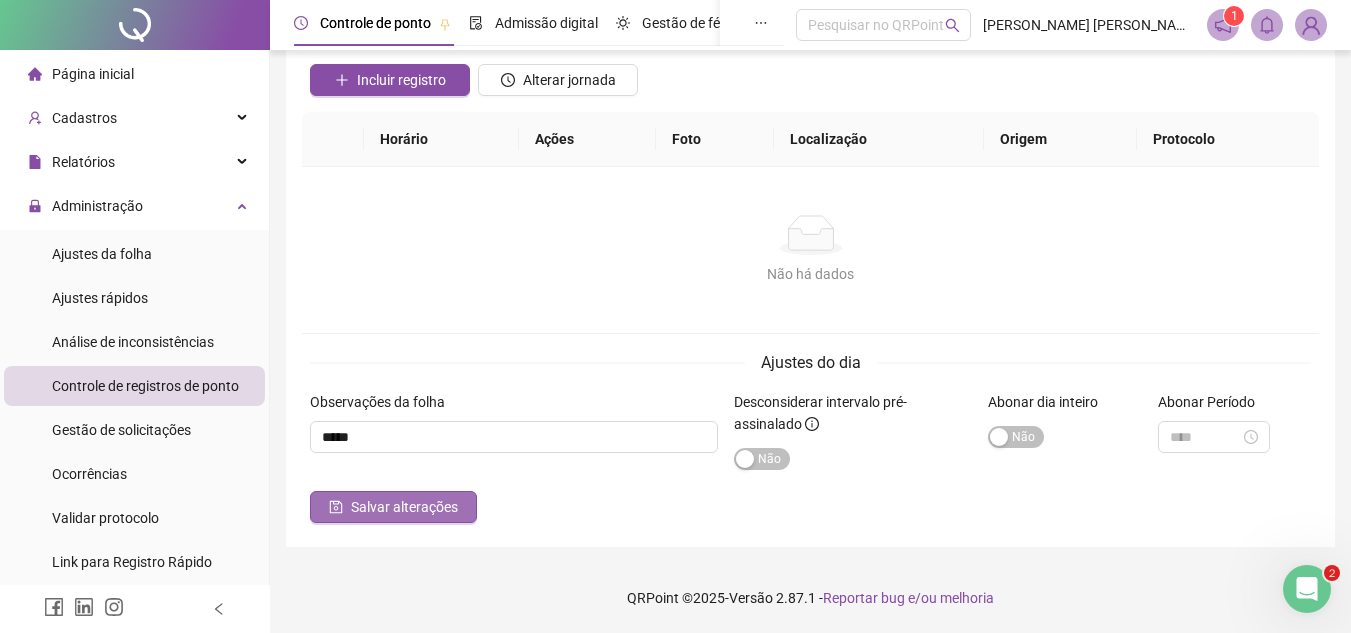 click on "Salvar alterações" at bounding box center [404, 507] 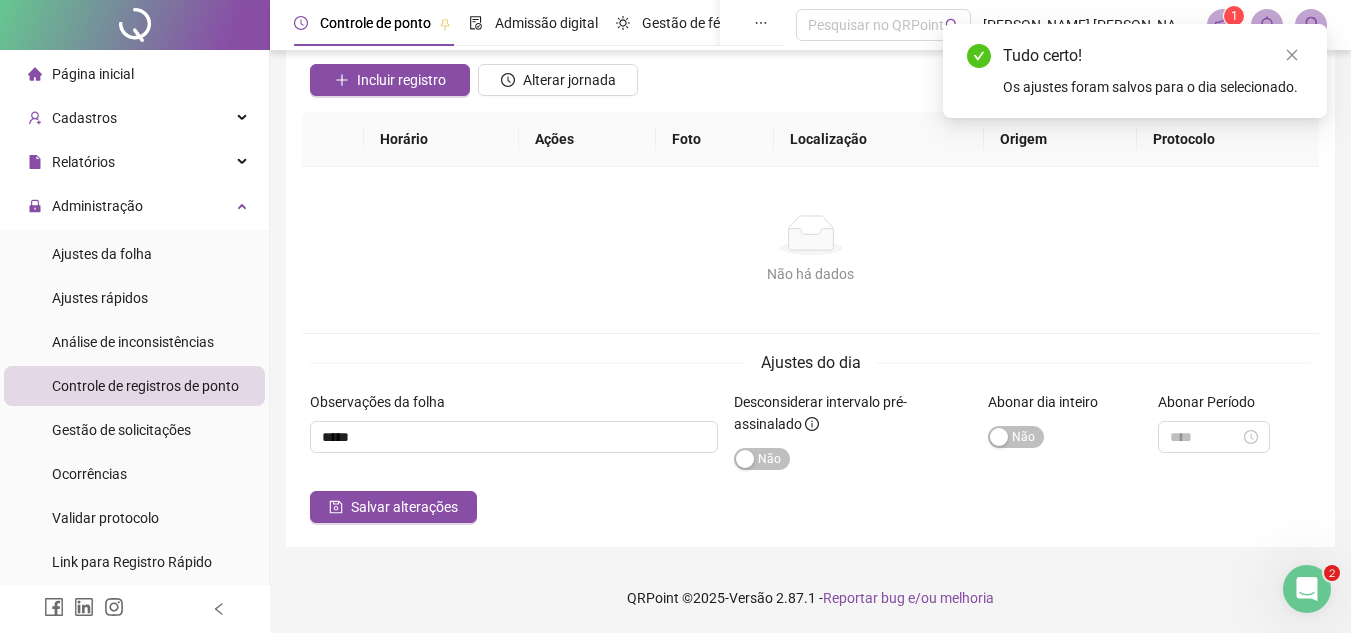 scroll, scrollTop: 0, scrollLeft: 0, axis: both 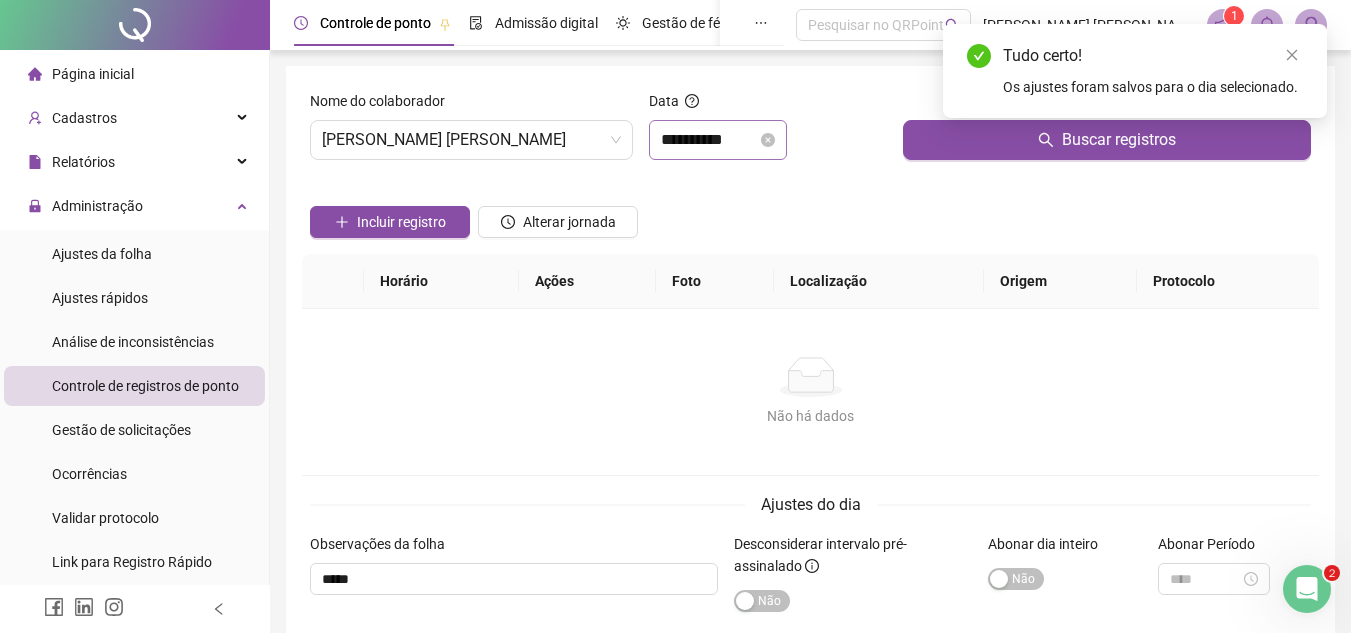 click on "**********" at bounding box center (718, 140) 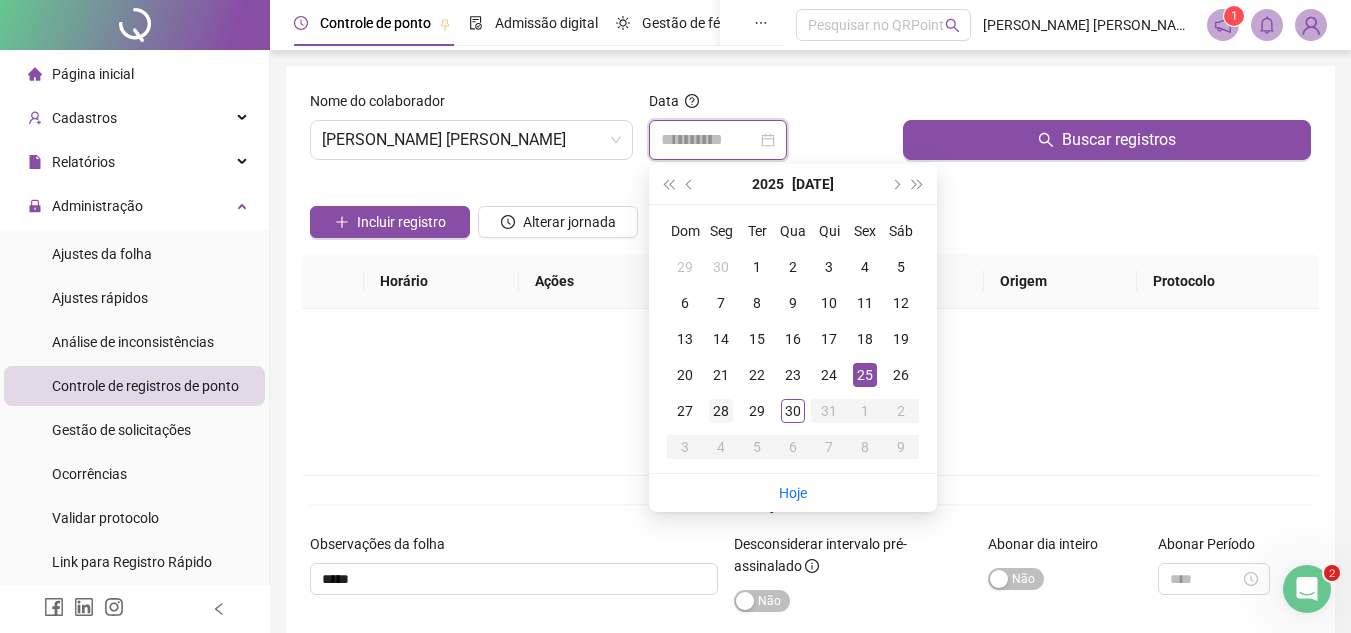 type on "**********" 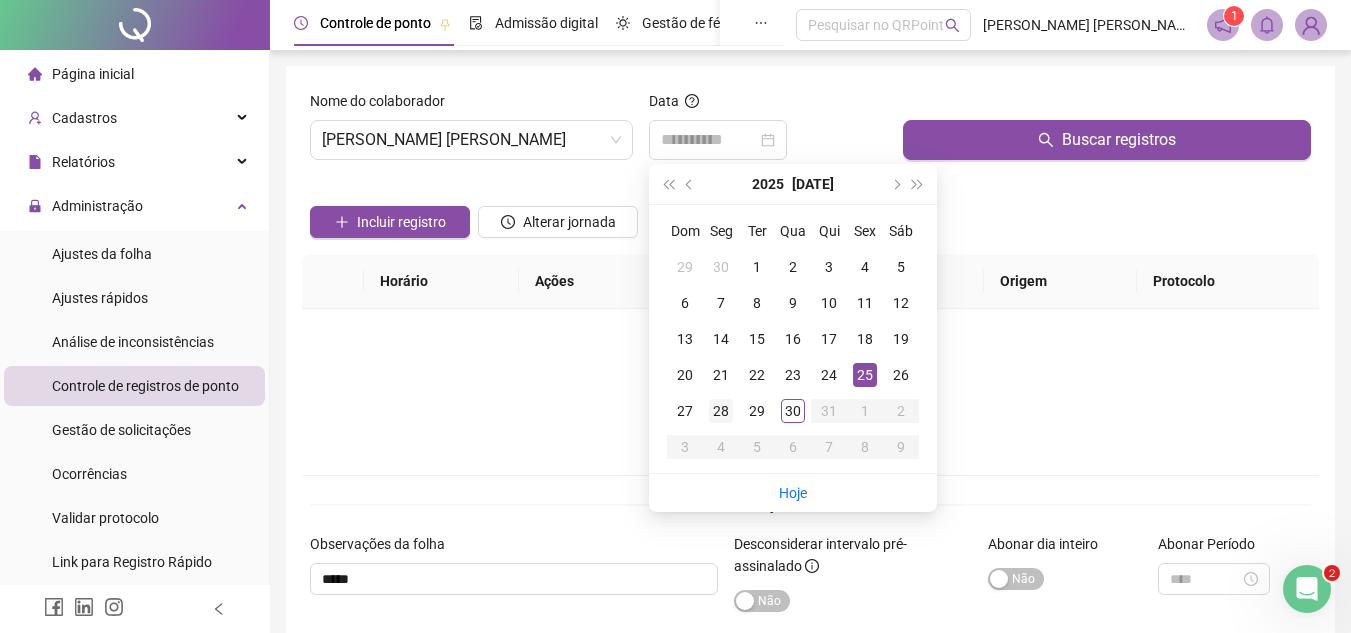 click on "28" at bounding box center [721, 411] 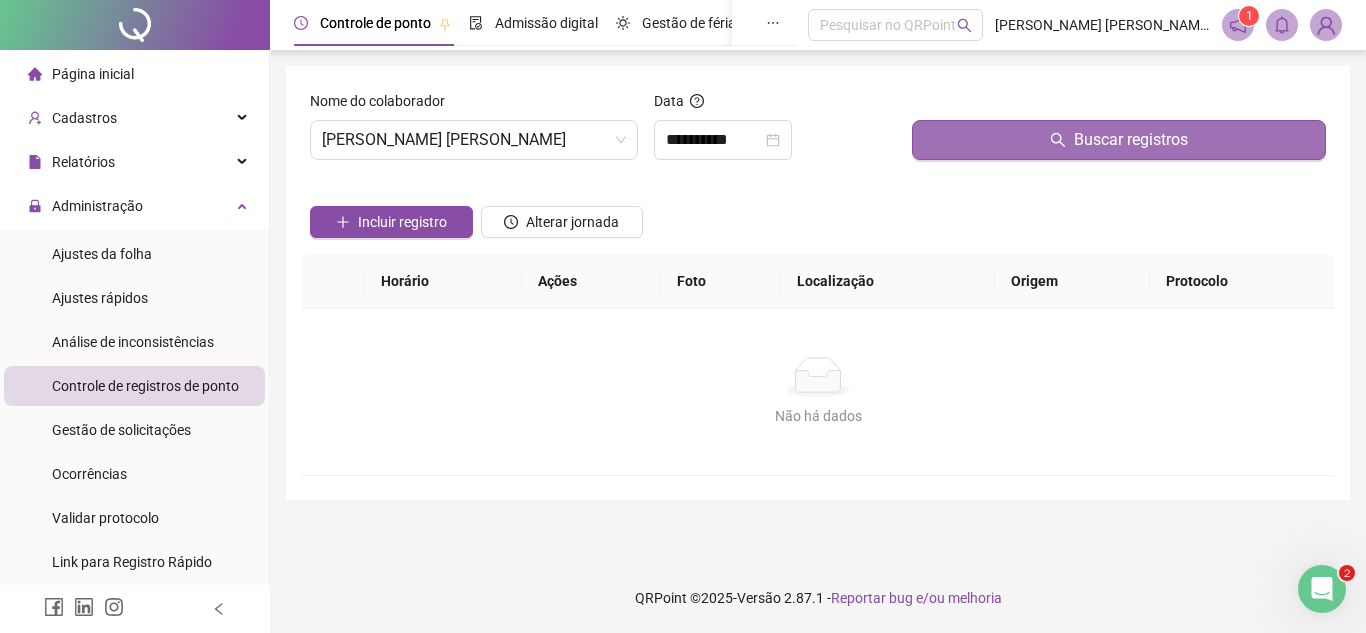 click on "Buscar registros" at bounding box center [1119, 140] 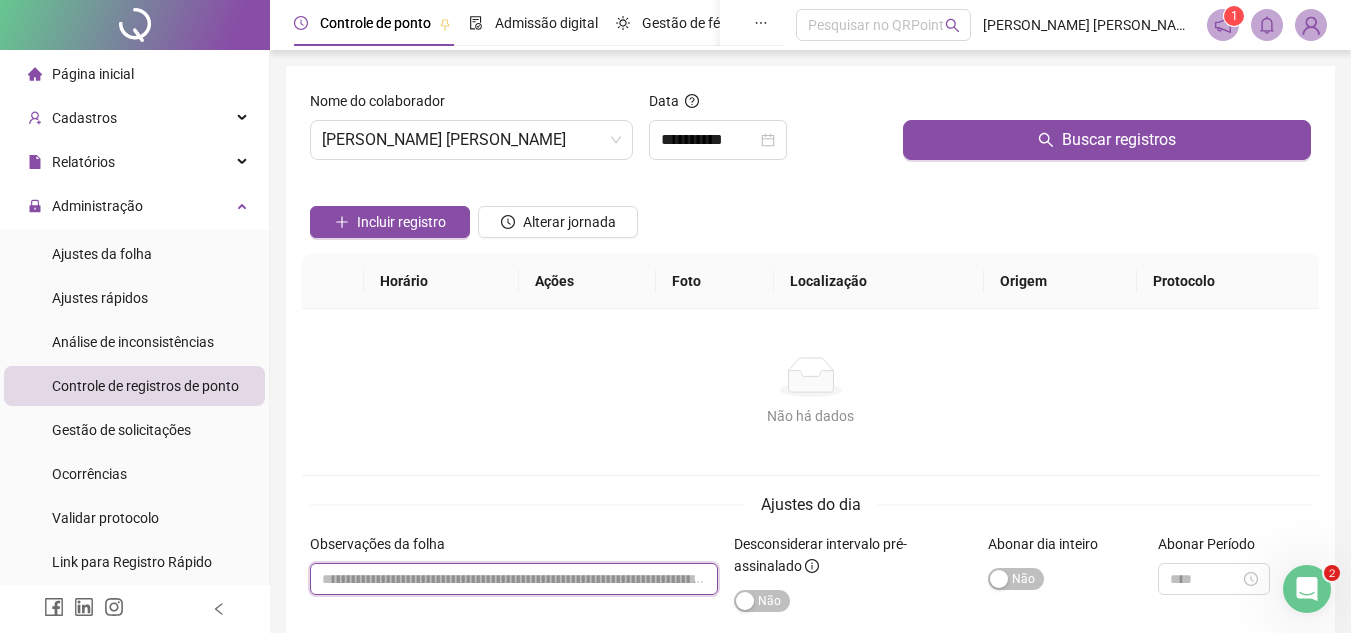 click at bounding box center [514, 579] 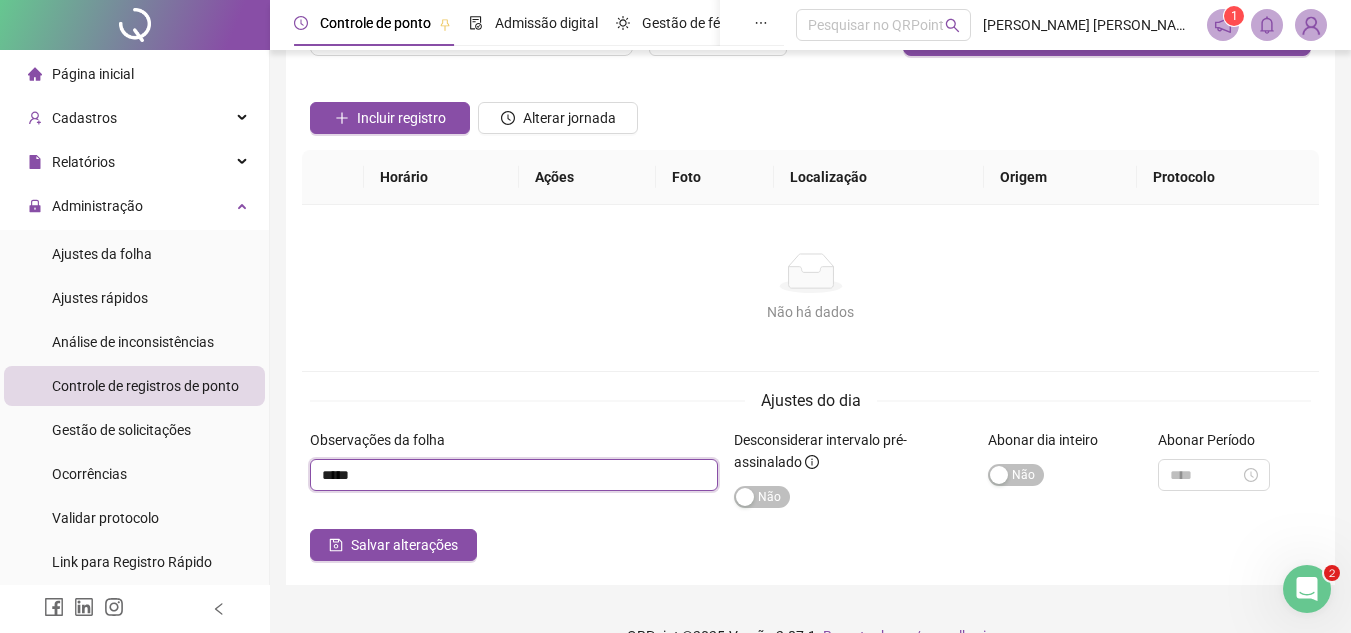 scroll, scrollTop: 142, scrollLeft: 0, axis: vertical 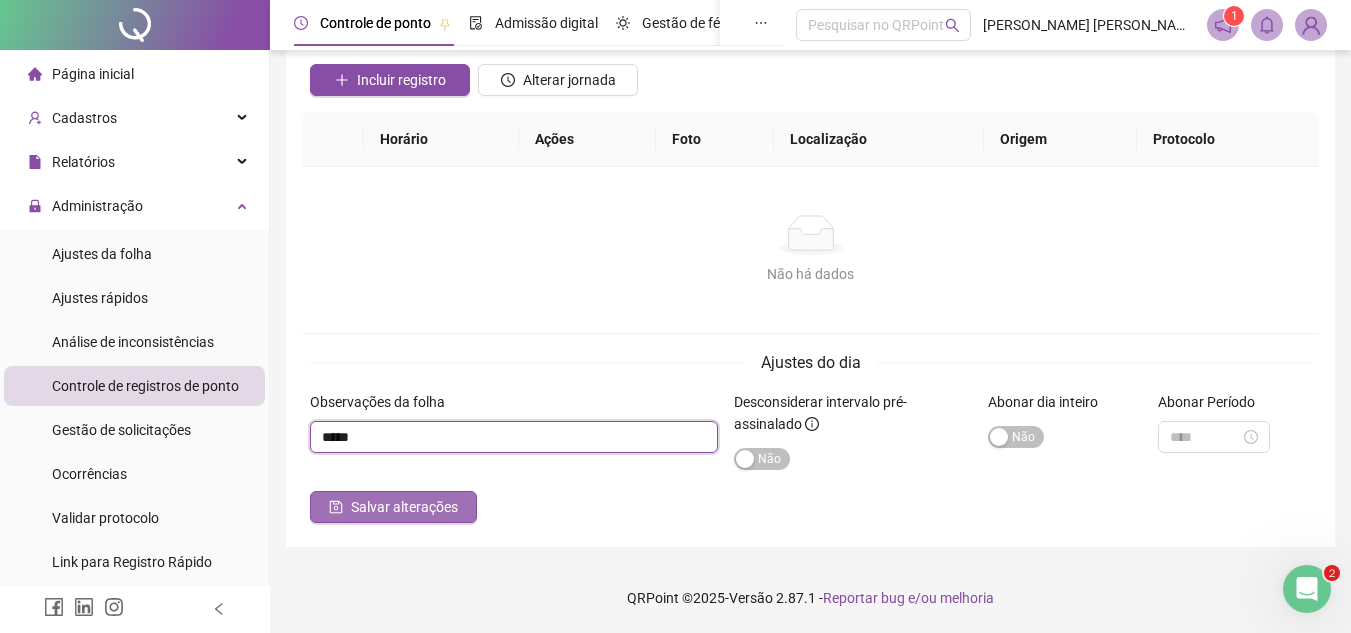 type on "*****" 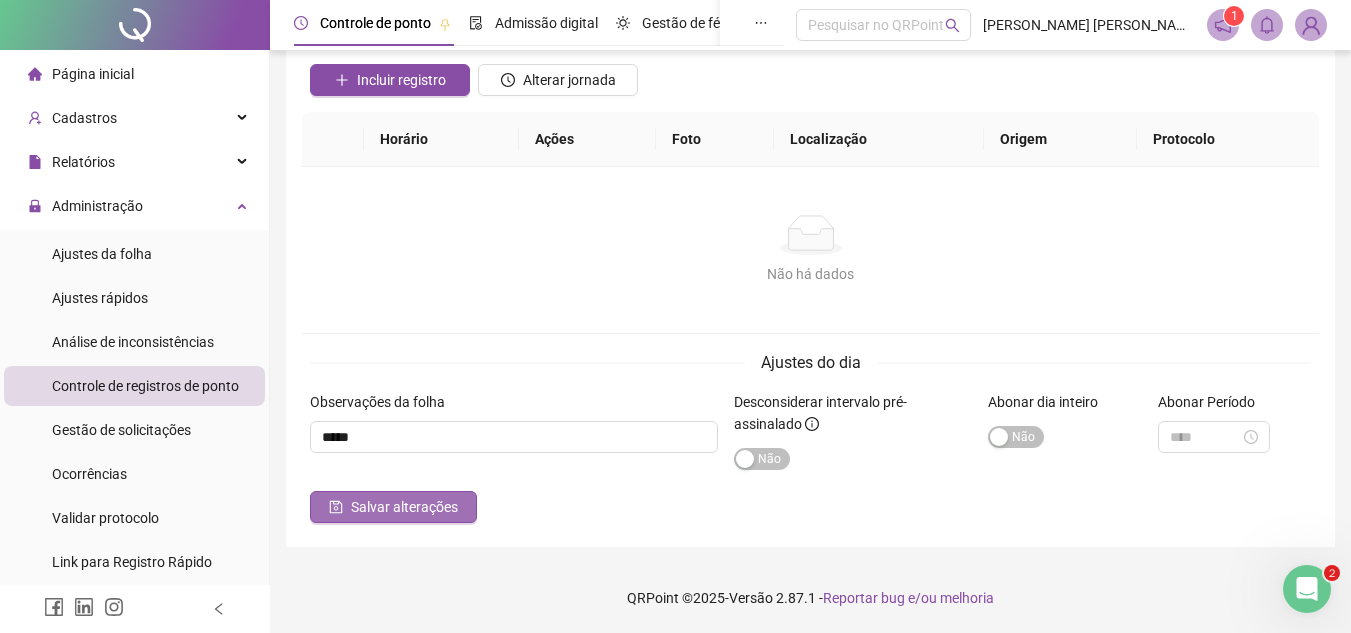 click on "Salvar alterações" at bounding box center (404, 507) 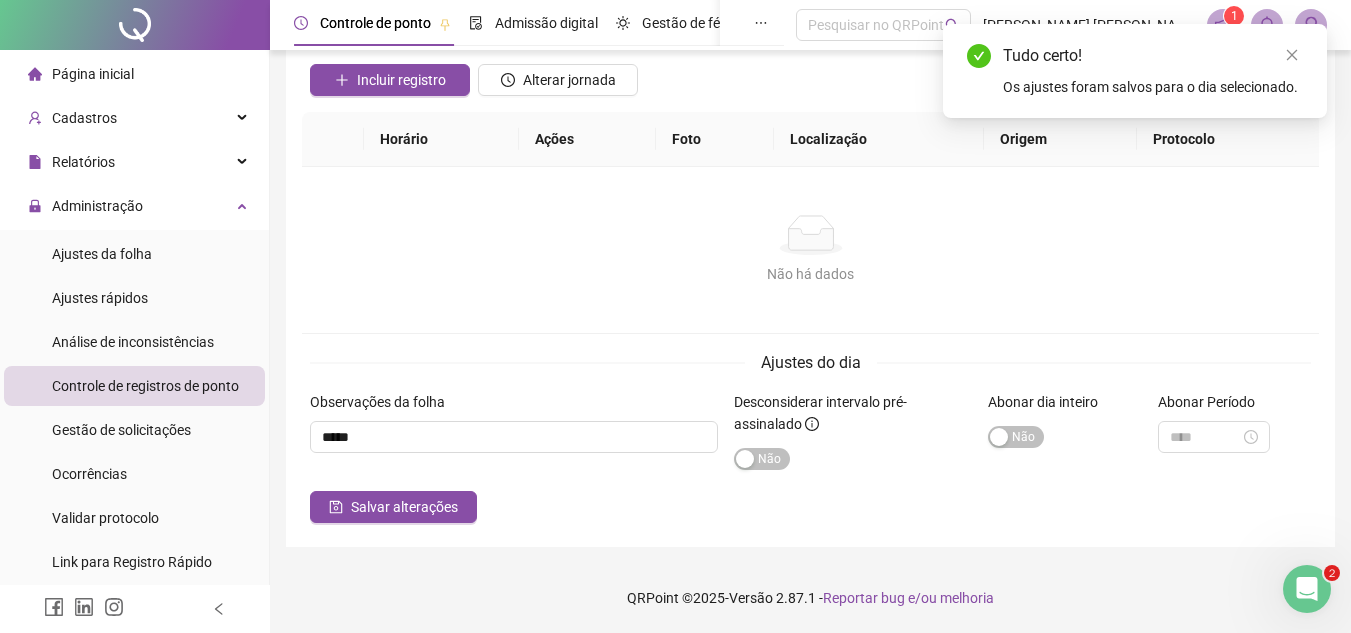 scroll, scrollTop: 0, scrollLeft: 0, axis: both 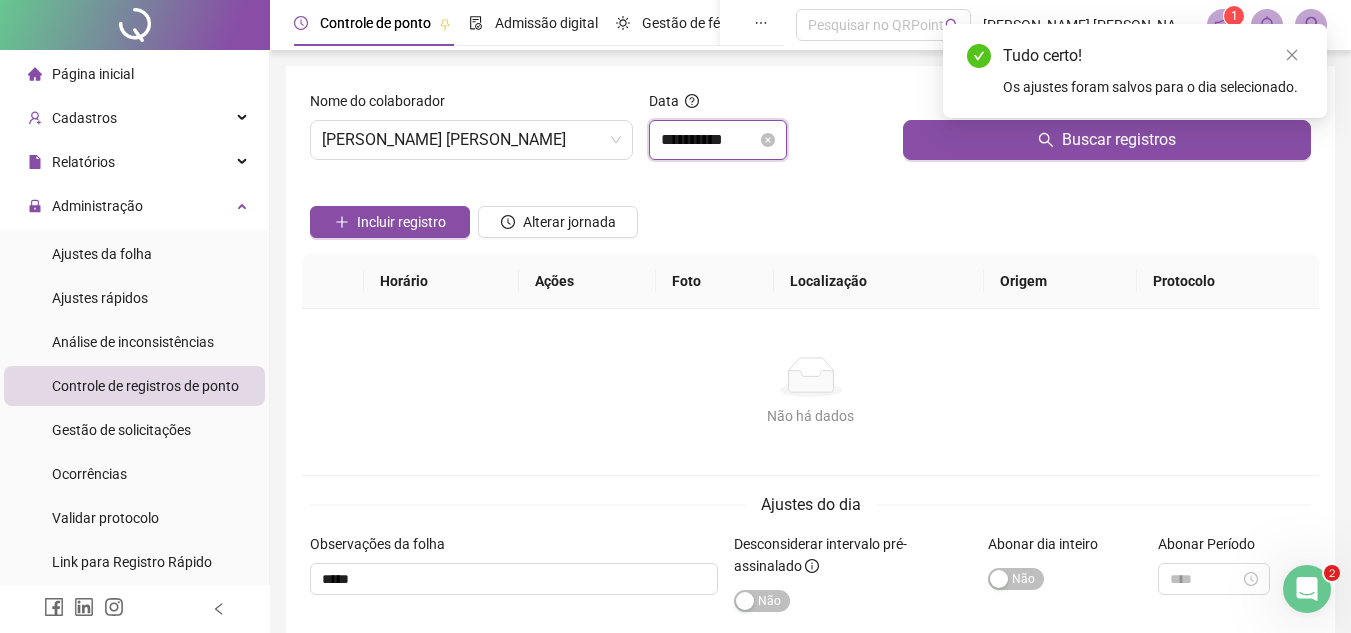 click on "**********" at bounding box center [709, 140] 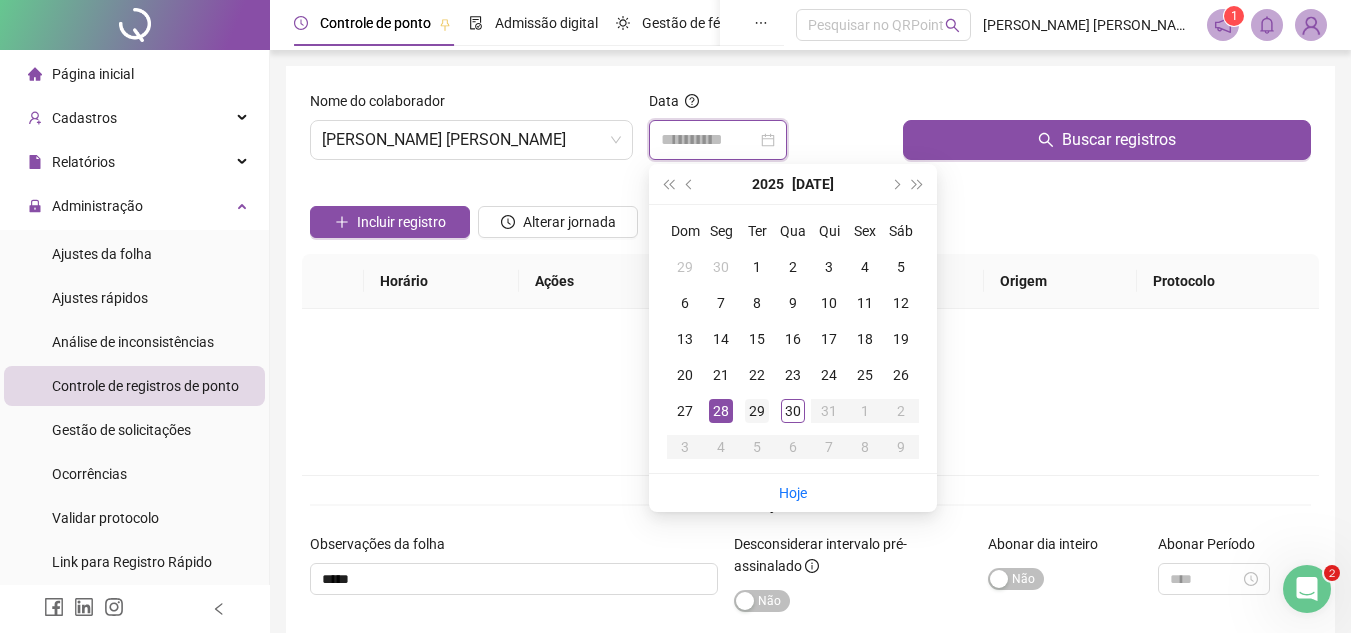 type on "**********" 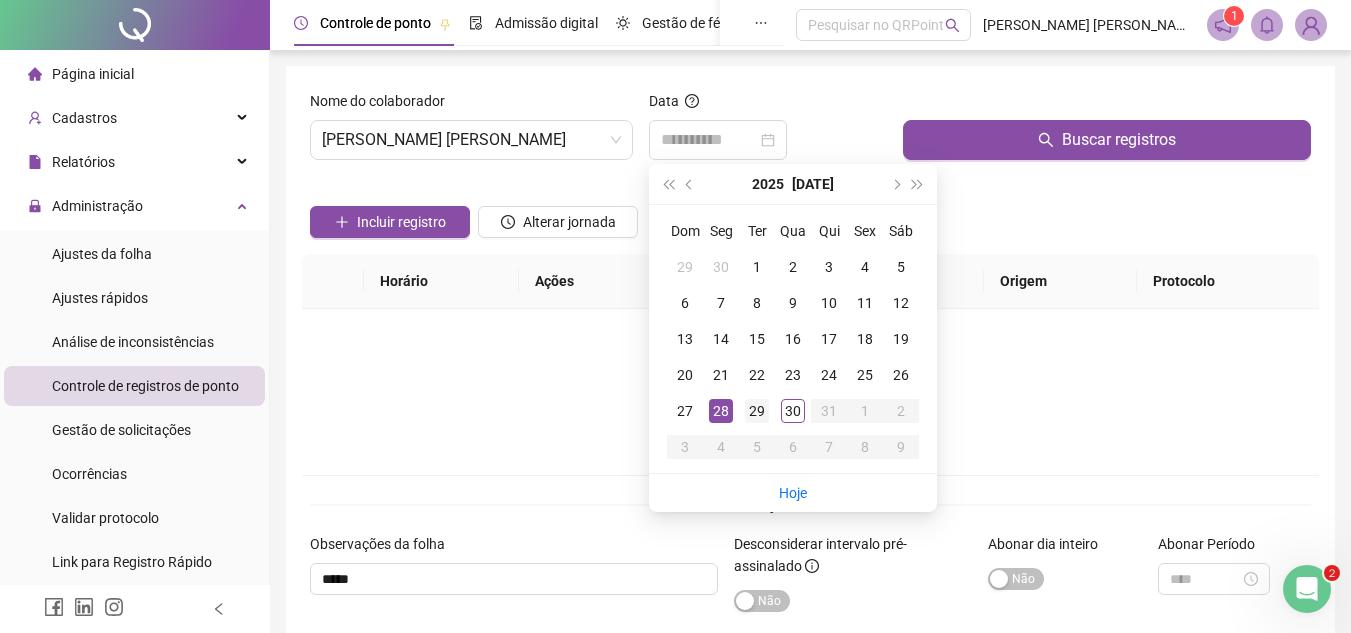 click on "29" at bounding box center (757, 411) 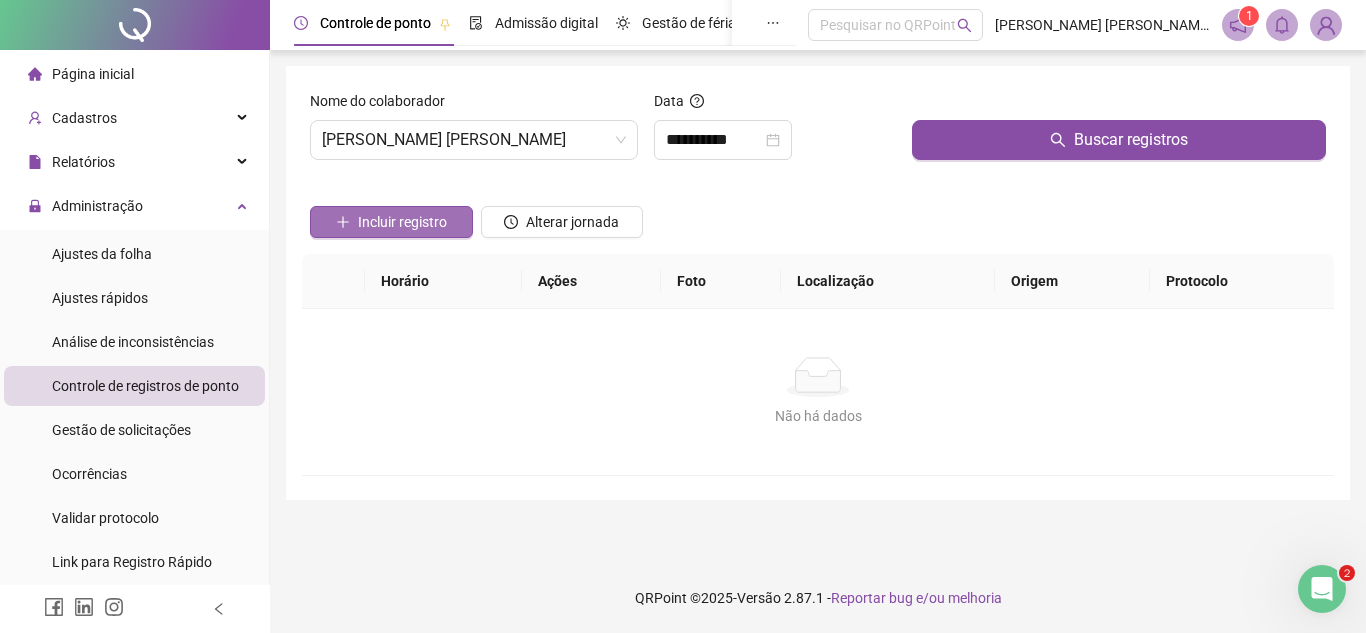 click on "Incluir registro" at bounding box center (402, 222) 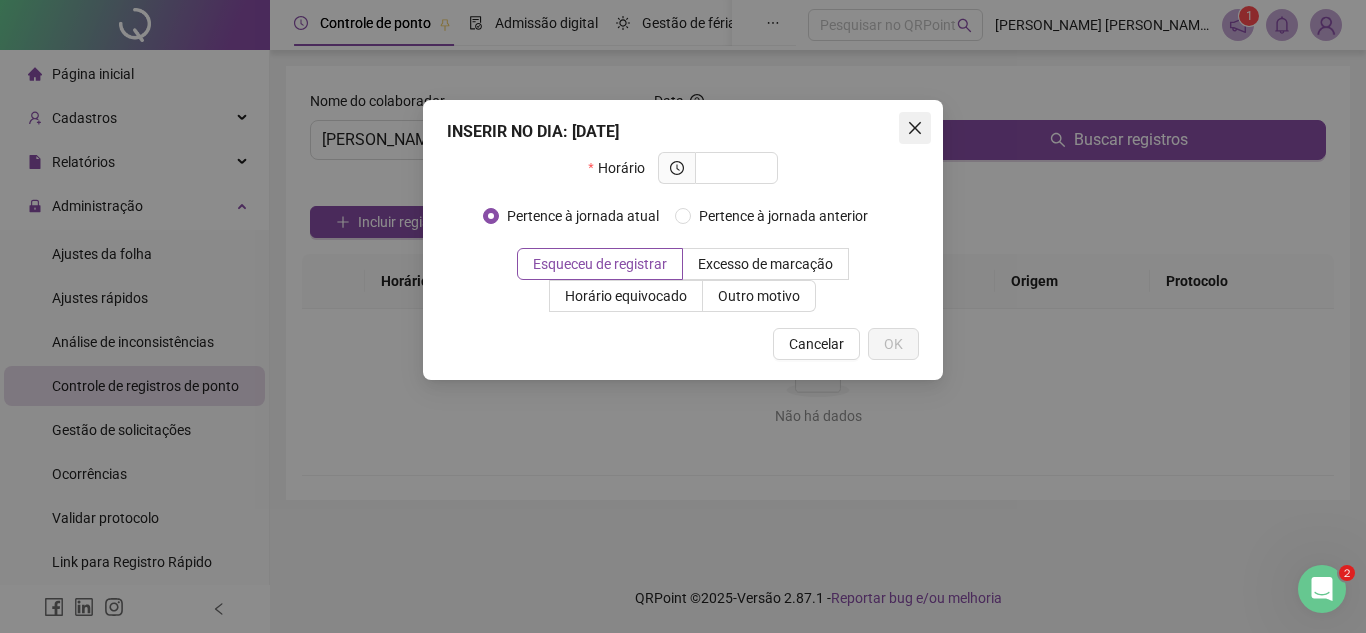 click 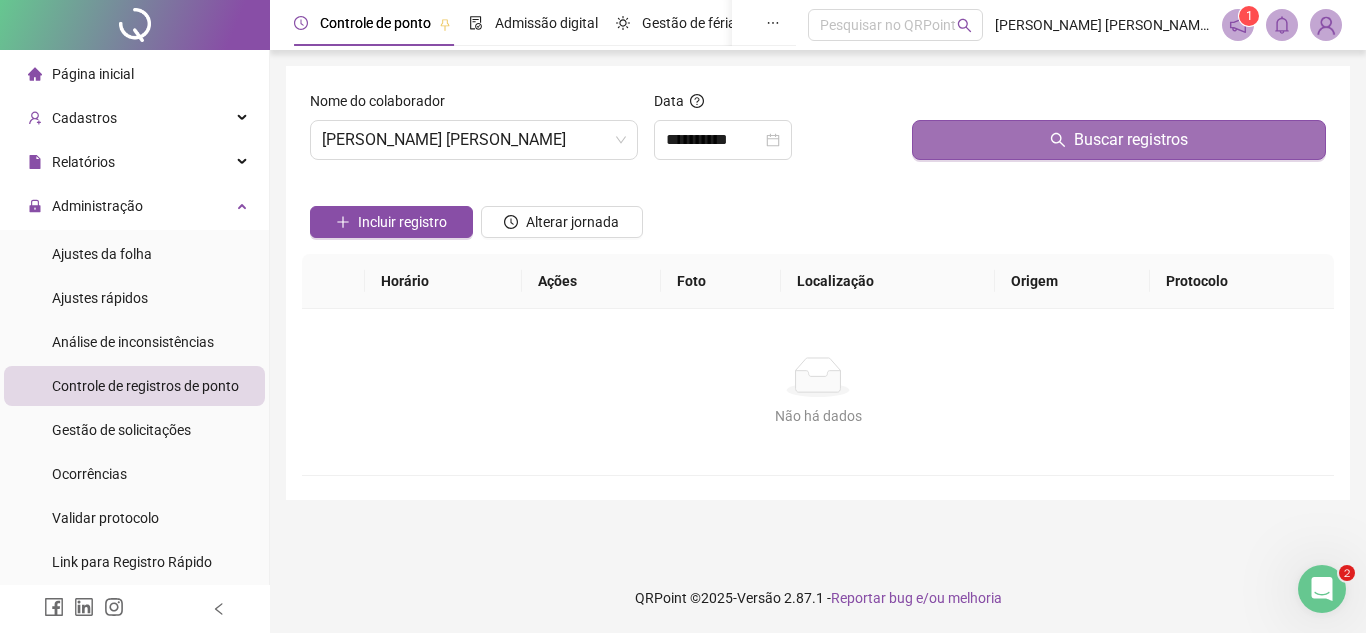 click on "Buscar registros" at bounding box center (1119, 140) 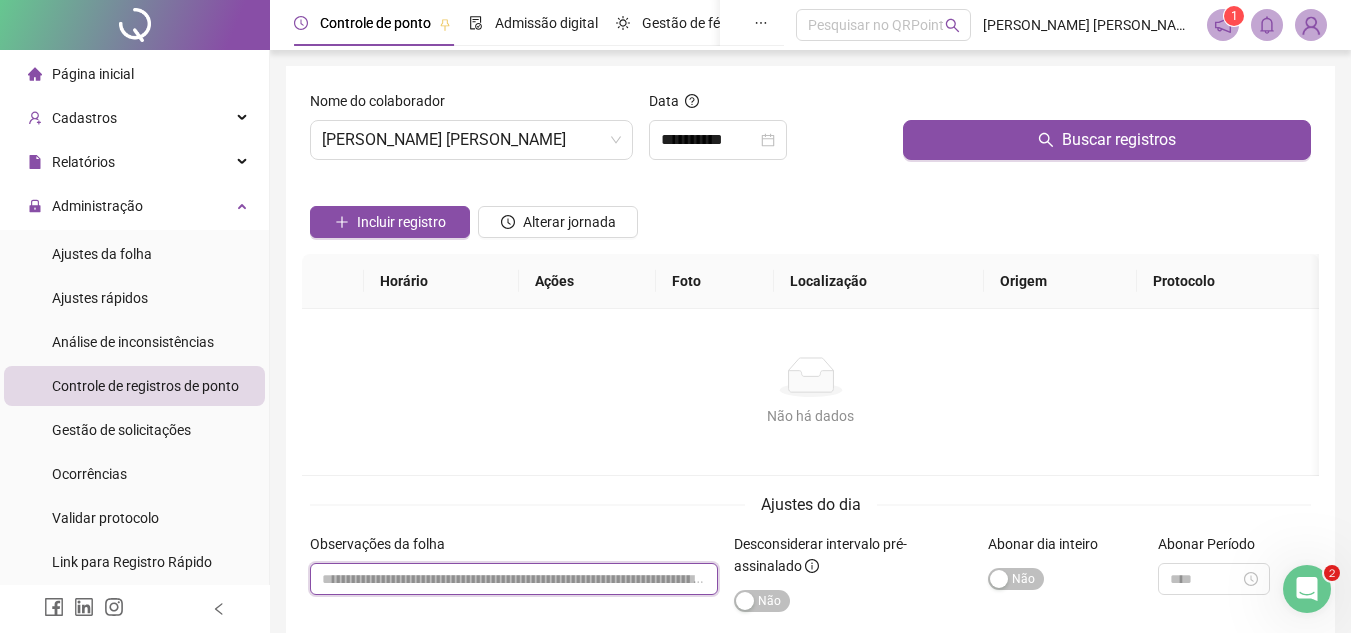 click at bounding box center [514, 579] 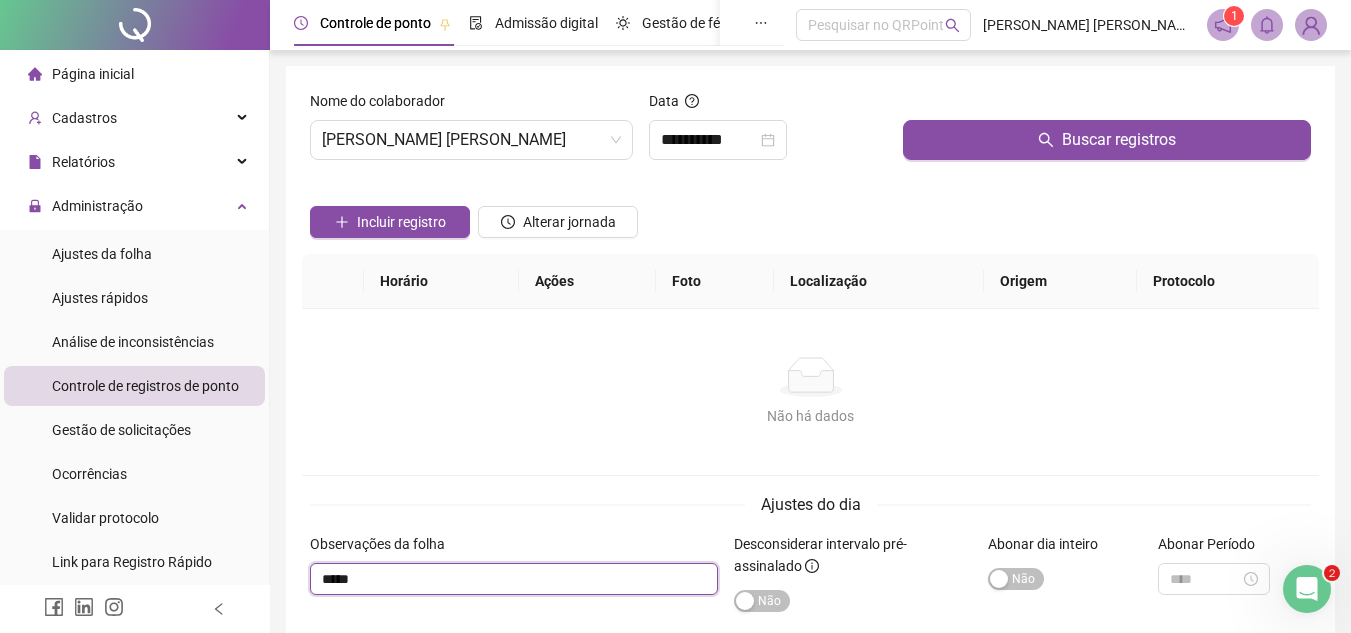 scroll, scrollTop: 142, scrollLeft: 0, axis: vertical 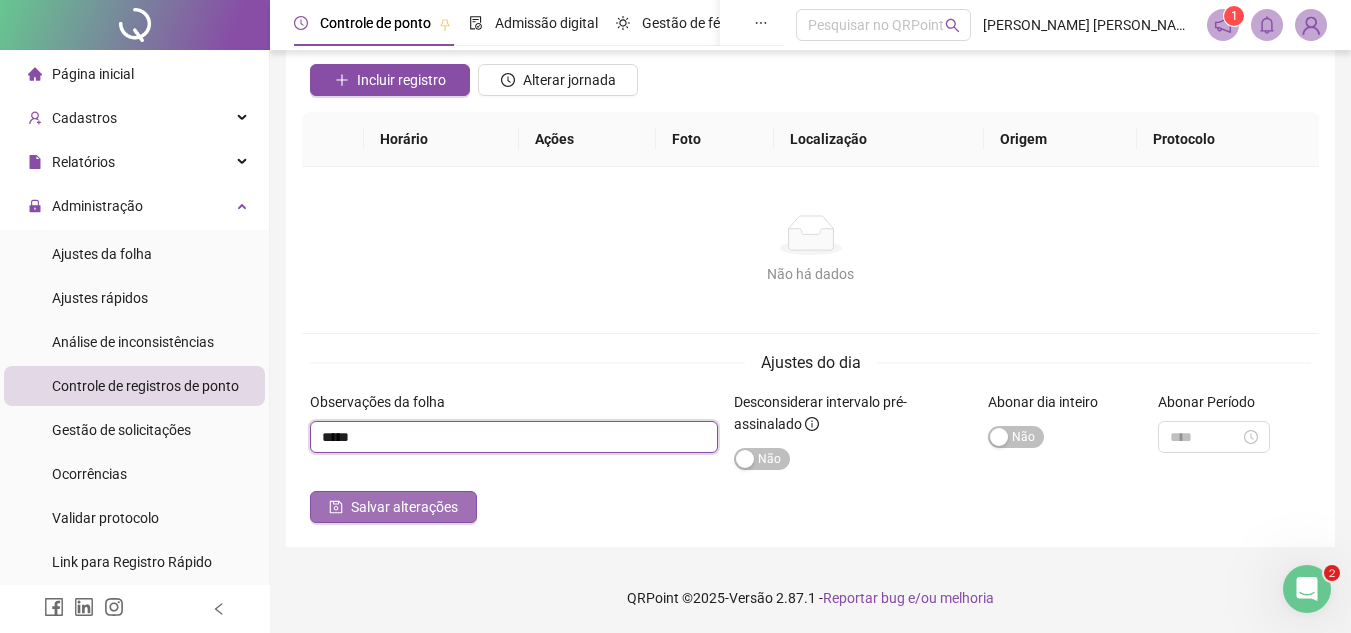 type on "*****" 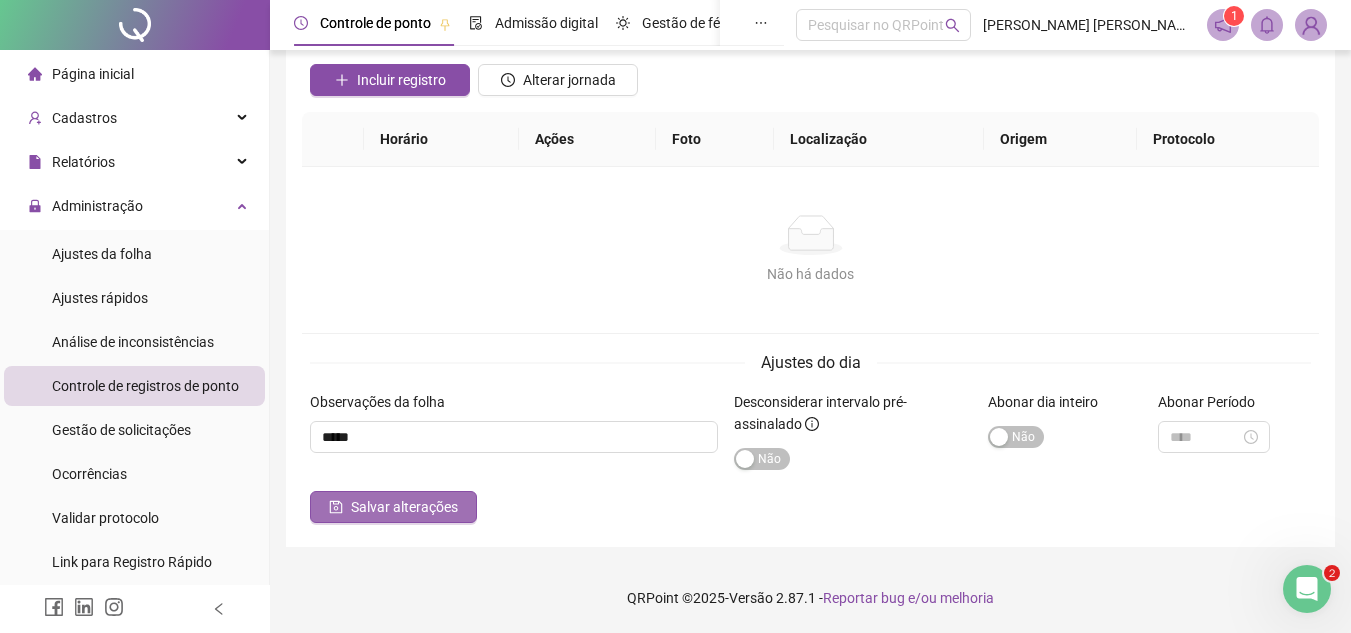 click on "Salvar alterações" at bounding box center (404, 507) 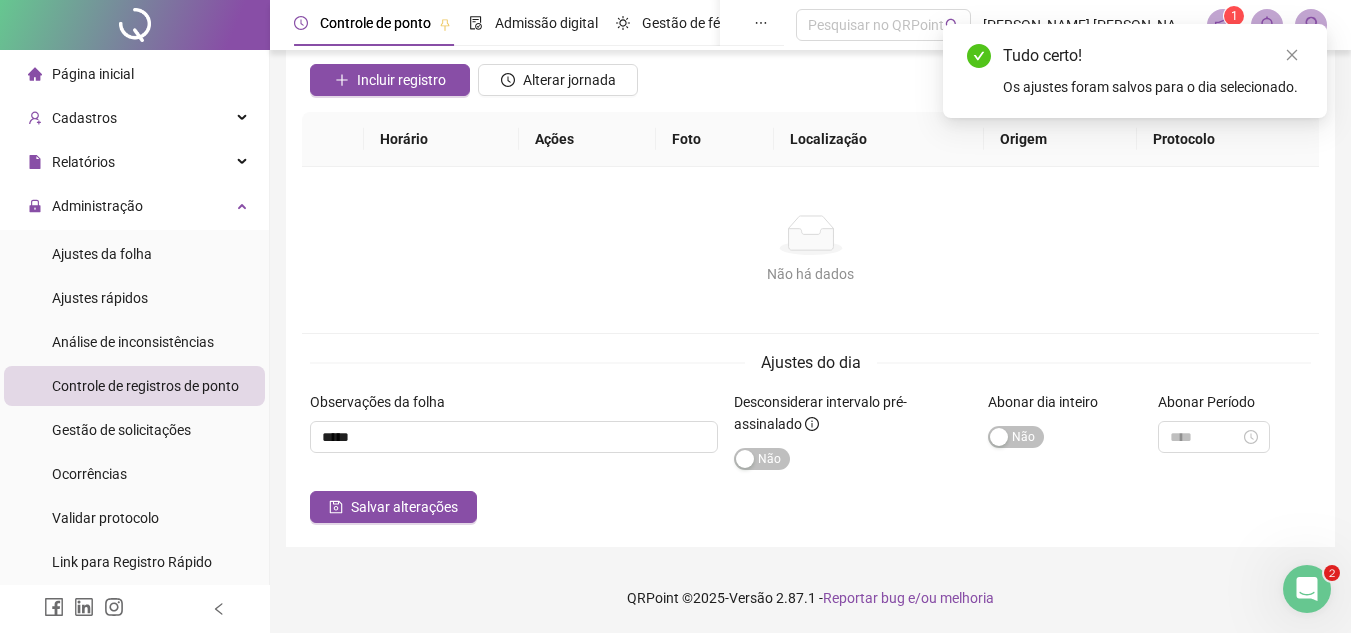 scroll, scrollTop: 0, scrollLeft: 0, axis: both 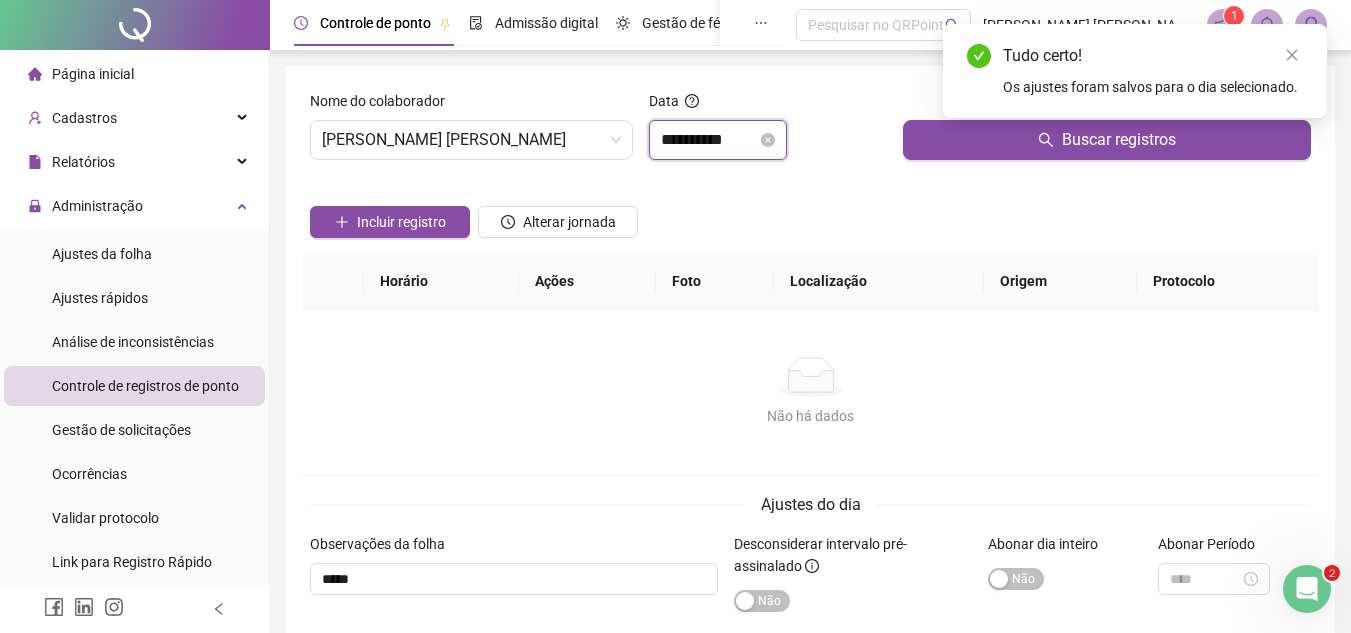 click on "**********" at bounding box center (709, 140) 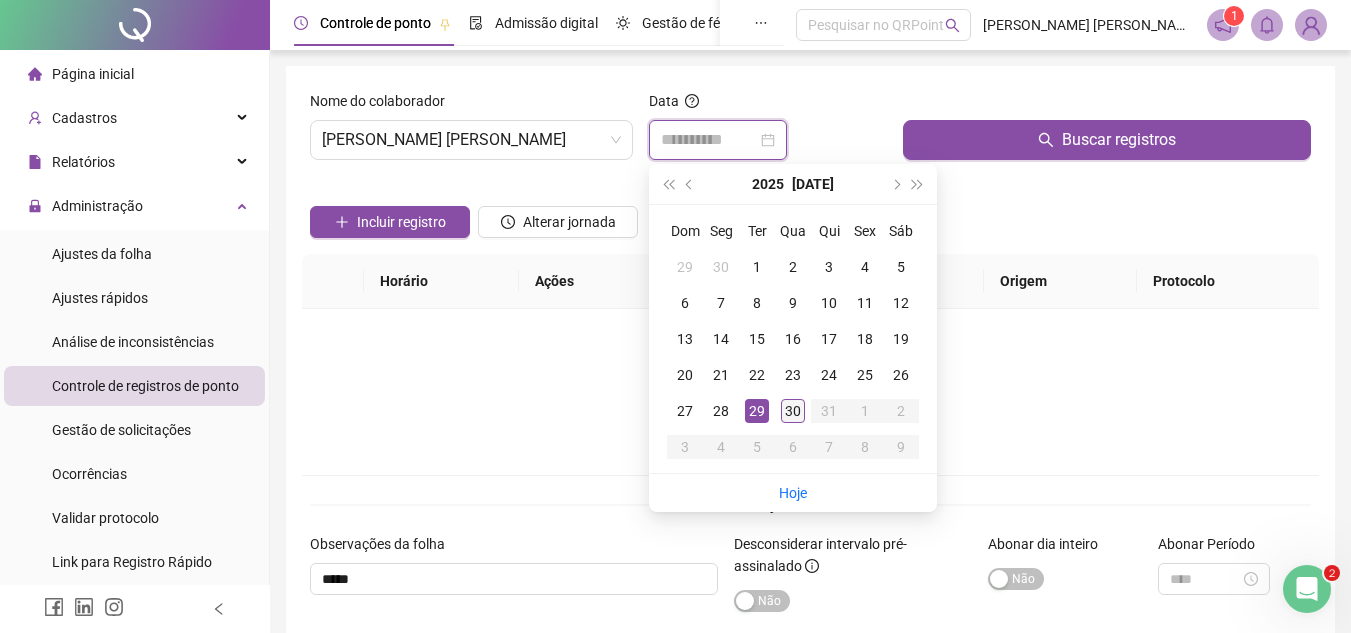 type on "**********" 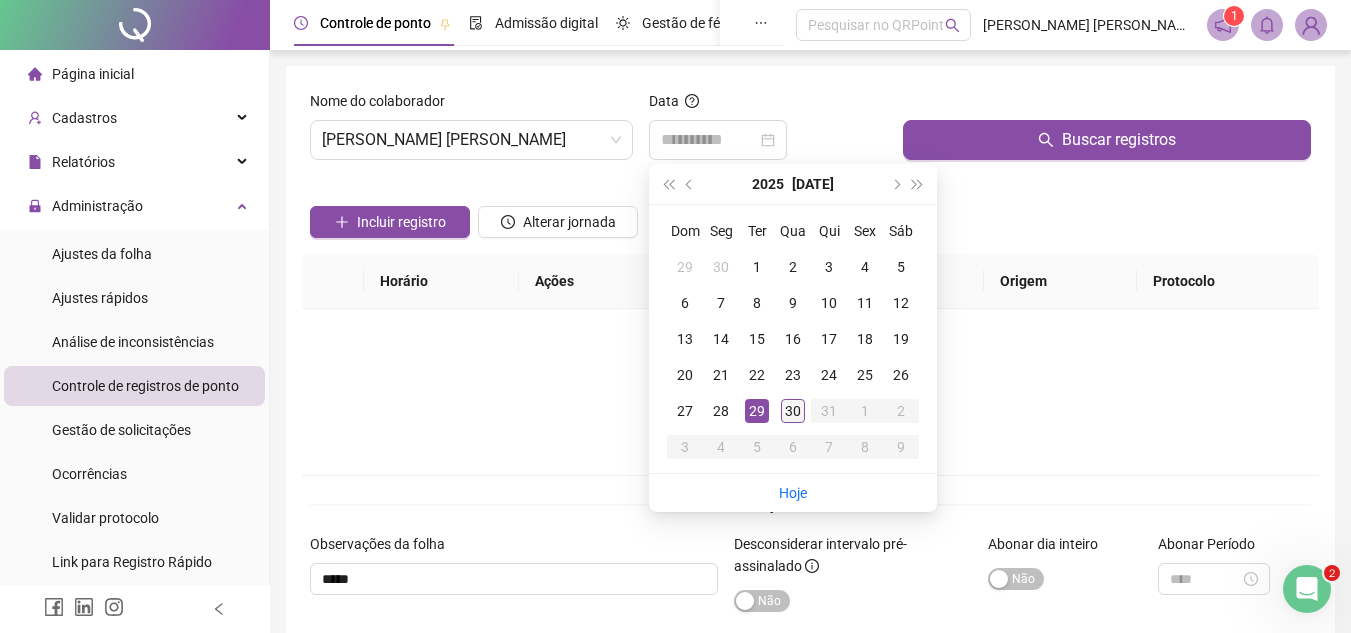 click on "30" at bounding box center (793, 411) 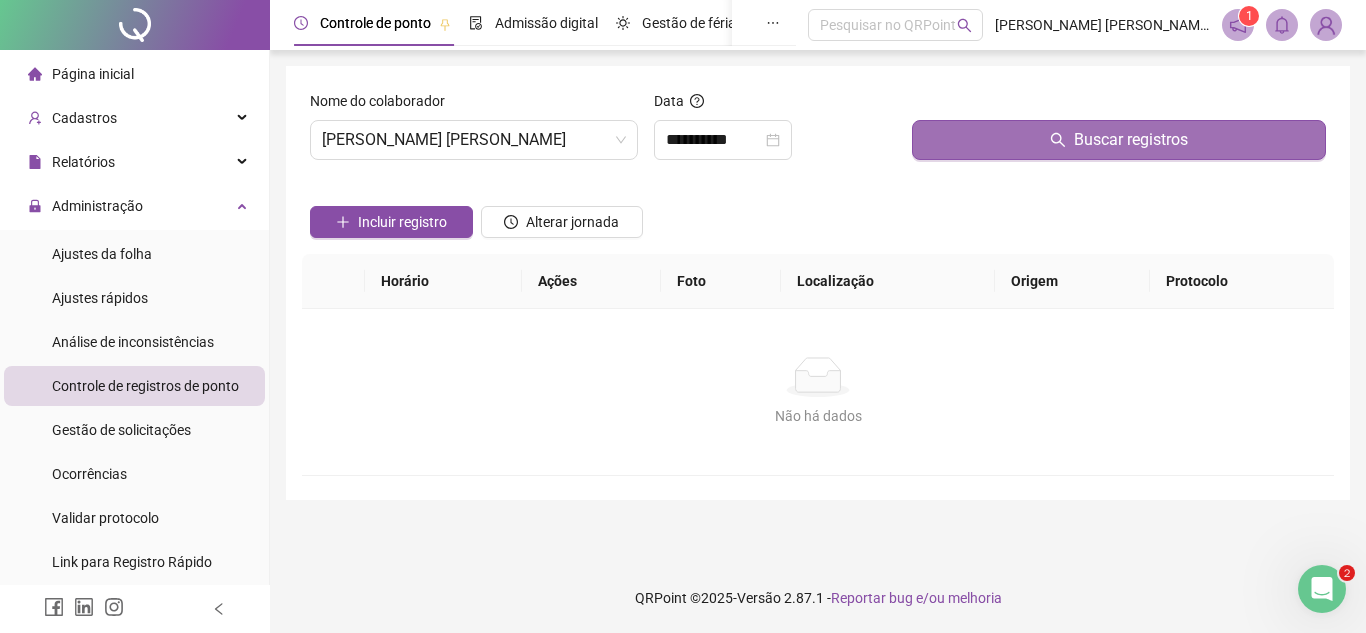 click on "Buscar registros" at bounding box center (1119, 140) 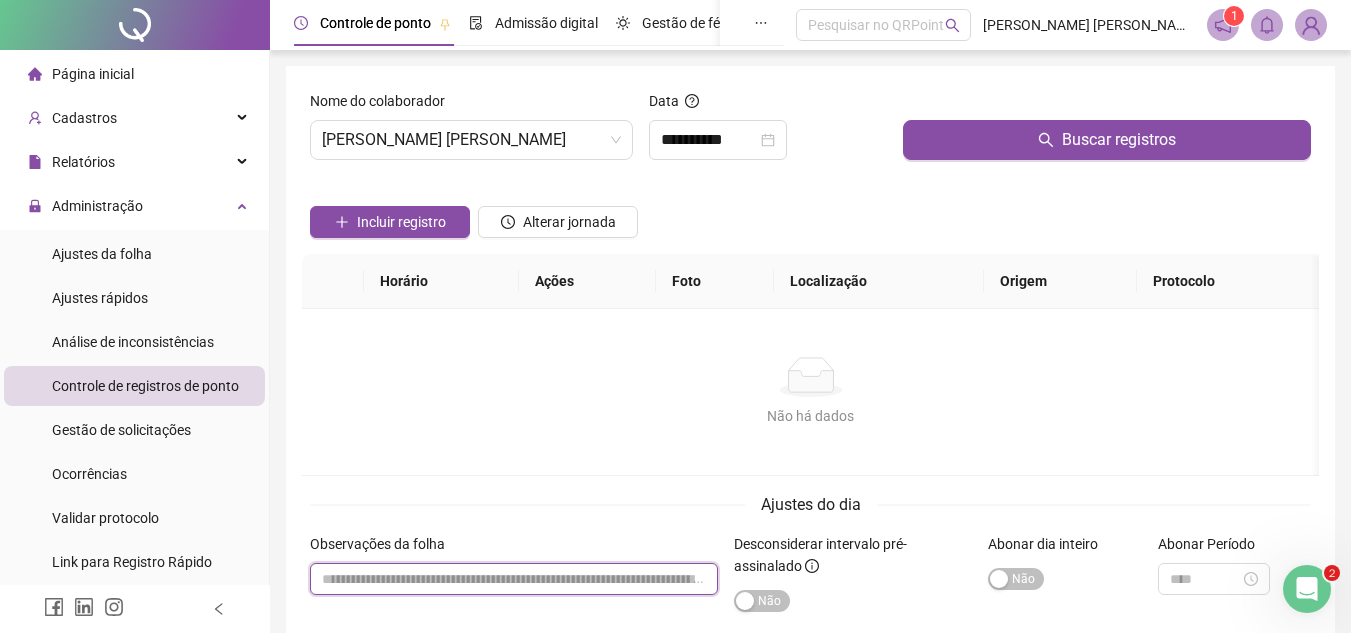 click at bounding box center [514, 579] 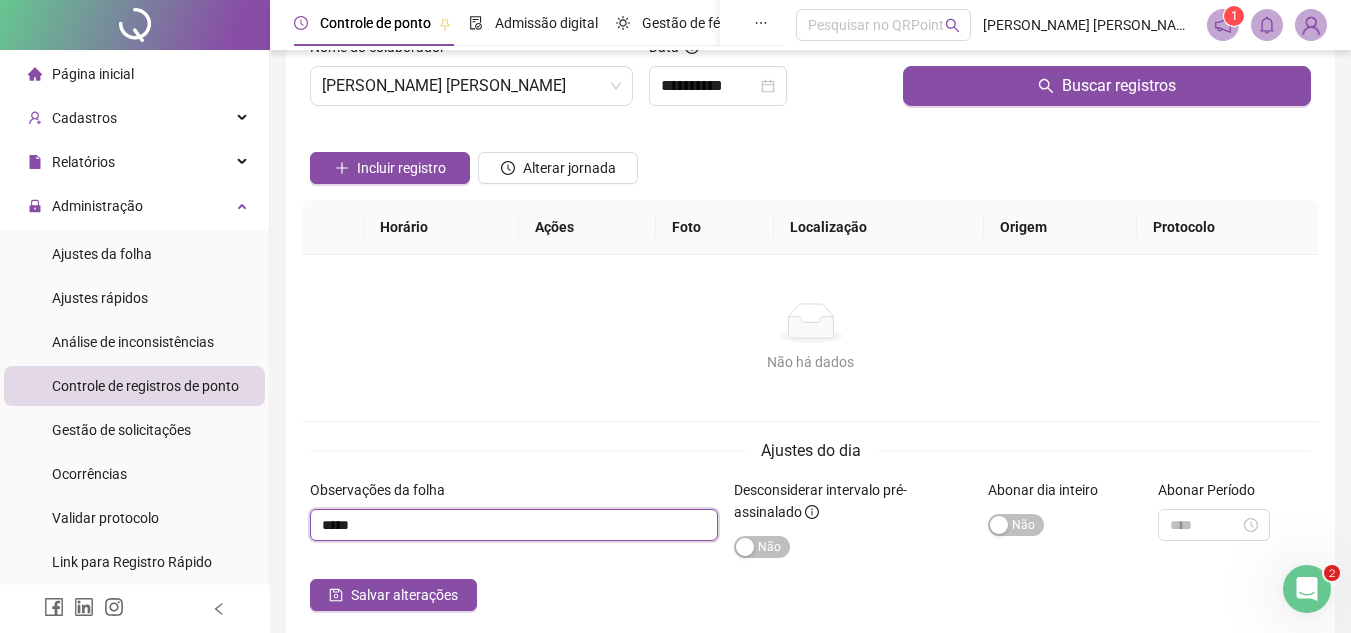 scroll, scrollTop: 73, scrollLeft: 0, axis: vertical 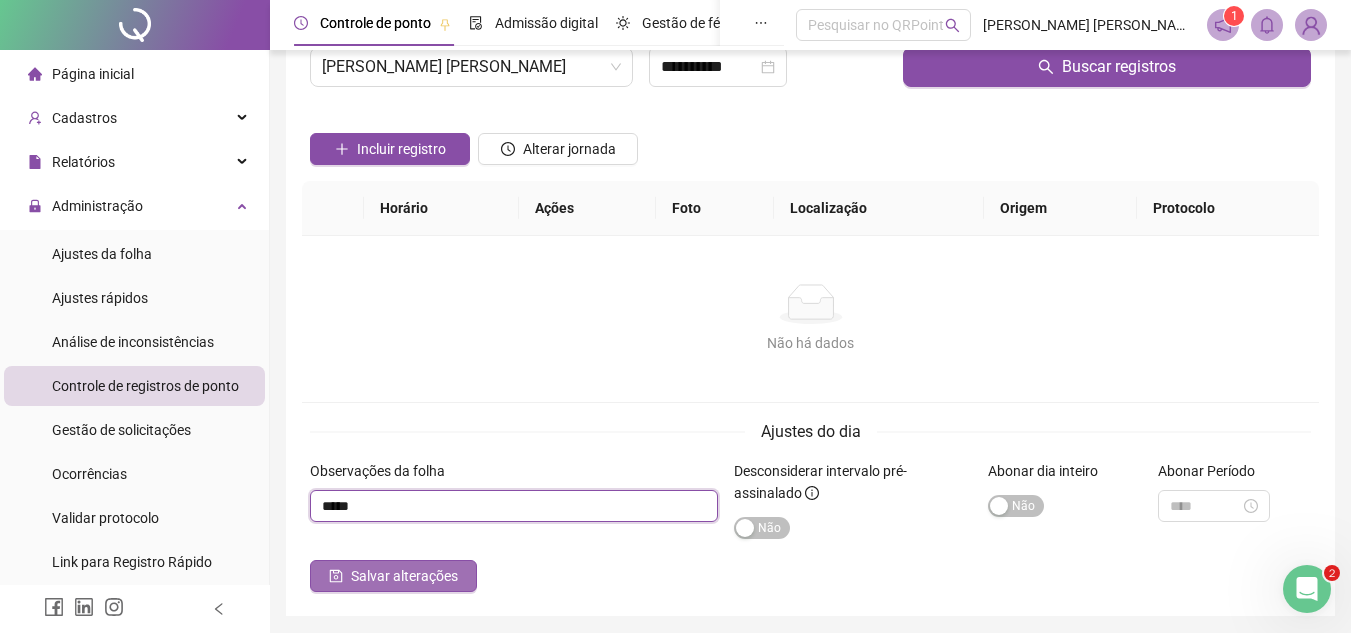 type on "*****" 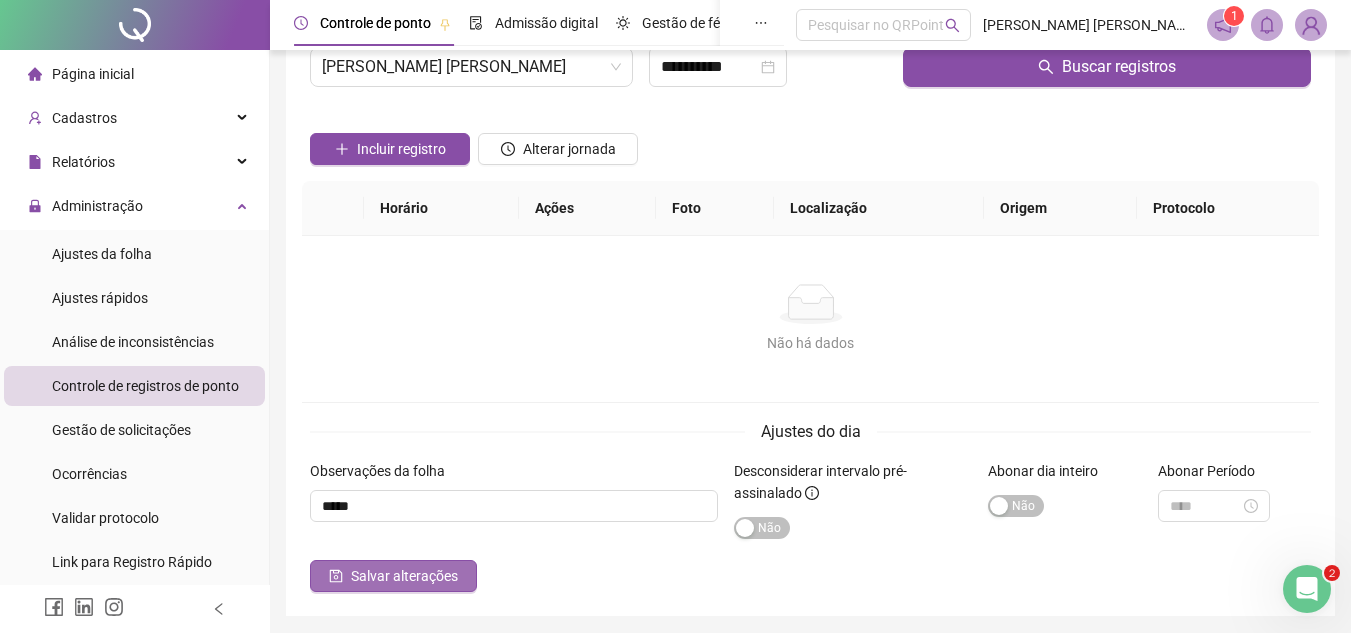 click on "Salvar alterações" at bounding box center [404, 576] 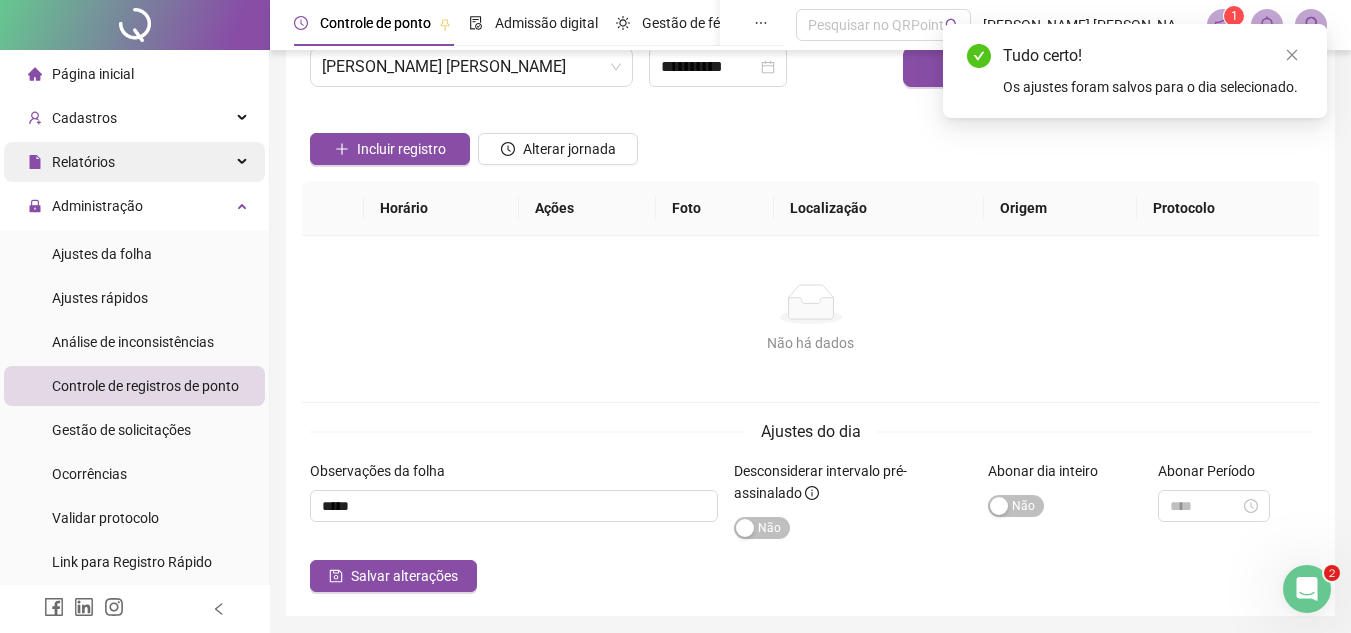 click on "Relatórios" at bounding box center (134, 162) 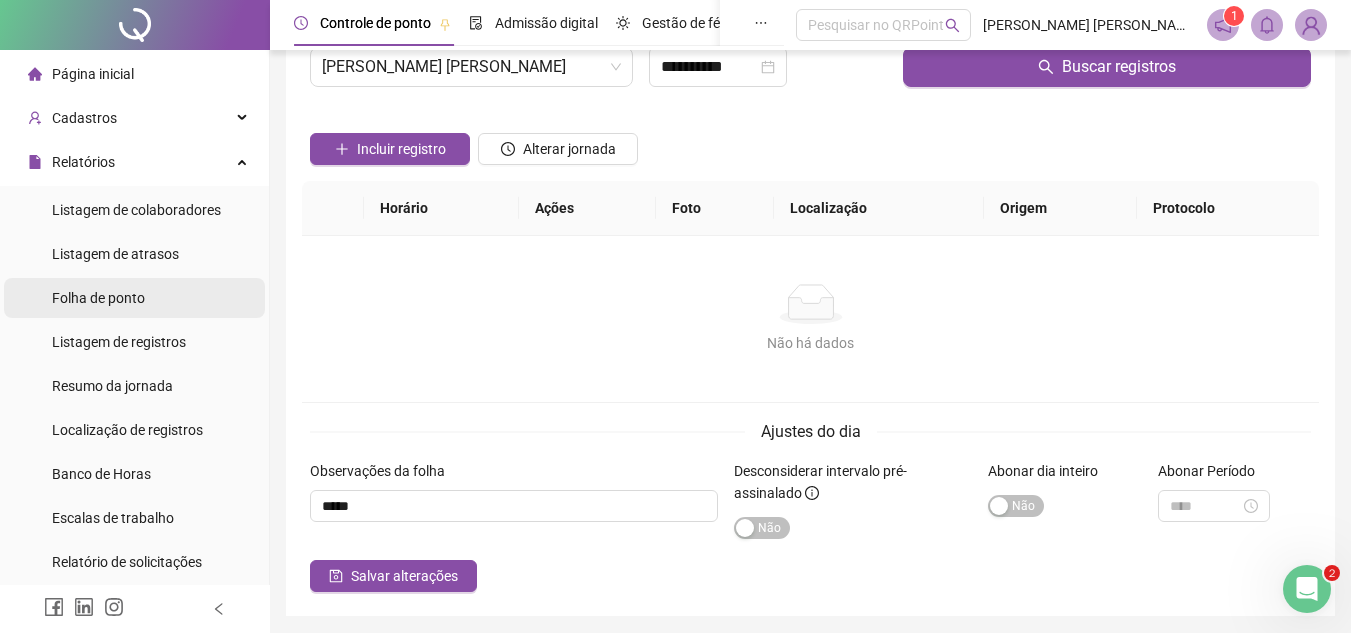 click on "Folha de ponto" at bounding box center (134, 298) 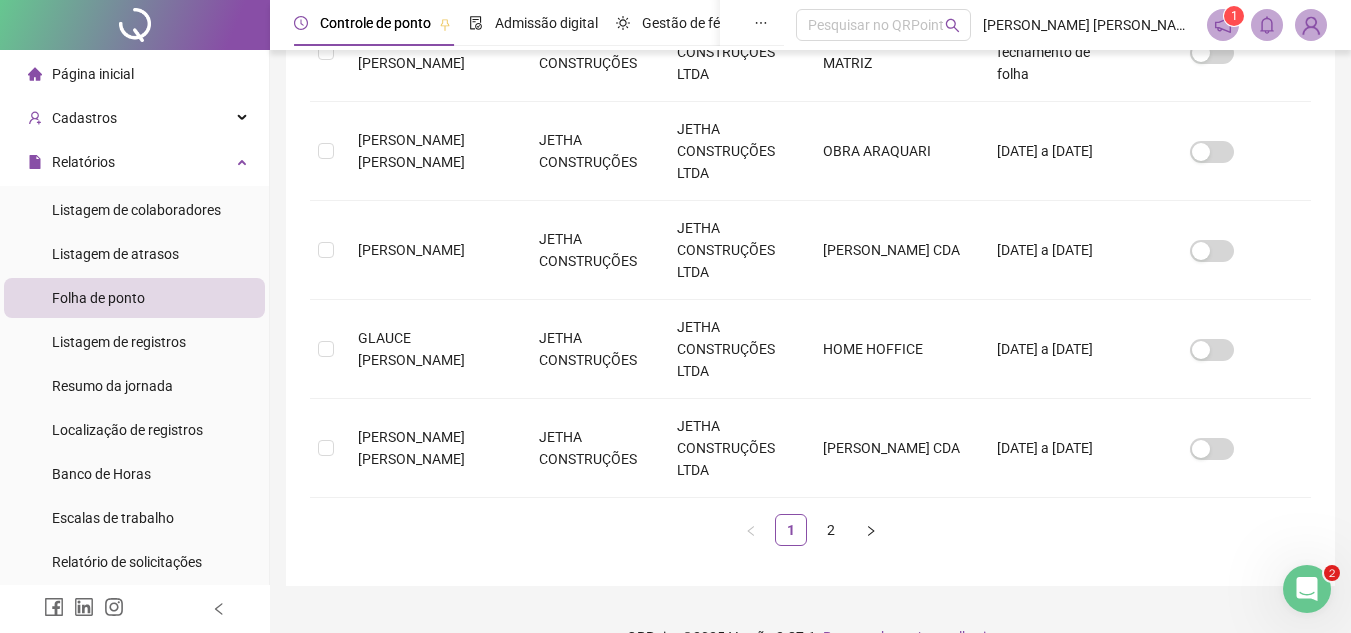scroll, scrollTop: 979, scrollLeft: 0, axis: vertical 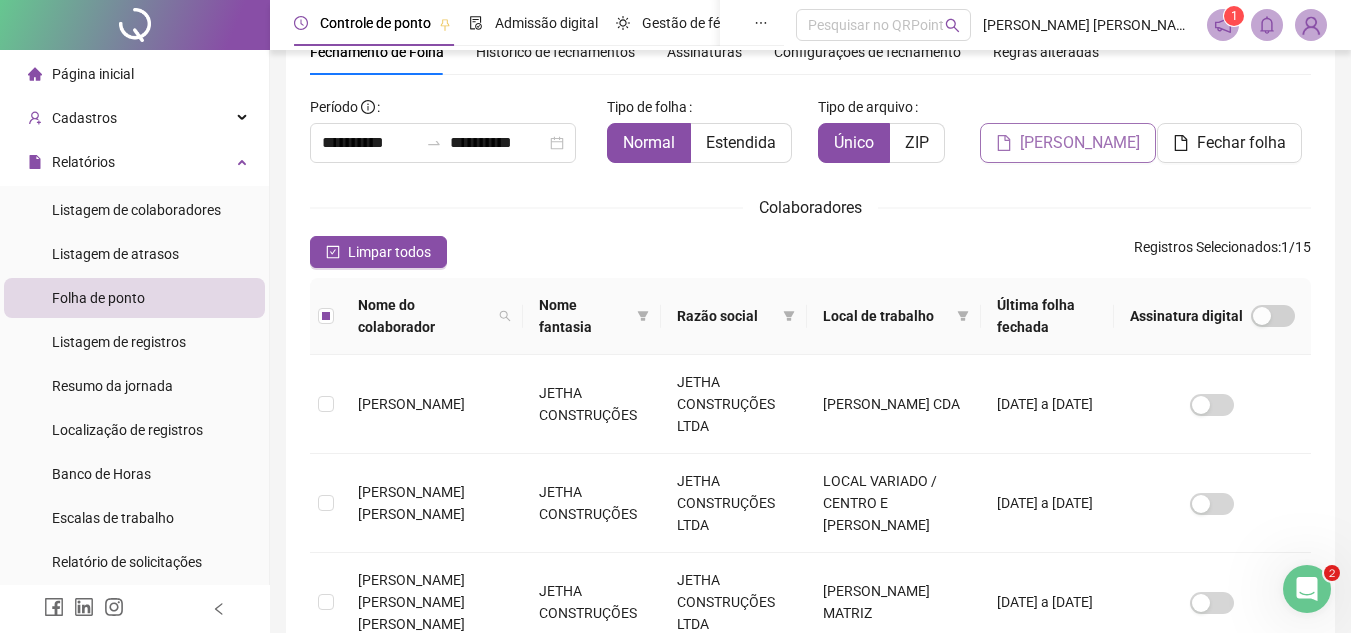 click on "[PERSON_NAME]" at bounding box center [1080, 143] 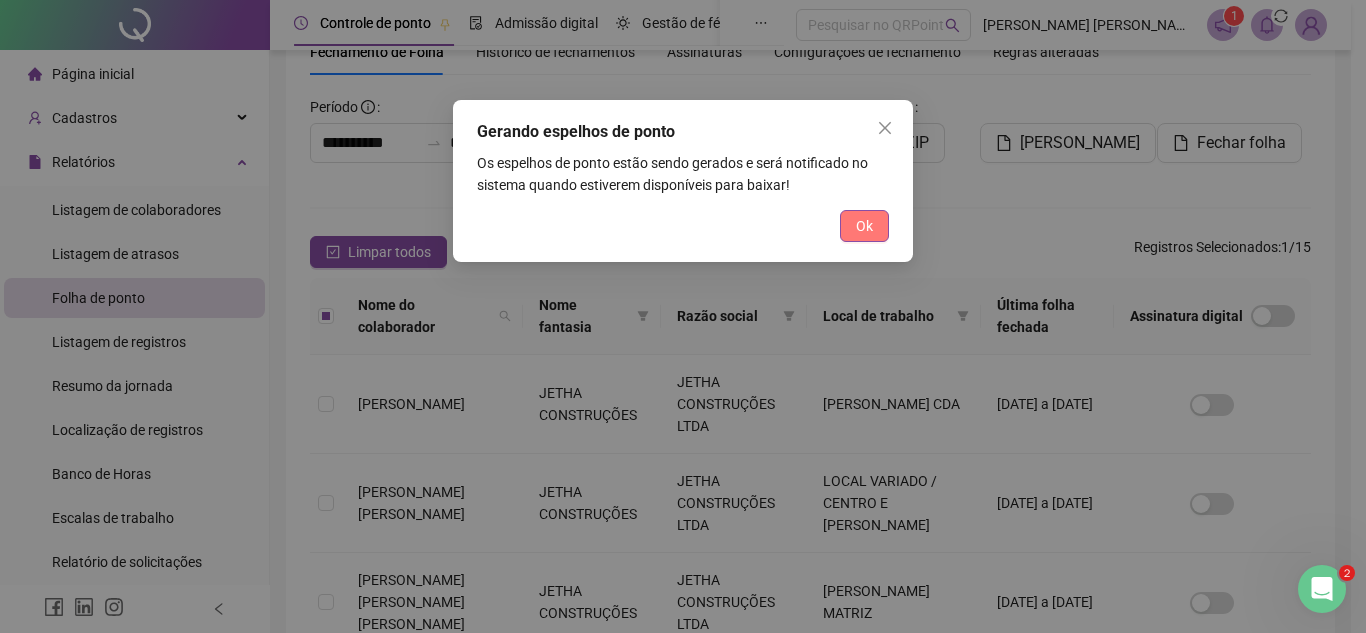 click on "Ok" at bounding box center (864, 226) 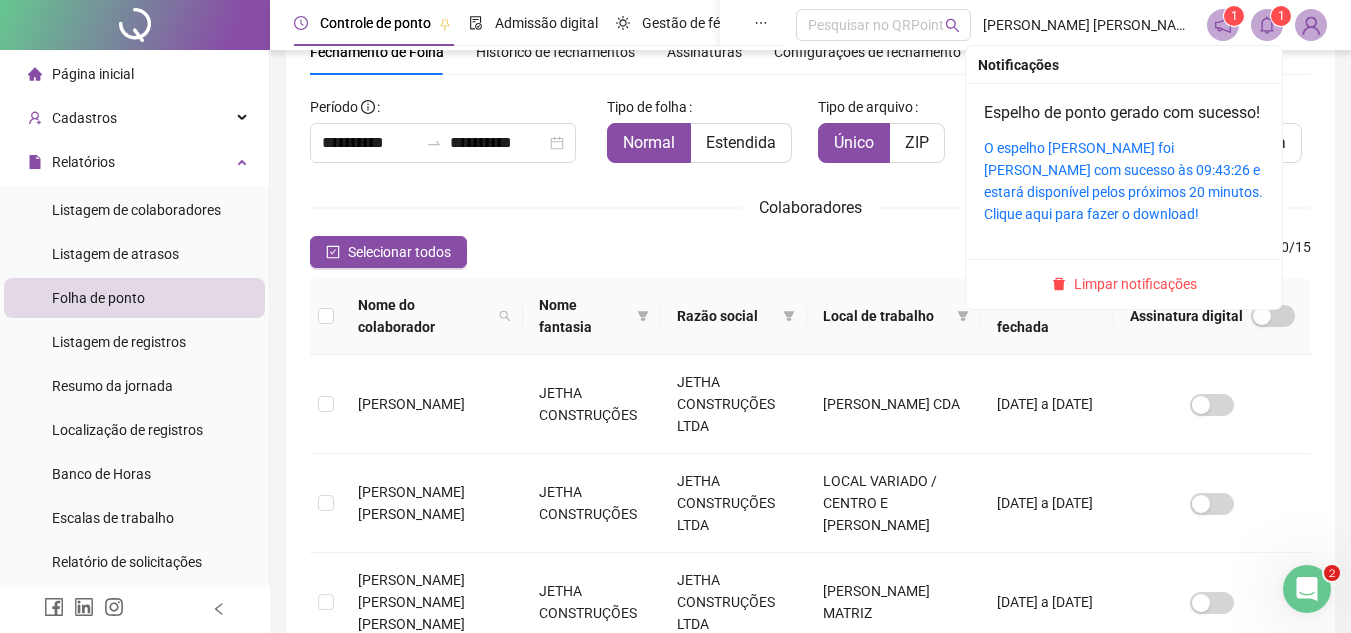 click on "1" at bounding box center [1281, 16] 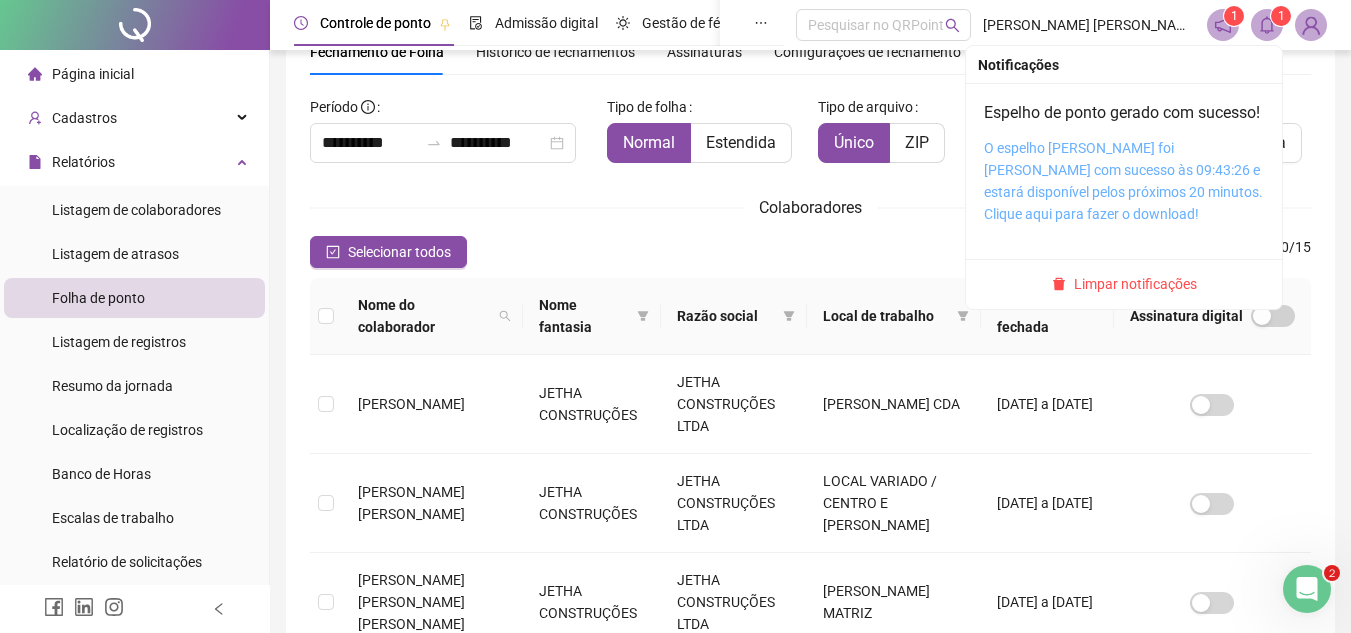 click on "O espelho [PERSON_NAME] foi [PERSON_NAME] com sucesso às 09:43:26 e estará disponível pelos próximos 20 minutos.
Clique aqui para fazer o download!" at bounding box center (1123, 181) 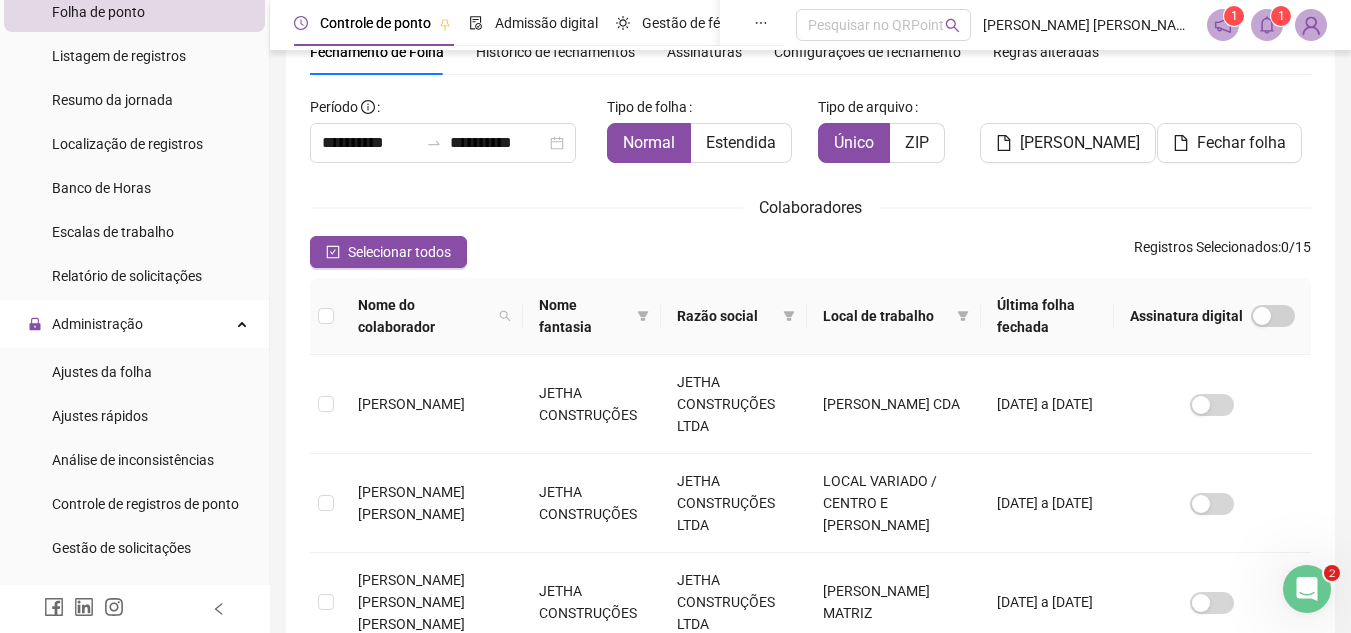 scroll, scrollTop: 266, scrollLeft: 0, axis: vertical 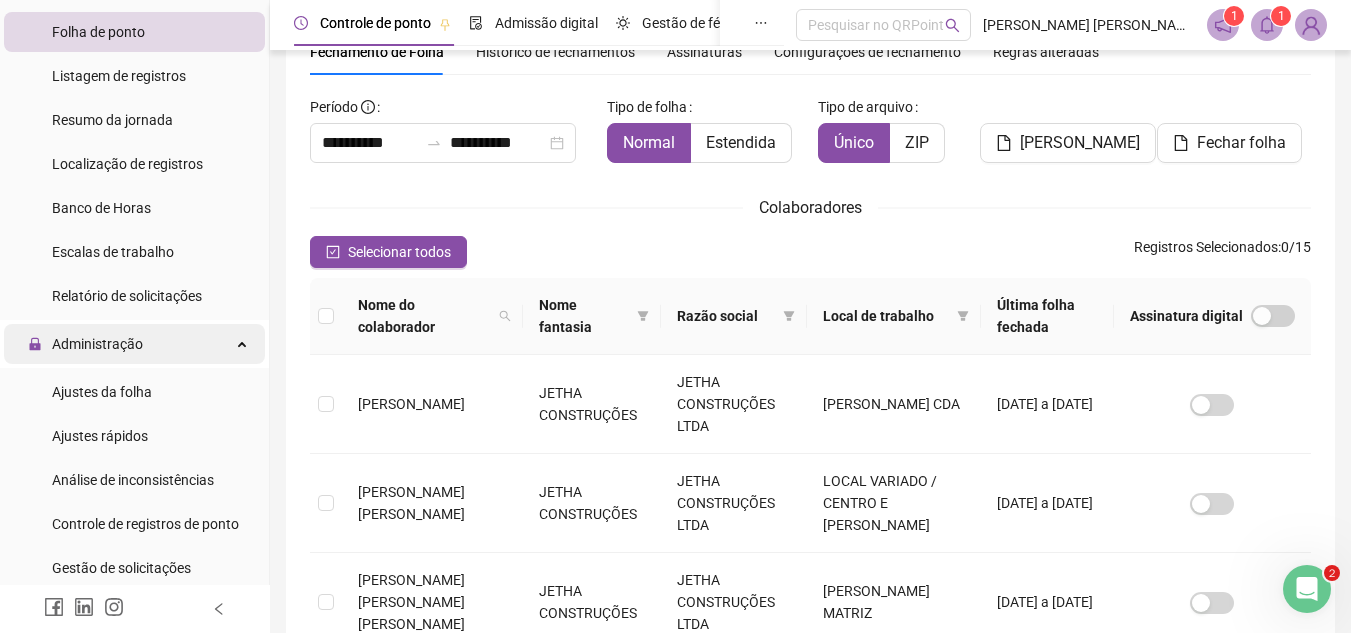 click on "Administração" at bounding box center (97, 344) 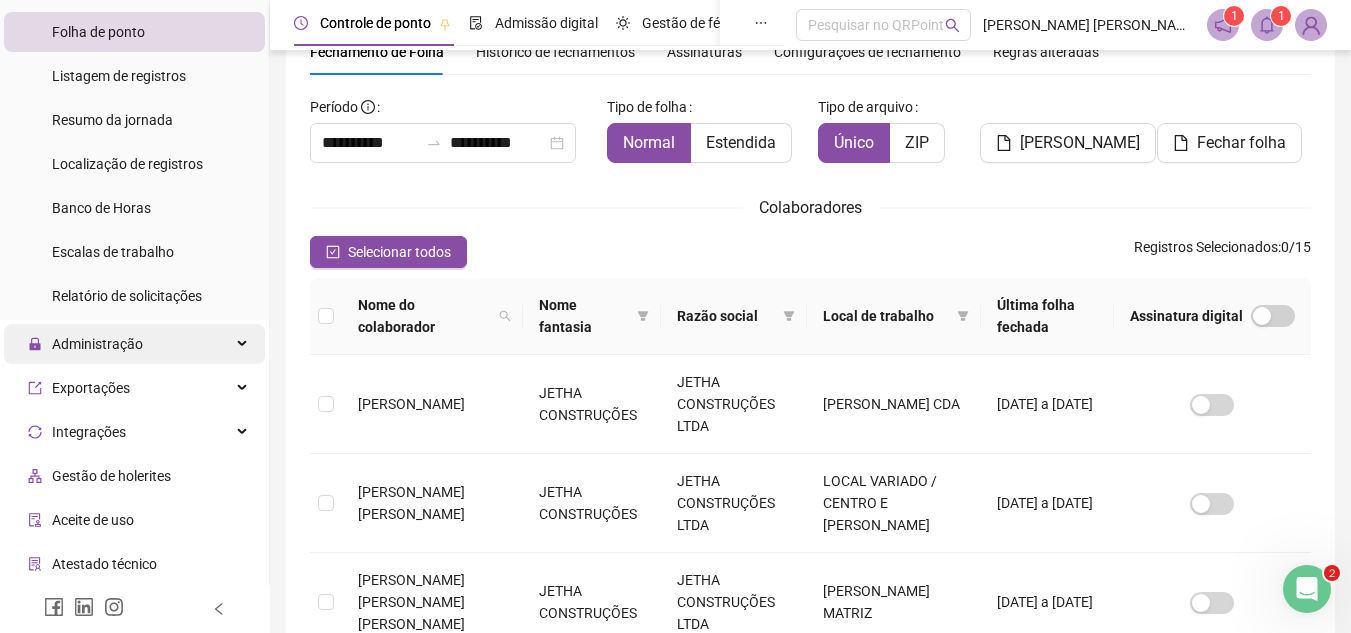 click on "Administração" at bounding box center (97, 344) 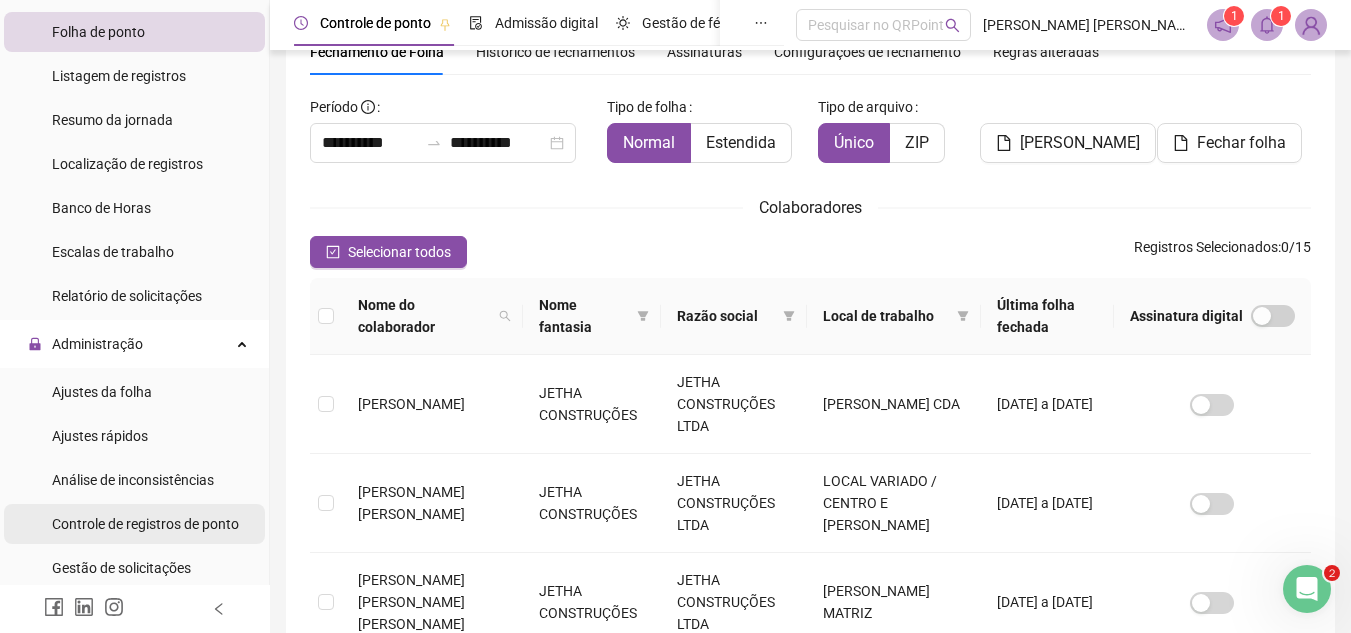 click on "Controle de registros de ponto" at bounding box center (145, 524) 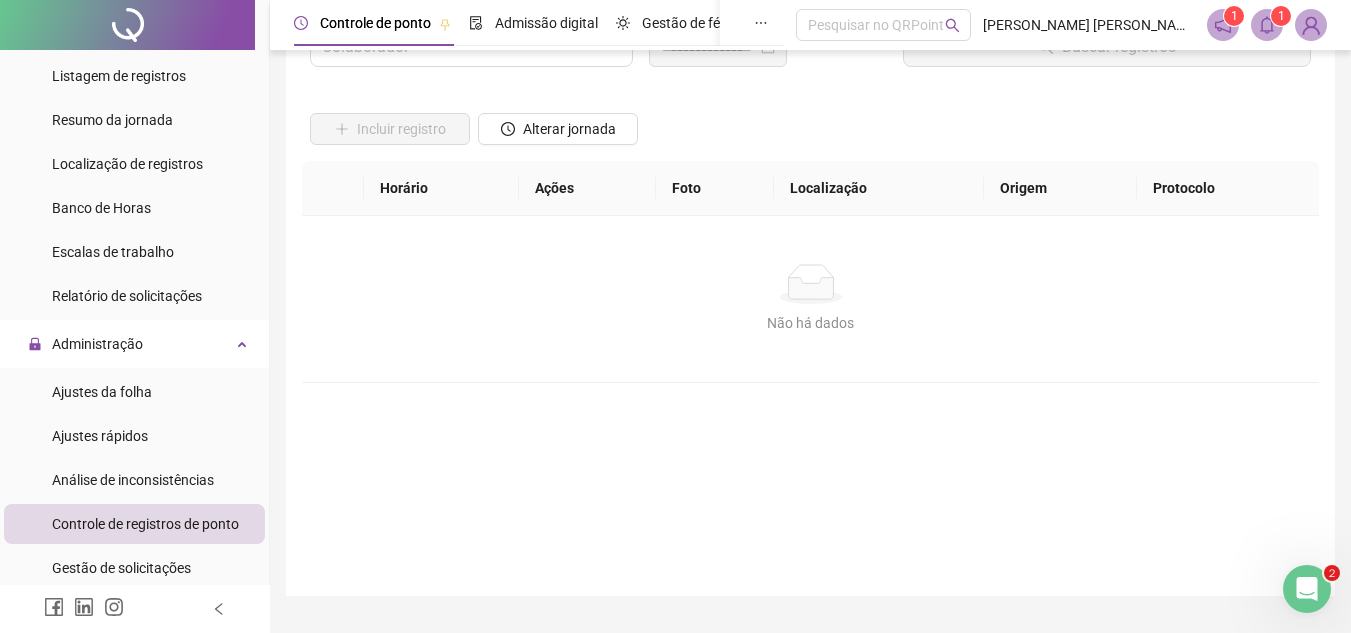 scroll, scrollTop: 0, scrollLeft: 0, axis: both 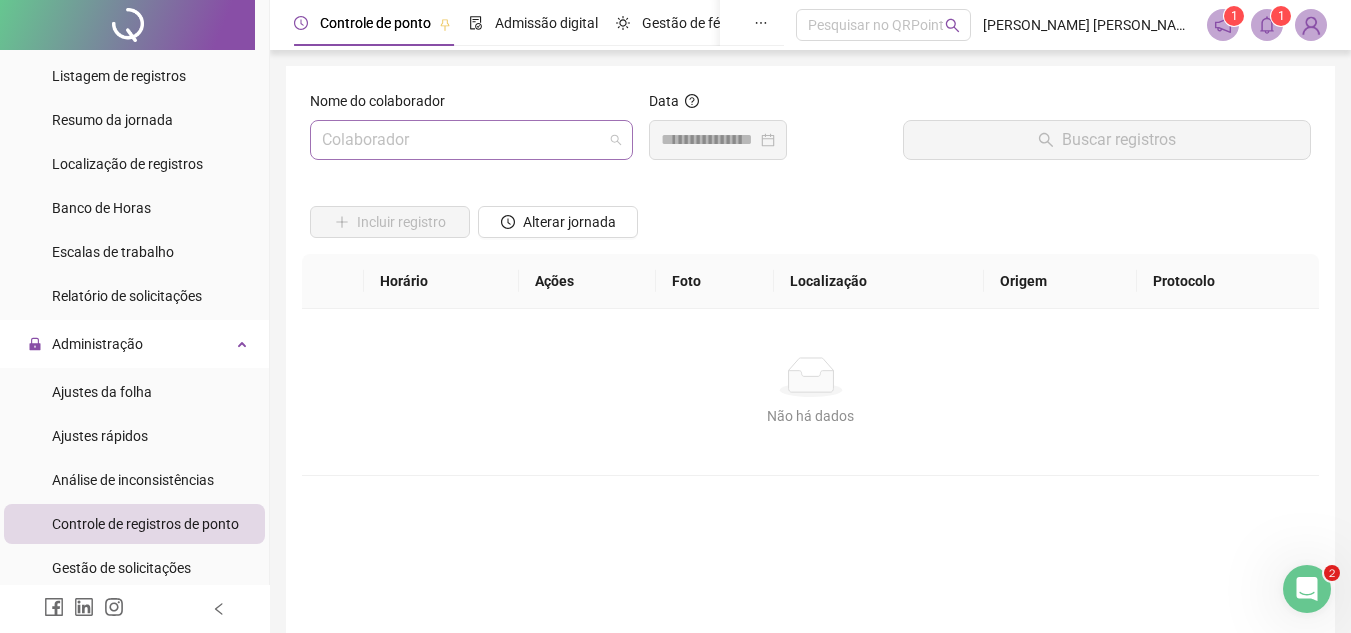click at bounding box center [465, 140] 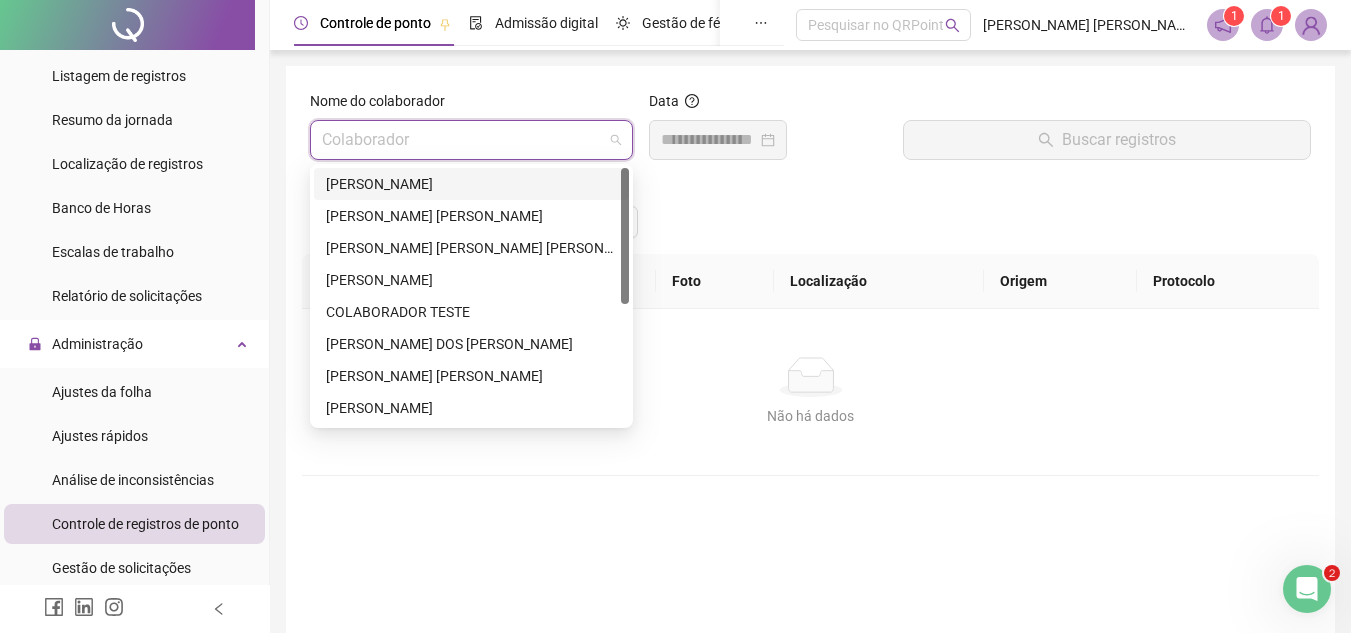 type on "*" 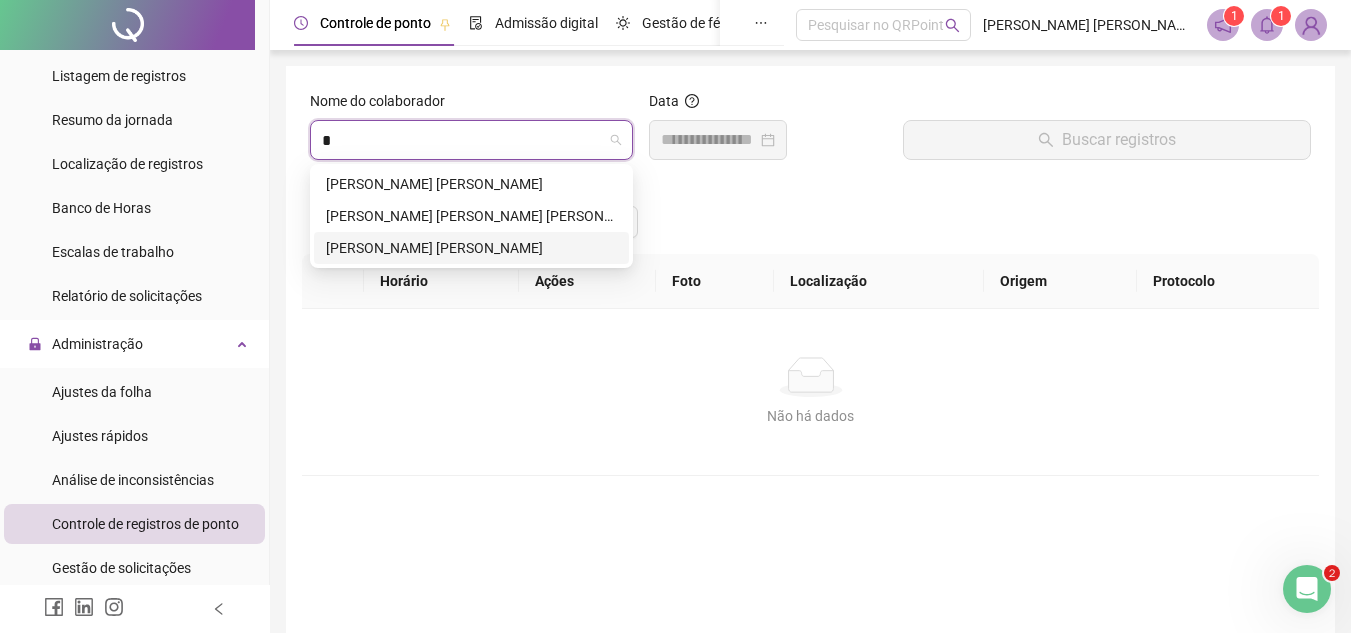 click on "[PERSON_NAME] [PERSON_NAME]" at bounding box center [471, 248] 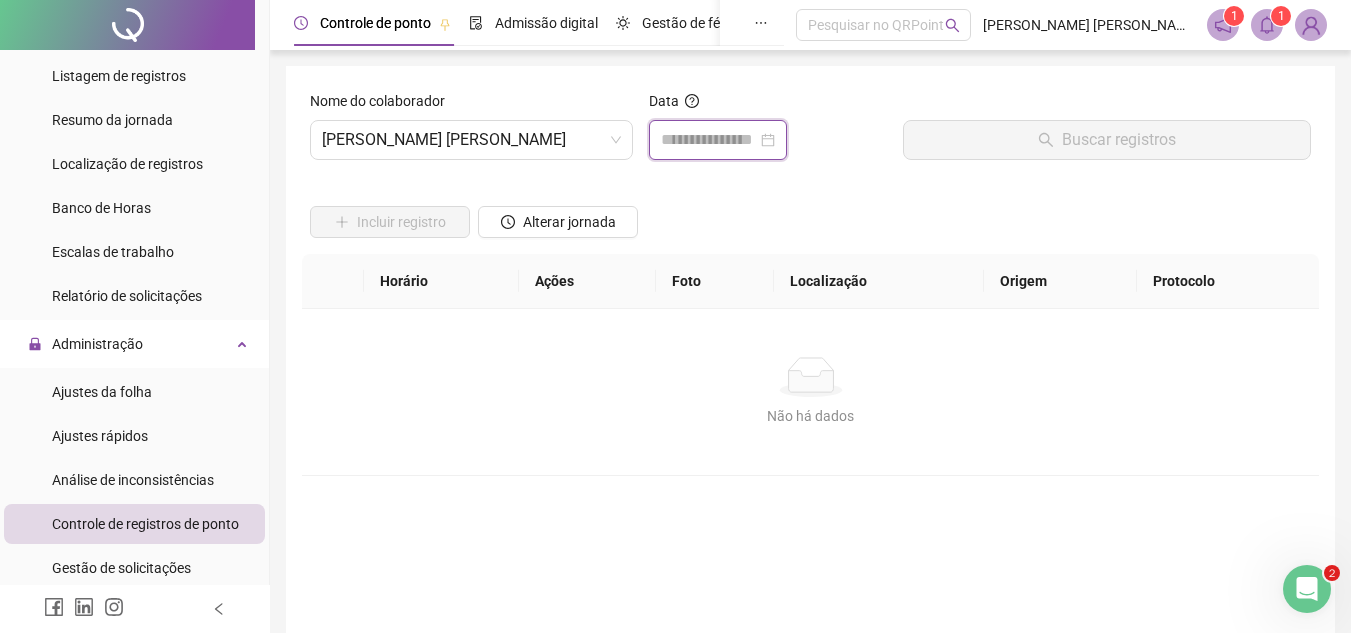 click at bounding box center (709, 140) 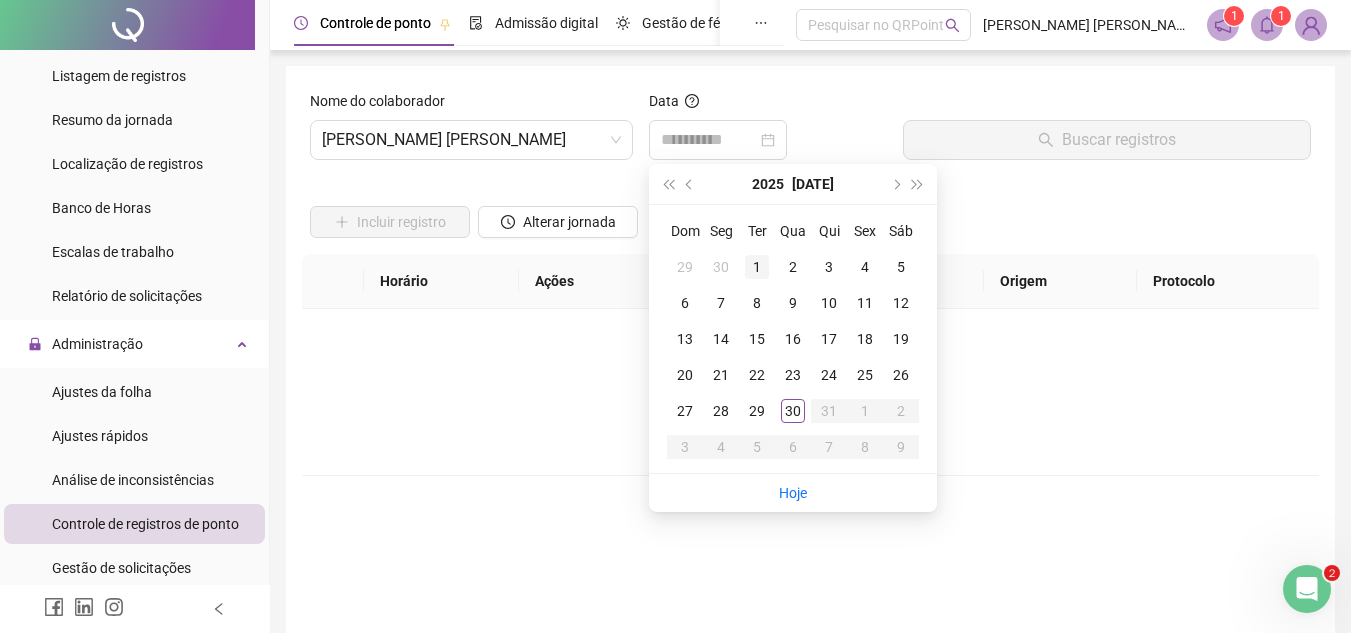 click on "1" at bounding box center [757, 267] 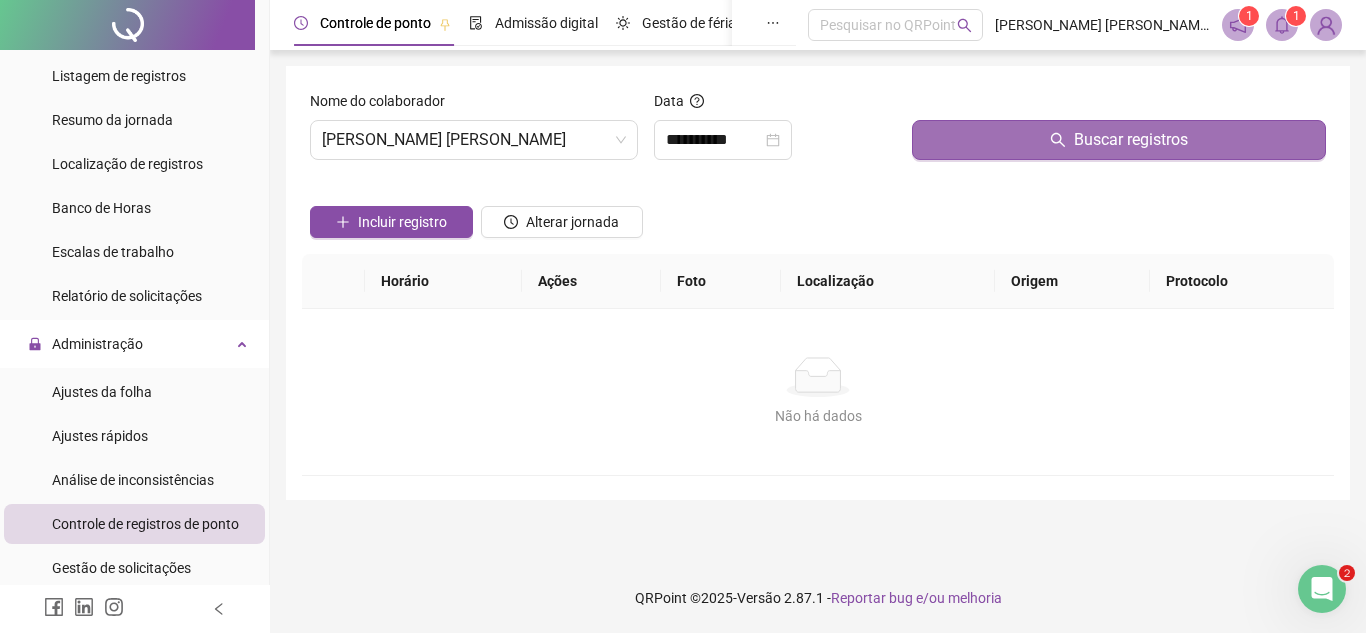 click on "Buscar registros" at bounding box center [1119, 140] 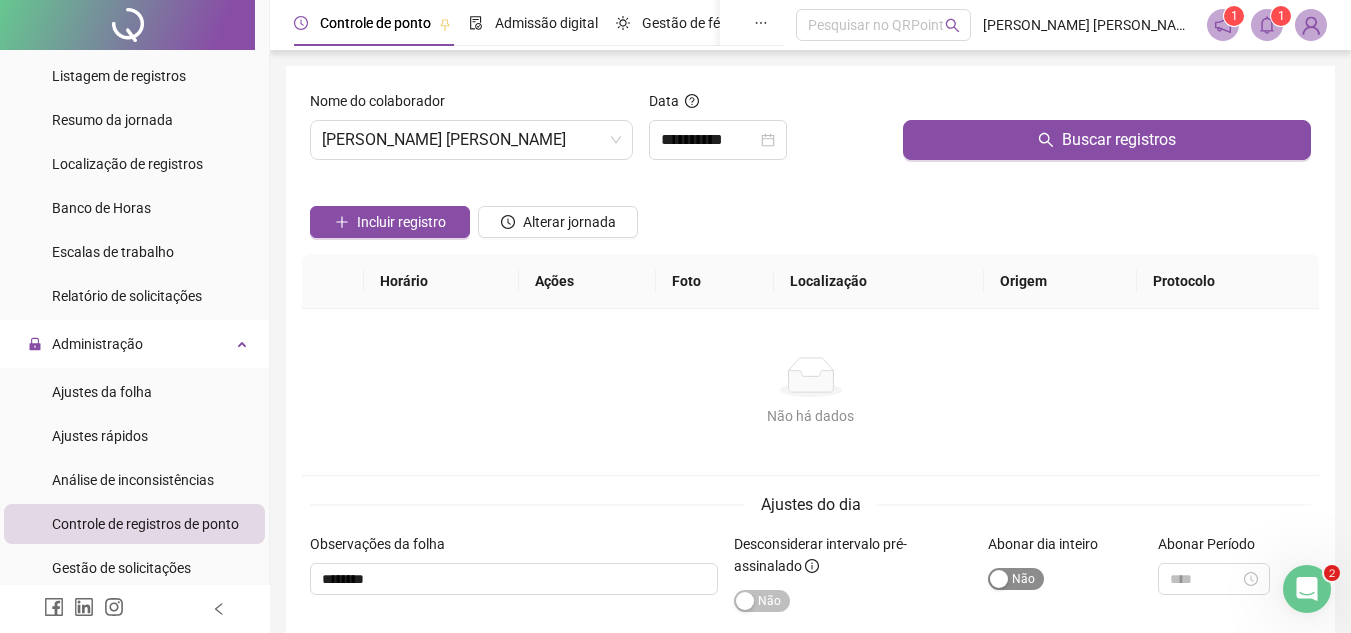 click on "Sim Não" at bounding box center (1016, 579) 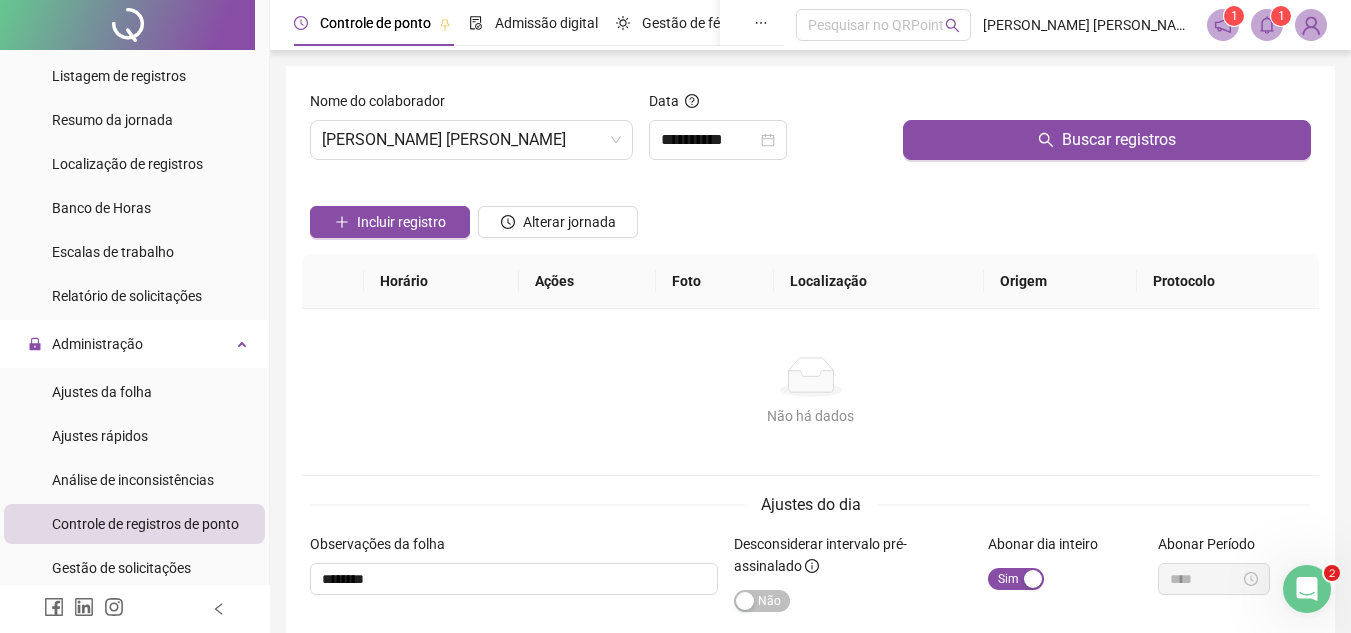 click on "Não há dados" at bounding box center (810, 377) 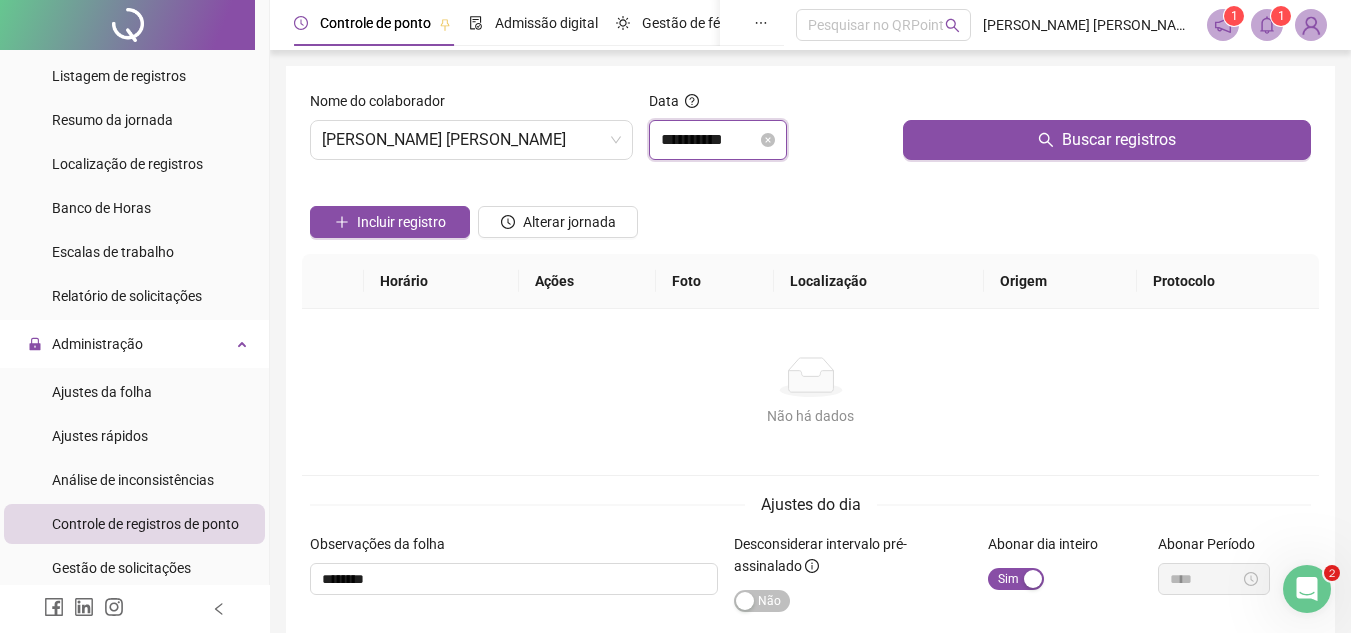 click on "**********" at bounding box center (709, 140) 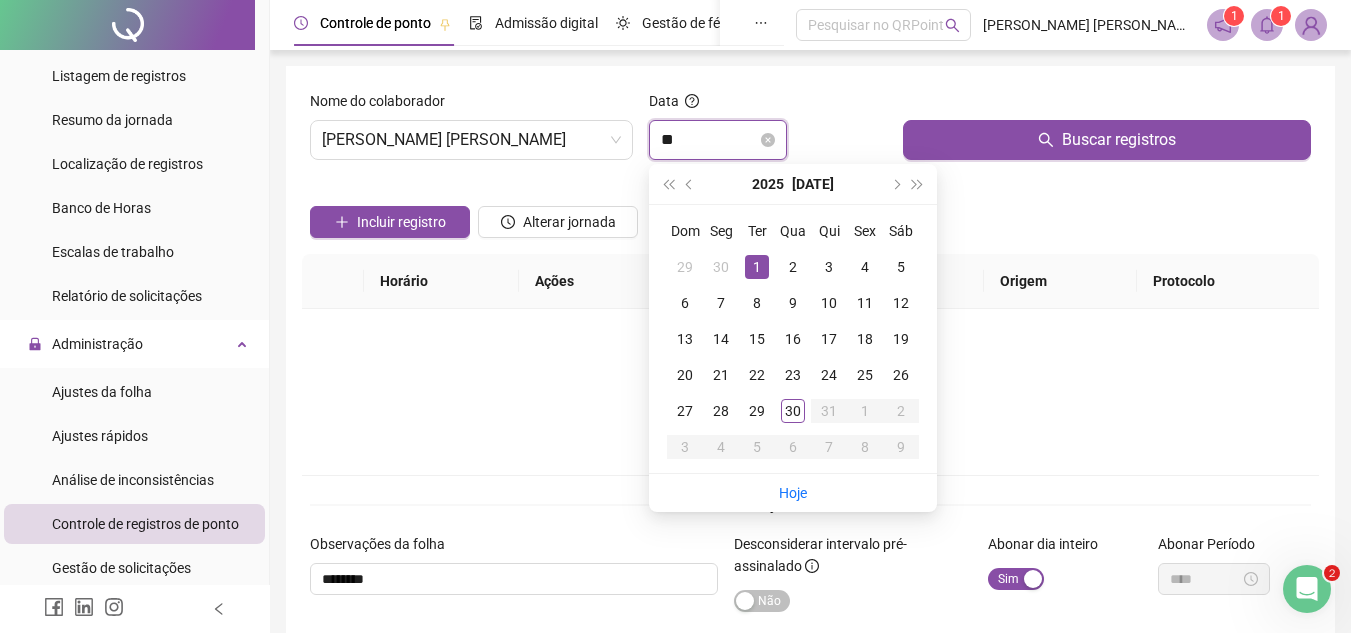 type on "*" 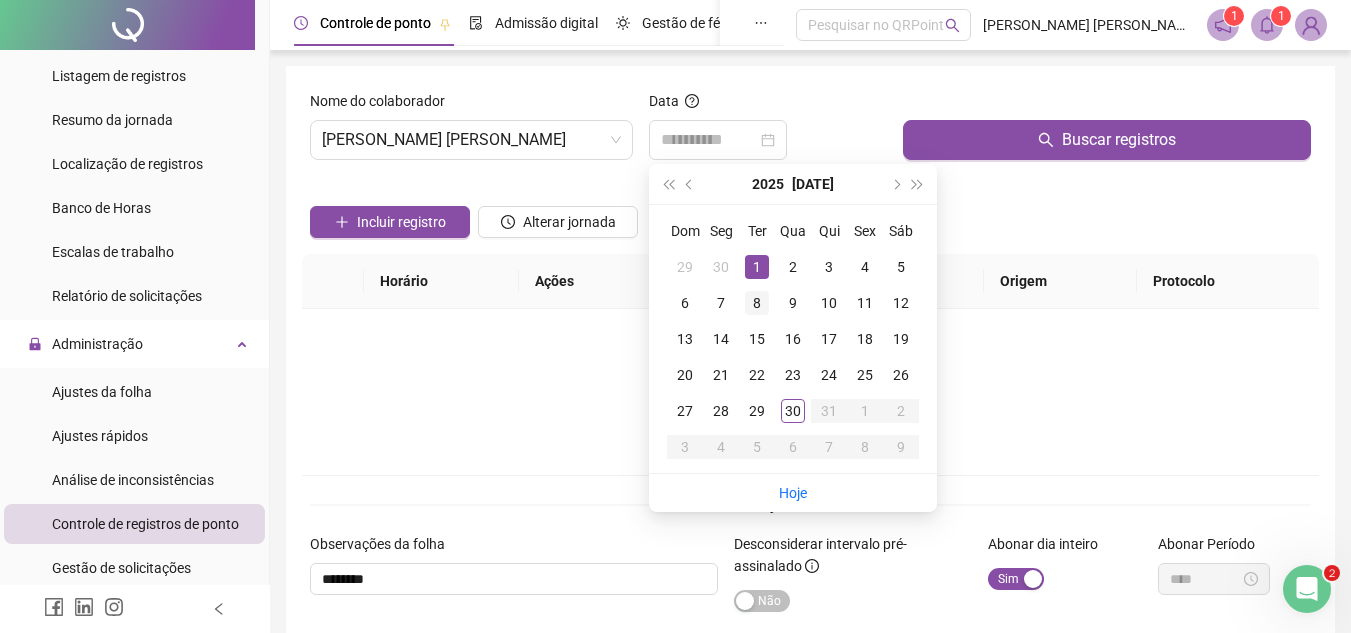 click on "8" at bounding box center [757, 303] 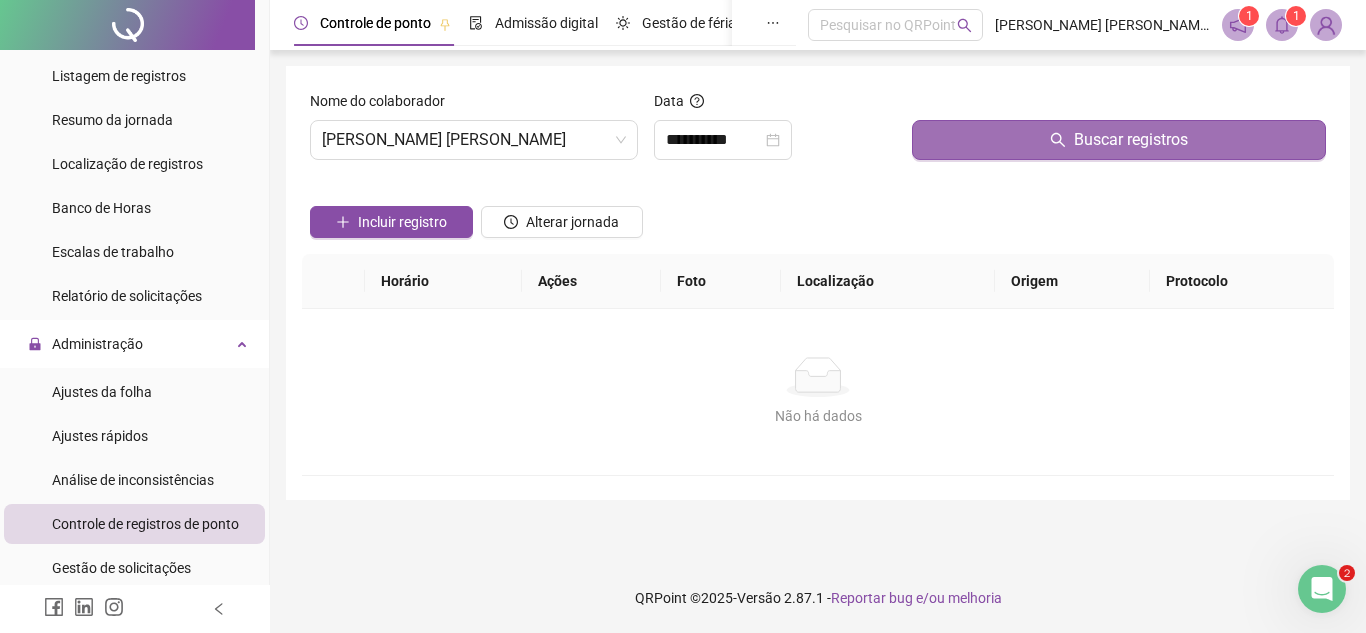 click on "Buscar registros" at bounding box center (1119, 140) 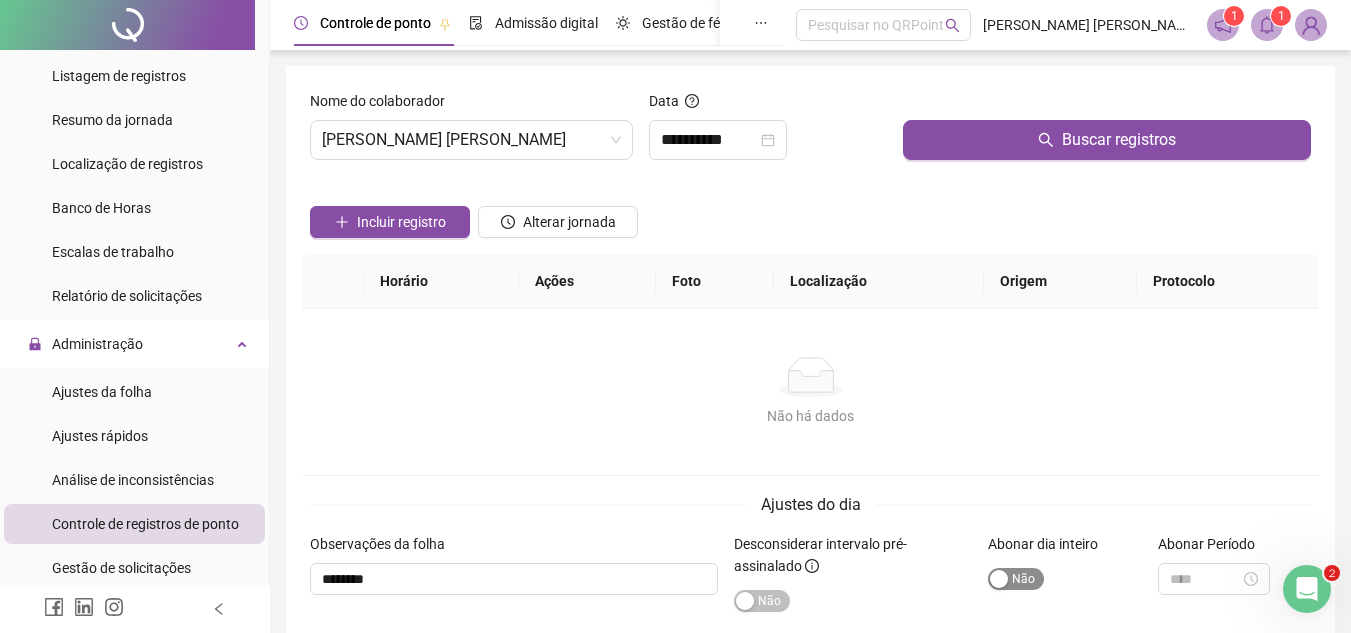 click on "Sim Não" at bounding box center (1016, 579) 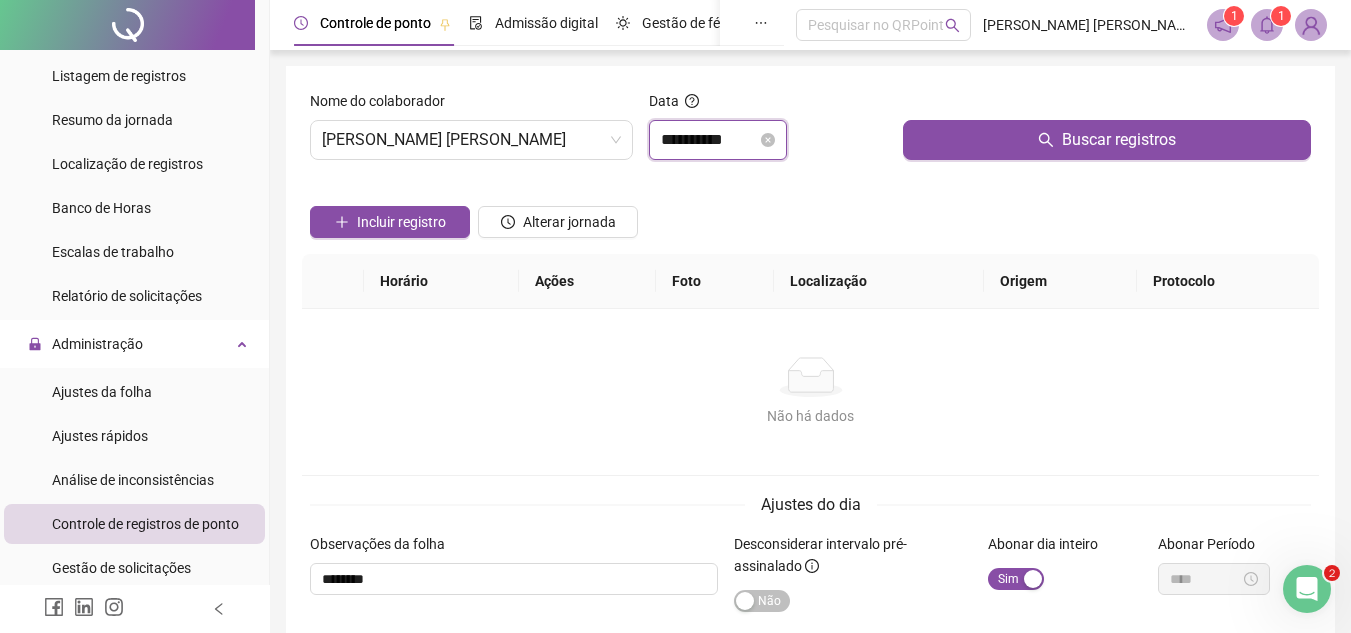 click on "**********" at bounding box center [709, 140] 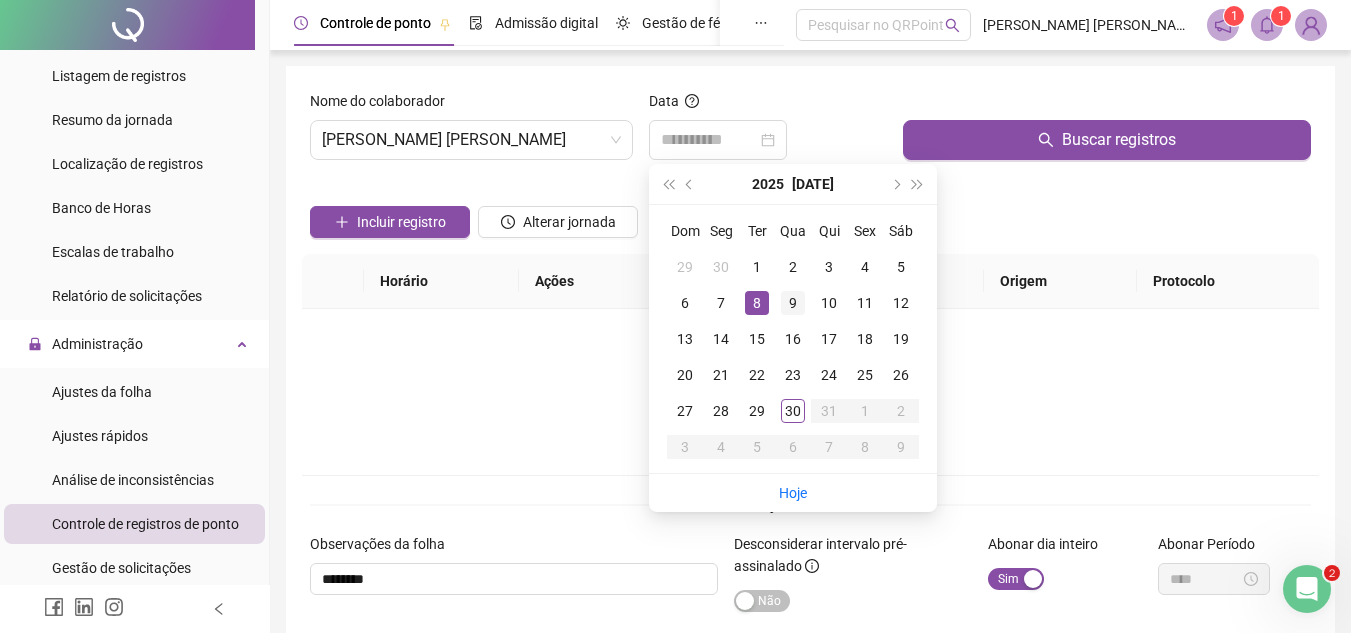 click on "9" at bounding box center (793, 303) 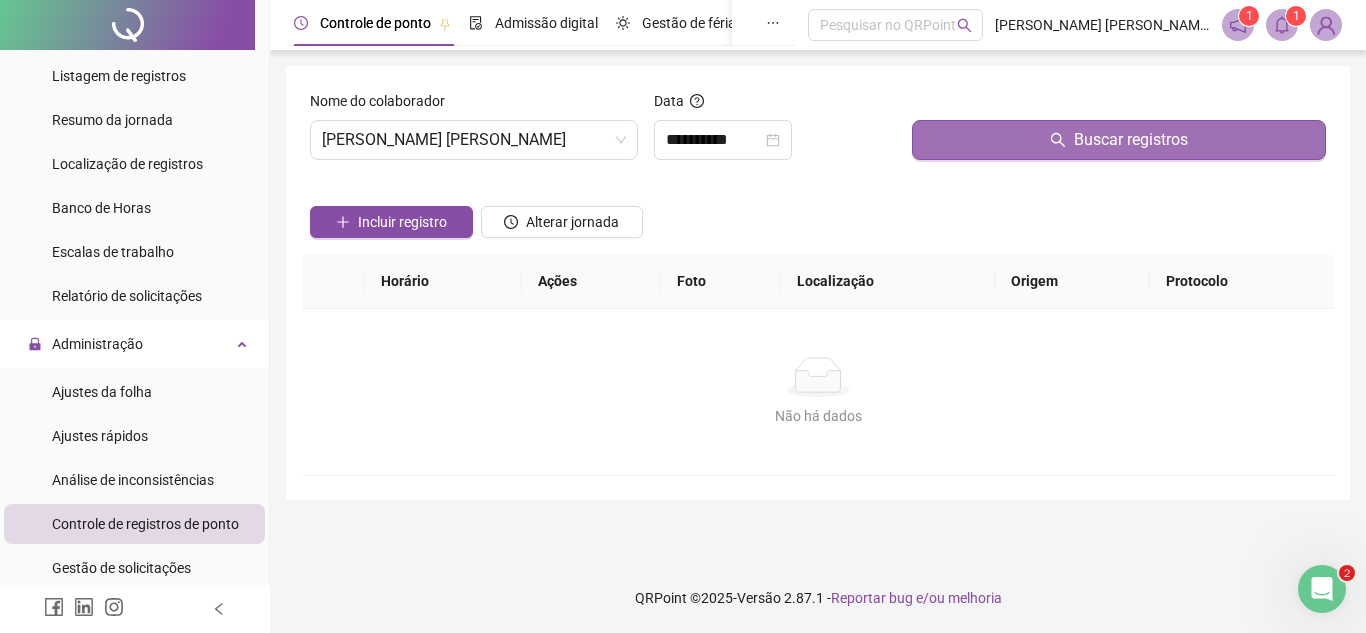click on "Buscar registros" at bounding box center (1119, 140) 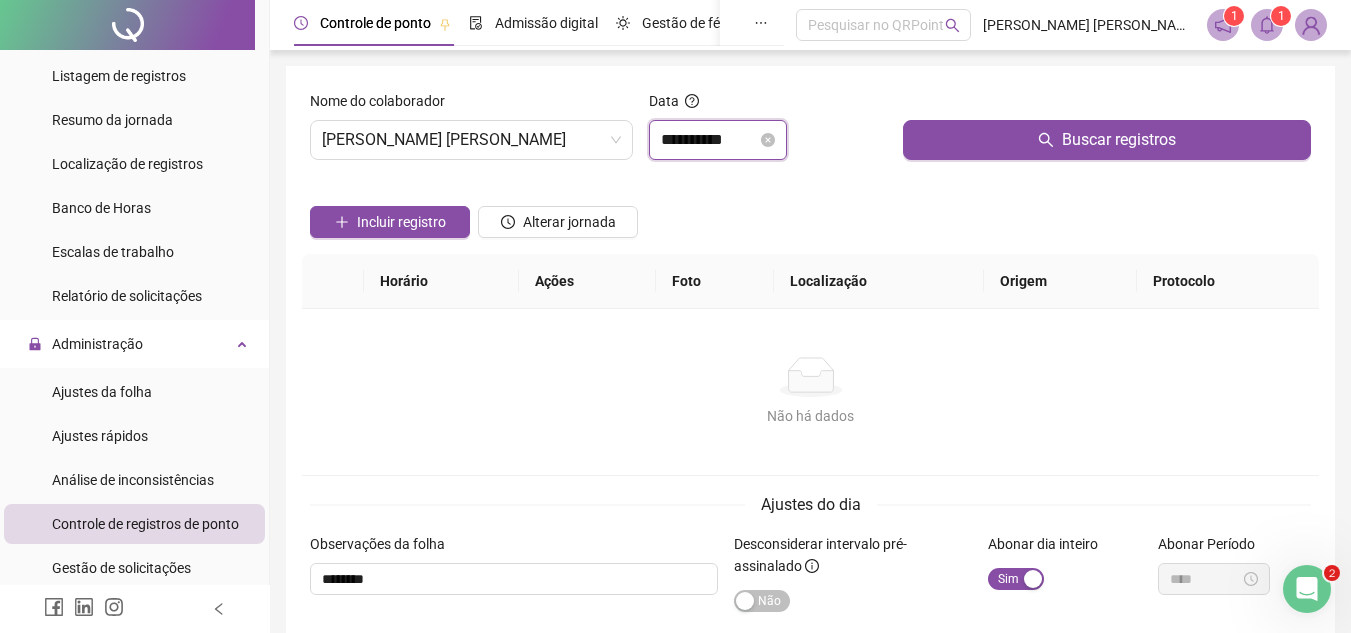click on "**********" at bounding box center (709, 140) 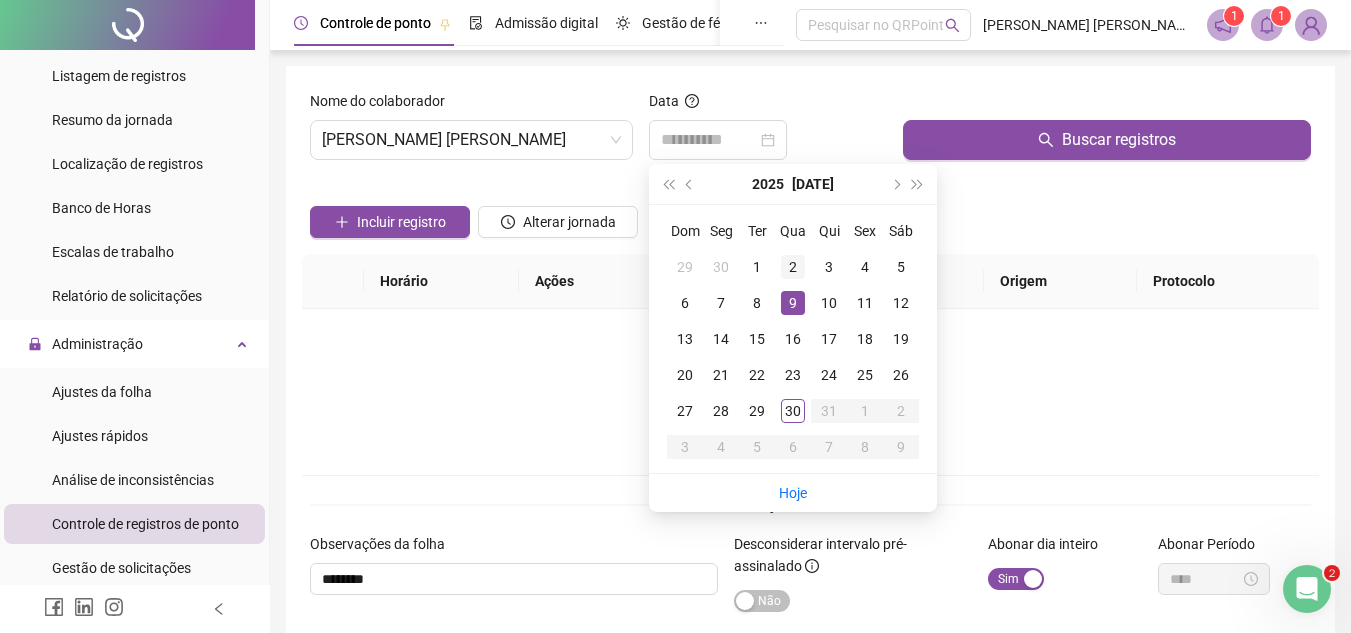 click on "2" at bounding box center (793, 267) 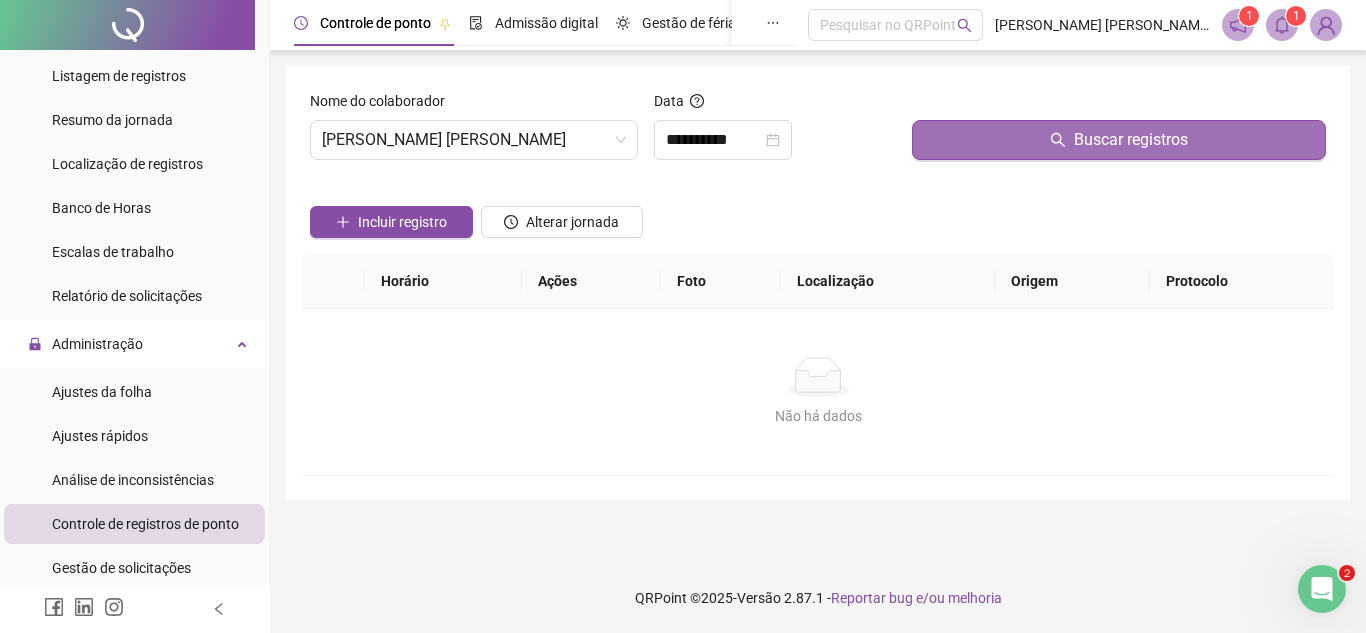 click on "Buscar registros" at bounding box center [1119, 140] 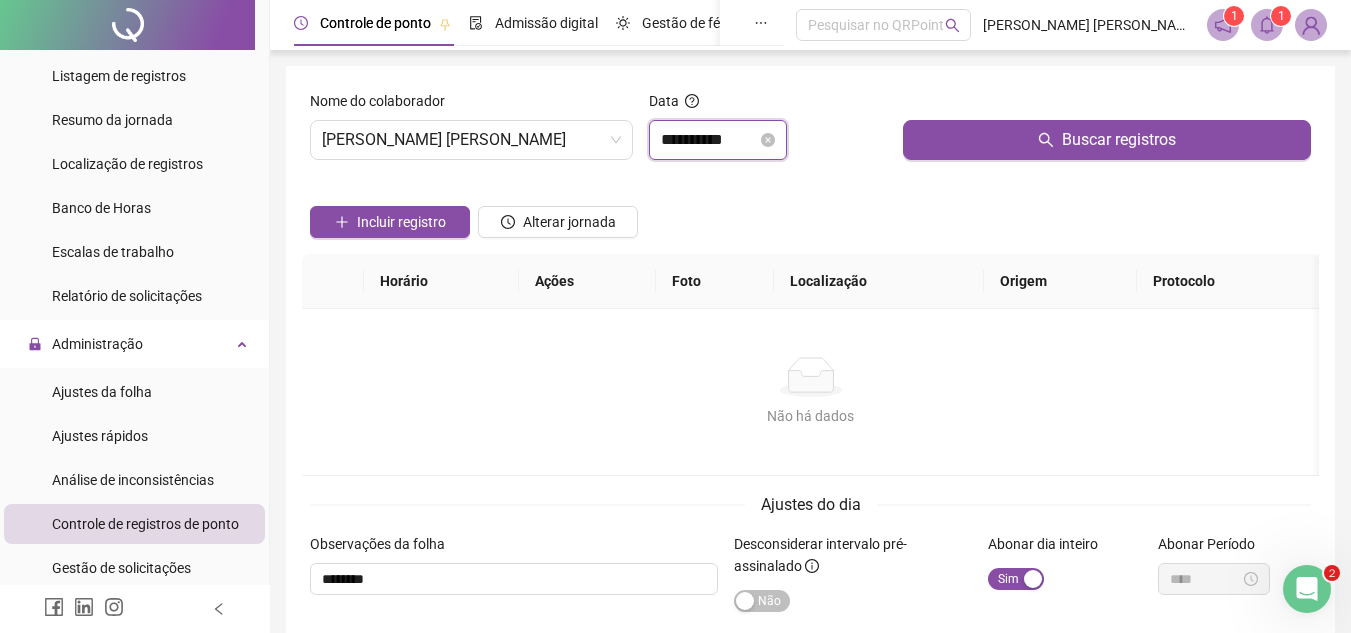 click on "**********" at bounding box center (709, 140) 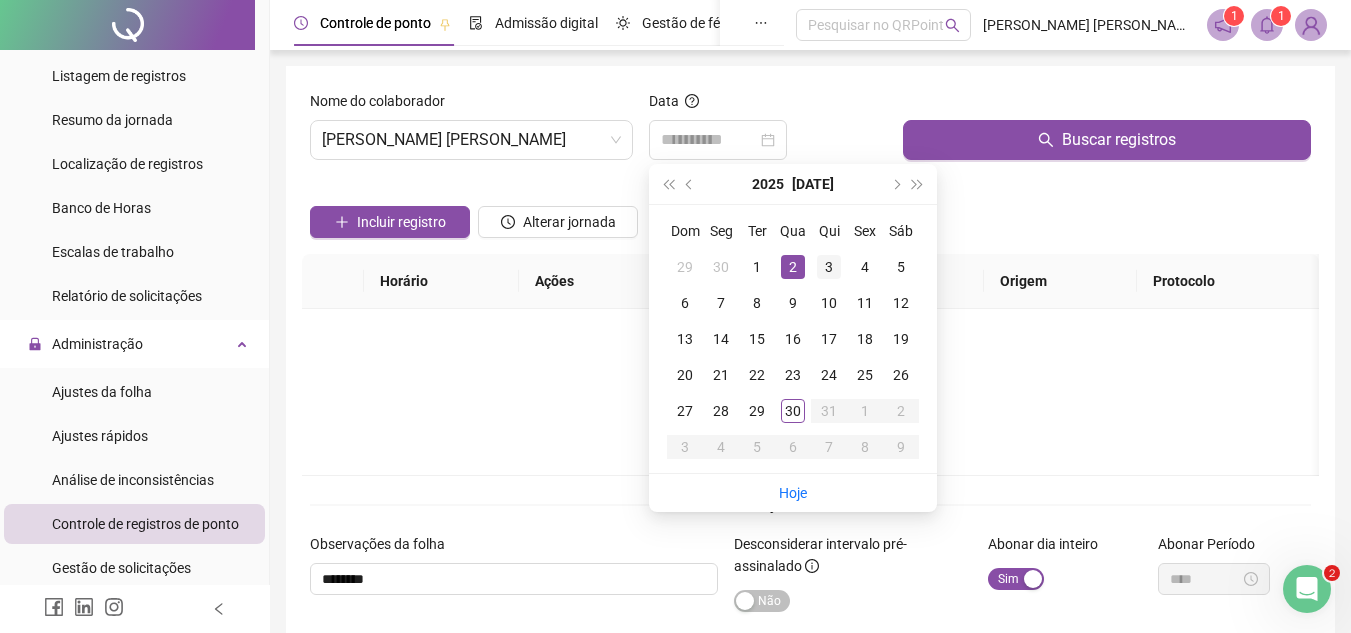 click on "3" at bounding box center (829, 267) 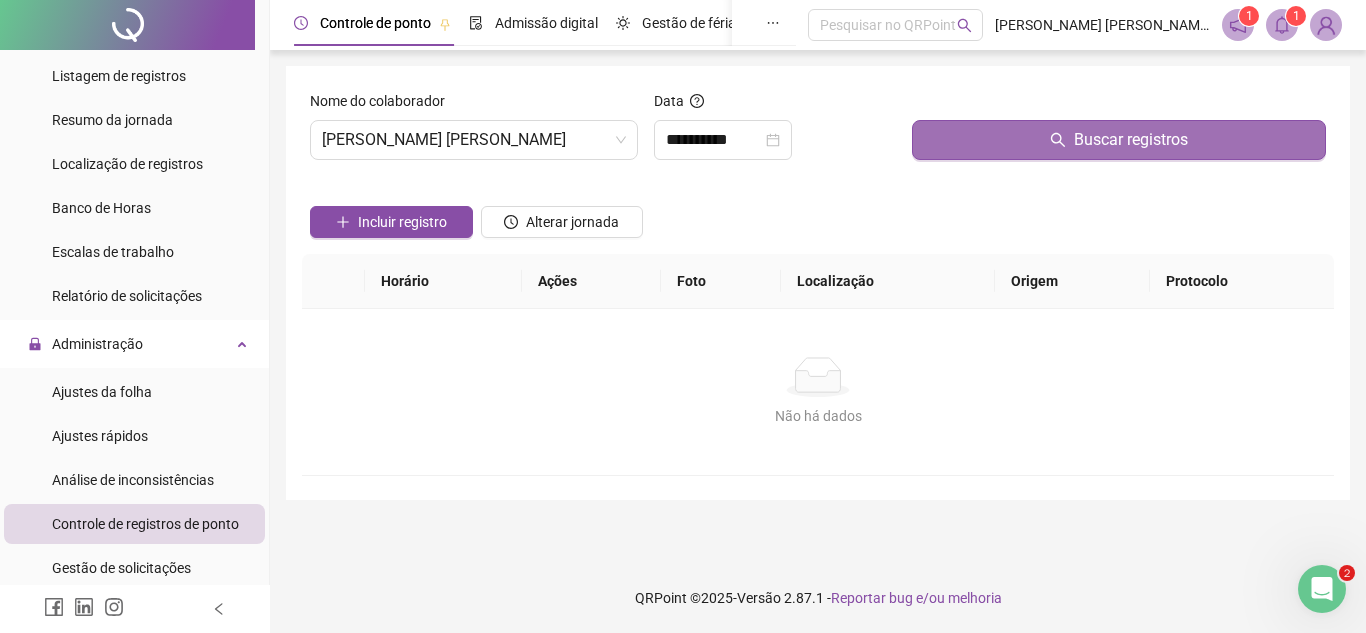 click on "Buscar registros" at bounding box center [1119, 140] 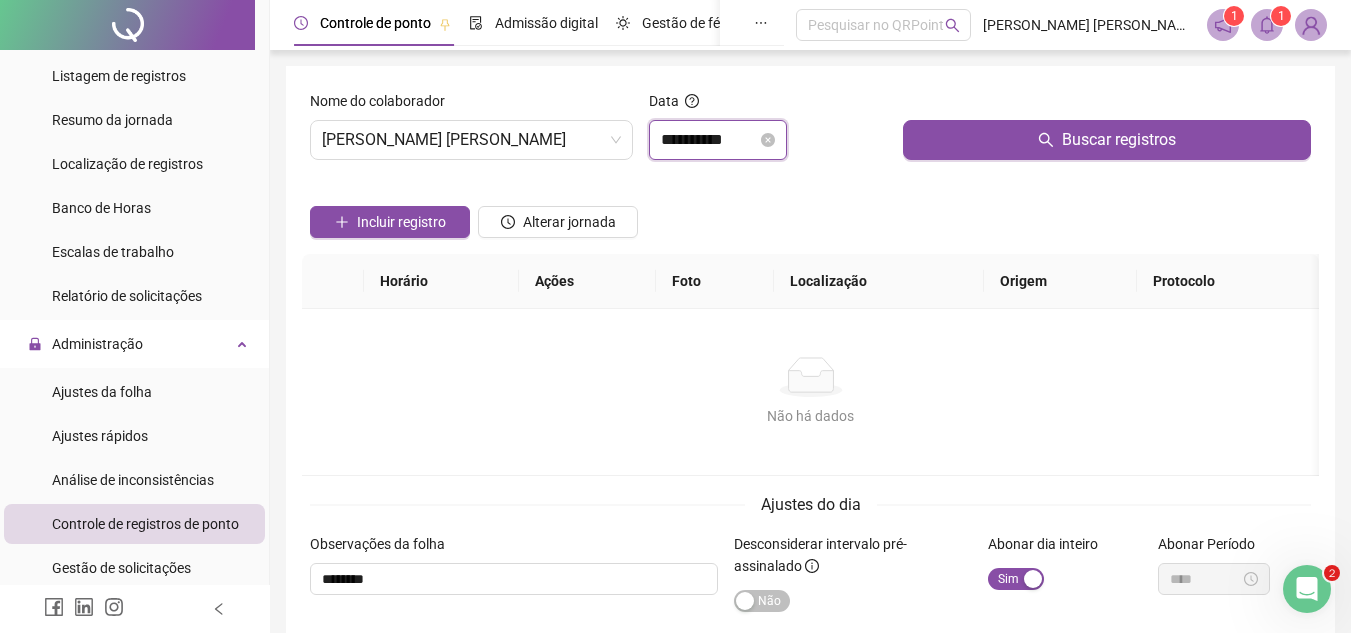 click on "**********" at bounding box center (709, 140) 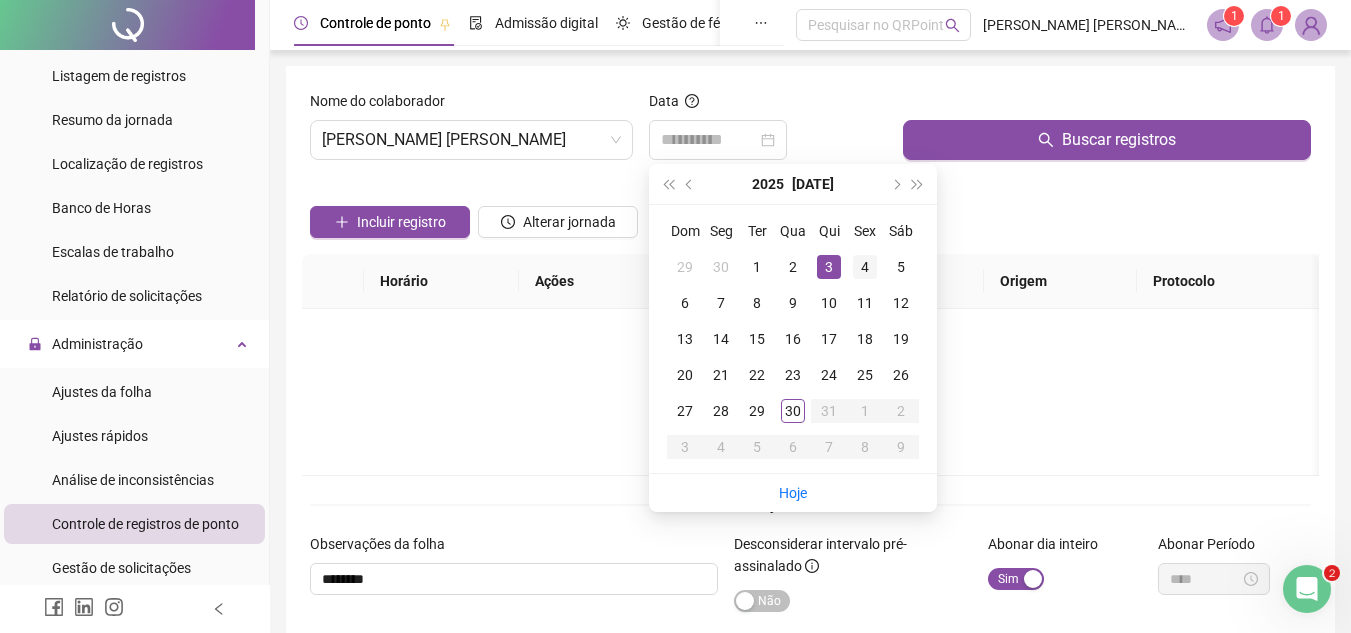 click on "4" at bounding box center (865, 267) 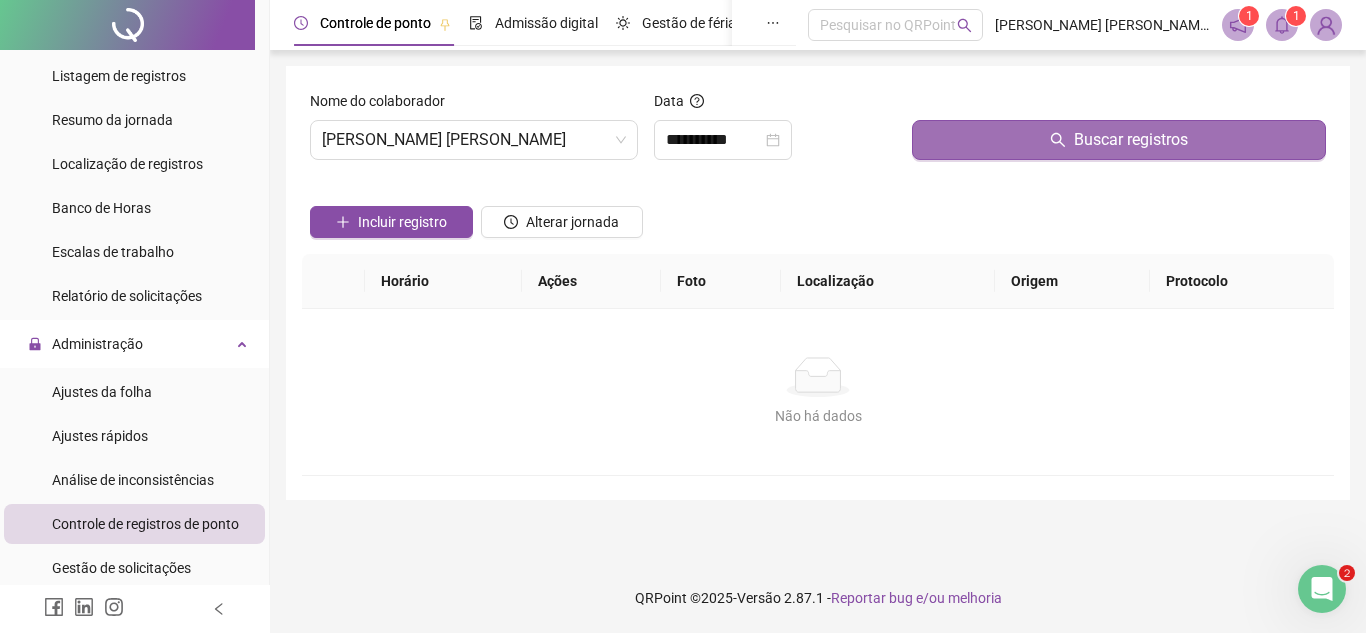 click on "Buscar registros" at bounding box center (1119, 140) 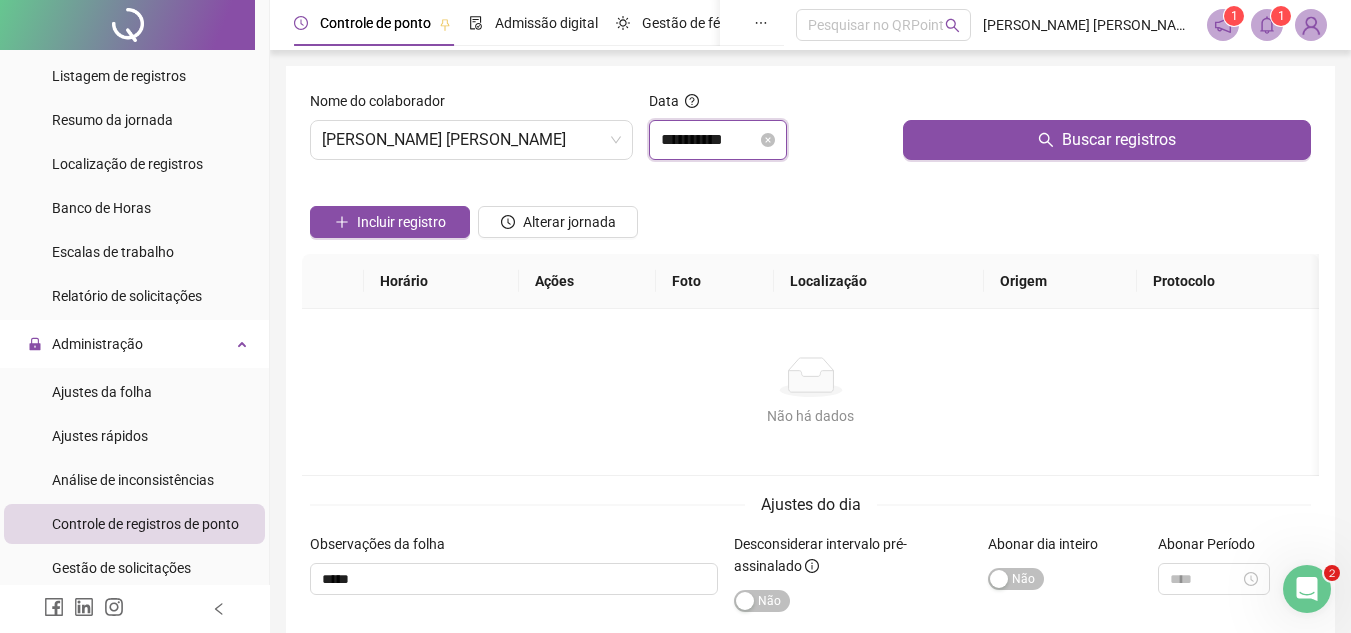 click on "**********" at bounding box center (709, 140) 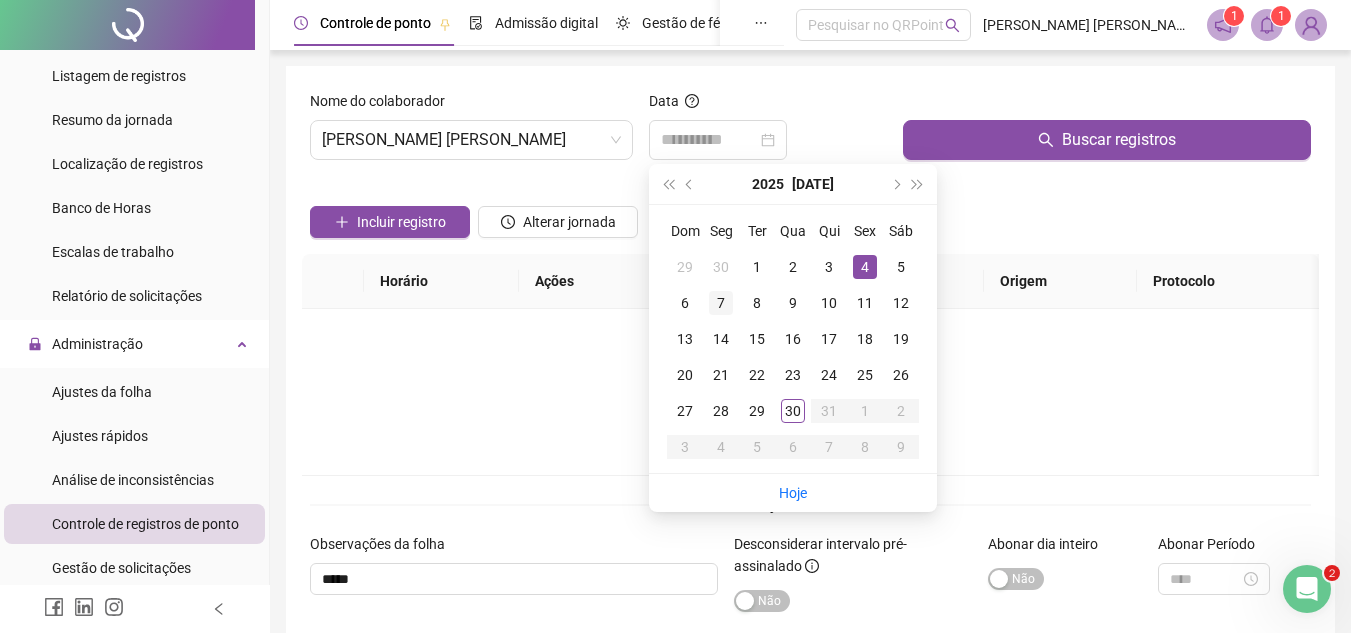 click on "7" at bounding box center [721, 303] 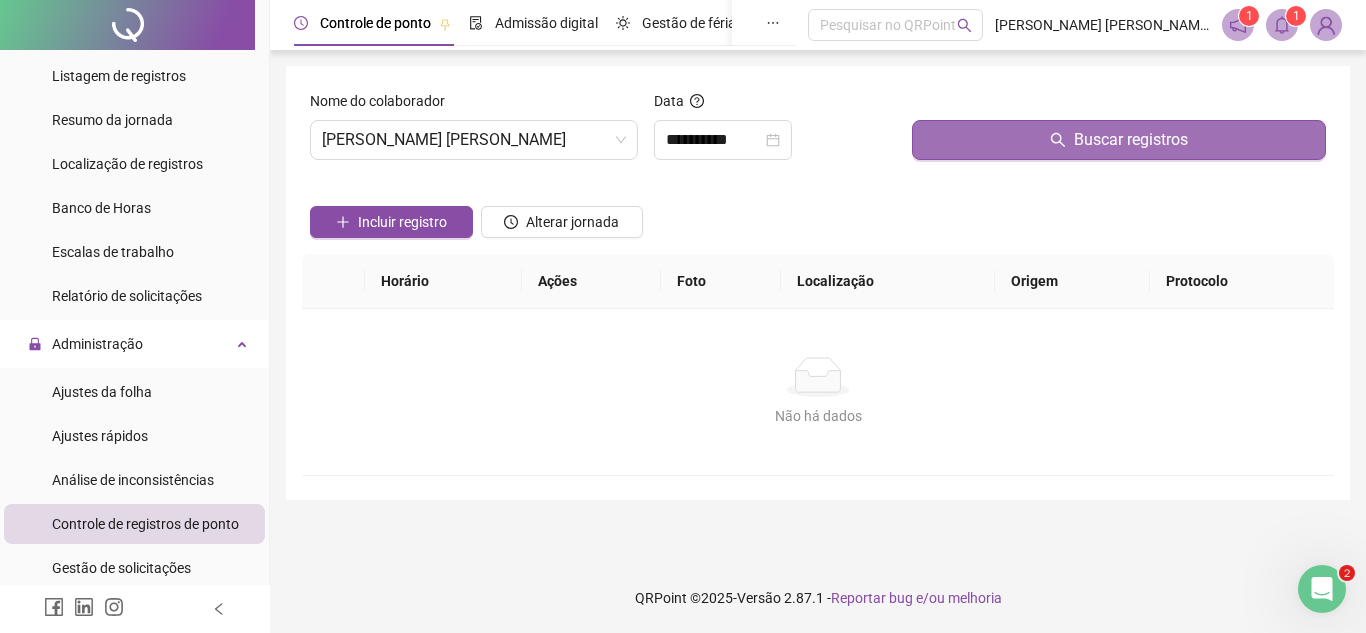 click on "Buscar registros" at bounding box center [1119, 140] 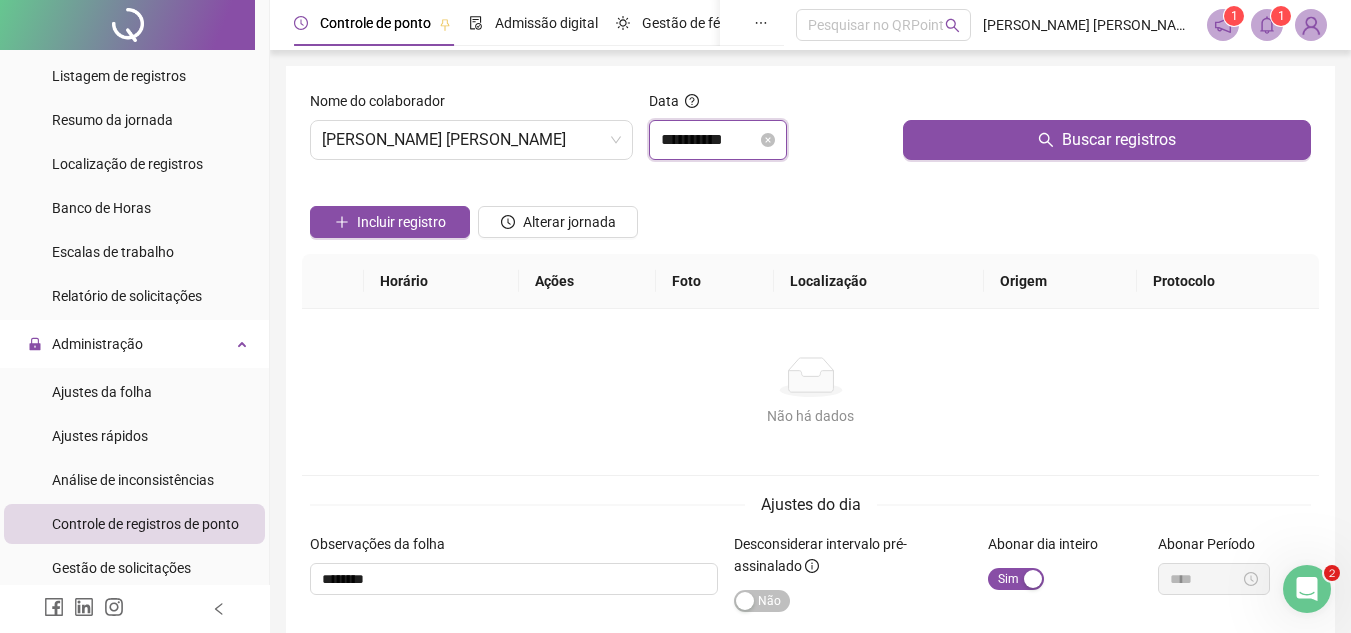 click on "**********" at bounding box center (709, 140) 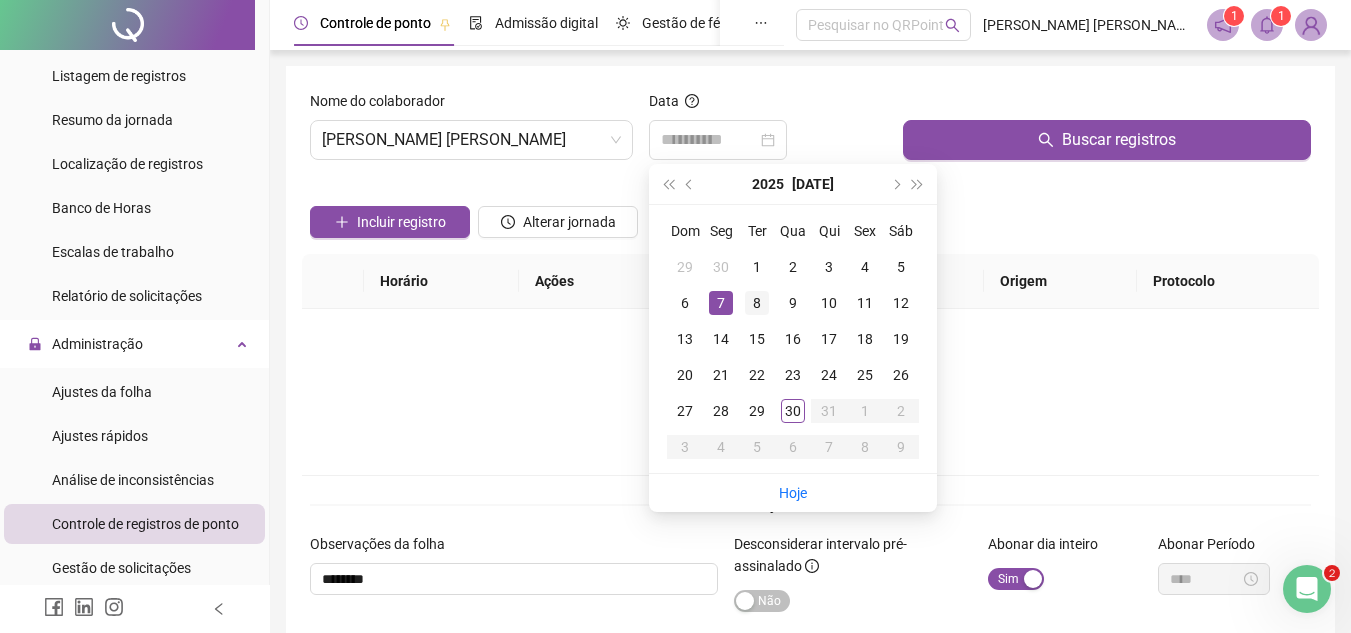 click on "8" at bounding box center (757, 303) 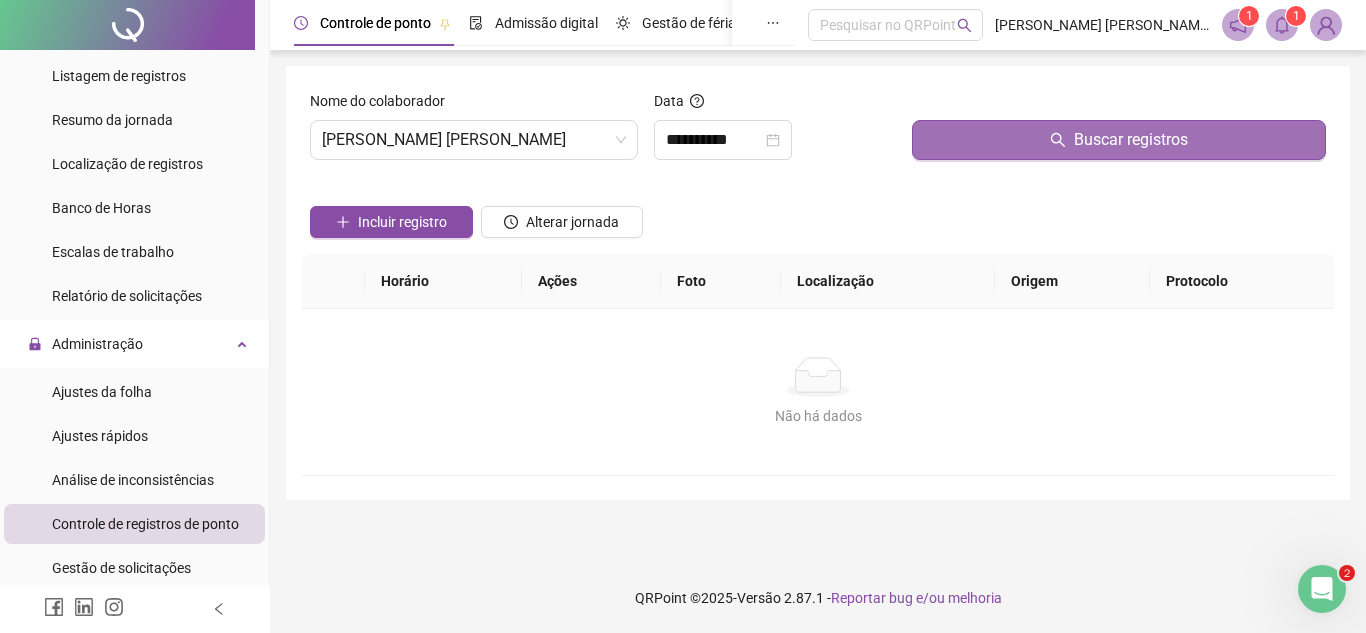 click on "Buscar registros" at bounding box center [1119, 140] 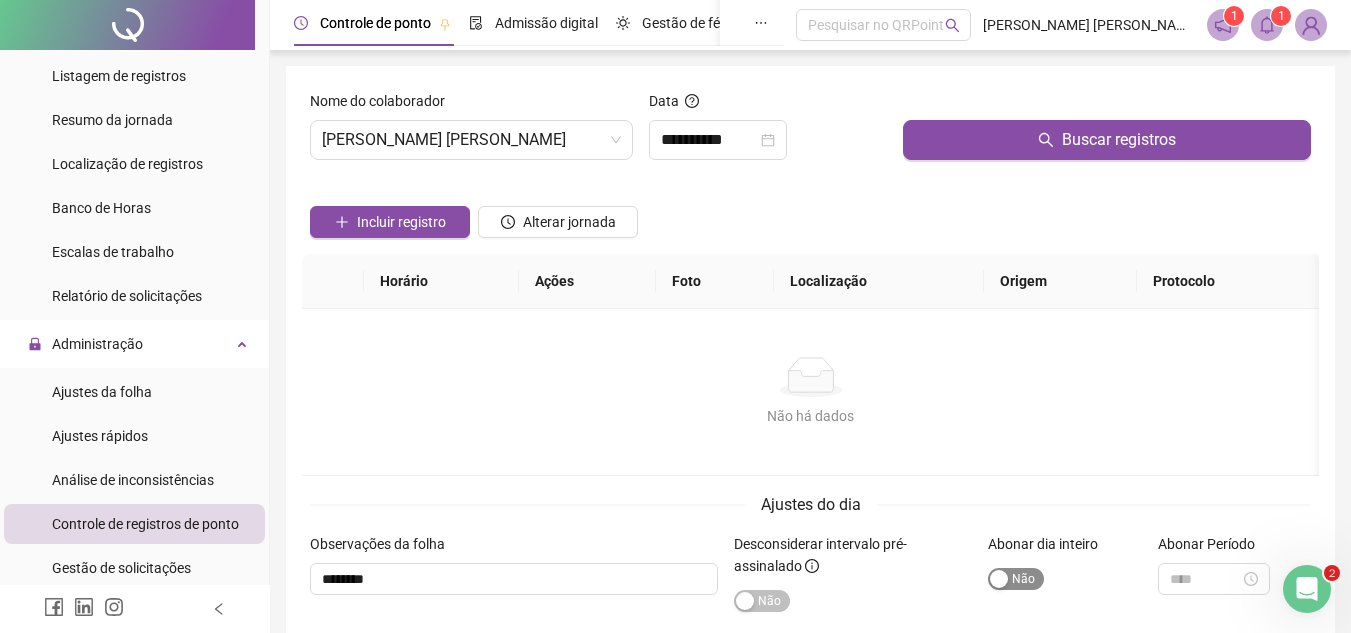 click on "Sim Não" at bounding box center [1016, 579] 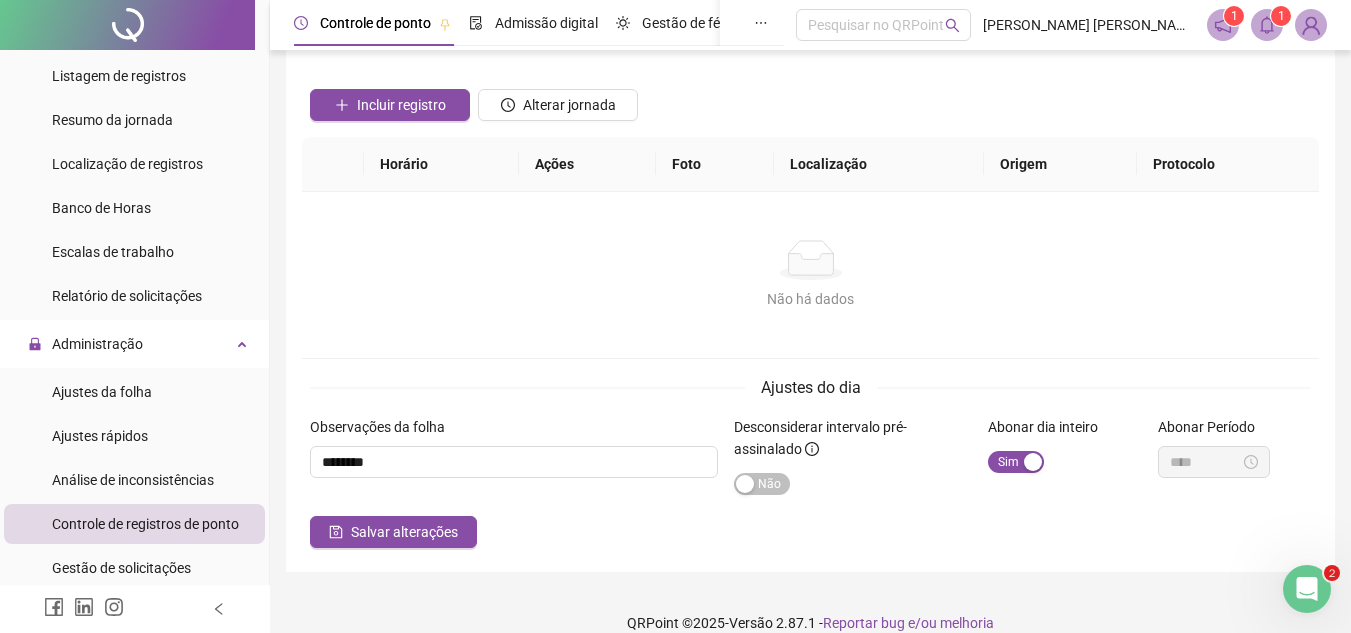 scroll, scrollTop: 139, scrollLeft: 0, axis: vertical 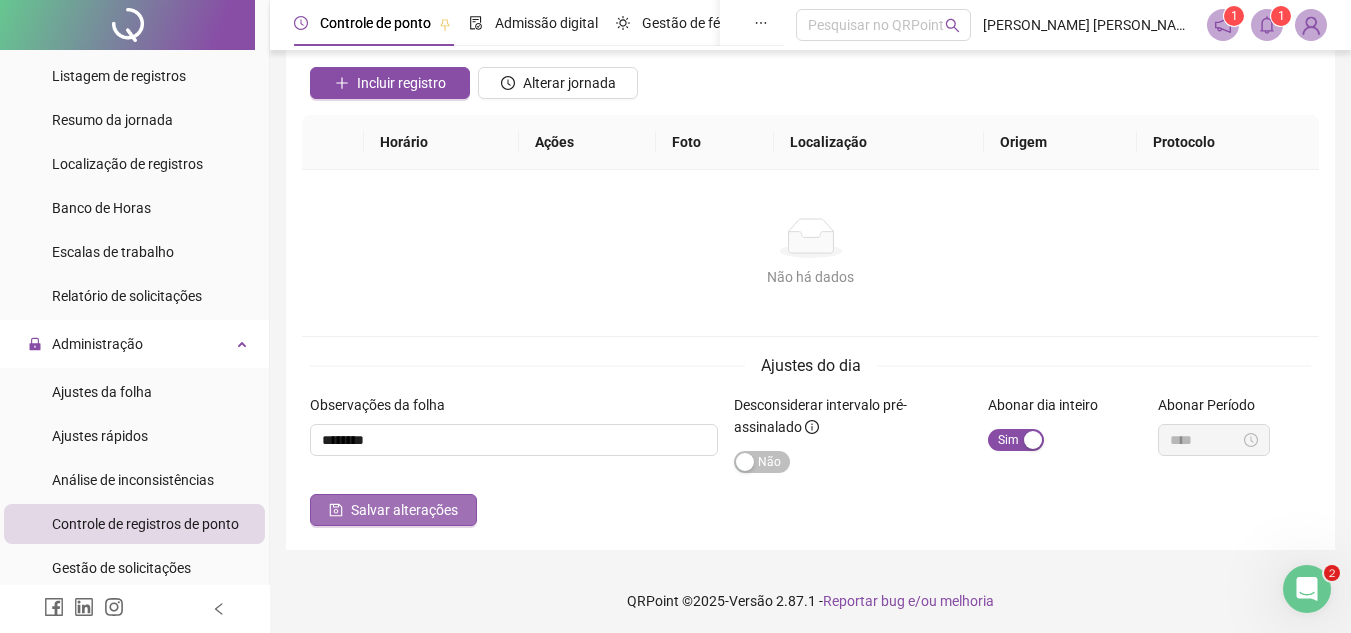 click on "Salvar alterações" at bounding box center [393, 510] 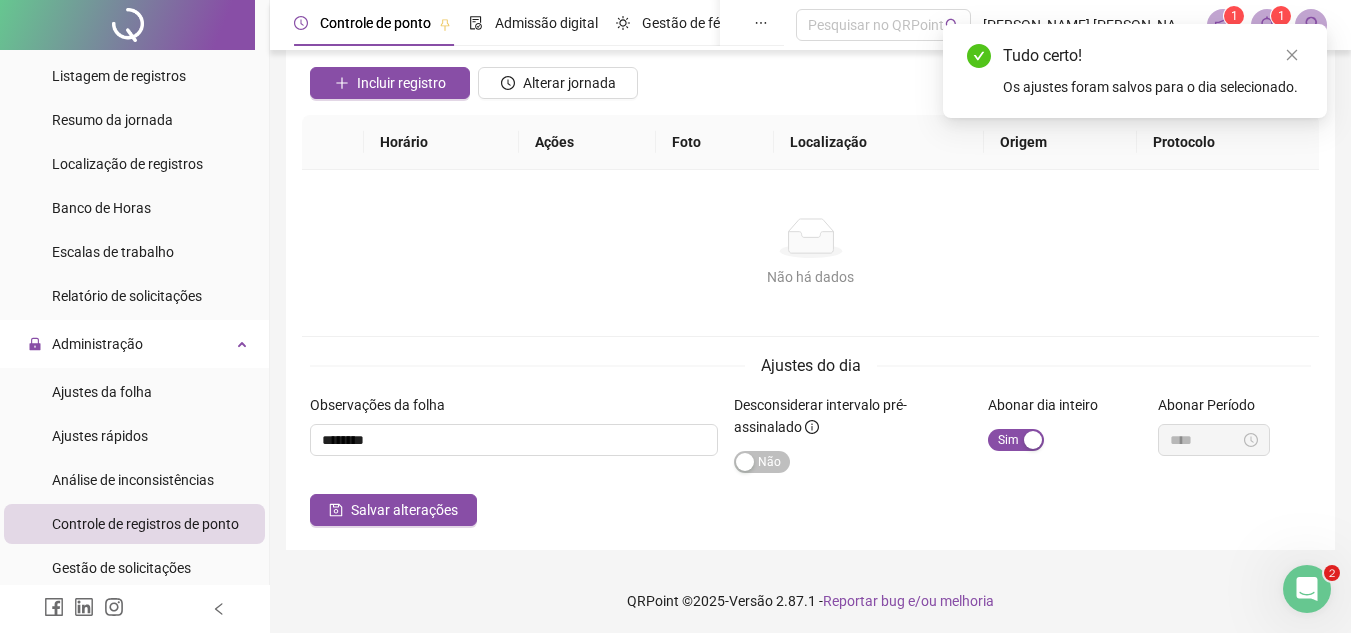 scroll, scrollTop: 0, scrollLeft: 0, axis: both 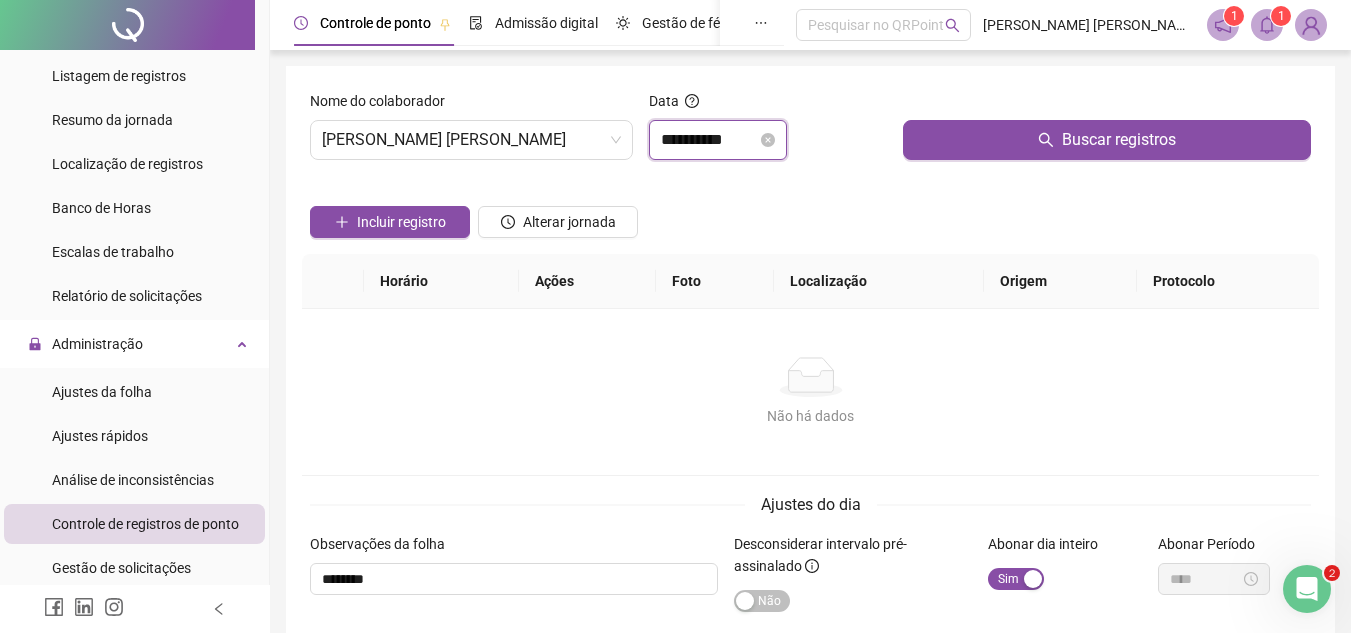 click on "**********" at bounding box center [709, 140] 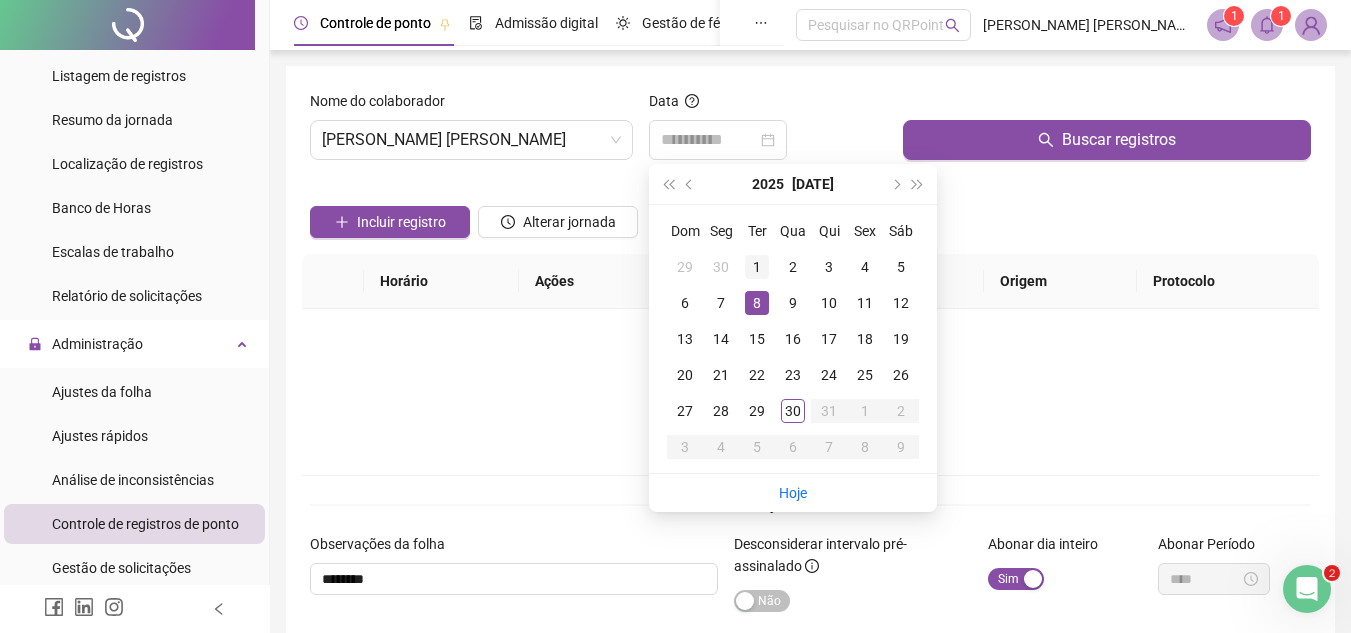 click on "1" at bounding box center [757, 267] 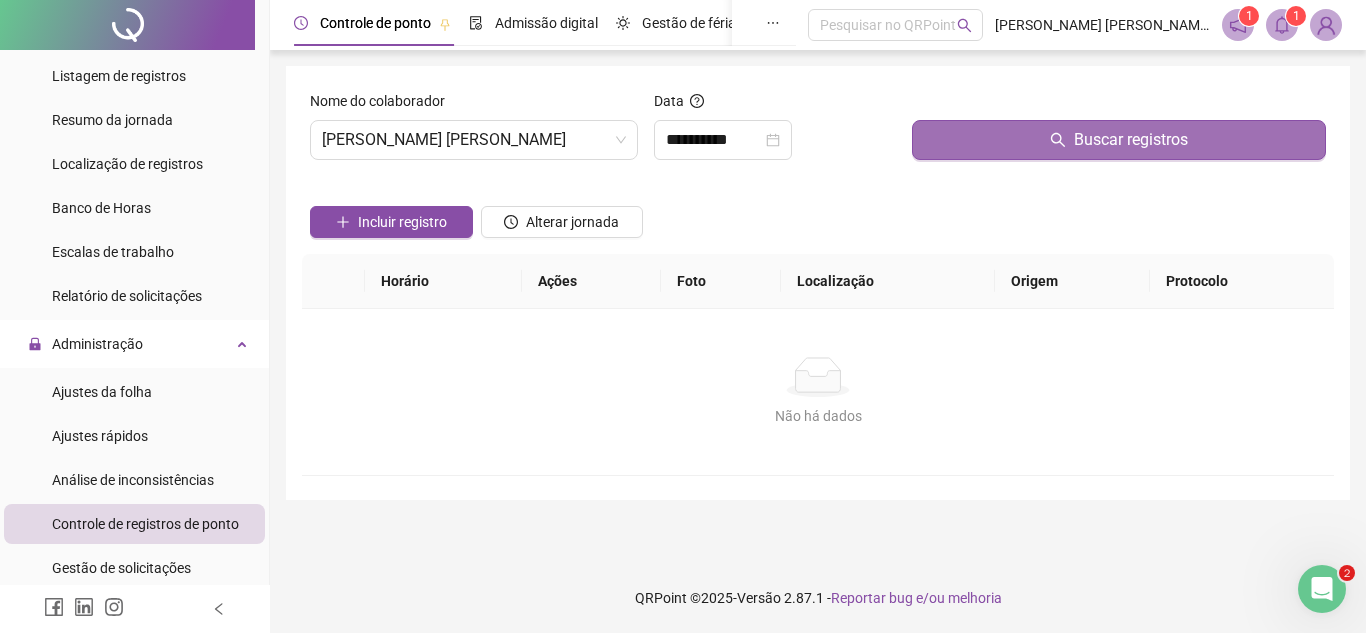 click on "Buscar registros" at bounding box center [1119, 140] 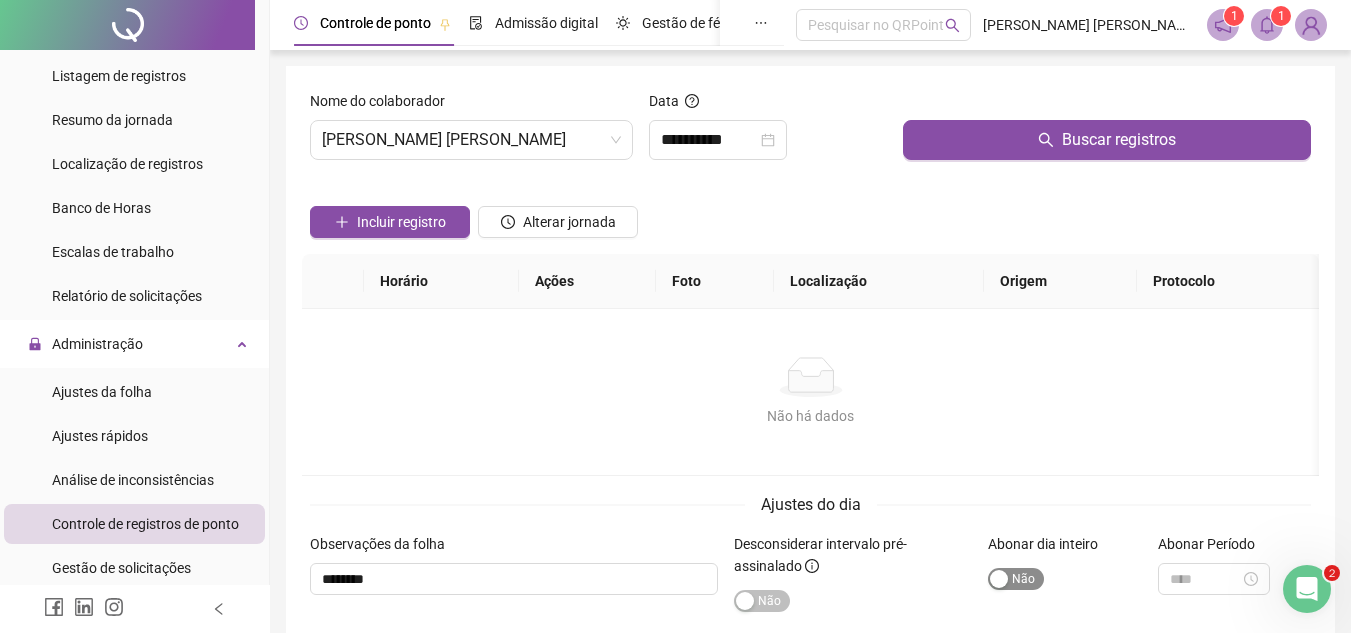 click on "Sim Não" at bounding box center [1016, 579] 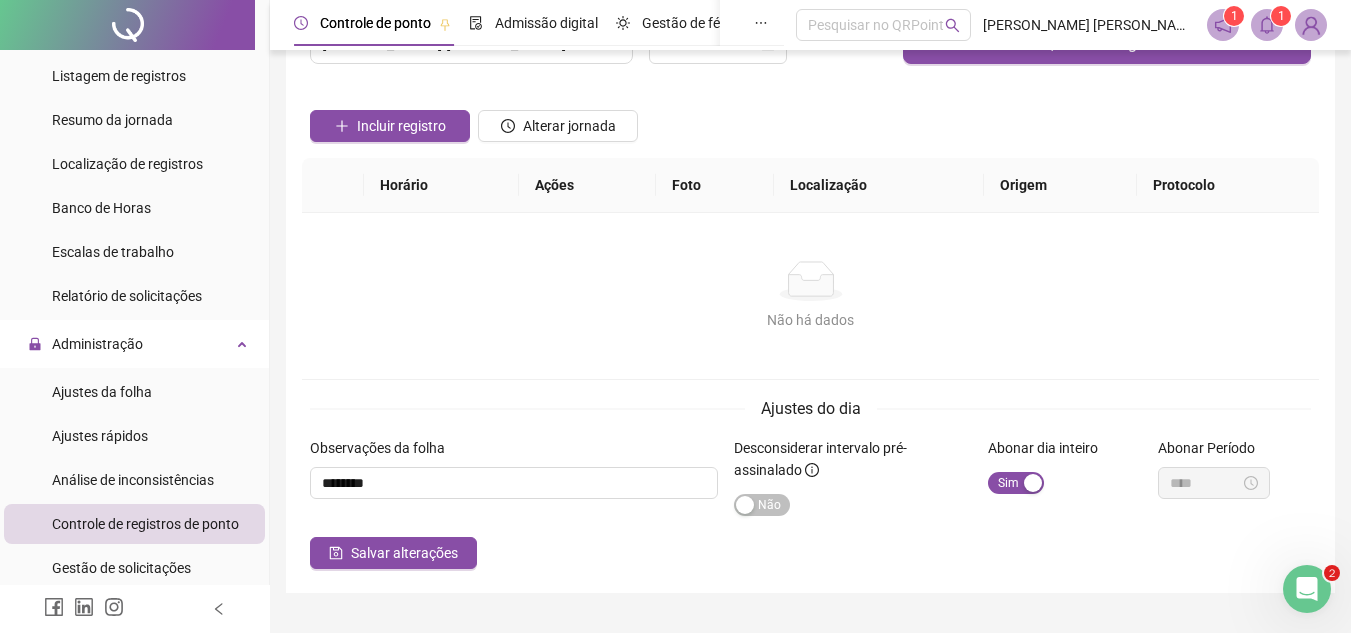 scroll, scrollTop: 108, scrollLeft: 0, axis: vertical 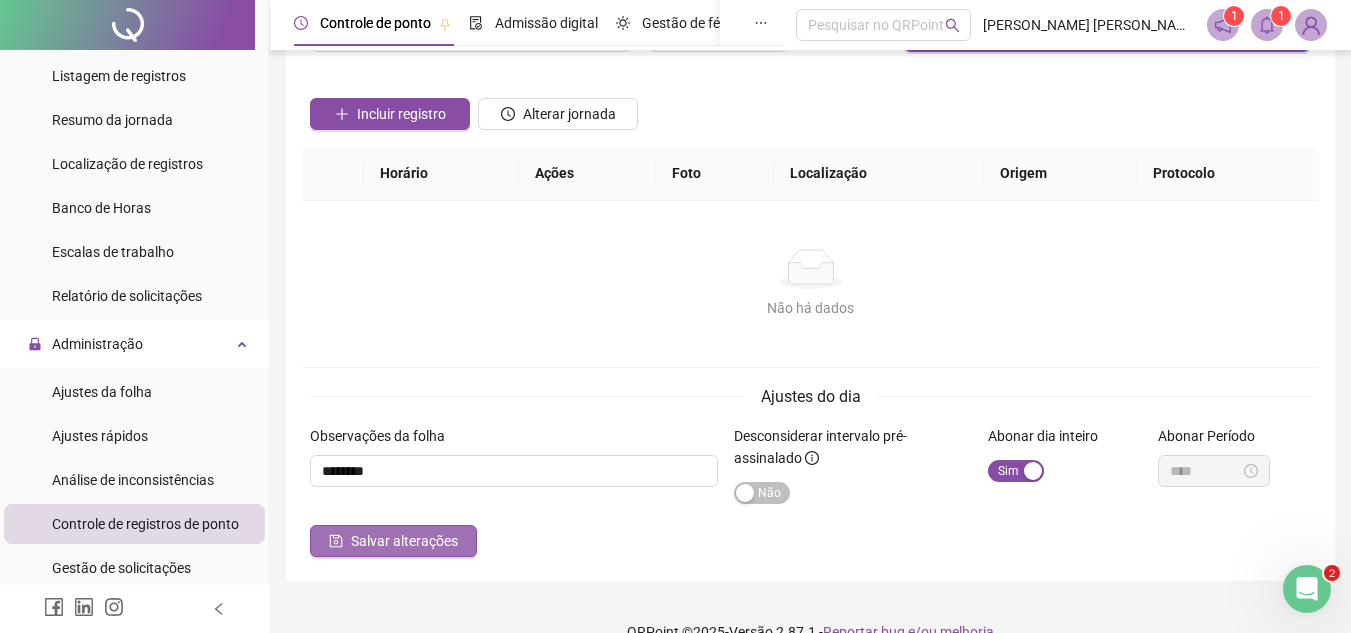 click on "Salvar alterações" at bounding box center (404, 541) 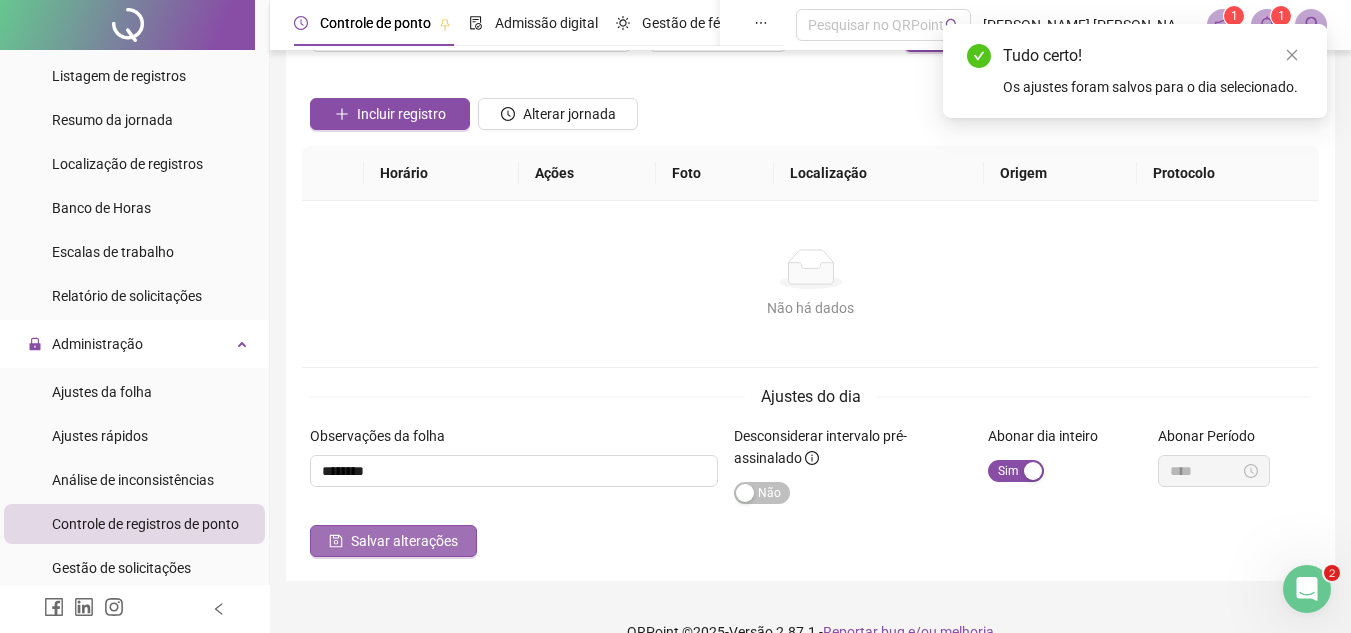 click on "Salvar alterações" at bounding box center [404, 541] 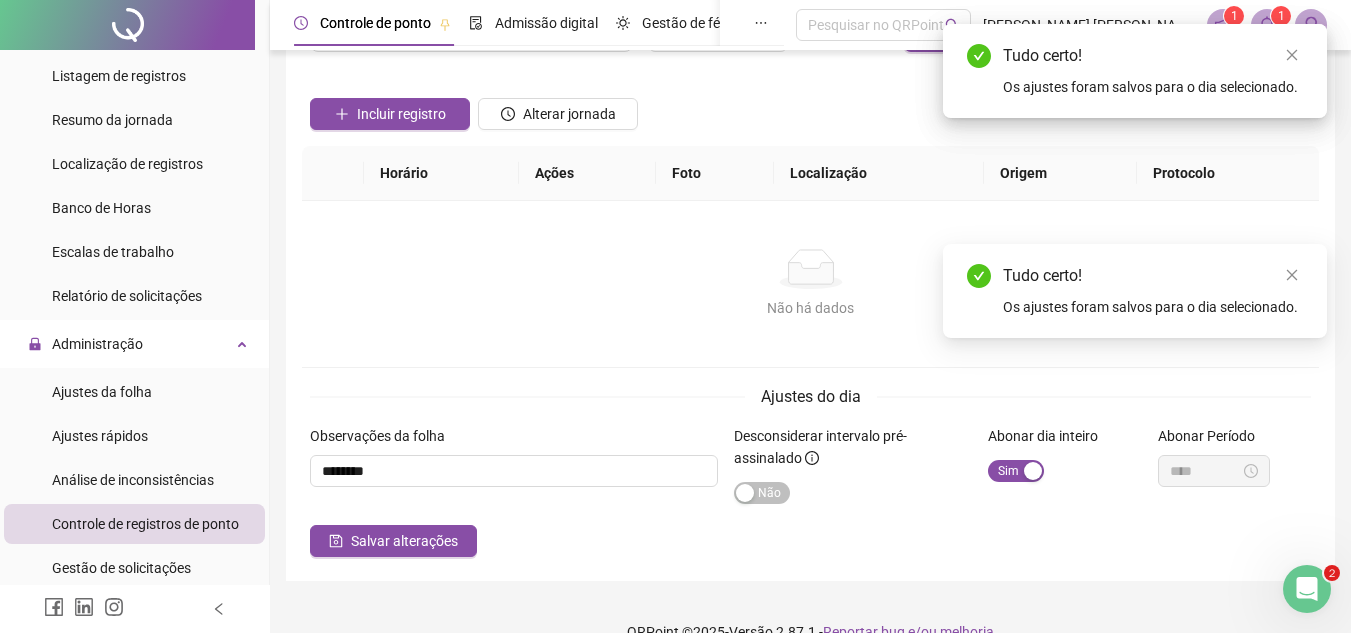 drag, startPoint x: 429, startPoint y: 539, endPoint x: 1365, endPoint y: 494, distance: 937.0811 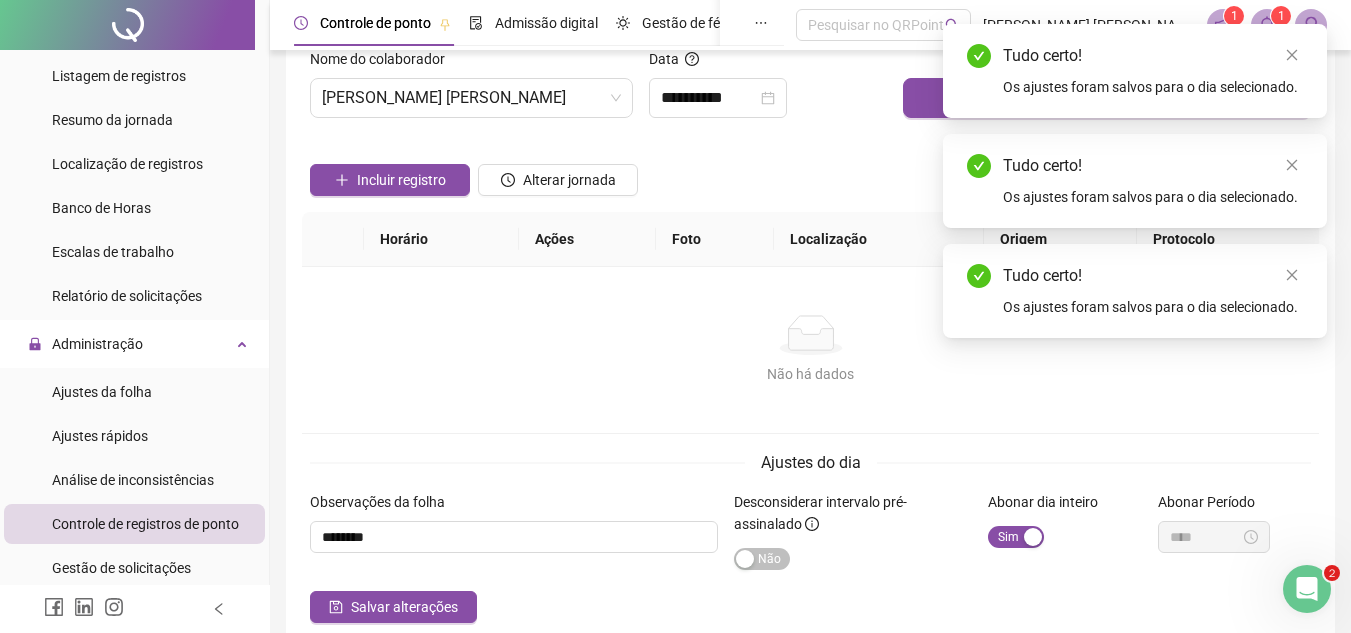 scroll, scrollTop: 0, scrollLeft: 0, axis: both 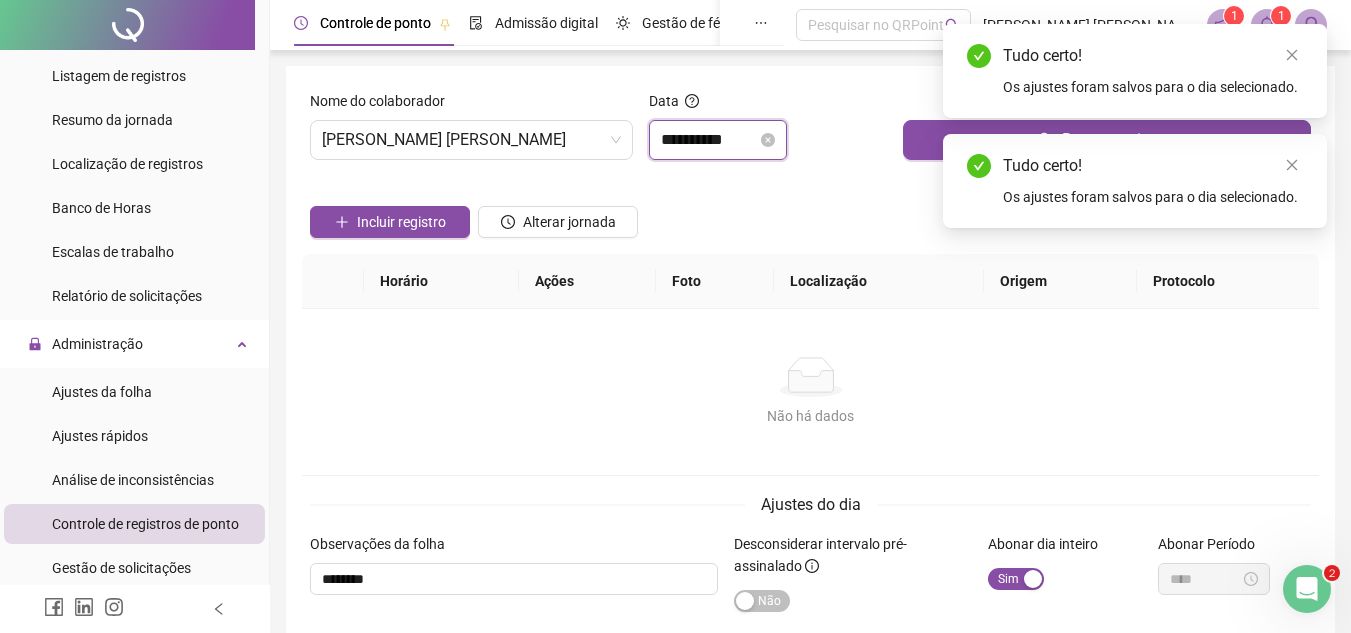 click on "**********" at bounding box center (709, 140) 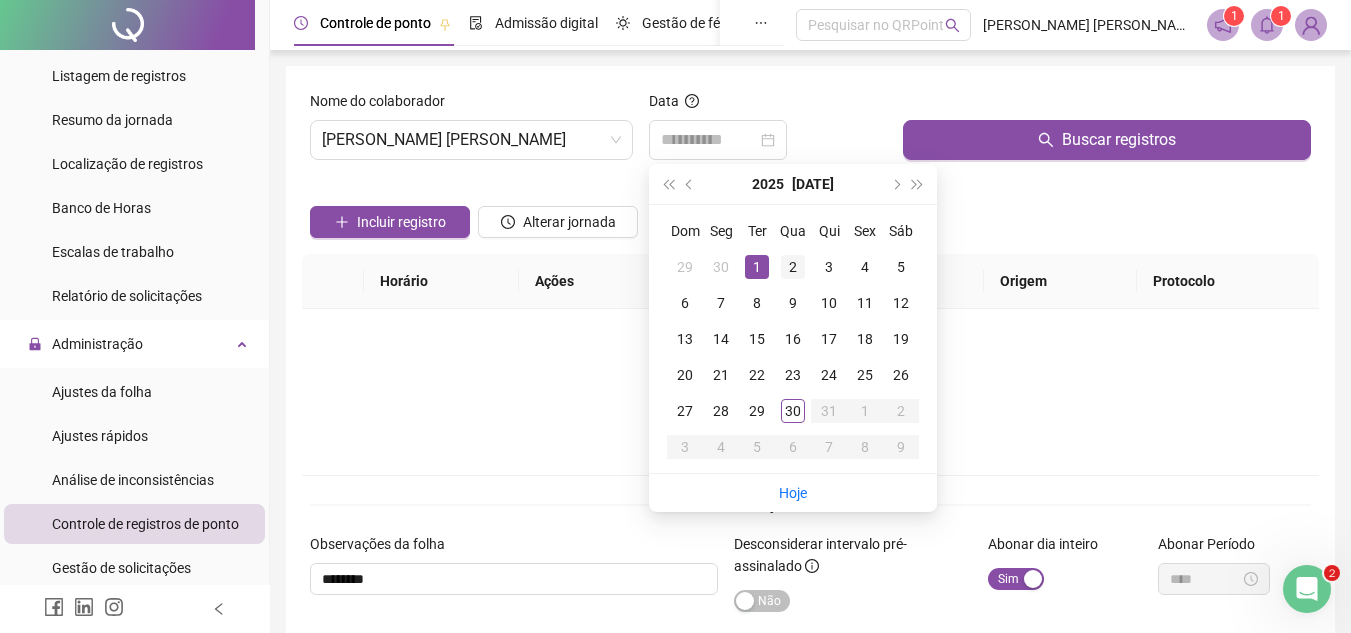 click on "2" at bounding box center (793, 267) 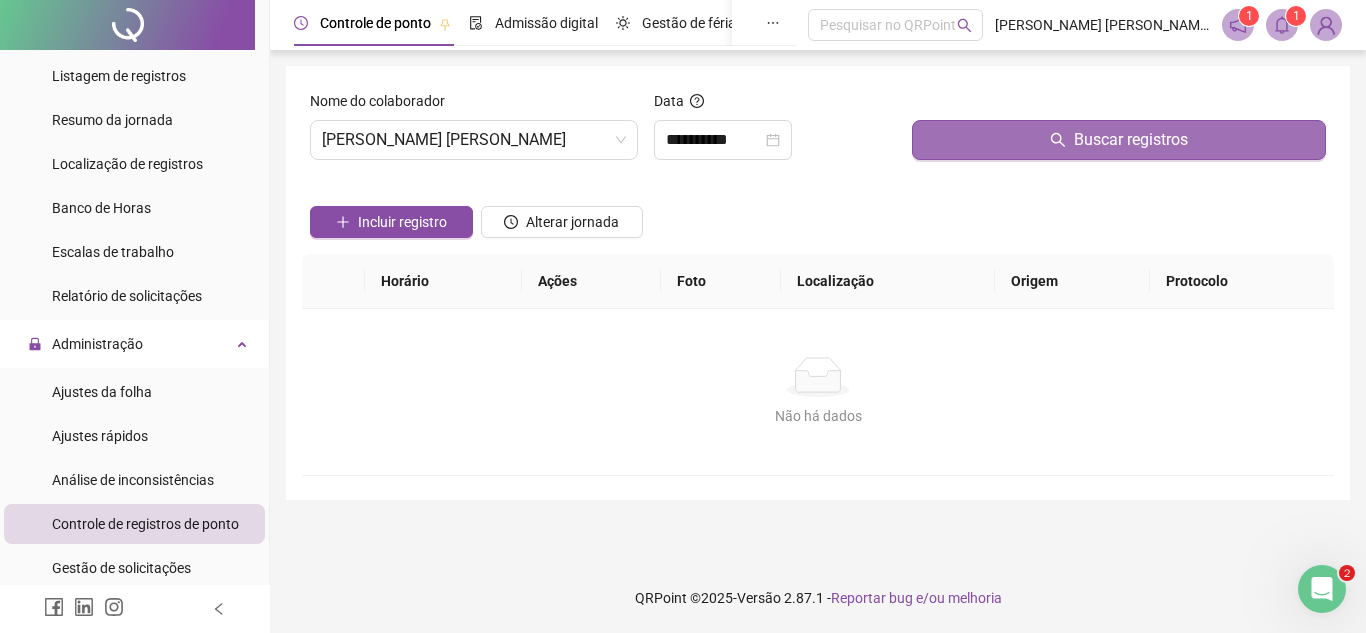 click on "Buscar registros" at bounding box center [1119, 140] 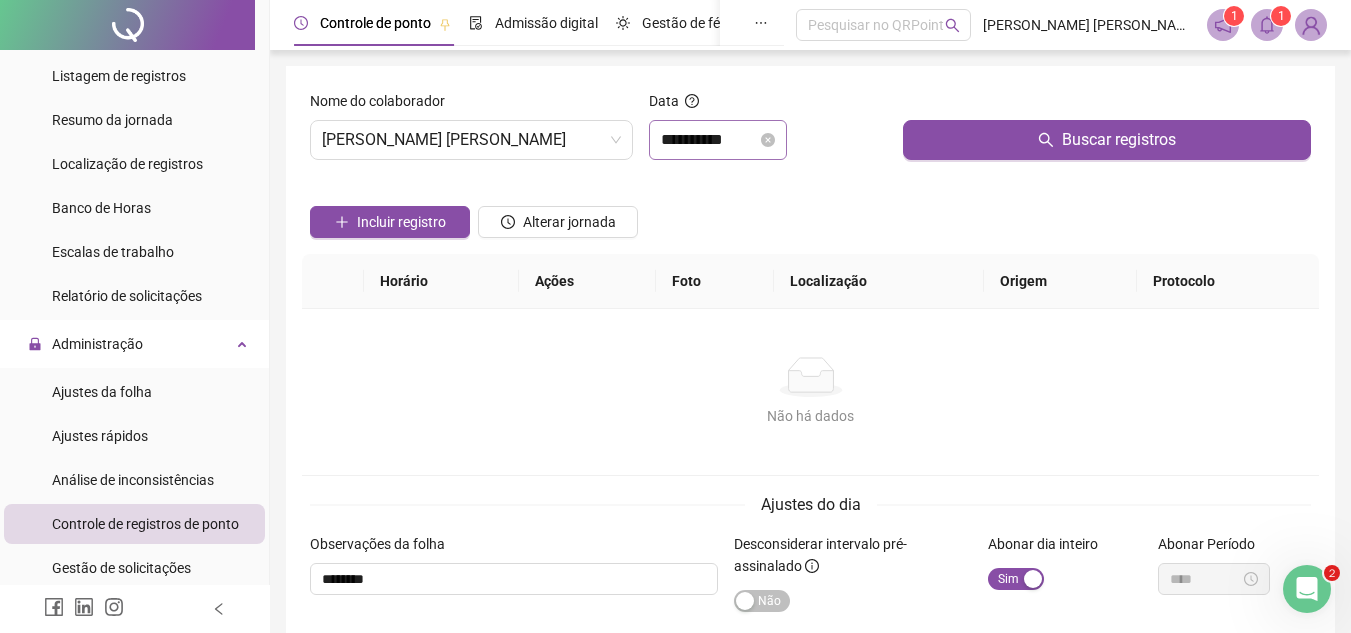 click on "**********" at bounding box center (718, 140) 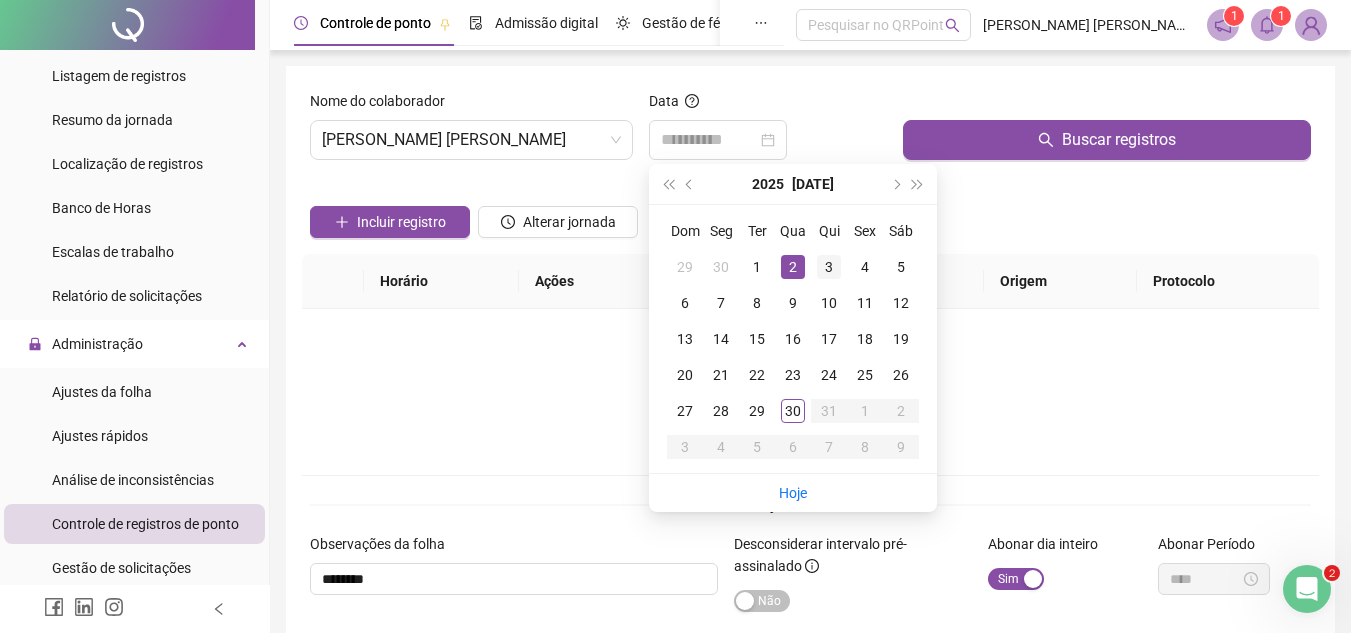 click on "3" at bounding box center [829, 267] 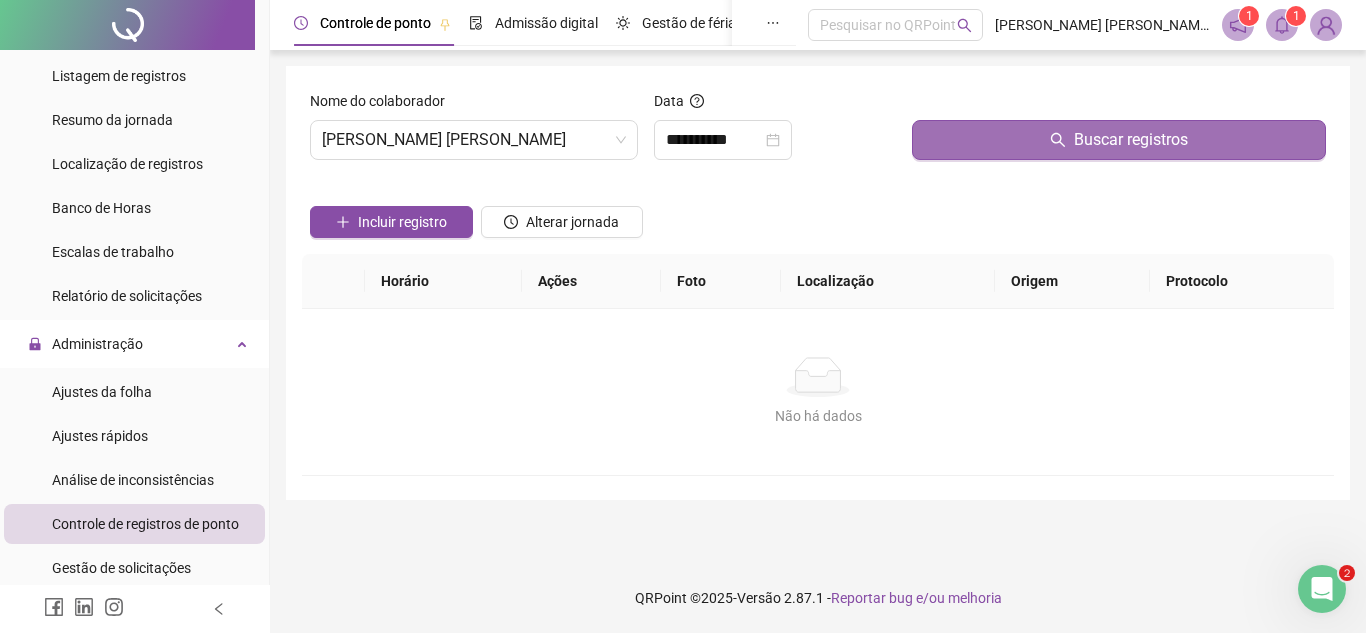 click on "Buscar registros" at bounding box center (1119, 140) 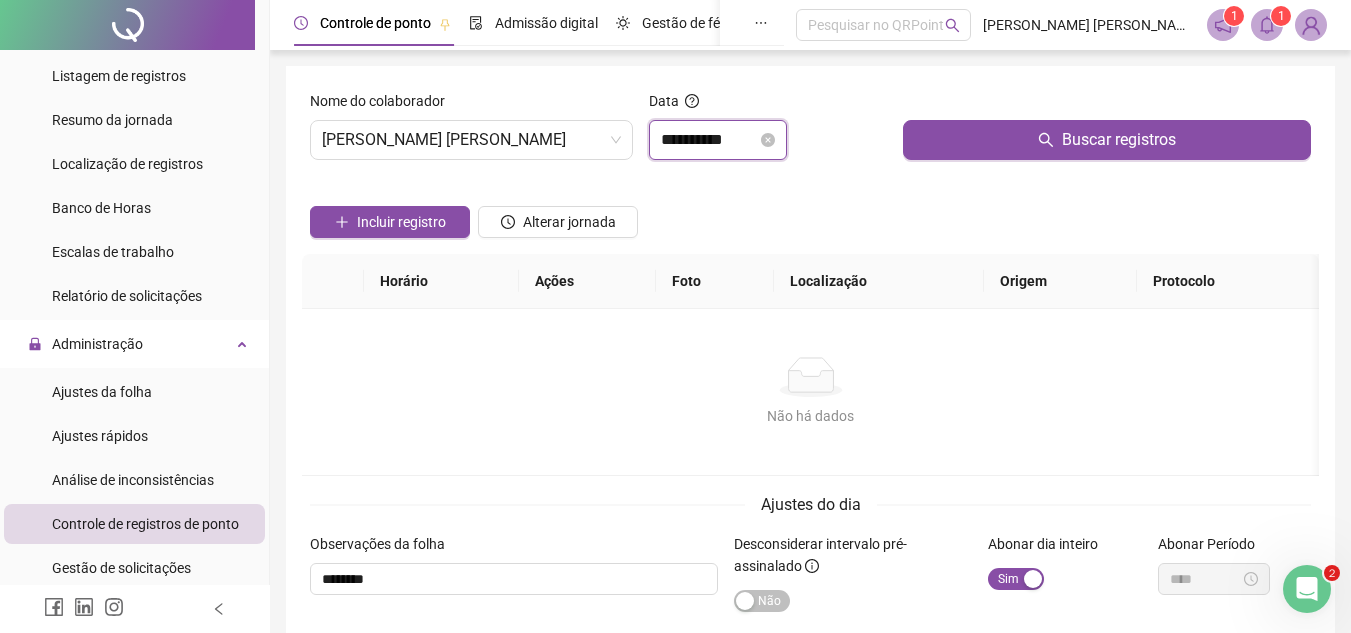 click on "**********" at bounding box center [709, 140] 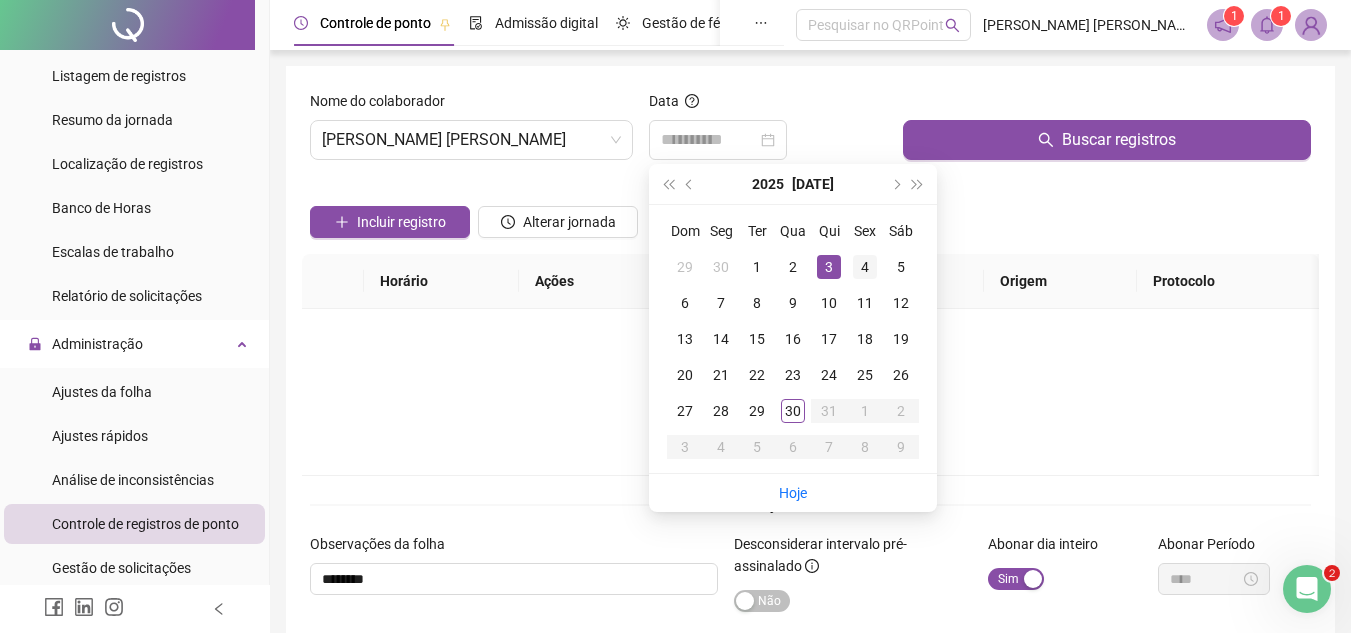click on "4" at bounding box center [865, 267] 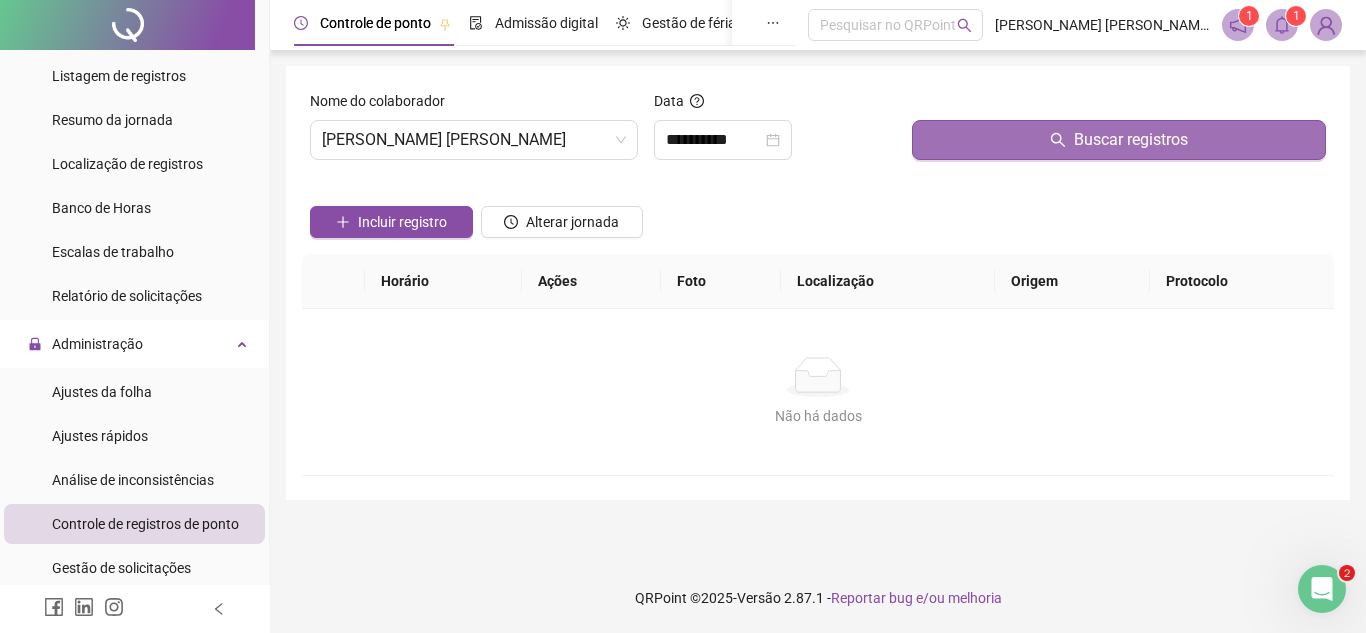 click on "Buscar registros" at bounding box center [1119, 140] 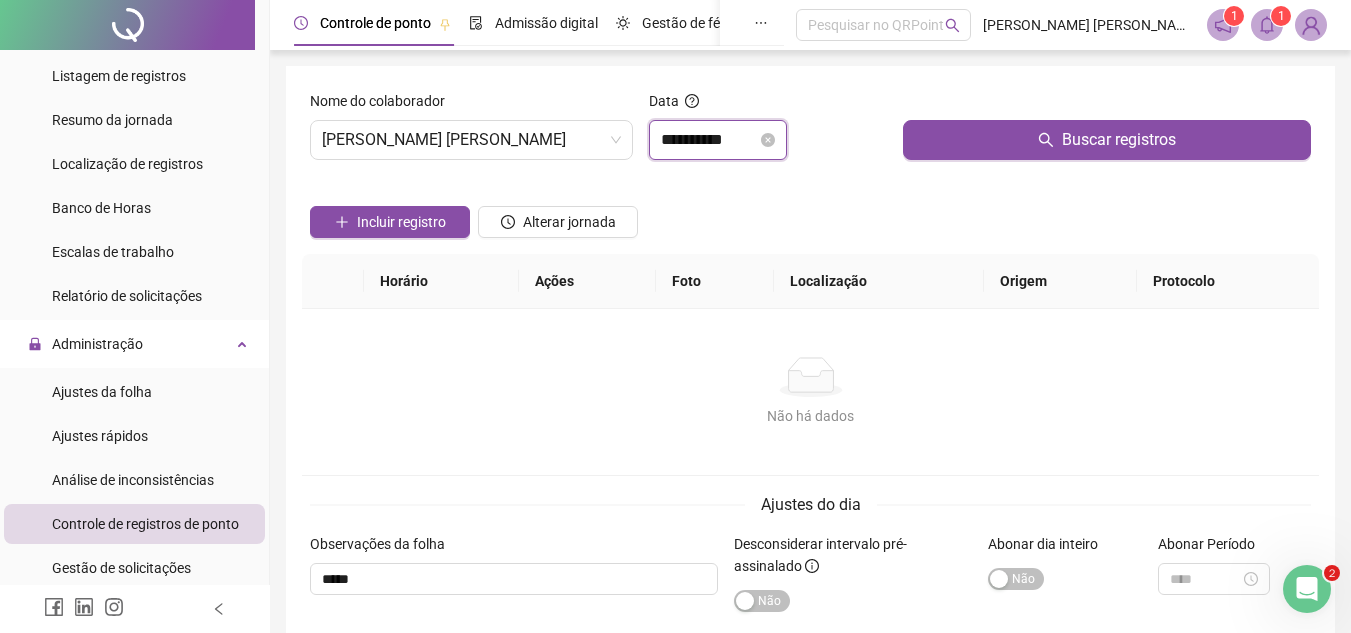 click on "**********" at bounding box center [709, 140] 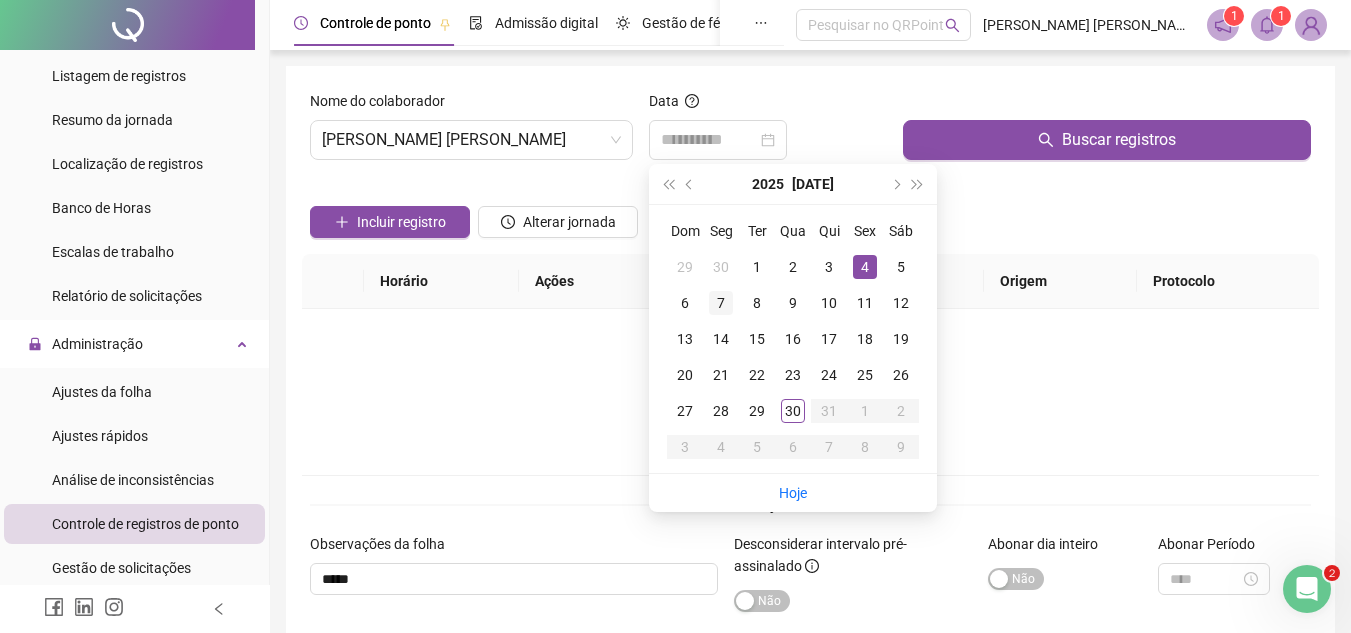 click on "7" at bounding box center [721, 303] 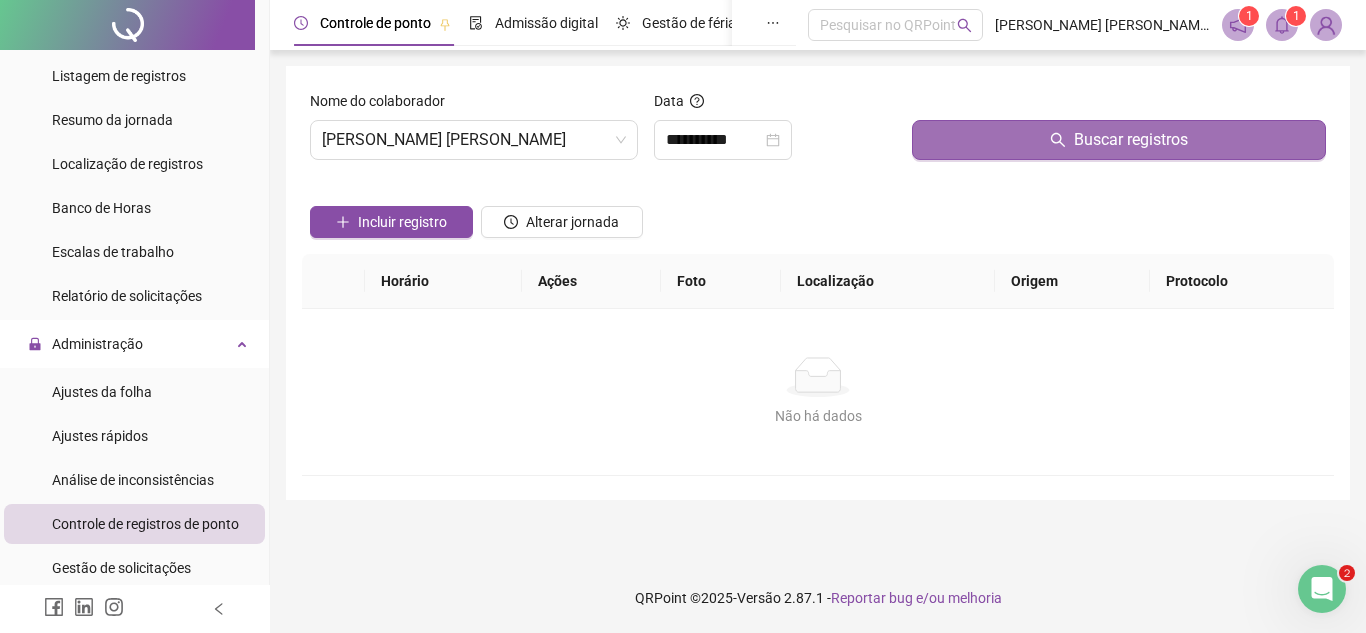 click on "Buscar registros" at bounding box center (1119, 140) 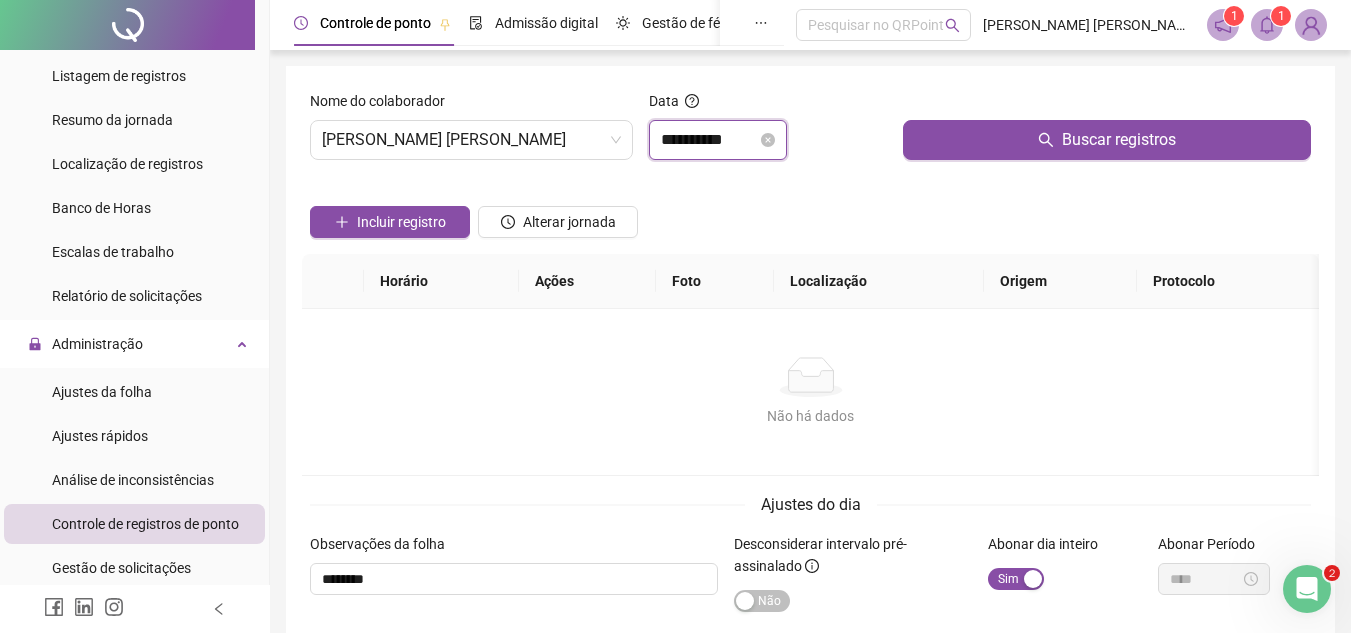 click on "**********" at bounding box center (709, 140) 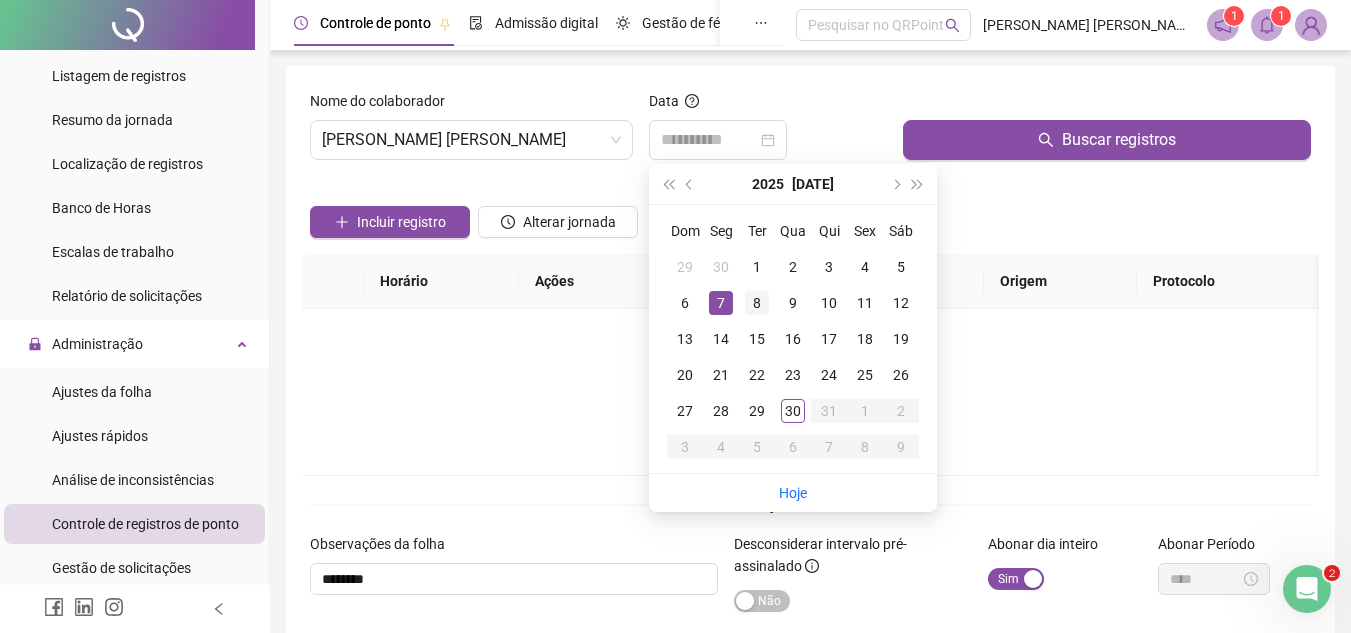 click on "8" at bounding box center (757, 303) 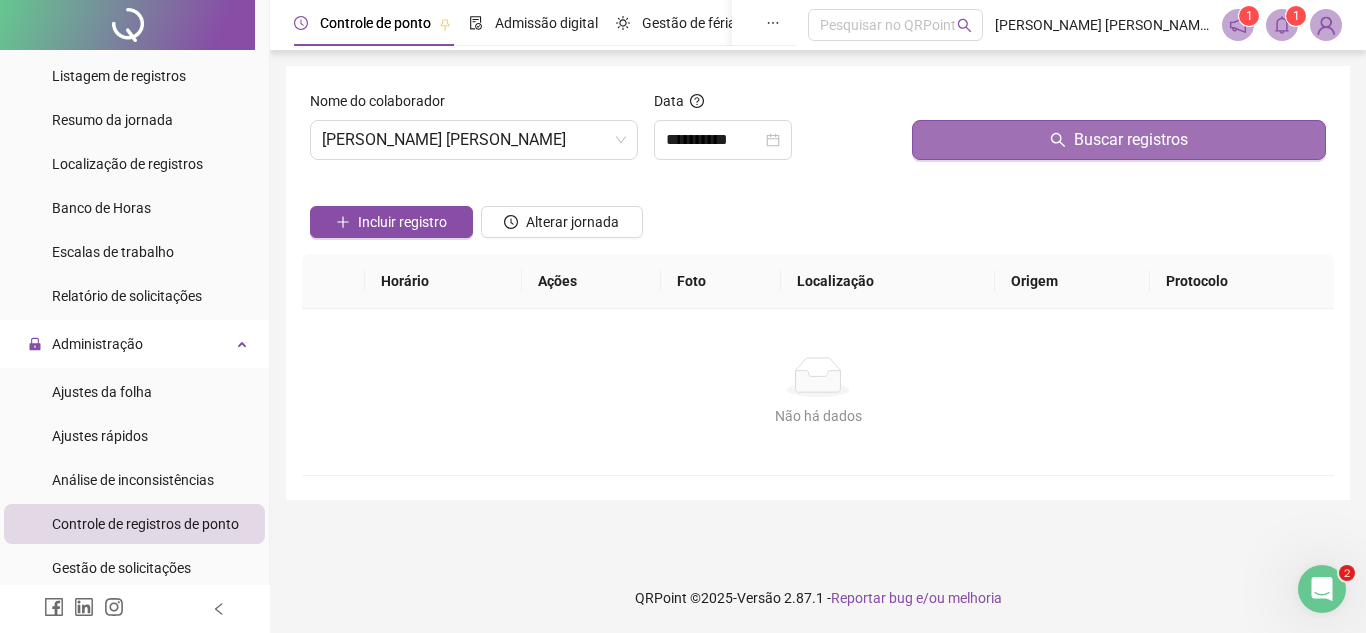 click on "Buscar registros" at bounding box center [1119, 140] 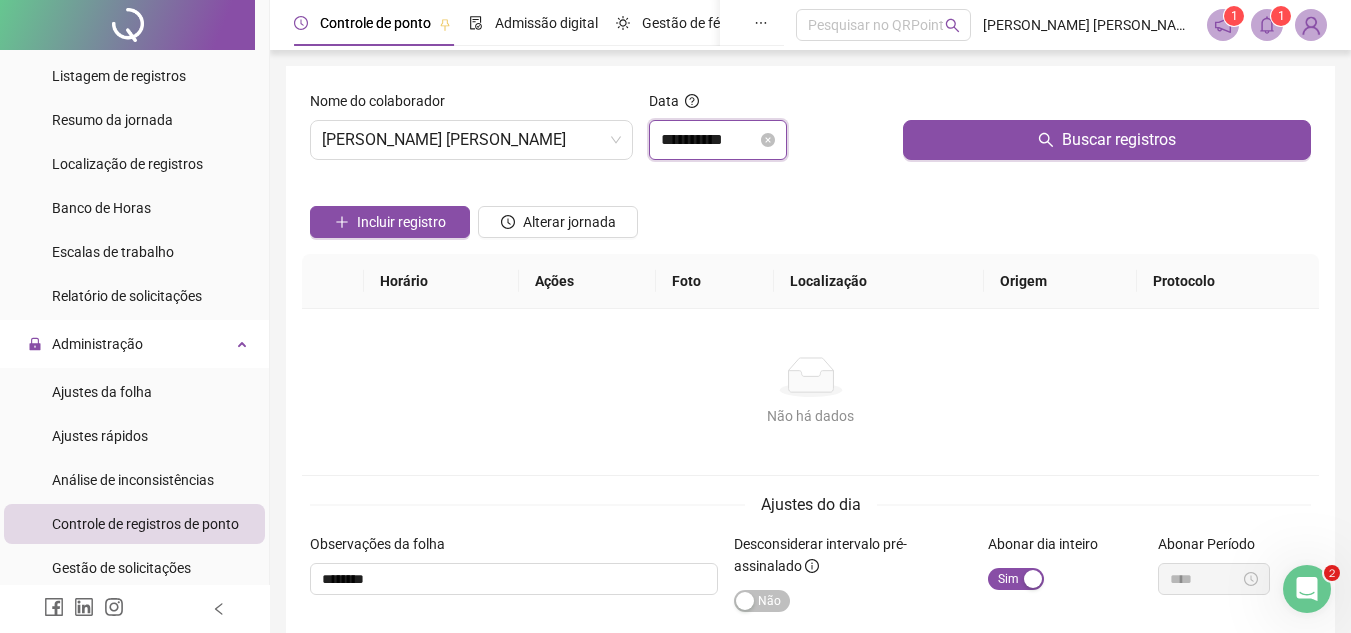click on "**********" at bounding box center (709, 140) 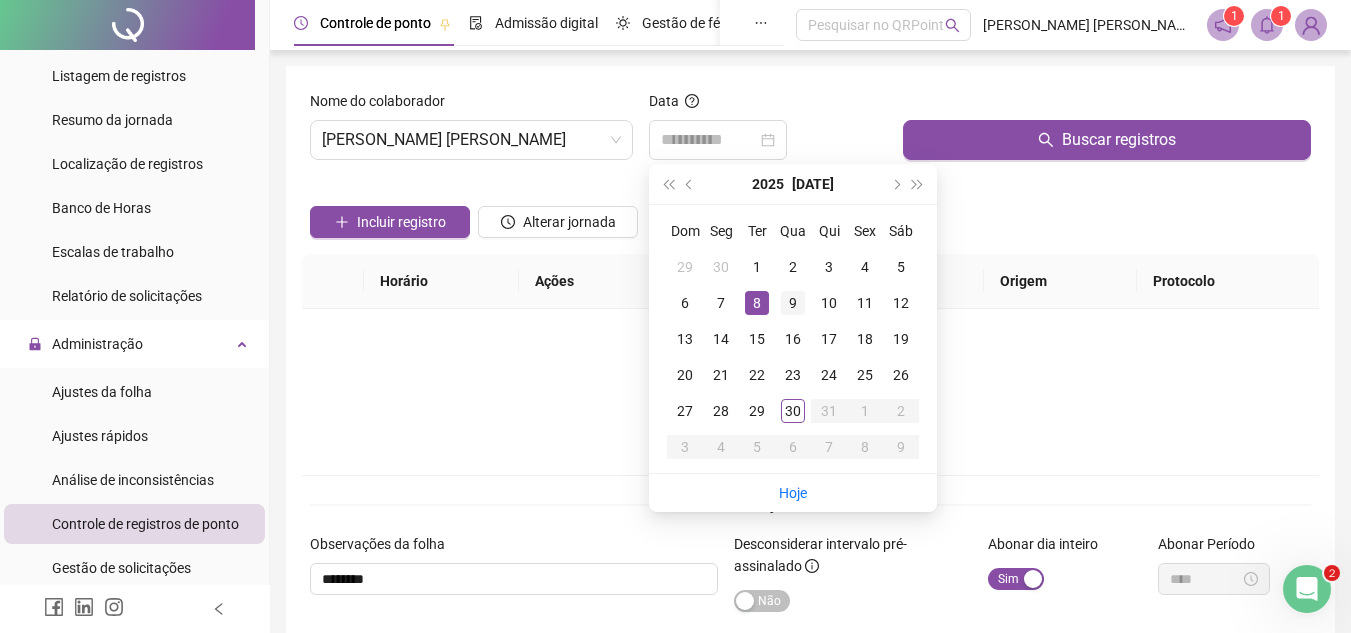 click on "9" at bounding box center (793, 303) 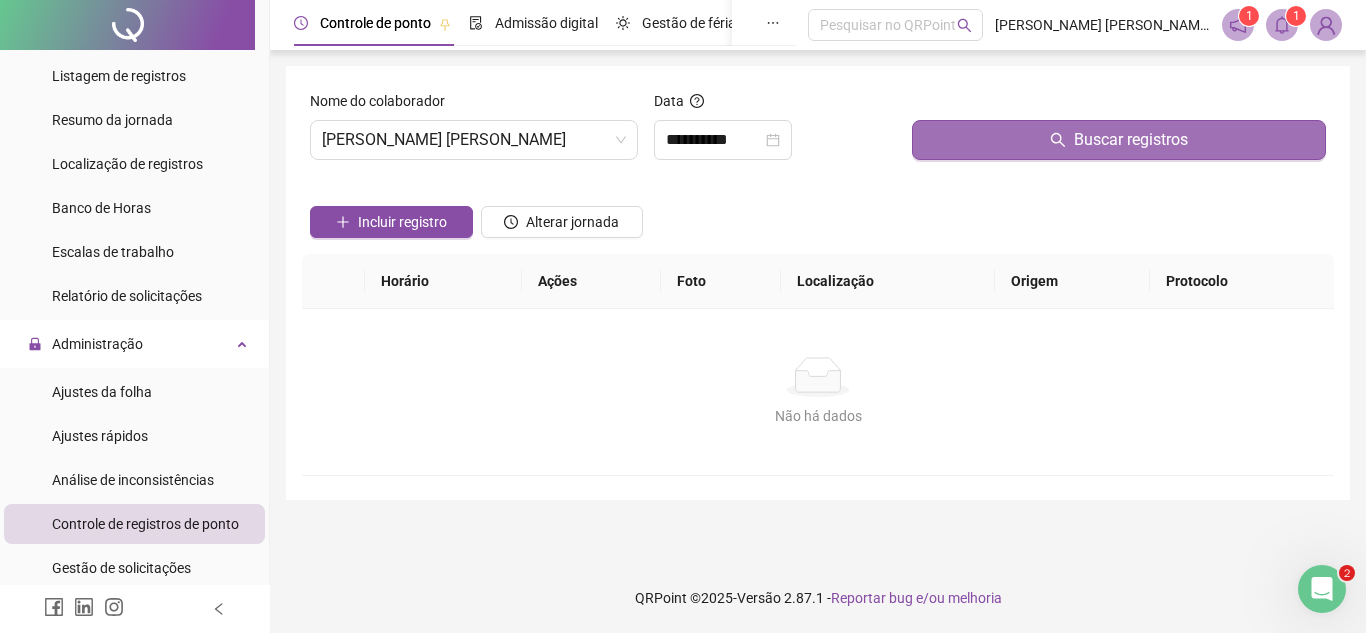 click on "Buscar registros" at bounding box center [1119, 140] 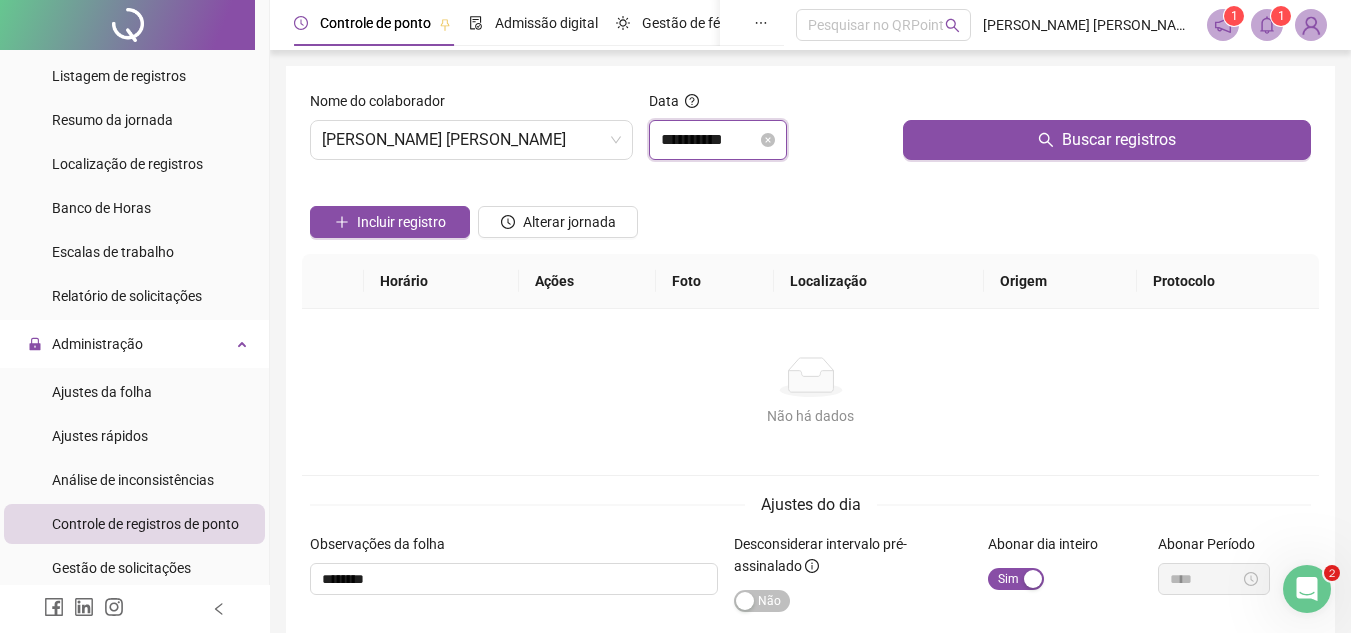 click on "**********" at bounding box center (709, 140) 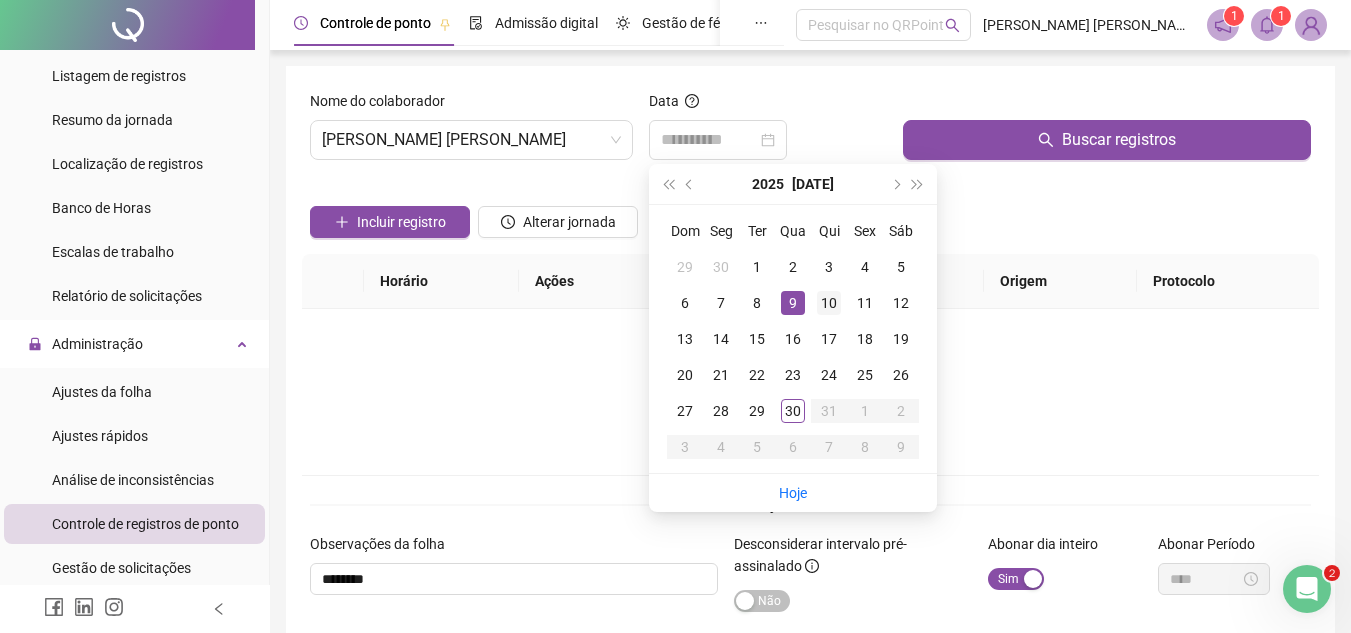 click on "10" at bounding box center [829, 303] 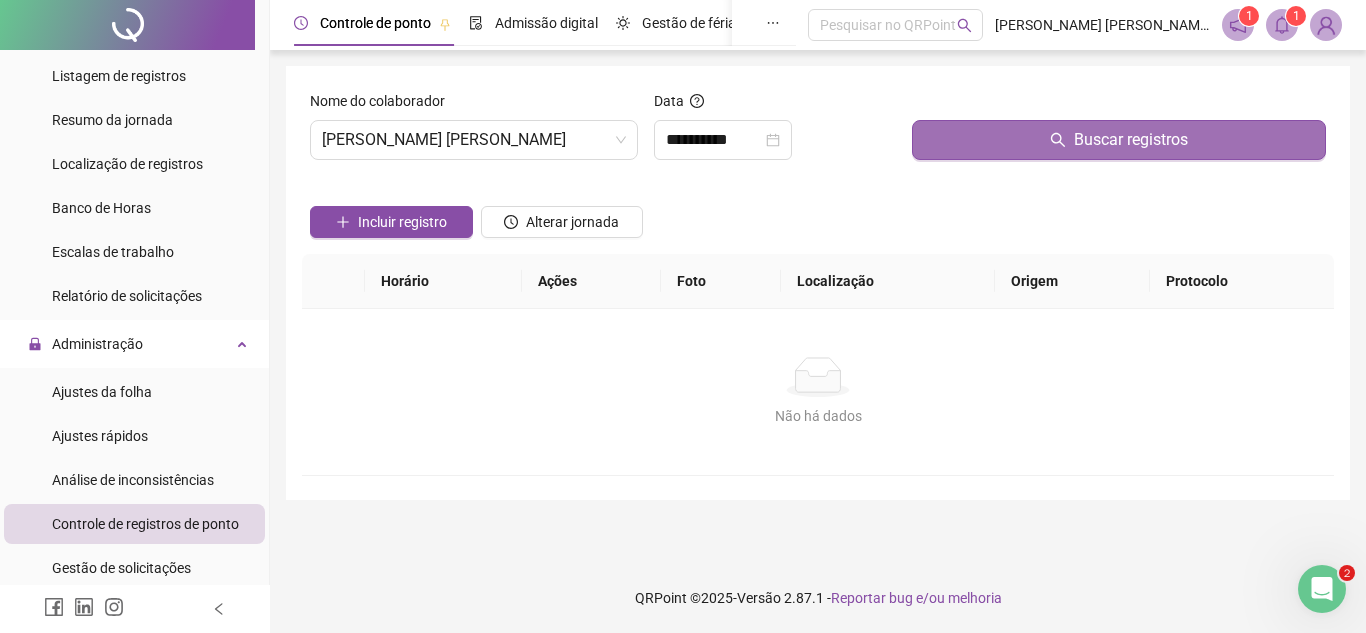 click on "Buscar registros" at bounding box center (1119, 140) 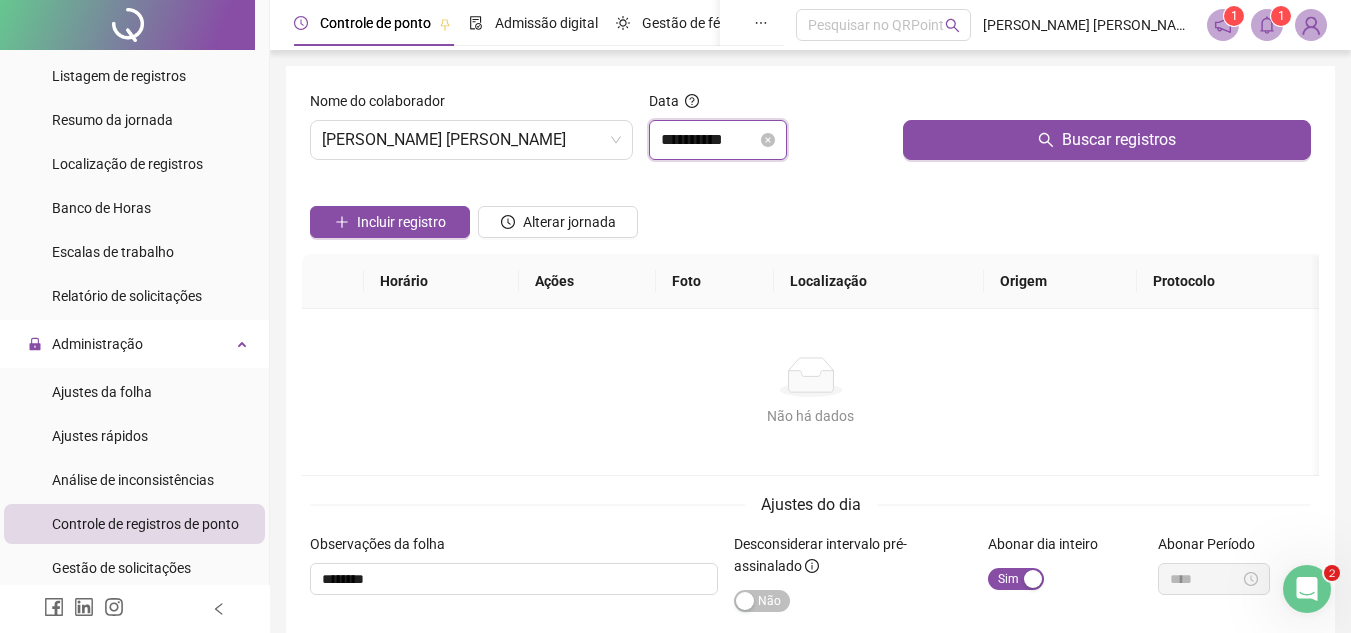 click on "**********" at bounding box center (709, 140) 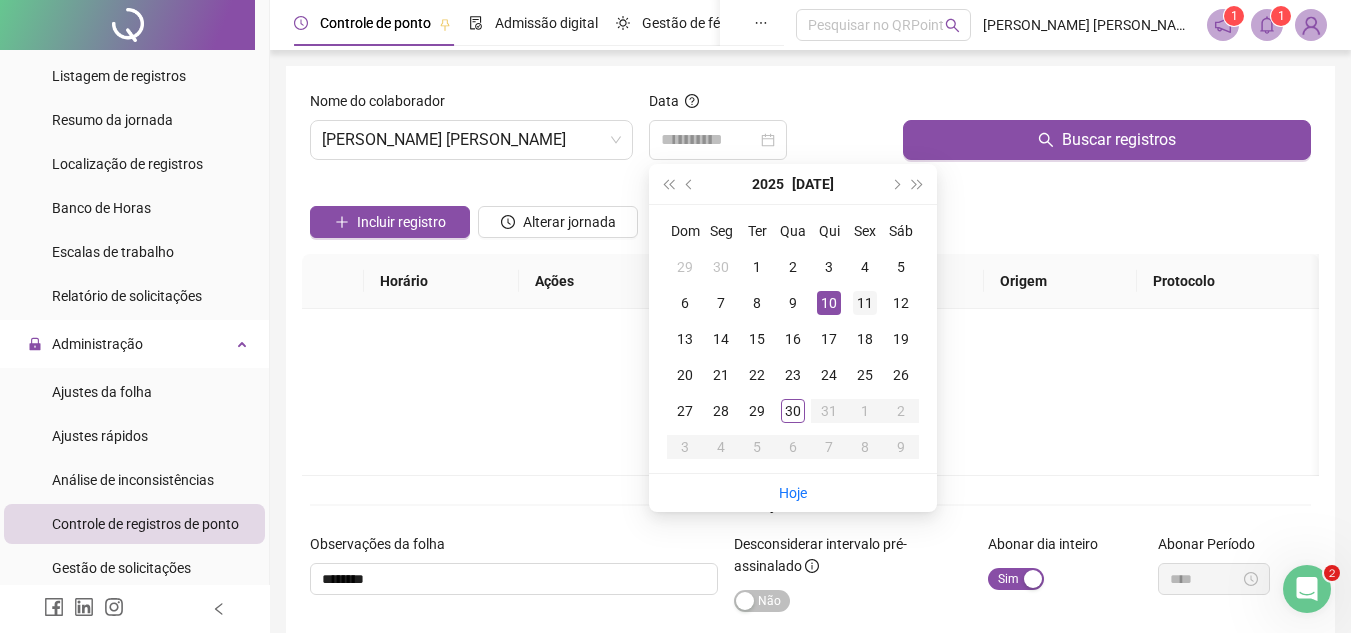 click on "11" at bounding box center (865, 303) 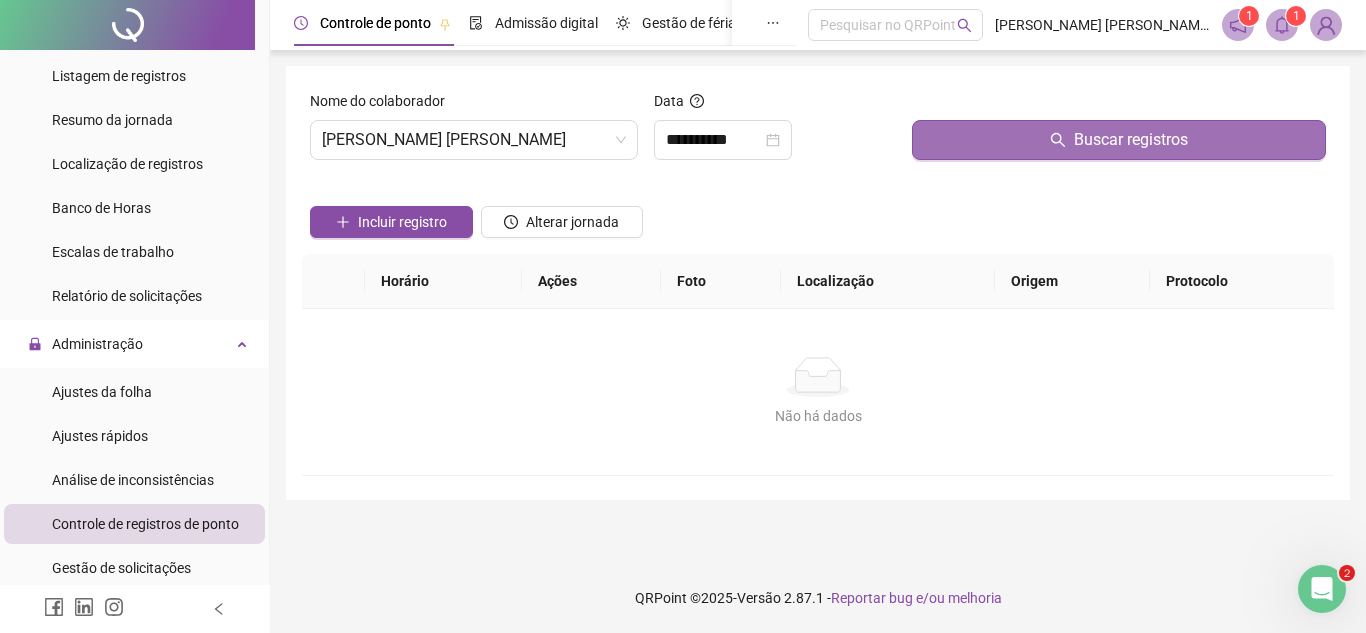 click on "Buscar registros" at bounding box center [1119, 140] 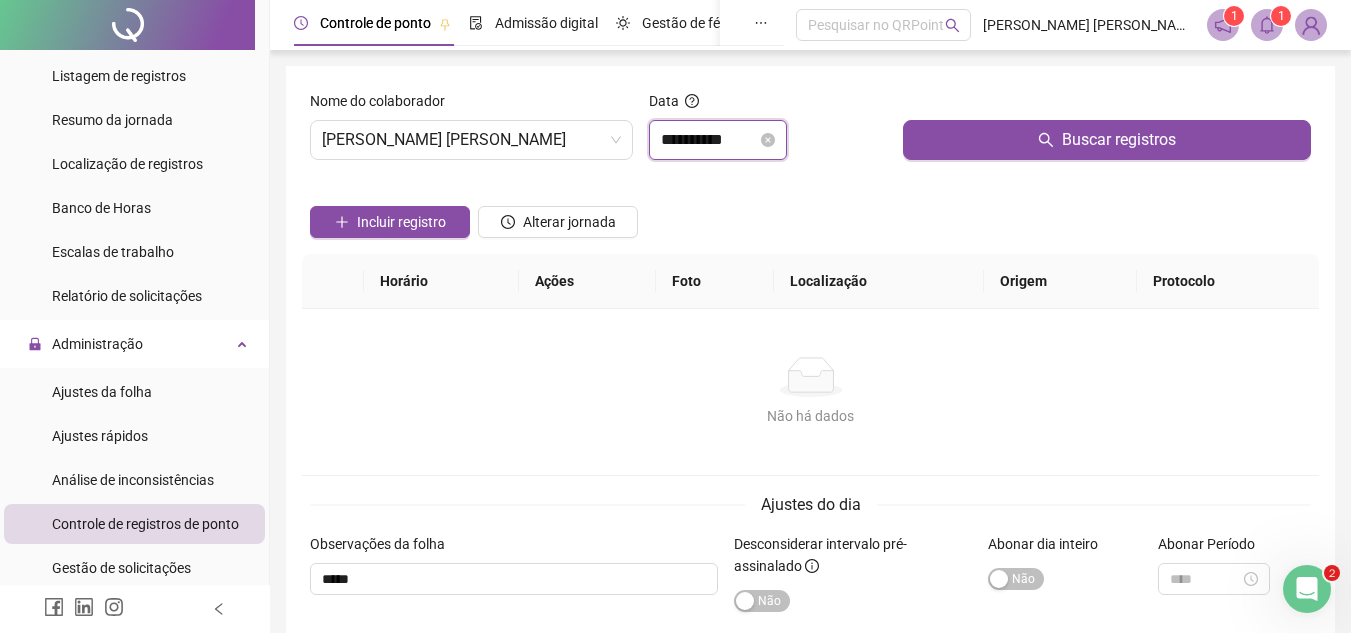click on "**********" at bounding box center (709, 140) 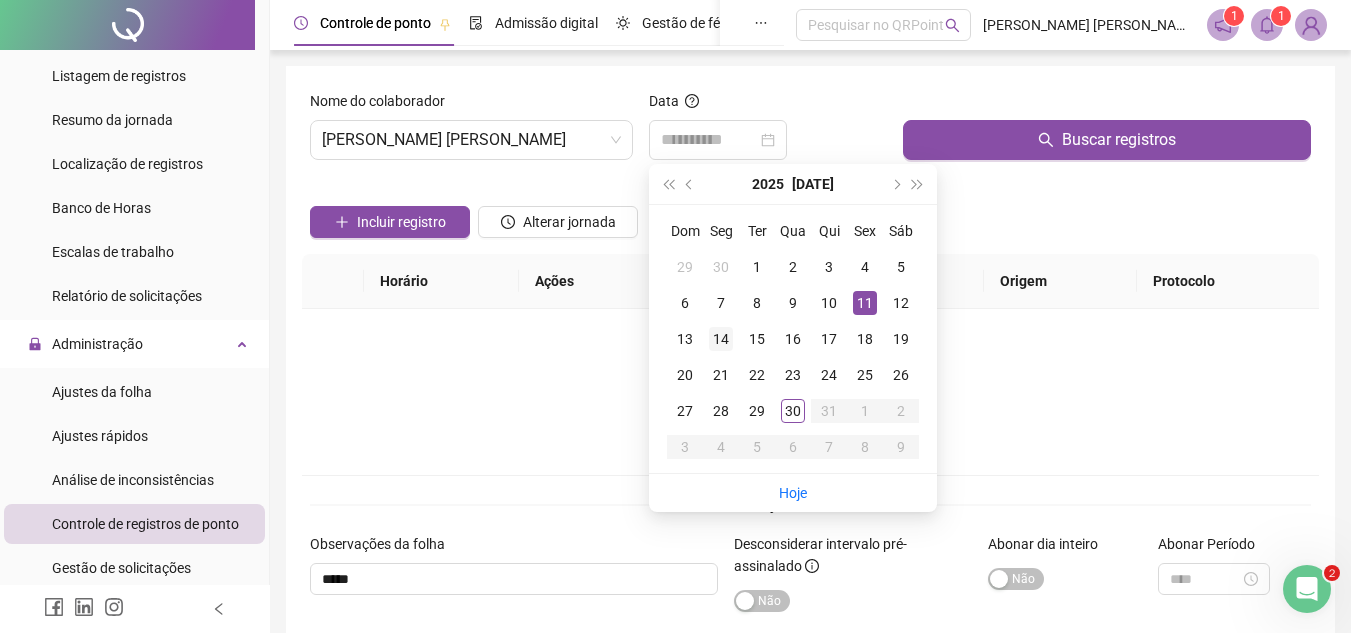 click on "14" at bounding box center (721, 339) 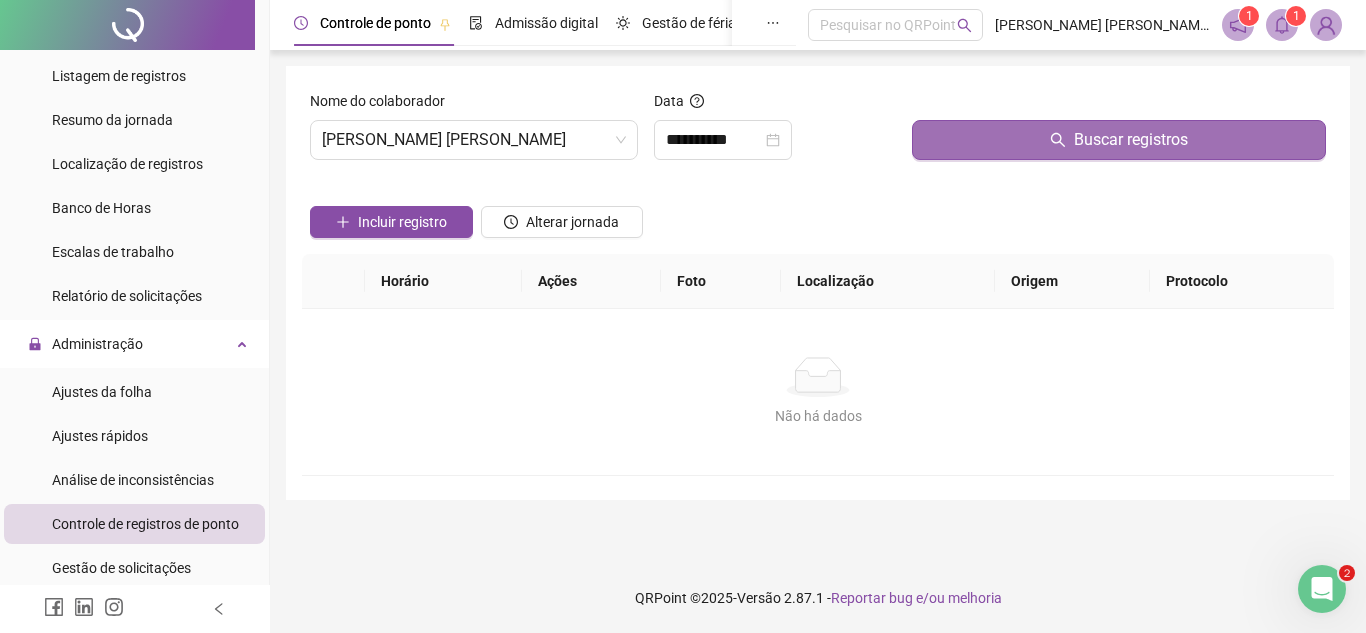 click on "Buscar registros" at bounding box center [1119, 140] 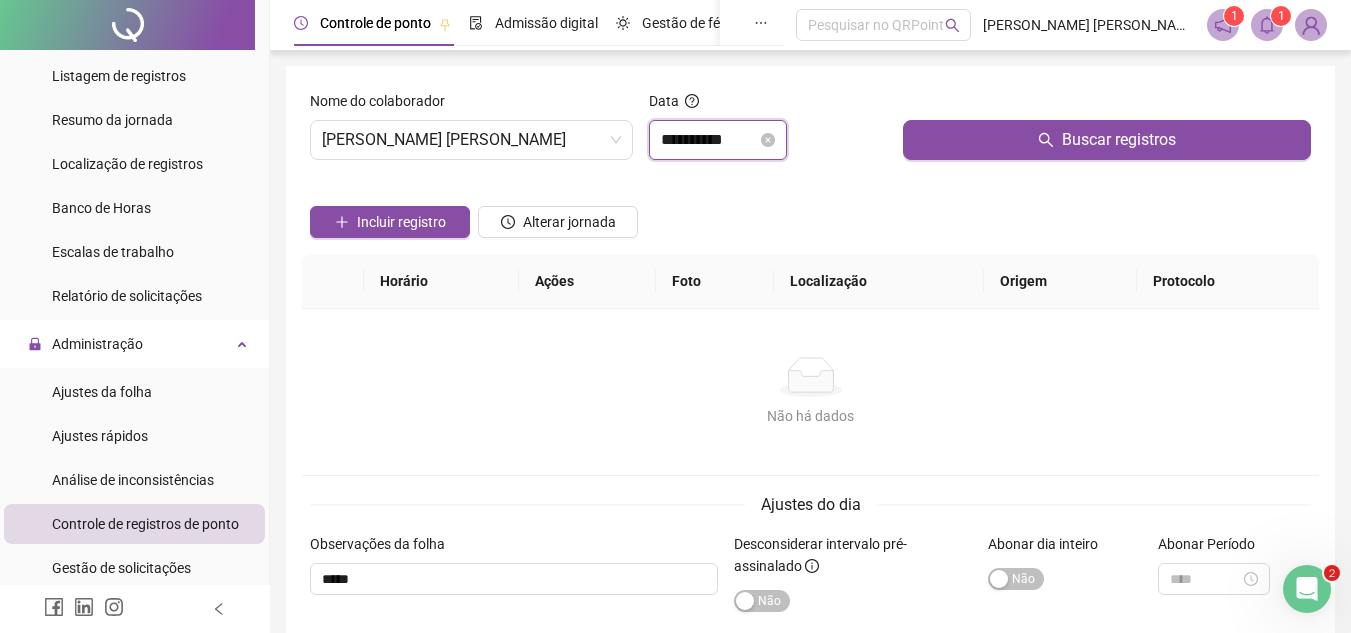 click on "**********" at bounding box center [709, 140] 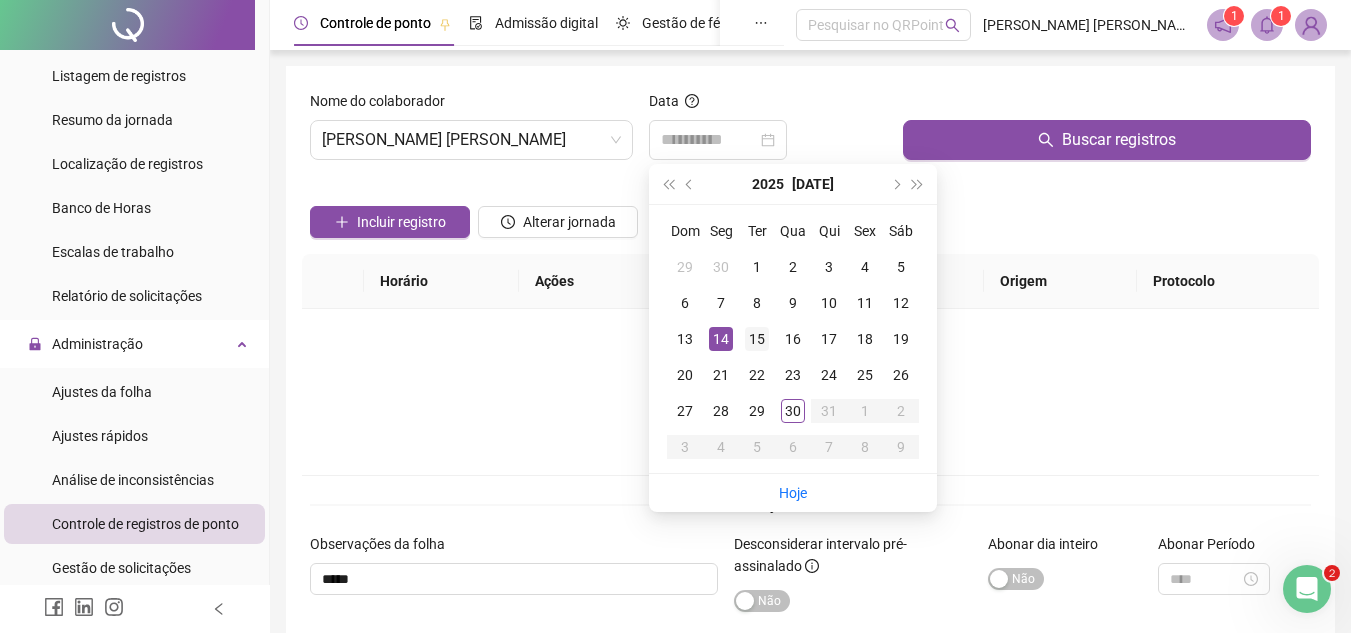 click on "15" at bounding box center [757, 339] 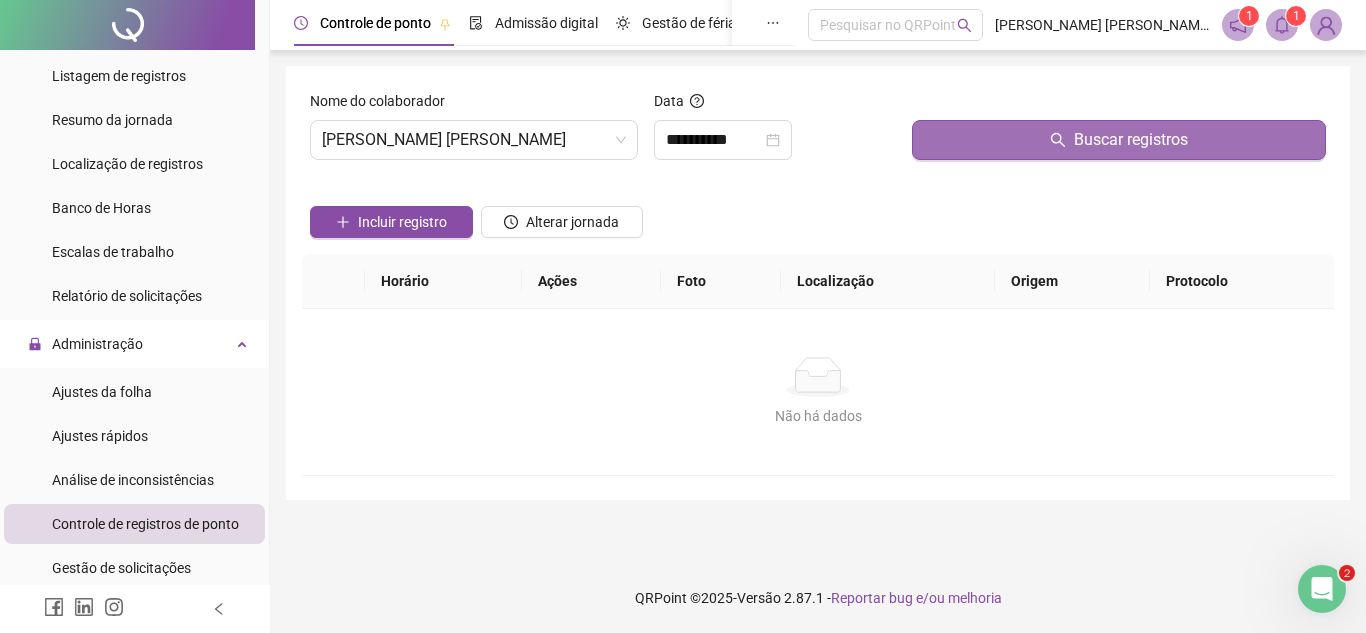 click on "Buscar registros" at bounding box center (1119, 140) 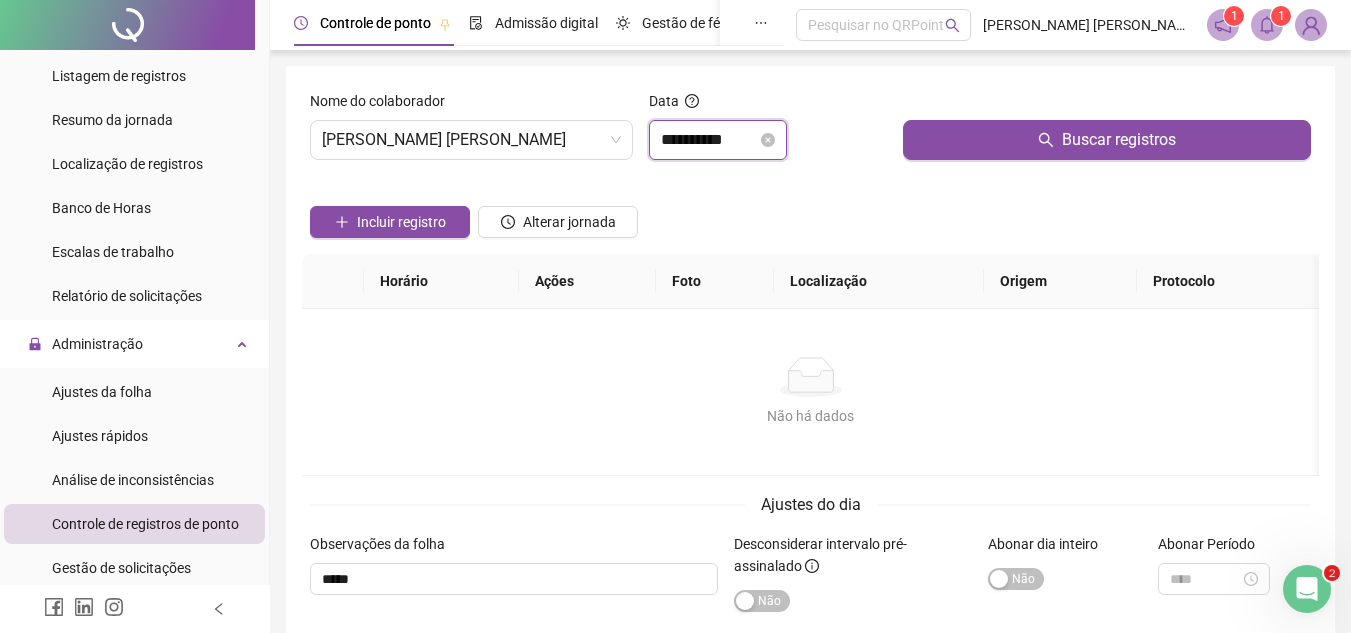 click on "**********" at bounding box center [709, 140] 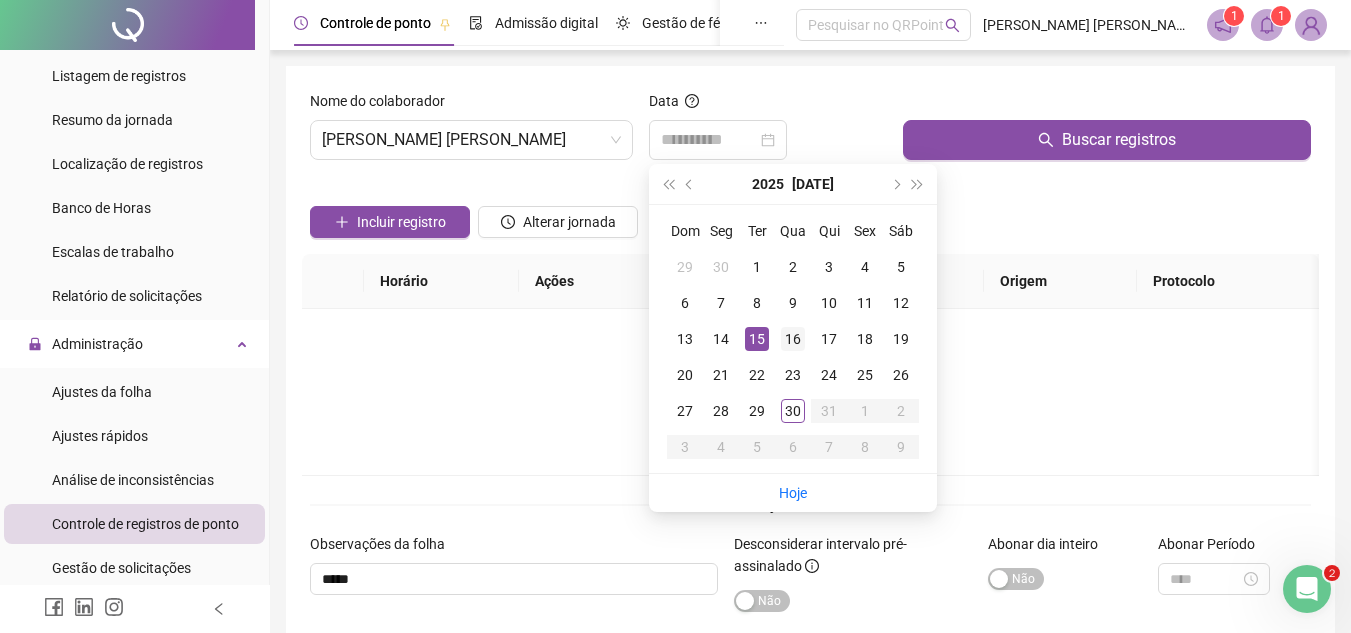 click on "16" at bounding box center (793, 339) 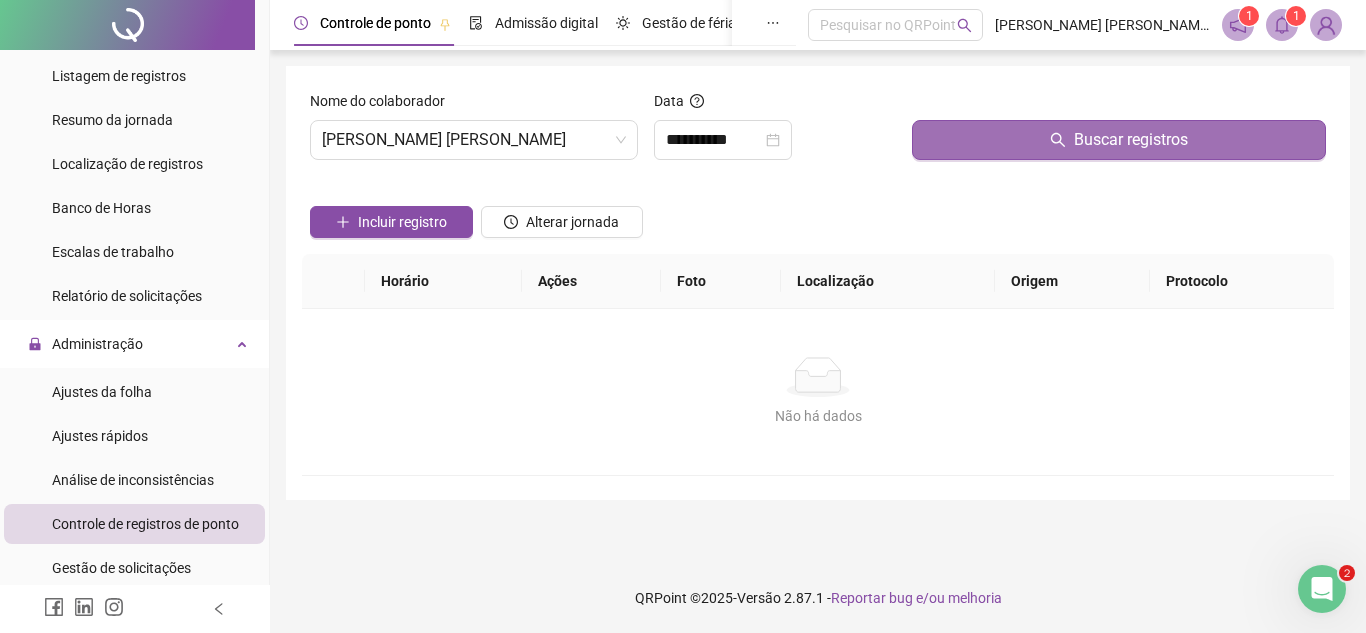 click on "Buscar registros" at bounding box center [1119, 140] 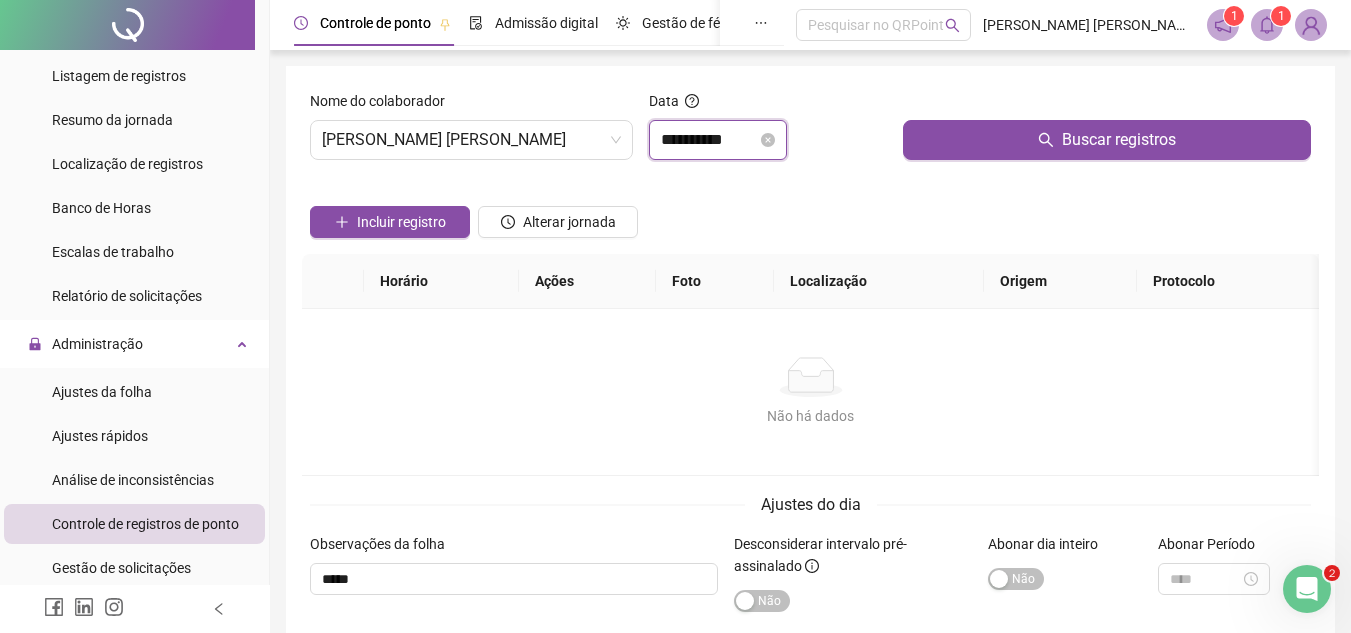 click on "**********" at bounding box center (709, 140) 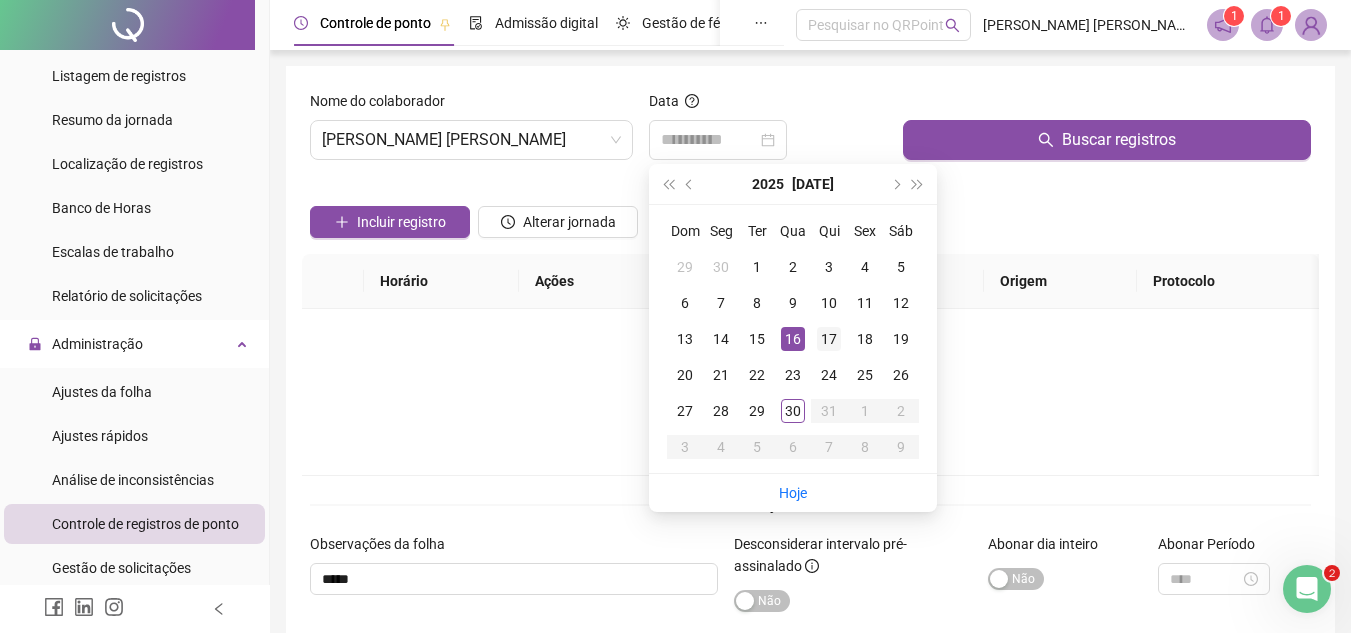 click on "17" at bounding box center (829, 339) 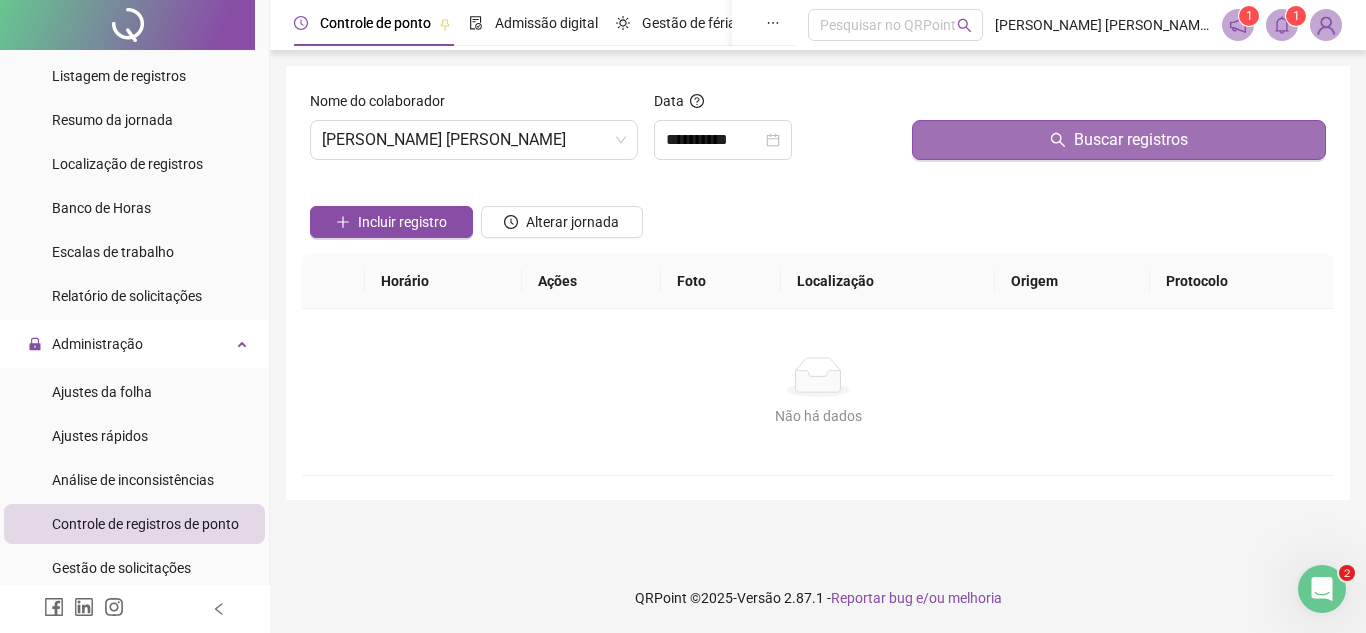 click on "Buscar registros" at bounding box center [1119, 140] 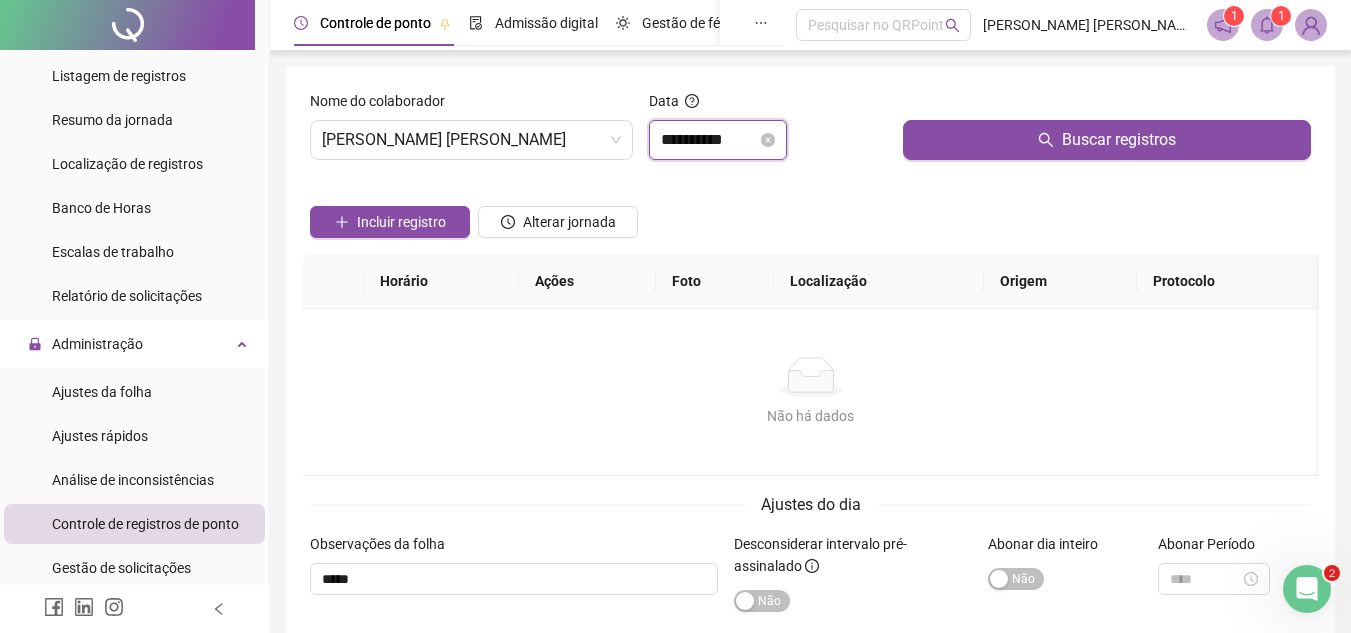 click on "**********" at bounding box center (709, 140) 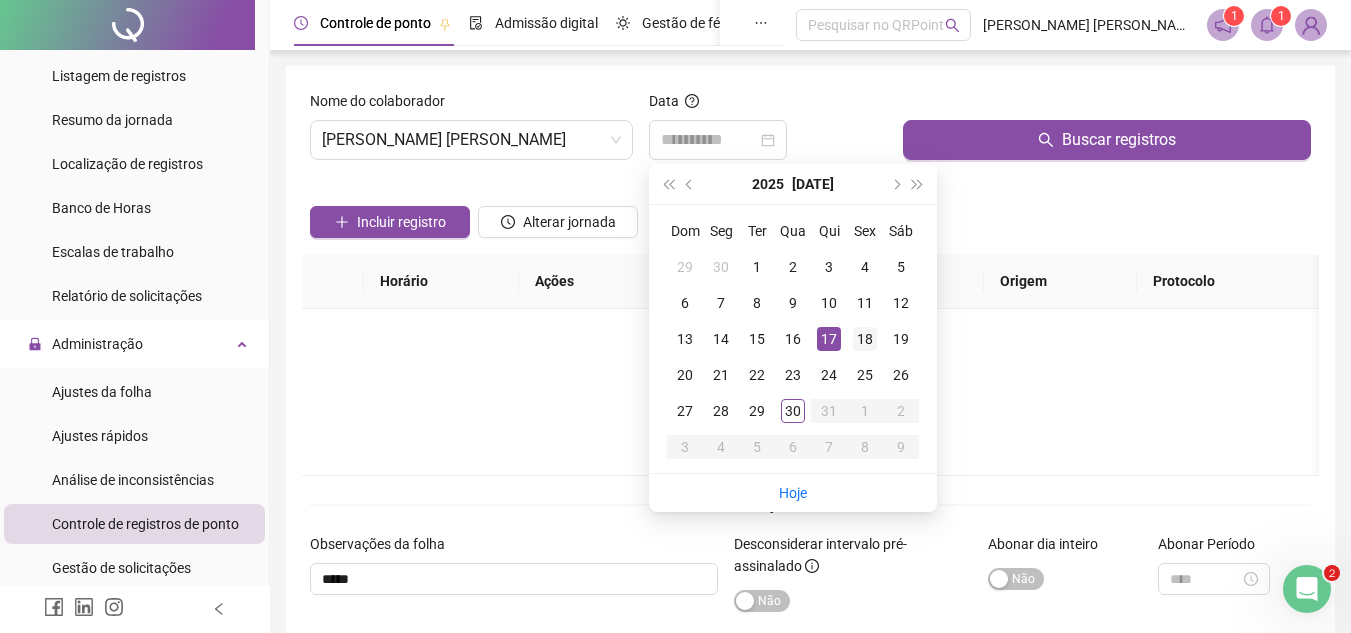 click on "18" at bounding box center [865, 339] 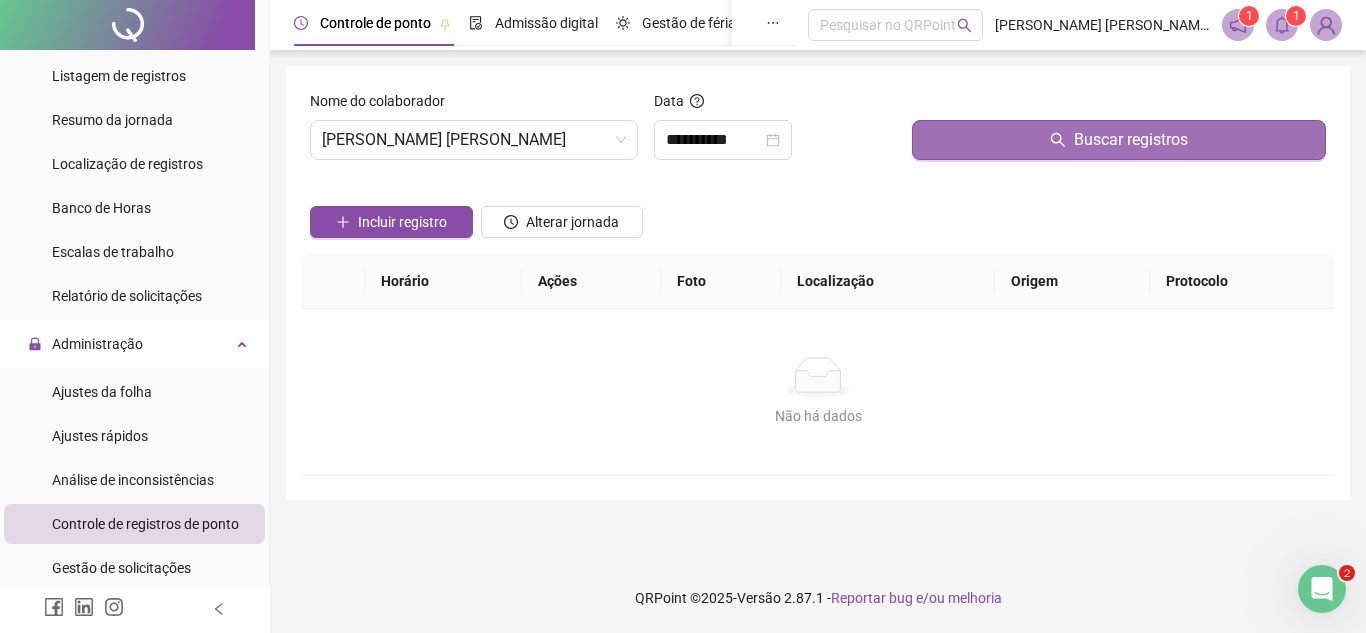 click on "Buscar registros" at bounding box center [1119, 140] 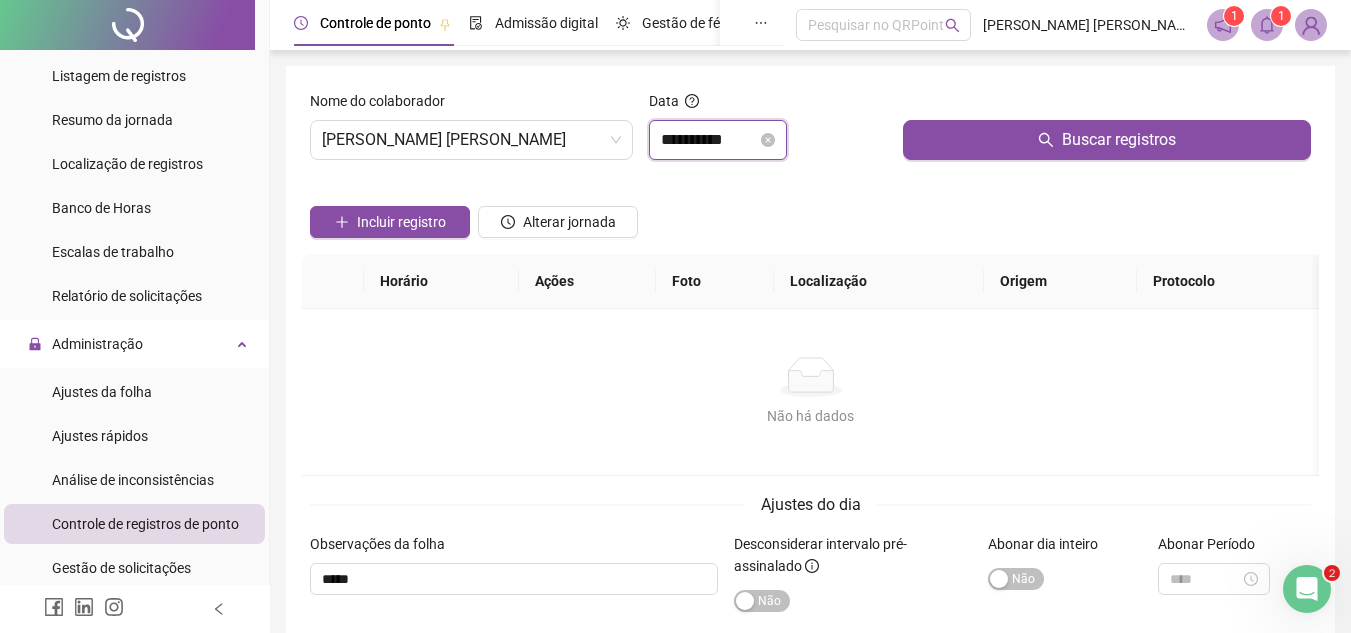 click on "**********" at bounding box center [709, 140] 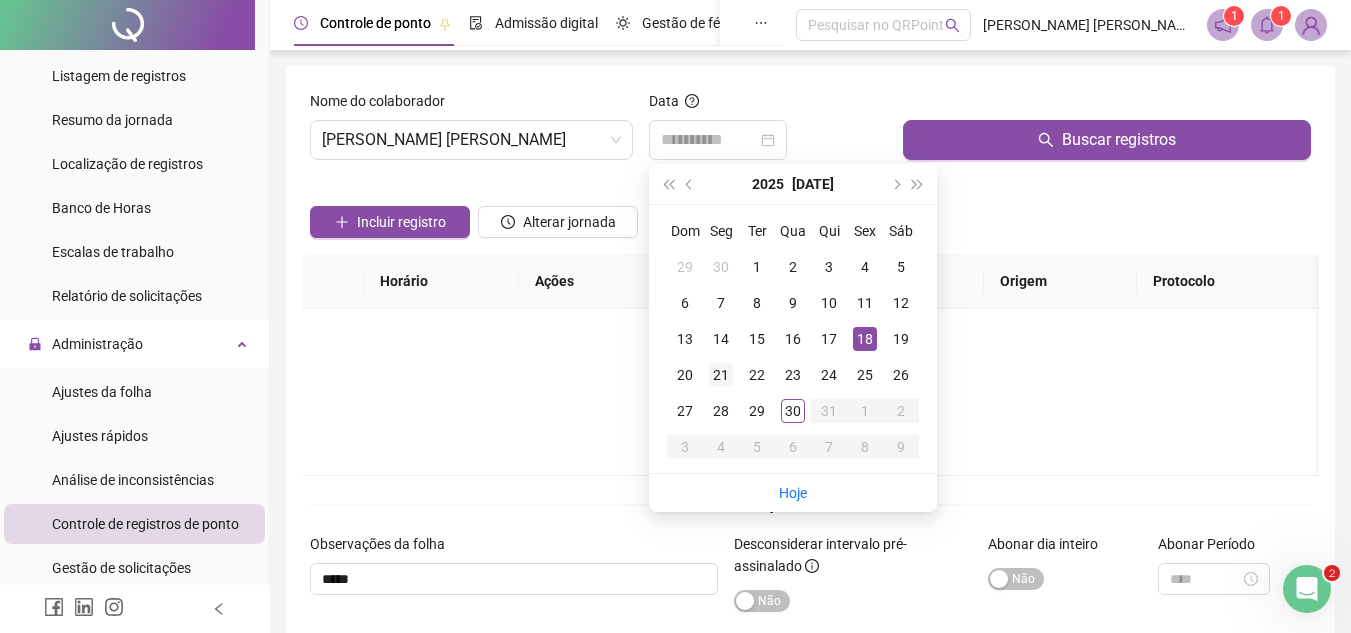 click on "21" at bounding box center [721, 375] 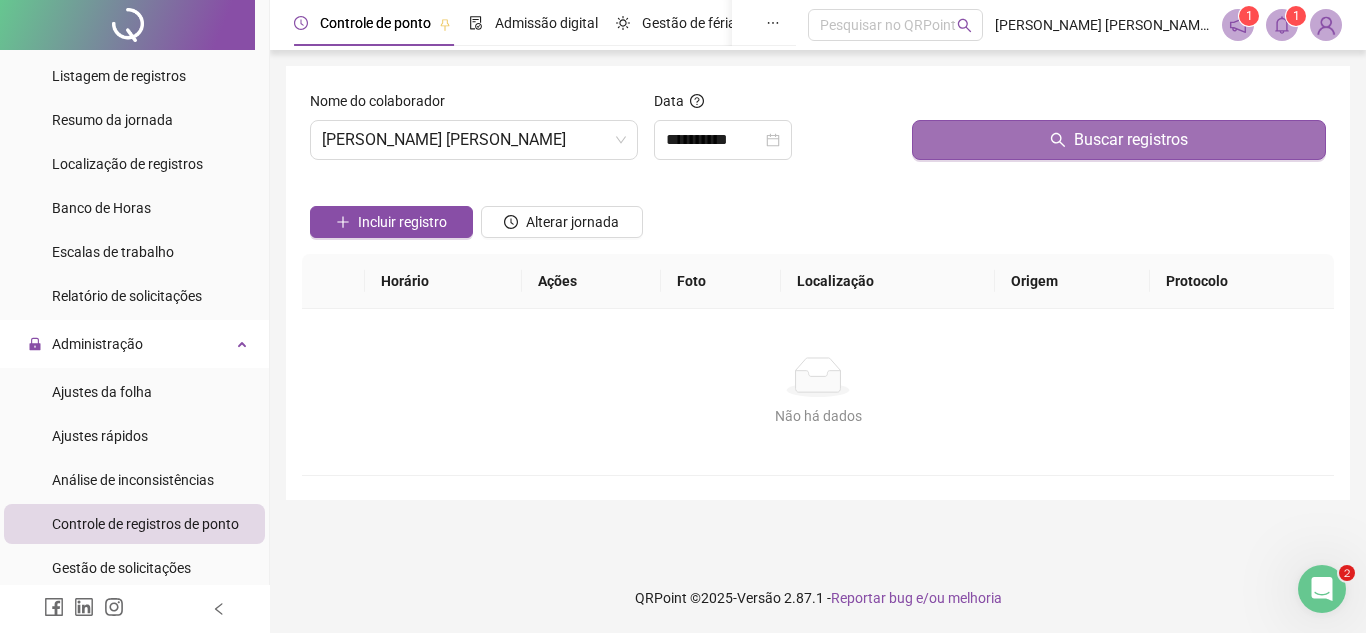 click on "Buscar registros" at bounding box center (1119, 140) 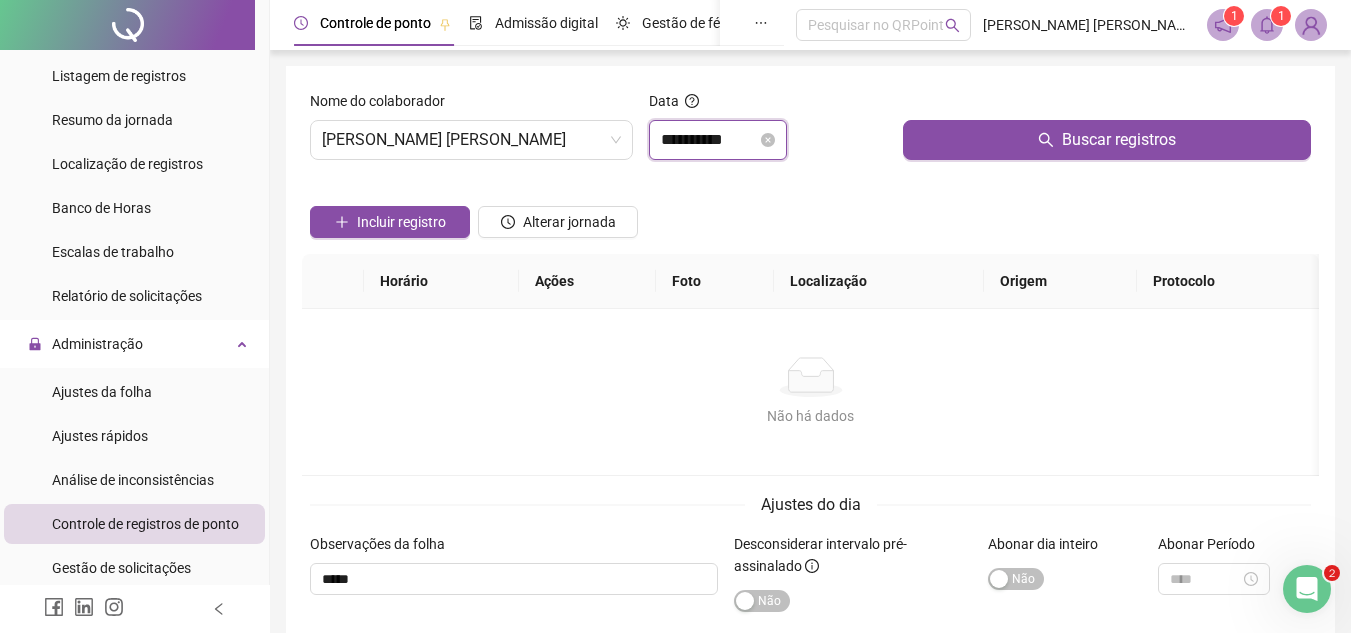 click on "**********" at bounding box center [709, 140] 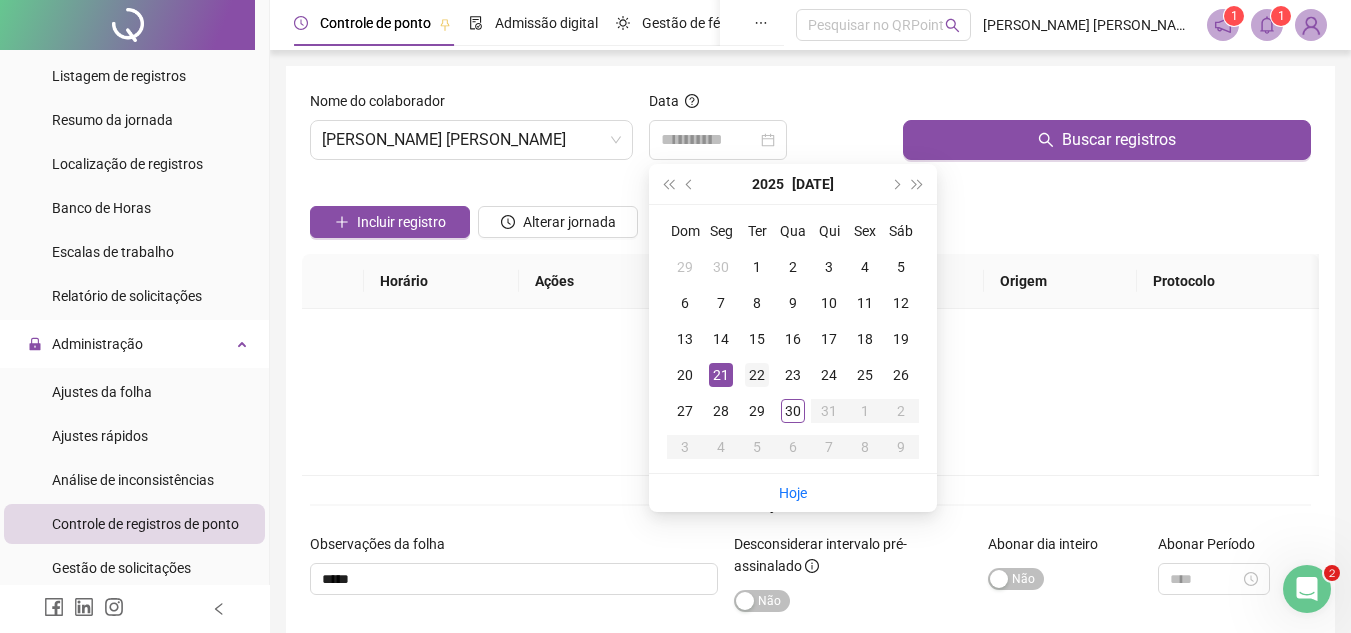 click on "22" at bounding box center (757, 375) 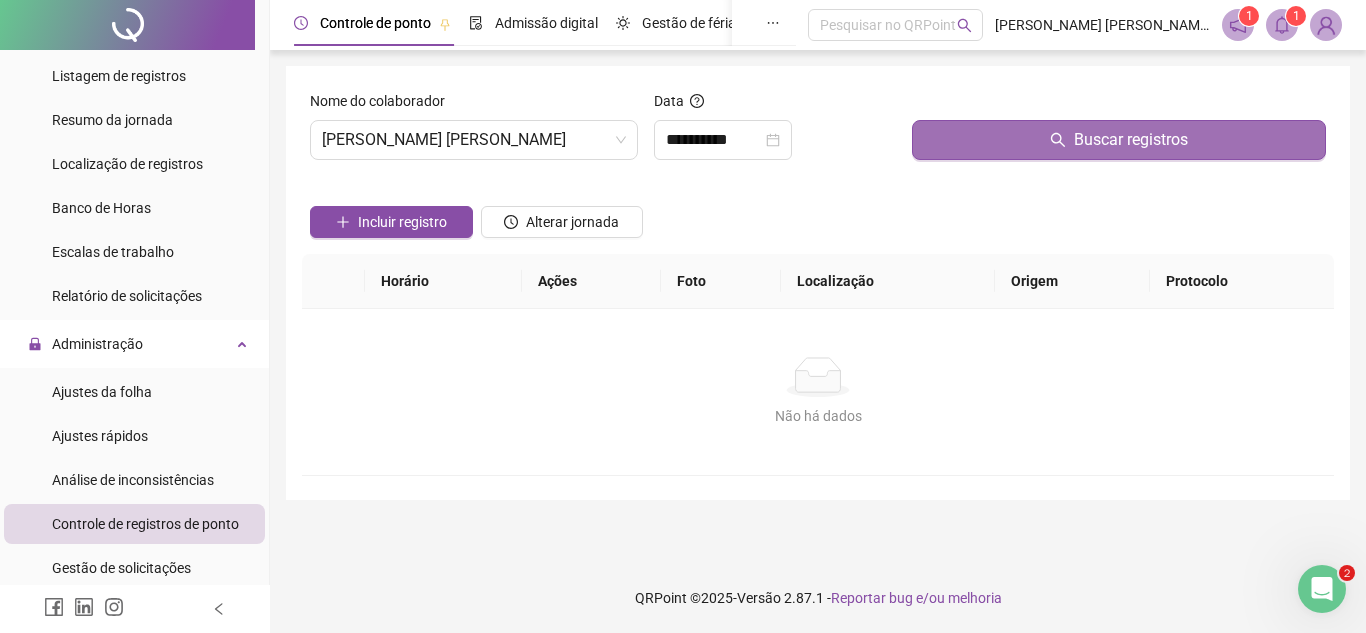 click on "Buscar registros" at bounding box center (1119, 140) 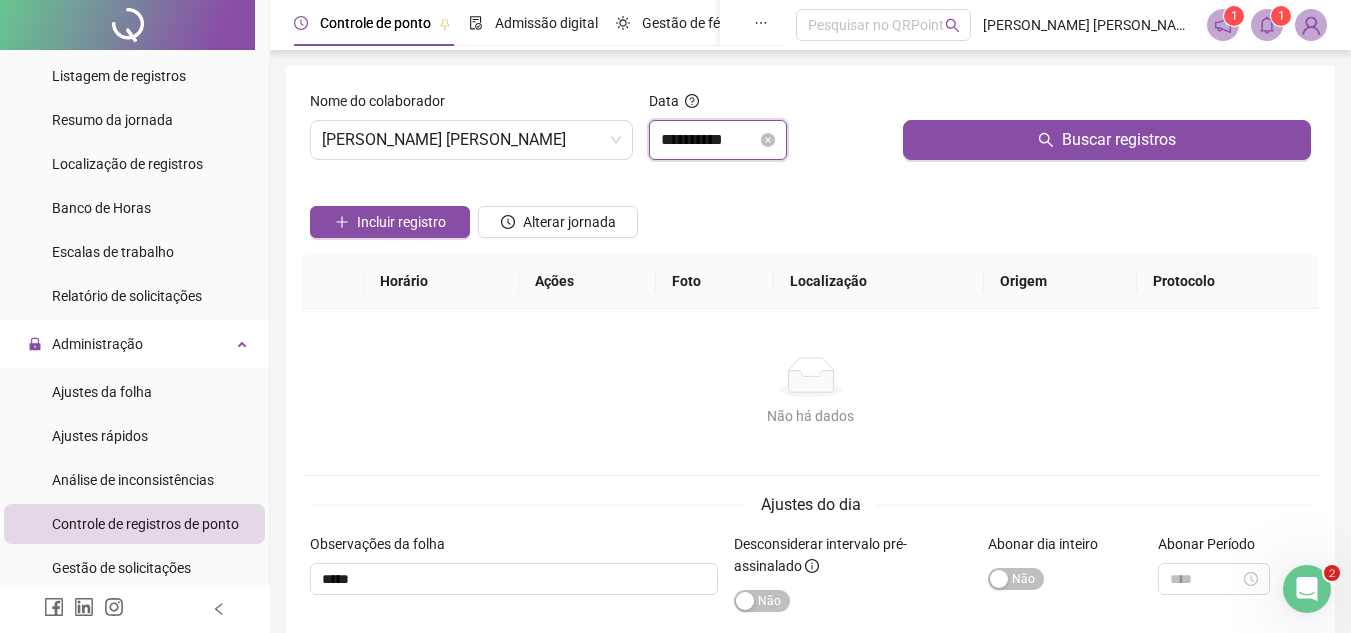 click on "**********" at bounding box center [709, 140] 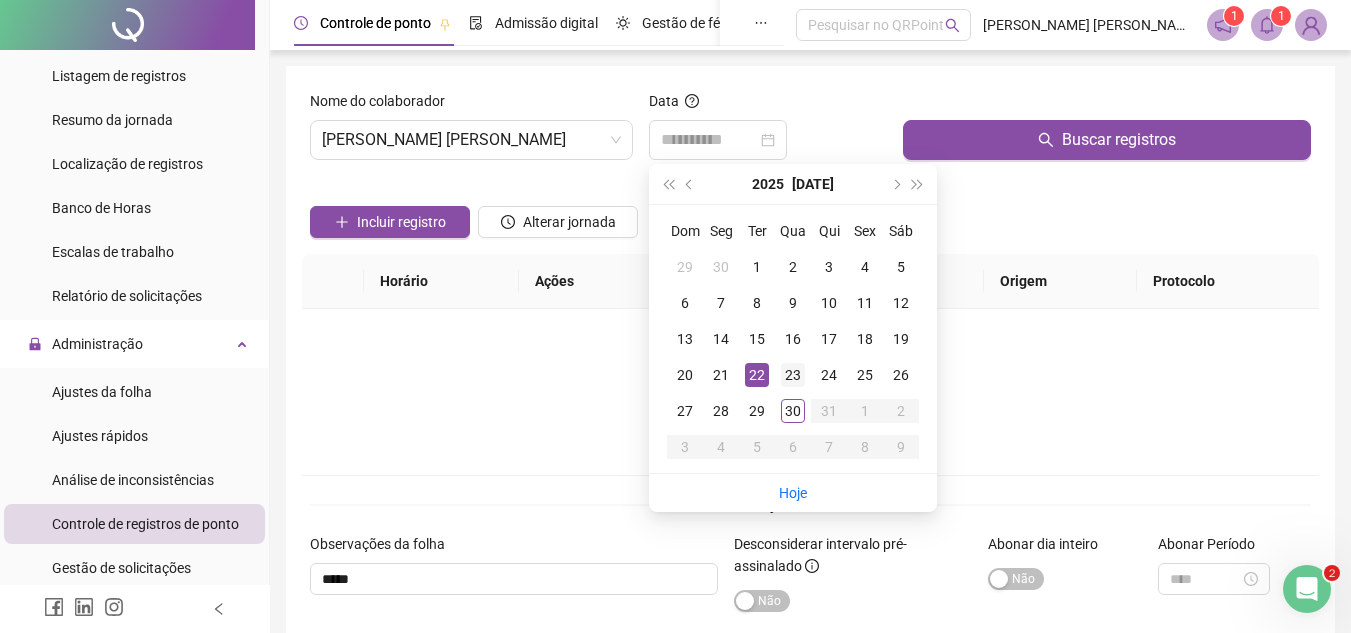 click on "23" at bounding box center (793, 375) 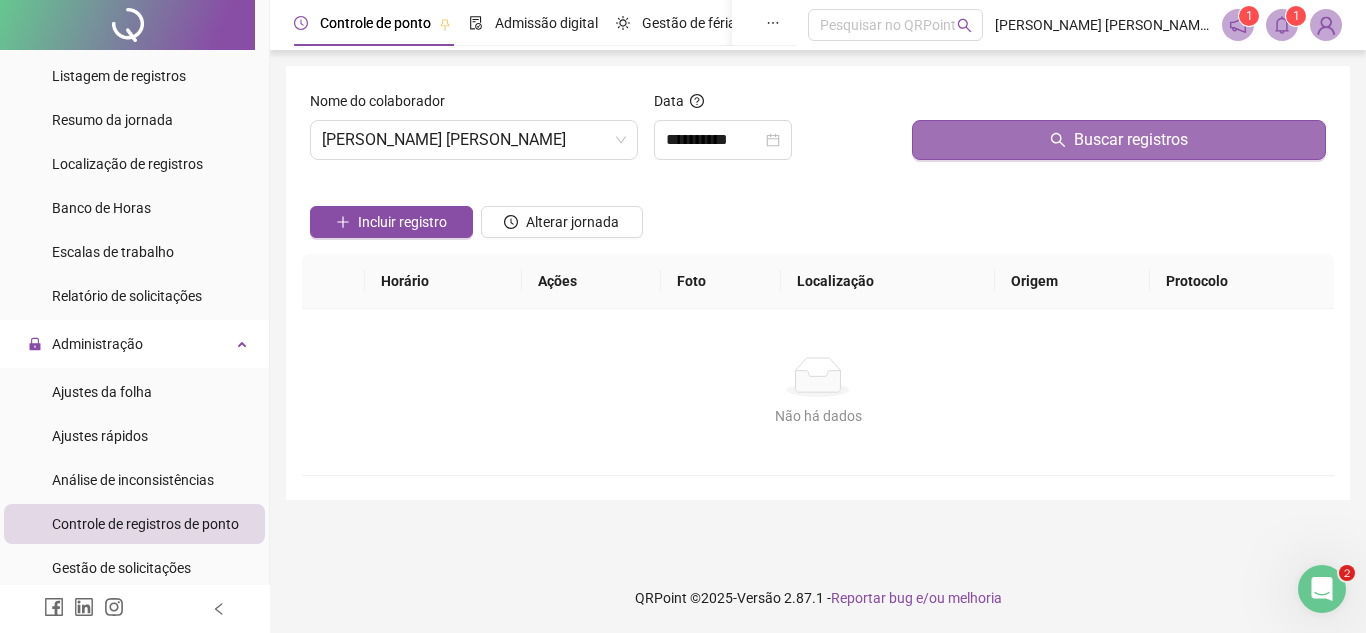 click on "Buscar registros" at bounding box center (1119, 140) 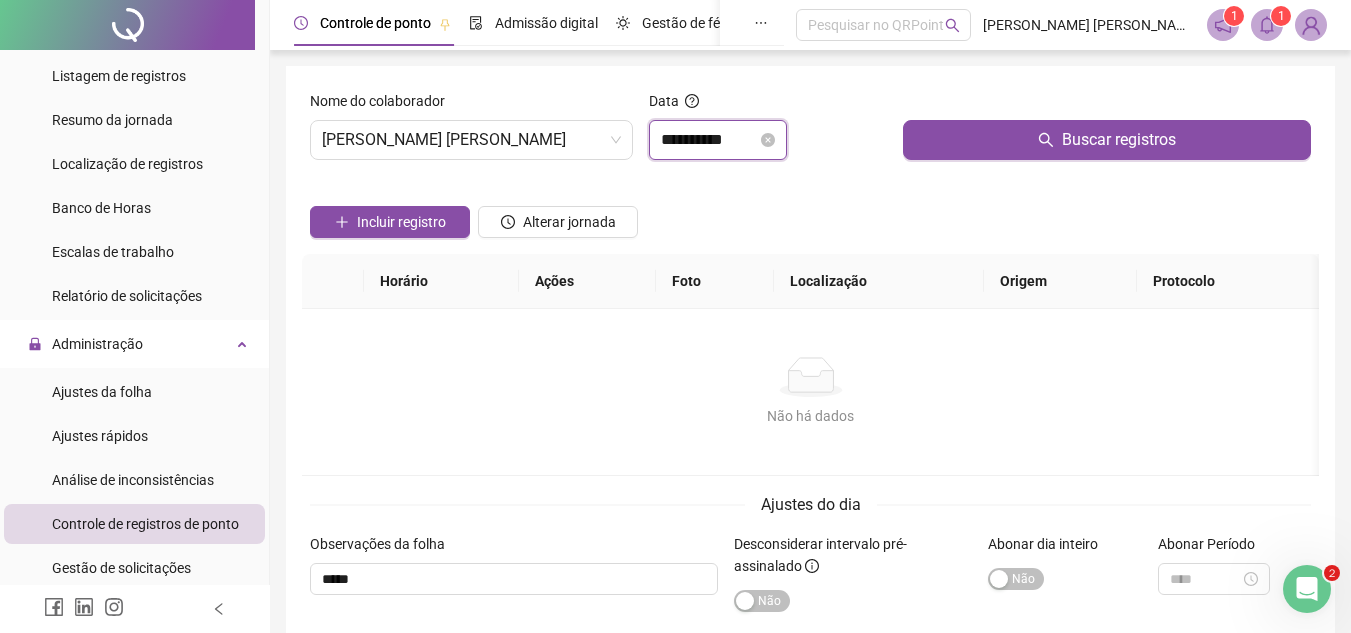 click on "**********" at bounding box center (709, 140) 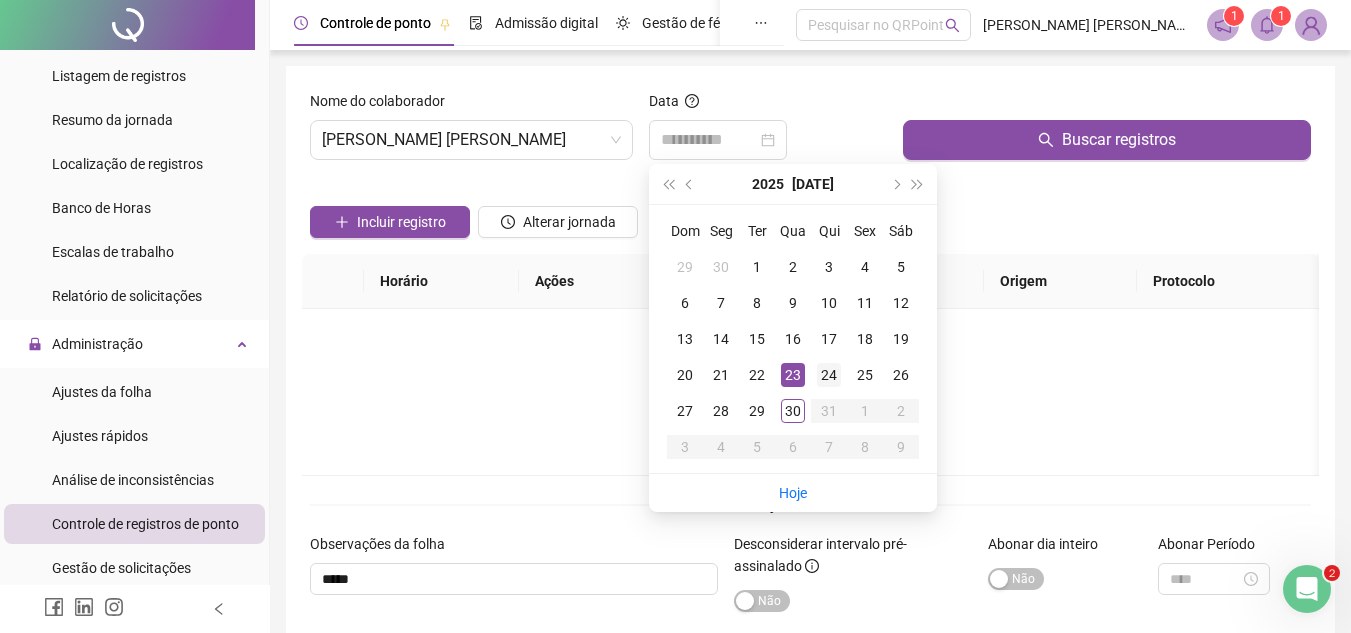 click on "24" at bounding box center [829, 375] 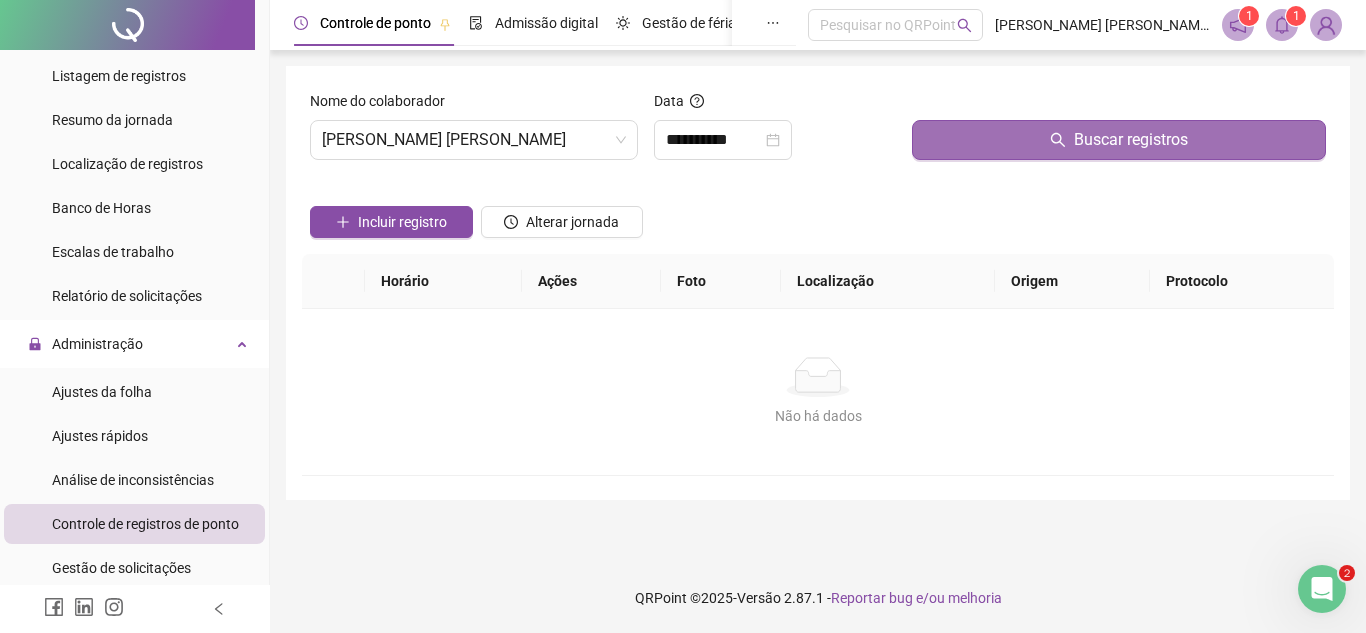 click on "Buscar registros" at bounding box center [1119, 140] 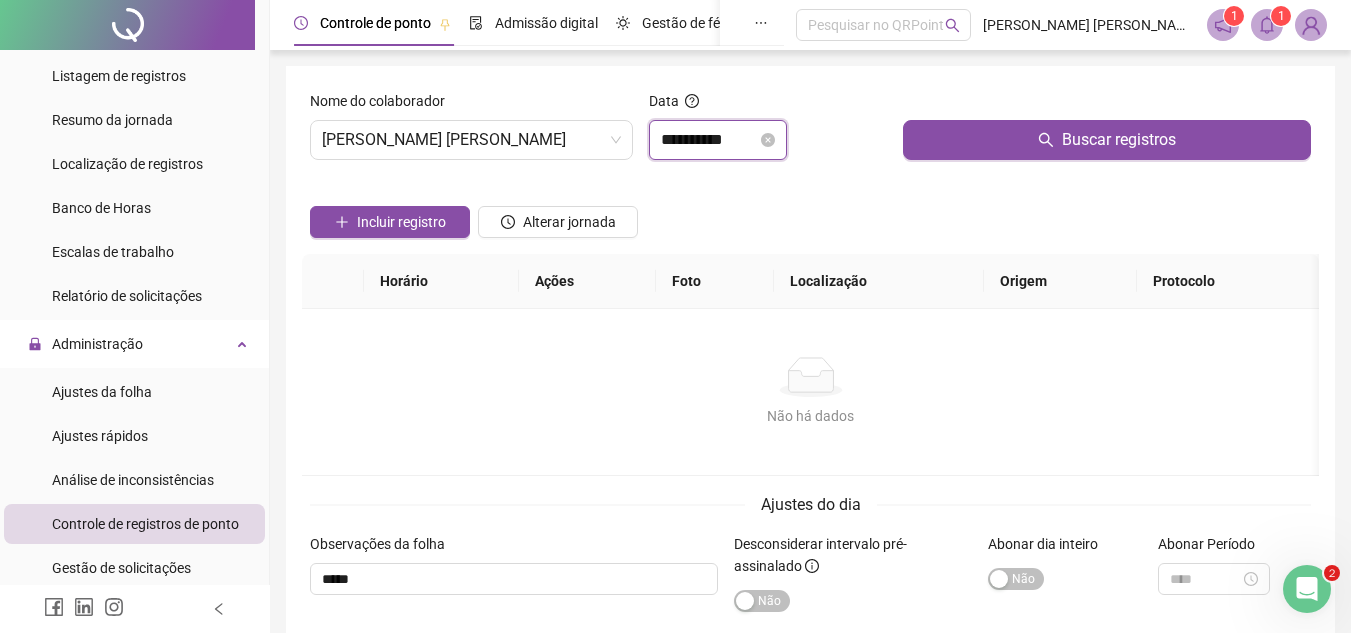 click on "**********" at bounding box center (709, 140) 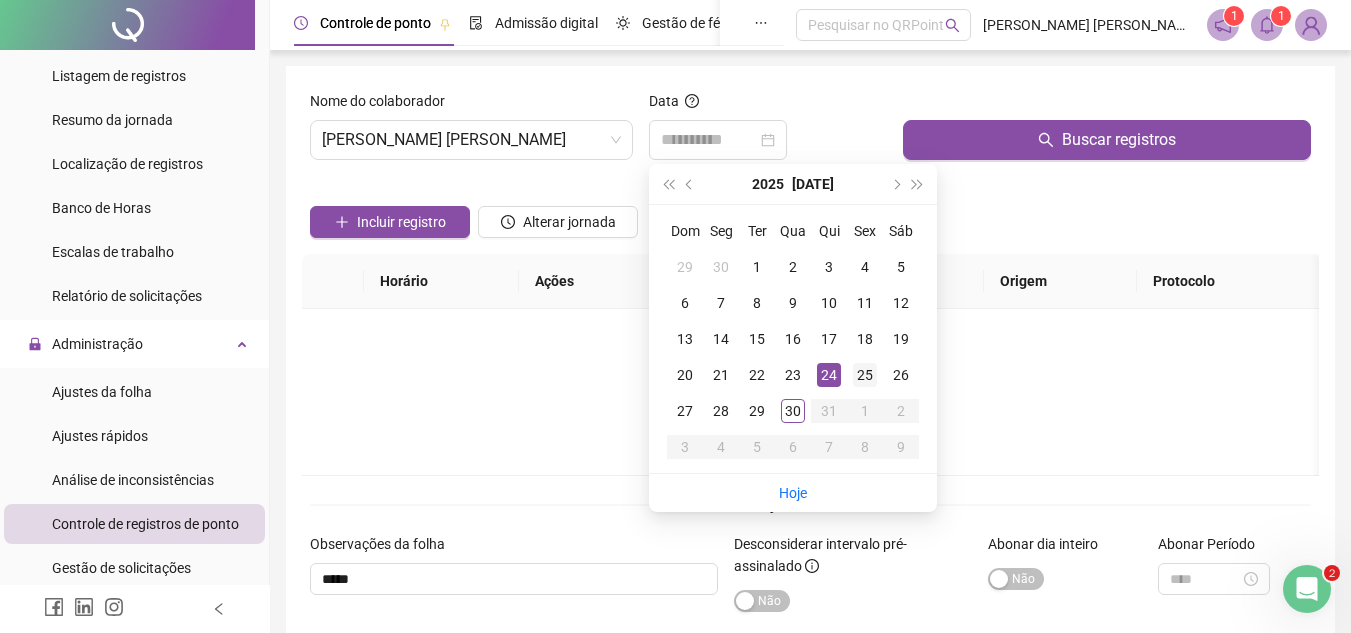 click on "25" at bounding box center (865, 375) 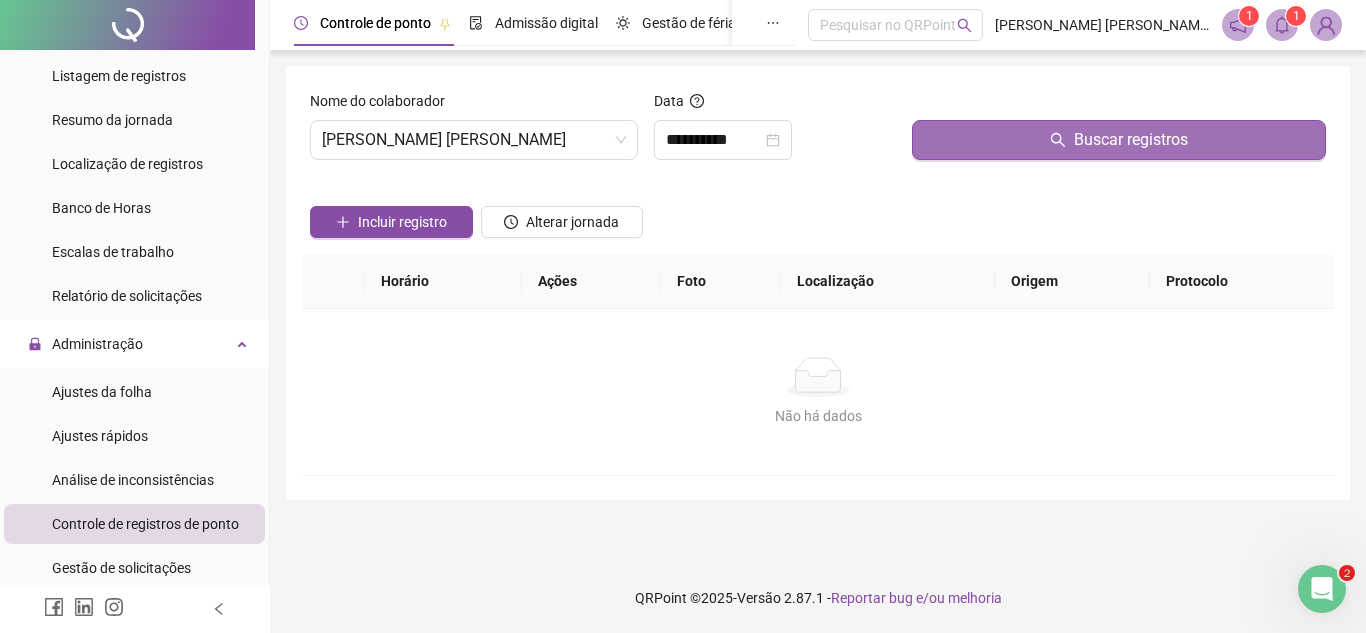 click on "Buscar registros" at bounding box center [1119, 140] 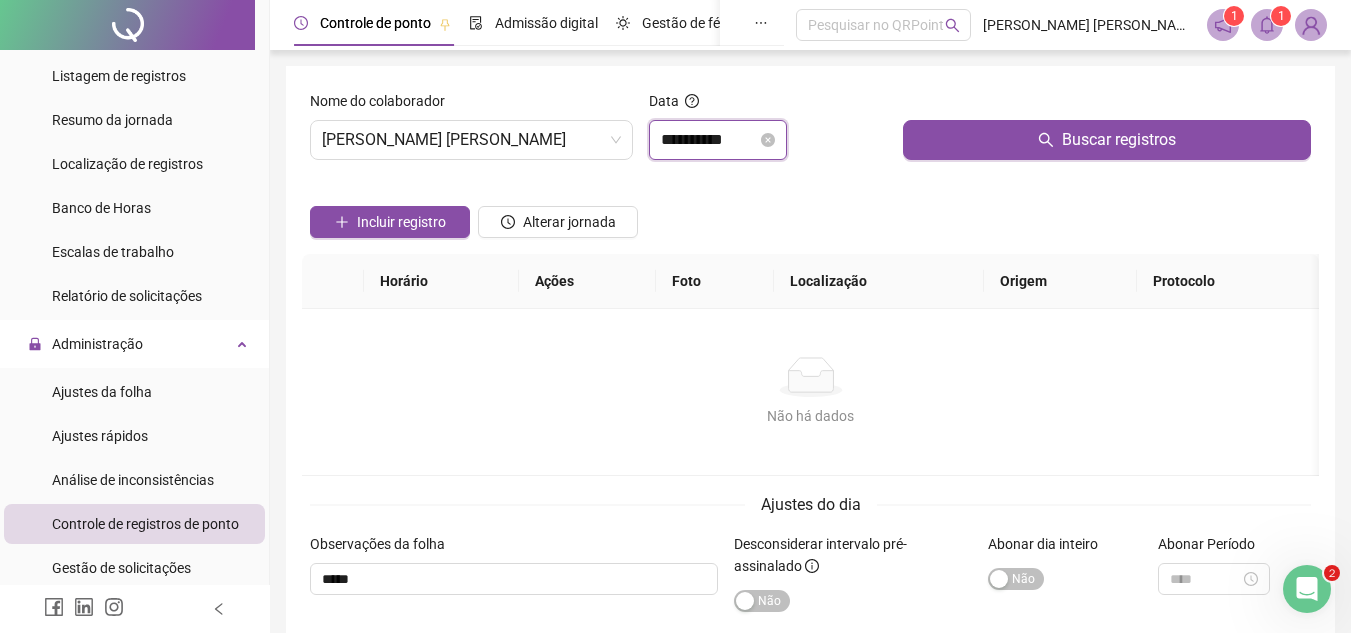 click on "**********" at bounding box center (709, 140) 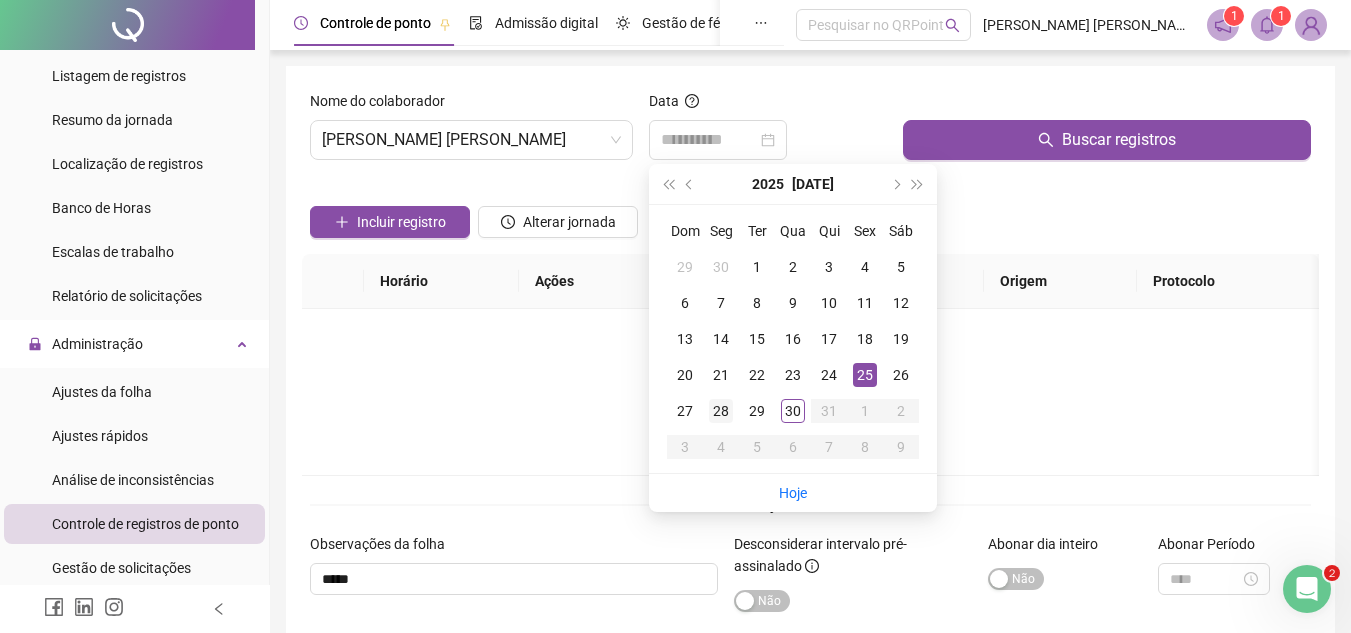 click on "28" at bounding box center [721, 411] 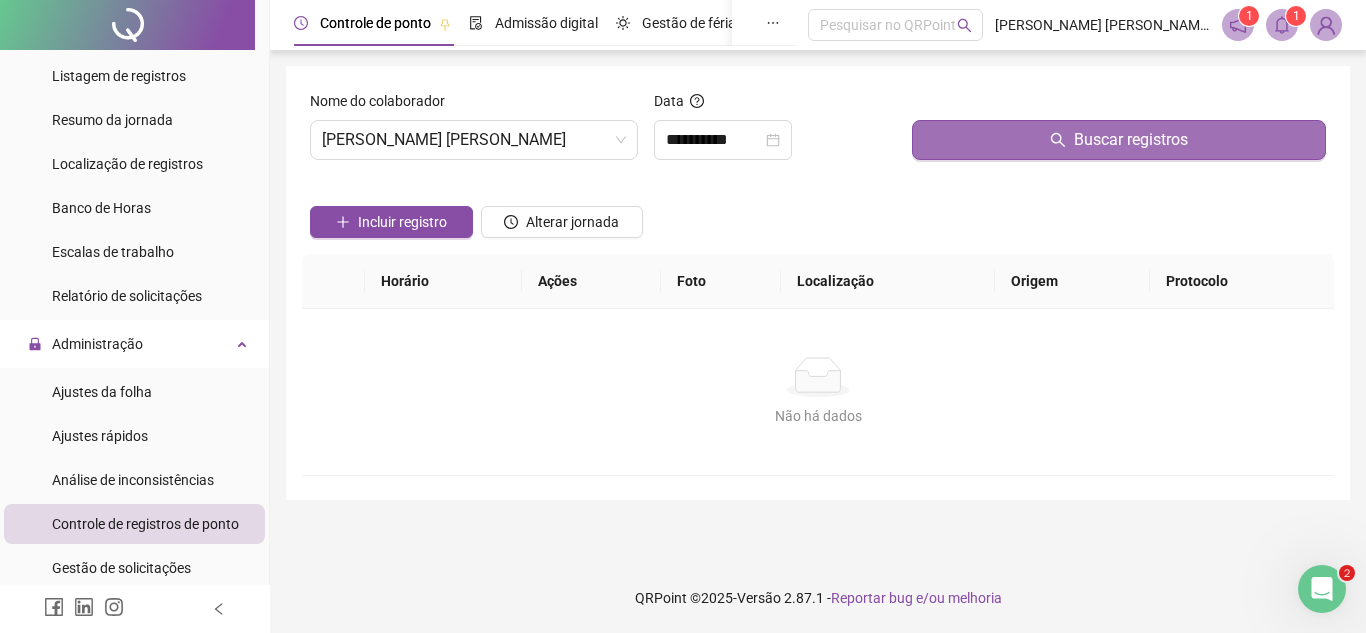 click on "Buscar registros" at bounding box center (1119, 140) 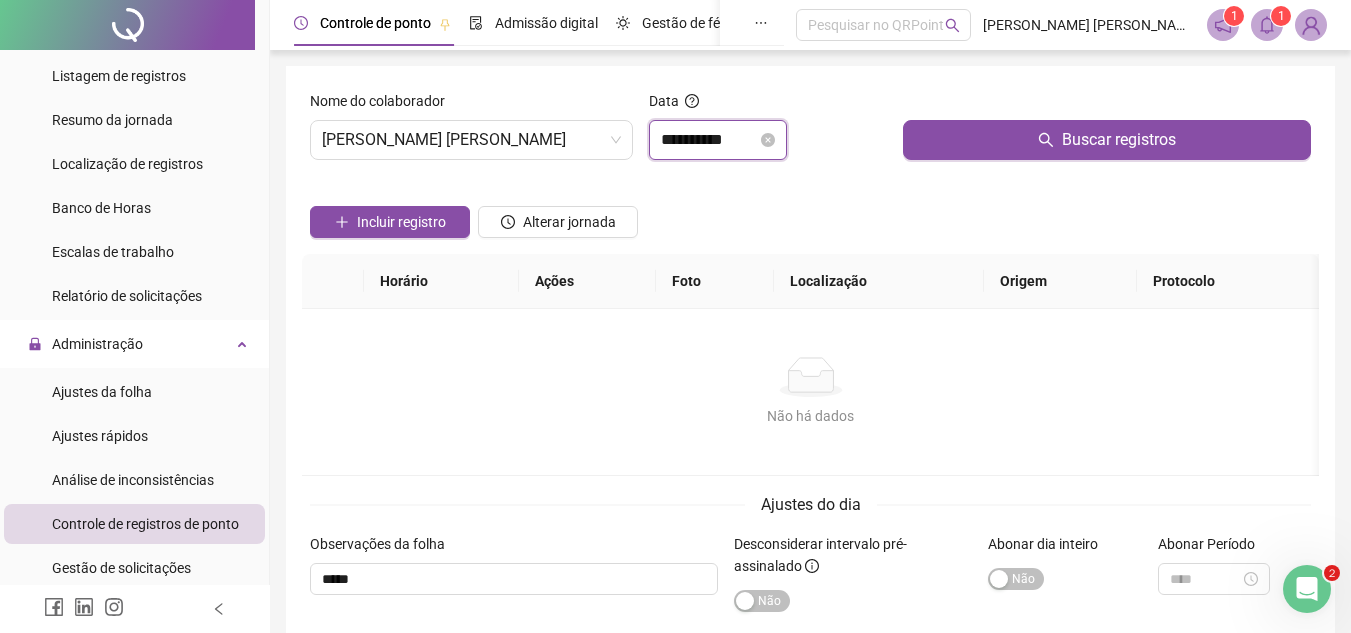 click on "**********" at bounding box center (709, 140) 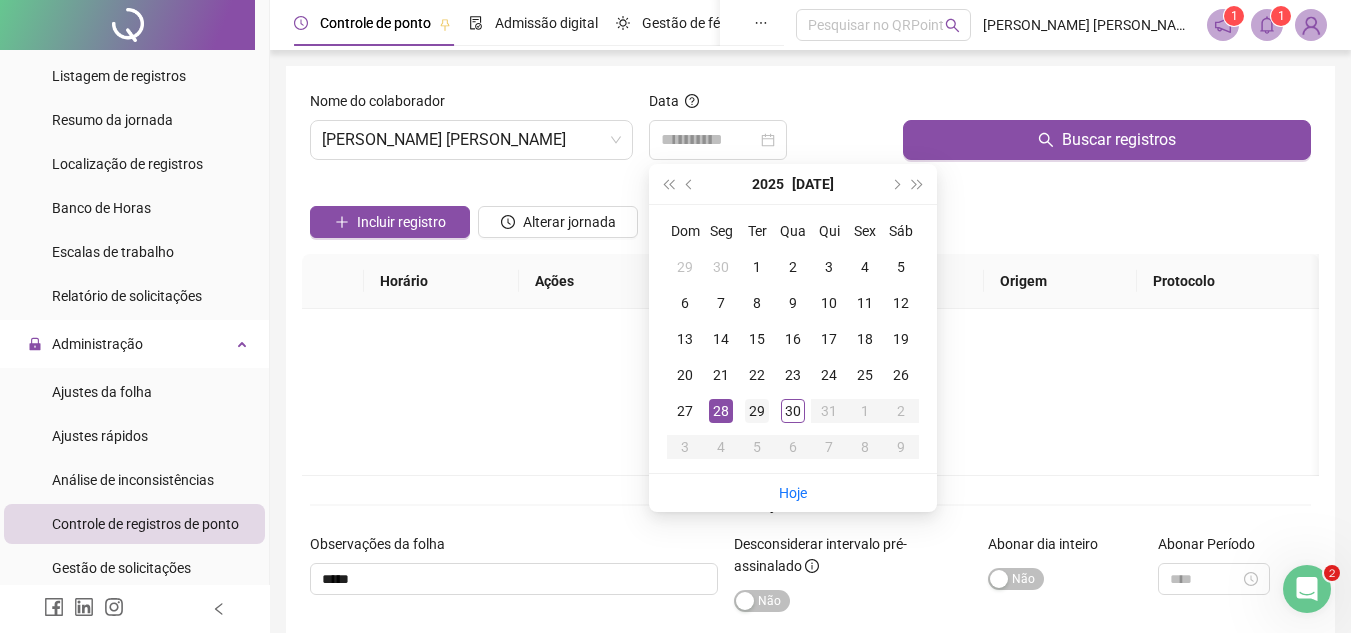 click on "29" at bounding box center [757, 411] 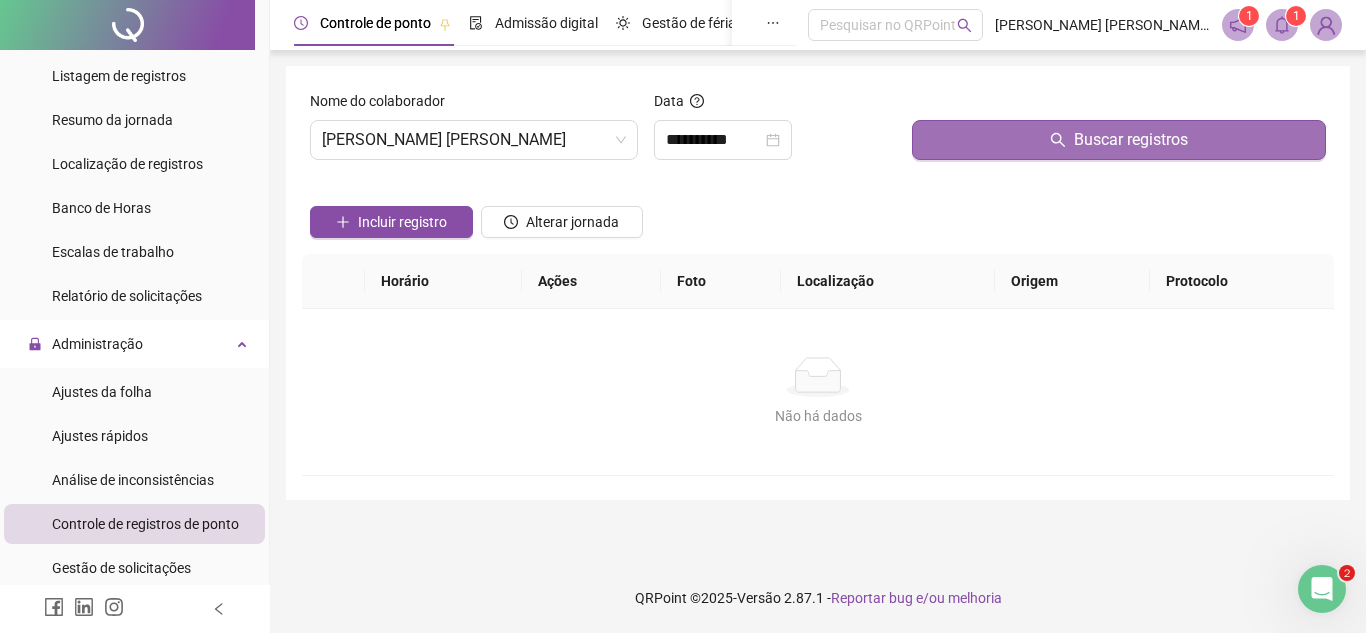 click on "Buscar registros" at bounding box center [1119, 140] 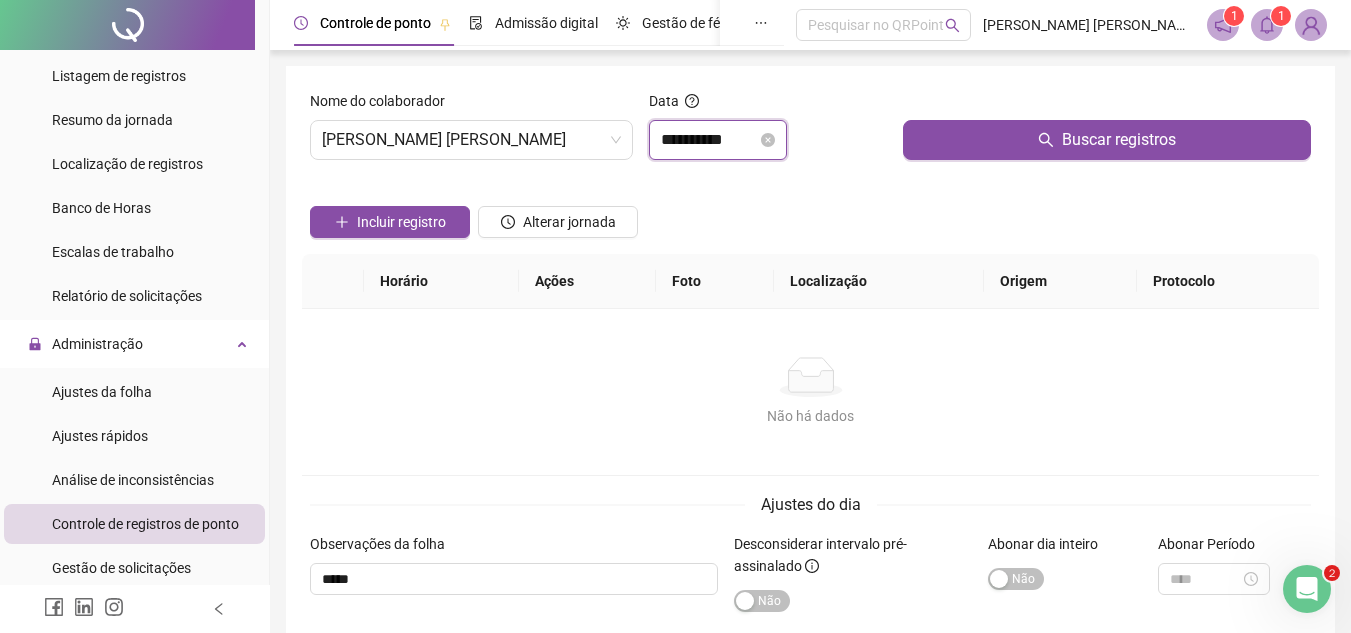 click on "**********" at bounding box center (709, 140) 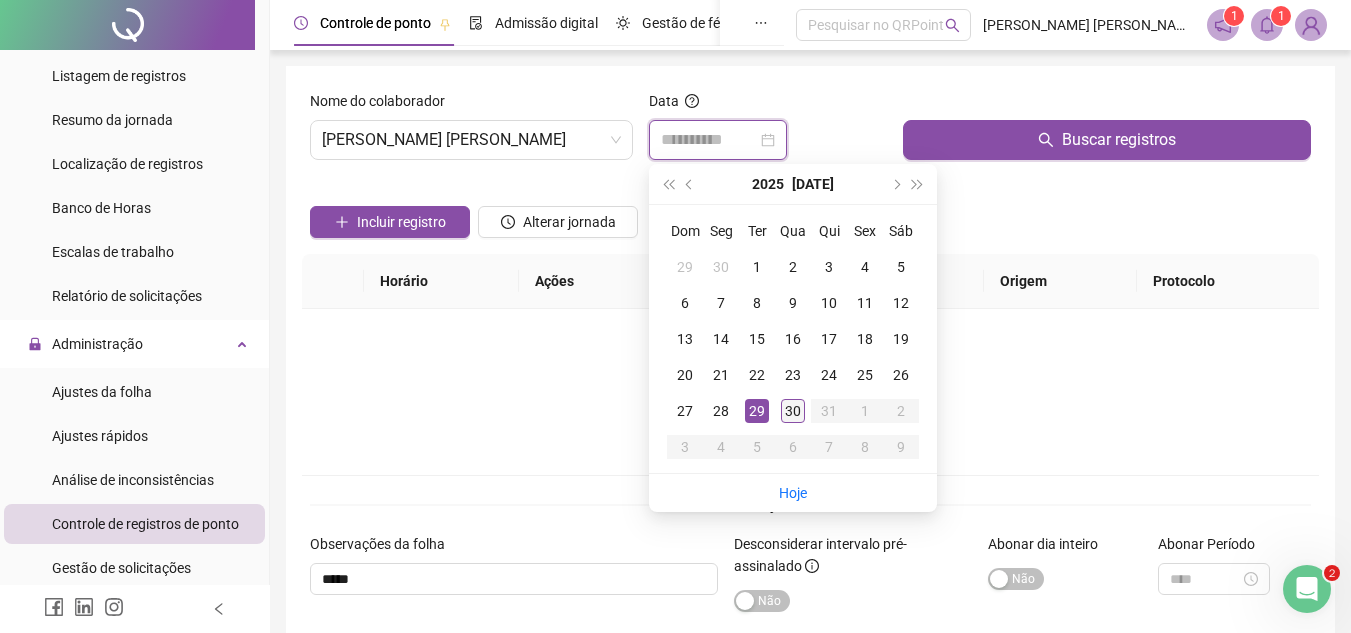 type on "**********" 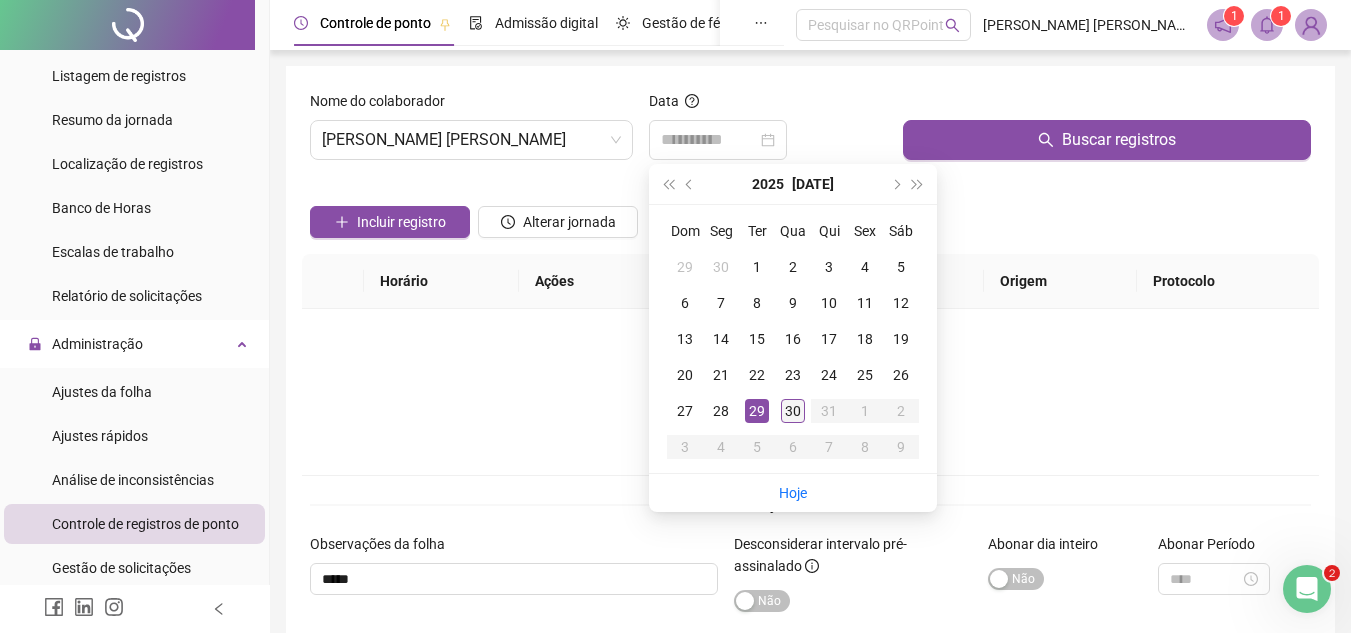 click on "30" at bounding box center [793, 411] 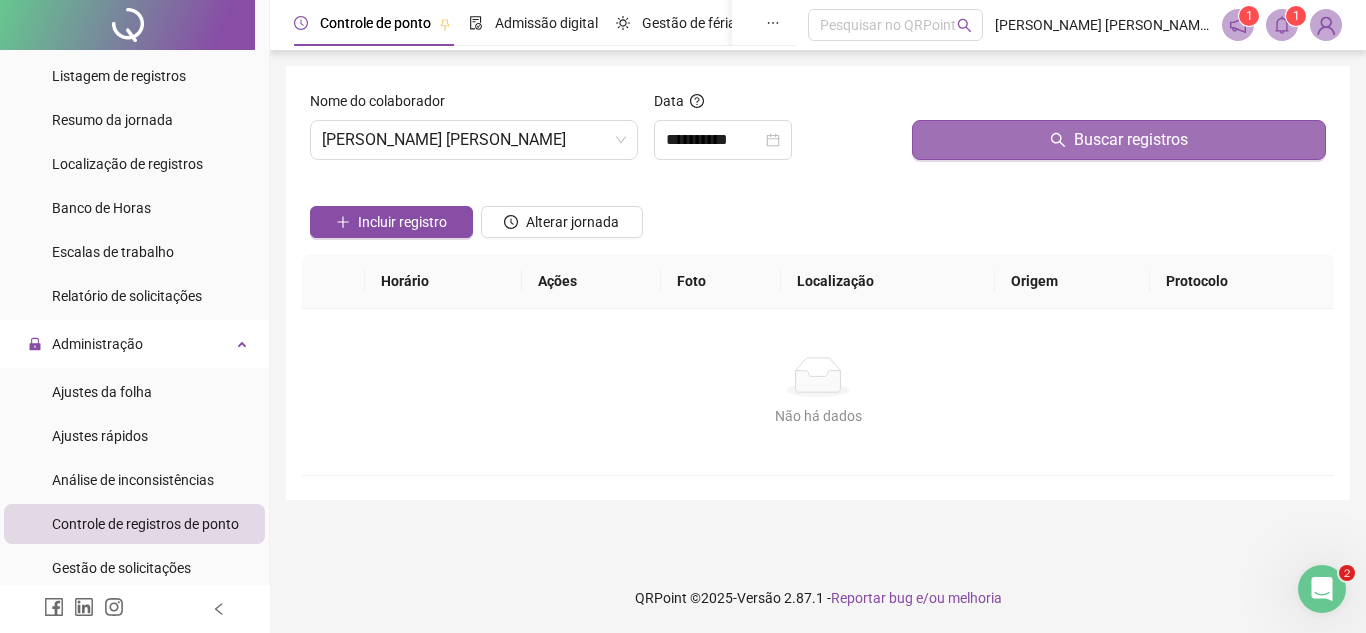 click on "Buscar registros" at bounding box center (1119, 140) 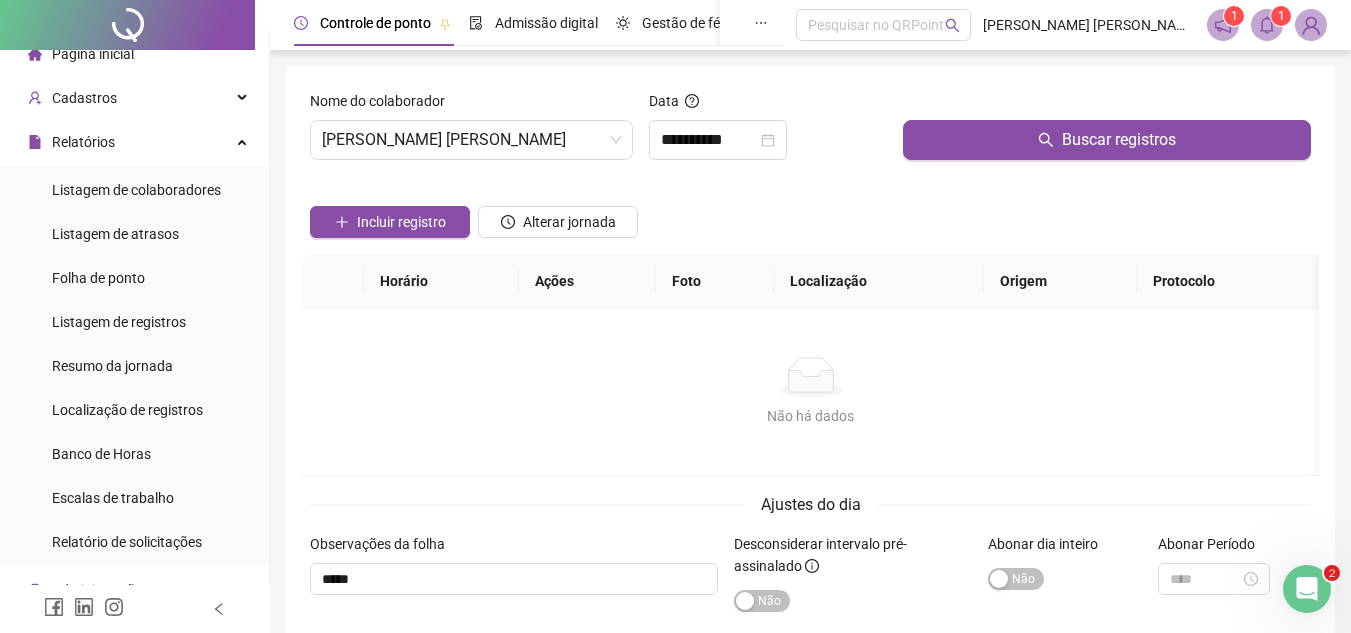 scroll, scrollTop: 0, scrollLeft: 0, axis: both 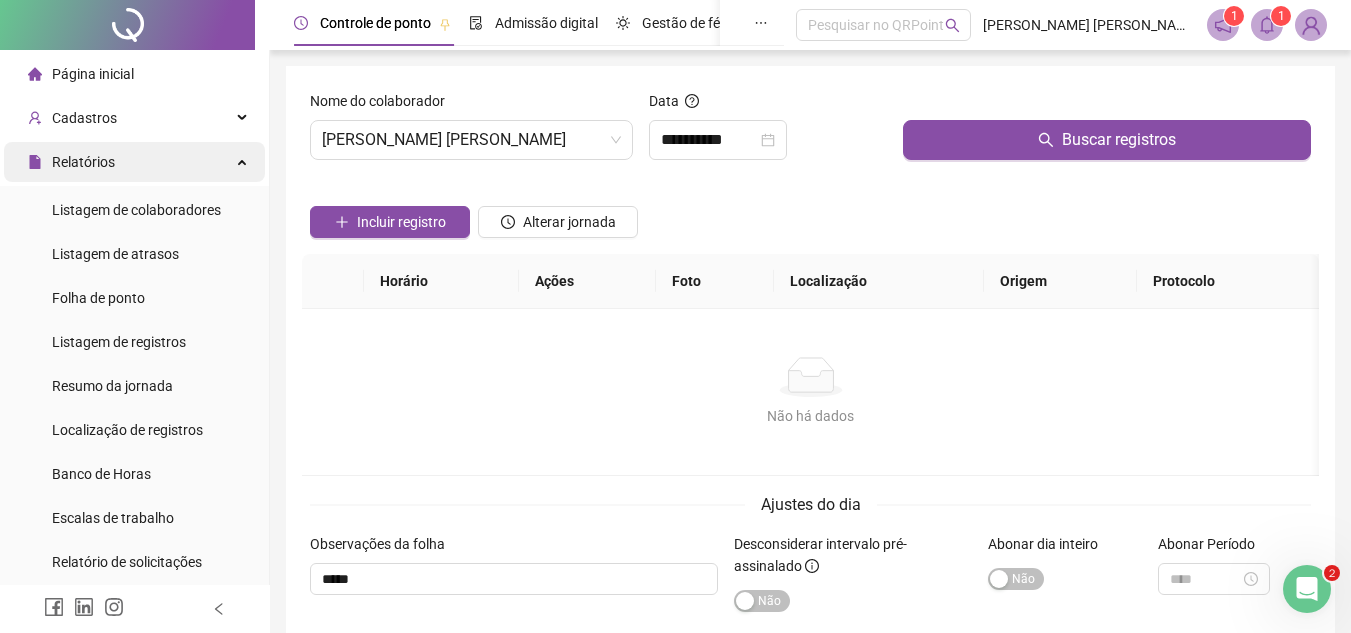 click on "Relatórios" at bounding box center (83, 162) 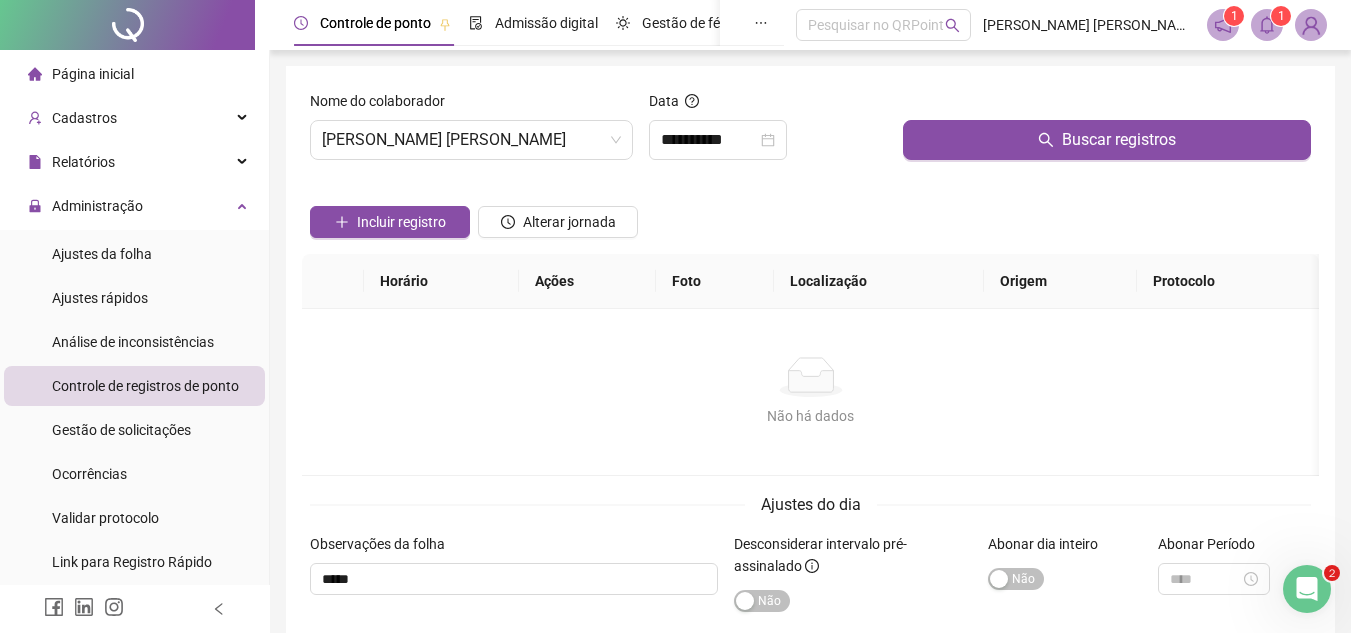 click on "Controle de registros de ponto" at bounding box center [145, 386] 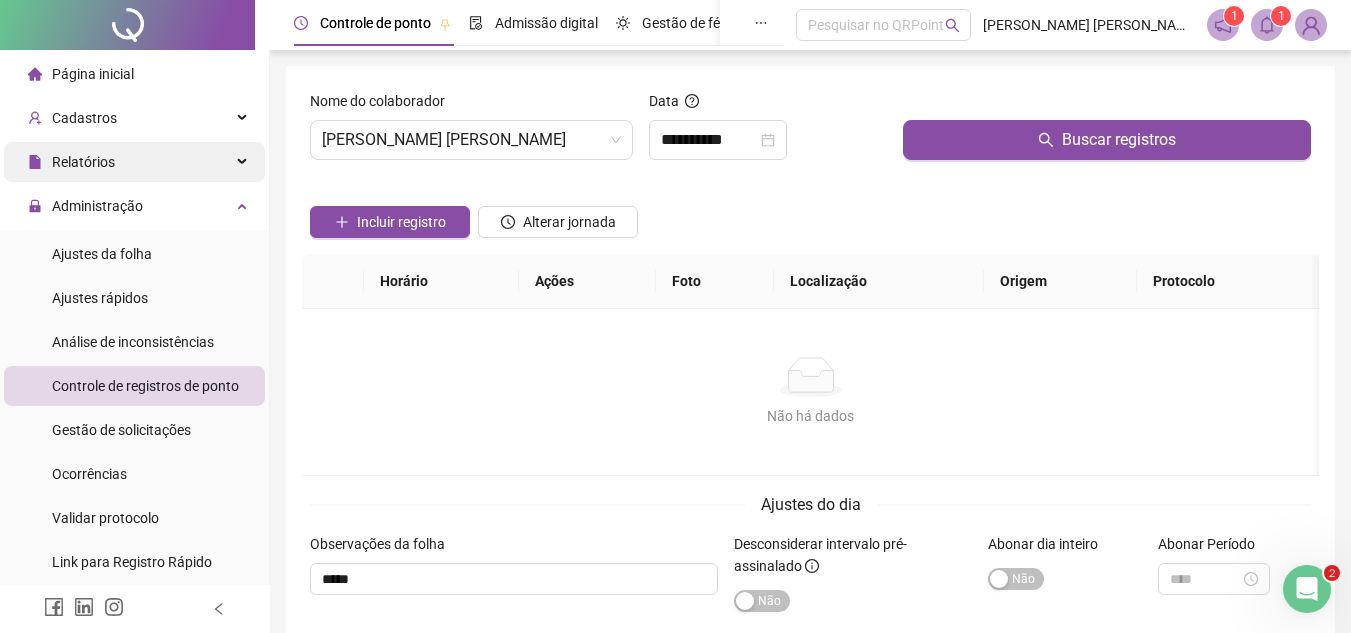 click on "Relatórios" at bounding box center [83, 162] 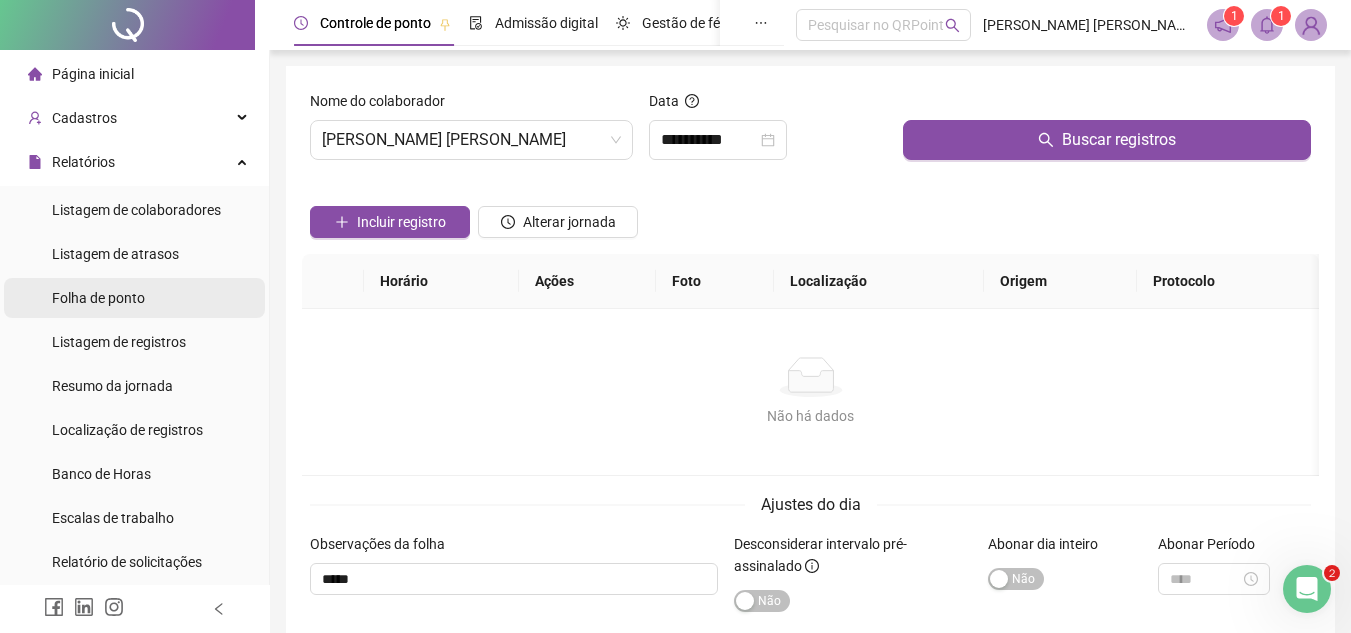 click on "Folha de ponto" at bounding box center [134, 298] 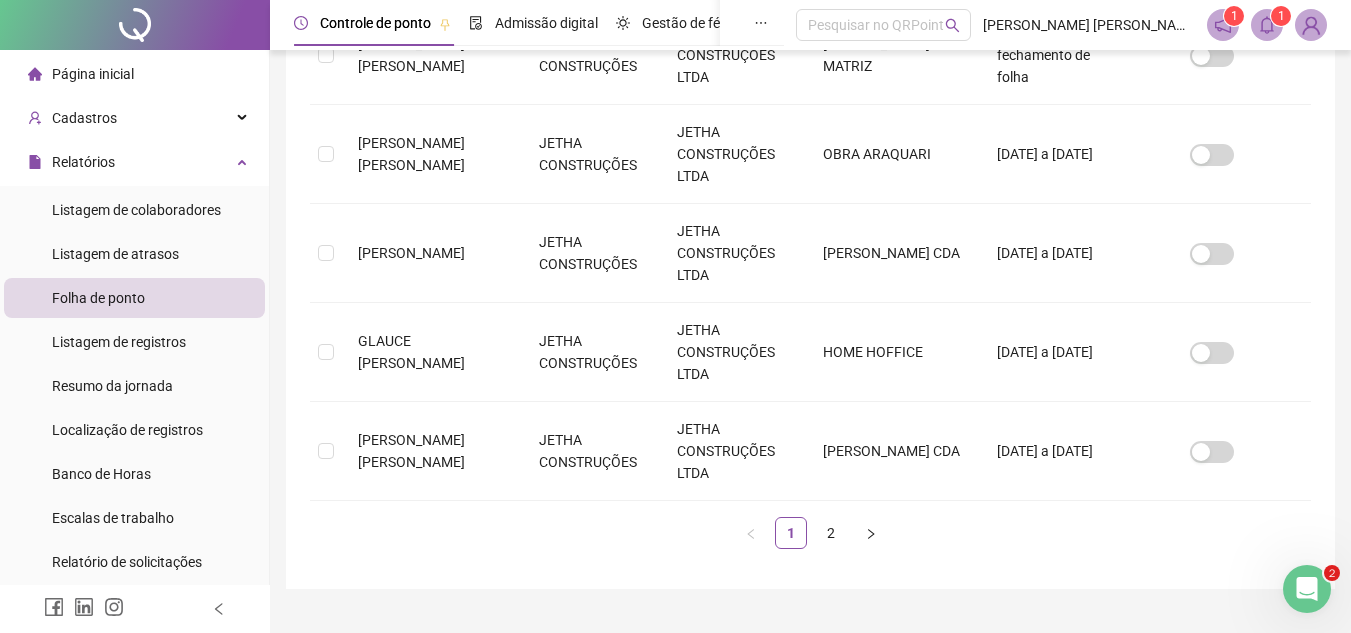 scroll, scrollTop: 979, scrollLeft: 0, axis: vertical 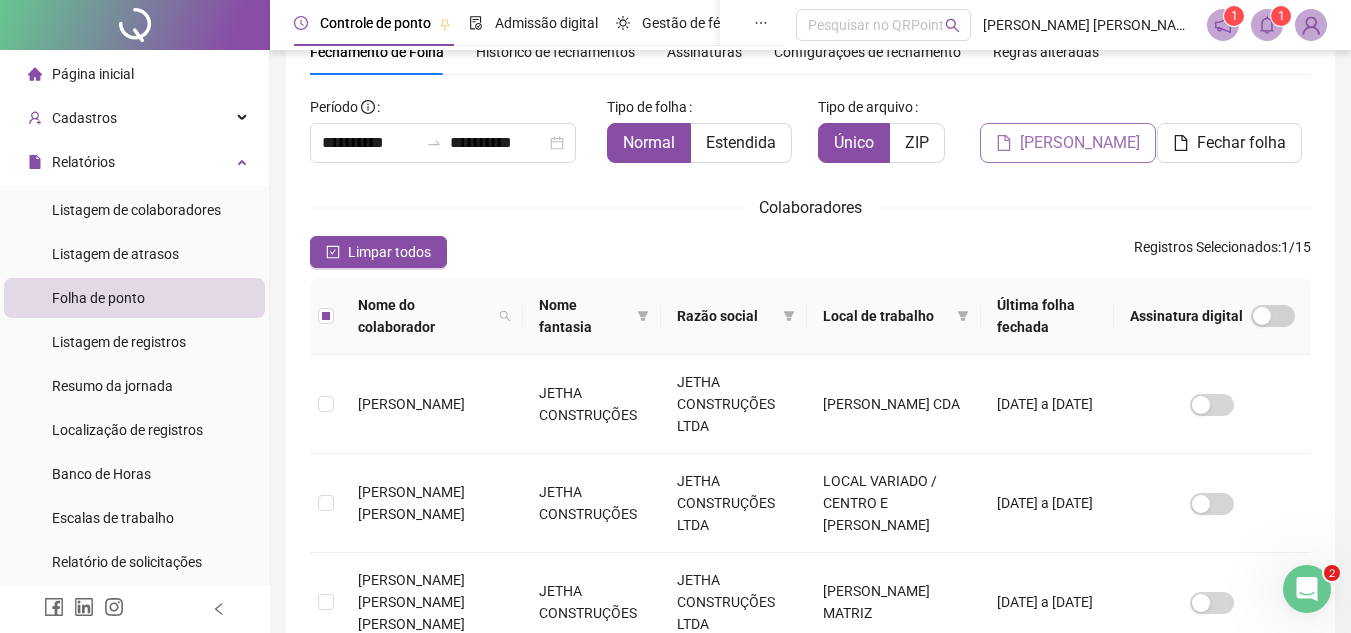 click on "[PERSON_NAME]" at bounding box center [1080, 143] 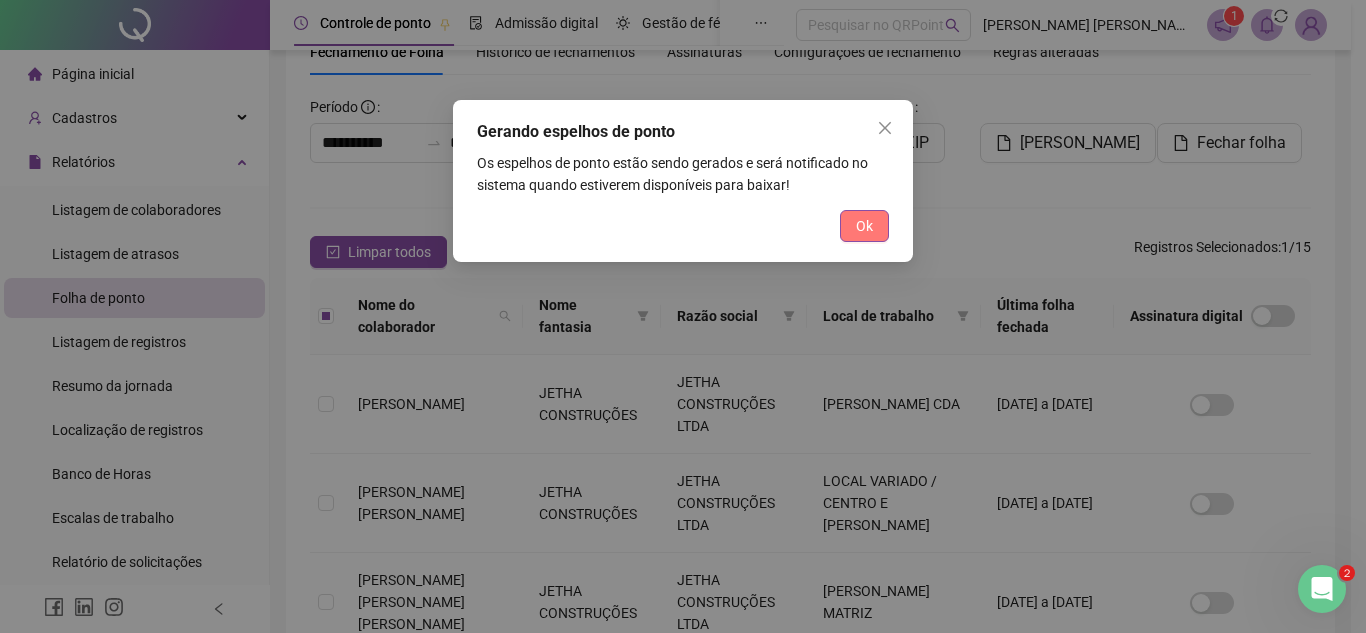 click on "Ok" at bounding box center [864, 226] 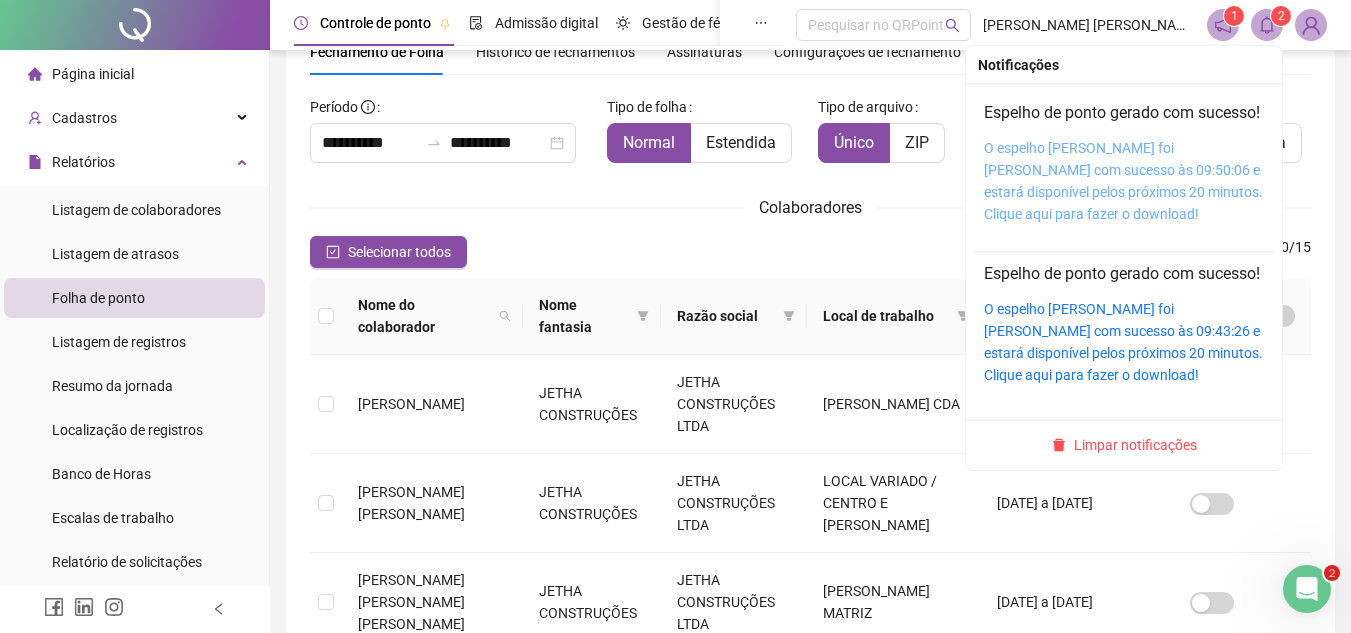 click on "O espelho [PERSON_NAME] foi [PERSON_NAME] com sucesso às 09:50:06 e estará disponível pelos próximos 20 minutos.
Clique aqui para fazer o download!" at bounding box center (1123, 181) 